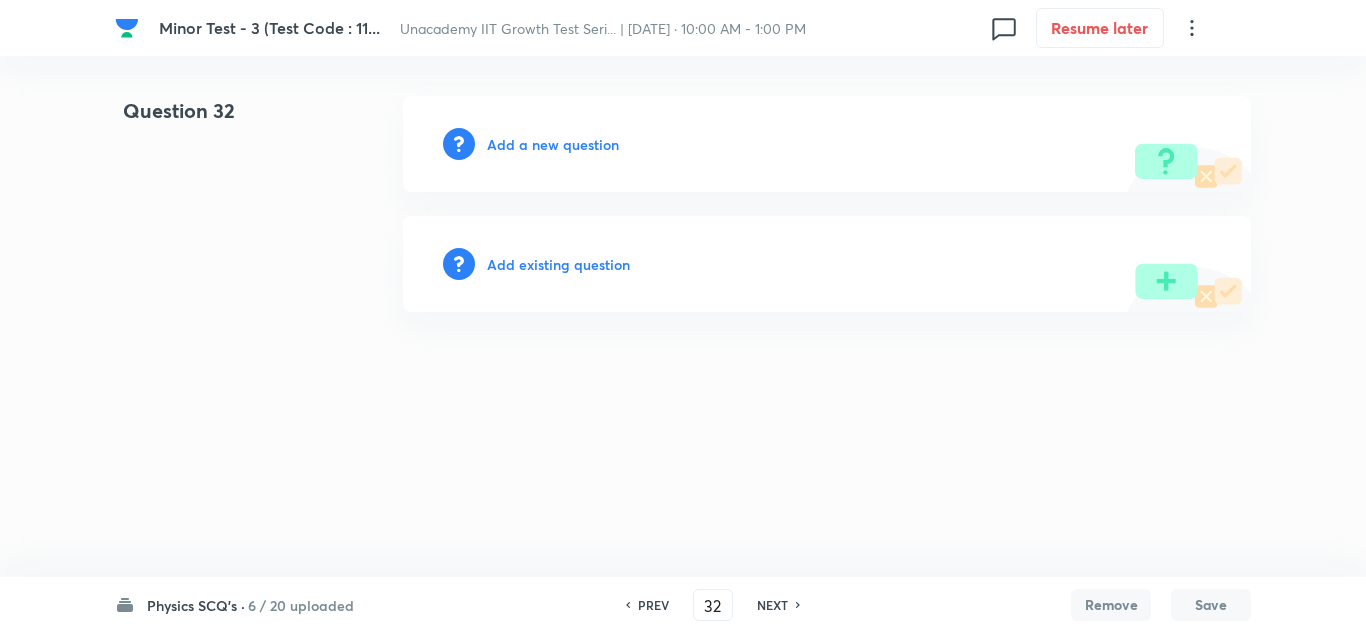 scroll, scrollTop: 0, scrollLeft: 0, axis: both 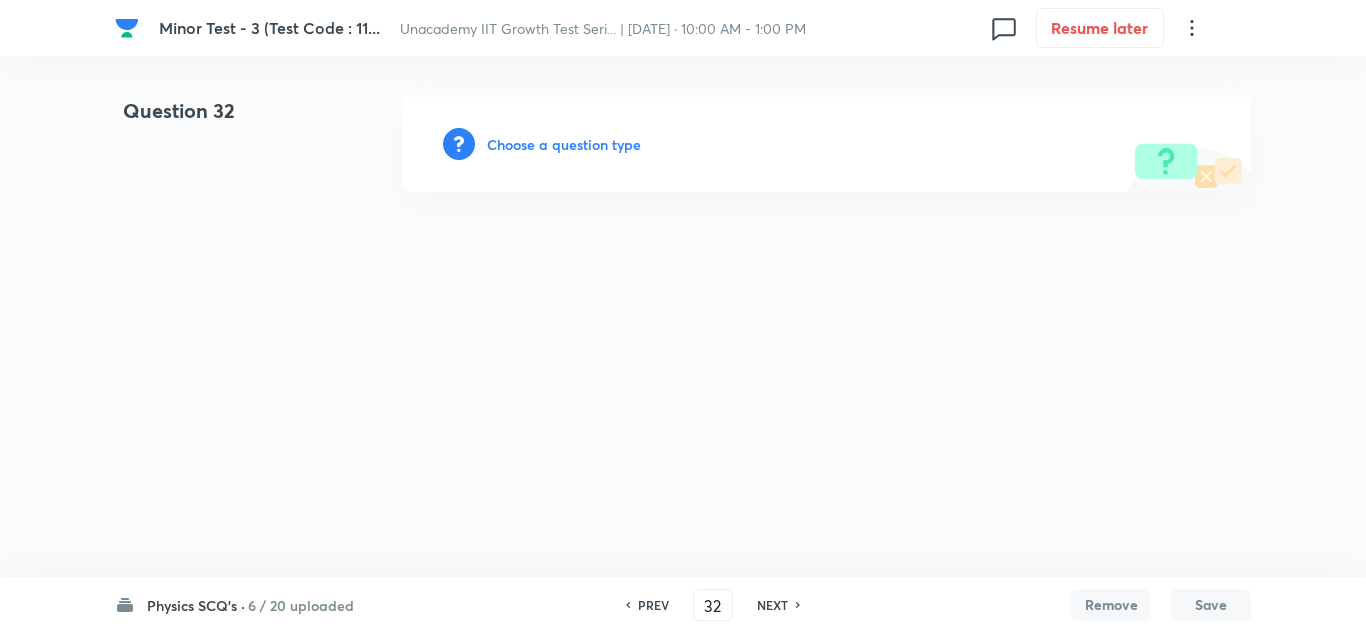 click on "Choose a question type" at bounding box center (564, 144) 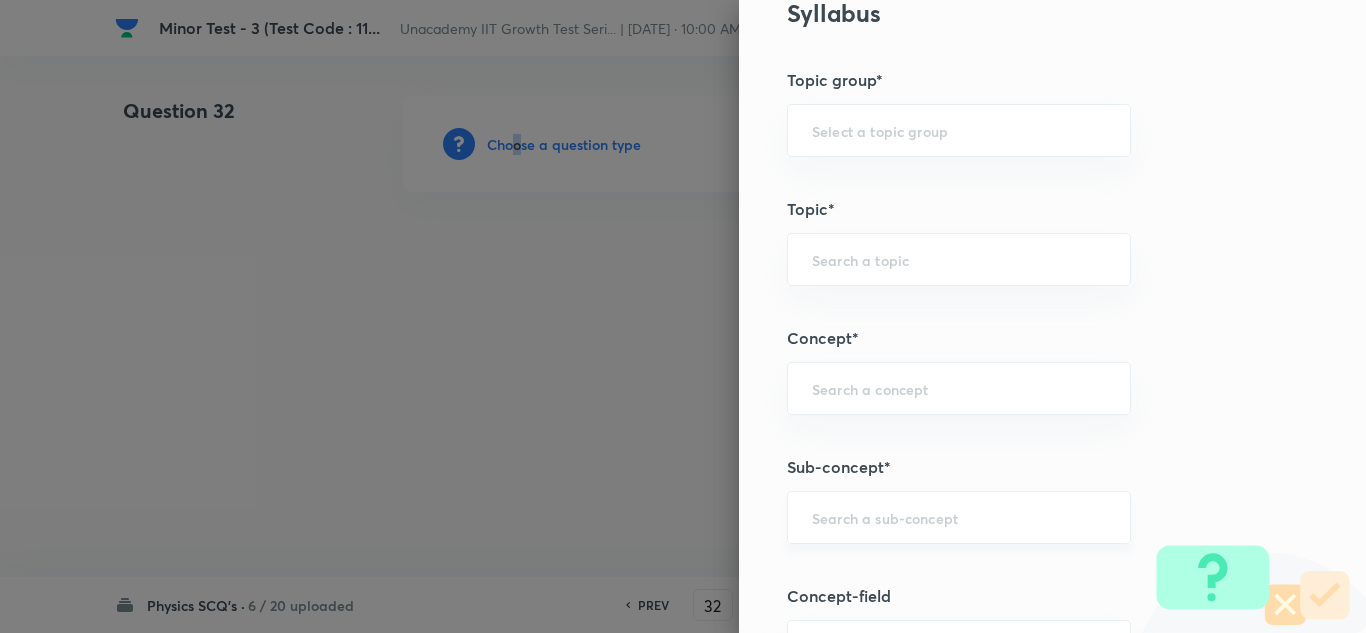 scroll, scrollTop: 1000, scrollLeft: 0, axis: vertical 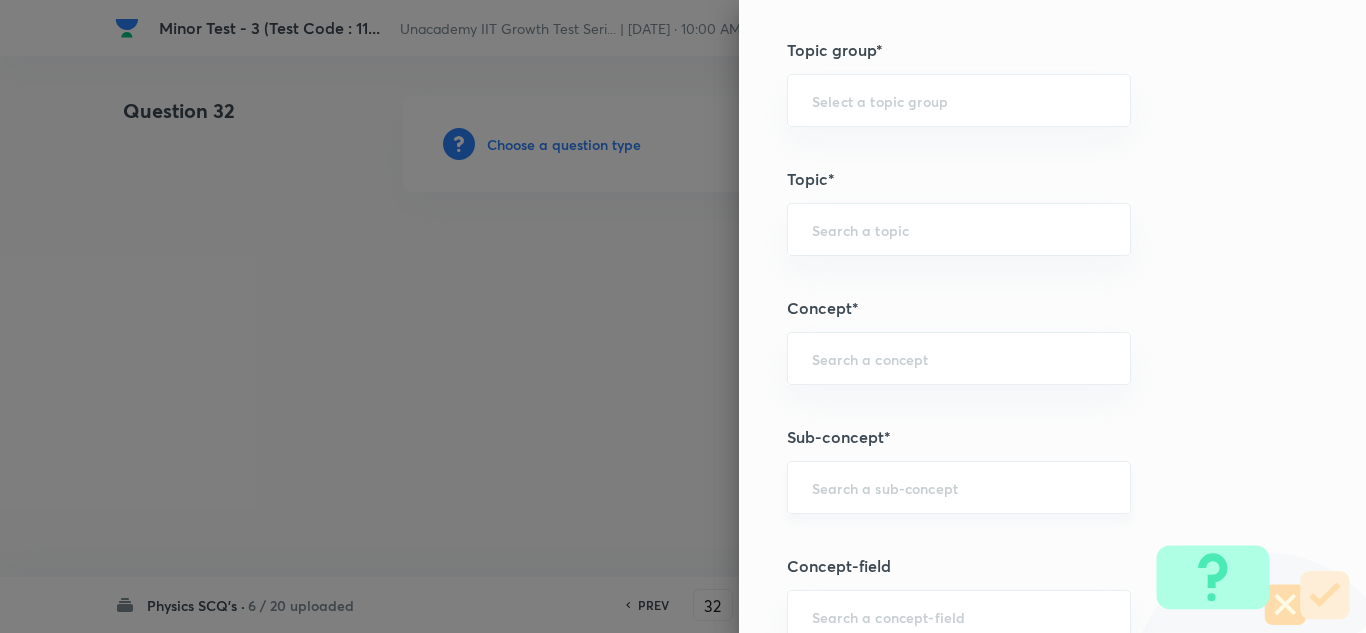 click at bounding box center [959, 487] 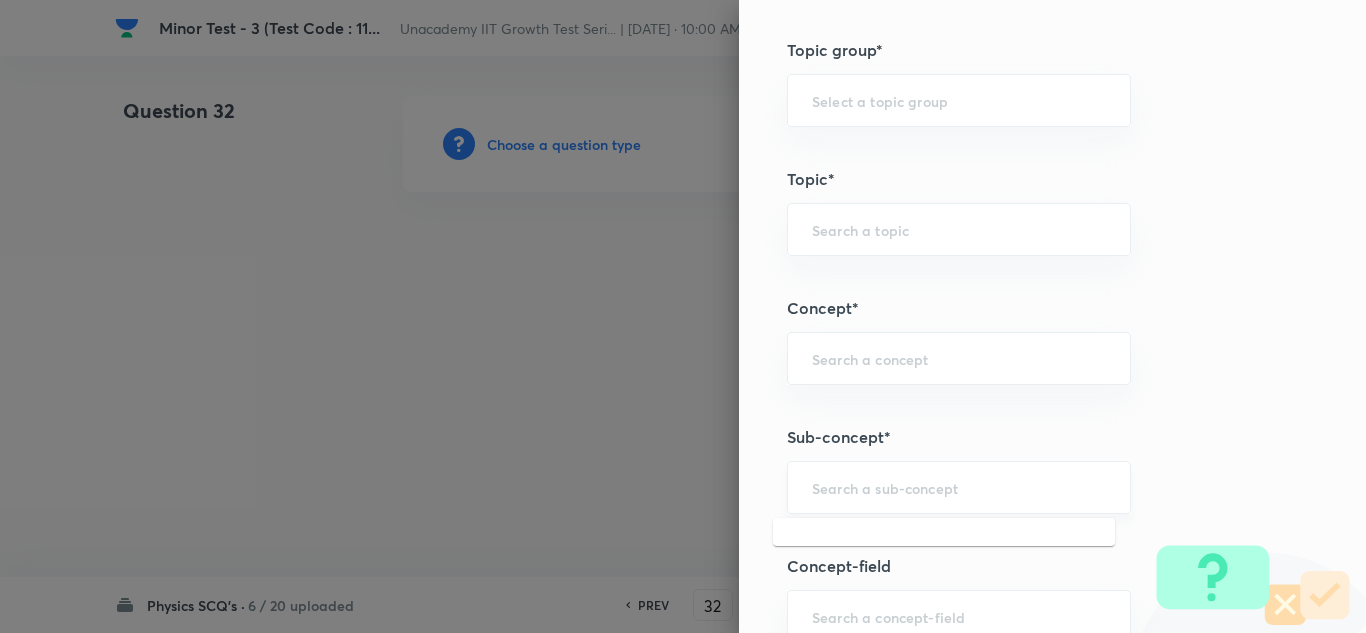 paste on "Distance" 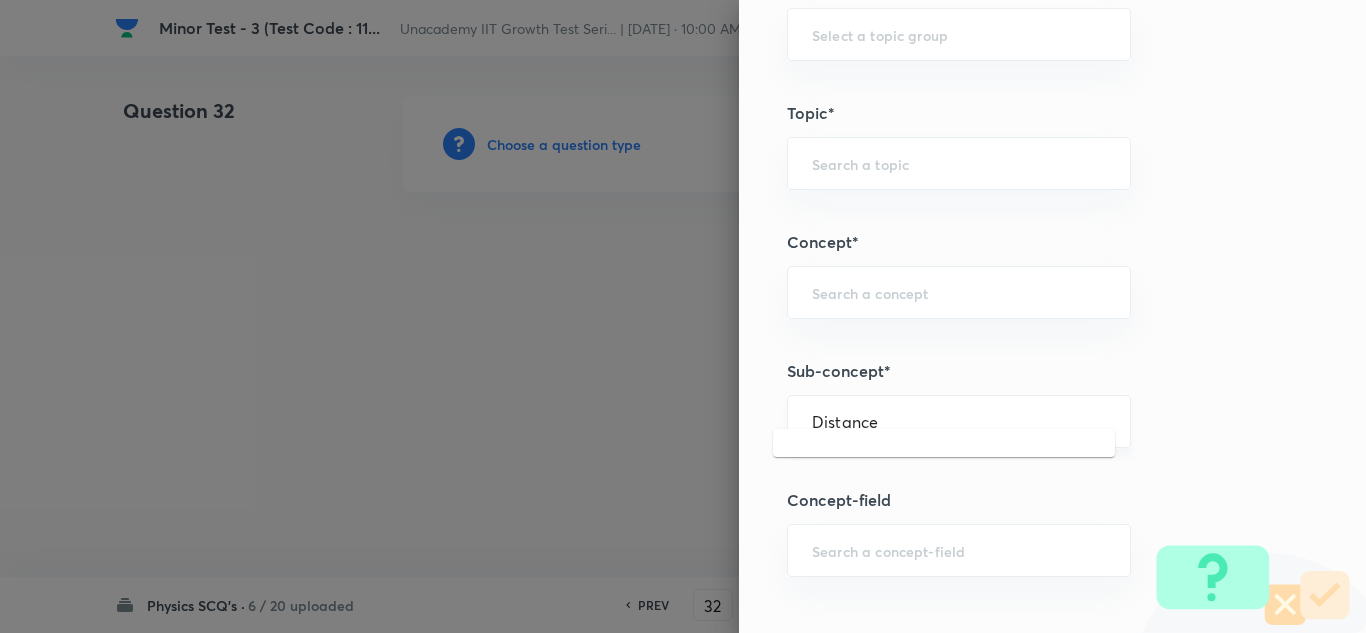 scroll, scrollTop: 1100, scrollLeft: 0, axis: vertical 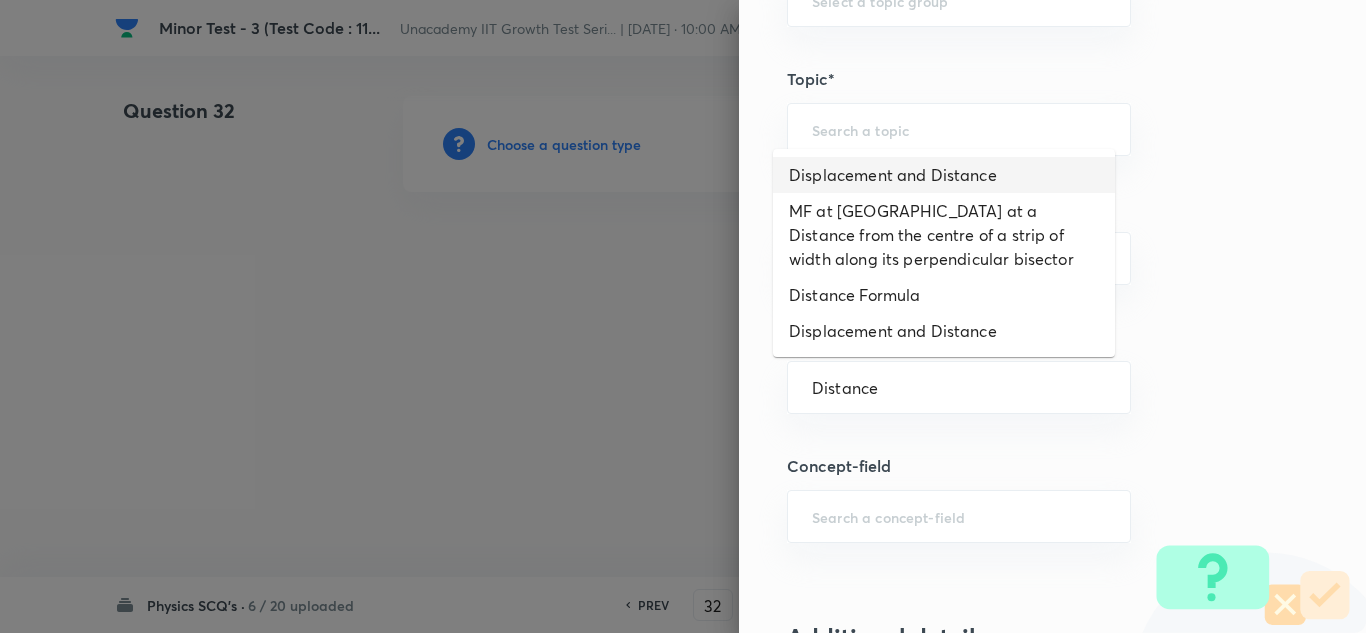 click on "Displacement and Distance" at bounding box center [944, 175] 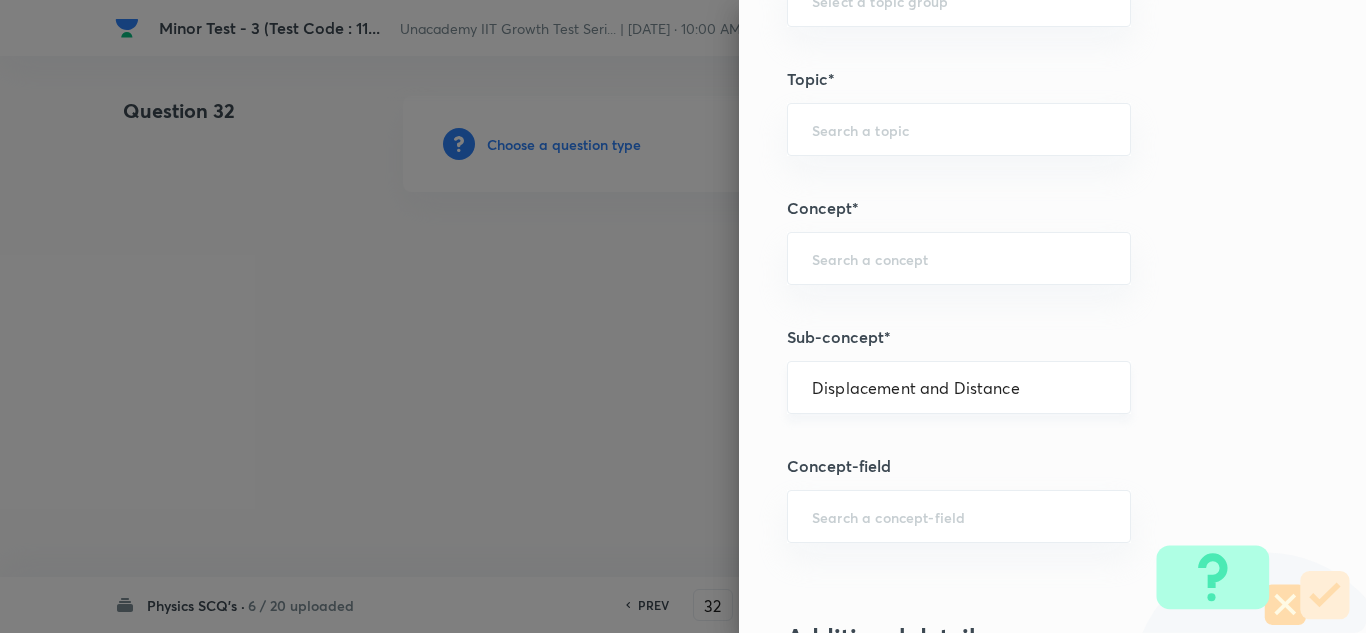 type on "Physics" 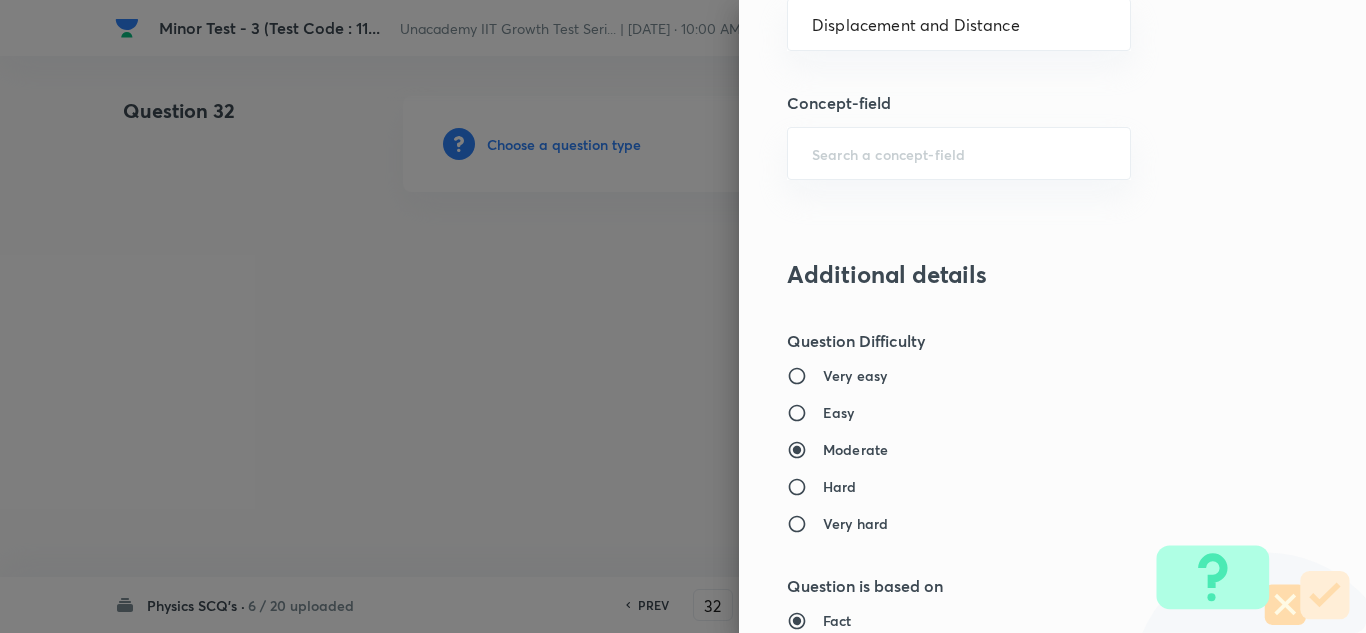 scroll, scrollTop: 1500, scrollLeft: 0, axis: vertical 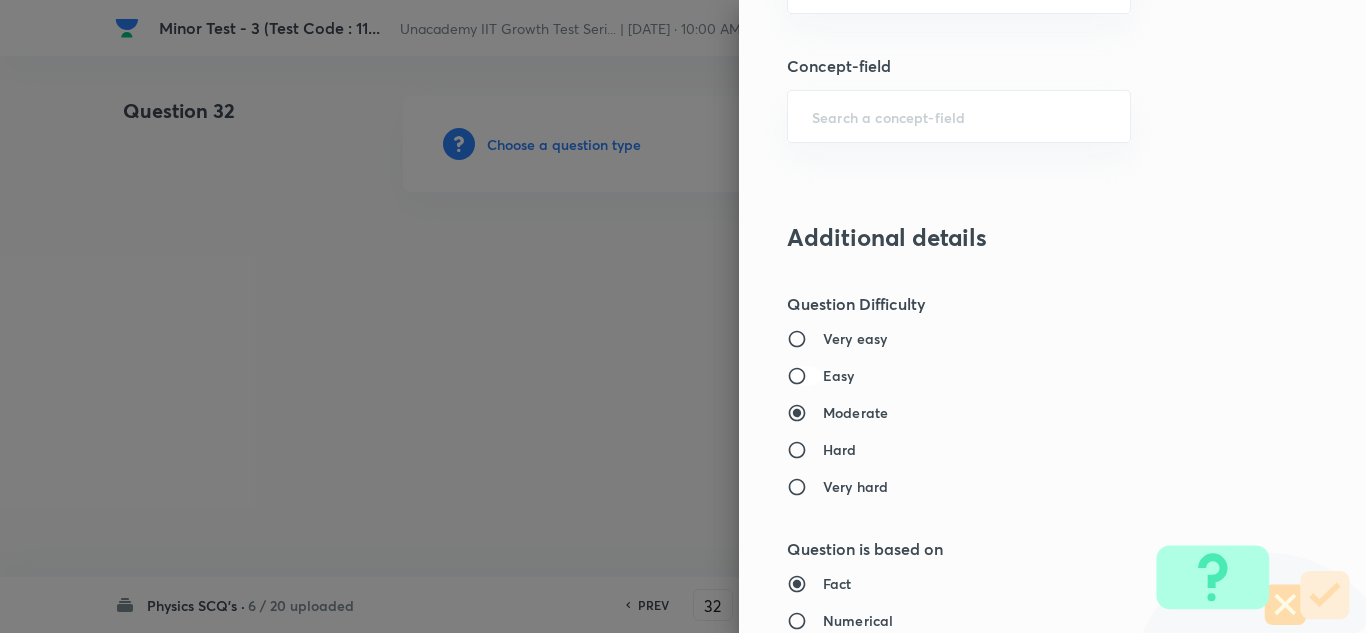 click on "Easy" at bounding box center [805, 376] 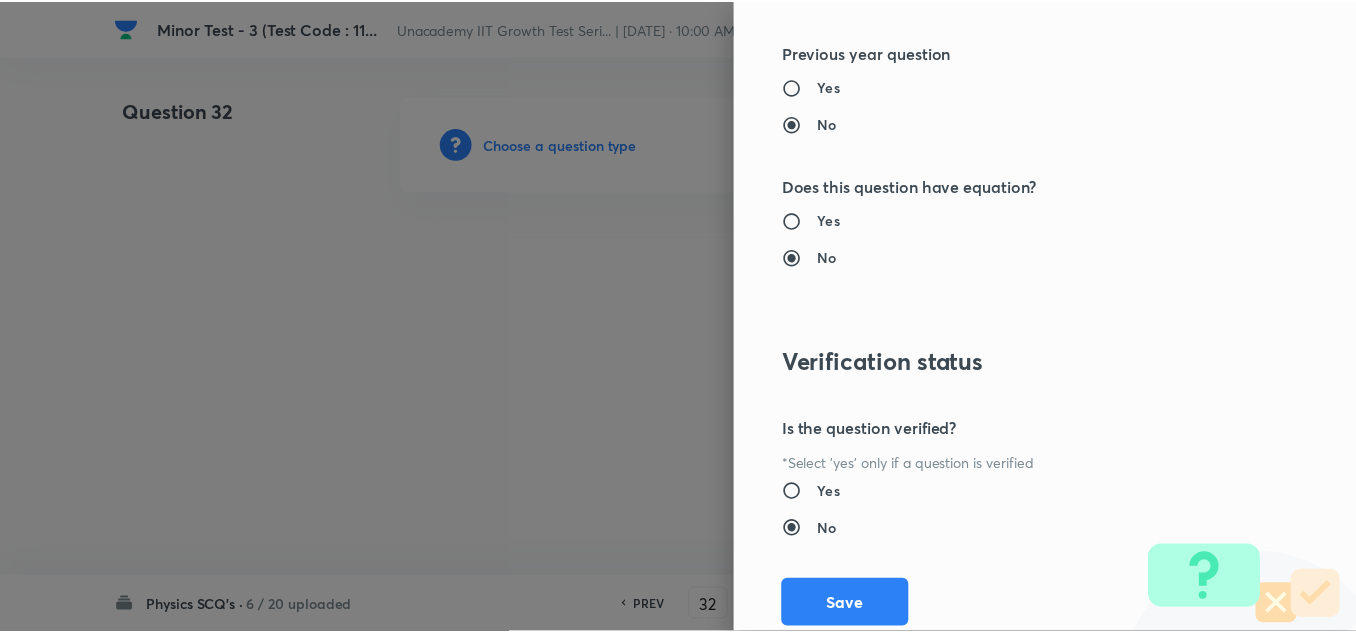 scroll, scrollTop: 2227, scrollLeft: 0, axis: vertical 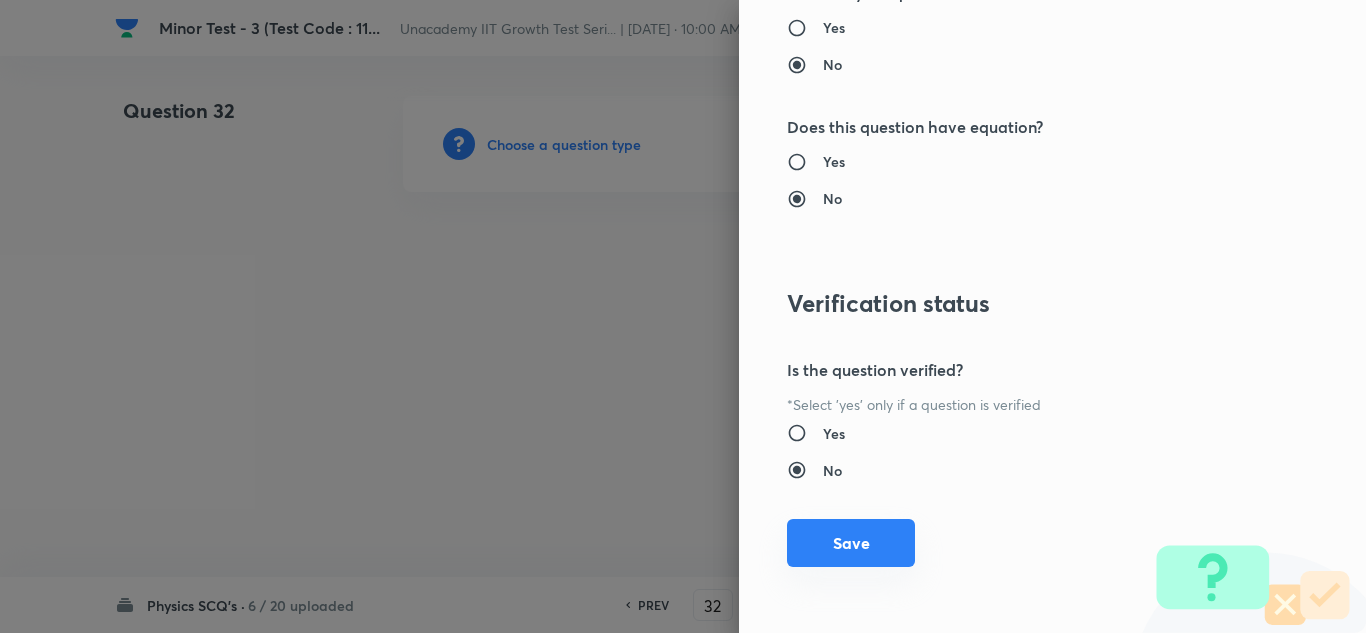 click on "Save" at bounding box center (851, 543) 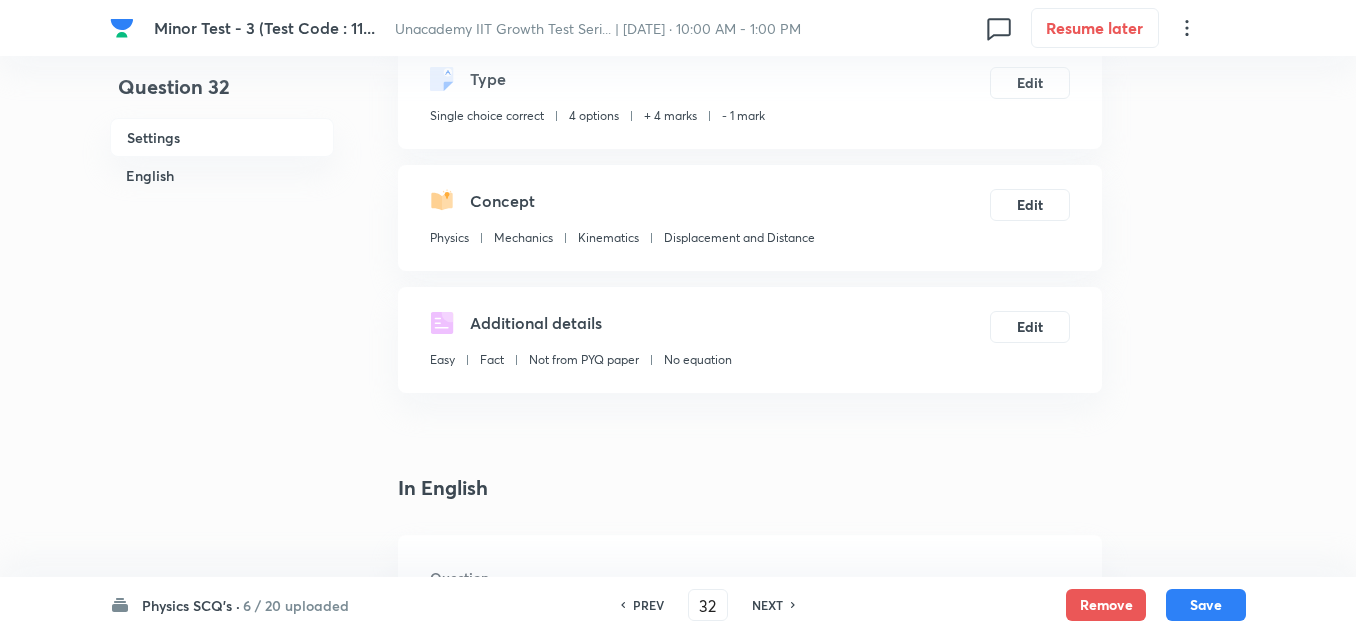 scroll, scrollTop: 300, scrollLeft: 0, axis: vertical 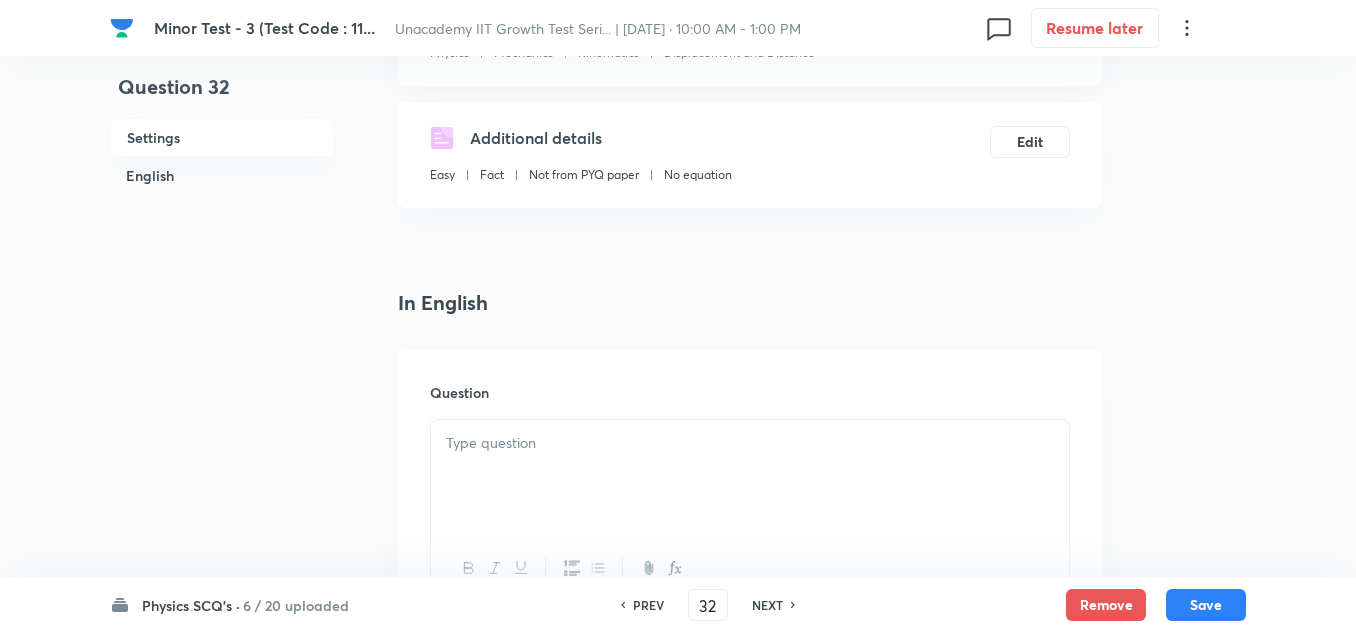 click at bounding box center (750, 443) 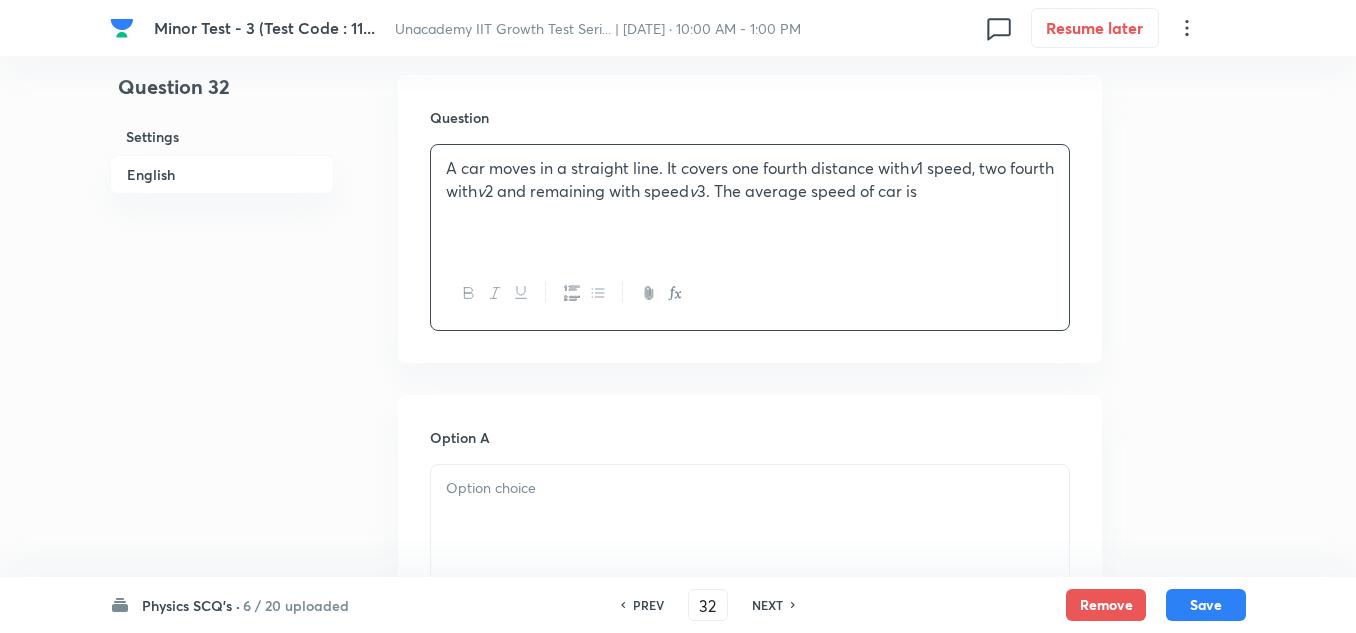 scroll, scrollTop: 600, scrollLeft: 0, axis: vertical 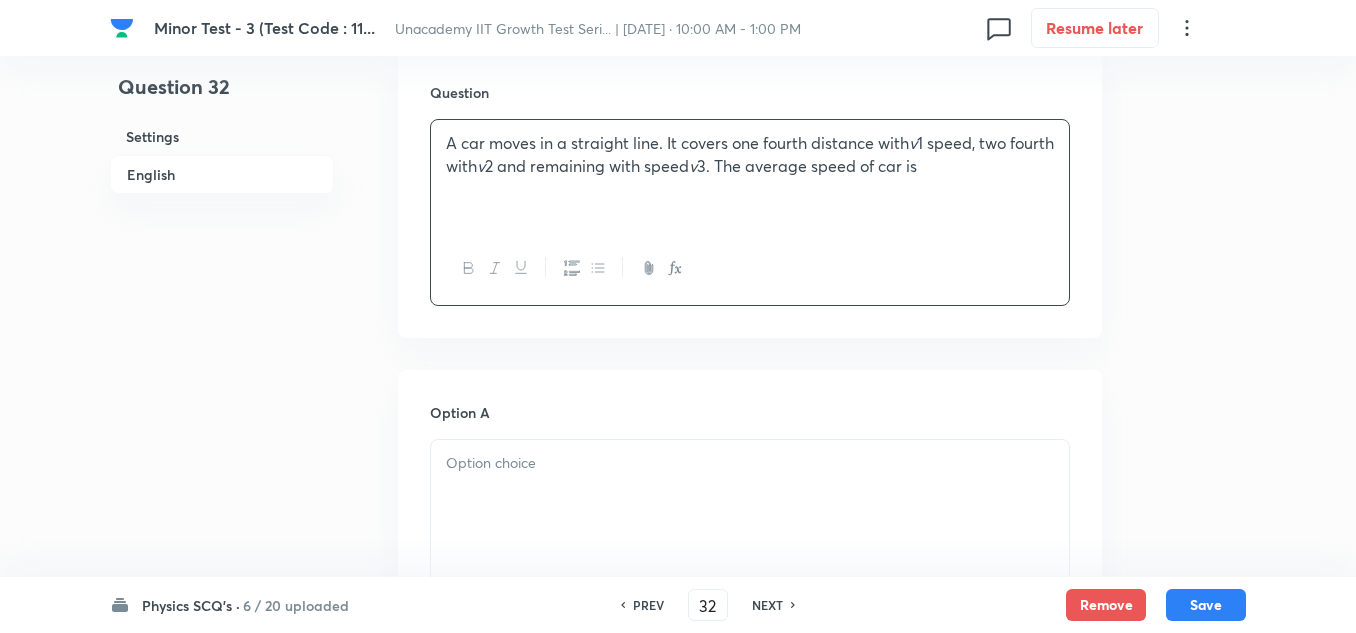 click at bounding box center [750, 496] 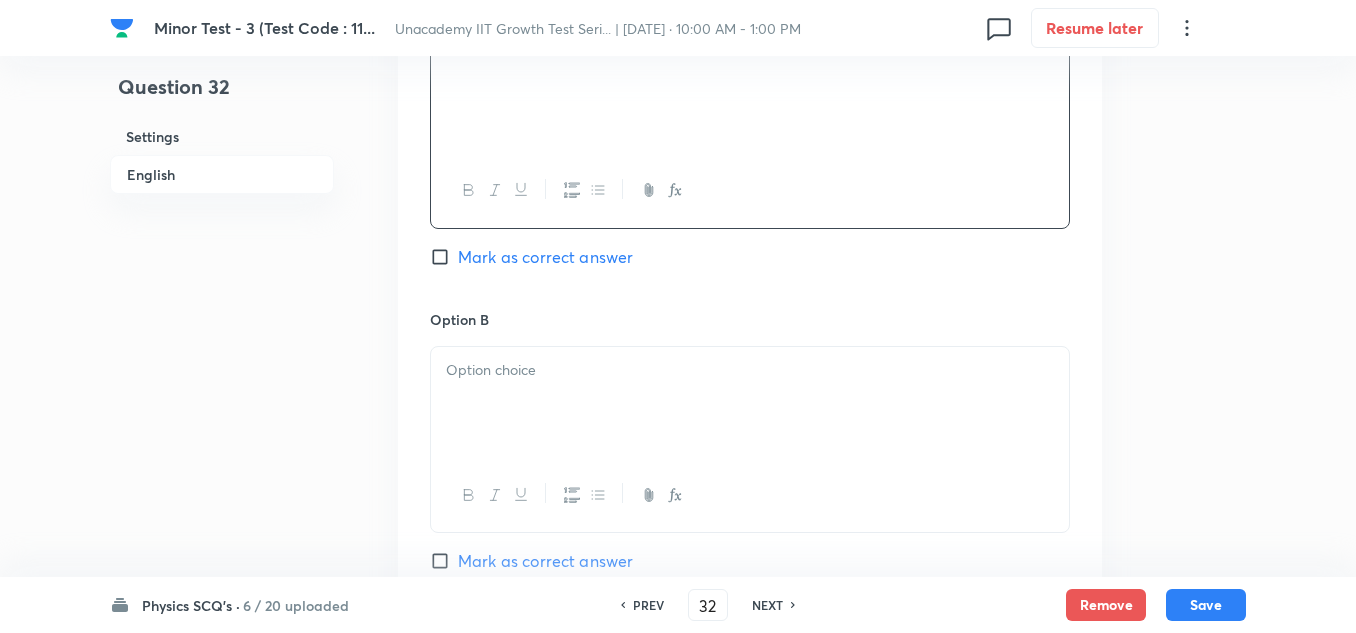 scroll, scrollTop: 1000, scrollLeft: 0, axis: vertical 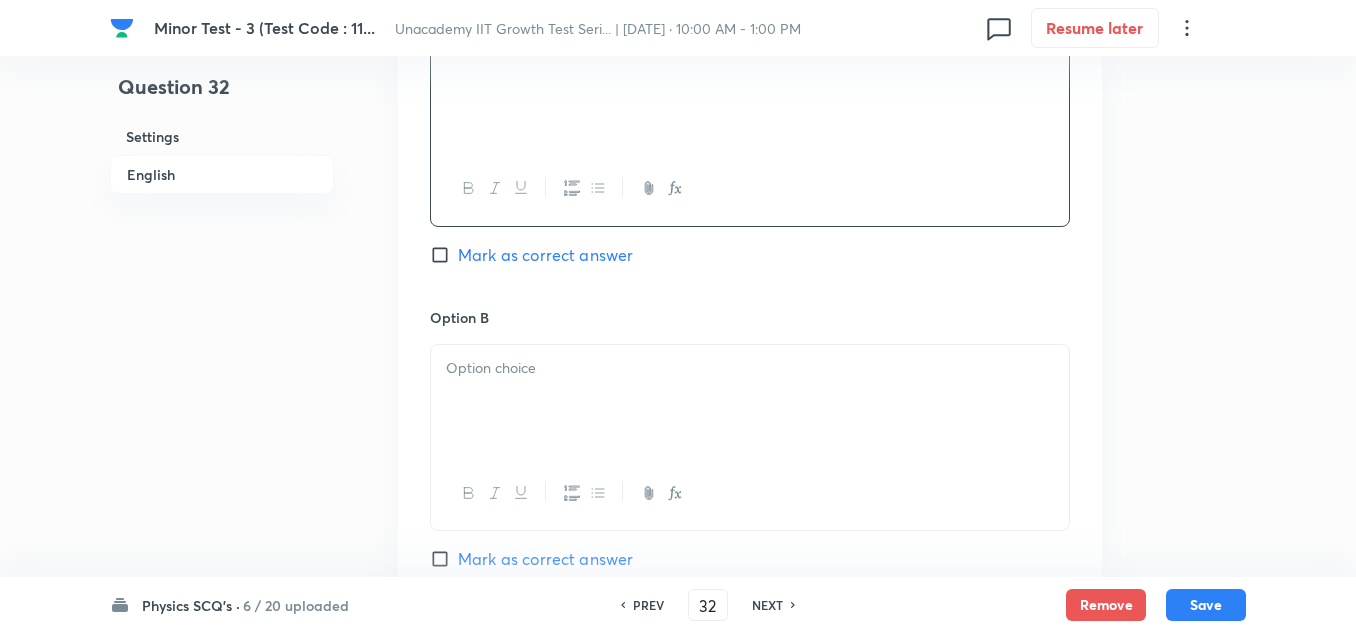 click at bounding box center [750, 401] 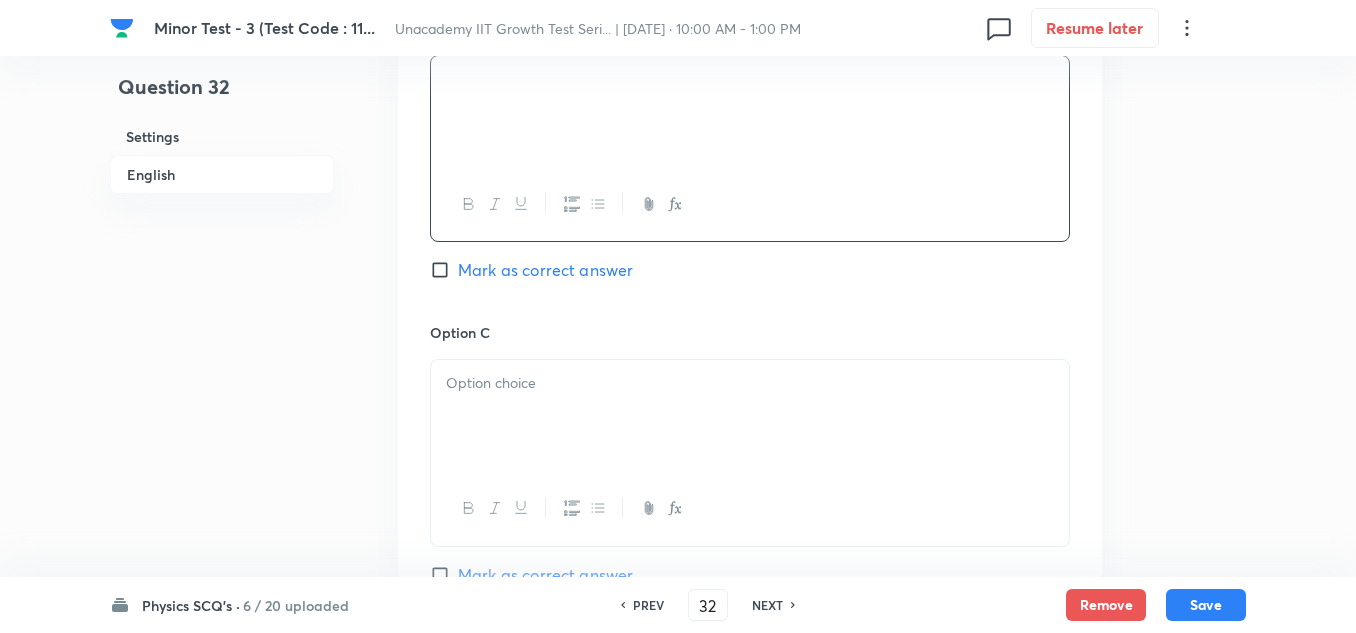 scroll, scrollTop: 1300, scrollLeft: 0, axis: vertical 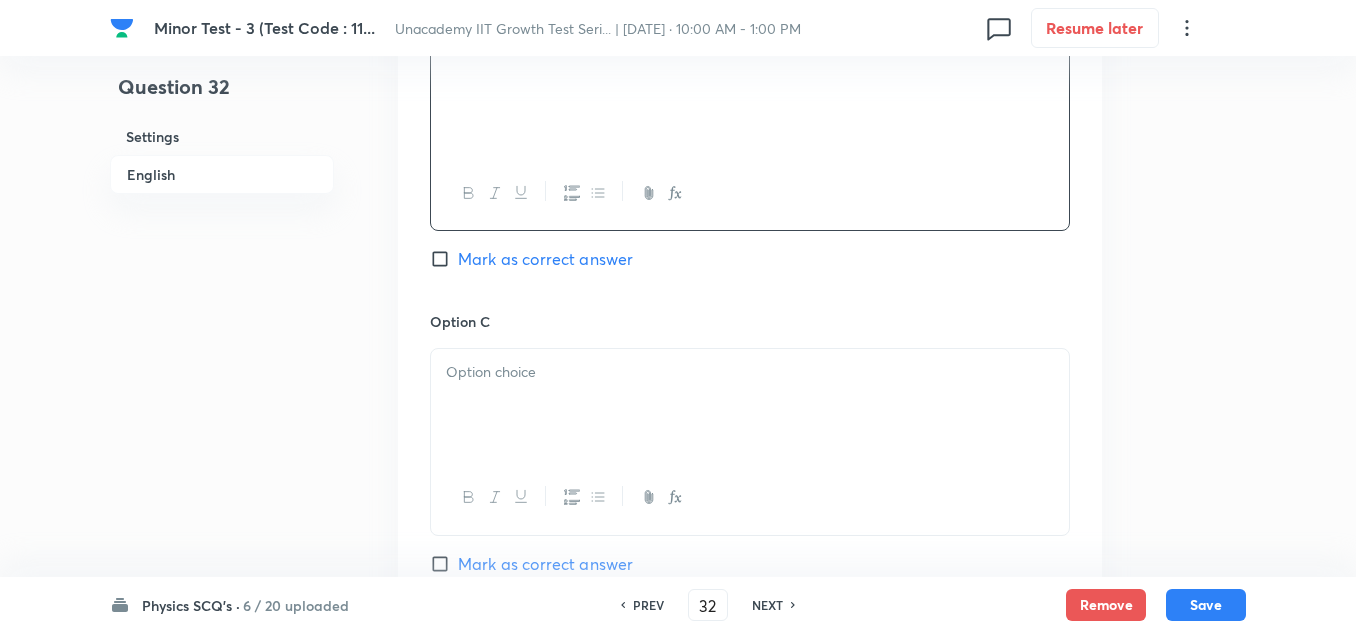 click at bounding box center (750, 405) 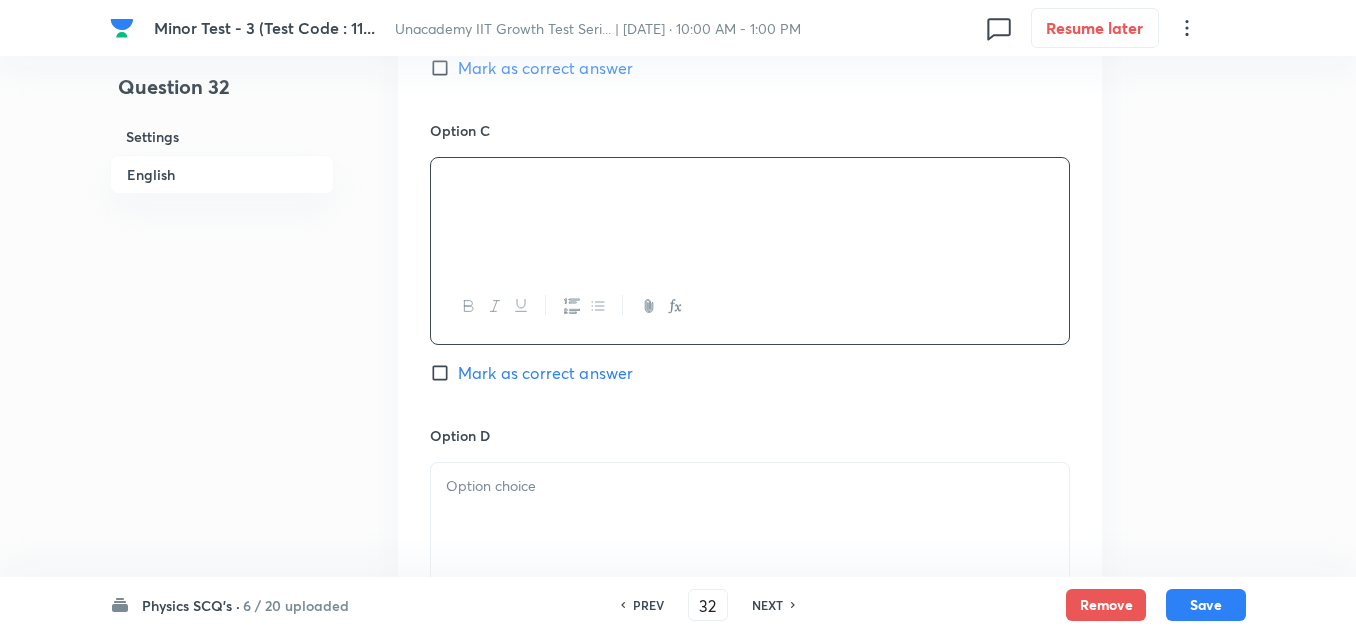 scroll, scrollTop: 1500, scrollLeft: 0, axis: vertical 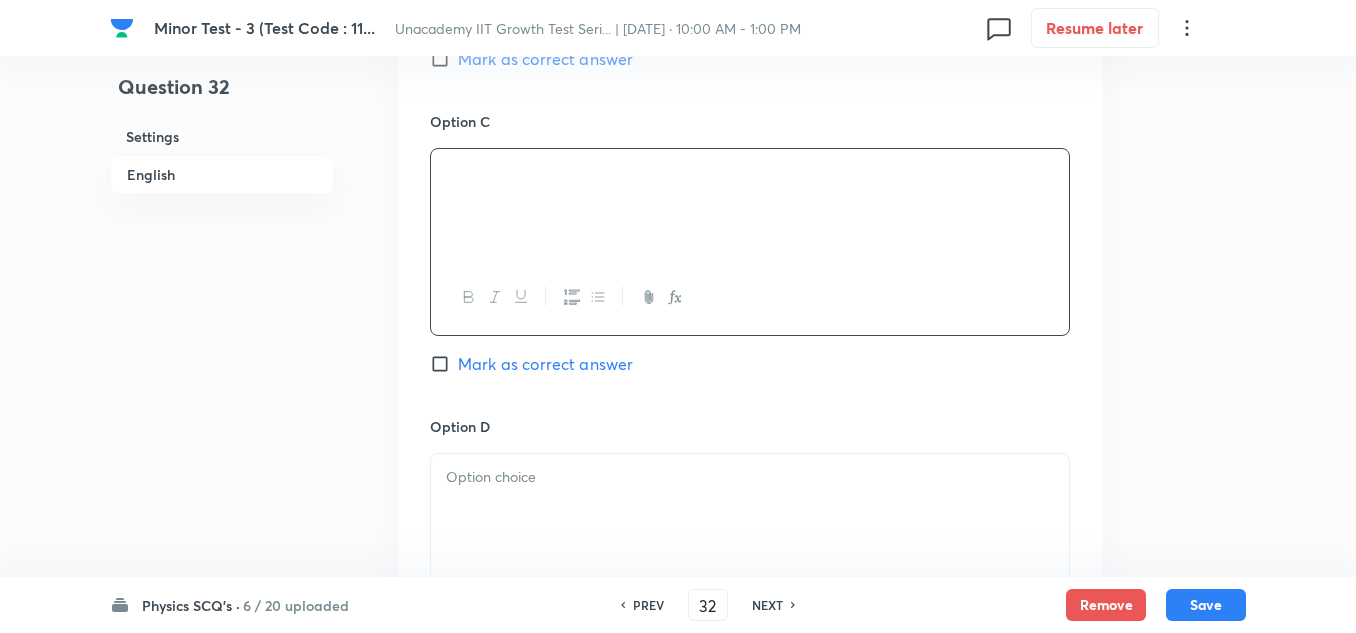 click at bounding box center (750, 477) 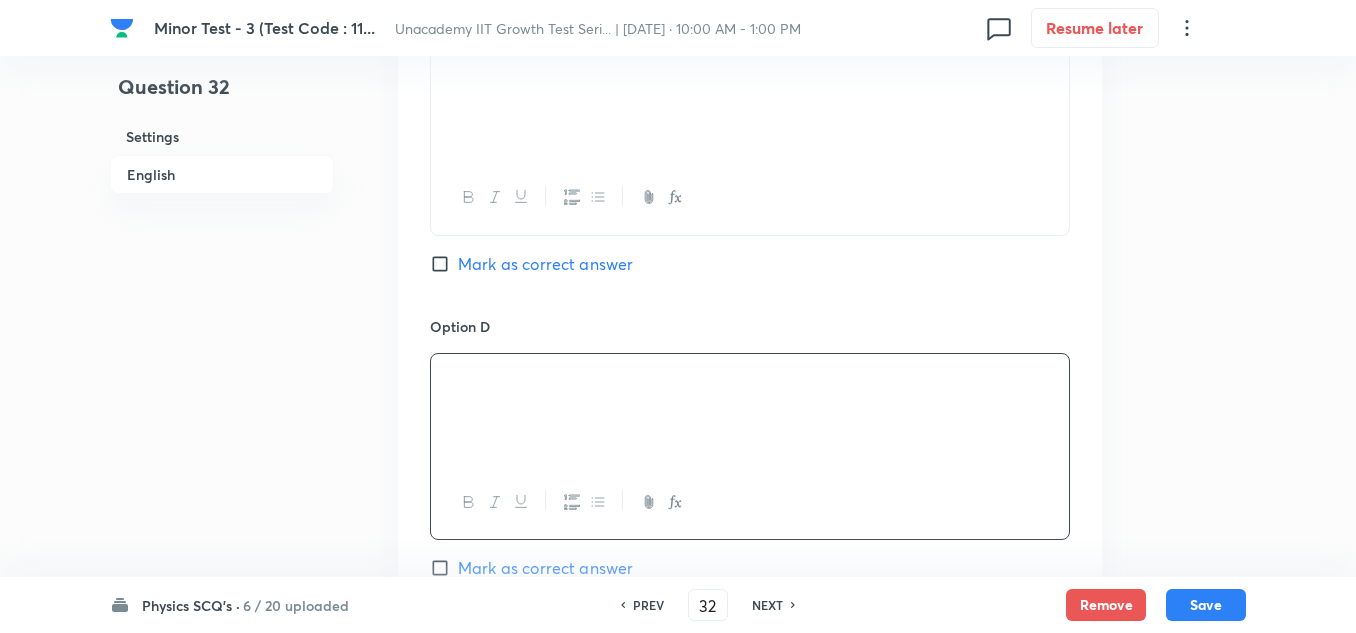 scroll, scrollTop: 1700, scrollLeft: 0, axis: vertical 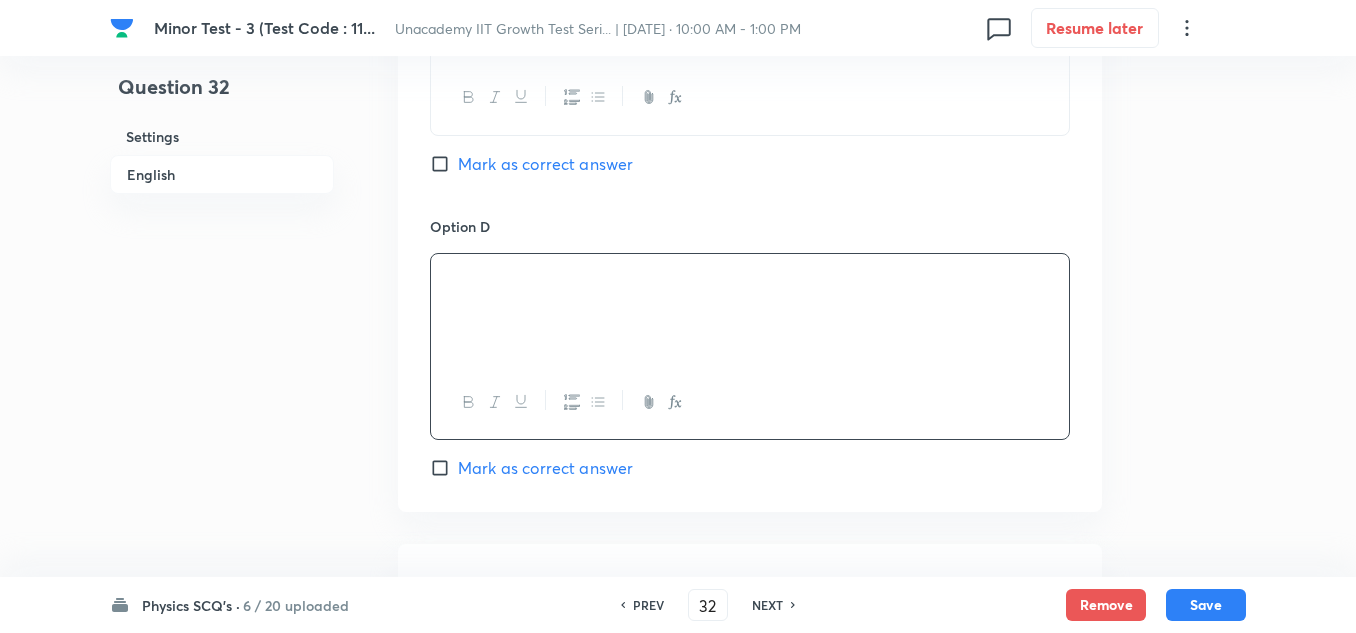 click on "Mark as correct answer" at bounding box center (545, 468) 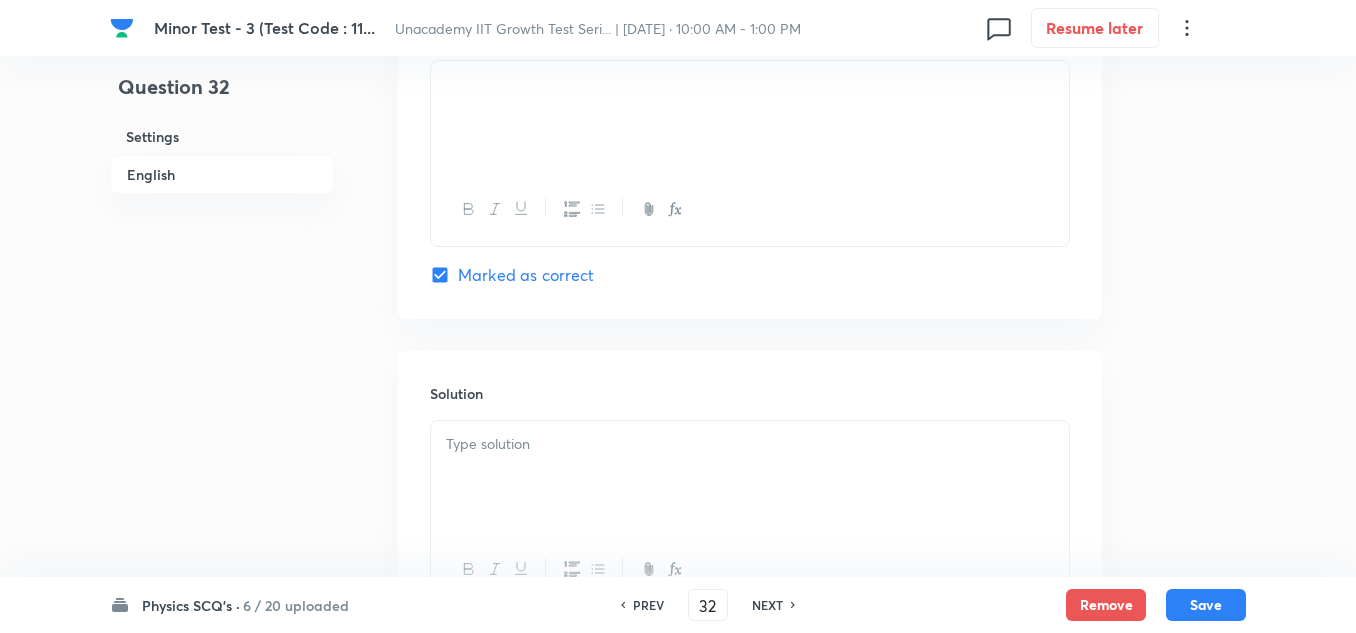 scroll, scrollTop: 2000, scrollLeft: 0, axis: vertical 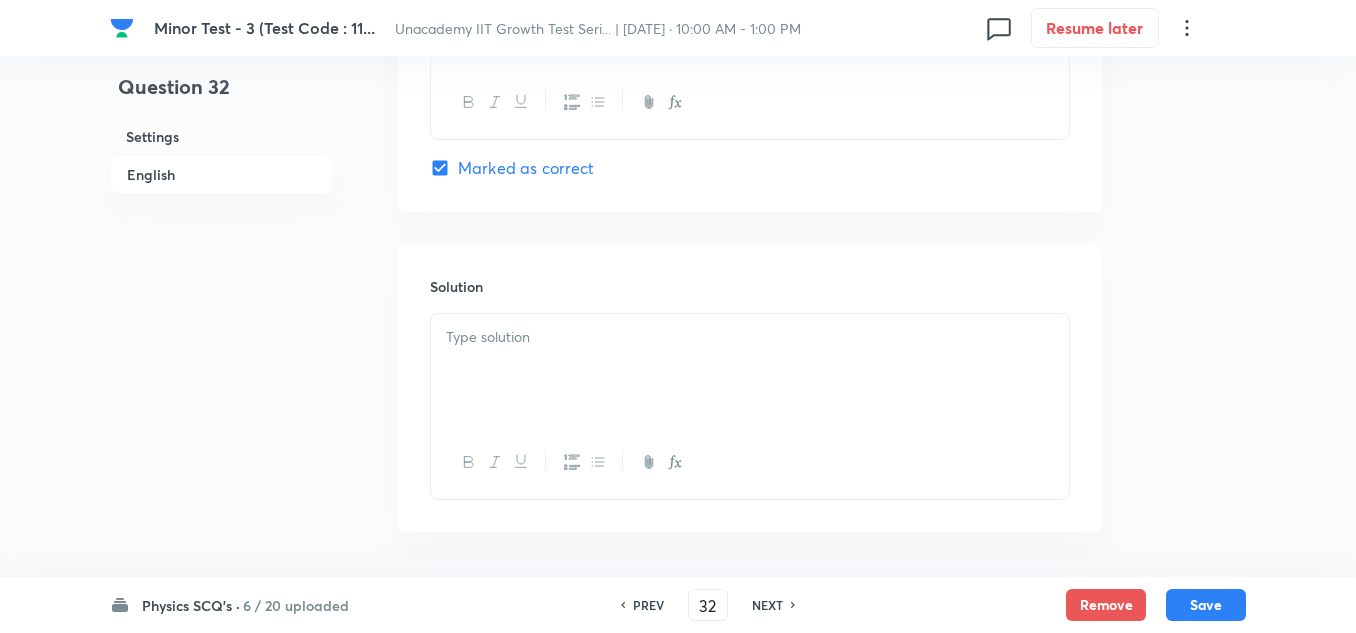 click at bounding box center [750, 370] 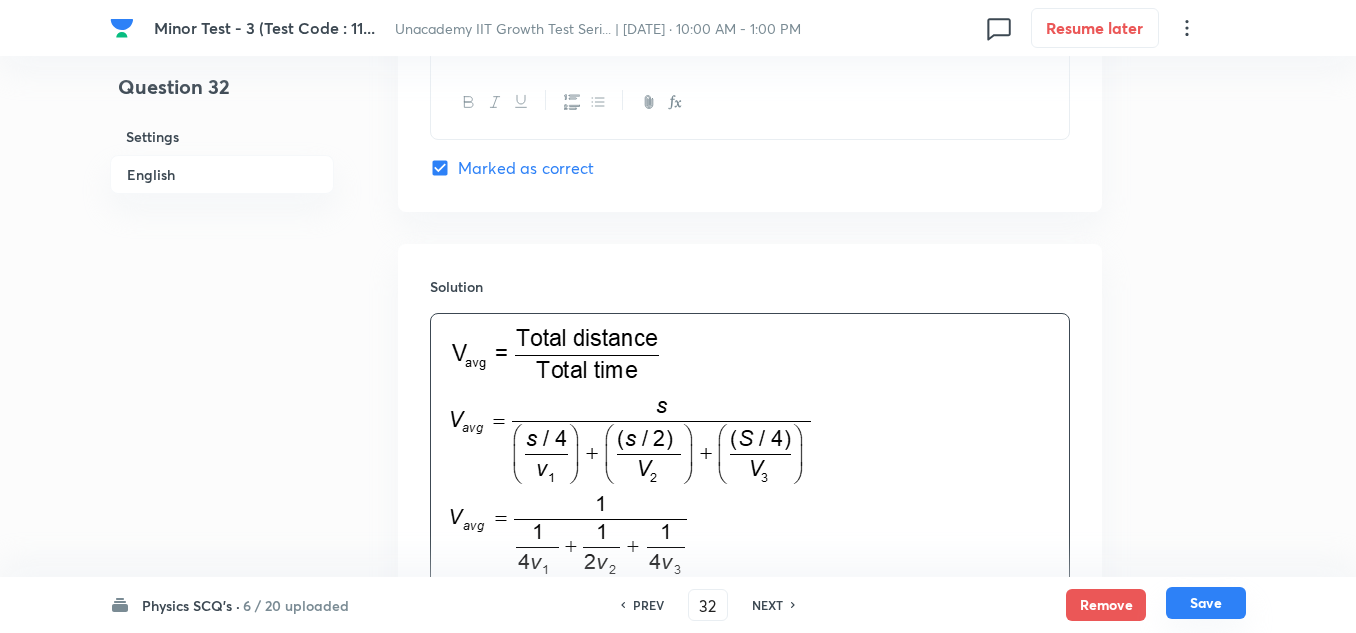 click on "Save" at bounding box center (1206, 603) 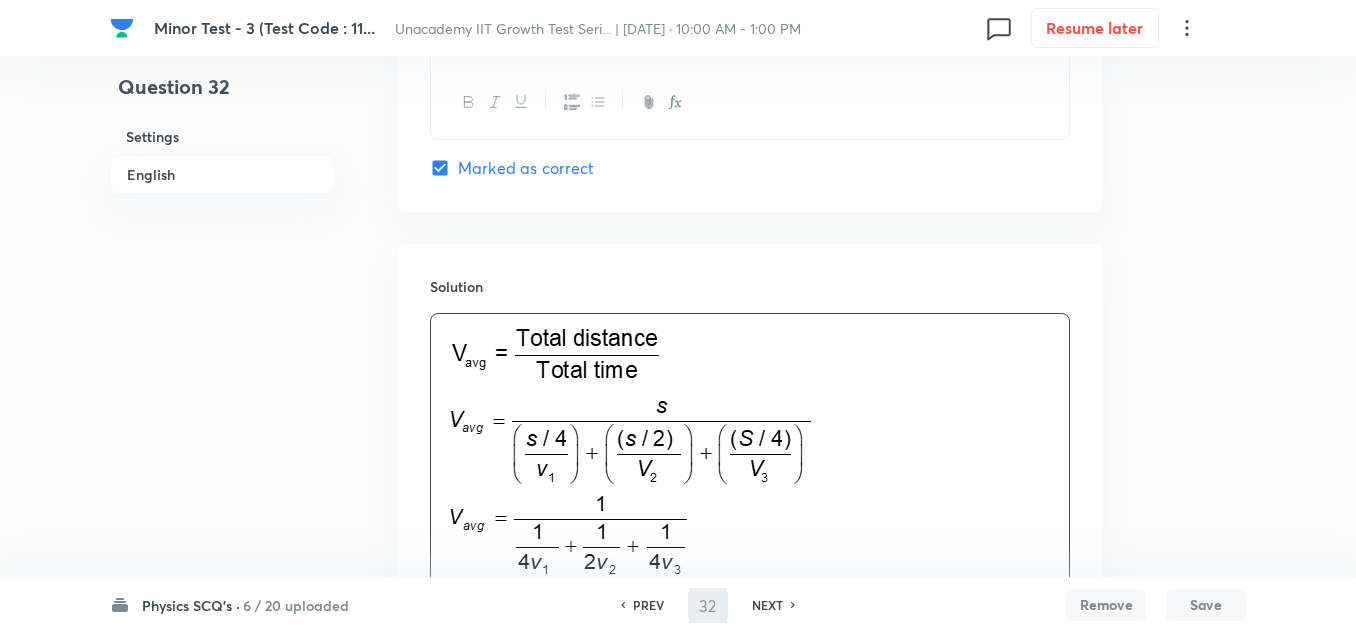 type on "33" 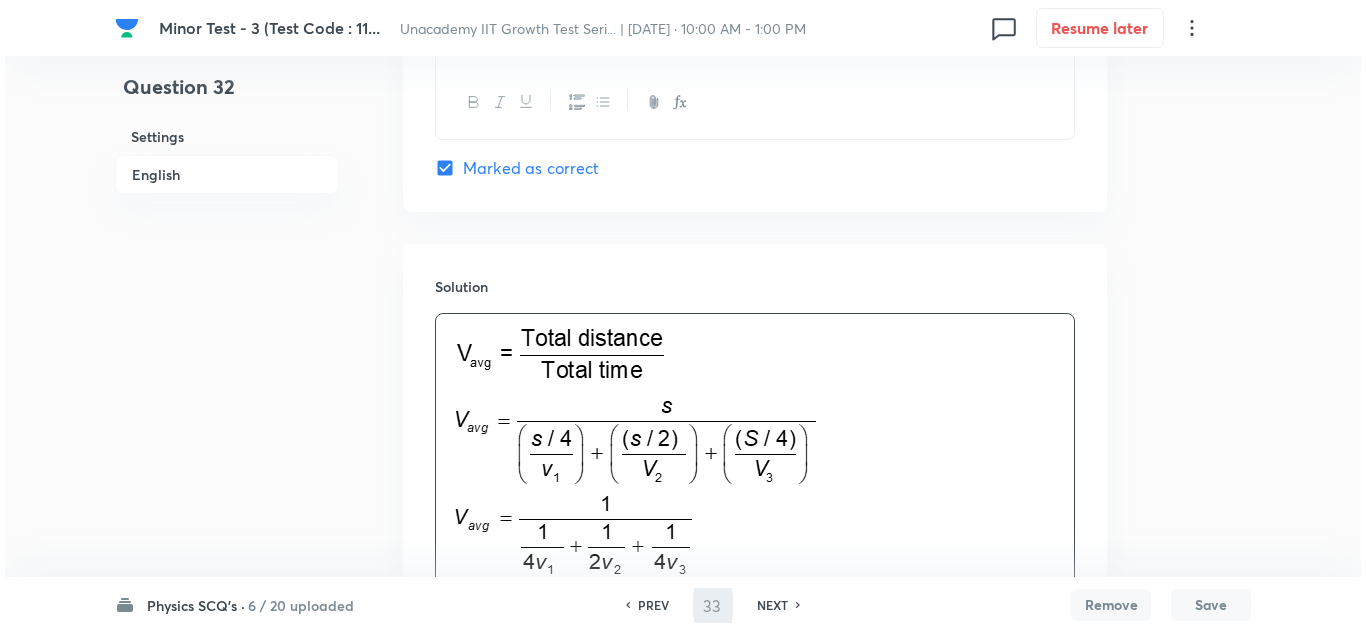 scroll, scrollTop: 0, scrollLeft: 0, axis: both 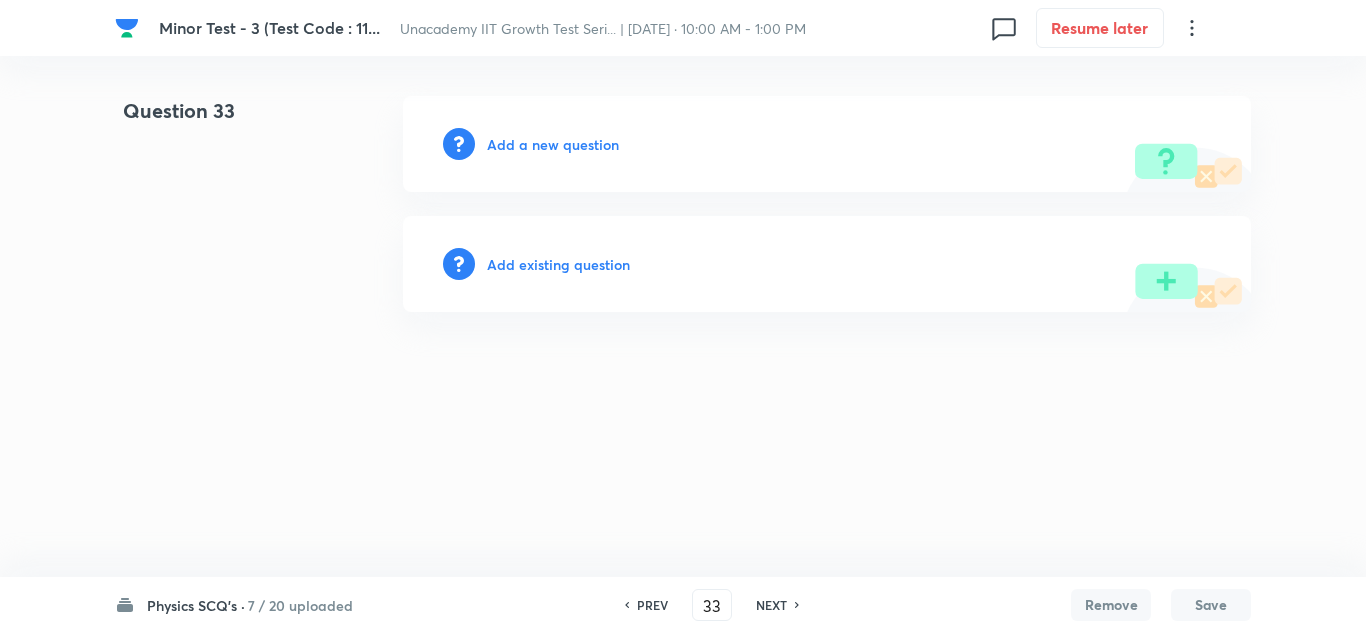 click on "Add a new question" at bounding box center [553, 144] 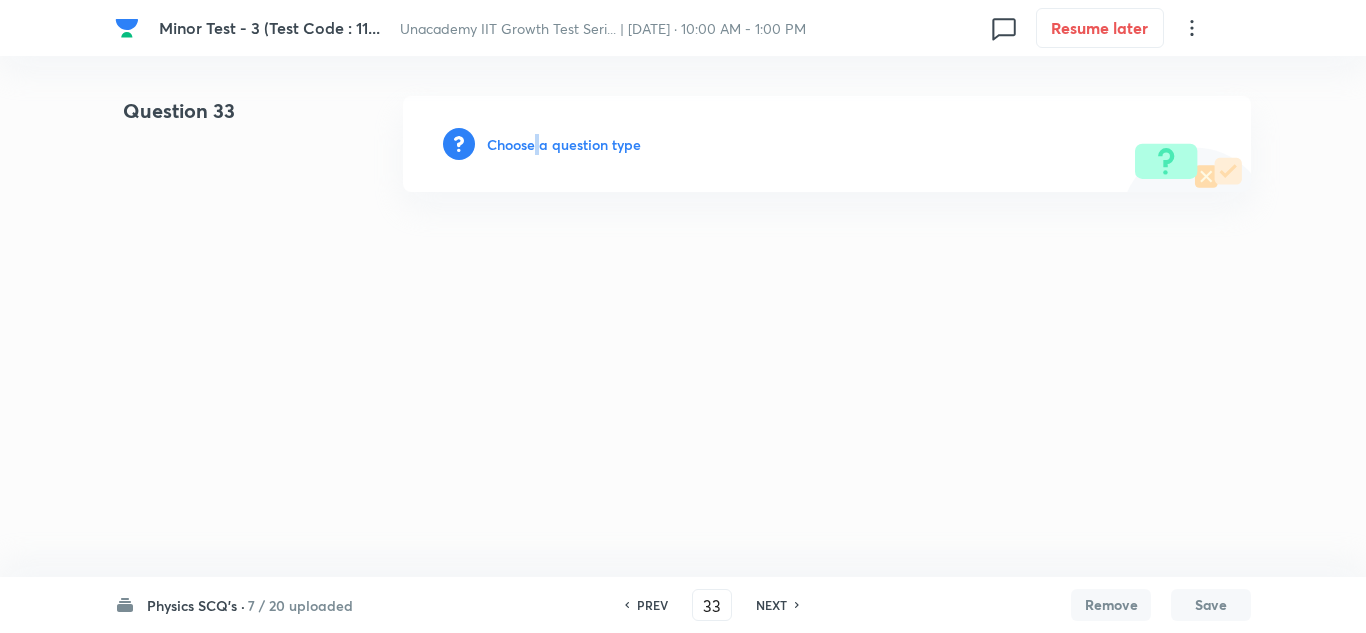 click on "Choose a question type" at bounding box center (564, 144) 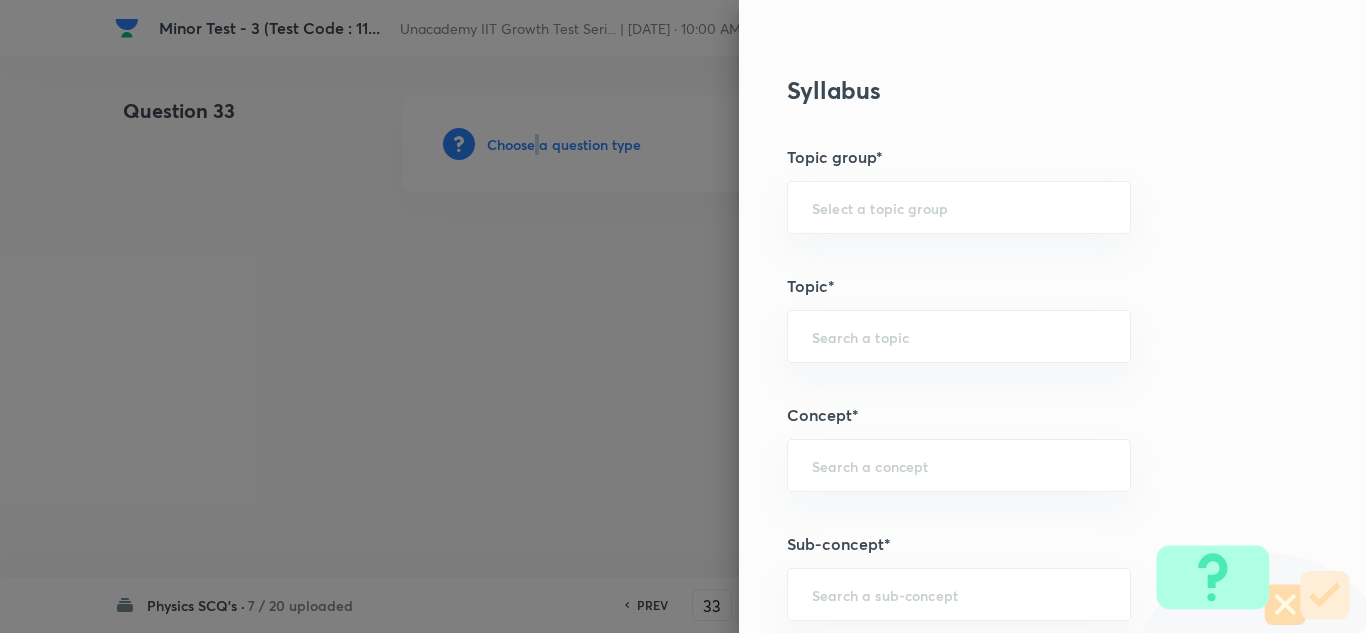 scroll, scrollTop: 1000, scrollLeft: 0, axis: vertical 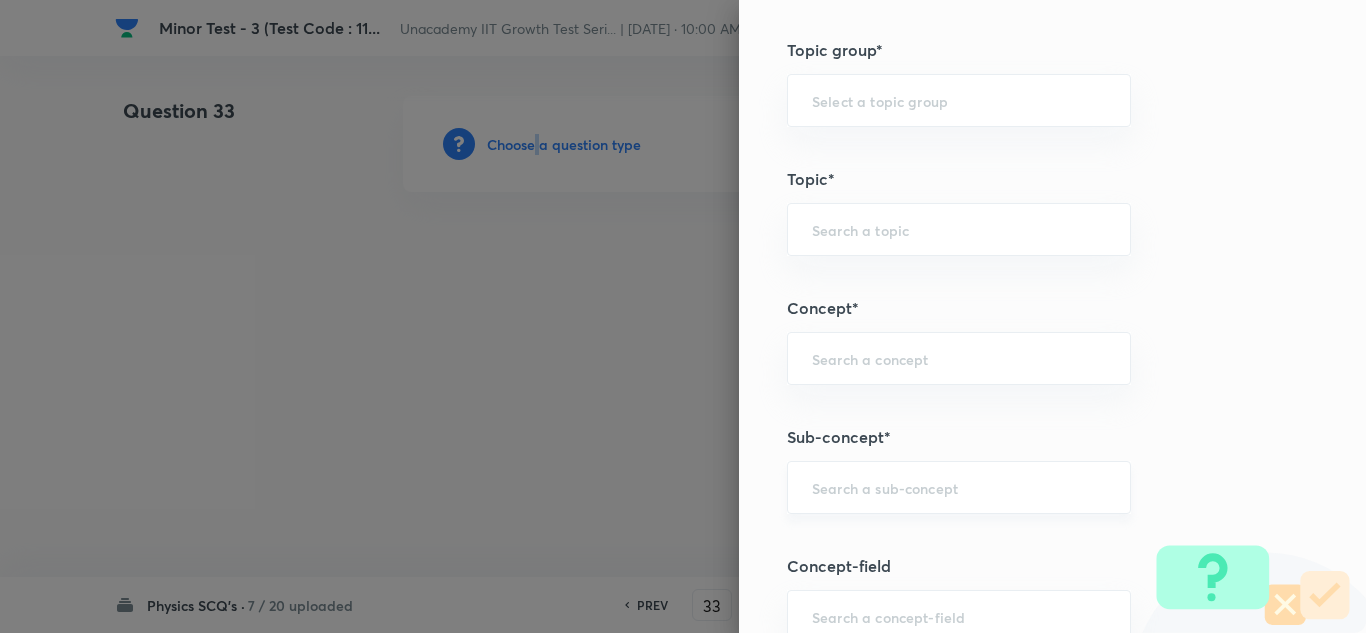 click on "​" at bounding box center (959, 487) 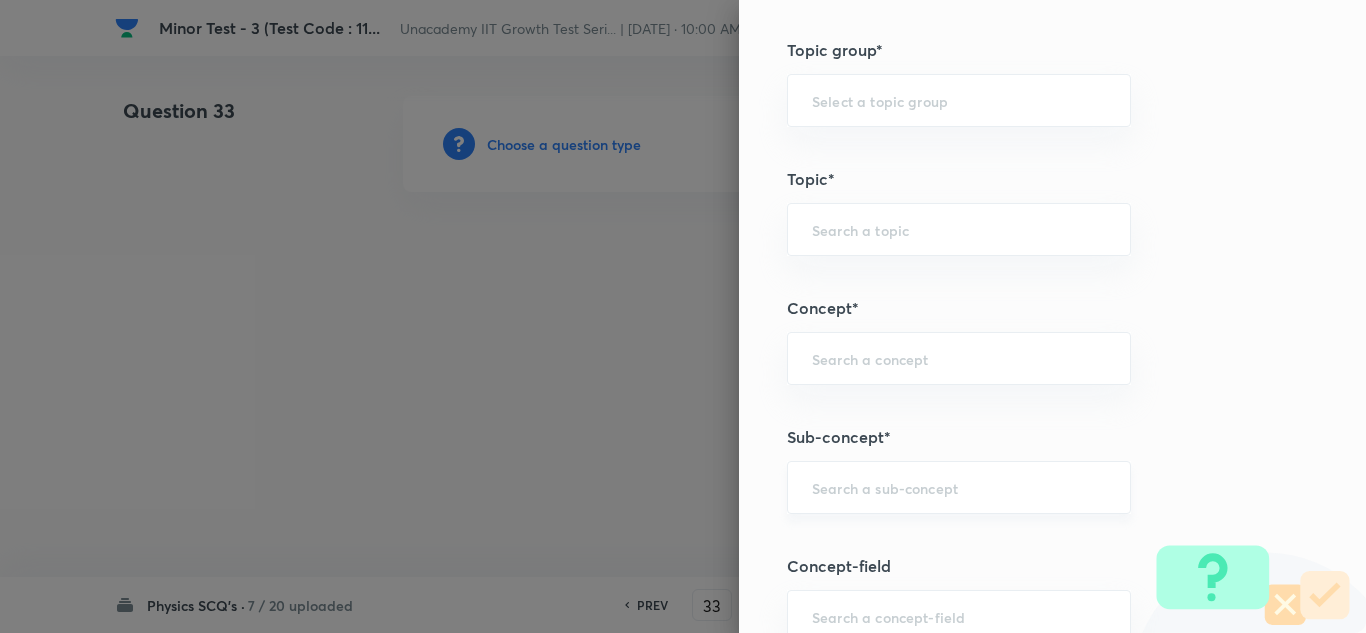 paste on "Displacement" 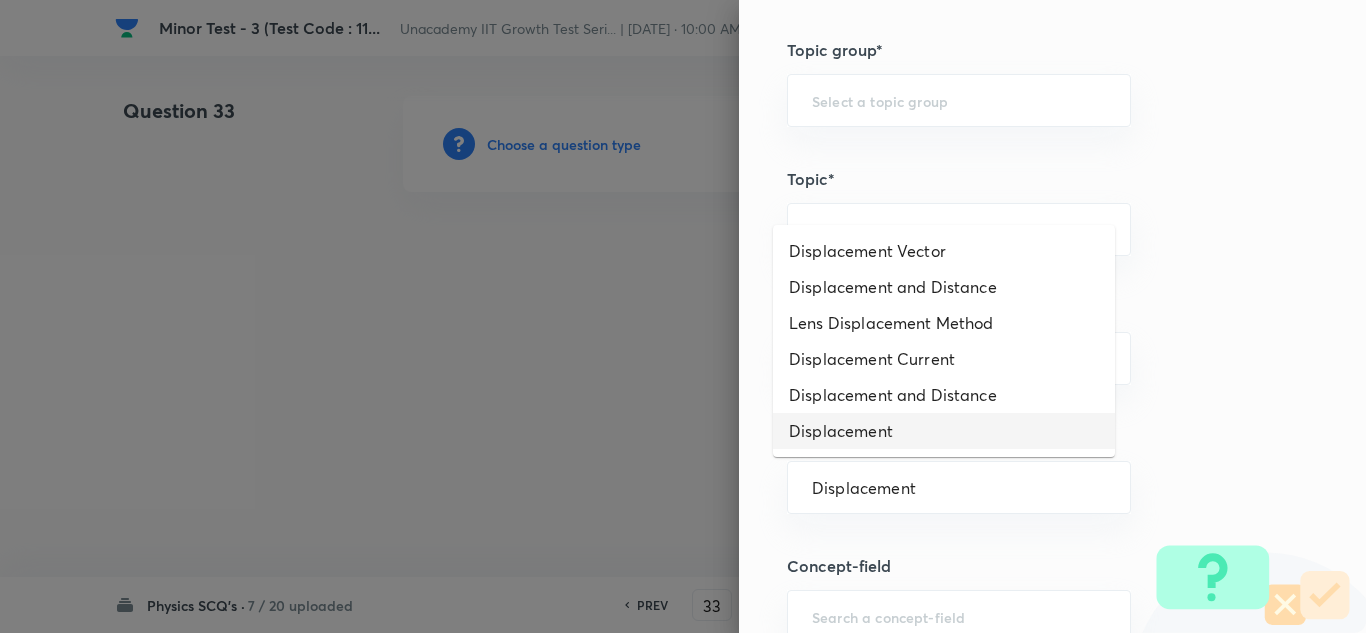 click on "Displacement" at bounding box center (944, 431) 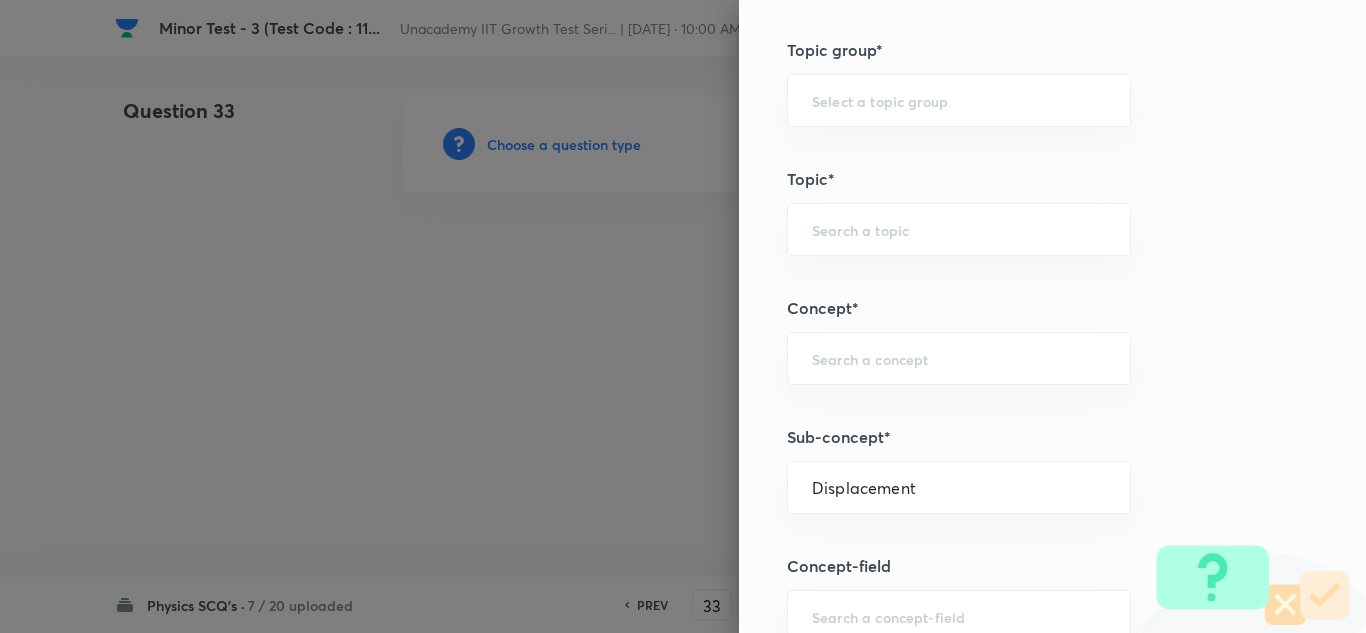 type on "Physics" 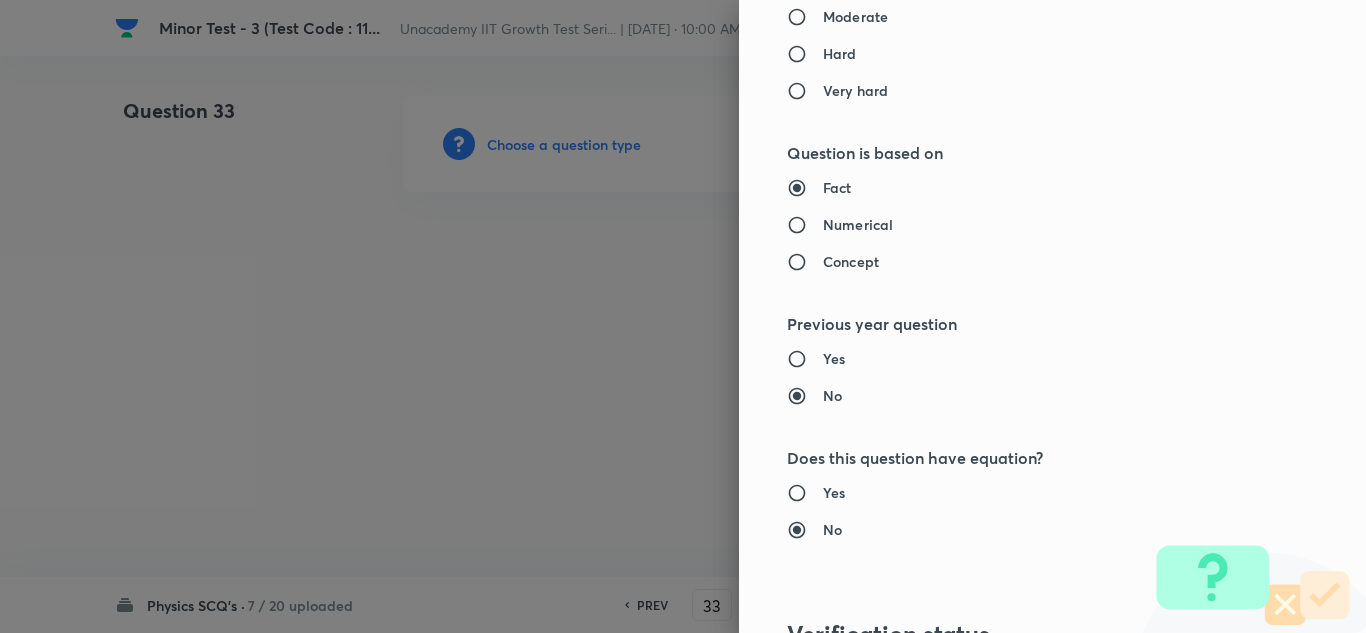 scroll, scrollTop: 1900, scrollLeft: 0, axis: vertical 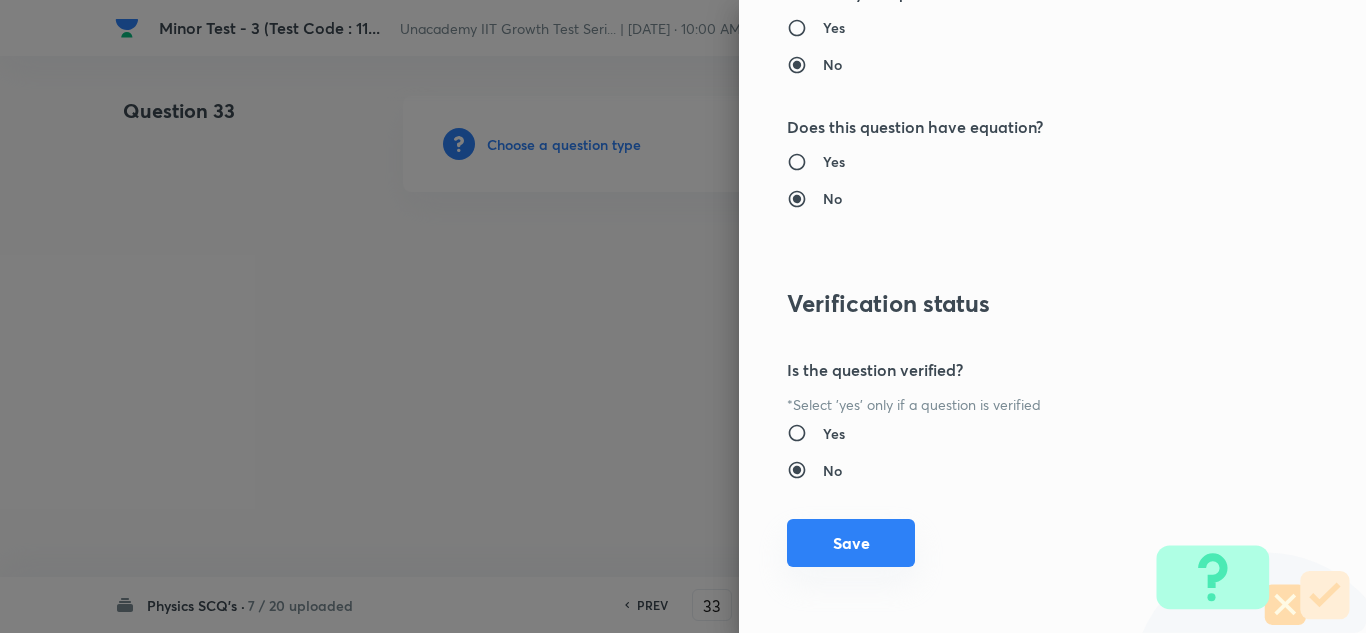 click on "Save" at bounding box center (851, 543) 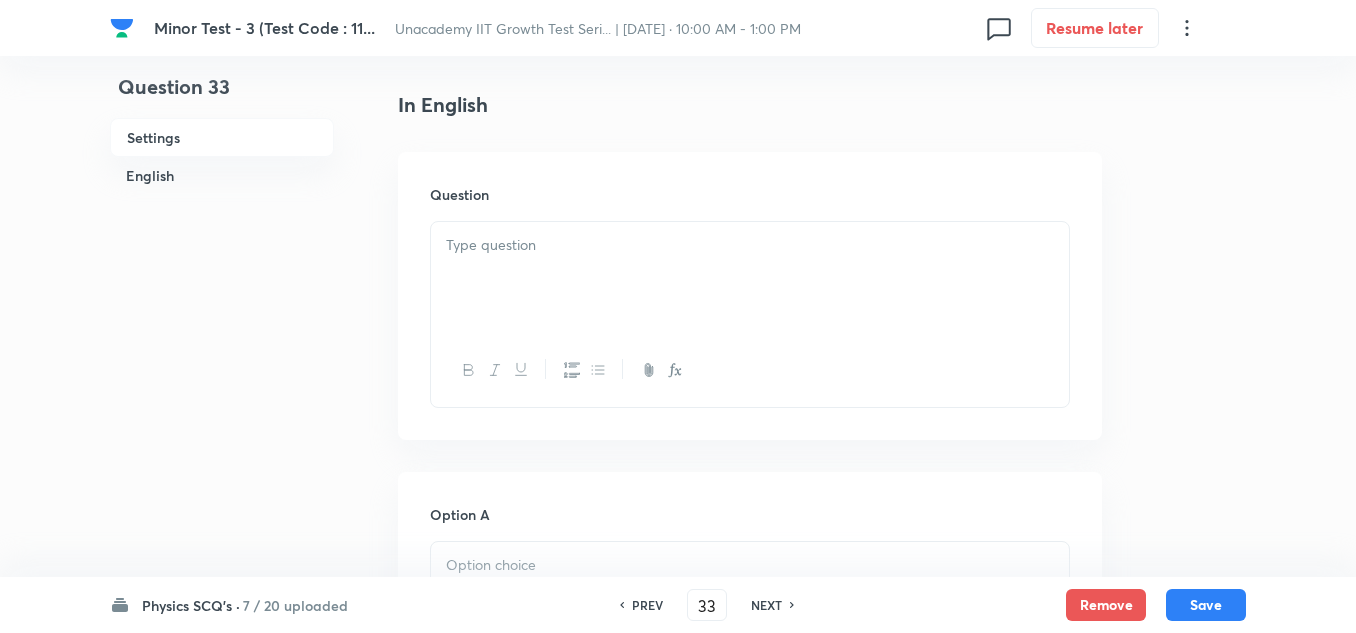 scroll, scrollTop: 500, scrollLeft: 0, axis: vertical 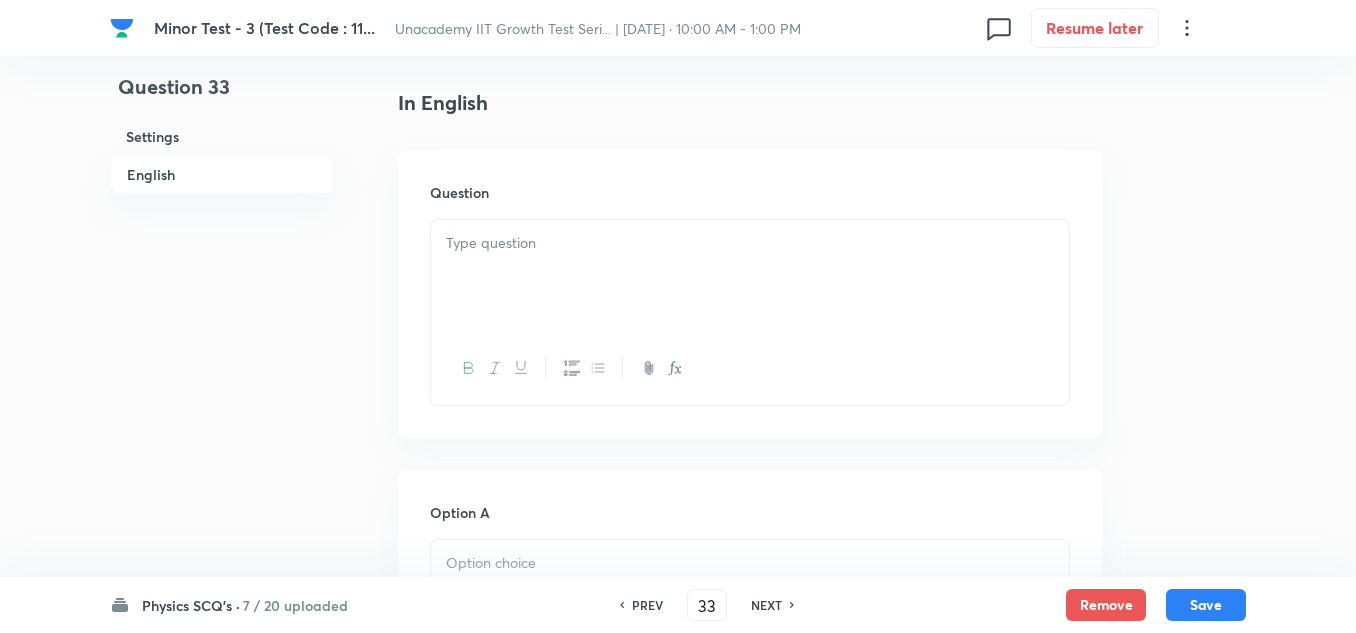click at bounding box center (750, 276) 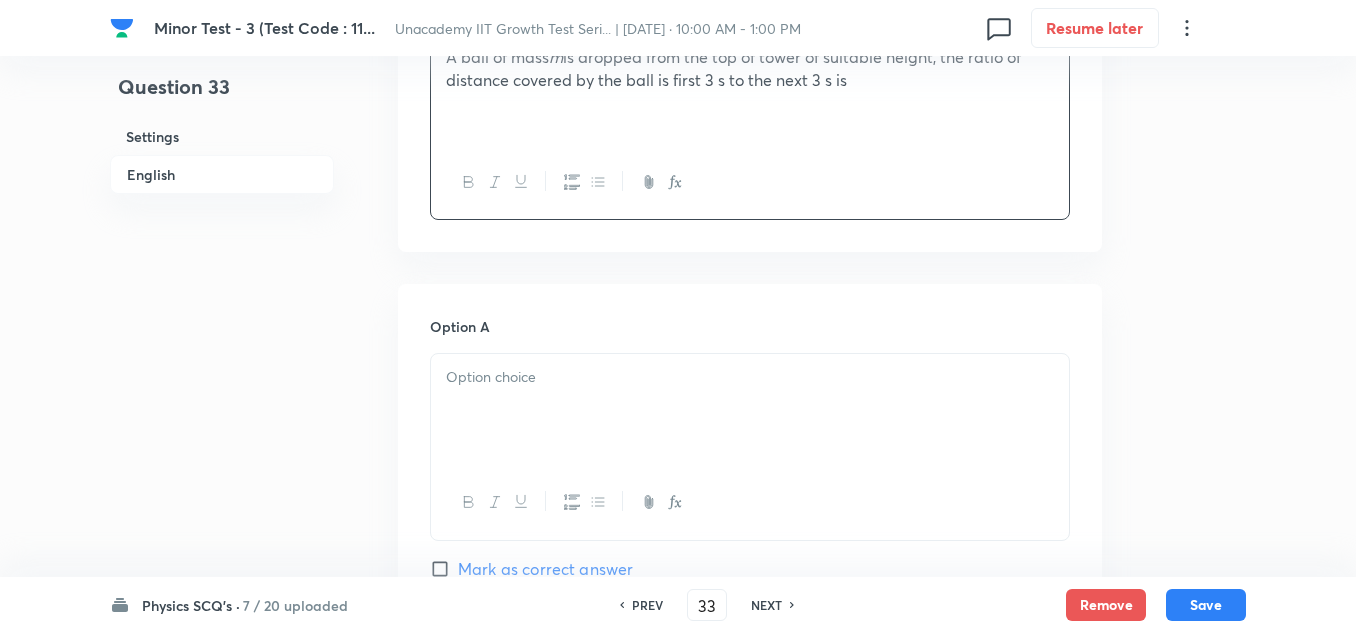 scroll, scrollTop: 700, scrollLeft: 0, axis: vertical 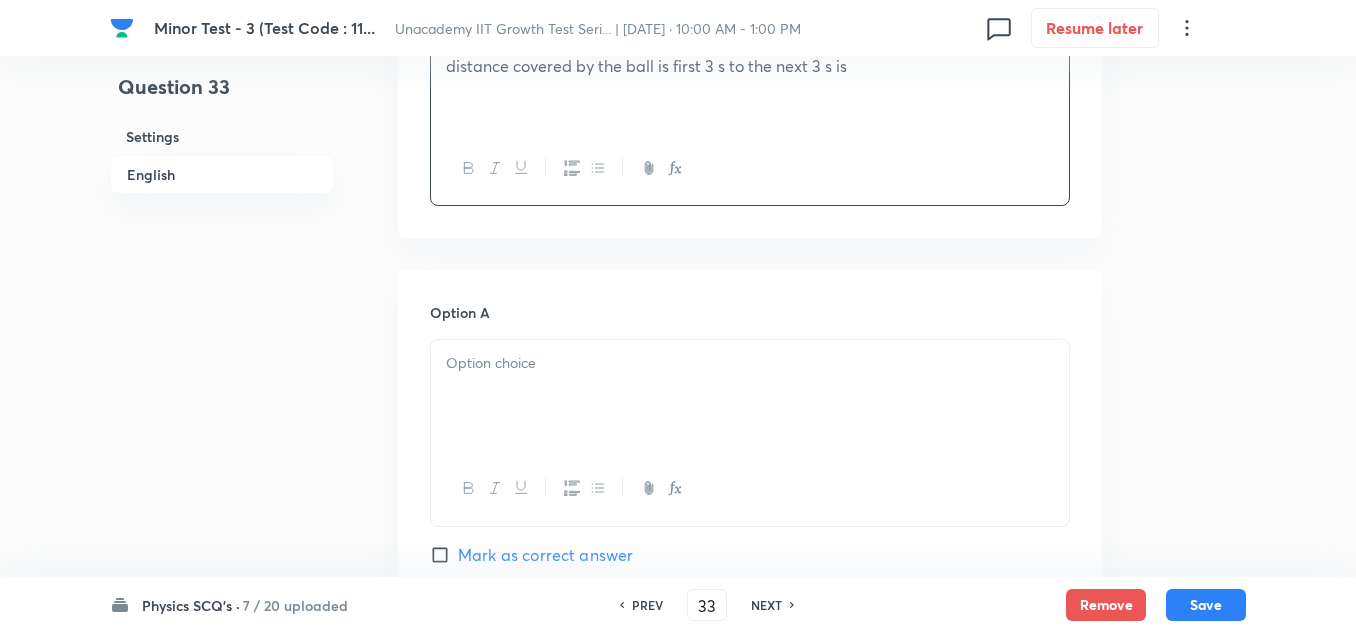 click at bounding box center [750, 396] 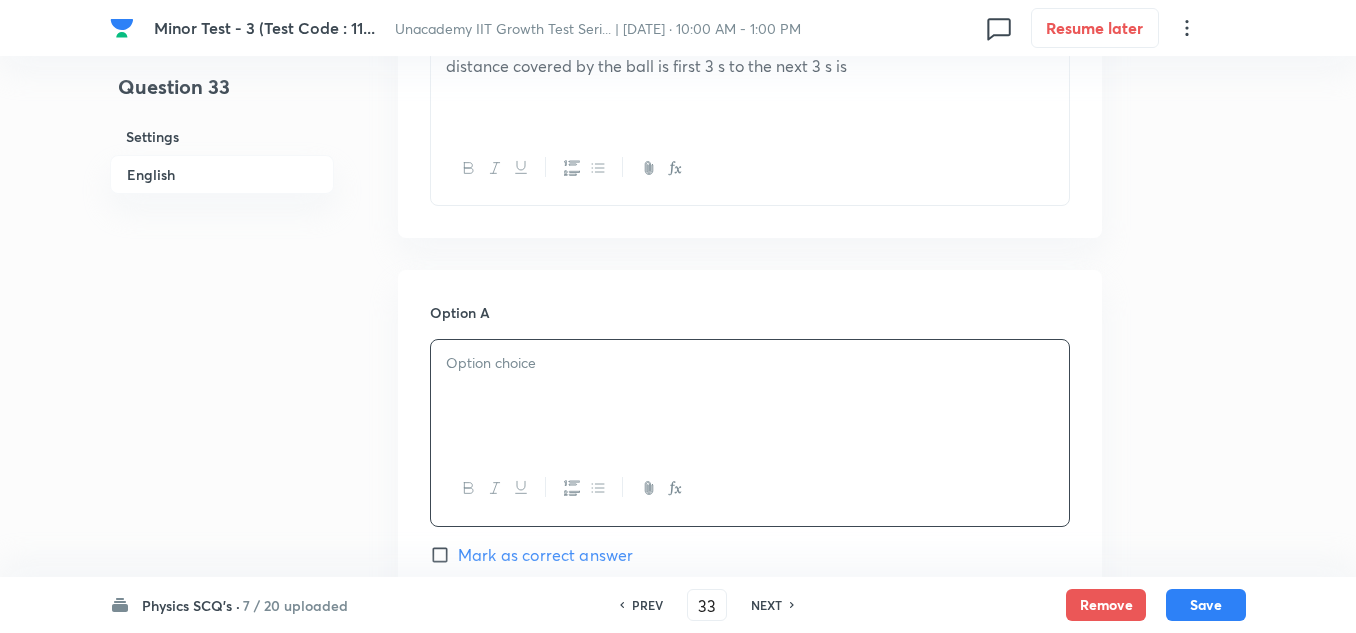 type 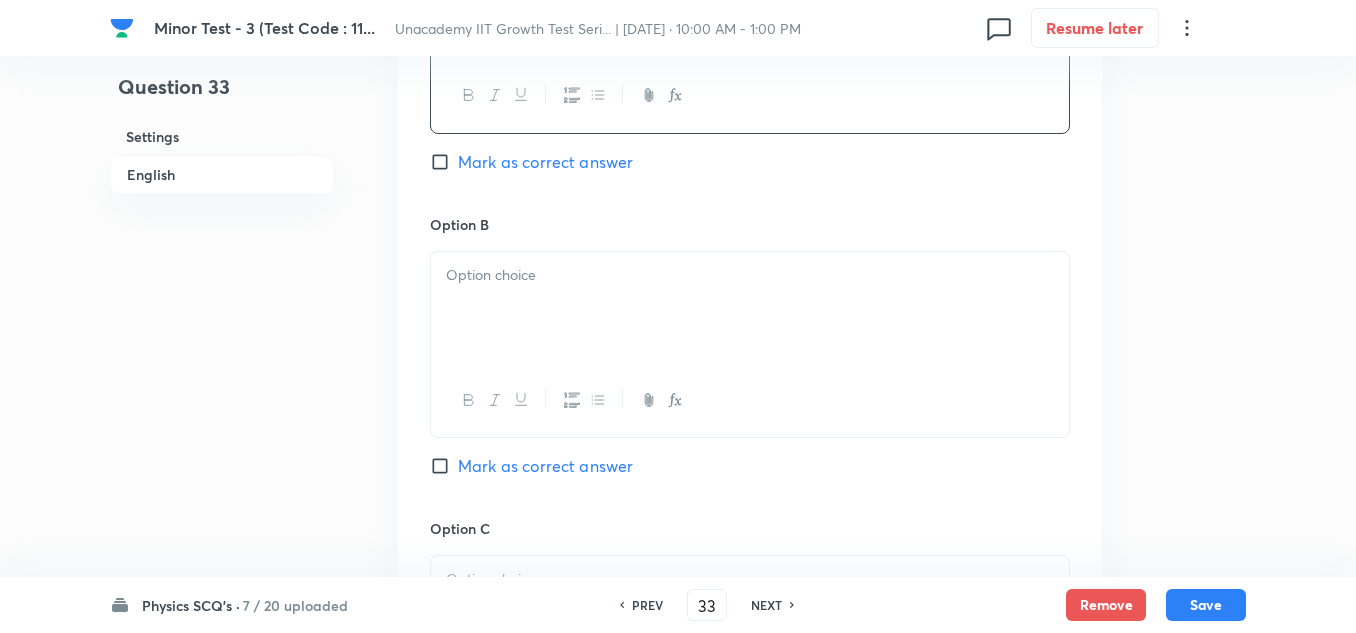 scroll, scrollTop: 1100, scrollLeft: 0, axis: vertical 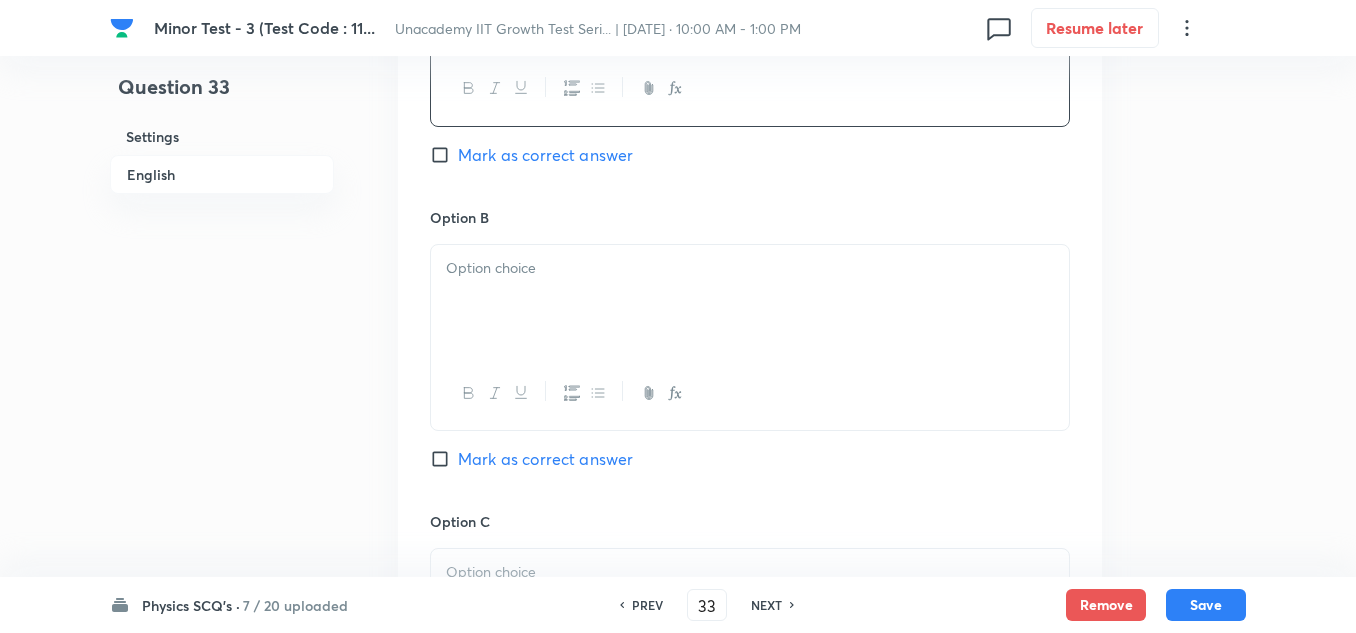 click at bounding box center (750, 301) 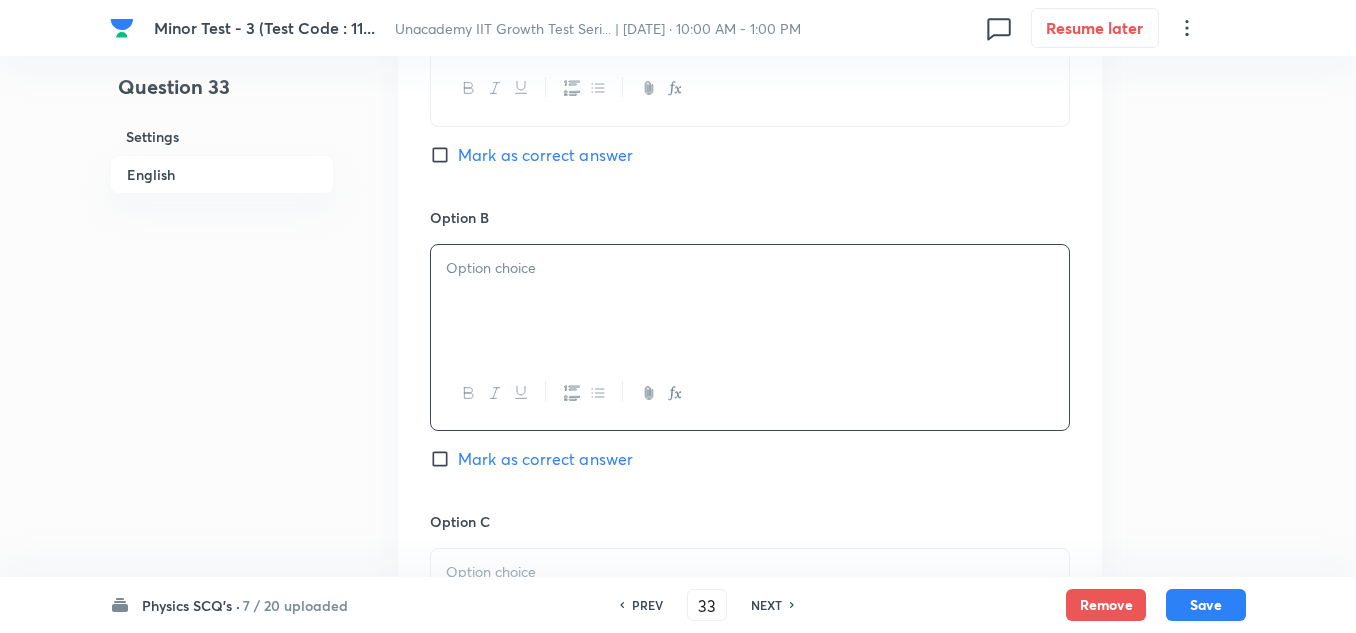 type 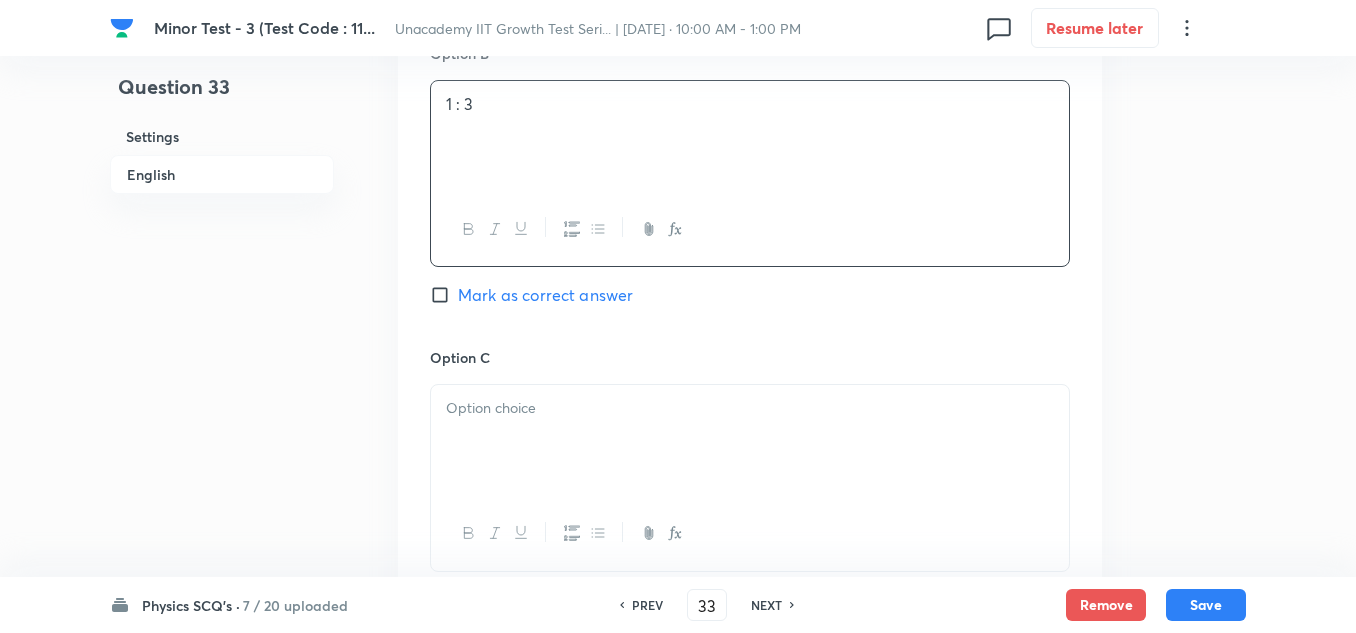 scroll, scrollTop: 1300, scrollLeft: 0, axis: vertical 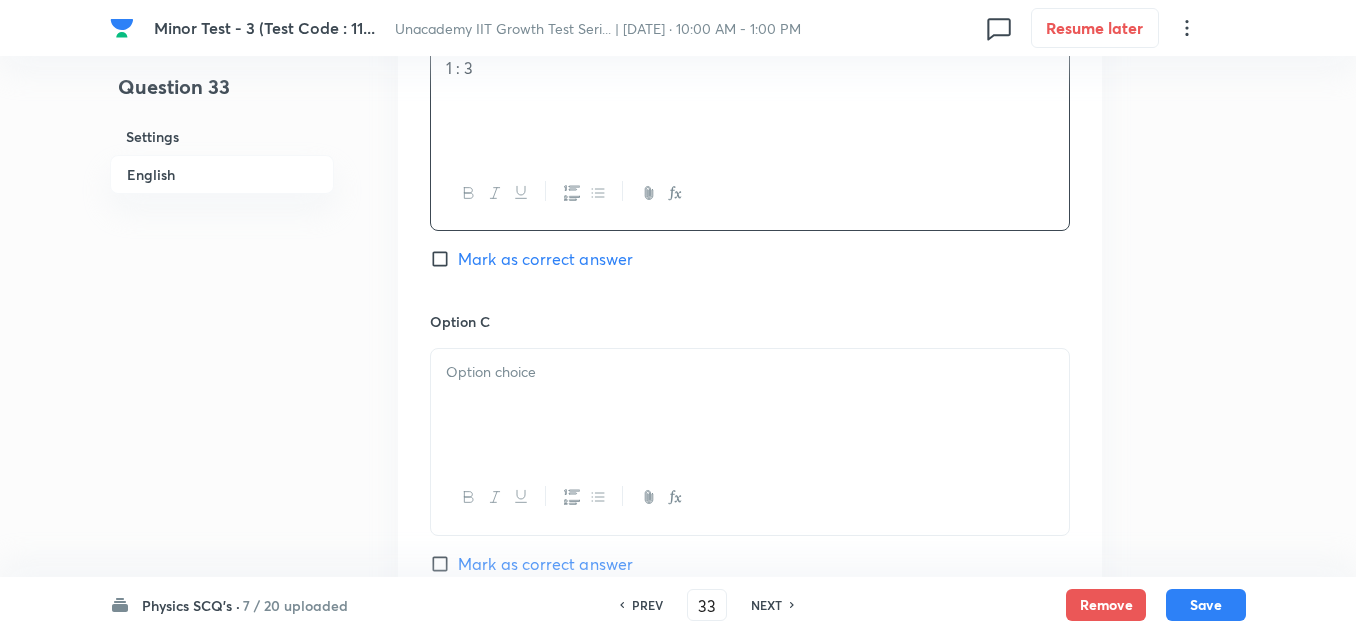 click at bounding box center [750, 372] 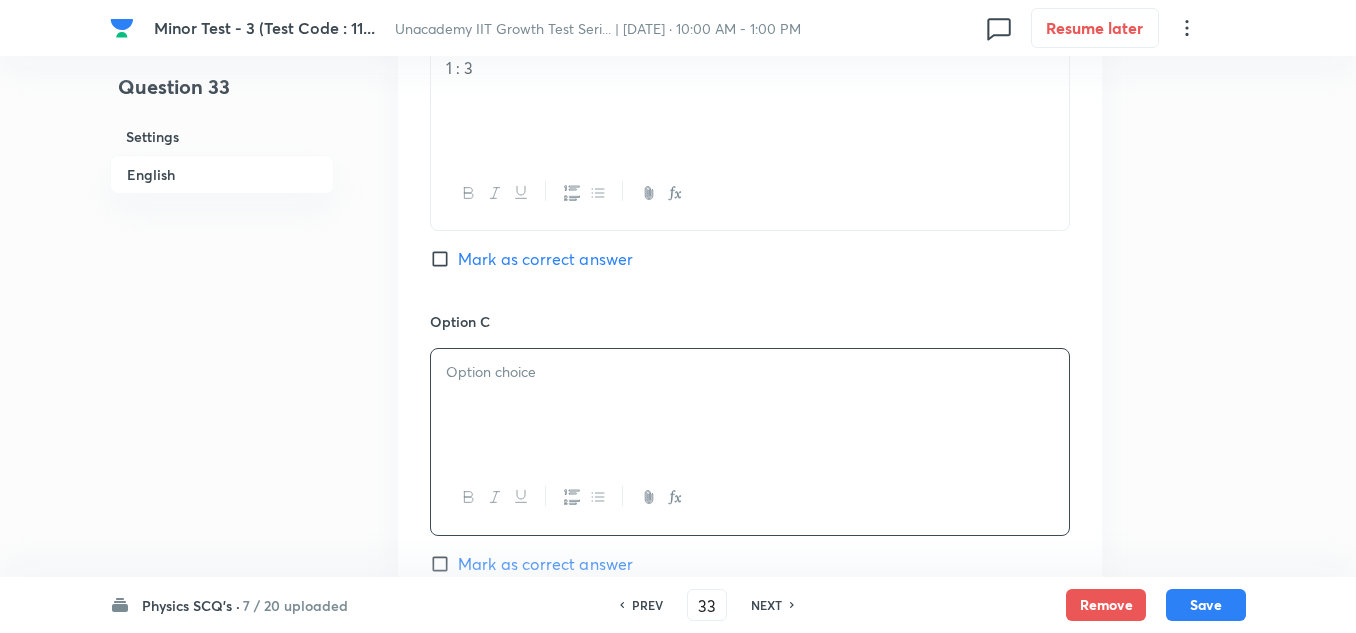 type 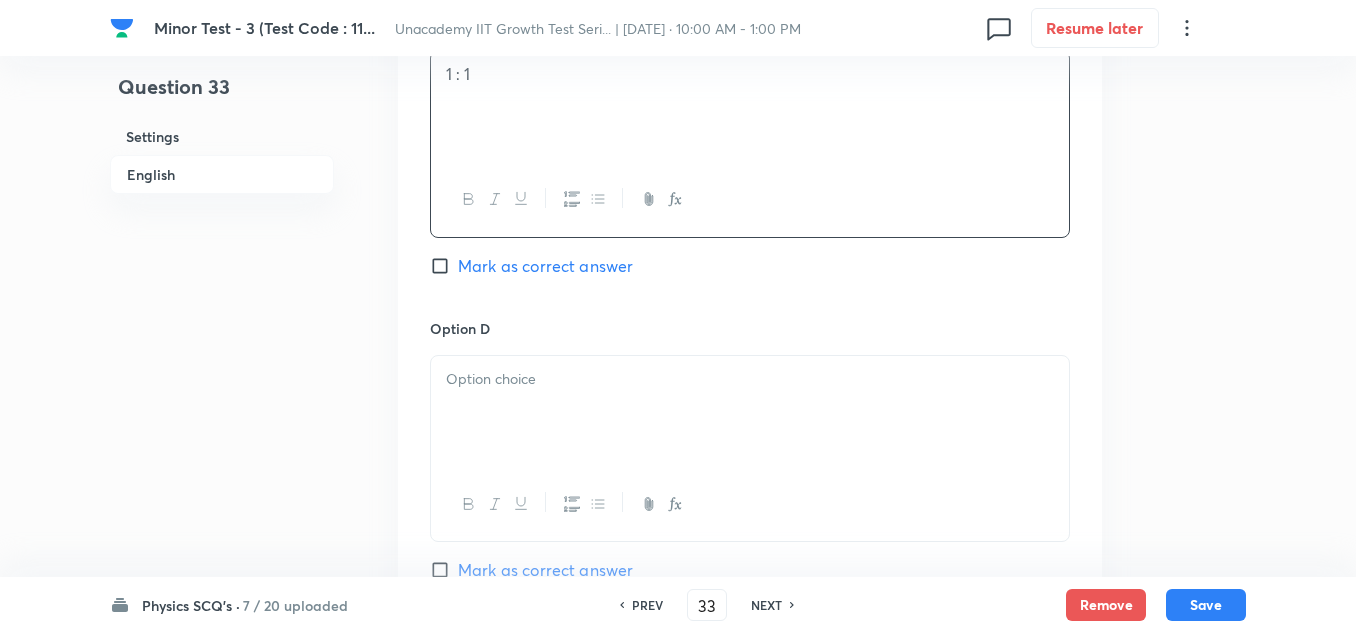 scroll, scrollTop: 1600, scrollLeft: 0, axis: vertical 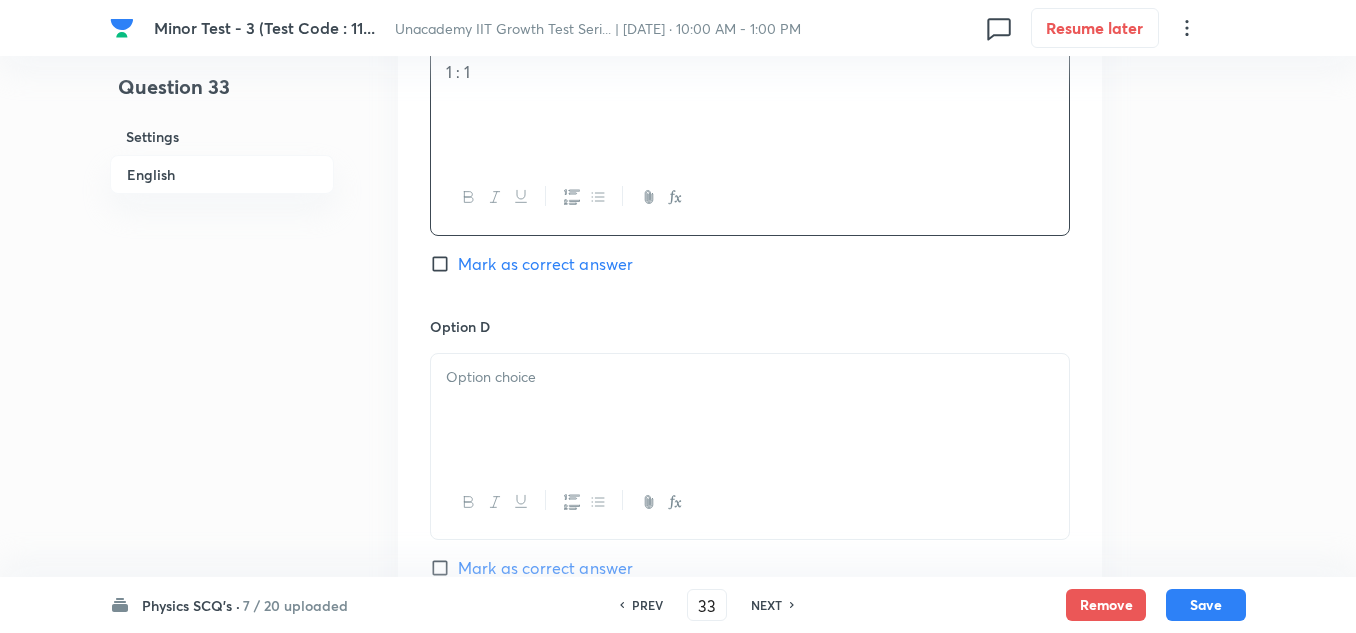 click at bounding box center (750, 410) 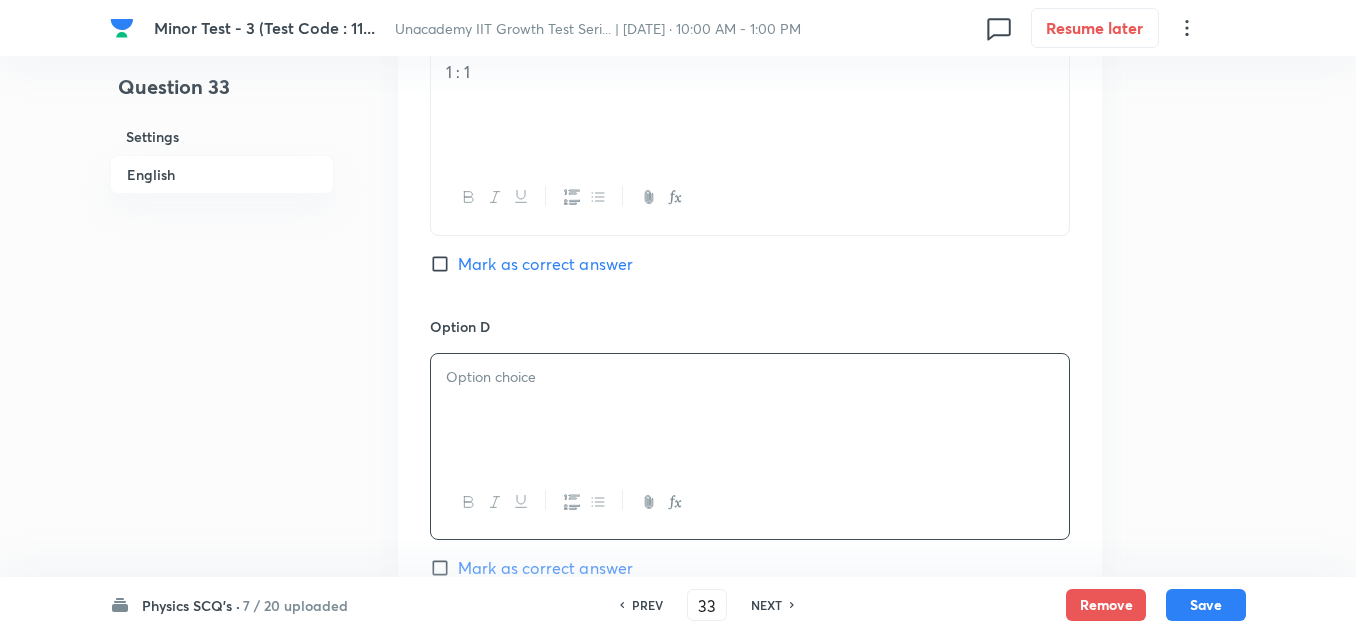 type 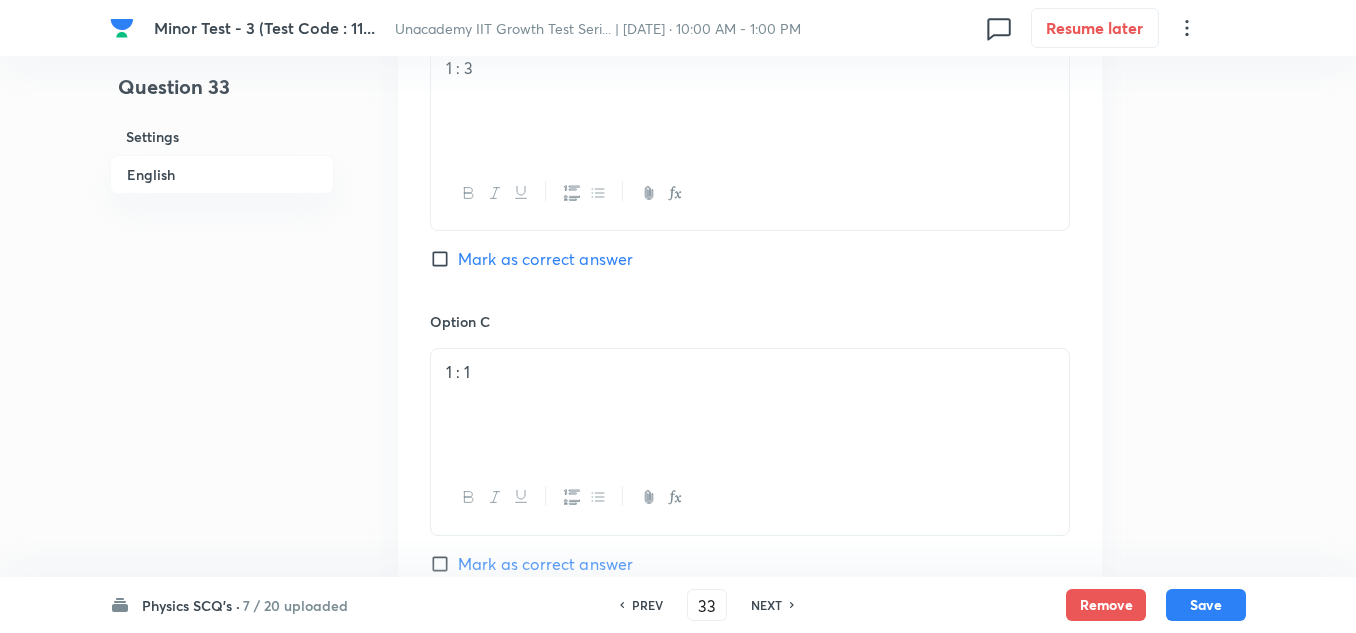 click on "Mark as correct answer" at bounding box center (545, 259) 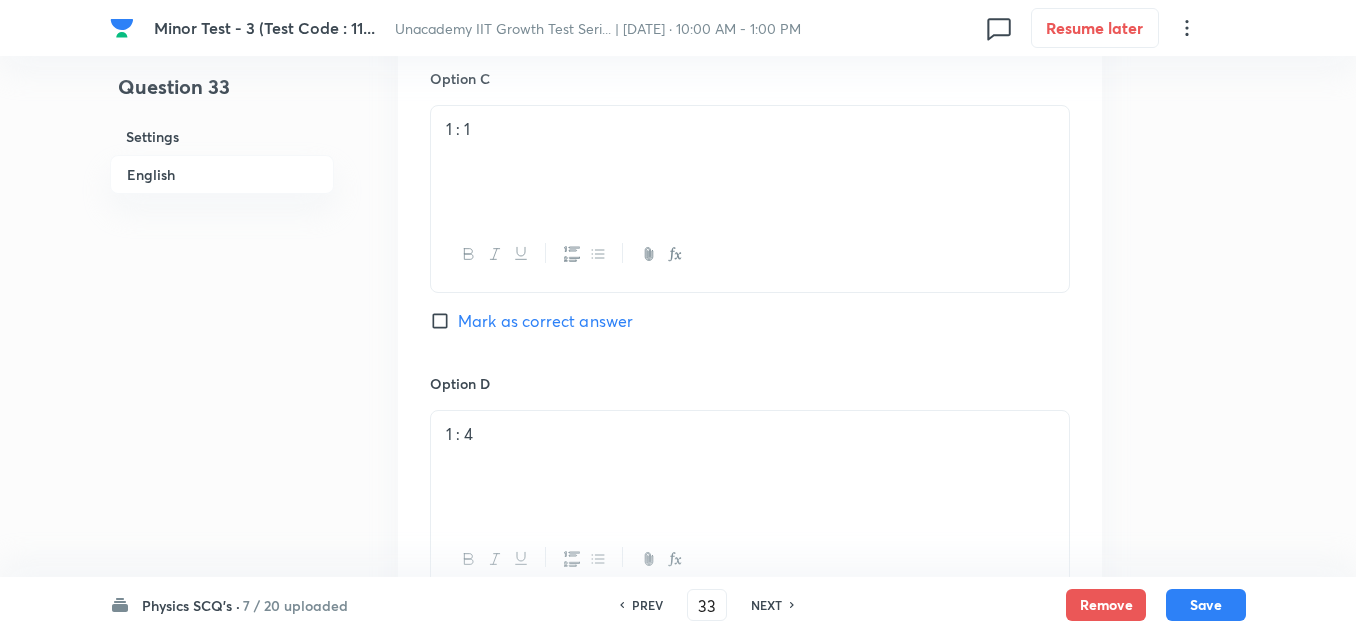 scroll, scrollTop: 1900, scrollLeft: 0, axis: vertical 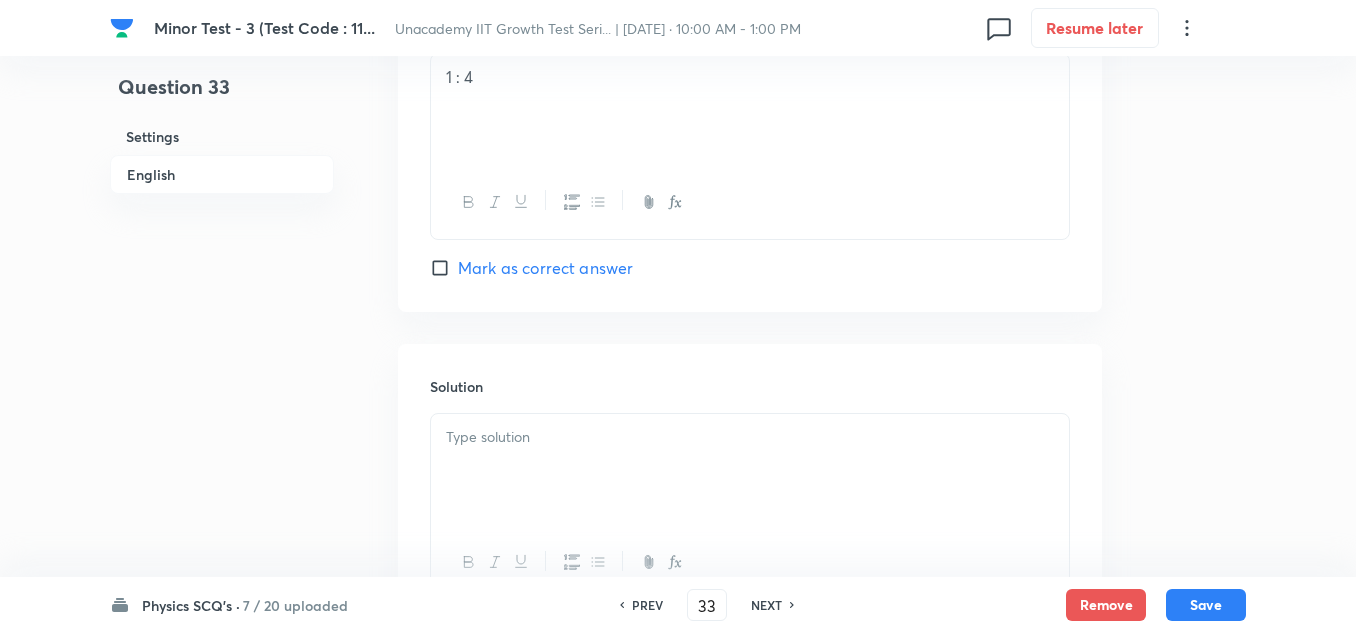 click at bounding box center (750, 470) 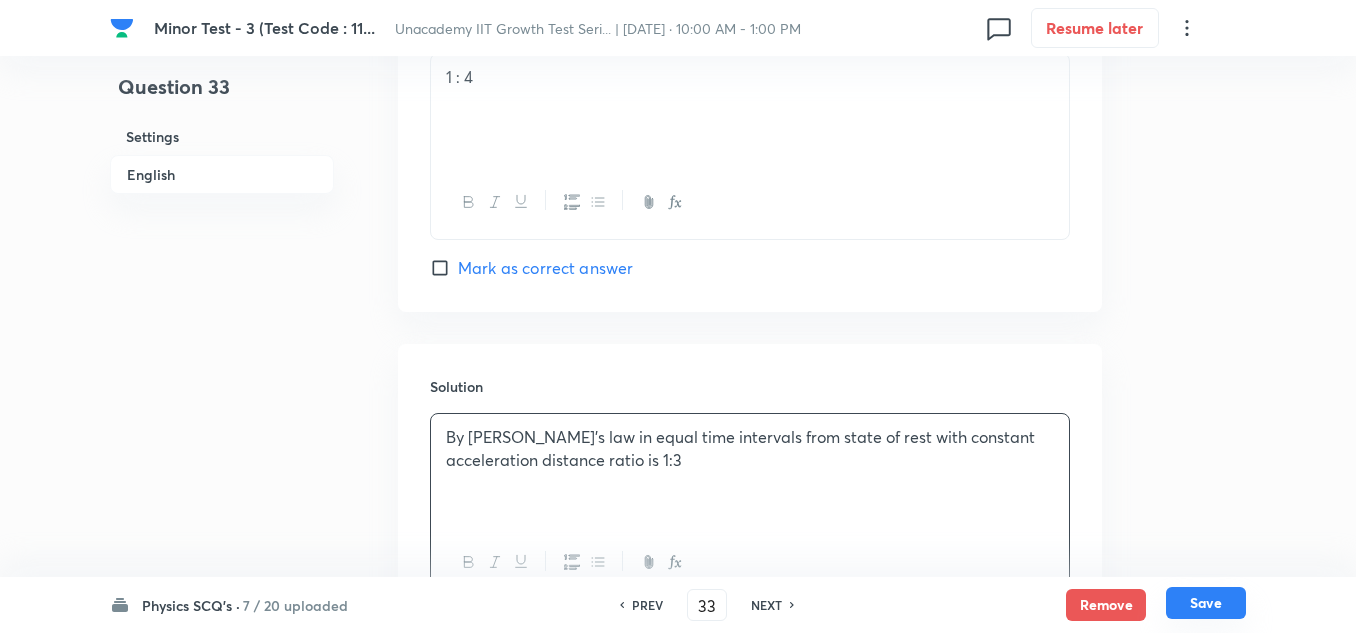 click on "Save" at bounding box center (1206, 603) 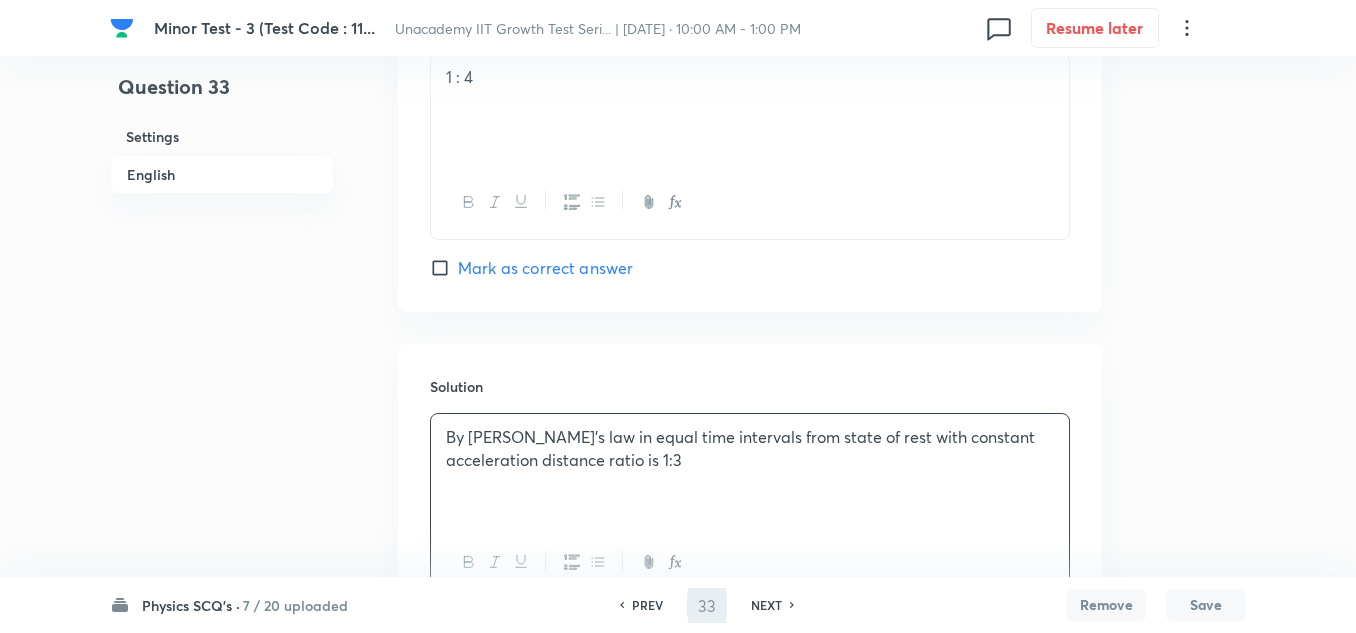 type on "34" 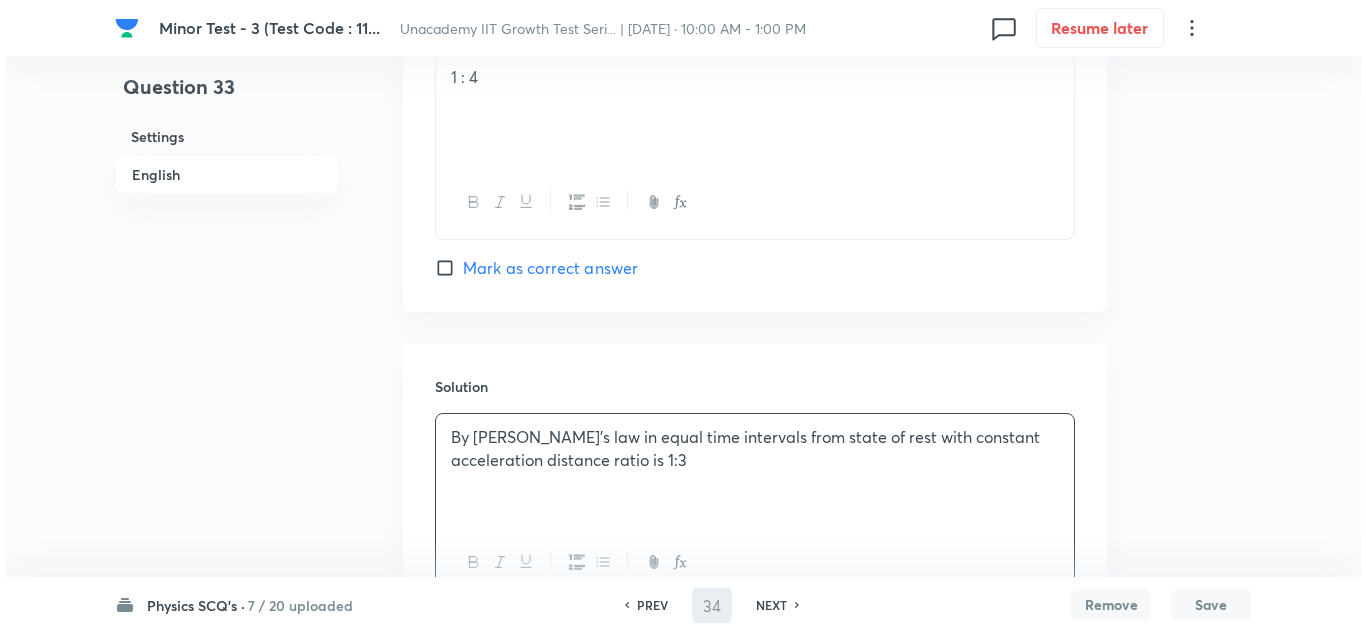 scroll, scrollTop: 0, scrollLeft: 0, axis: both 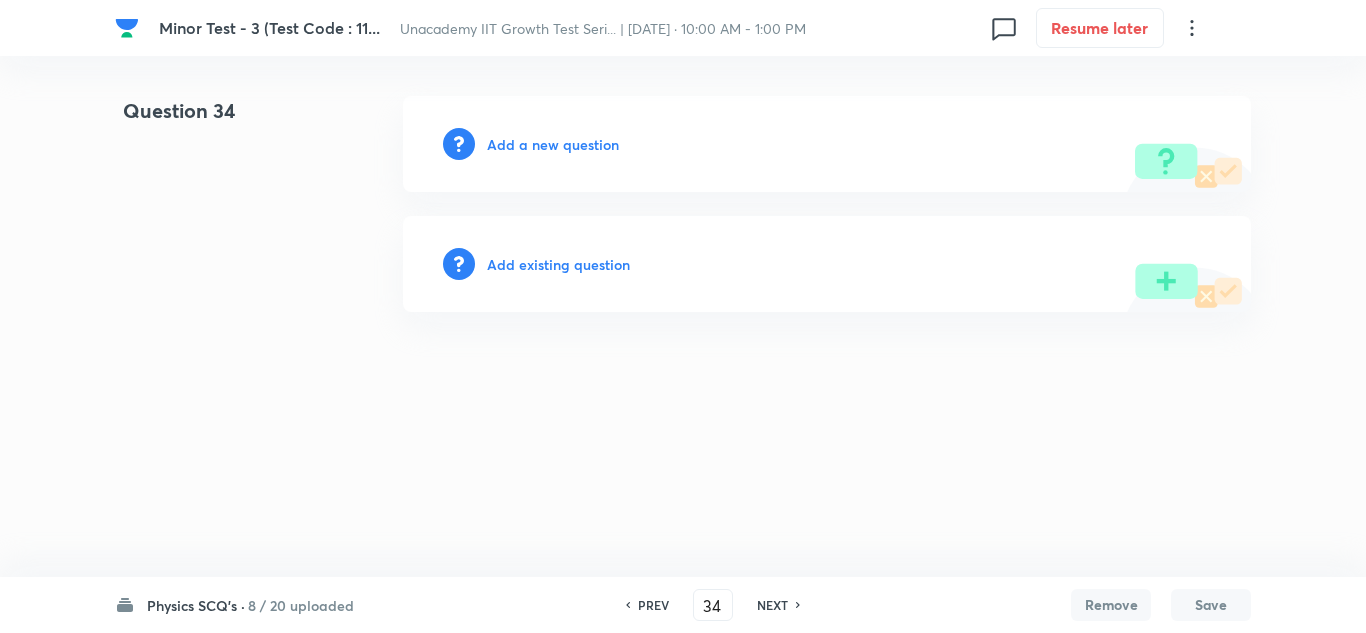 click on "Add a new question" at bounding box center (553, 144) 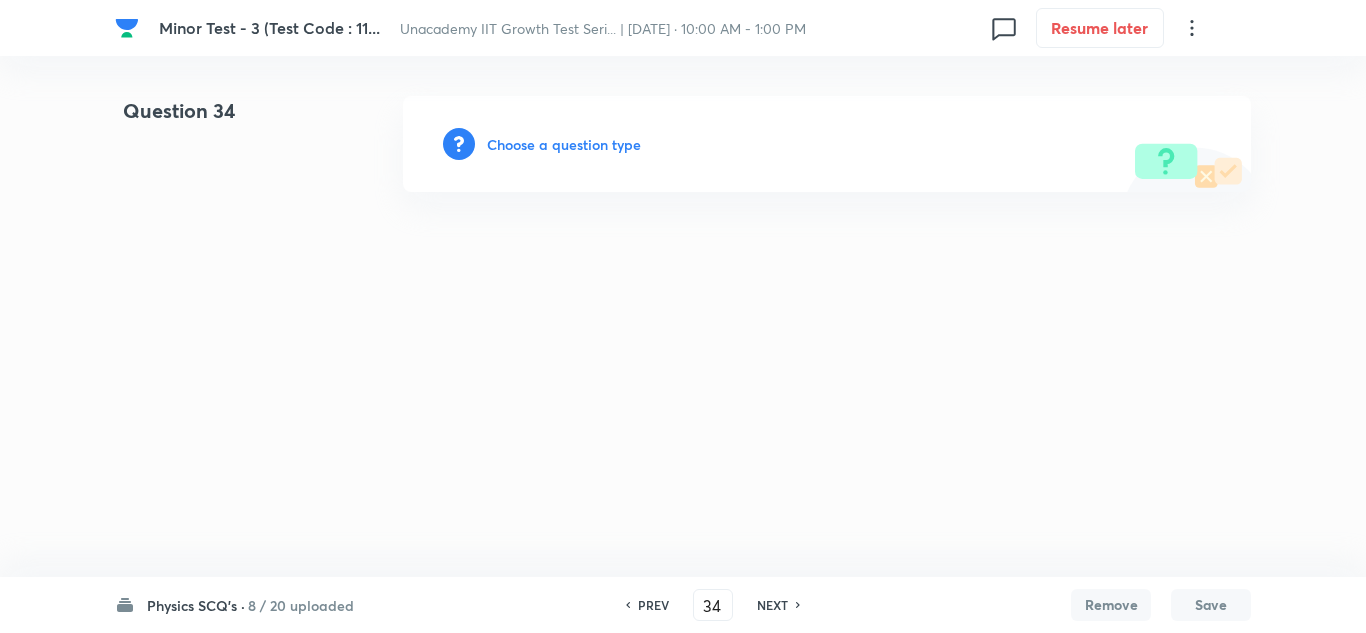 click on "Choose a question type" at bounding box center (564, 144) 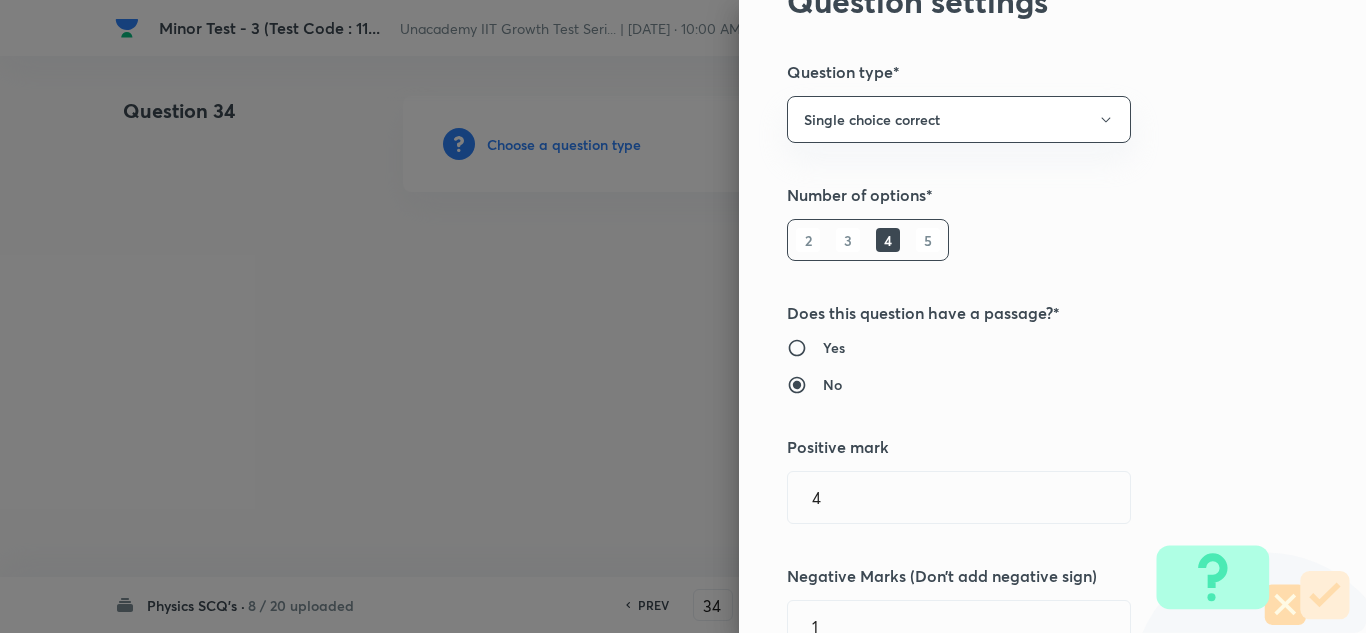 scroll, scrollTop: 200, scrollLeft: 0, axis: vertical 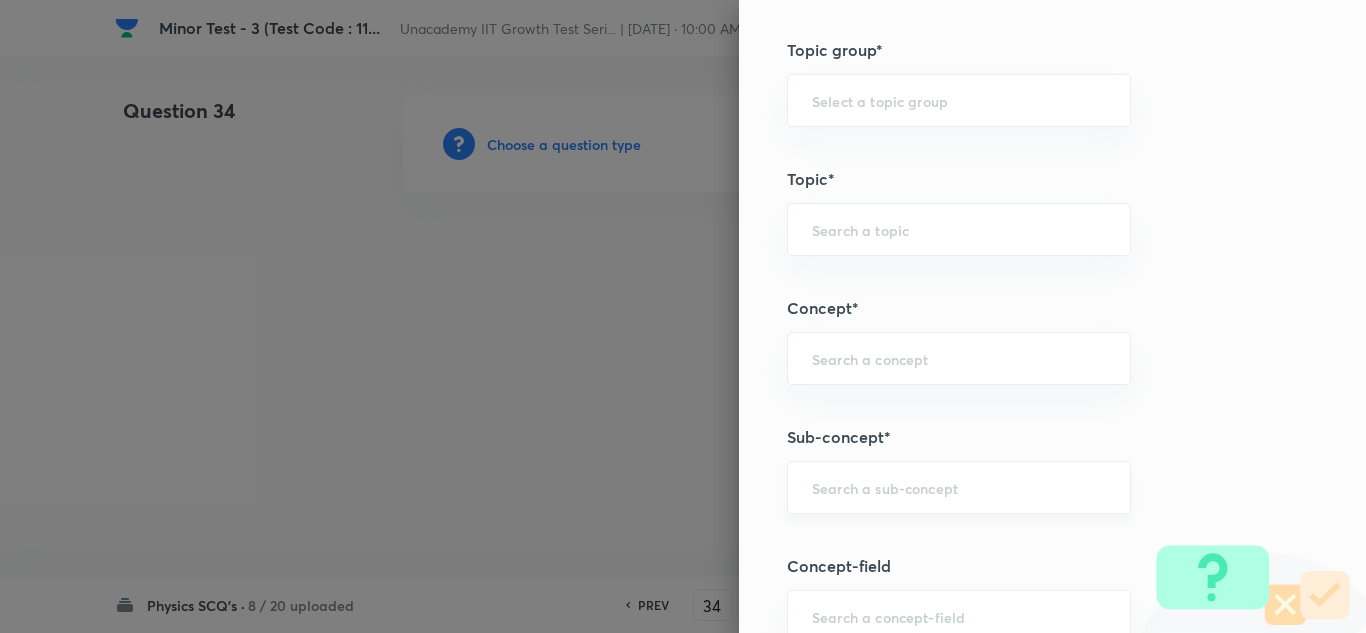 click at bounding box center (959, 487) 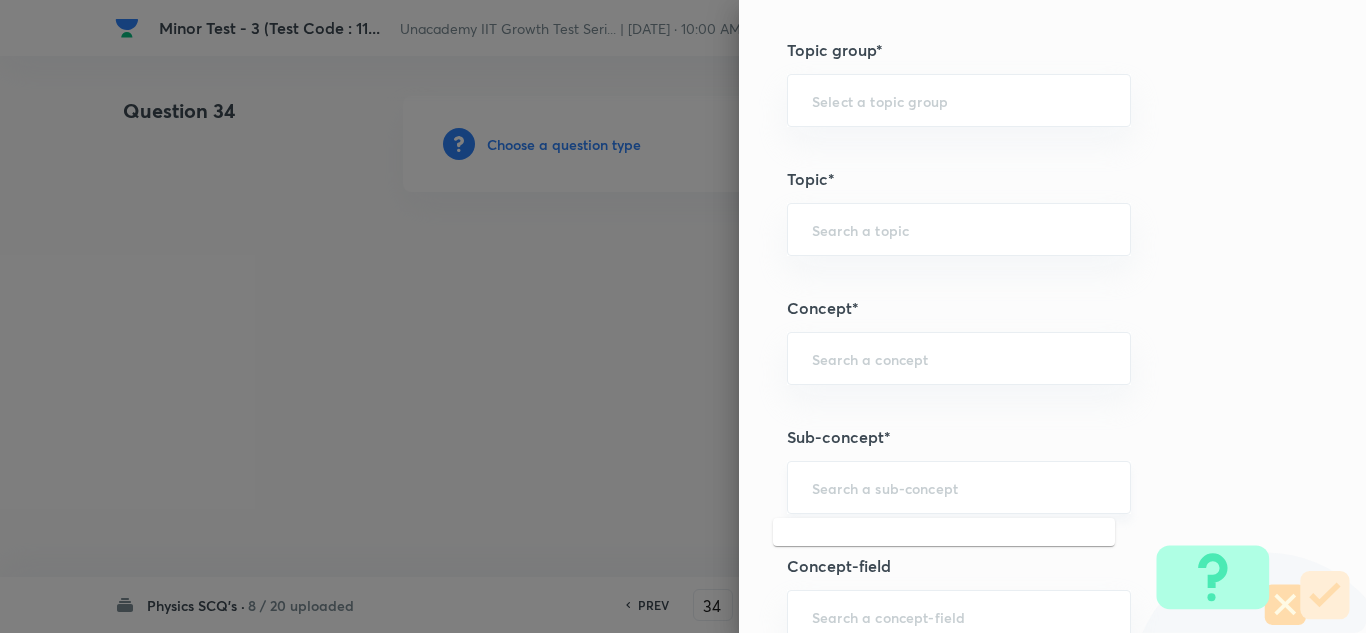 paste on "Speed" 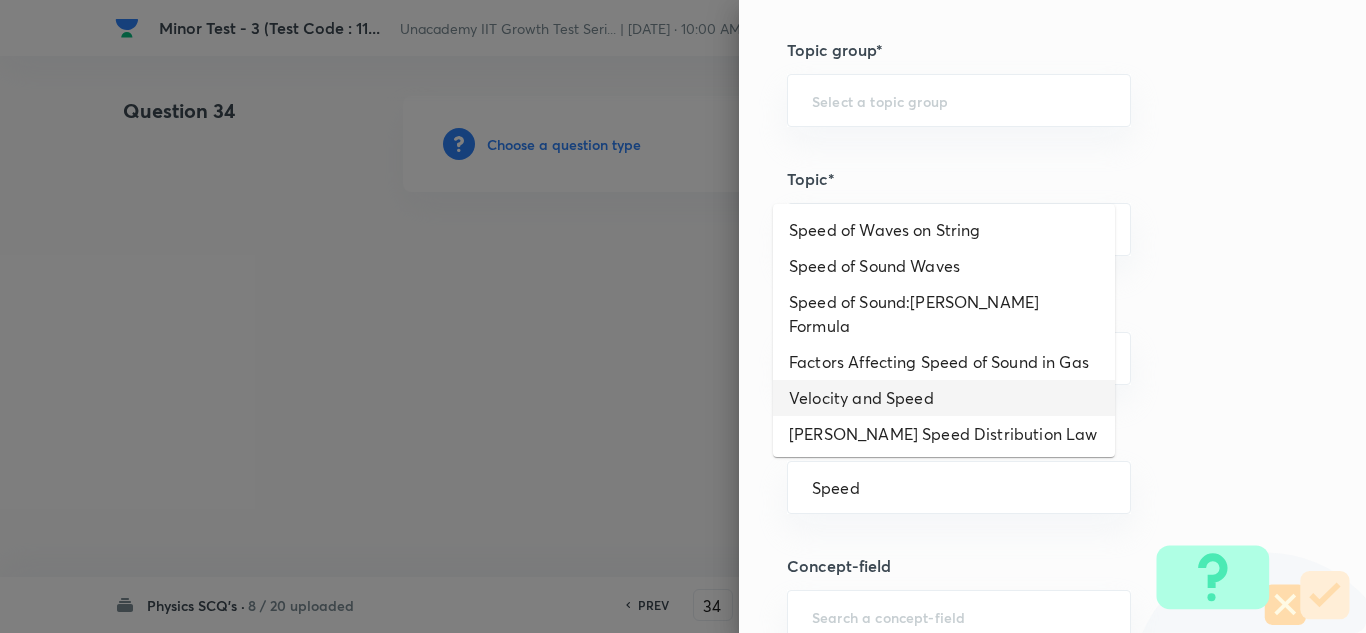 click on "Velocity and Speed" at bounding box center (944, 398) 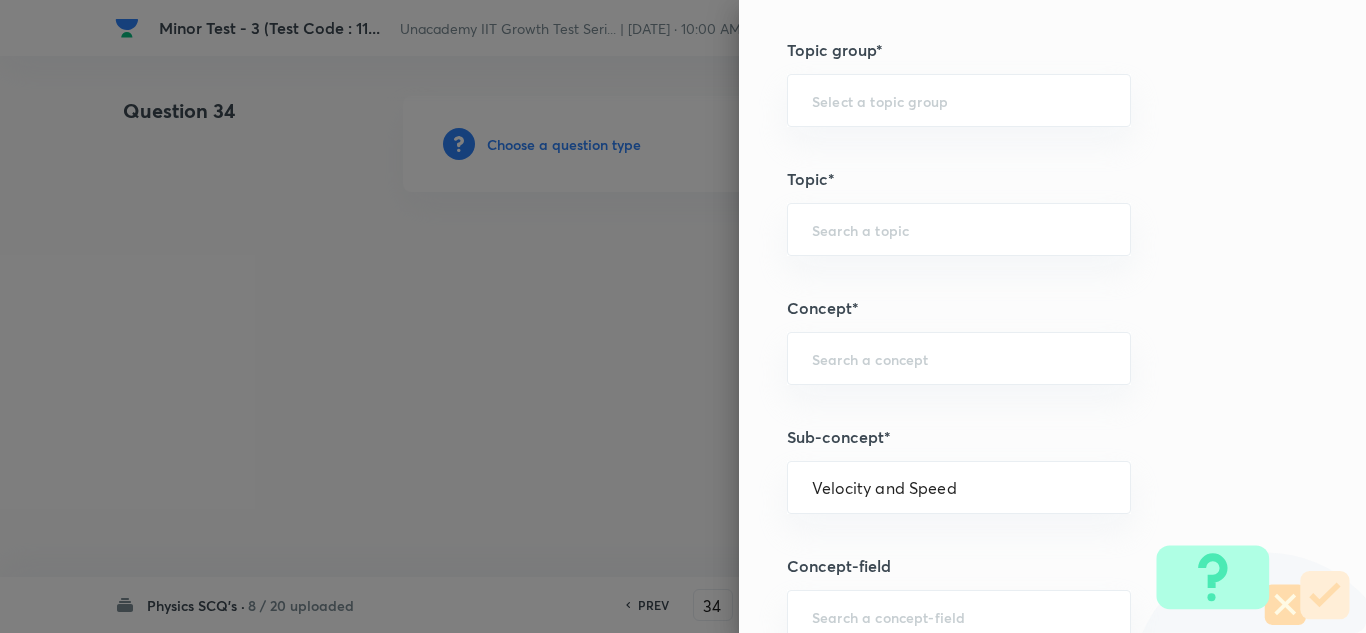 type on "Physics" 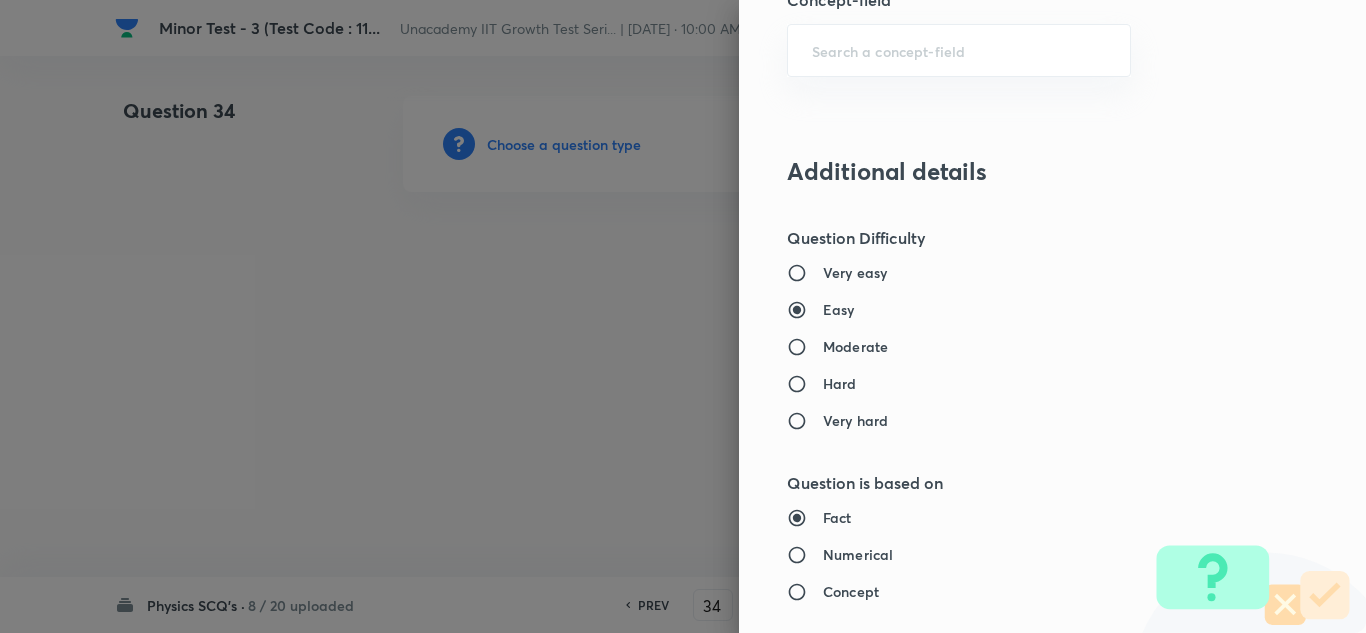 scroll, scrollTop: 1600, scrollLeft: 0, axis: vertical 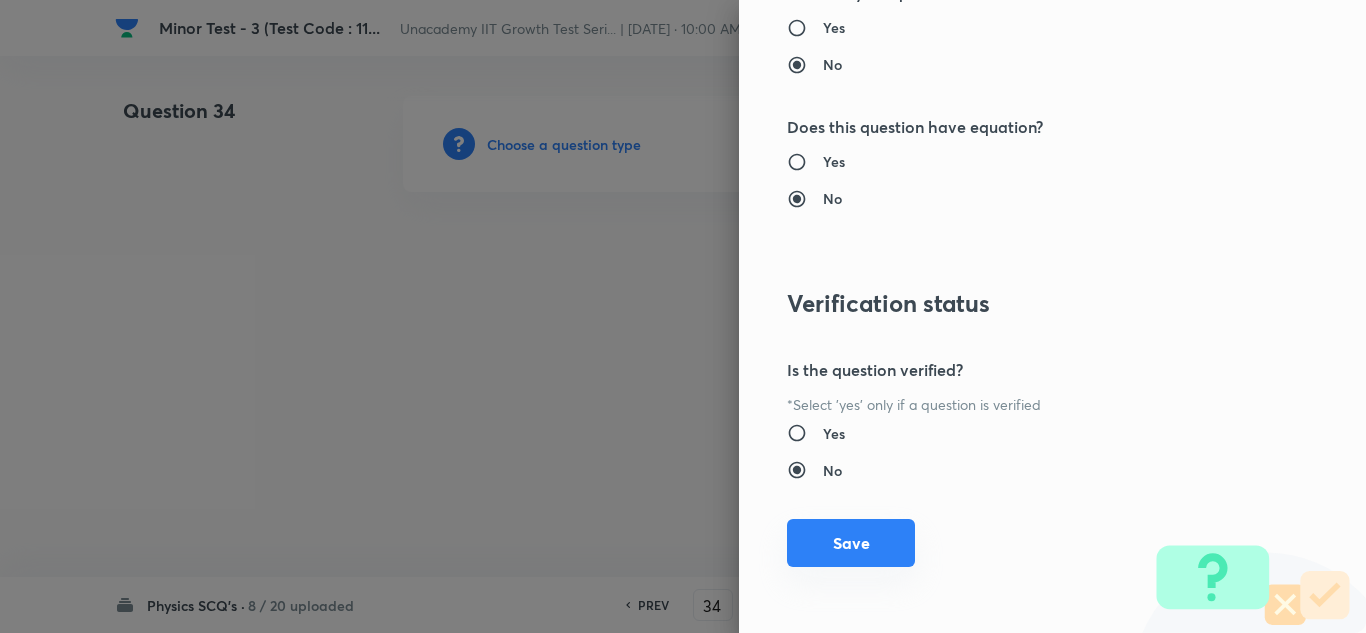 click on "Save" at bounding box center [851, 543] 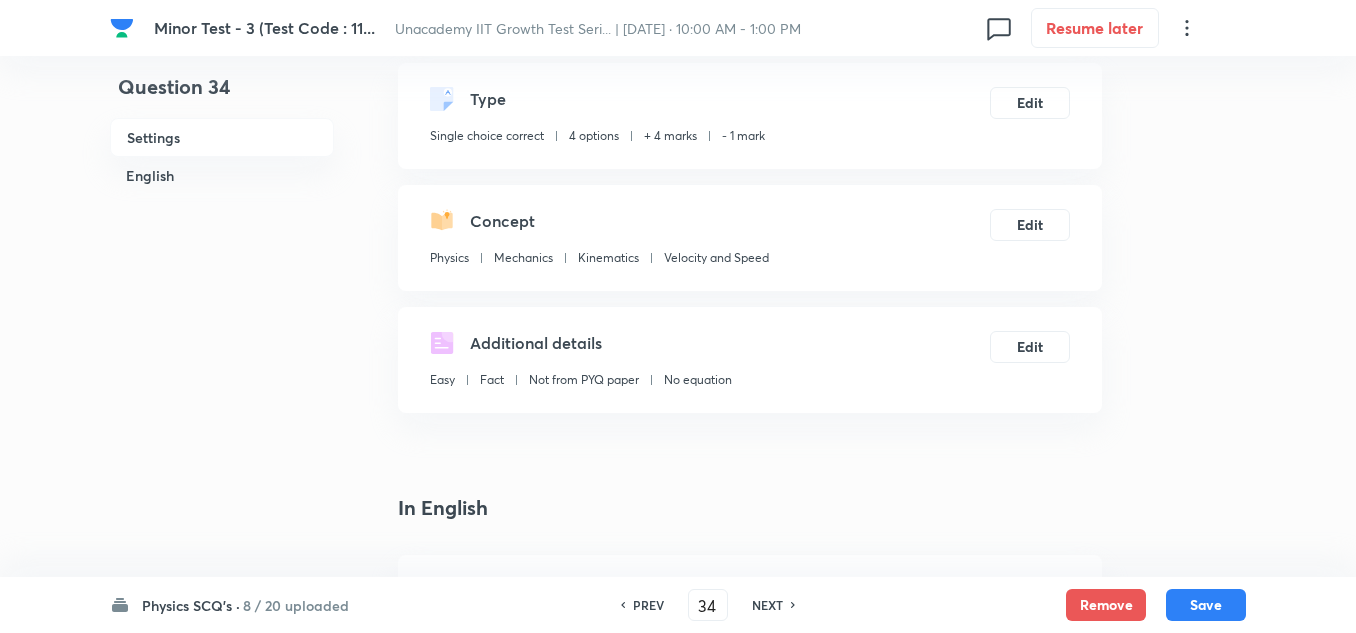 scroll, scrollTop: 300, scrollLeft: 0, axis: vertical 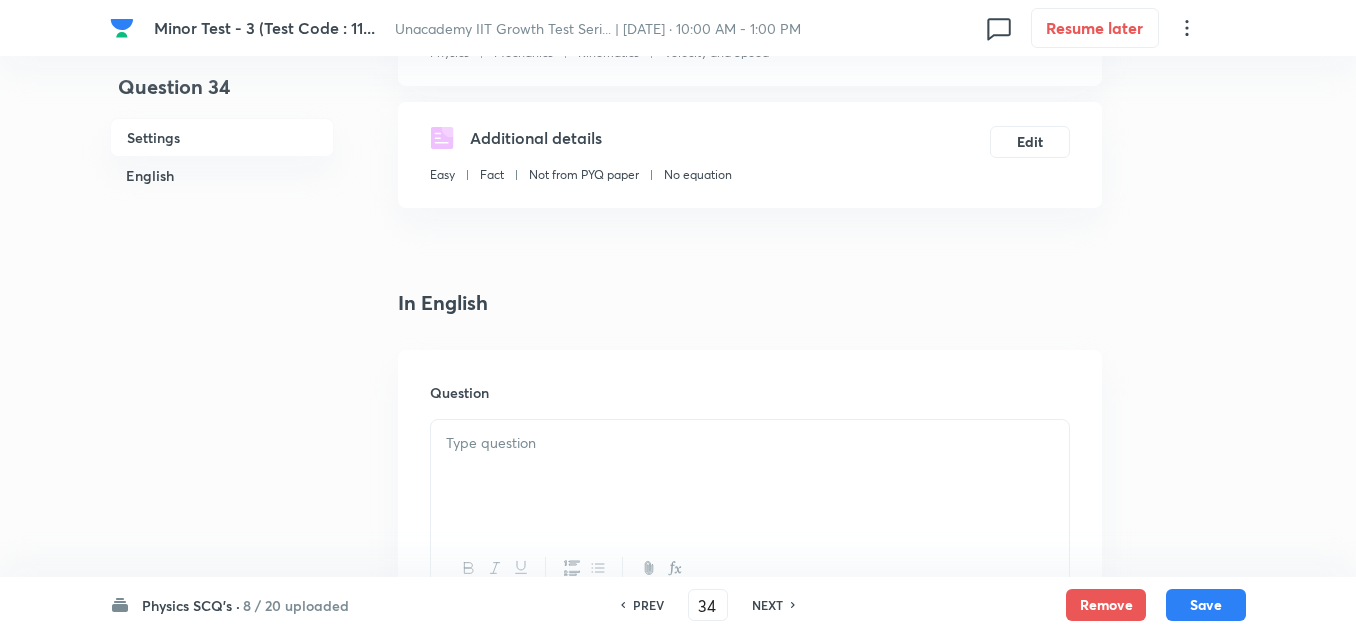 click at bounding box center (750, 443) 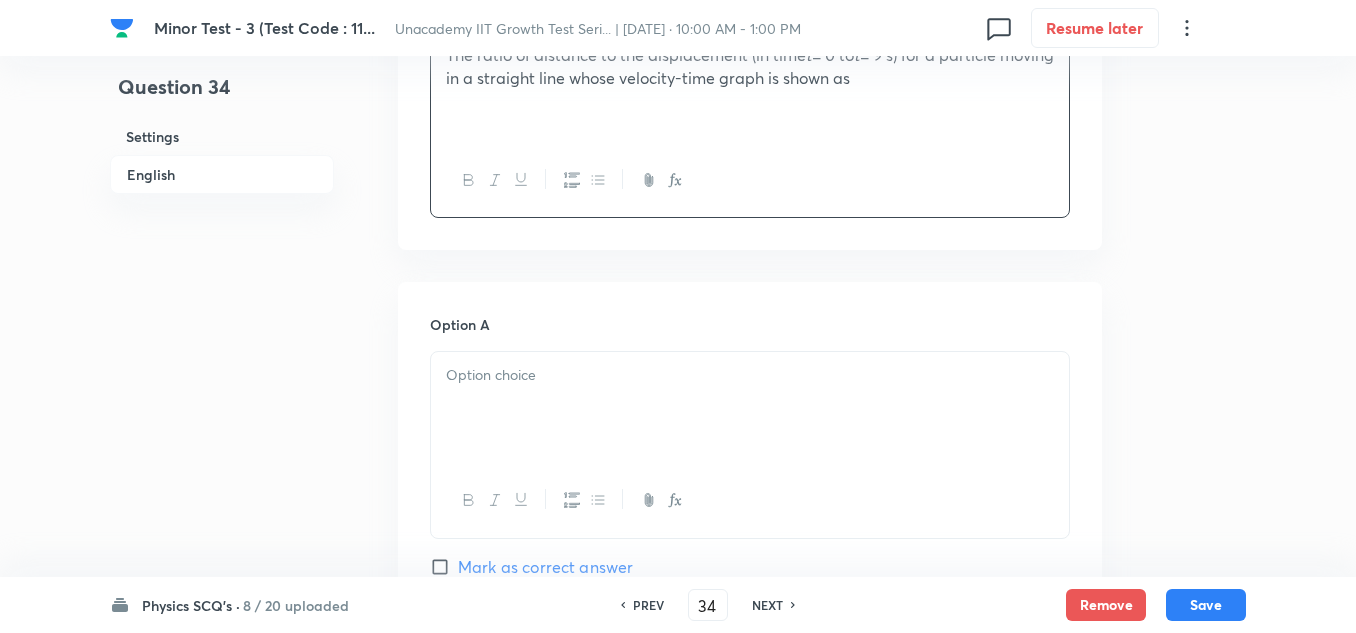 scroll, scrollTop: 700, scrollLeft: 0, axis: vertical 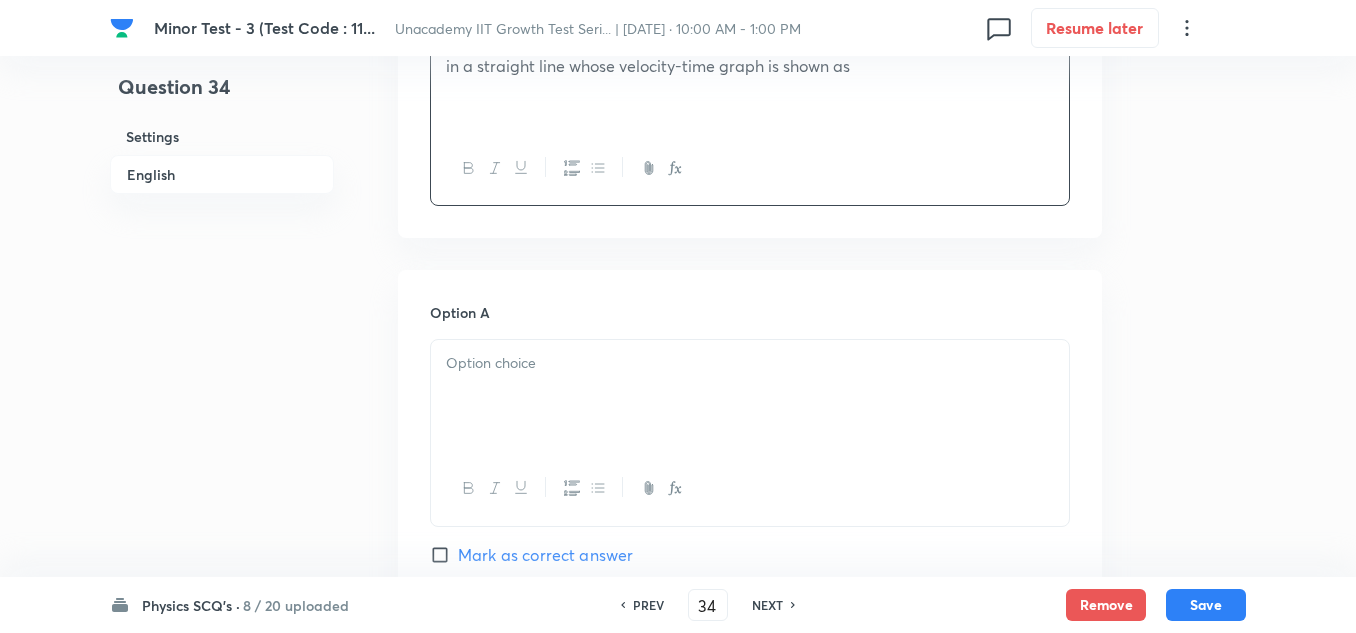 click at bounding box center (750, 396) 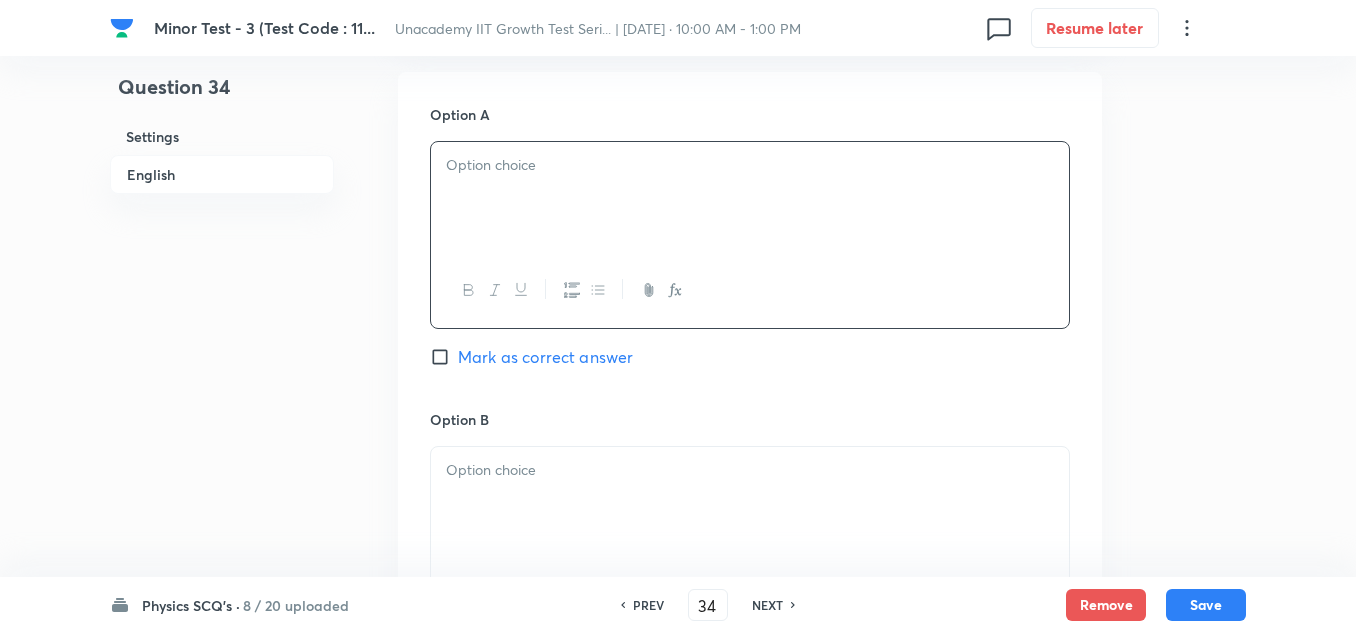 scroll, scrollTop: 900, scrollLeft: 0, axis: vertical 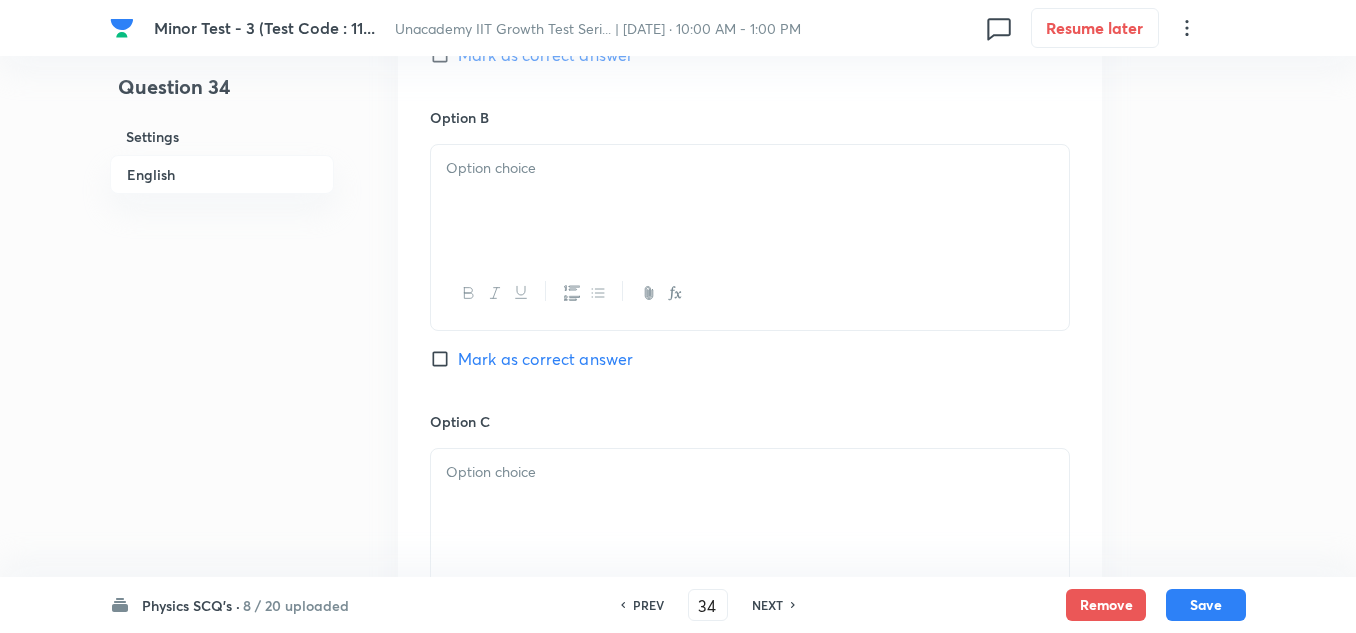 click at bounding box center (750, 201) 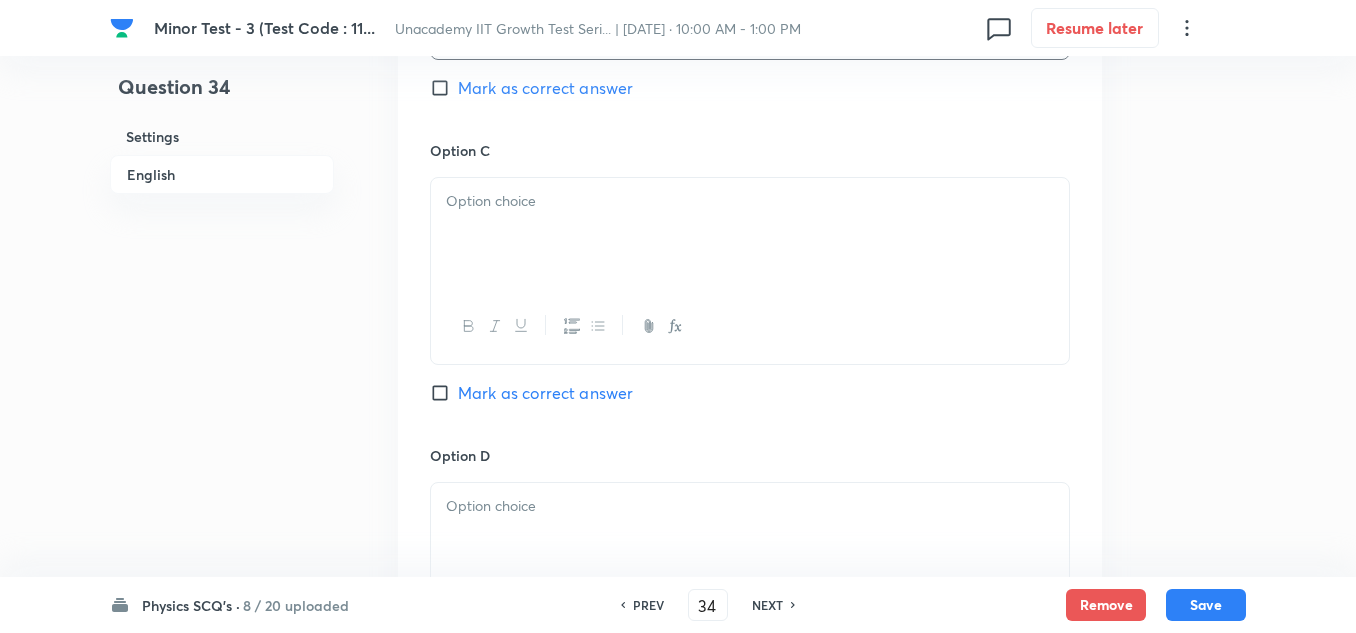 scroll, scrollTop: 1500, scrollLeft: 0, axis: vertical 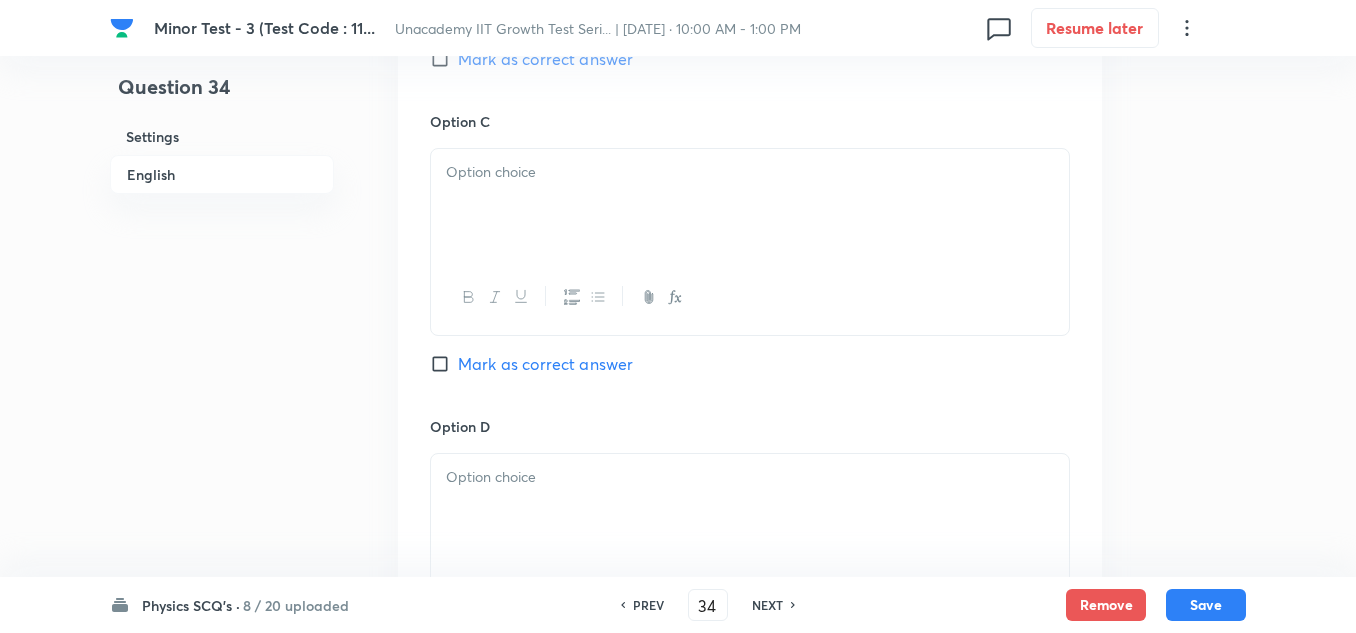 click at bounding box center (750, 205) 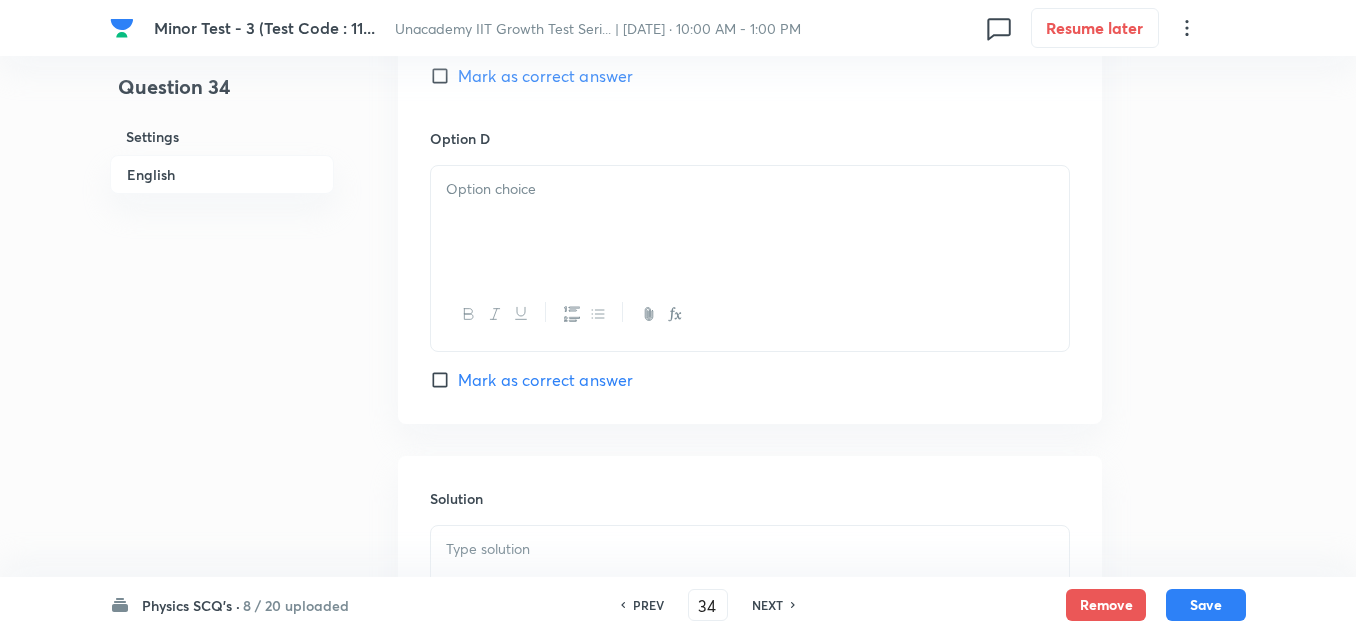 scroll, scrollTop: 1800, scrollLeft: 0, axis: vertical 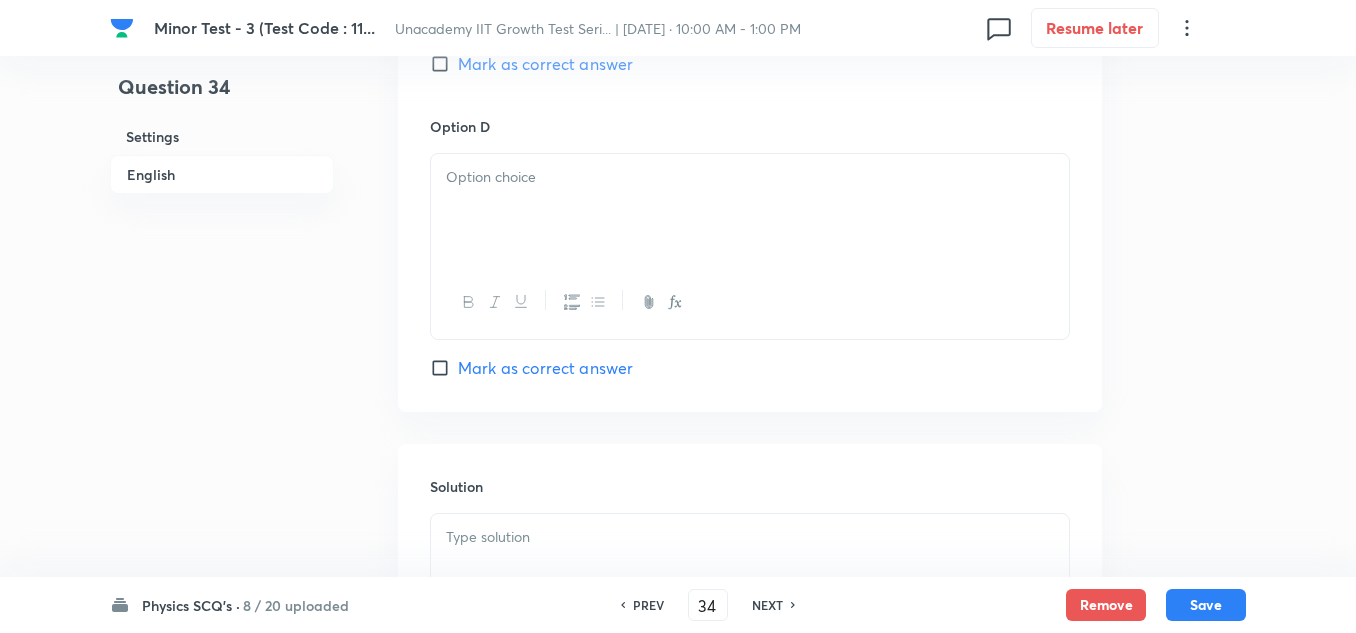 click at bounding box center [750, 210] 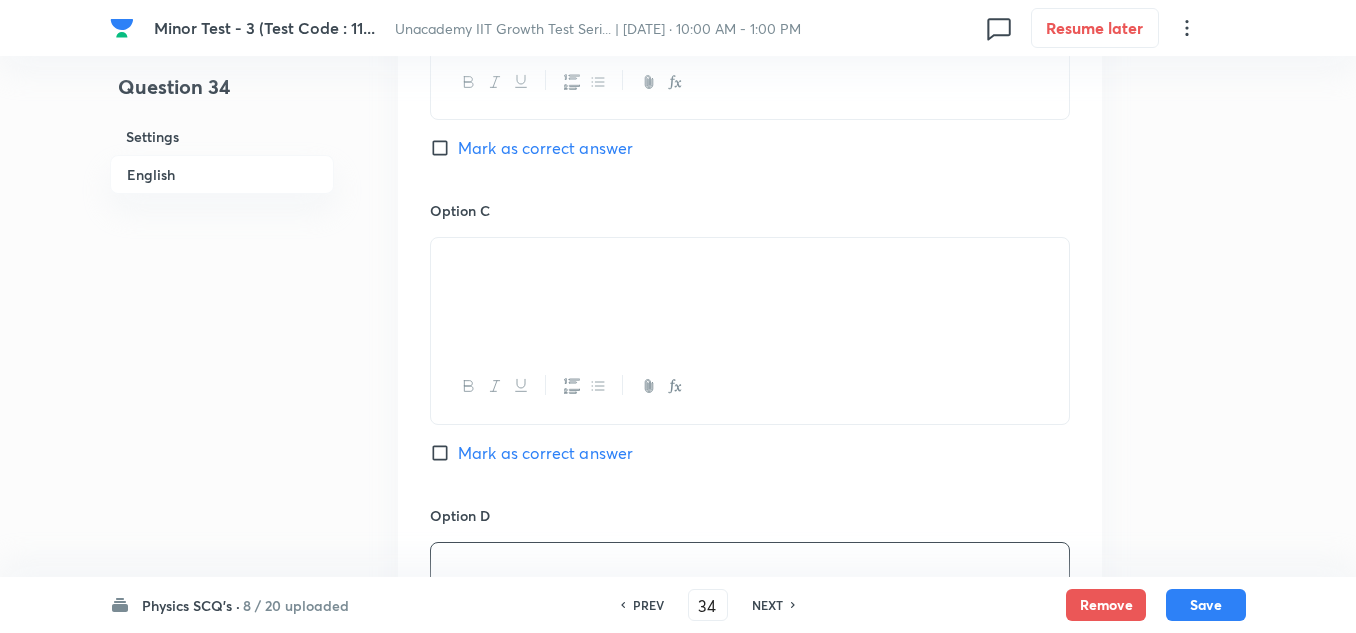 scroll, scrollTop: 1400, scrollLeft: 0, axis: vertical 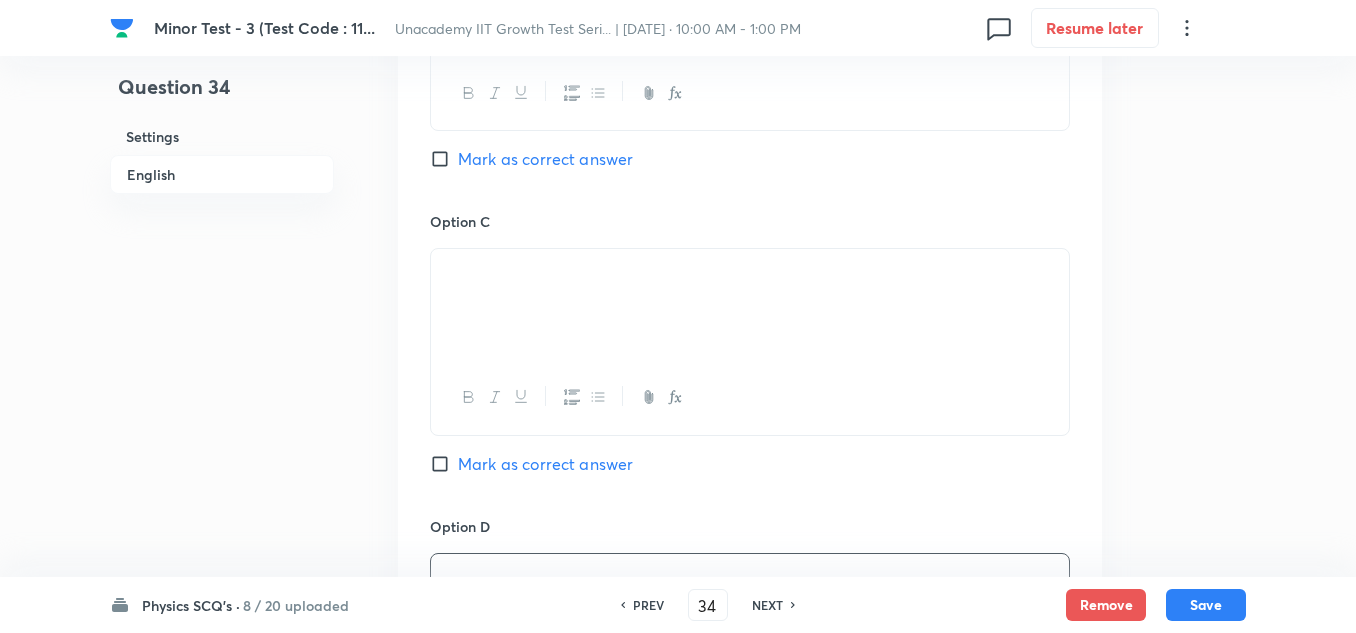 click on "Mark as correct answer" at bounding box center [545, 159] 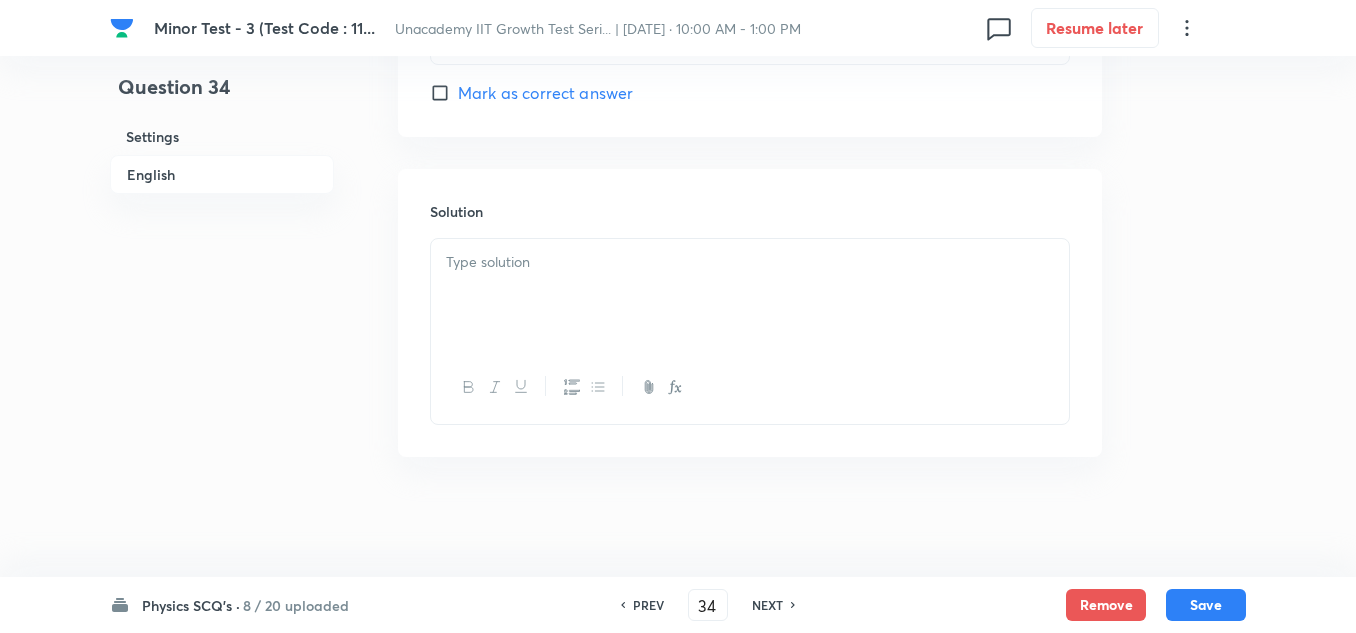 scroll, scrollTop: 2241, scrollLeft: 0, axis: vertical 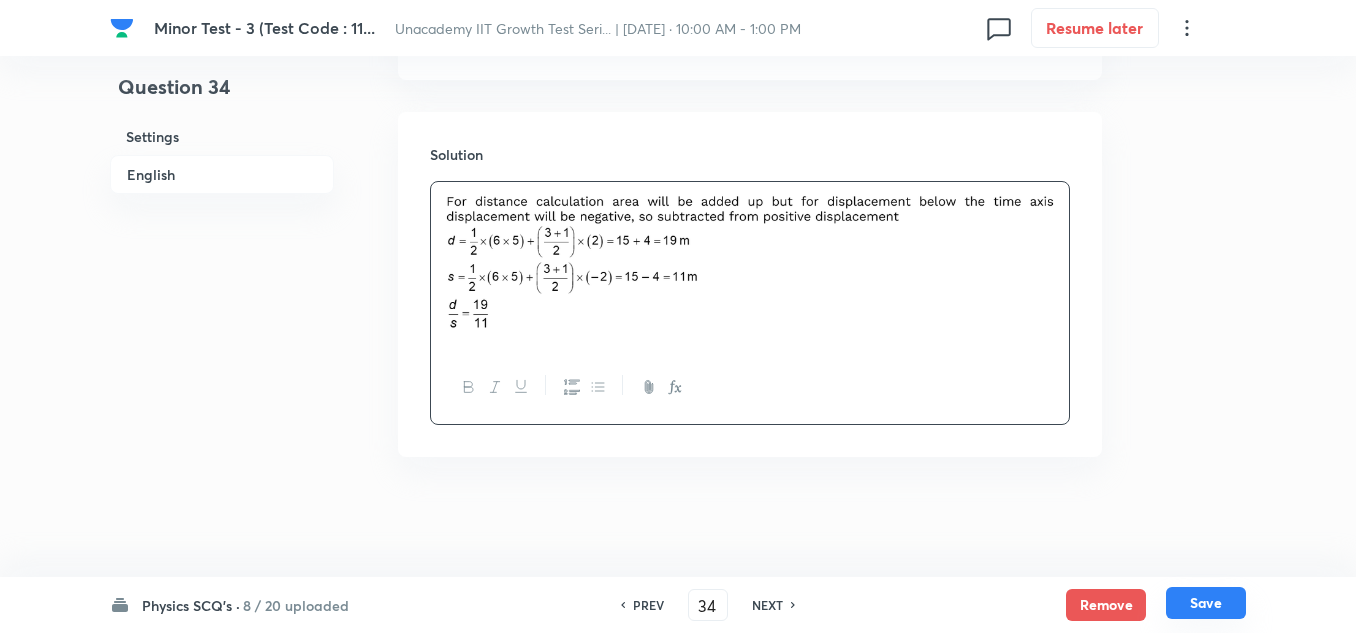click on "Save" at bounding box center [1206, 603] 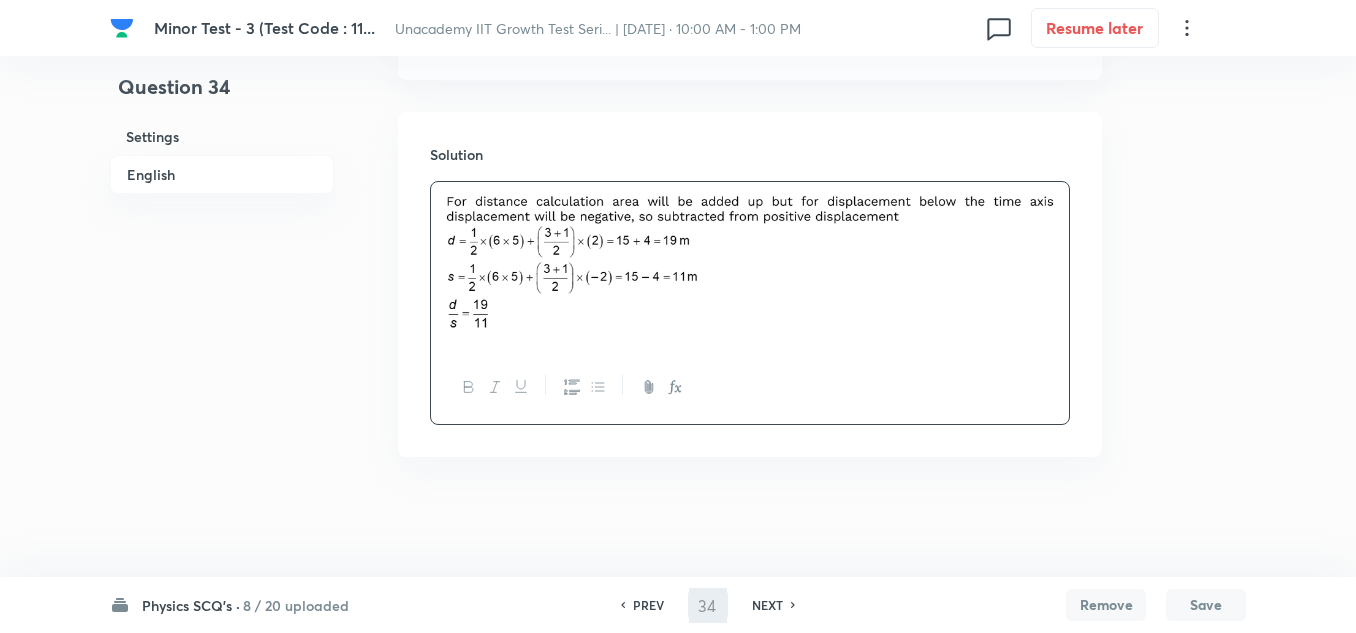 type on "35" 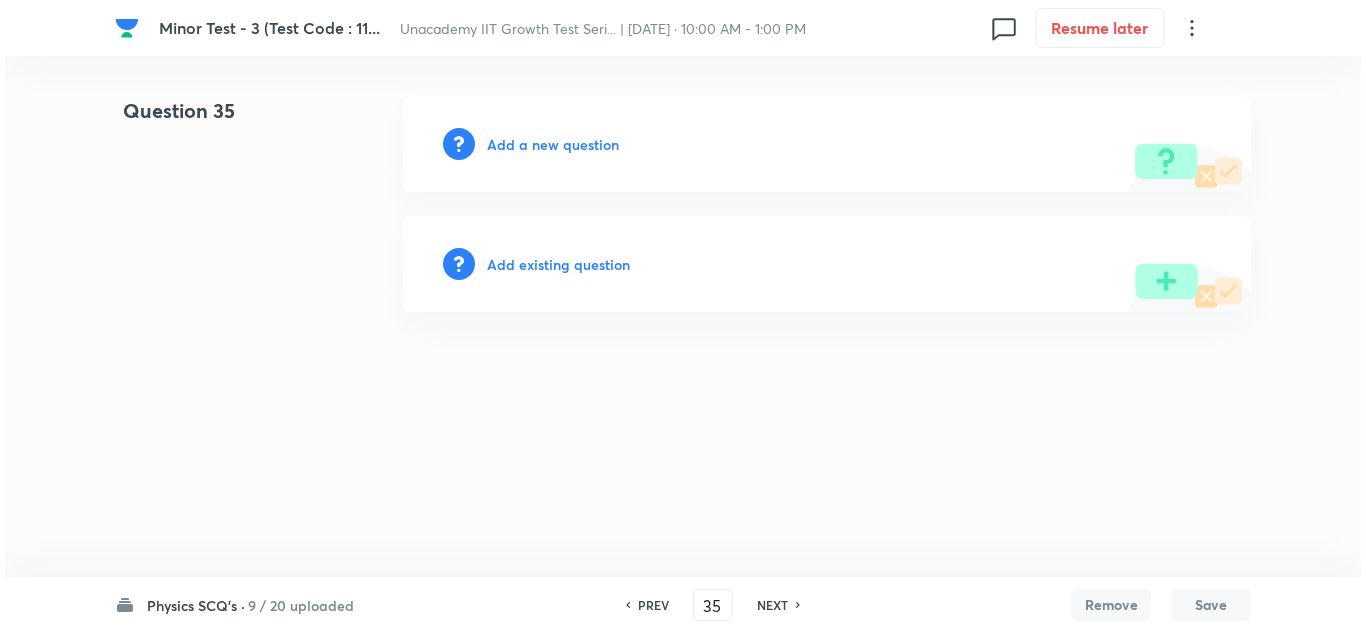 scroll, scrollTop: 0, scrollLeft: 0, axis: both 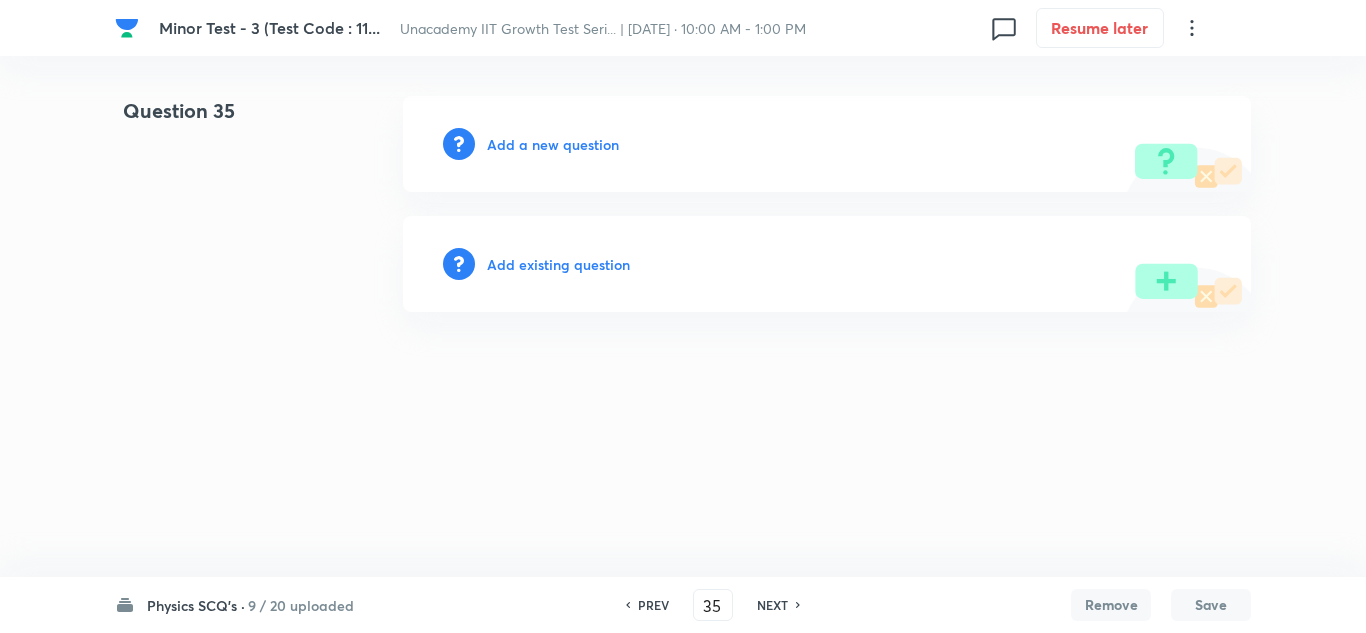 click on "Add a new question" at bounding box center [553, 144] 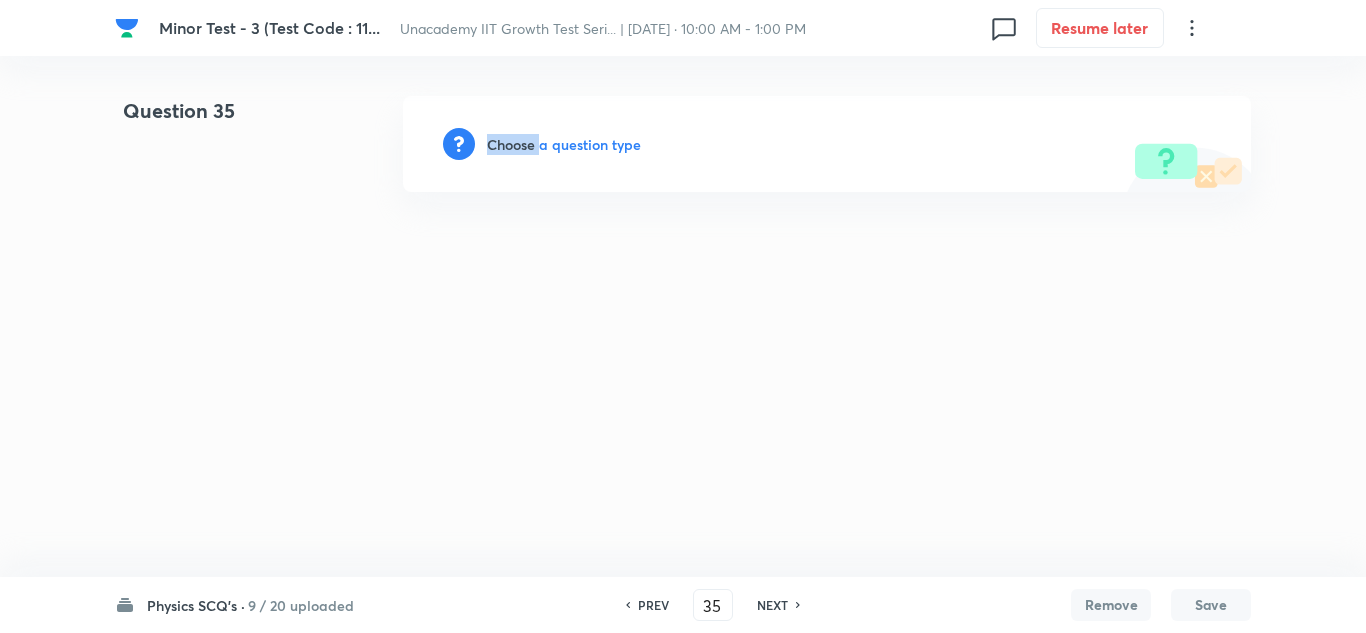 click on "Choose a question type" at bounding box center [564, 144] 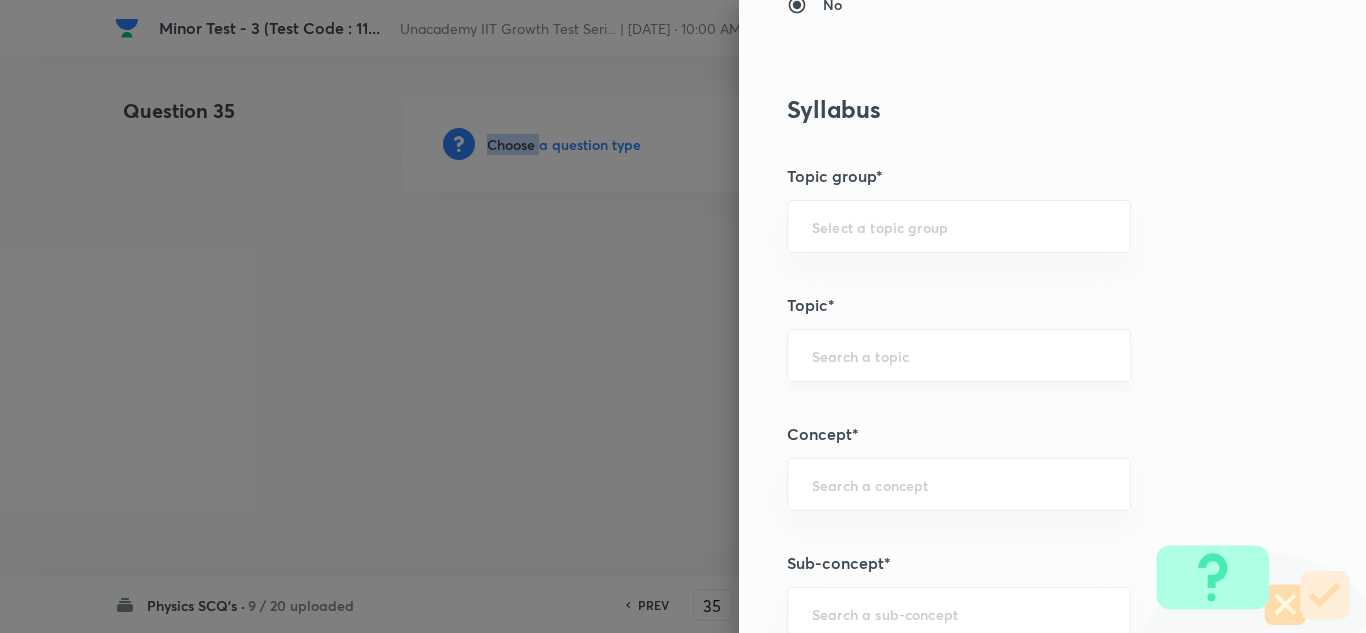 scroll, scrollTop: 1000, scrollLeft: 0, axis: vertical 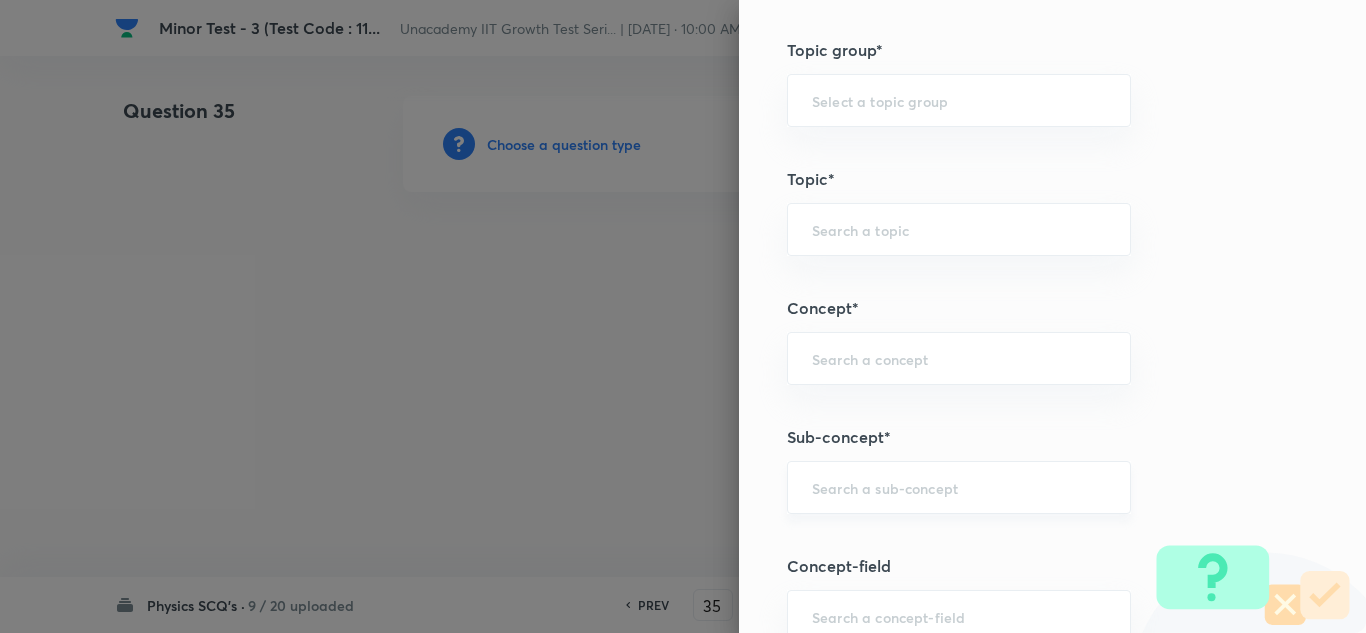 click at bounding box center (959, 487) 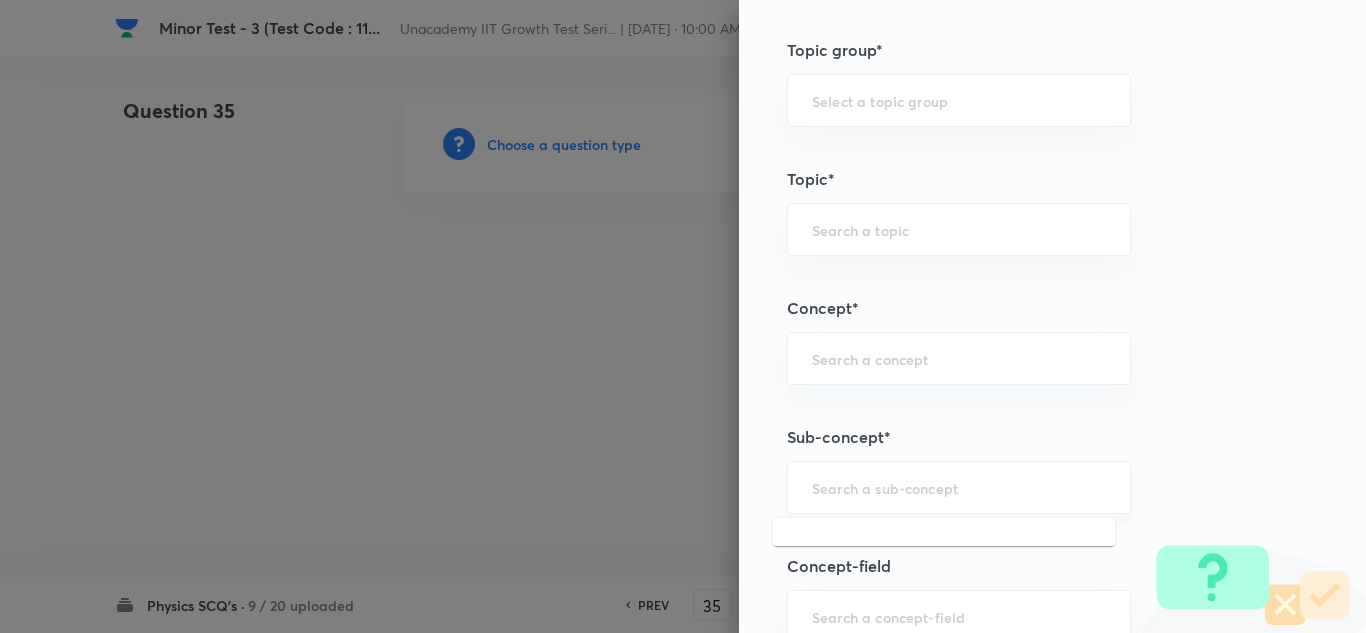 paste on "Velocity" 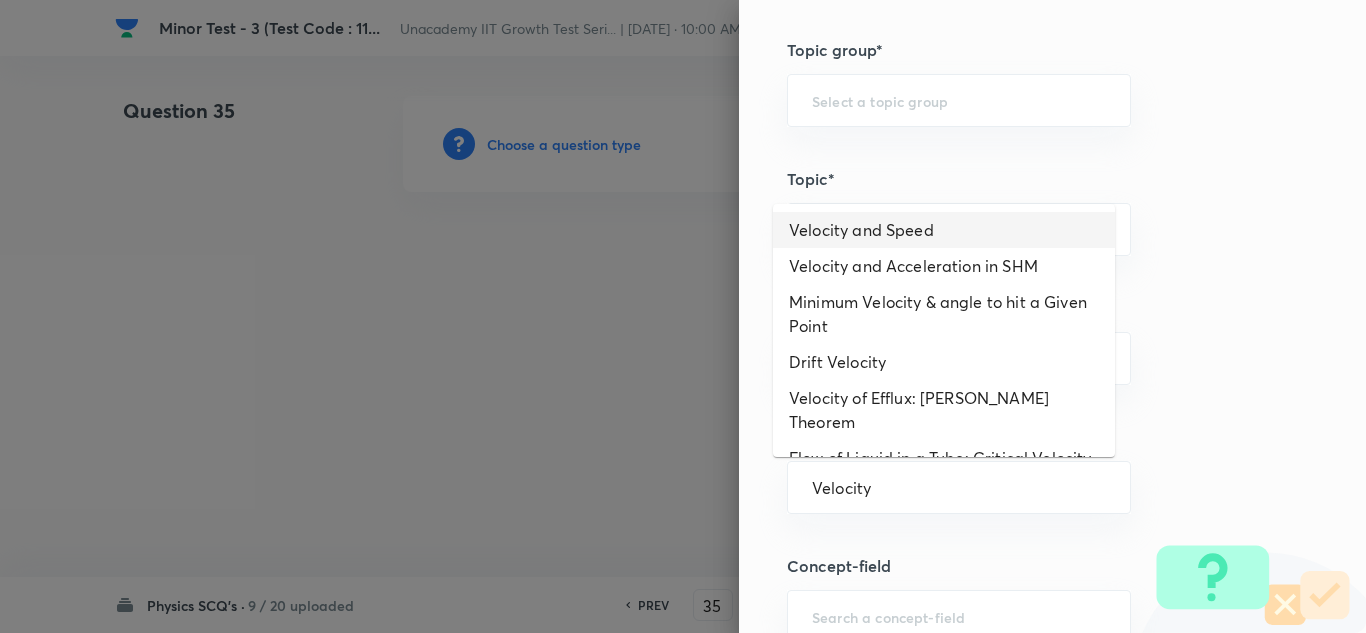 click on "Velocity and Speed" at bounding box center (944, 230) 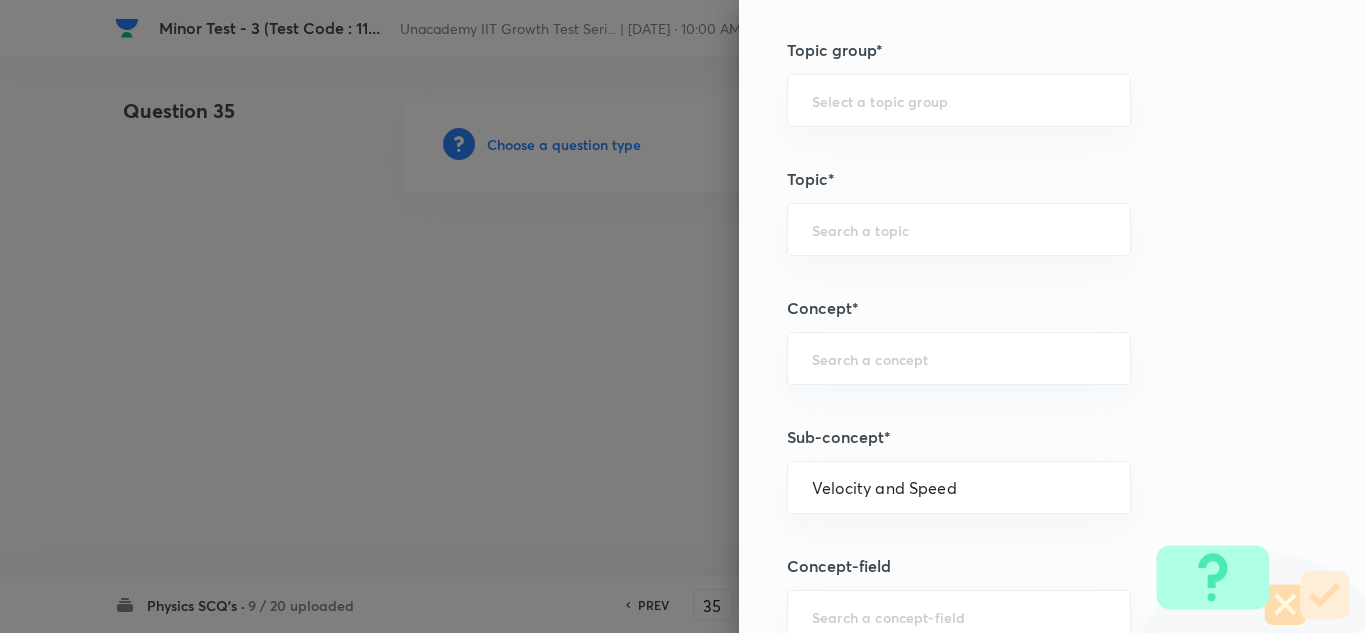type on "Physics" 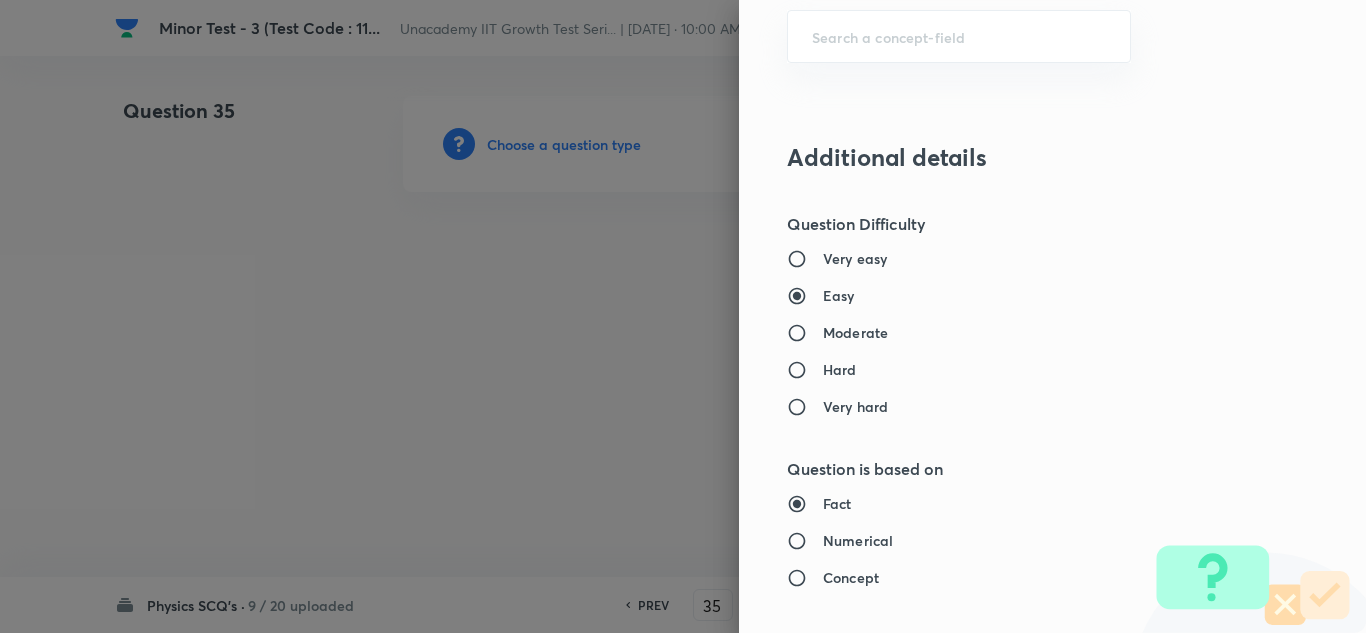 scroll, scrollTop: 1600, scrollLeft: 0, axis: vertical 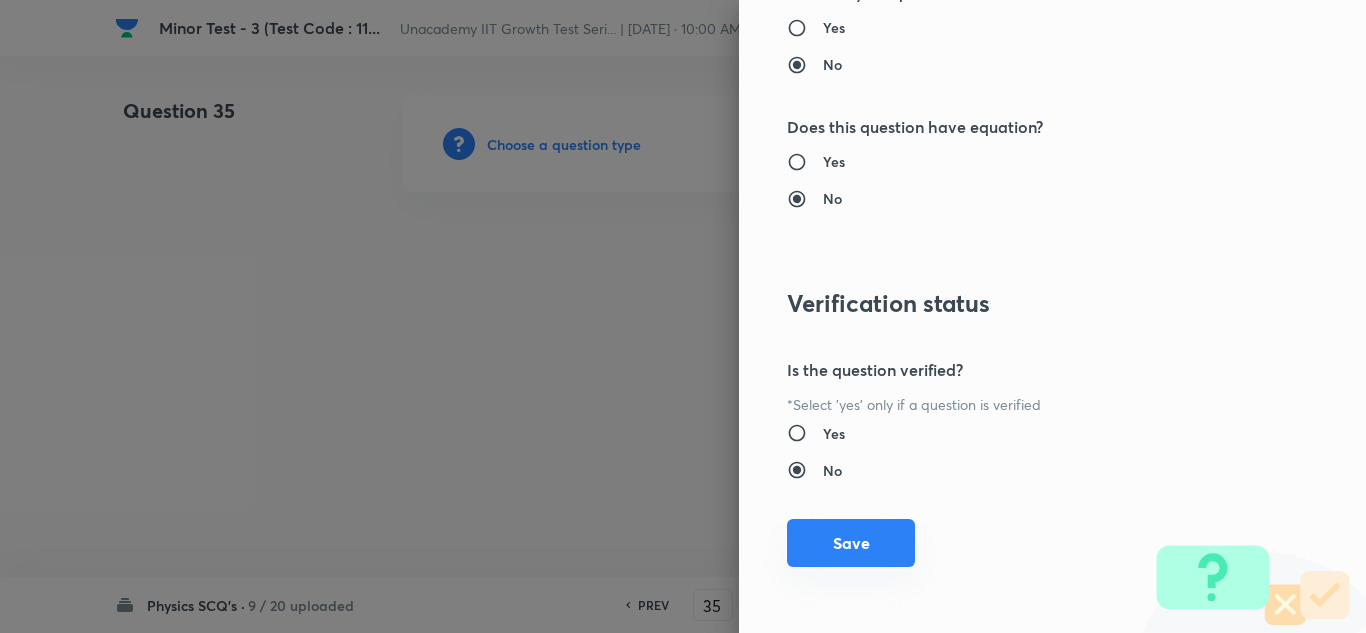 click on "Save" at bounding box center [851, 543] 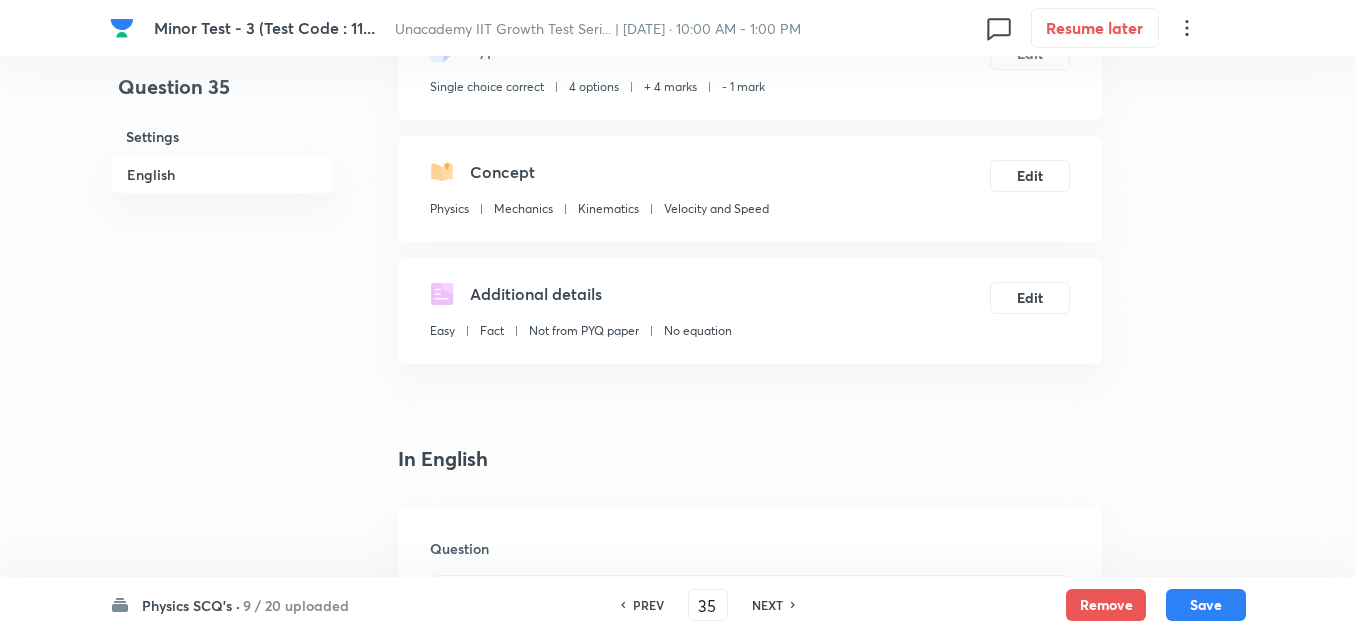 scroll, scrollTop: 500, scrollLeft: 0, axis: vertical 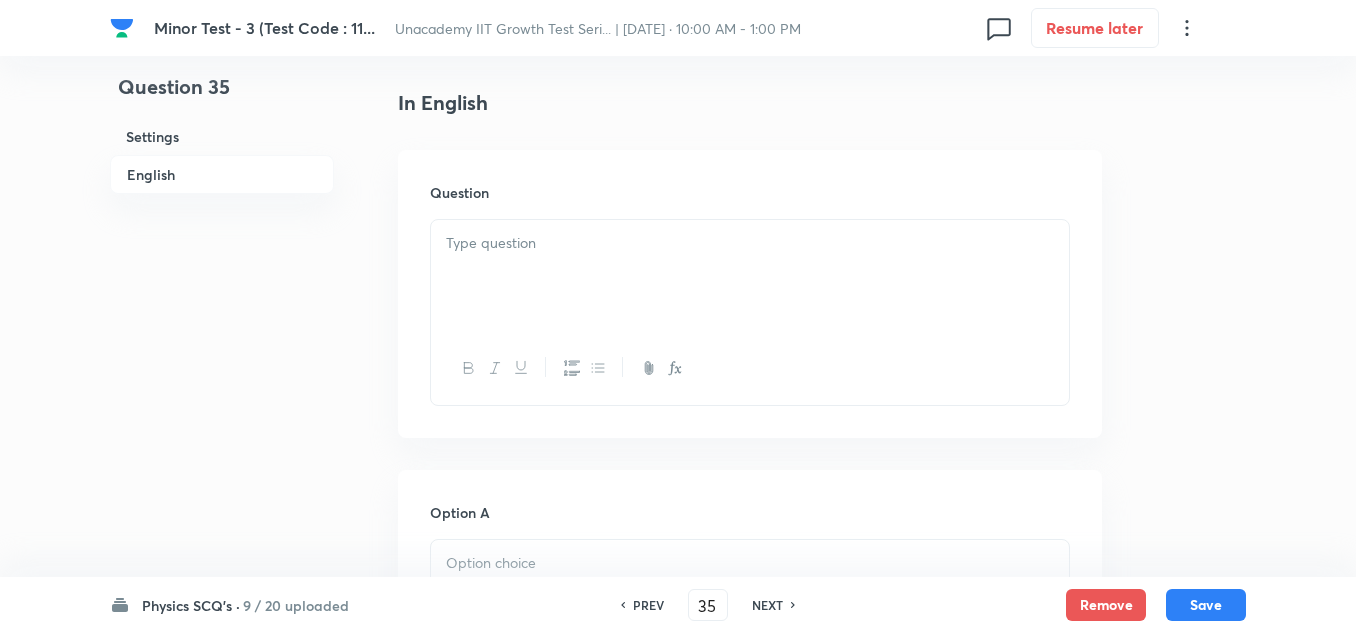 click at bounding box center [750, 276] 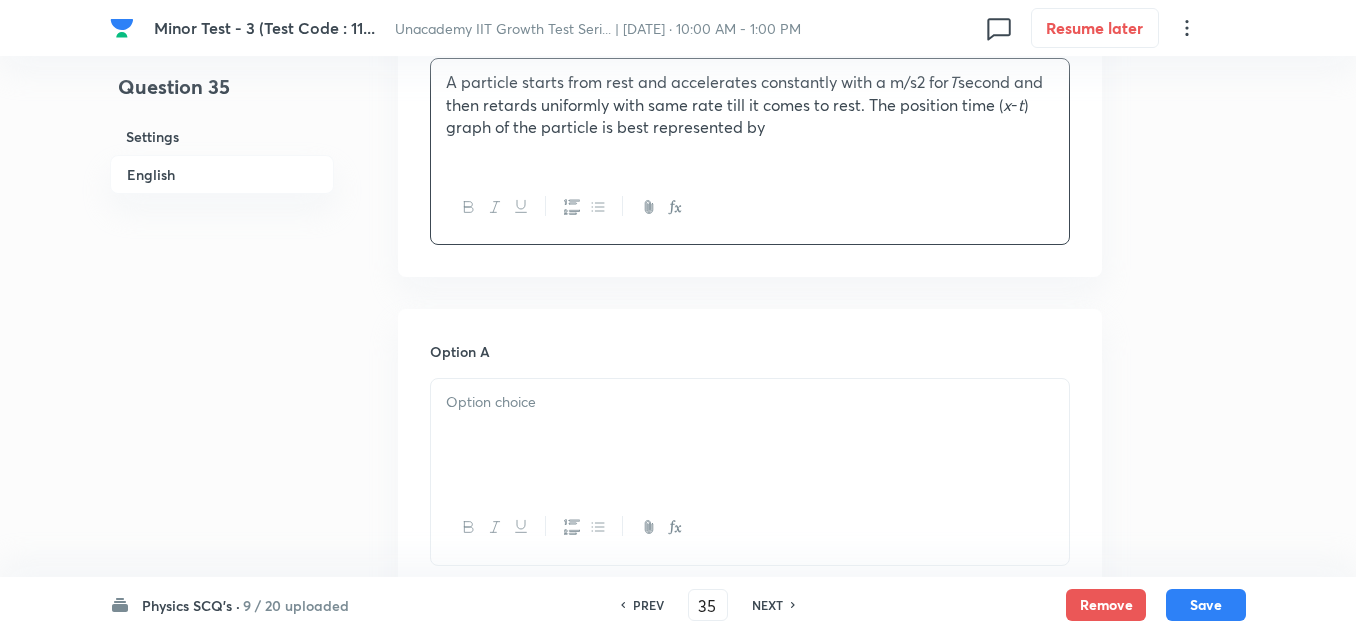 scroll, scrollTop: 700, scrollLeft: 0, axis: vertical 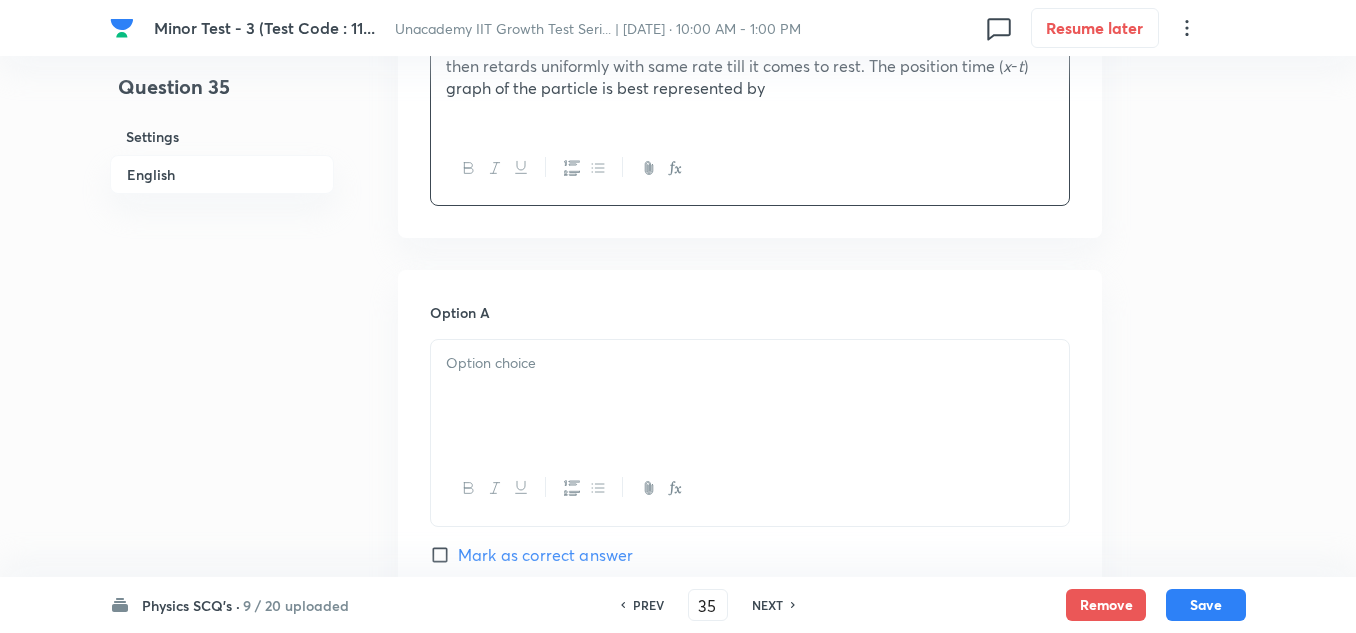 click at bounding box center (750, 396) 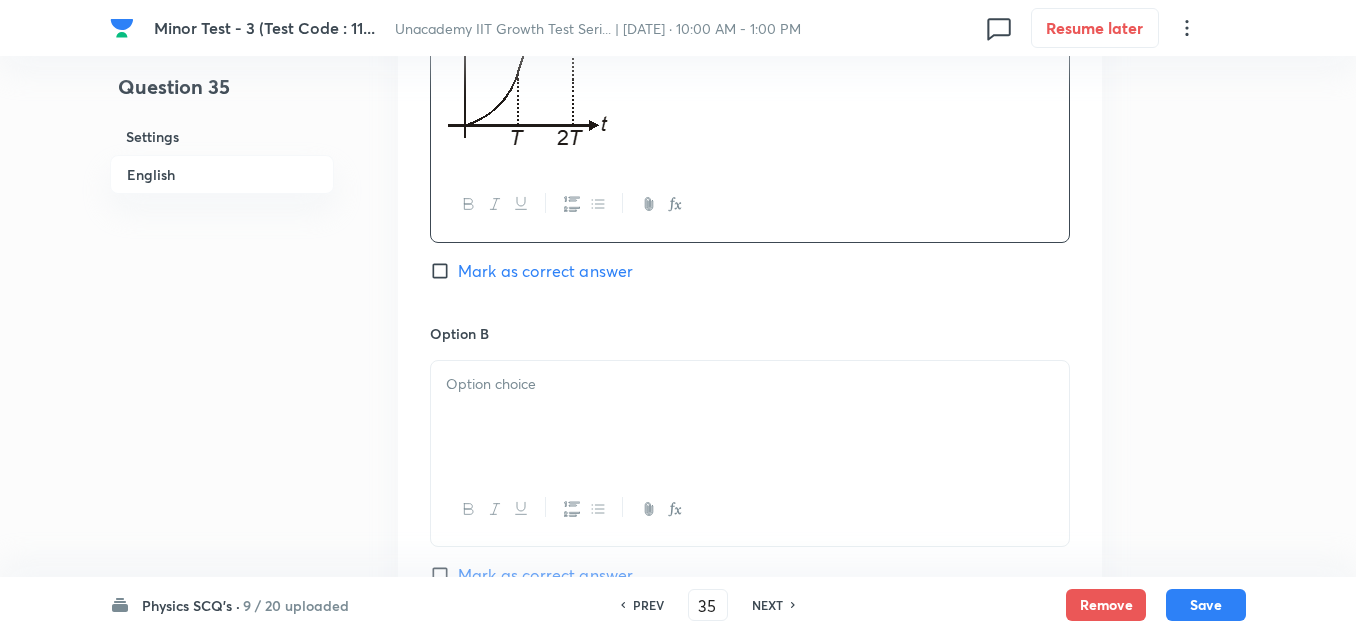 scroll, scrollTop: 1100, scrollLeft: 0, axis: vertical 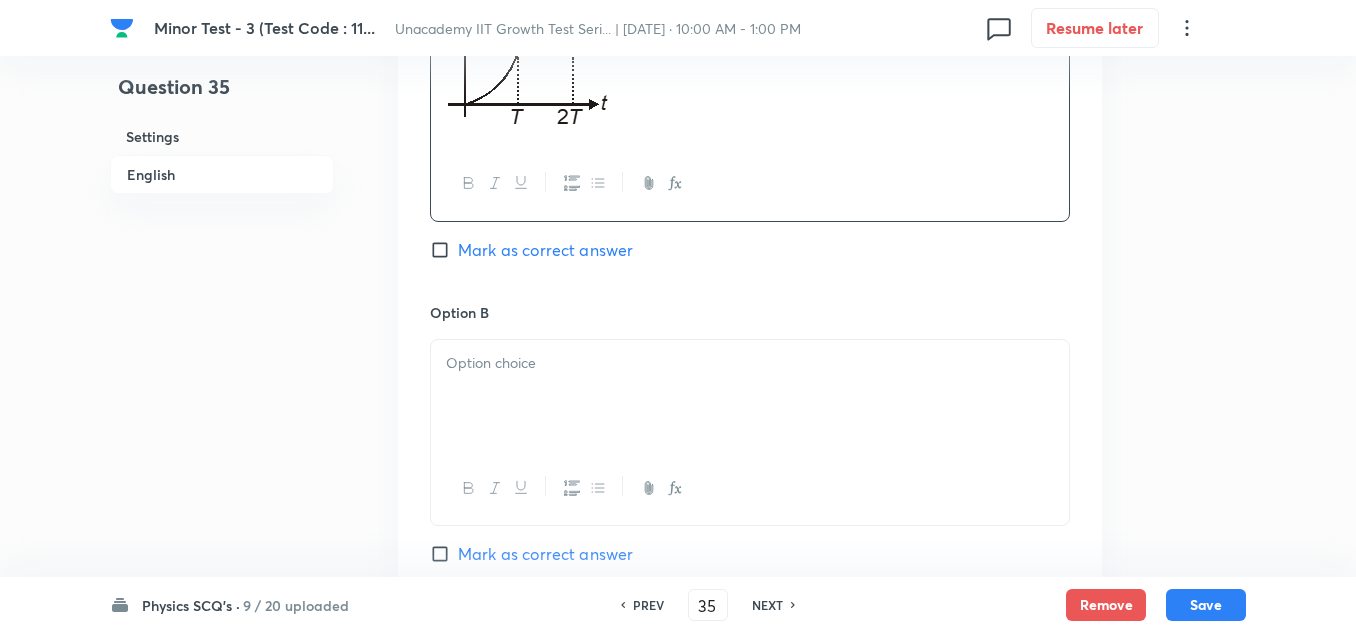 drag, startPoint x: 600, startPoint y: 422, endPoint x: 605, endPoint y: 410, distance: 13 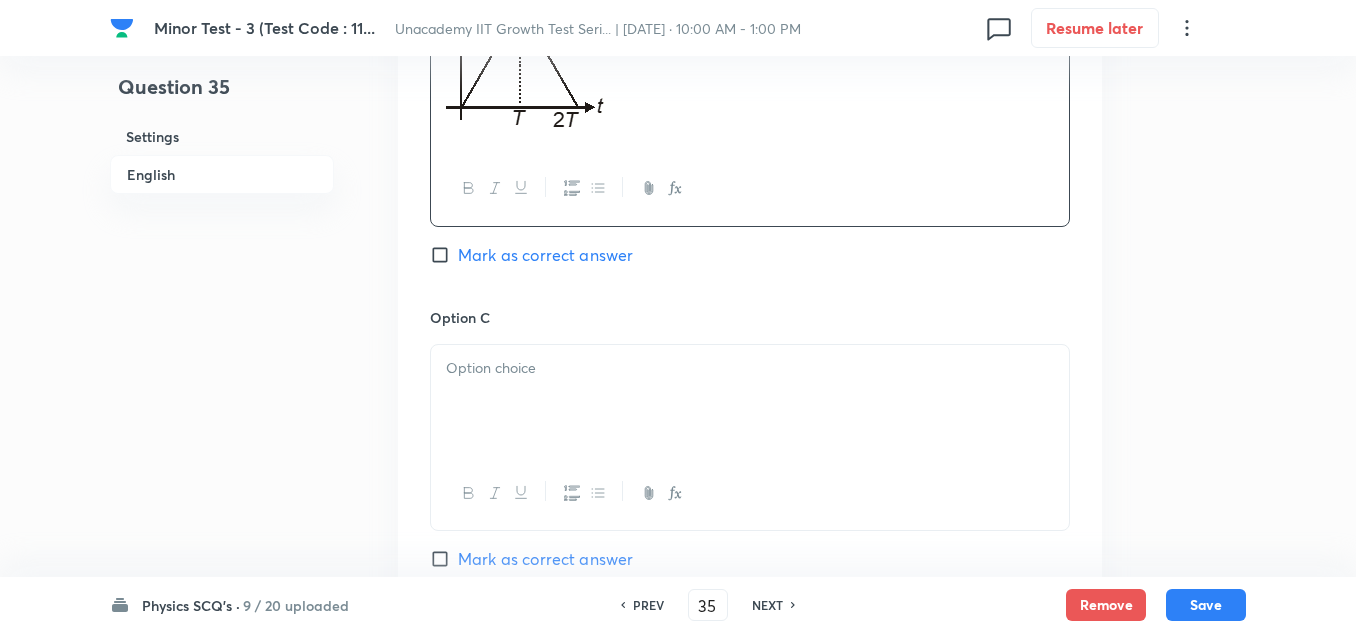 scroll, scrollTop: 1500, scrollLeft: 0, axis: vertical 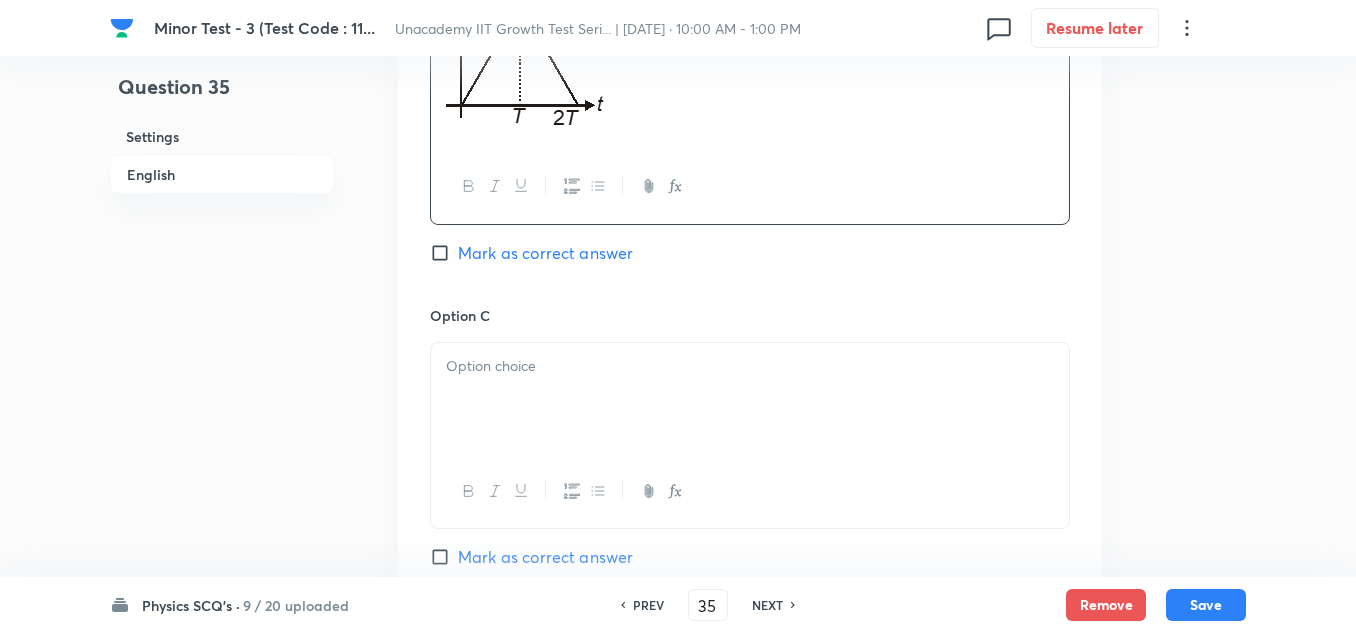 click at bounding box center (750, 399) 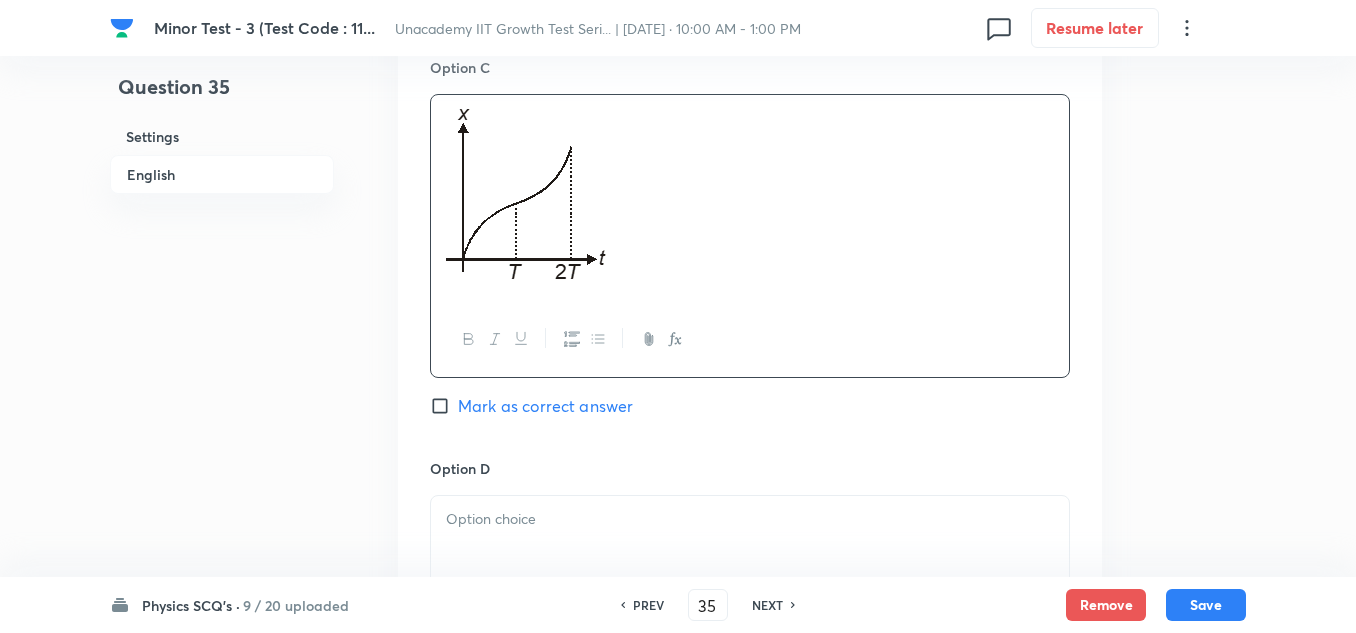 scroll, scrollTop: 1900, scrollLeft: 0, axis: vertical 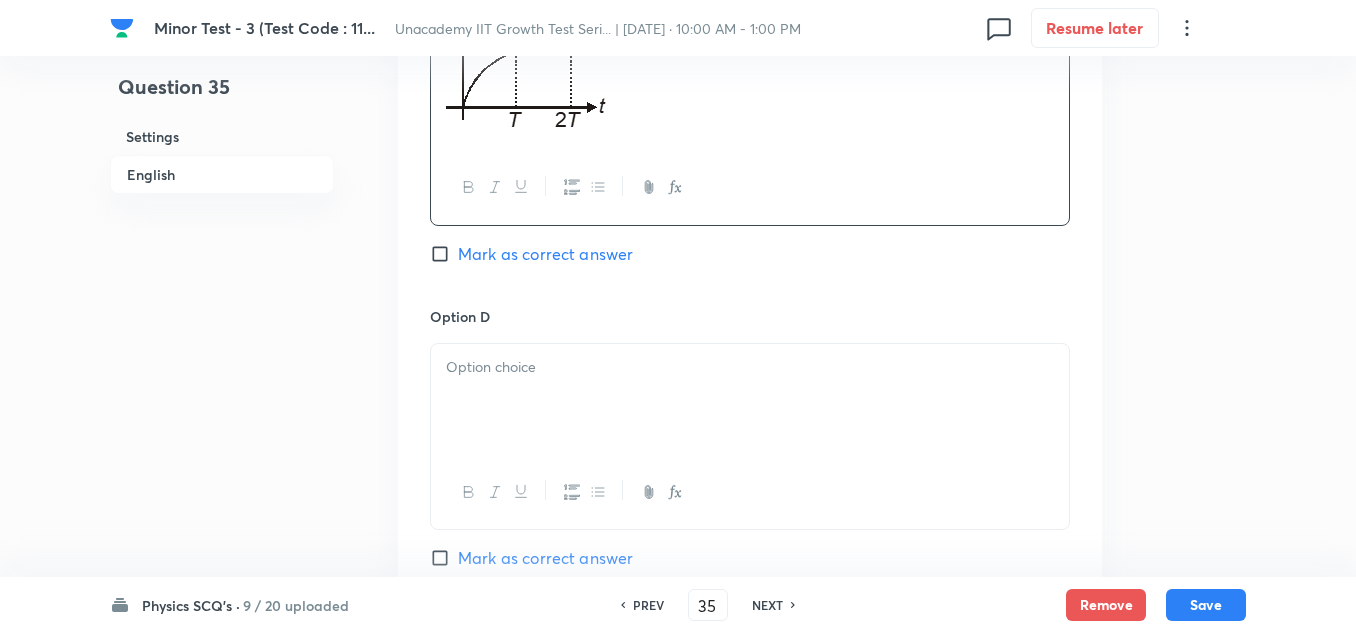 click at bounding box center [750, 400] 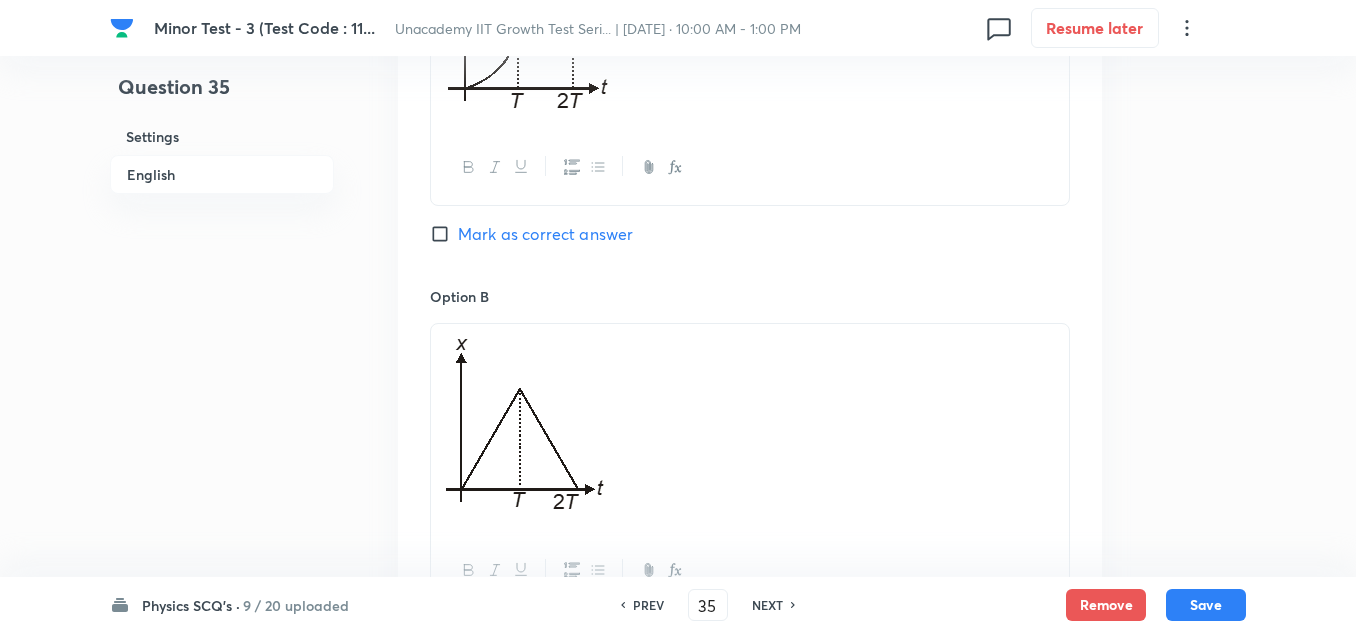 scroll, scrollTop: 1000, scrollLeft: 0, axis: vertical 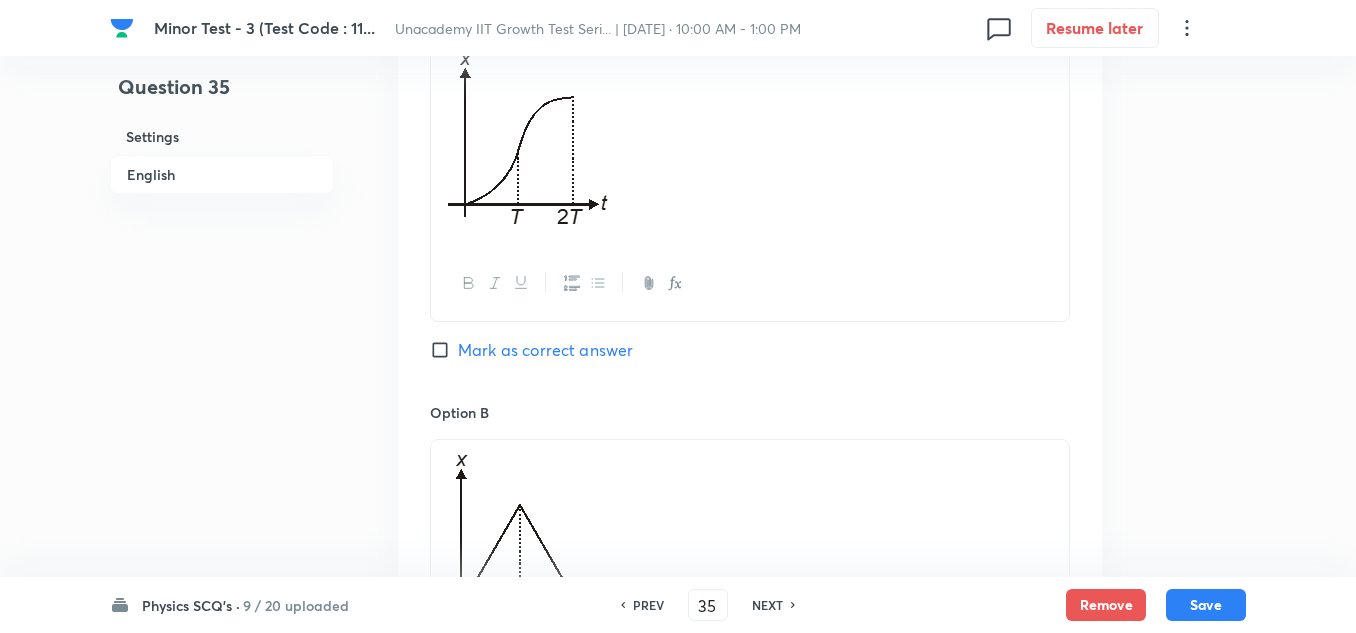 click on "Mark as correct answer" at bounding box center [545, 350] 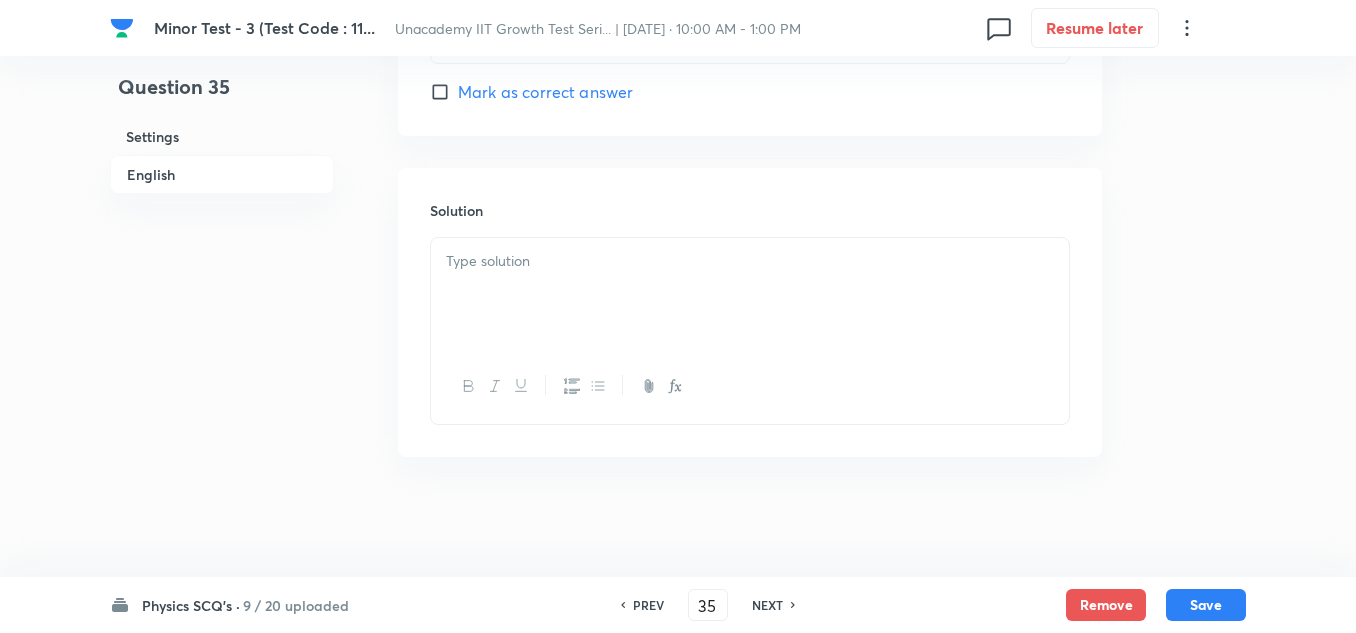 scroll, scrollTop: 2400, scrollLeft: 0, axis: vertical 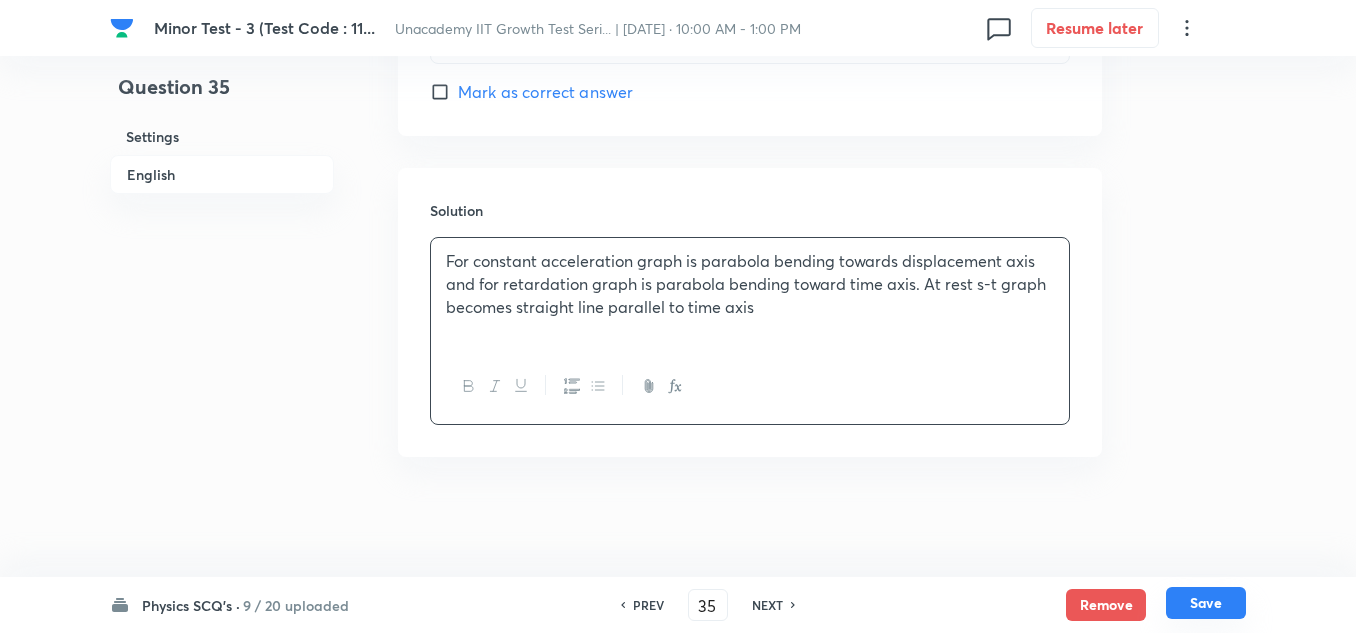 click on "Save" at bounding box center (1206, 603) 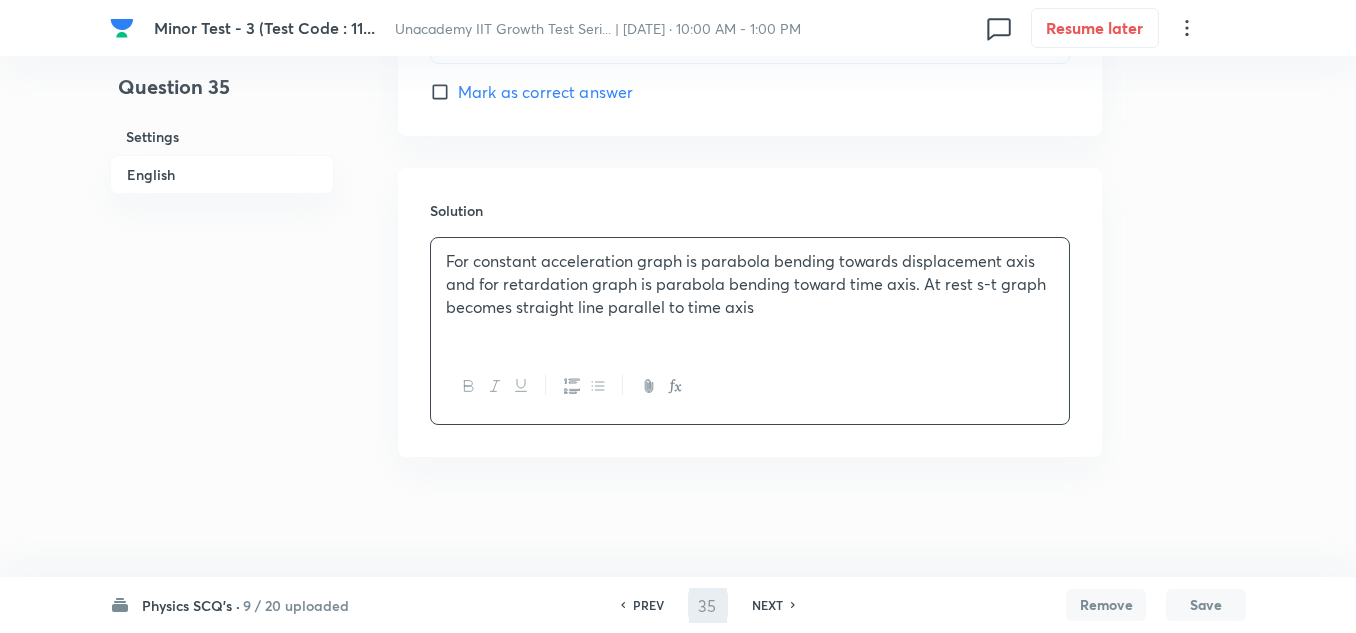 type on "36" 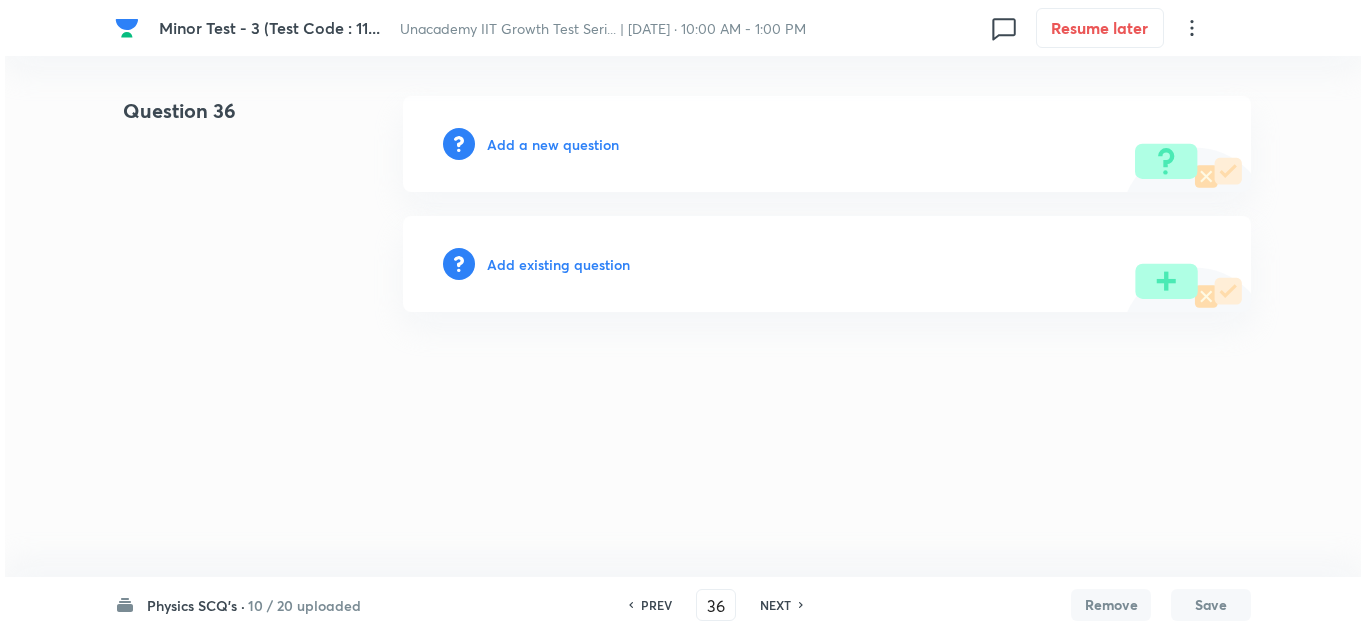 scroll, scrollTop: 0, scrollLeft: 0, axis: both 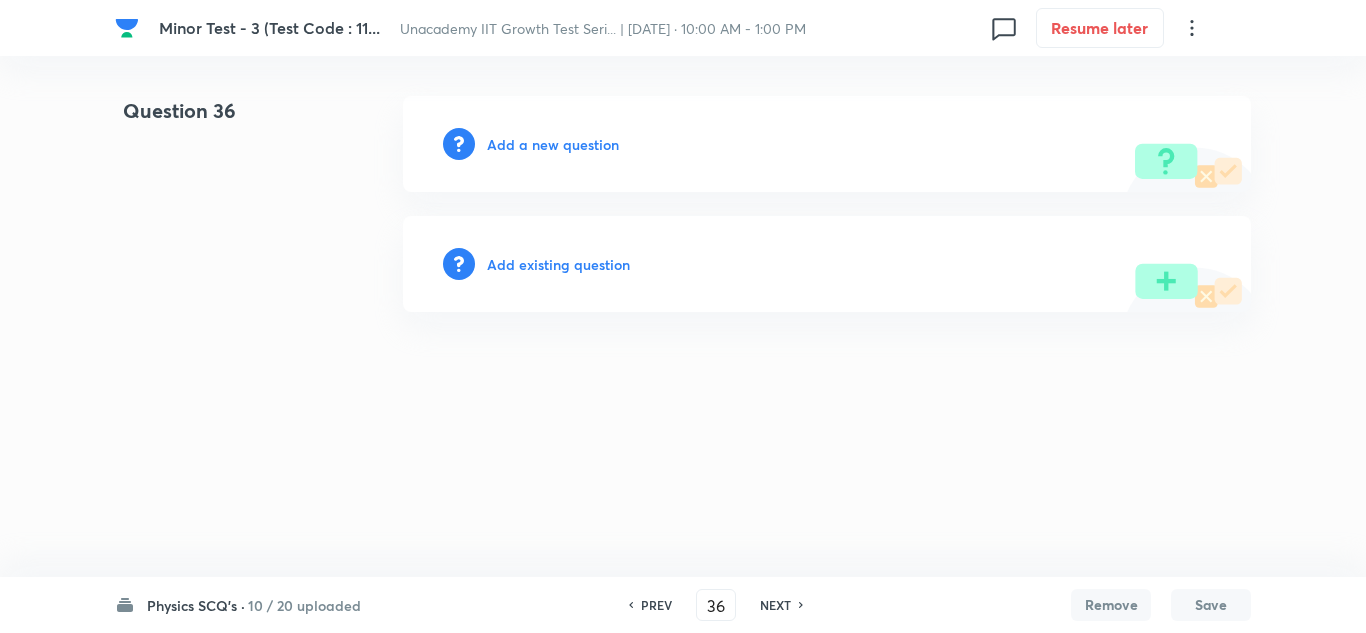 click on "Add a new question" at bounding box center (553, 144) 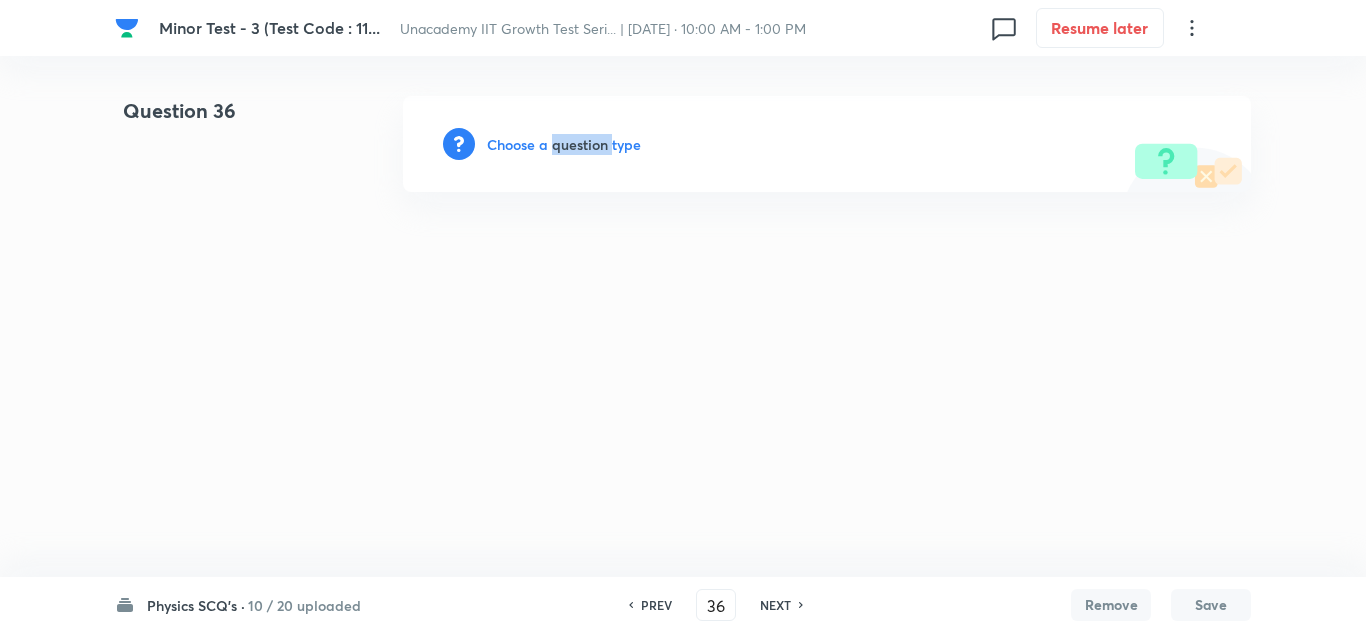 click on "Choose a question type" at bounding box center (564, 144) 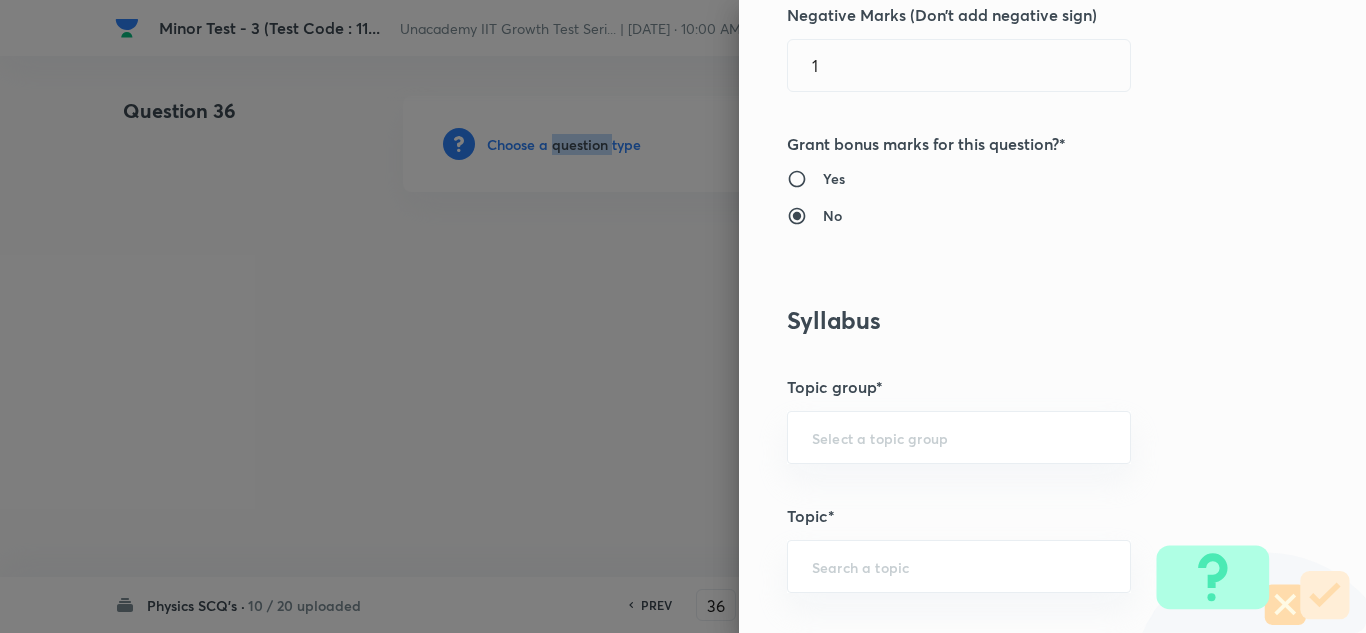 scroll, scrollTop: 900, scrollLeft: 0, axis: vertical 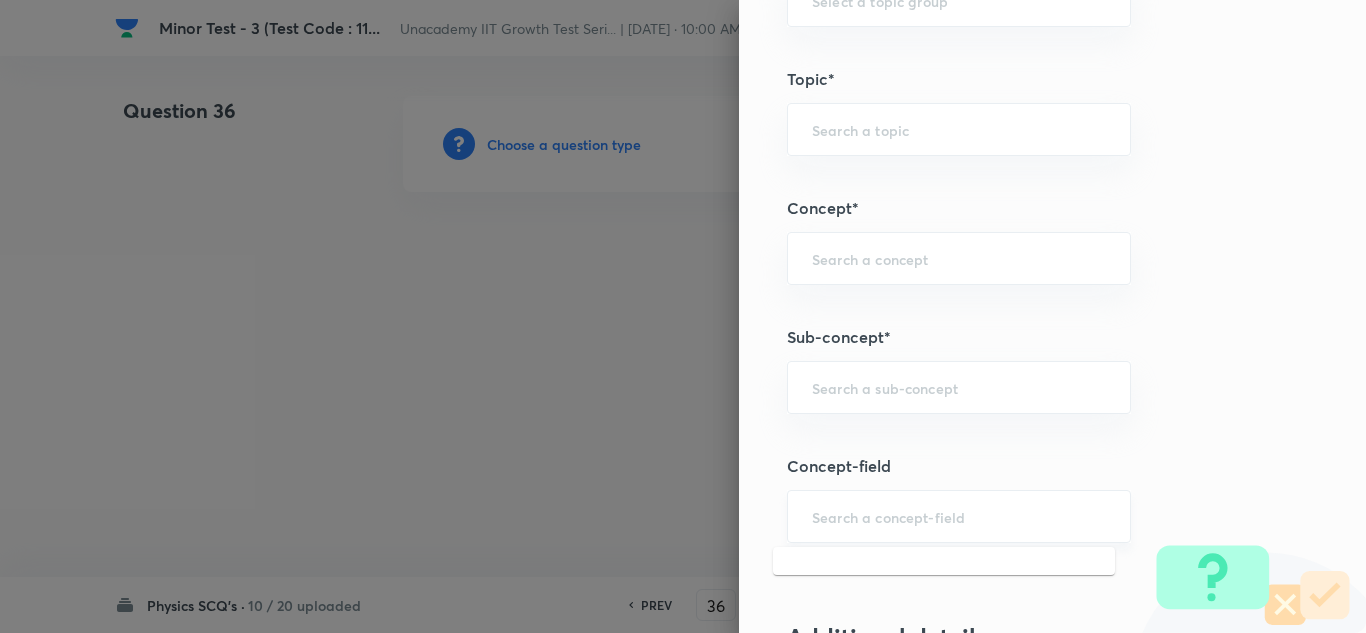 click at bounding box center [959, 516] 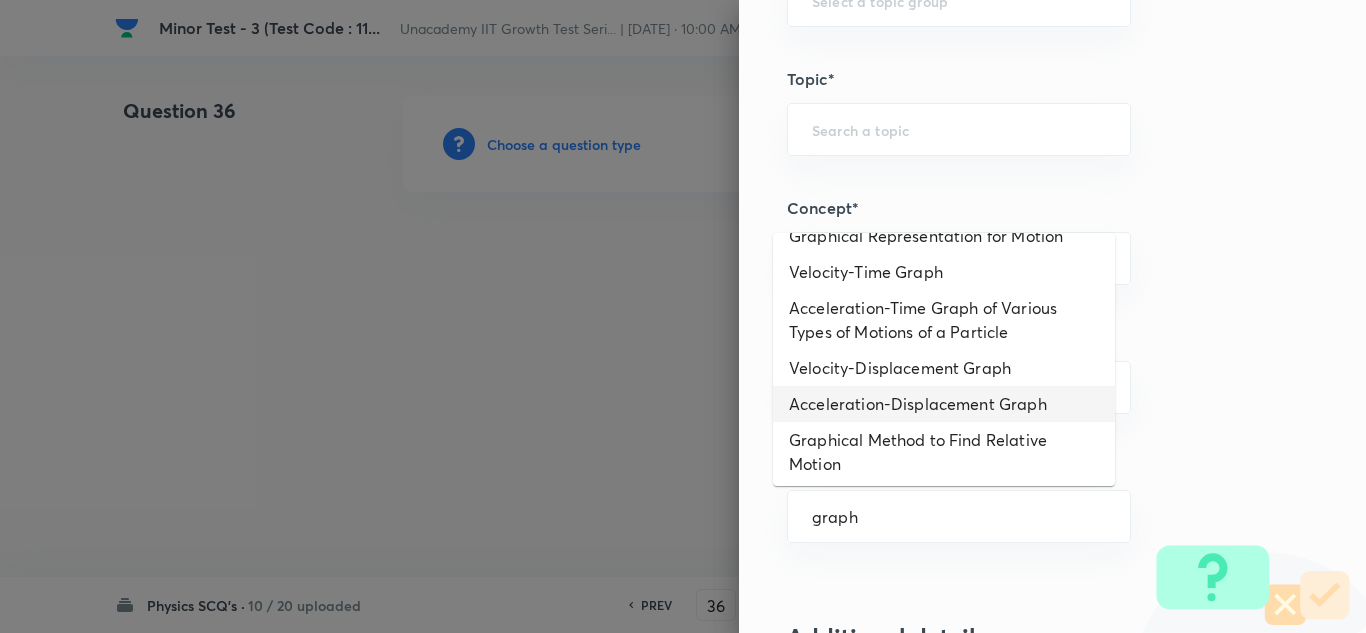 scroll, scrollTop: 219, scrollLeft: 0, axis: vertical 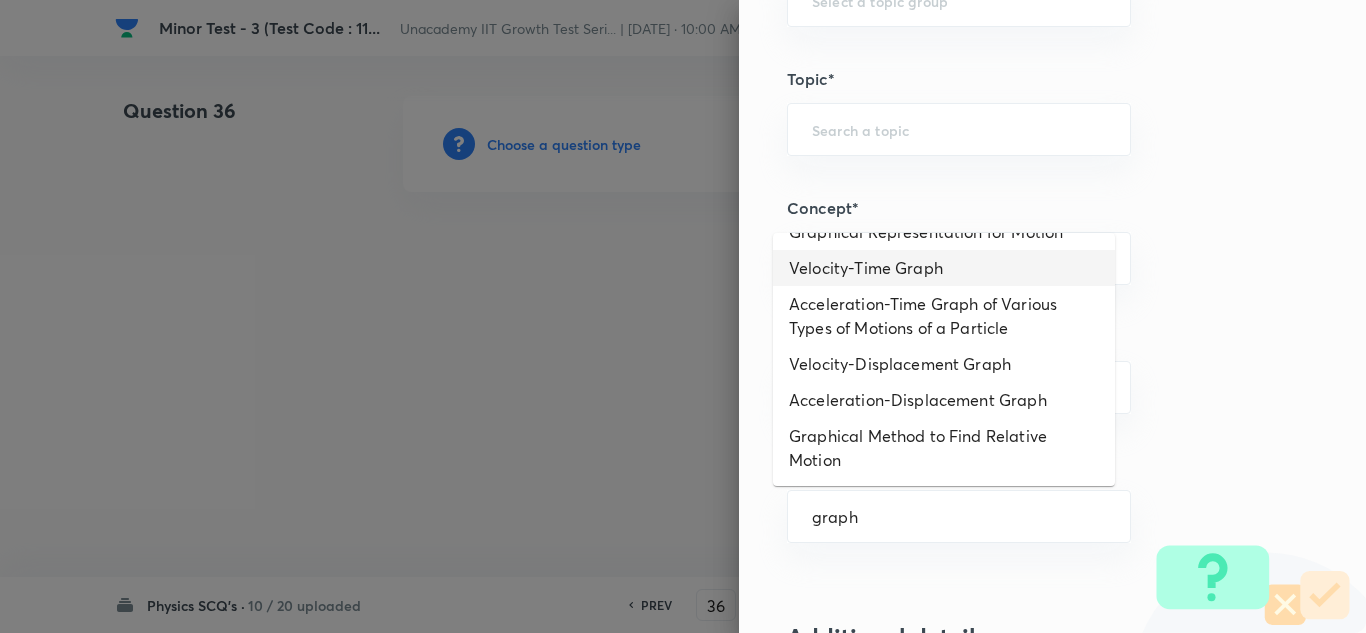 click on "Velocity-Time Graph" at bounding box center (944, 268) 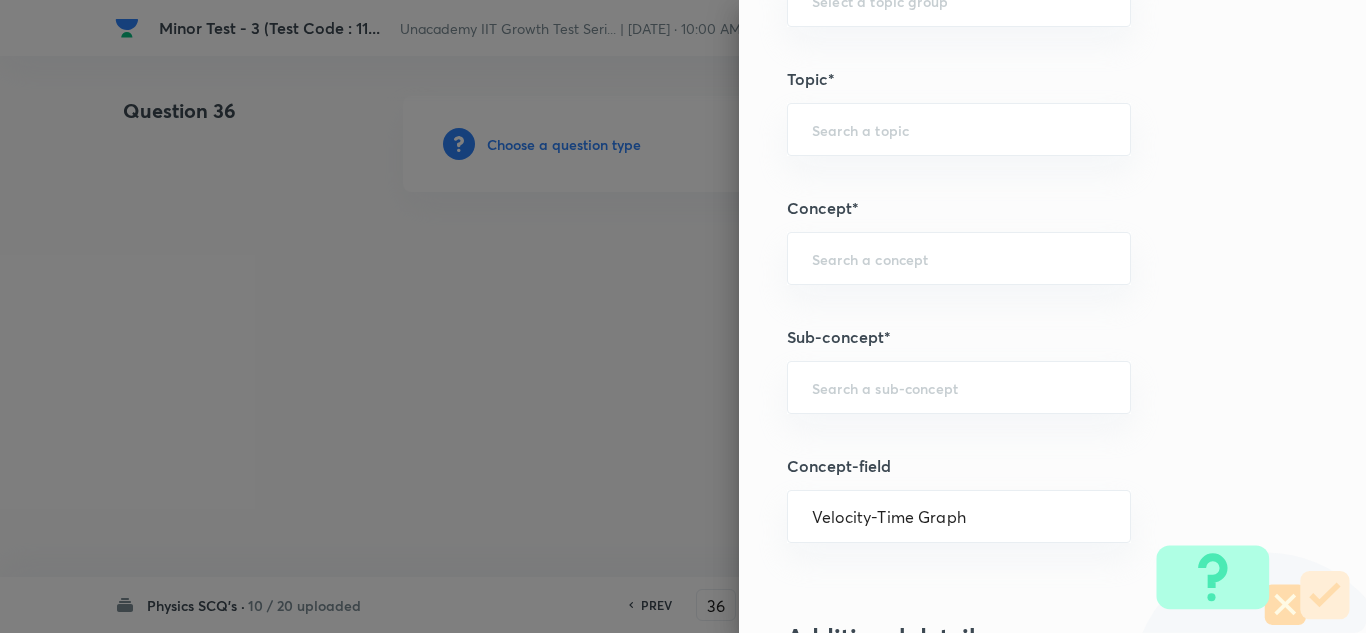 type on "Physics" 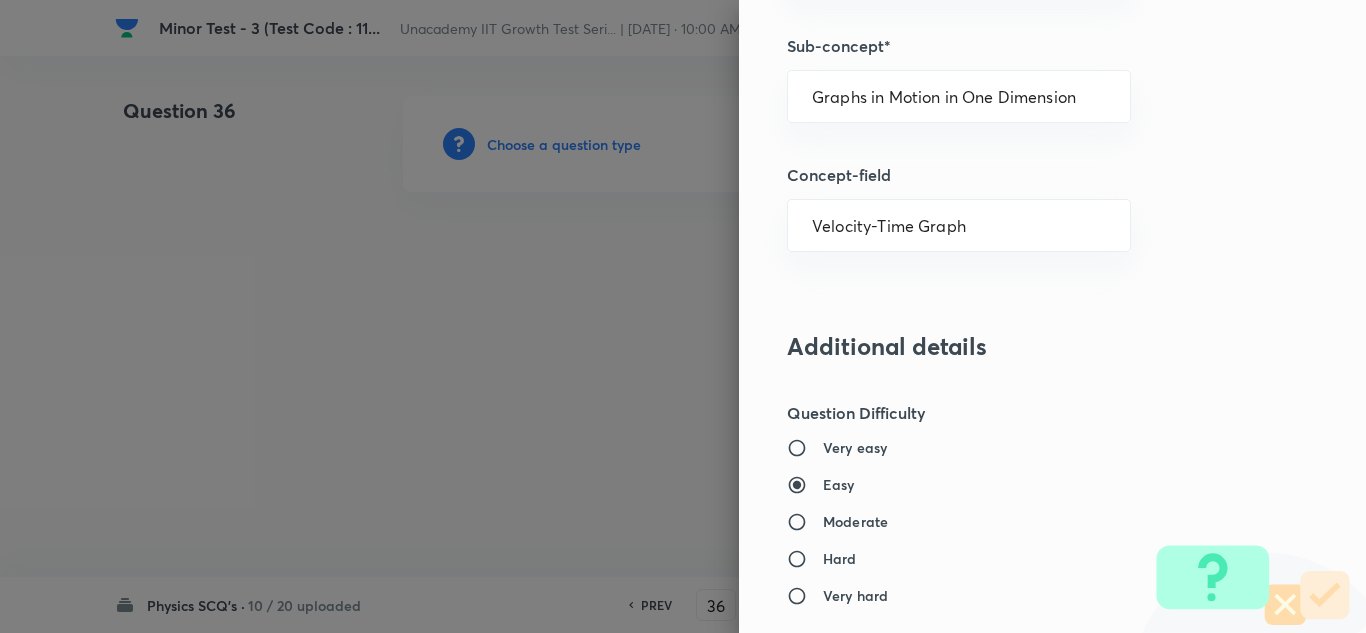 scroll, scrollTop: 1400, scrollLeft: 0, axis: vertical 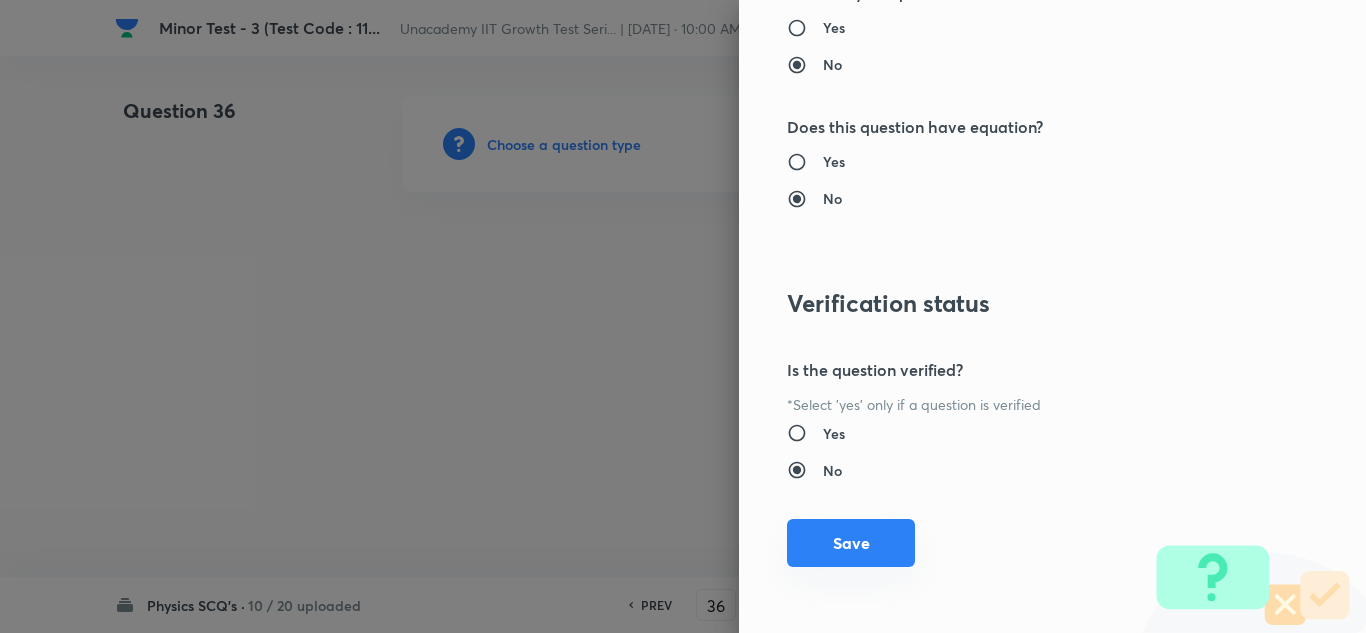click on "Save" at bounding box center [851, 543] 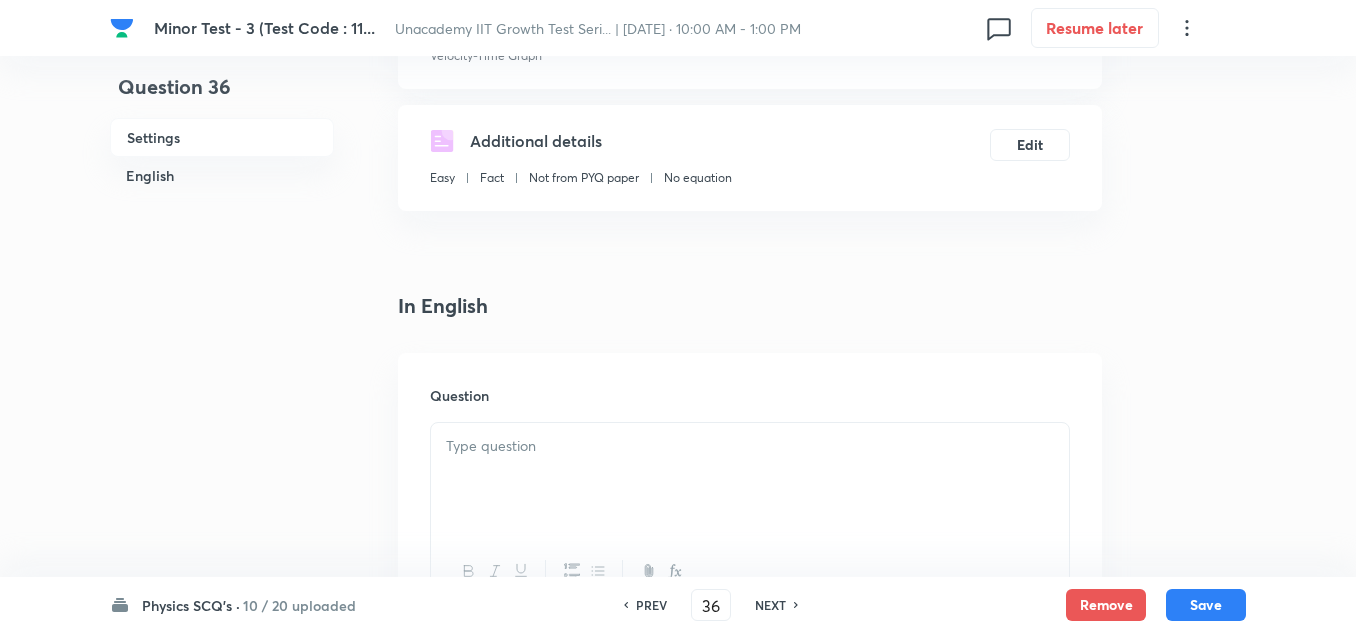 scroll, scrollTop: 400, scrollLeft: 0, axis: vertical 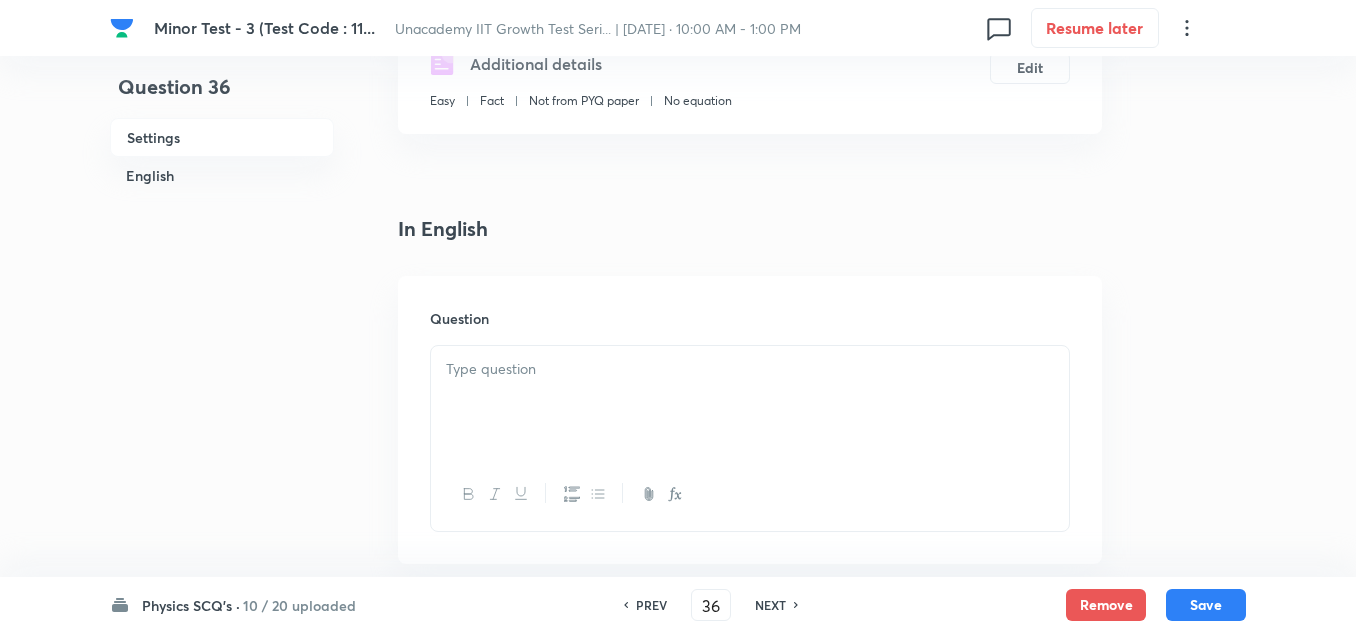 click at bounding box center (750, 402) 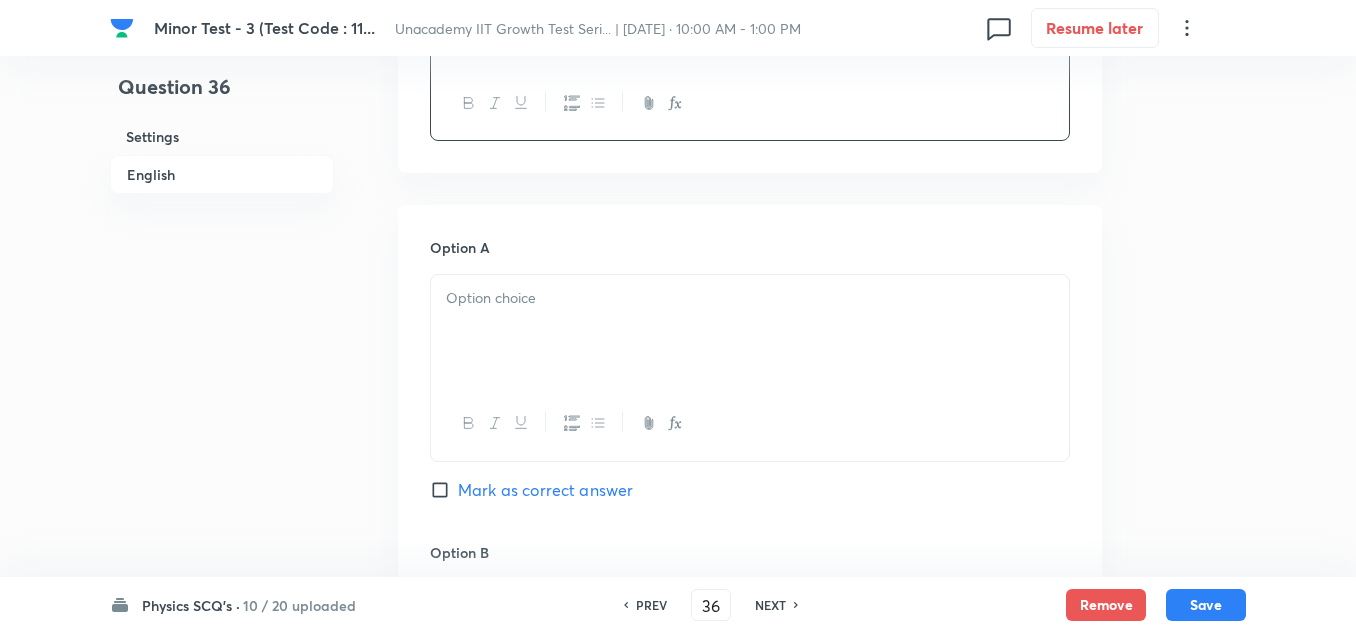 scroll, scrollTop: 800, scrollLeft: 0, axis: vertical 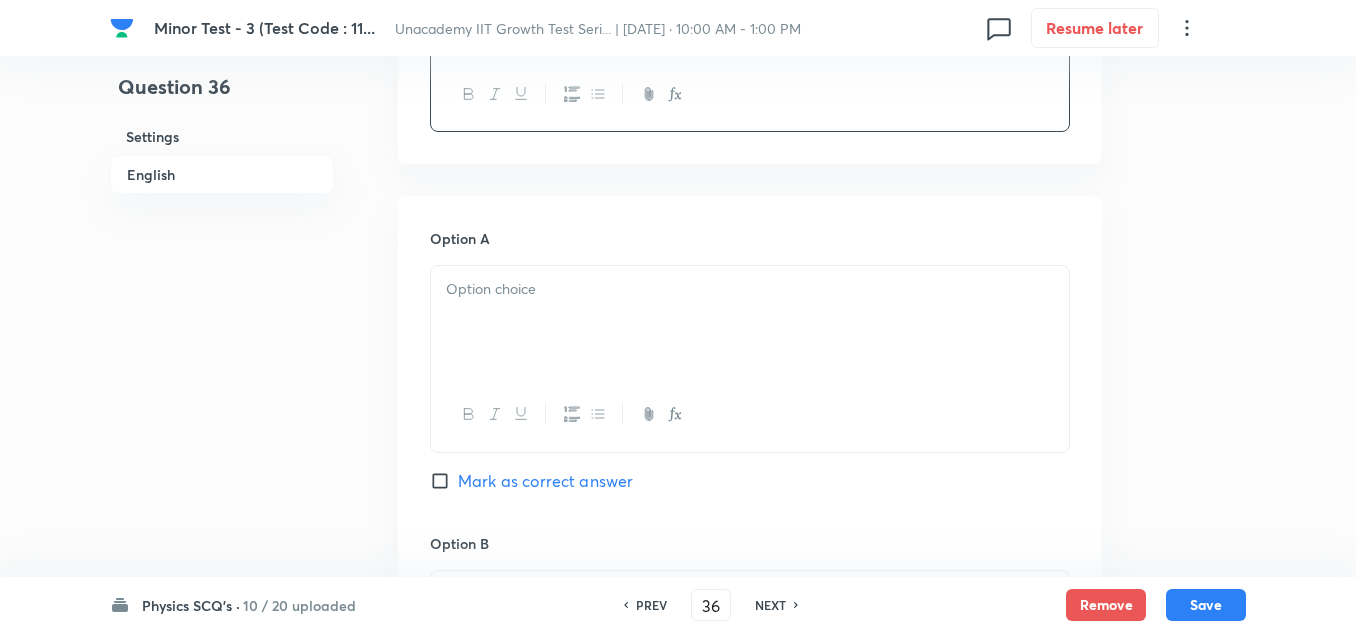 click at bounding box center [750, 322] 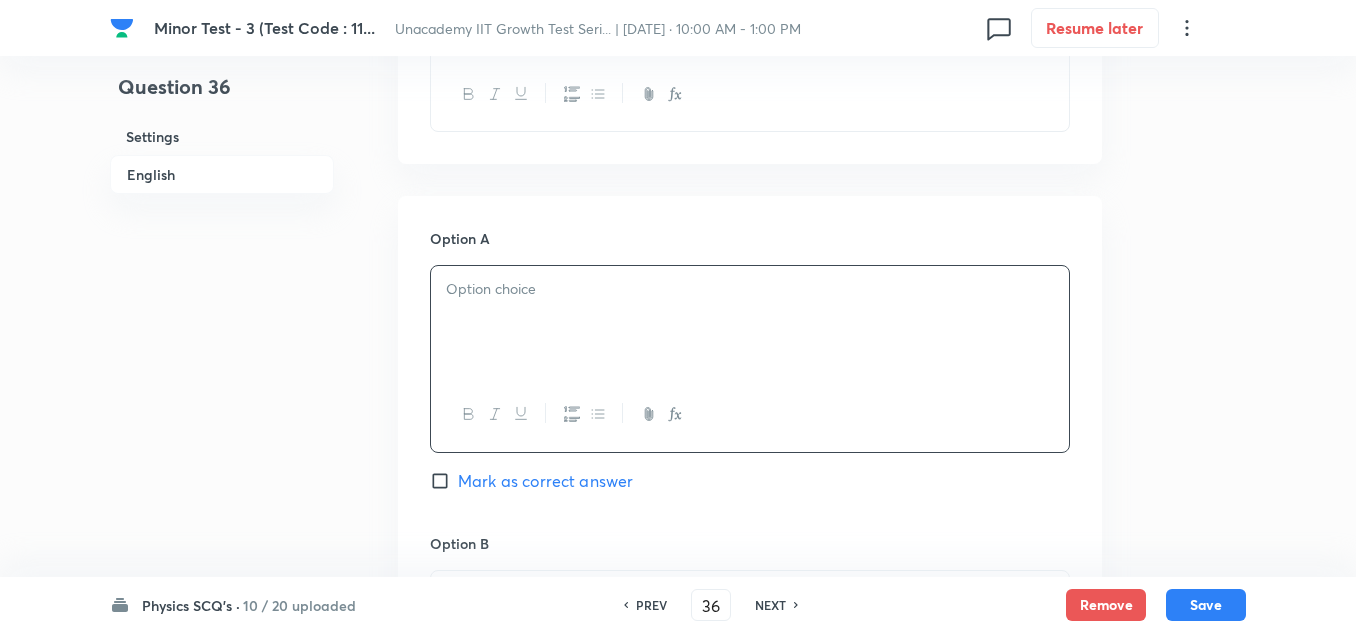 type 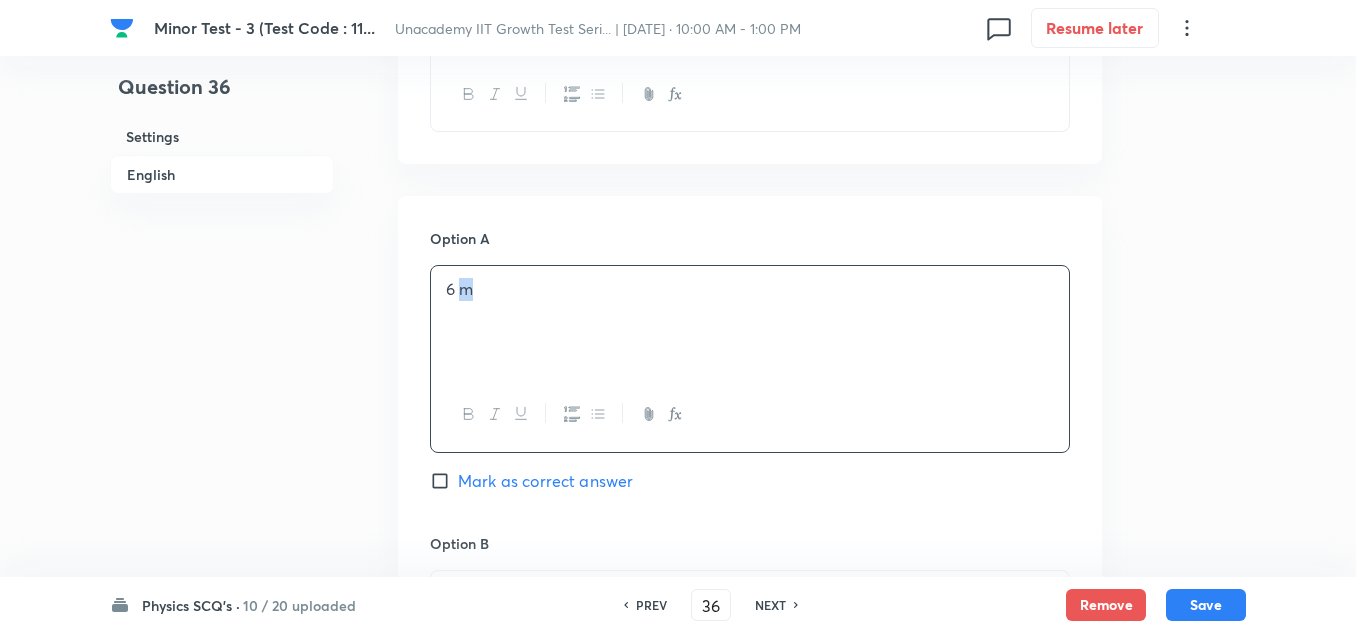 copy on "m" 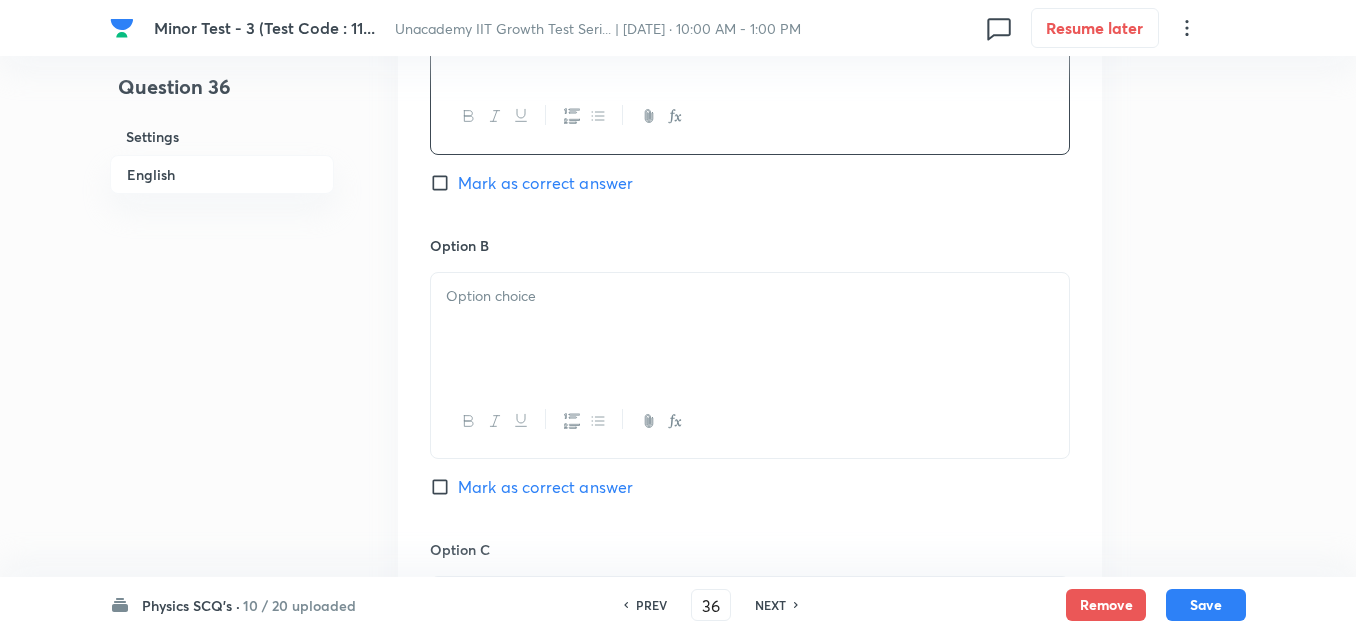 scroll, scrollTop: 1100, scrollLeft: 0, axis: vertical 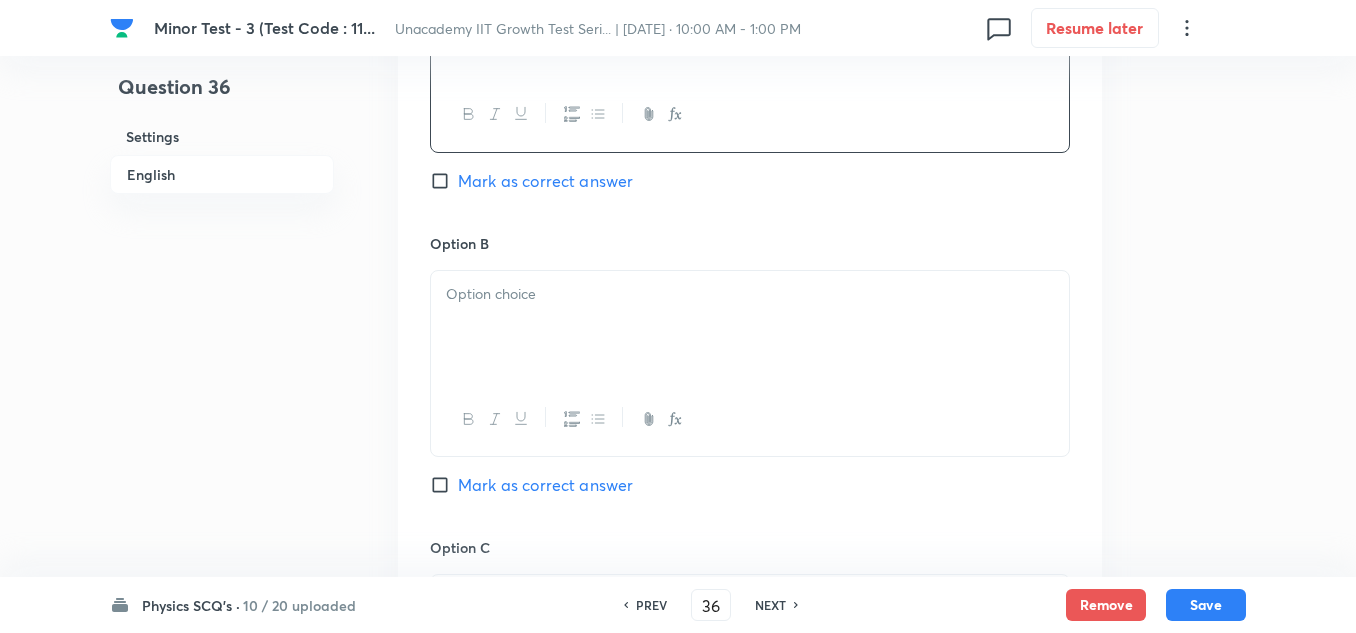 click at bounding box center (750, 327) 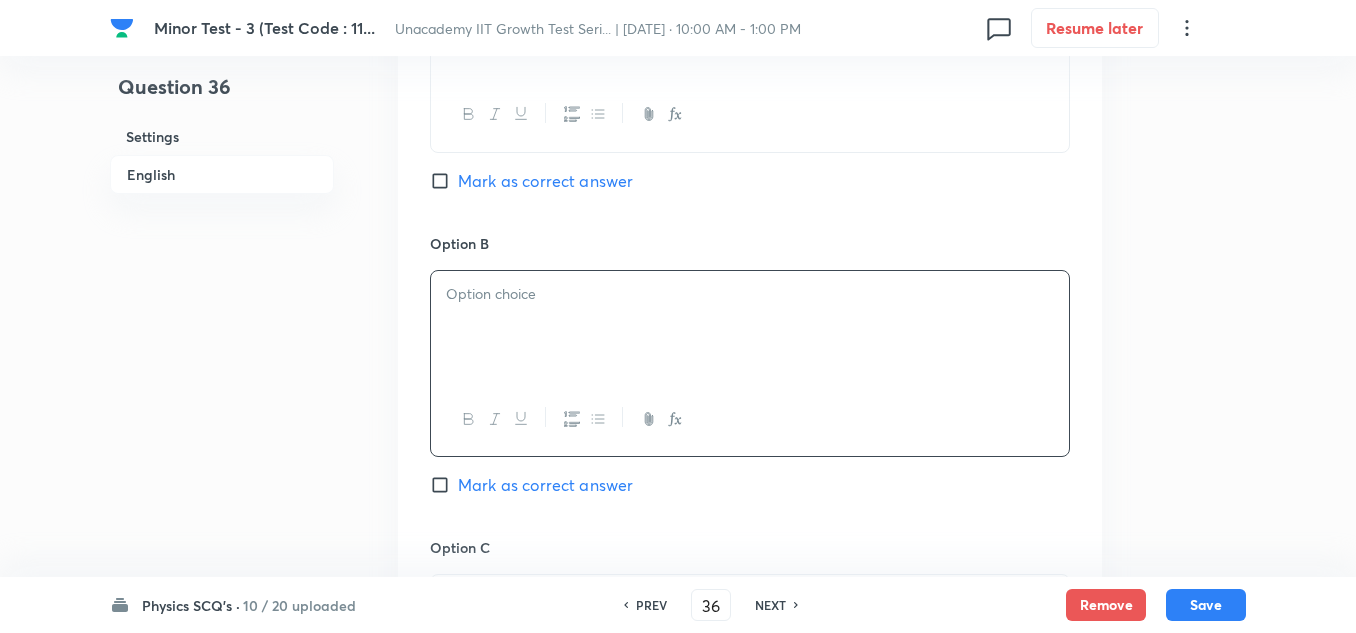 type 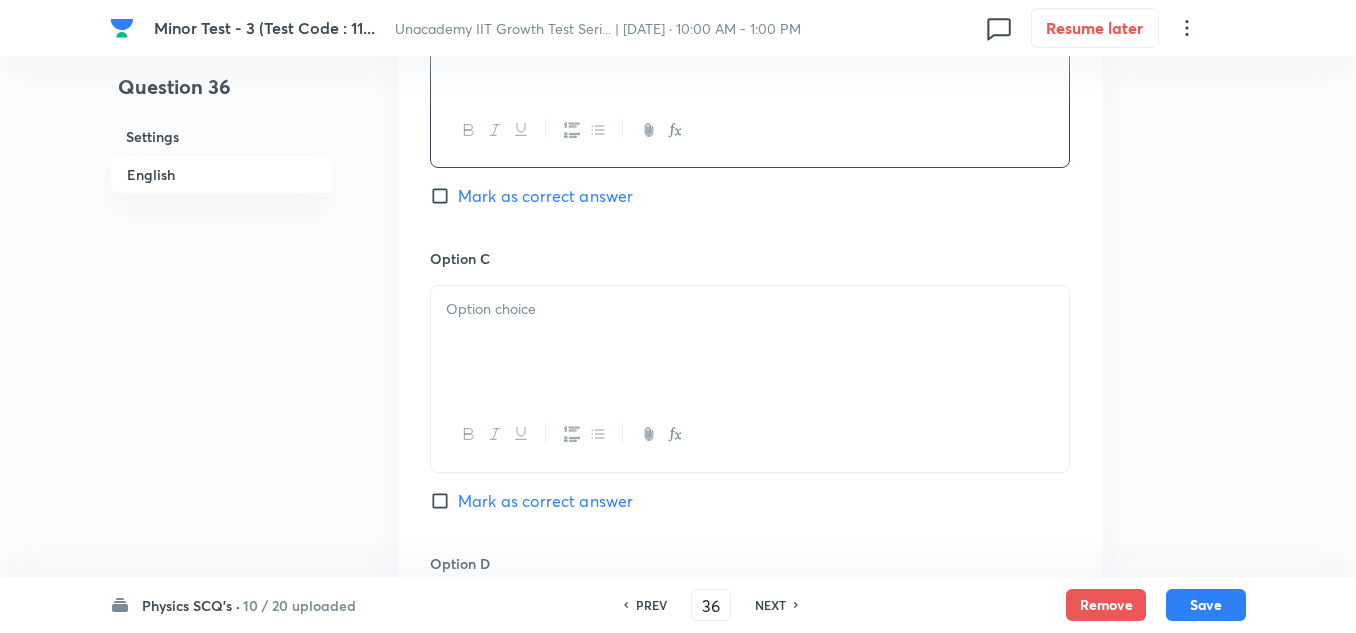 scroll, scrollTop: 1400, scrollLeft: 0, axis: vertical 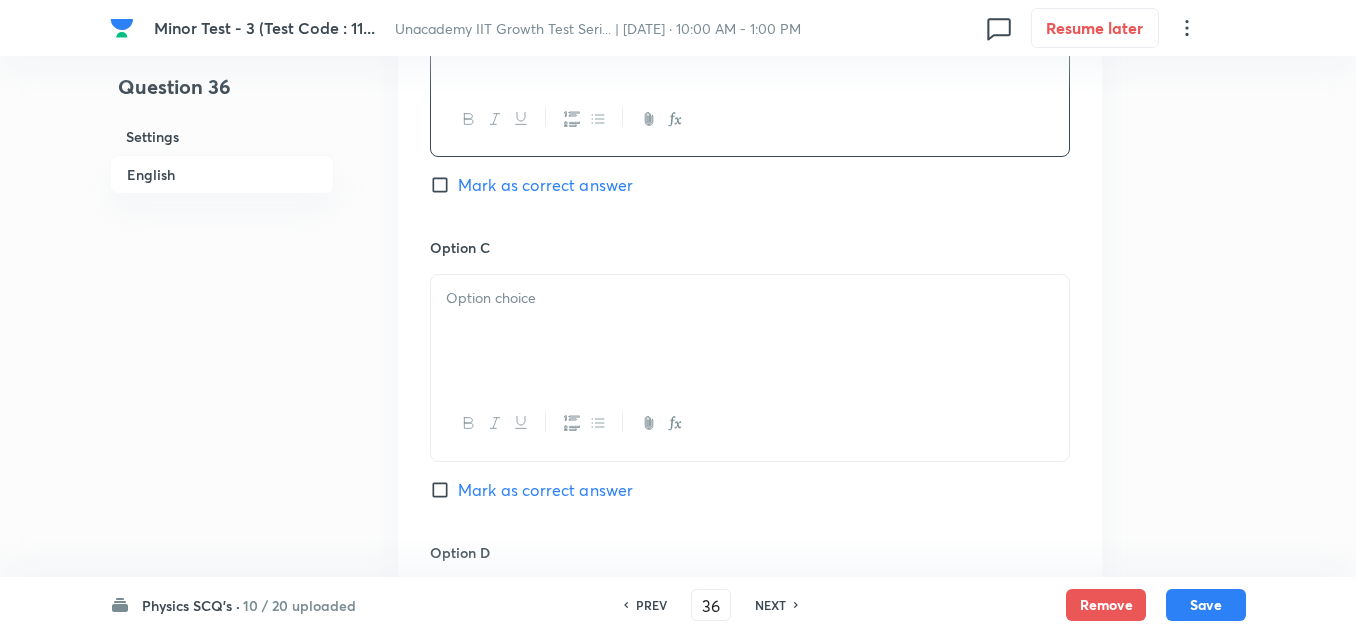 click at bounding box center [750, 331] 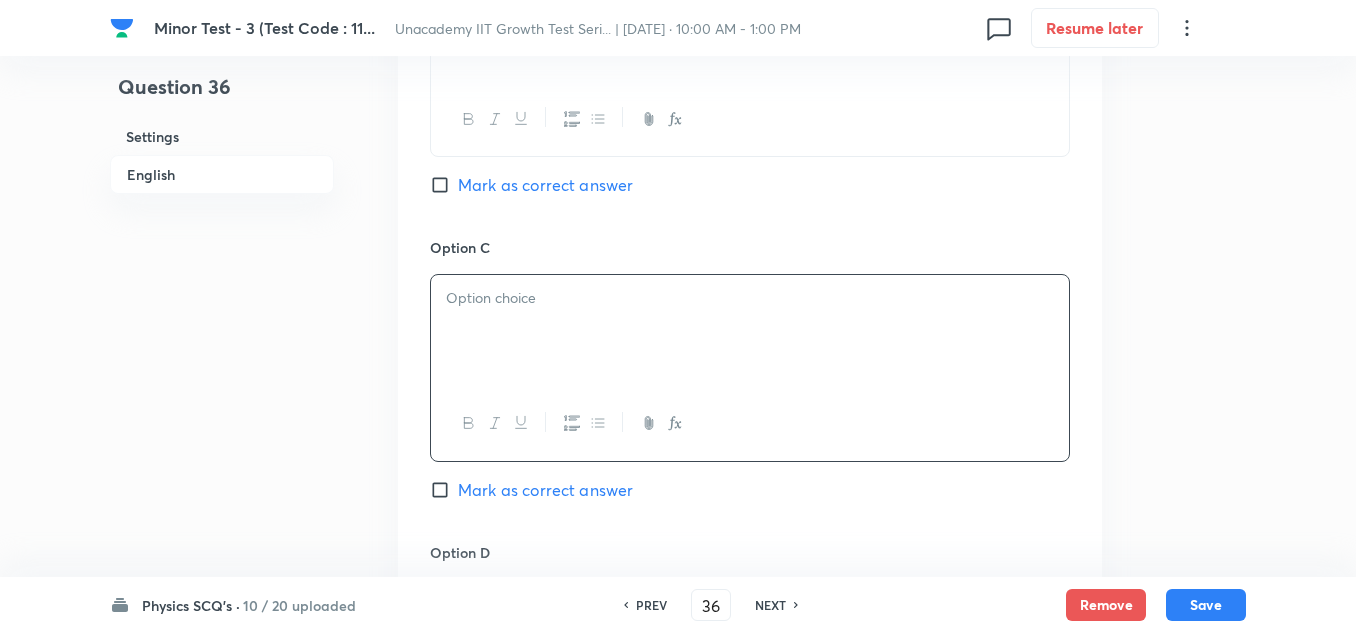 type 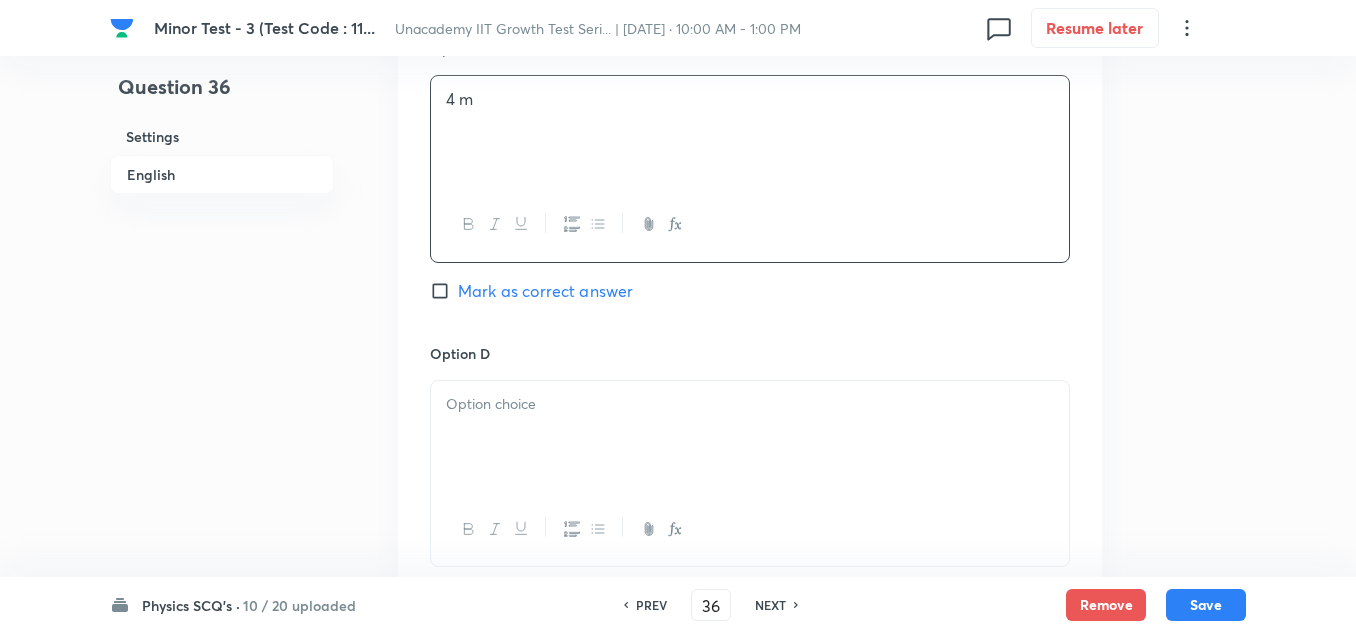 scroll, scrollTop: 1700, scrollLeft: 0, axis: vertical 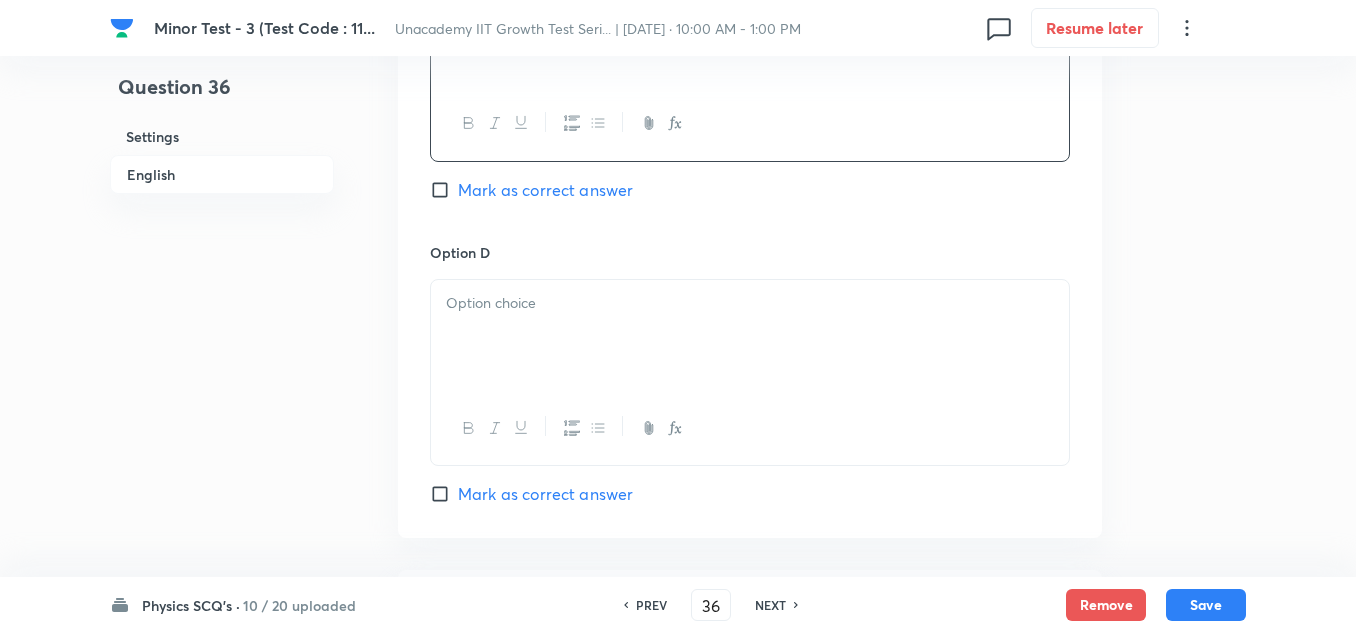 click at bounding box center [750, 336] 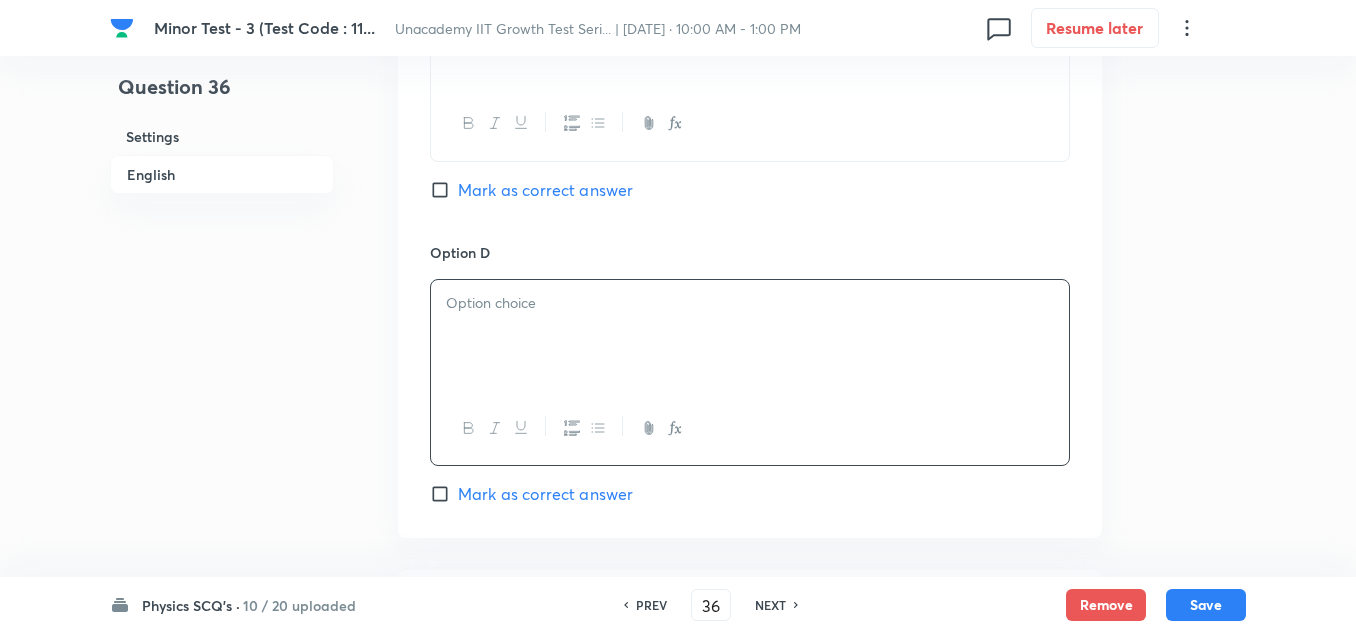 type 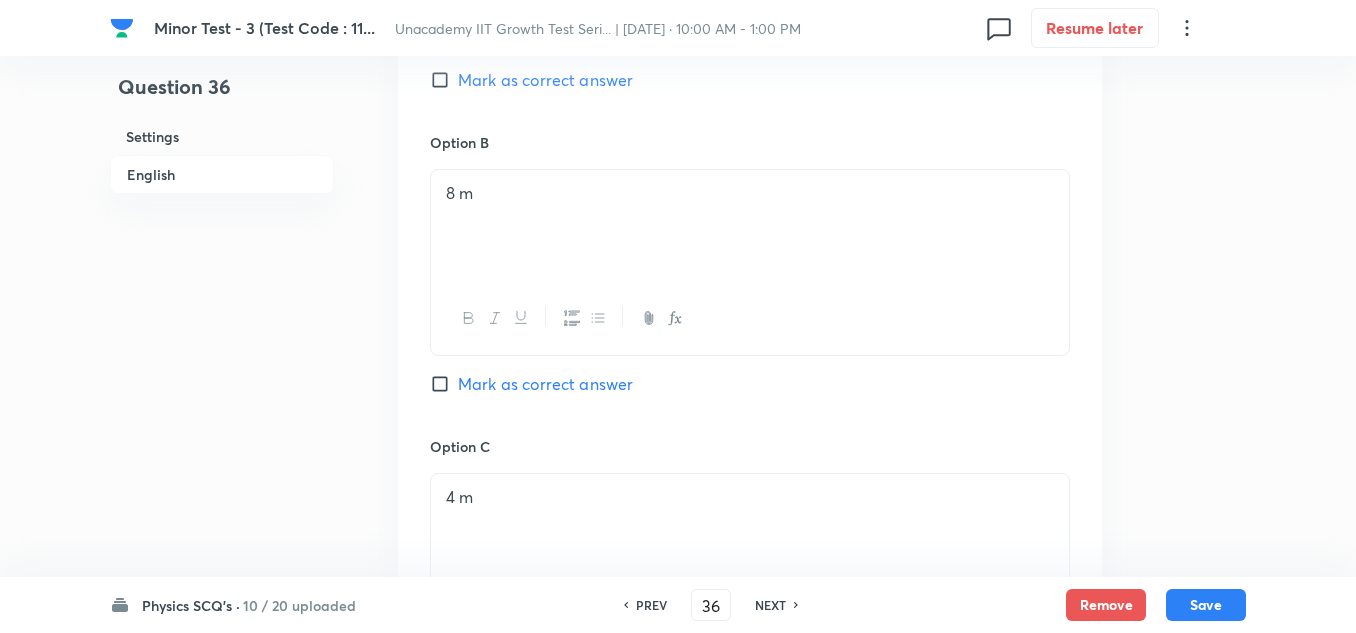scroll, scrollTop: 1200, scrollLeft: 0, axis: vertical 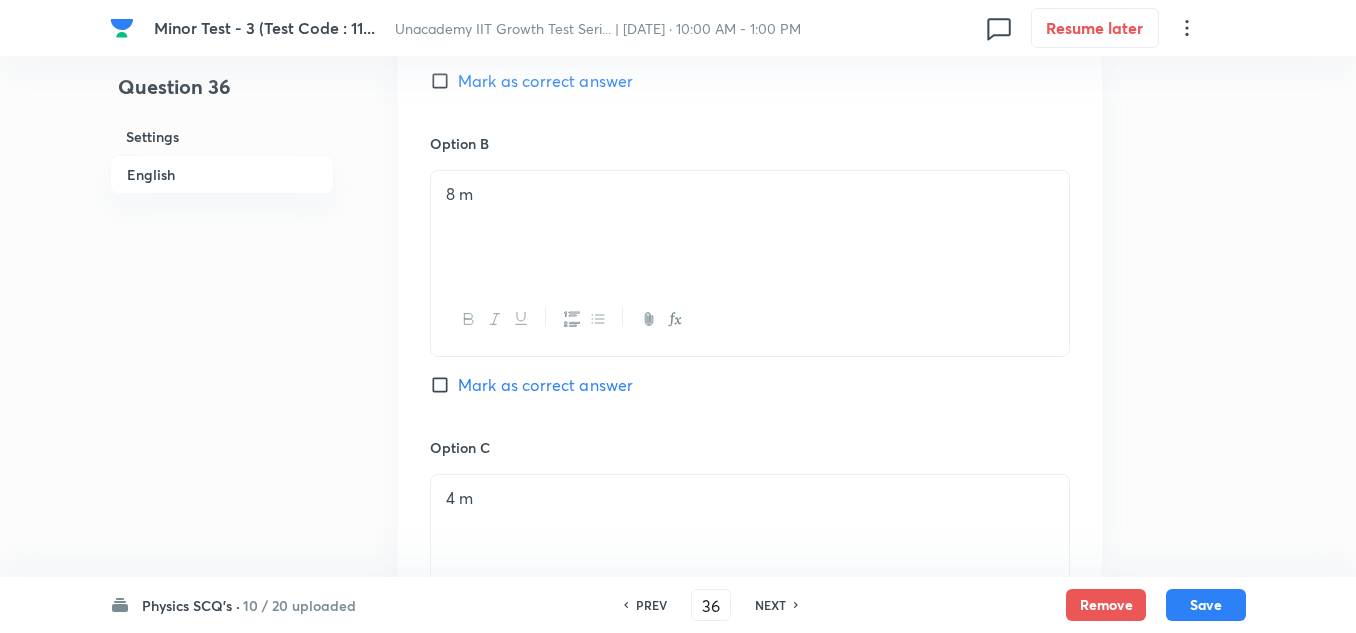 click on "Mark as correct answer" at bounding box center (545, 385) 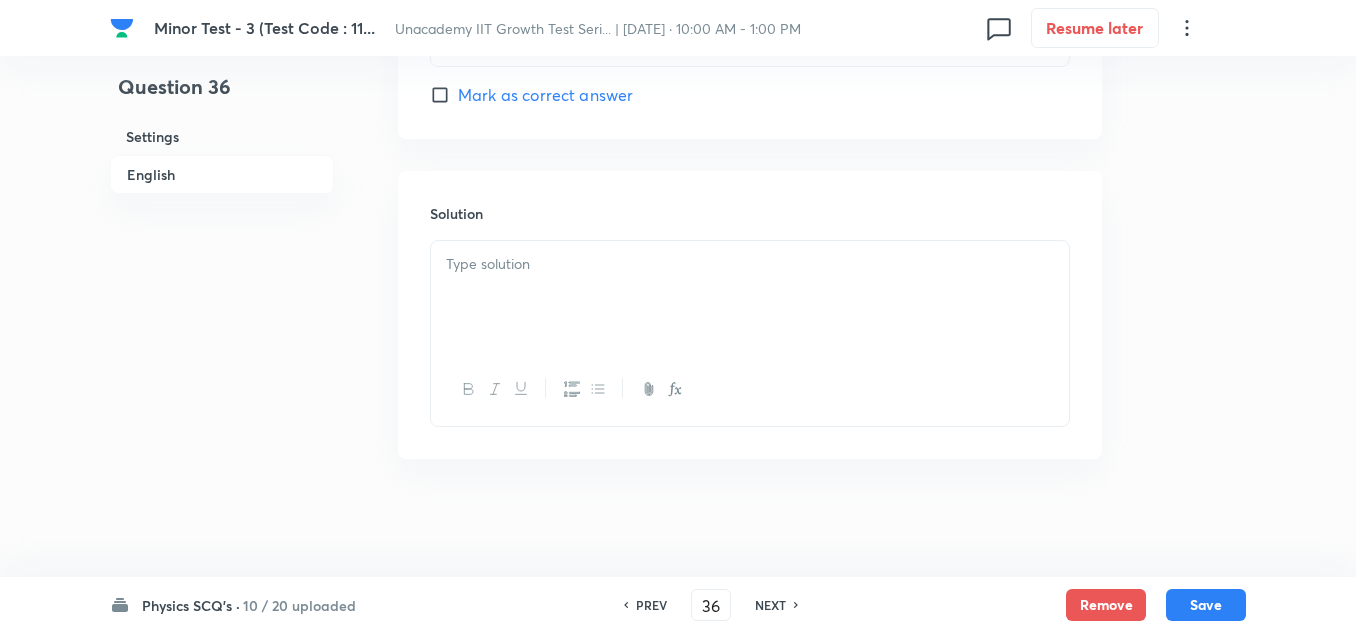 scroll, scrollTop: 2101, scrollLeft: 0, axis: vertical 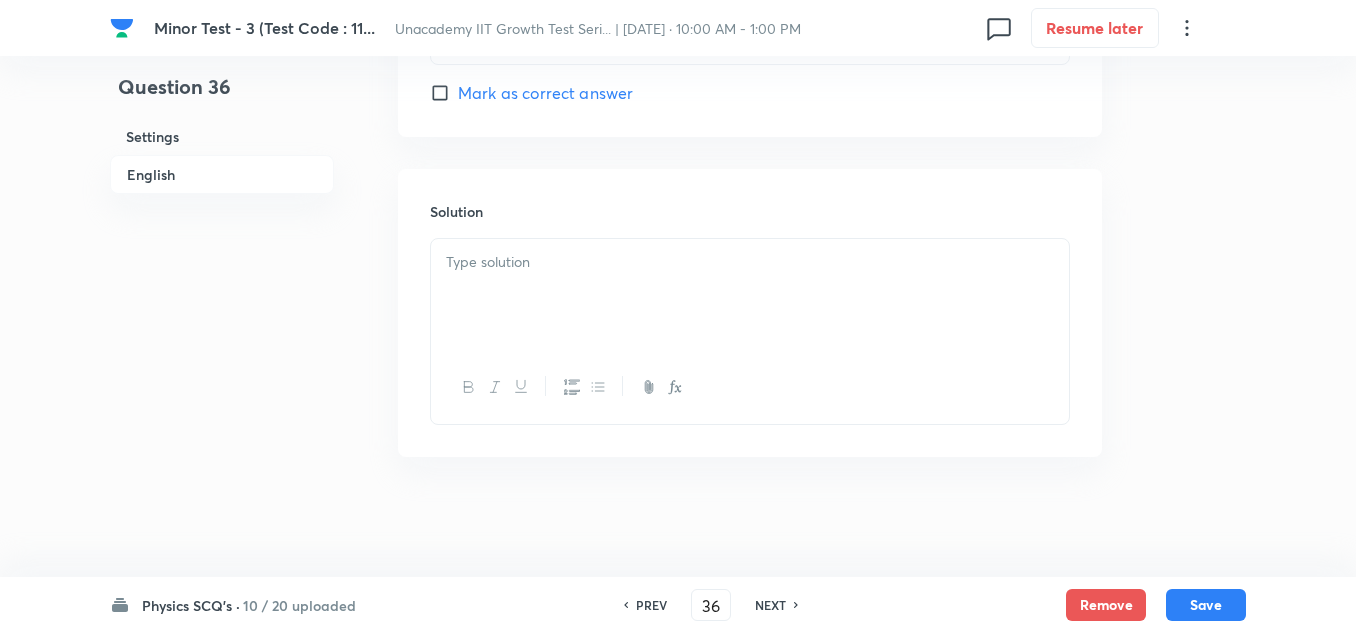 click at bounding box center (750, 295) 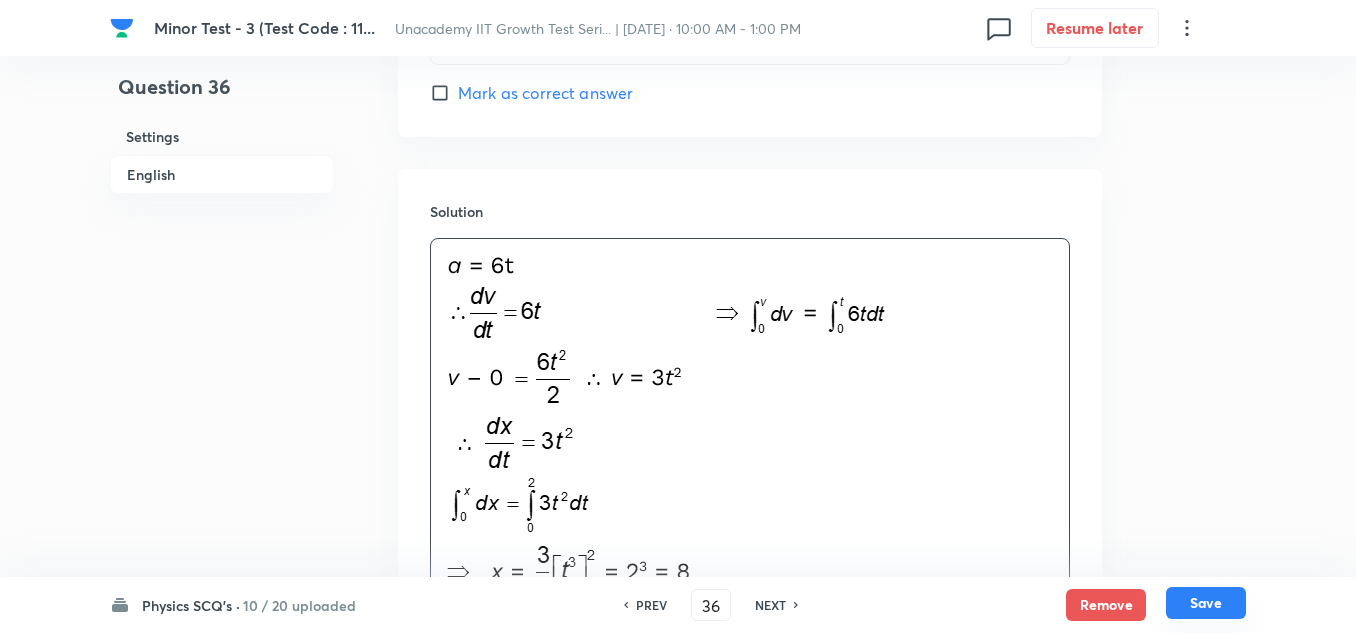 click on "Save" at bounding box center (1206, 603) 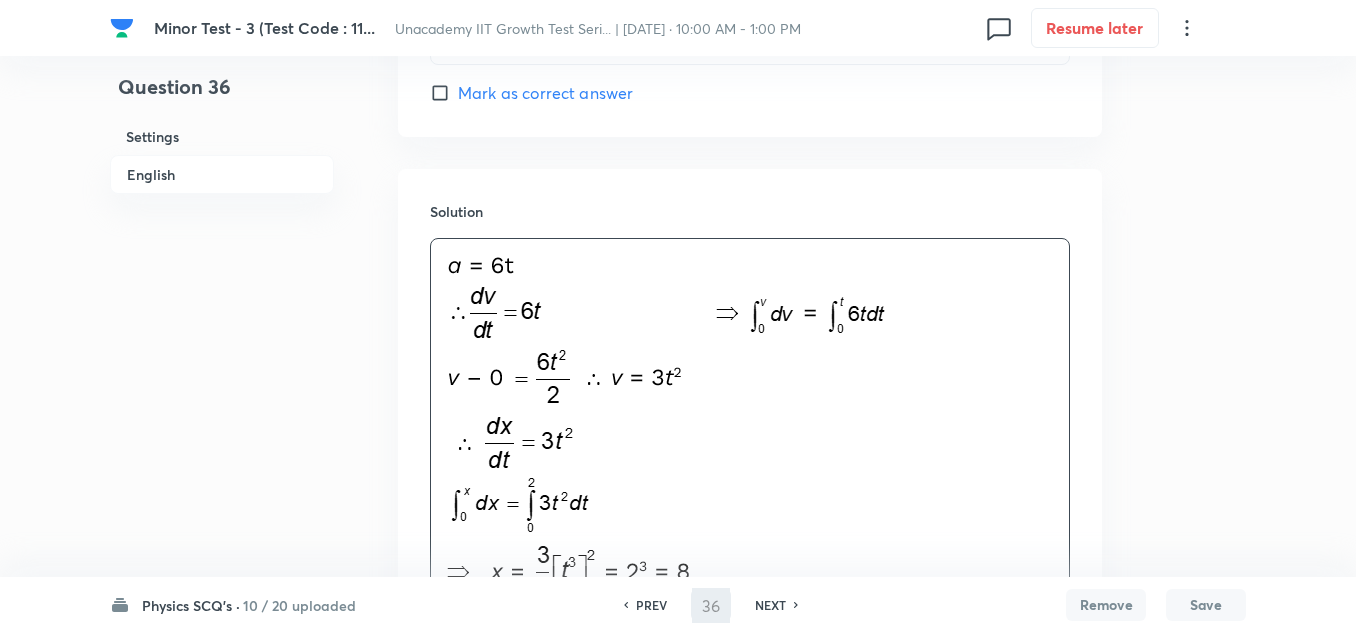 type on "37" 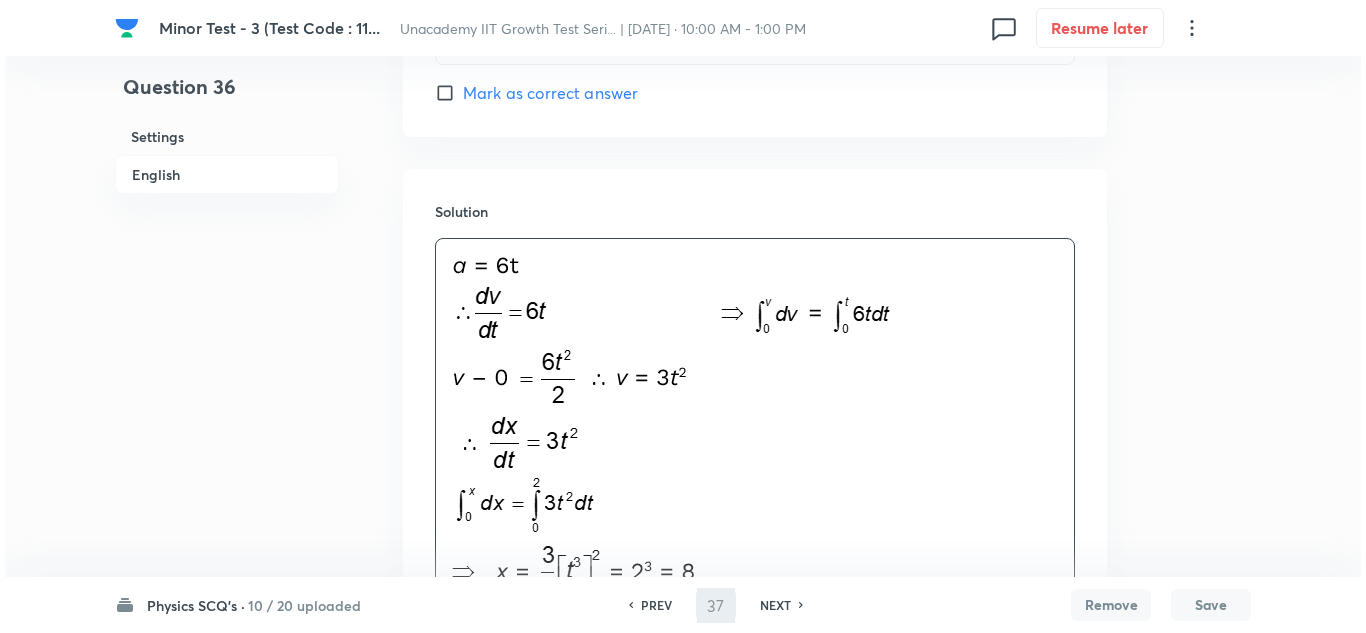 scroll, scrollTop: 0, scrollLeft: 0, axis: both 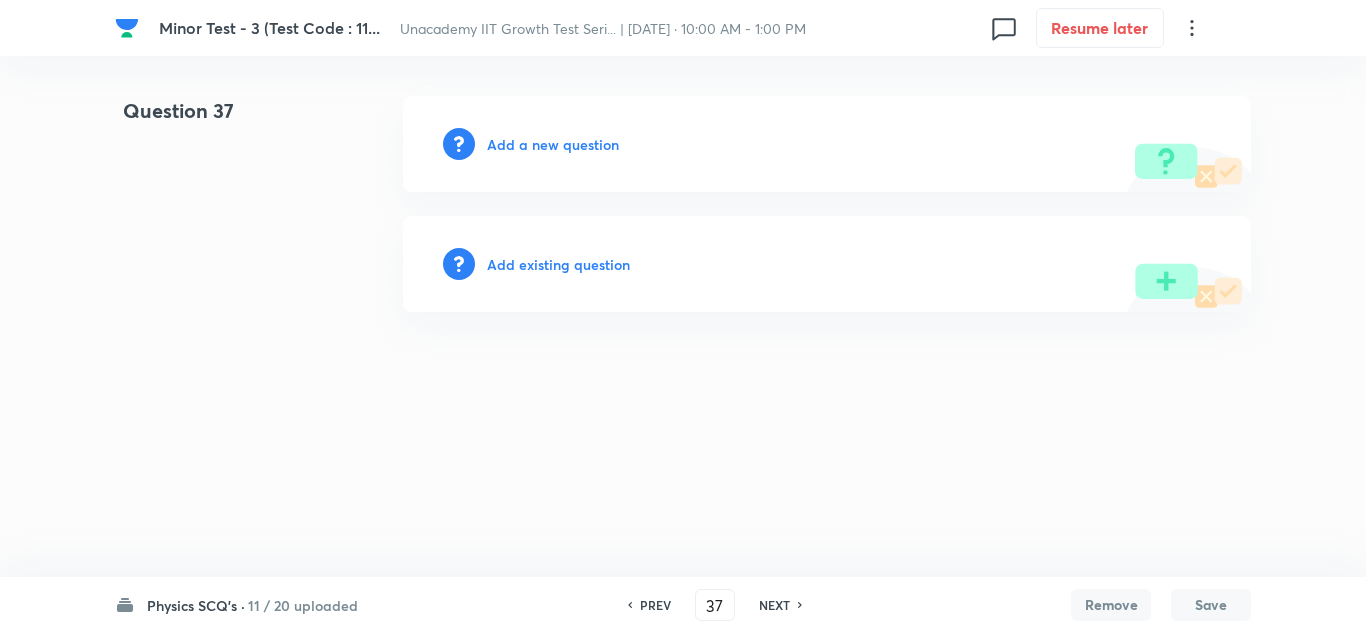 click on "Add a new question" at bounding box center [553, 144] 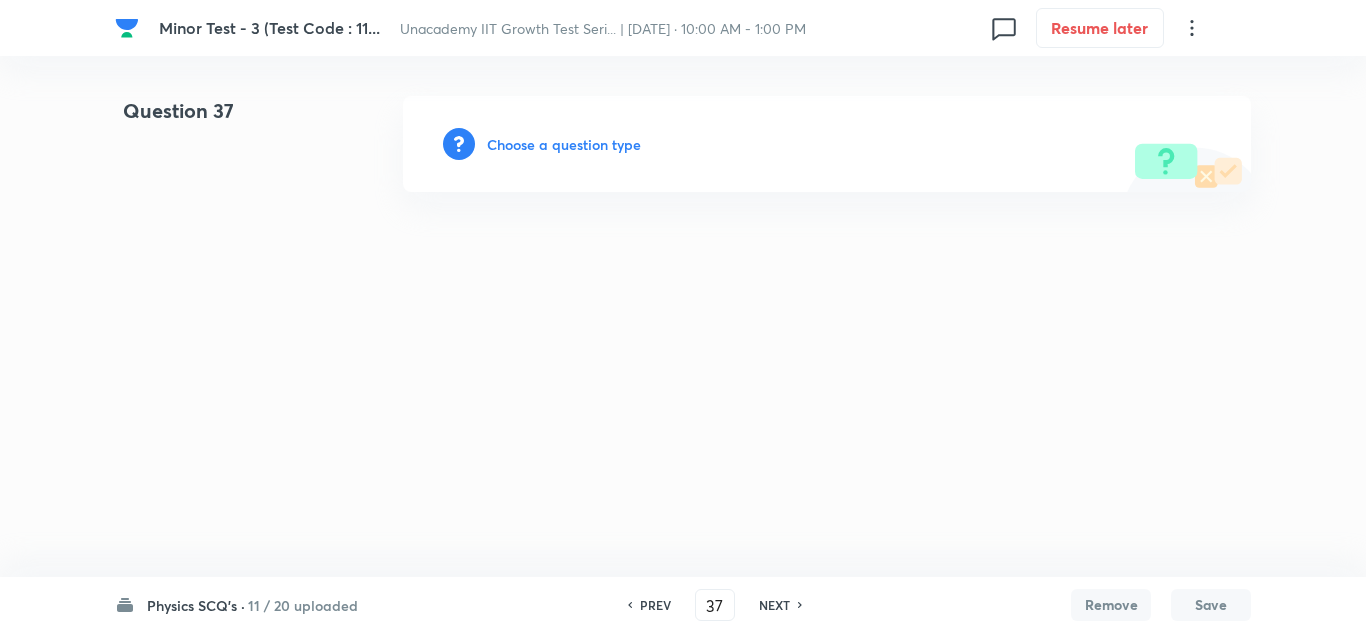 click on "Choose a question type" at bounding box center [564, 144] 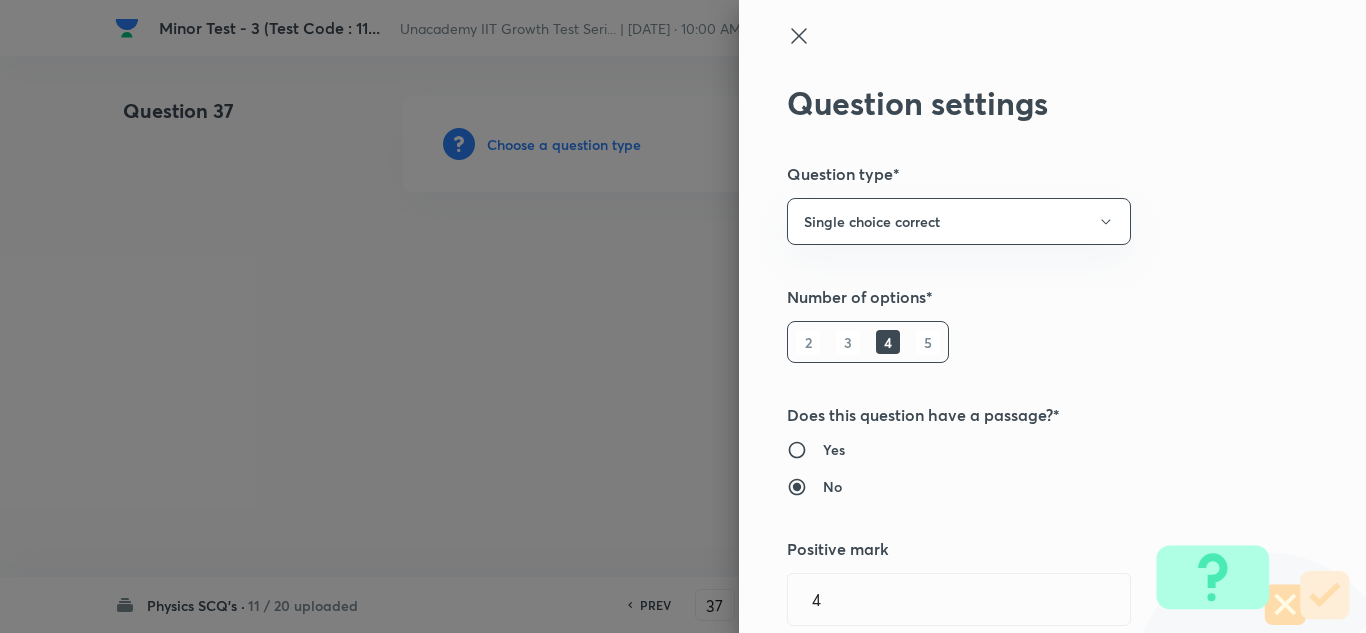 type 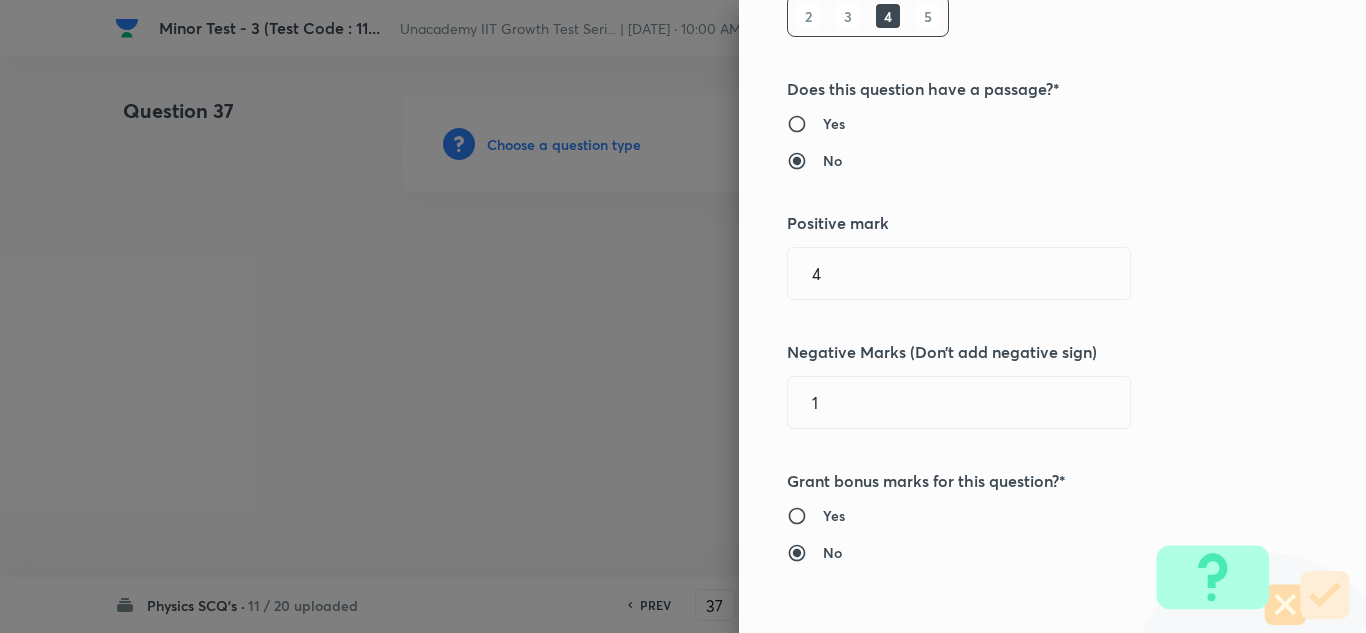 scroll, scrollTop: 400, scrollLeft: 0, axis: vertical 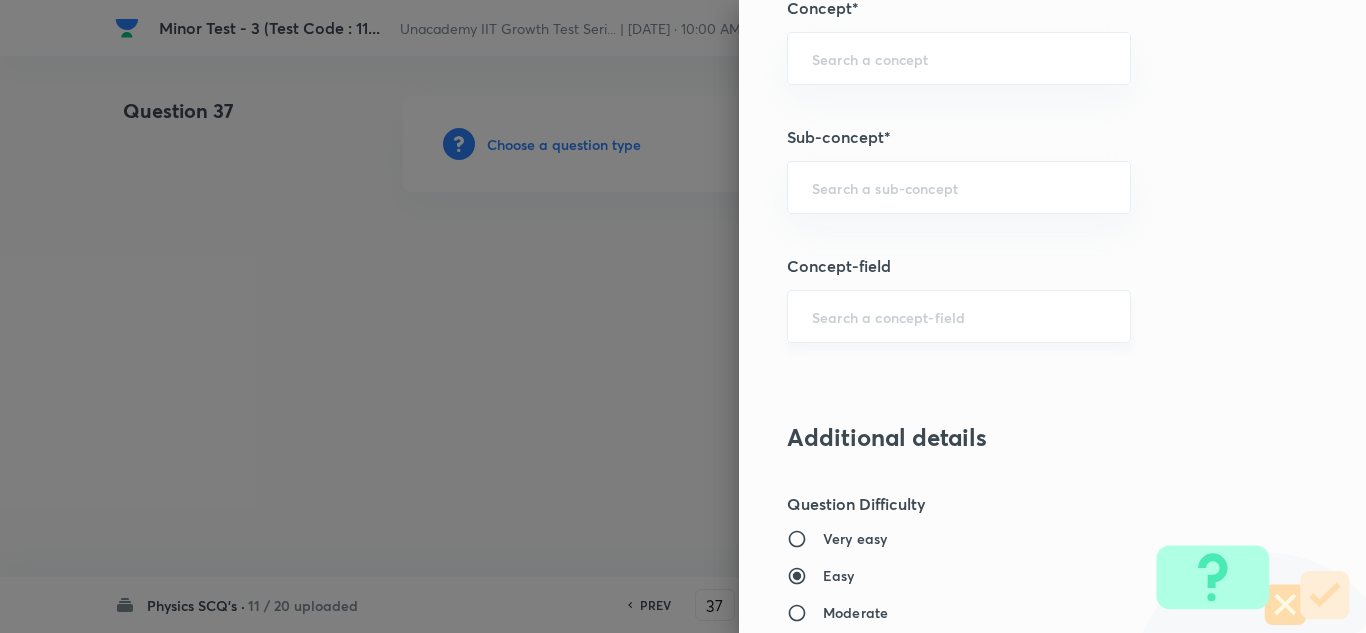 click at bounding box center [959, 316] 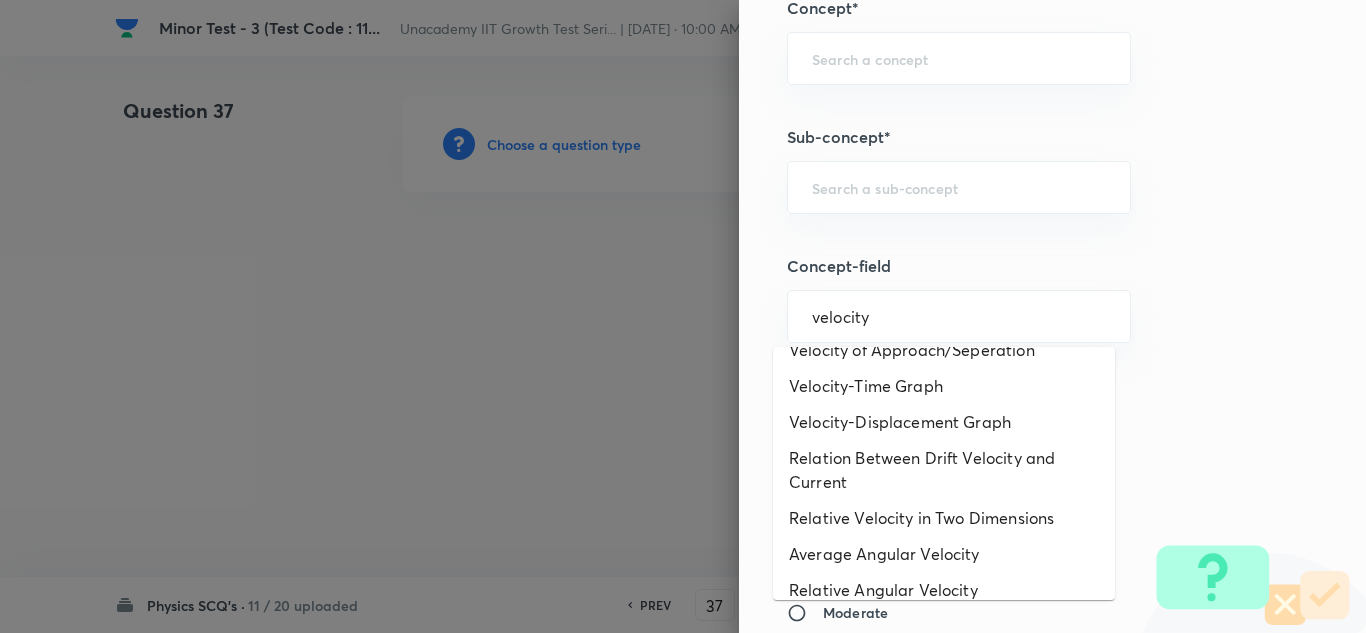 scroll, scrollTop: 248, scrollLeft: 0, axis: vertical 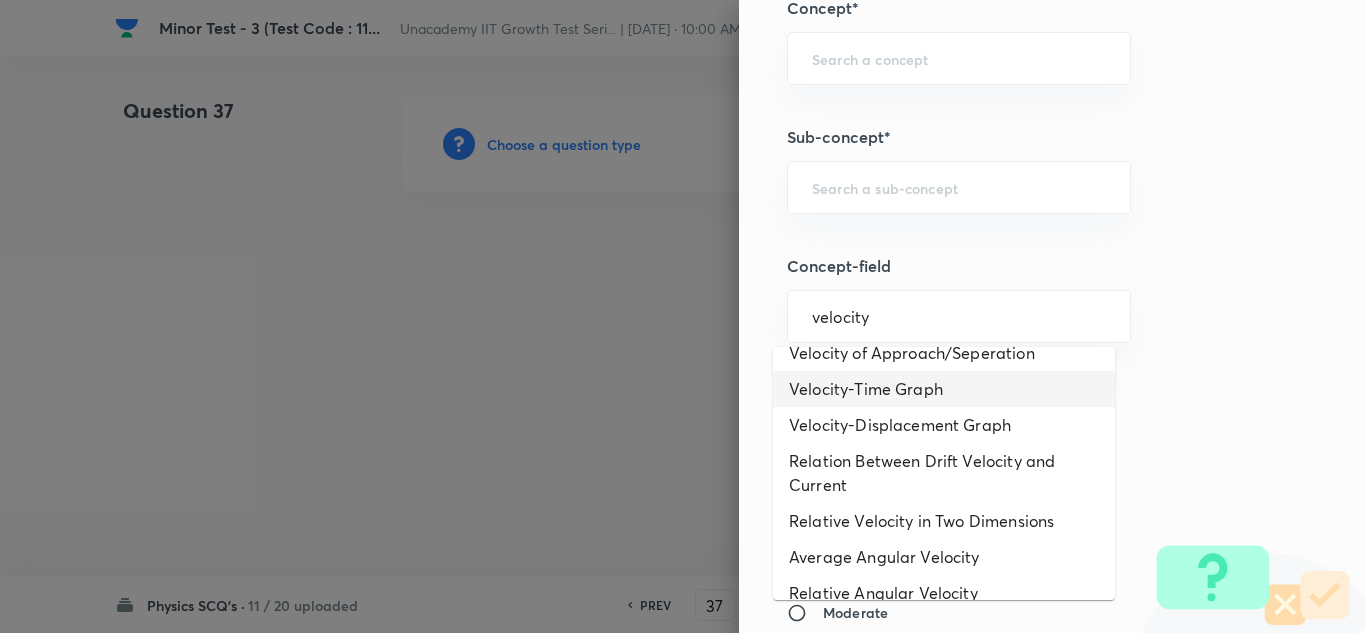 click on "Velocity-Time Graph" at bounding box center (944, 389) 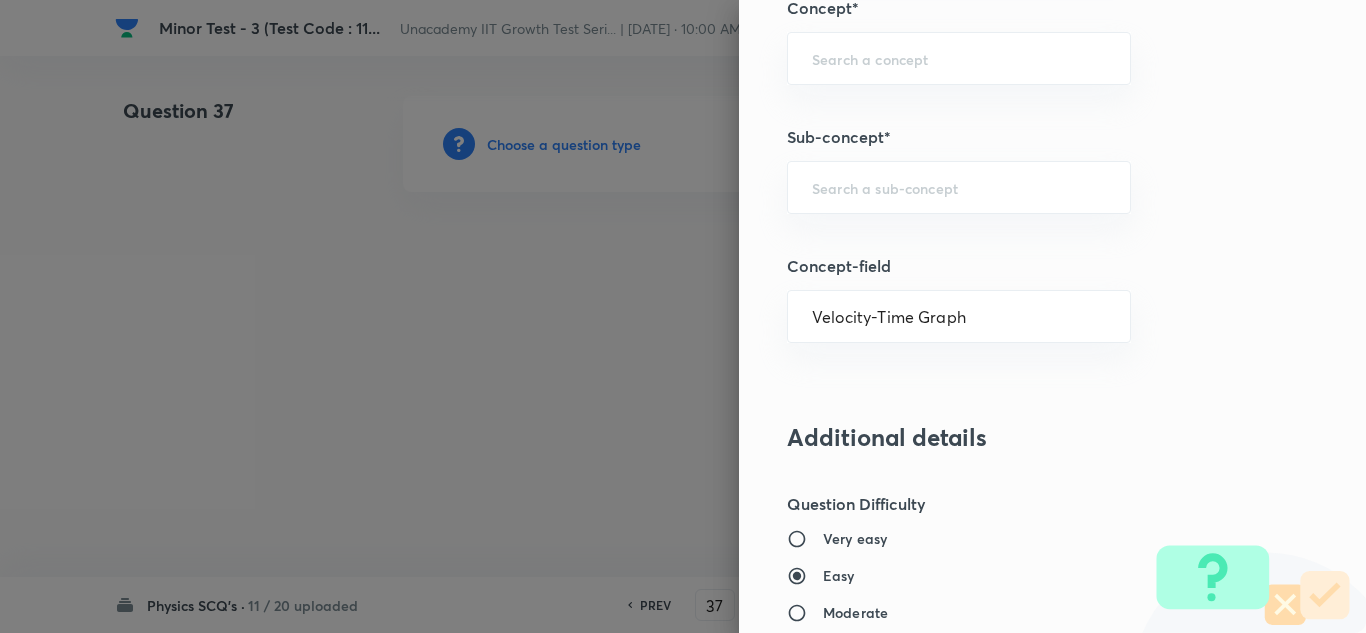 type on "Physics" 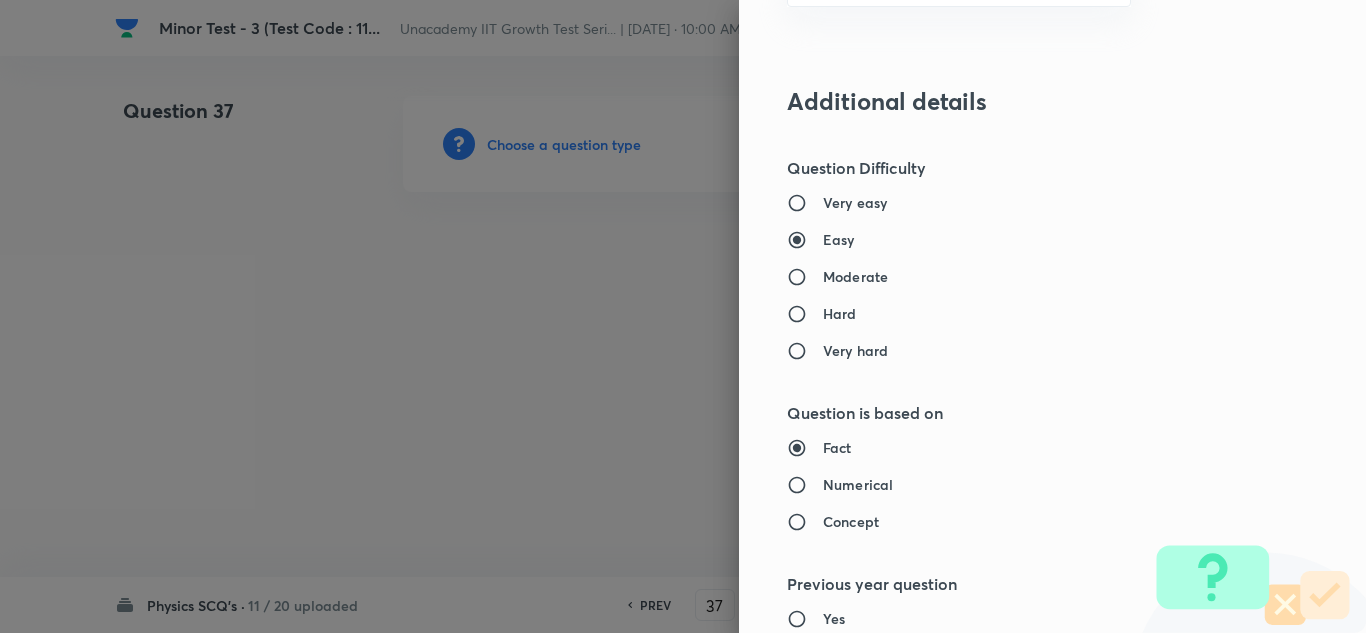 scroll, scrollTop: 1700, scrollLeft: 0, axis: vertical 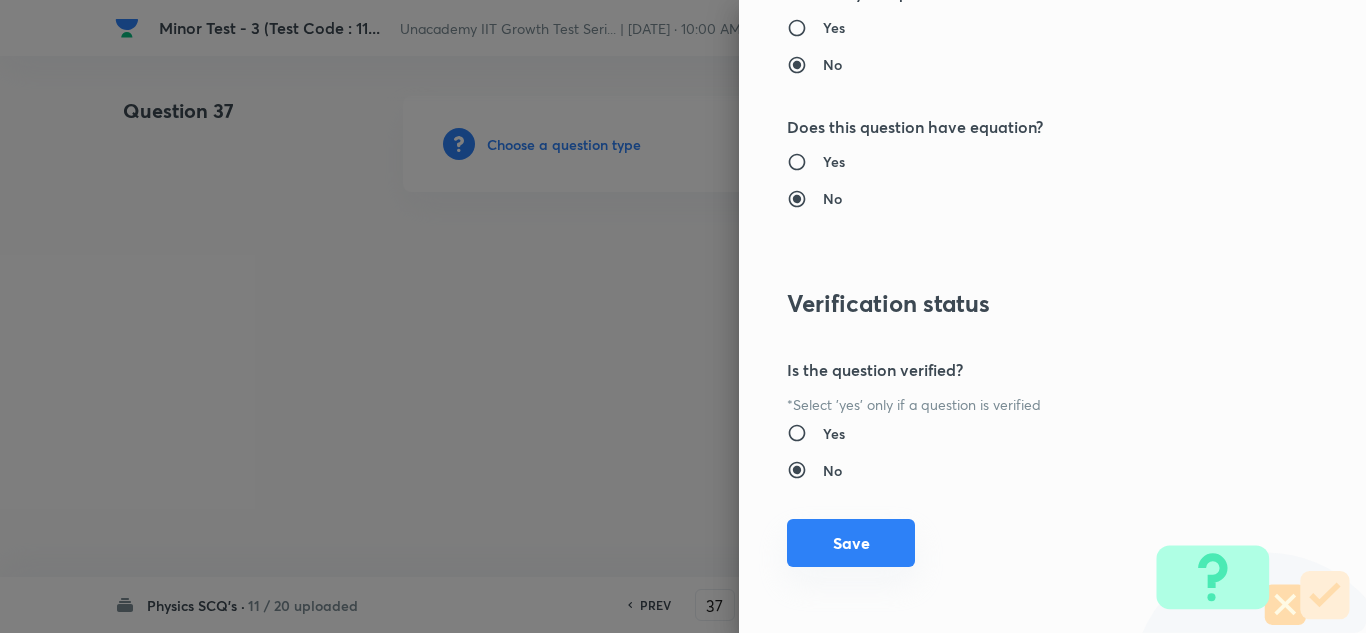 click on "Save" at bounding box center (851, 543) 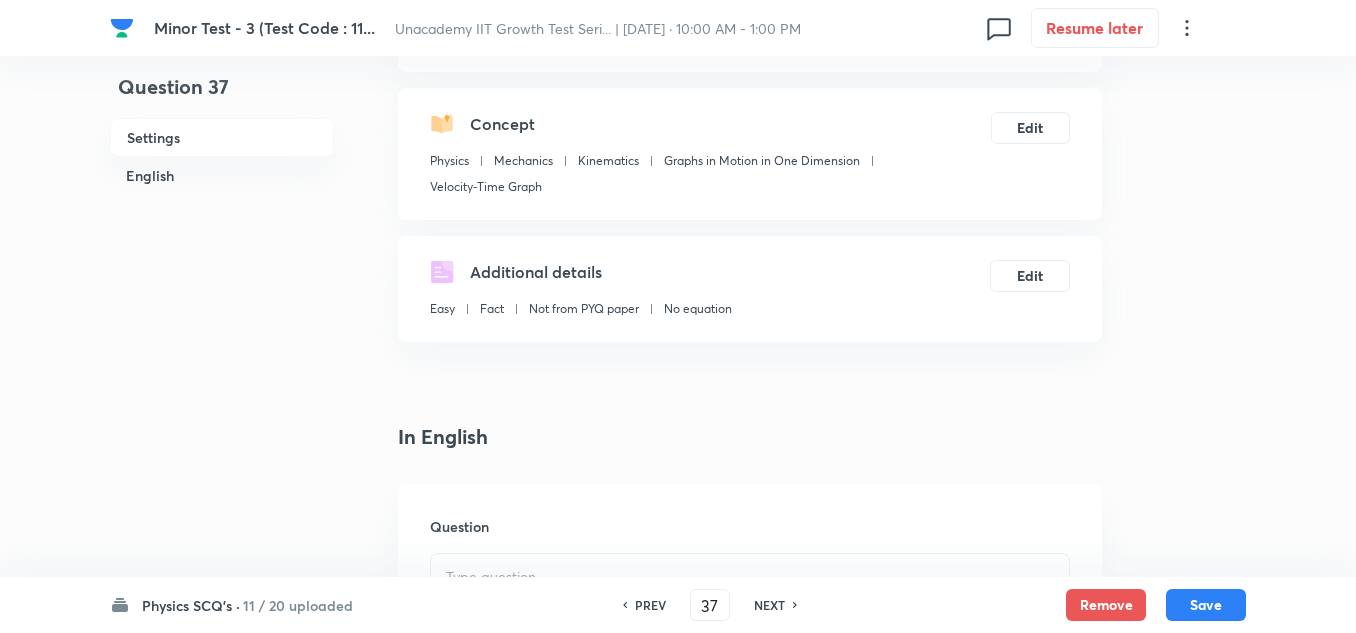 scroll, scrollTop: 400, scrollLeft: 0, axis: vertical 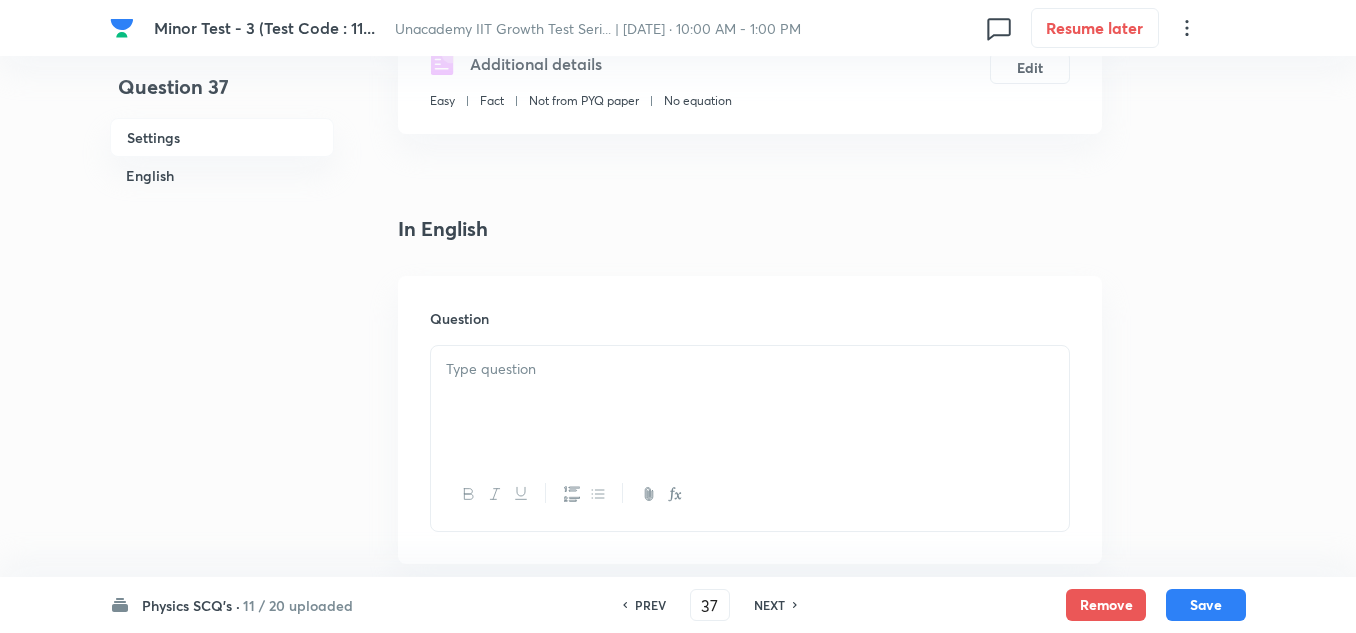 click at bounding box center (750, 402) 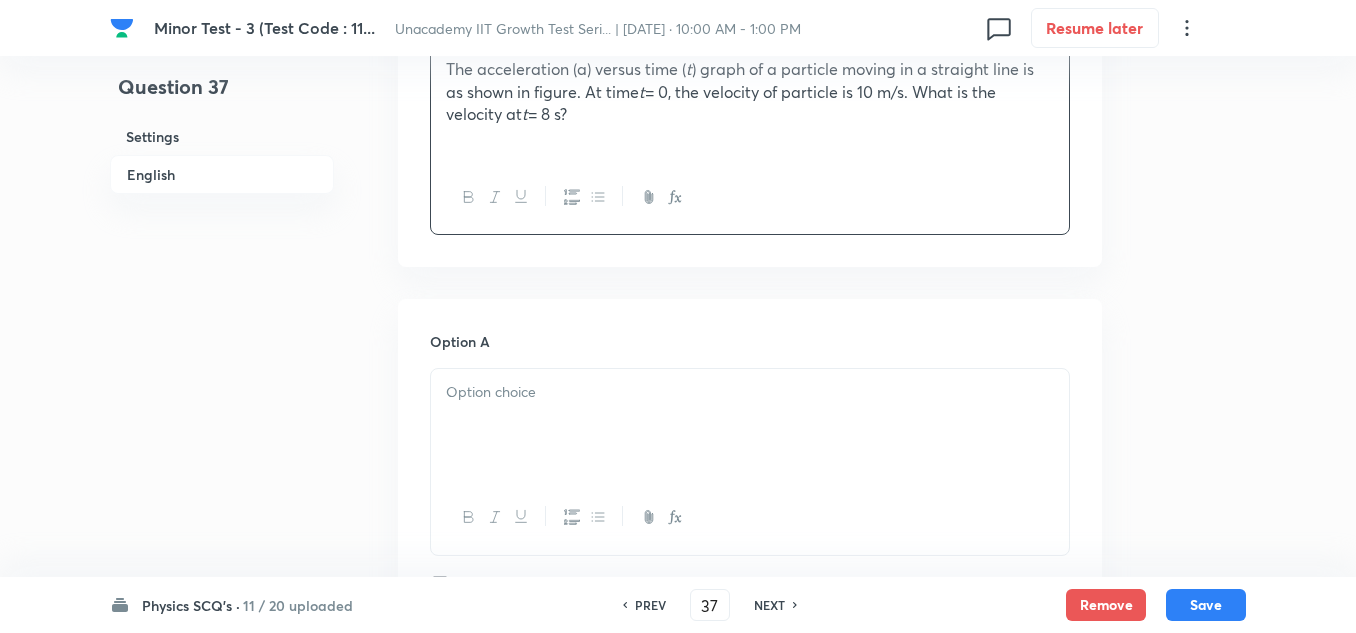 scroll, scrollTop: 900, scrollLeft: 0, axis: vertical 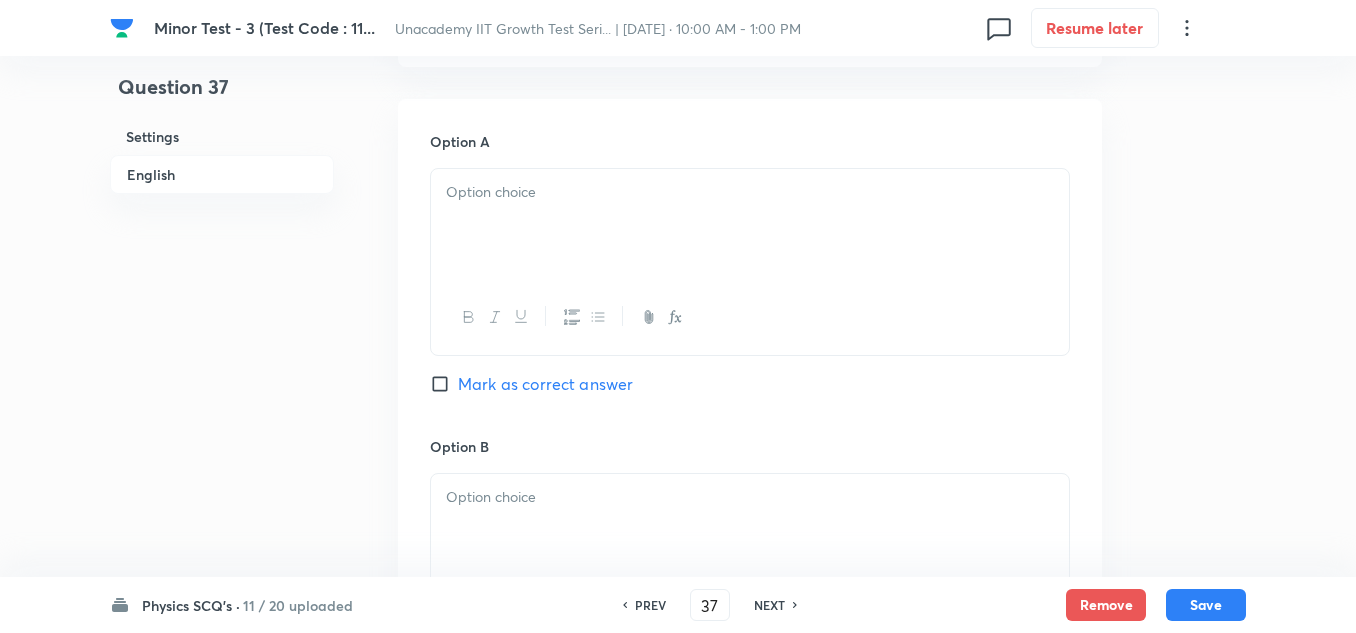 click at bounding box center [750, 225] 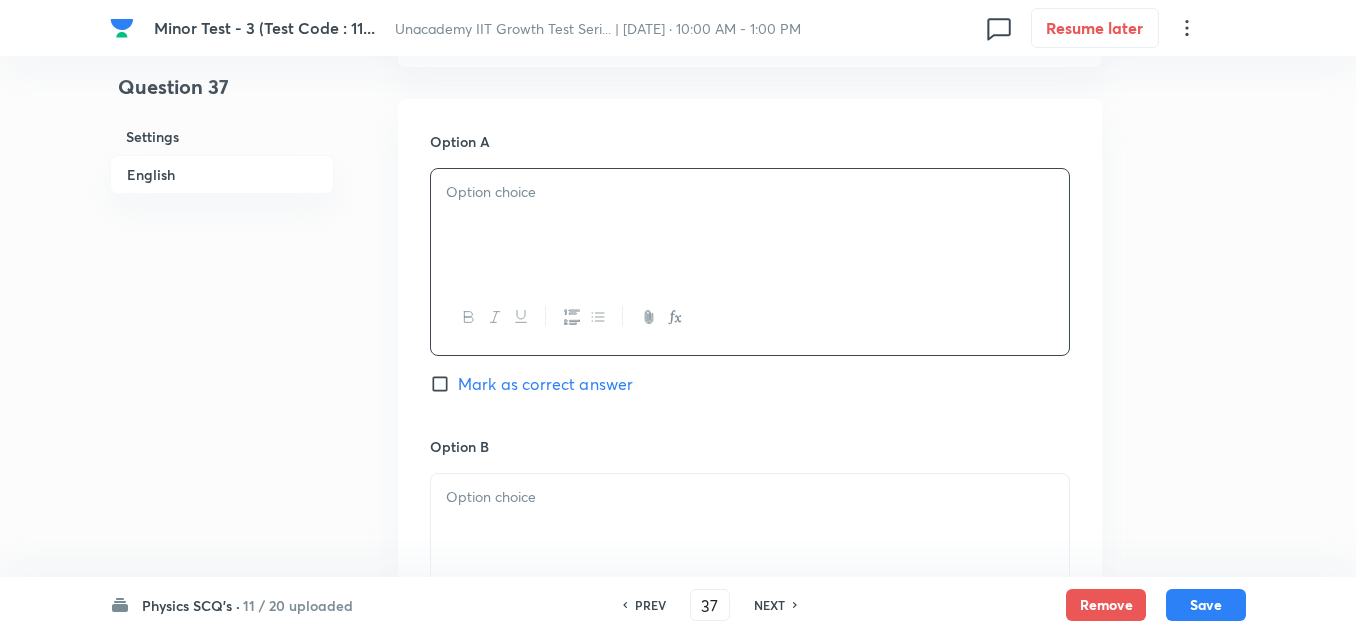 type 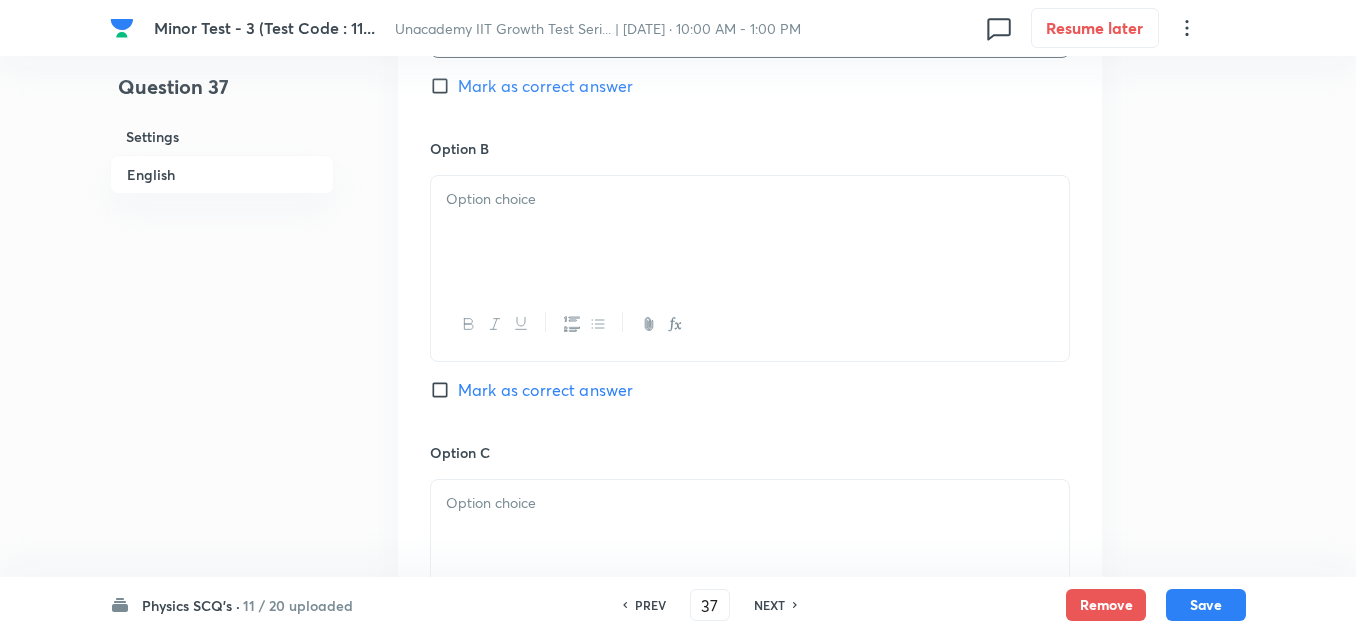 scroll, scrollTop: 1200, scrollLeft: 0, axis: vertical 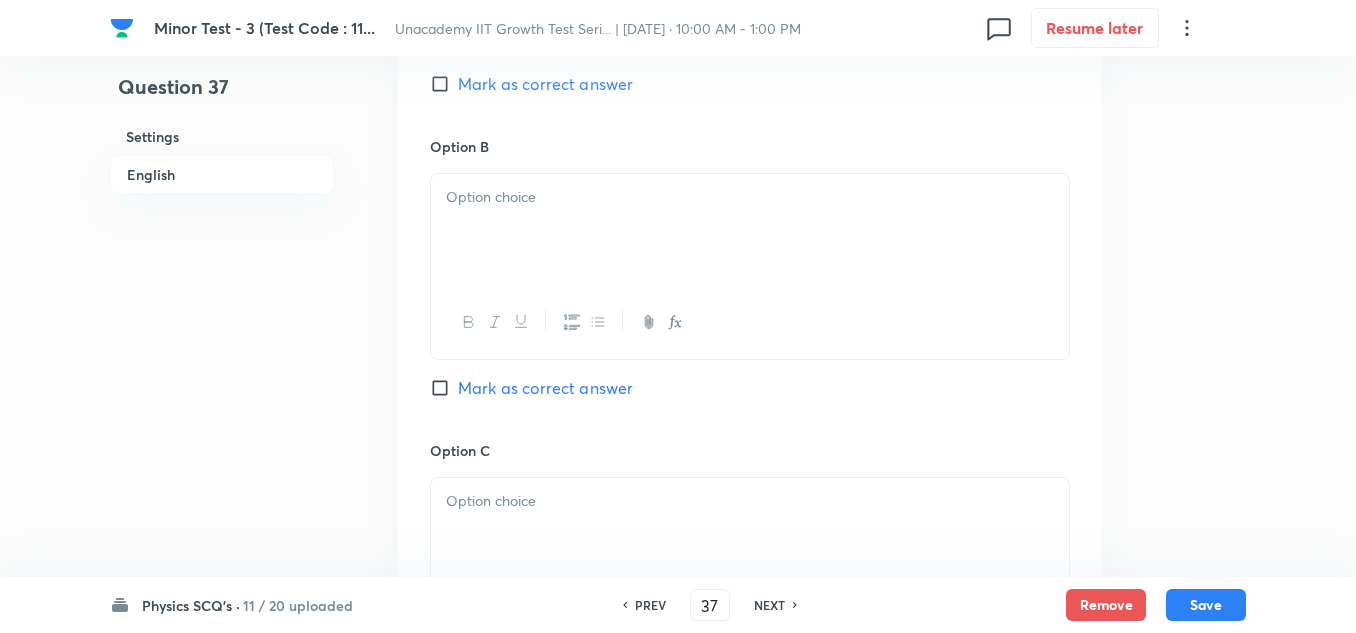 click at bounding box center (750, 230) 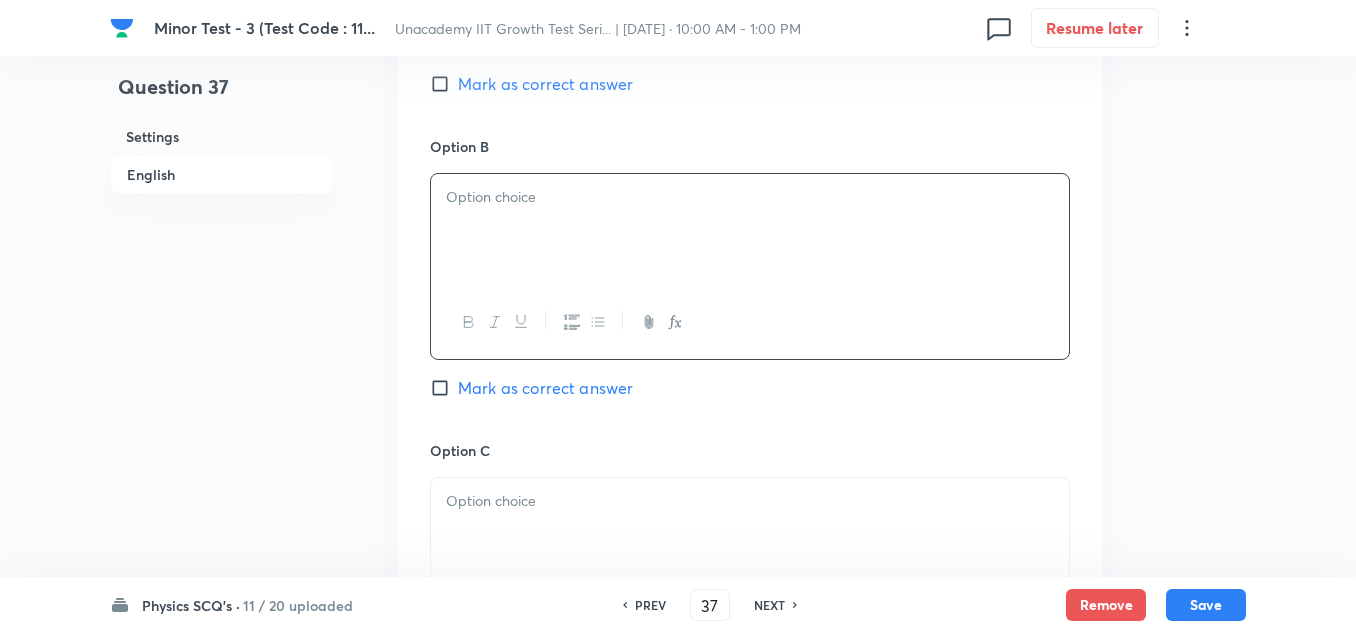 type 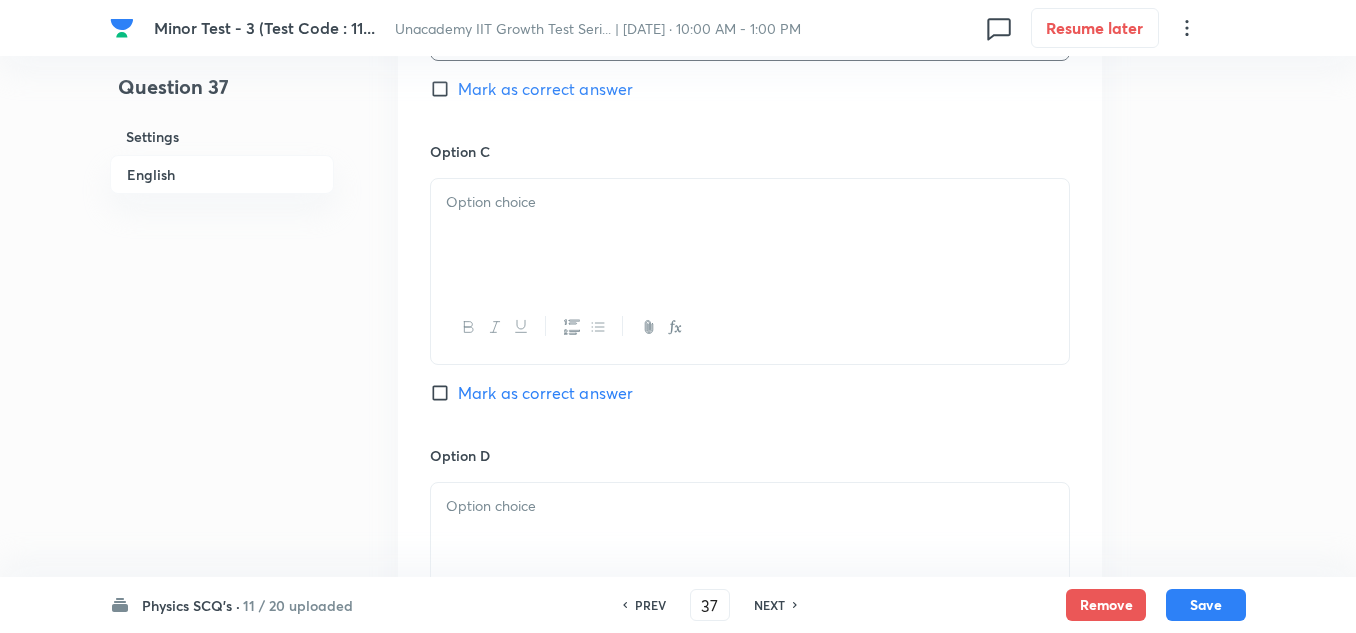 scroll, scrollTop: 1500, scrollLeft: 0, axis: vertical 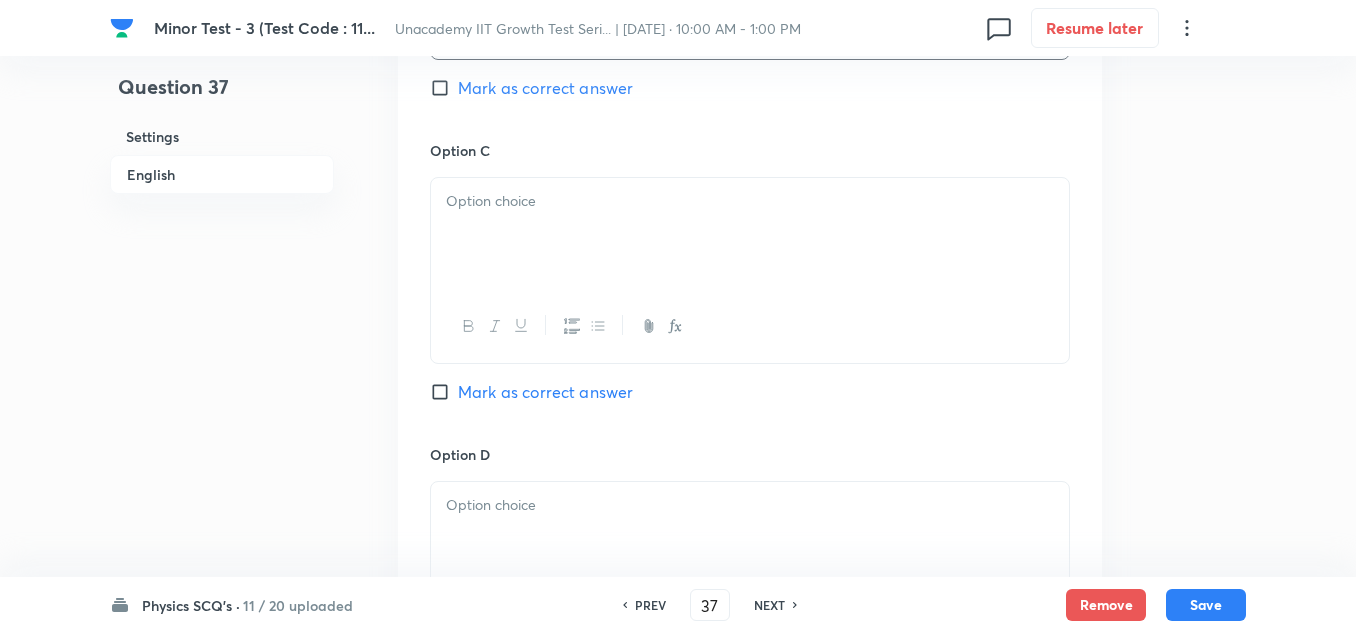 click at bounding box center [750, 234] 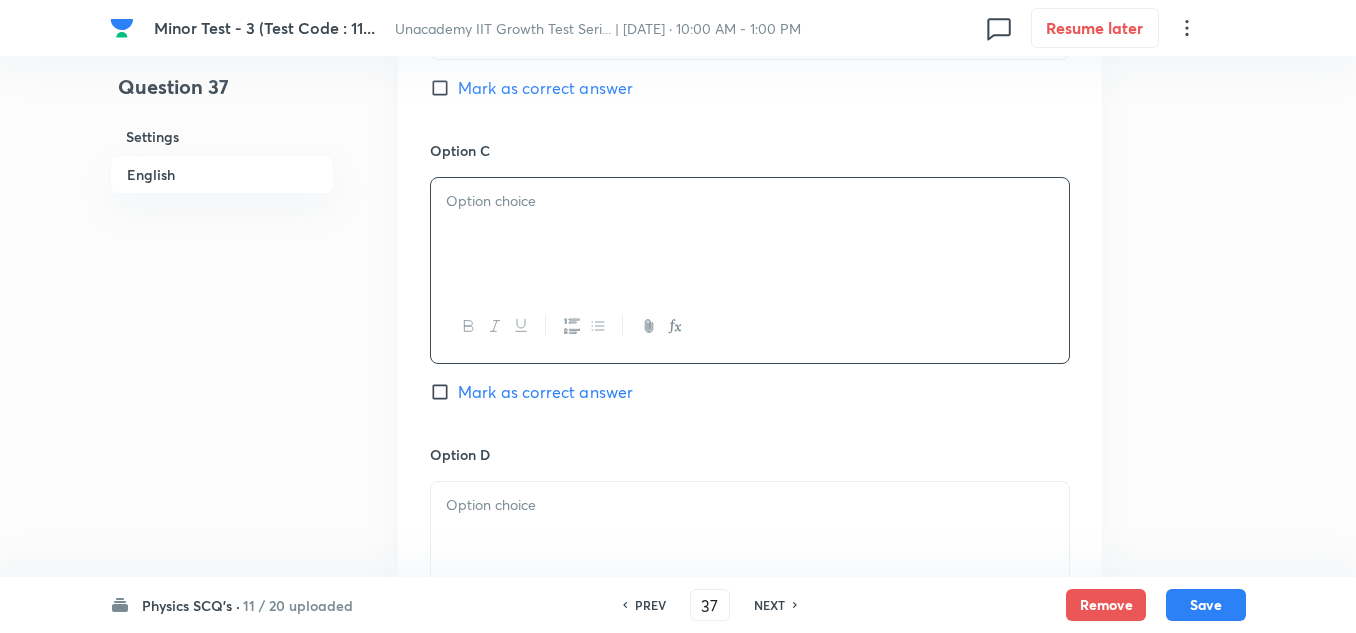 type 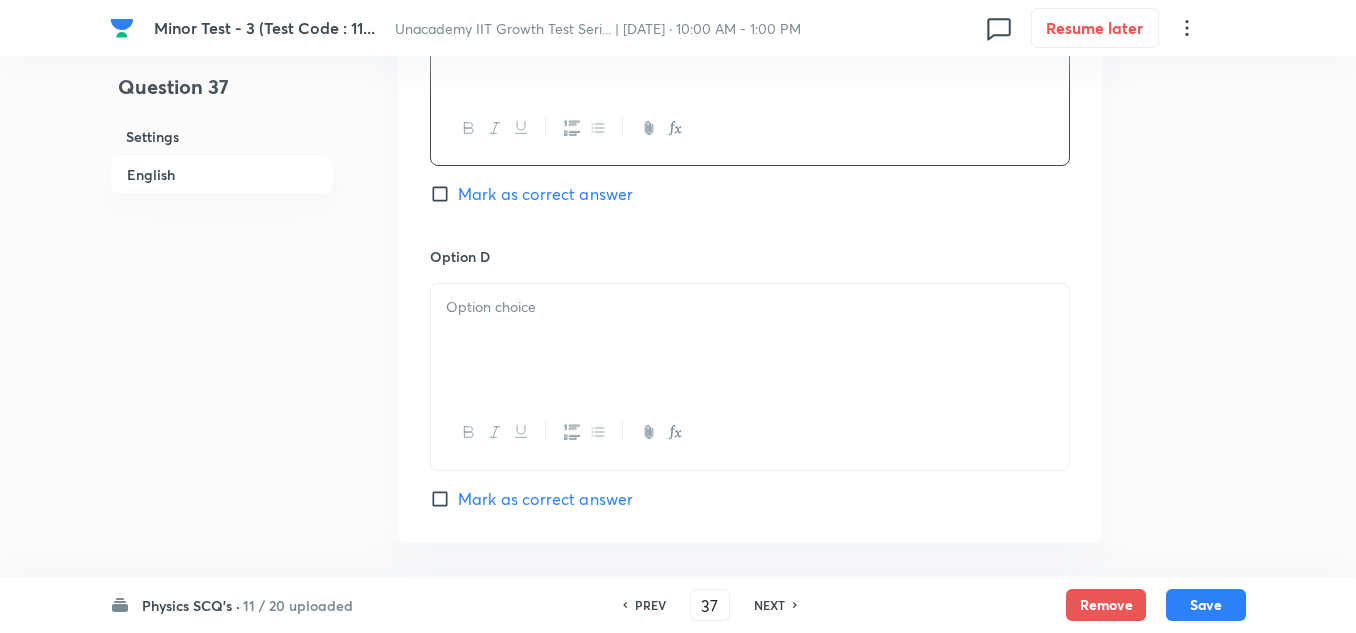 scroll, scrollTop: 1700, scrollLeft: 0, axis: vertical 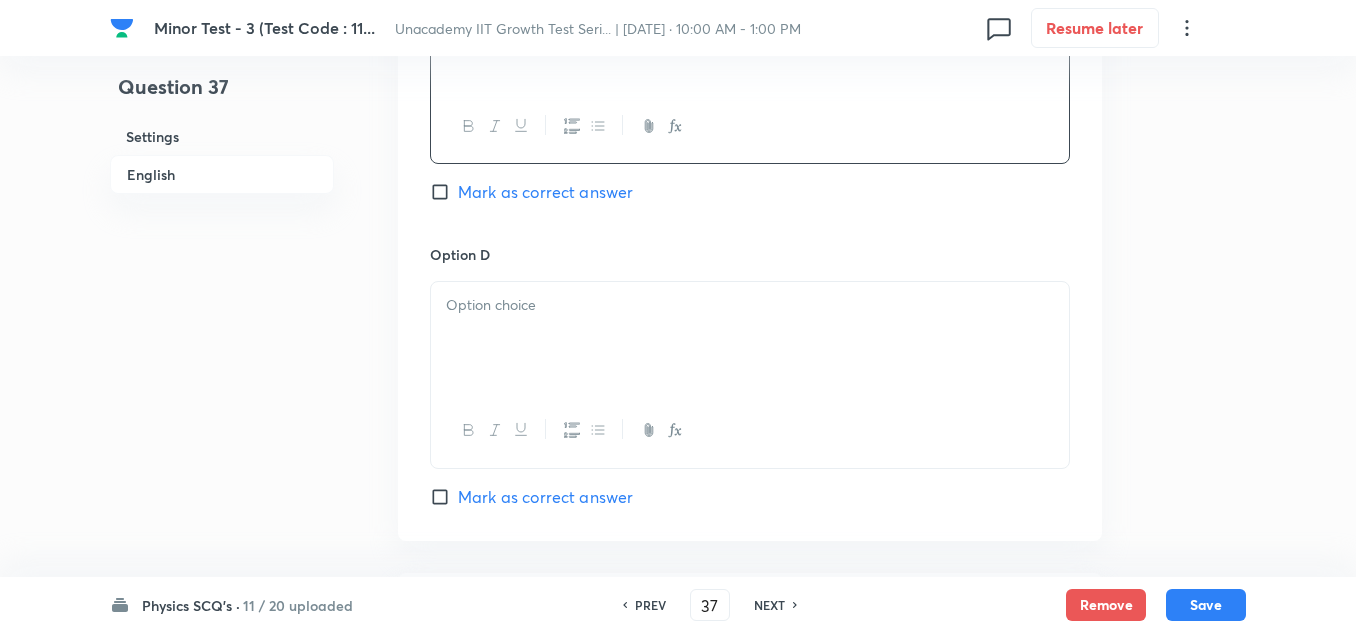click at bounding box center [750, 305] 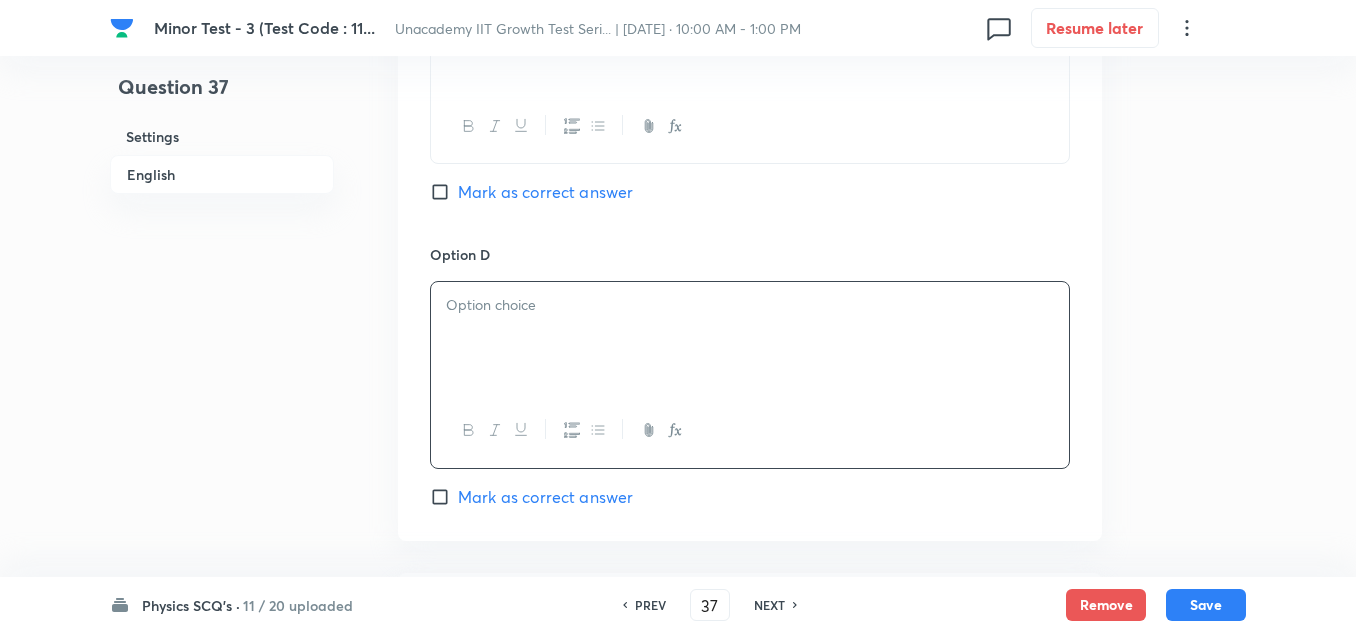 type 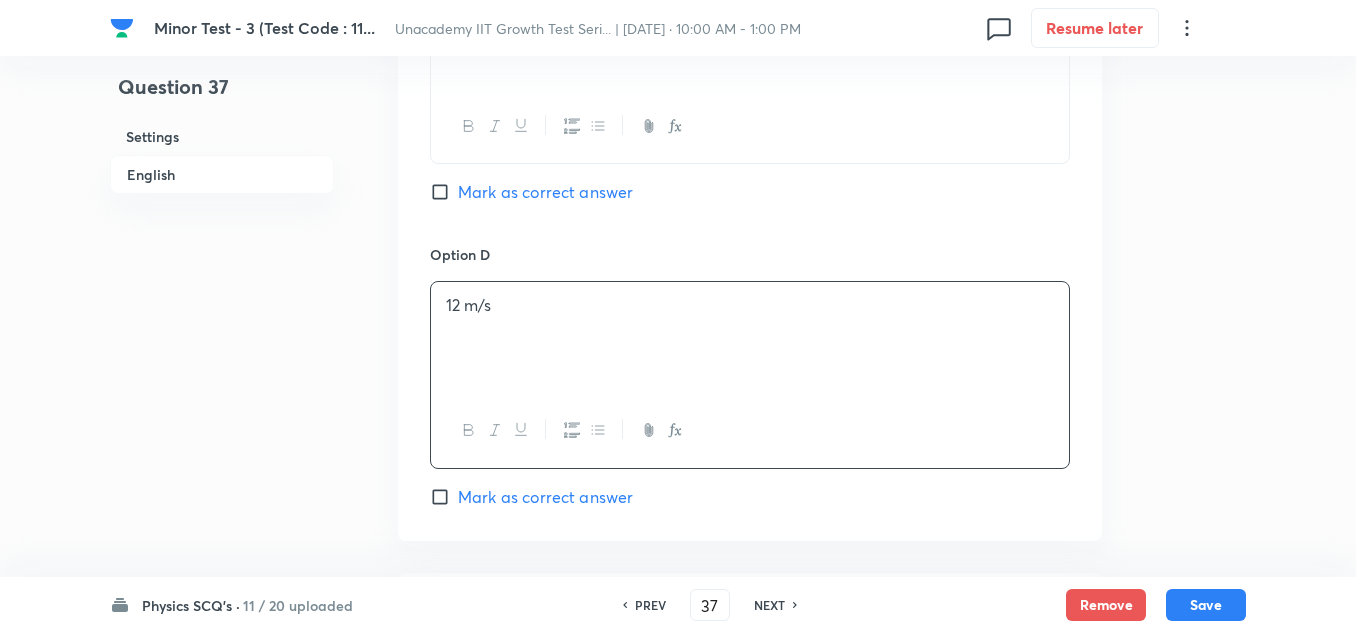 click on "Option C 10 m/s [PERSON_NAME] as correct answer" at bounding box center (750, 92) 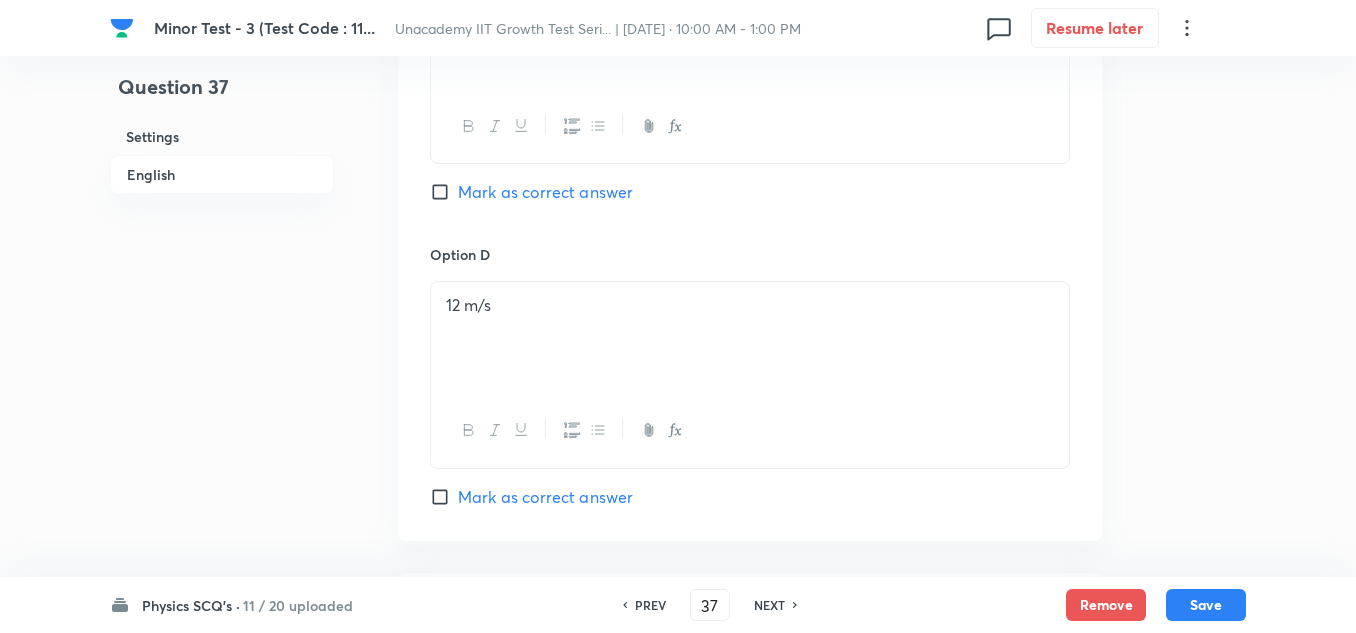 click on "Mark as correct answer" at bounding box center [545, 192] 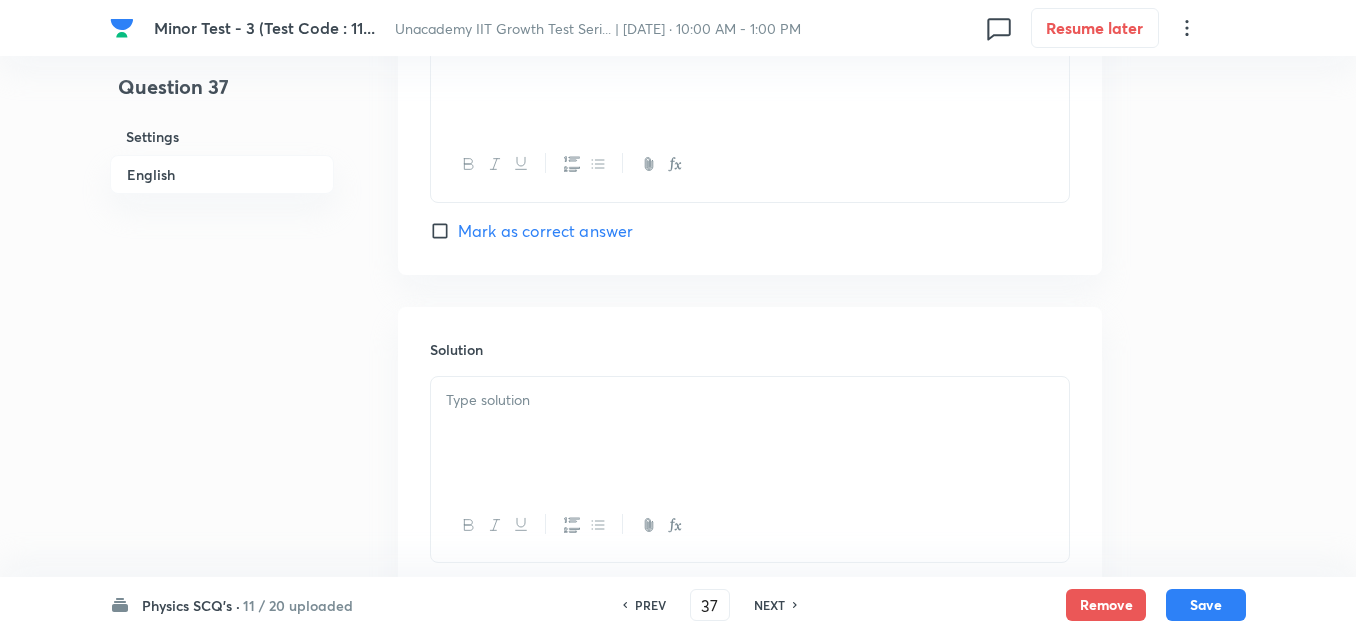 scroll, scrollTop: 2200, scrollLeft: 0, axis: vertical 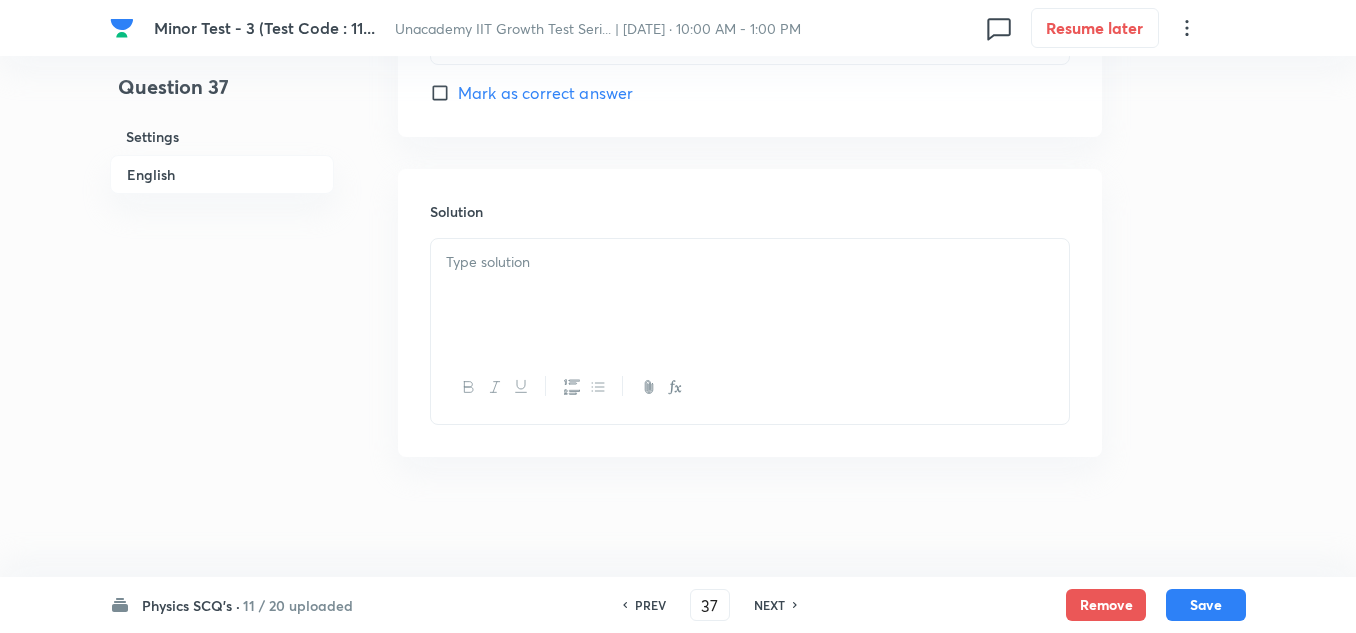click at bounding box center (750, 295) 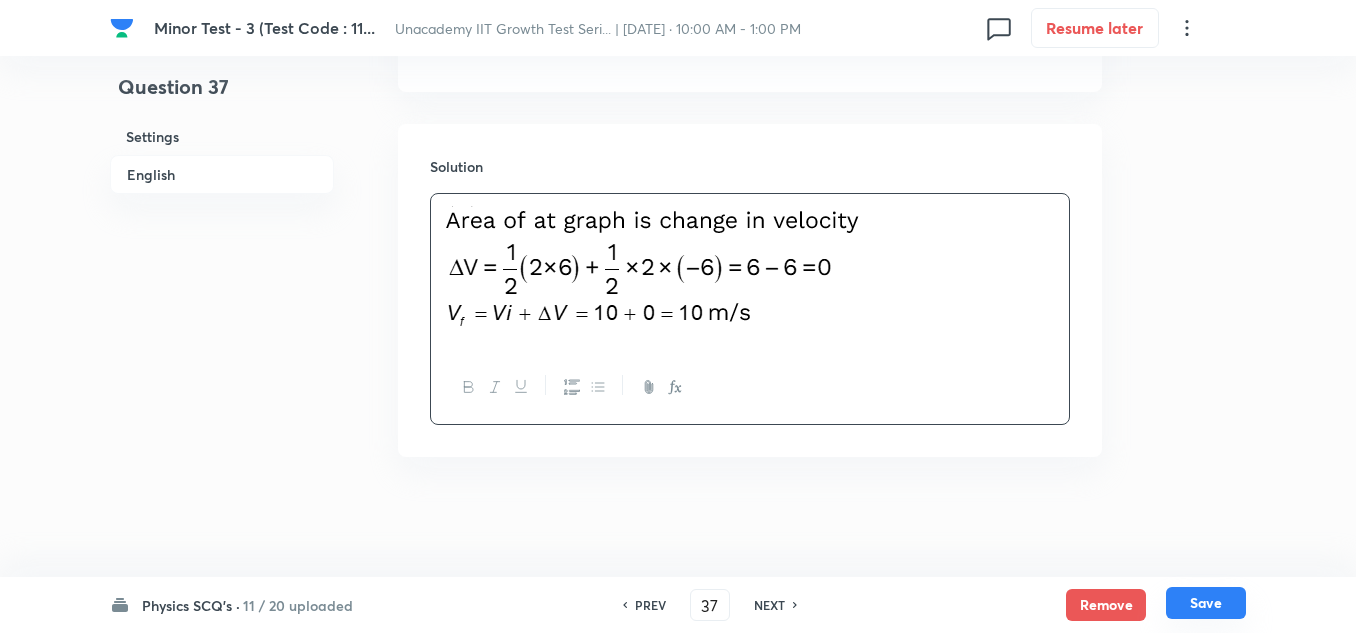 click on "Save" at bounding box center (1206, 603) 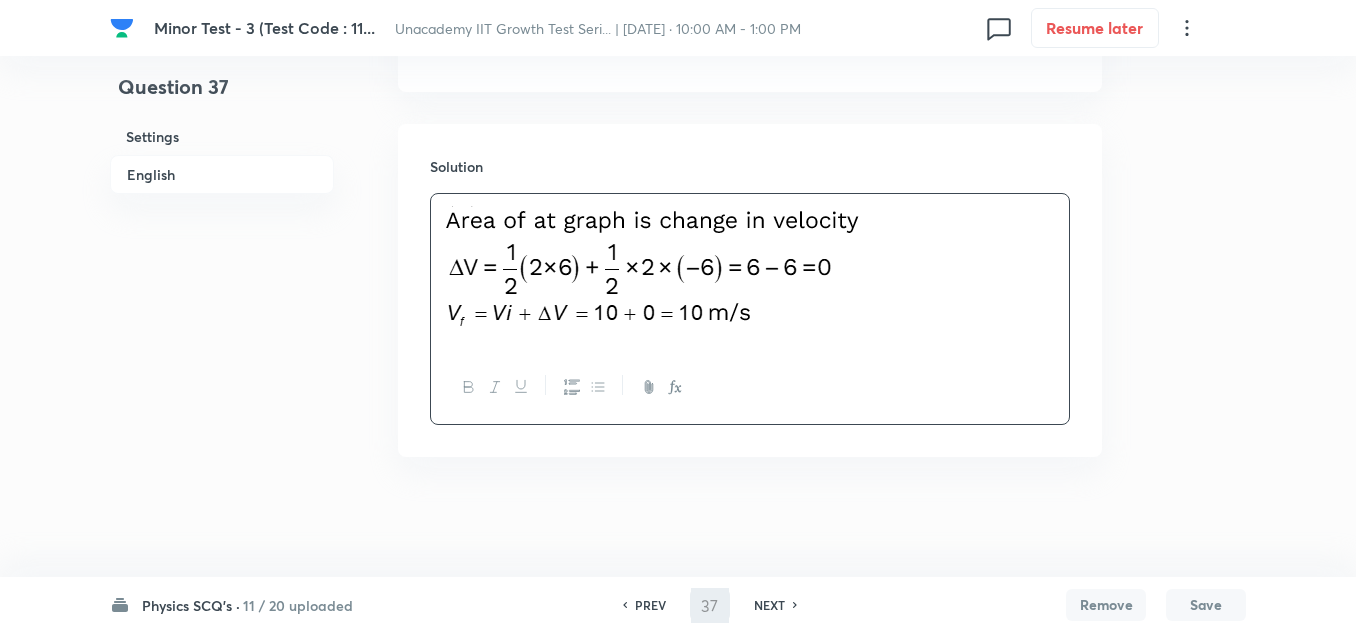 type on "38" 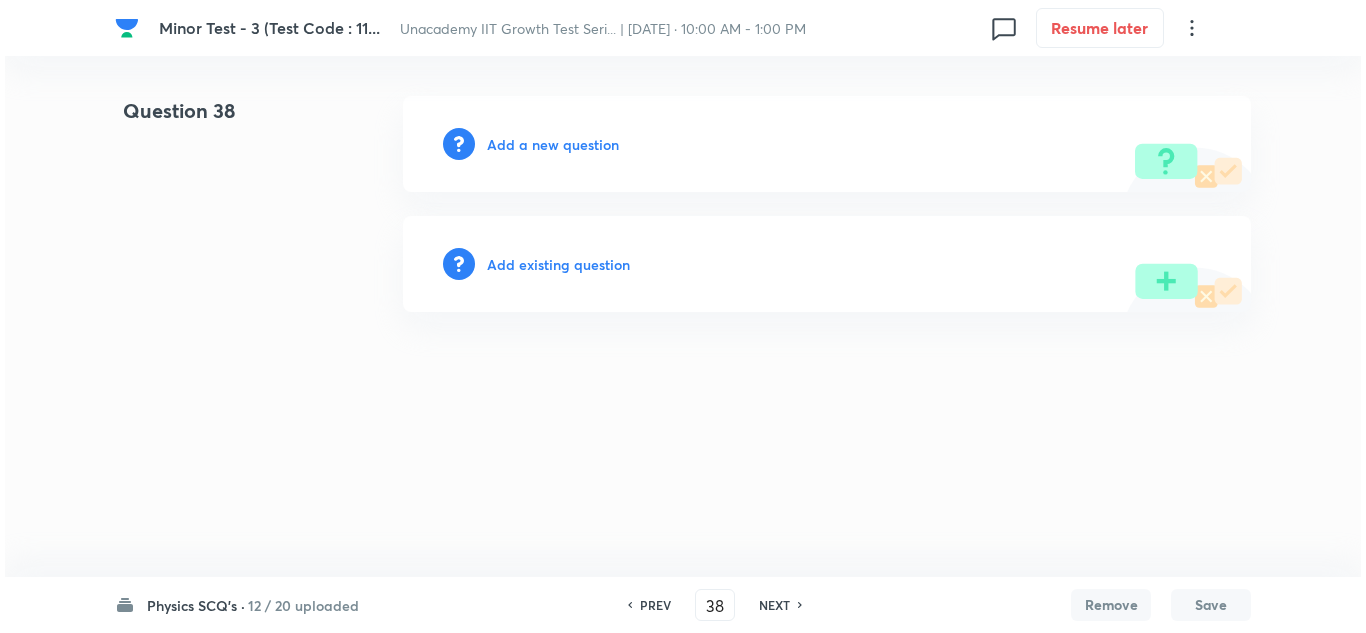 scroll, scrollTop: 0, scrollLeft: 0, axis: both 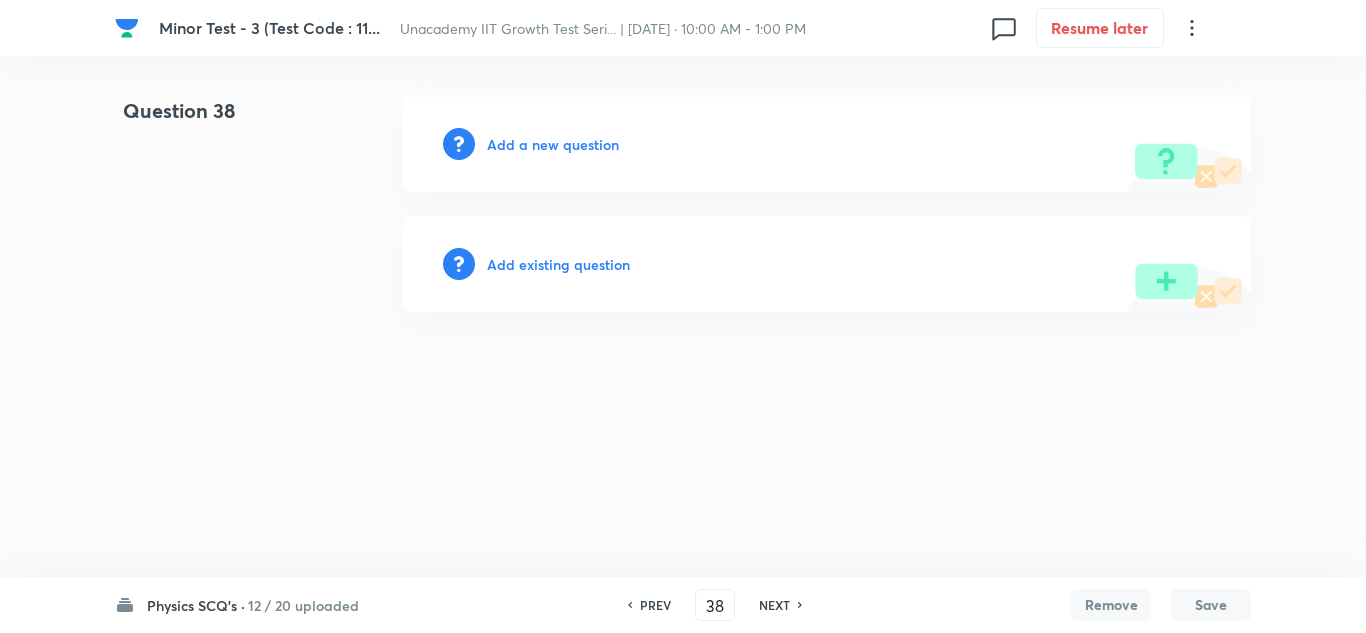 click on "Add a new question" at bounding box center [553, 144] 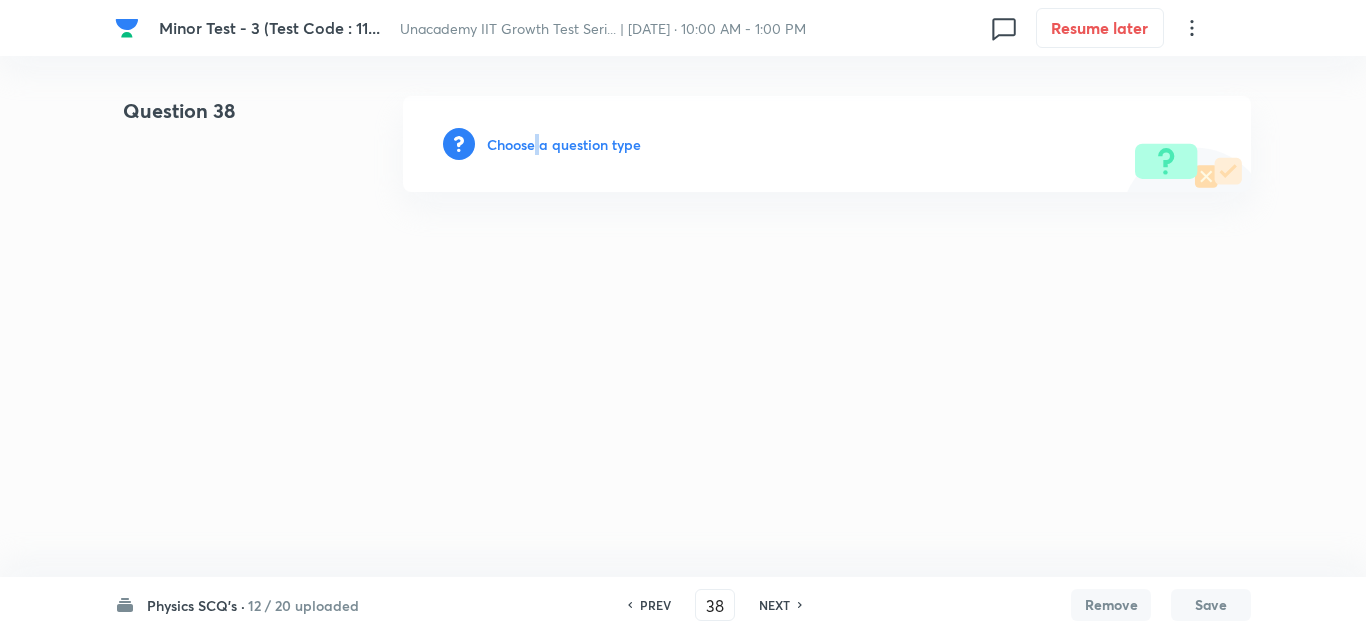 click on "Choose a question type" at bounding box center [564, 144] 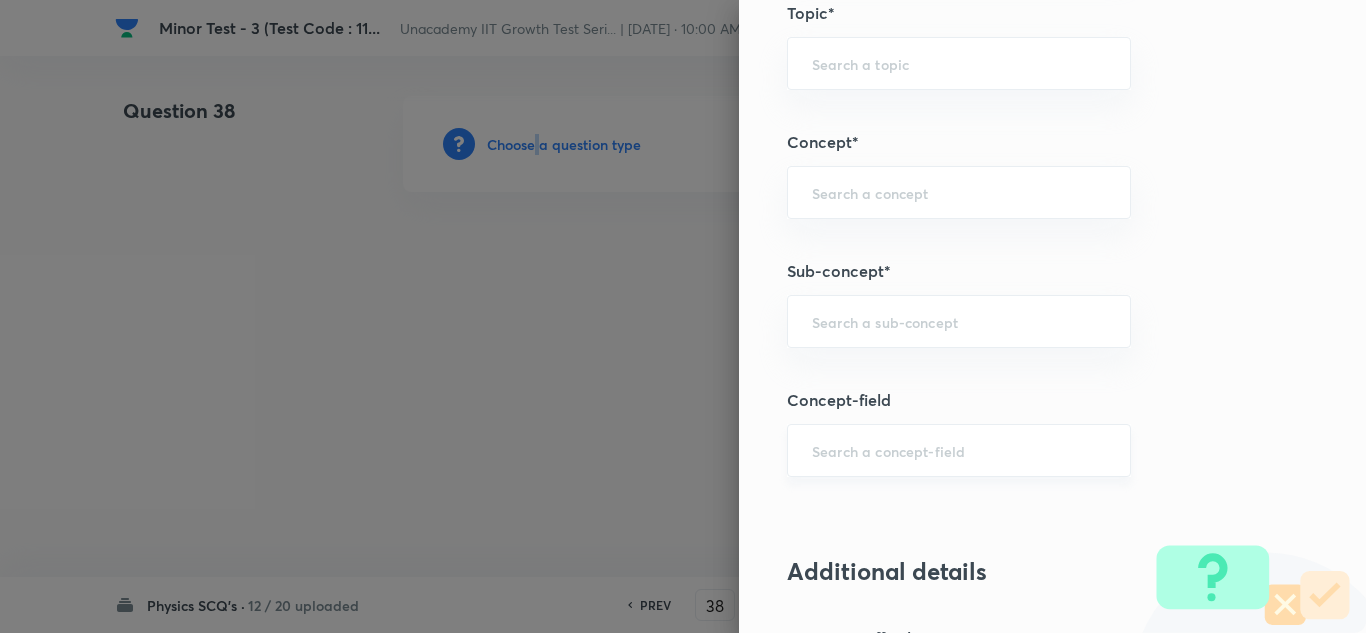 scroll, scrollTop: 1200, scrollLeft: 0, axis: vertical 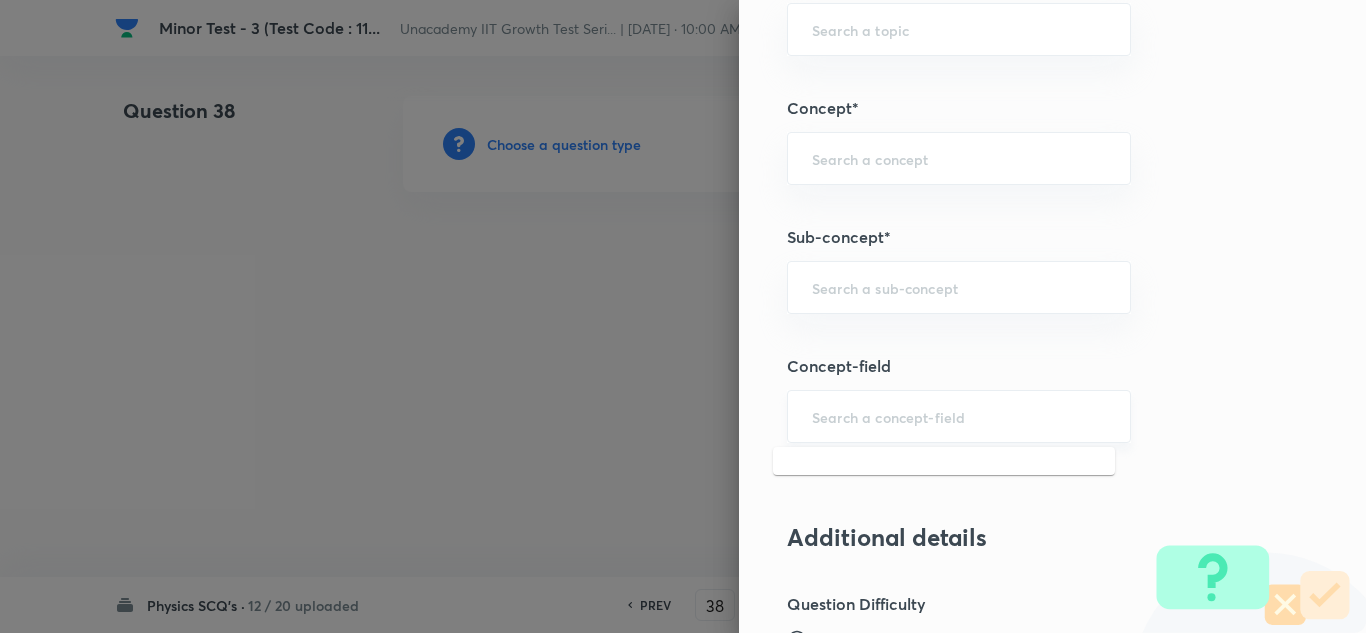 click at bounding box center [959, 416] 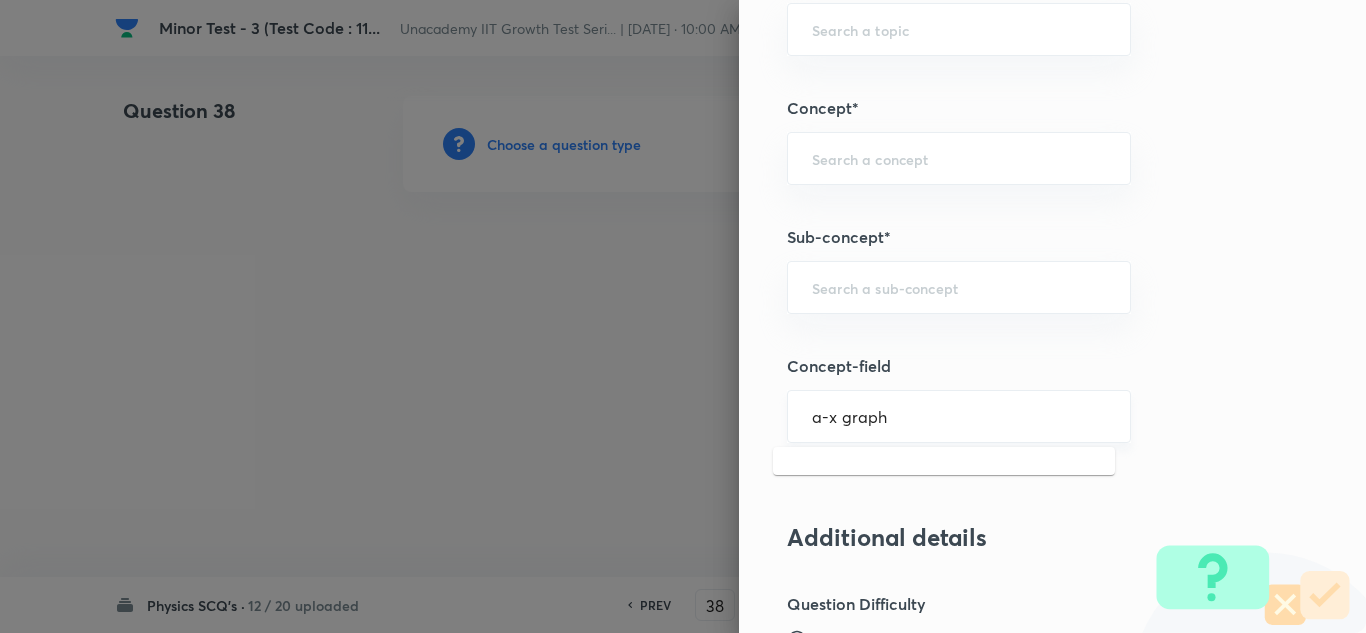 drag, startPoint x: 822, startPoint y: 416, endPoint x: 774, endPoint y: 404, distance: 49.47727 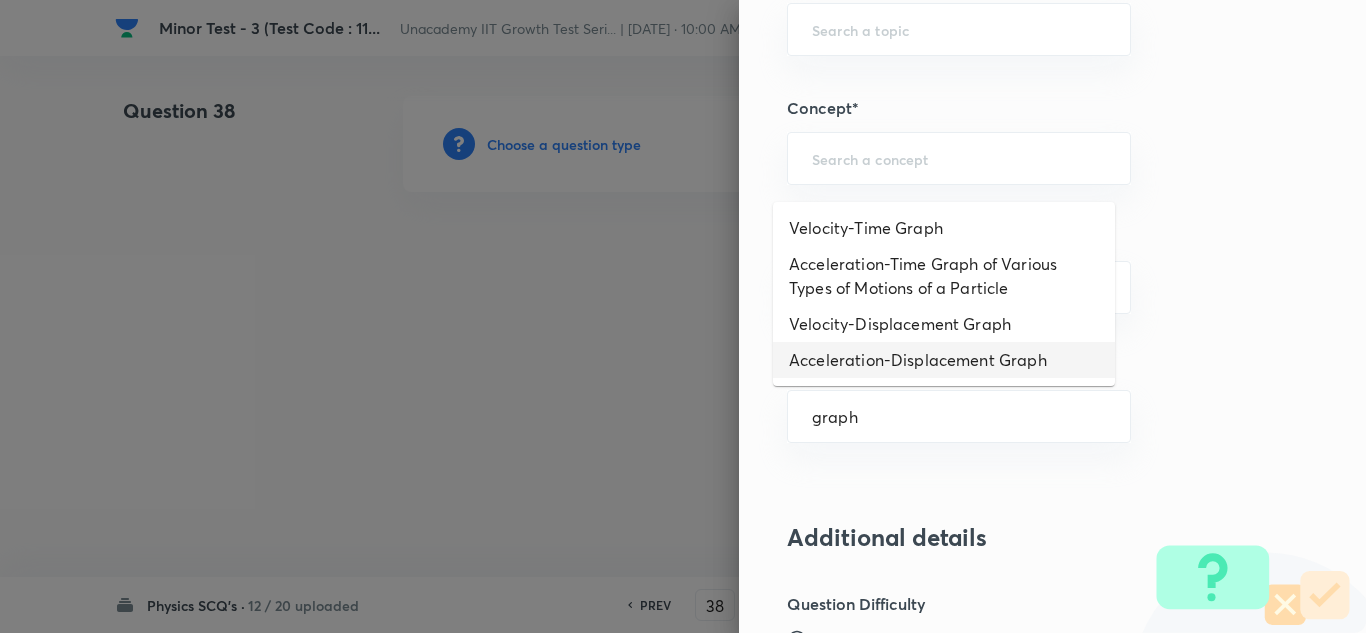 click on "Acceleration-Displacement Graph" at bounding box center (944, 360) 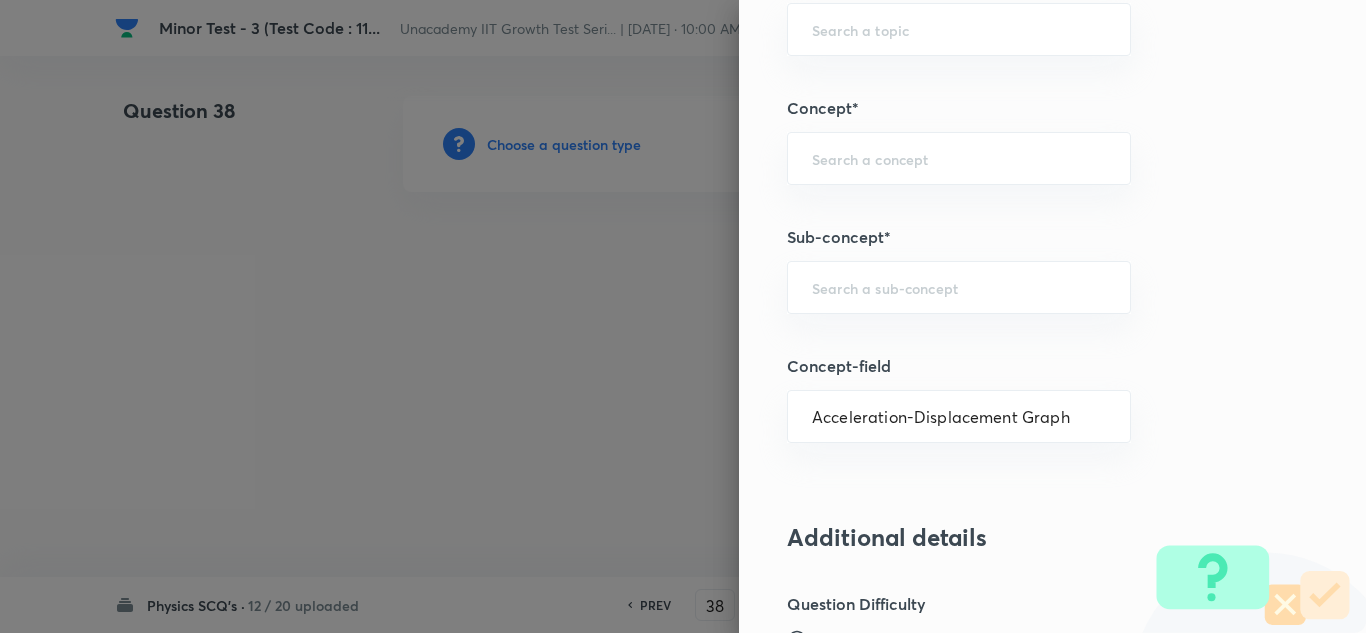 type on "Physics" 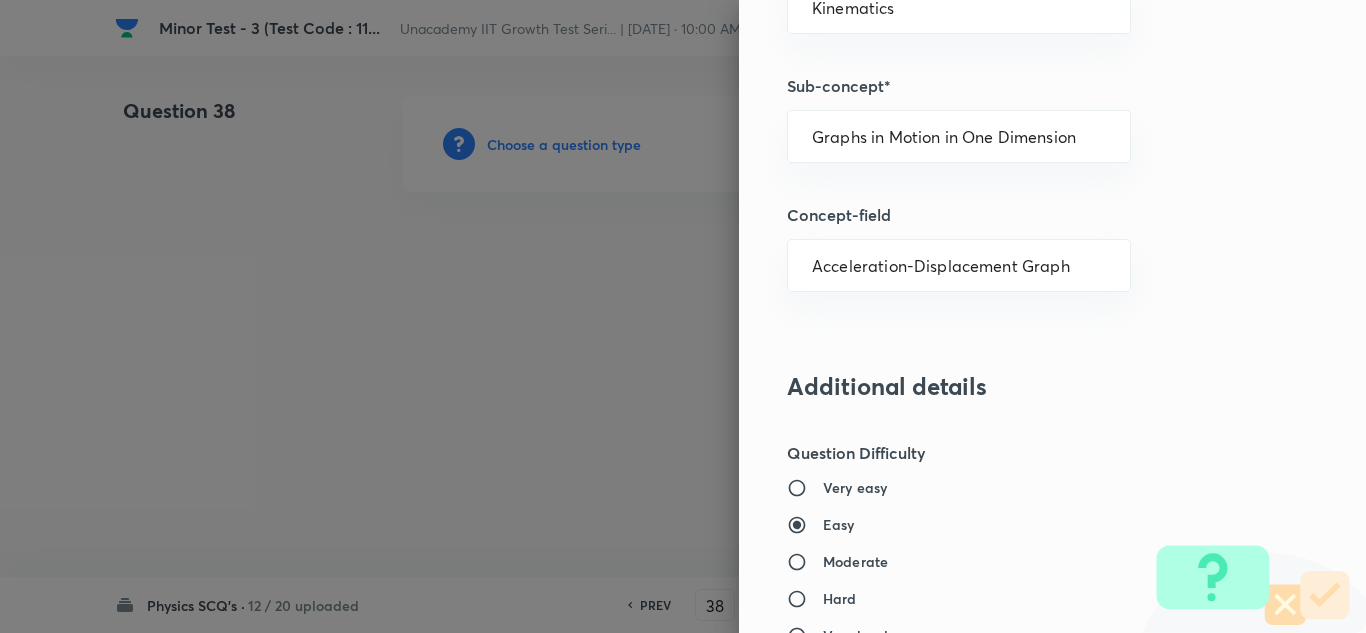 scroll, scrollTop: 1500, scrollLeft: 0, axis: vertical 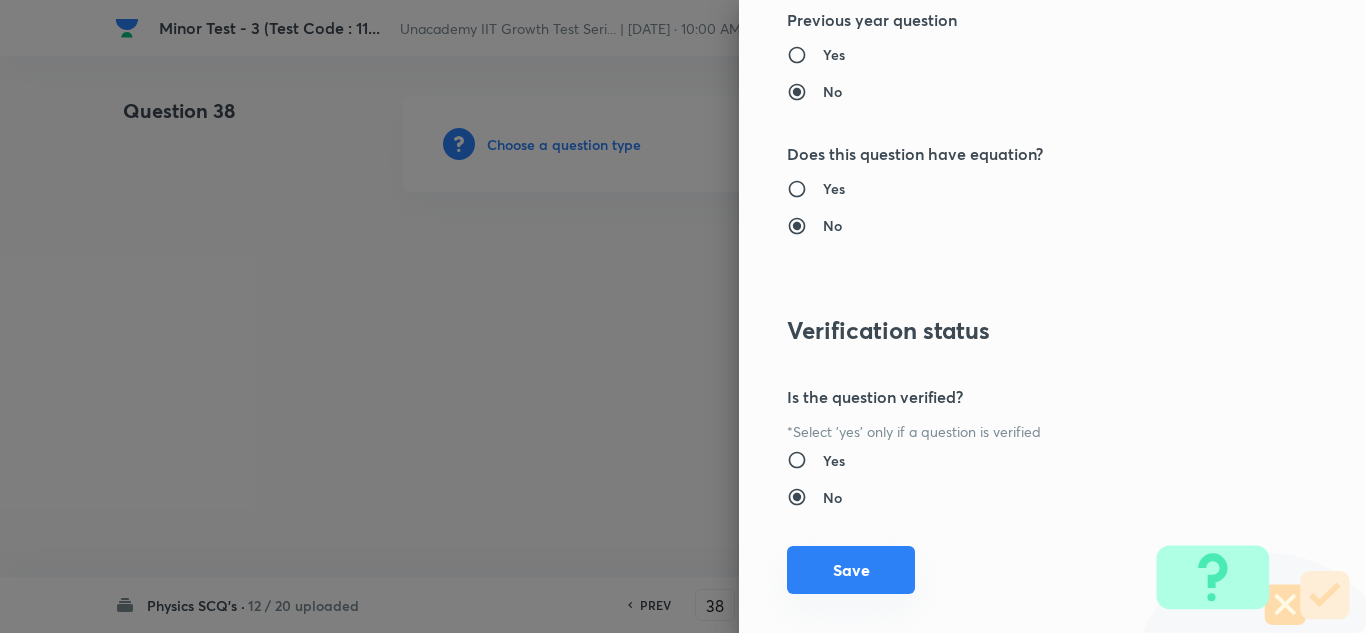 click on "Save" at bounding box center (851, 570) 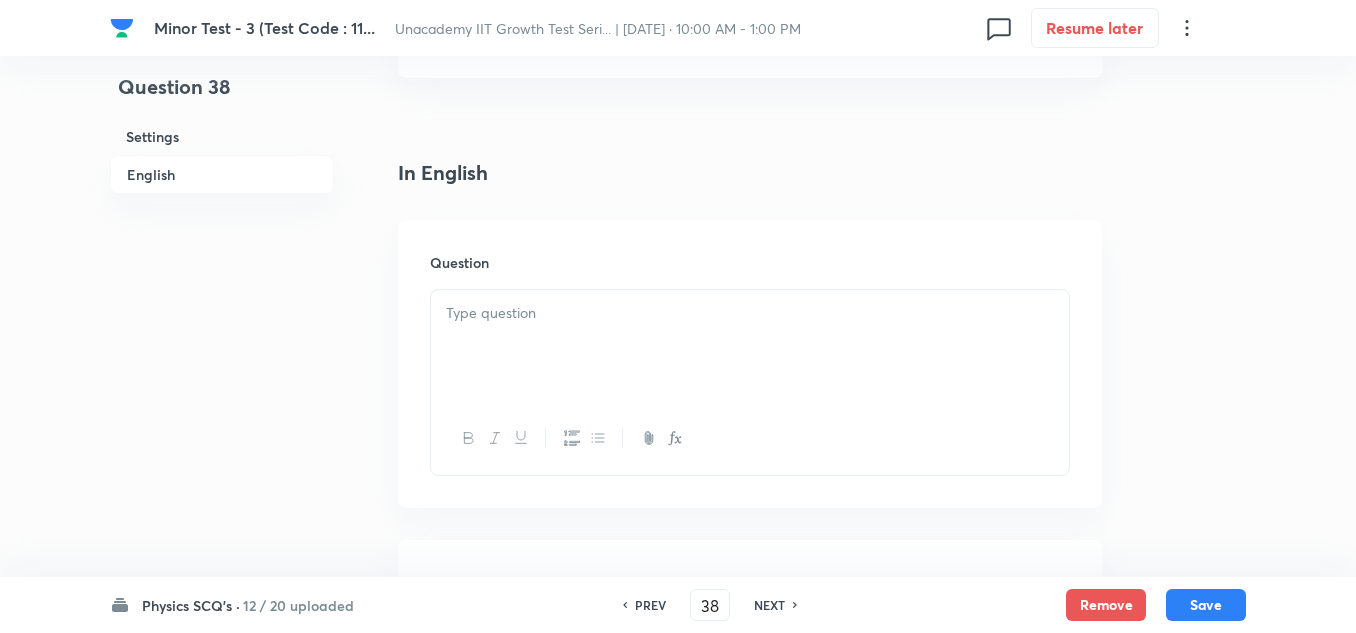 scroll, scrollTop: 500, scrollLeft: 0, axis: vertical 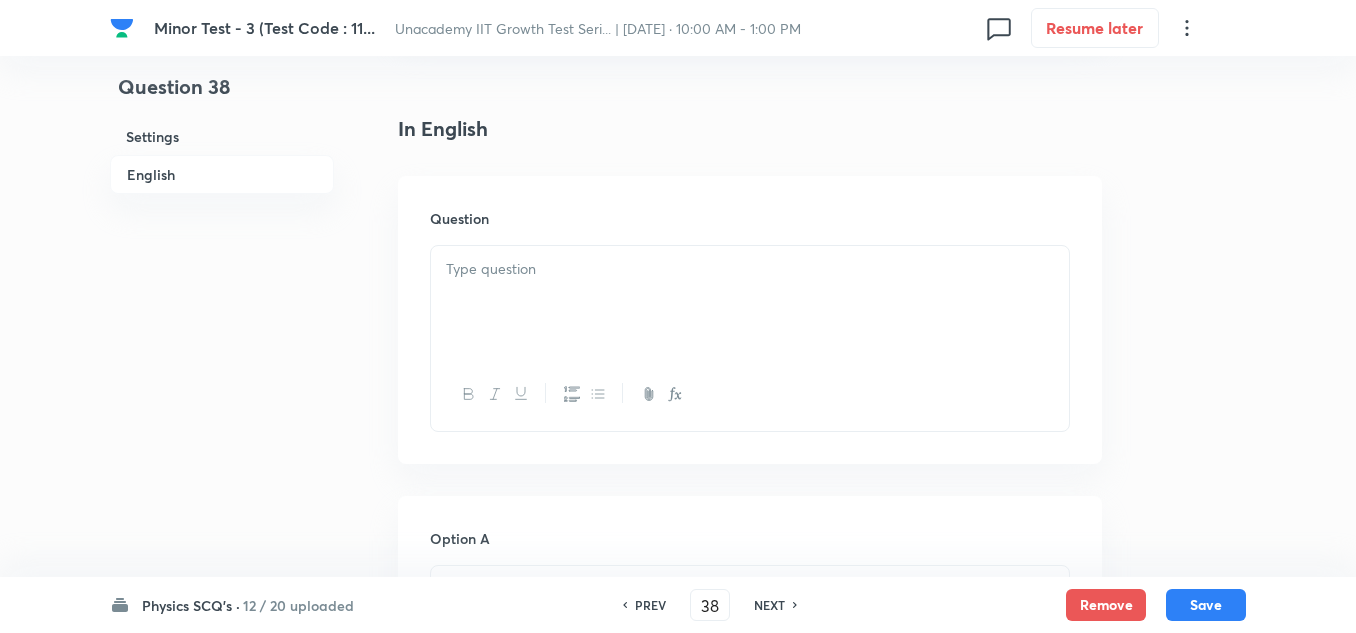 click at bounding box center [750, 302] 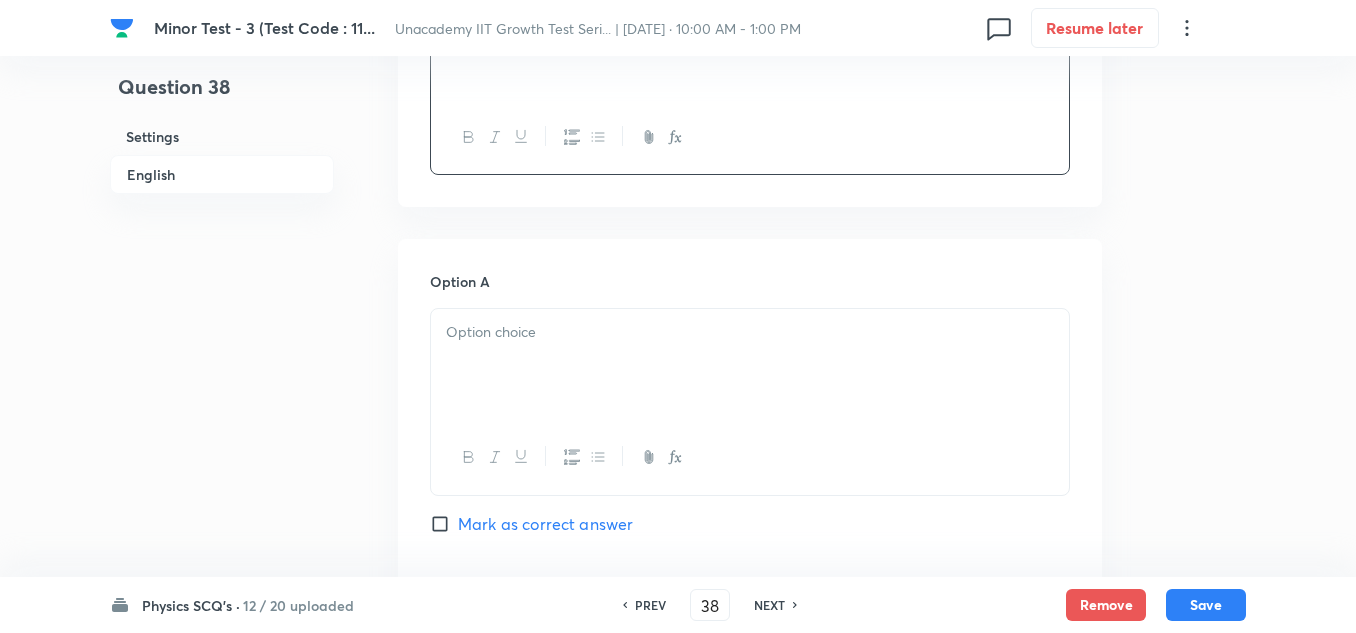 scroll, scrollTop: 800, scrollLeft: 0, axis: vertical 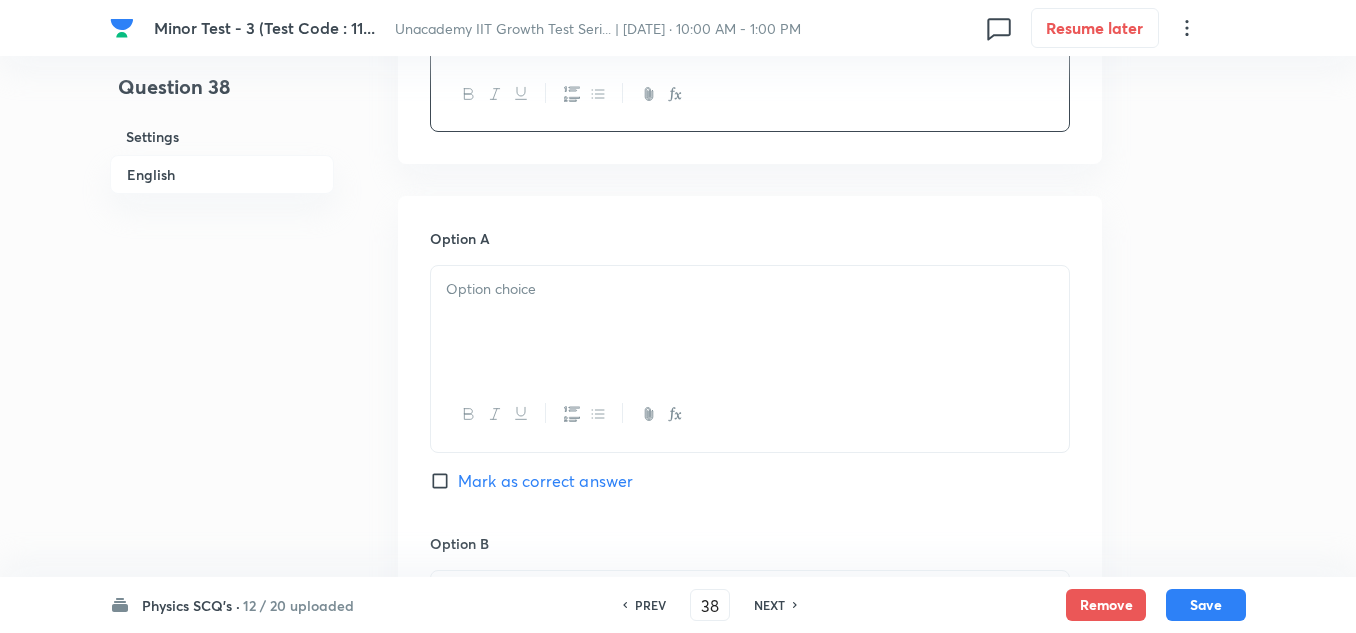 click at bounding box center [750, 322] 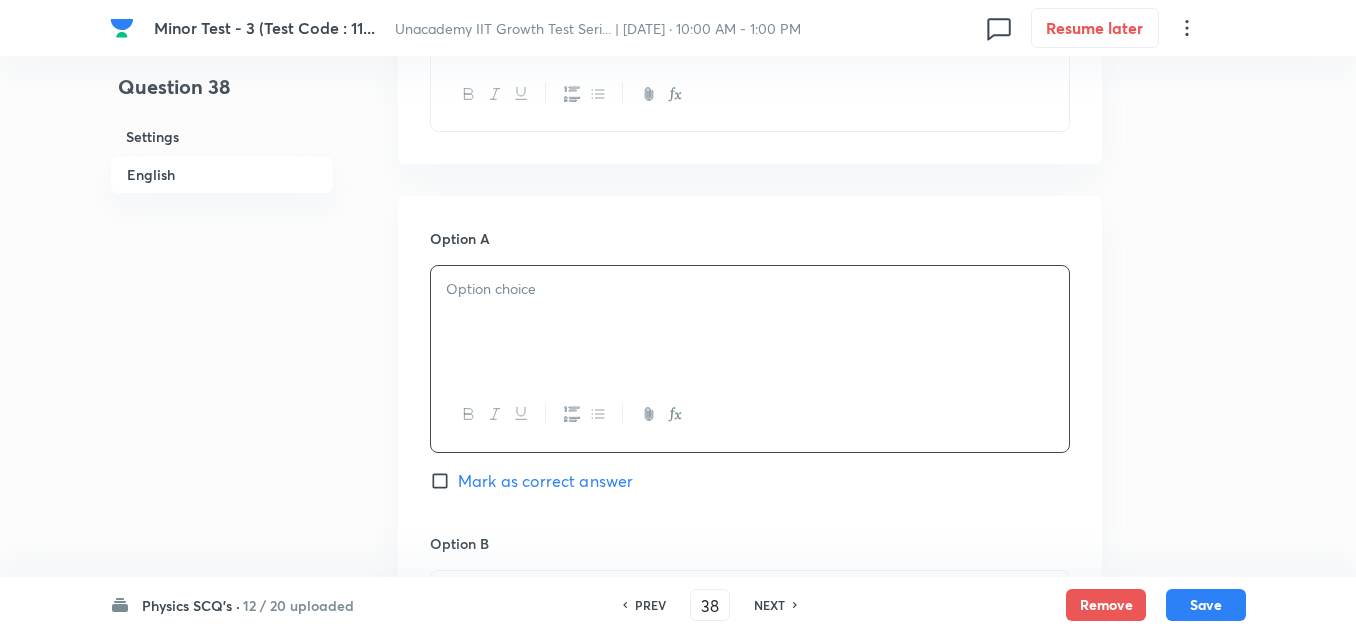 type 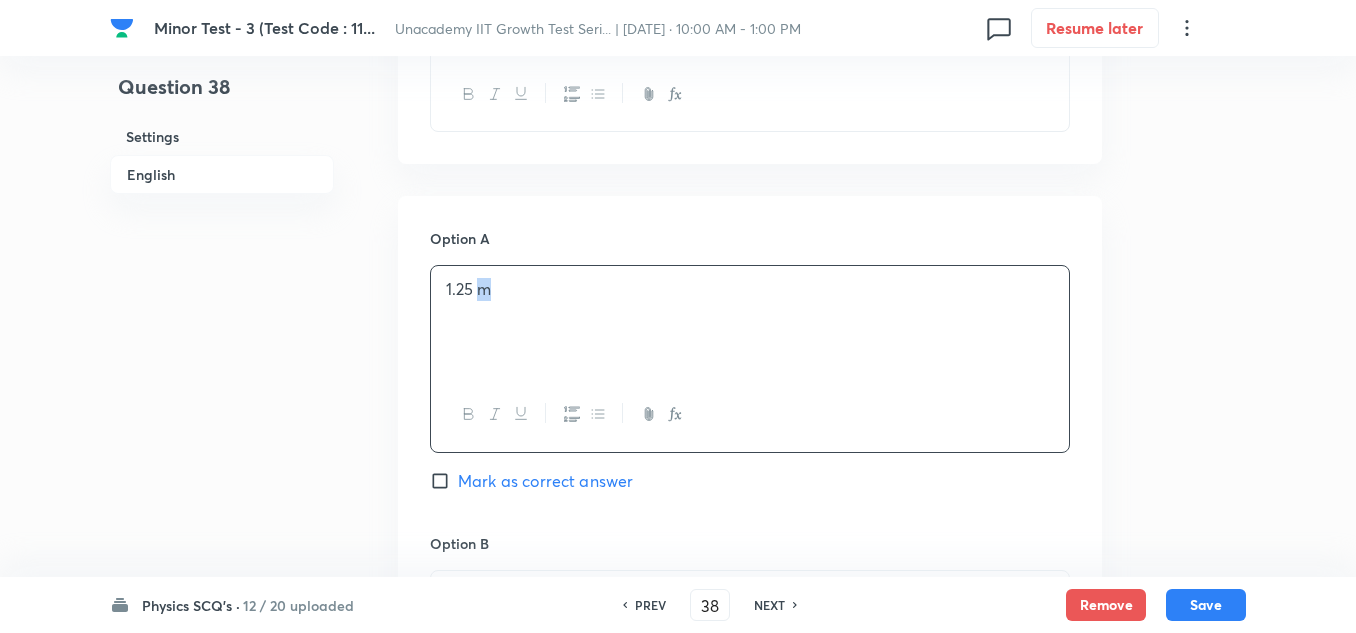 copy on "m" 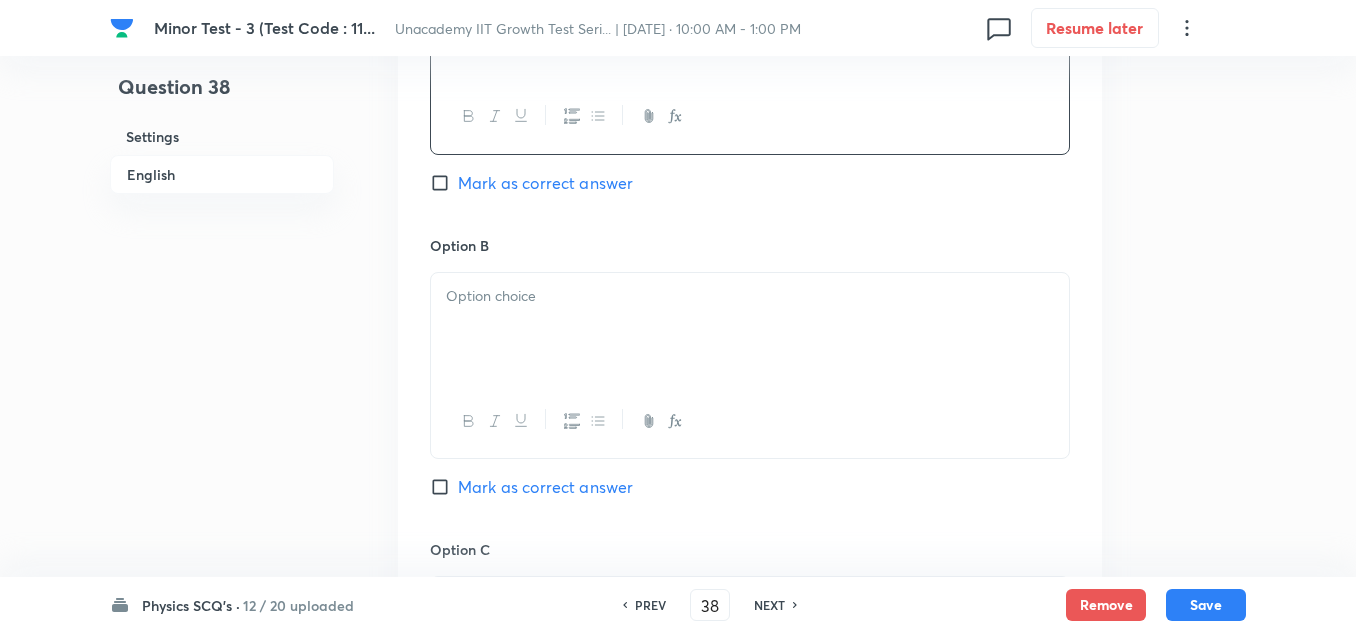 scroll, scrollTop: 1100, scrollLeft: 0, axis: vertical 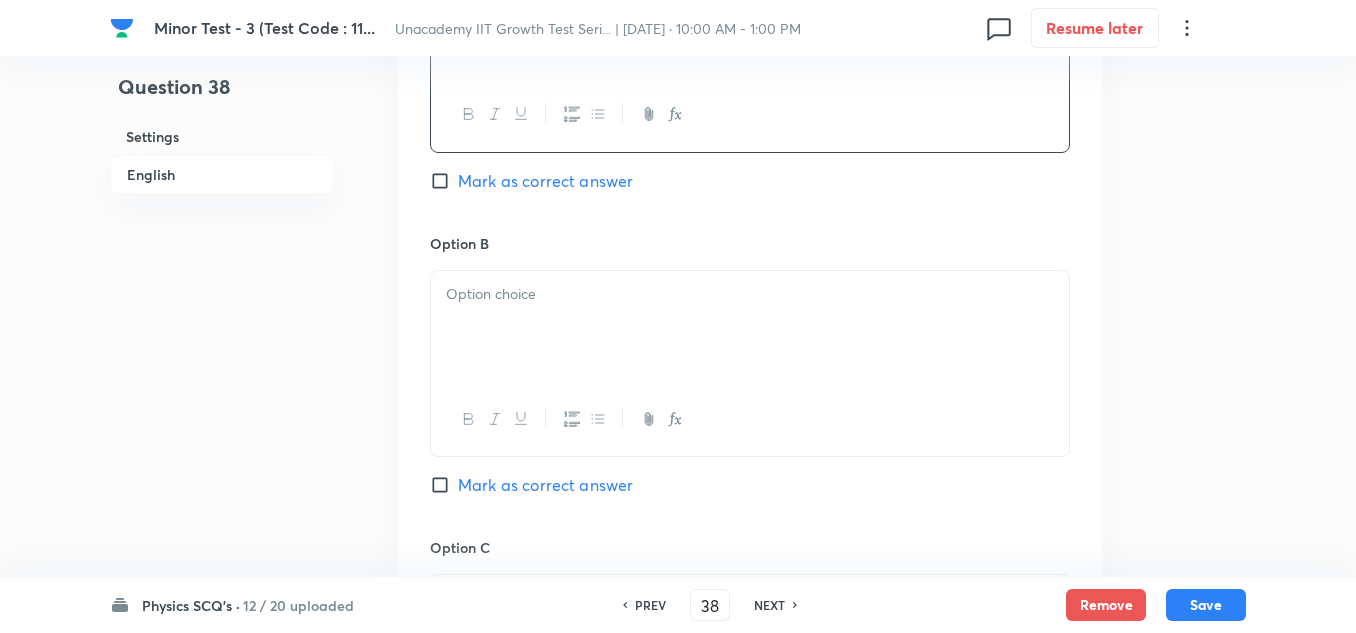click at bounding box center [750, 327] 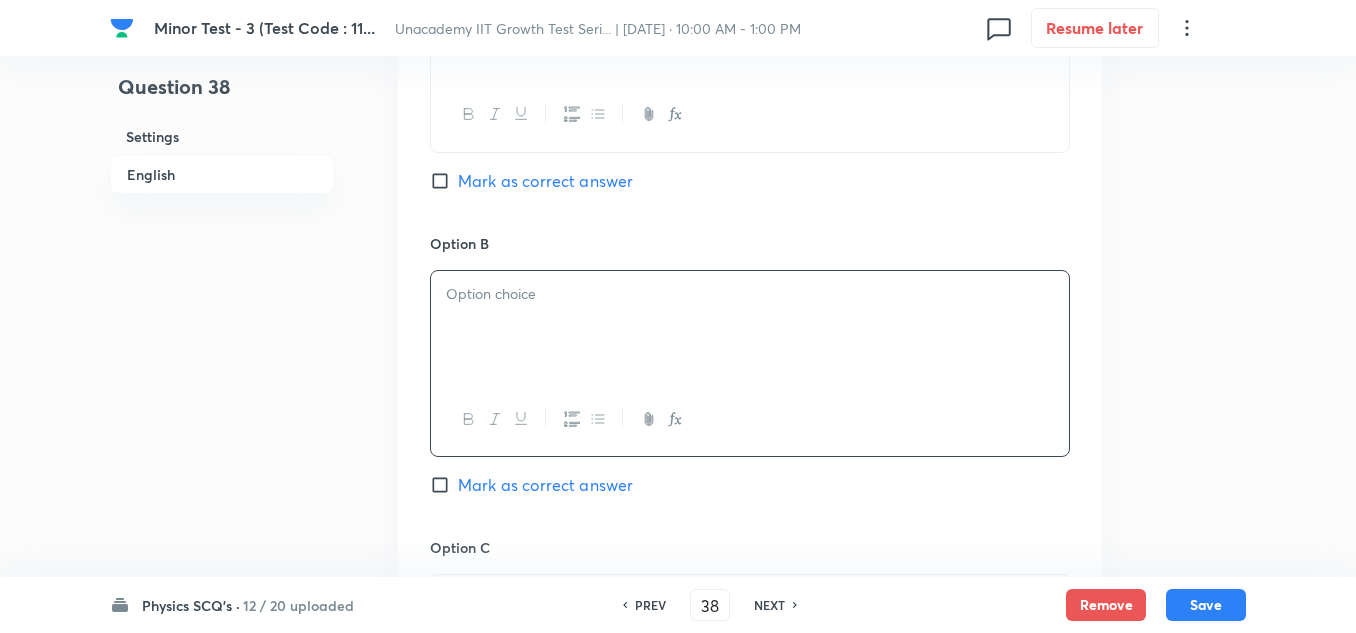 type 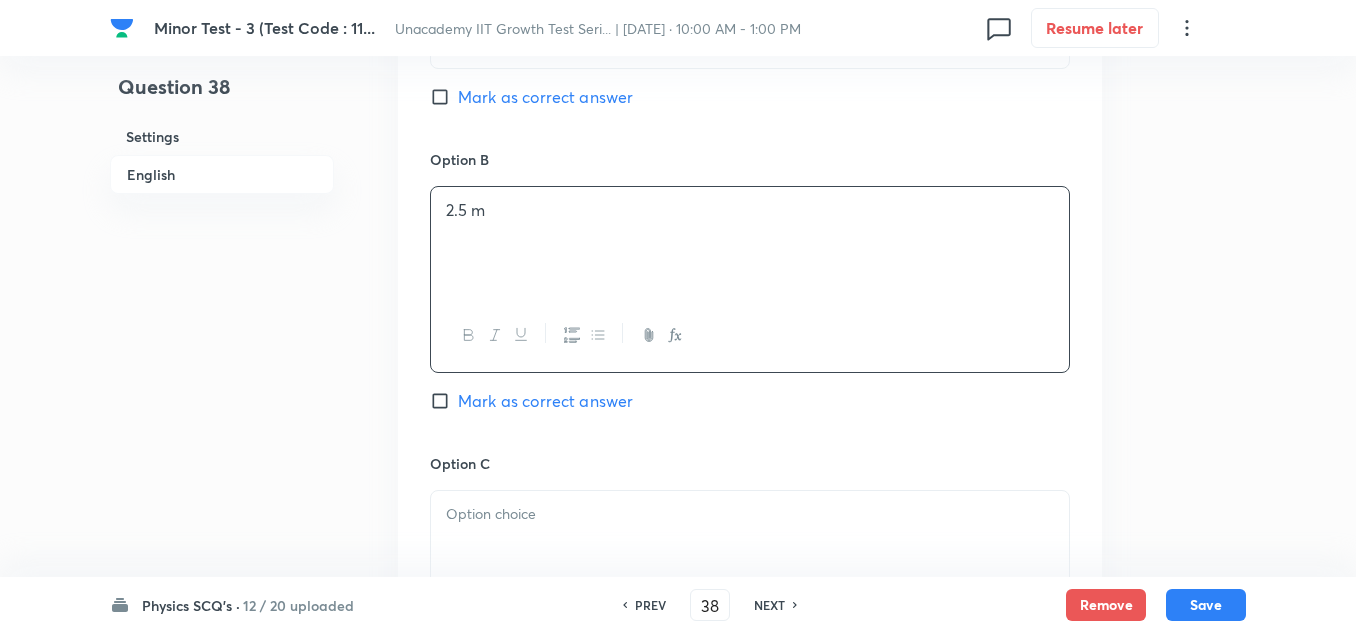 scroll, scrollTop: 1300, scrollLeft: 0, axis: vertical 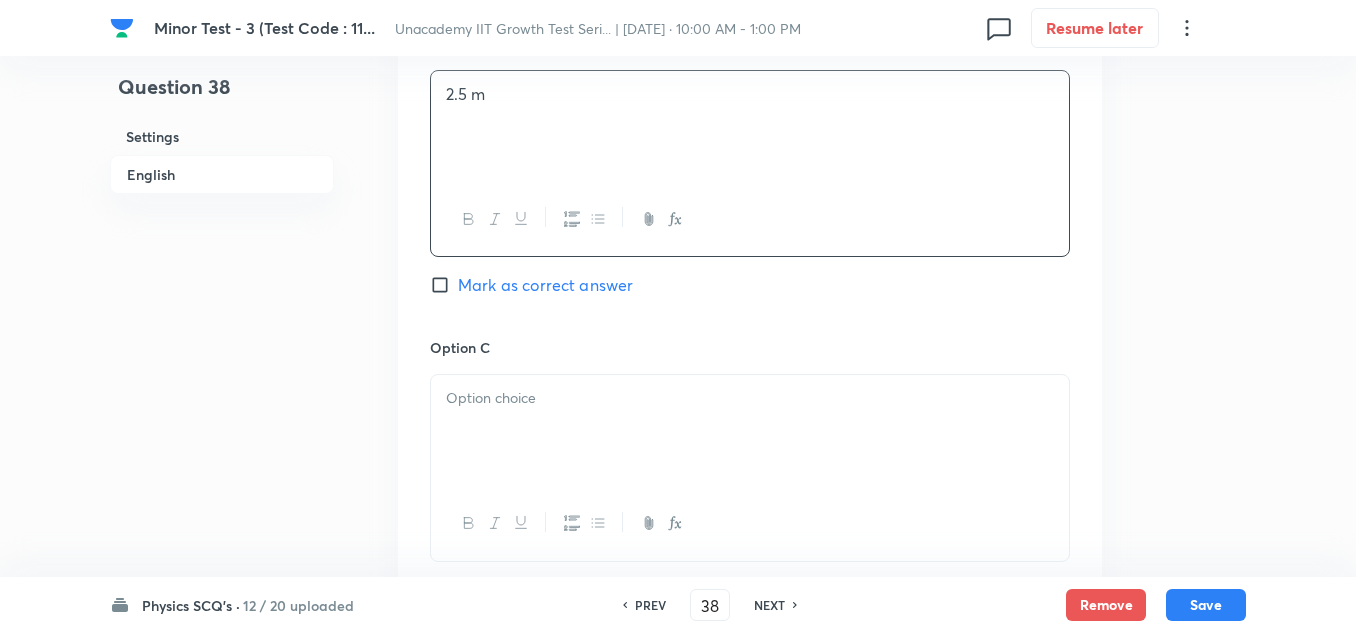 click at bounding box center (750, 398) 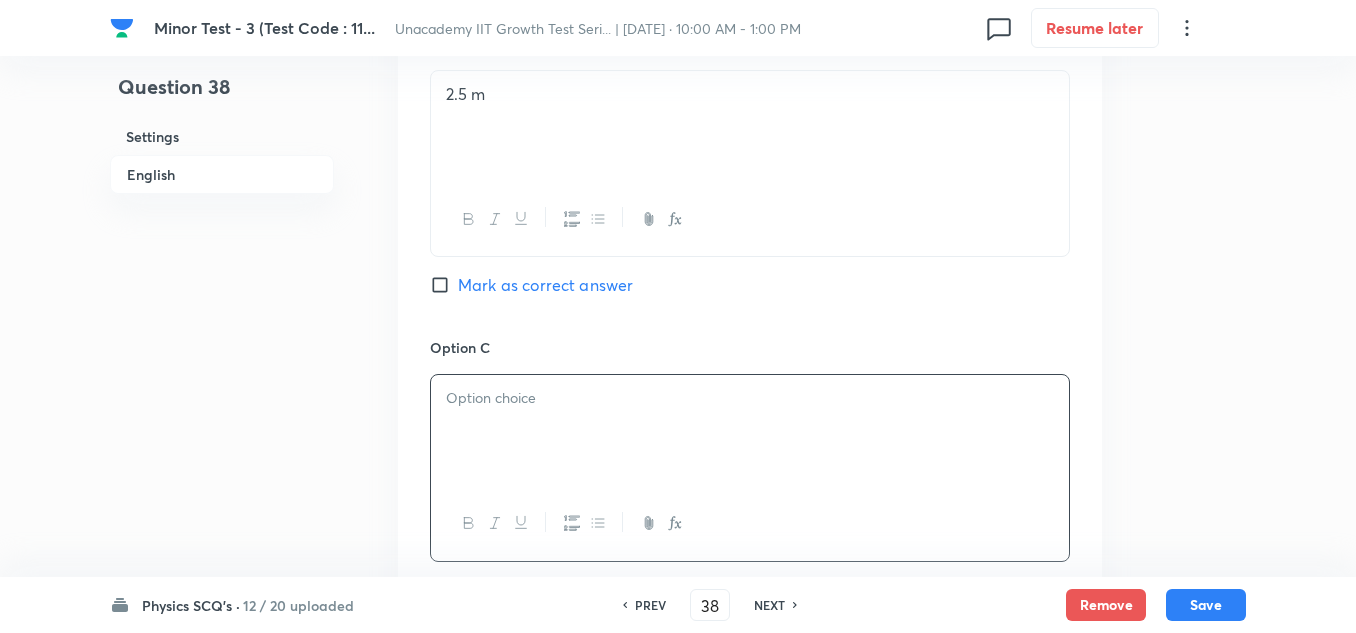 type 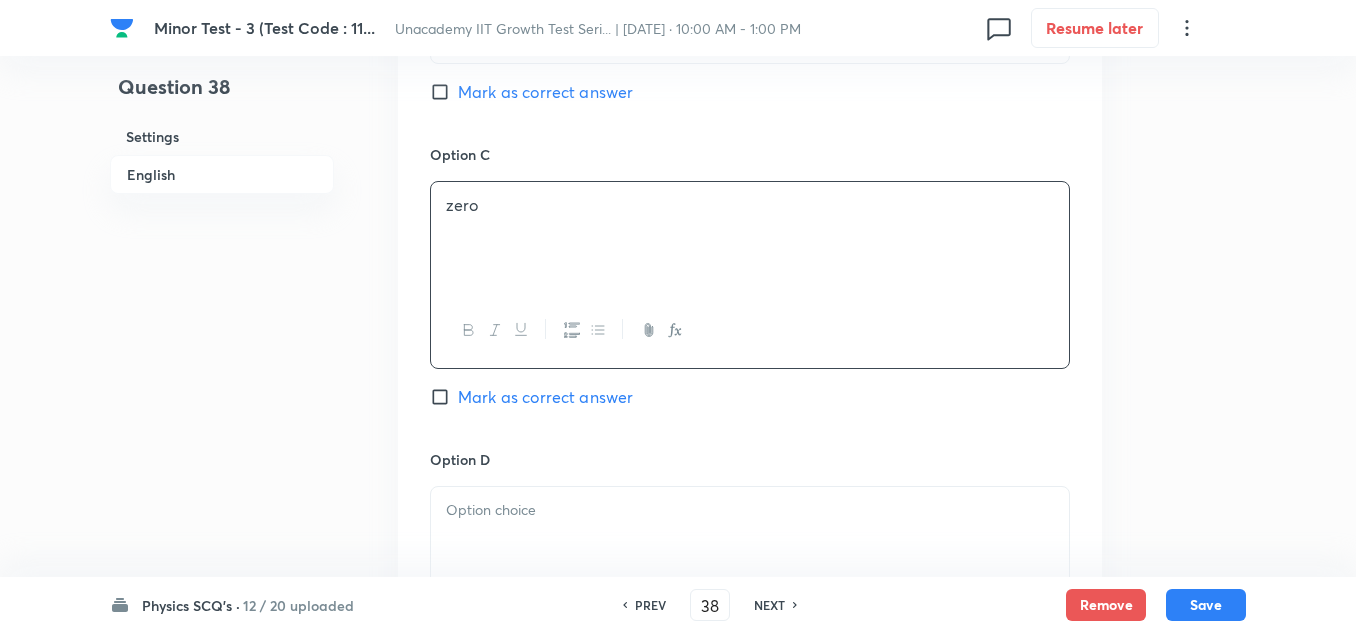 scroll, scrollTop: 1500, scrollLeft: 0, axis: vertical 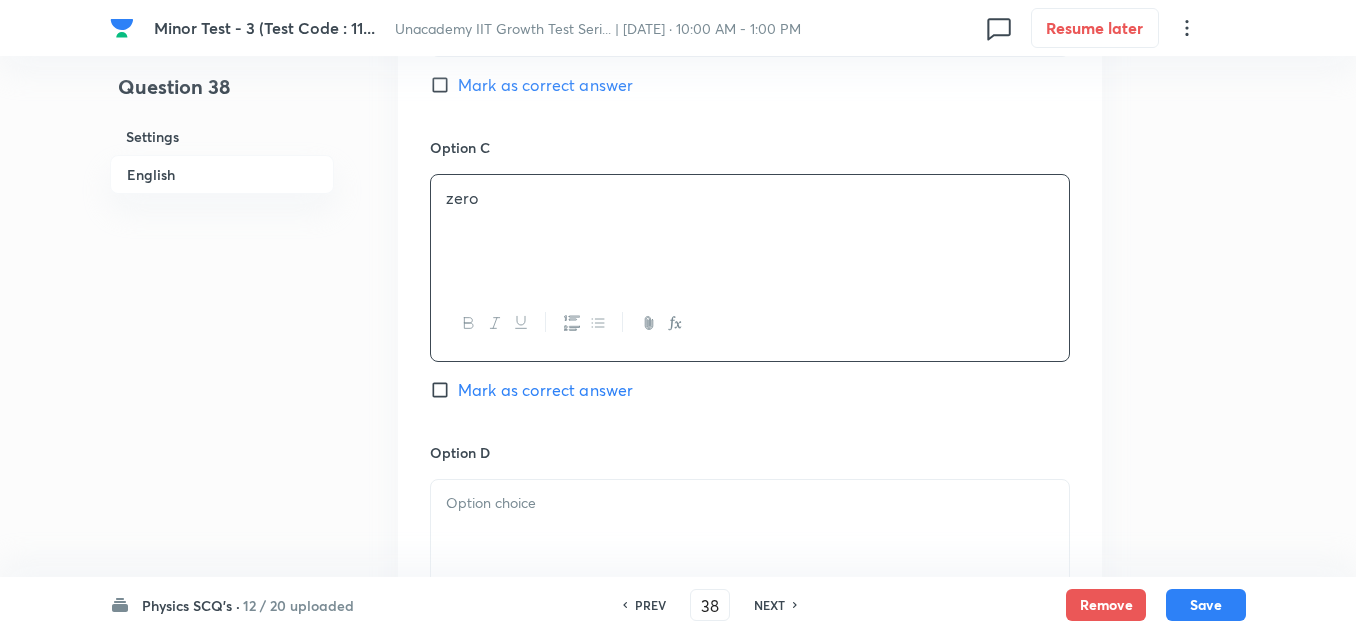 click at bounding box center [750, 503] 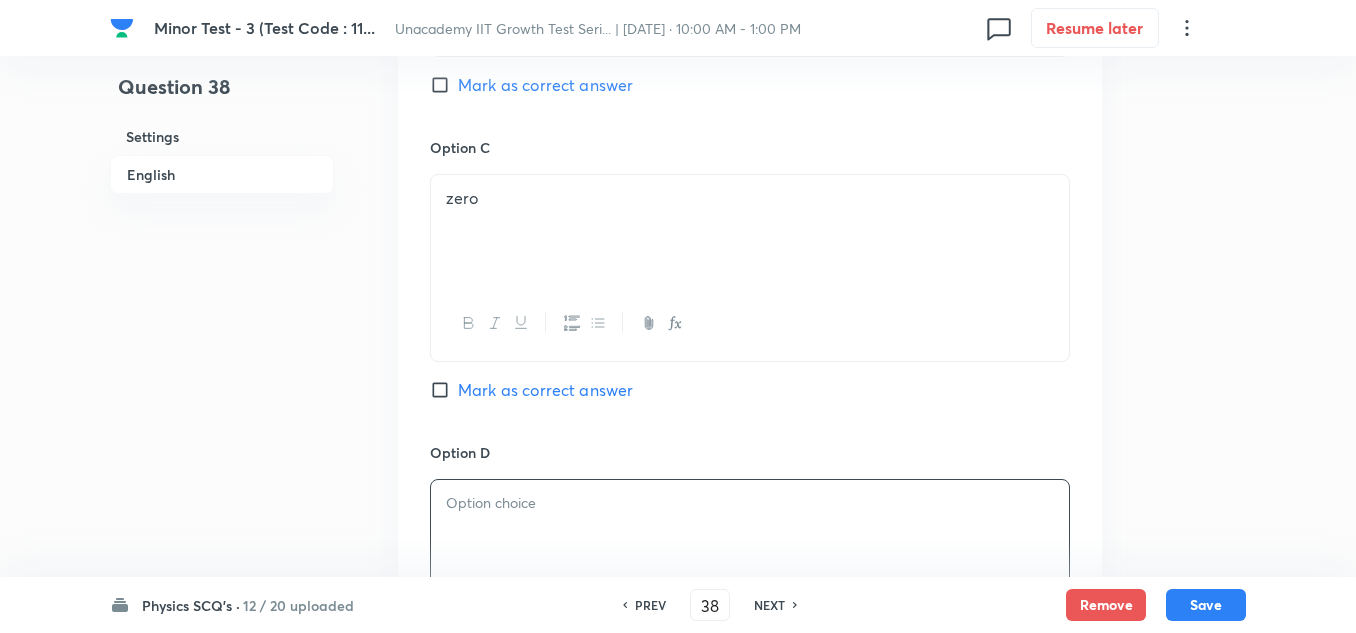 type 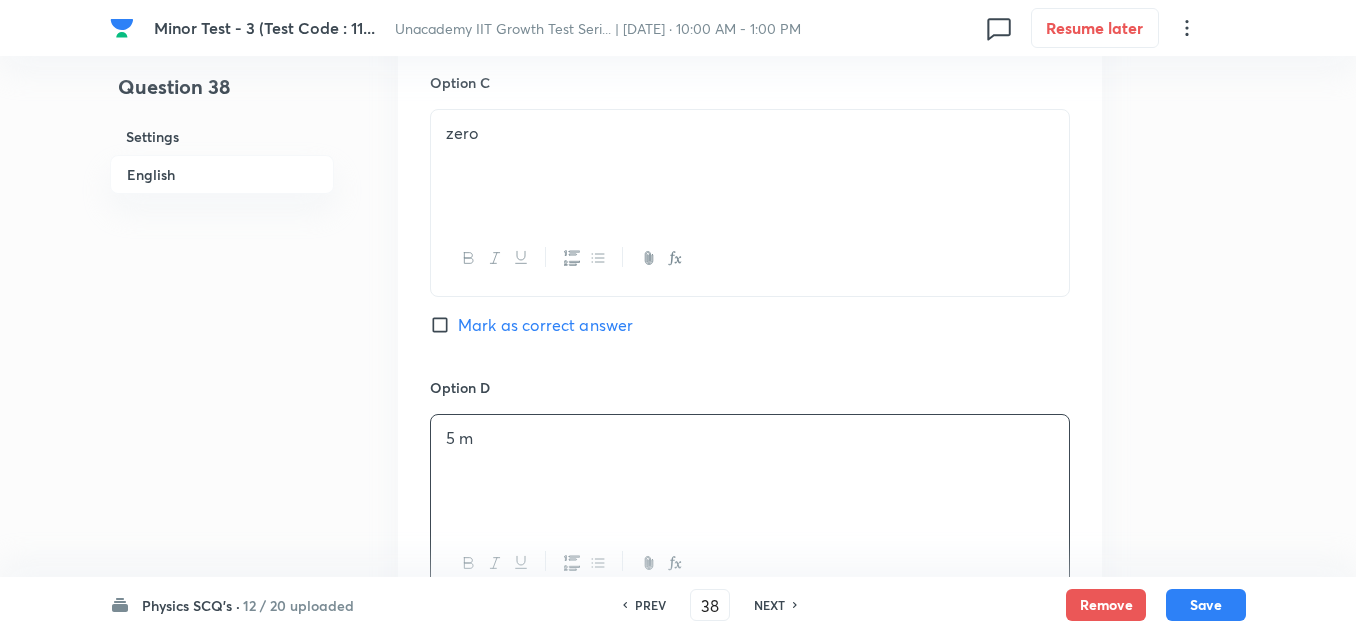 scroll, scrollTop: 1600, scrollLeft: 0, axis: vertical 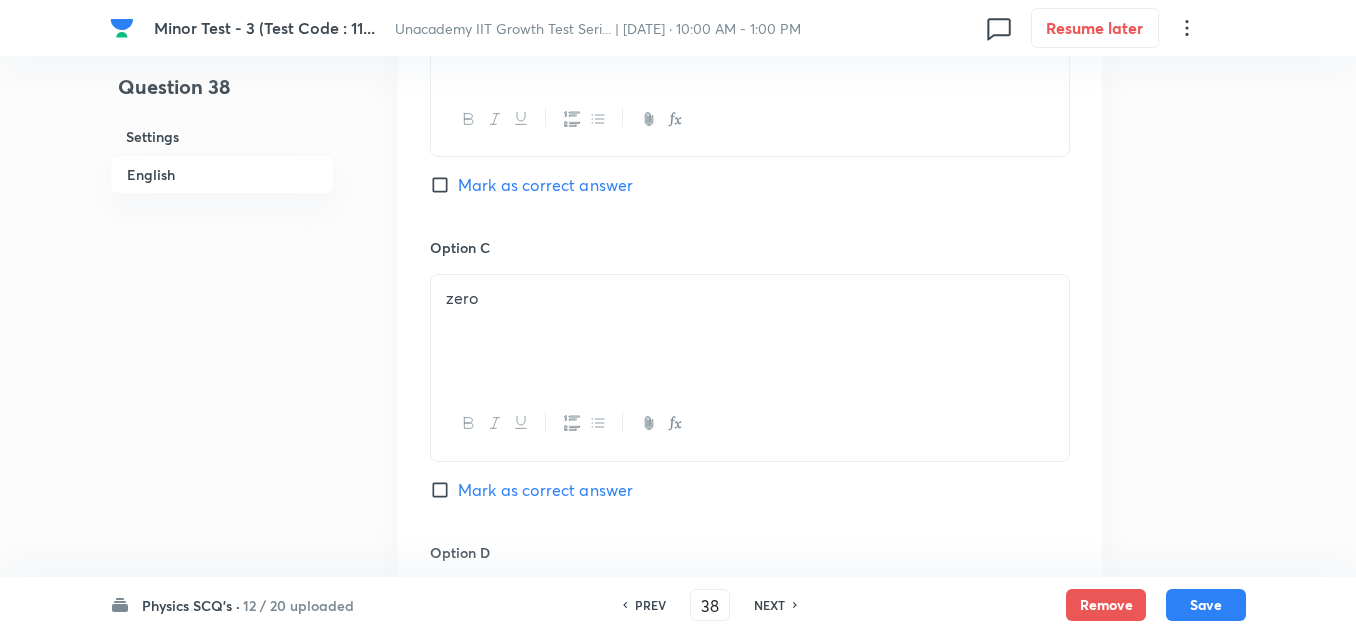 click on "Mark as correct answer" at bounding box center [545, 185] 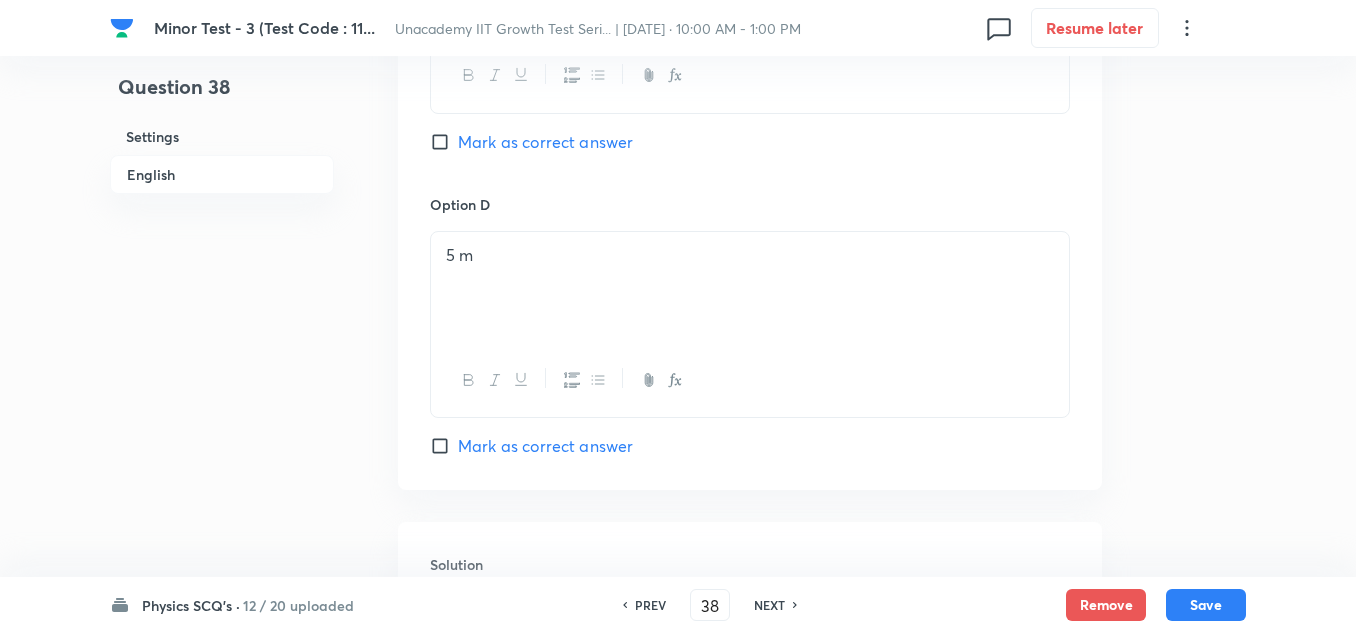 scroll, scrollTop: 2100, scrollLeft: 0, axis: vertical 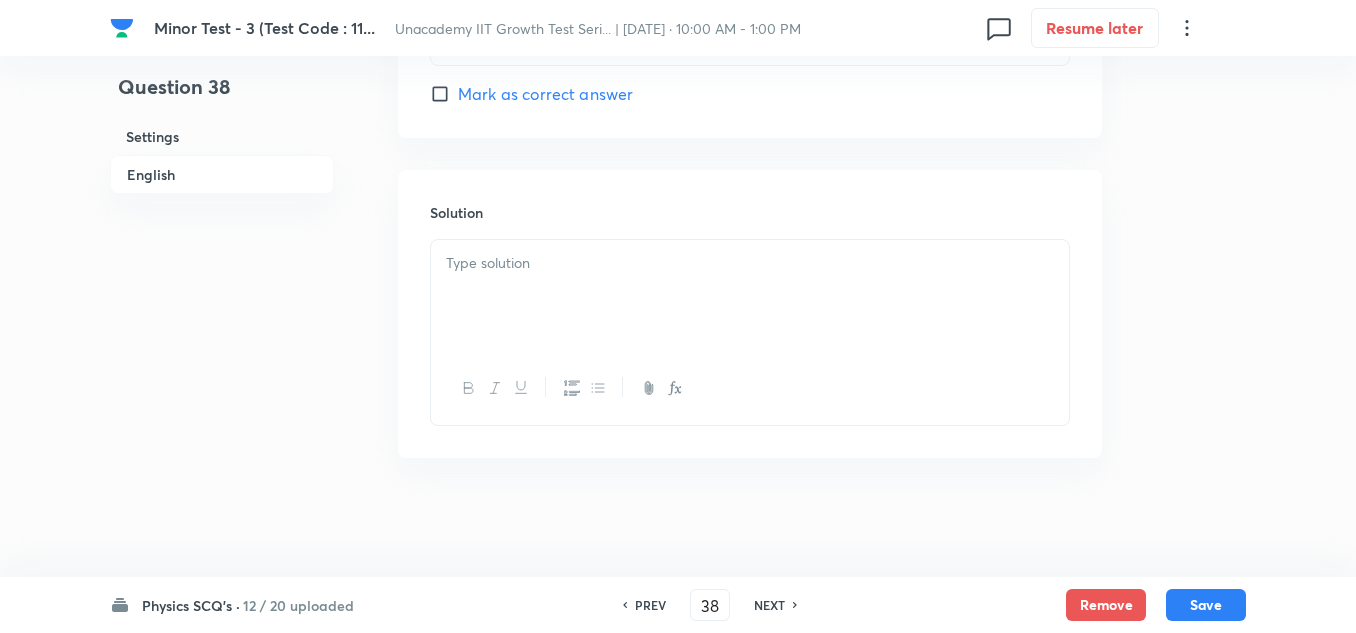 click at bounding box center [750, 296] 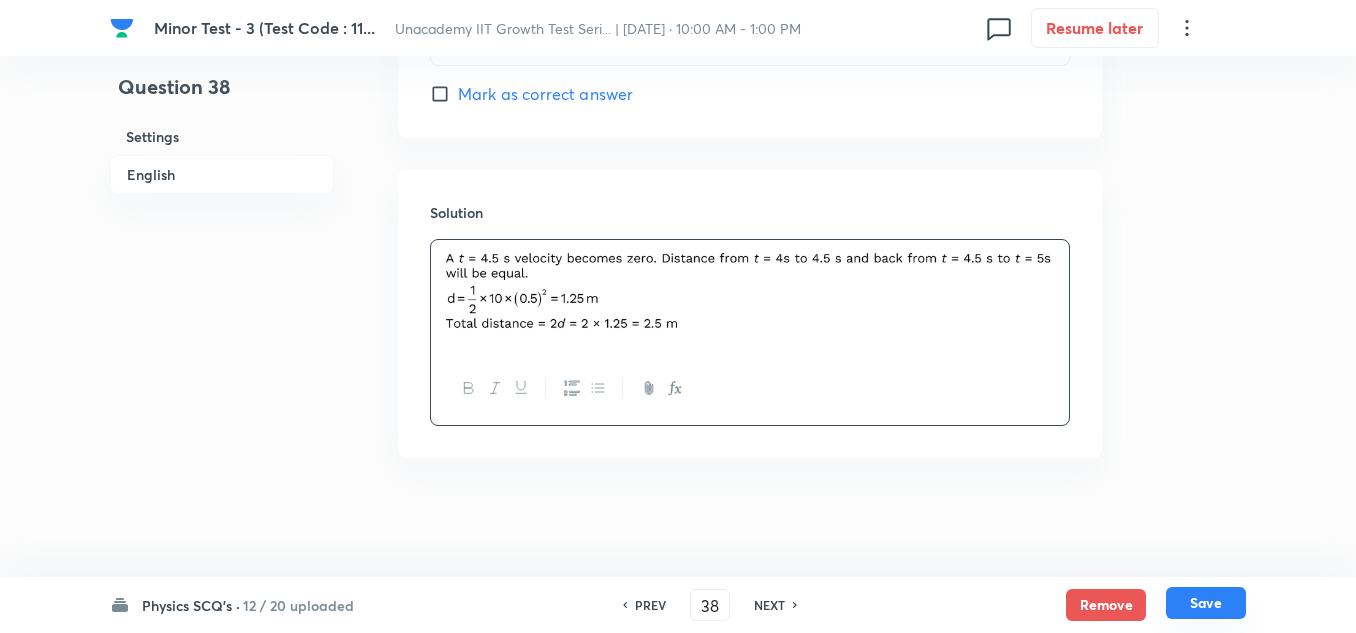click on "Save" at bounding box center [1206, 603] 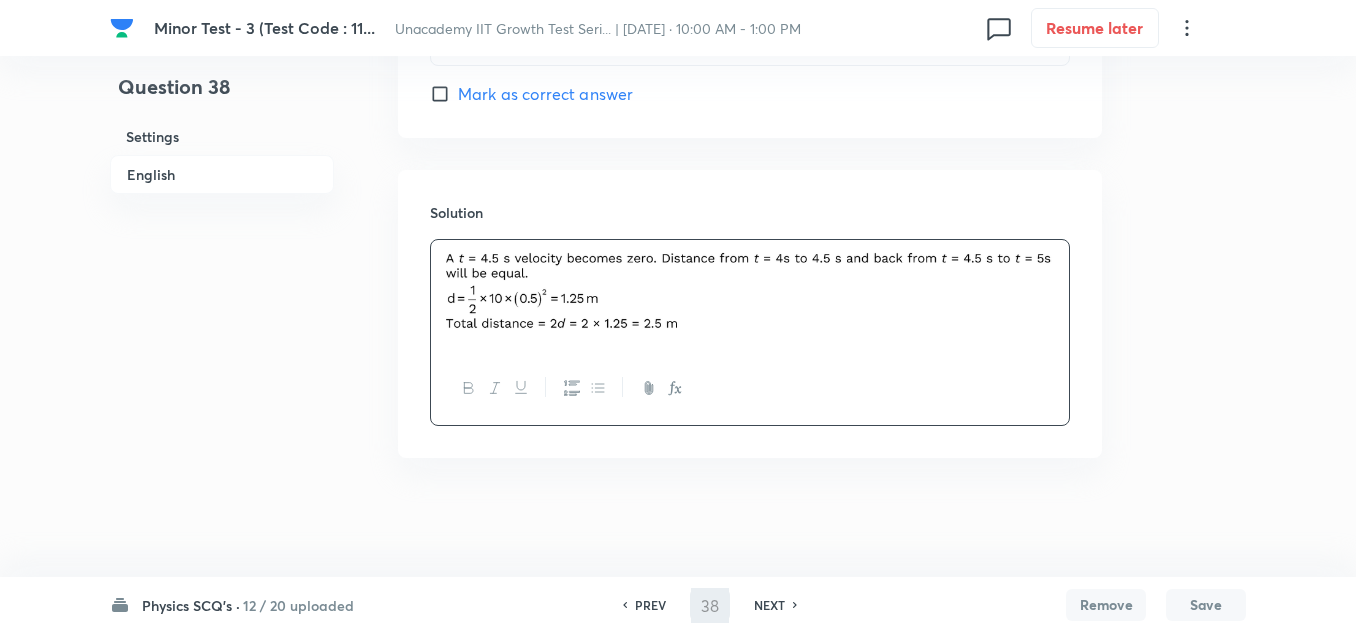 type on "39" 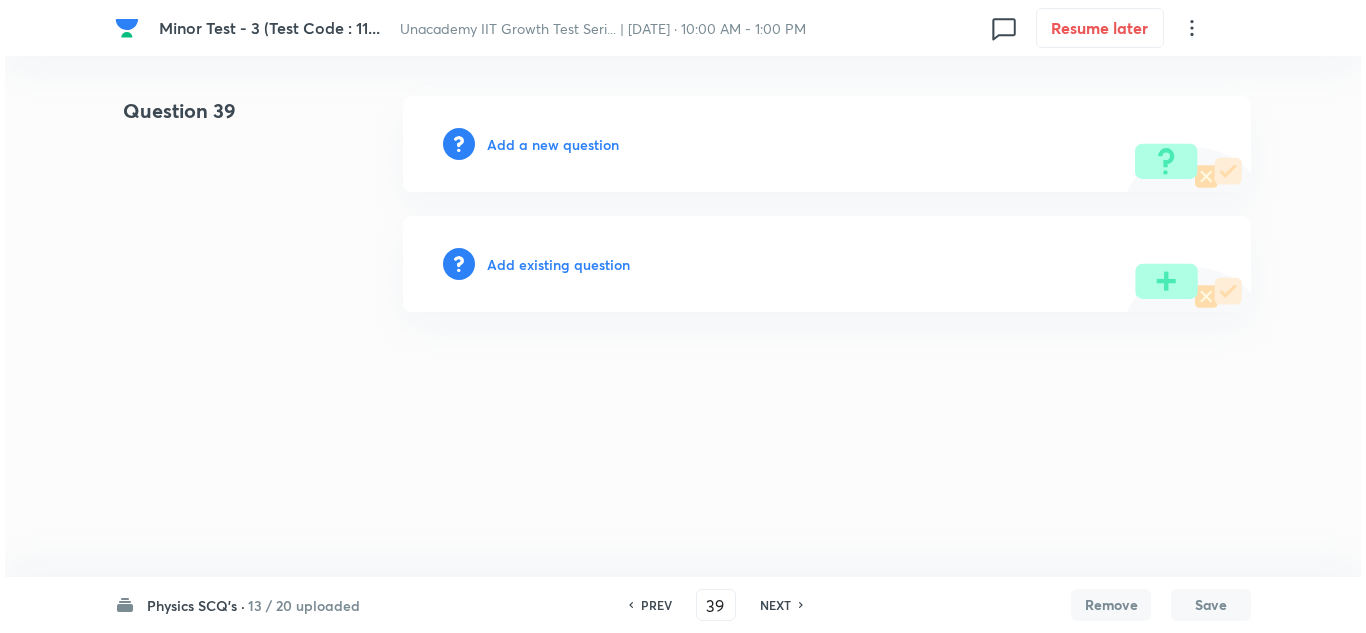 scroll, scrollTop: 0, scrollLeft: 0, axis: both 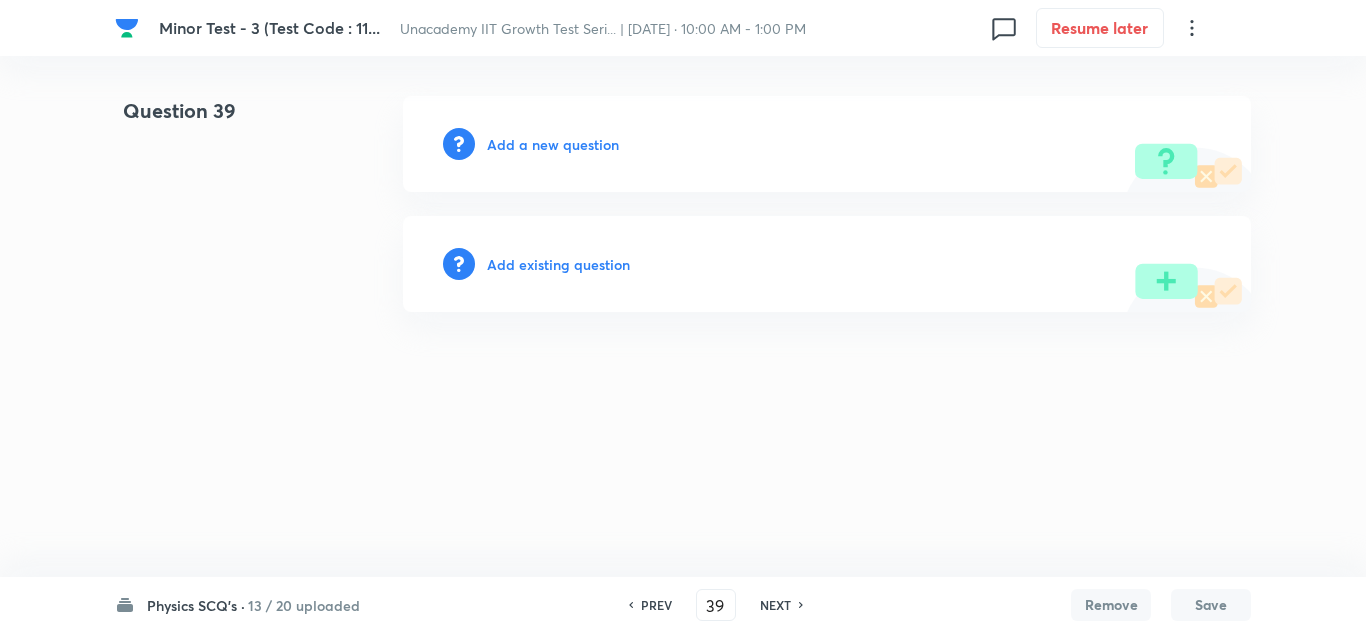 click on "Add a new question" at bounding box center [553, 144] 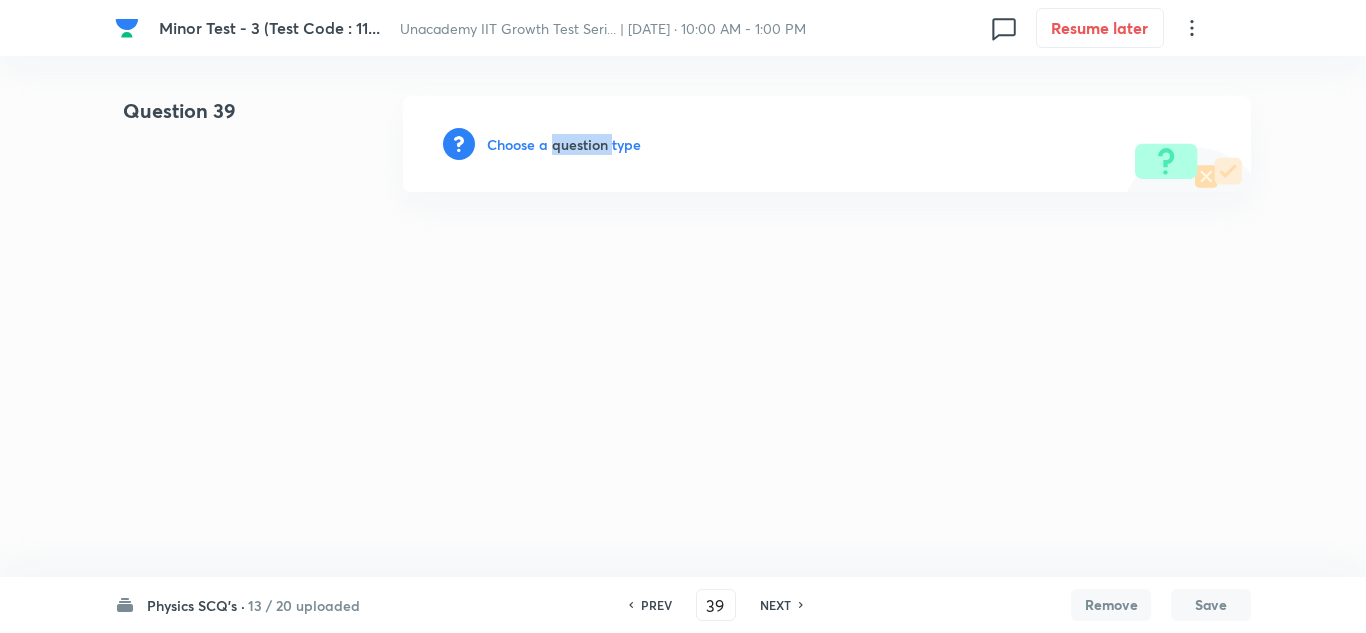 click on "Choose a question type" at bounding box center [564, 144] 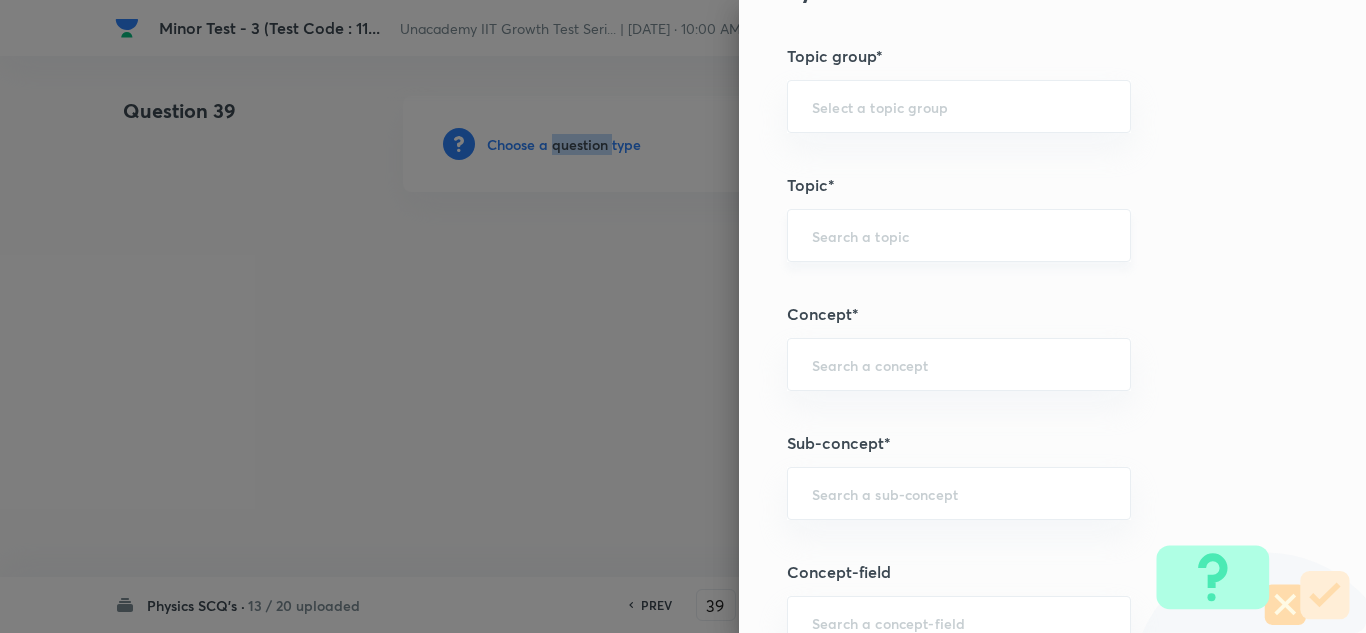 scroll, scrollTop: 1000, scrollLeft: 0, axis: vertical 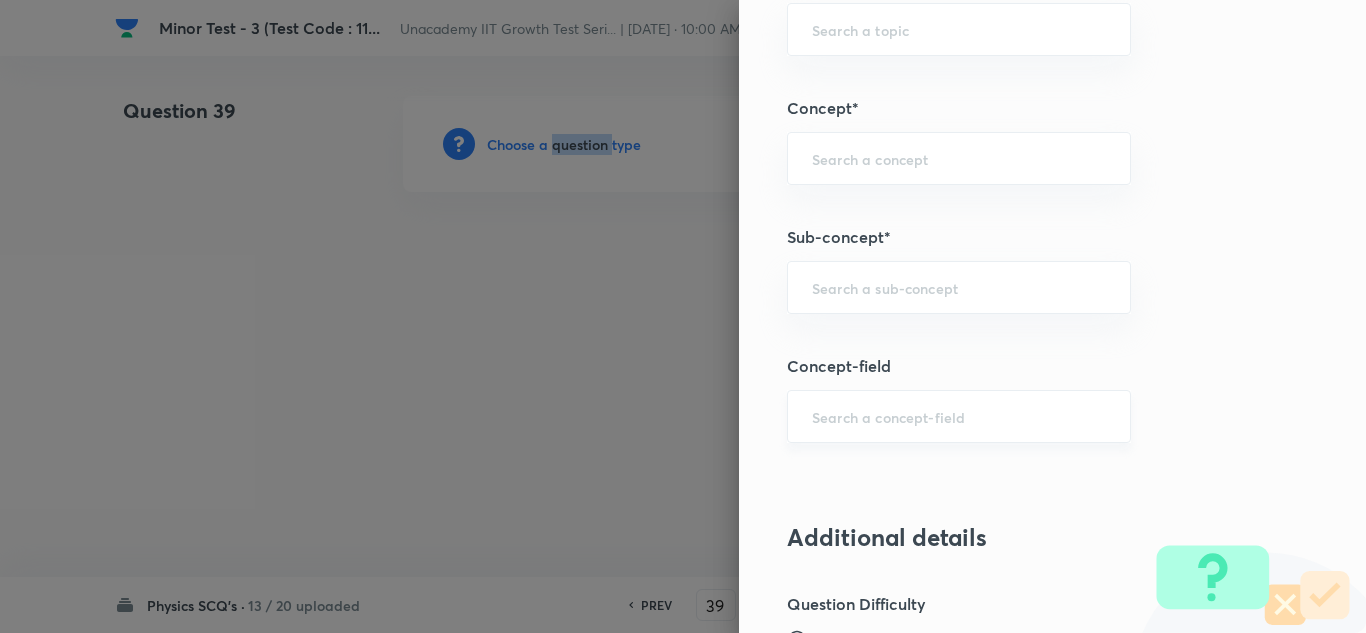 click on "​" at bounding box center (959, 416) 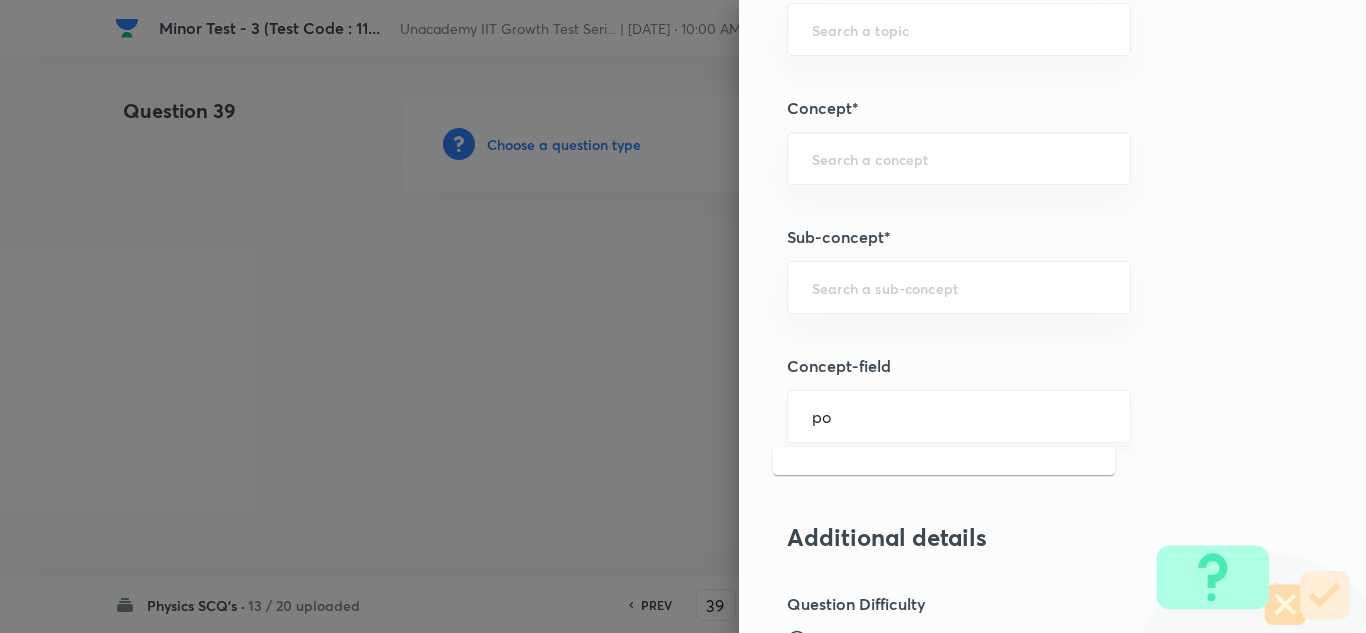 type on "p" 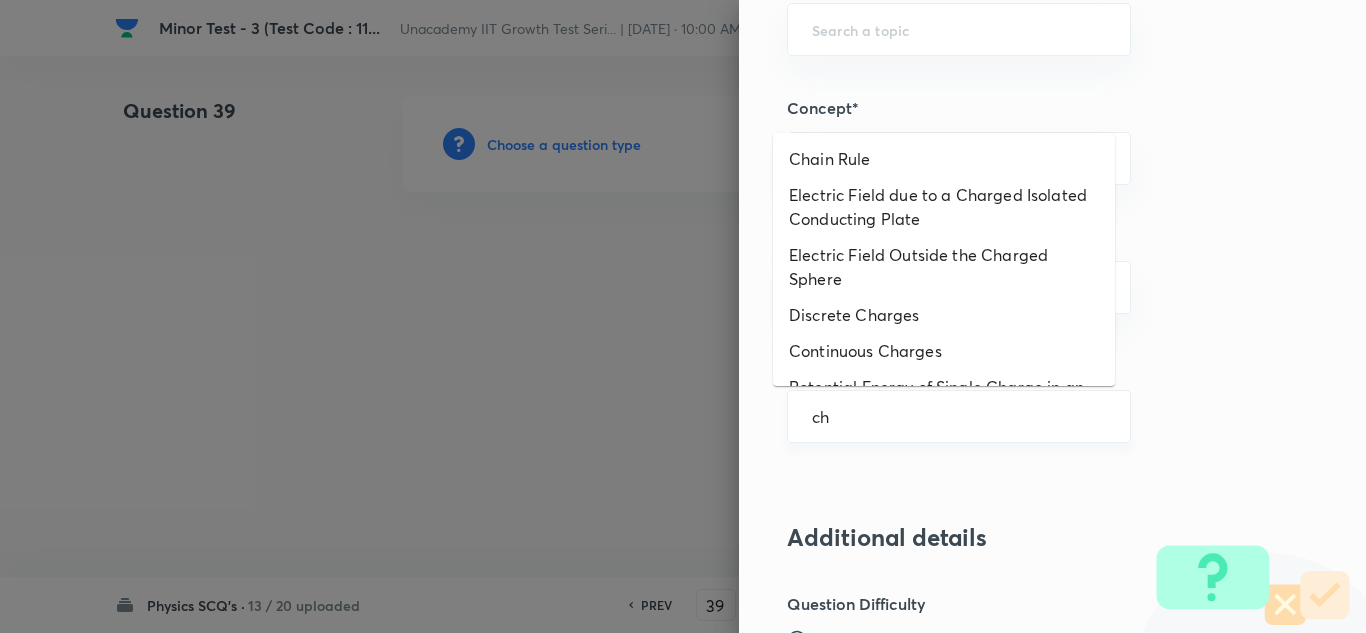 type on "c" 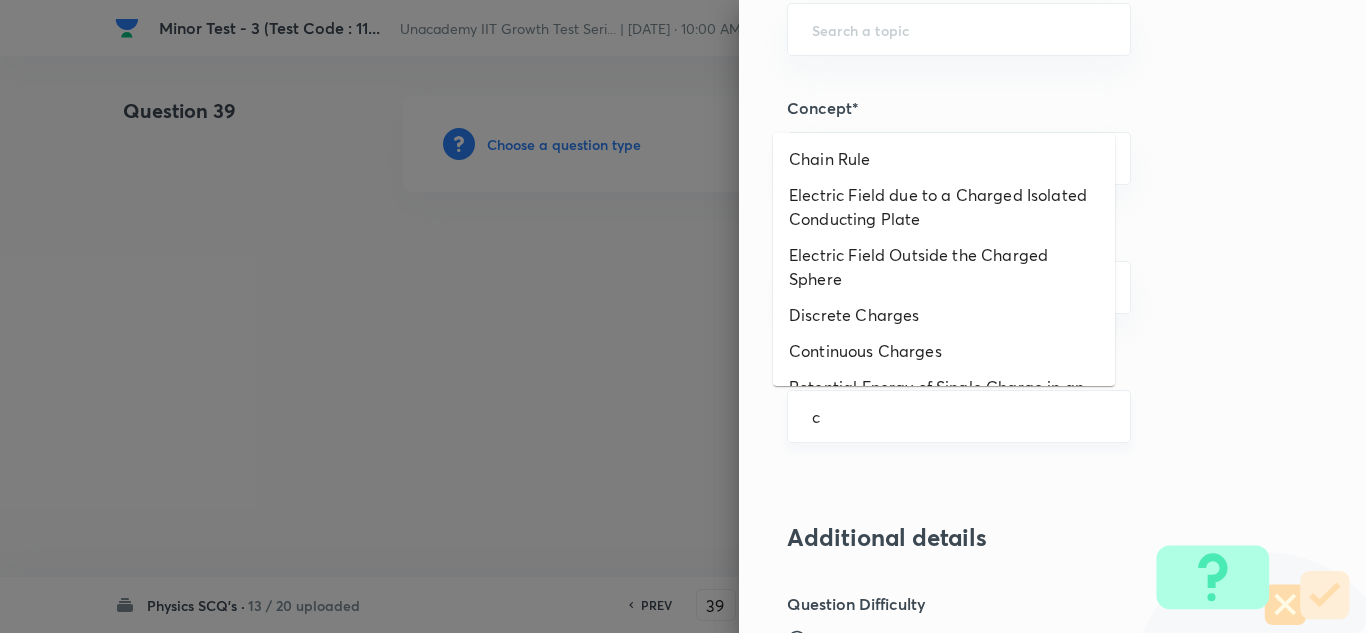 type 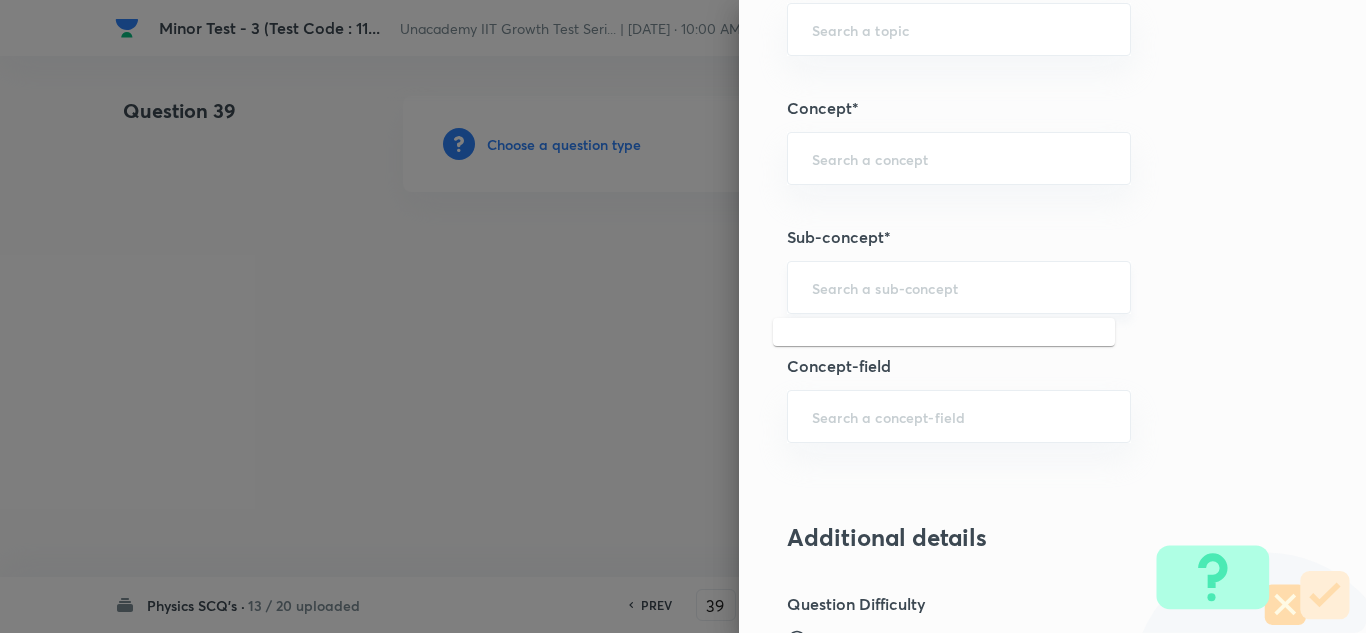click at bounding box center [959, 287] 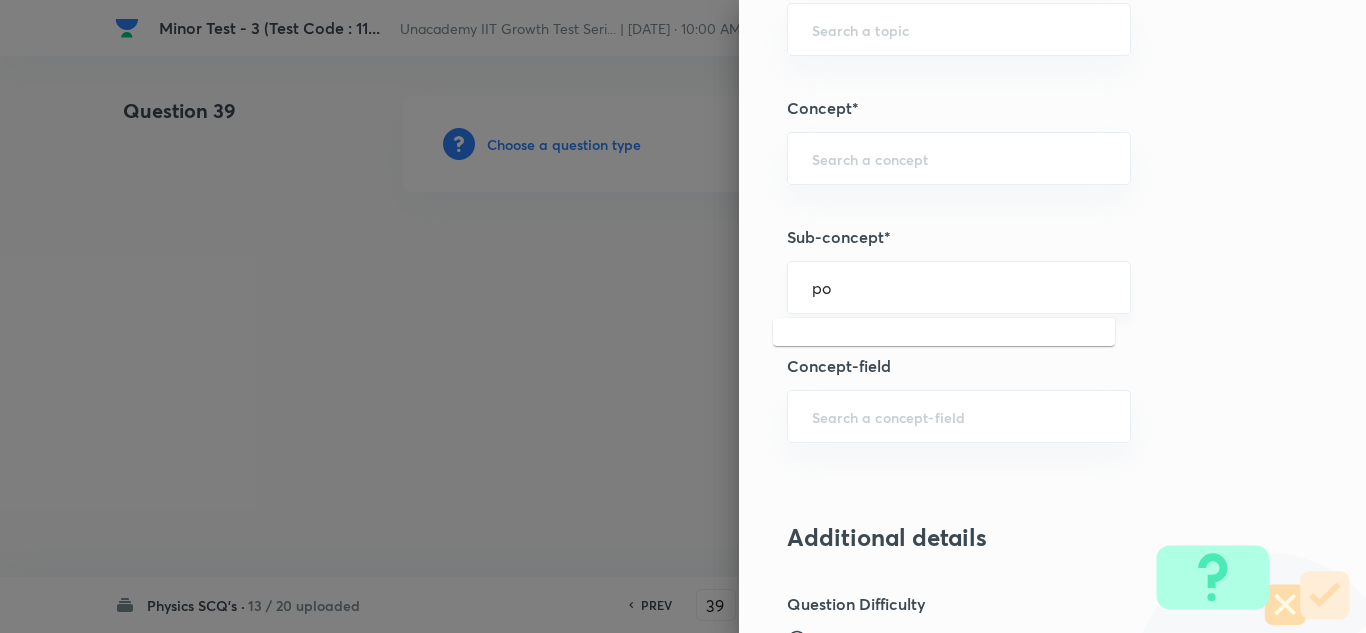type on "p" 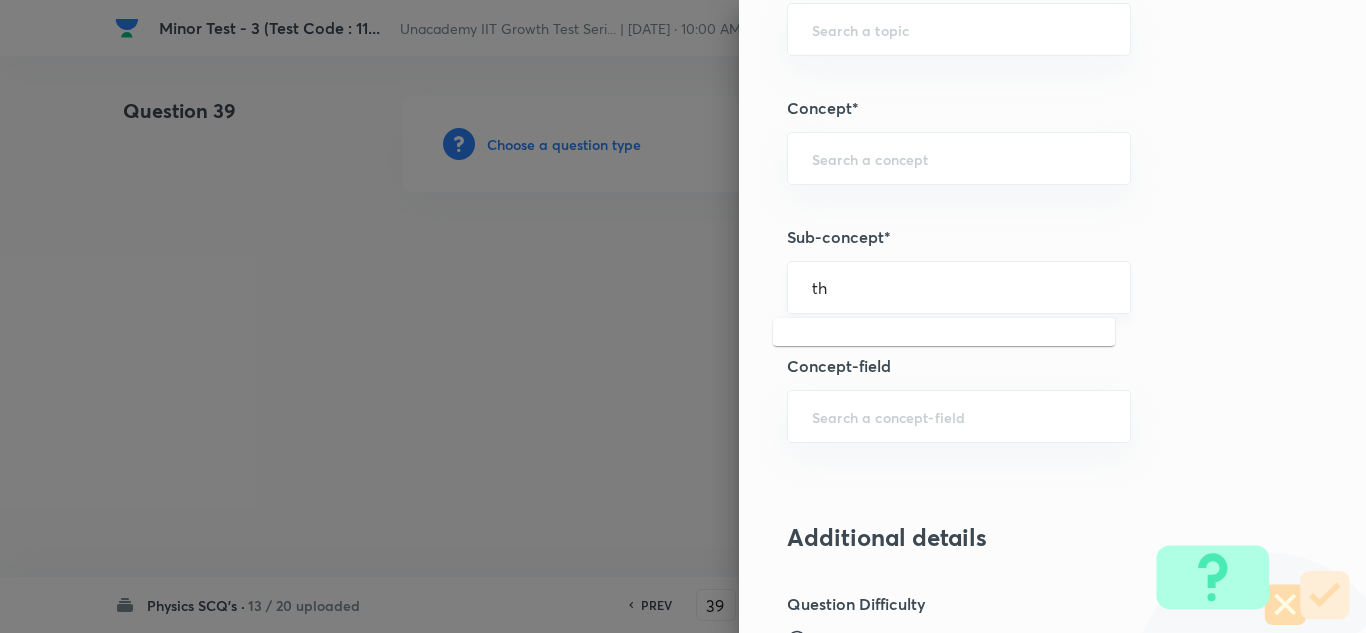 type on "t" 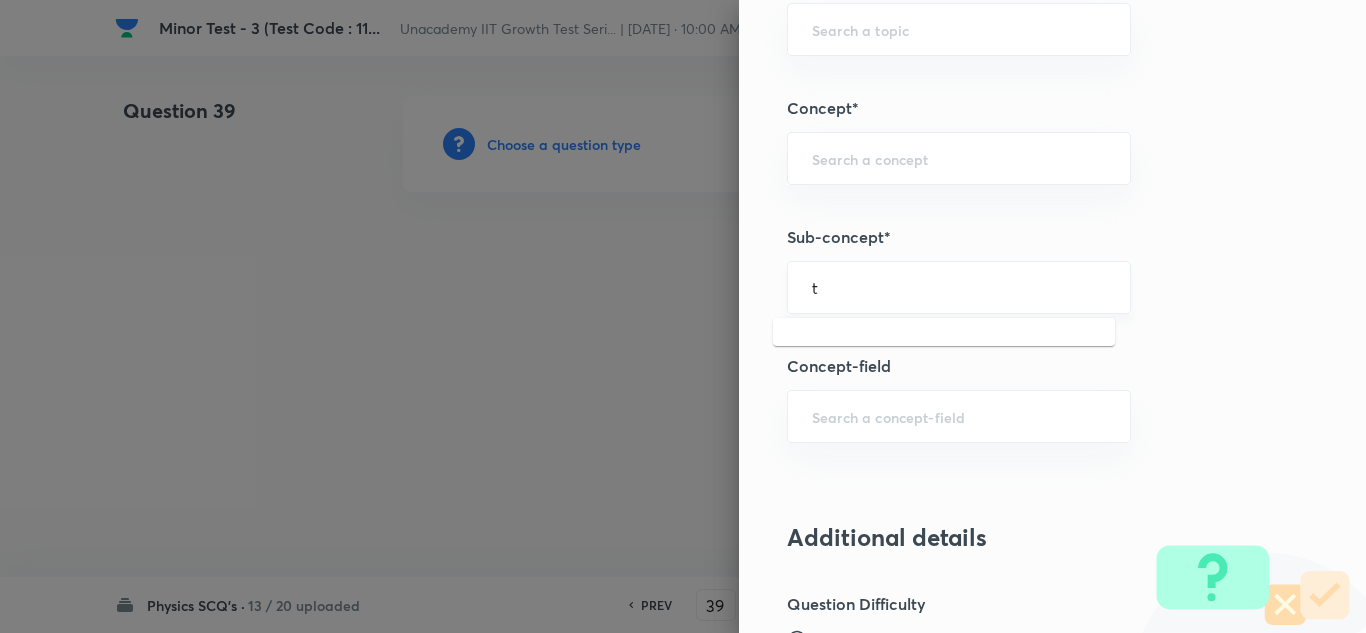 type 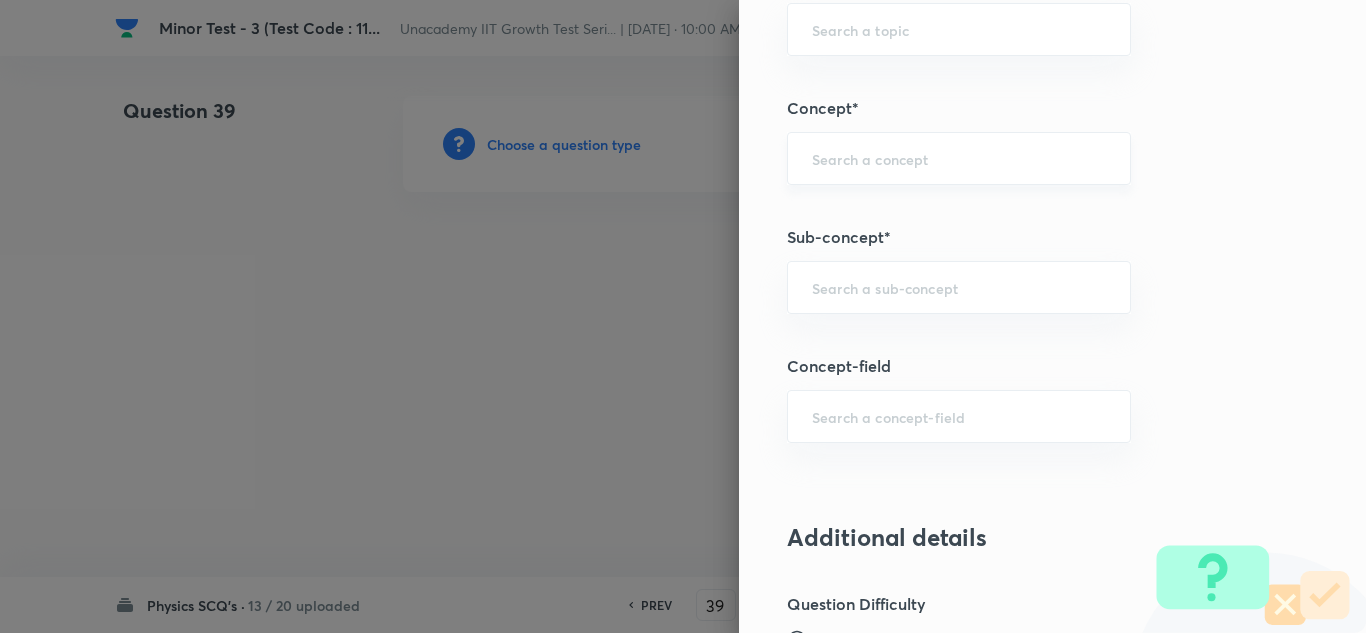 click at bounding box center (959, 158) 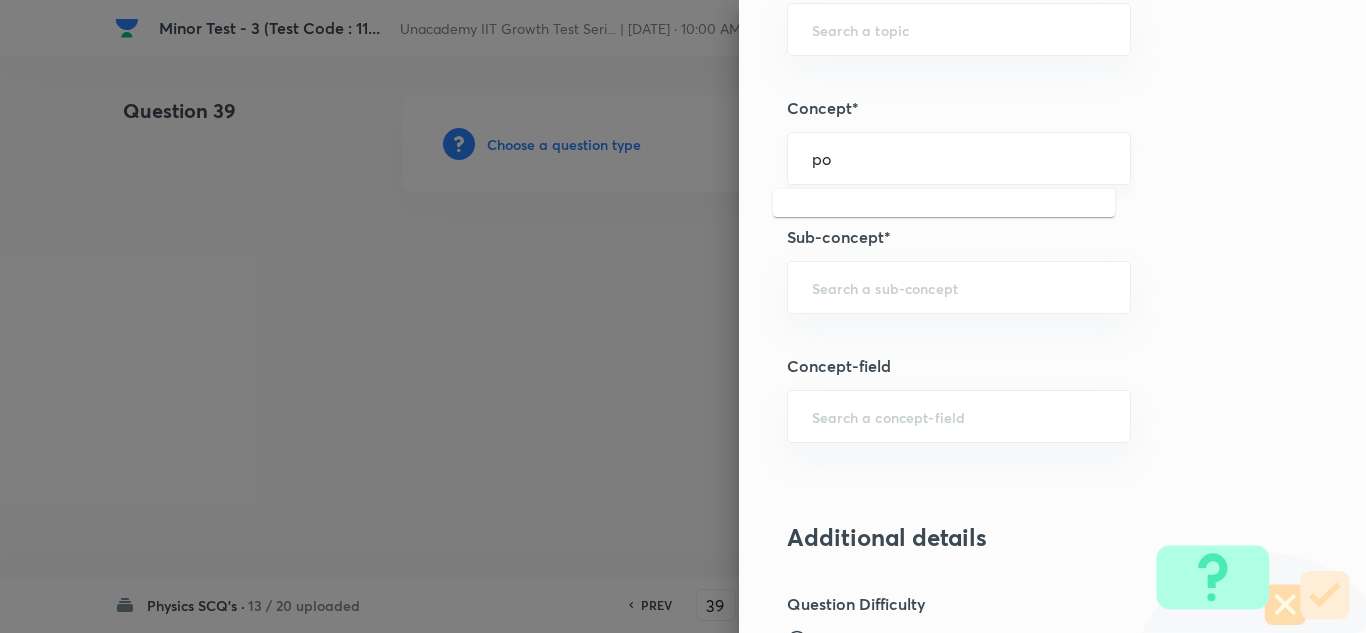 type on "p" 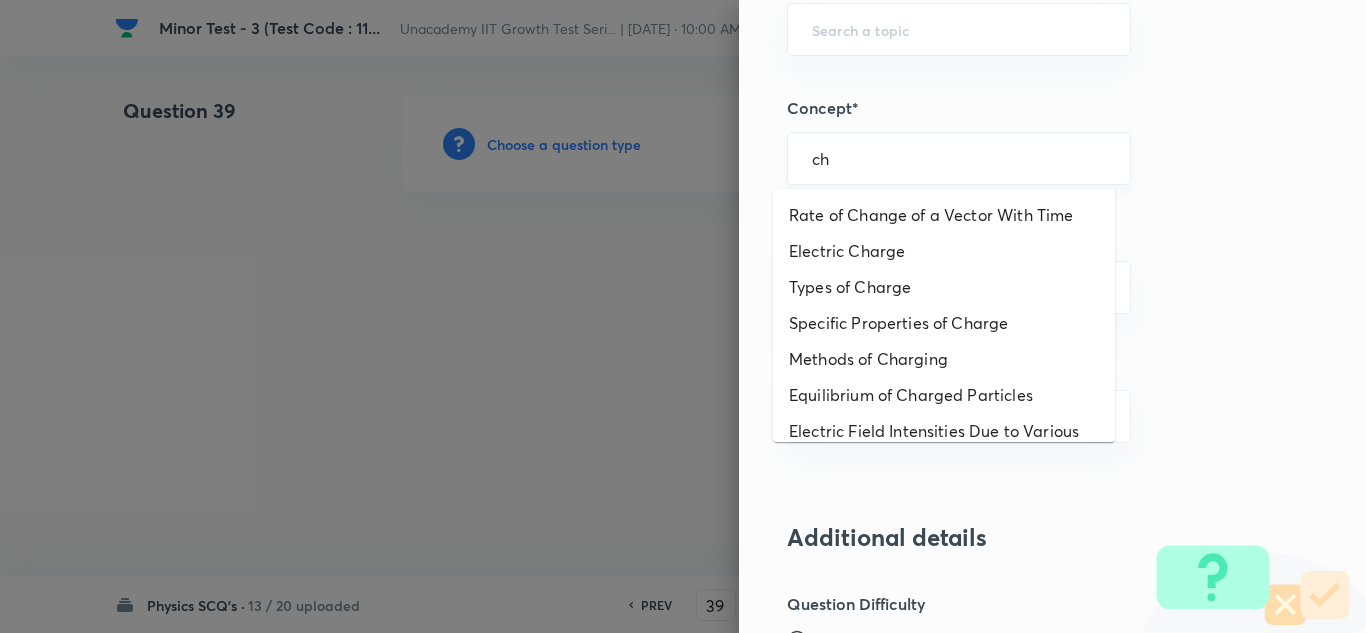 type on "c" 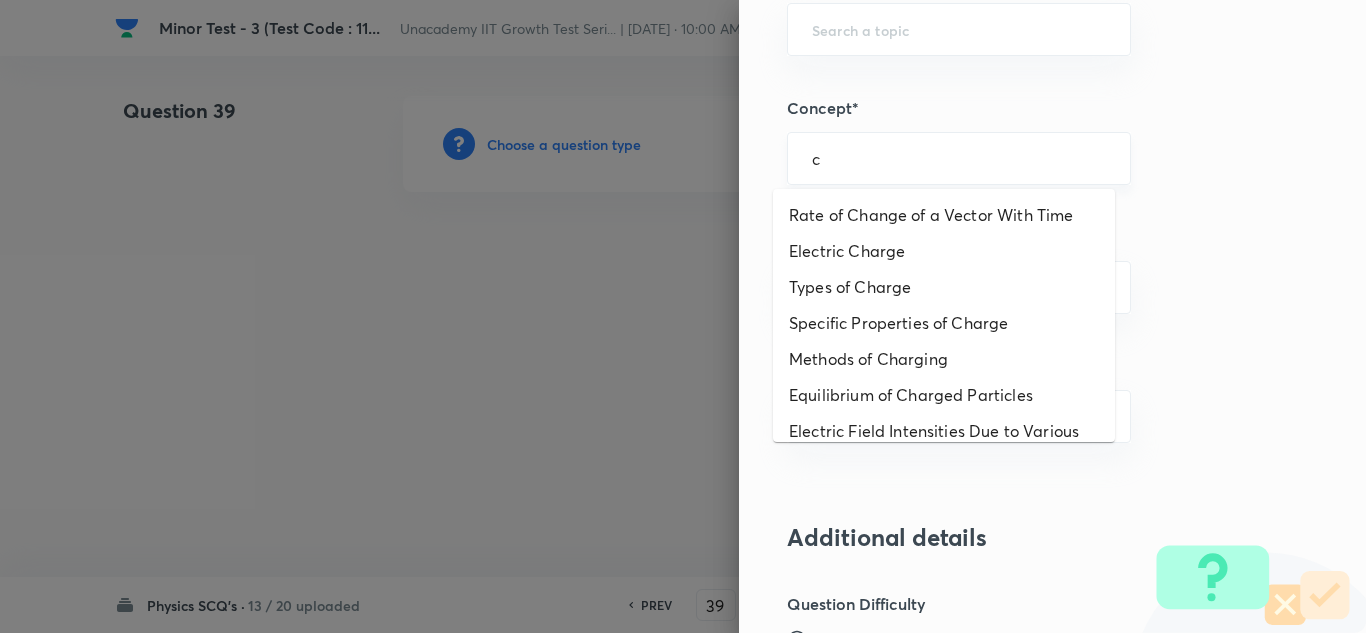 type 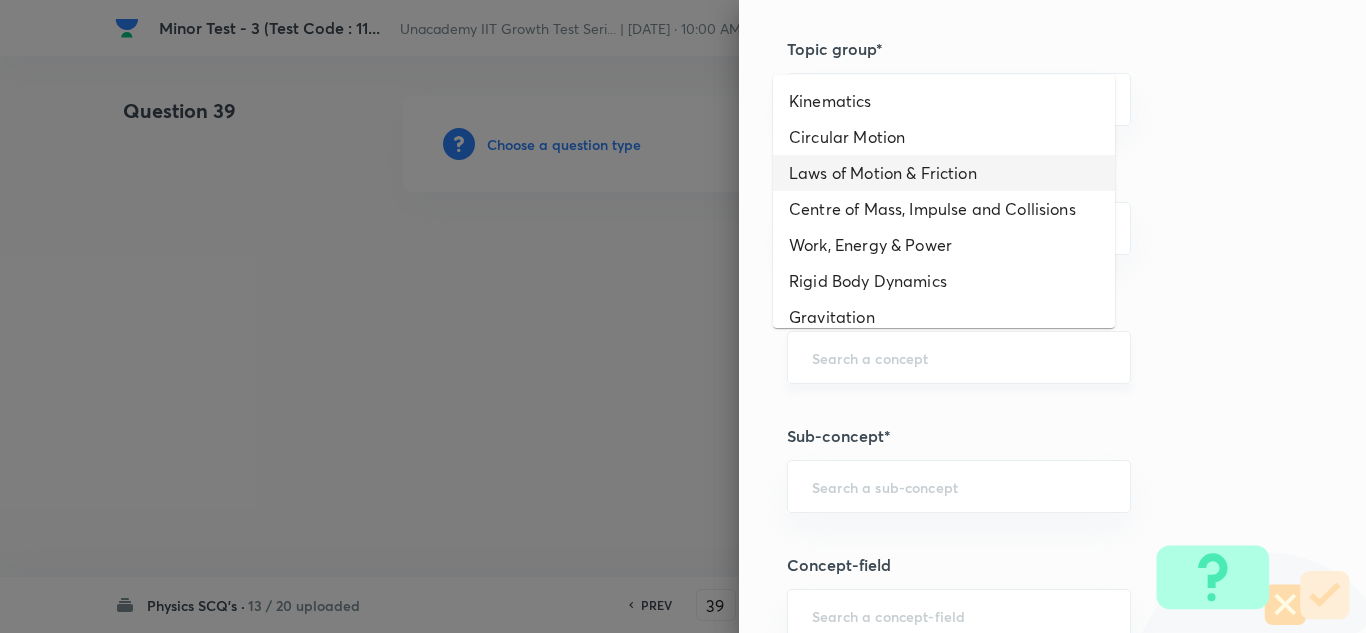 scroll, scrollTop: 1000, scrollLeft: 0, axis: vertical 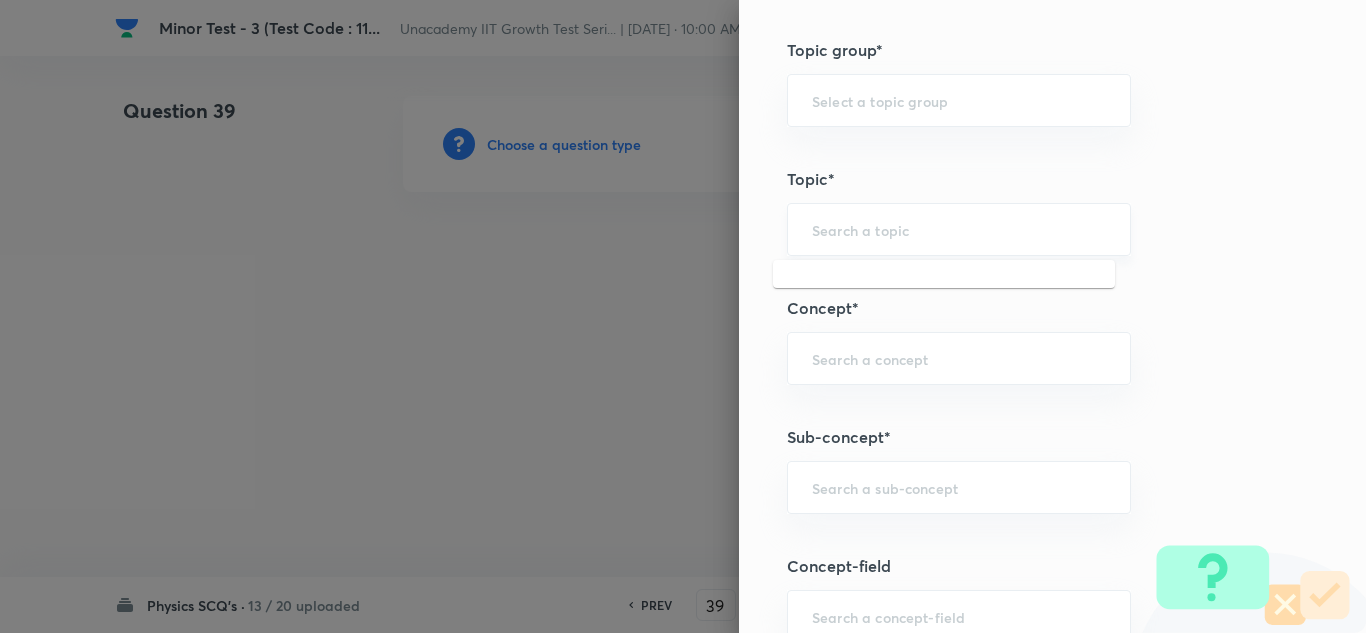 click at bounding box center [959, 229] 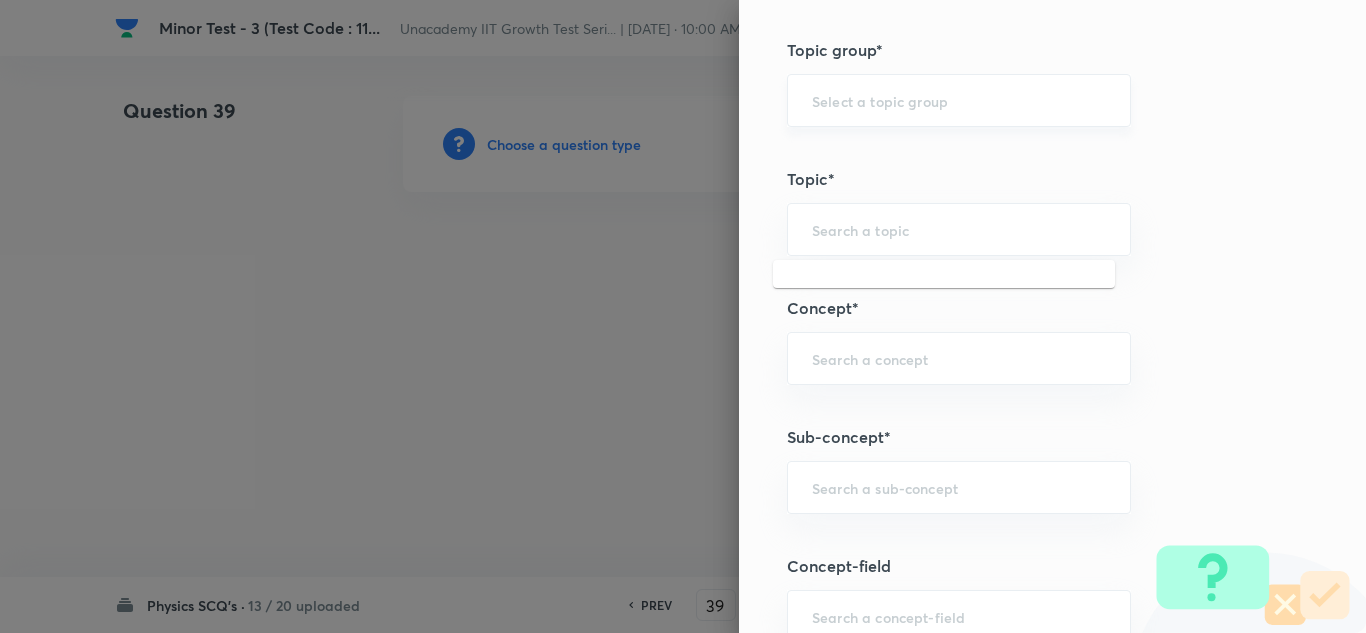 click at bounding box center [959, 100] 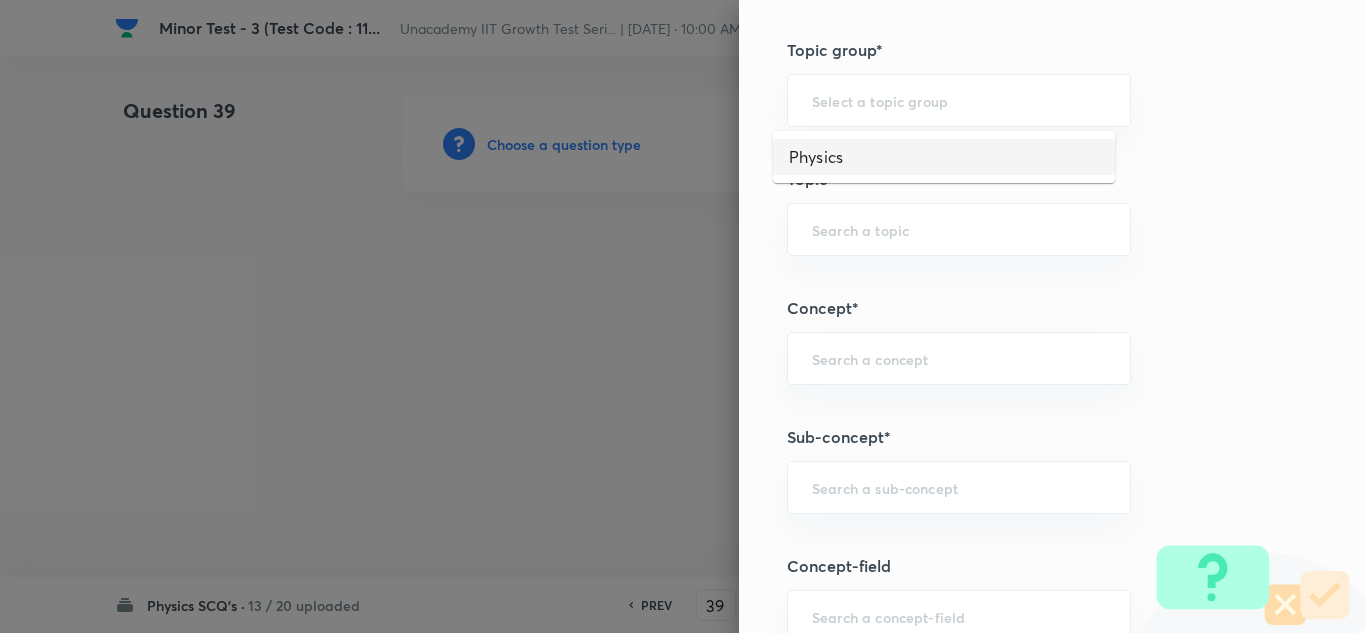 click on "Physics" at bounding box center [944, 157] 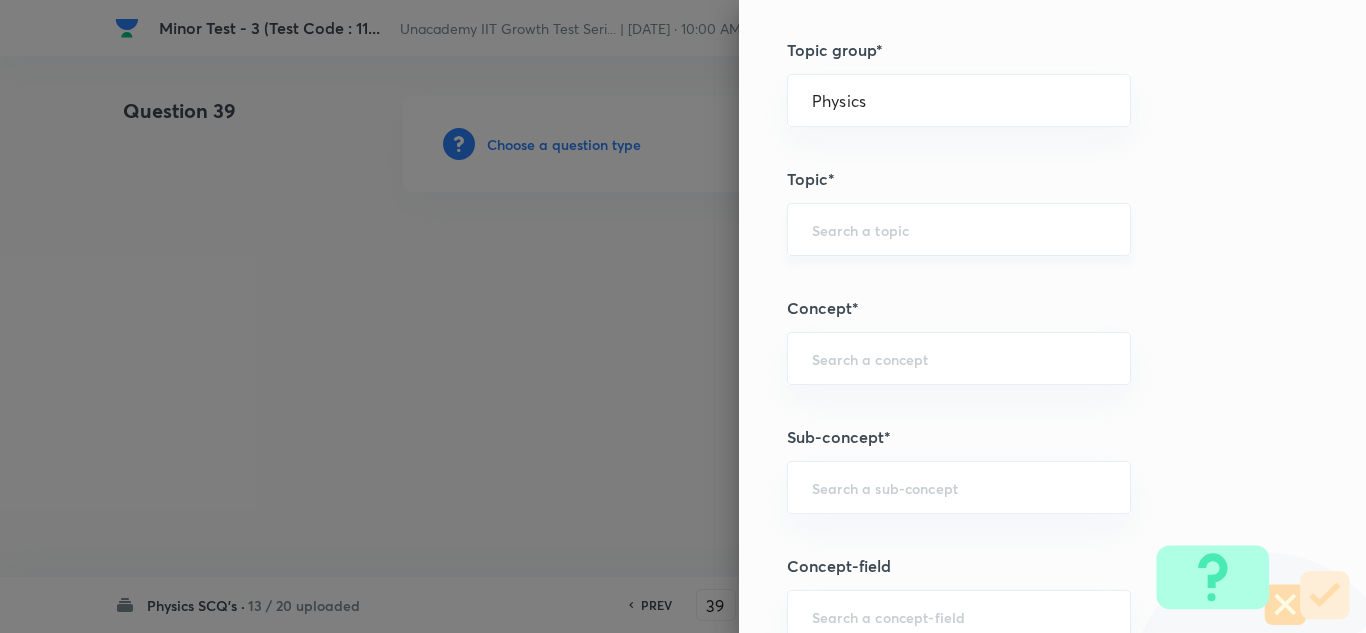 click at bounding box center [959, 229] 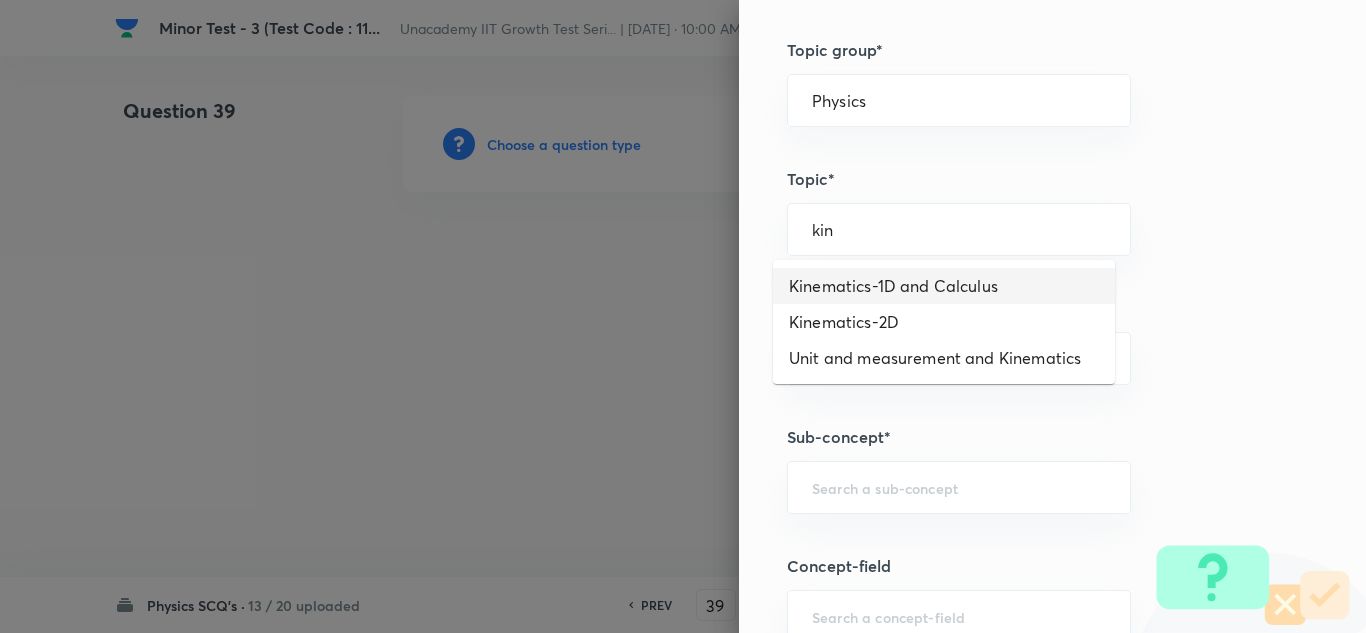 click on "Kinematics-1D and Calculus" at bounding box center [944, 286] 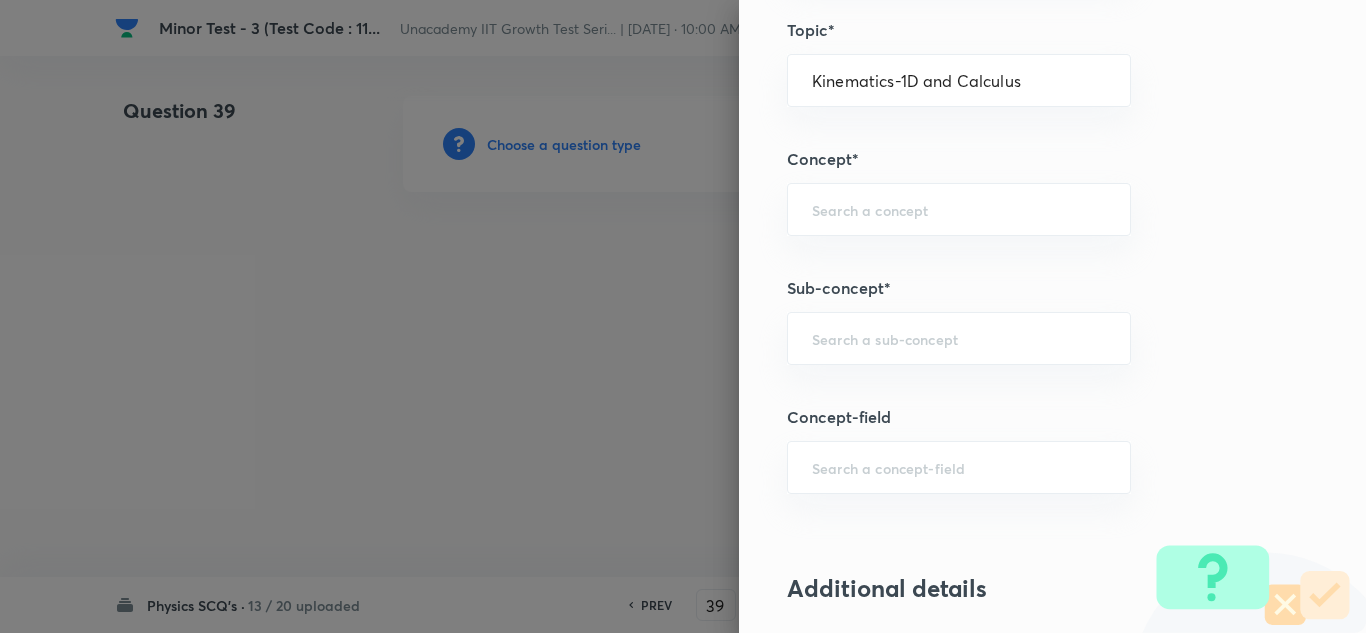scroll, scrollTop: 1200, scrollLeft: 0, axis: vertical 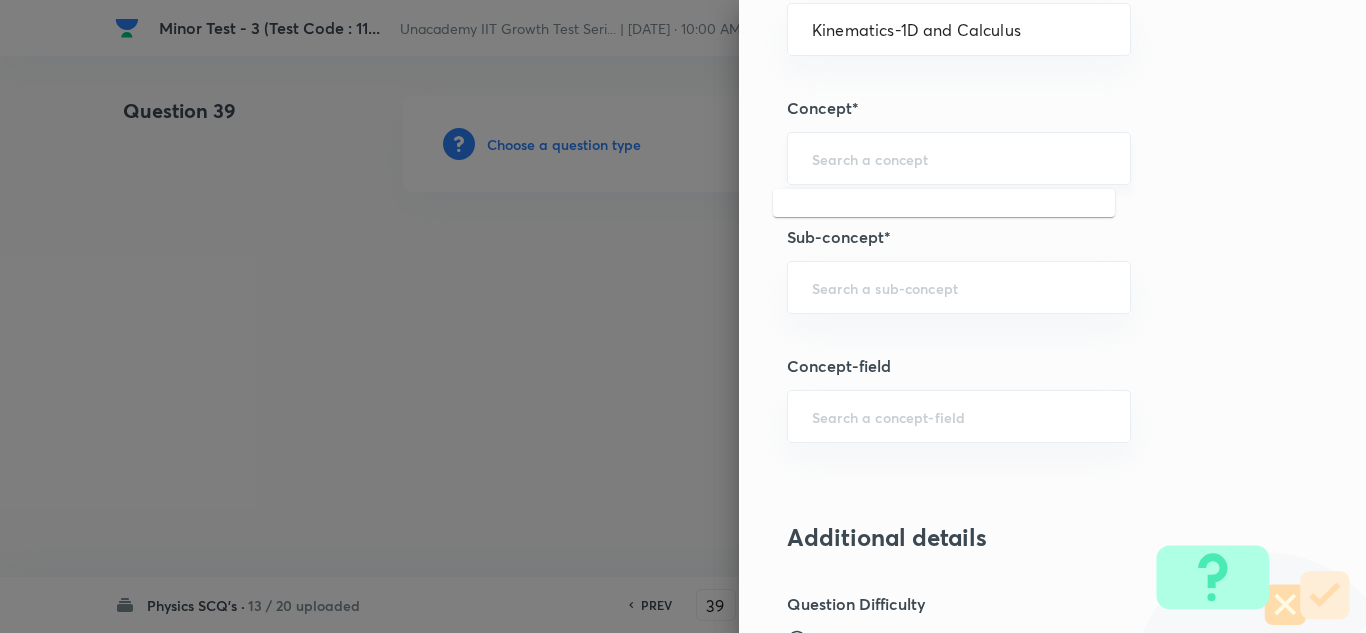 click at bounding box center (959, 158) 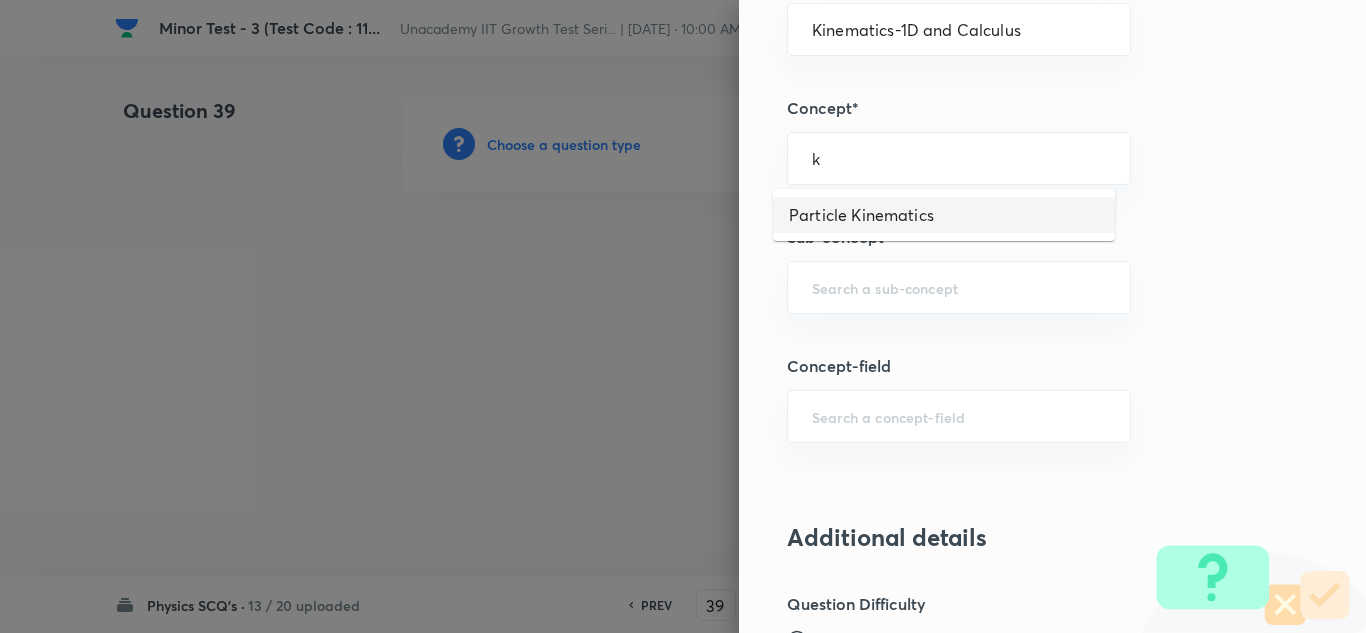 click on "Particle Kinematics" at bounding box center [944, 215] 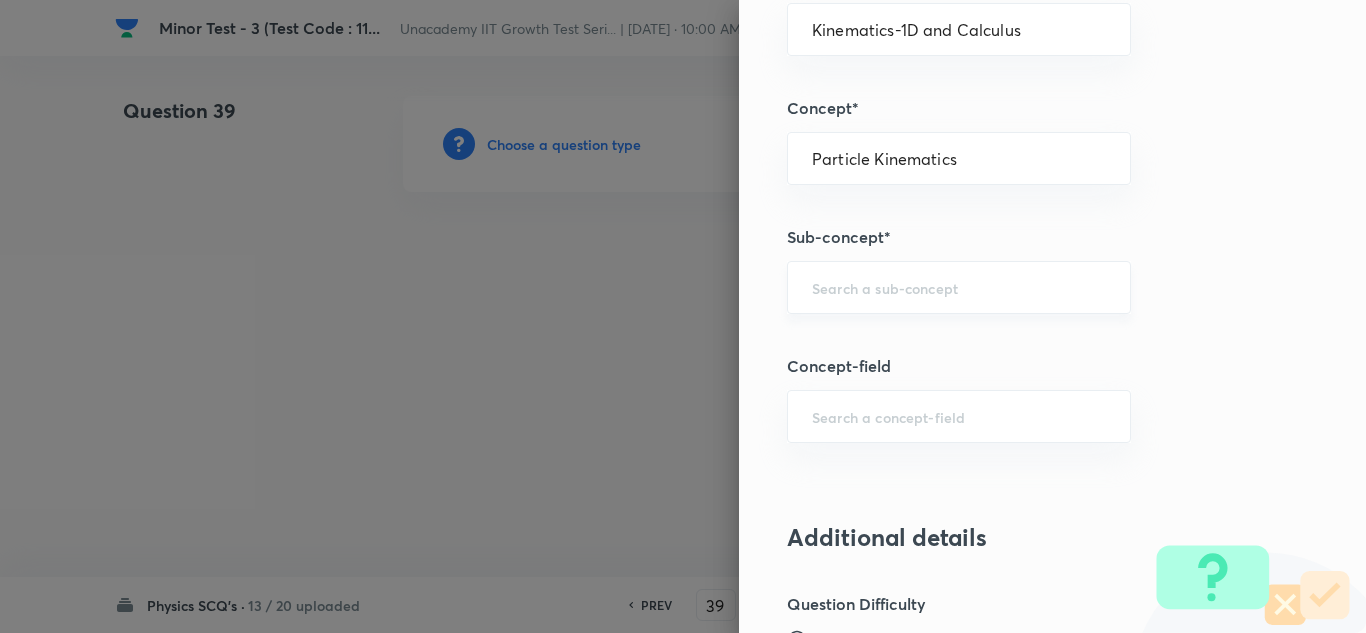 click at bounding box center [959, 287] 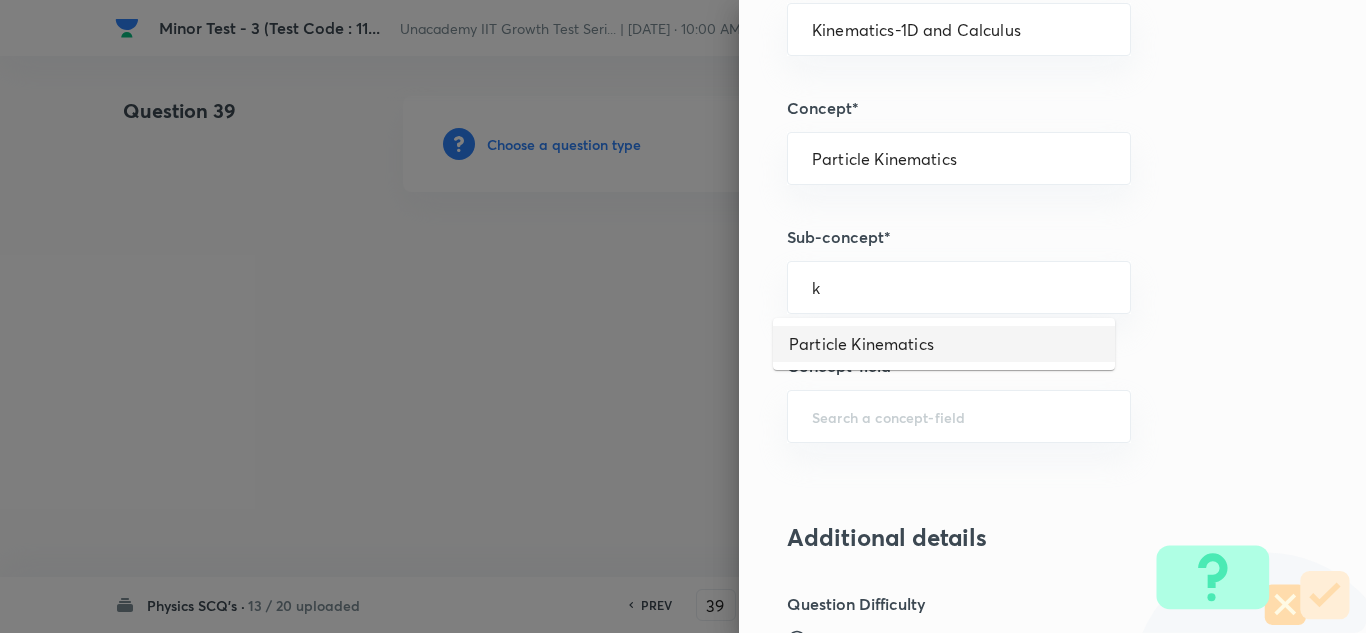 click on "Particle Kinematics" at bounding box center (944, 344) 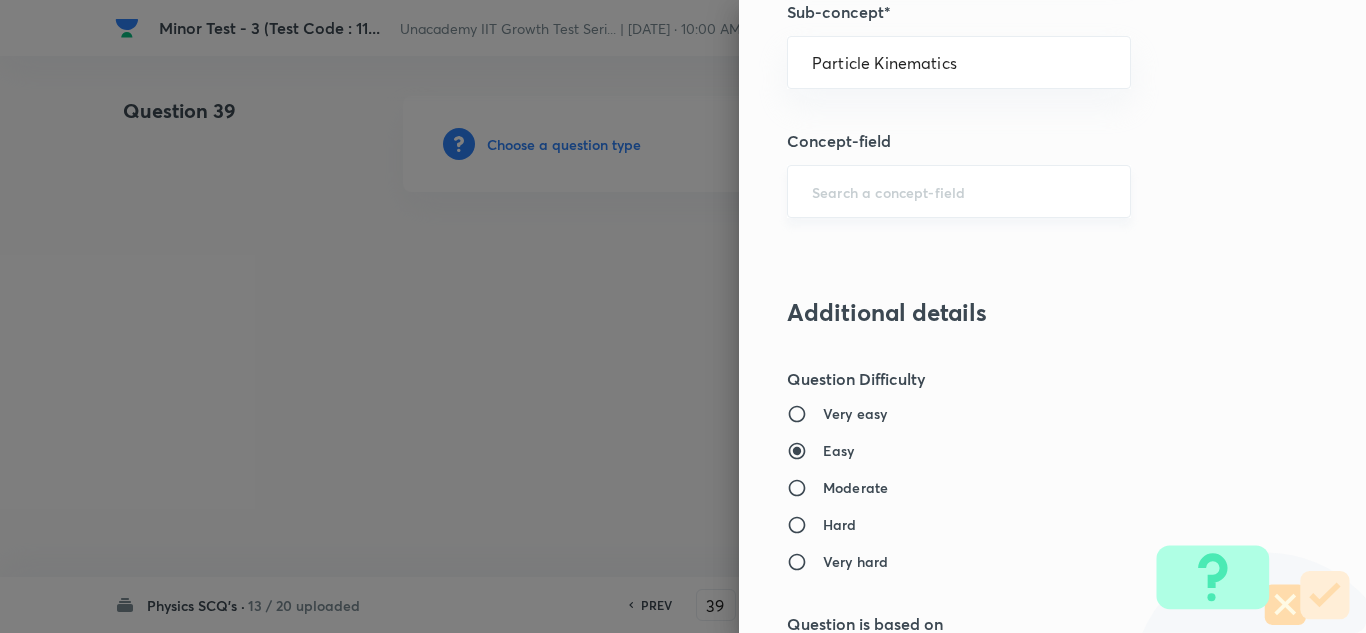scroll, scrollTop: 1800, scrollLeft: 0, axis: vertical 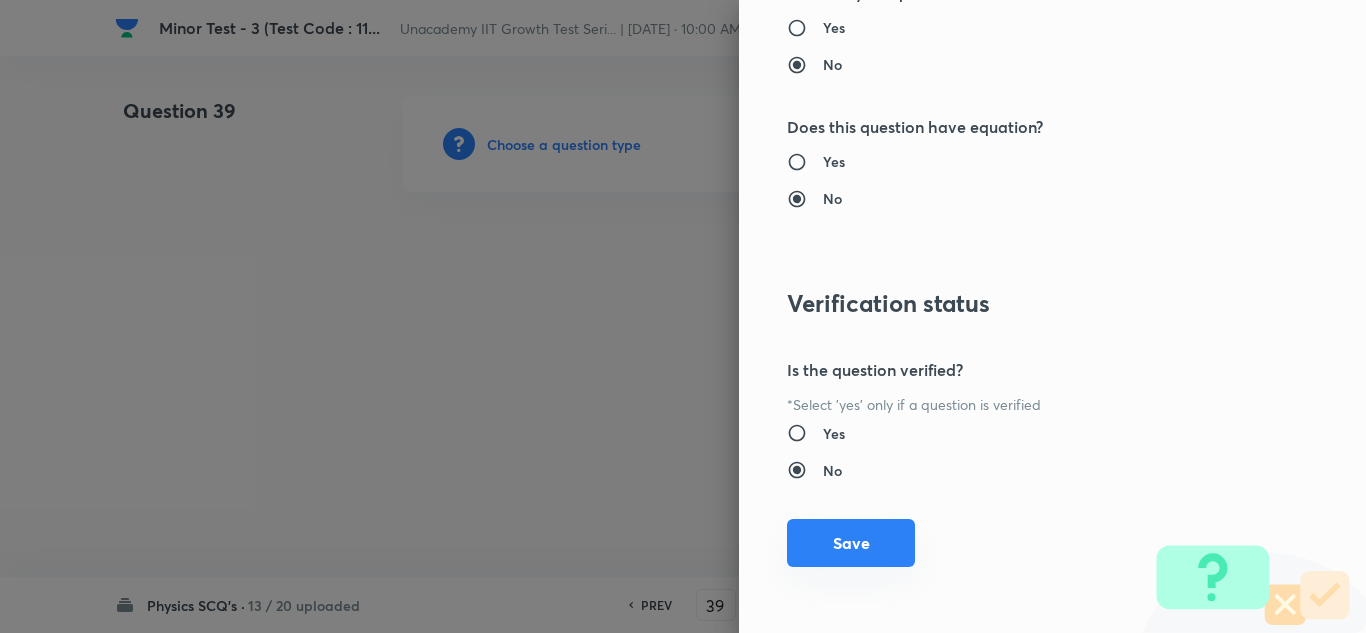 click on "Save" at bounding box center [851, 543] 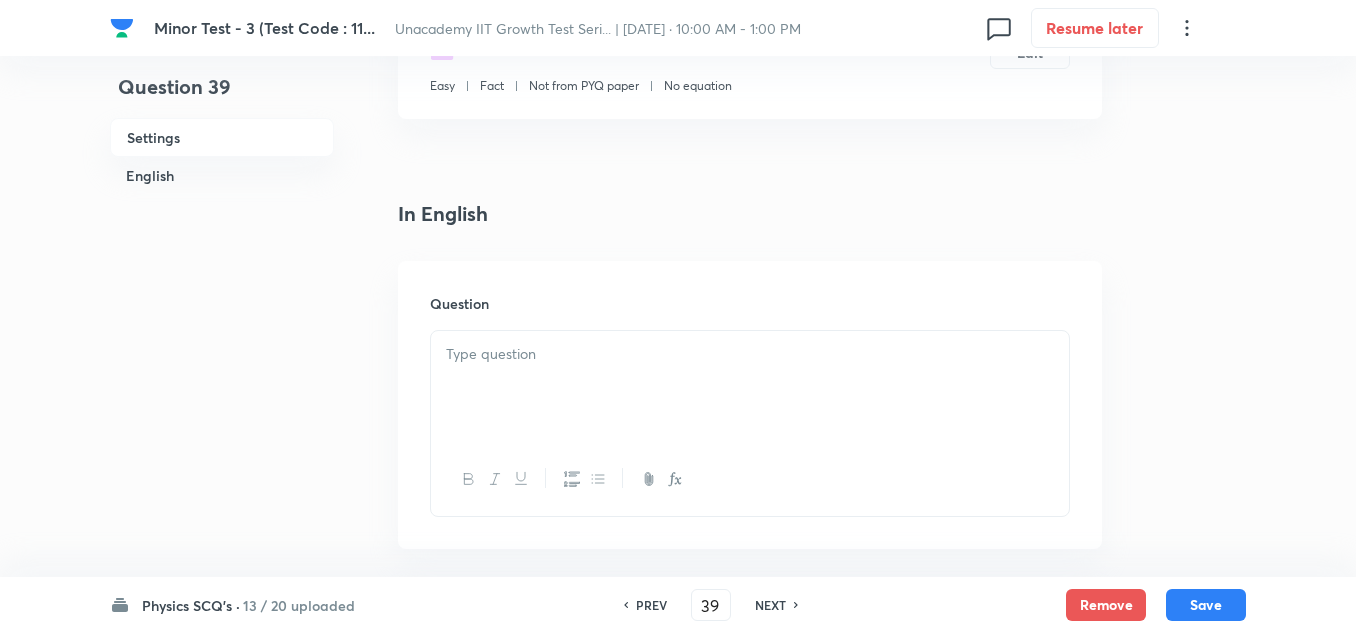 scroll, scrollTop: 400, scrollLeft: 0, axis: vertical 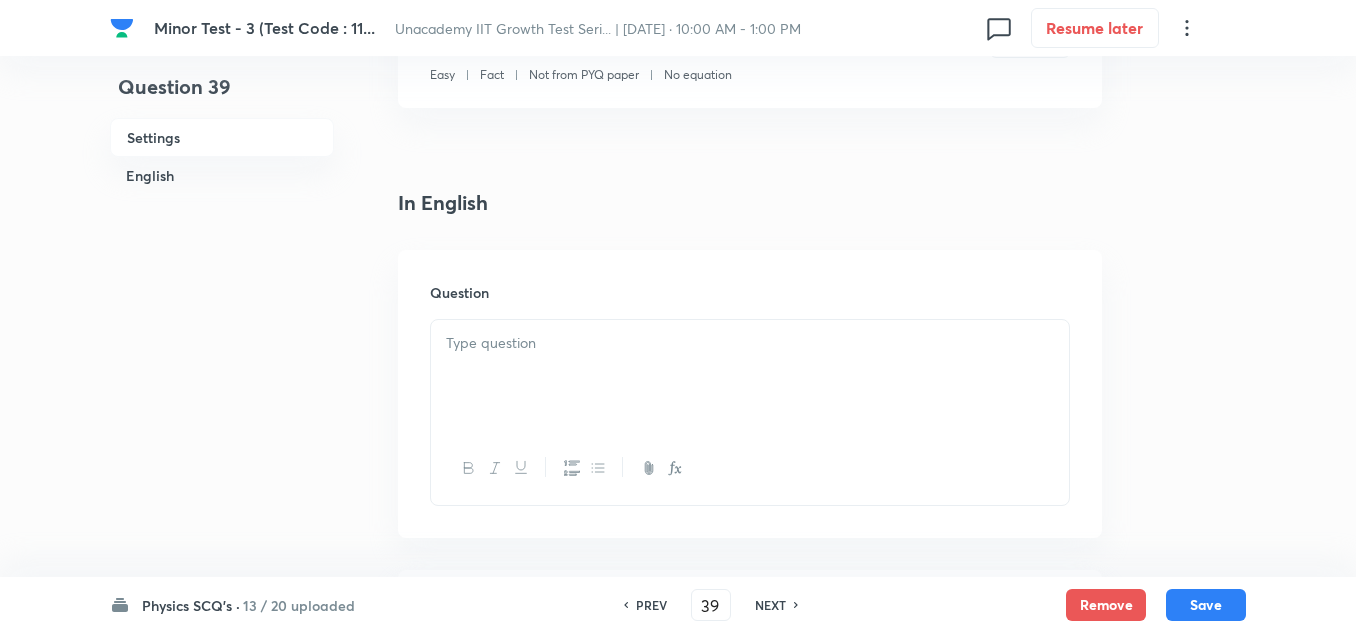 click at bounding box center (750, 376) 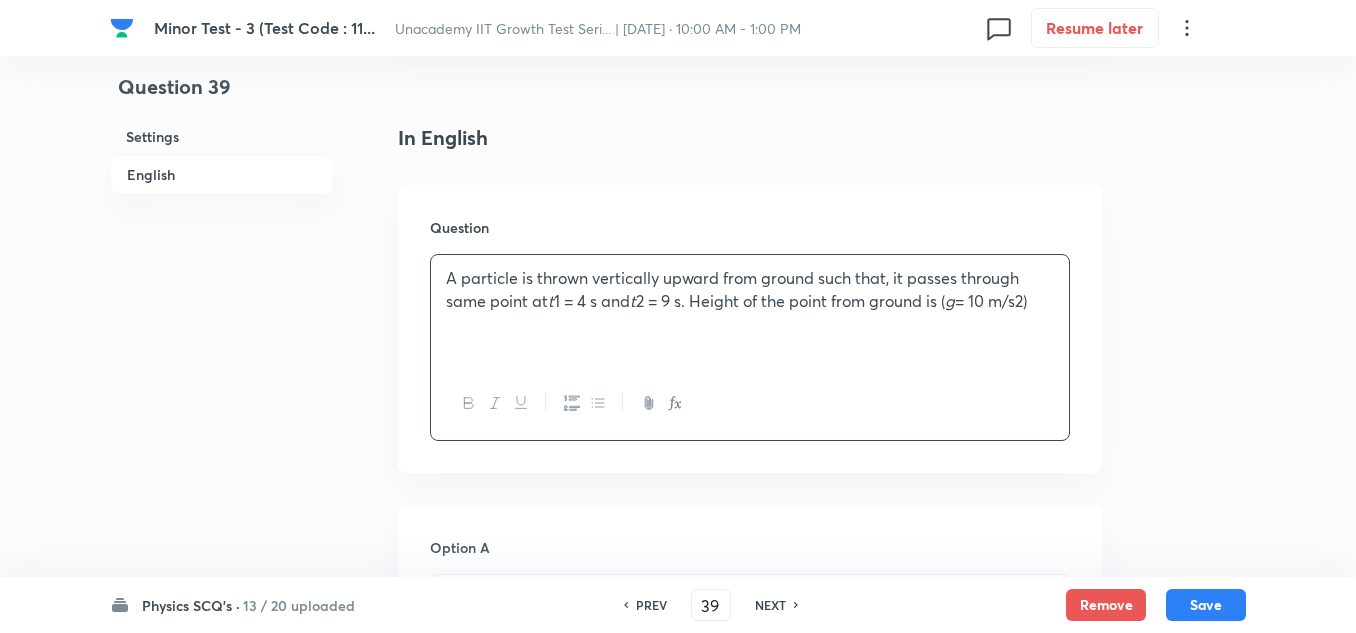 scroll, scrollTop: 500, scrollLeft: 0, axis: vertical 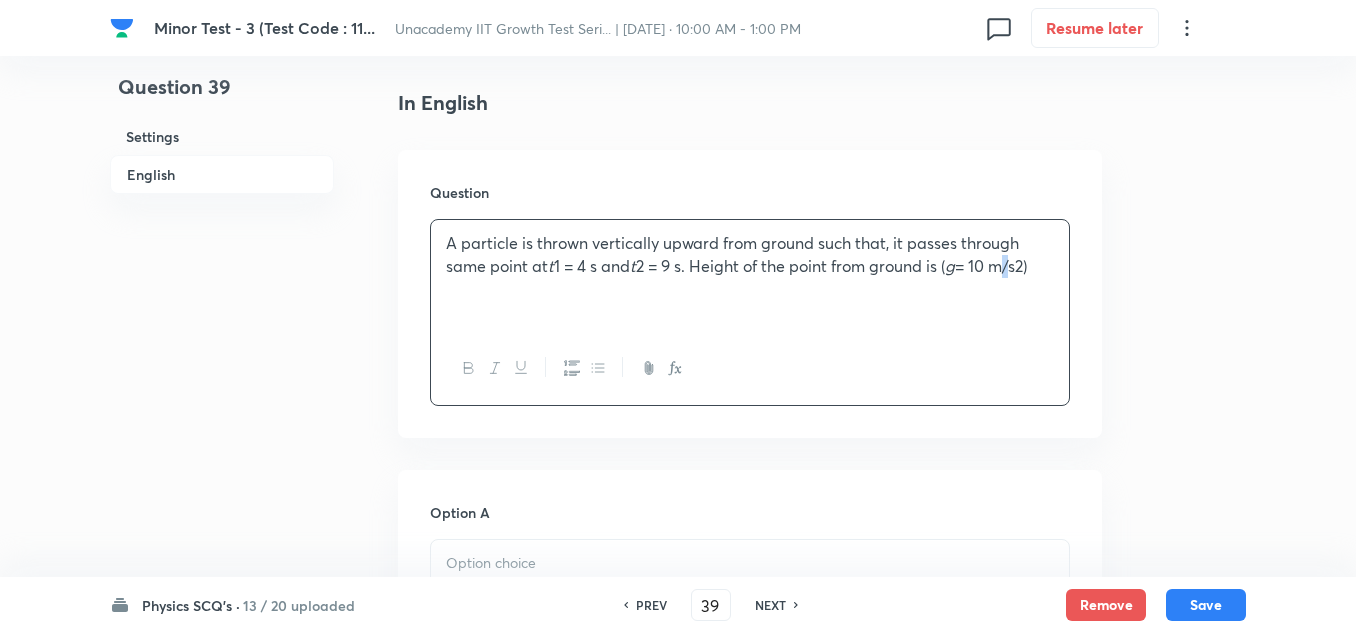 drag, startPoint x: 456, startPoint y: 285, endPoint x: 446, endPoint y: 282, distance: 10.440307 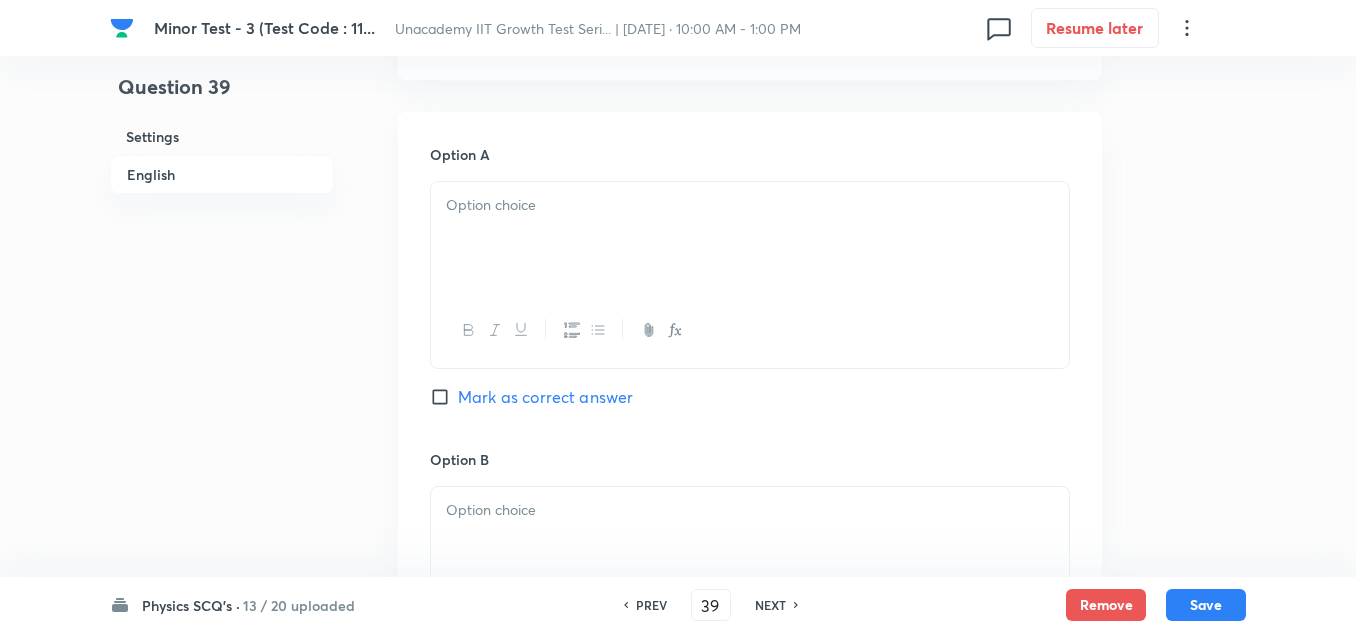 scroll, scrollTop: 900, scrollLeft: 0, axis: vertical 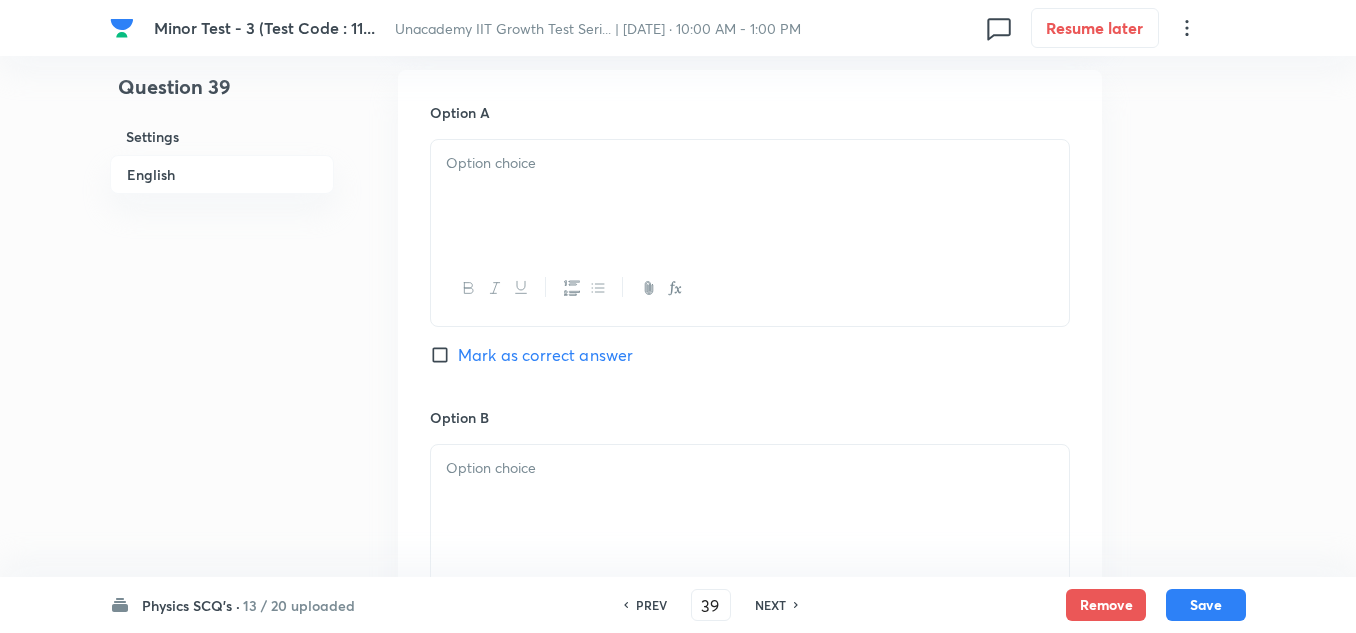 click at bounding box center (750, 196) 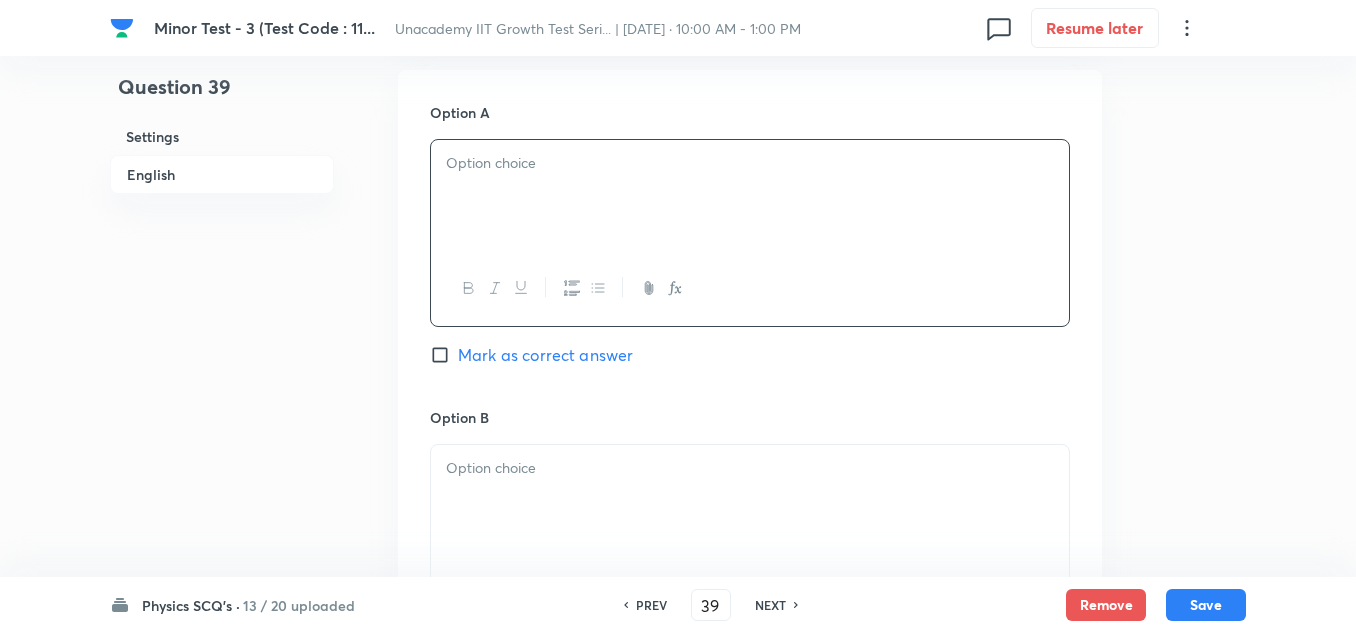 type 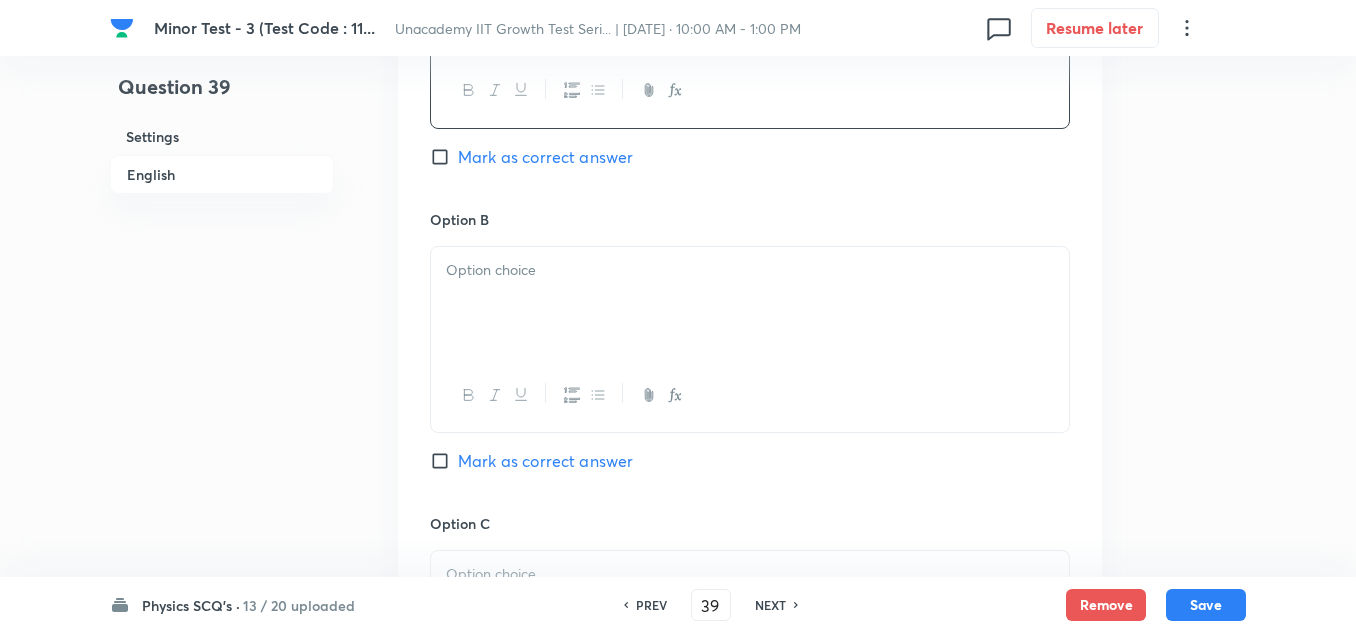 scroll, scrollTop: 1100, scrollLeft: 0, axis: vertical 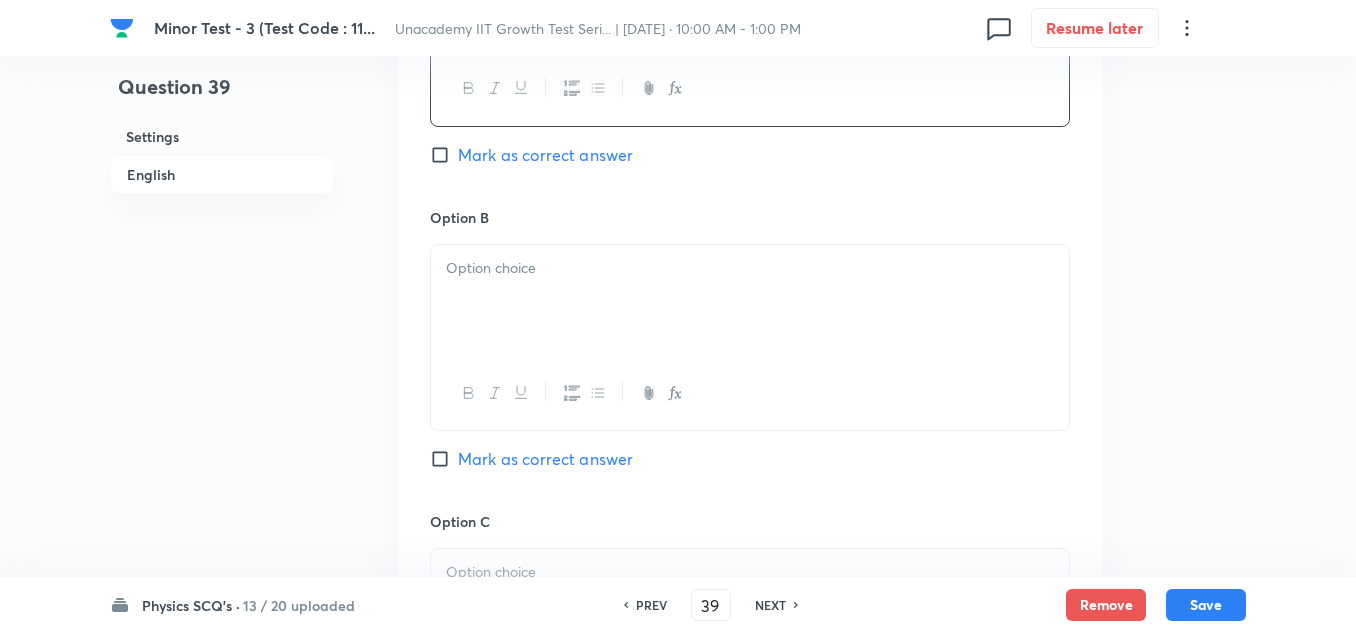 click at bounding box center (750, 301) 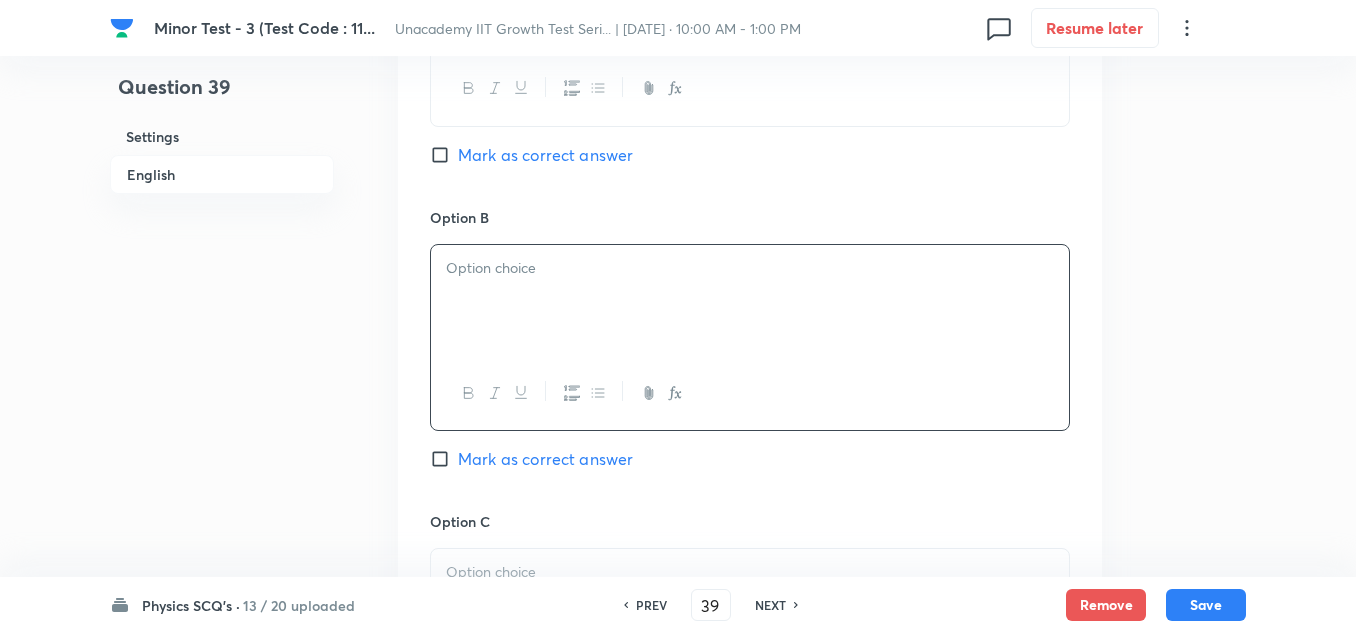 type 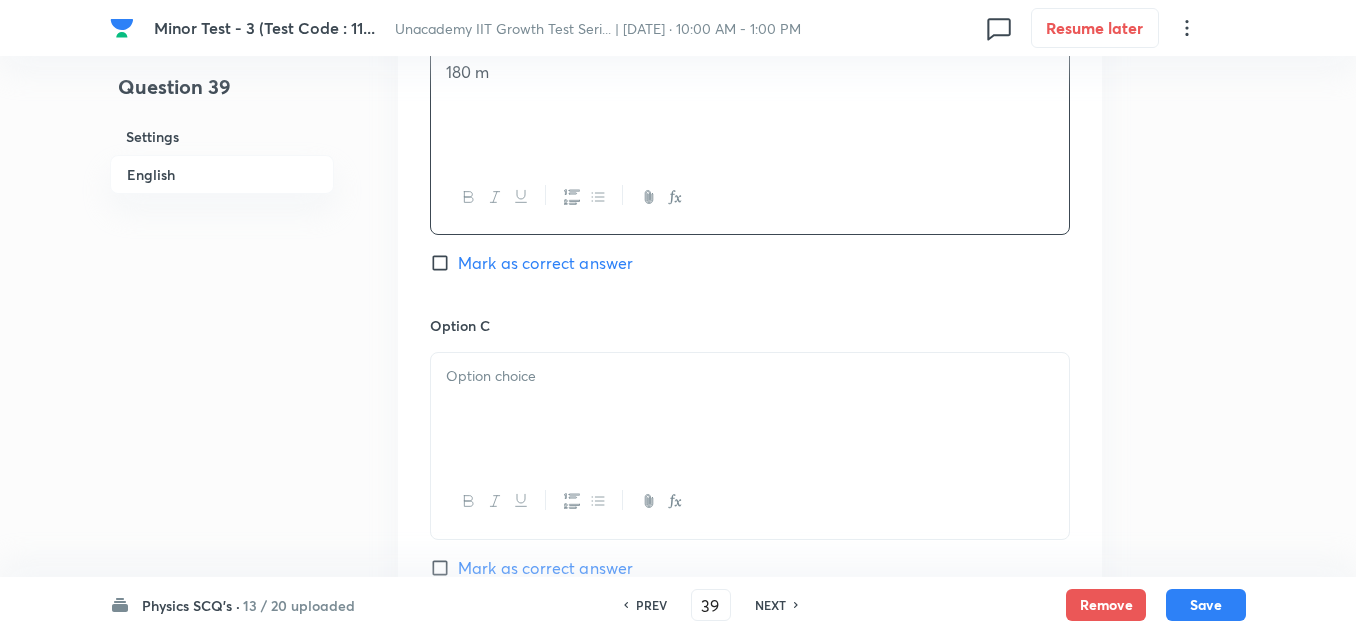 scroll, scrollTop: 1300, scrollLeft: 0, axis: vertical 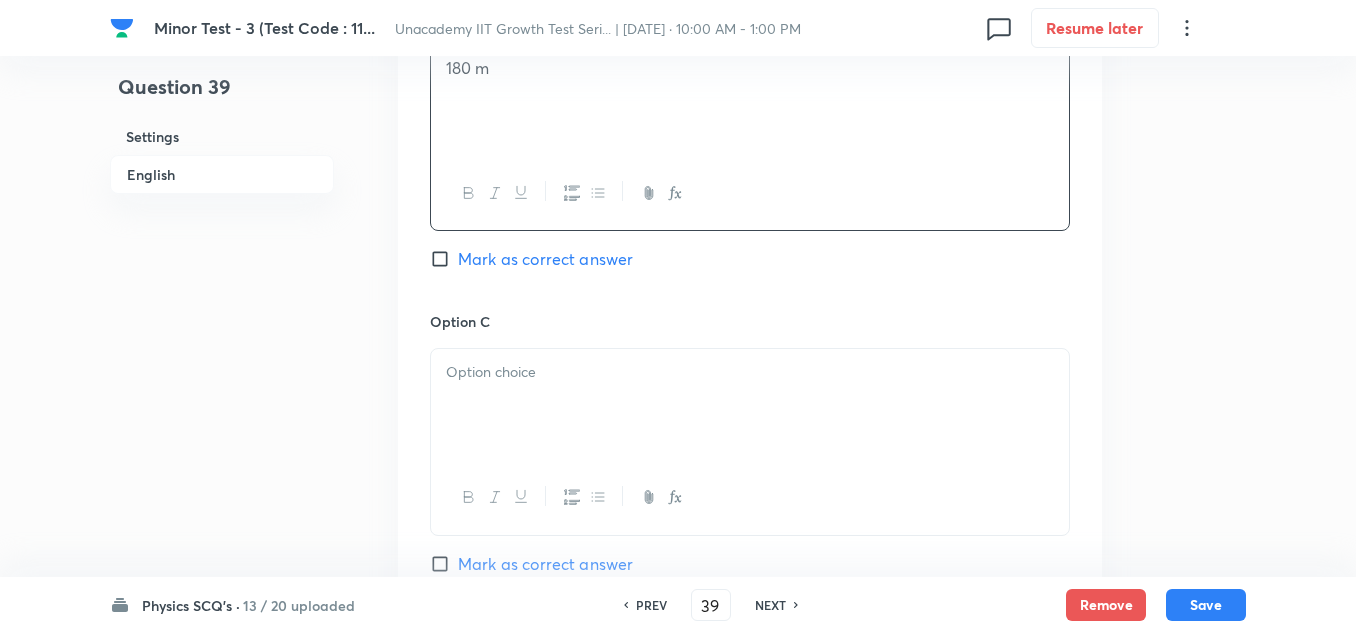 click at bounding box center (750, 405) 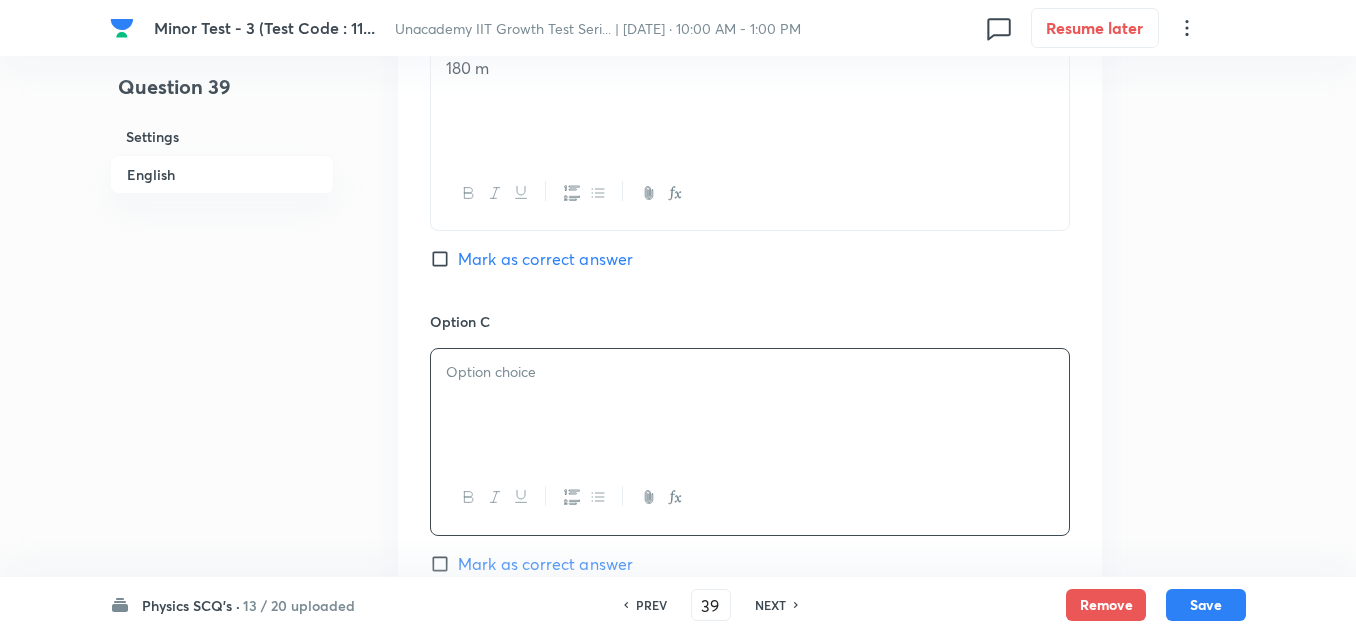 type 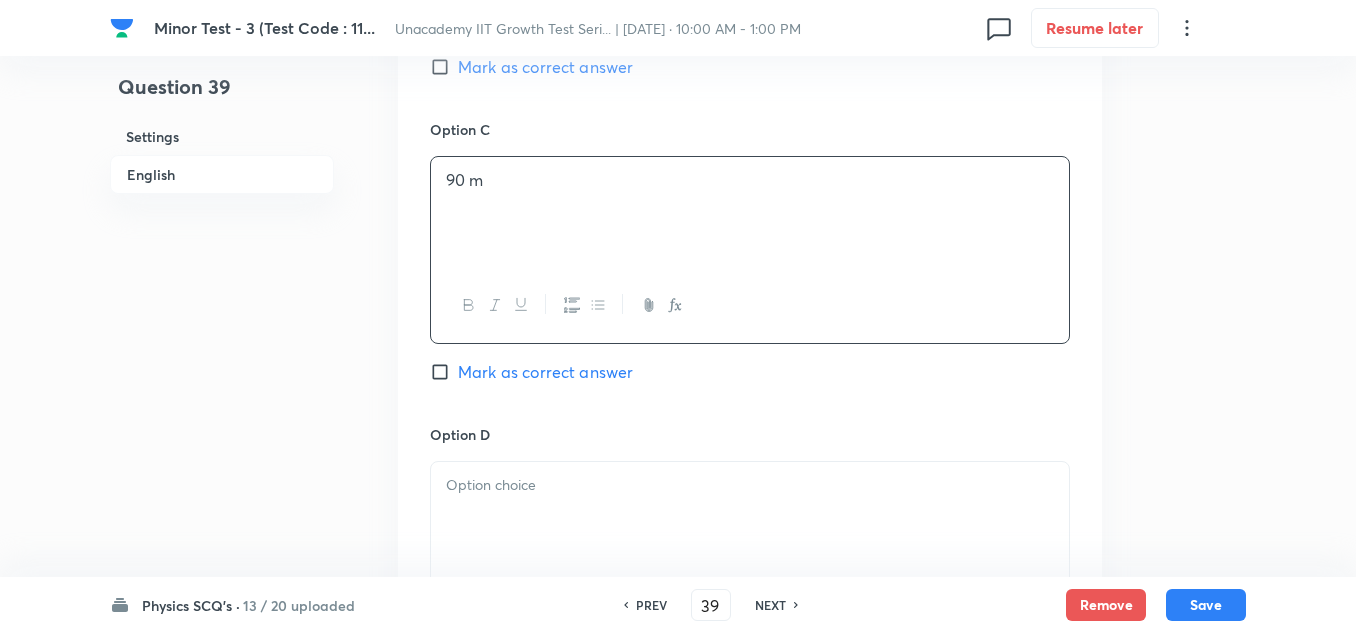 scroll, scrollTop: 1500, scrollLeft: 0, axis: vertical 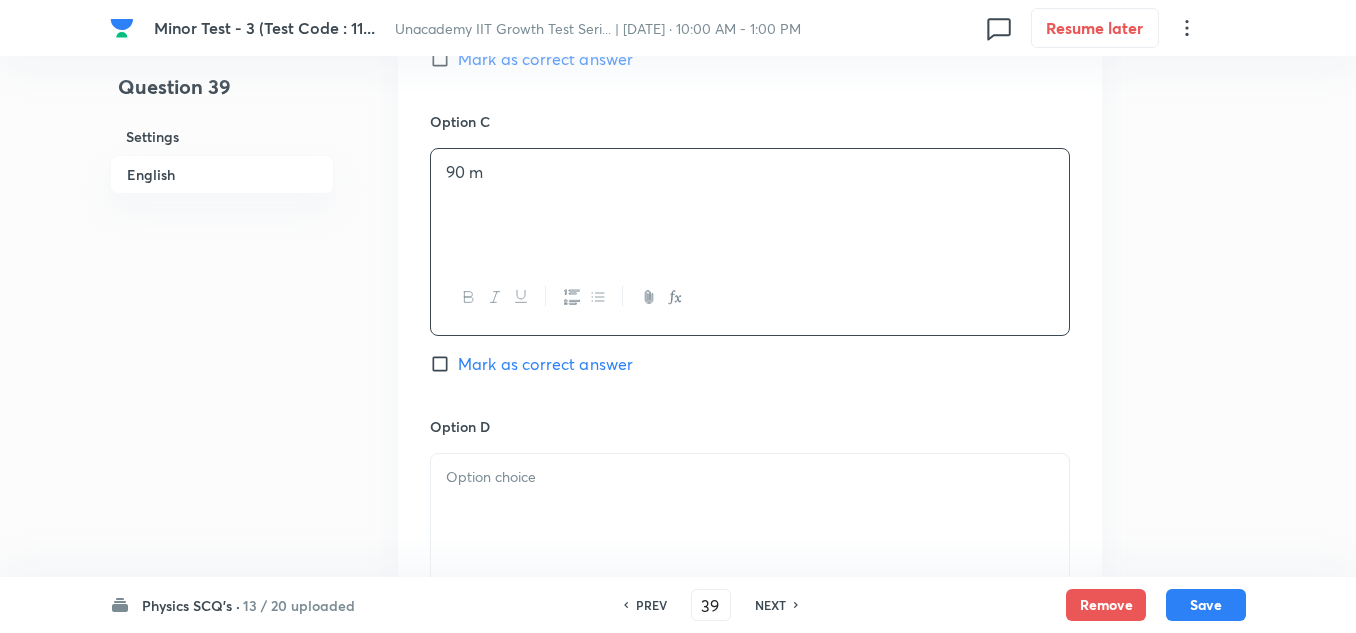 click at bounding box center [750, 477] 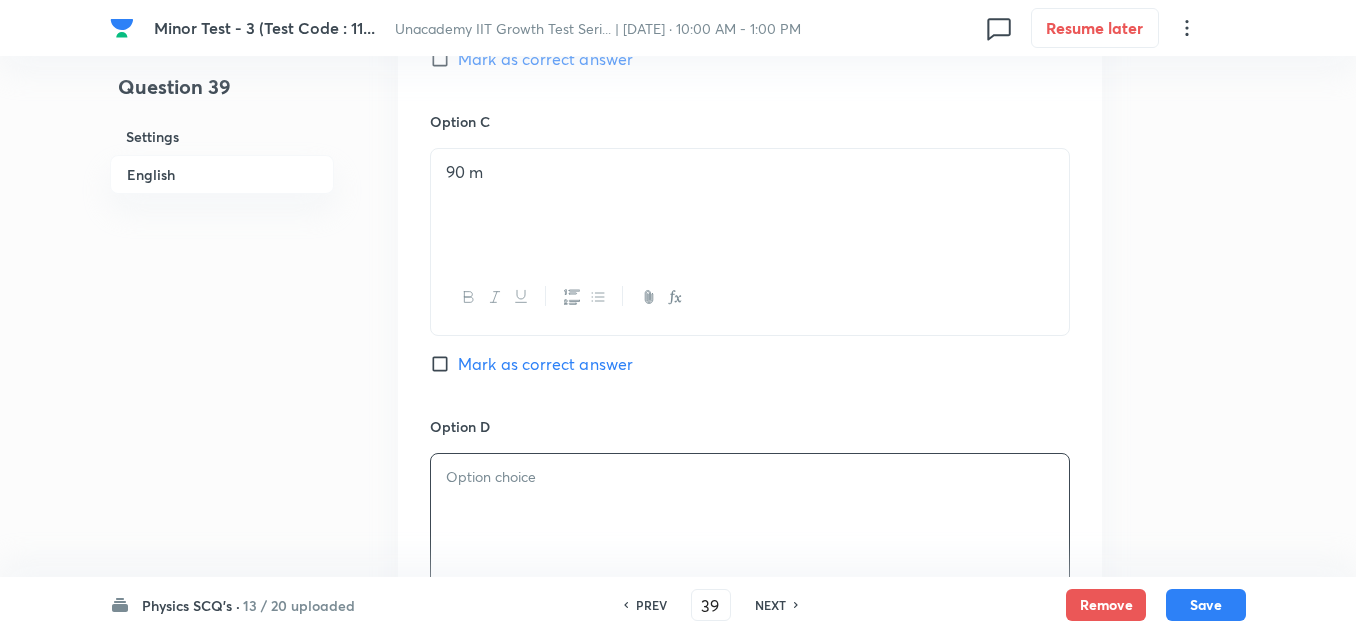 type 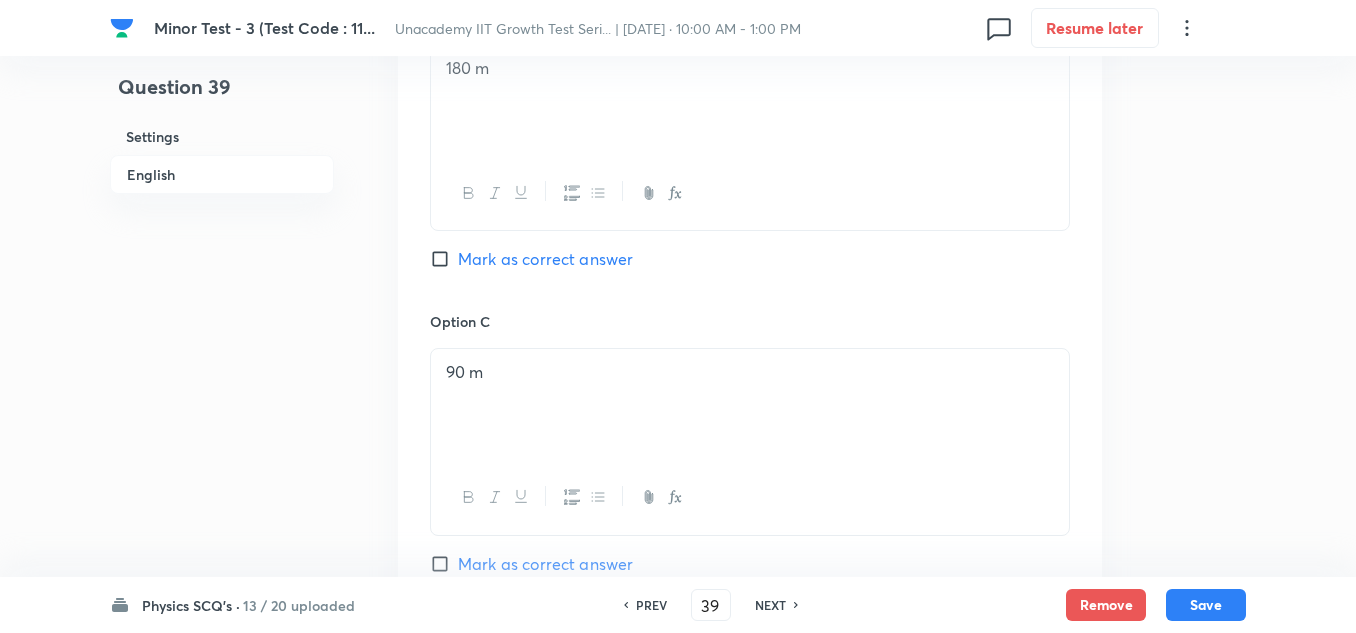 click on "Mark as correct answer" at bounding box center (545, 259) 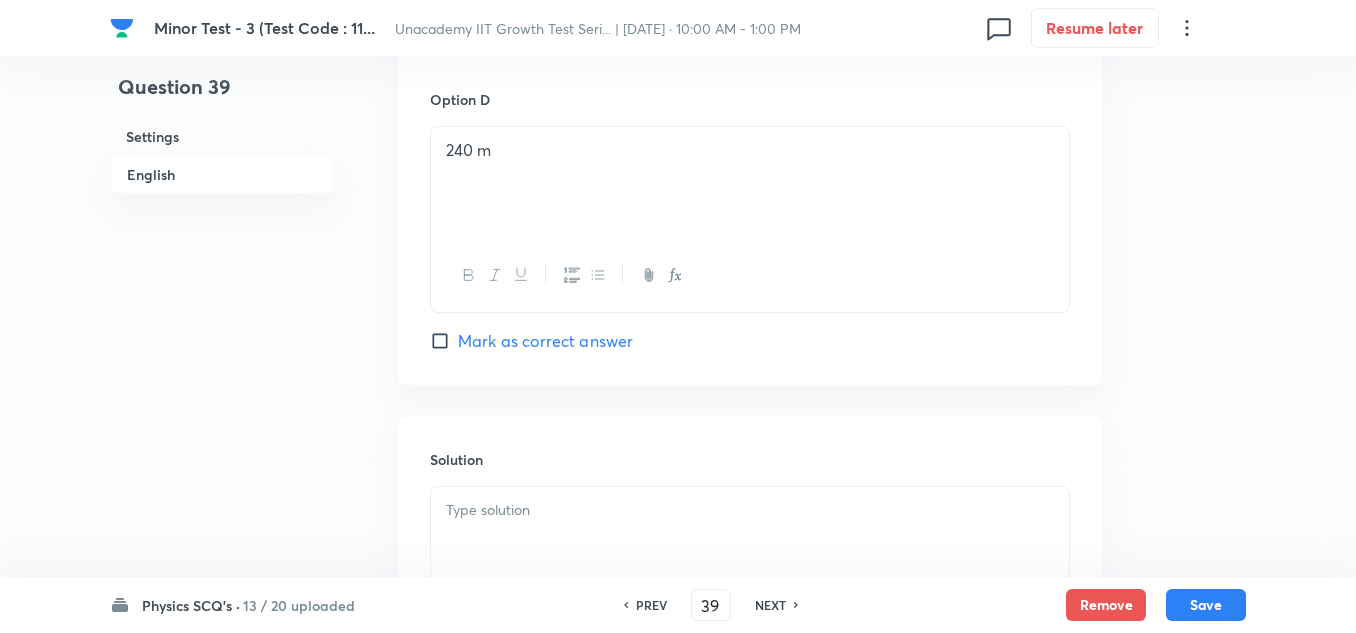 scroll, scrollTop: 2075, scrollLeft: 0, axis: vertical 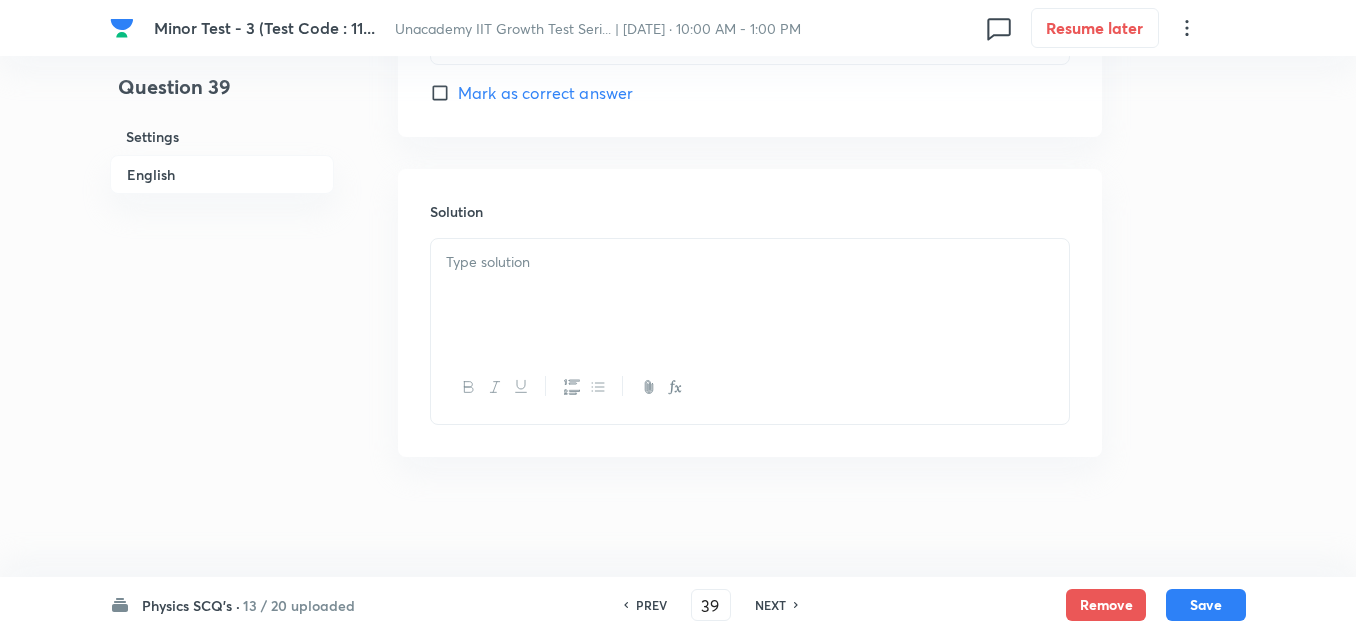 click at bounding box center [750, 295] 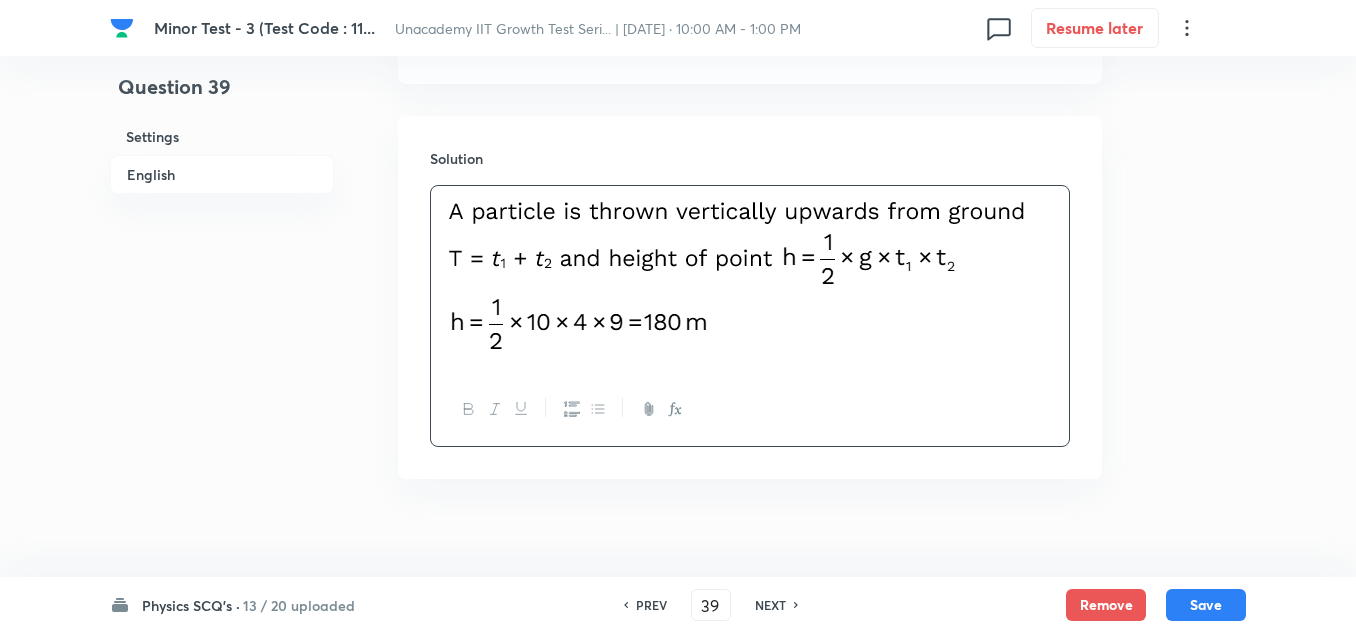 scroll, scrollTop: 2150, scrollLeft: 0, axis: vertical 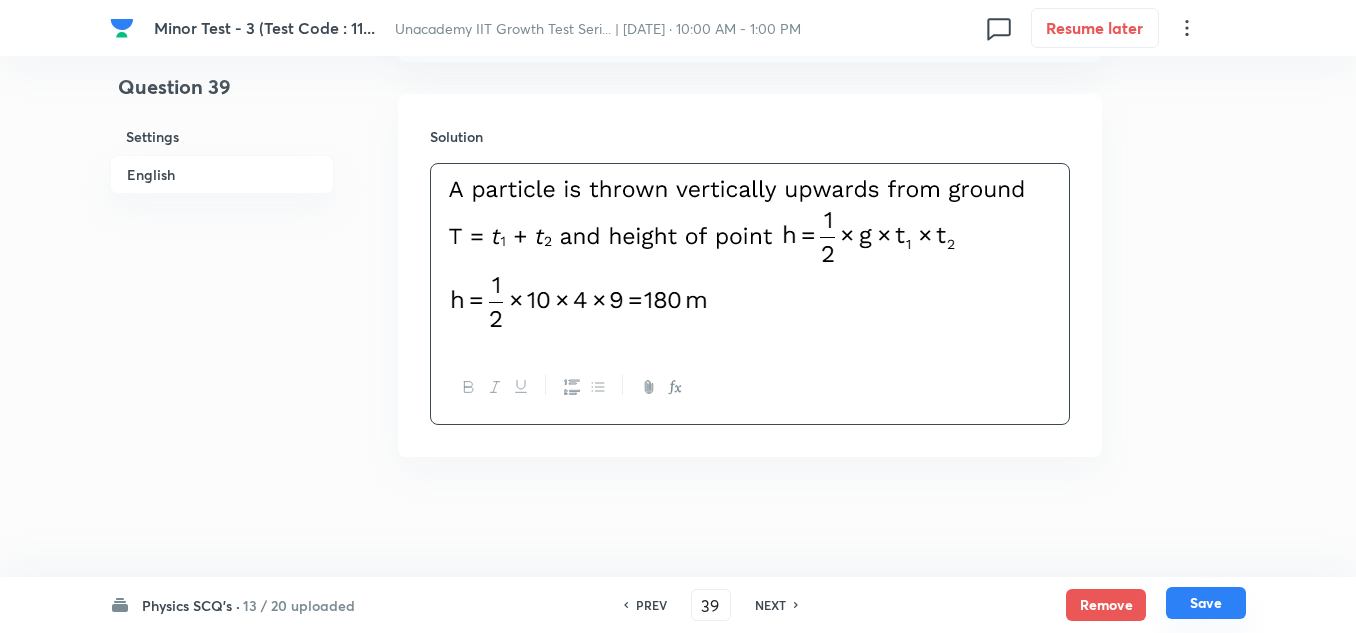 click on "Save" at bounding box center (1206, 603) 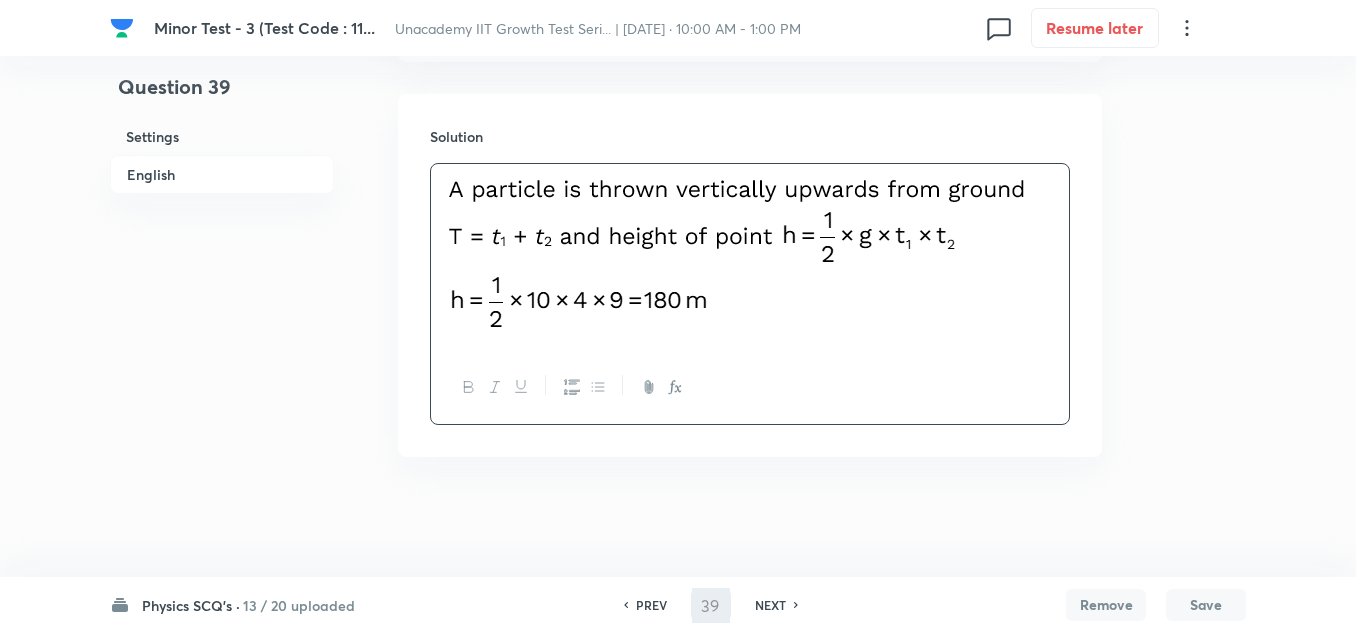 type on "40" 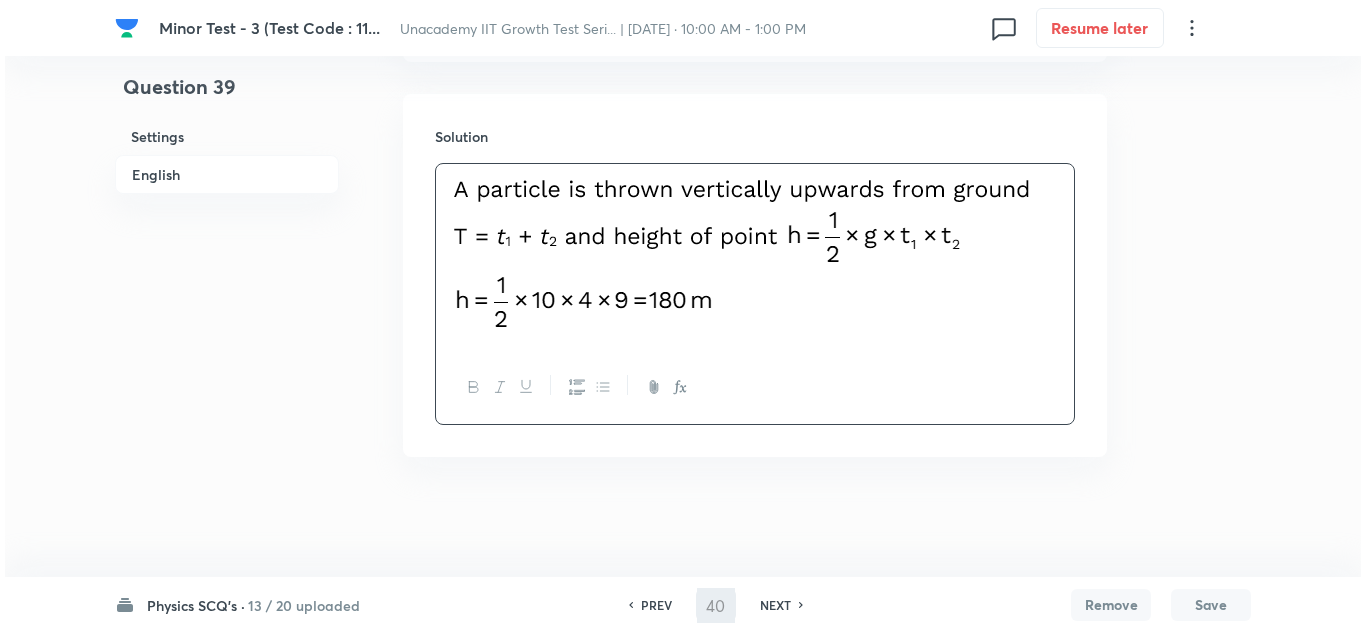 scroll, scrollTop: 0, scrollLeft: 0, axis: both 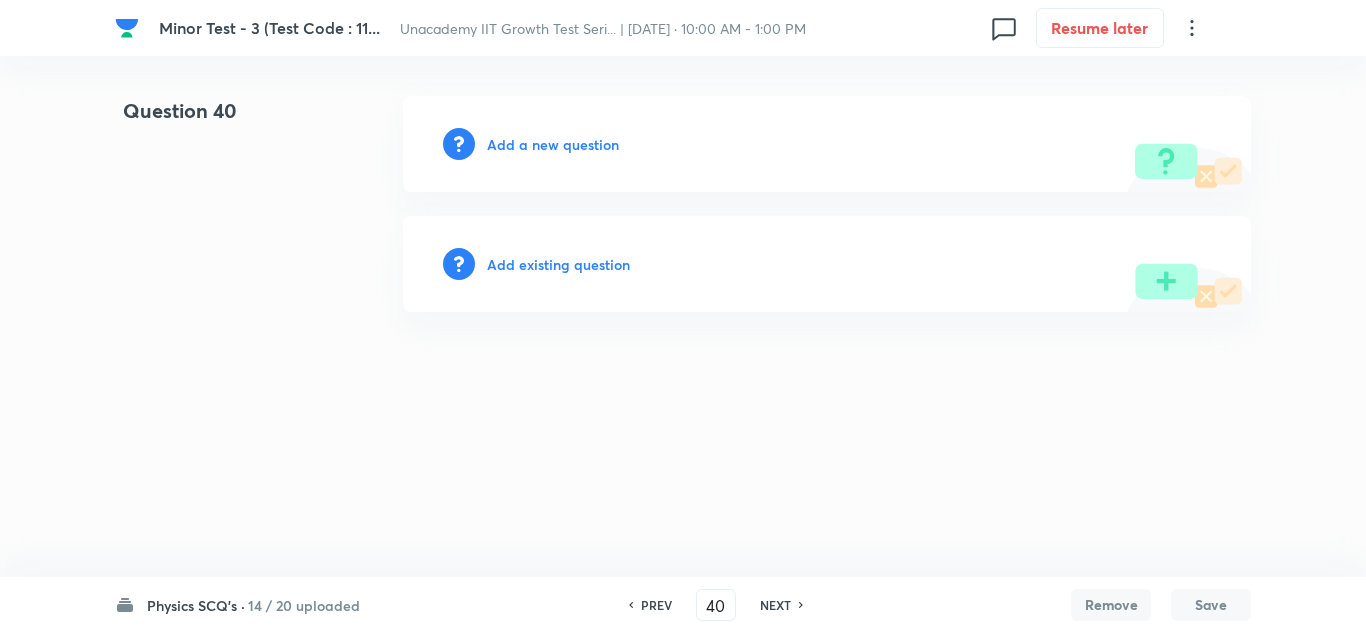 click on "Add a new question" at bounding box center [553, 144] 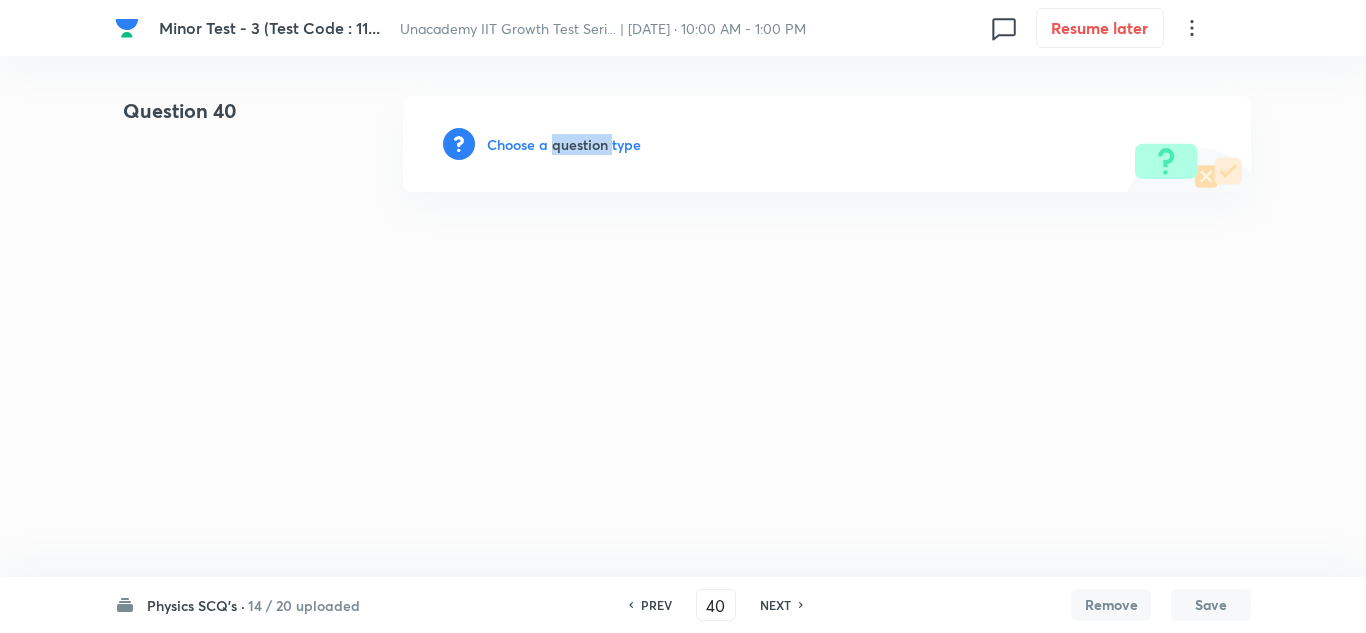 click on "Choose a question type" at bounding box center (564, 144) 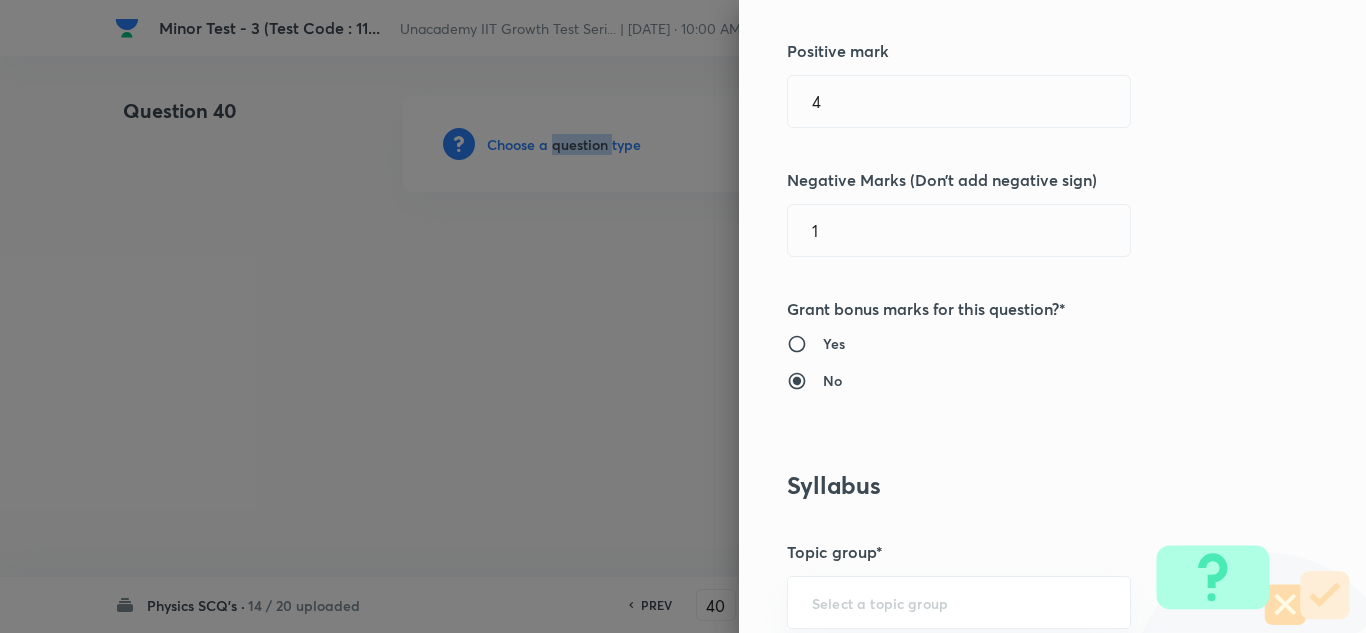 scroll, scrollTop: 500, scrollLeft: 0, axis: vertical 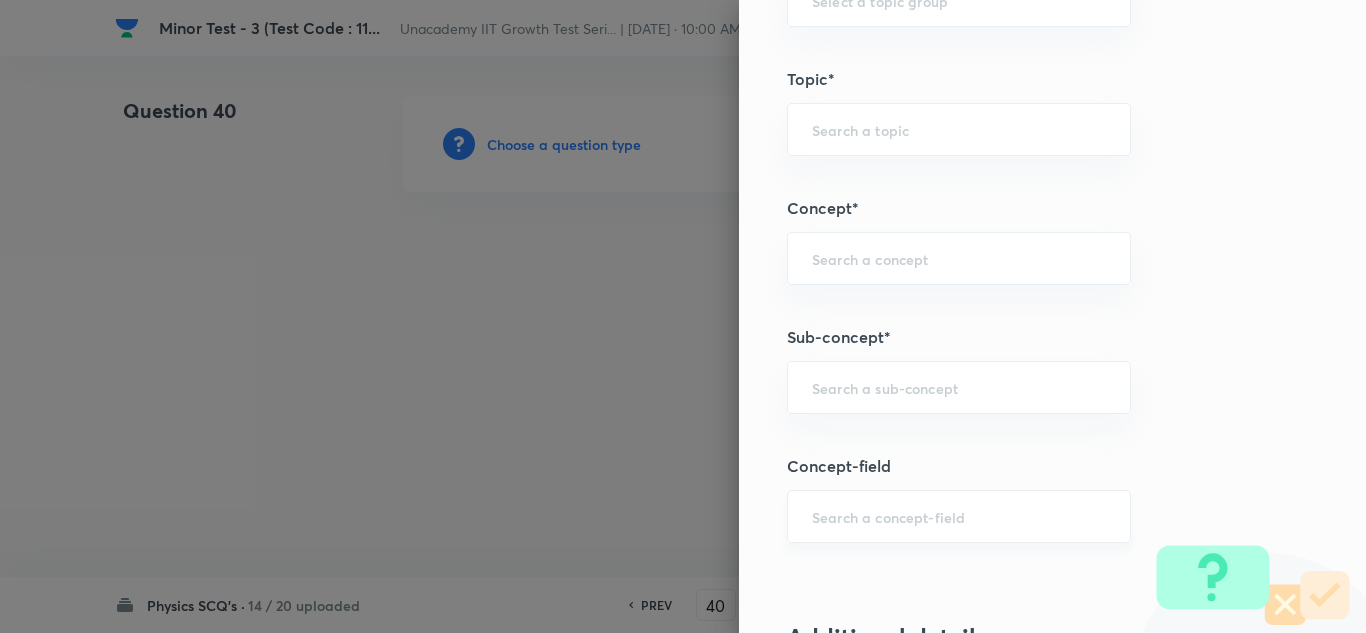 click at bounding box center (959, 516) 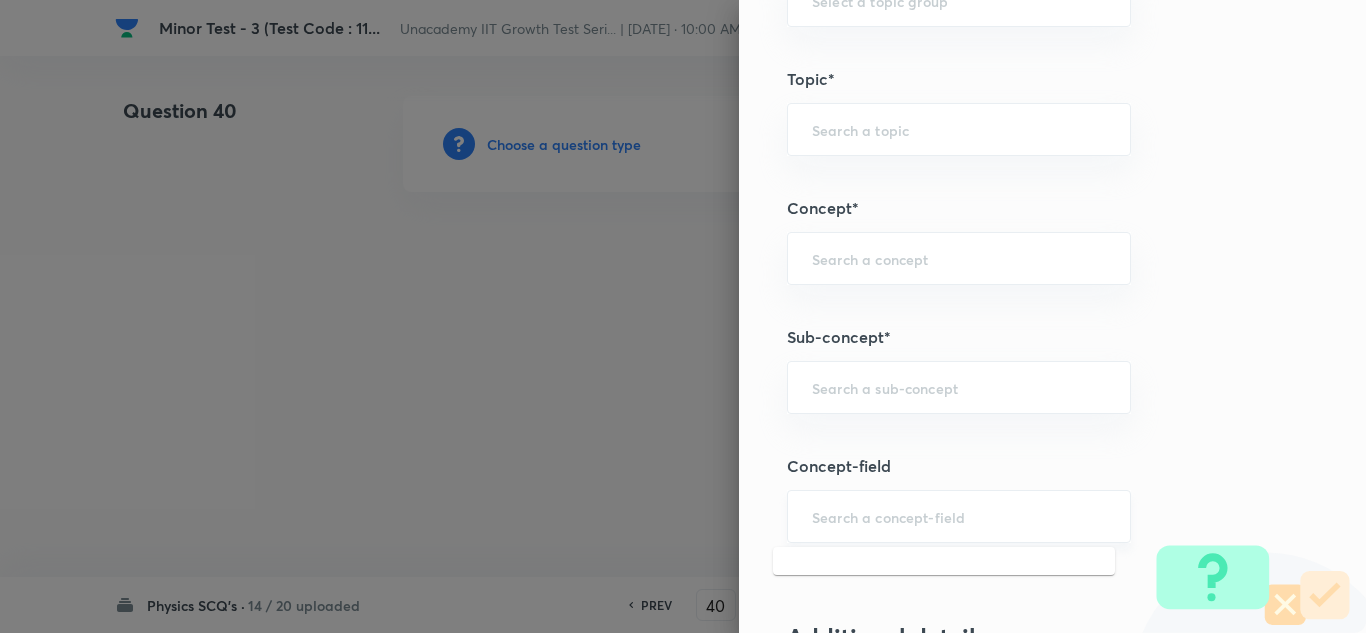 paste on "Distance" 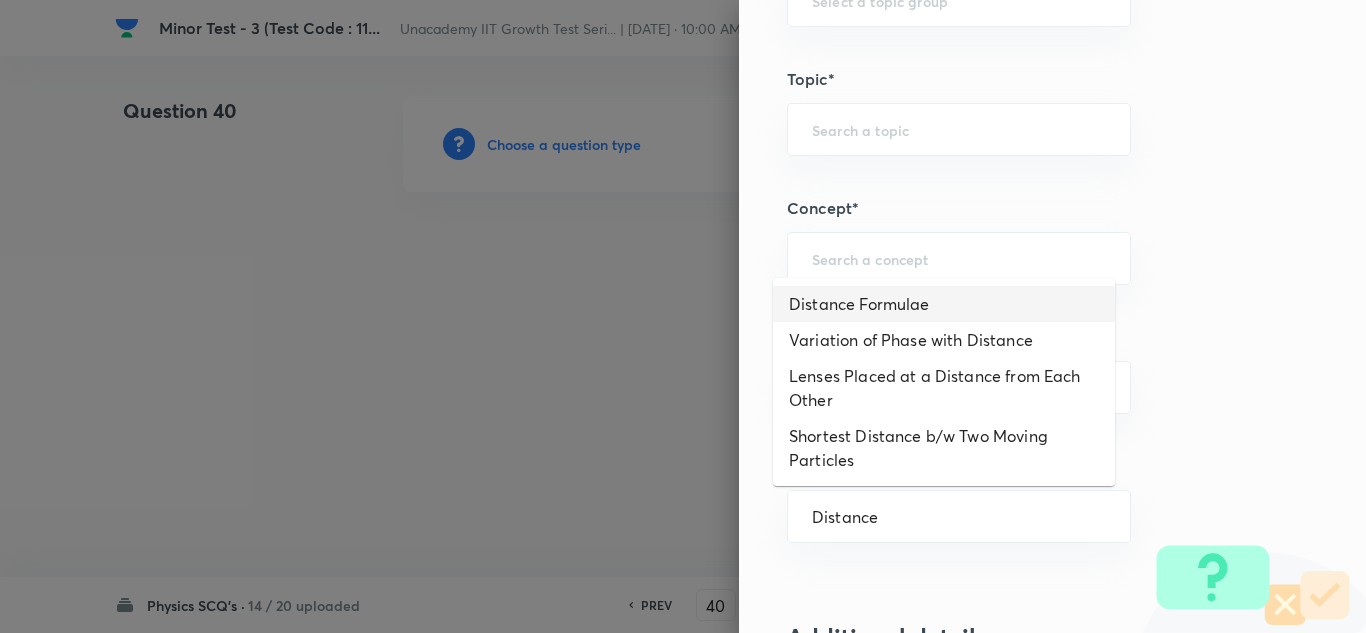 click on "Distance Formulae" at bounding box center [944, 304] 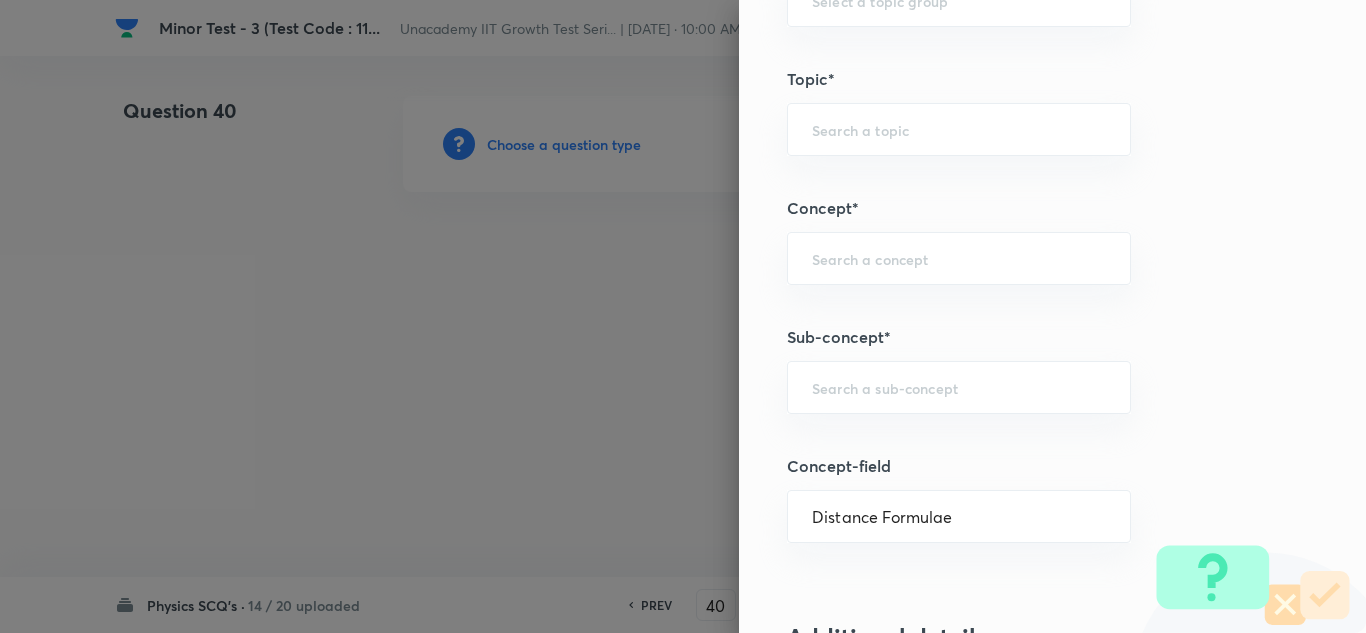 type on "Physics" 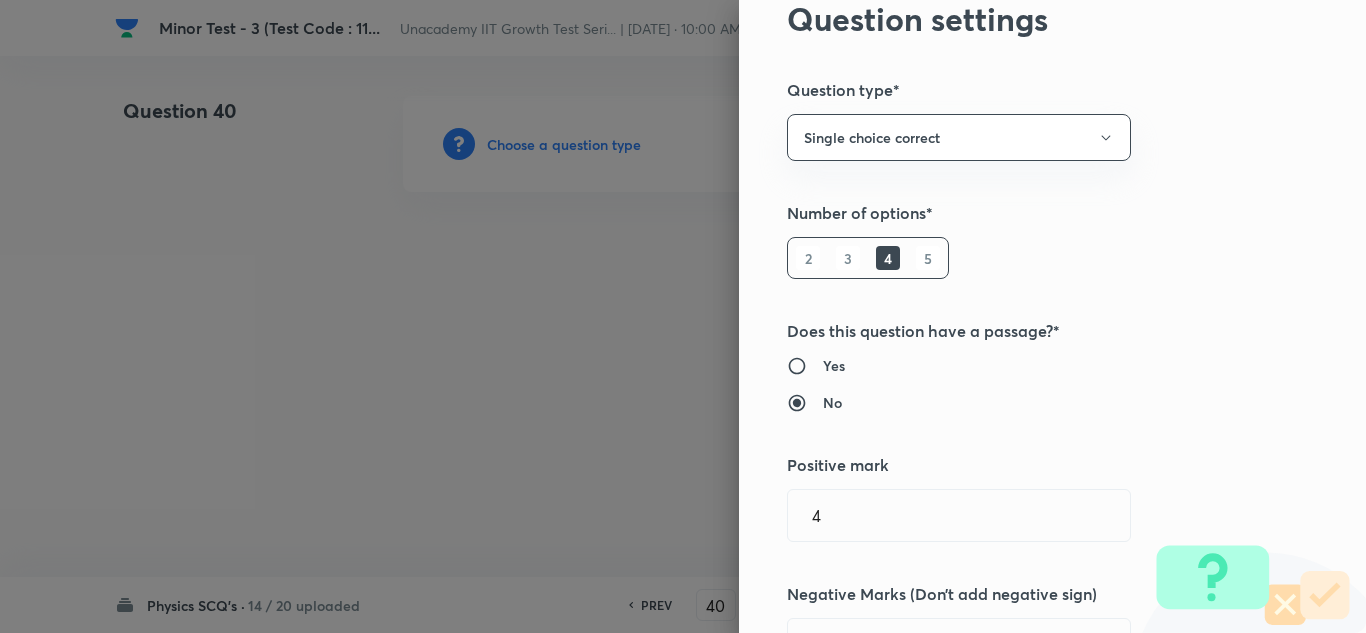 scroll, scrollTop: 0, scrollLeft: 0, axis: both 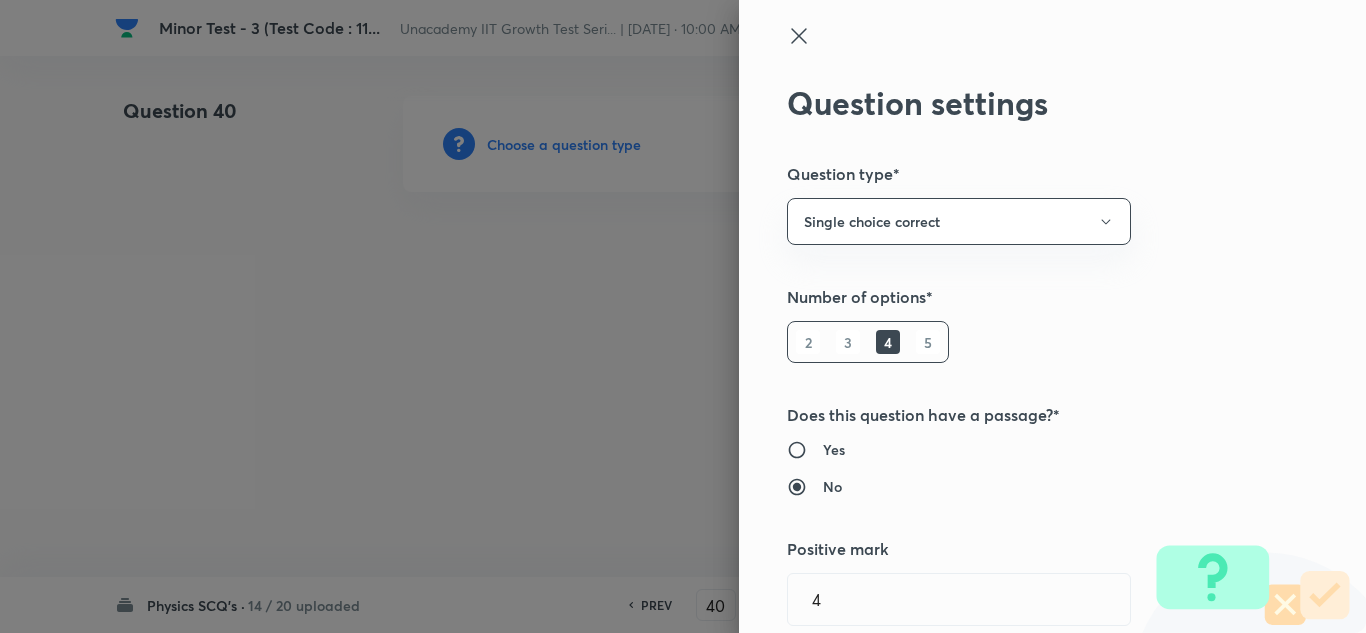click 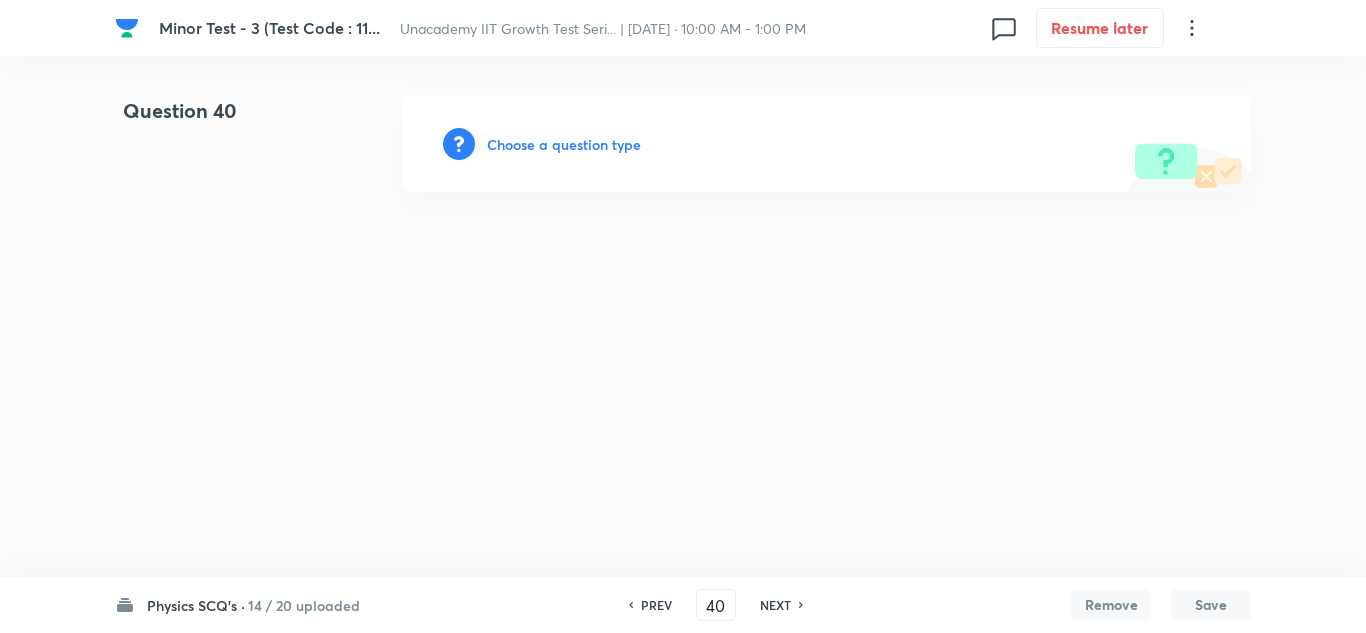 click on "Choose a question type" at bounding box center [564, 144] 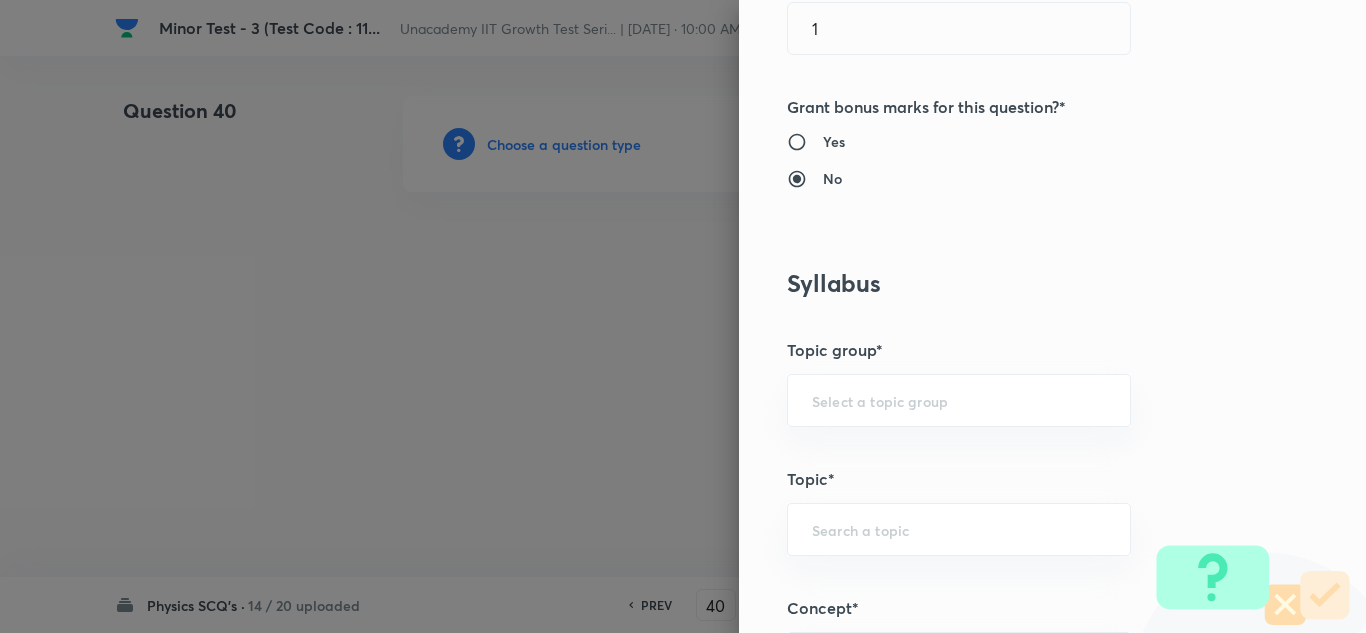 scroll, scrollTop: 1100, scrollLeft: 0, axis: vertical 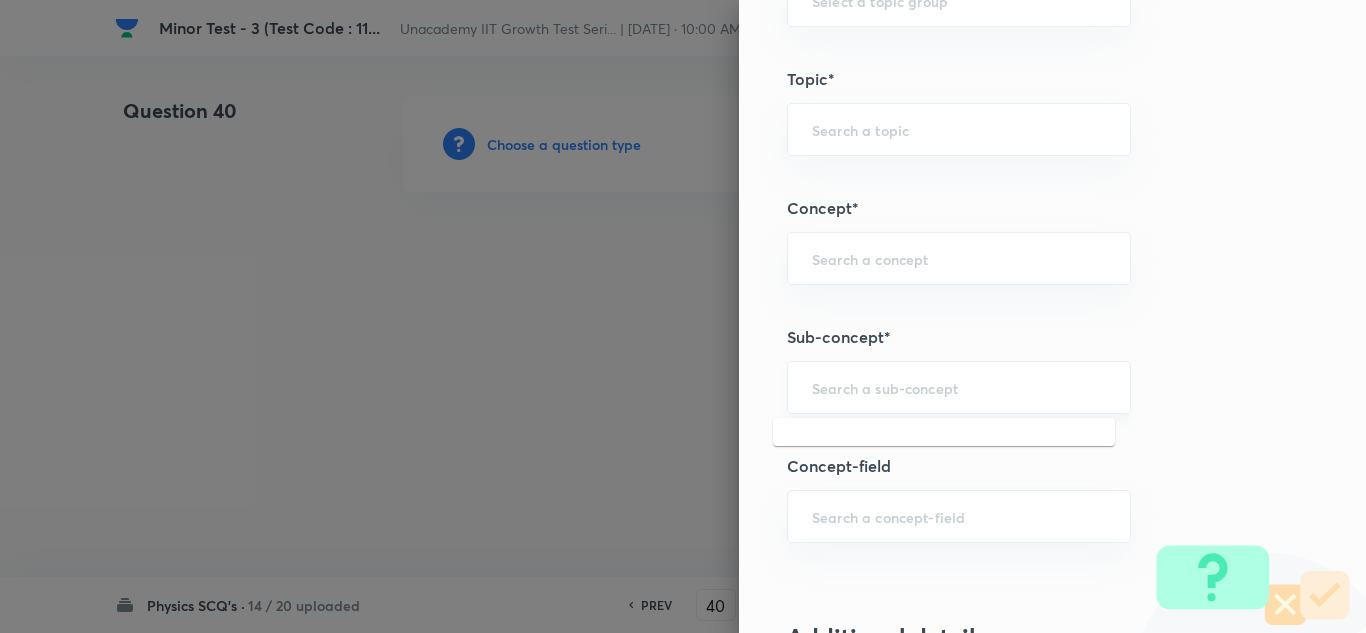 drag, startPoint x: 820, startPoint y: 396, endPoint x: 905, endPoint y: 374, distance: 87.80091 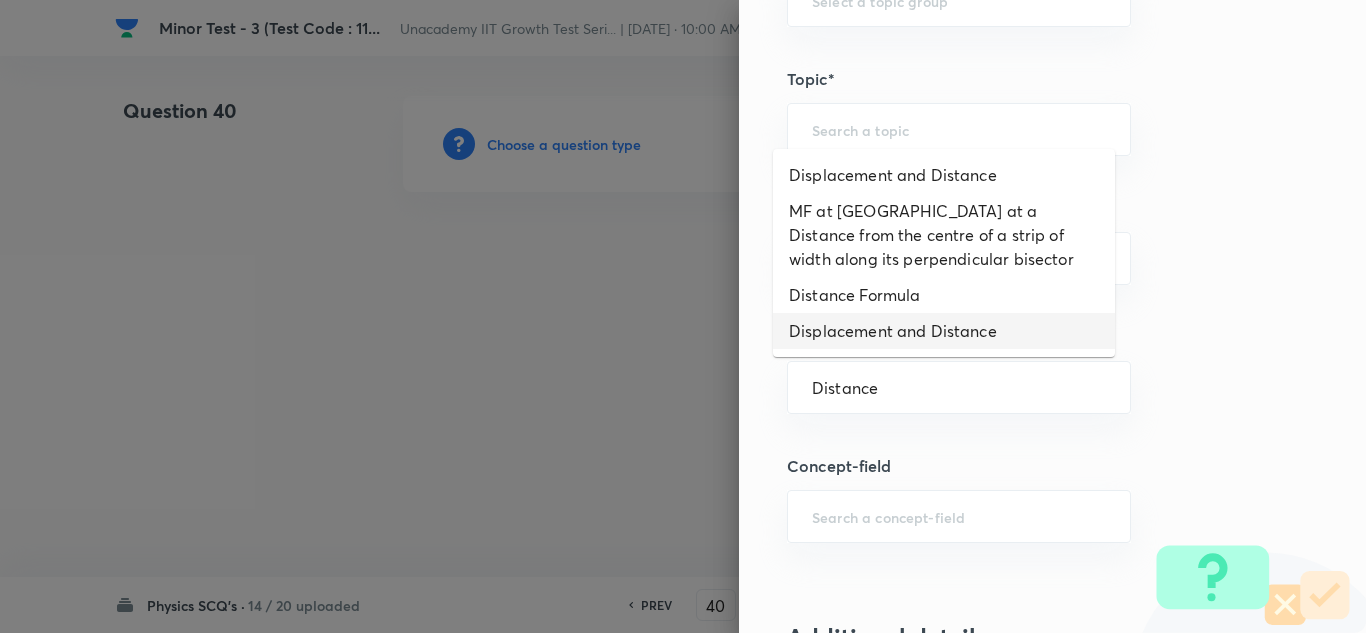 click on "Displacement and Distance" at bounding box center [944, 331] 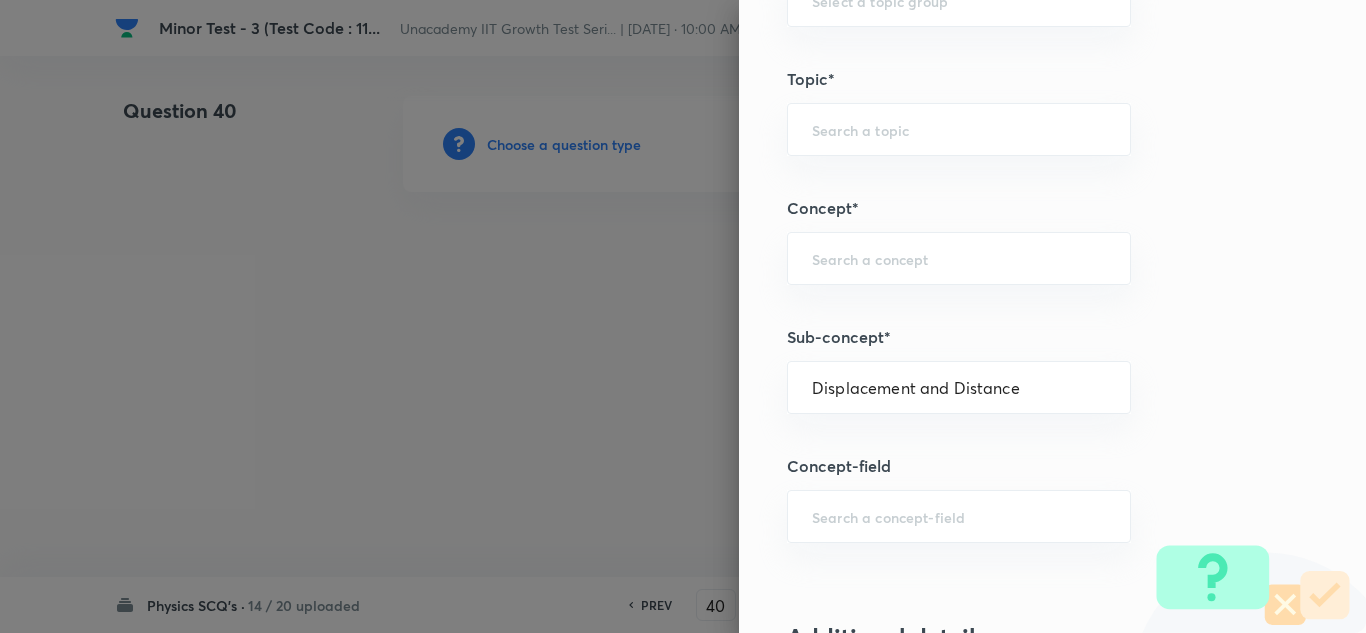 type on "Physics" 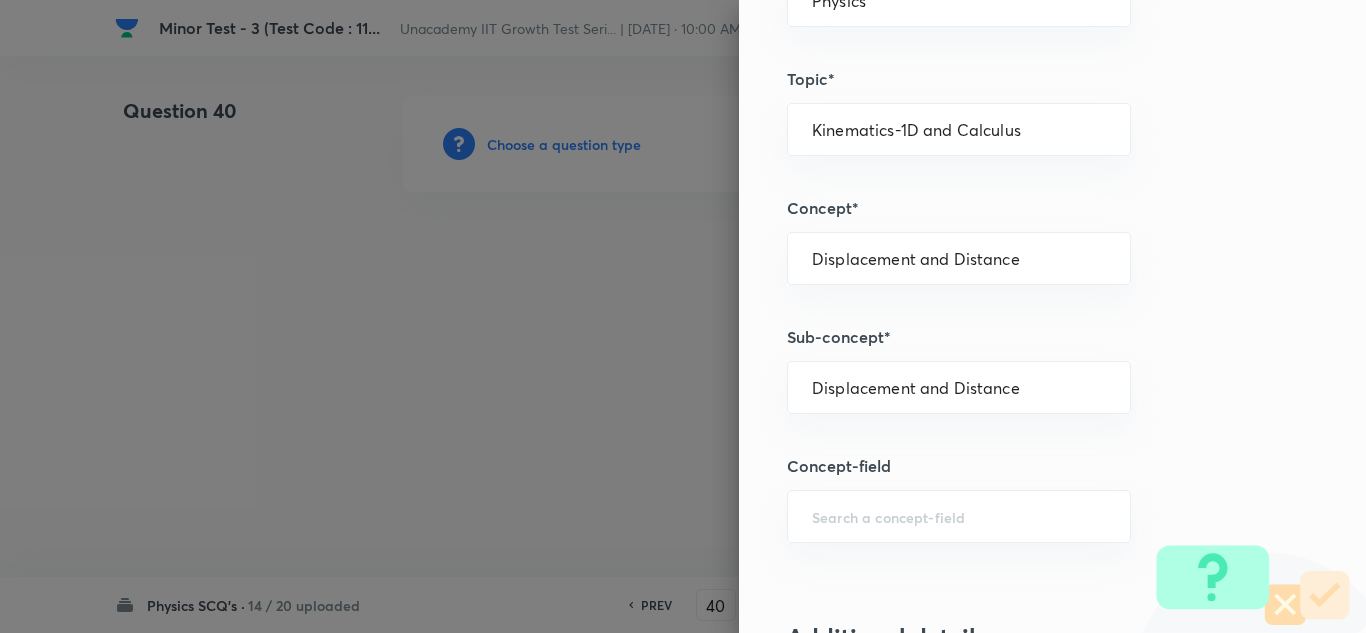scroll, scrollTop: 1700, scrollLeft: 0, axis: vertical 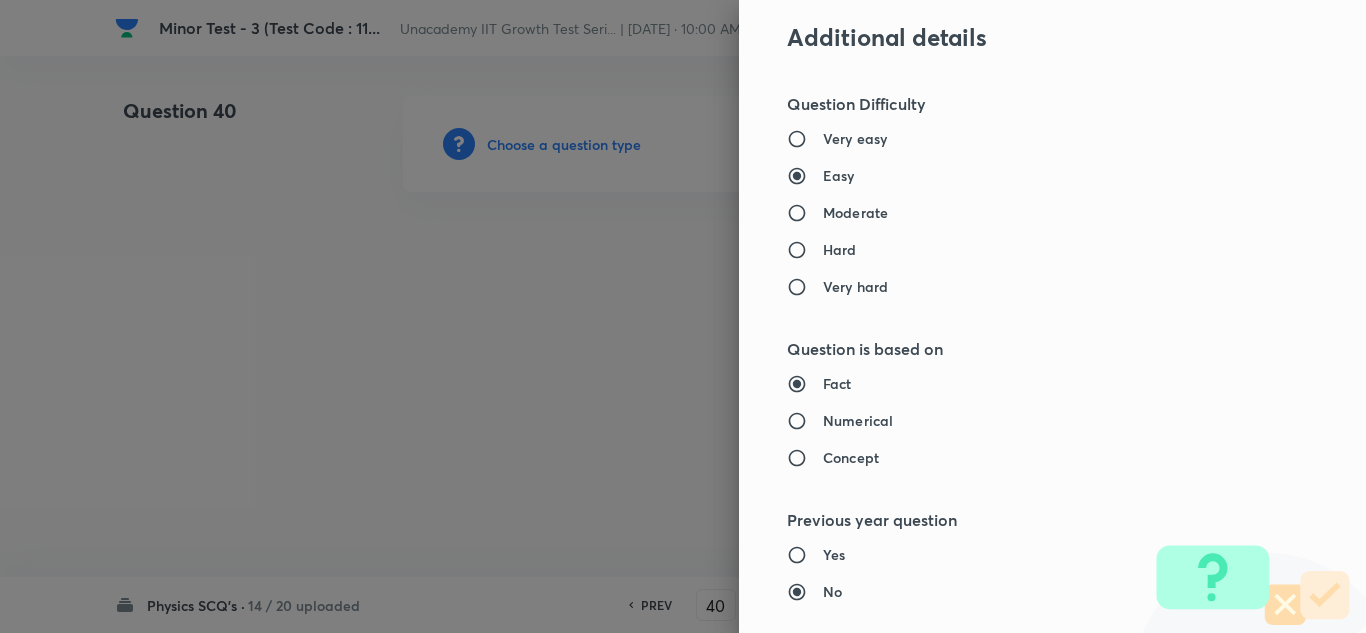 click on "Hard" at bounding box center (840, 249) 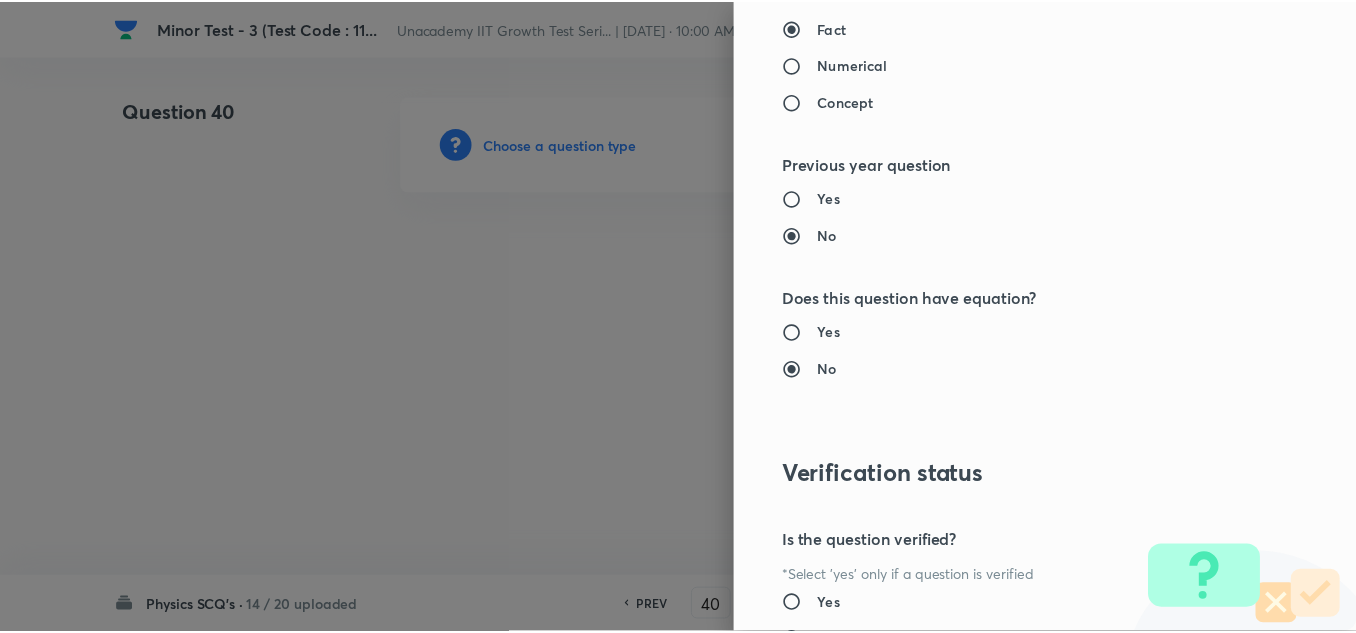 scroll, scrollTop: 2227, scrollLeft: 0, axis: vertical 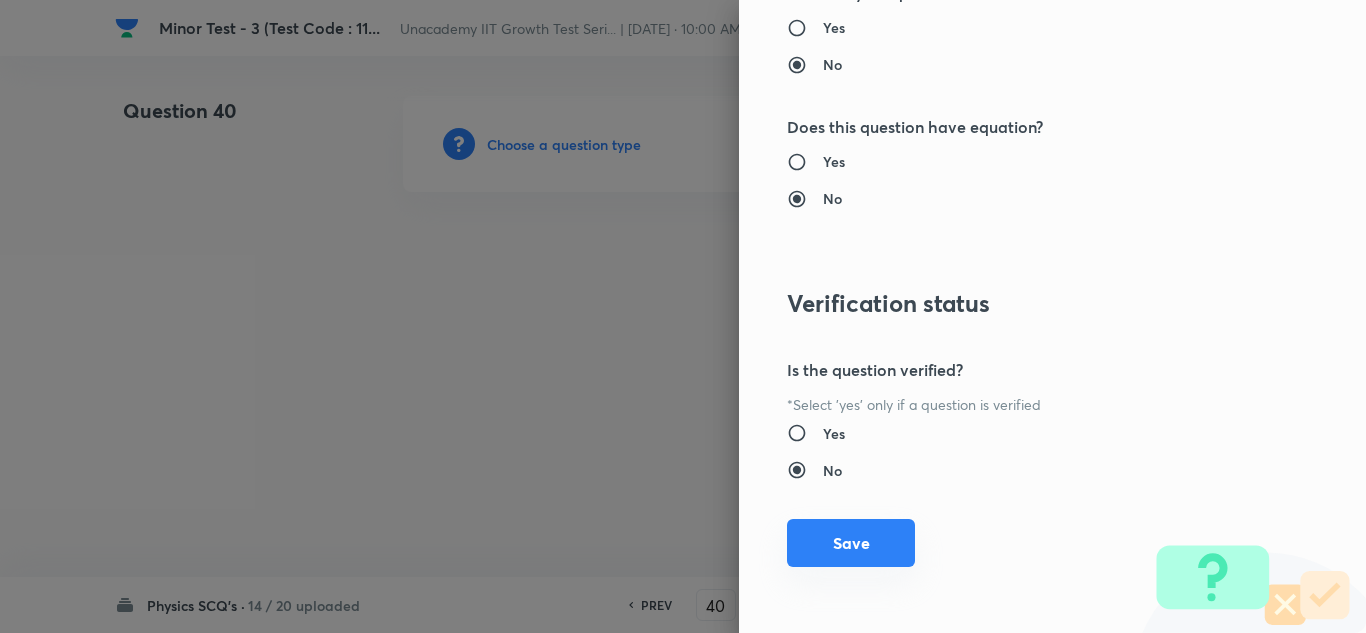click on "Save" at bounding box center (851, 543) 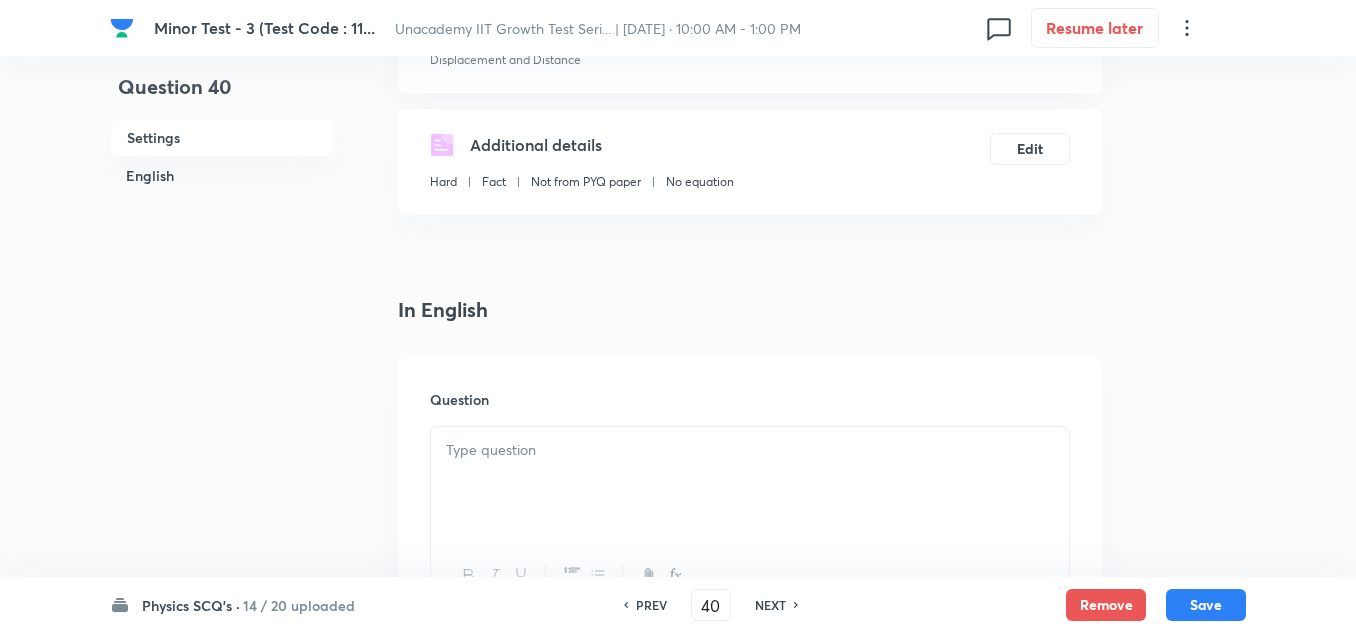 scroll, scrollTop: 400, scrollLeft: 0, axis: vertical 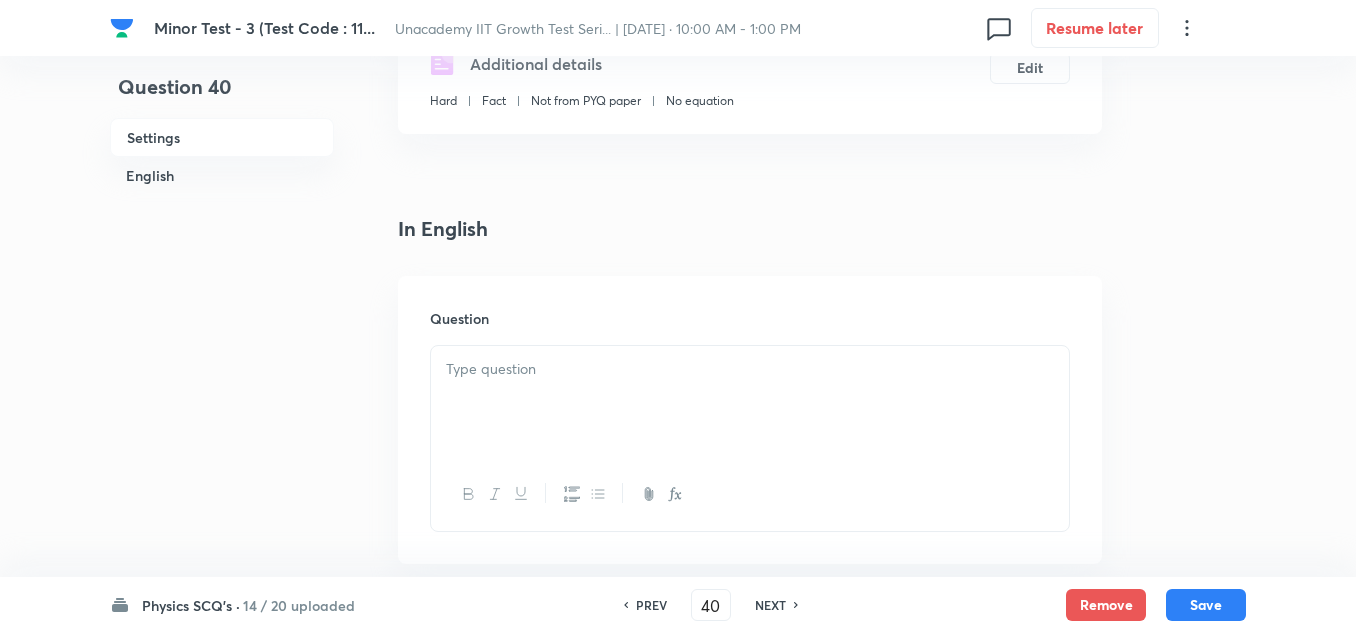 drag, startPoint x: 463, startPoint y: 401, endPoint x: 521, endPoint y: 399, distance: 58.034473 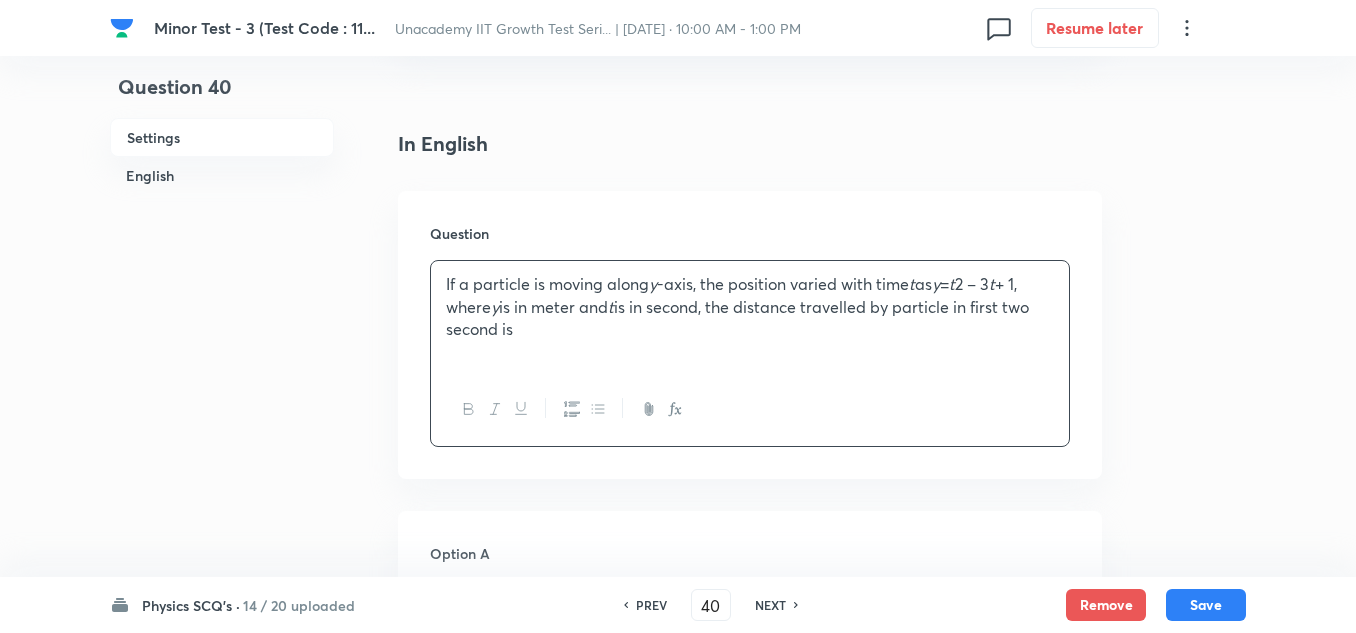 scroll, scrollTop: 600, scrollLeft: 0, axis: vertical 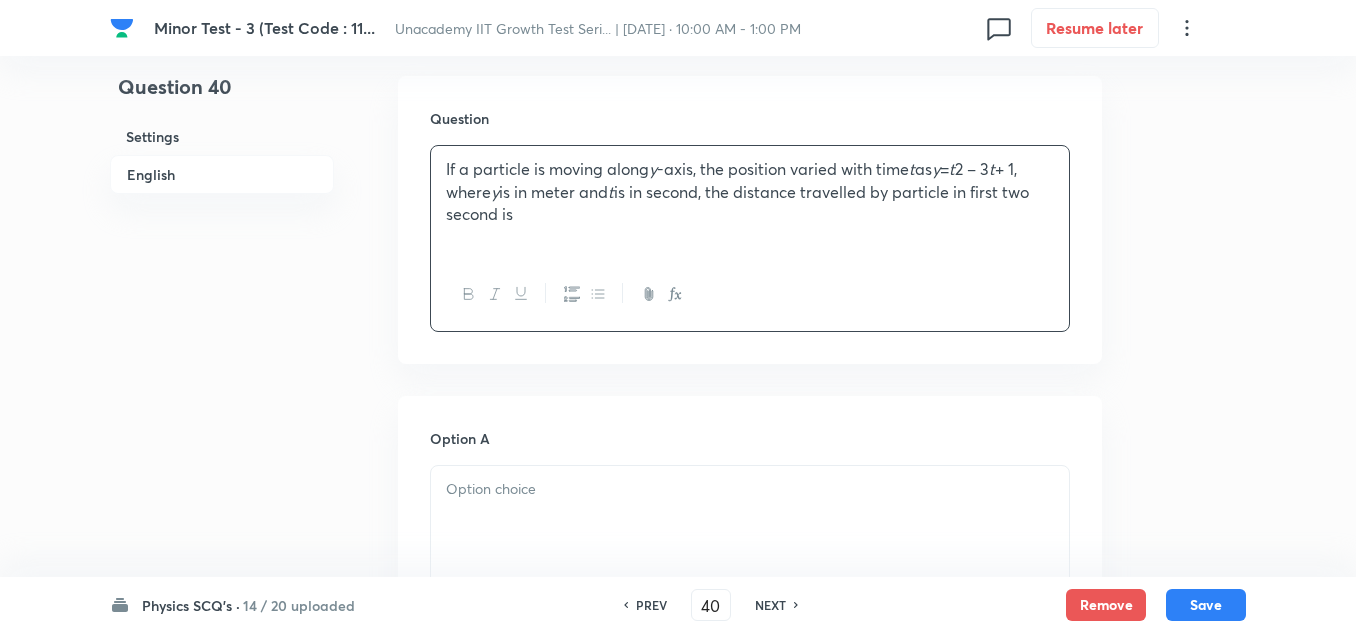 click on "Option A Mark as correct answer" at bounding box center [750, 580] 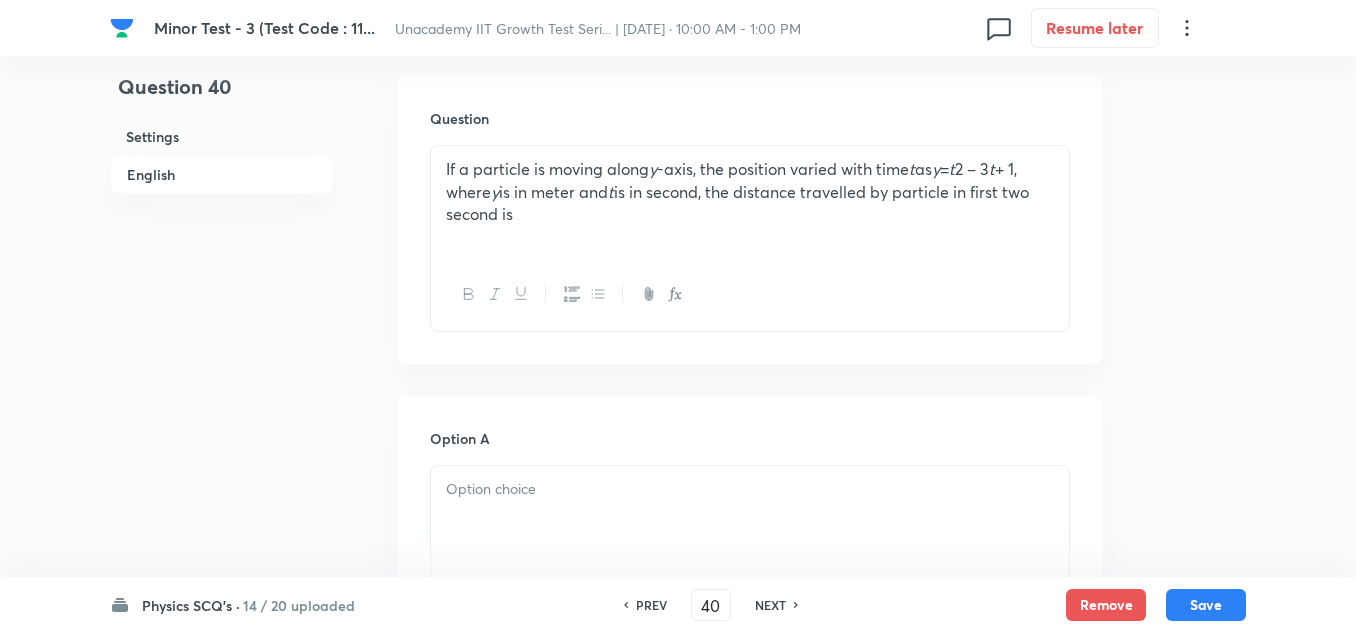 click at bounding box center (750, 489) 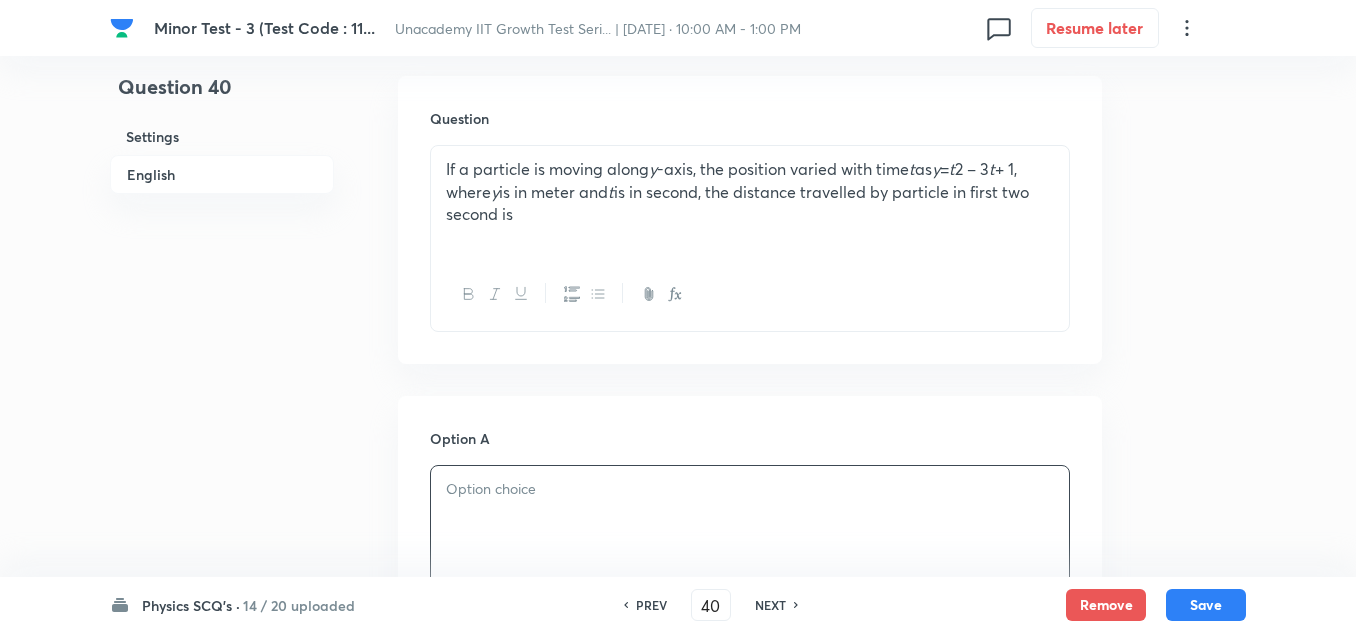 type 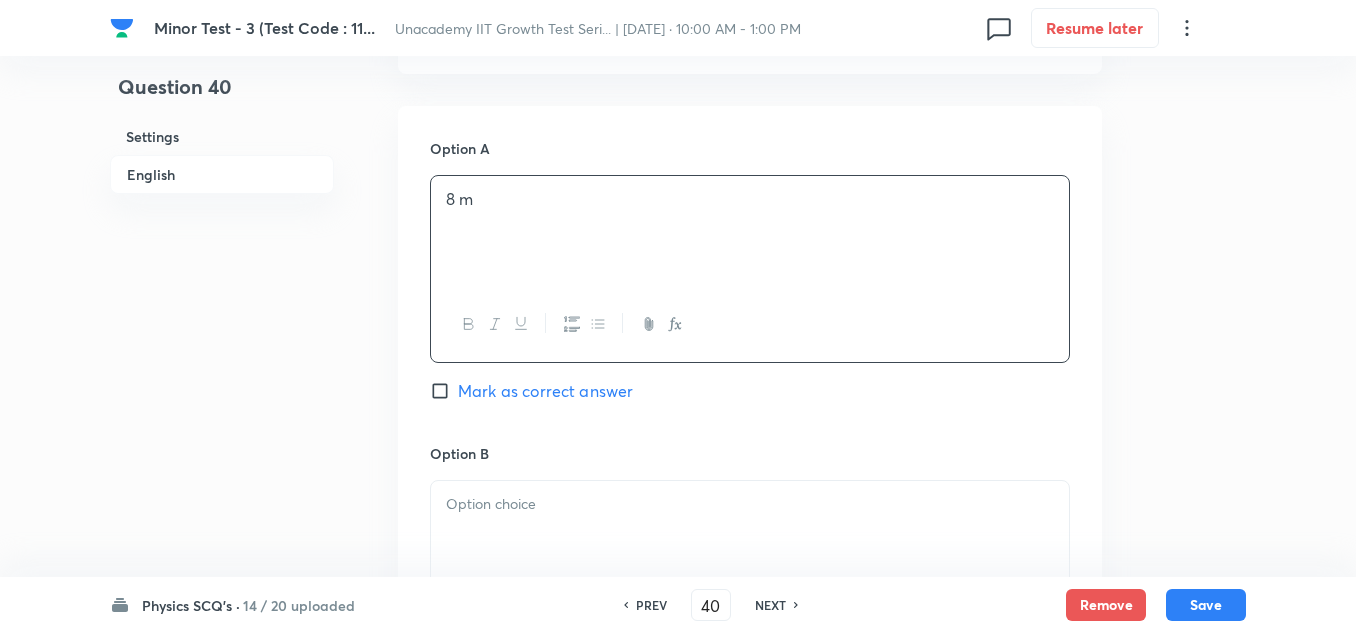 scroll, scrollTop: 900, scrollLeft: 0, axis: vertical 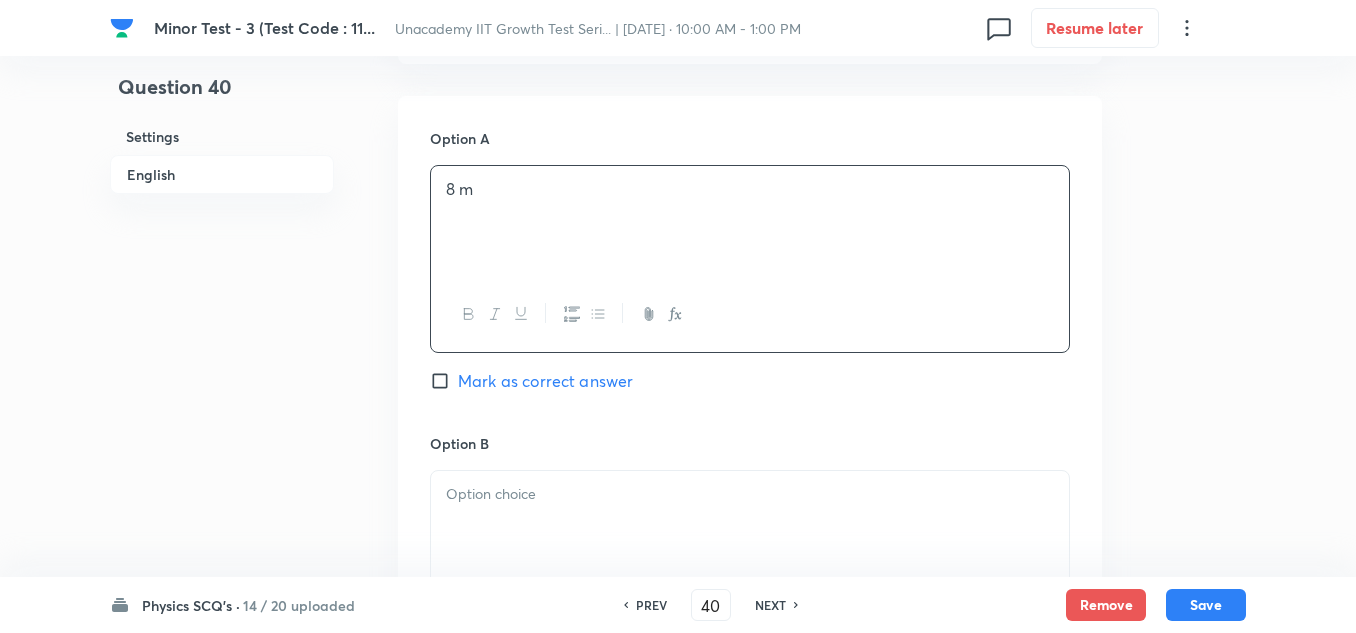 click at bounding box center (750, 494) 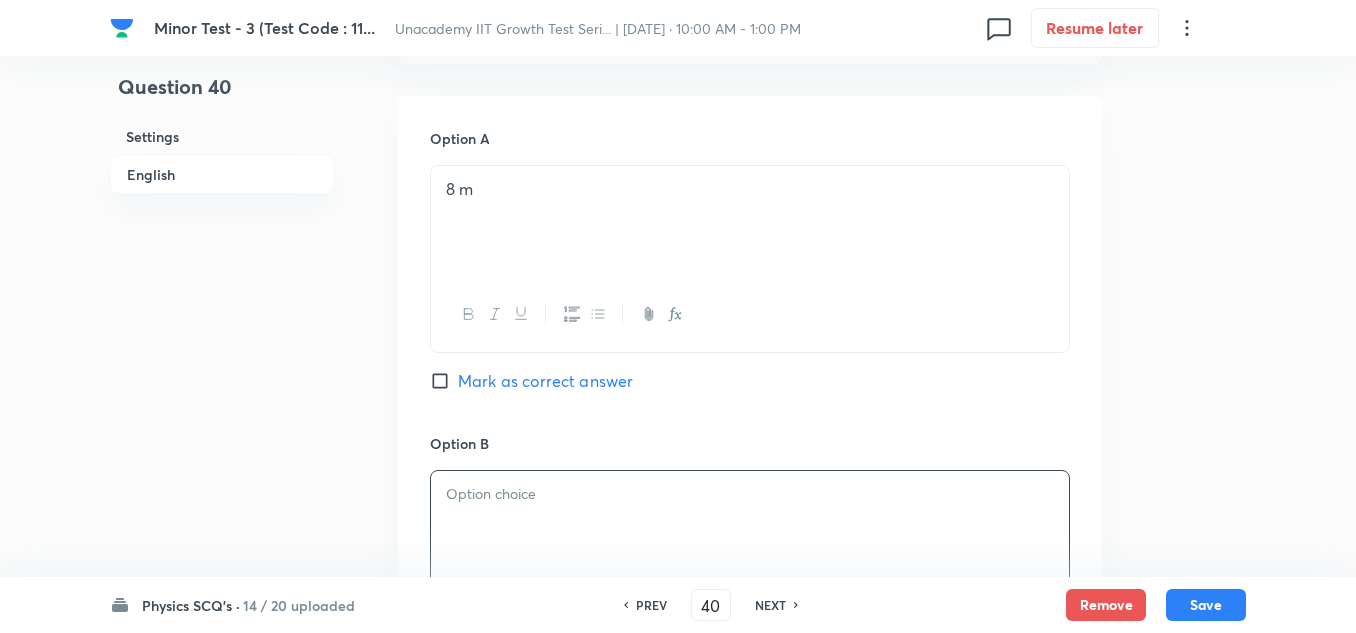 type 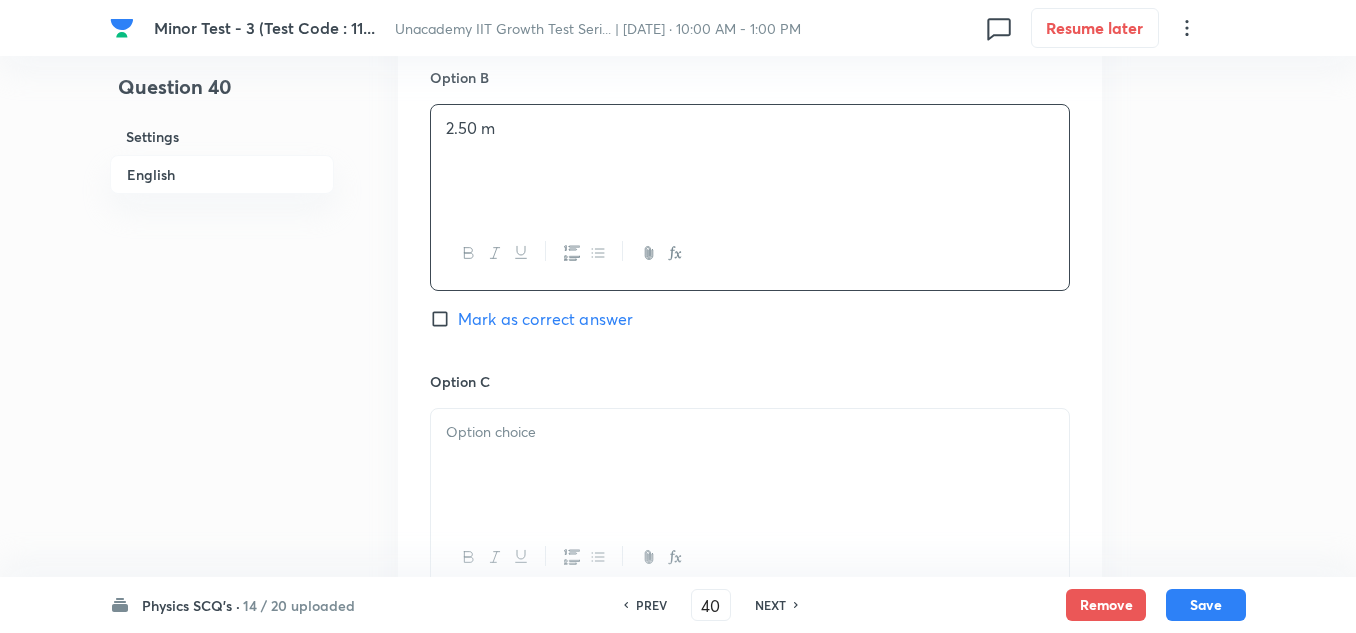 scroll, scrollTop: 1300, scrollLeft: 0, axis: vertical 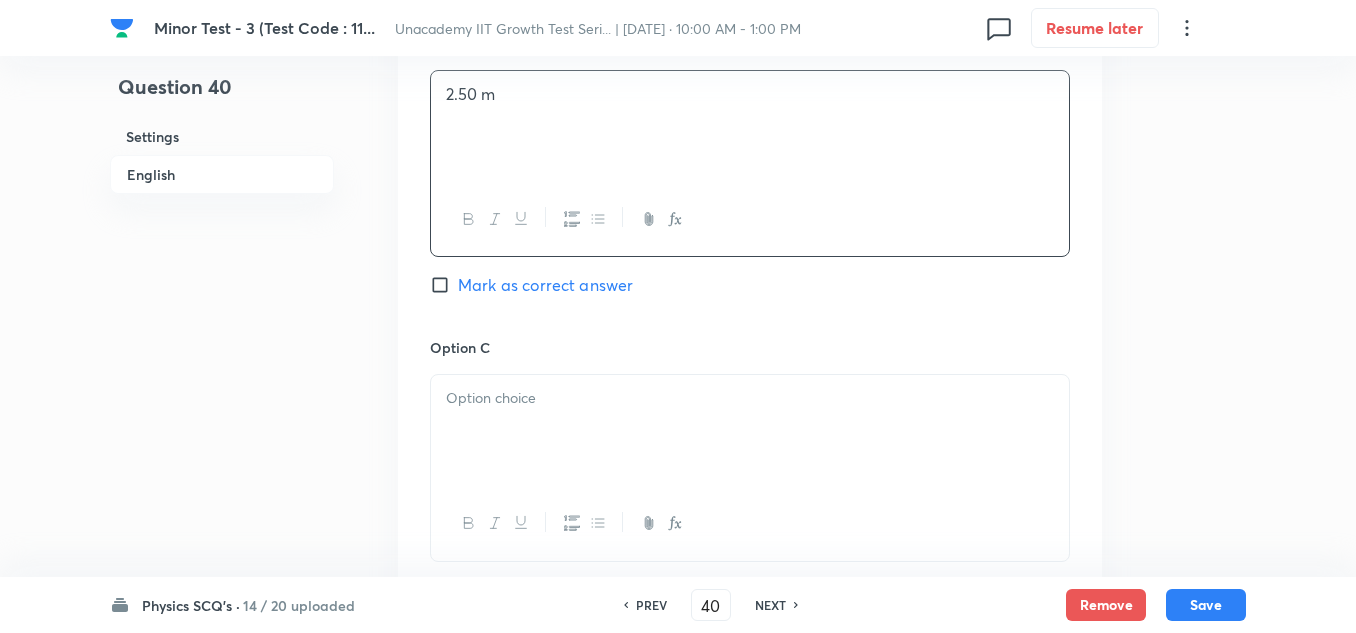 click at bounding box center (750, 431) 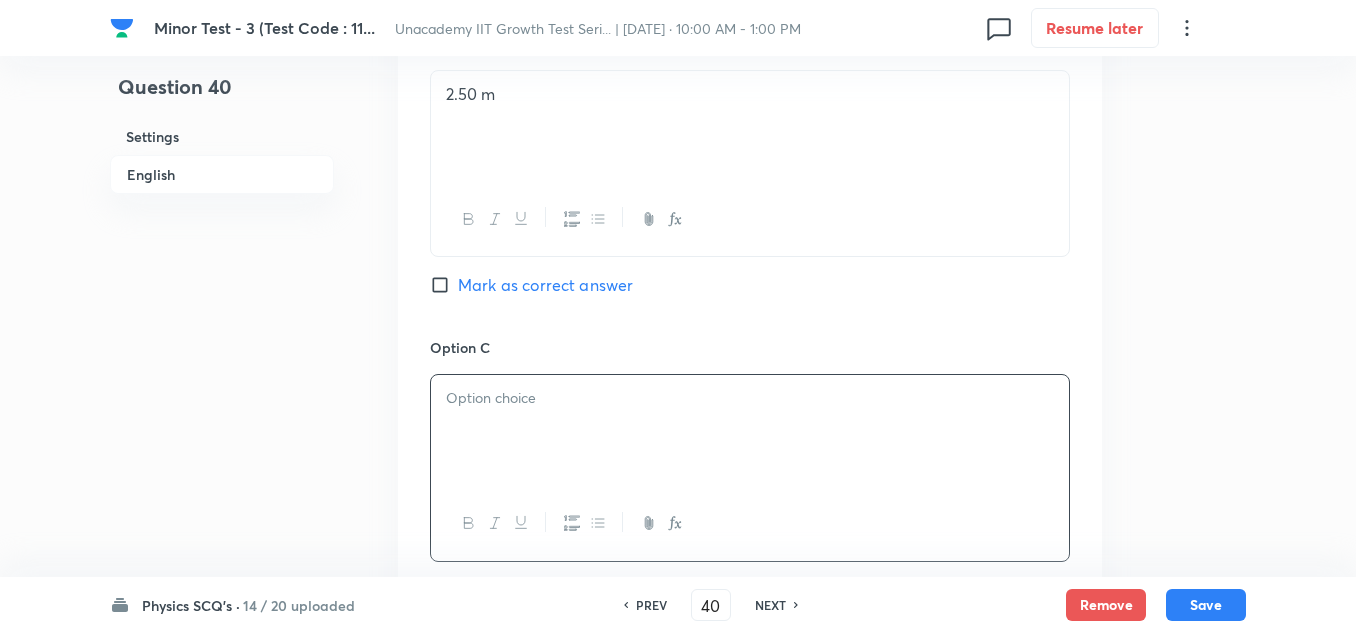 type 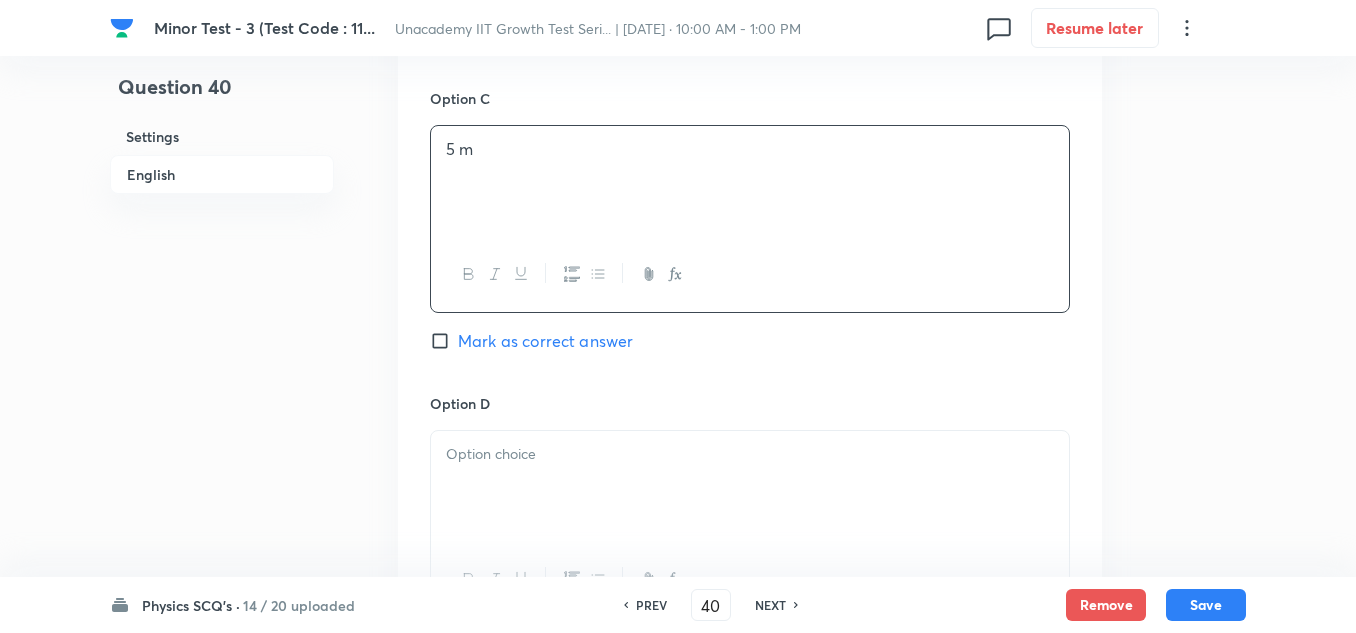 scroll, scrollTop: 1700, scrollLeft: 0, axis: vertical 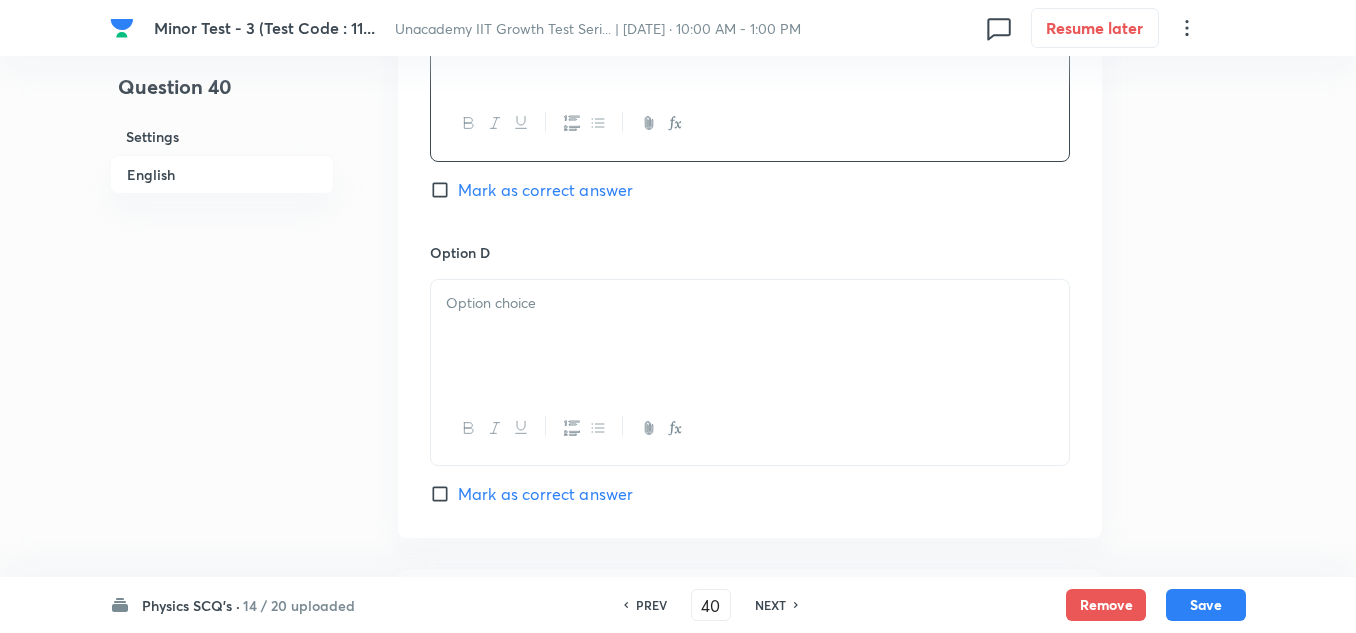 click at bounding box center (750, 303) 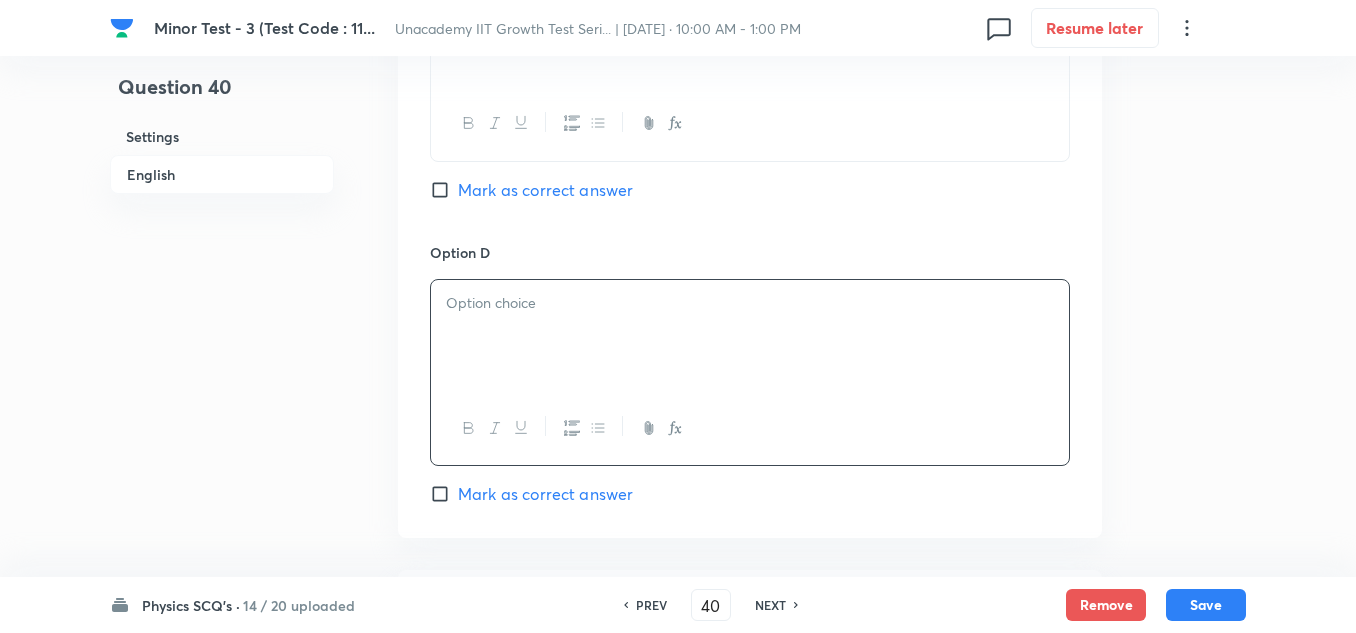 type 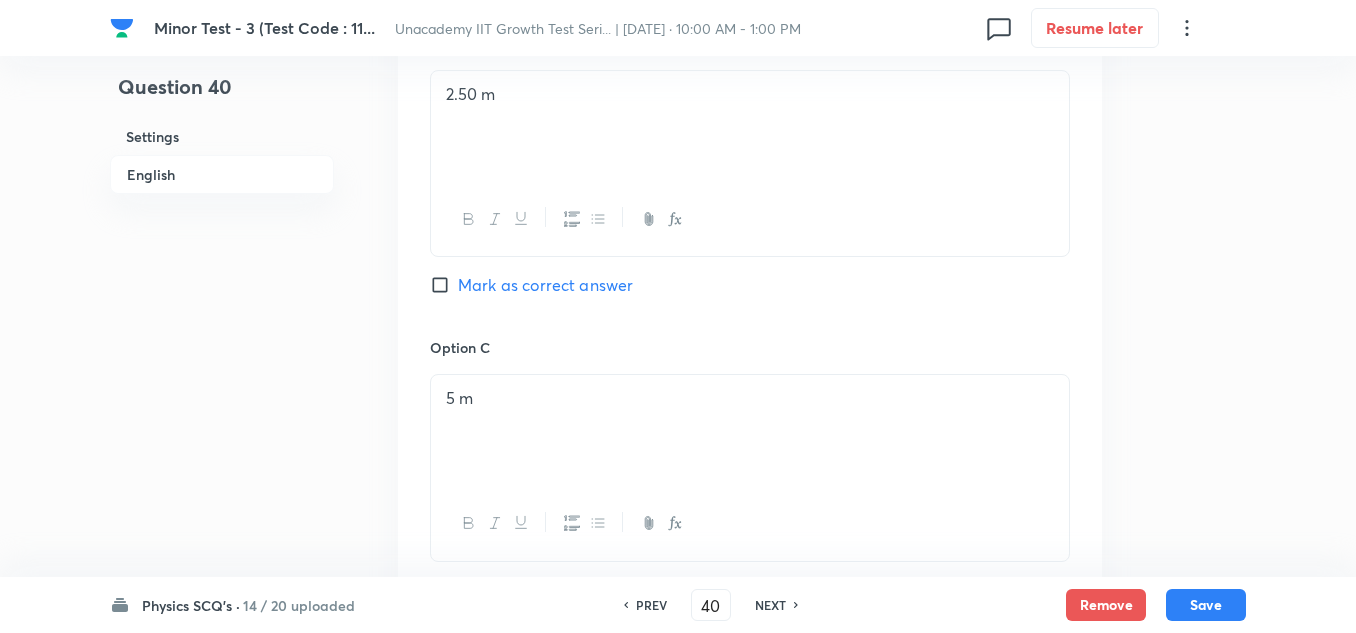 click on "Mark as correct answer" at bounding box center [545, 285] 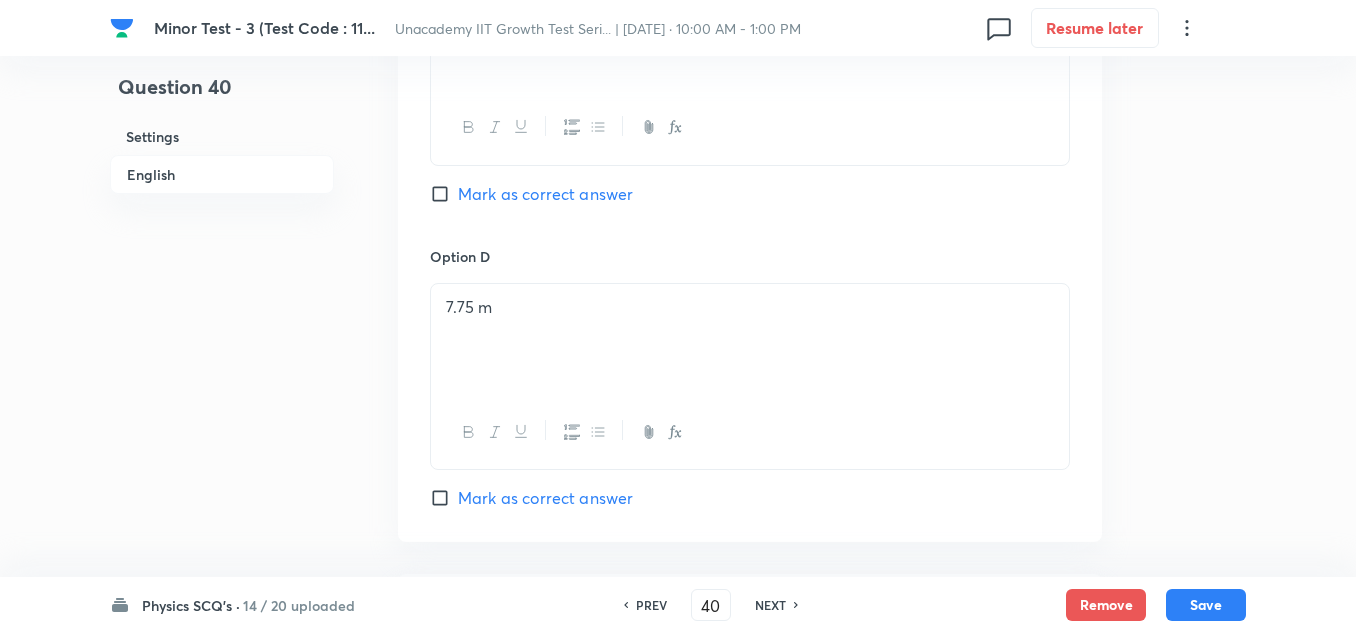scroll, scrollTop: 2000, scrollLeft: 0, axis: vertical 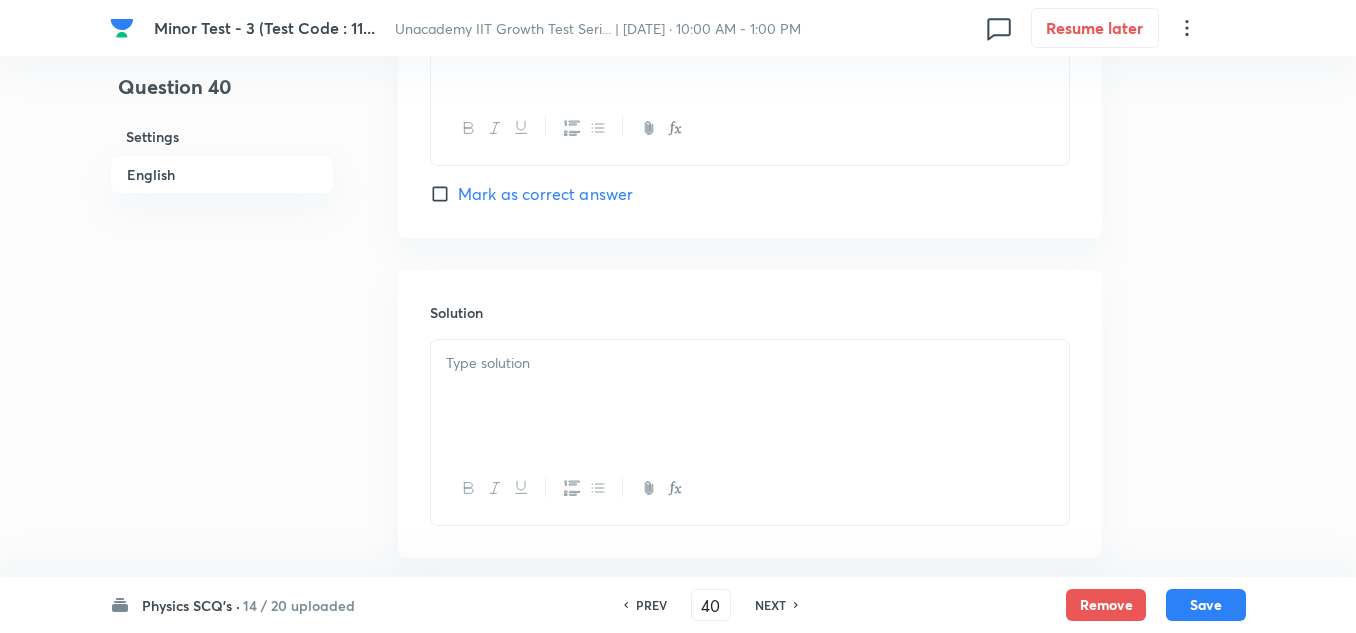click at bounding box center [750, 396] 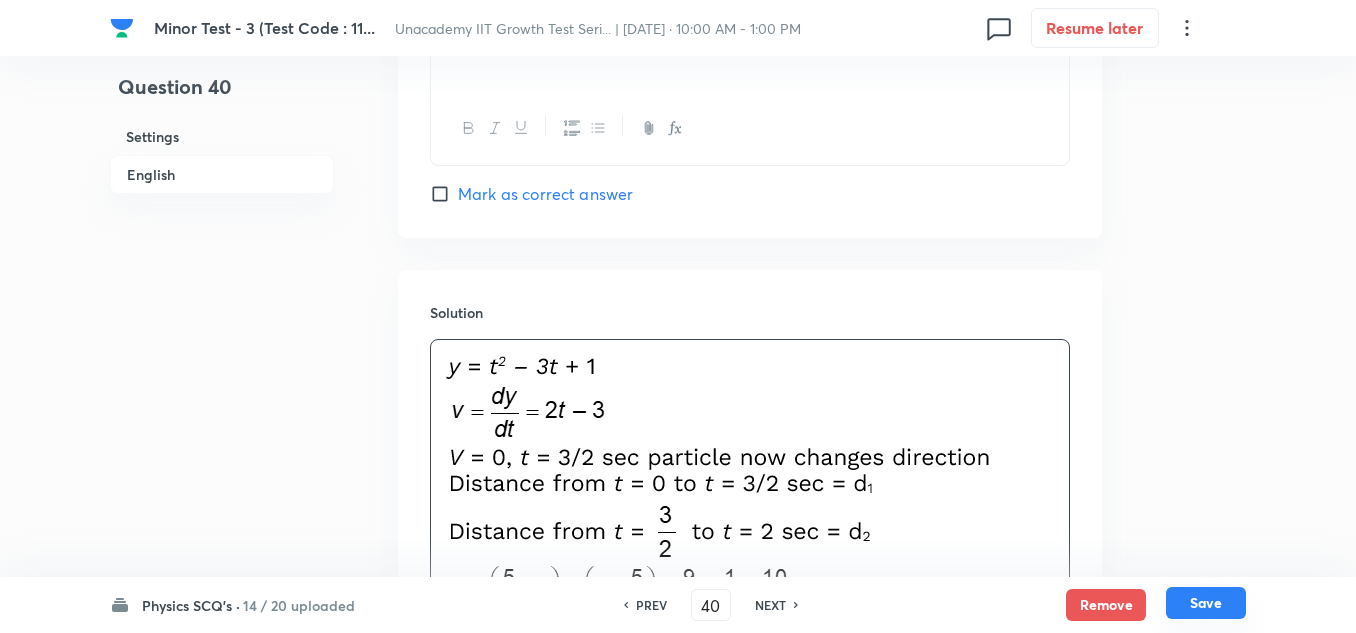 click on "Save" at bounding box center (1206, 603) 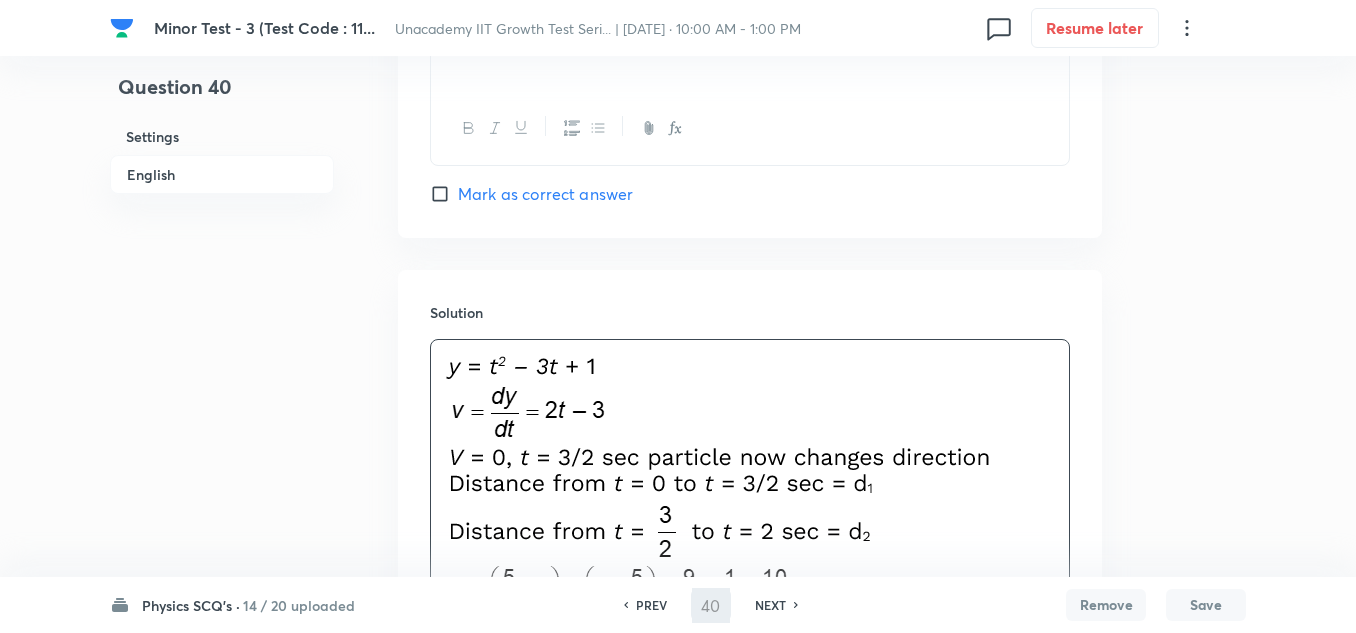 type on "41" 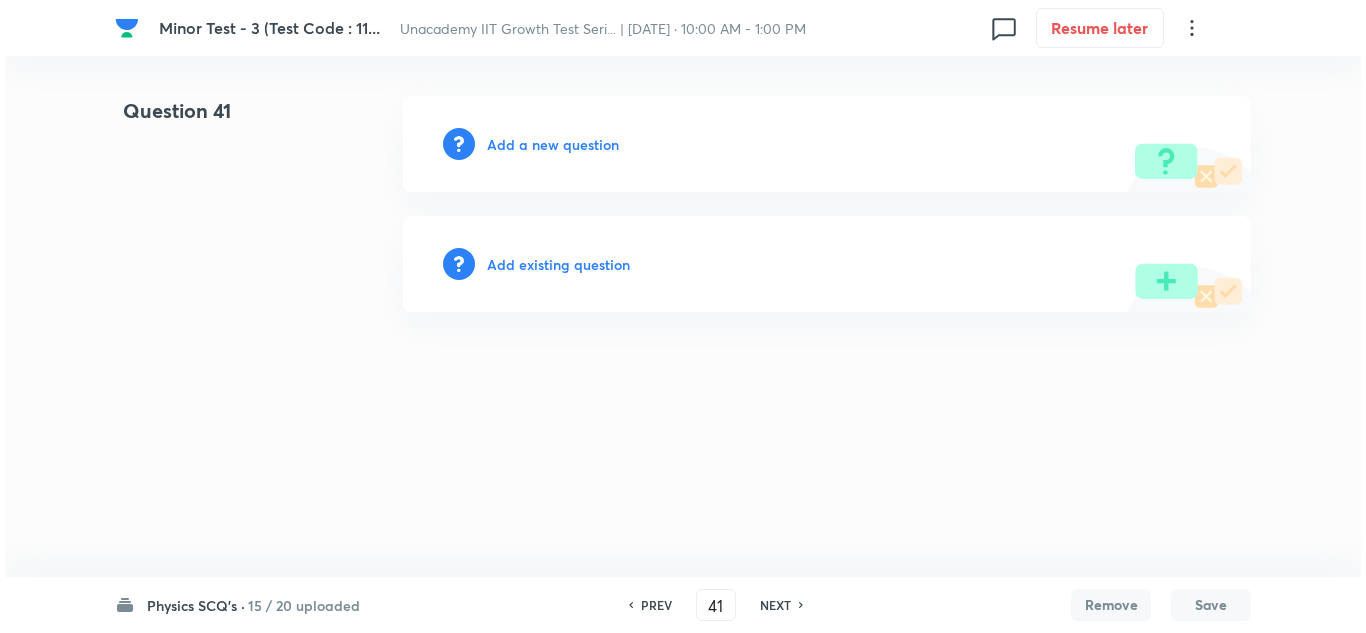 scroll, scrollTop: 0, scrollLeft: 0, axis: both 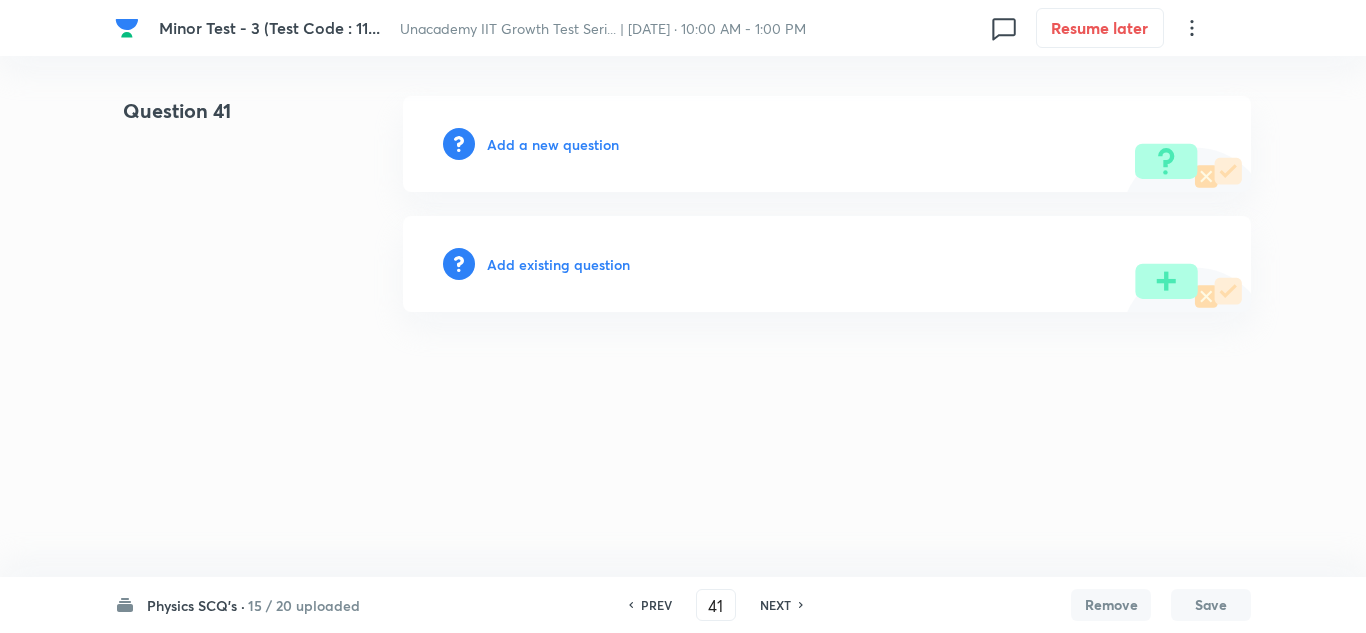 click on "Add a new question" at bounding box center (553, 144) 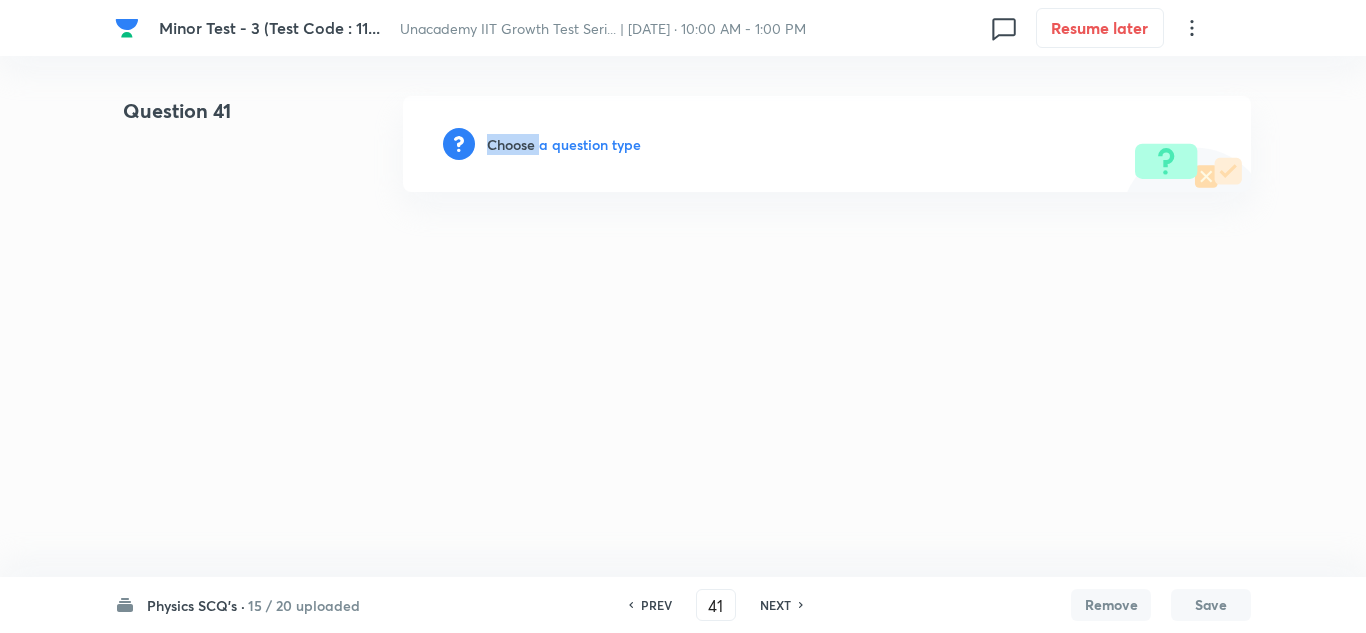 click on "Choose a question type" at bounding box center (564, 144) 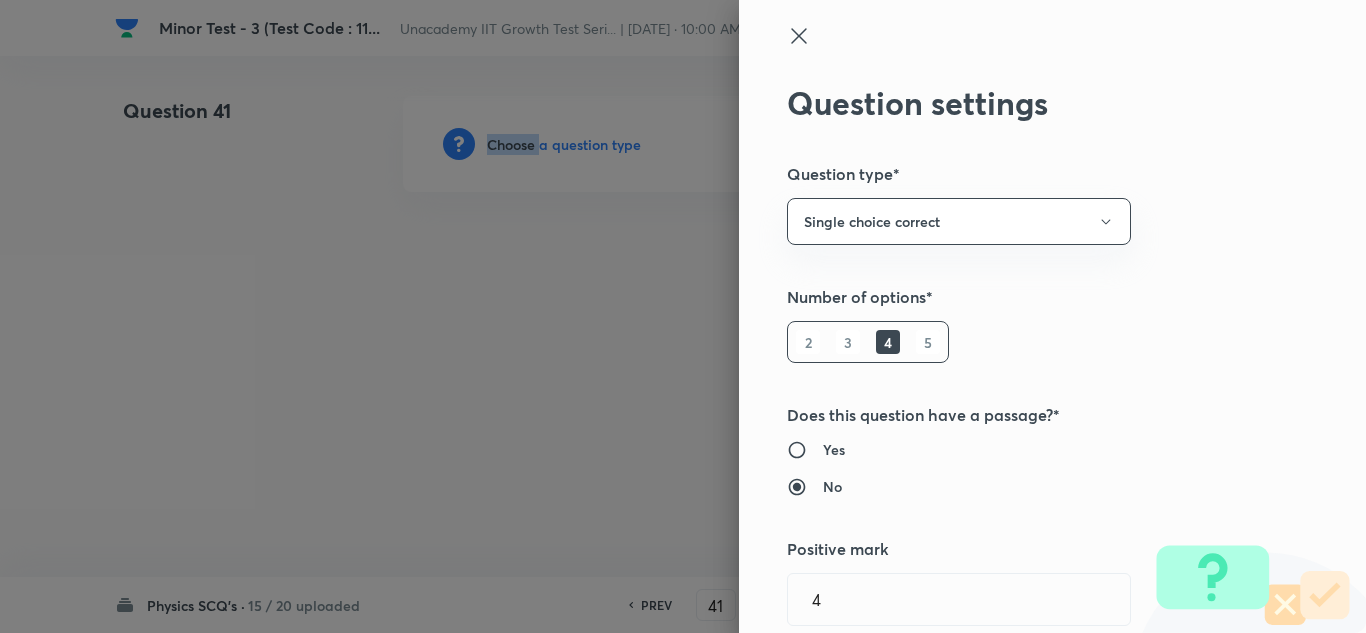 type 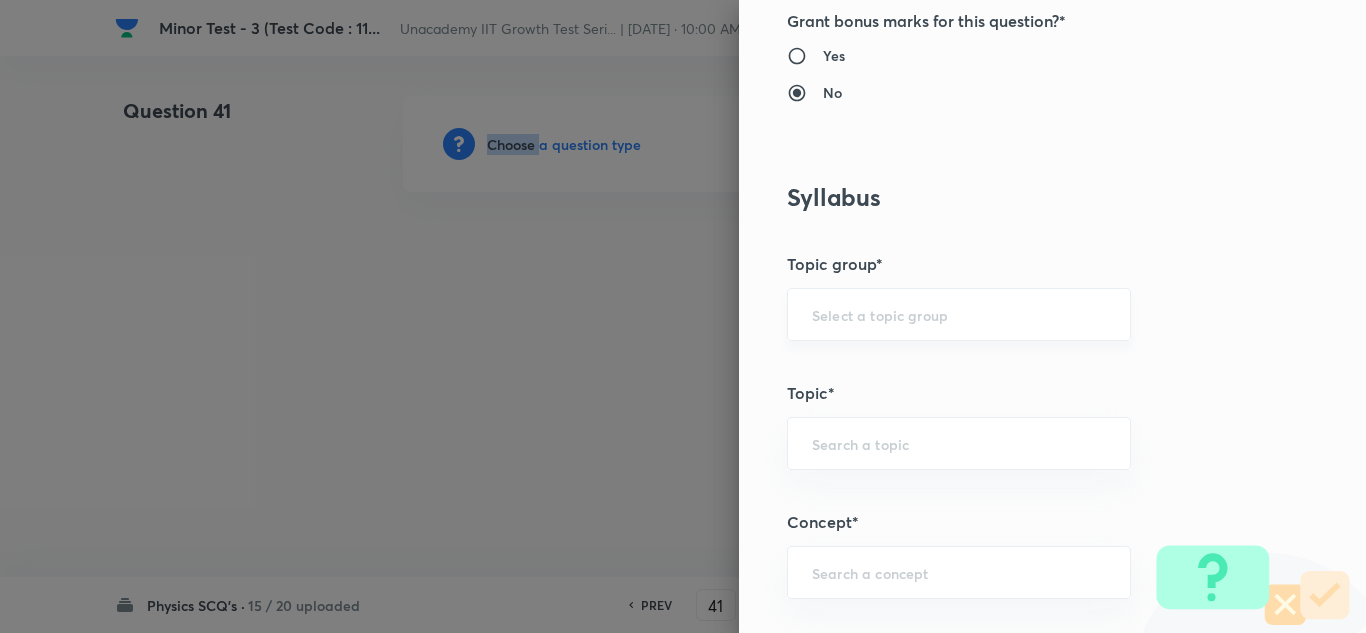 scroll, scrollTop: 1000, scrollLeft: 0, axis: vertical 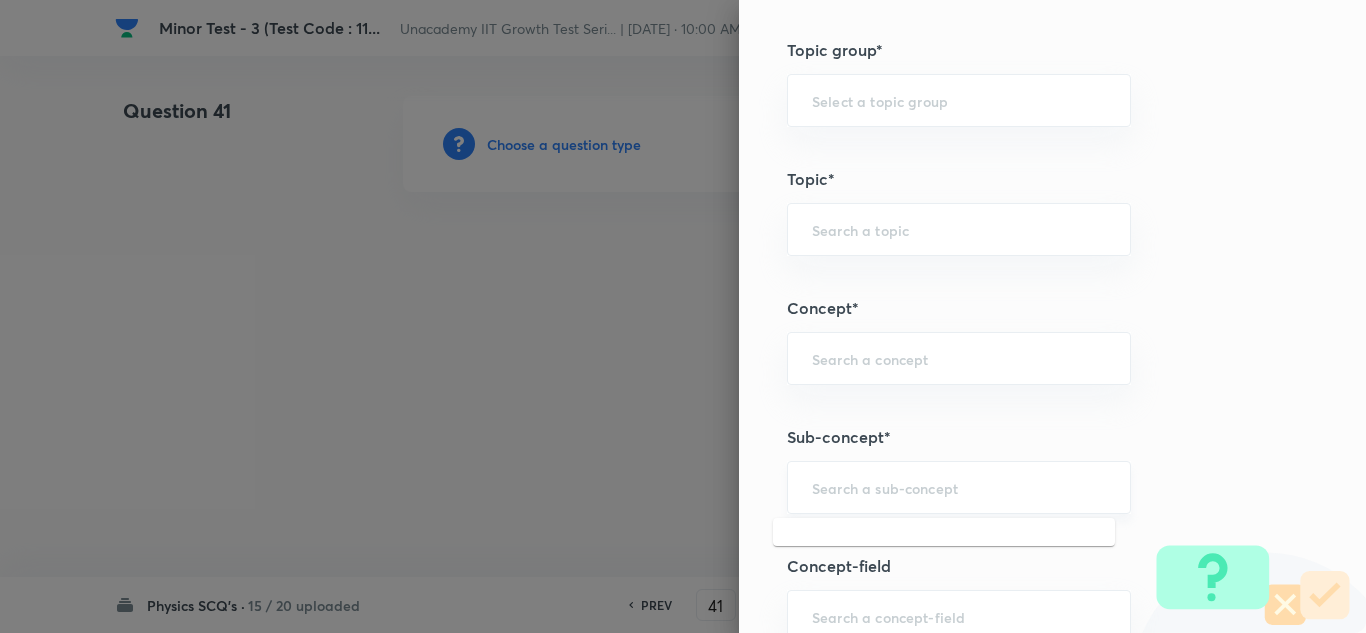 click at bounding box center [959, 487] 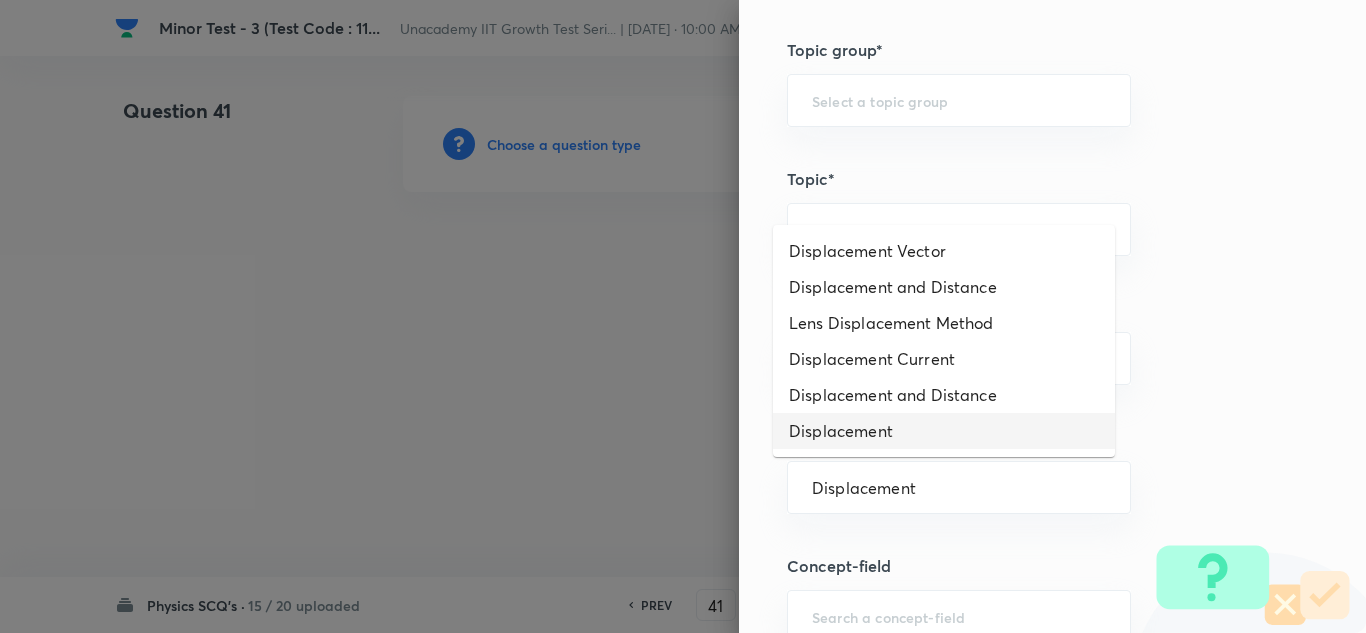 click on "Displacement" at bounding box center [944, 431] 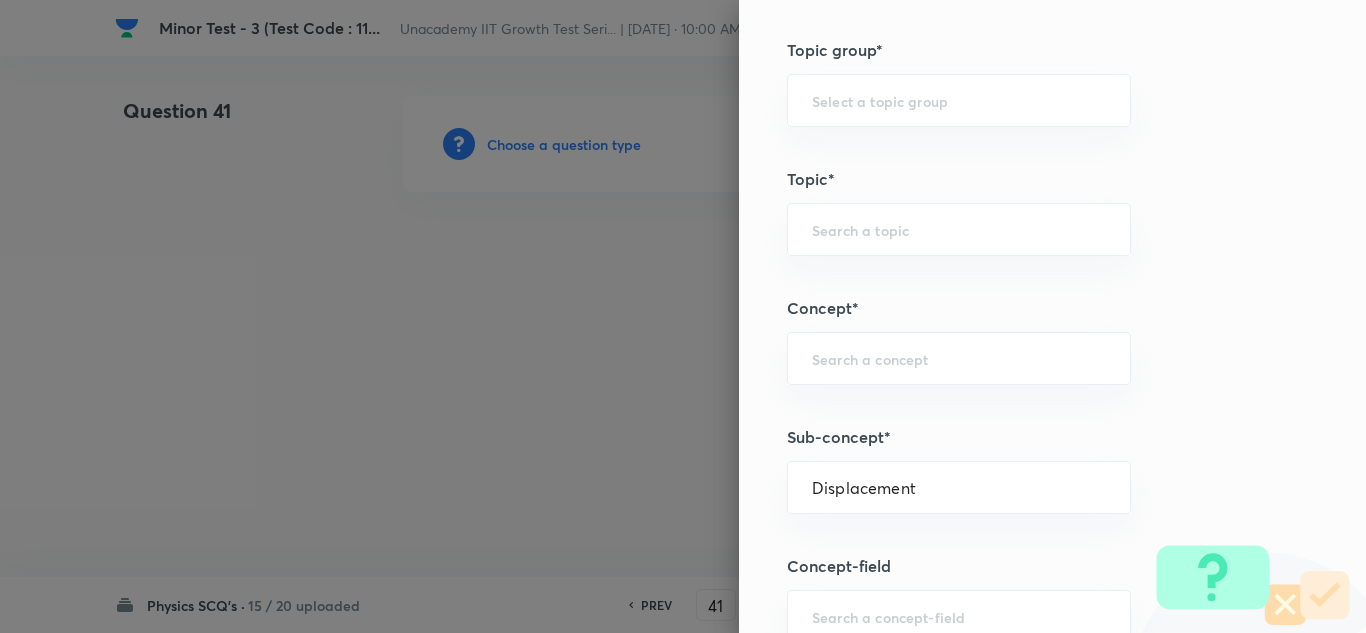 type on "Physics" 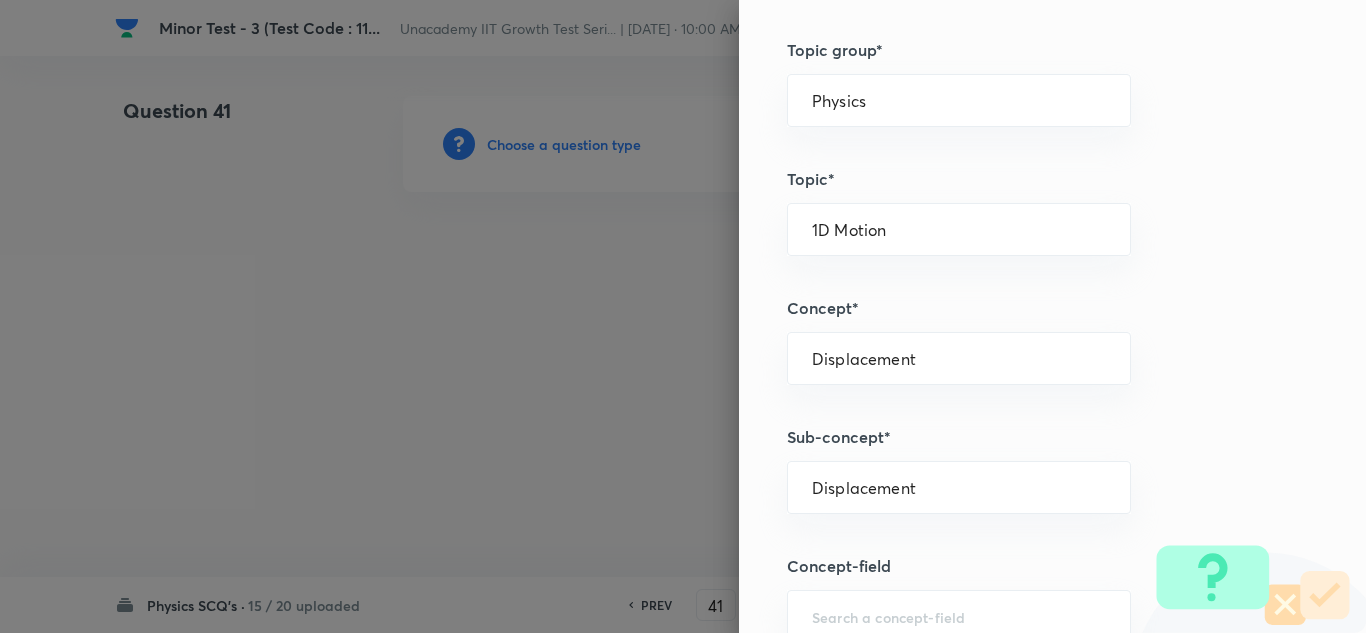 scroll, scrollTop: 1500, scrollLeft: 0, axis: vertical 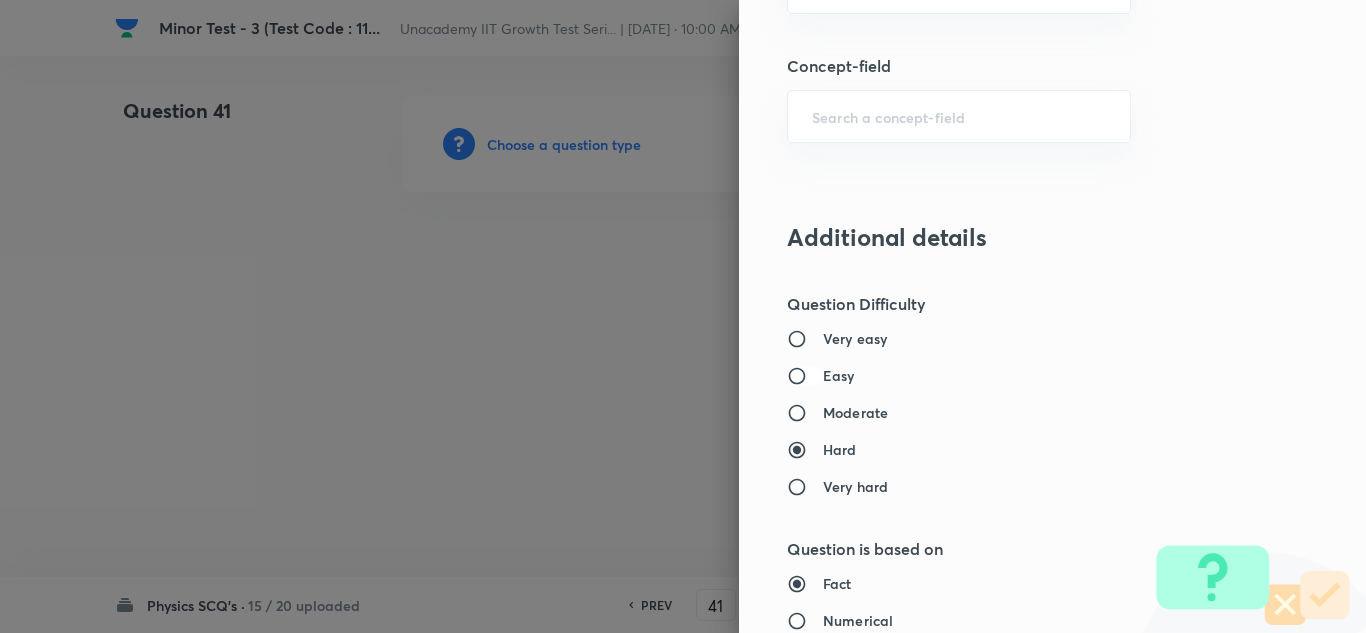 click on "Easy" at bounding box center (805, 376) 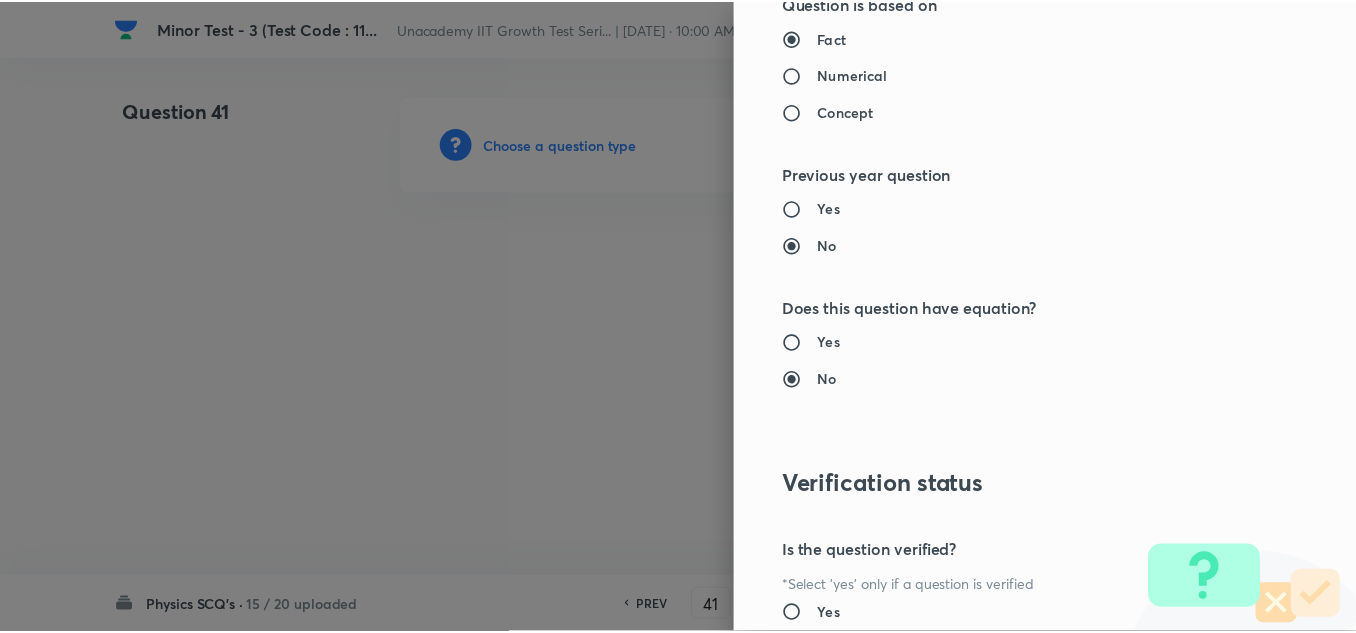 scroll, scrollTop: 2227, scrollLeft: 0, axis: vertical 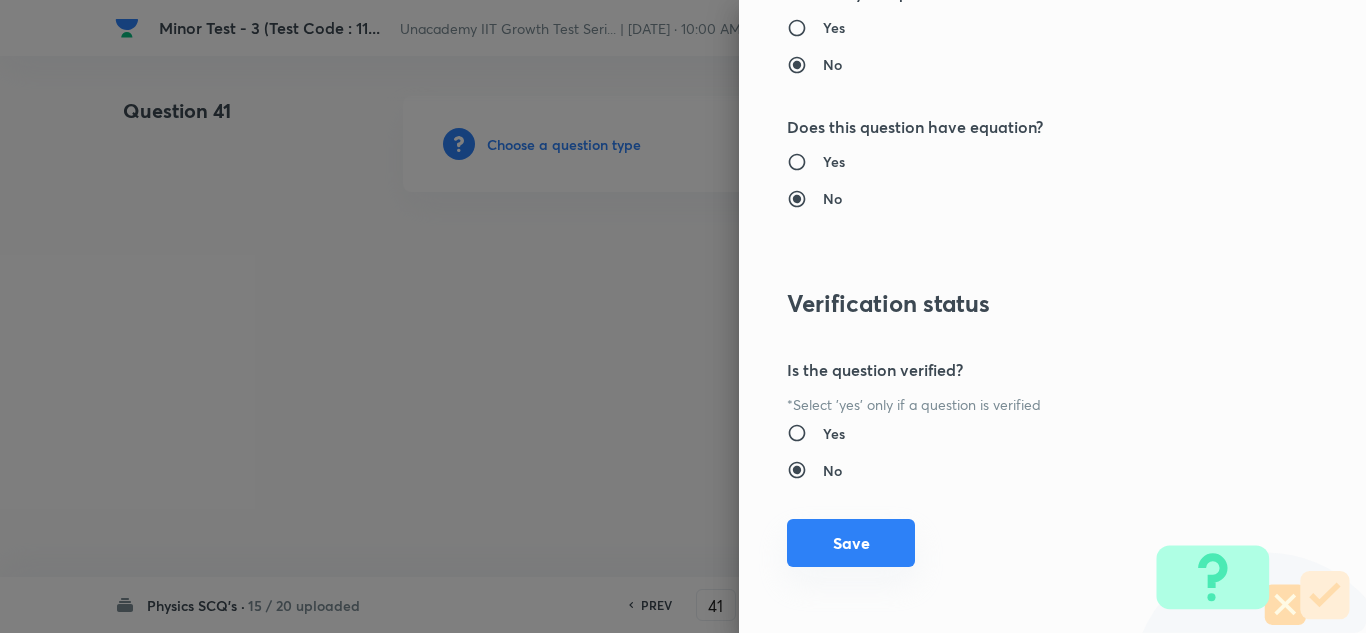 click on "Save" at bounding box center (851, 543) 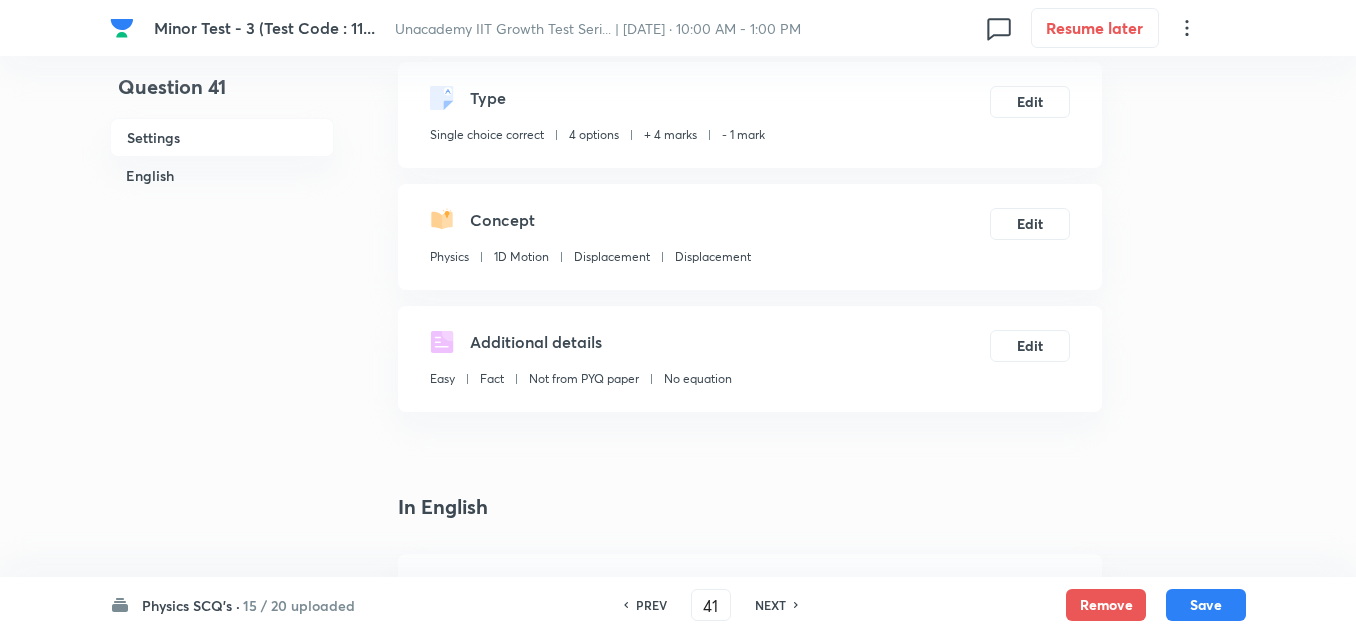 scroll, scrollTop: 400, scrollLeft: 0, axis: vertical 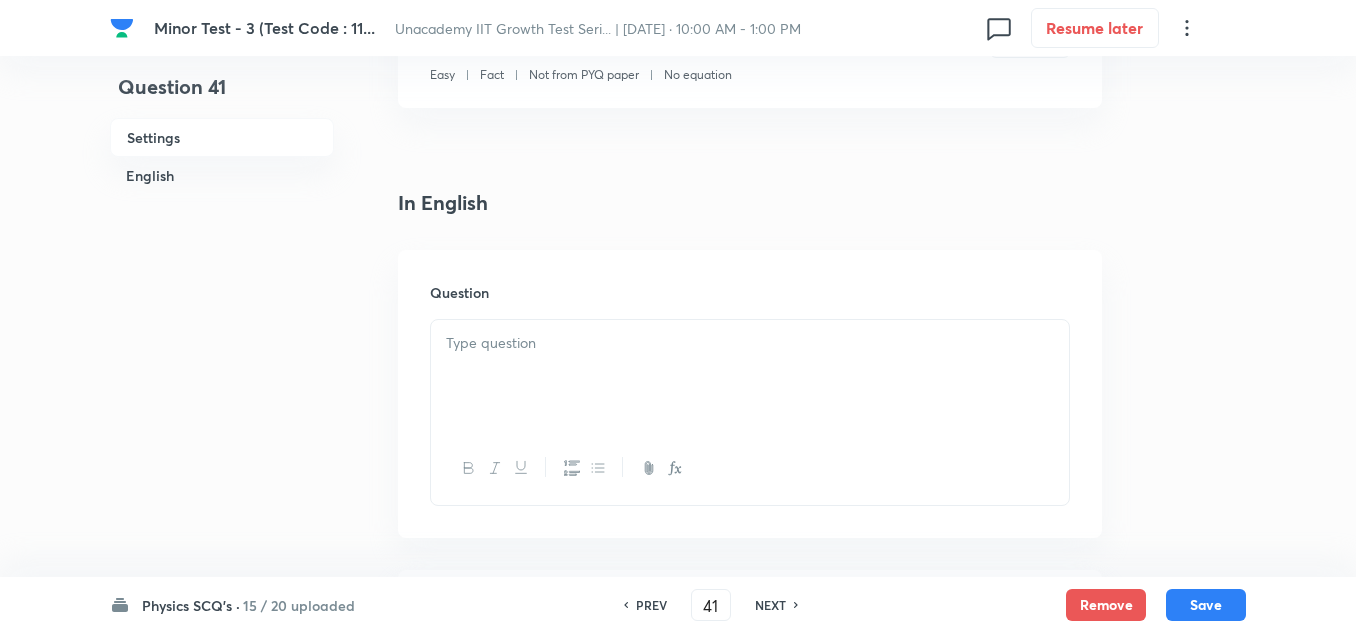 click at bounding box center (750, 376) 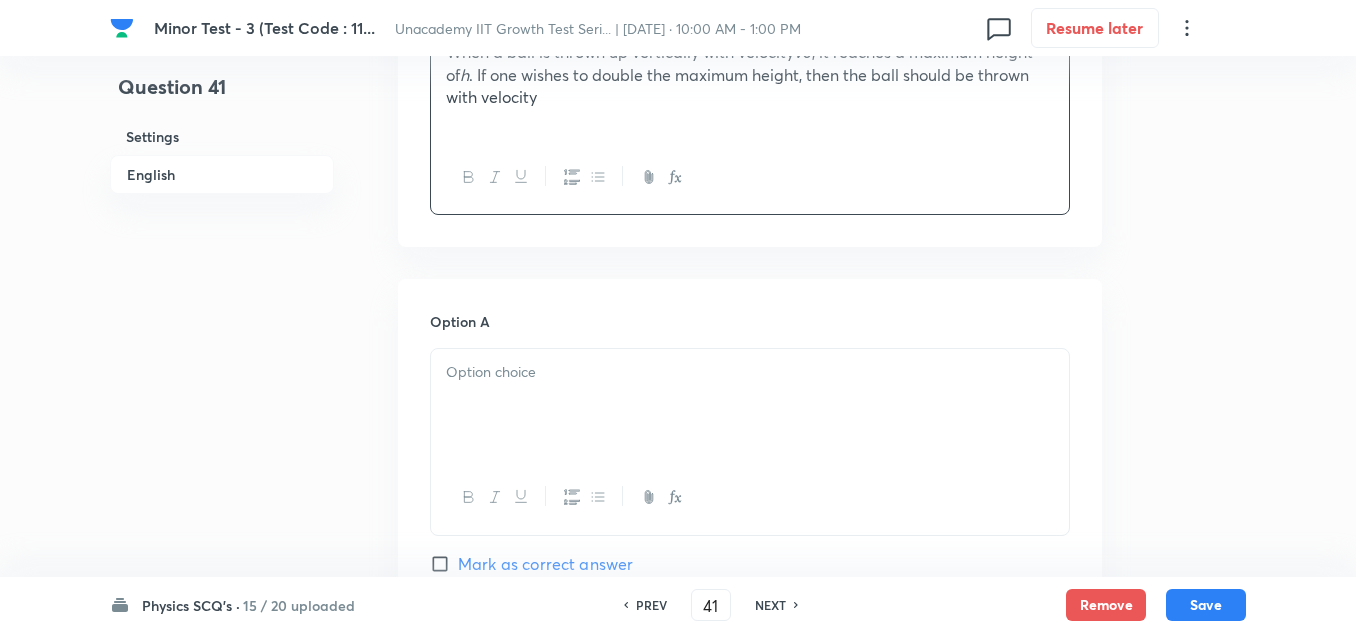 scroll, scrollTop: 700, scrollLeft: 0, axis: vertical 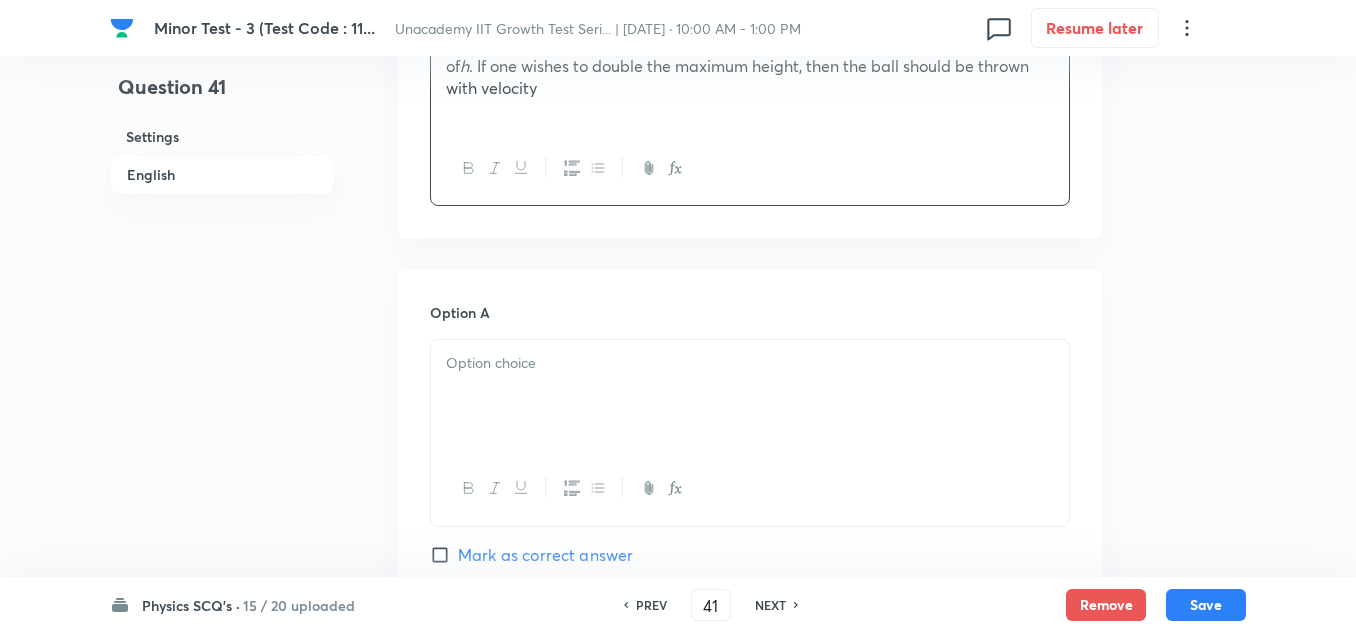 click at bounding box center (750, 363) 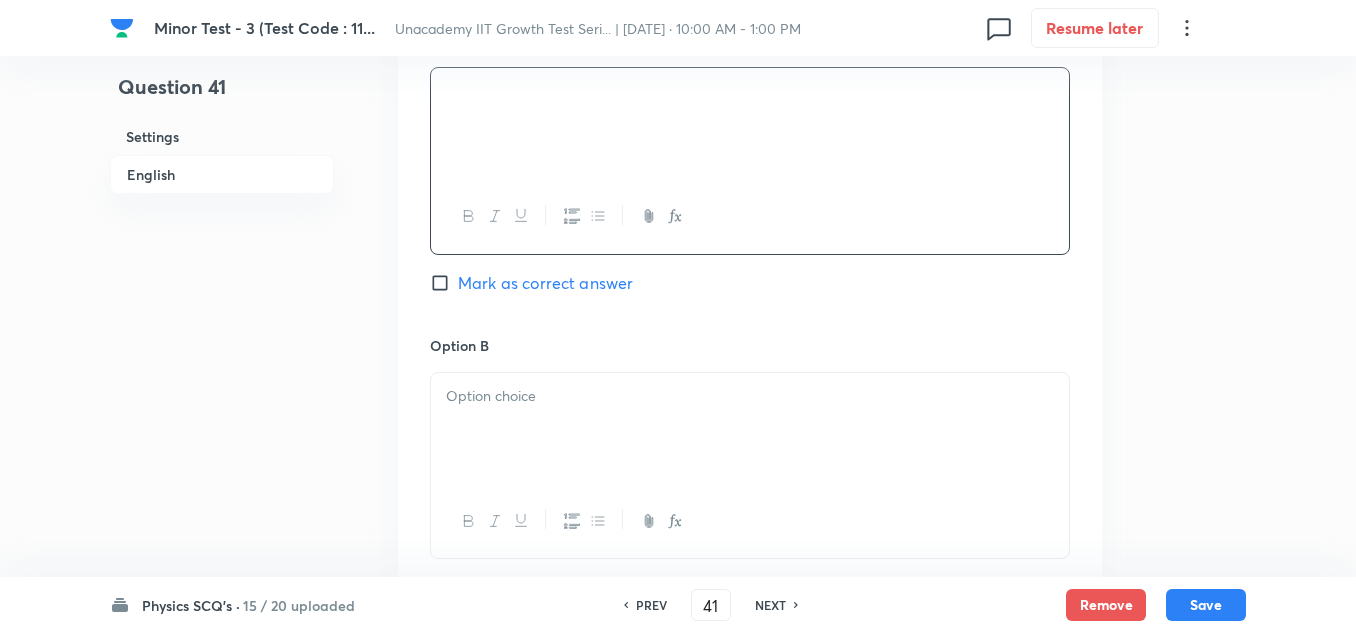 scroll, scrollTop: 1000, scrollLeft: 0, axis: vertical 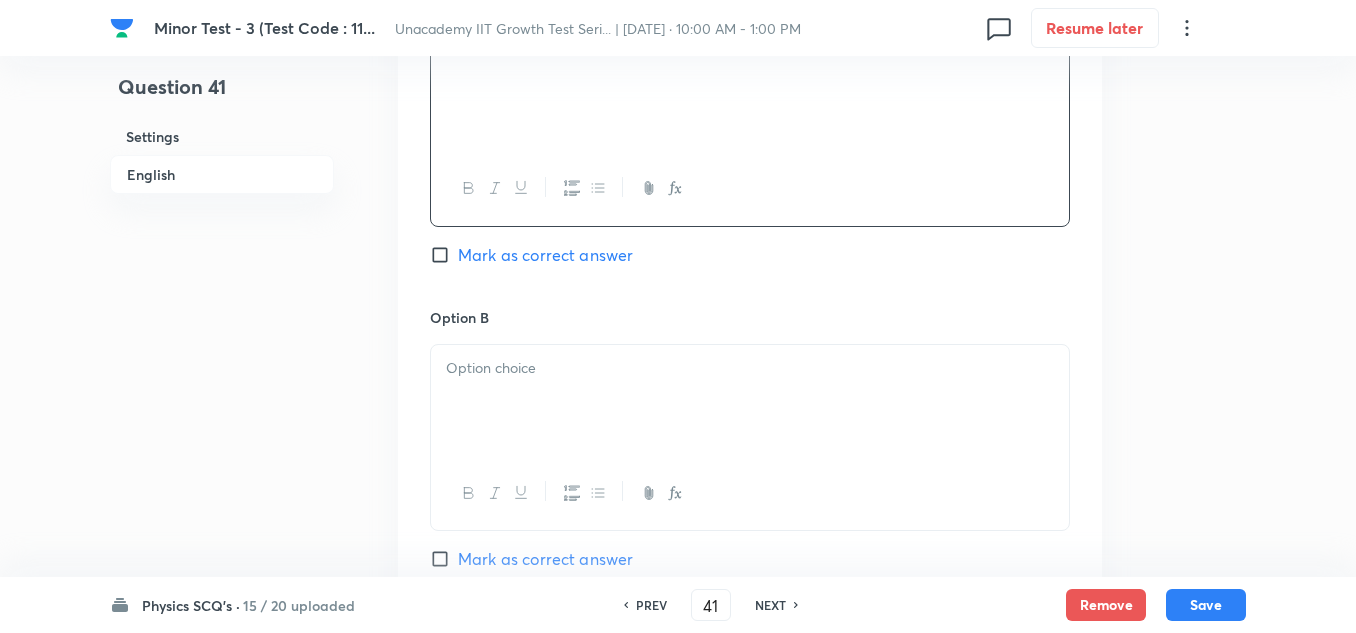 click at bounding box center [750, 401] 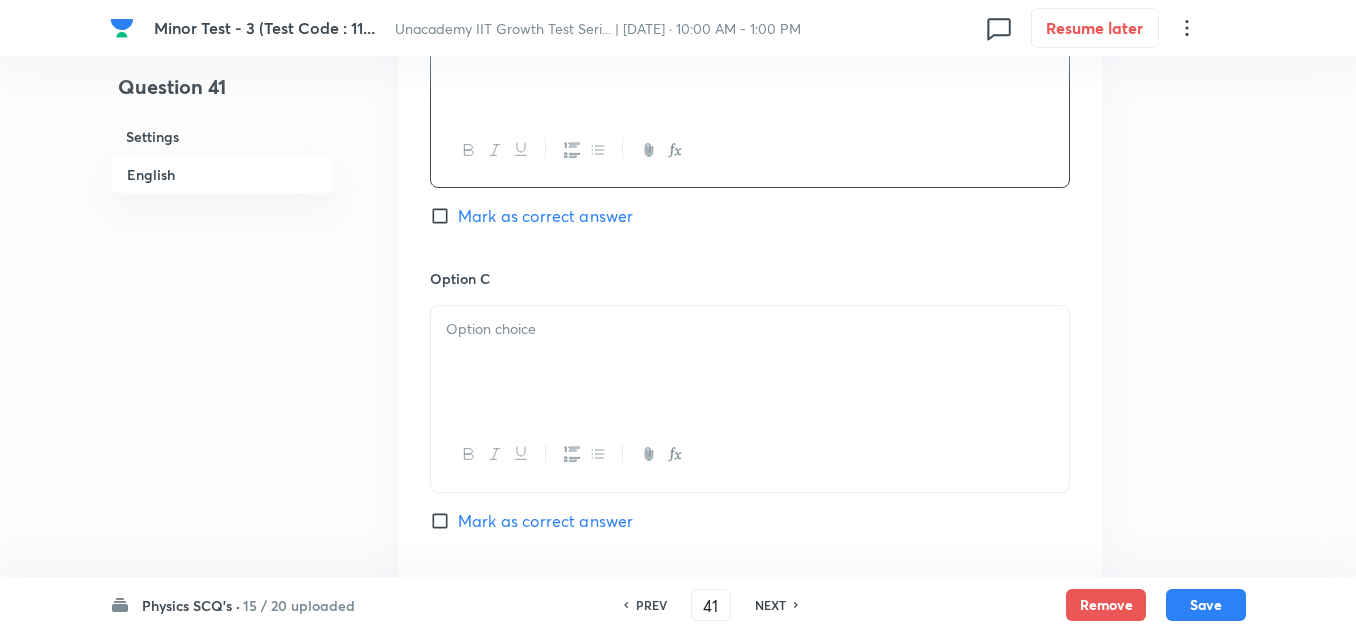 scroll, scrollTop: 1400, scrollLeft: 0, axis: vertical 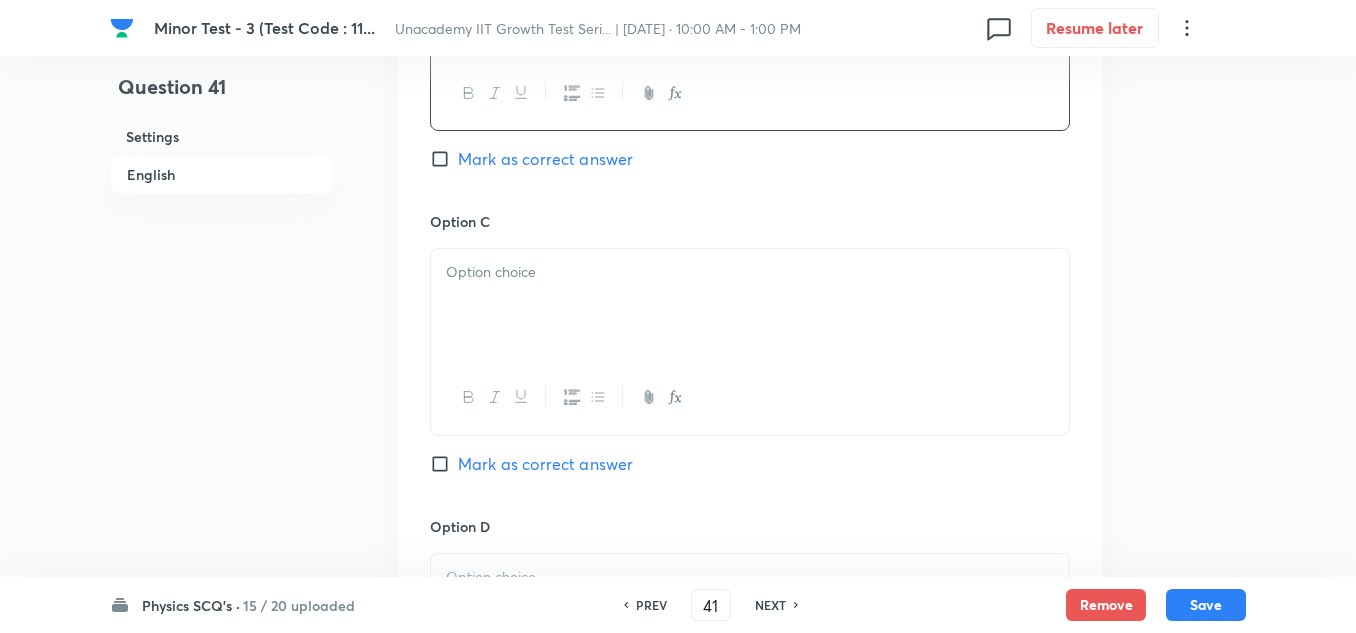 click at bounding box center (750, 305) 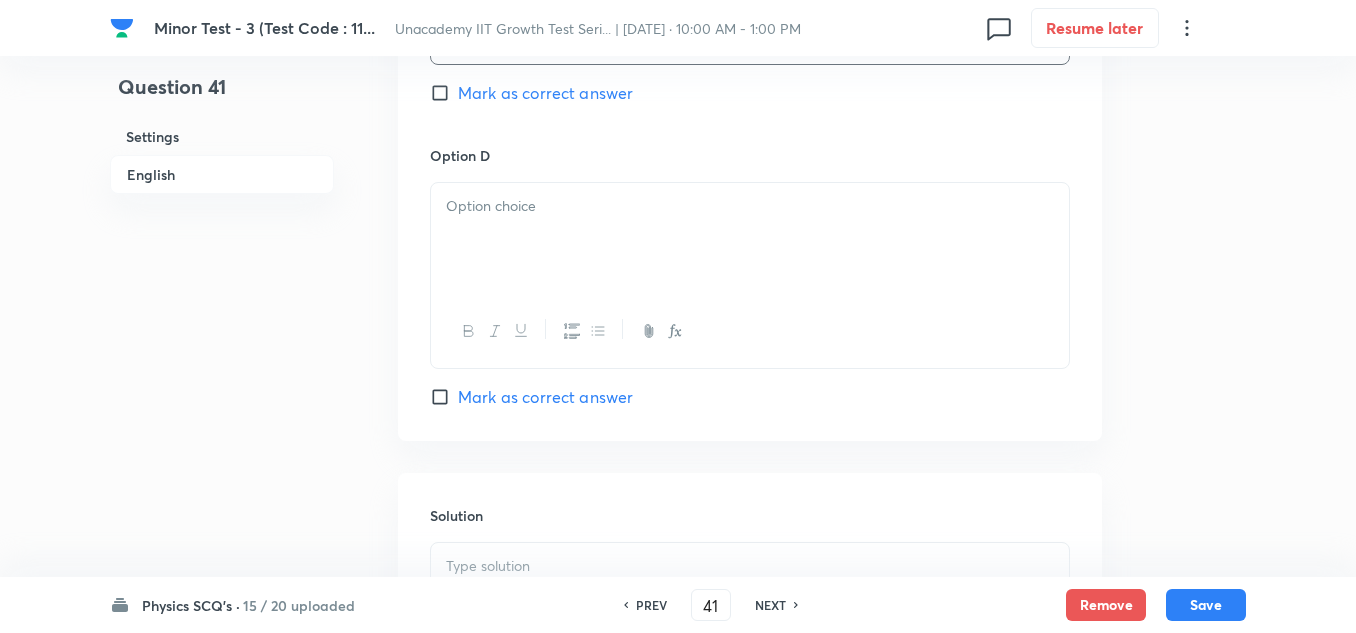 scroll, scrollTop: 1800, scrollLeft: 0, axis: vertical 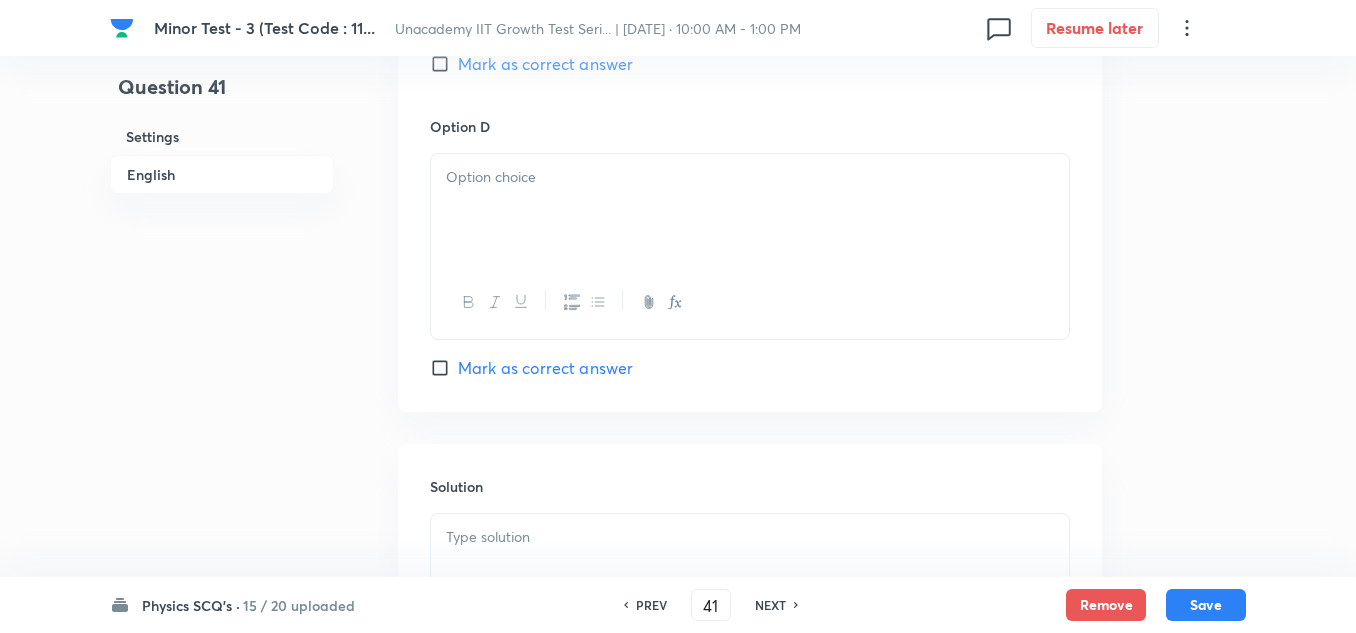click at bounding box center (750, 210) 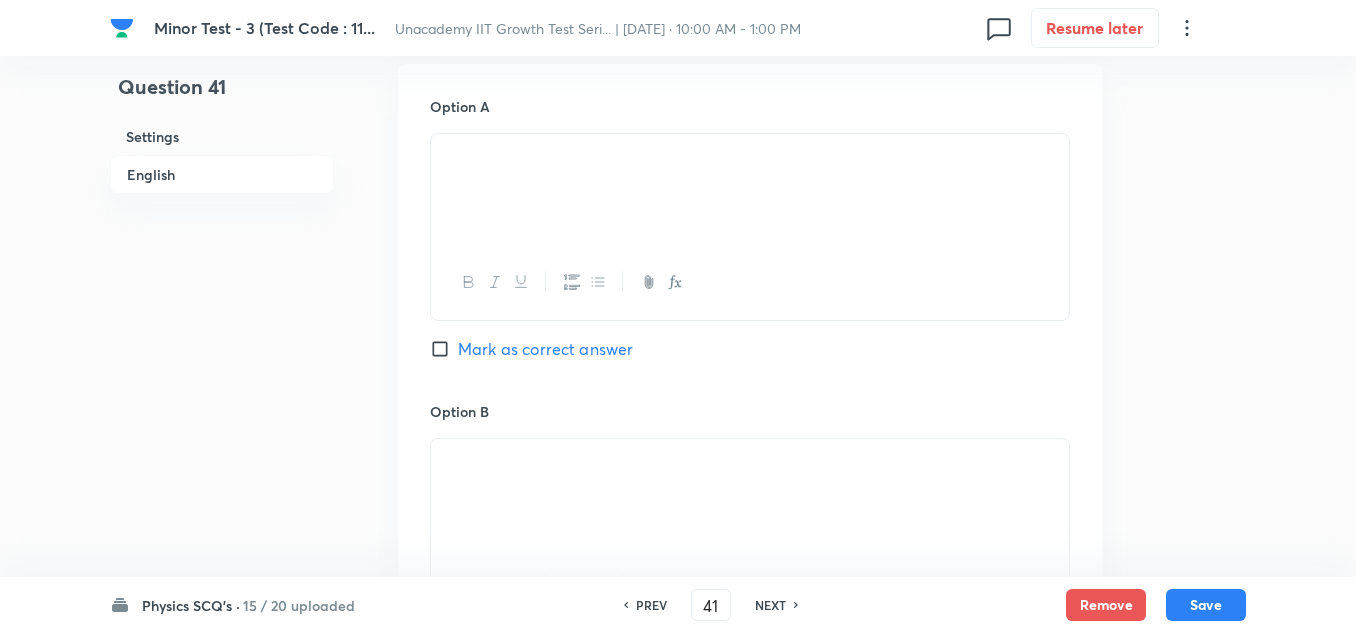 scroll, scrollTop: 900, scrollLeft: 0, axis: vertical 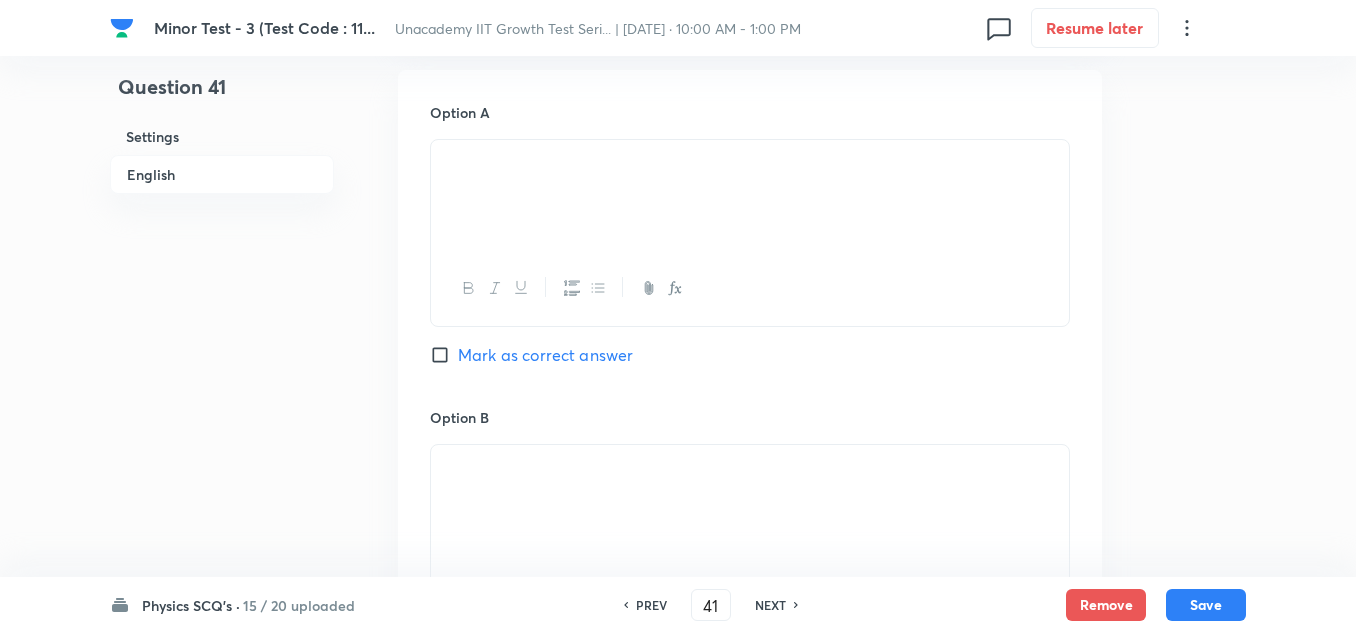 click on "Mark as correct answer" at bounding box center (545, 355) 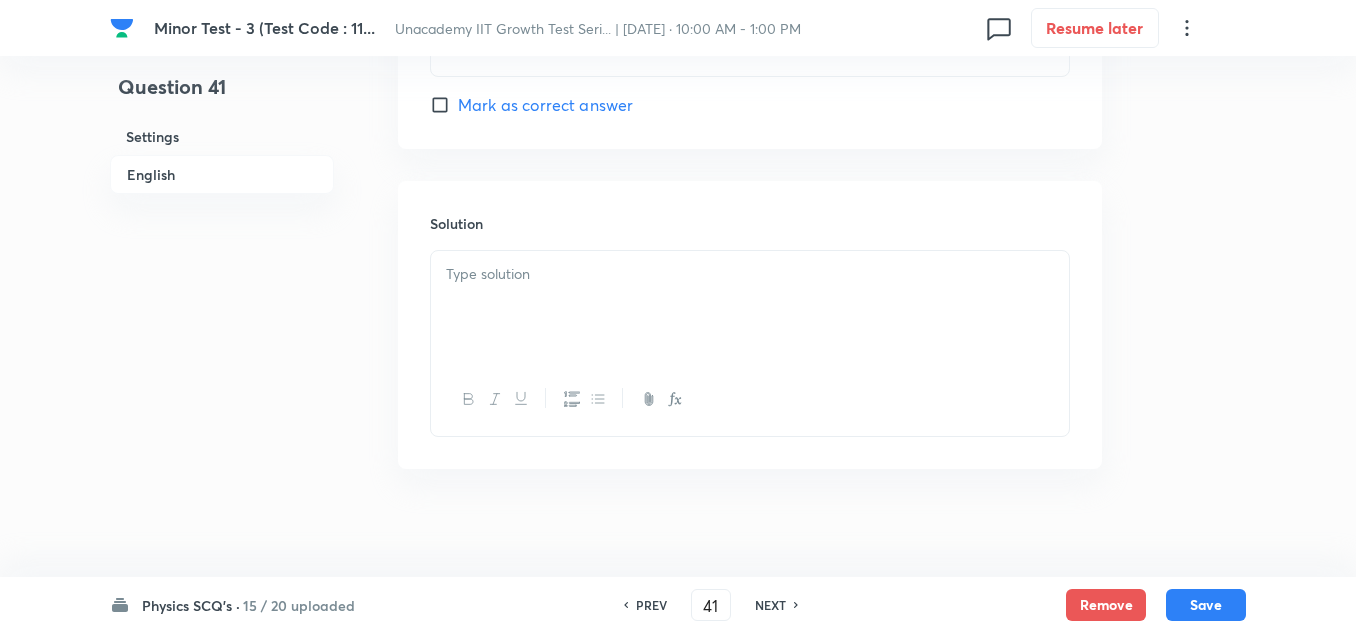 scroll, scrollTop: 2075, scrollLeft: 0, axis: vertical 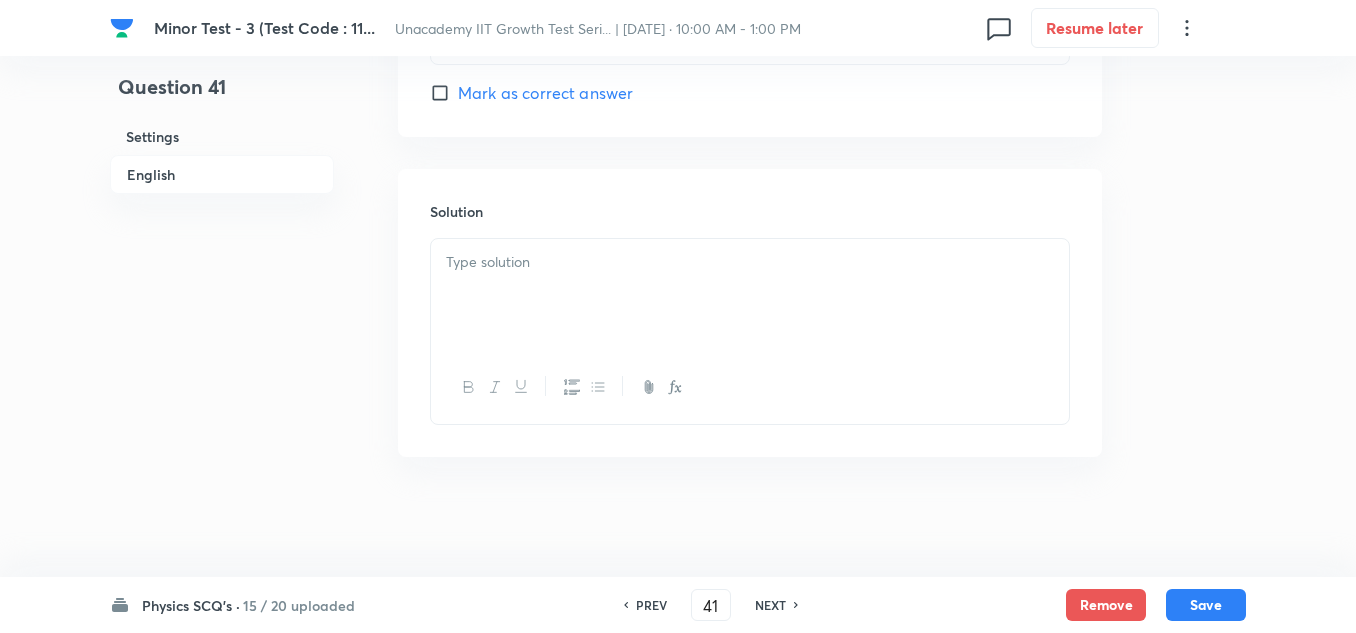 click at bounding box center [750, 295] 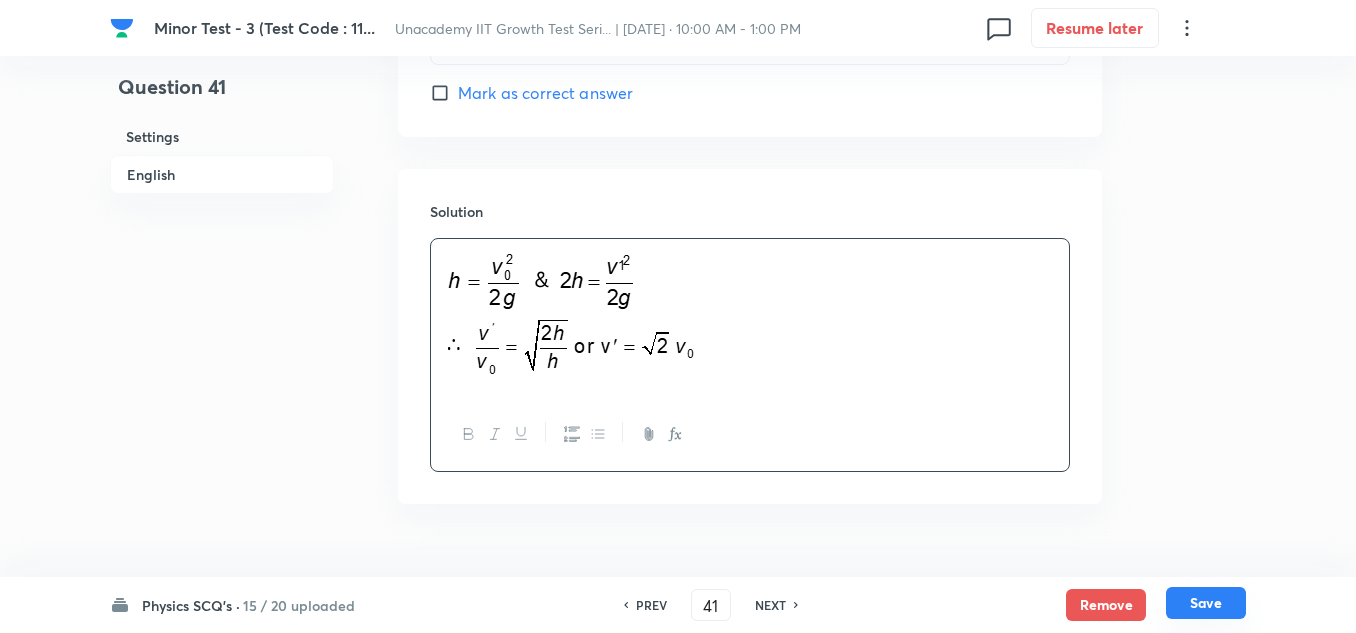 click on "Save" at bounding box center (1206, 603) 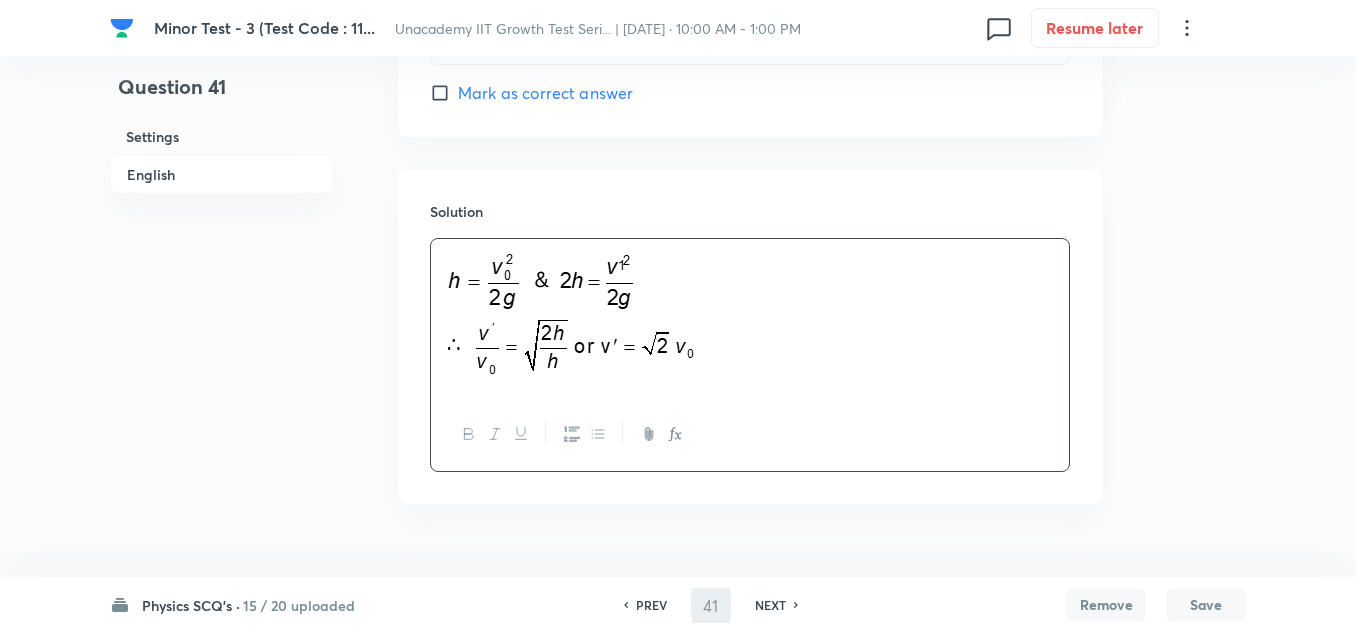 type on "42" 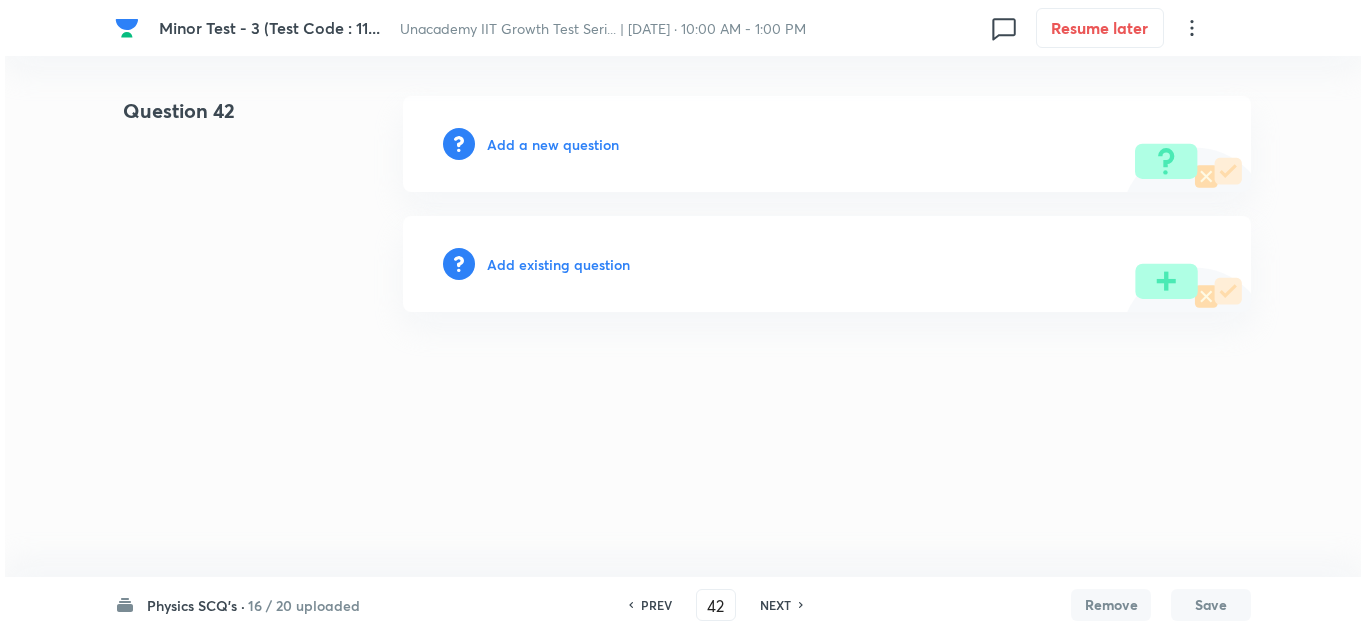 scroll, scrollTop: 0, scrollLeft: 0, axis: both 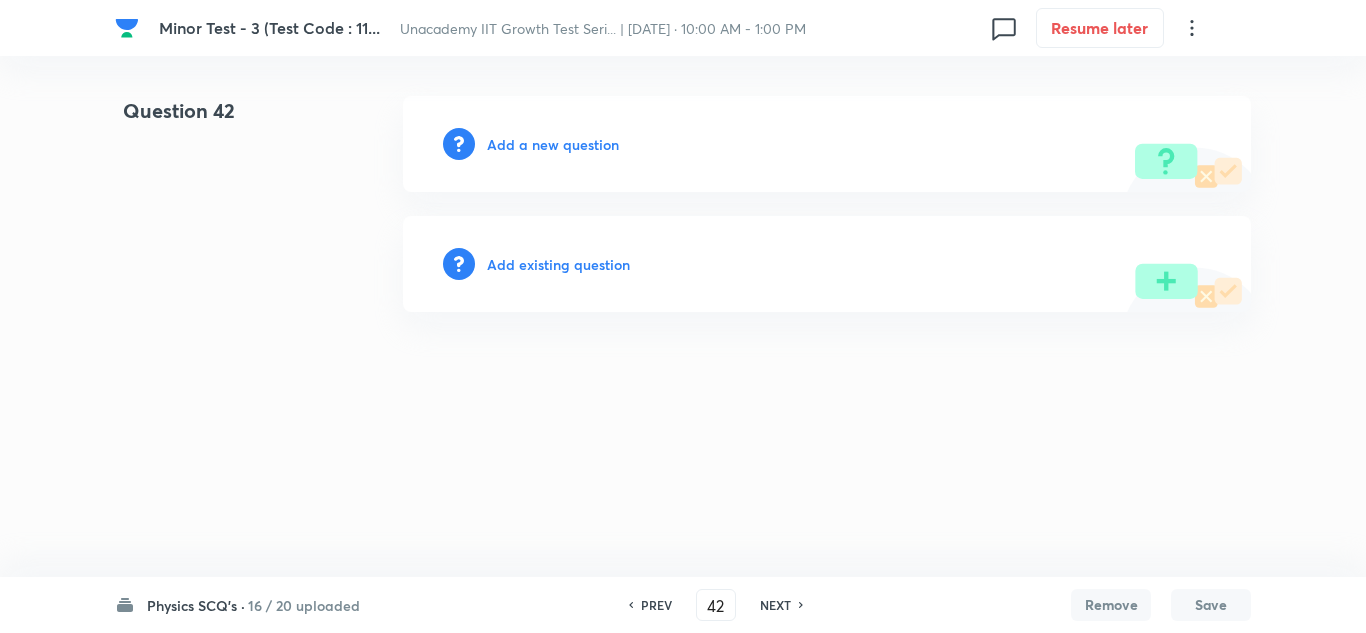click on "Add a new question" at bounding box center (553, 144) 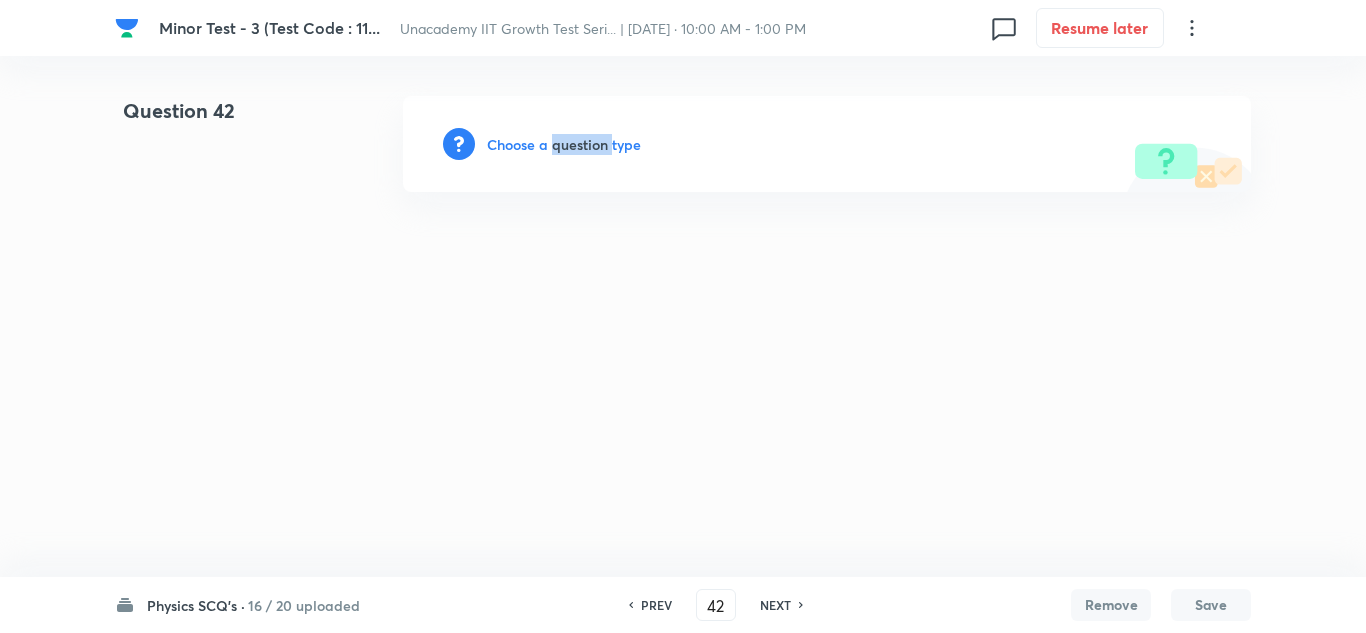 click on "Choose a question type" at bounding box center [564, 144] 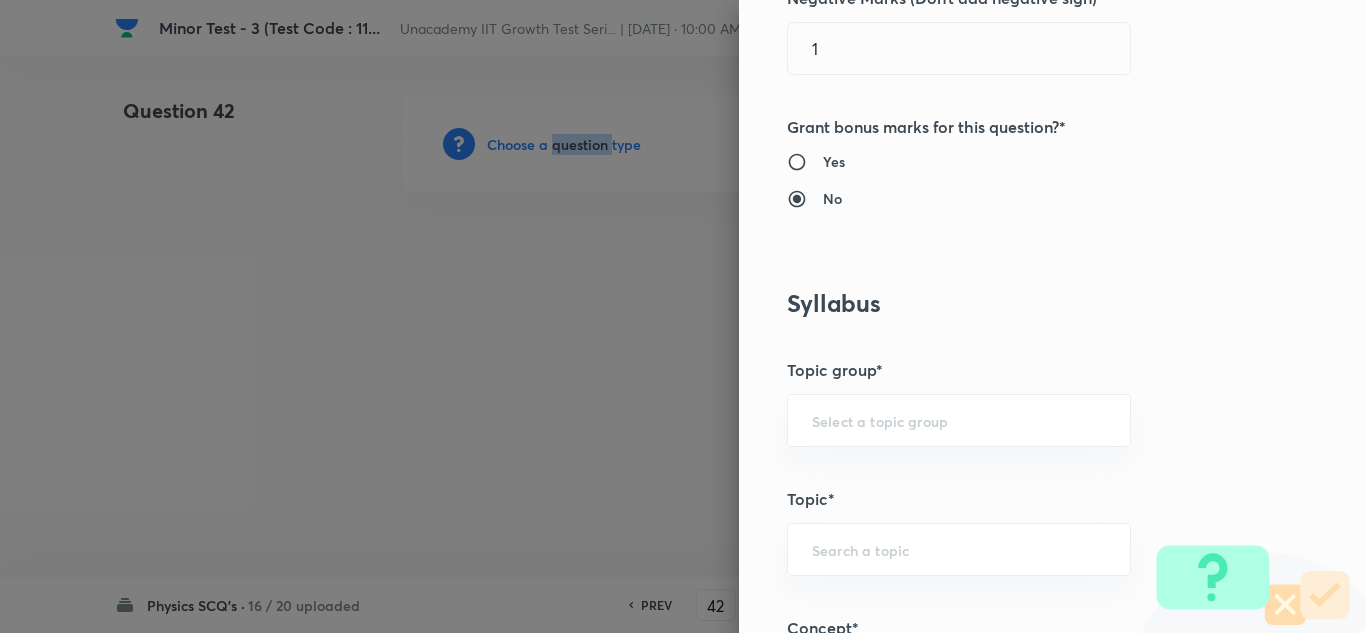 scroll, scrollTop: 1000, scrollLeft: 0, axis: vertical 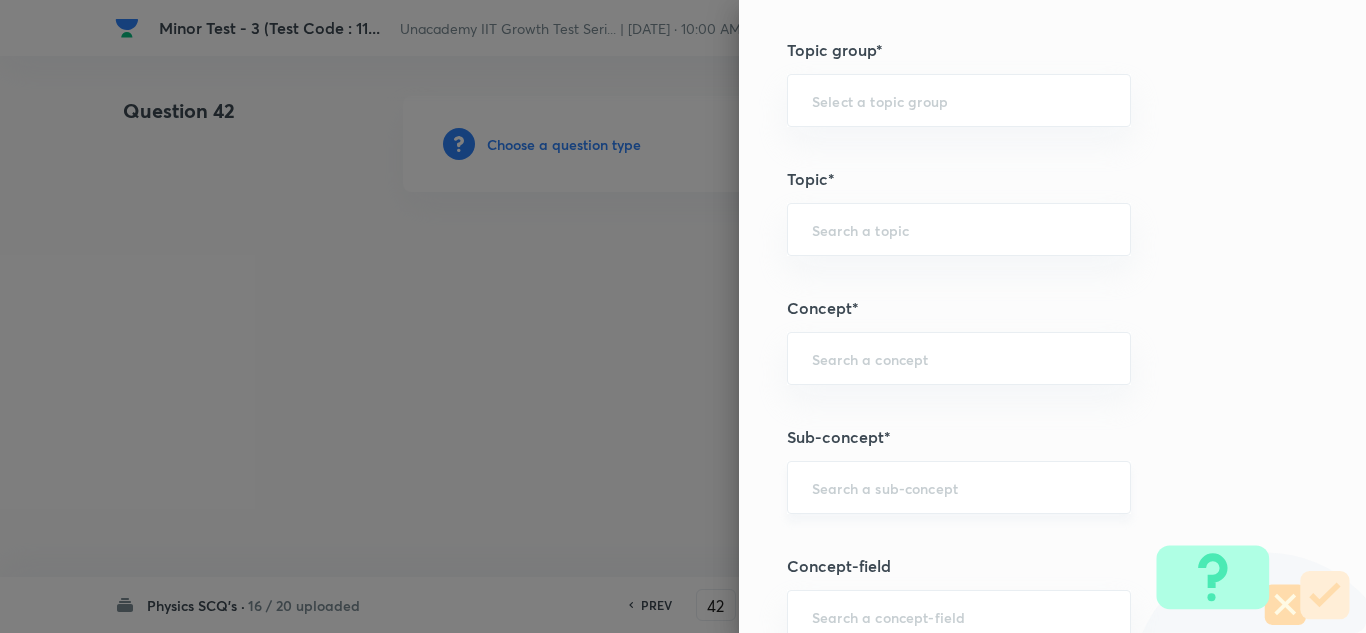 click at bounding box center [959, 487] 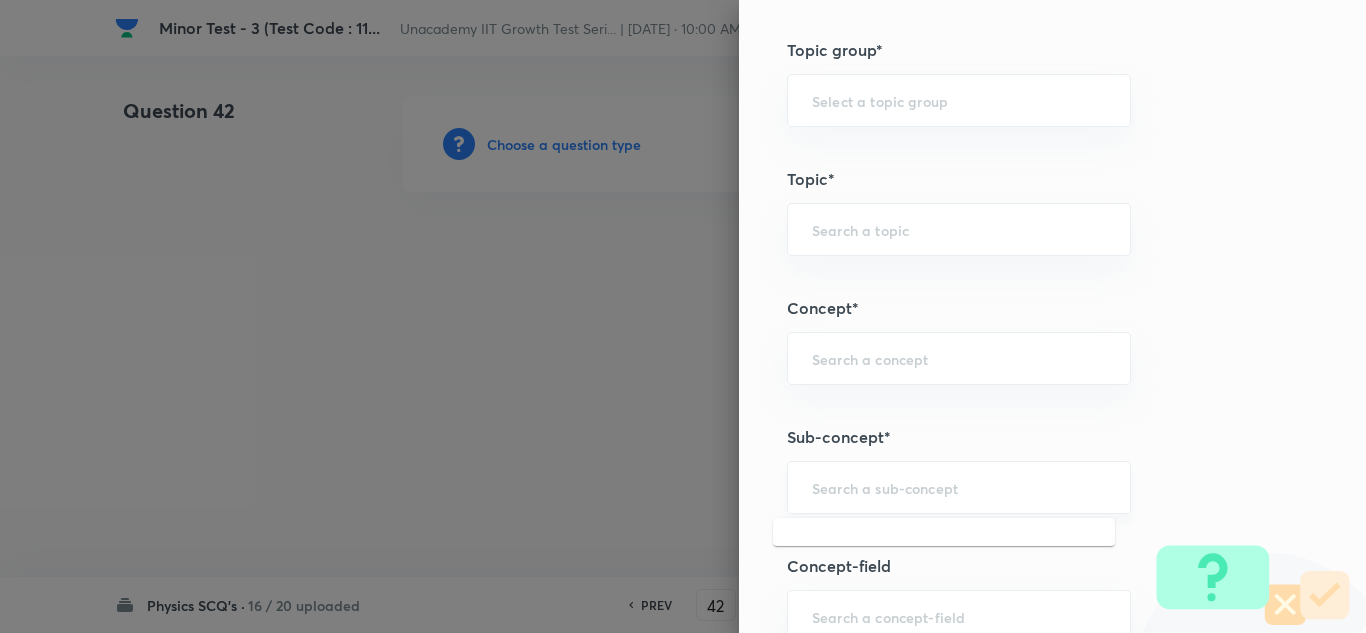 paste on "Speed" 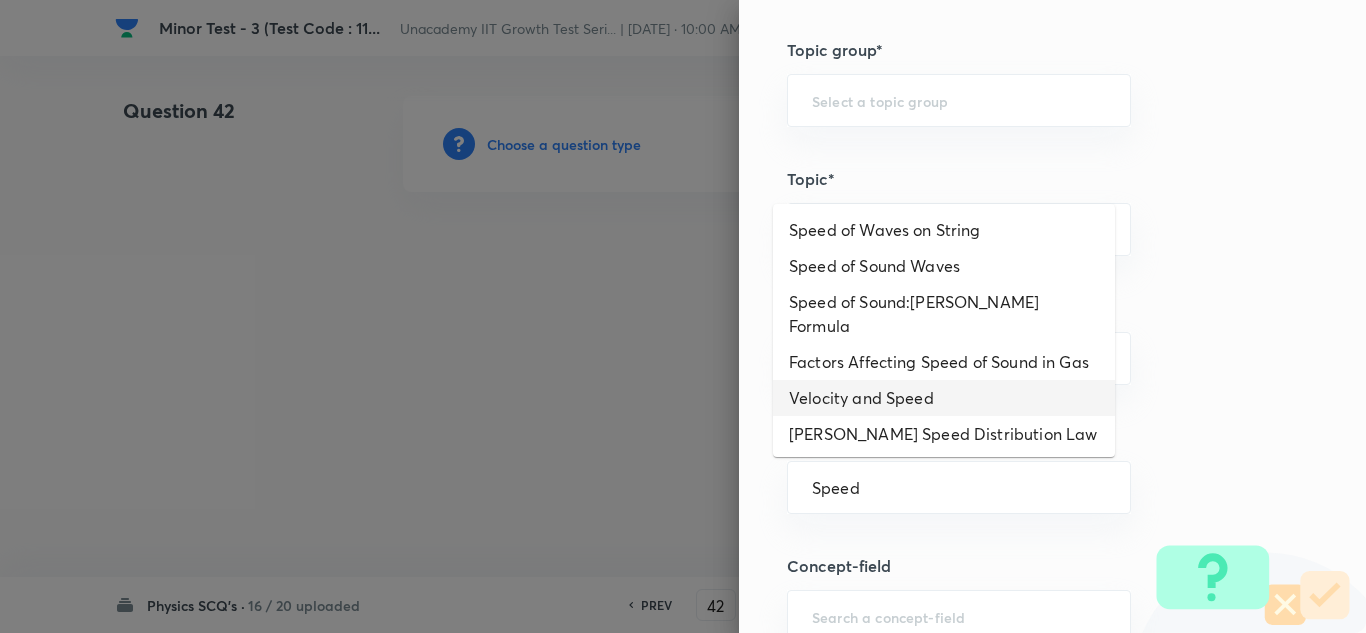 click on "Velocity and Speed" at bounding box center [944, 398] 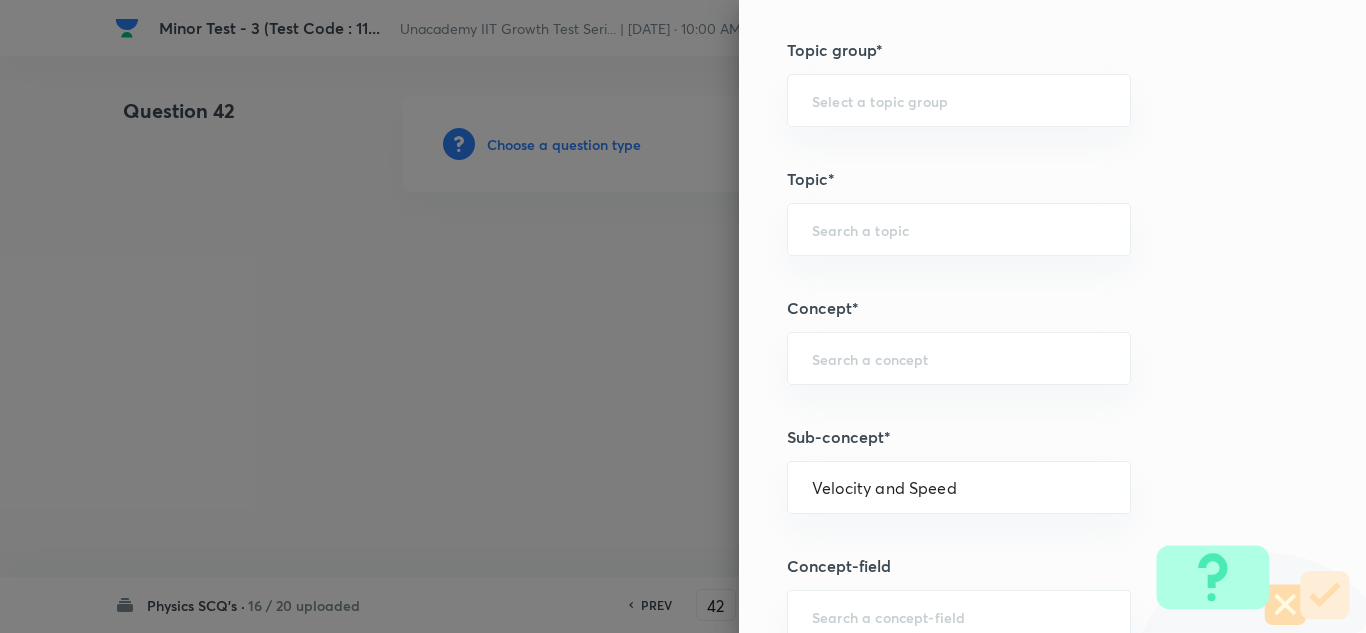 type on "Physics" 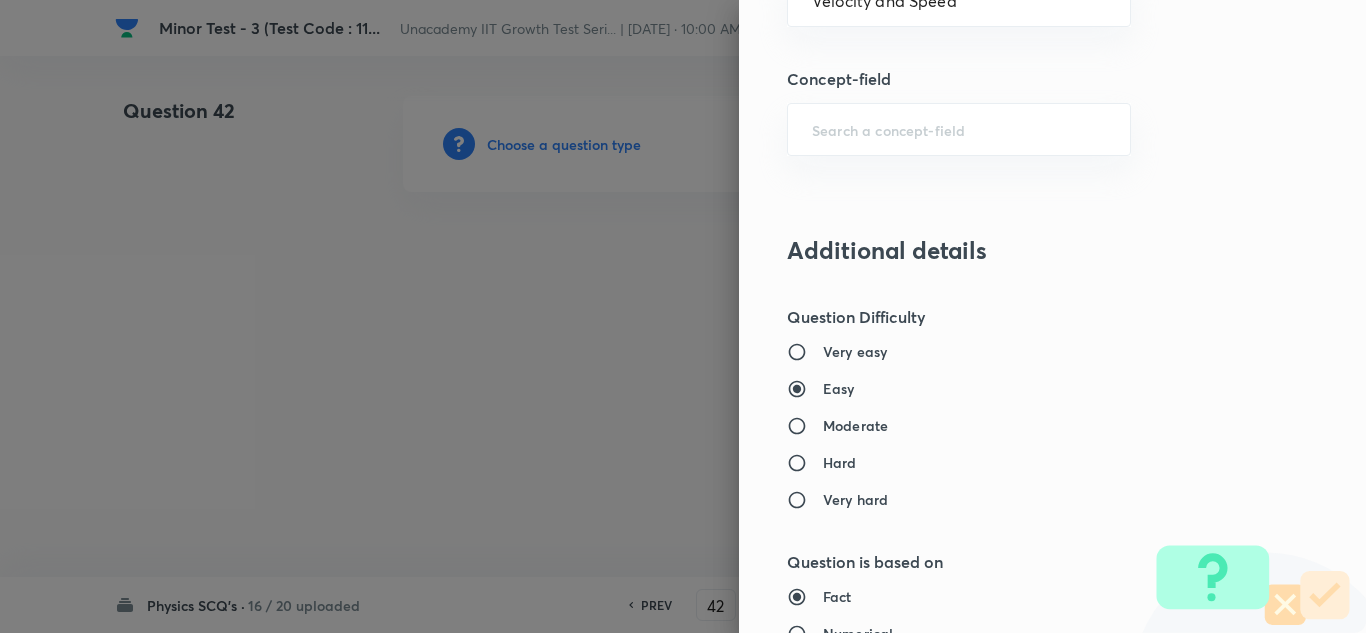 scroll, scrollTop: 1500, scrollLeft: 0, axis: vertical 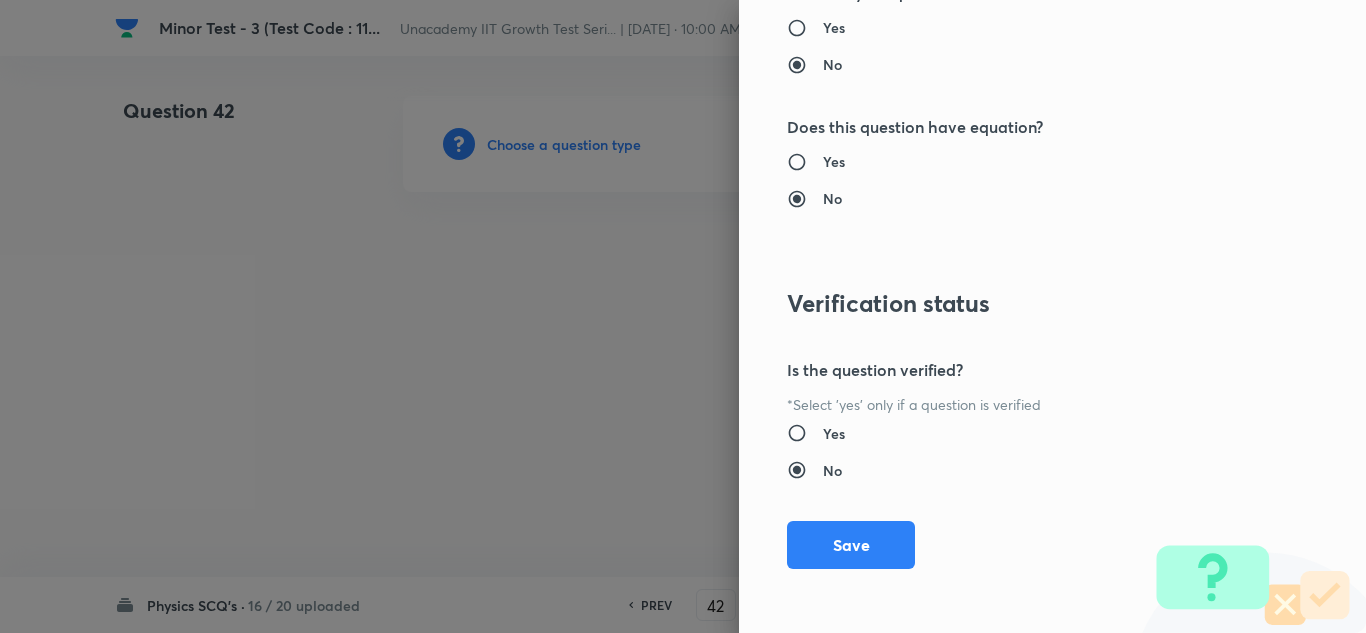 click on "Question settings Question type* Single choice correct Number of options* 2 3 4 5 Does this question have a passage?* Yes No Positive mark 4 ​ Negative Marks (Don’t add negative sign) 1 ​ Grant bonus marks for this question?* Yes No Syllabus Topic group* Physics ​ Topic* Mechanics ​ Concept* Kinematics ​ Sub-concept* Velocity and Speed ​ Concept-field ​ Additional details Question Difficulty Very easy Easy Moderate Hard Very hard Question is based on Fact Numerical Concept Previous year question Yes No Does this question have equation? Yes No Verification status Is the question verified? *Select 'yes' only if a question is verified Yes No Save" at bounding box center (1052, 316) 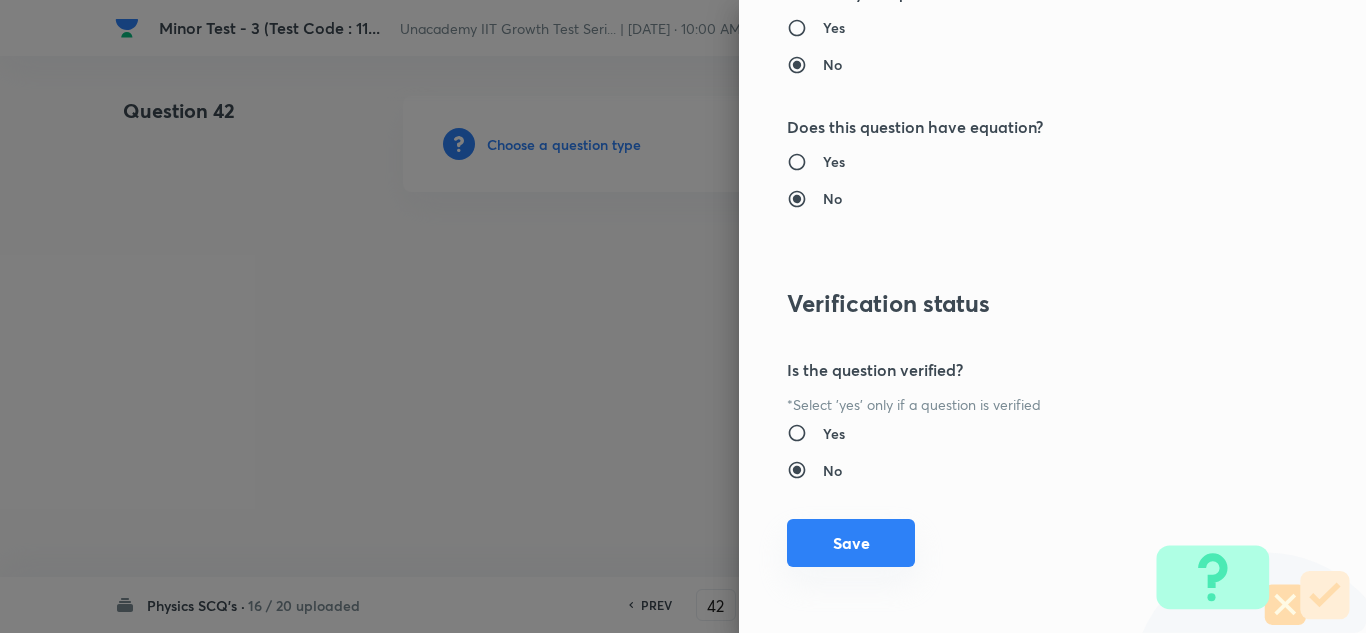 click on "Save" at bounding box center [851, 543] 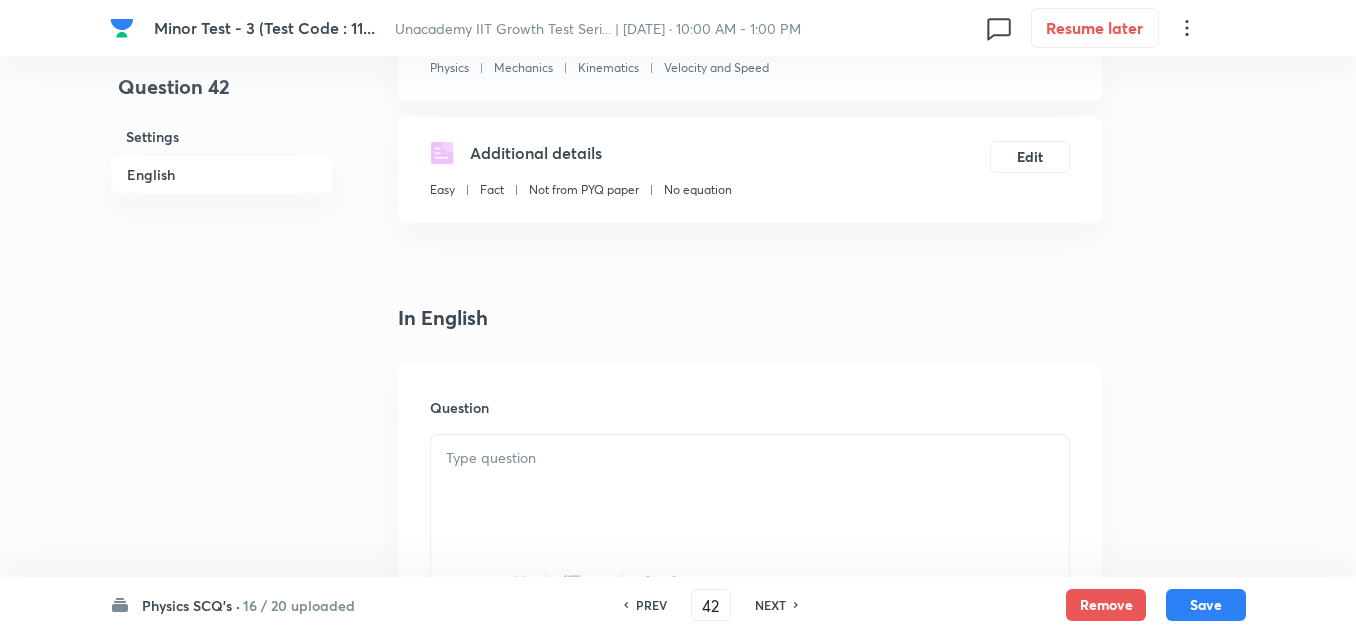 scroll, scrollTop: 600, scrollLeft: 0, axis: vertical 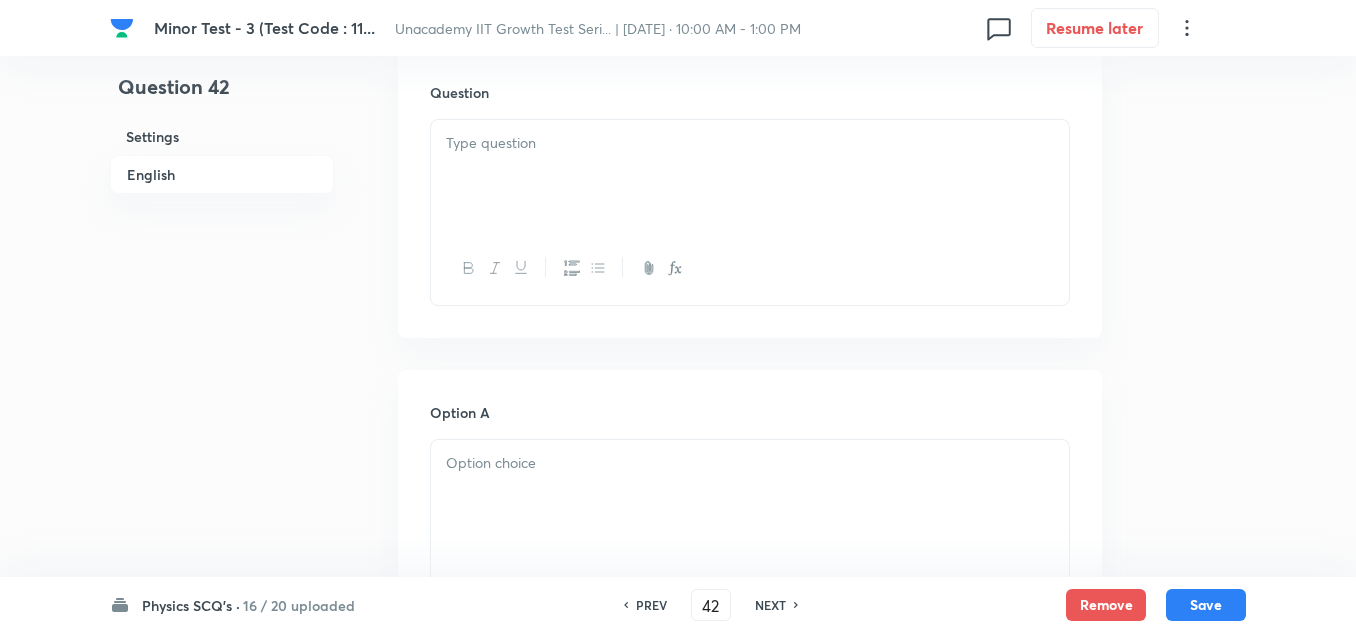 click at bounding box center (750, 268) 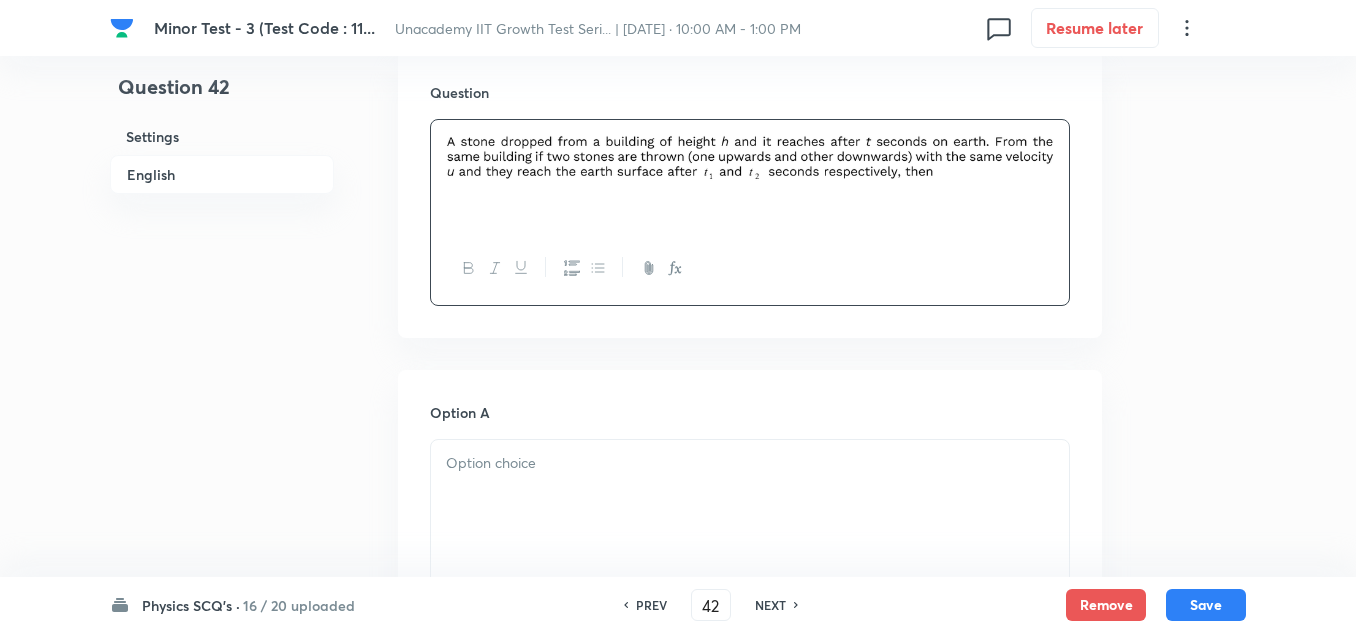 scroll, scrollTop: 700, scrollLeft: 0, axis: vertical 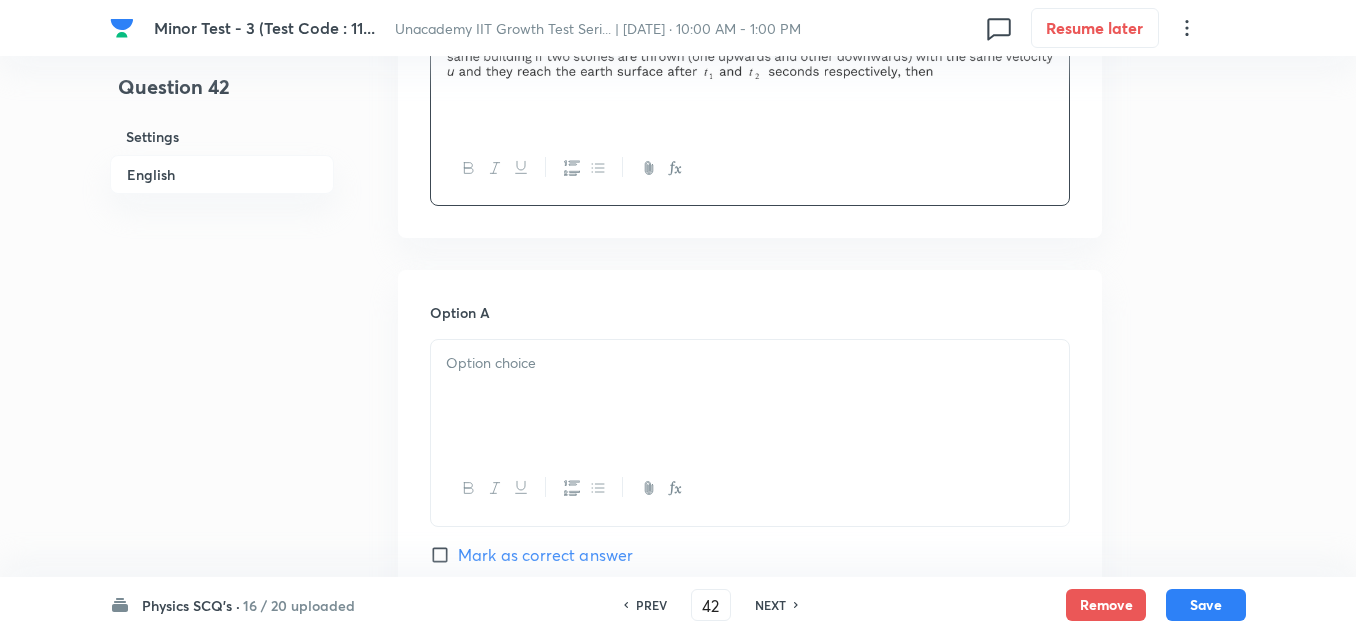 click at bounding box center [750, 396] 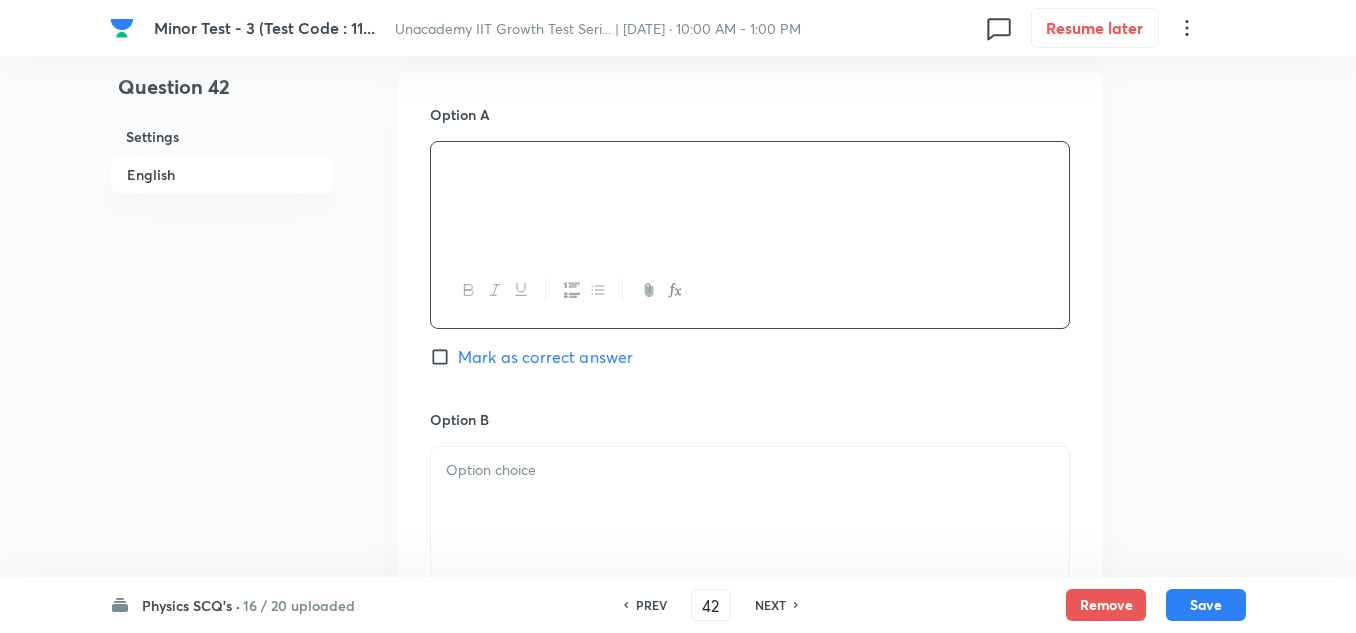 scroll, scrollTop: 900, scrollLeft: 0, axis: vertical 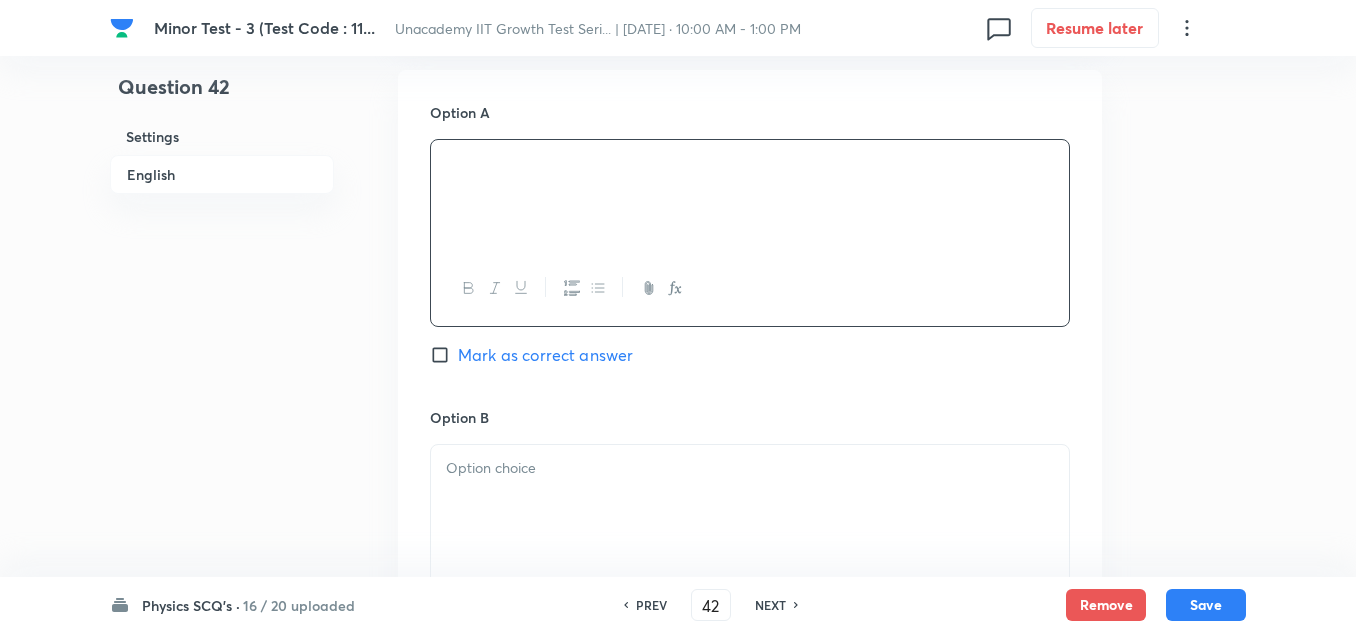 click on "Option B" at bounding box center (750, 417) 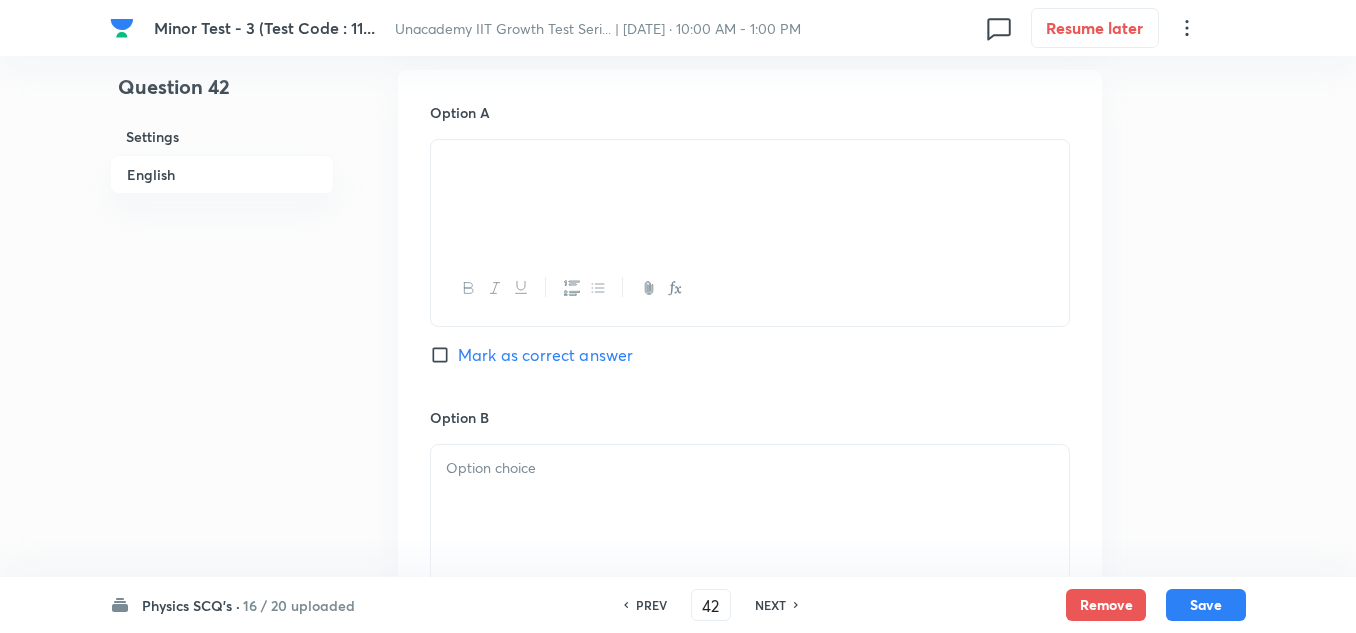 drag, startPoint x: 598, startPoint y: 466, endPoint x: 612, endPoint y: 469, distance: 14.3178215 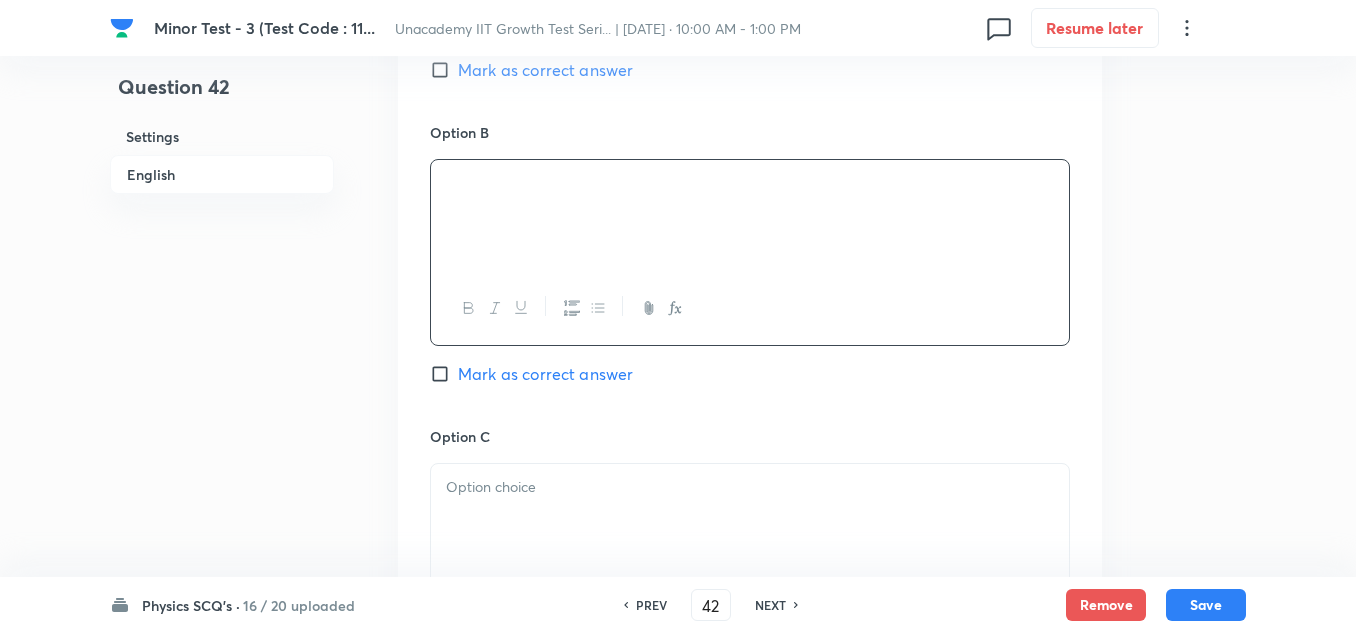 scroll, scrollTop: 1200, scrollLeft: 0, axis: vertical 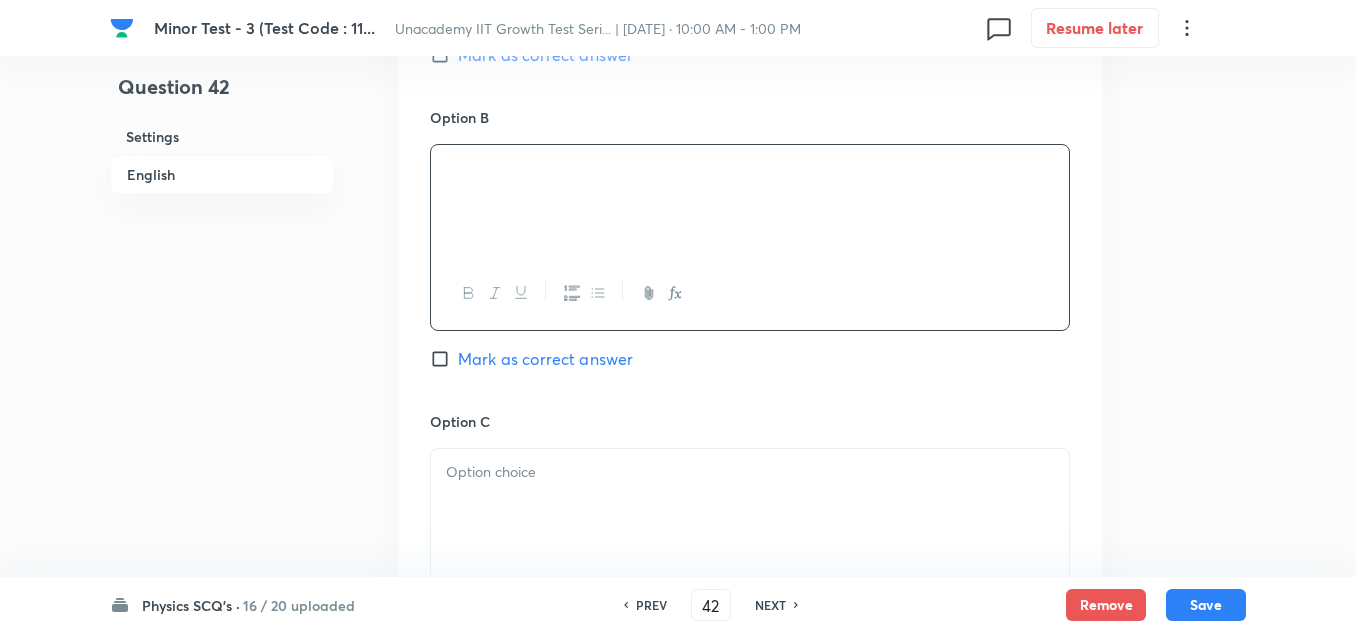 drag, startPoint x: 612, startPoint y: 425, endPoint x: 638, endPoint y: 463, distance: 46.043457 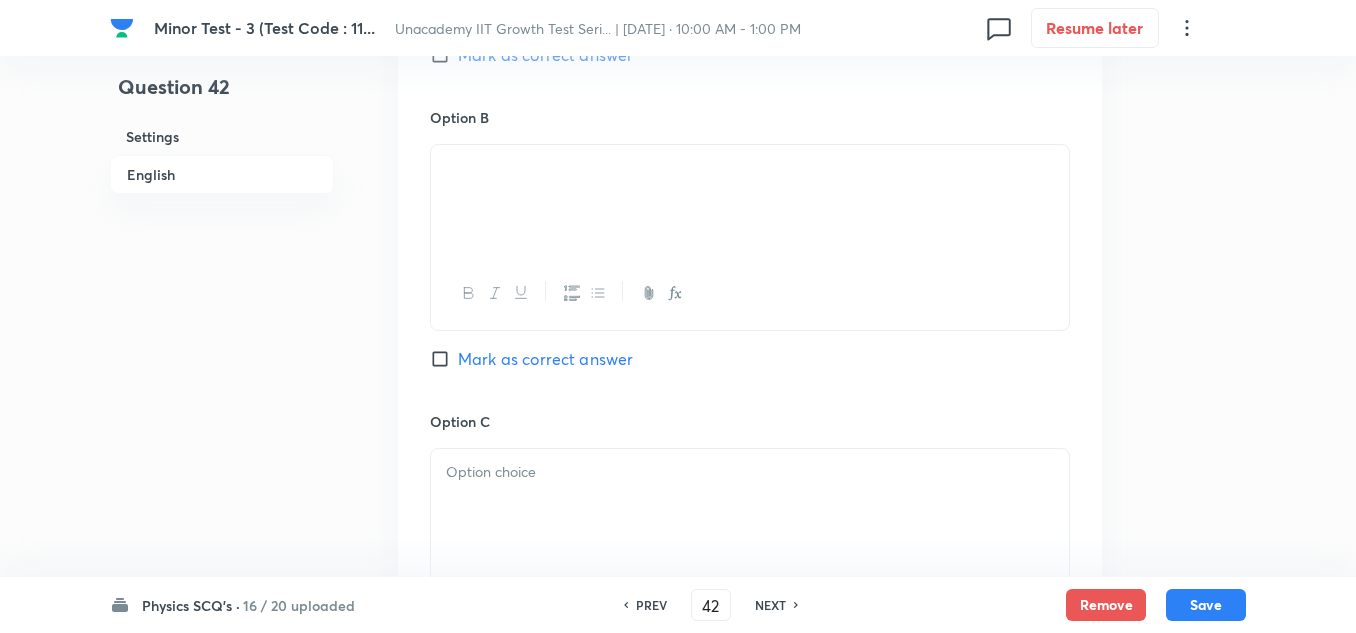 click at bounding box center (750, 472) 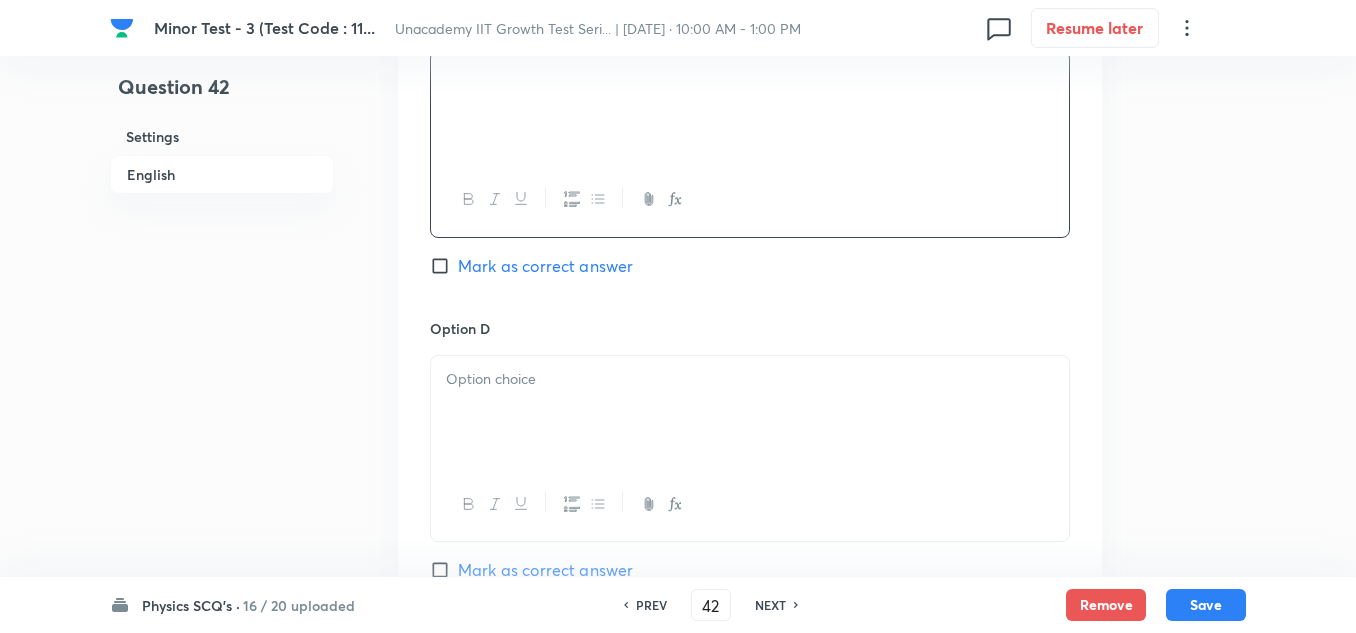 scroll, scrollTop: 1600, scrollLeft: 0, axis: vertical 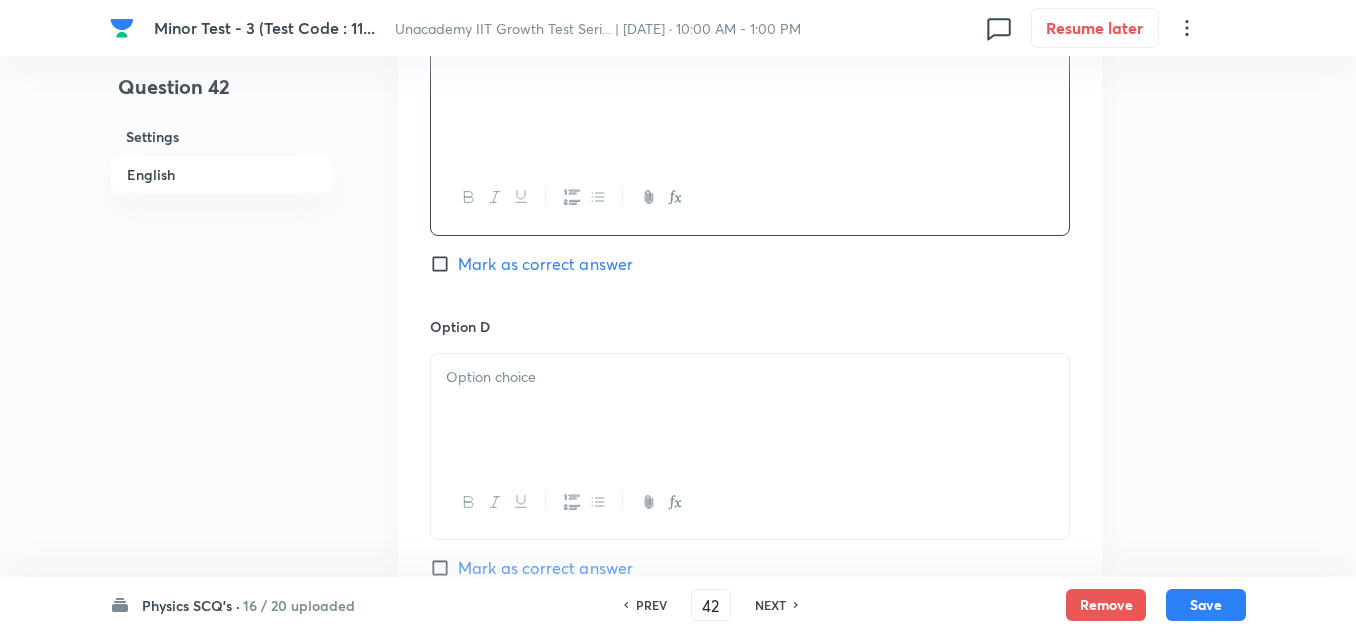 click at bounding box center [750, 410] 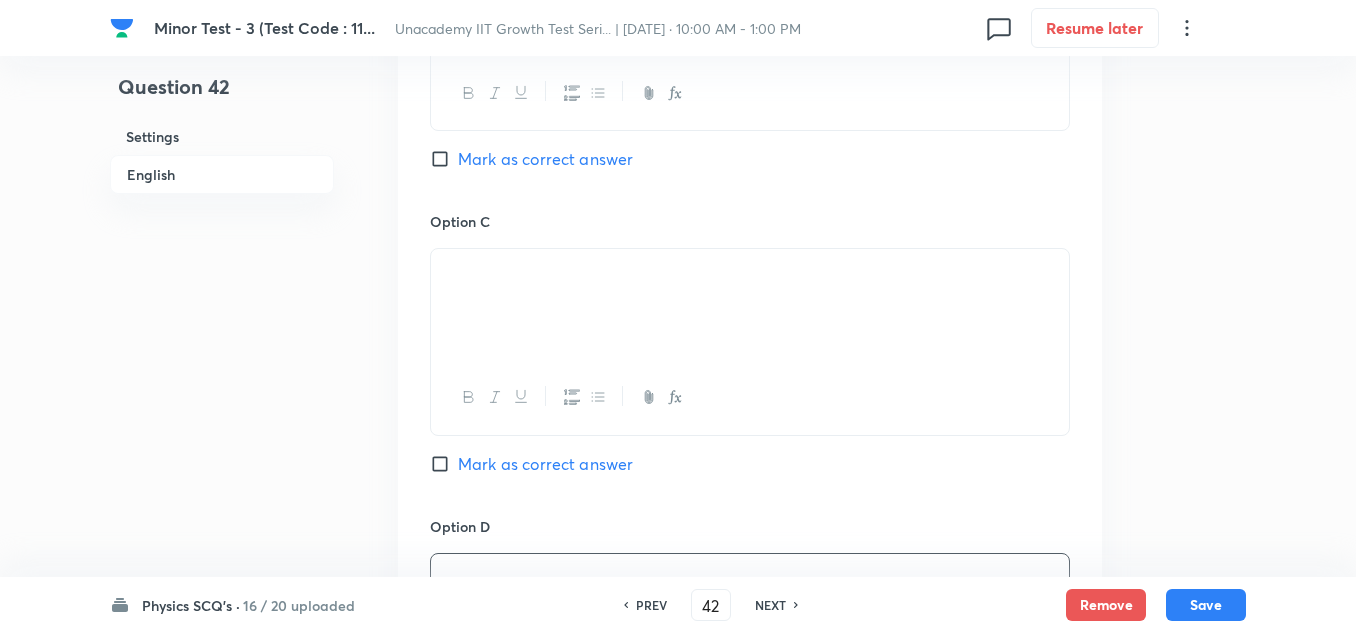click on "Mark as correct answer" at bounding box center [545, 464] 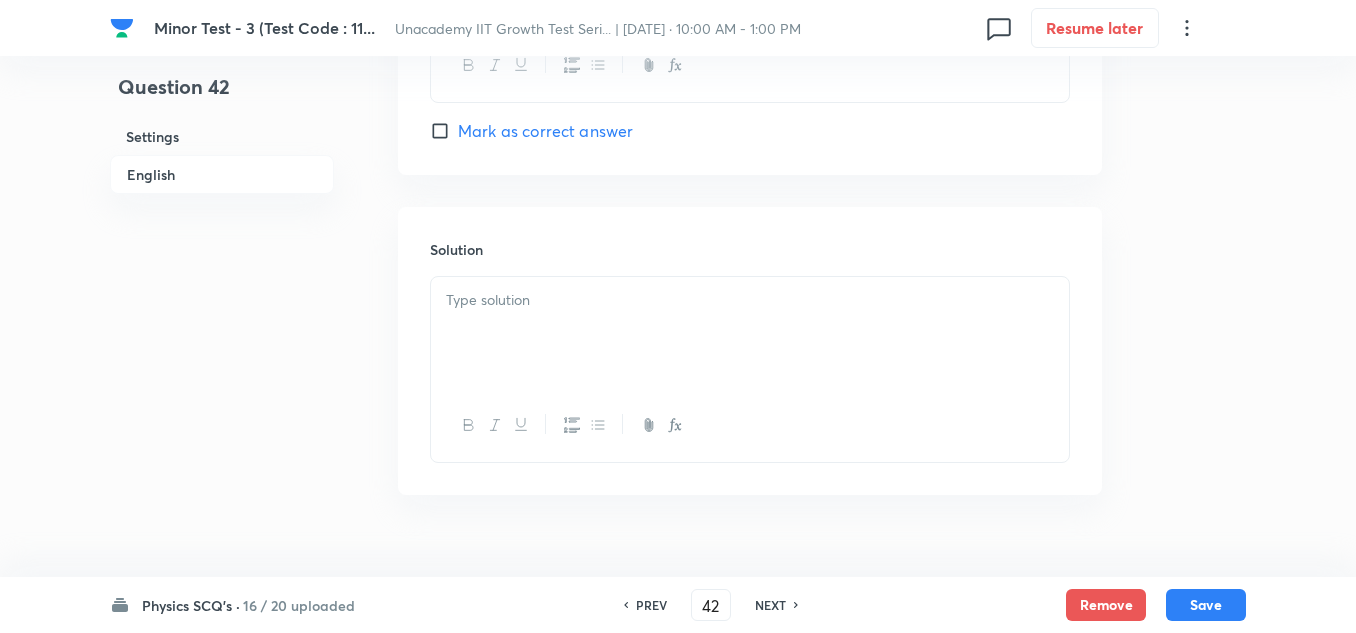 scroll, scrollTop: 2075, scrollLeft: 0, axis: vertical 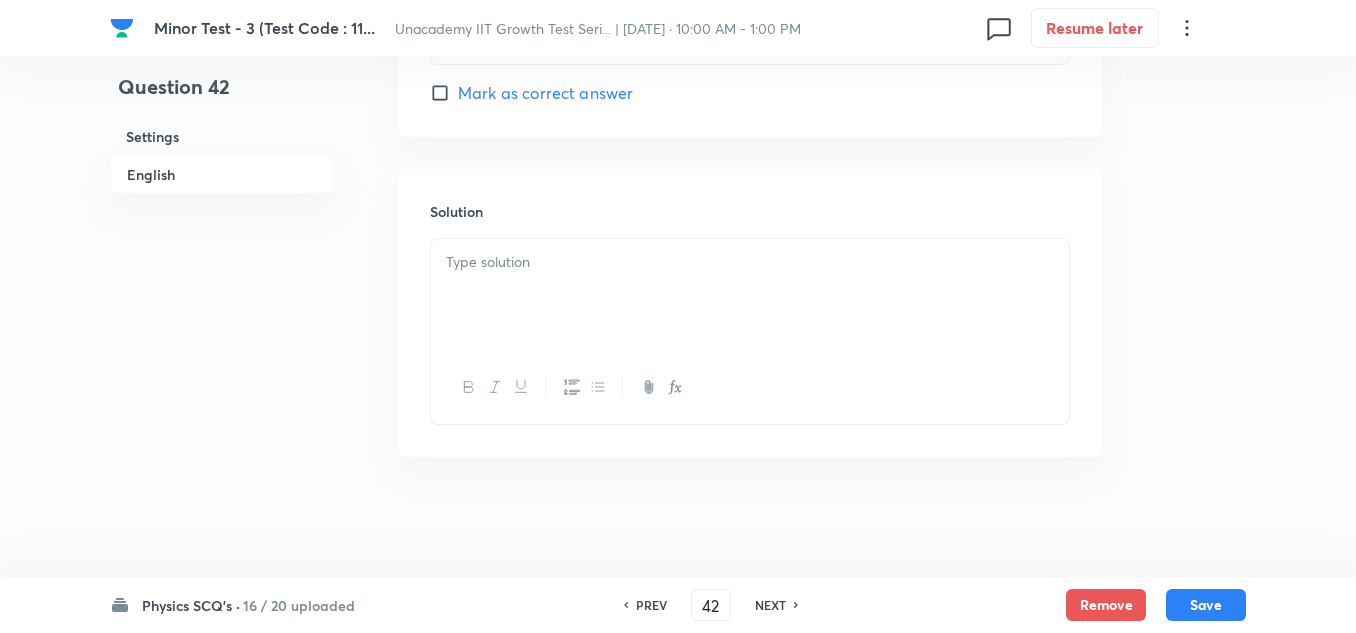click at bounding box center [750, 295] 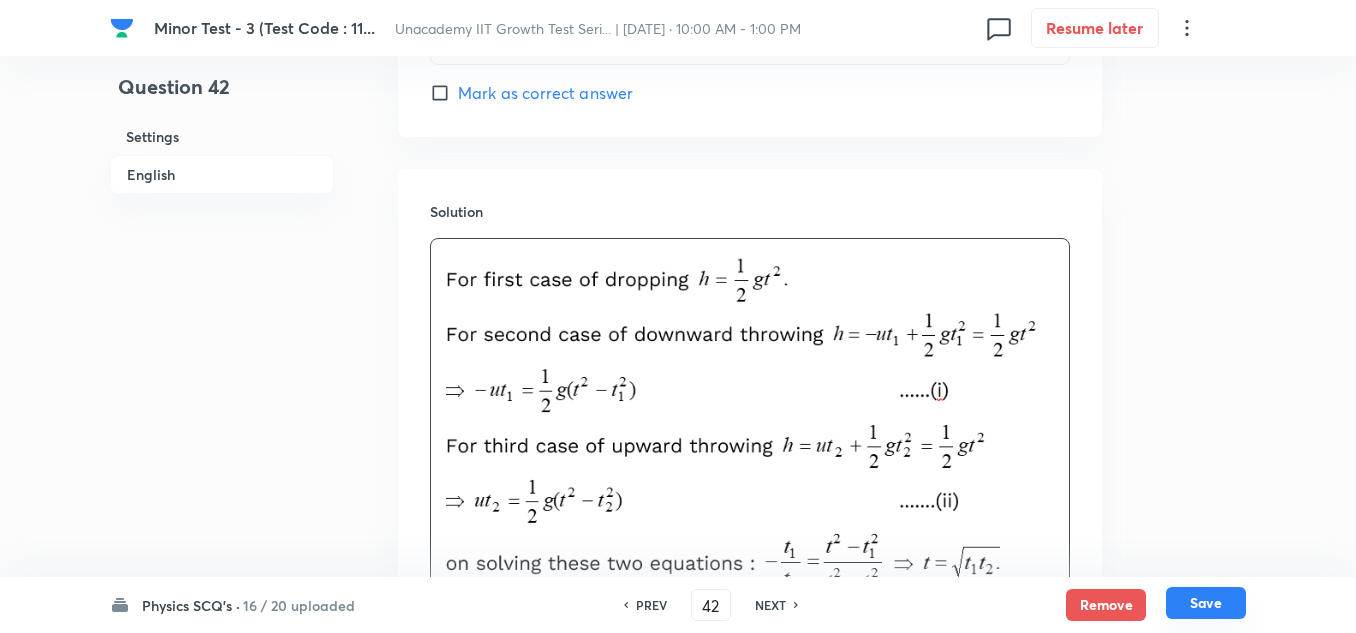click on "Save" at bounding box center [1206, 603] 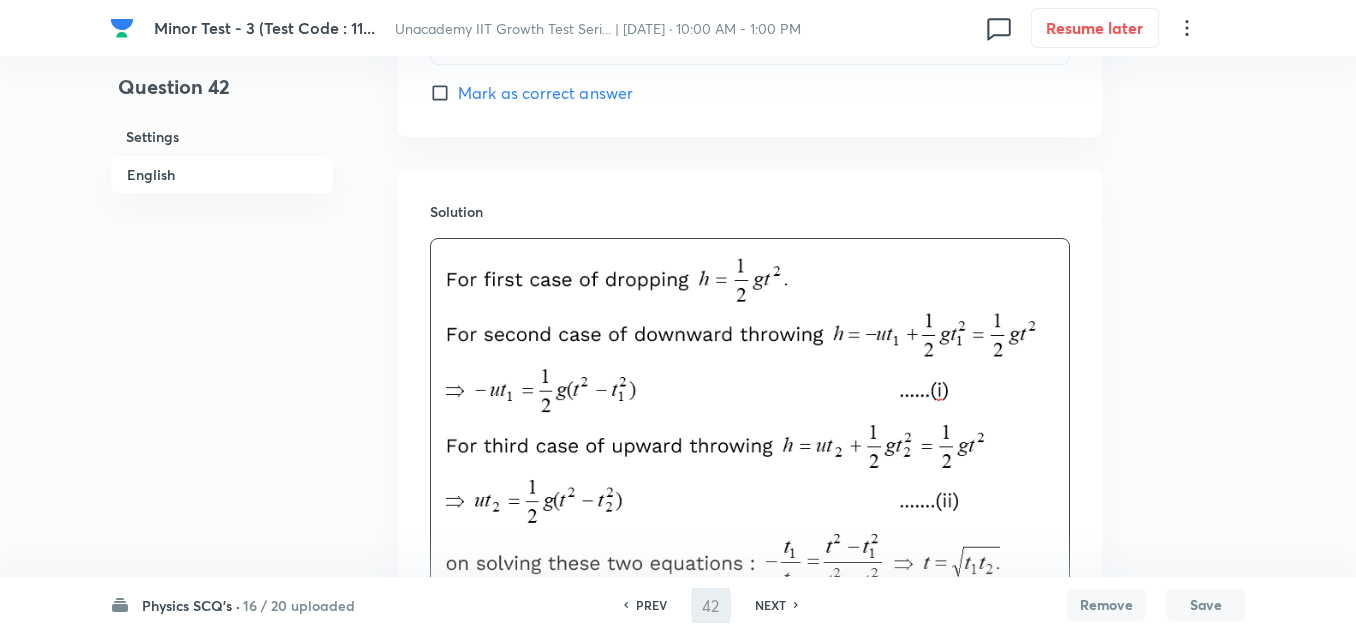 type on "43" 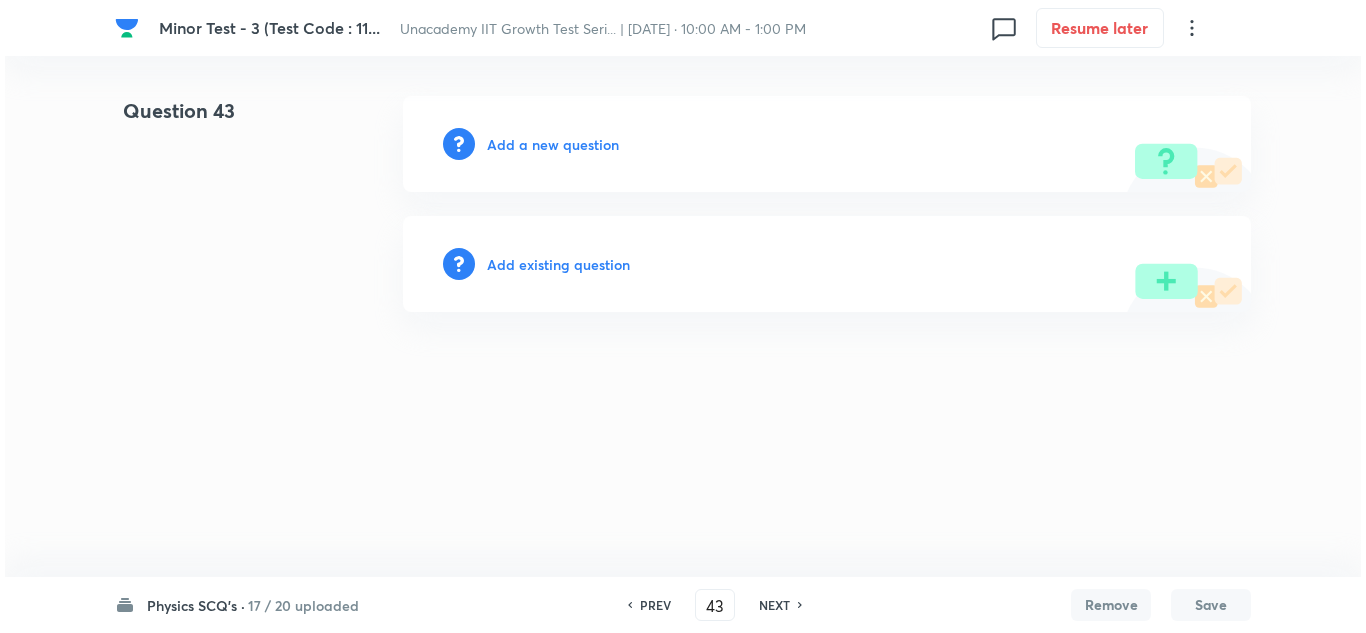 scroll, scrollTop: 0, scrollLeft: 0, axis: both 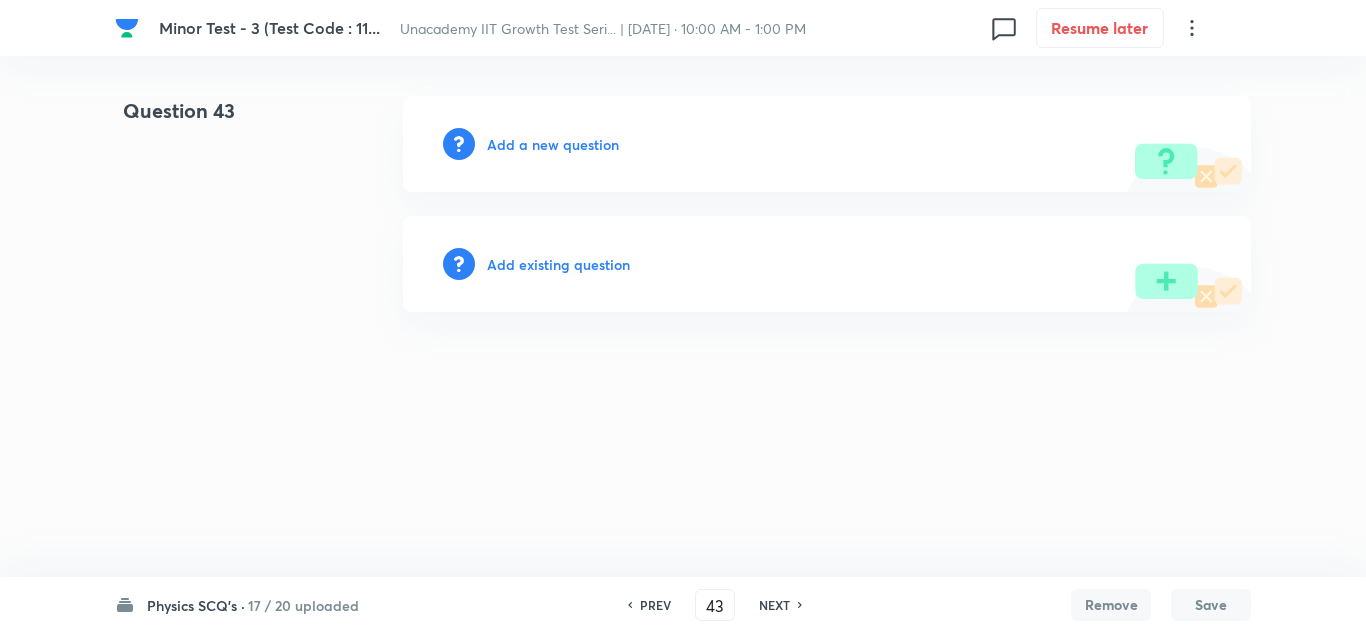 click on "Add a new question" at bounding box center (553, 144) 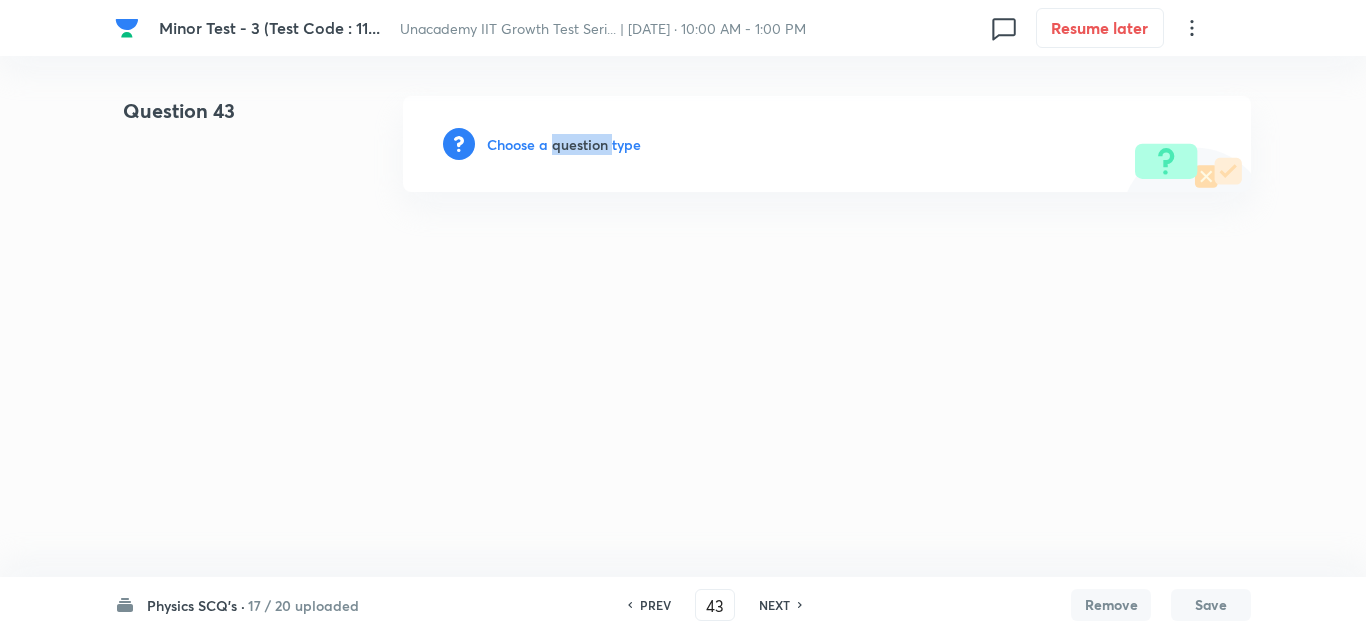 click on "Choose a question type" at bounding box center (564, 144) 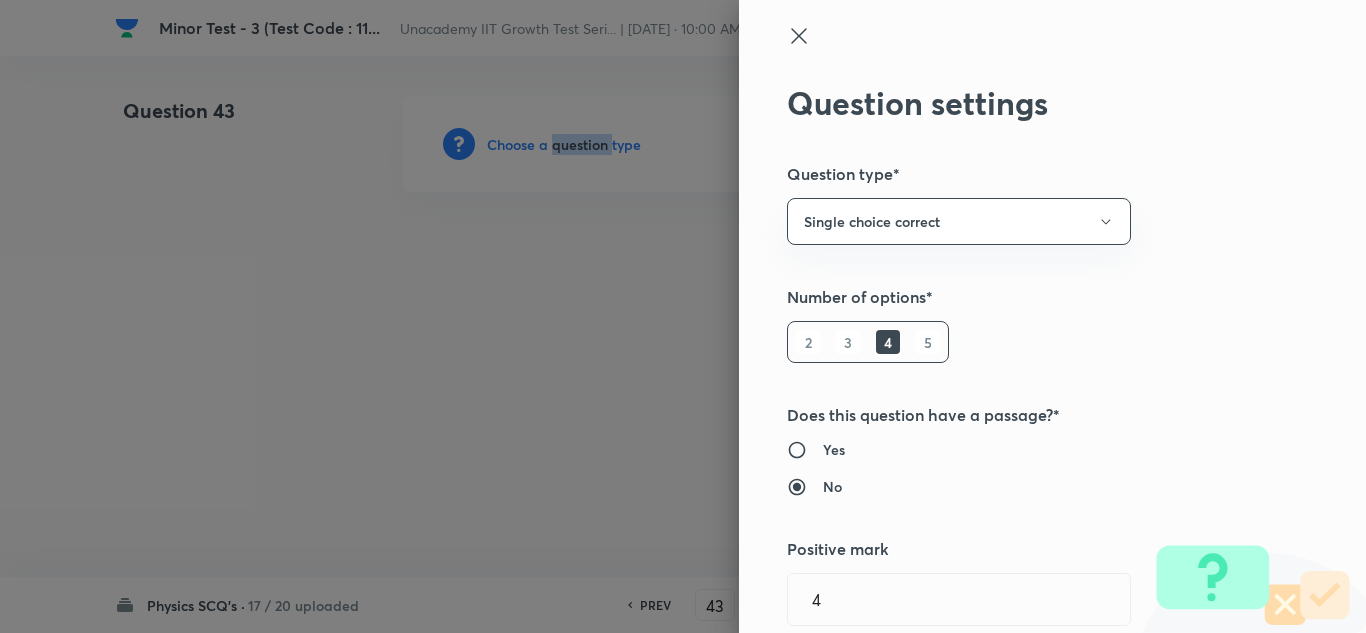 type on "Physics" 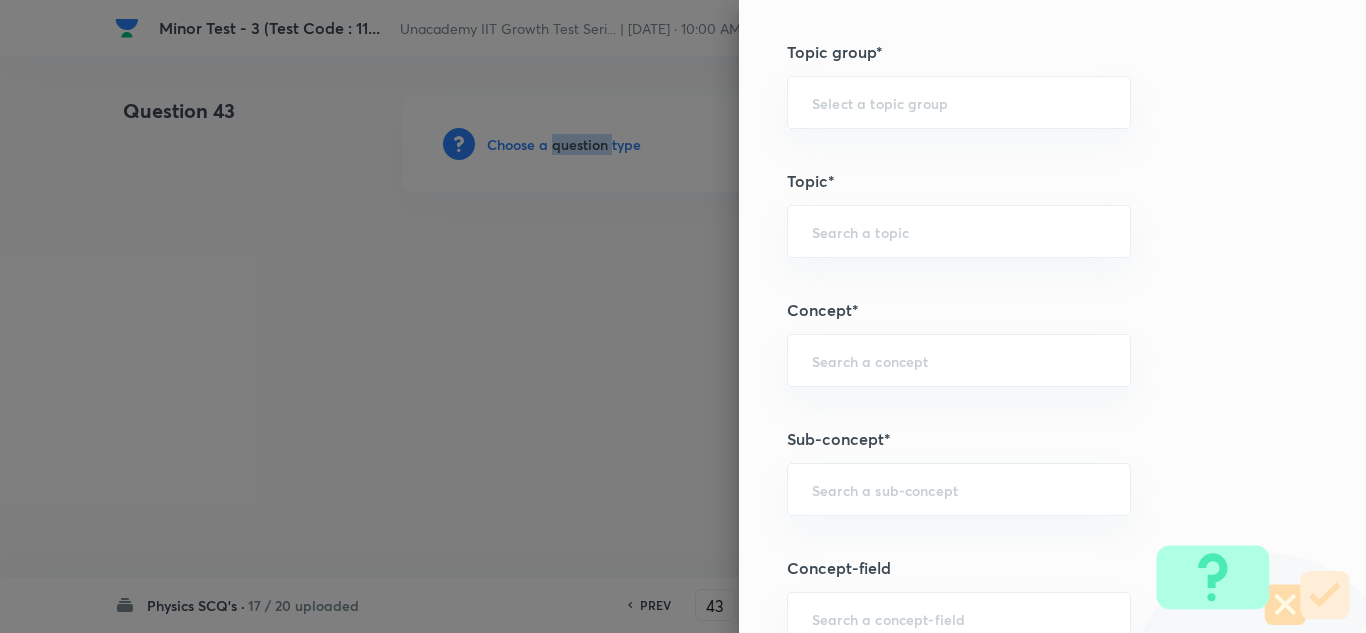 scroll, scrollTop: 1000, scrollLeft: 0, axis: vertical 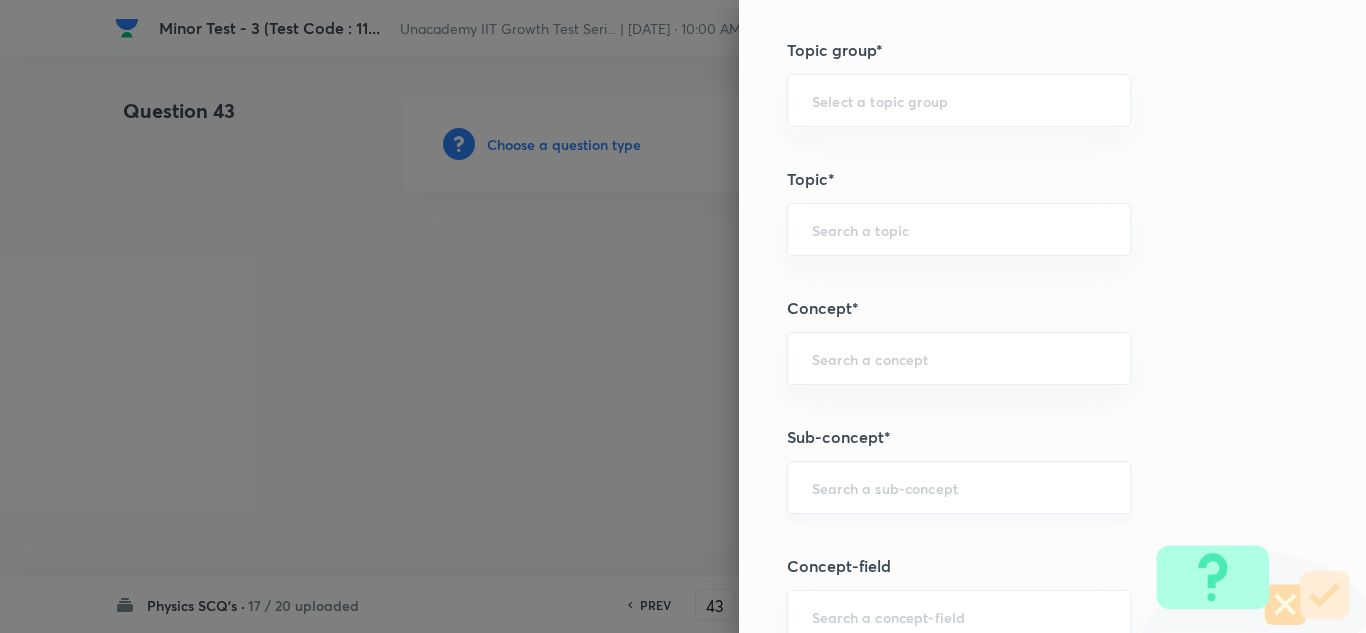 click at bounding box center (959, 487) 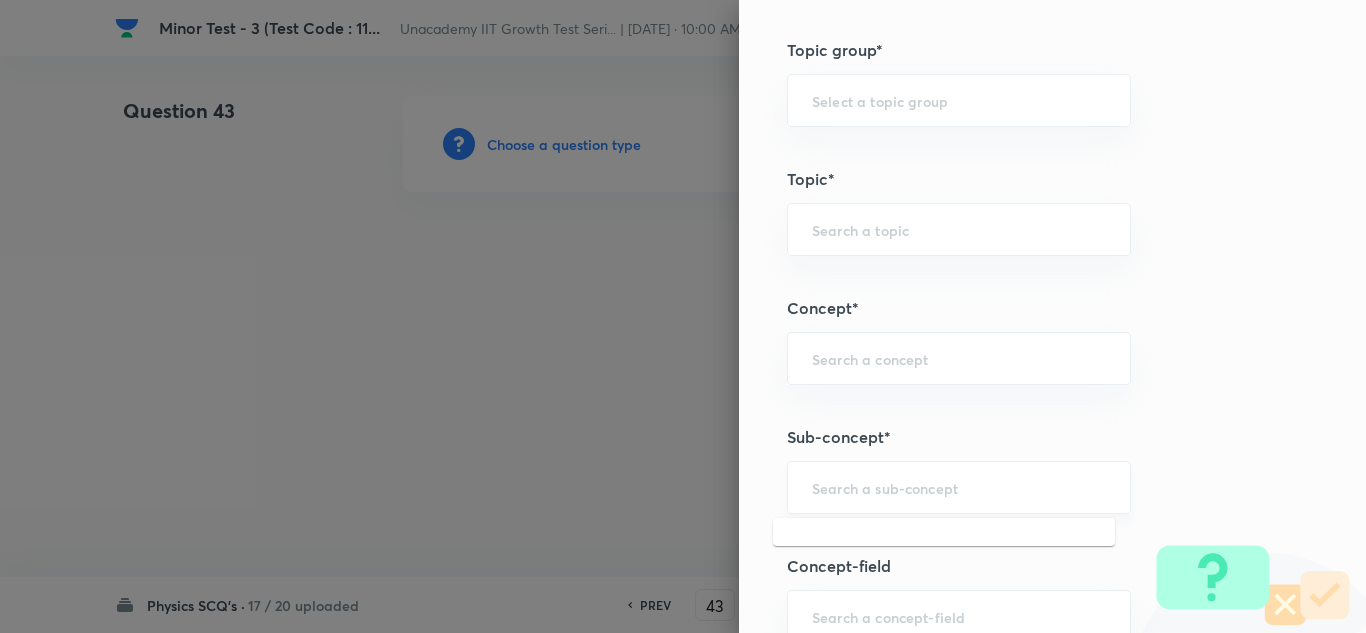 paste on "Velocity" 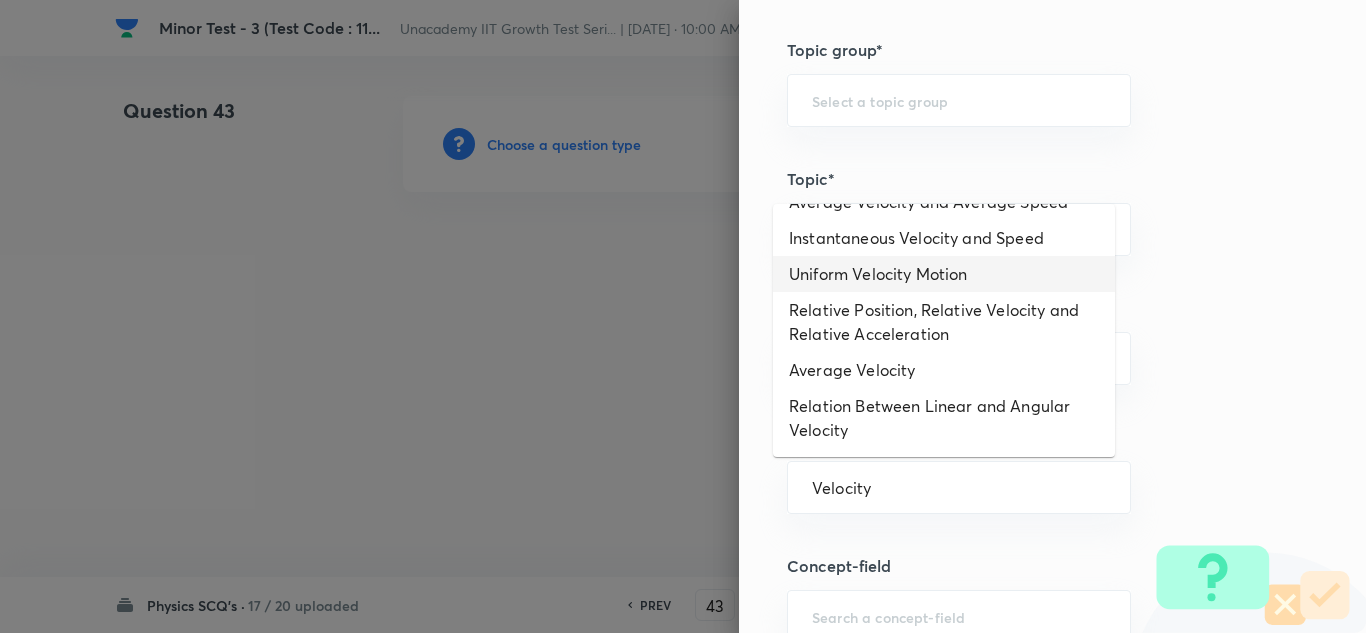 scroll, scrollTop: 699, scrollLeft: 0, axis: vertical 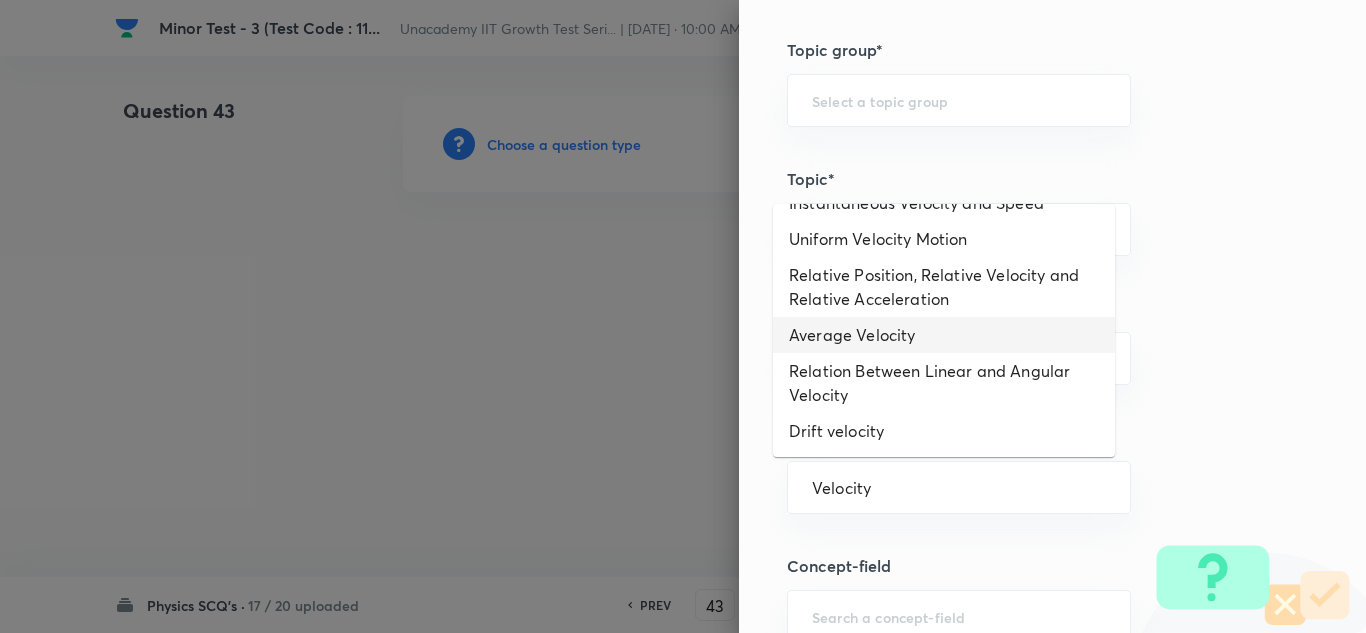 click on "Average Velocity" at bounding box center (944, 335) 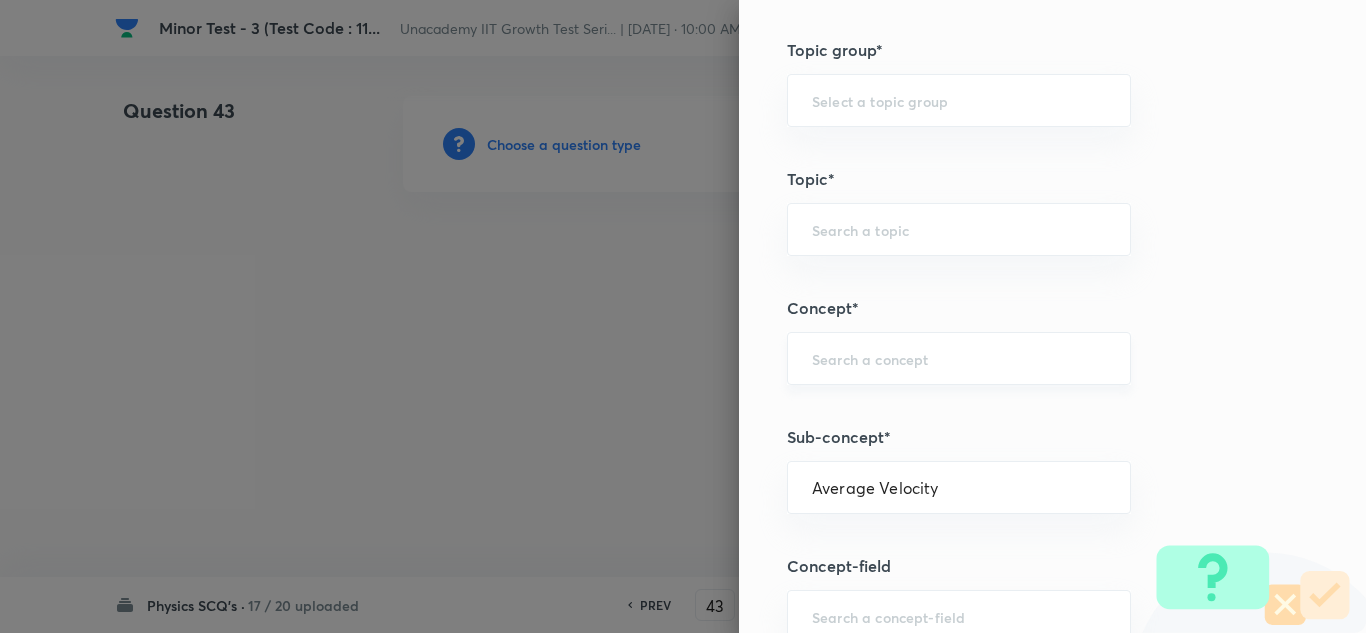 type on "Physics" 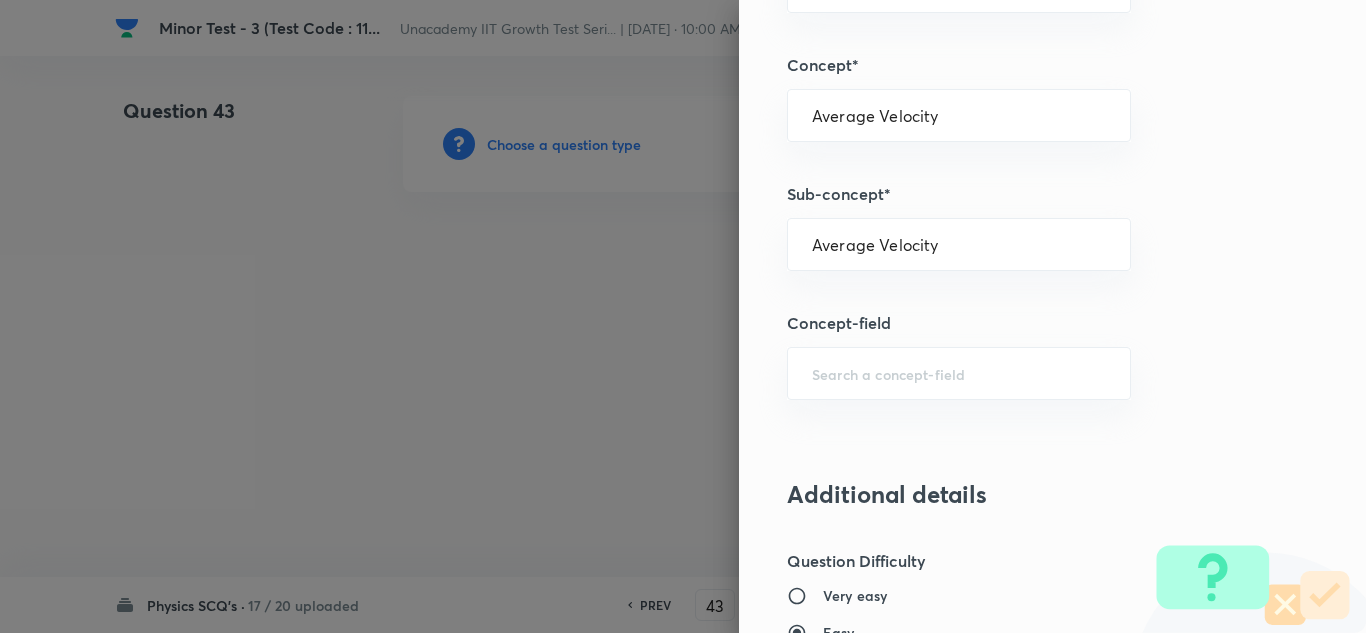 scroll, scrollTop: 1600, scrollLeft: 0, axis: vertical 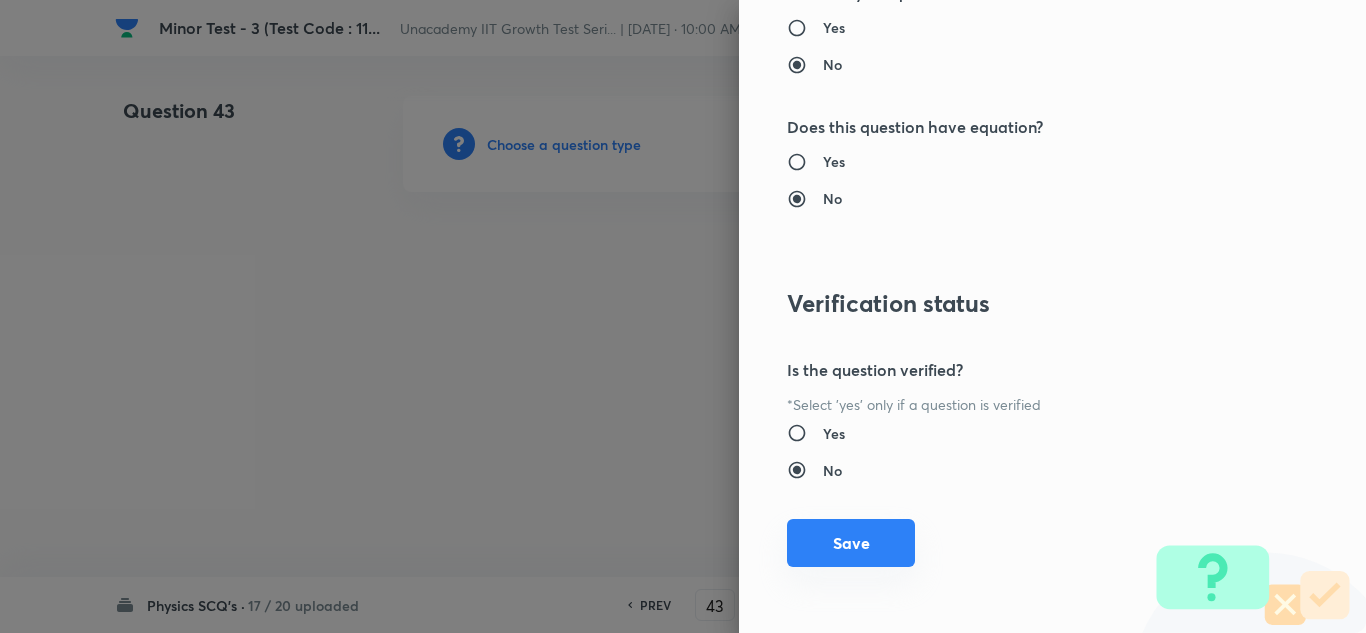 click on "Save" at bounding box center (851, 543) 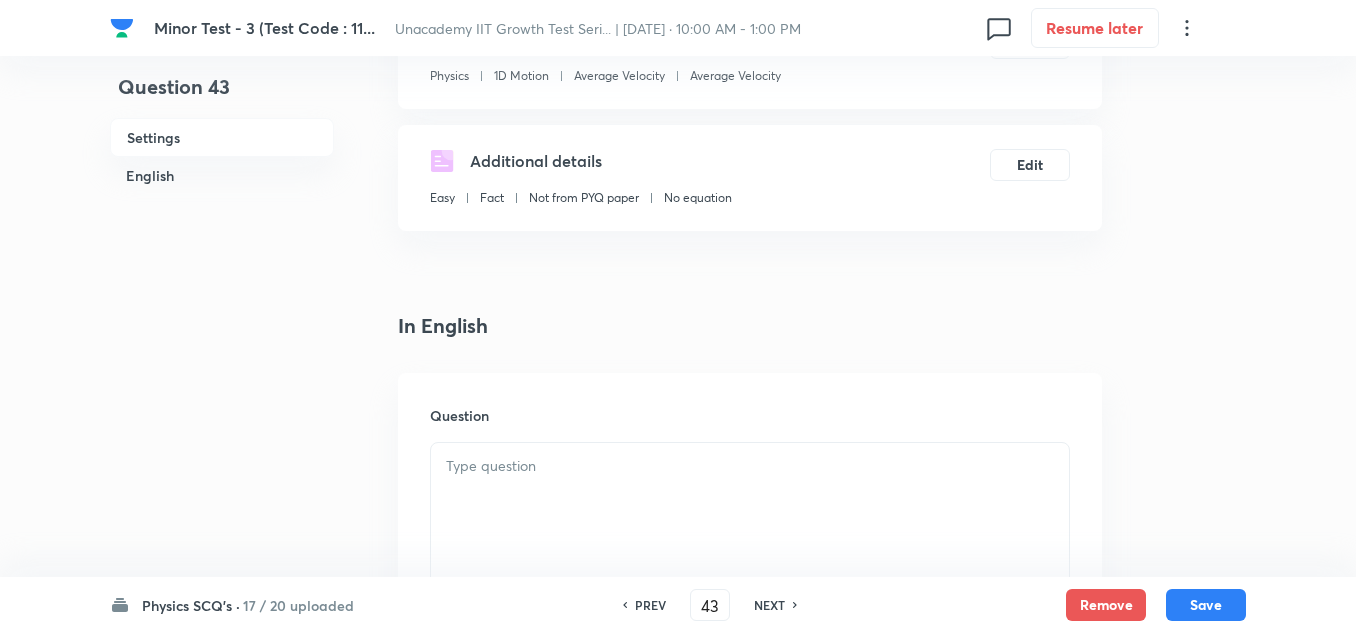 scroll, scrollTop: 300, scrollLeft: 0, axis: vertical 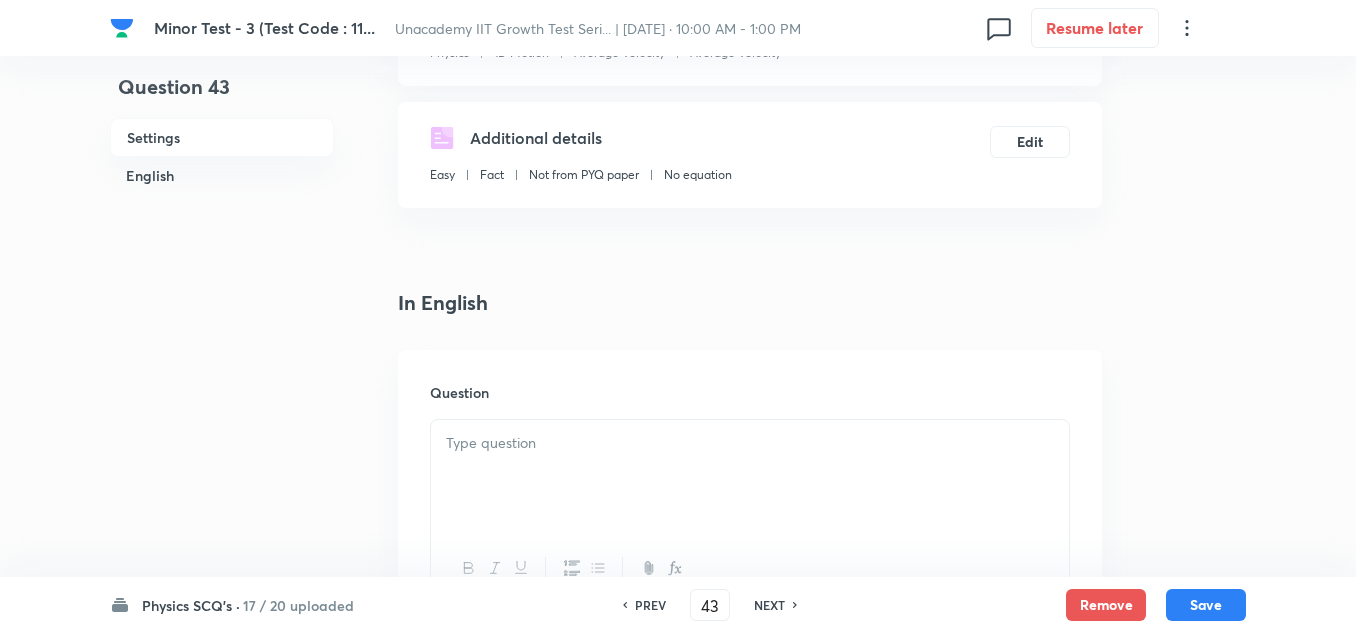 click at bounding box center [750, 443] 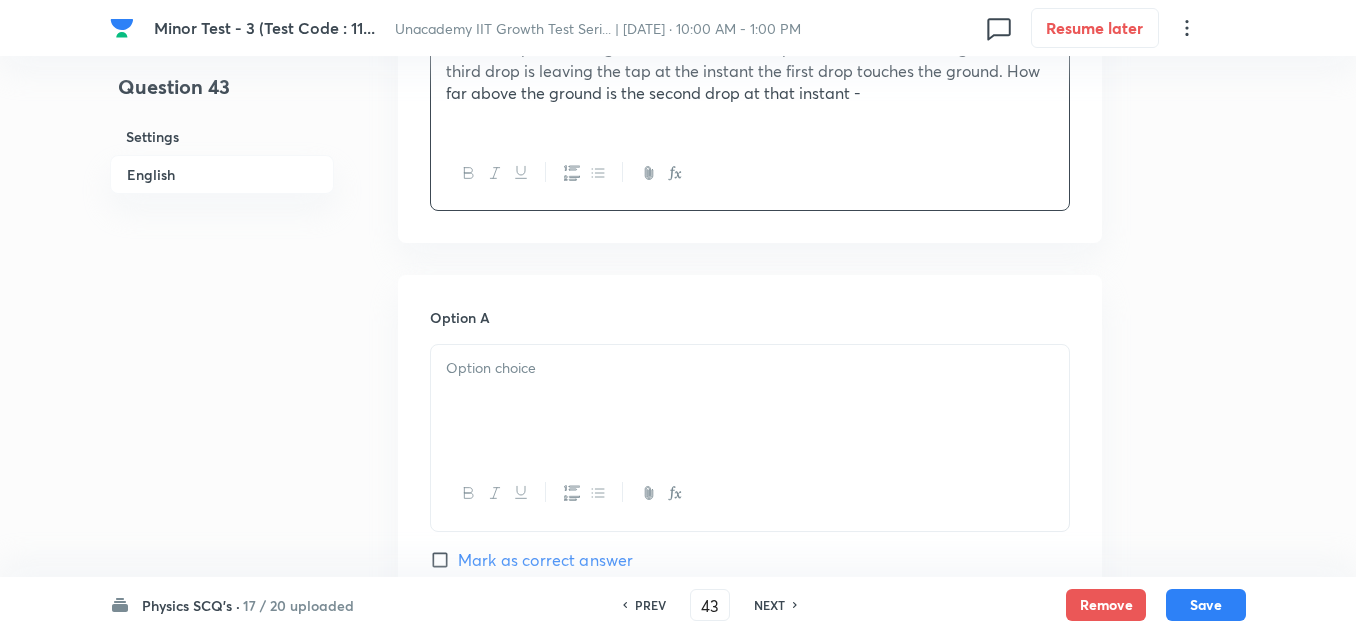 scroll, scrollTop: 700, scrollLeft: 0, axis: vertical 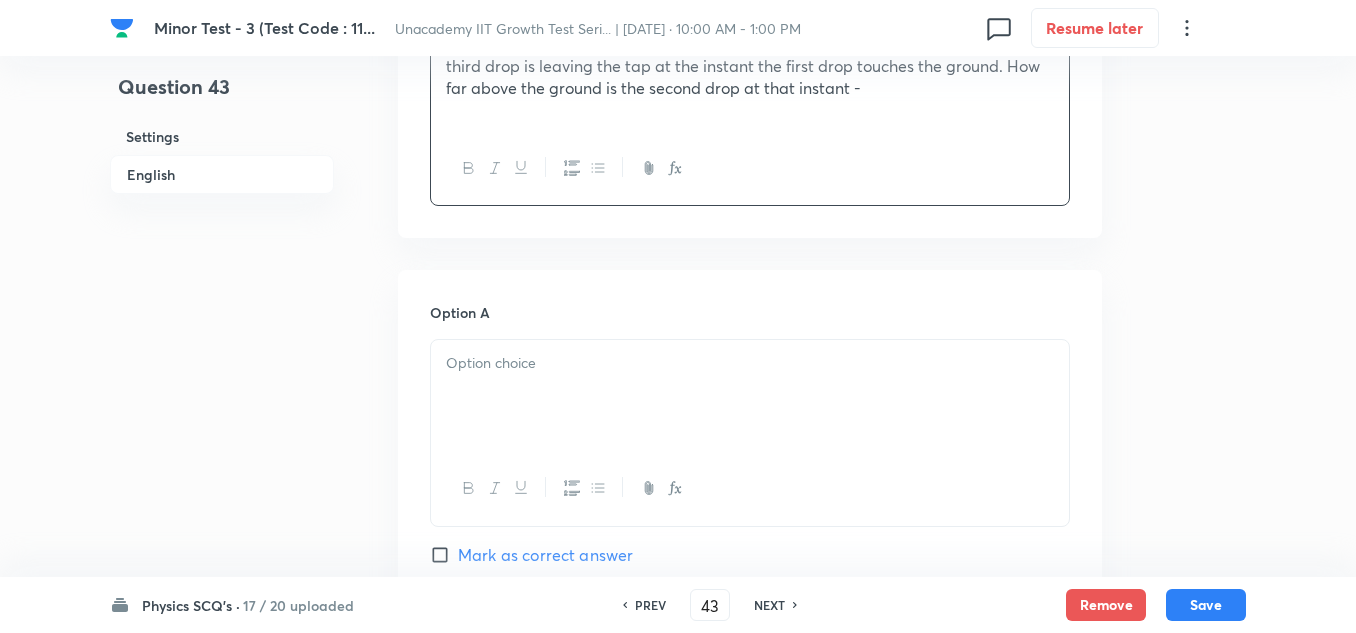 click at bounding box center (750, 396) 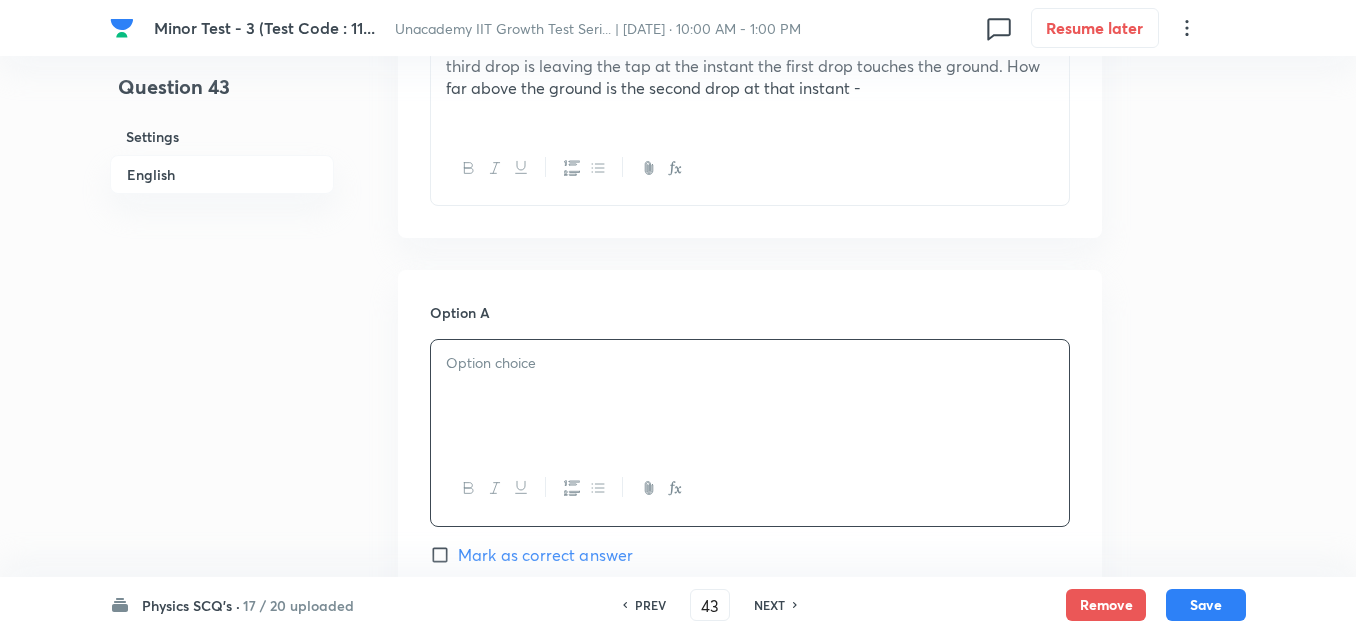 type 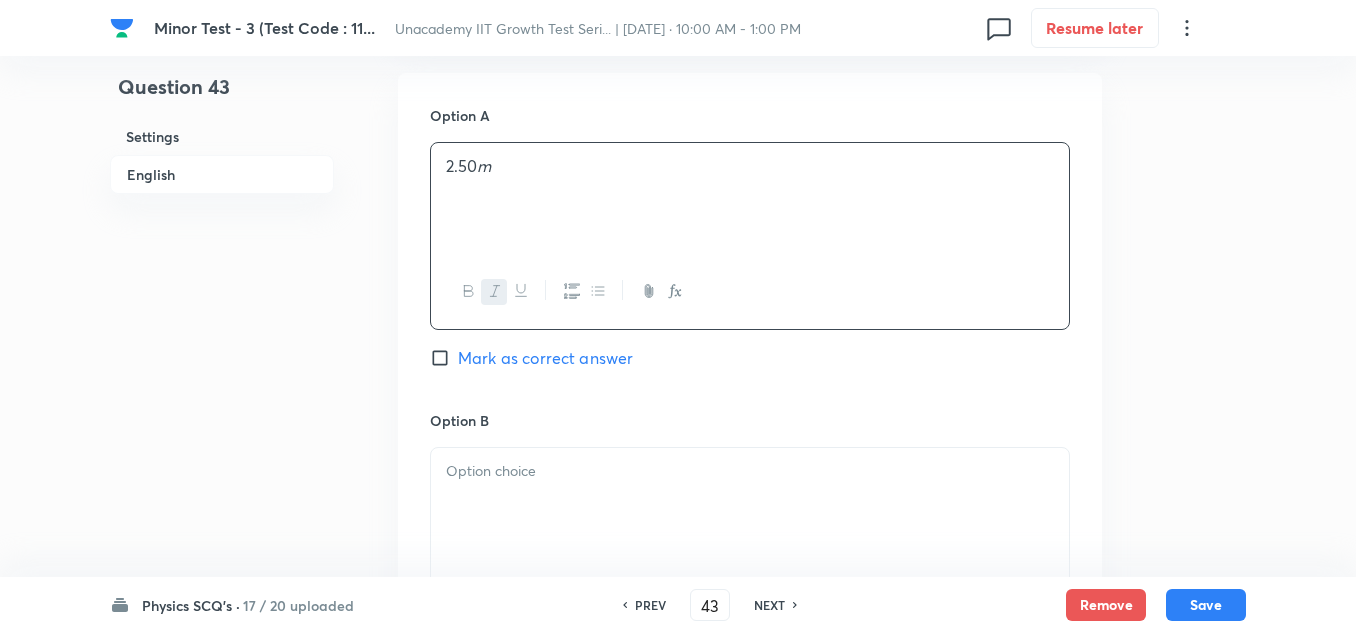 scroll, scrollTop: 900, scrollLeft: 0, axis: vertical 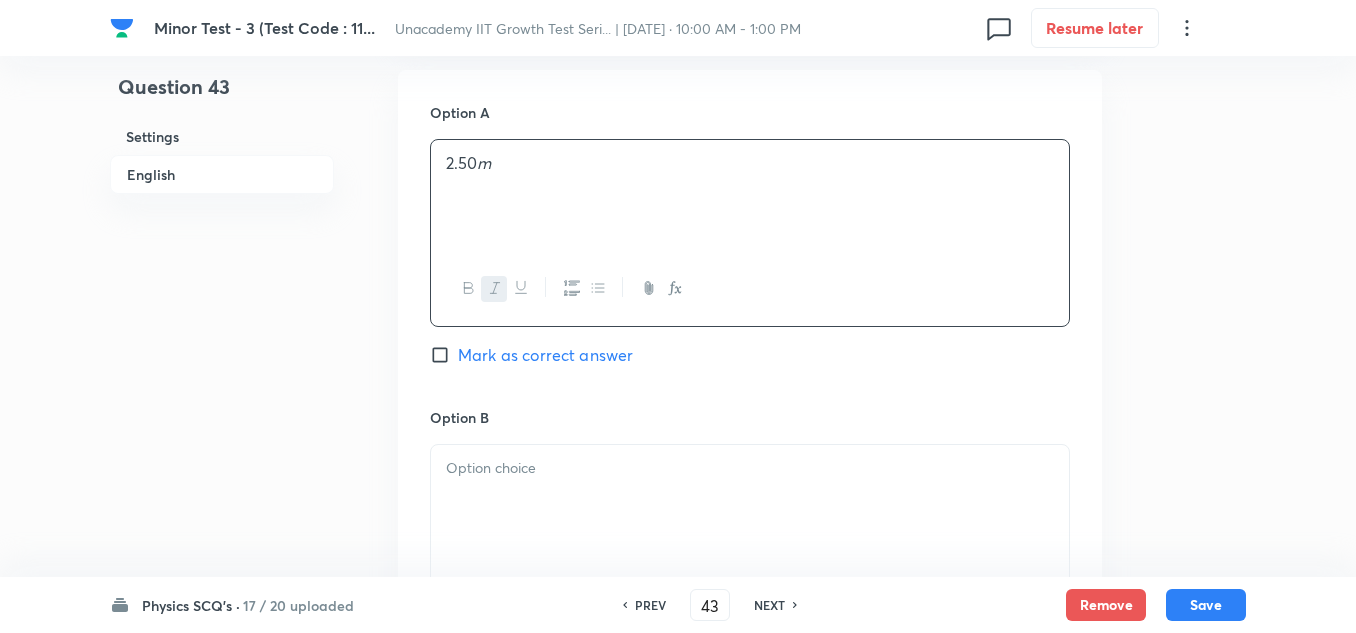 click at bounding box center (750, 501) 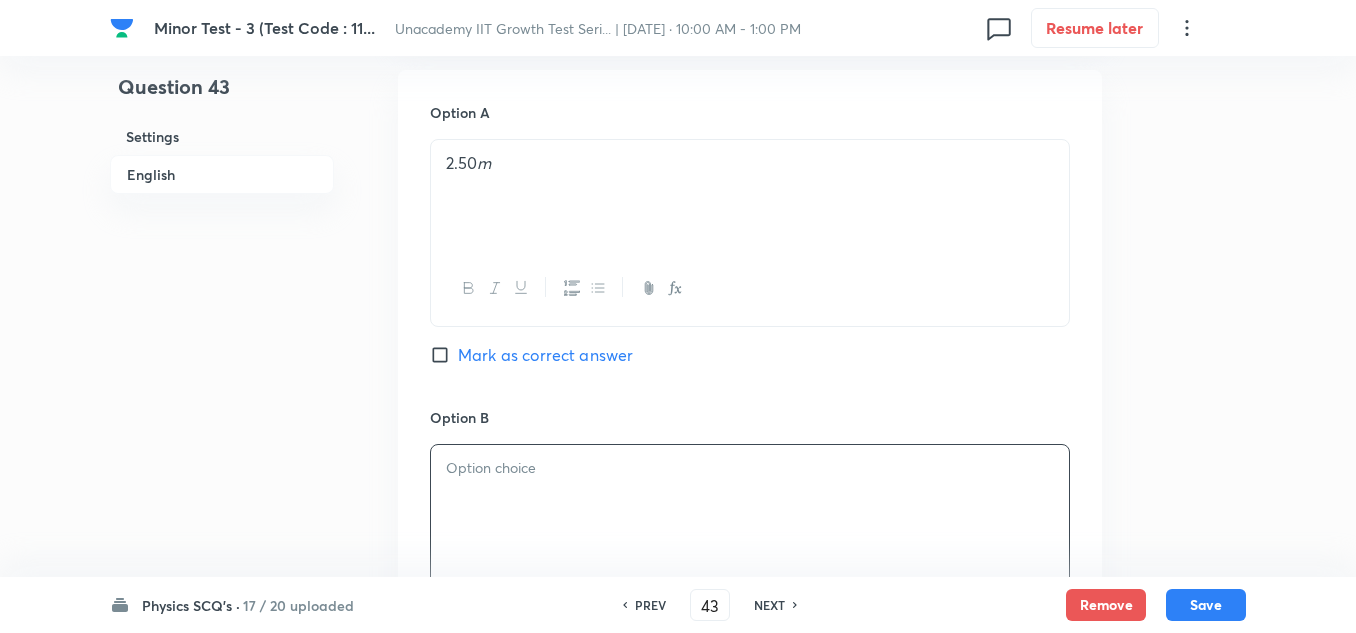type 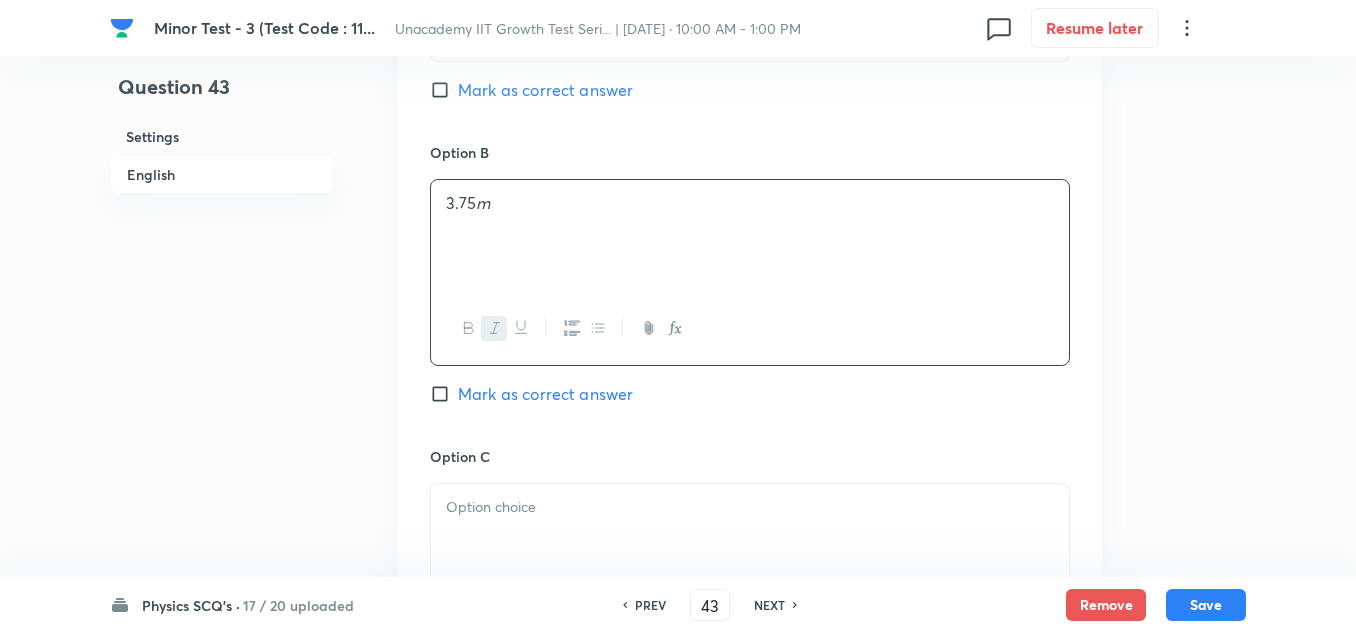 scroll, scrollTop: 1200, scrollLeft: 0, axis: vertical 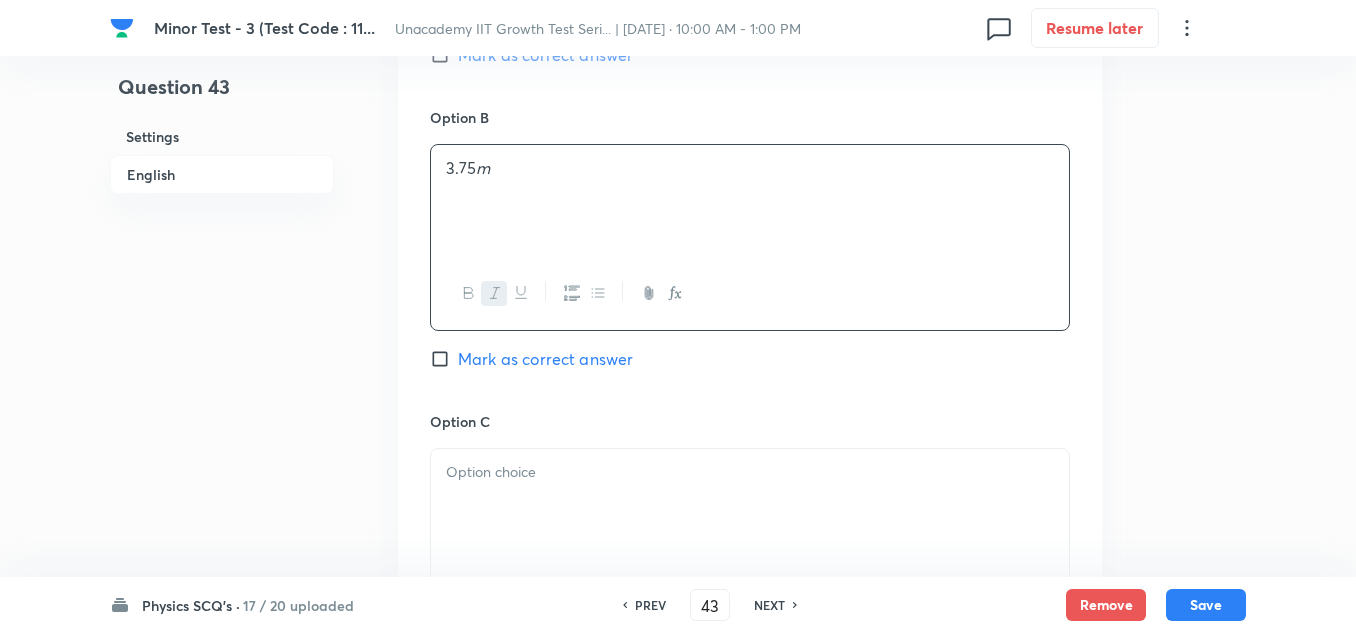 click at bounding box center (750, 472) 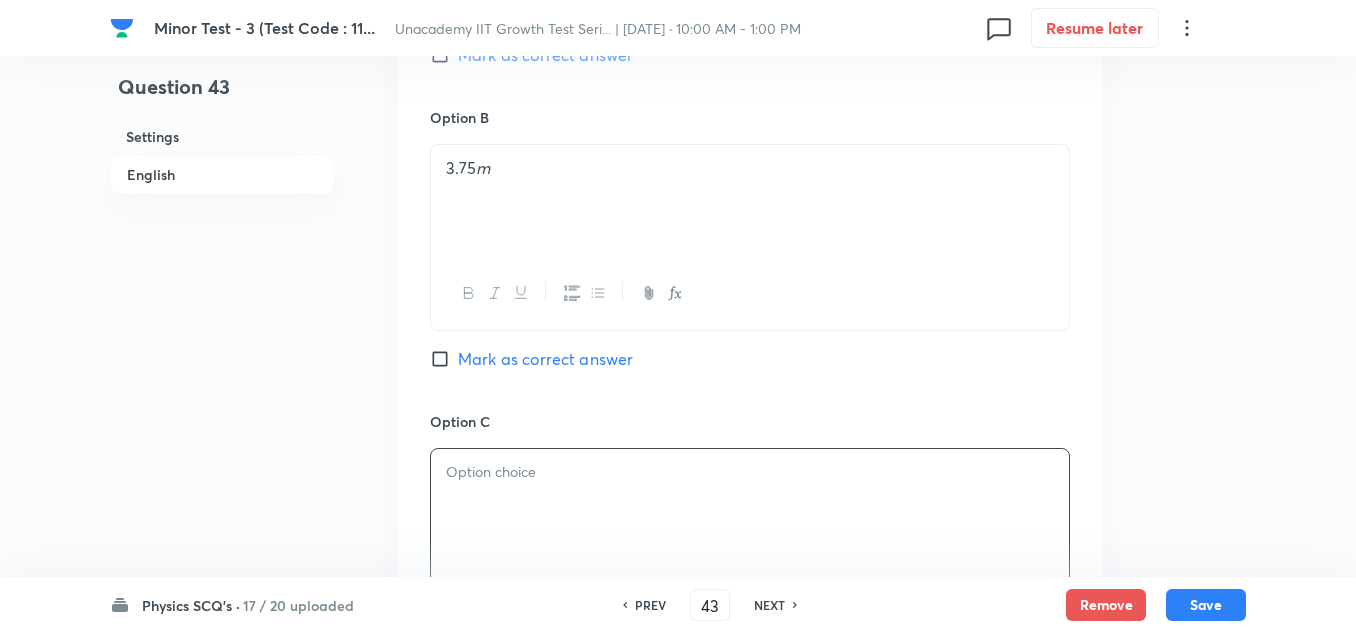 type 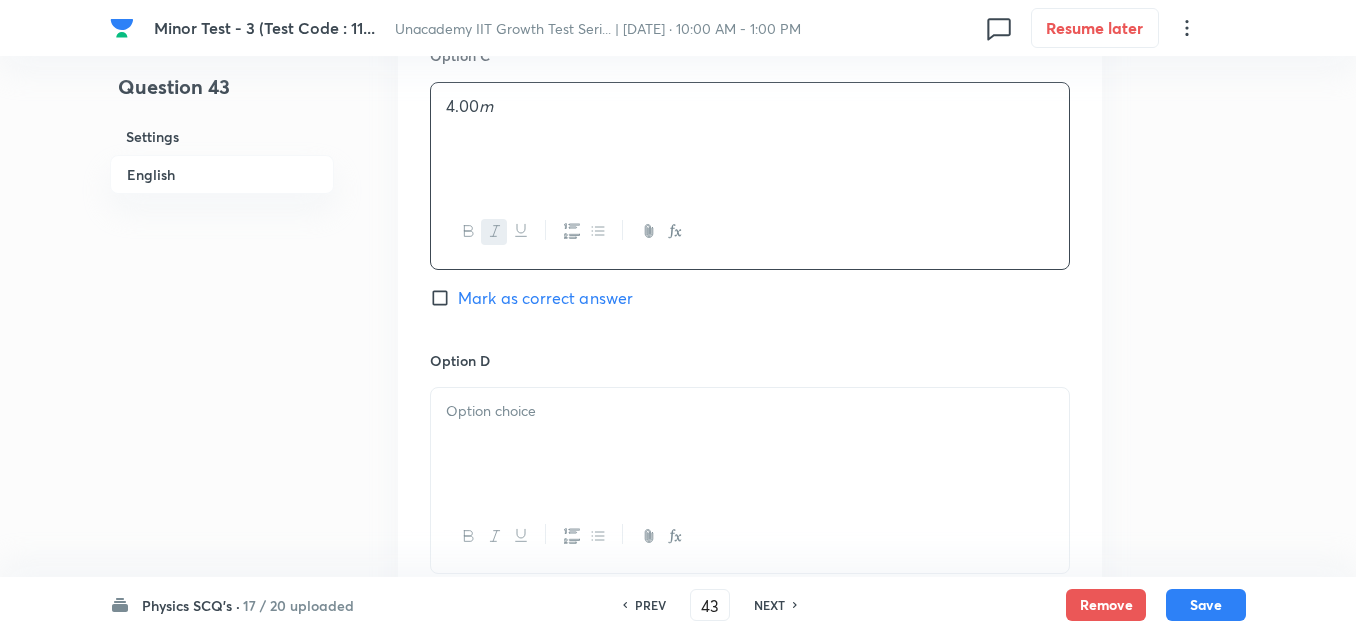 scroll, scrollTop: 1600, scrollLeft: 0, axis: vertical 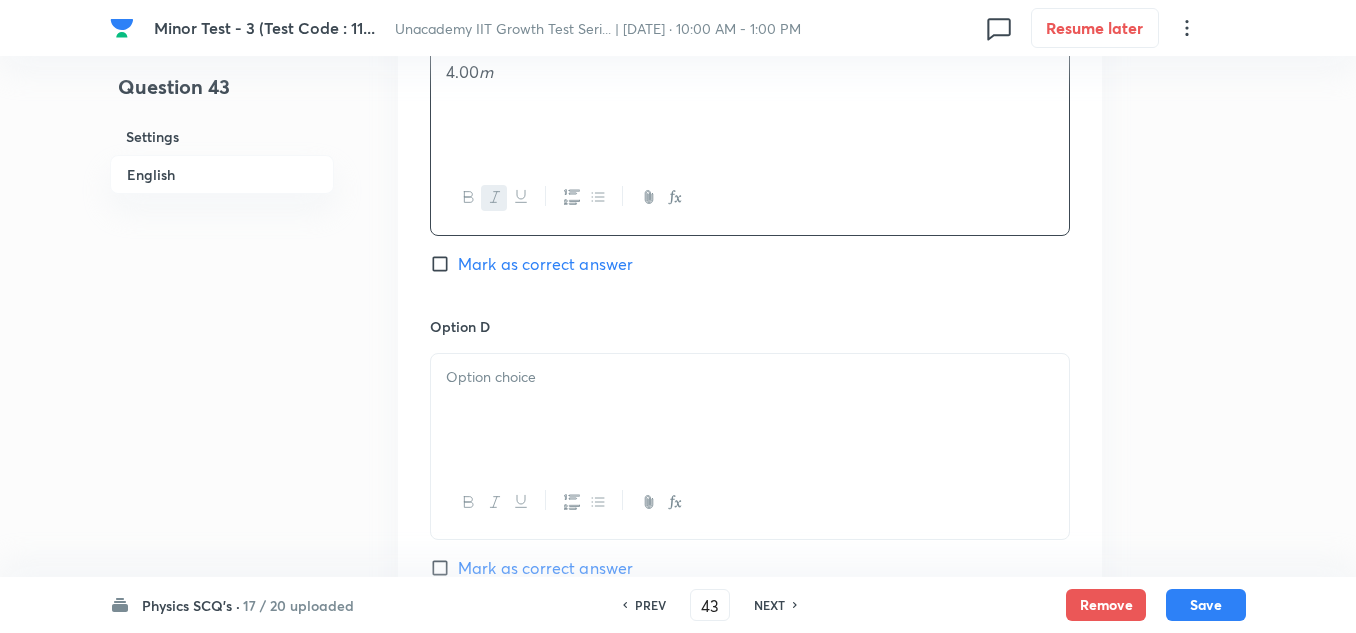 click at bounding box center [494, 502] 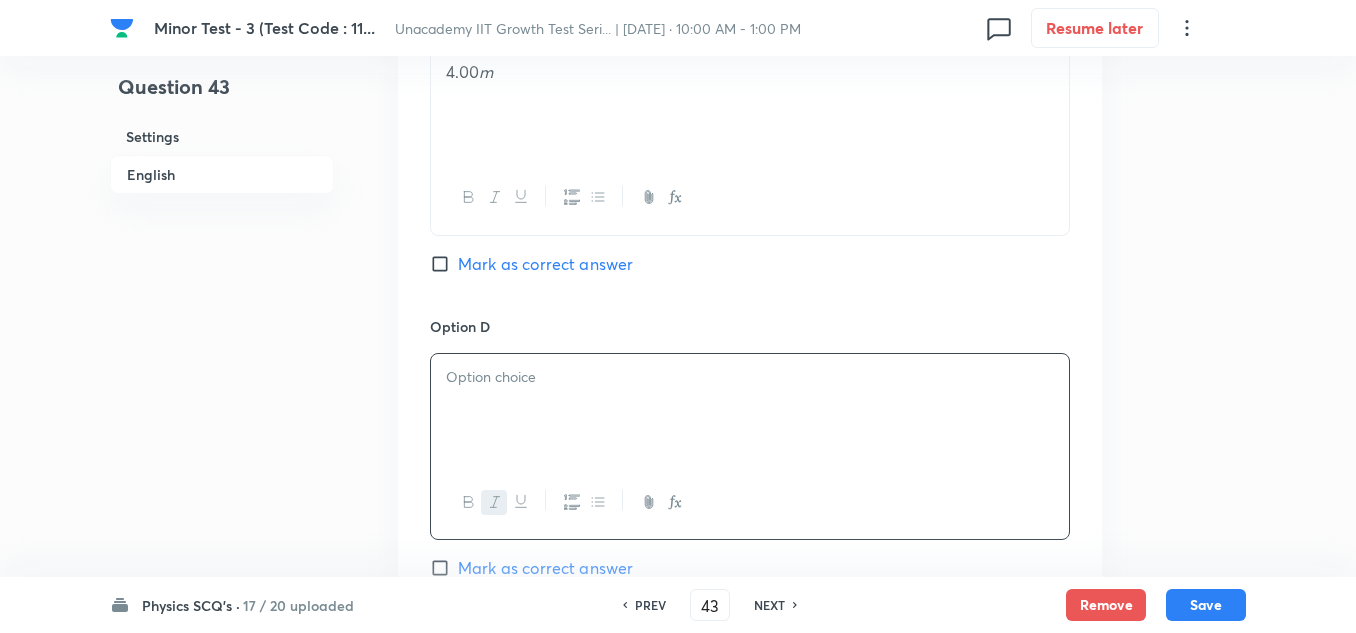 type 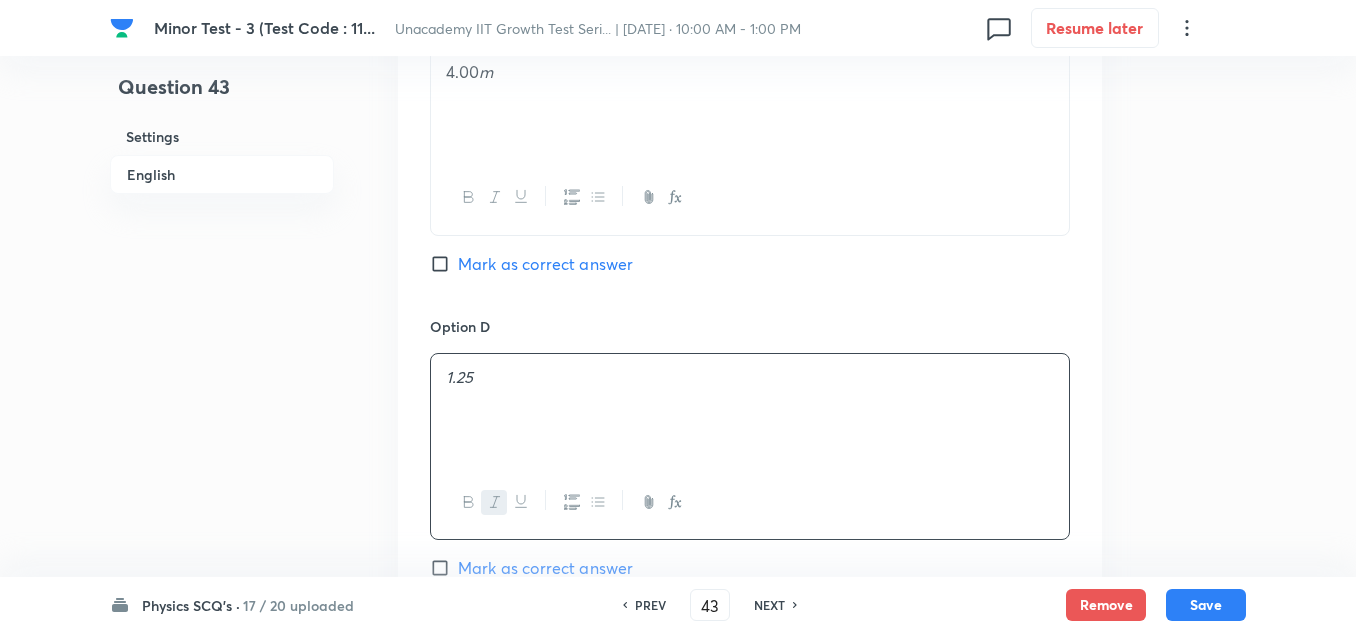 click 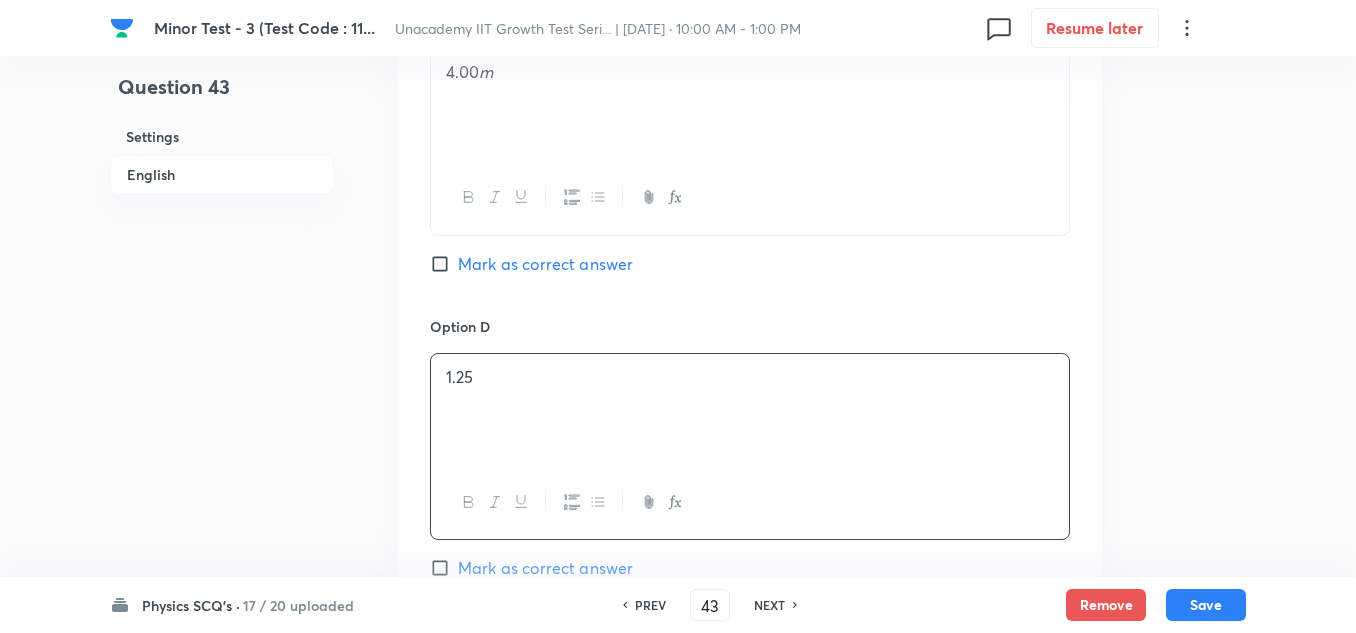 click on "1.25" at bounding box center [750, 410] 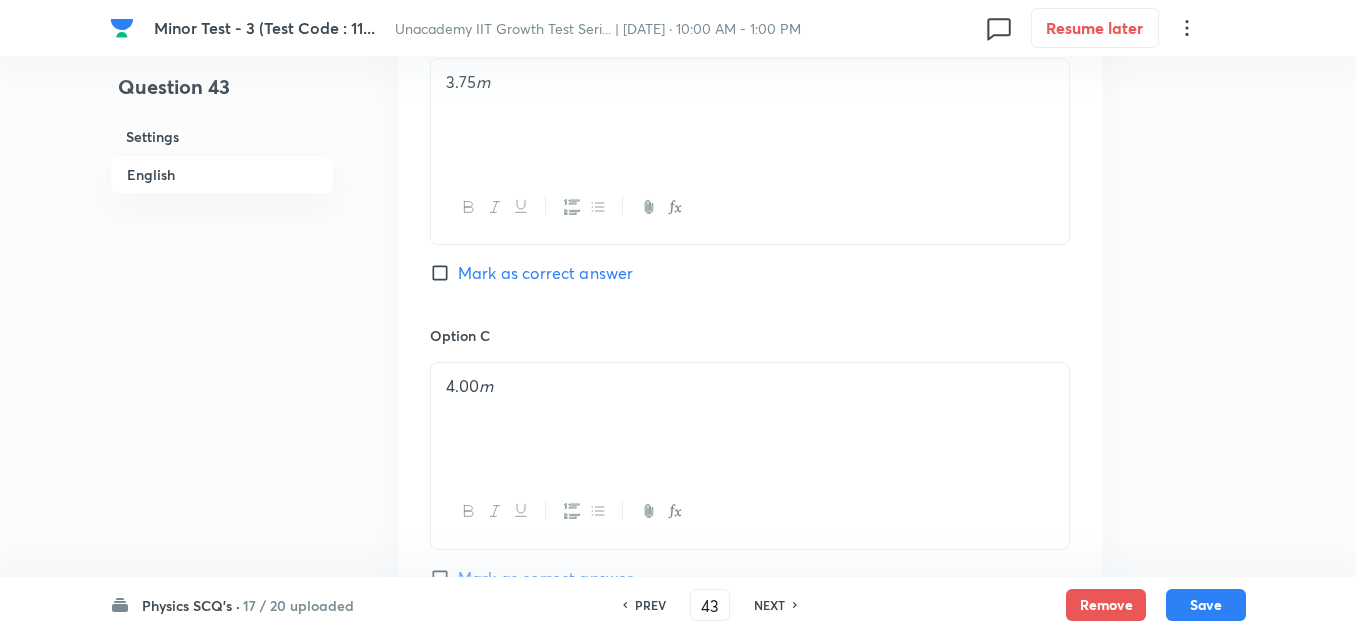 scroll, scrollTop: 1200, scrollLeft: 0, axis: vertical 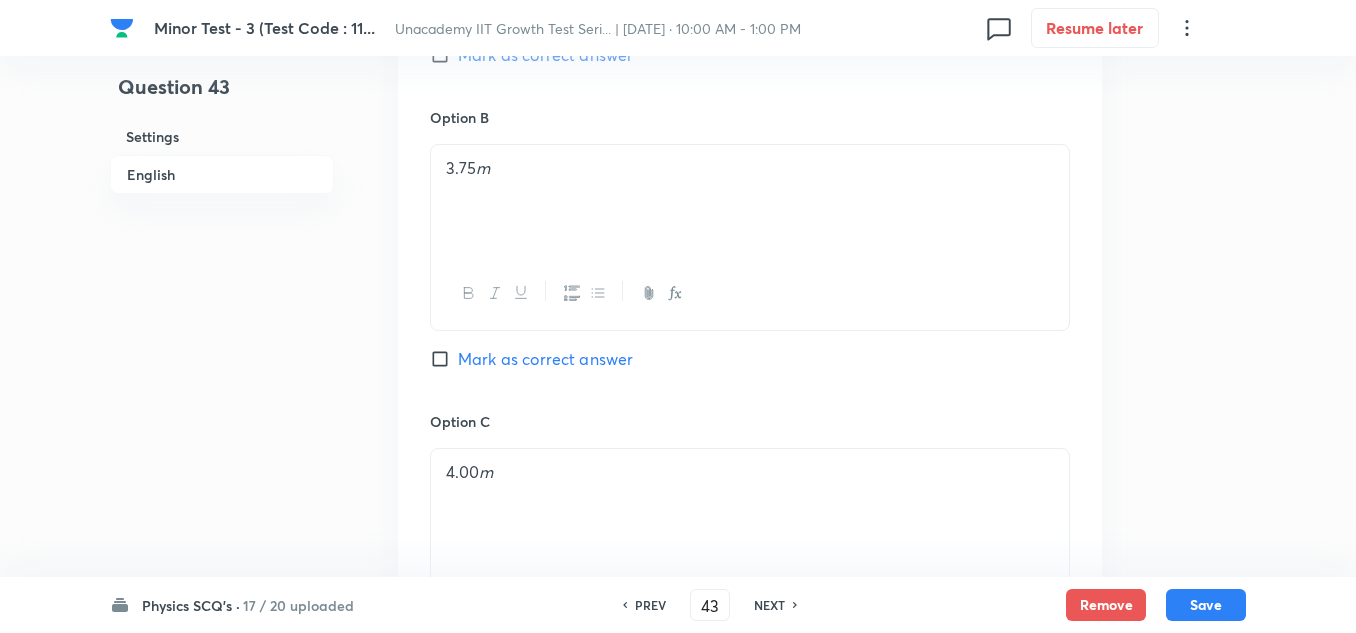 click on "Mark as correct answer" at bounding box center (545, 359) 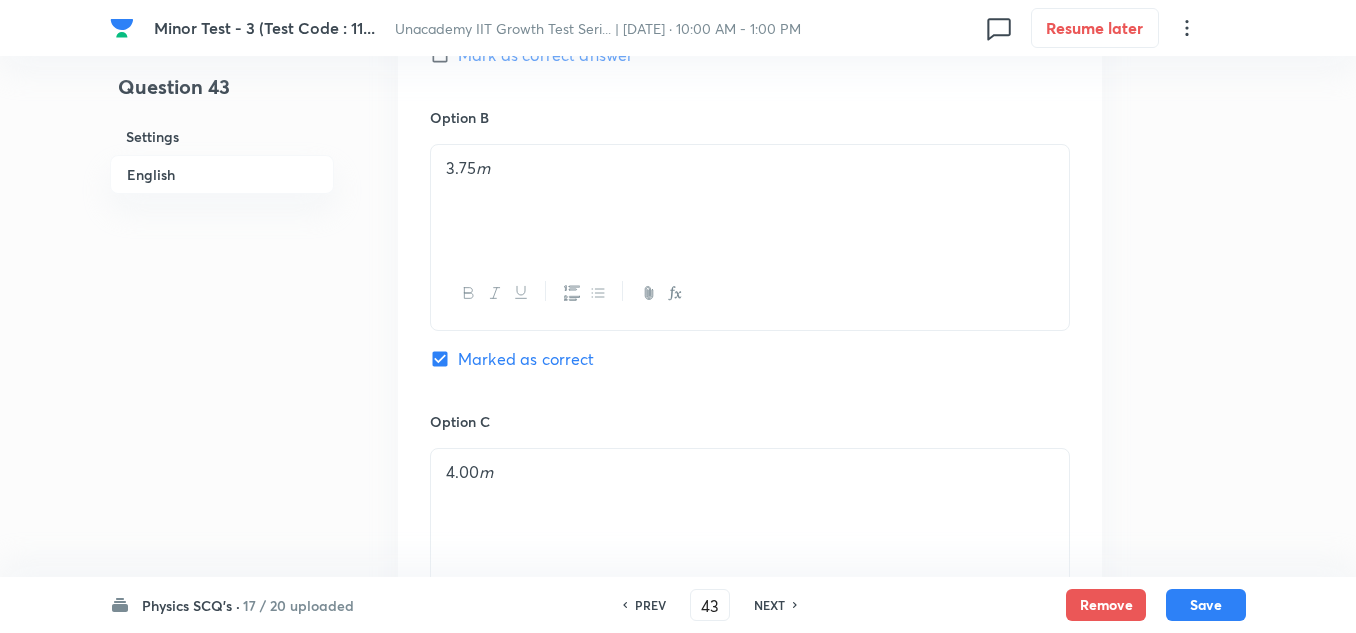 scroll, scrollTop: 1900, scrollLeft: 0, axis: vertical 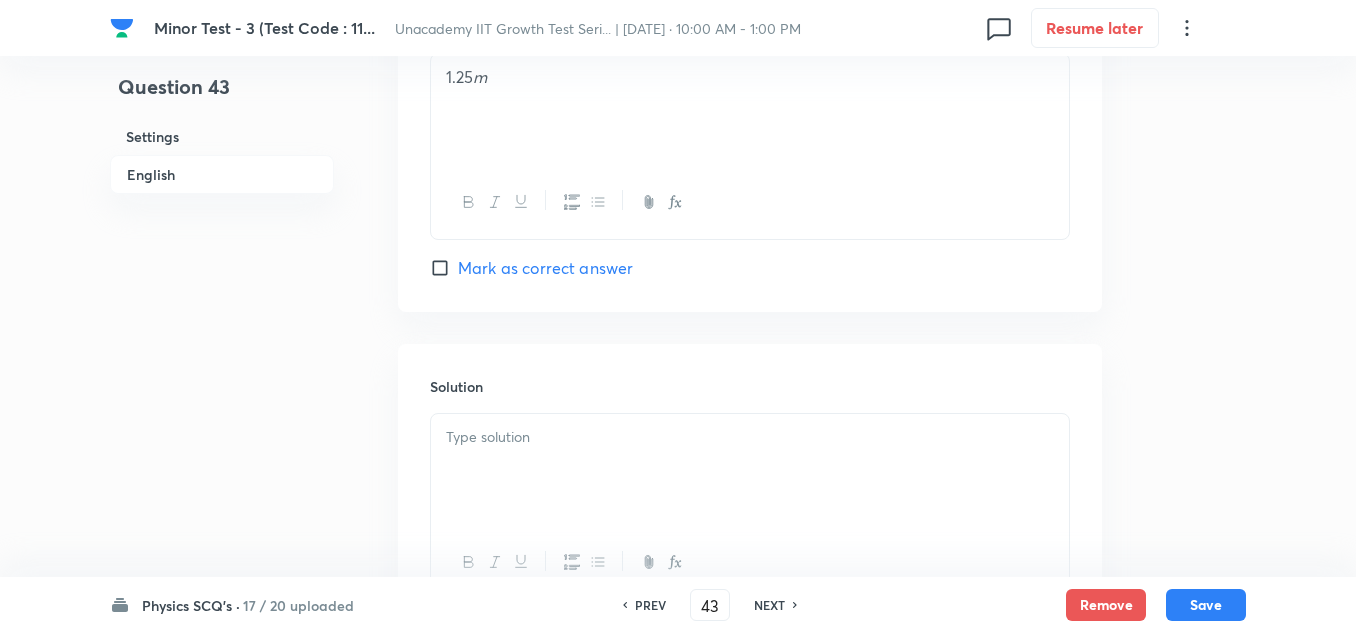 click at bounding box center (750, 470) 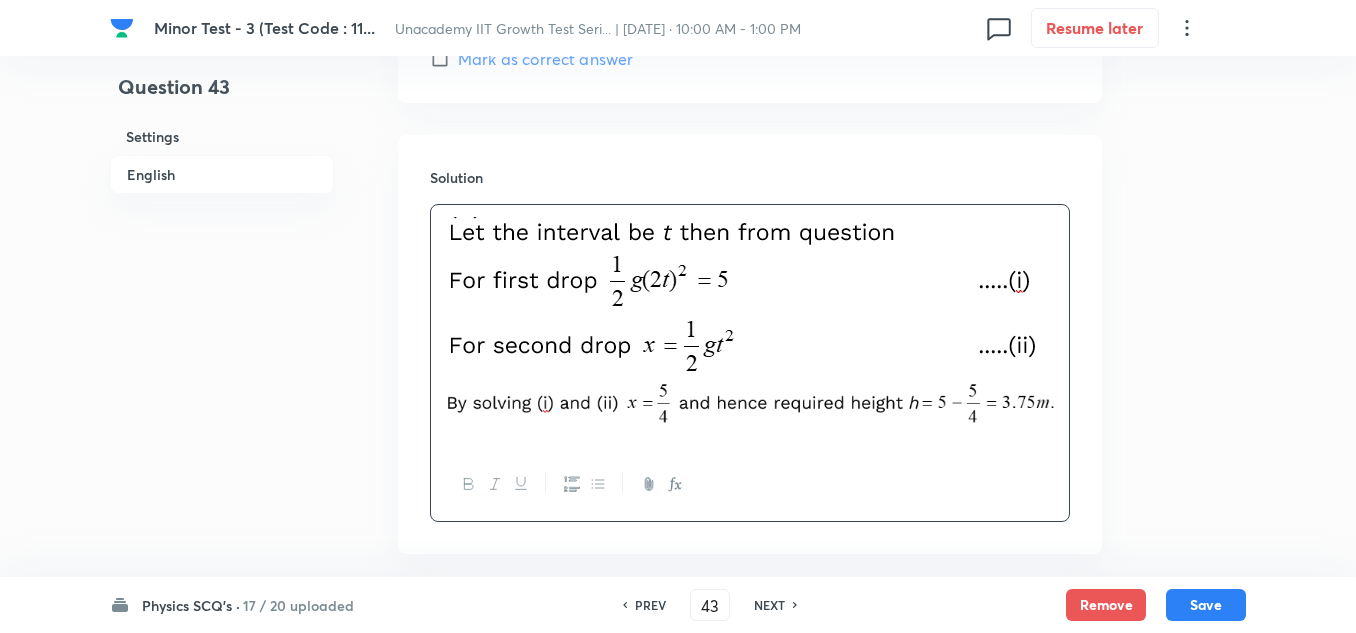 scroll, scrollTop: 2172, scrollLeft: 0, axis: vertical 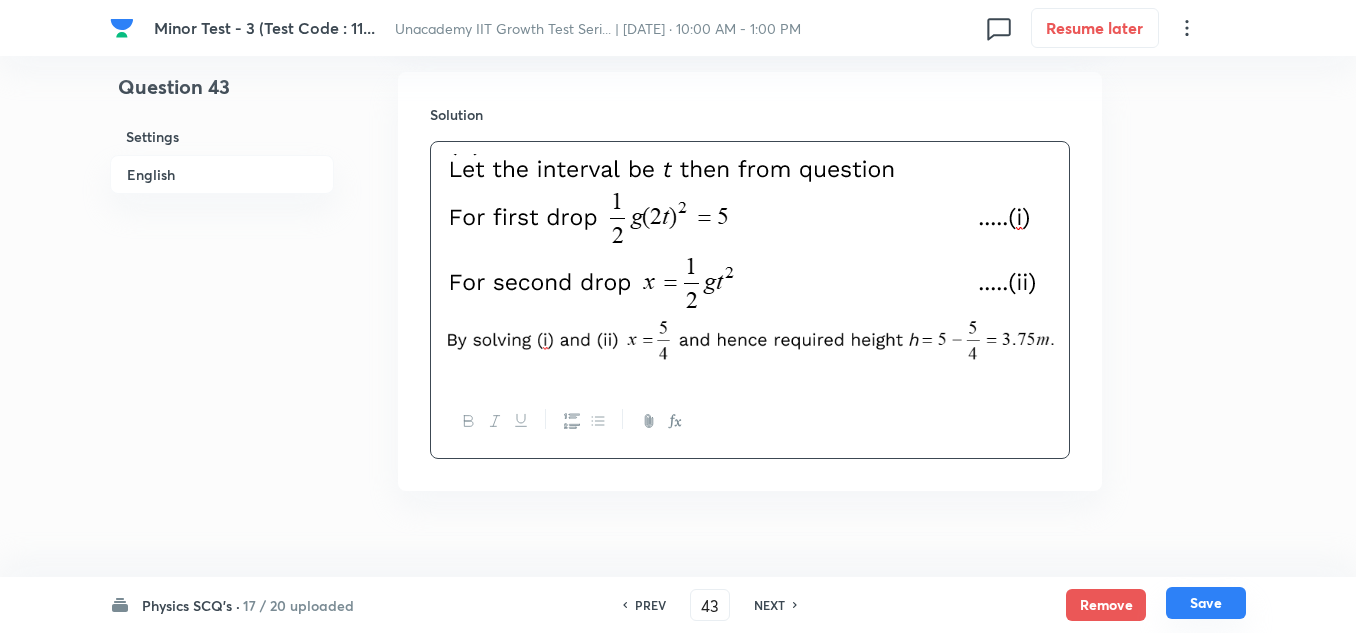 click on "Save" at bounding box center (1206, 603) 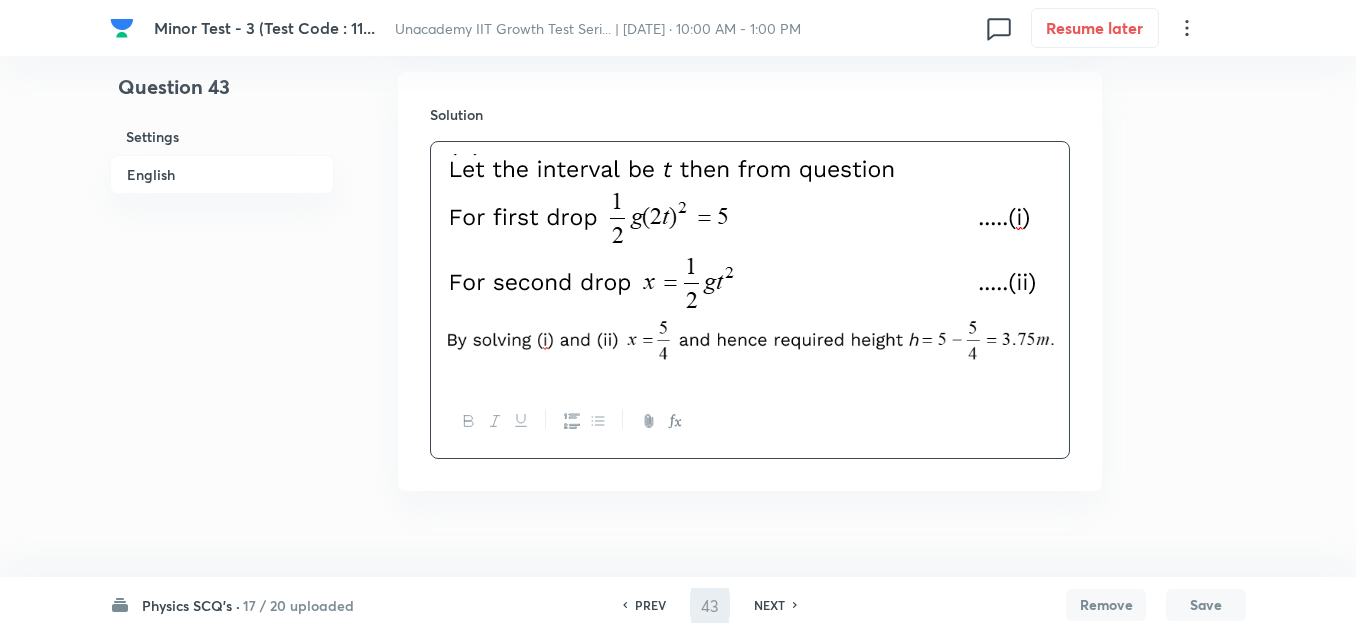 type on "44" 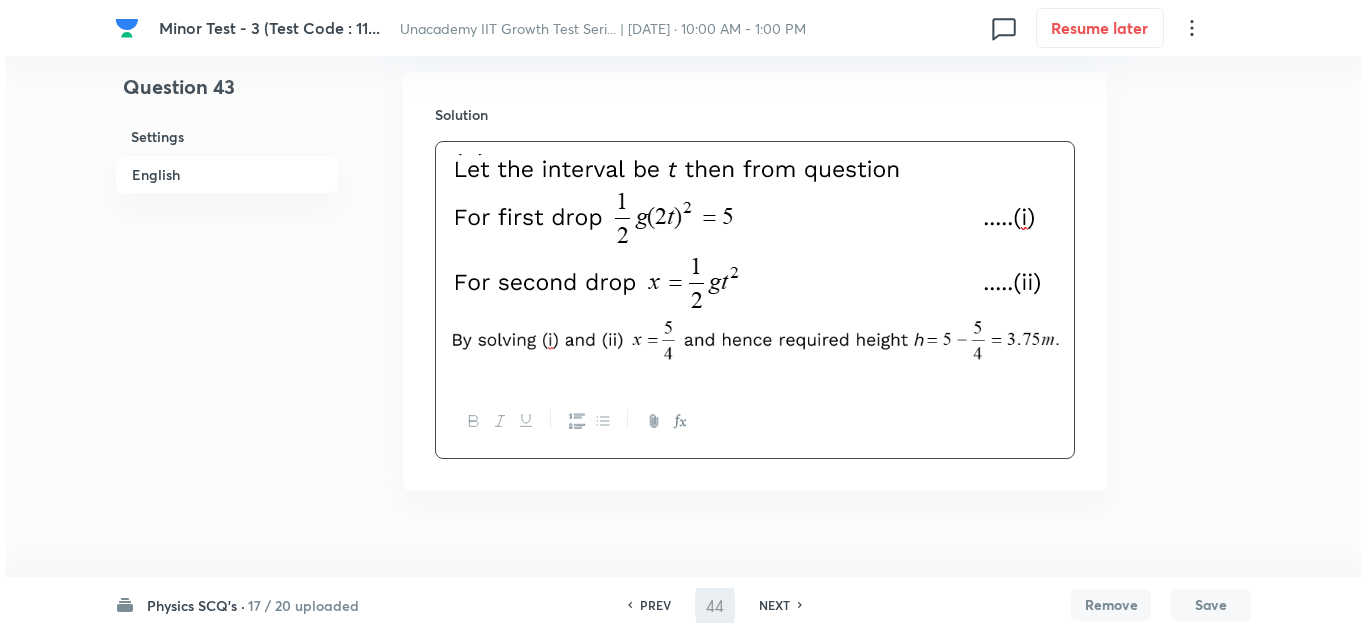 scroll, scrollTop: 0, scrollLeft: 0, axis: both 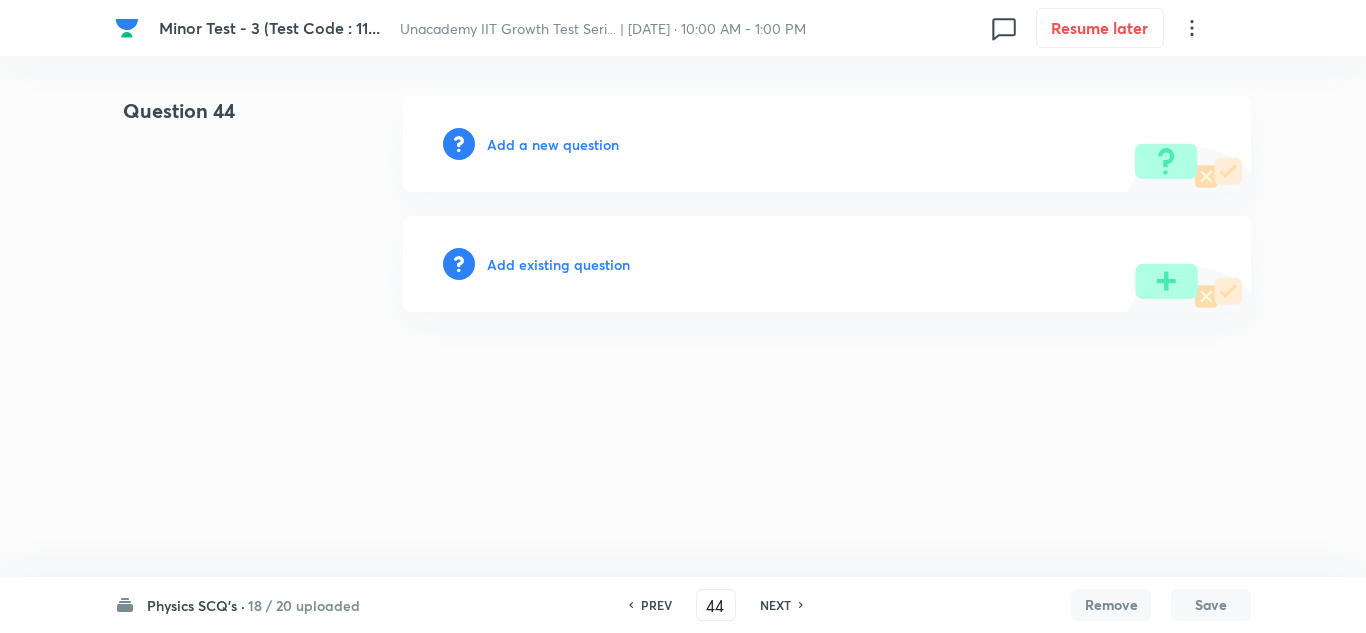 click on "Add a new question" at bounding box center [553, 144] 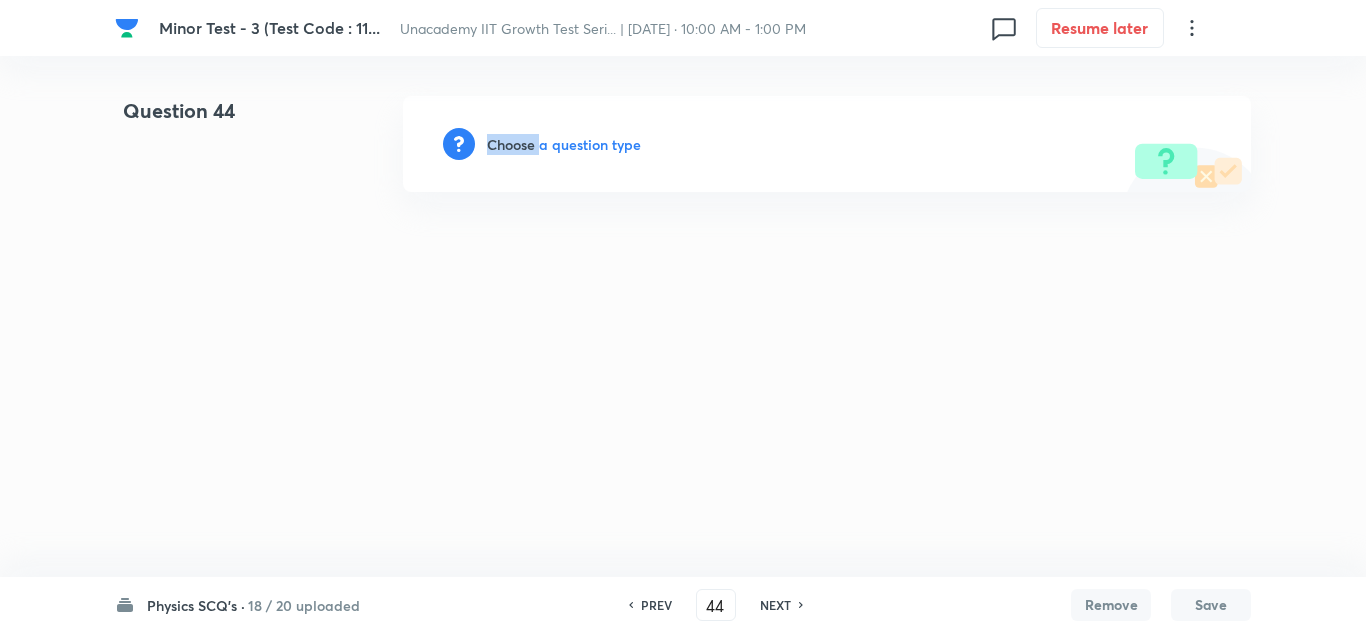 click on "Choose a question type" at bounding box center (564, 144) 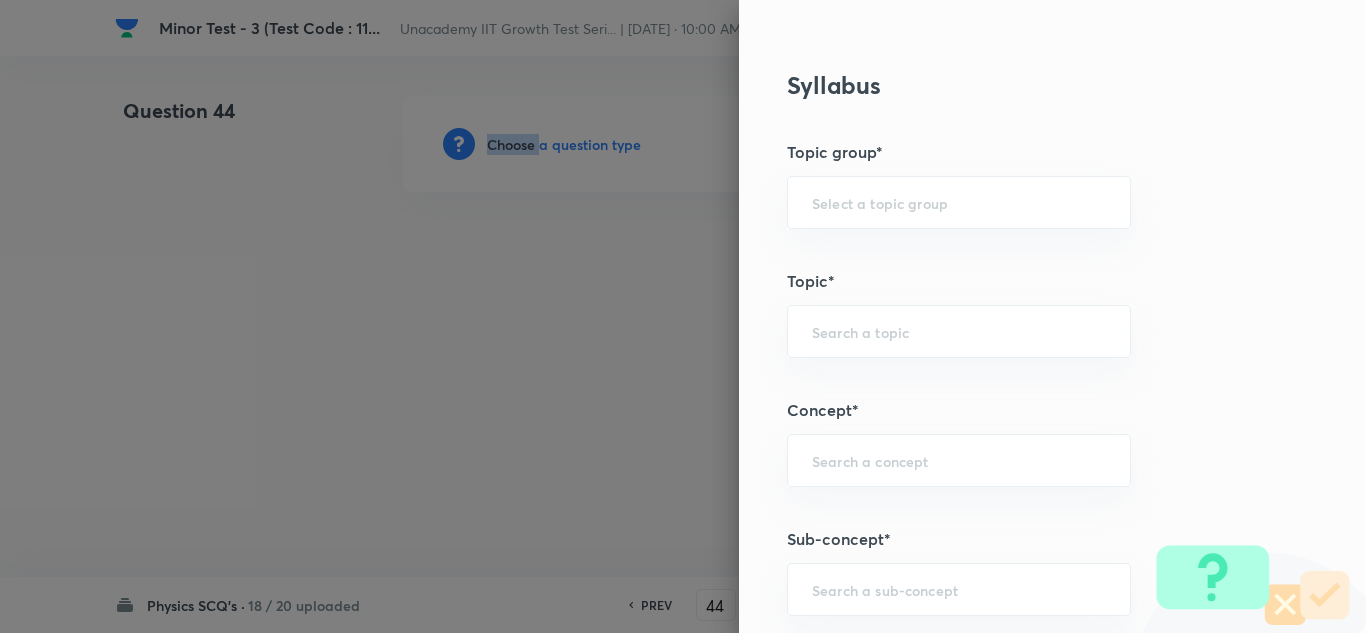 scroll, scrollTop: 900, scrollLeft: 0, axis: vertical 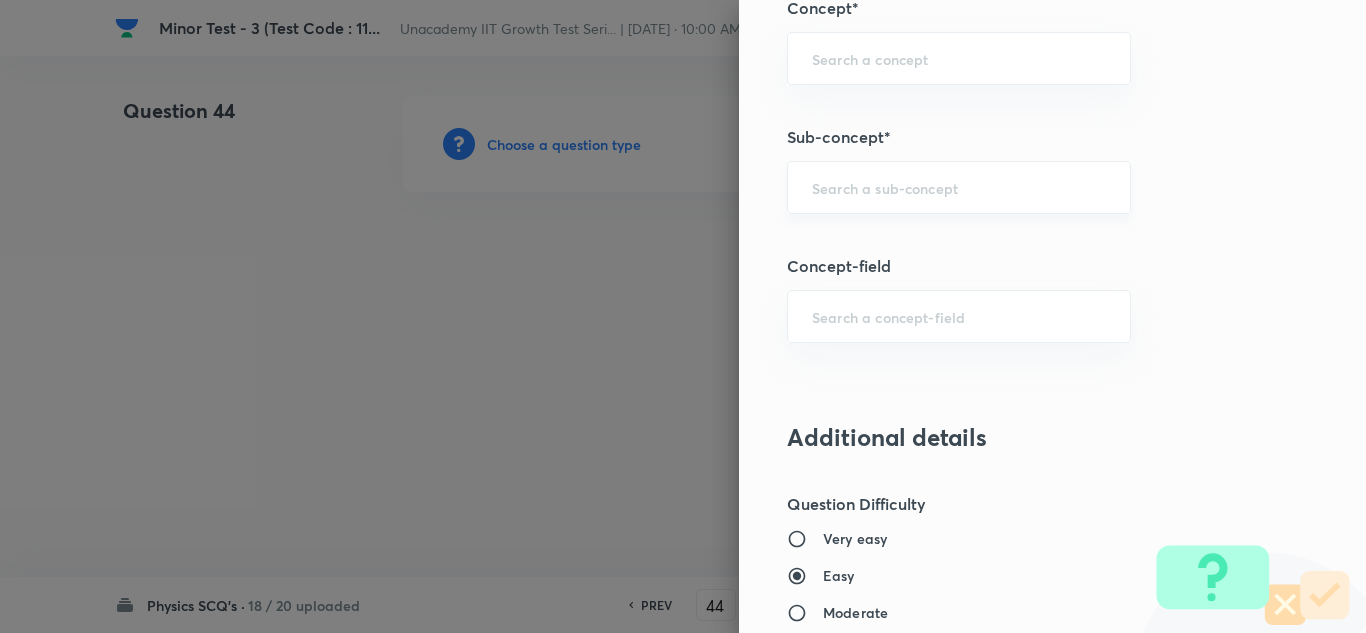 click at bounding box center [959, 187] 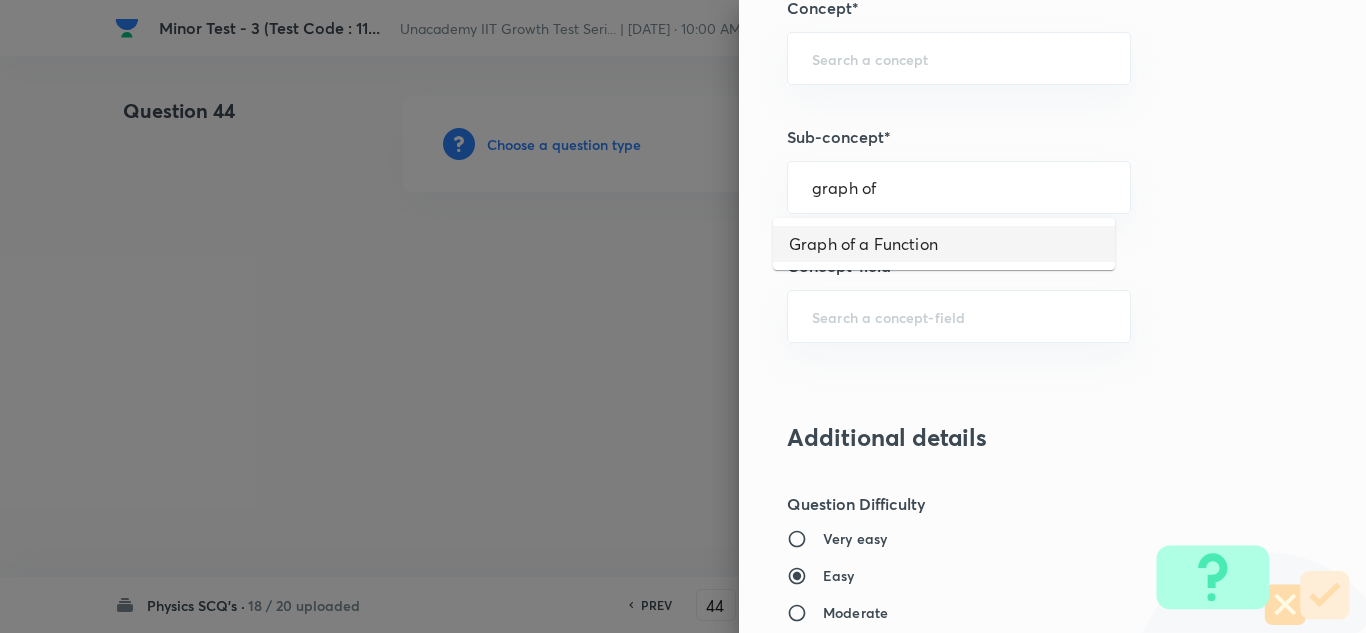 click on "Graph of a Function" at bounding box center [944, 244] 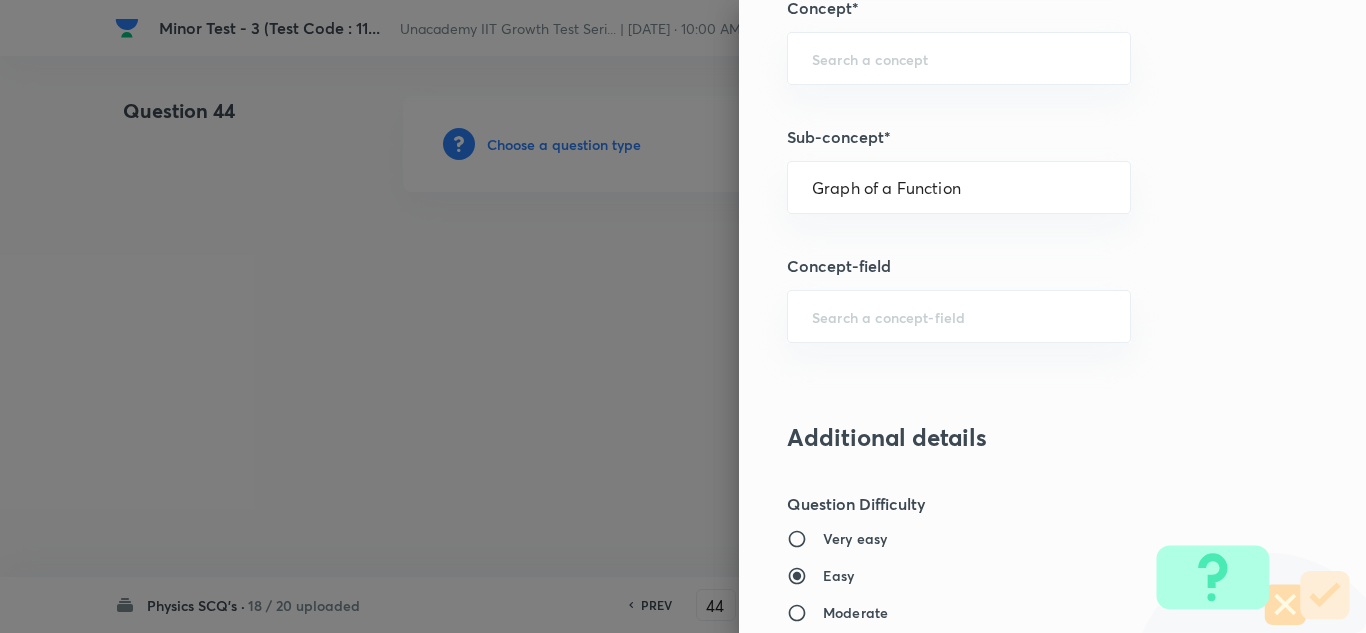 type on "Physics" 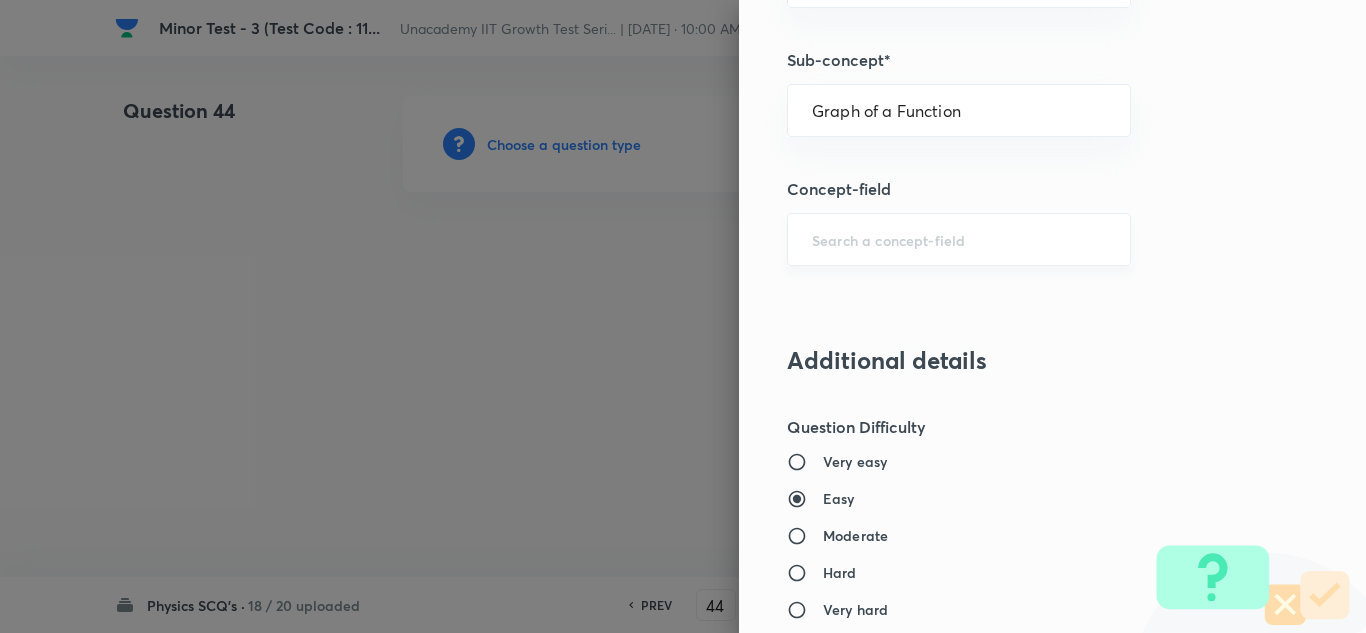 scroll, scrollTop: 1500, scrollLeft: 0, axis: vertical 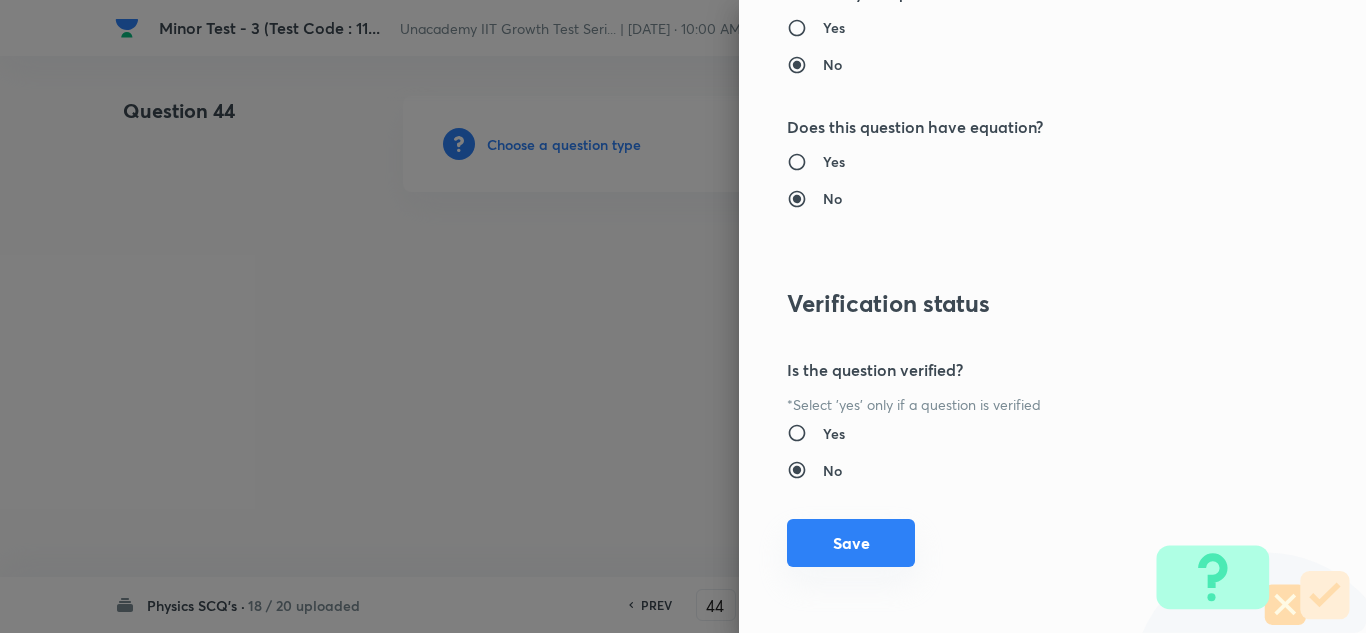 click on "Save" at bounding box center [851, 543] 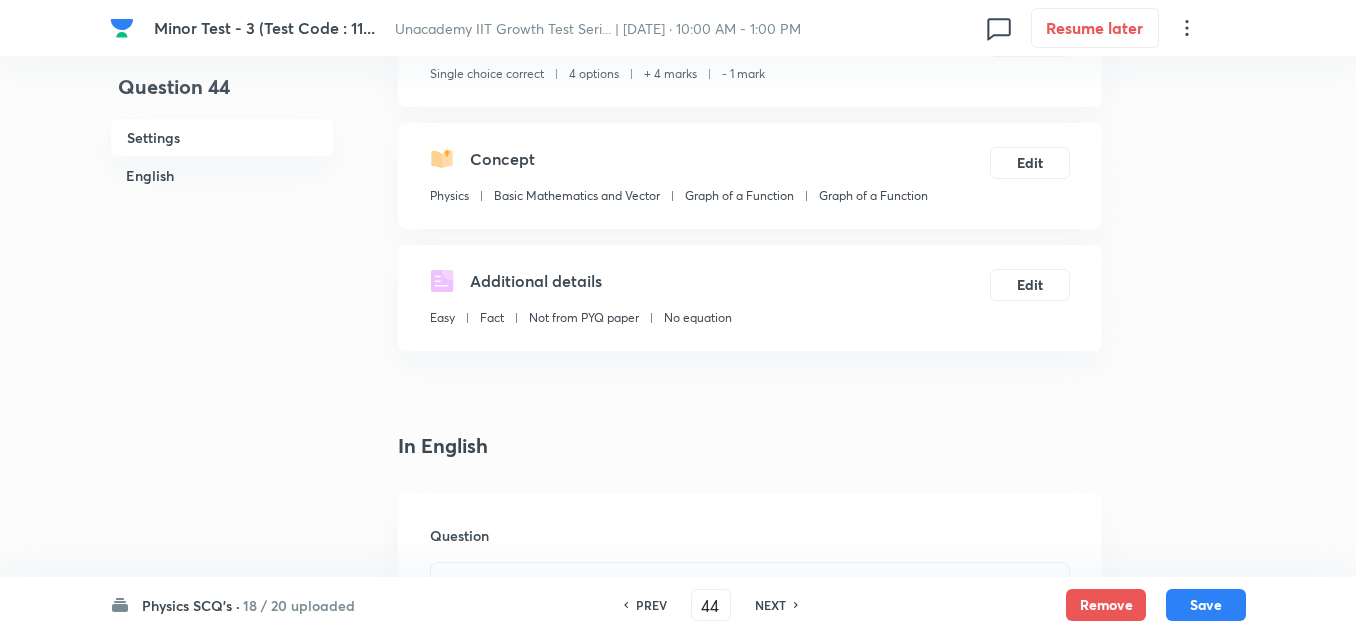 scroll, scrollTop: 300, scrollLeft: 0, axis: vertical 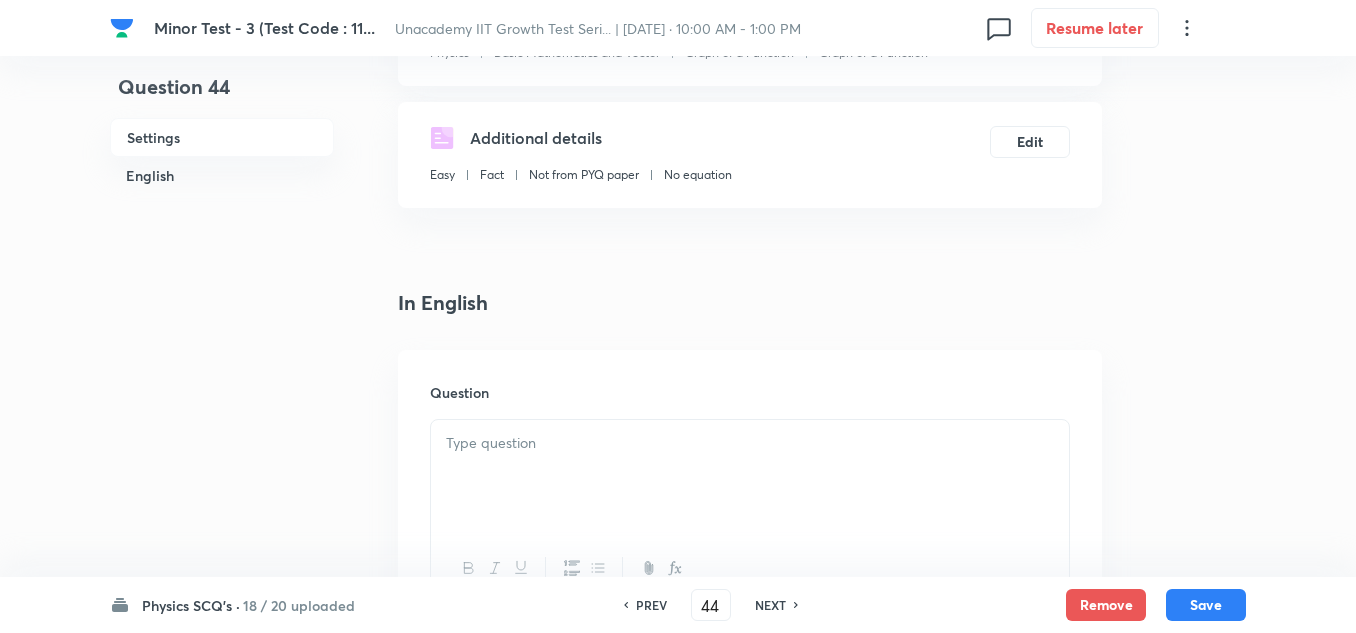 click at bounding box center (750, 476) 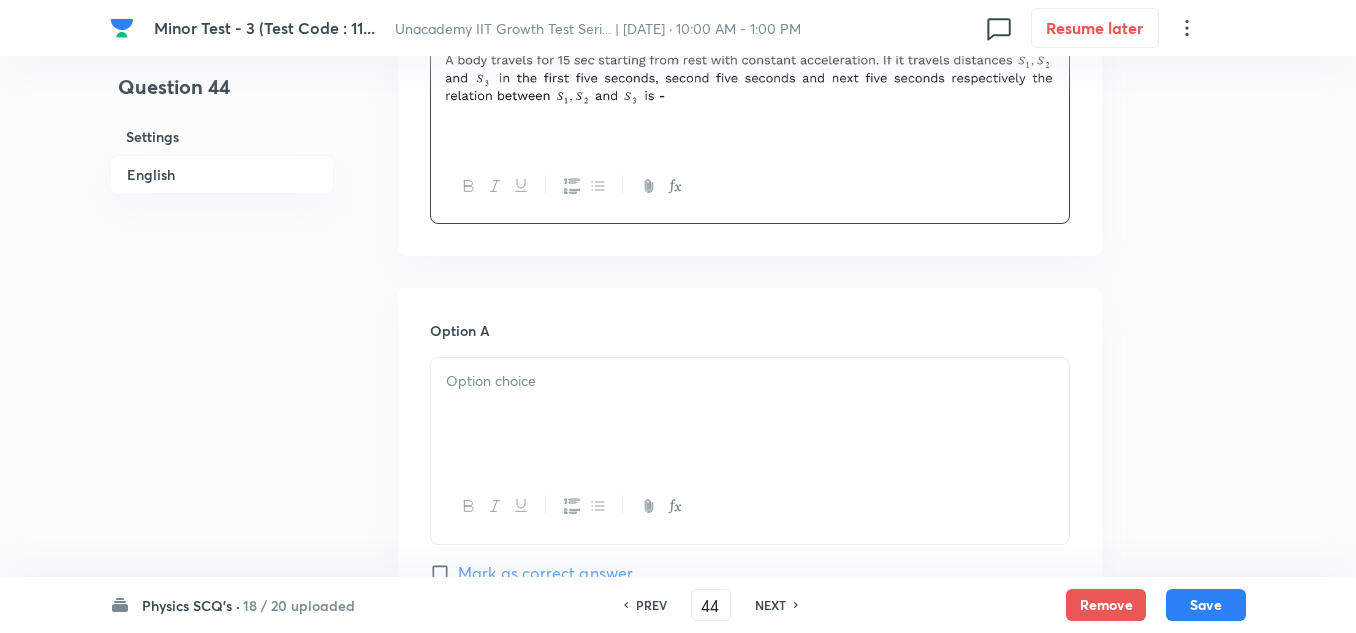 scroll, scrollTop: 700, scrollLeft: 0, axis: vertical 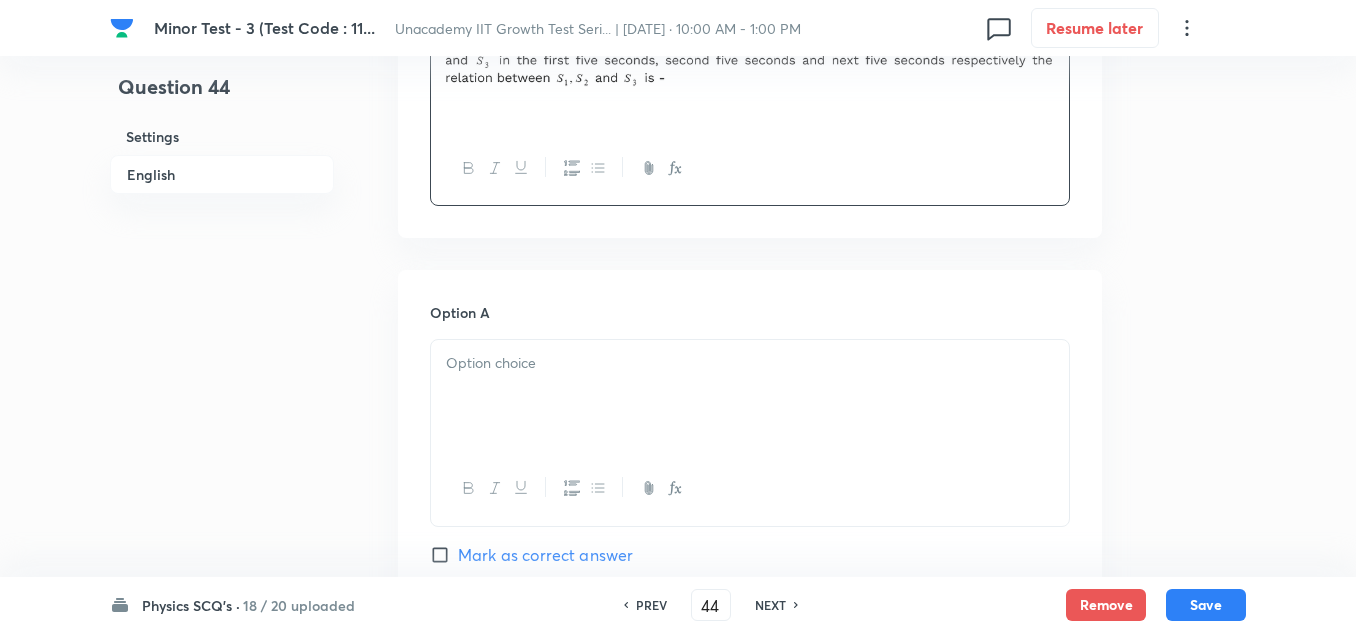 click at bounding box center [750, 396] 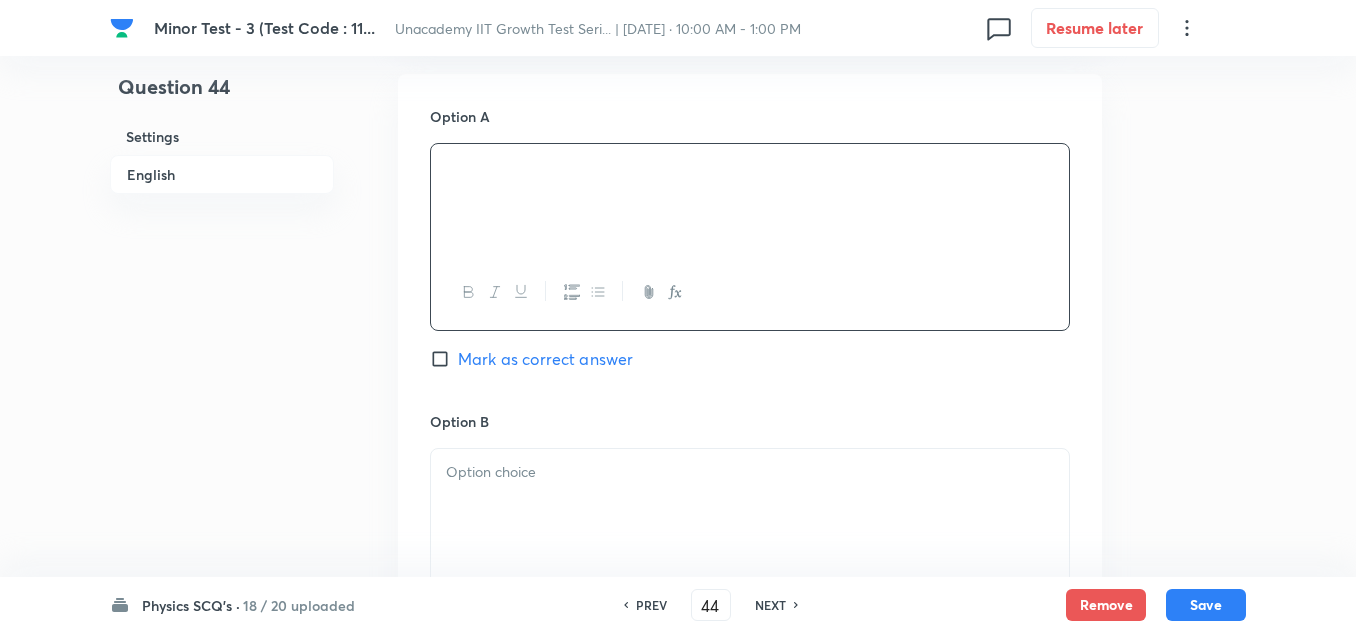 scroll, scrollTop: 900, scrollLeft: 0, axis: vertical 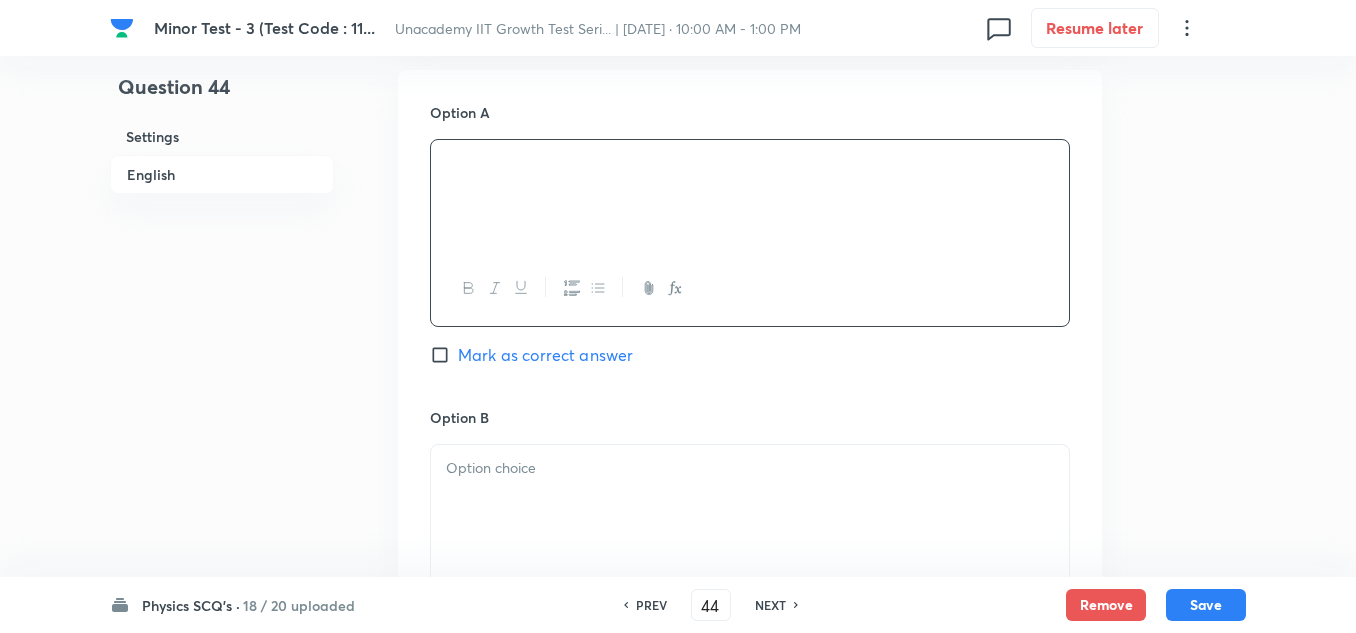 click at bounding box center (750, 468) 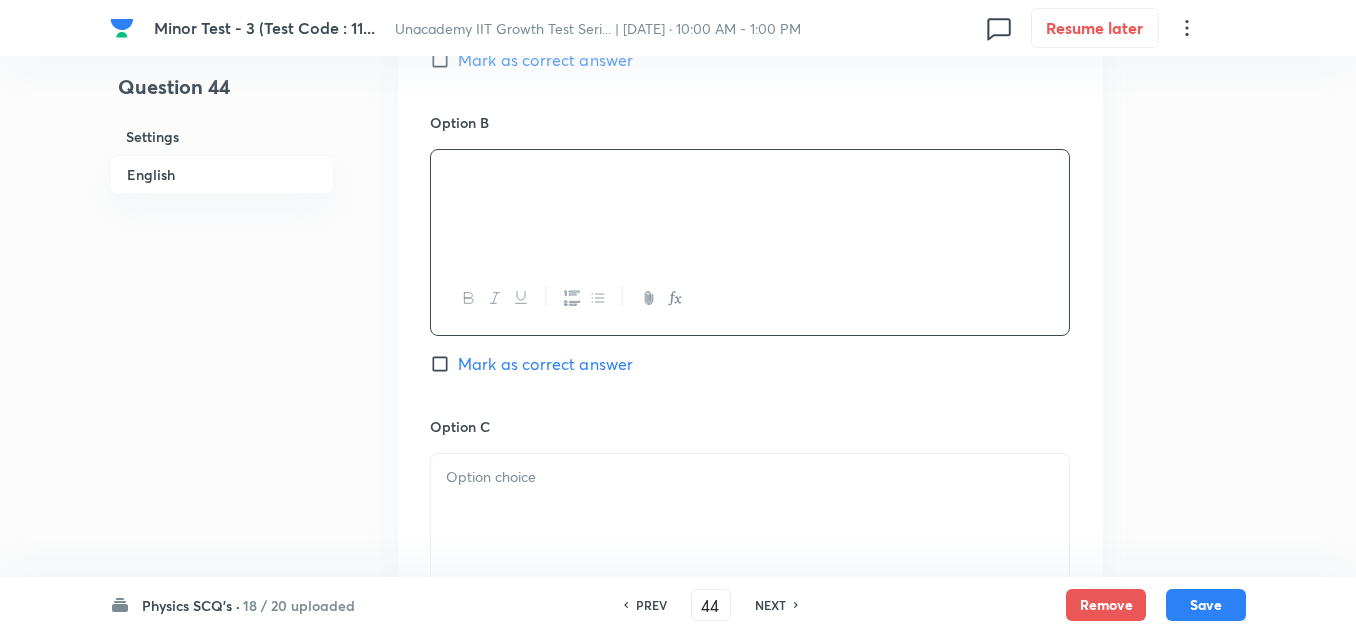 scroll, scrollTop: 1200, scrollLeft: 0, axis: vertical 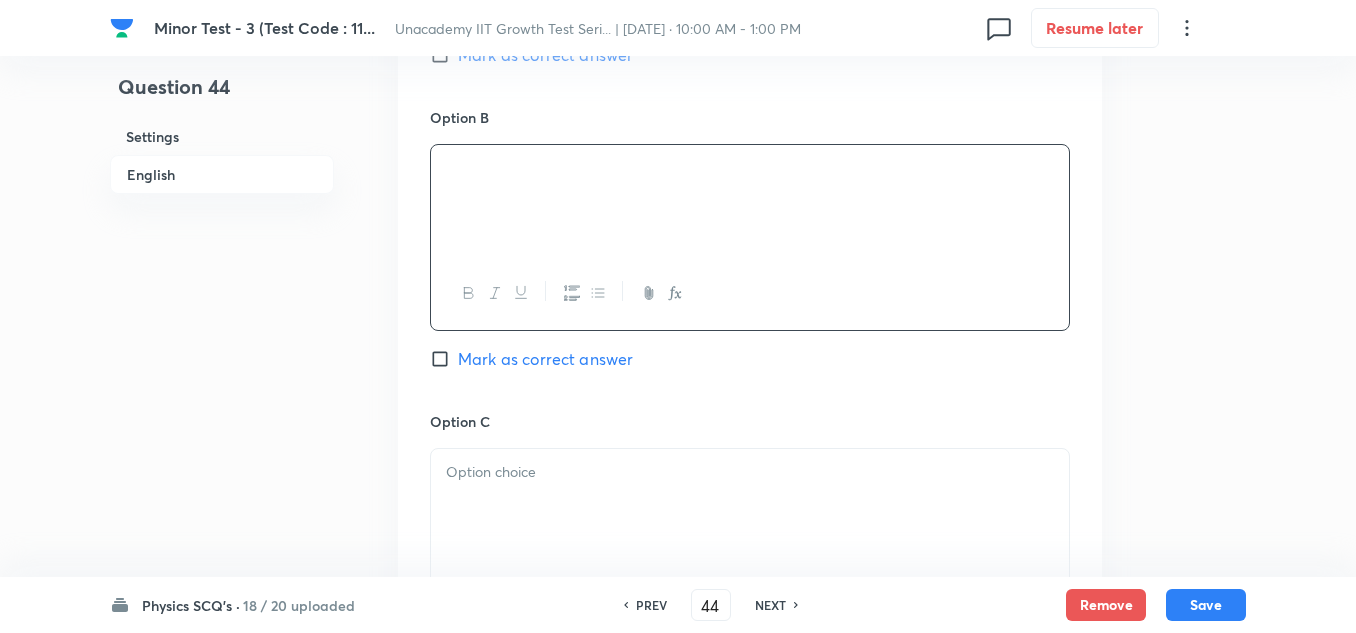 click at bounding box center [750, 472] 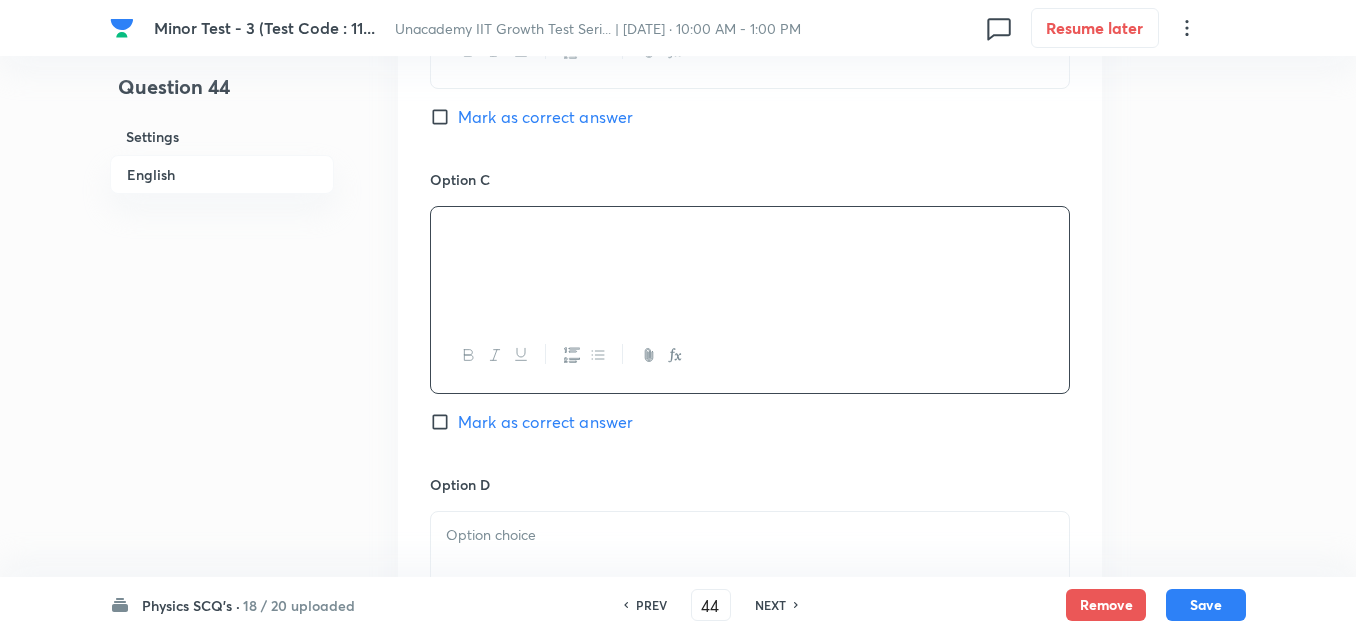 scroll, scrollTop: 1500, scrollLeft: 0, axis: vertical 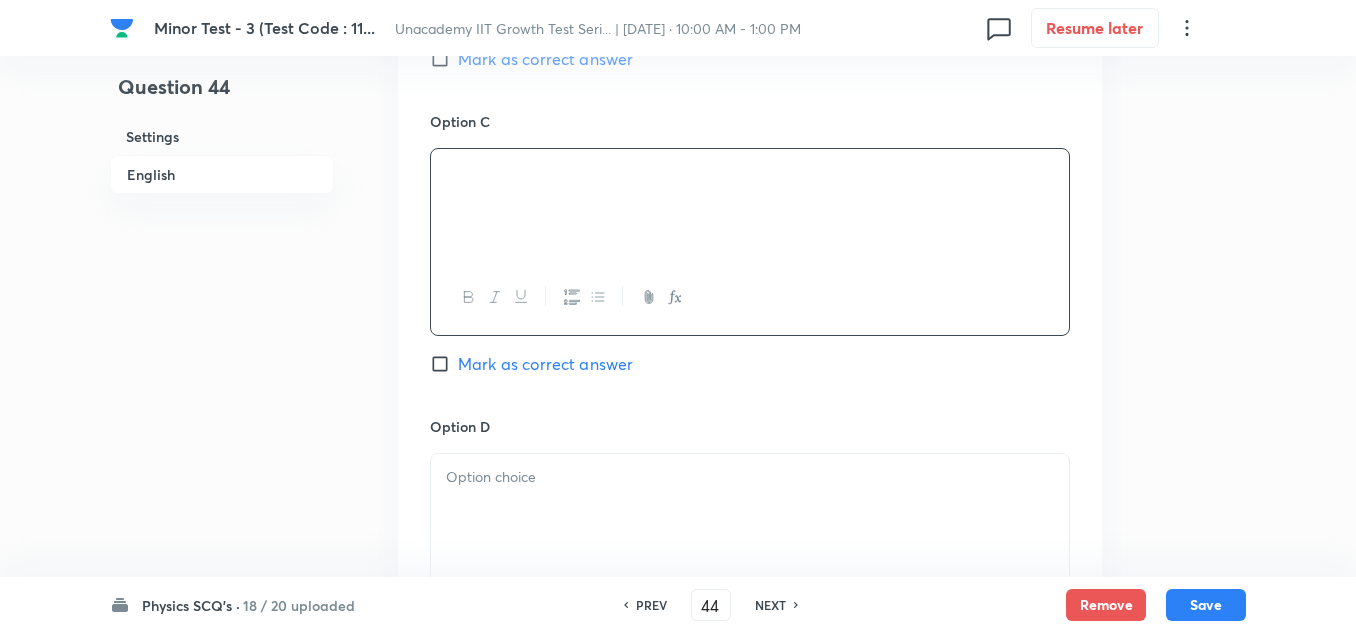 click at bounding box center (750, 477) 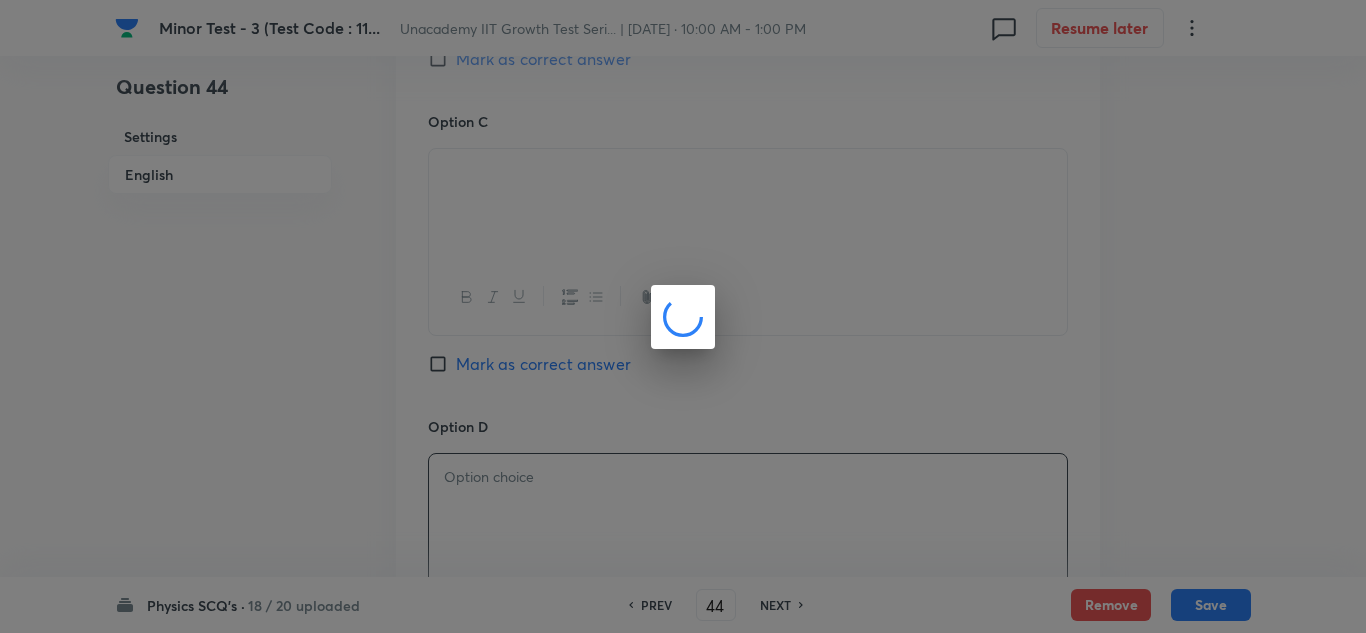 click at bounding box center (683, 316) 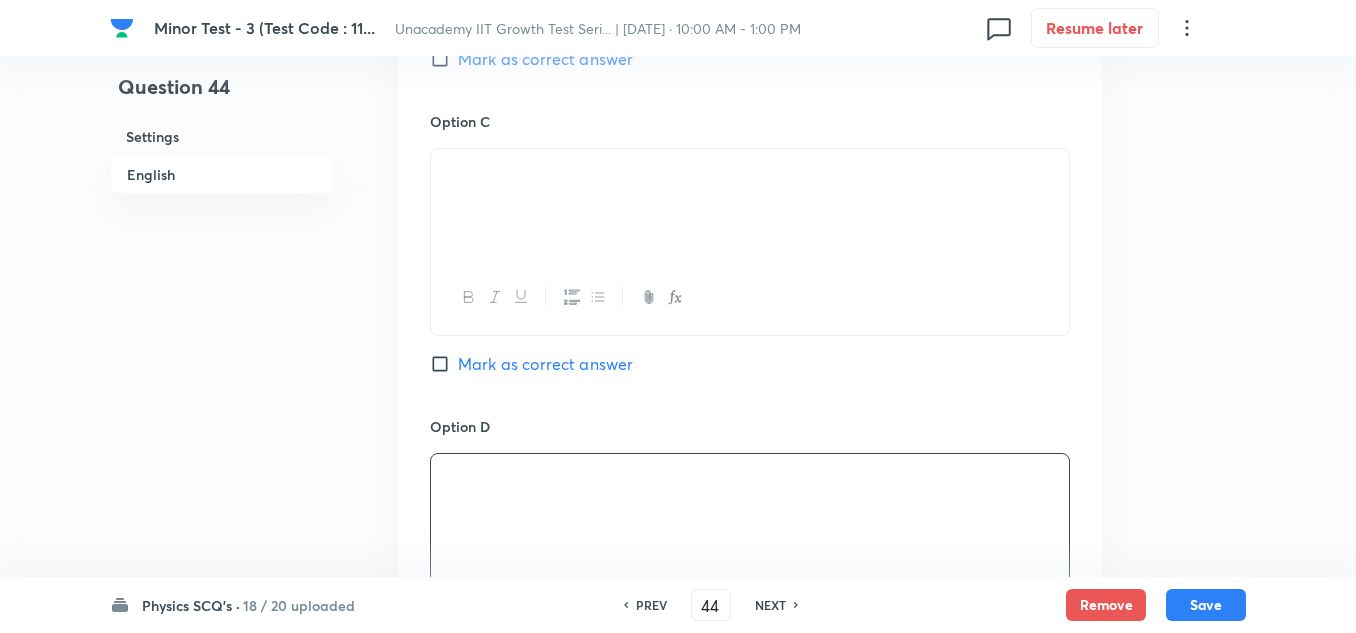 click on "Mark as correct answer" at bounding box center (545, 364) 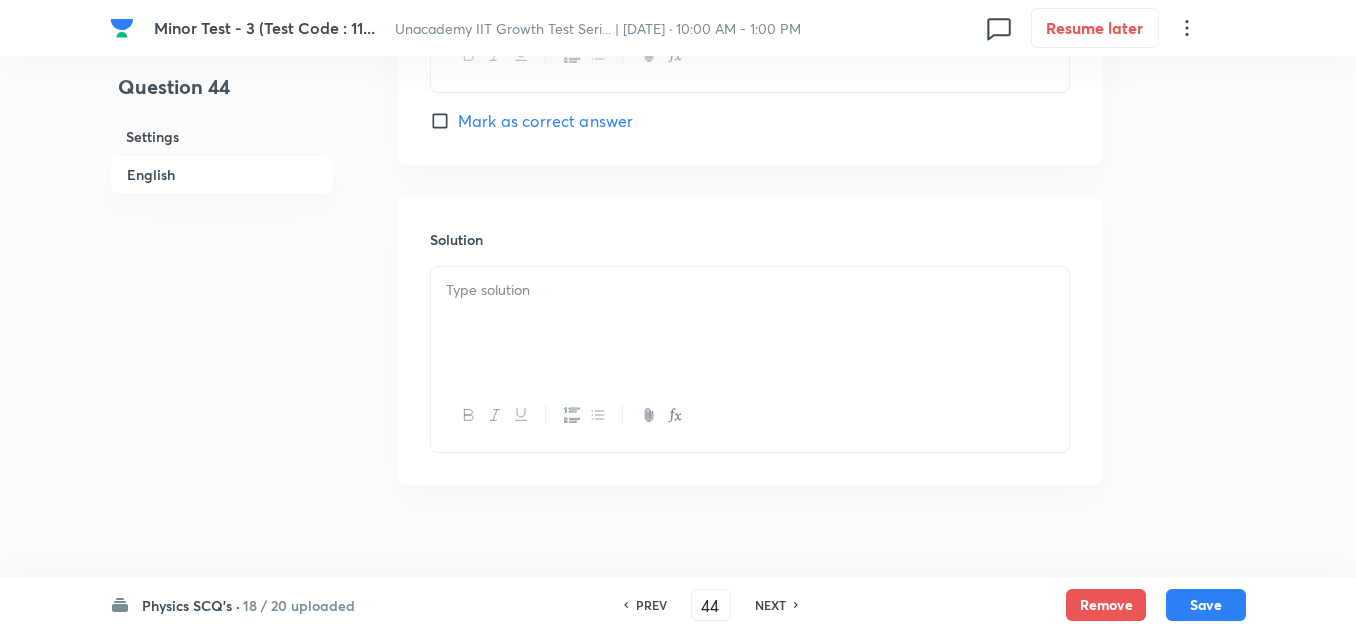 scroll, scrollTop: 2075, scrollLeft: 0, axis: vertical 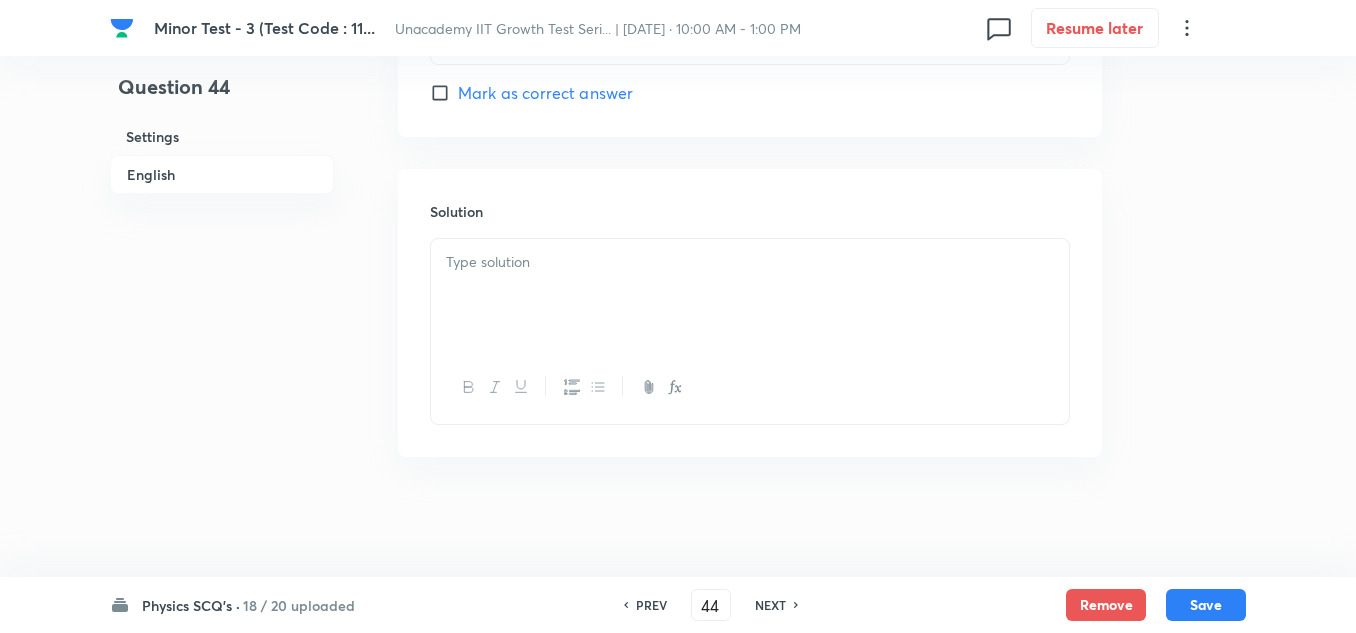 click at bounding box center [750, 295] 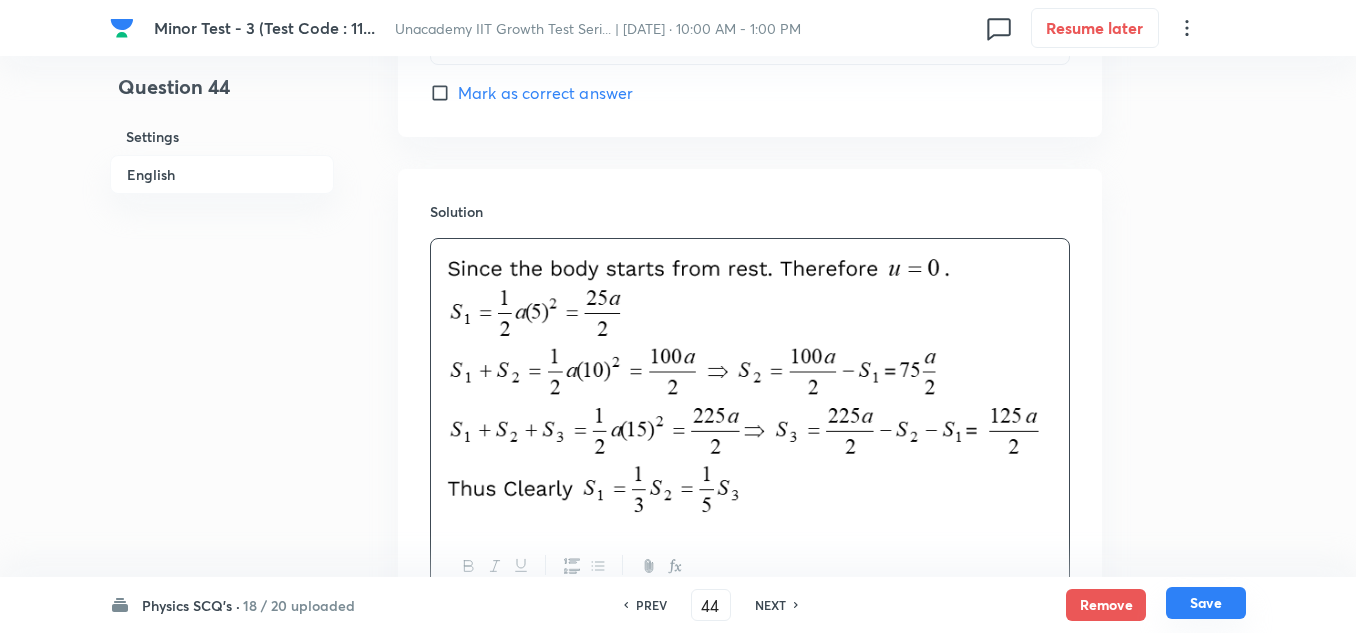 click on "Save" at bounding box center [1206, 603] 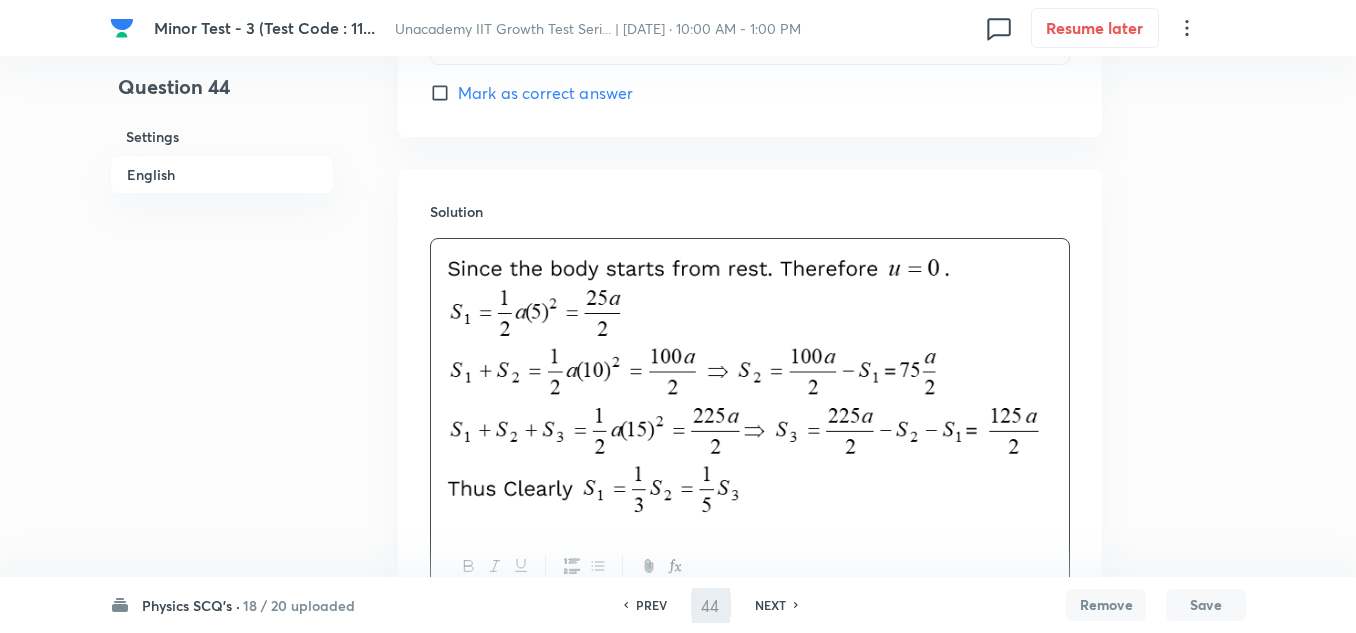 type on "45" 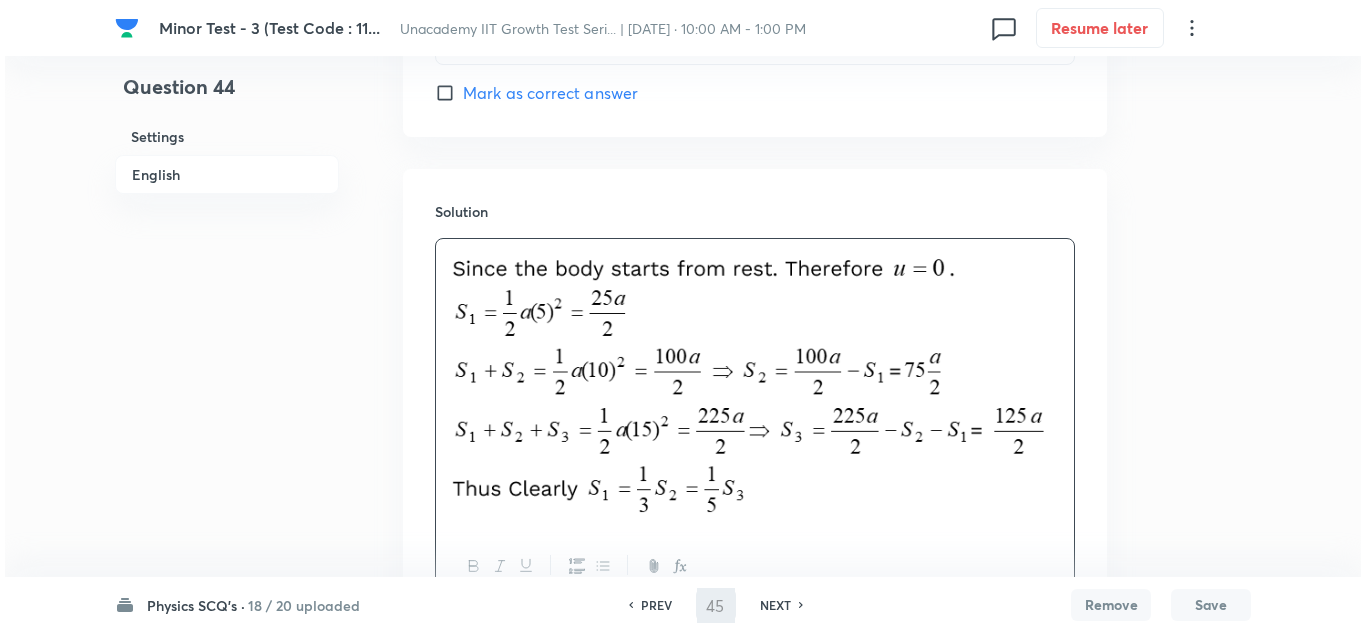 scroll, scrollTop: 0, scrollLeft: 0, axis: both 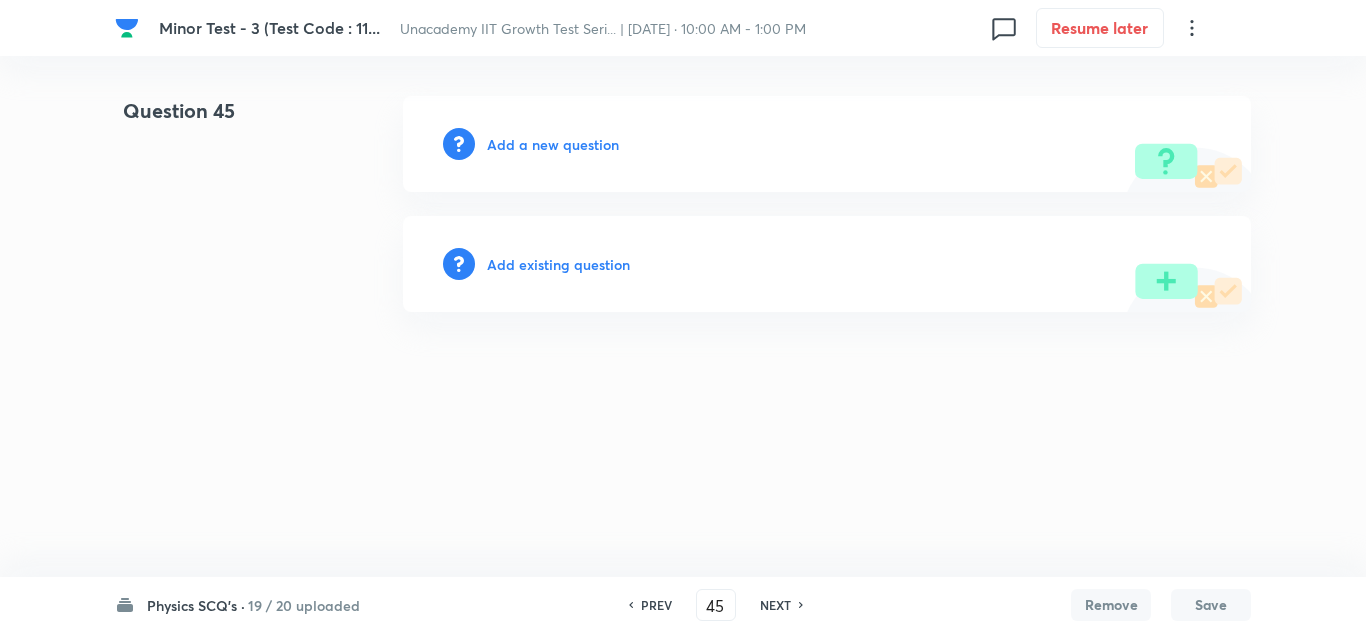 click on "Add a new question" at bounding box center [553, 144] 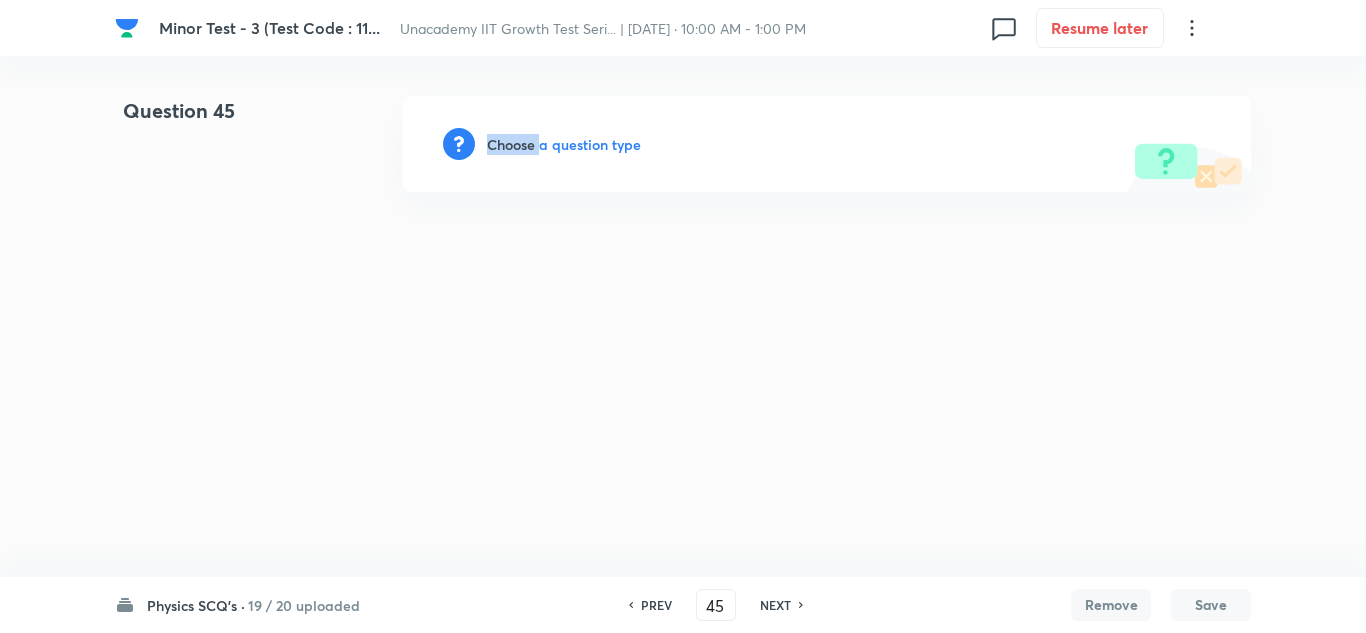 click on "Choose a question type" at bounding box center (564, 144) 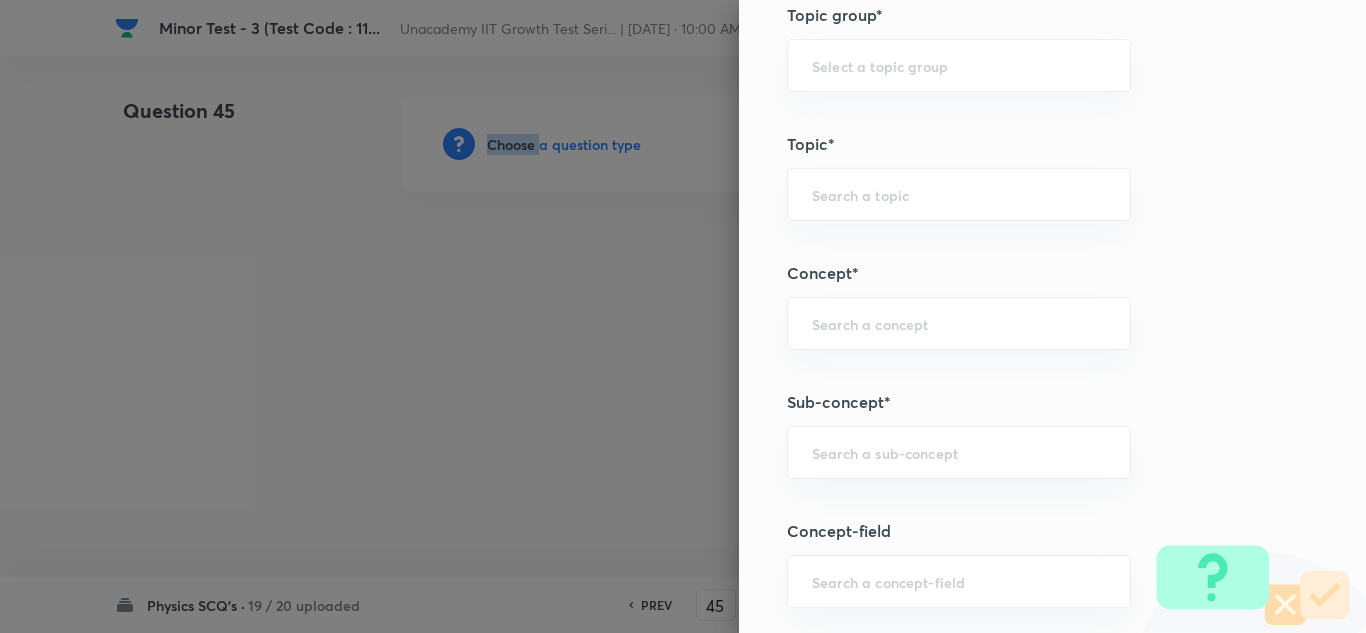scroll, scrollTop: 1100, scrollLeft: 0, axis: vertical 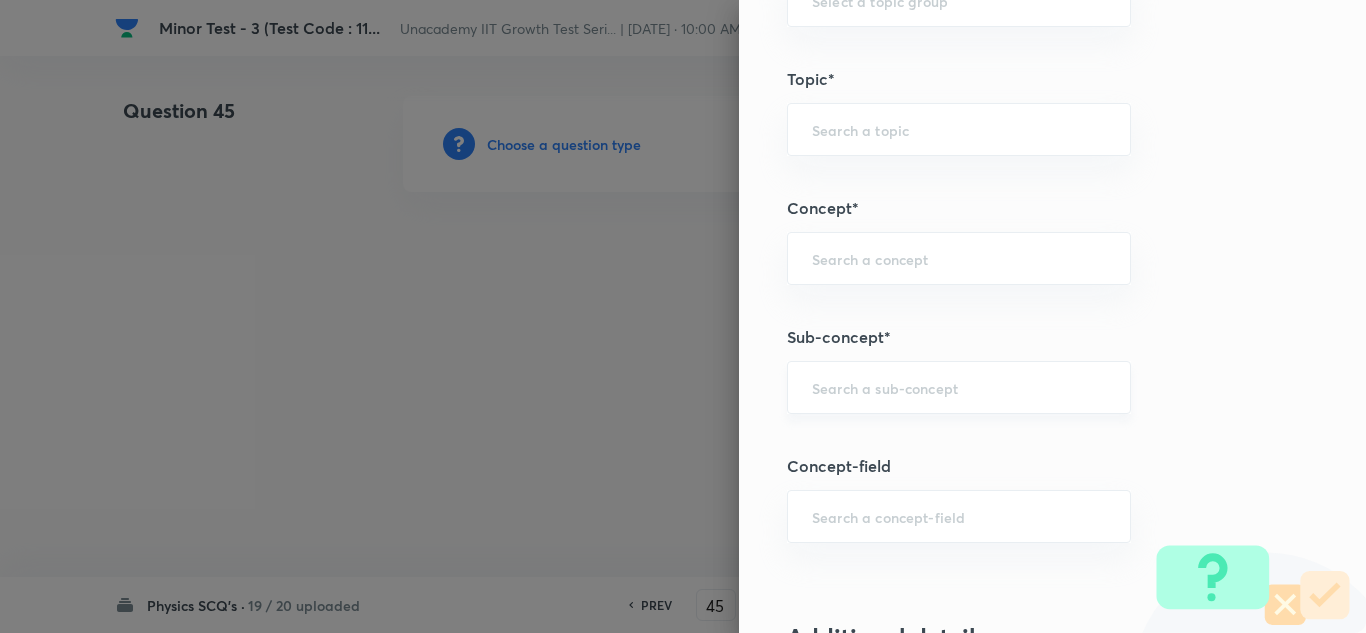 click at bounding box center (959, 387) 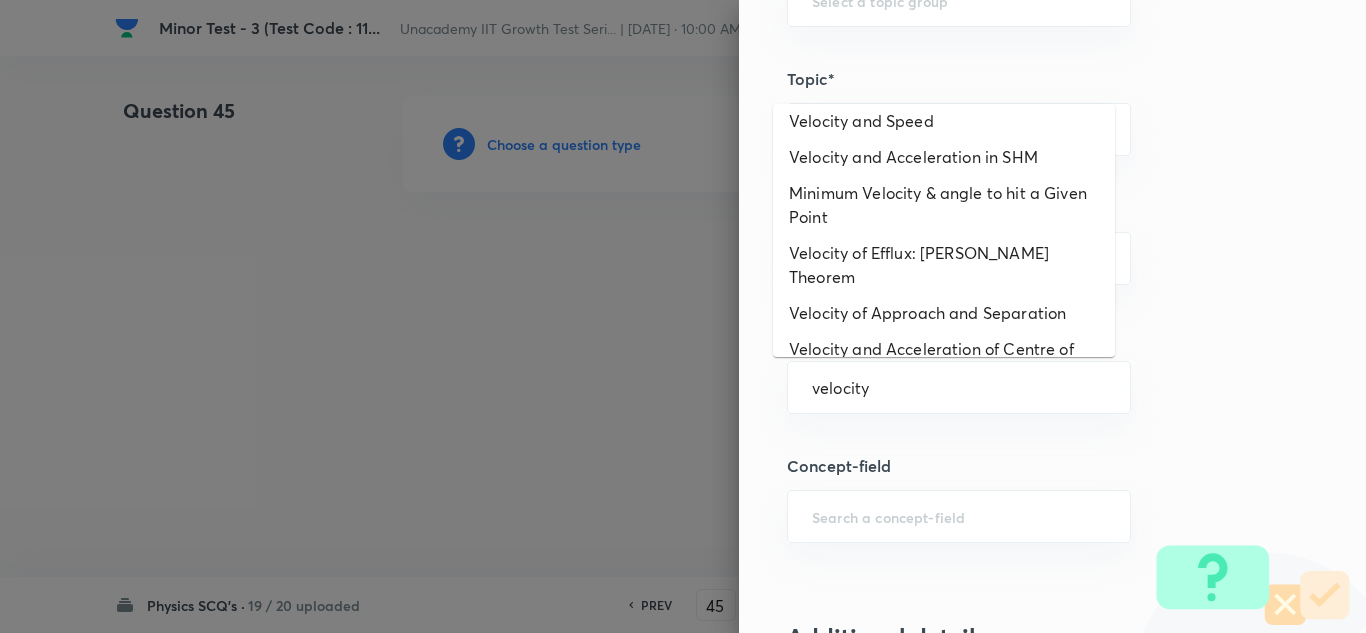 scroll, scrollTop: 0, scrollLeft: 0, axis: both 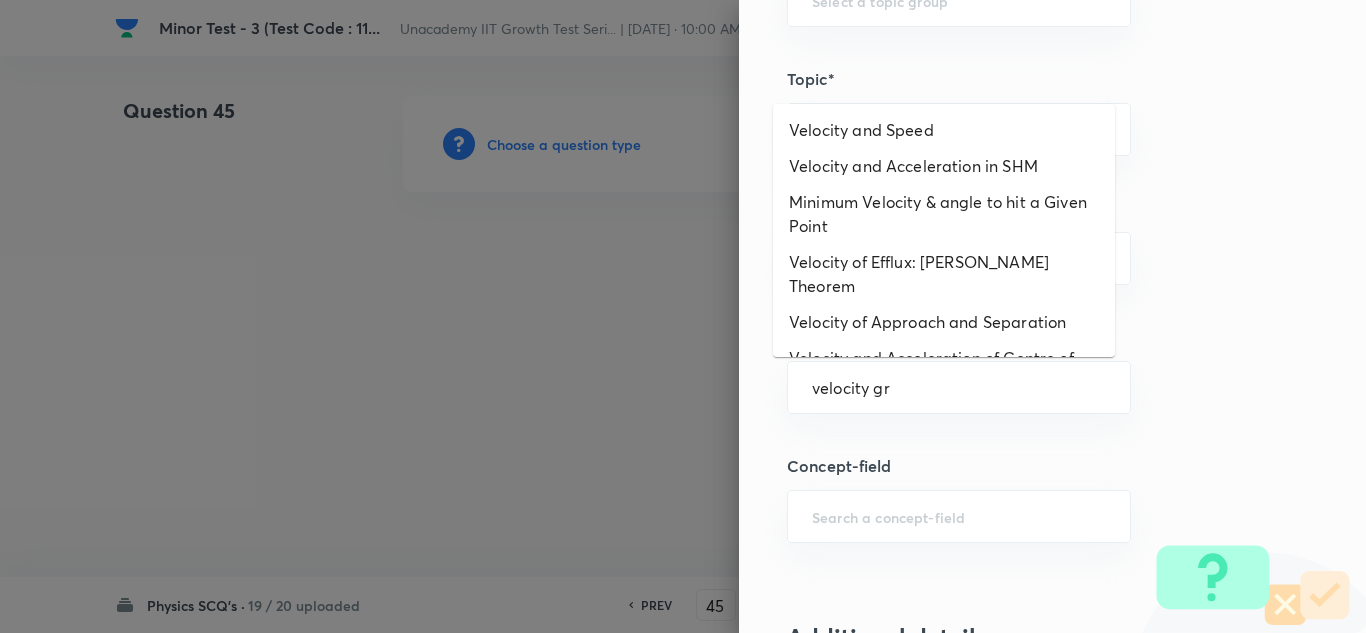 type on "velocity gra" 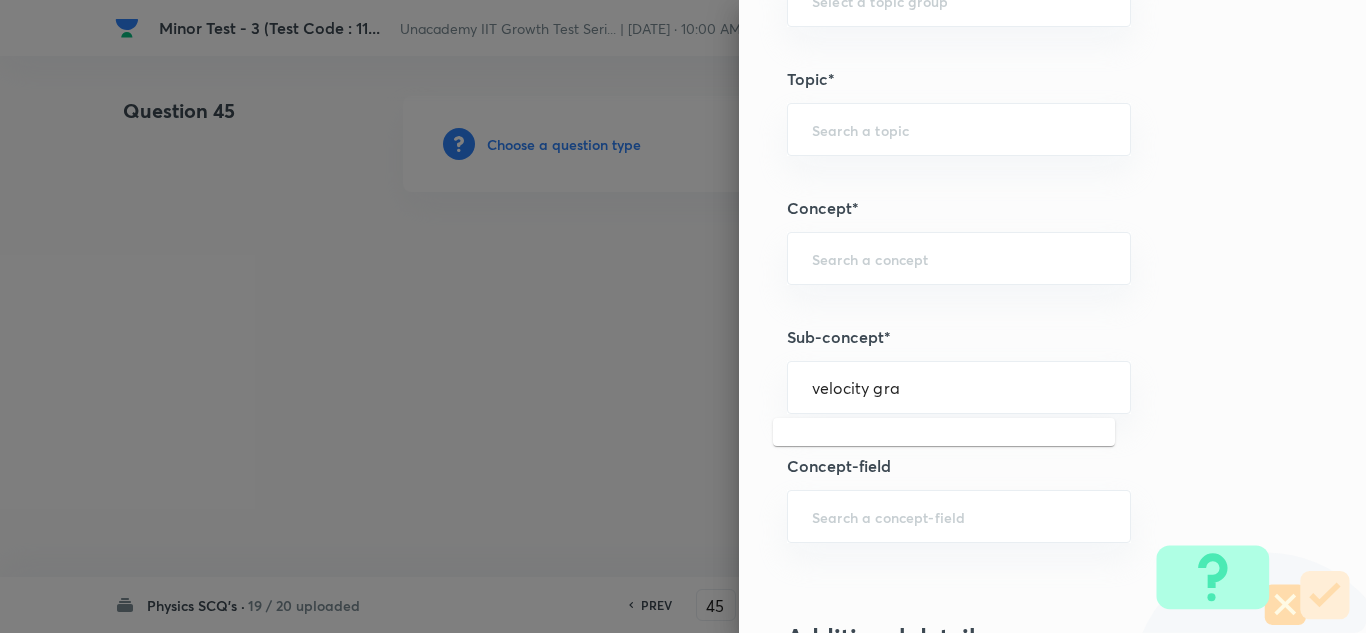 drag, startPoint x: 895, startPoint y: 384, endPoint x: 729, endPoint y: 389, distance: 166.07529 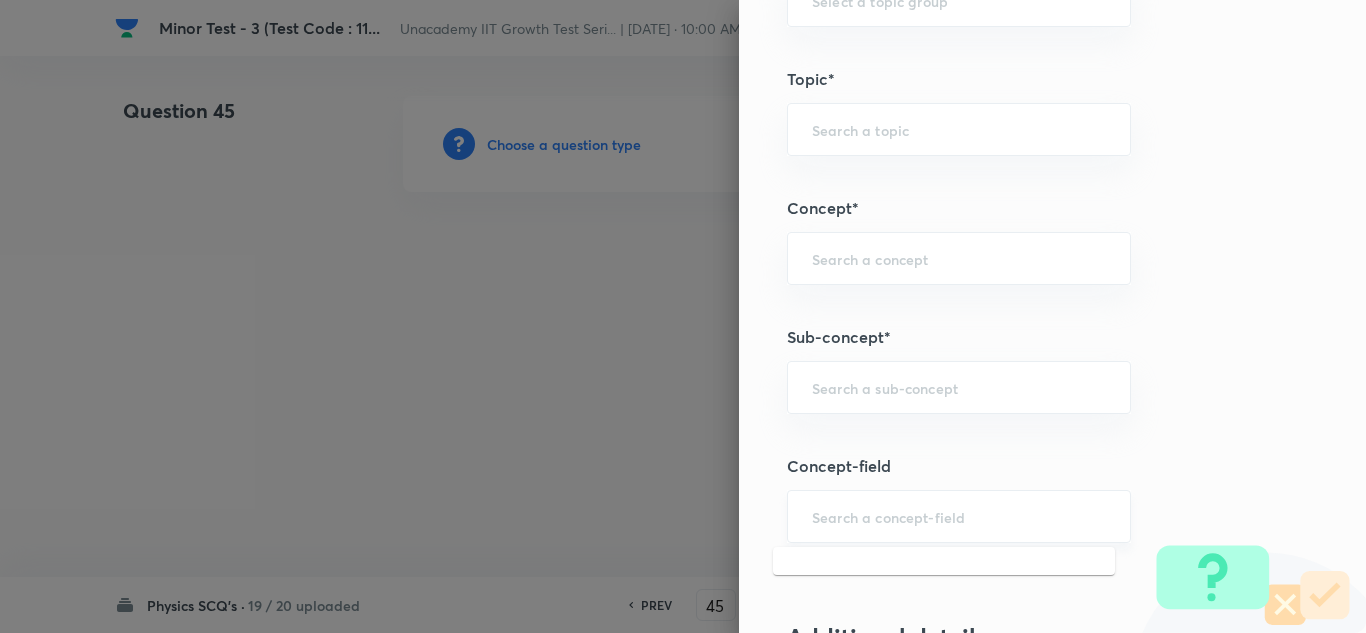 click at bounding box center (959, 516) 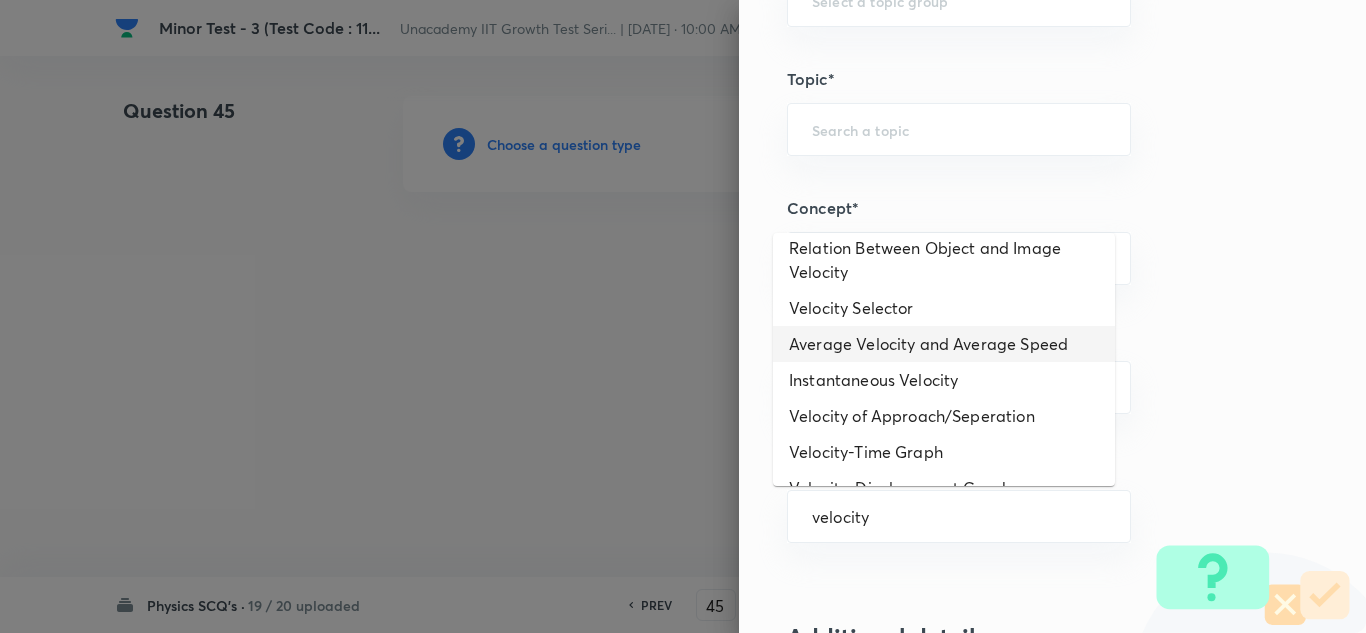 scroll, scrollTop: 100, scrollLeft: 0, axis: vertical 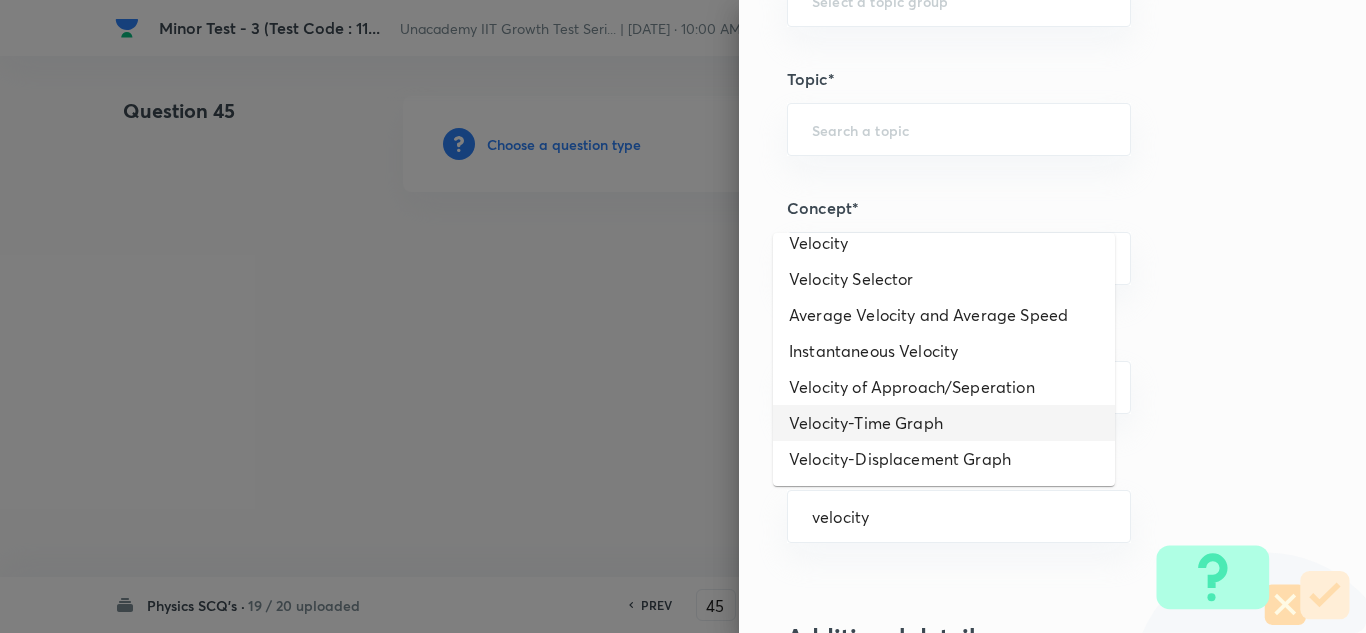 click on "Velocity-Time Graph" at bounding box center (944, 423) 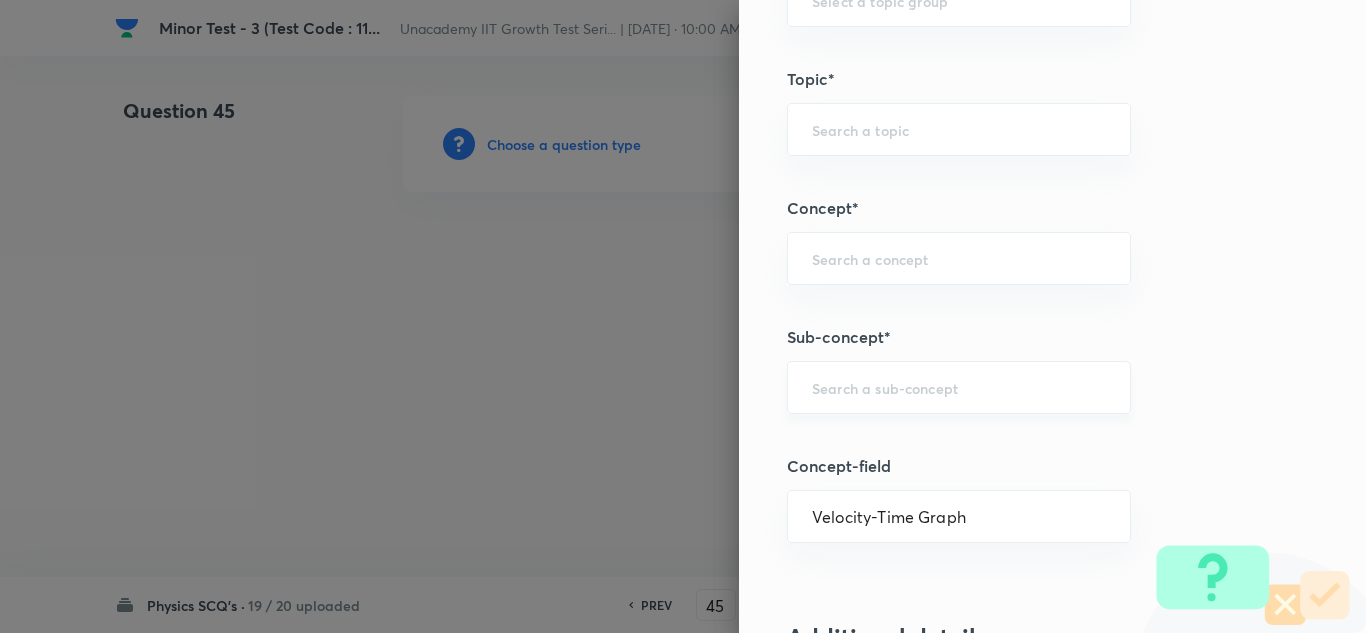 type on "Physics" 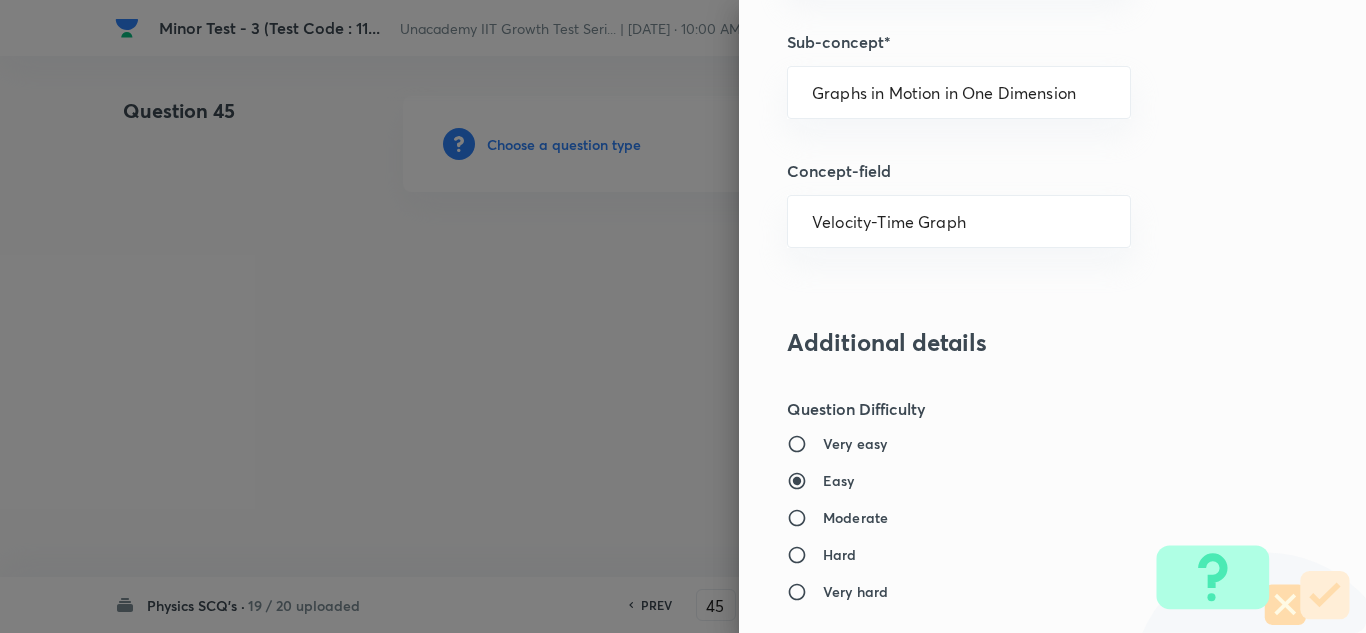 scroll, scrollTop: 1400, scrollLeft: 0, axis: vertical 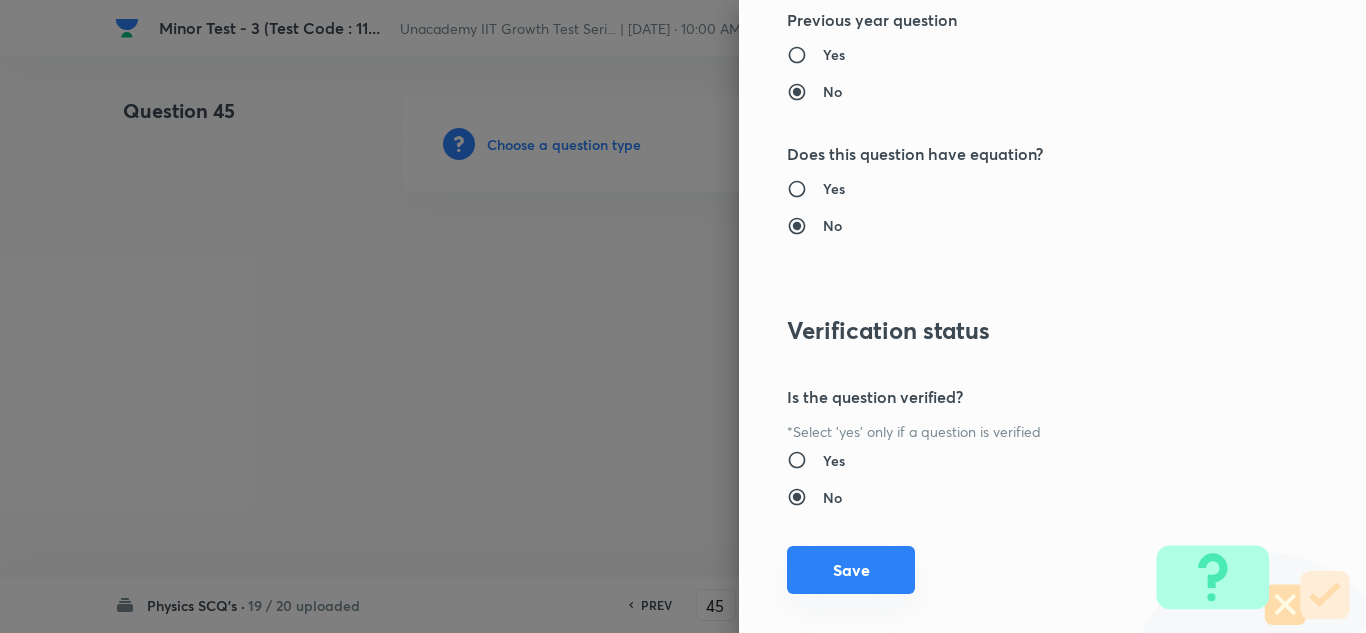 click on "Save" at bounding box center [851, 570] 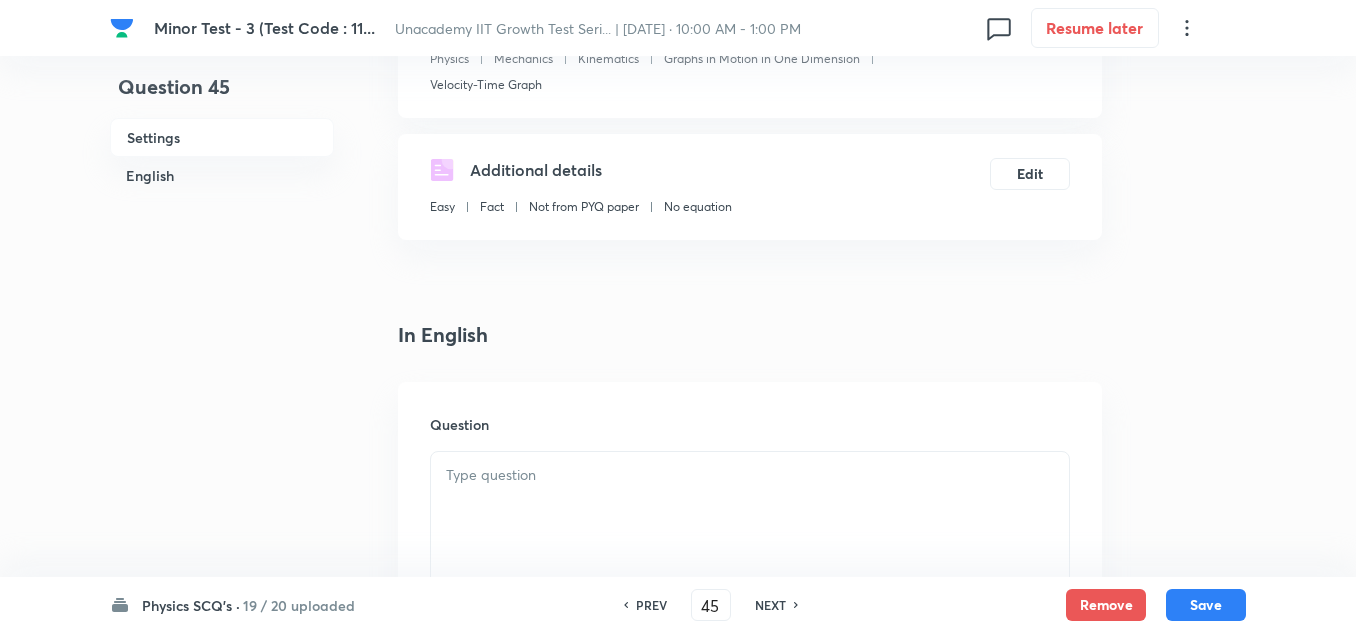 scroll, scrollTop: 300, scrollLeft: 0, axis: vertical 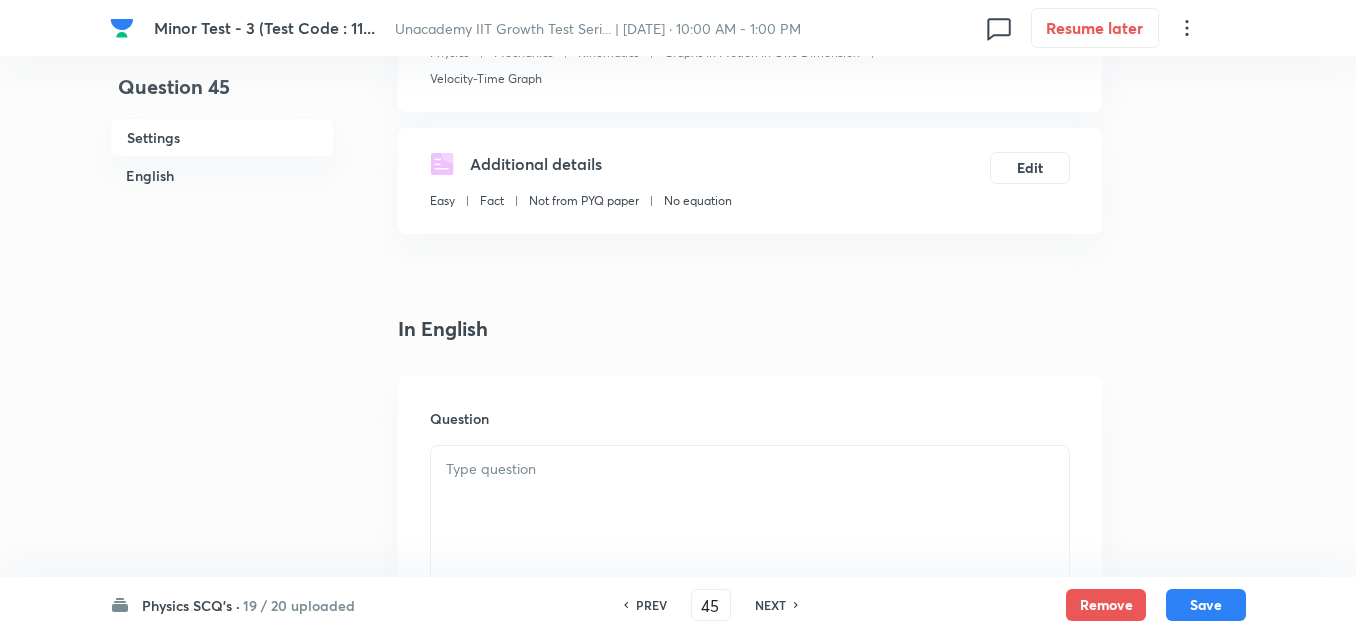 click at bounding box center [750, 502] 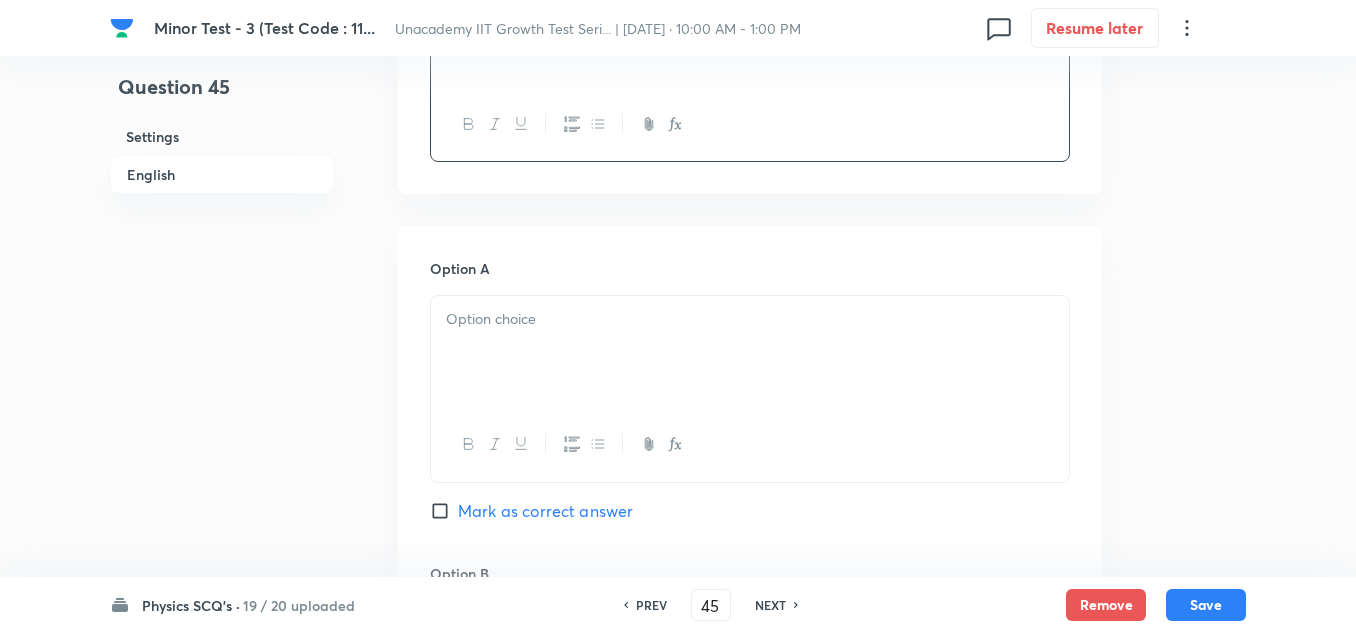 scroll, scrollTop: 800, scrollLeft: 0, axis: vertical 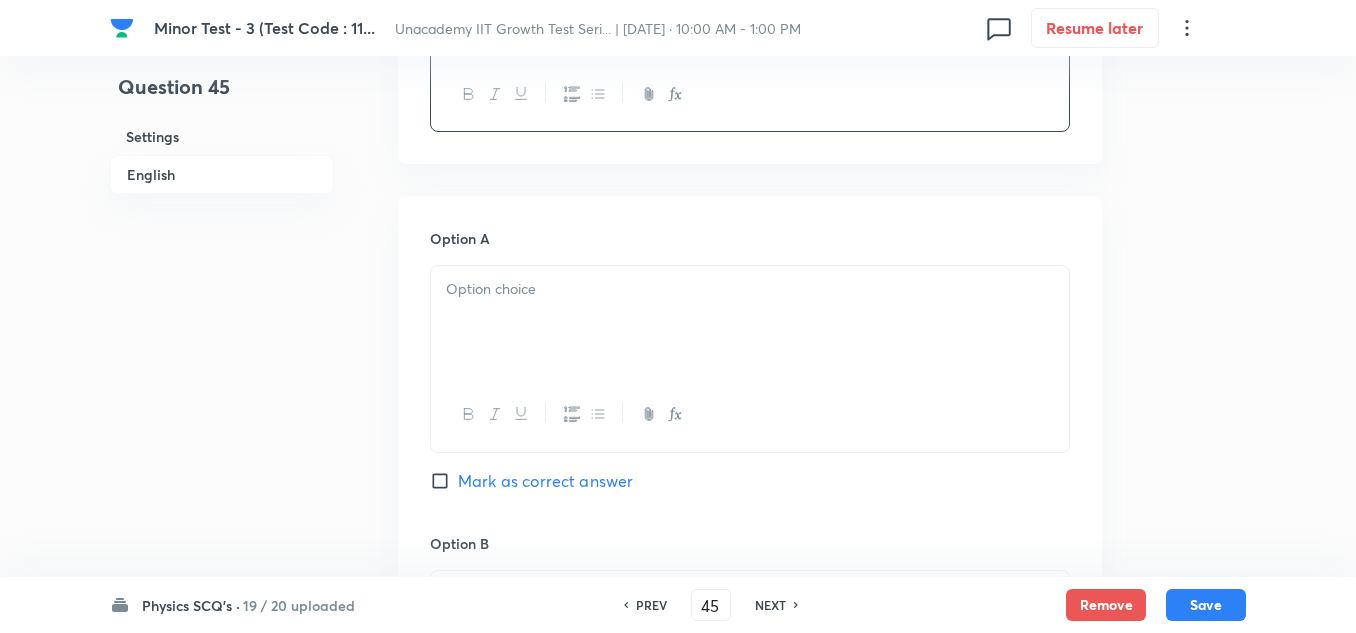 click at bounding box center (750, 322) 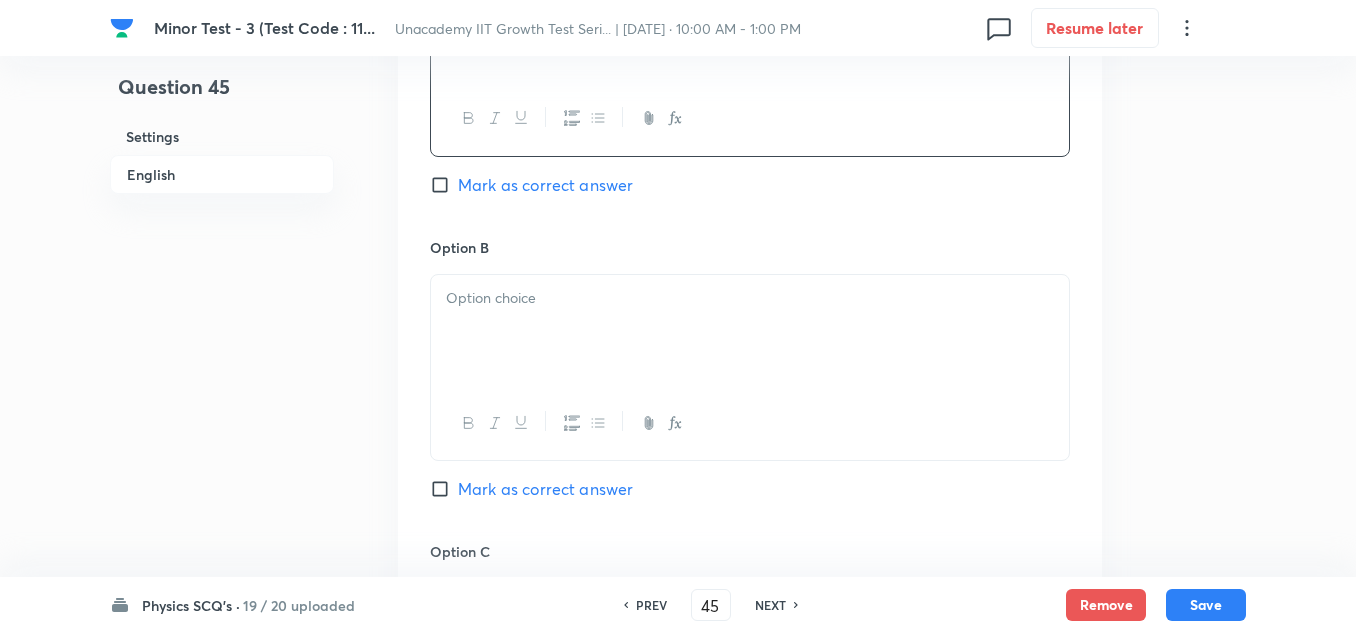 scroll, scrollTop: 1100, scrollLeft: 0, axis: vertical 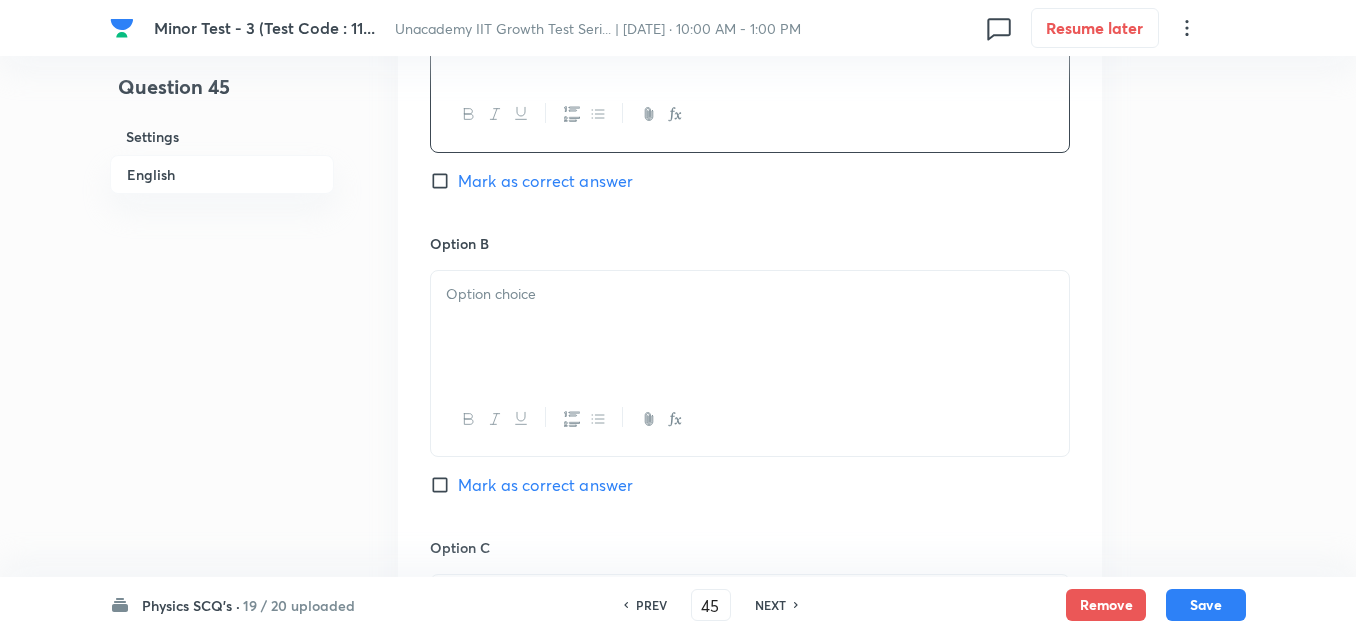 click at bounding box center [750, 327] 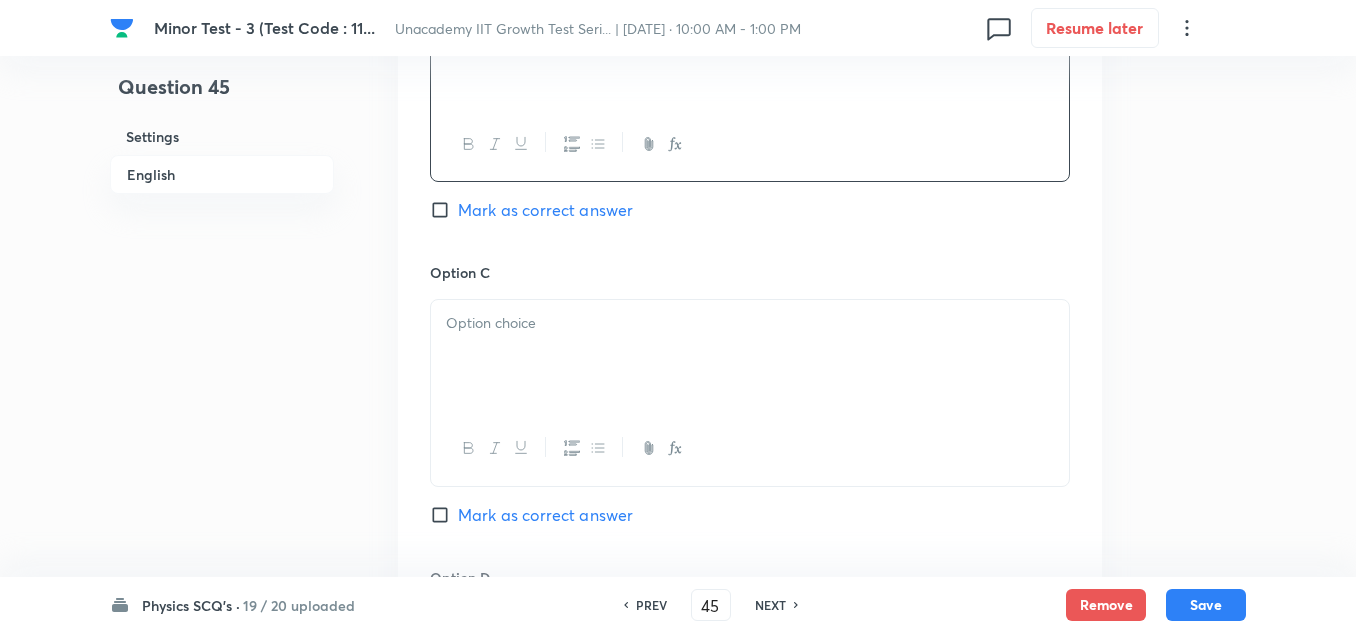 scroll, scrollTop: 1400, scrollLeft: 0, axis: vertical 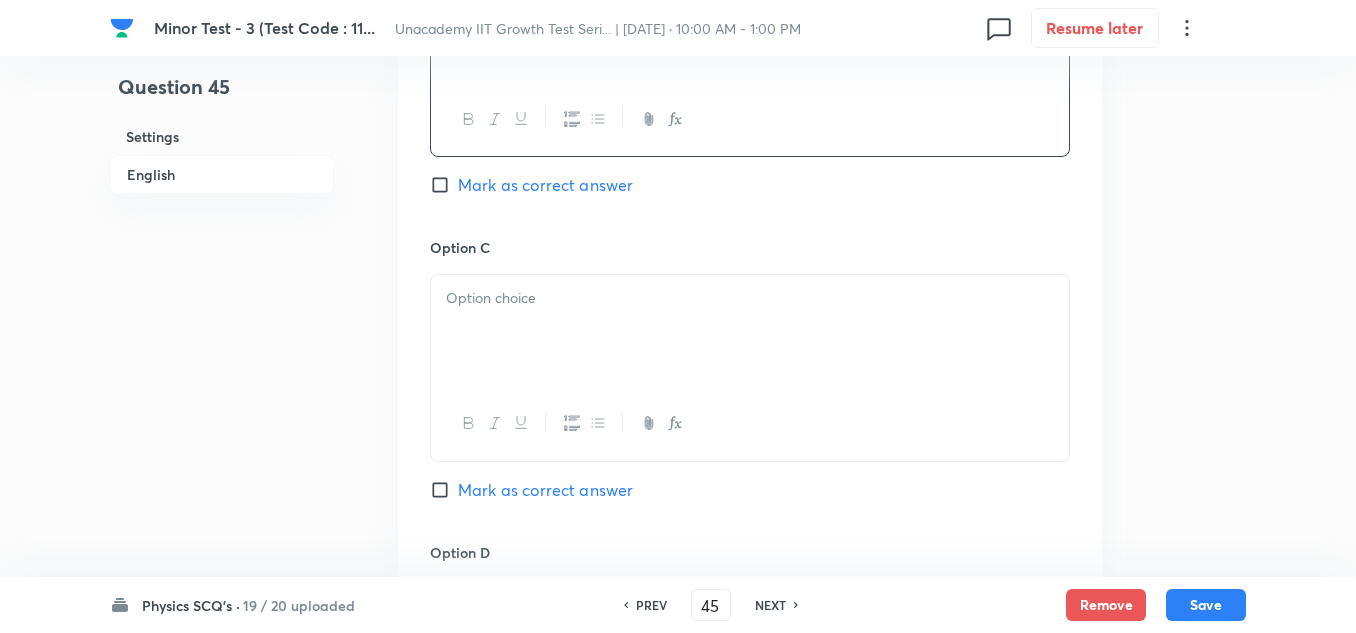 click at bounding box center [750, 331] 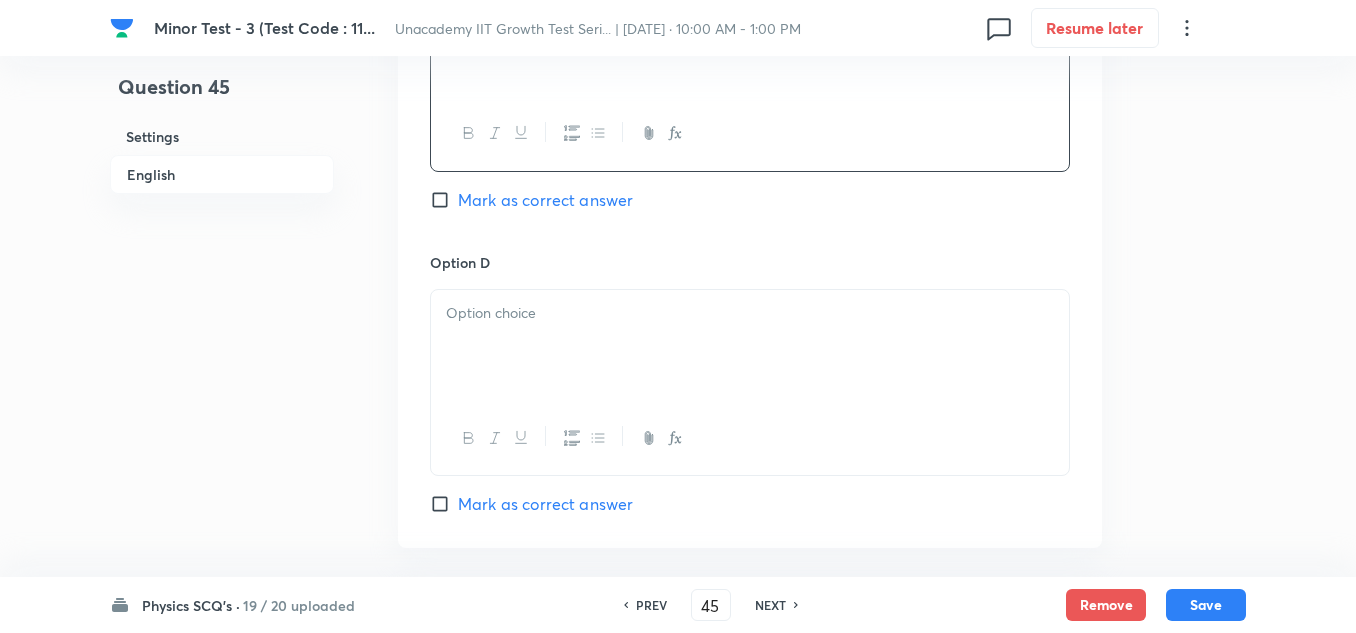 scroll, scrollTop: 1700, scrollLeft: 0, axis: vertical 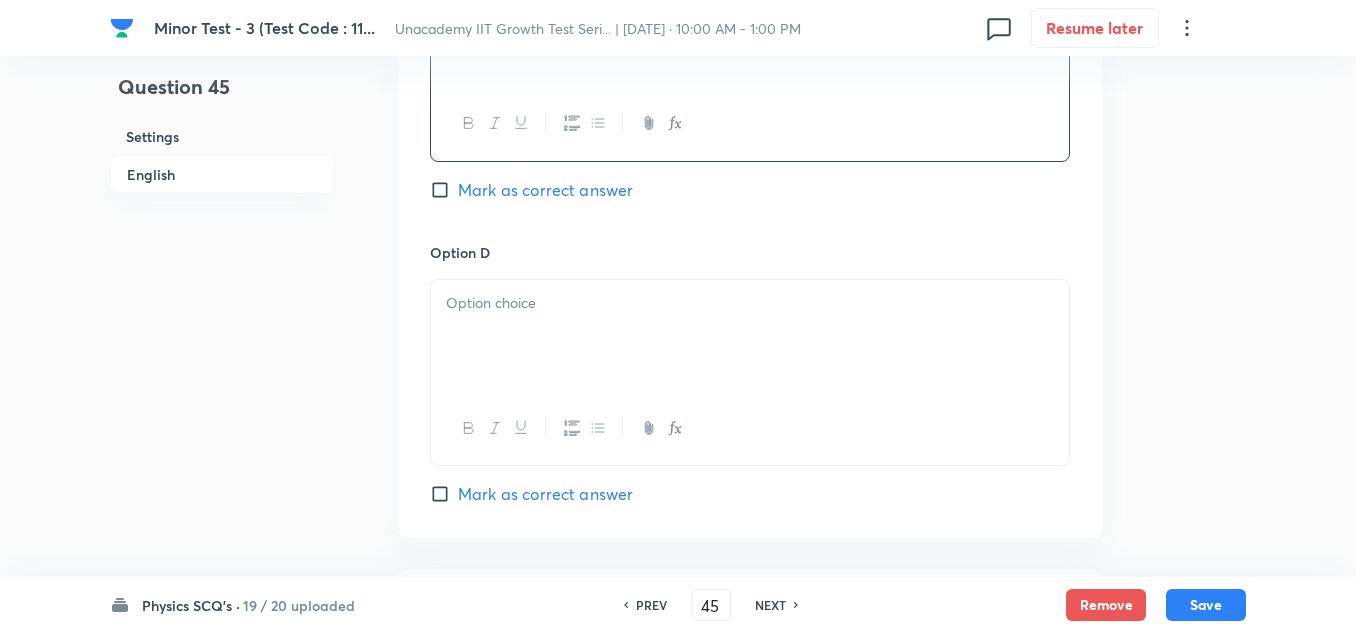 click at bounding box center (750, 303) 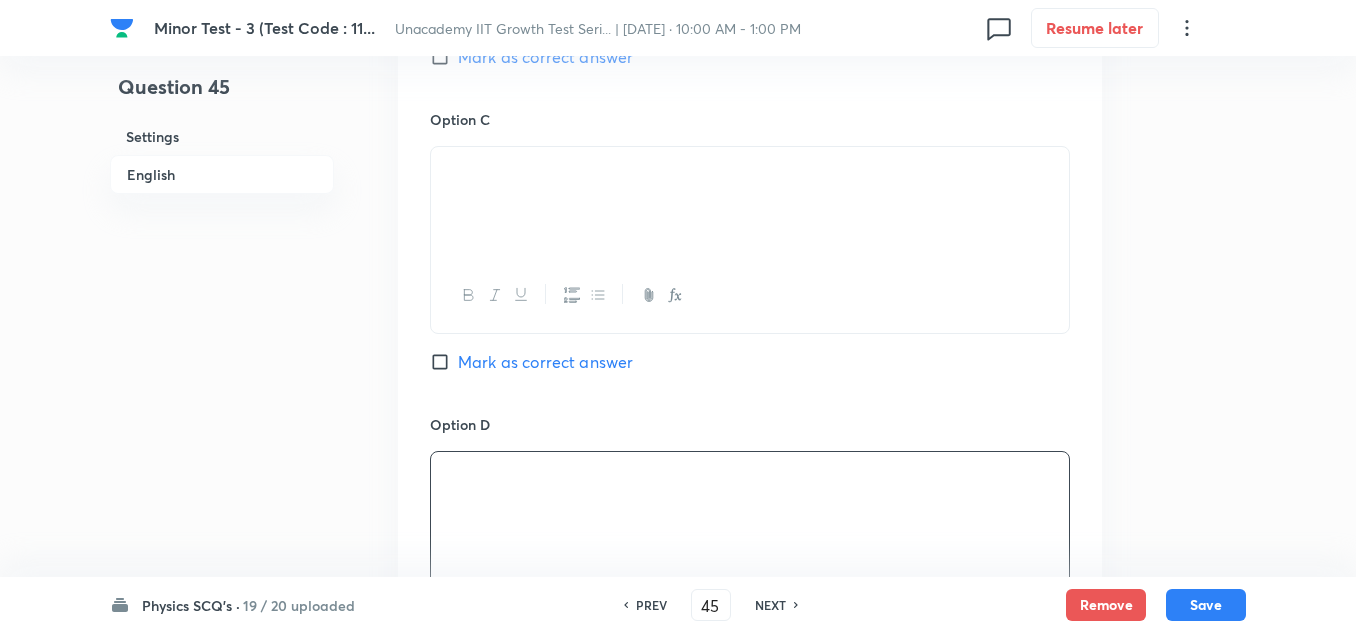 scroll, scrollTop: 1400, scrollLeft: 0, axis: vertical 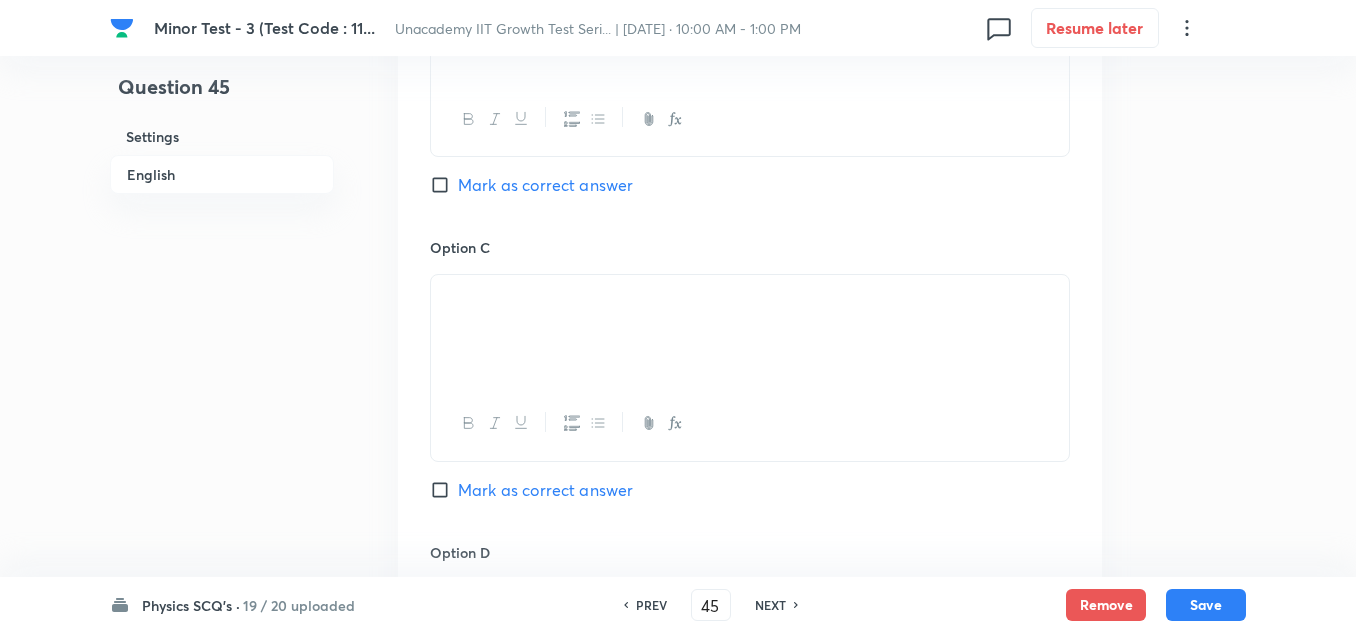 click on "Mark as correct answer" at bounding box center (545, 185) 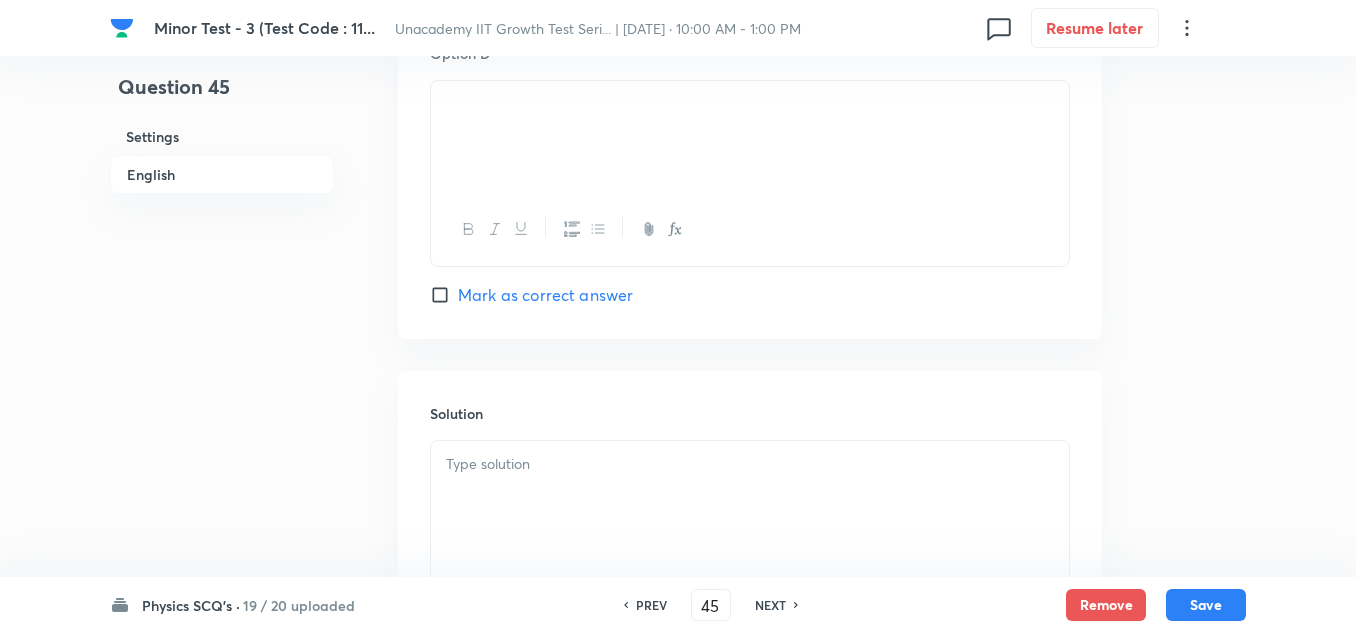 scroll, scrollTop: 1900, scrollLeft: 0, axis: vertical 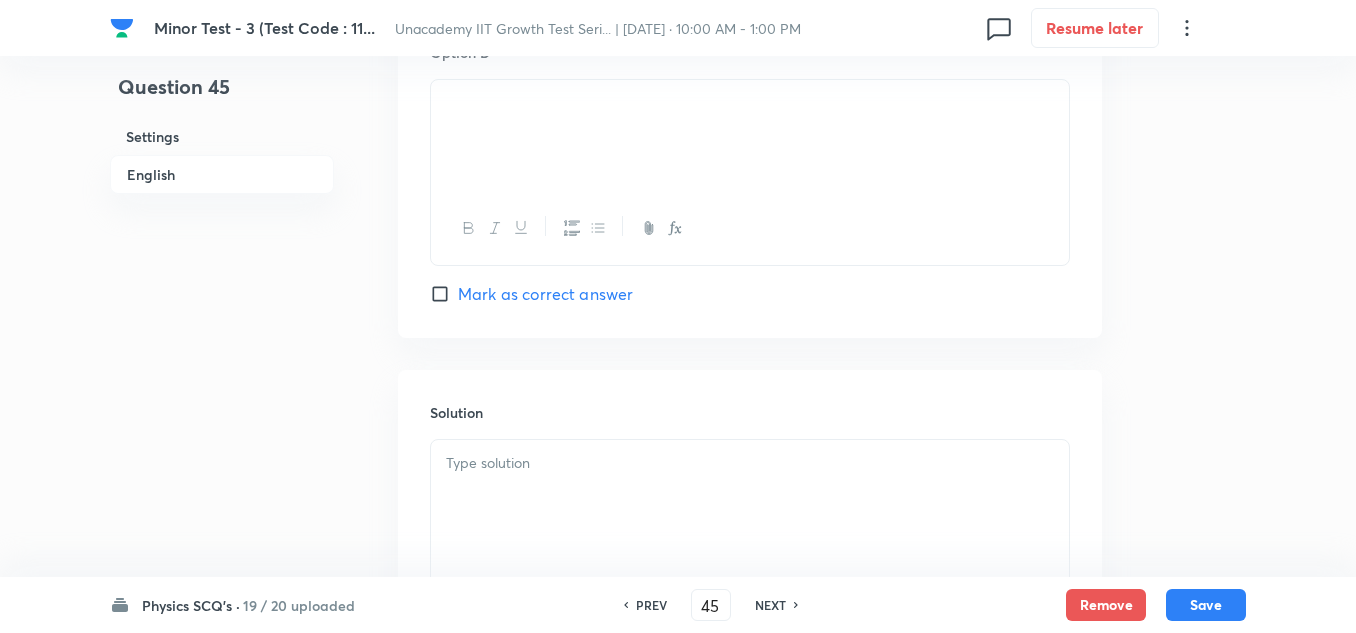 click at bounding box center (750, 463) 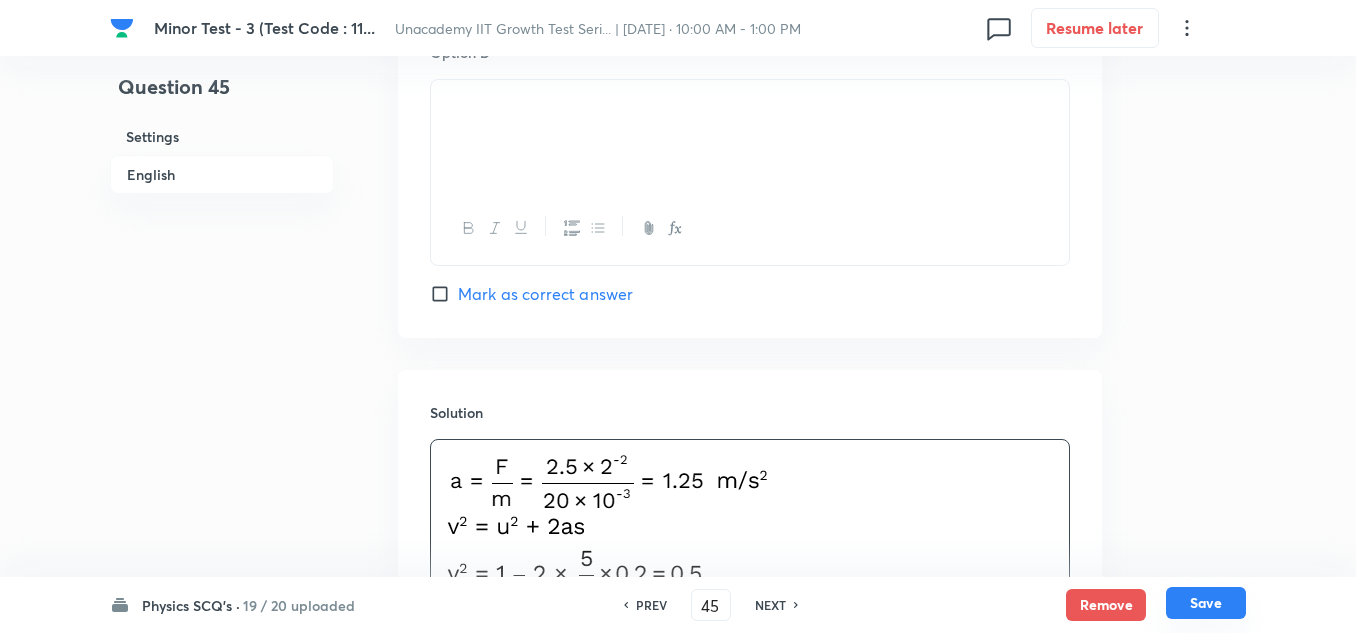 click on "Save" at bounding box center (1206, 603) 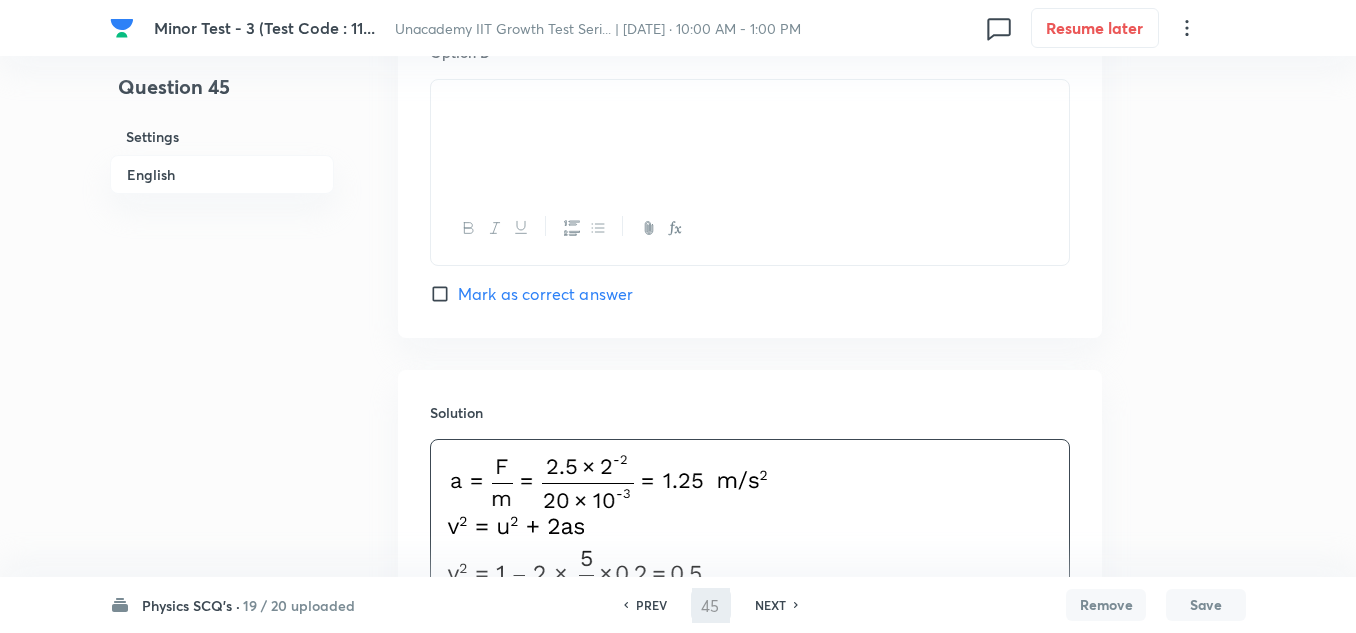 type on "46" 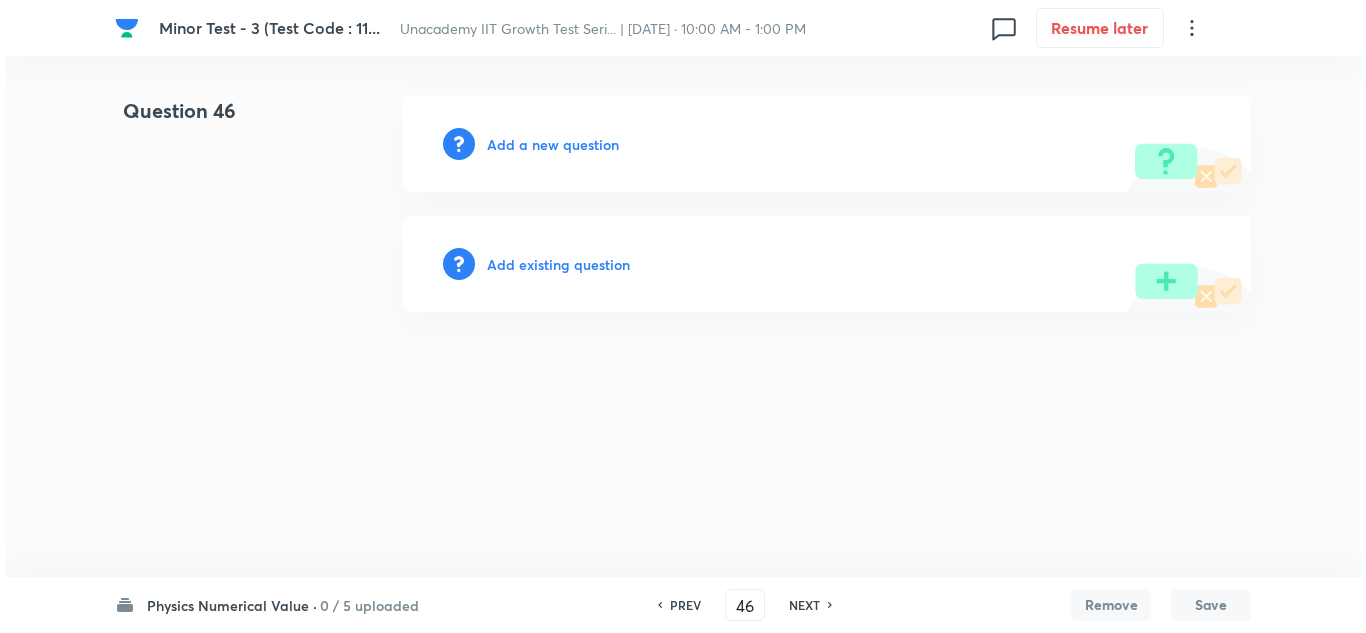 scroll, scrollTop: 0, scrollLeft: 0, axis: both 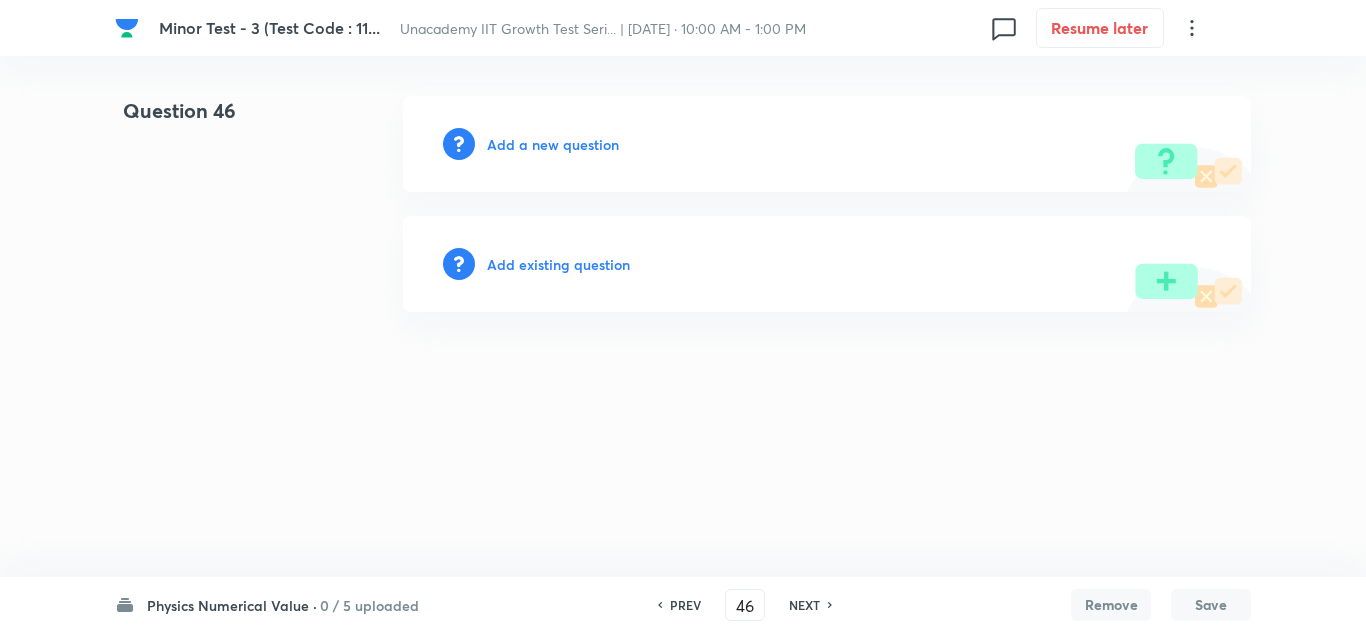 click on "Add a new question" at bounding box center [553, 144] 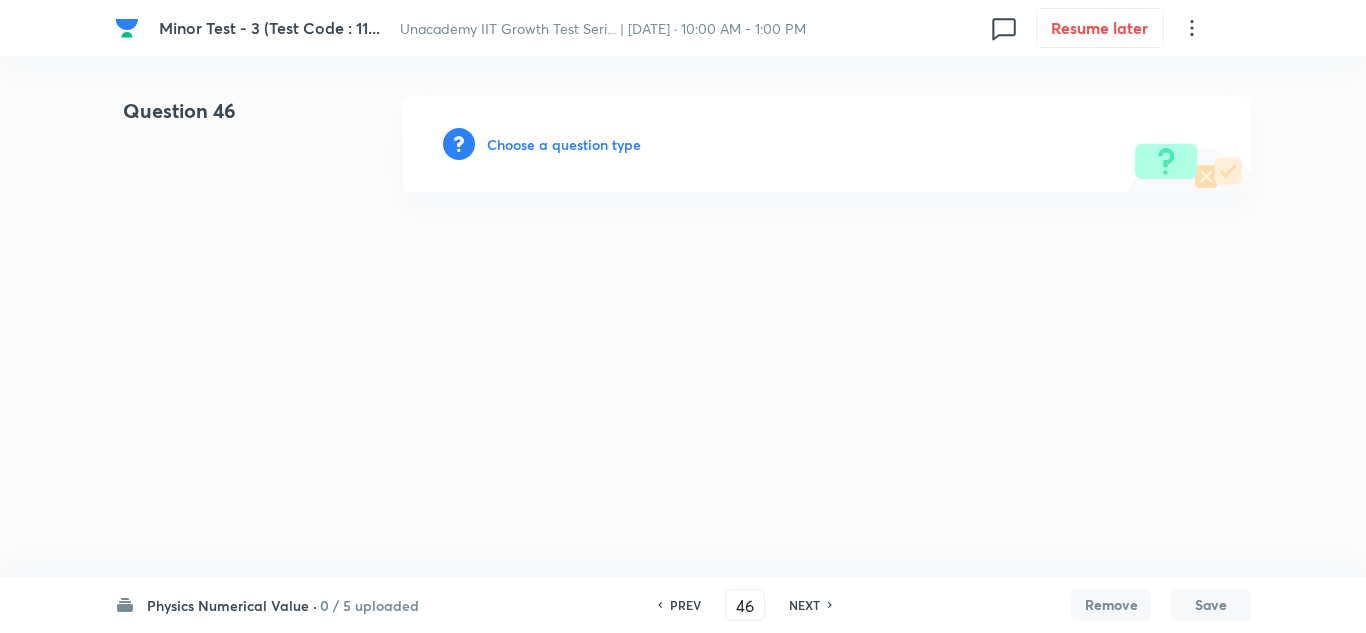click on "Choose a question type" at bounding box center [564, 144] 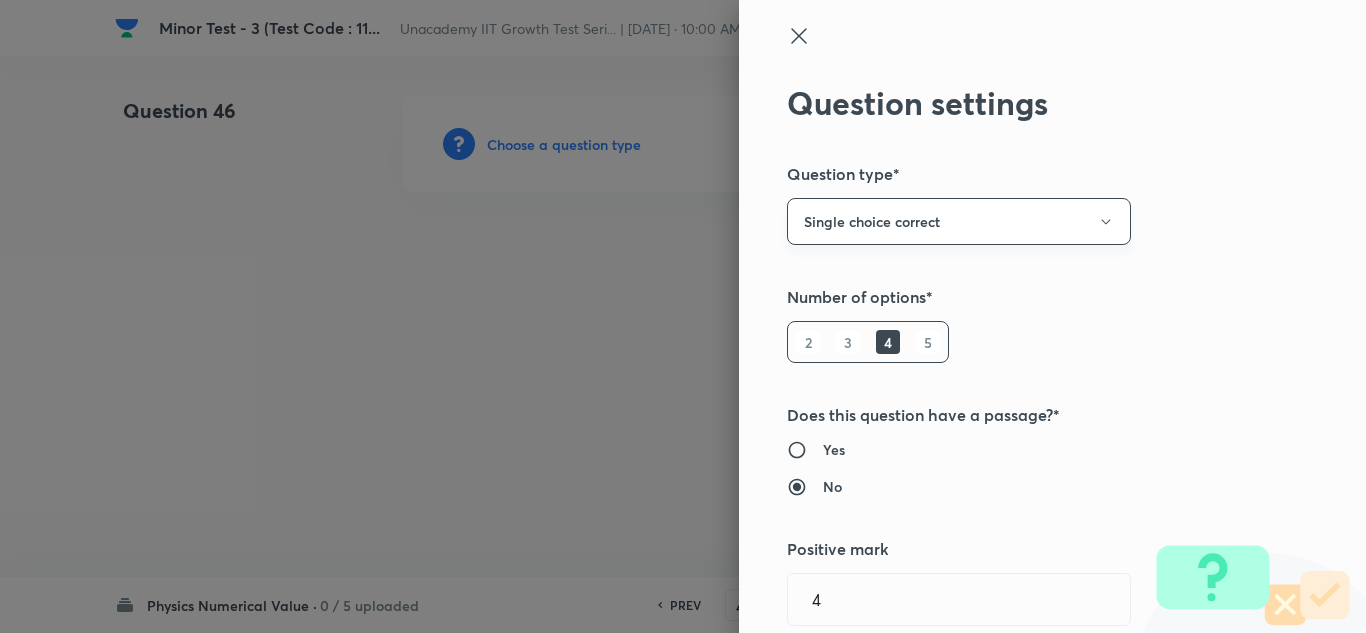 click on "Single choice correct" at bounding box center [959, 221] 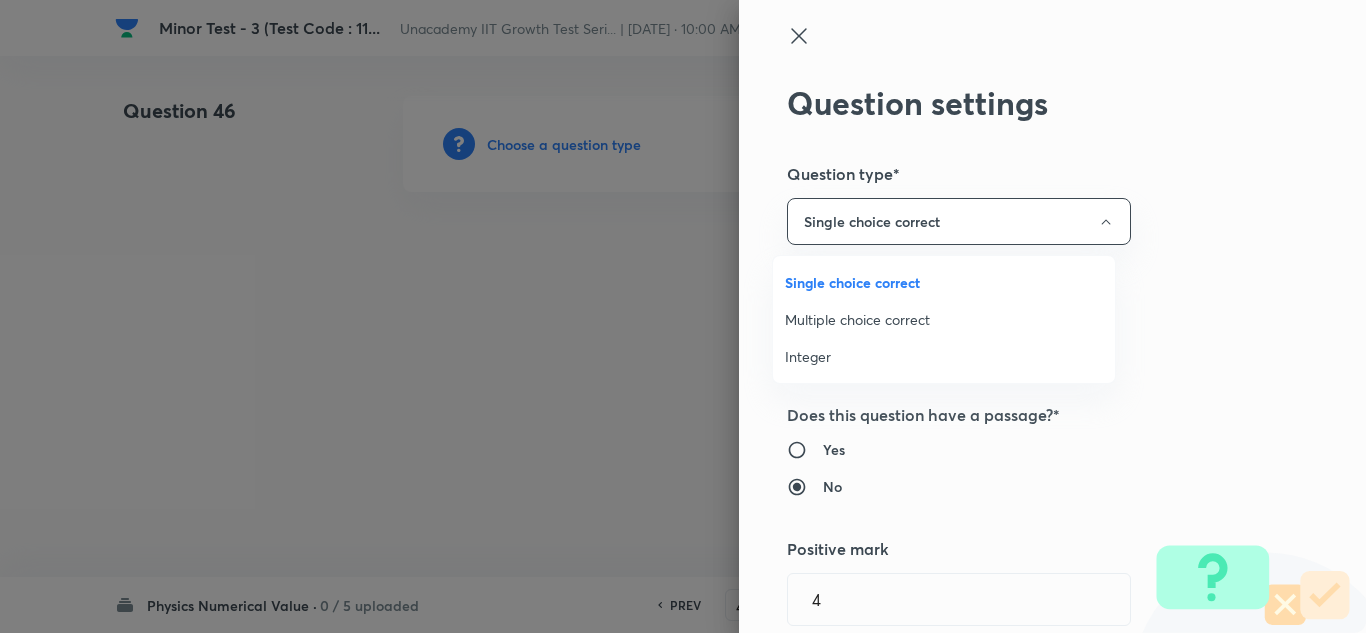 click on "Integer" at bounding box center [944, 356] 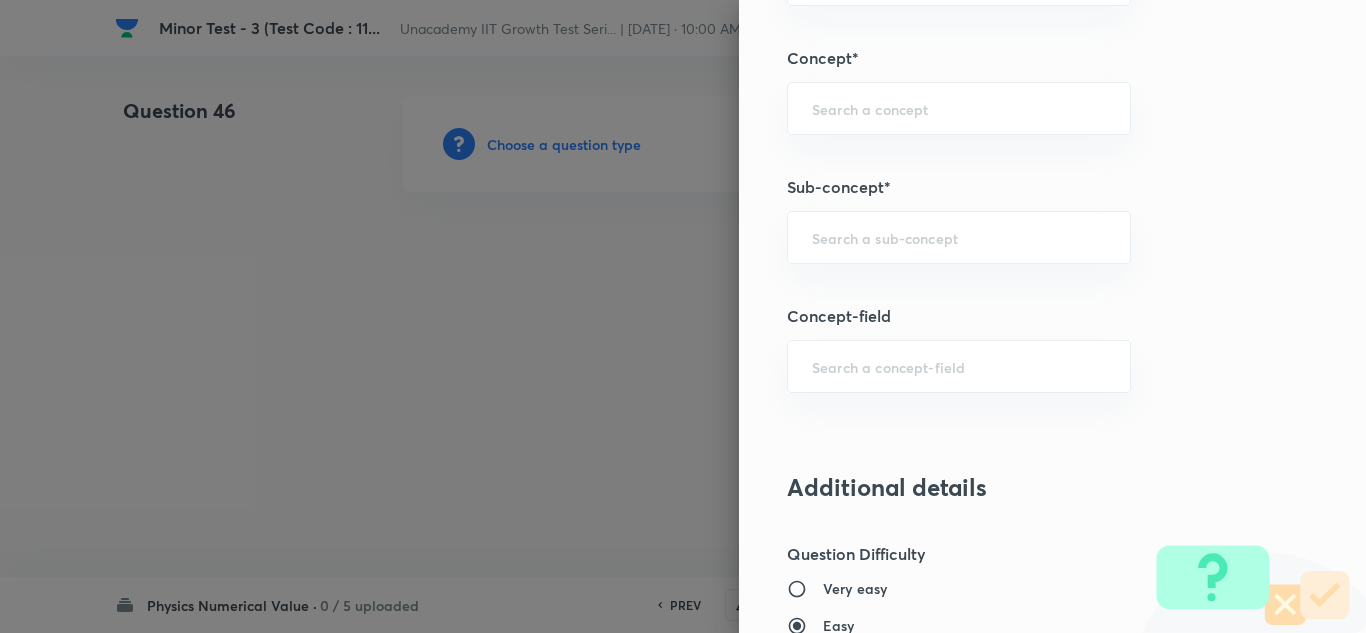 scroll, scrollTop: 1200, scrollLeft: 0, axis: vertical 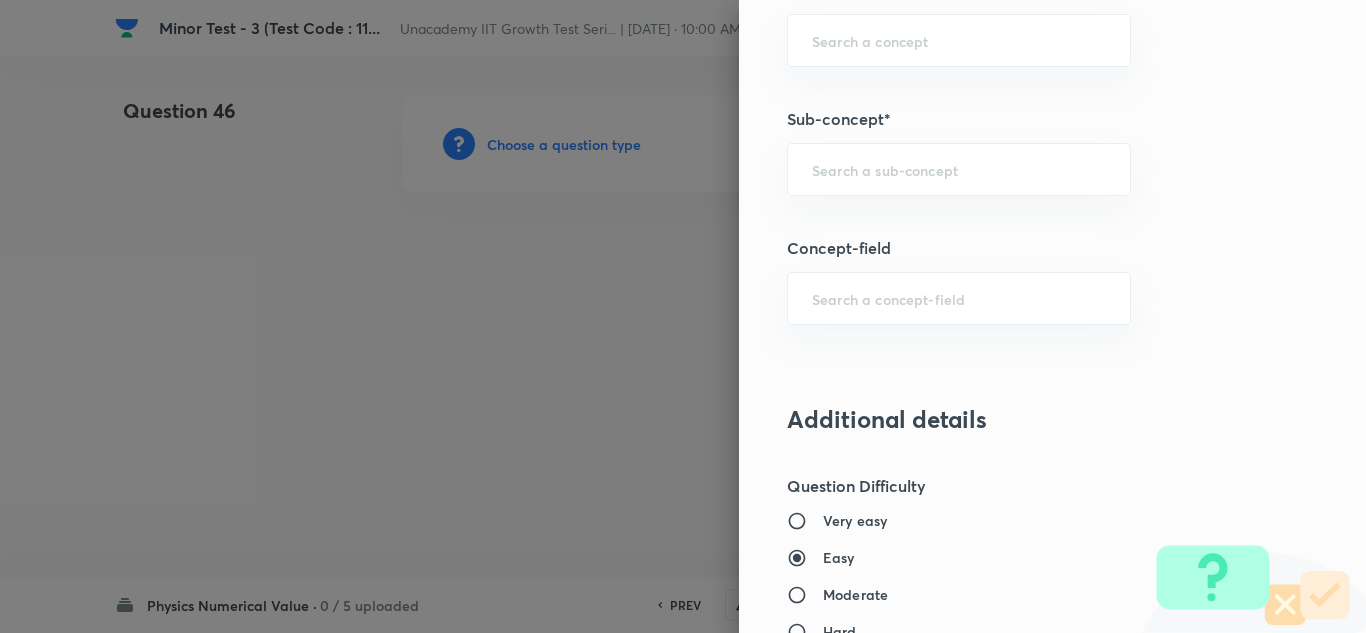 type 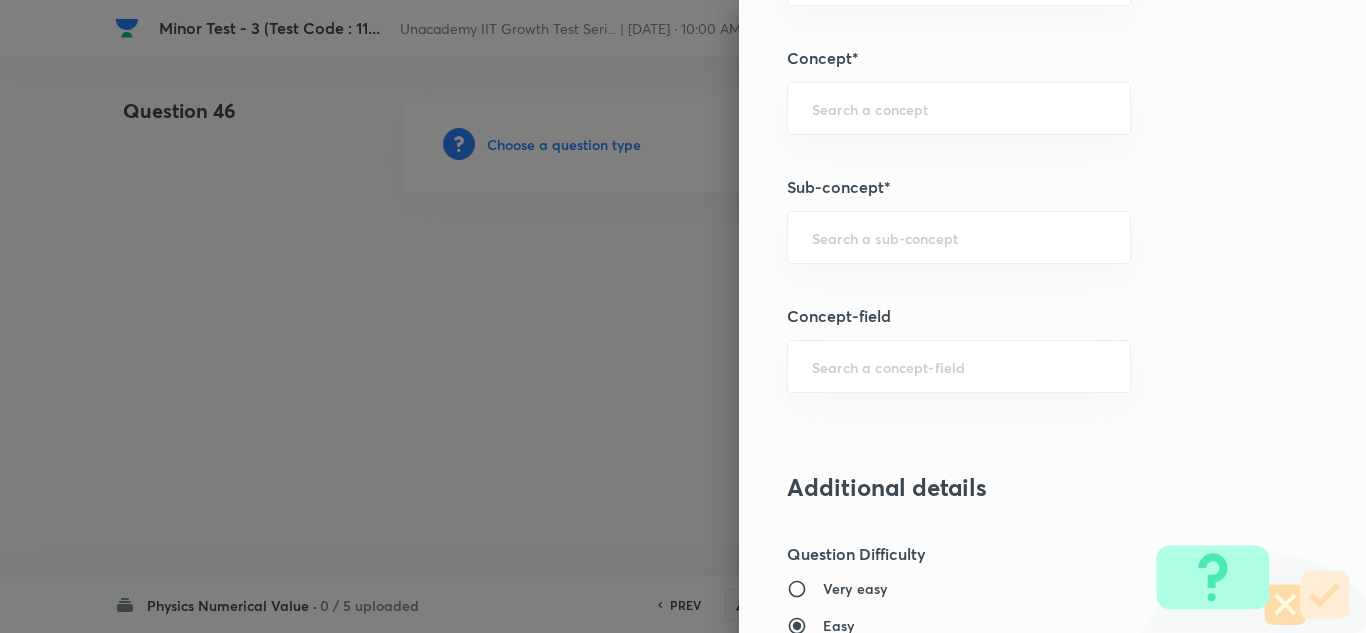 scroll, scrollTop: 1100, scrollLeft: 0, axis: vertical 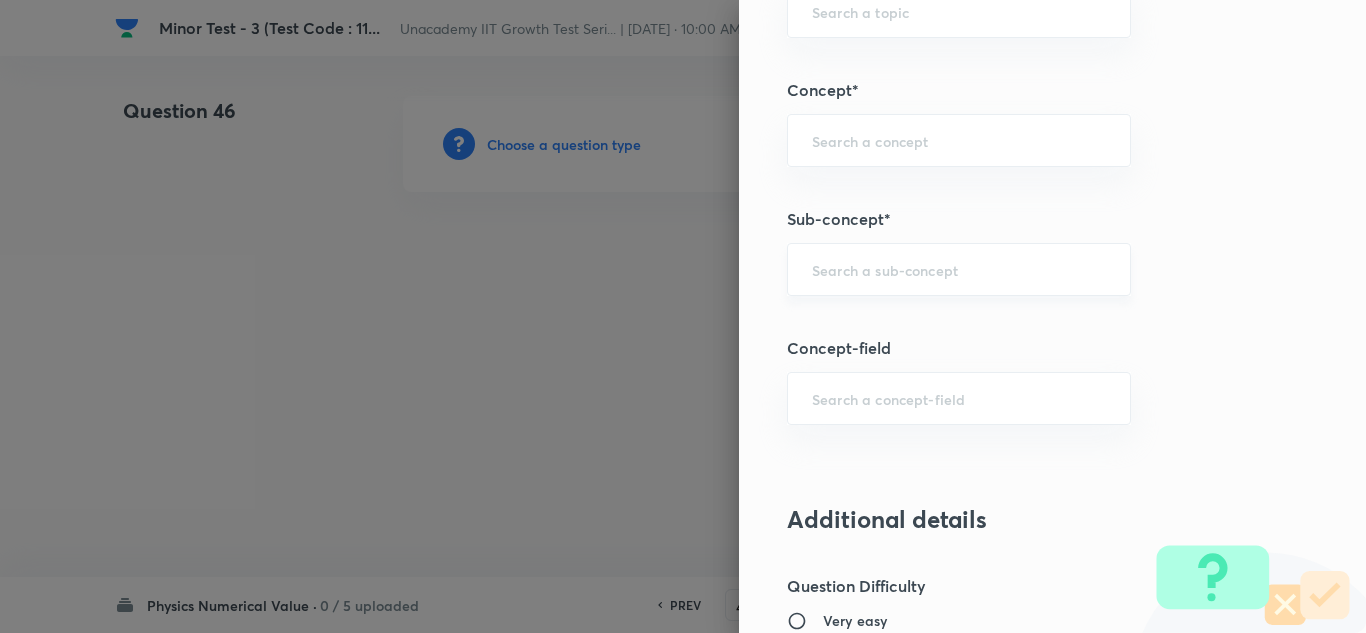 click at bounding box center [959, 269] 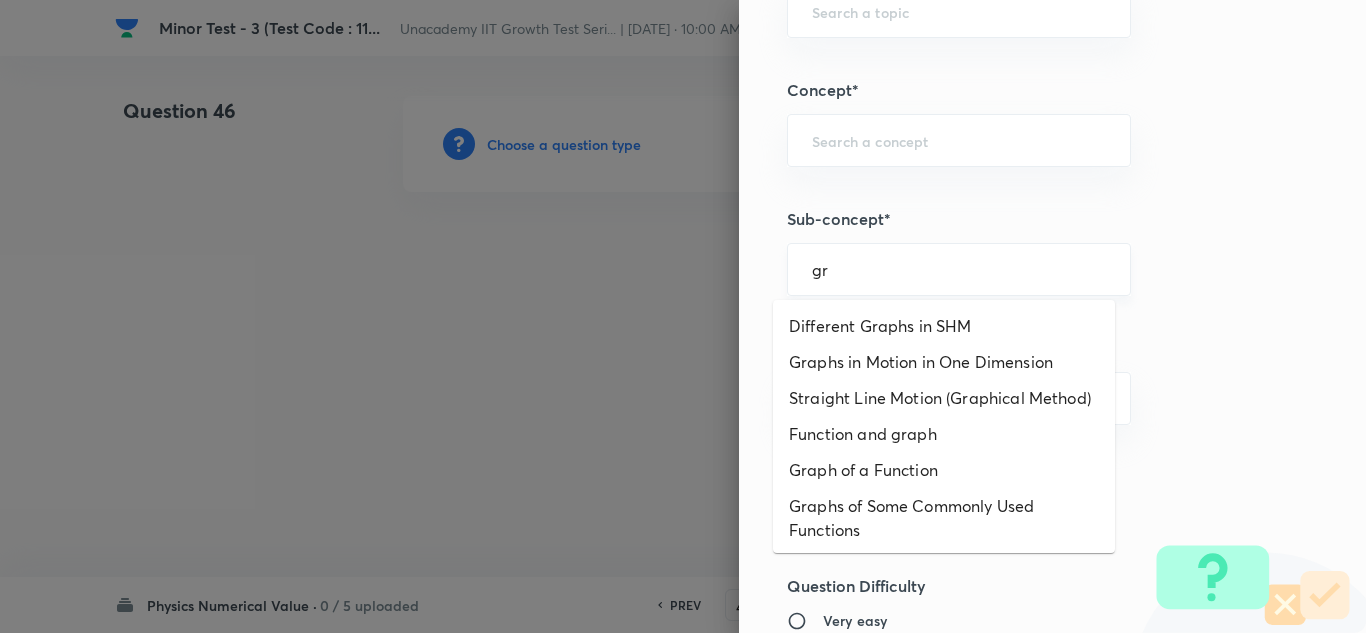 type on "g" 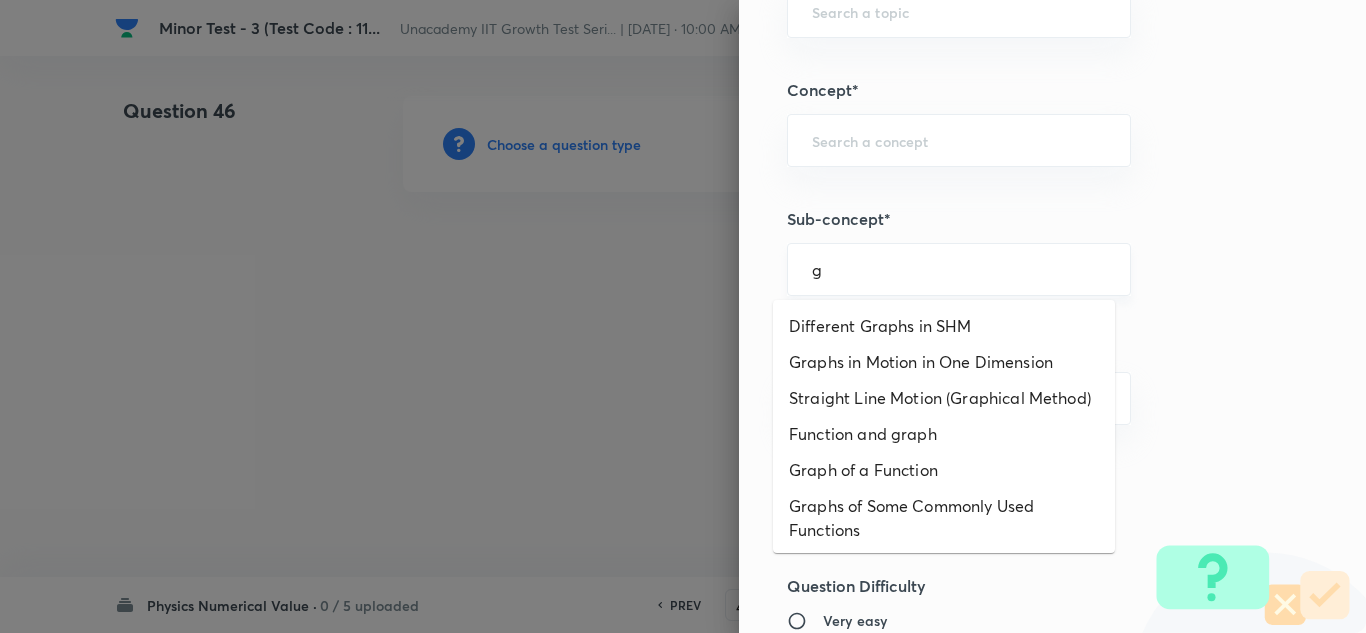 type 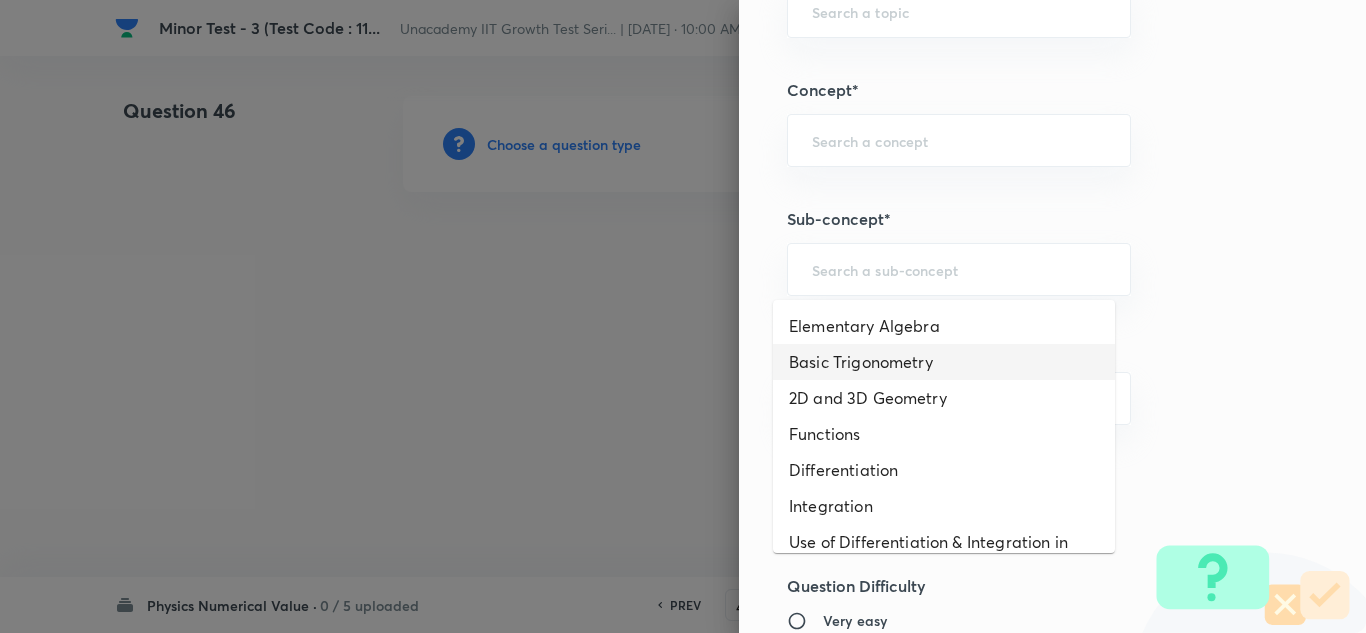 click on "Question settings Question type* Integer Does this question have a passage?* Yes No Positive mark 4 ​ Negative Marks (Don’t add negative sign) 1 ​ Grant bonus marks for this question?* Yes No Syllabus Topic group* ​ Topic* ​ Concept* ​ Sub-concept* ​ Concept-field ​ Additional details Question Difficulty Very easy Easy Moderate Hard Very hard Question is based on Fact Numerical Concept Previous year question Yes No Does this question have equation? Yes No Verification status Is the question verified? *Select 'yes' only if a question is verified Yes No Save" at bounding box center [1052, 316] 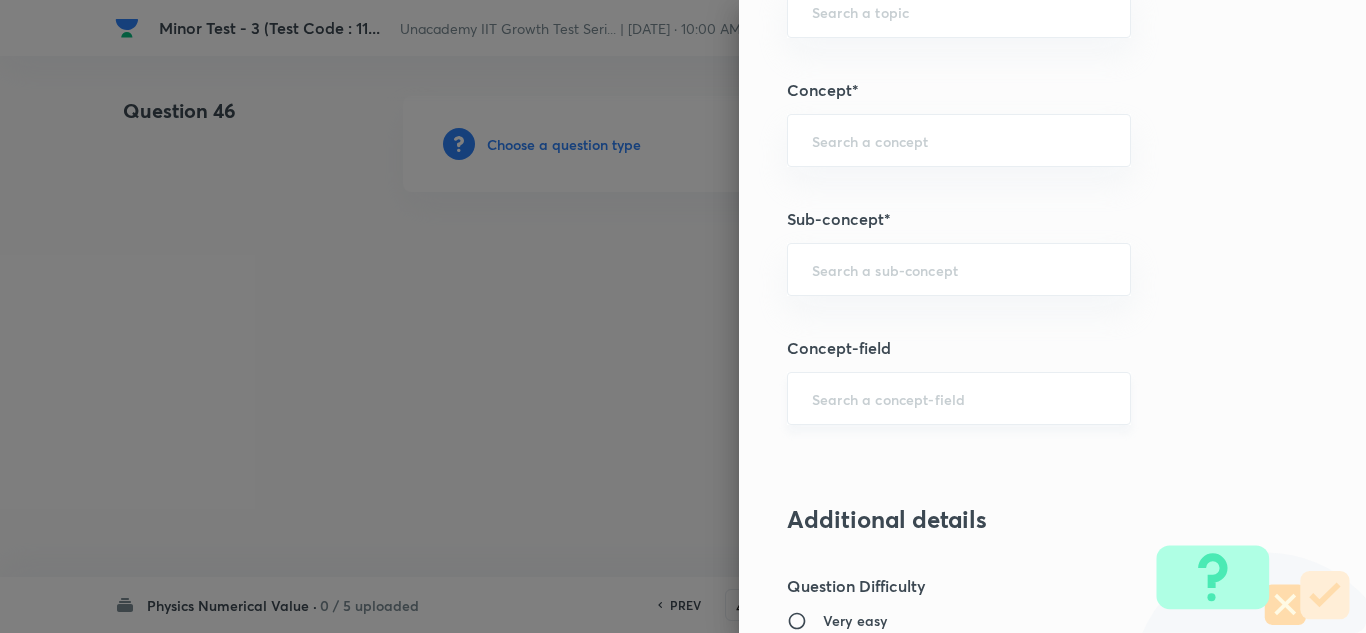 click at bounding box center [959, 398] 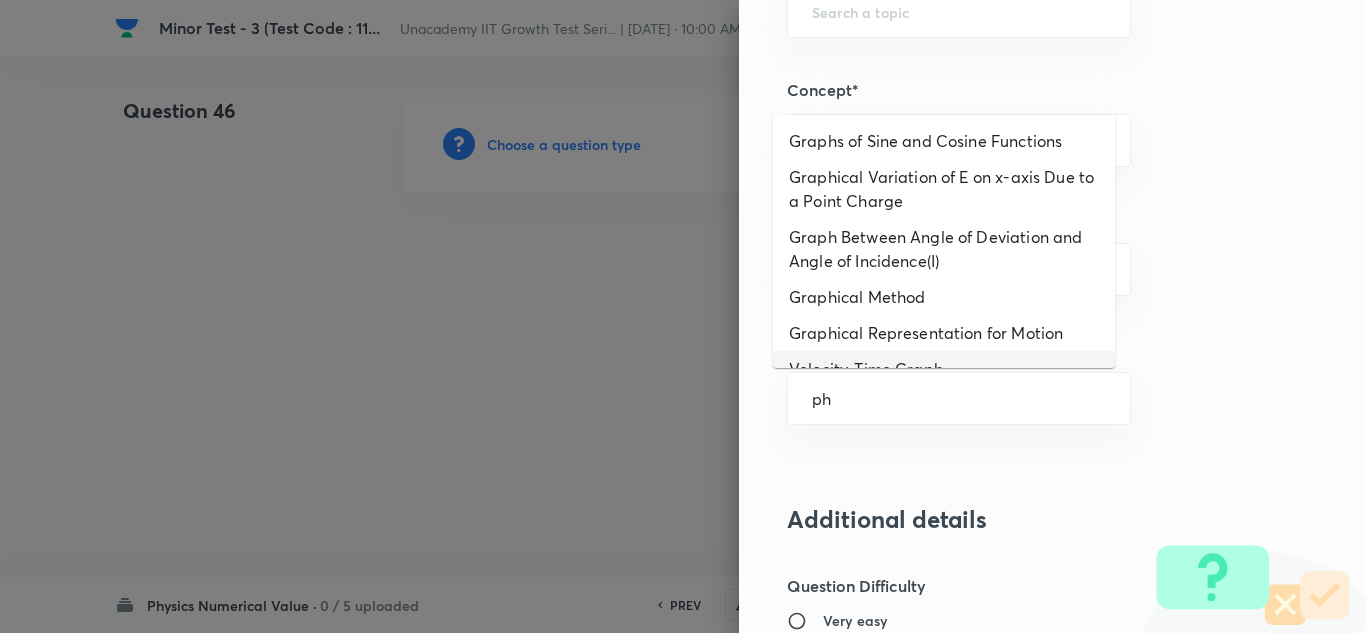 type on "h" 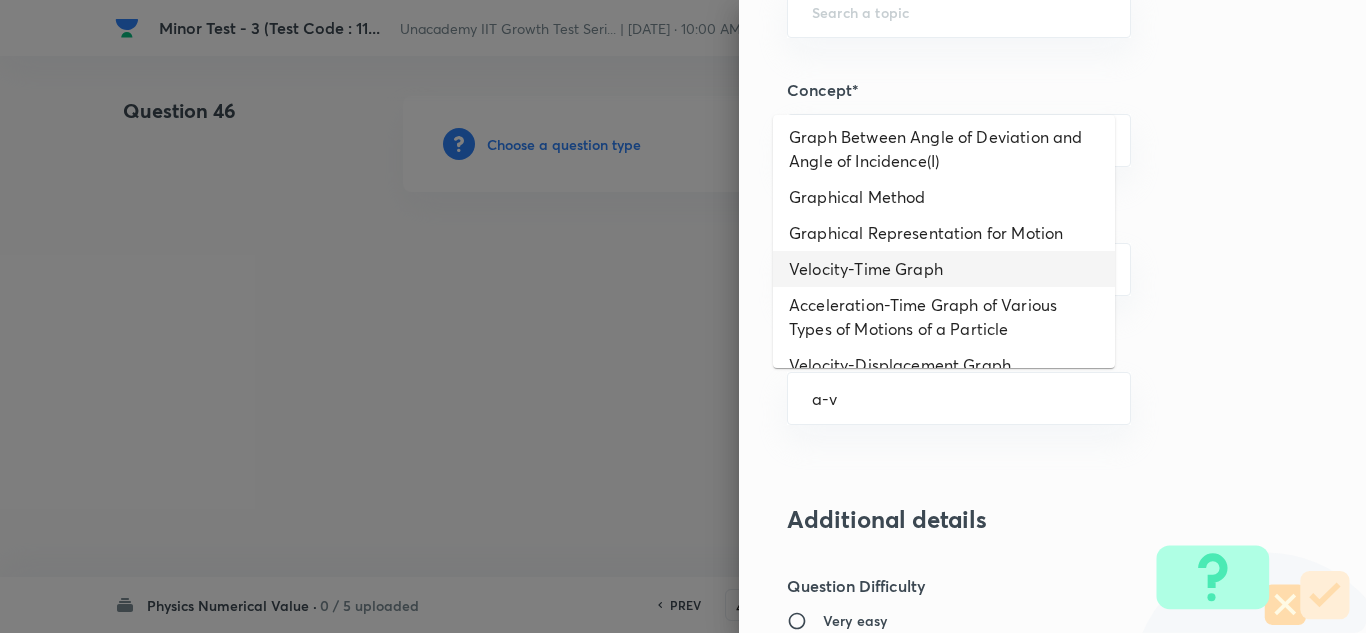 scroll, scrollTop: 200, scrollLeft: 0, axis: vertical 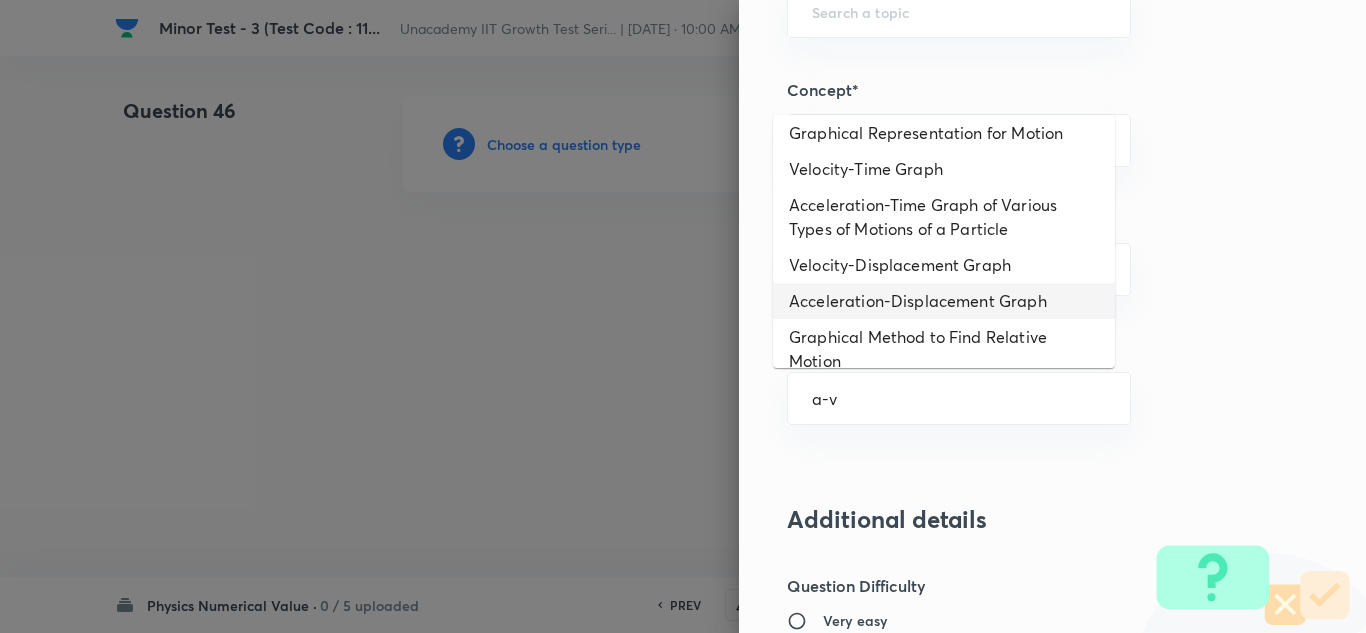 click on "Acceleration-Displacement Graph" at bounding box center (944, 301) 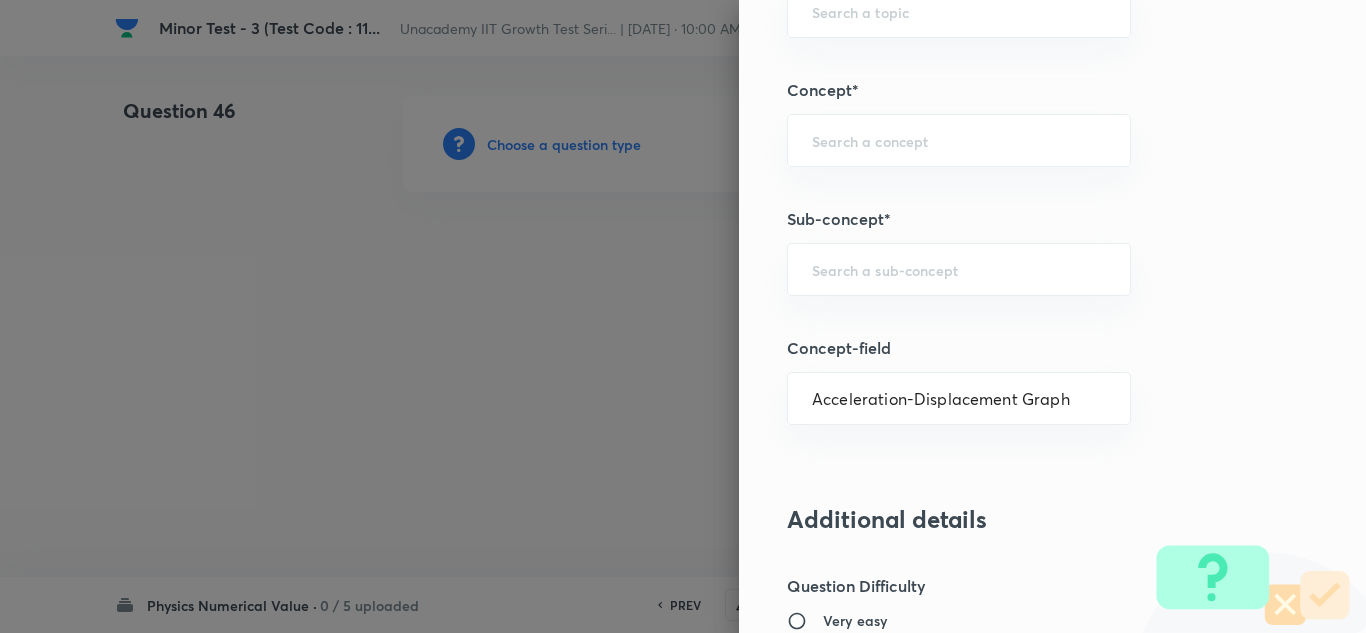 type on "Physics" 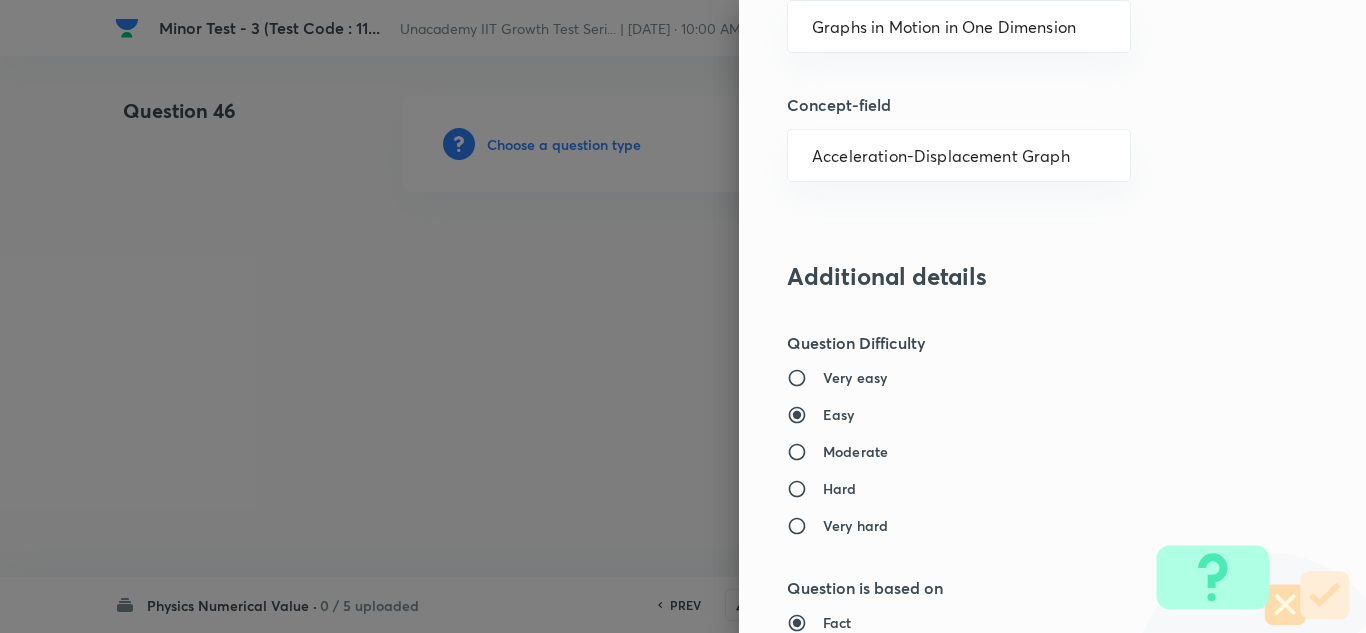 scroll, scrollTop: 1400, scrollLeft: 0, axis: vertical 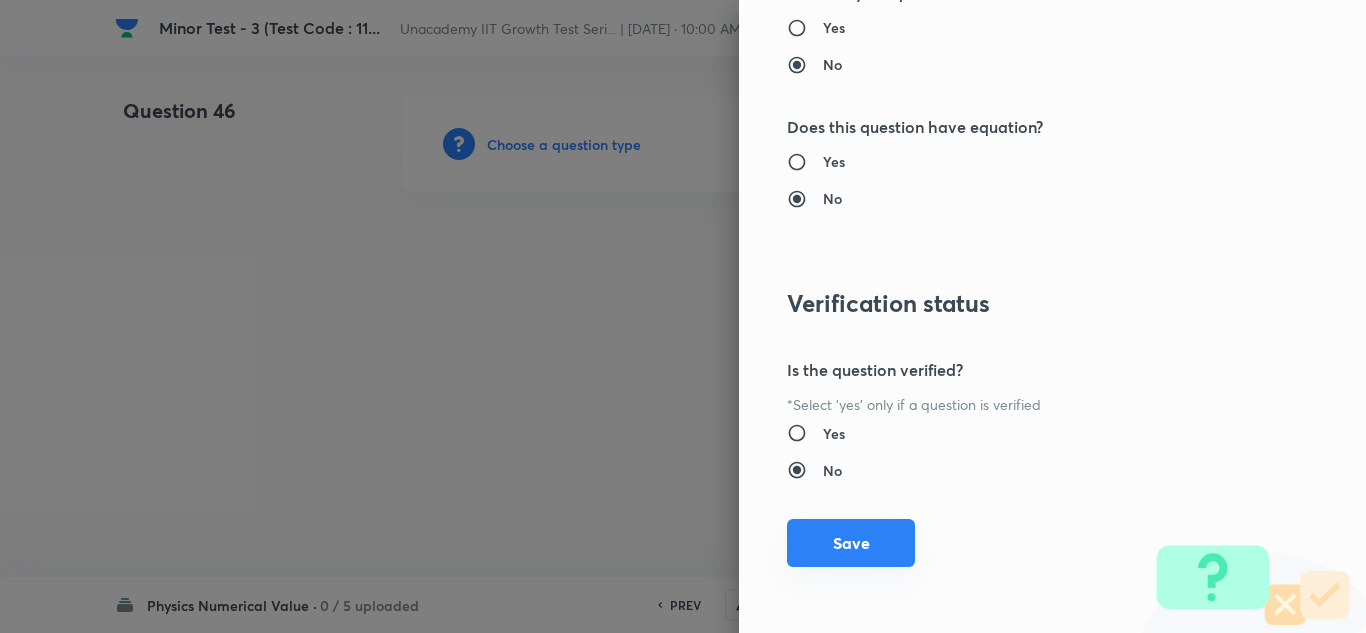 click on "Save" at bounding box center (851, 543) 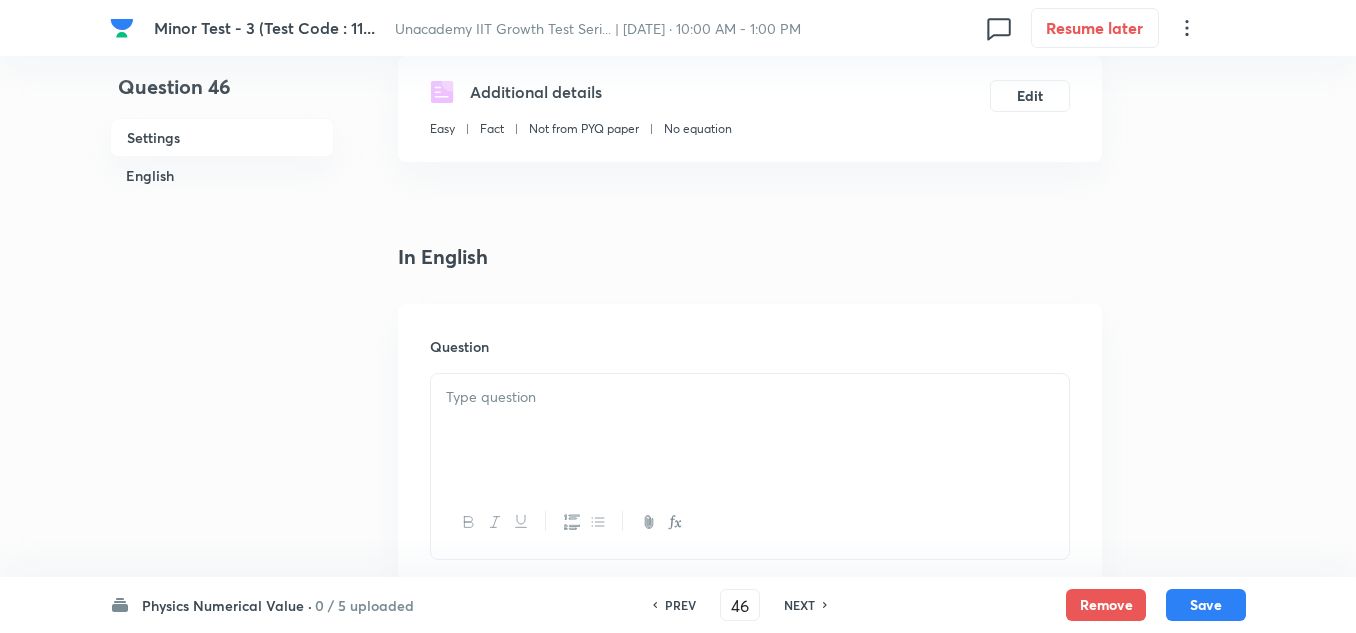 scroll, scrollTop: 400, scrollLeft: 0, axis: vertical 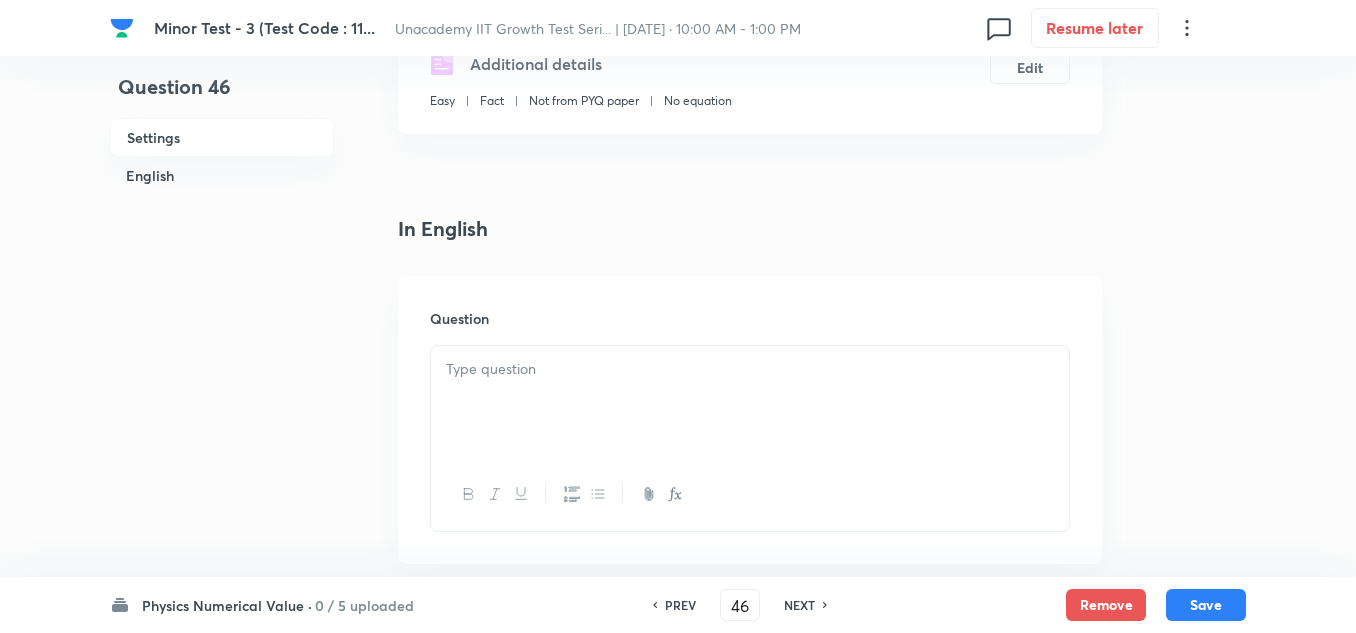 click at bounding box center [750, 402] 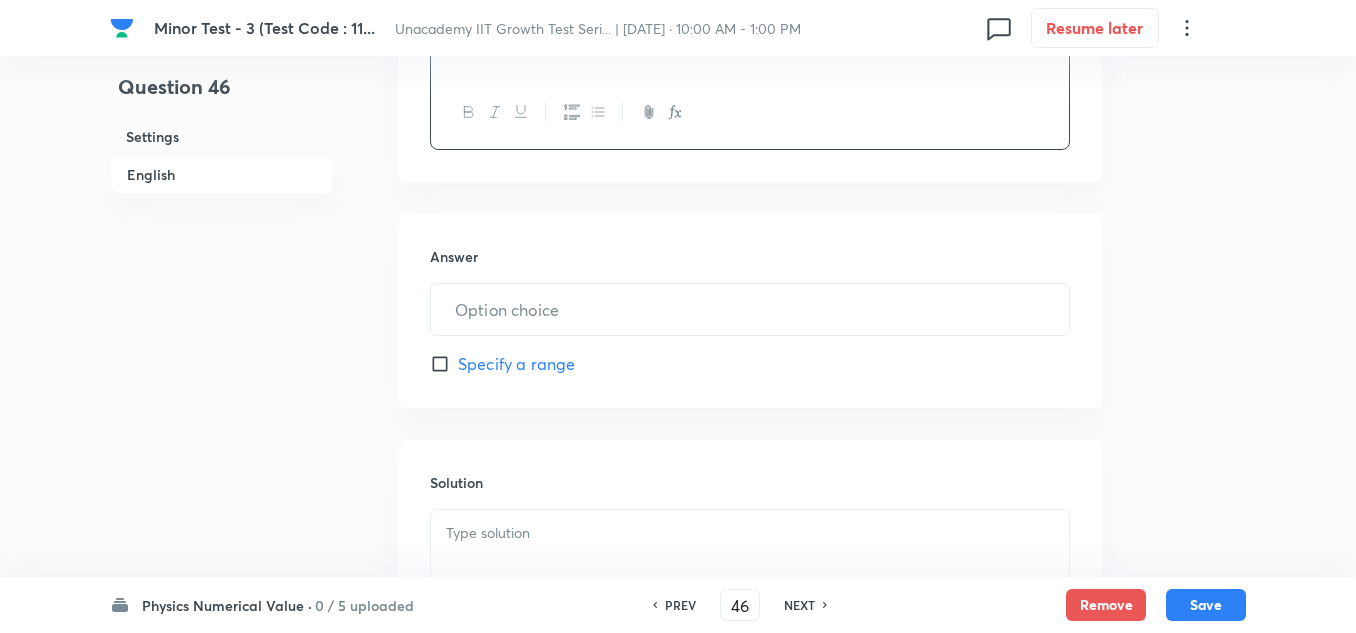 scroll, scrollTop: 800, scrollLeft: 0, axis: vertical 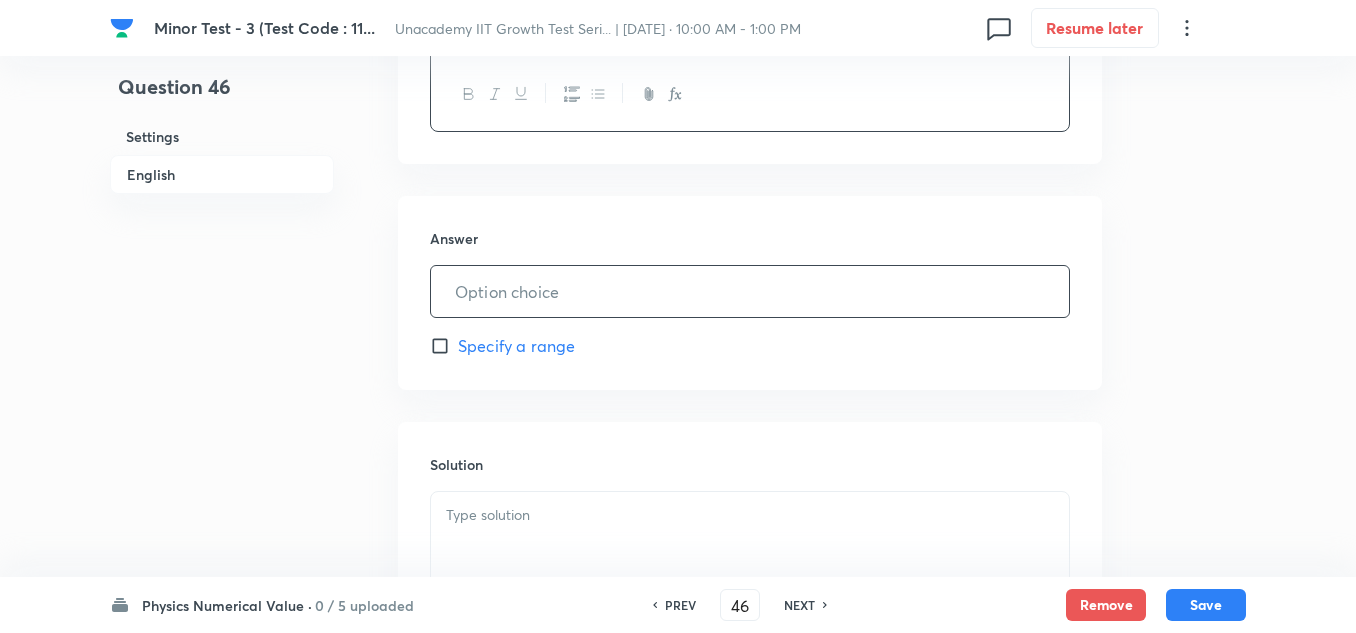 click at bounding box center (750, 291) 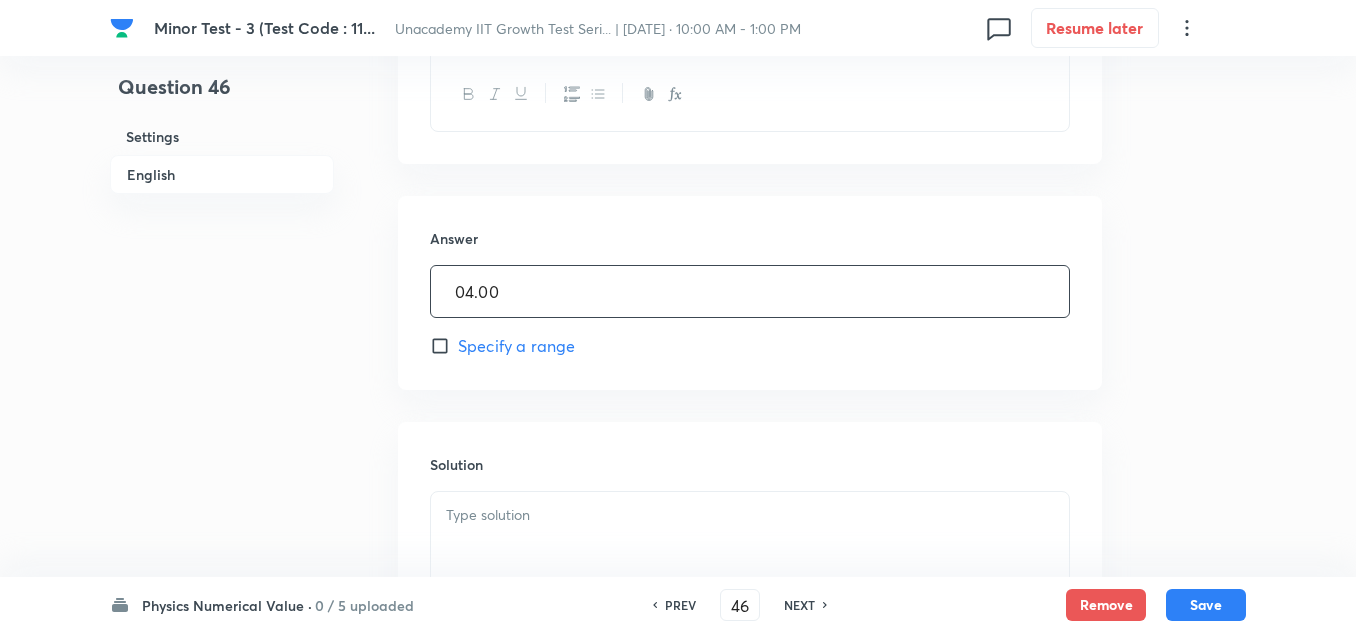 type on "04.00" 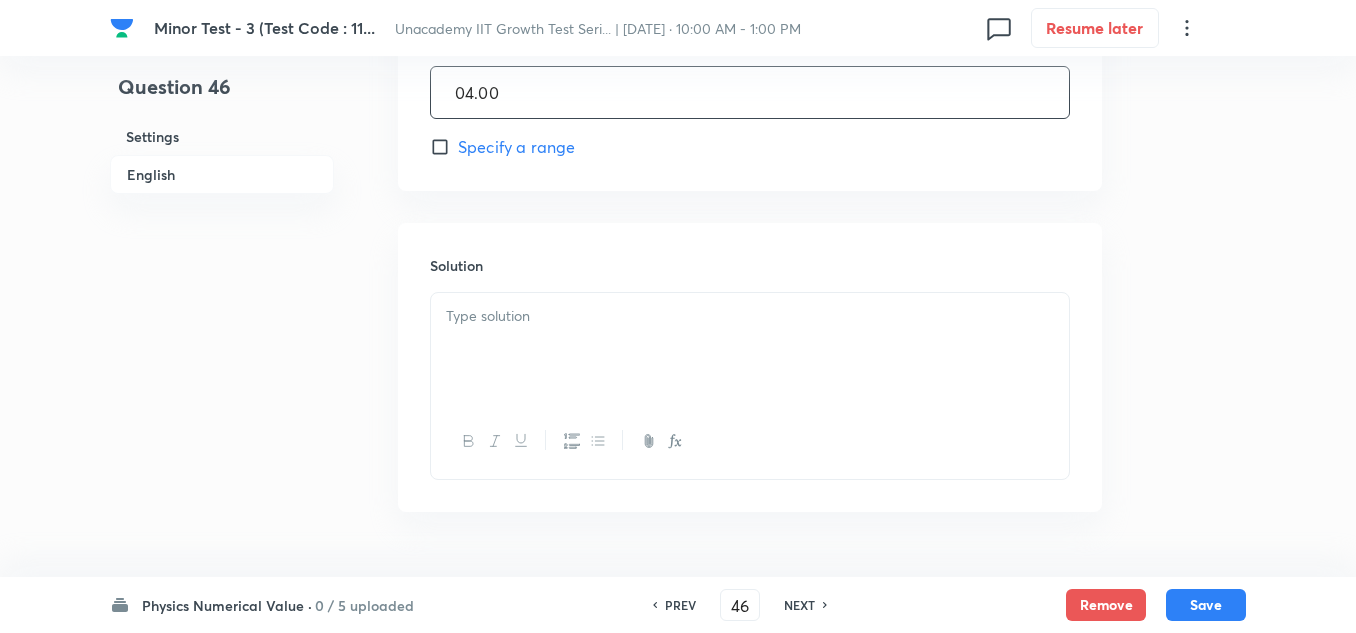 scroll, scrollTop: 1000, scrollLeft: 0, axis: vertical 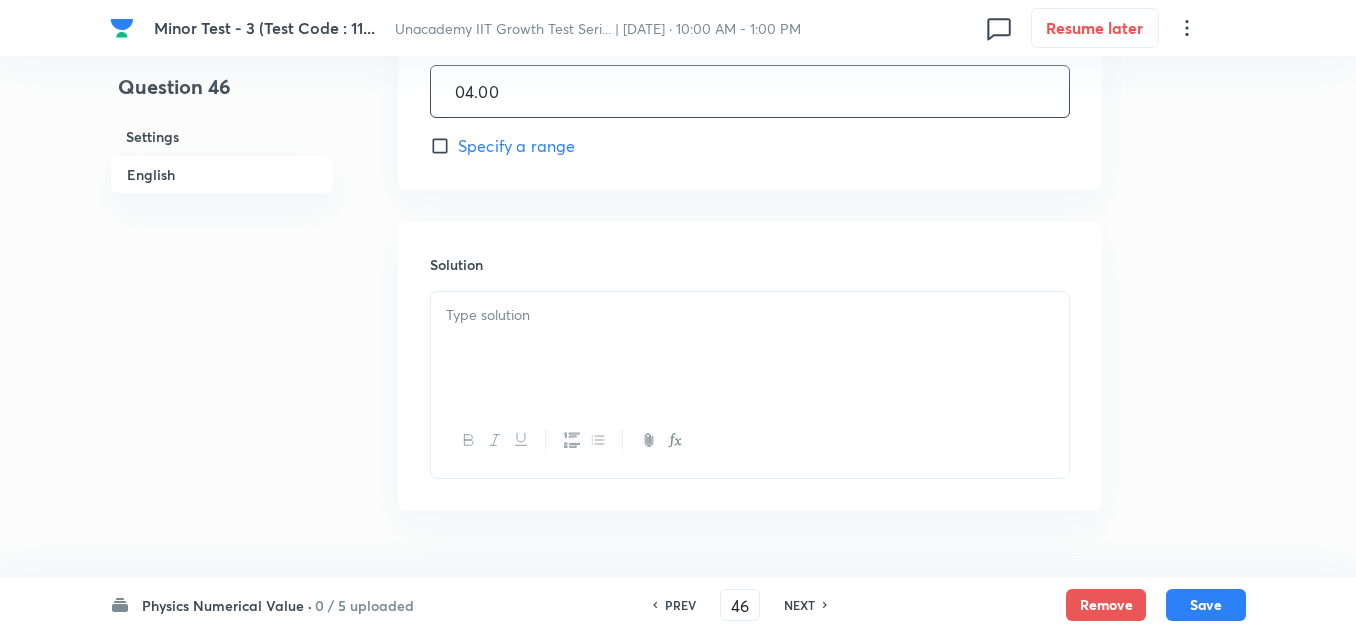 click at bounding box center [750, 348] 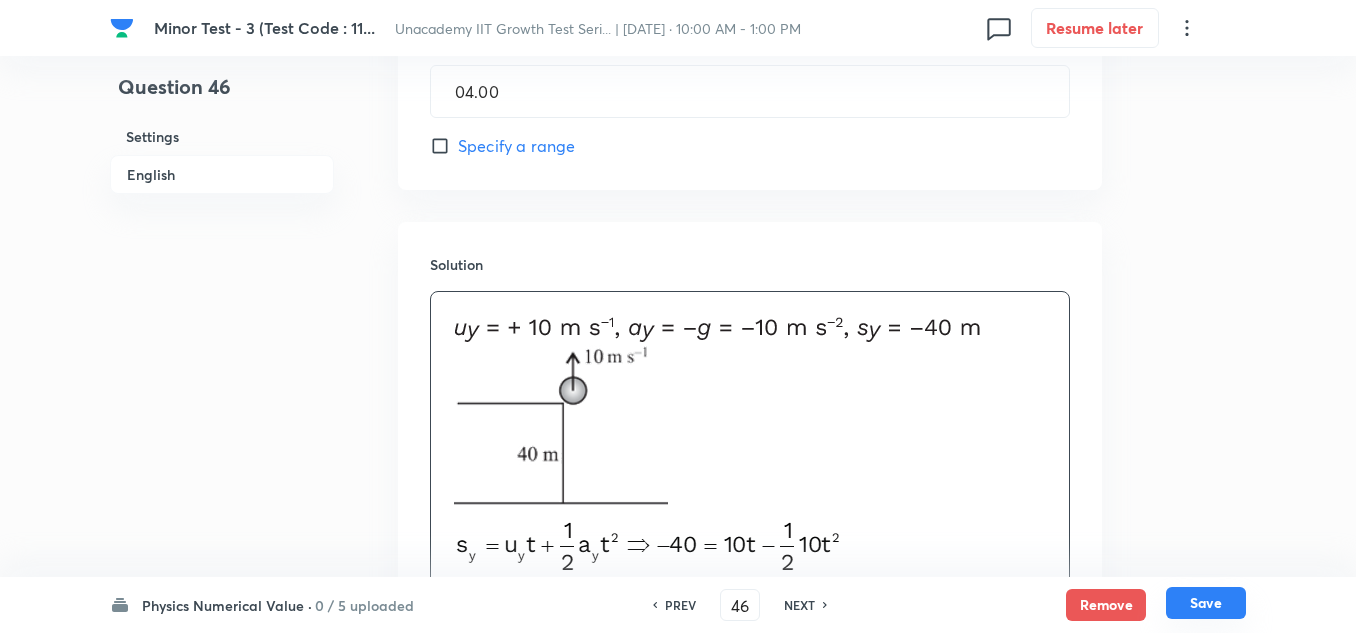click on "Save" at bounding box center (1206, 603) 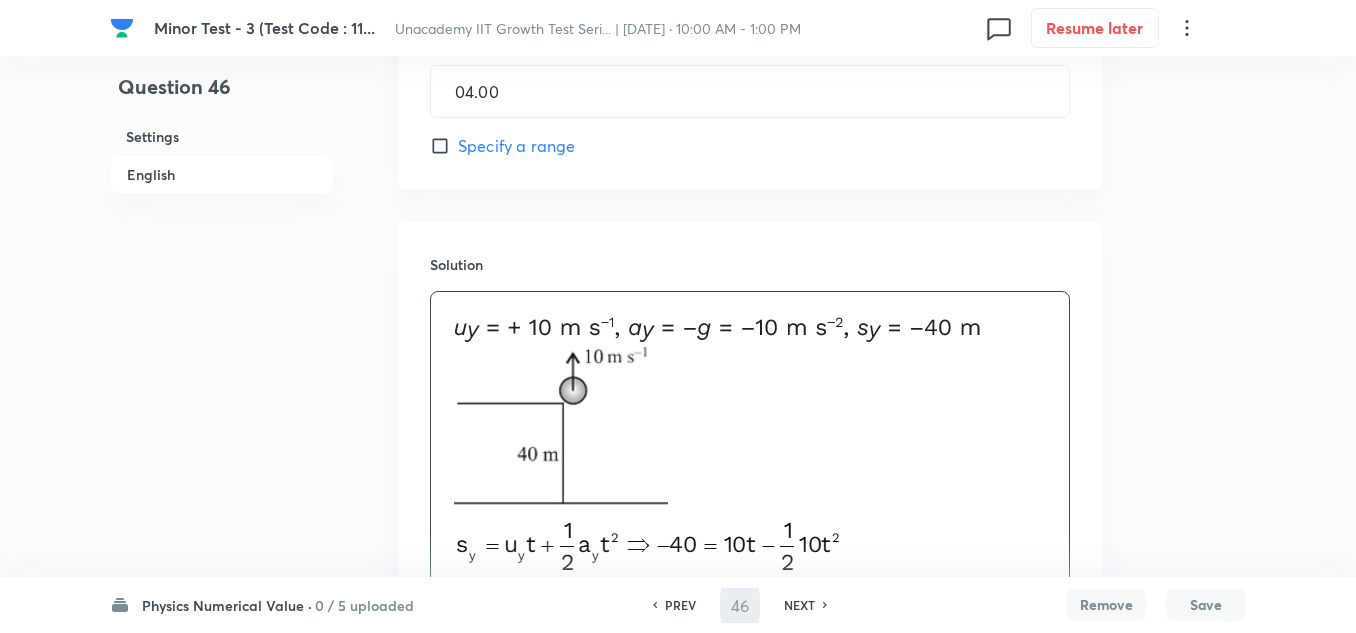 type on "47" 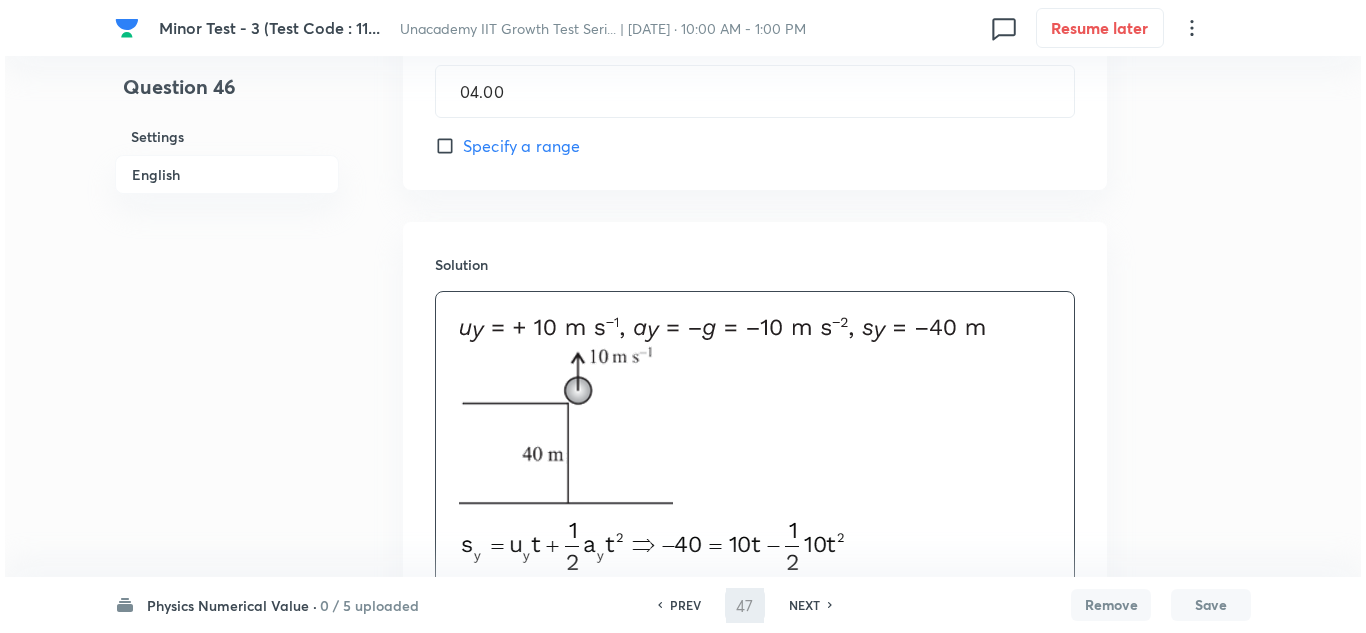 scroll, scrollTop: 0, scrollLeft: 0, axis: both 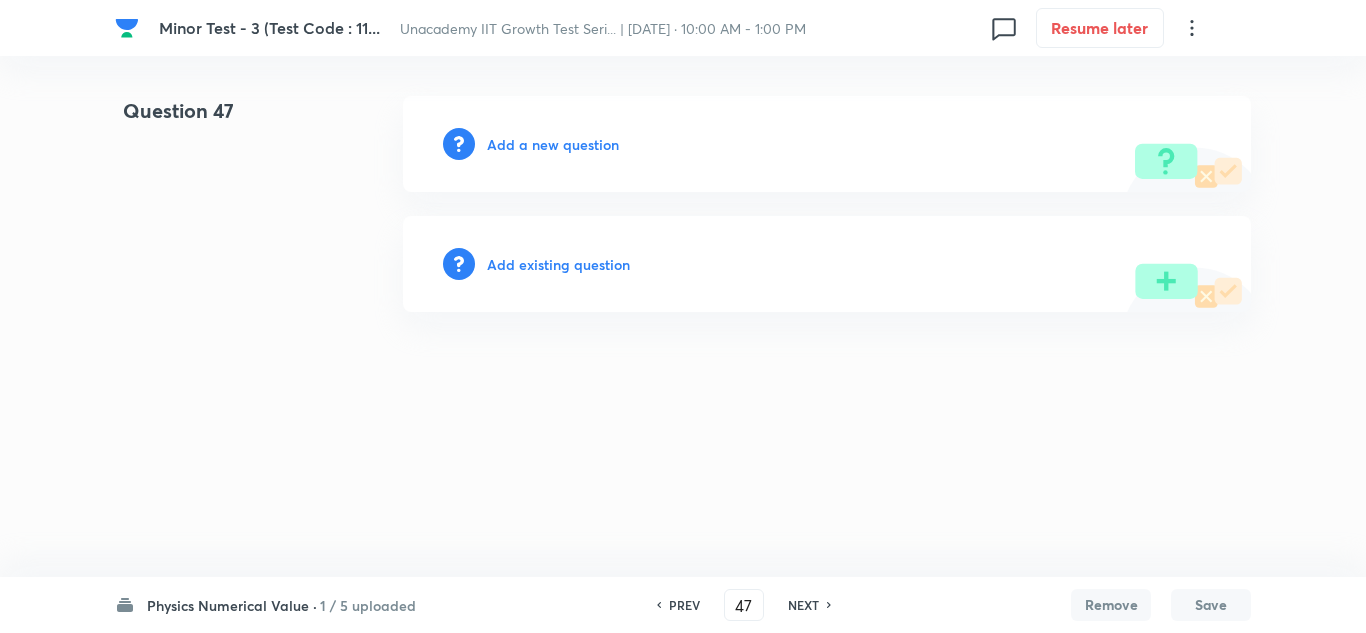 click on "Add a new question" at bounding box center [553, 144] 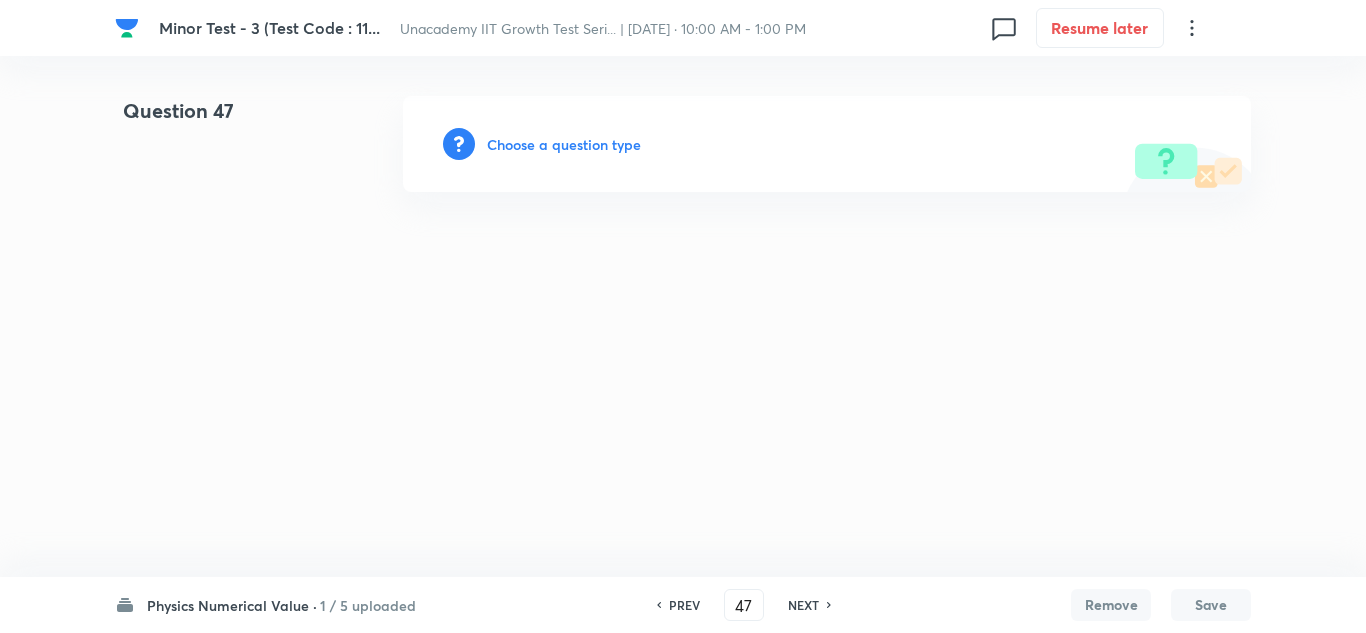 click on "Choose a question type" at bounding box center [564, 144] 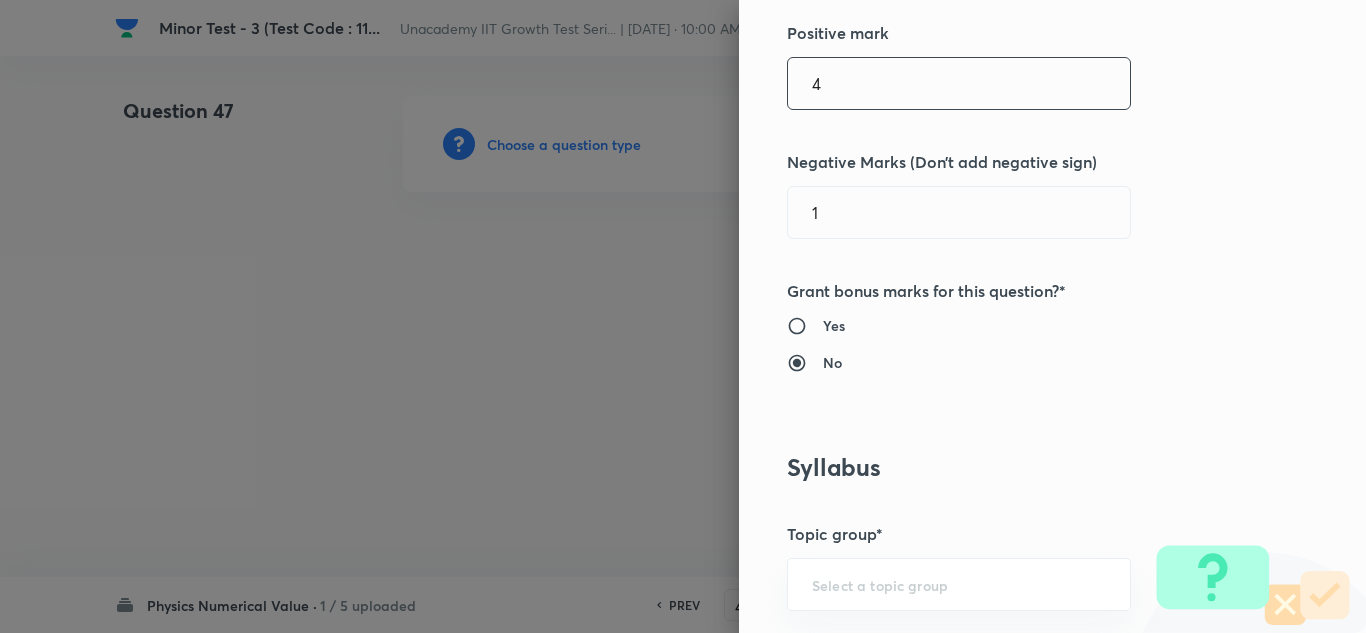 scroll, scrollTop: 400, scrollLeft: 0, axis: vertical 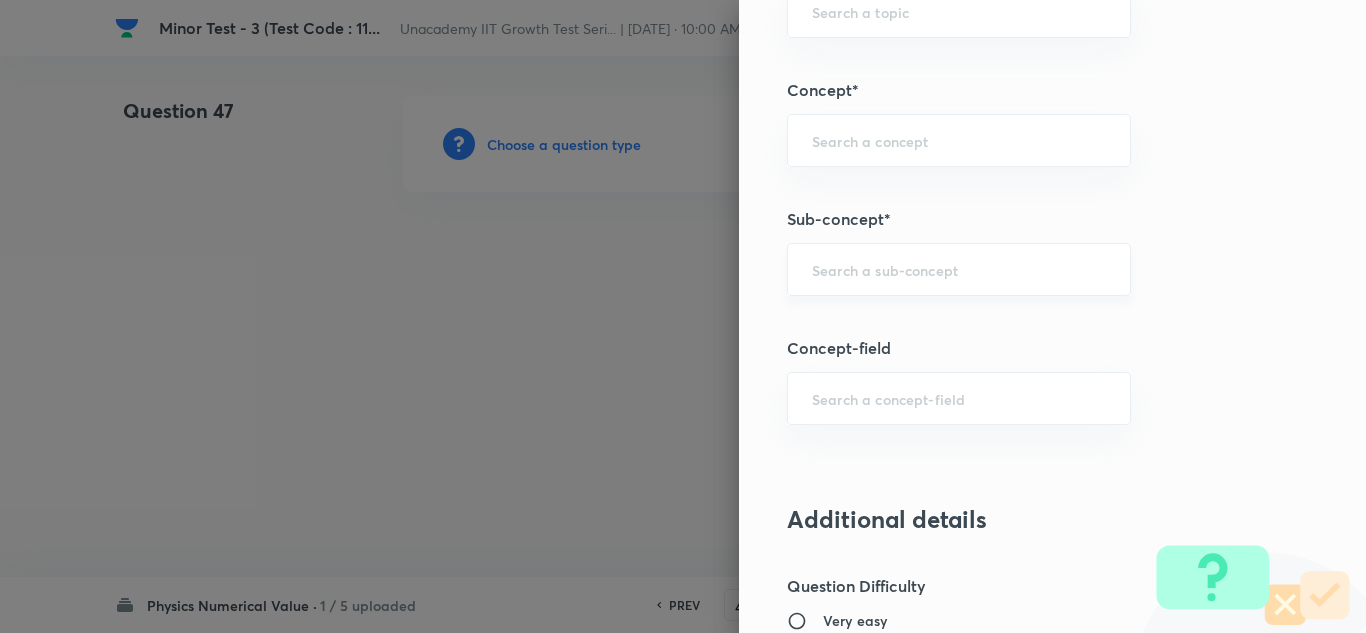 click at bounding box center (959, 269) 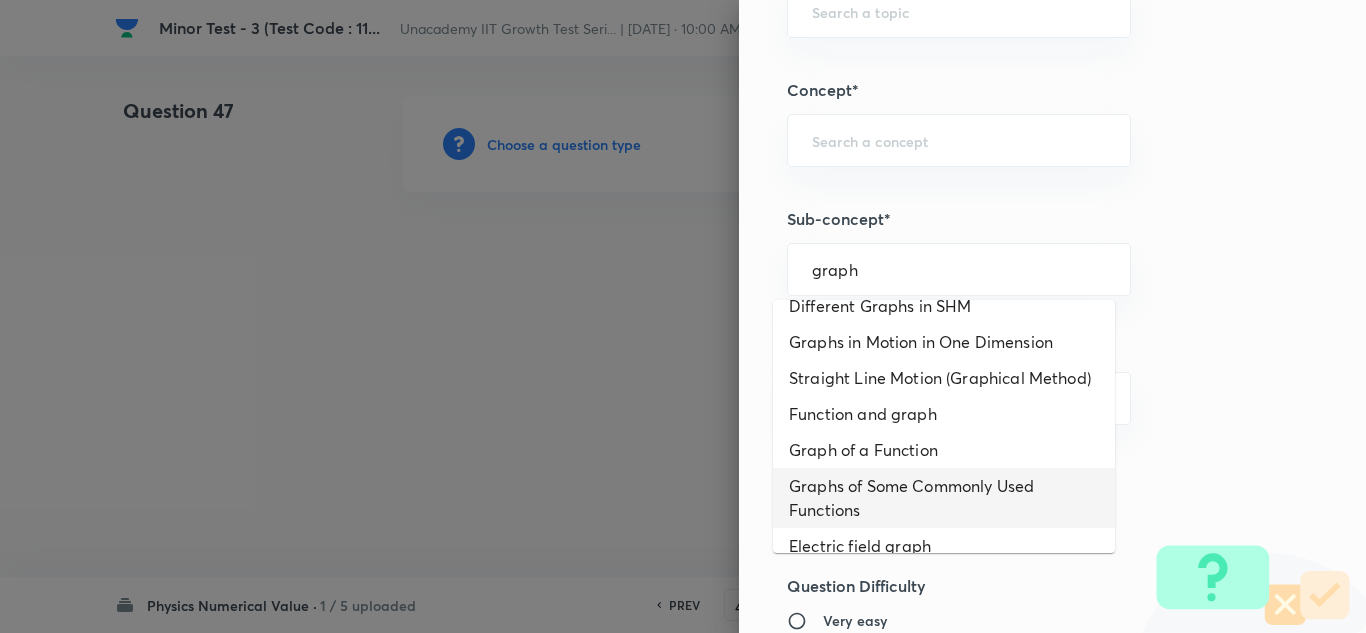 scroll, scrollTop: 0, scrollLeft: 0, axis: both 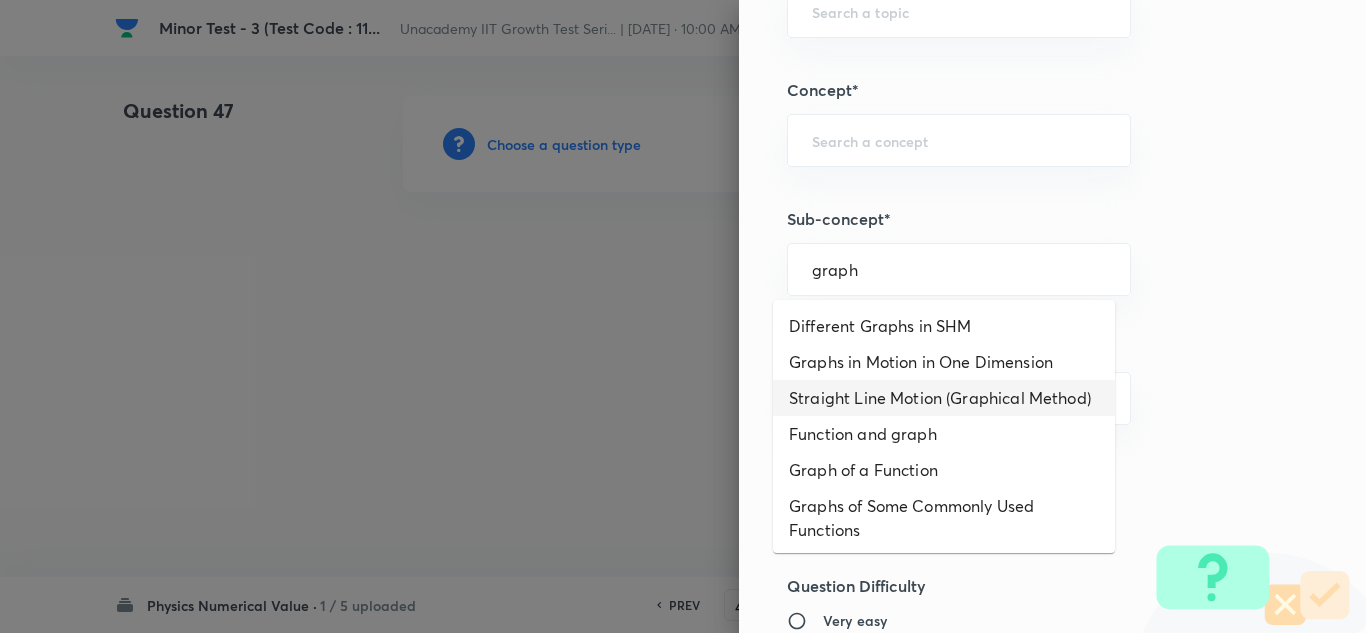 type on "graph" 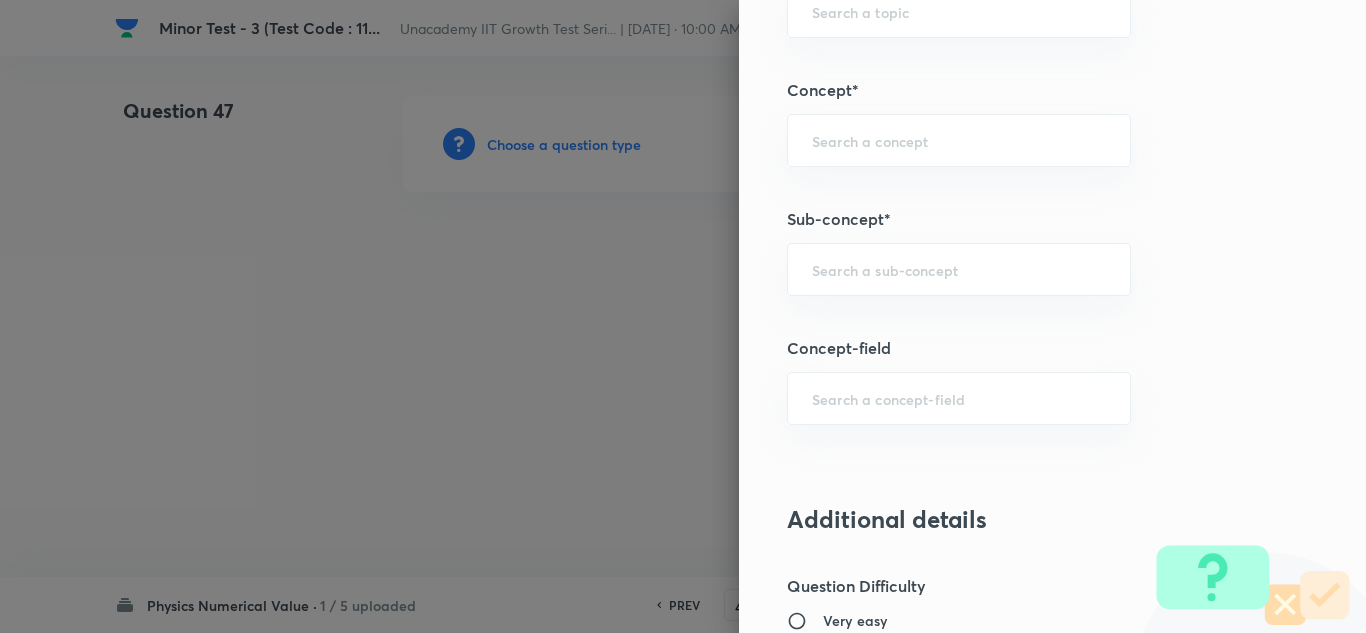 click on "Question settings Question type* Integer Does this question have a passage?* Yes No Positive mark 4 ​ Negative Marks (Don’t add negative sign) 1 ​ Grant bonus marks for this question?* Yes No Syllabus Topic group* ​ Topic* ​ Concept* ​ Sub-concept* ​ Concept-field ​ Additional details Question Difficulty Very easy Easy Moderate Hard Very hard Question is based on Fact Numerical Concept Previous year question Yes No Does this question have equation? Yes No Verification status Is the question verified? *Select 'yes' only if a question is verified Yes No Save" at bounding box center (1052, 316) 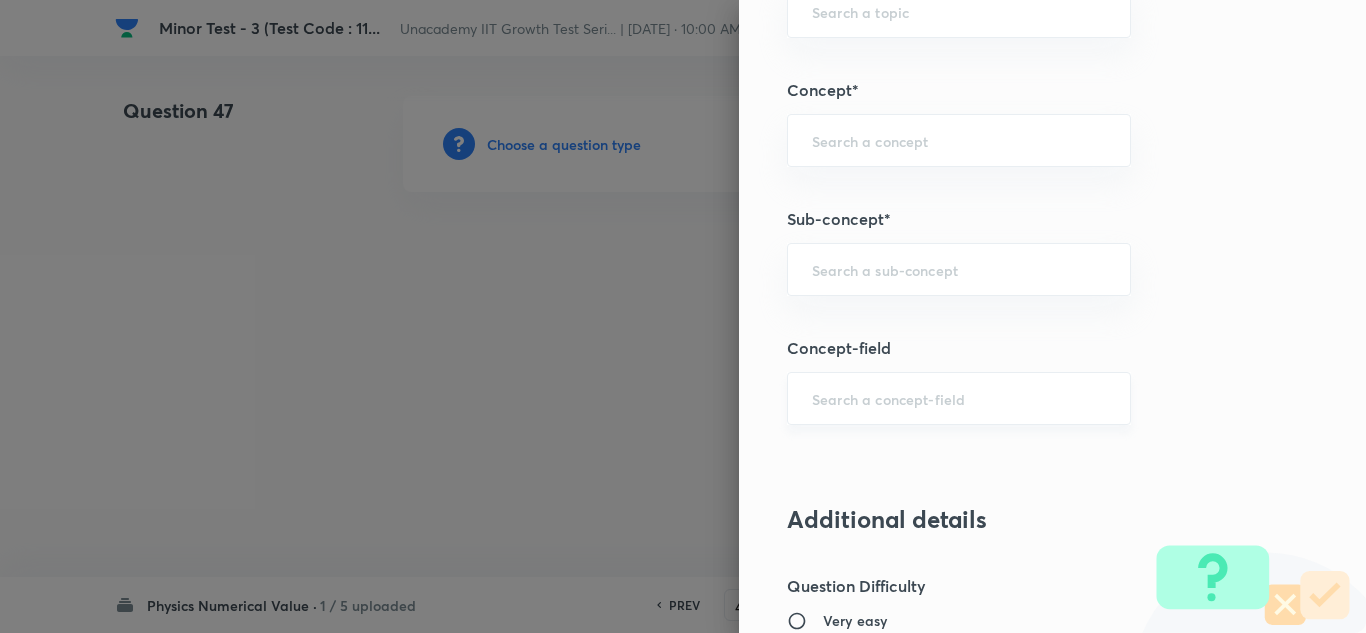 click at bounding box center (959, 398) 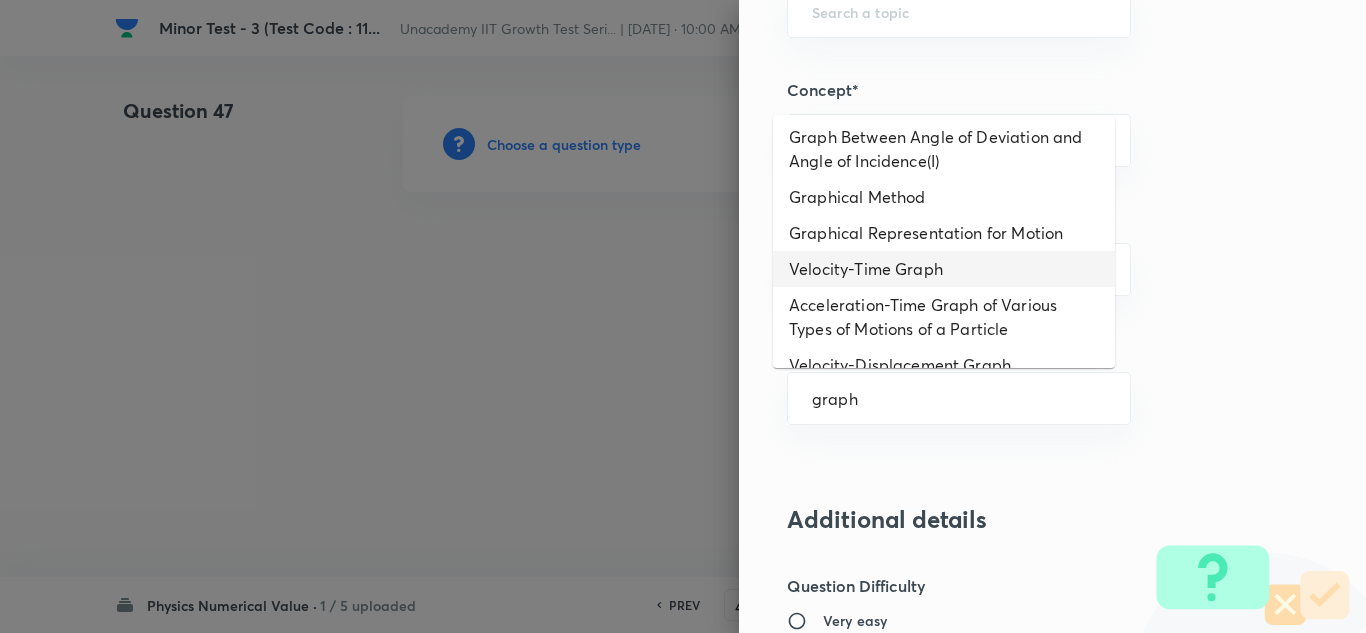 scroll, scrollTop: 200, scrollLeft: 0, axis: vertical 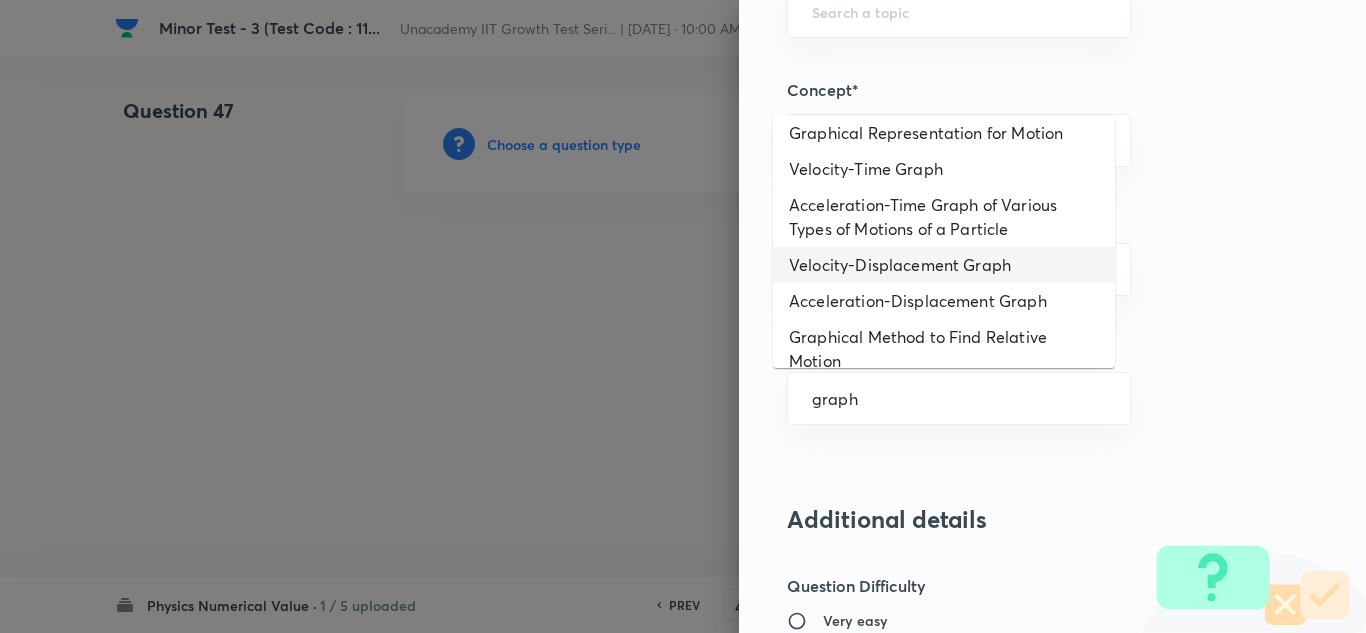 click on "Velocity-Displacement Graph" at bounding box center [944, 265] 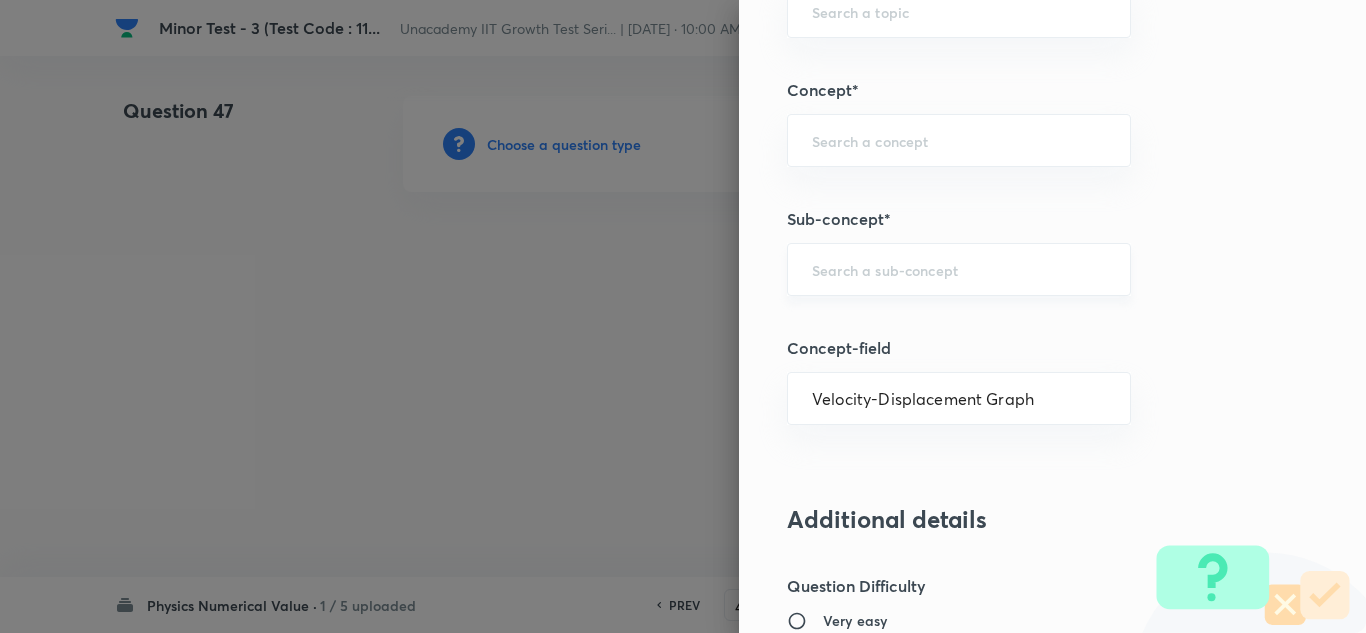 type on "Physics" 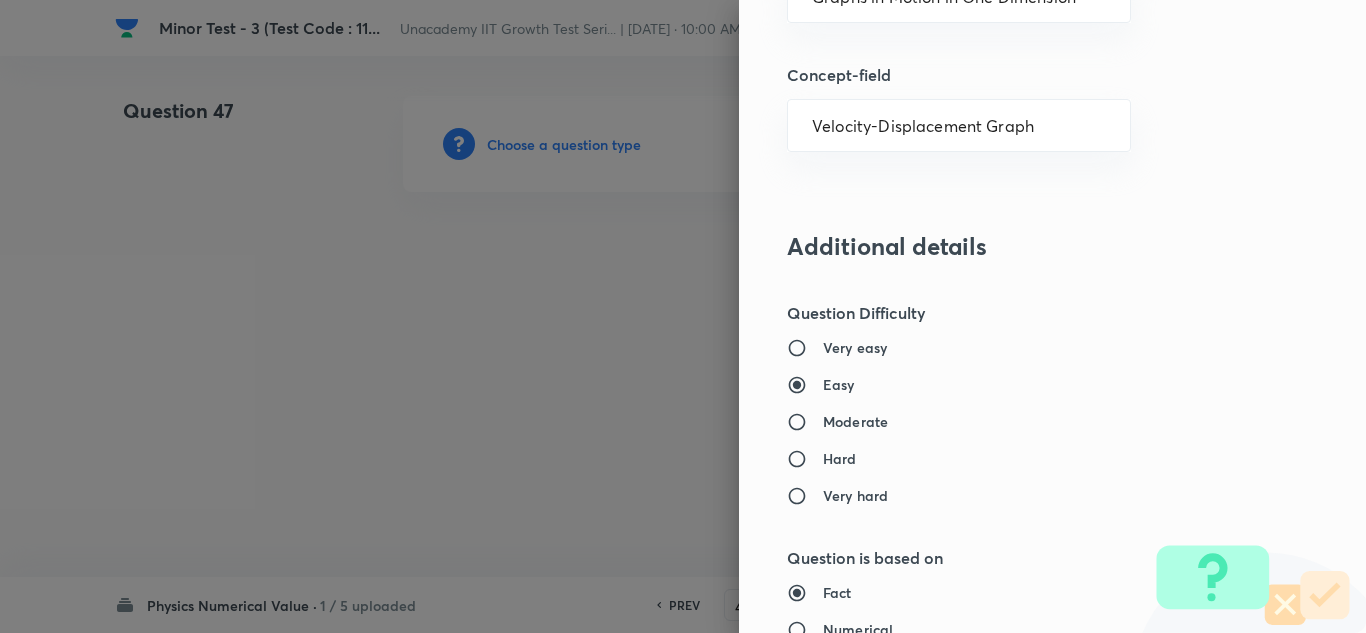 scroll, scrollTop: 1400, scrollLeft: 0, axis: vertical 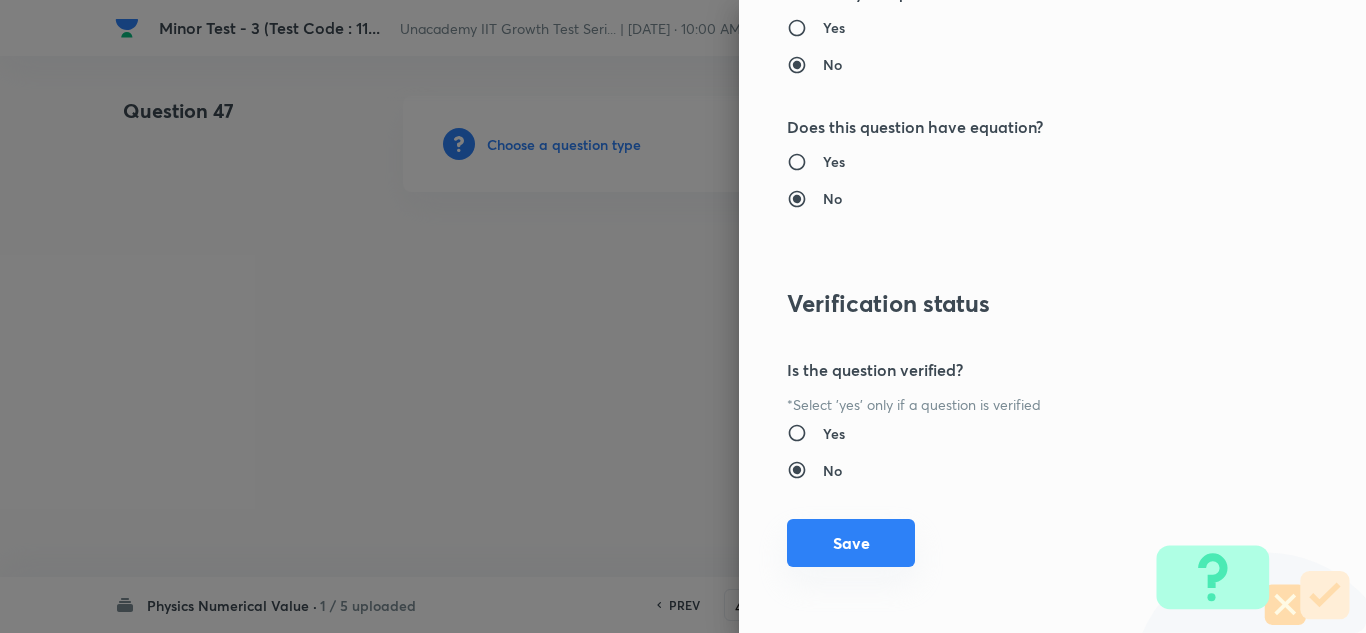 click on "Save" at bounding box center [851, 543] 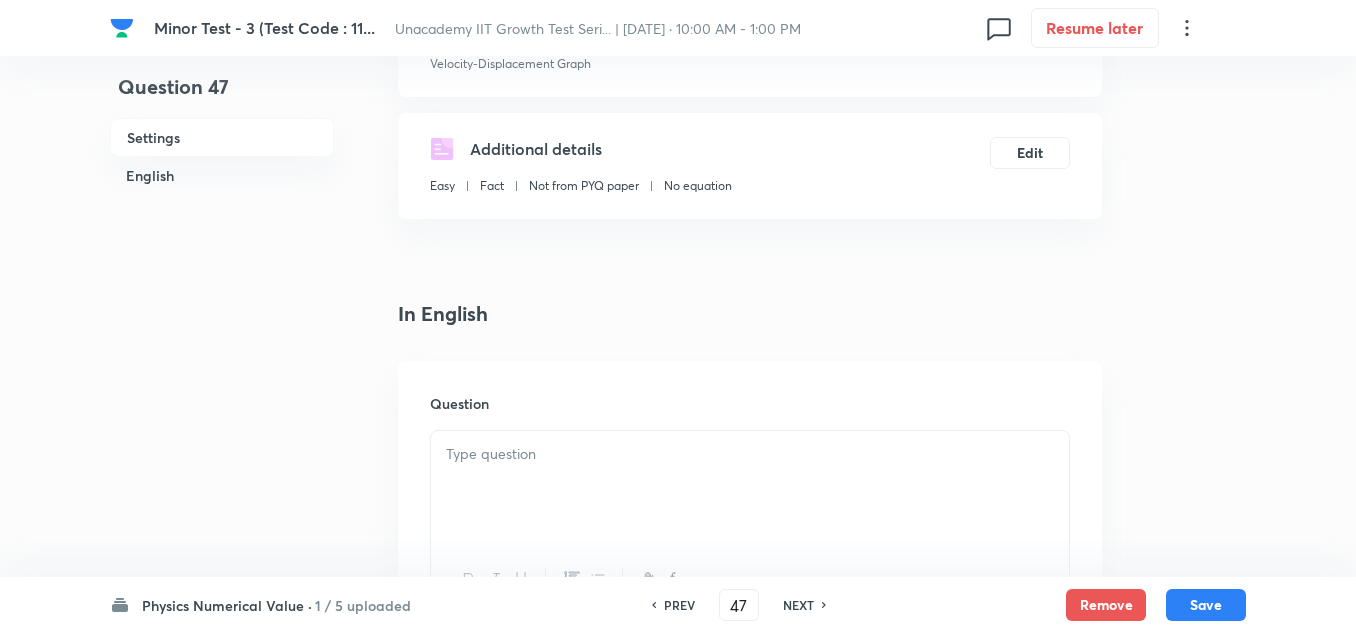 scroll, scrollTop: 400, scrollLeft: 0, axis: vertical 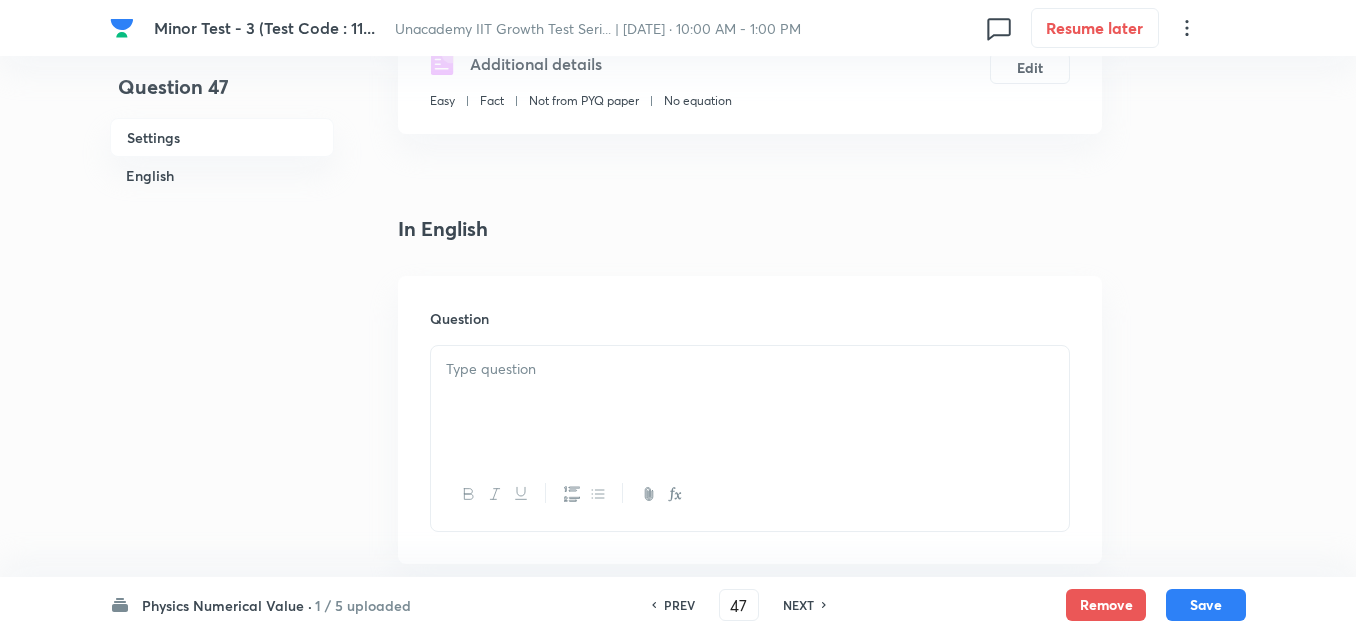 click at bounding box center (750, 402) 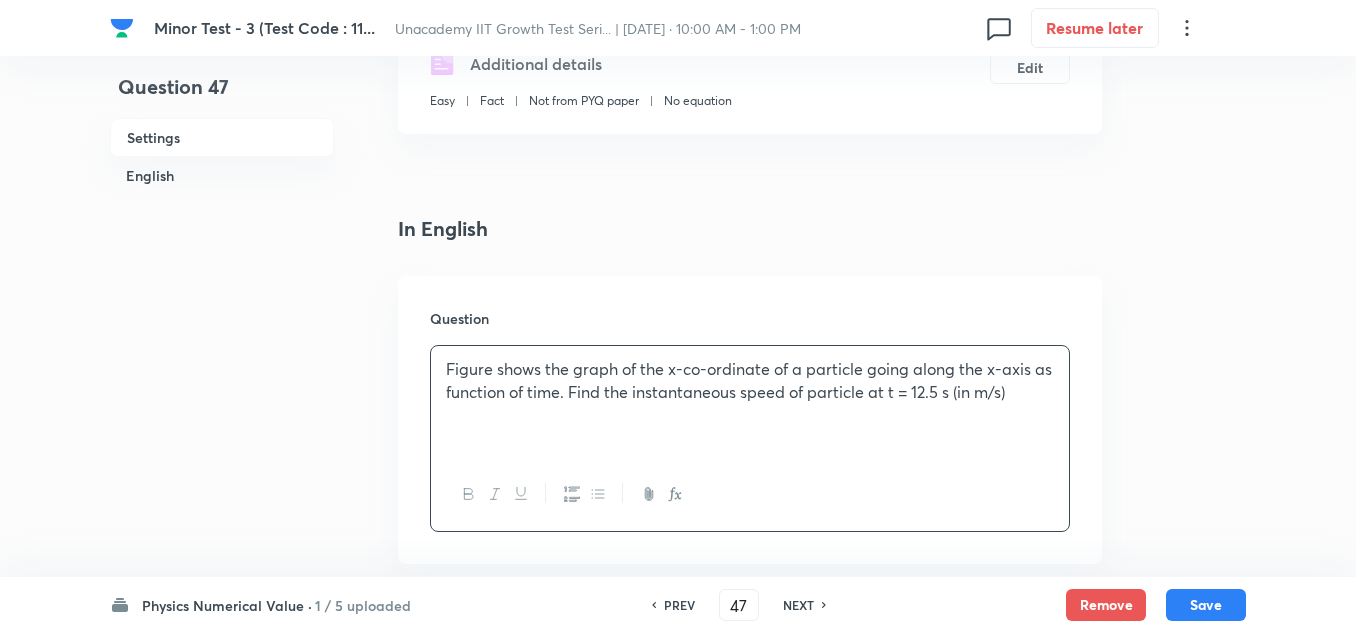 scroll, scrollTop: 500, scrollLeft: 0, axis: vertical 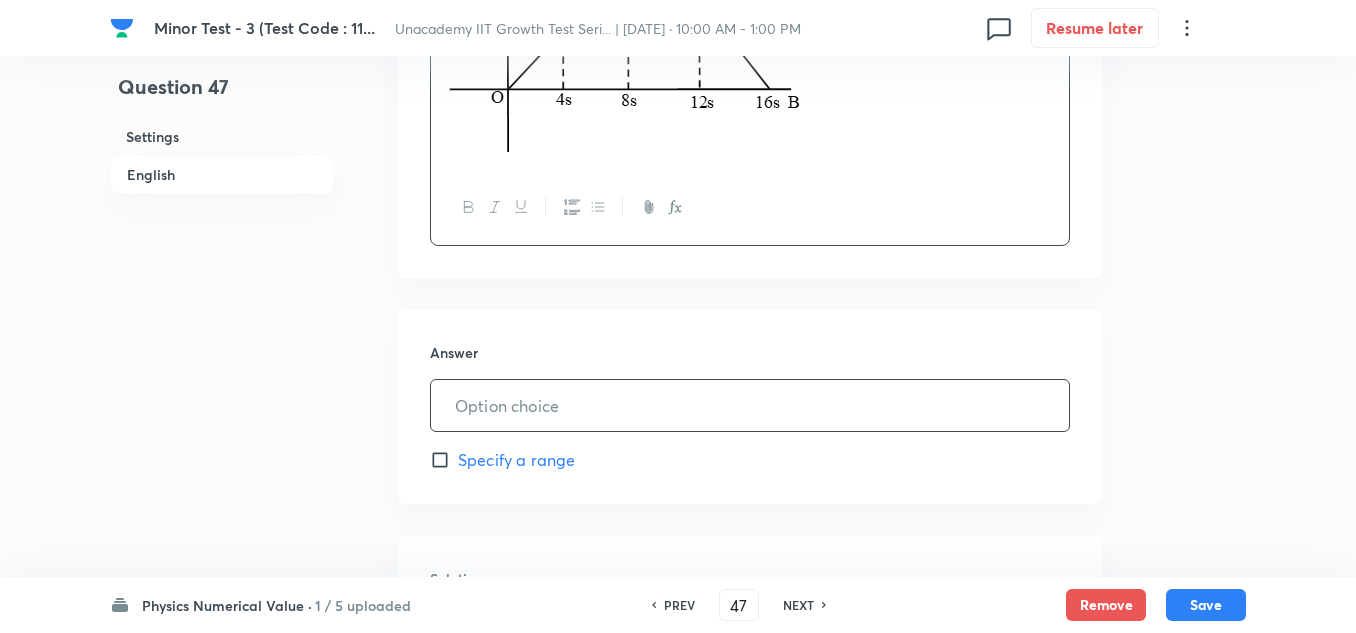 click at bounding box center (750, 405) 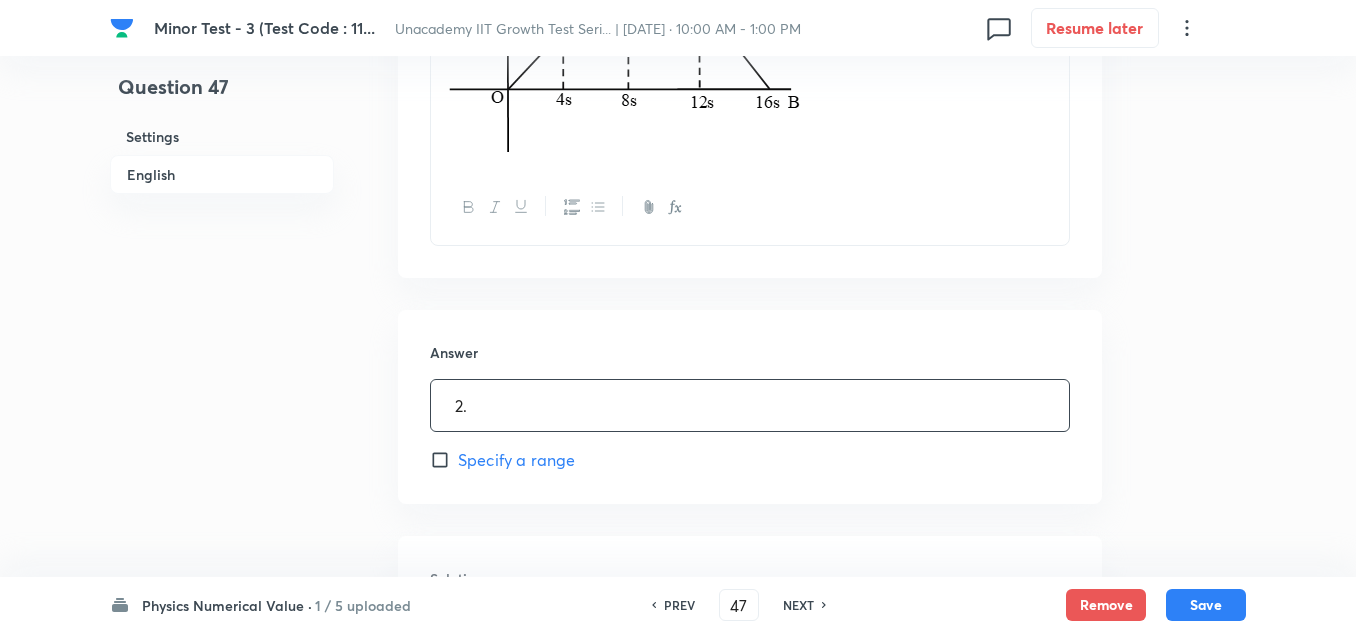 type on "2" 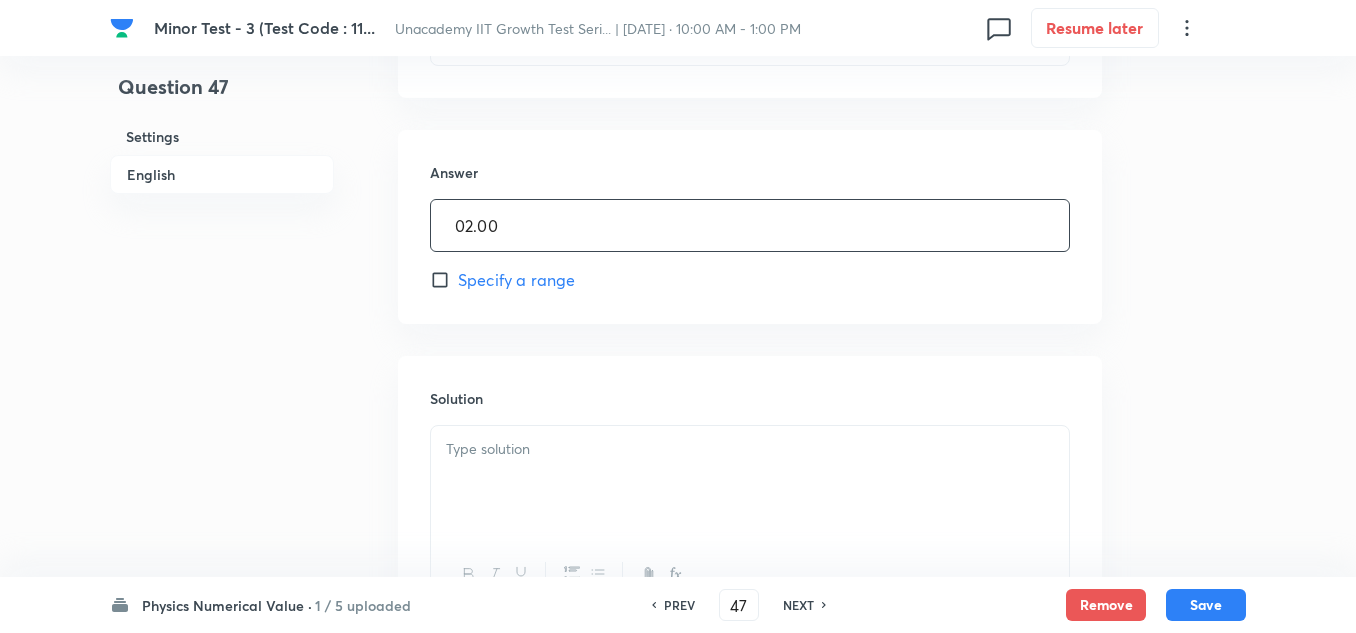 scroll, scrollTop: 1100, scrollLeft: 0, axis: vertical 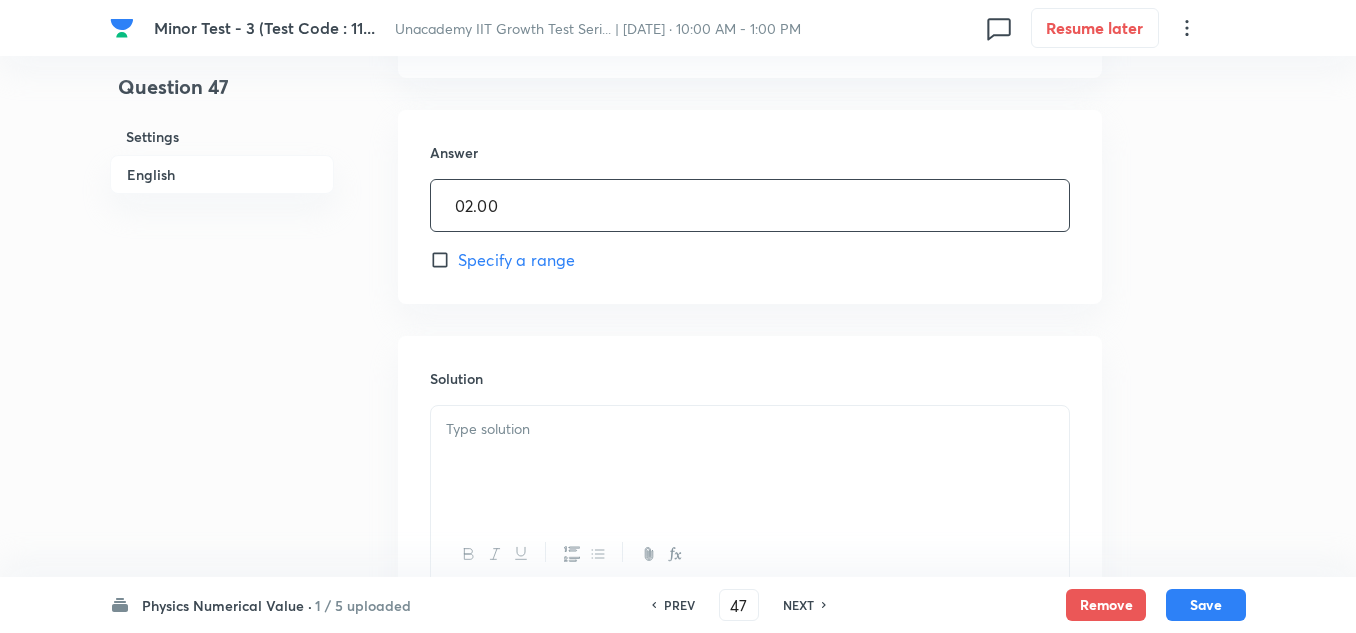 type on "02.00" 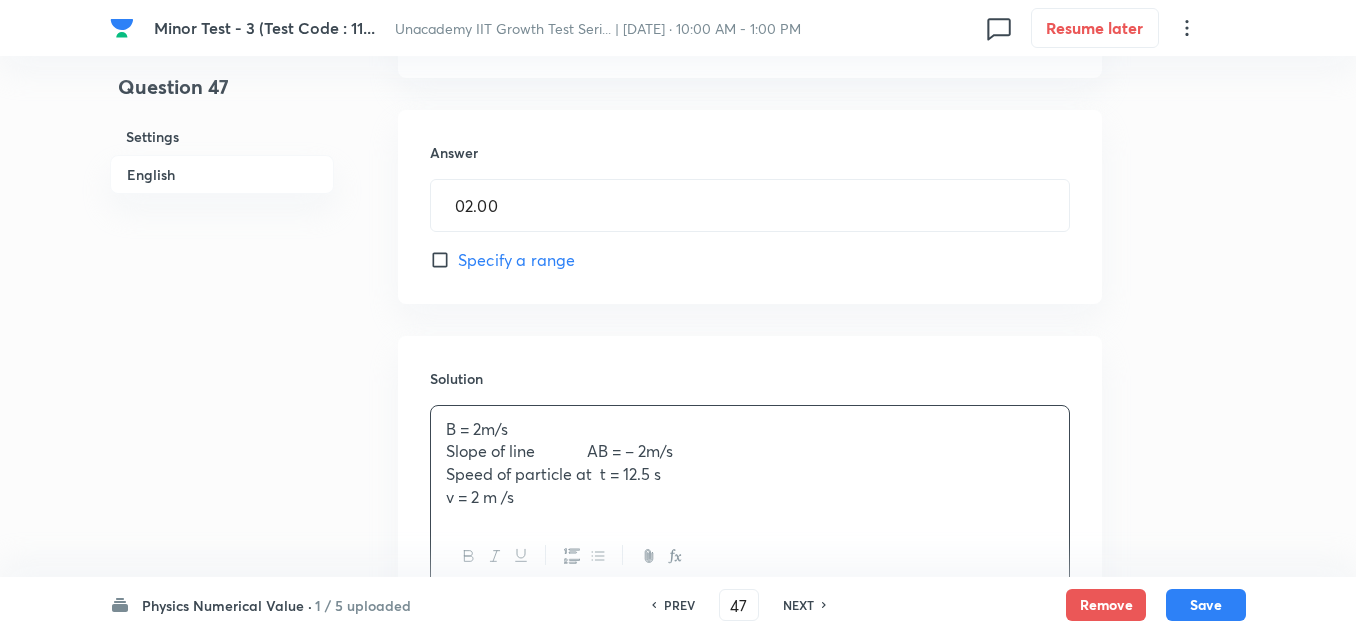 type 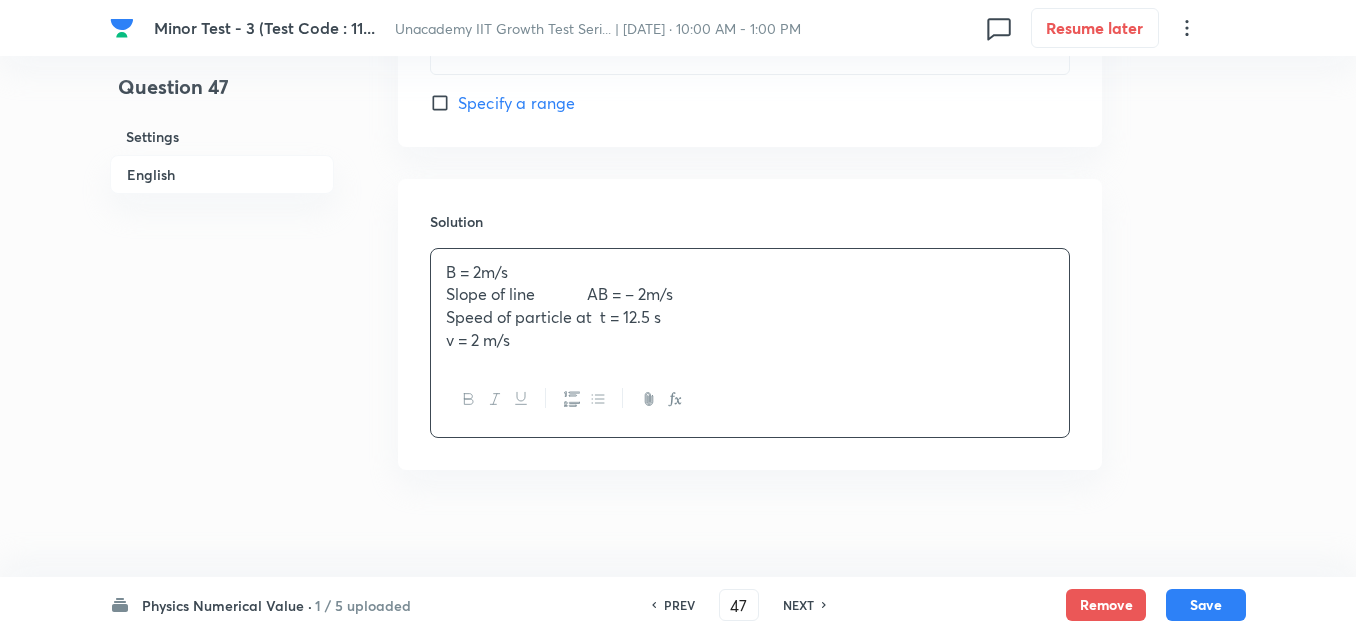 scroll, scrollTop: 1270, scrollLeft: 0, axis: vertical 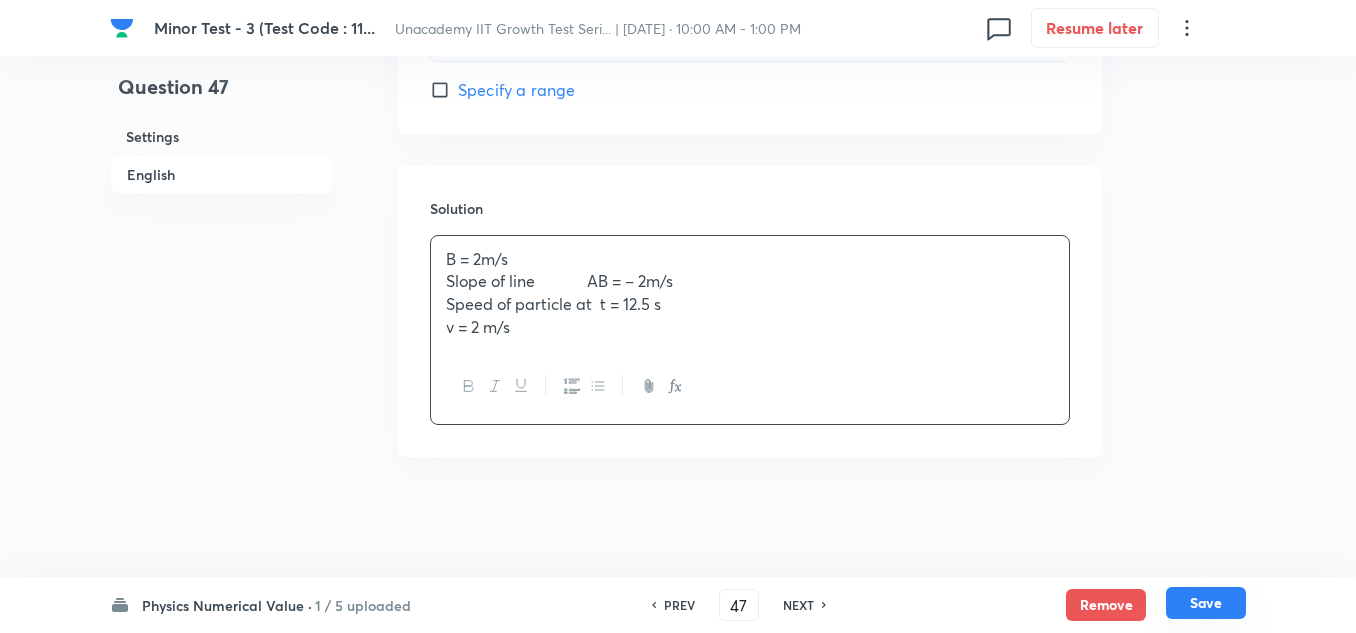 click on "Save" at bounding box center [1206, 603] 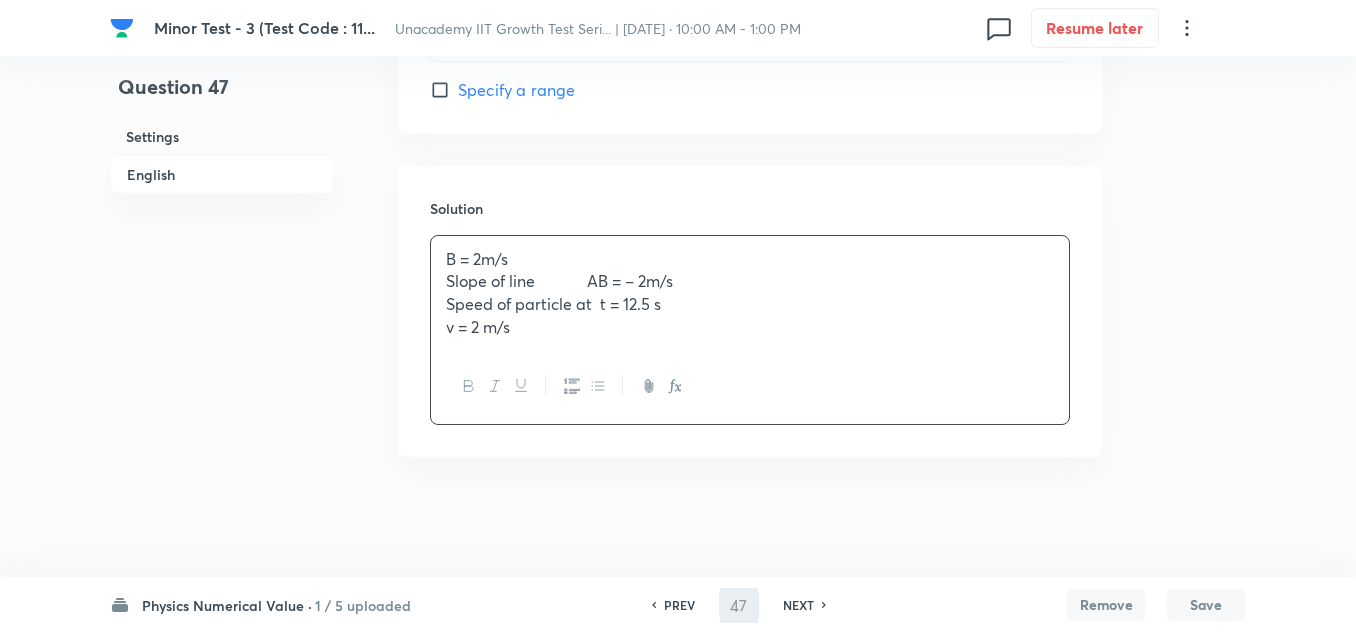 type on "48" 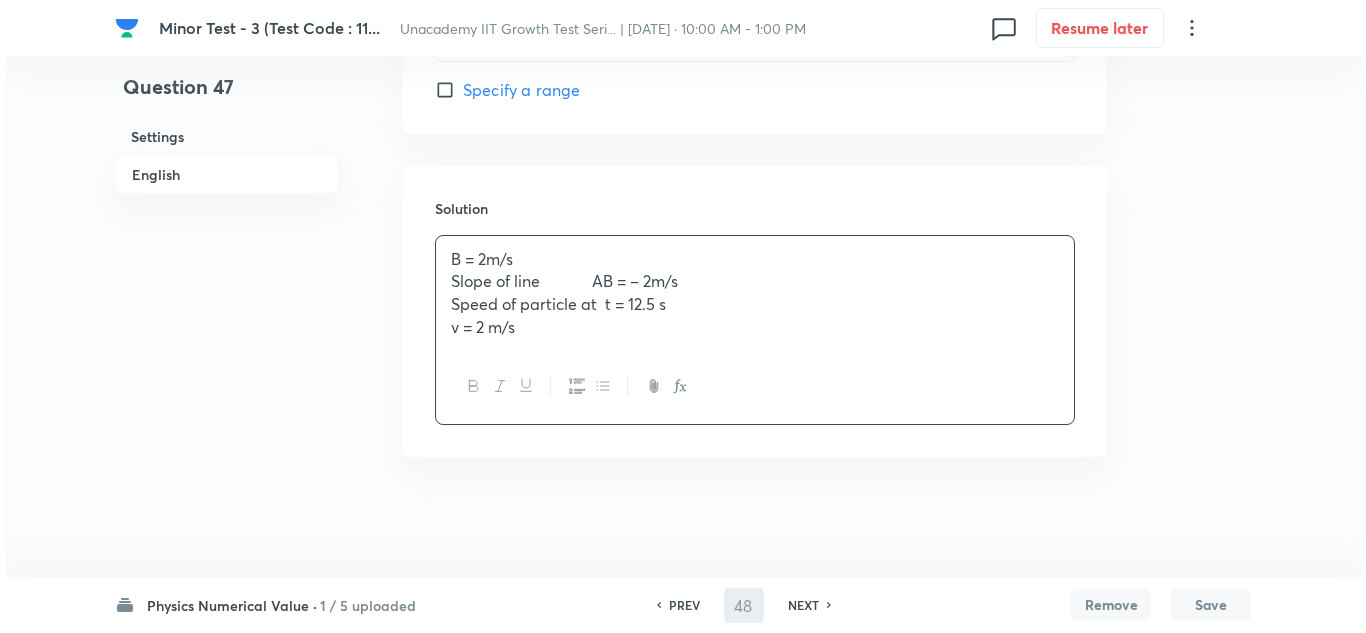 scroll, scrollTop: 0, scrollLeft: 0, axis: both 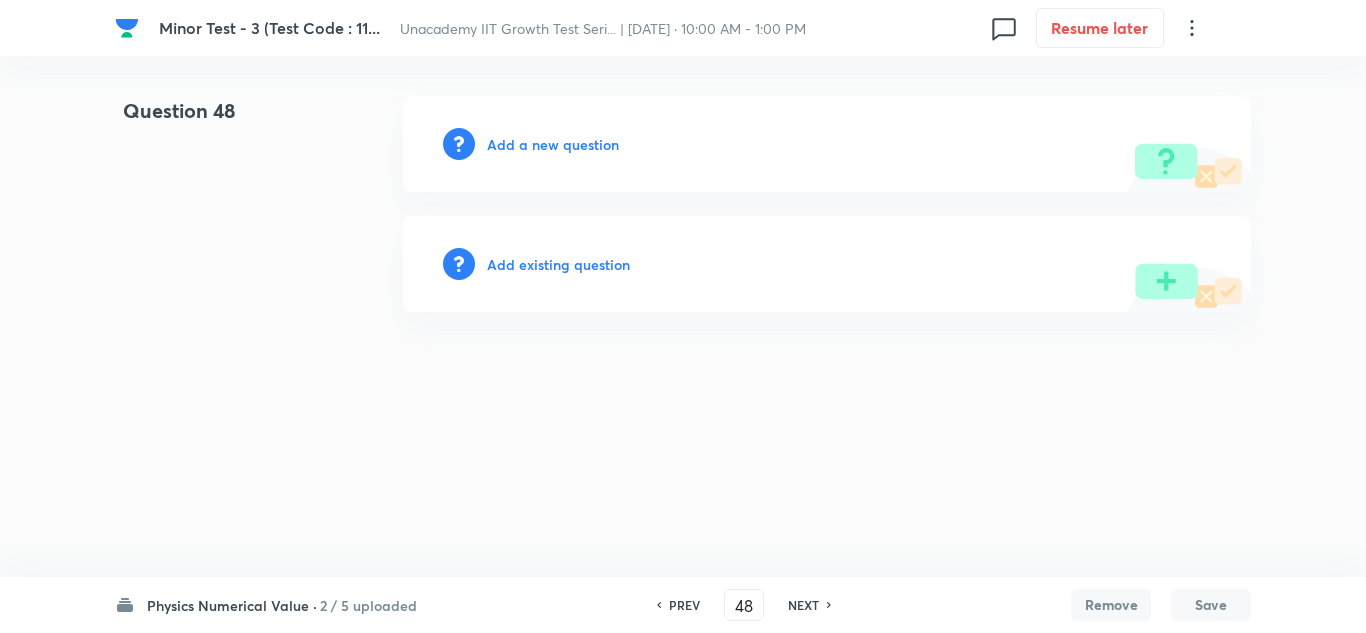 click on "Add a new question" at bounding box center (553, 144) 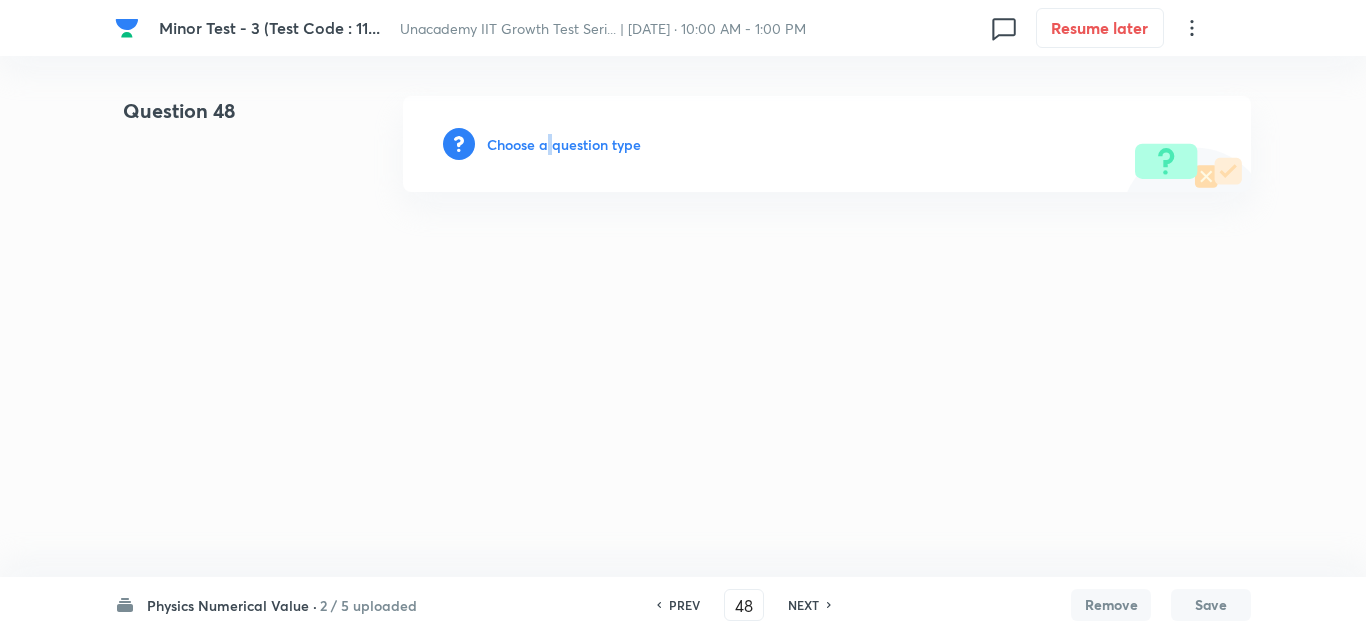 click on "Choose a question type" at bounding box center (564, 144) 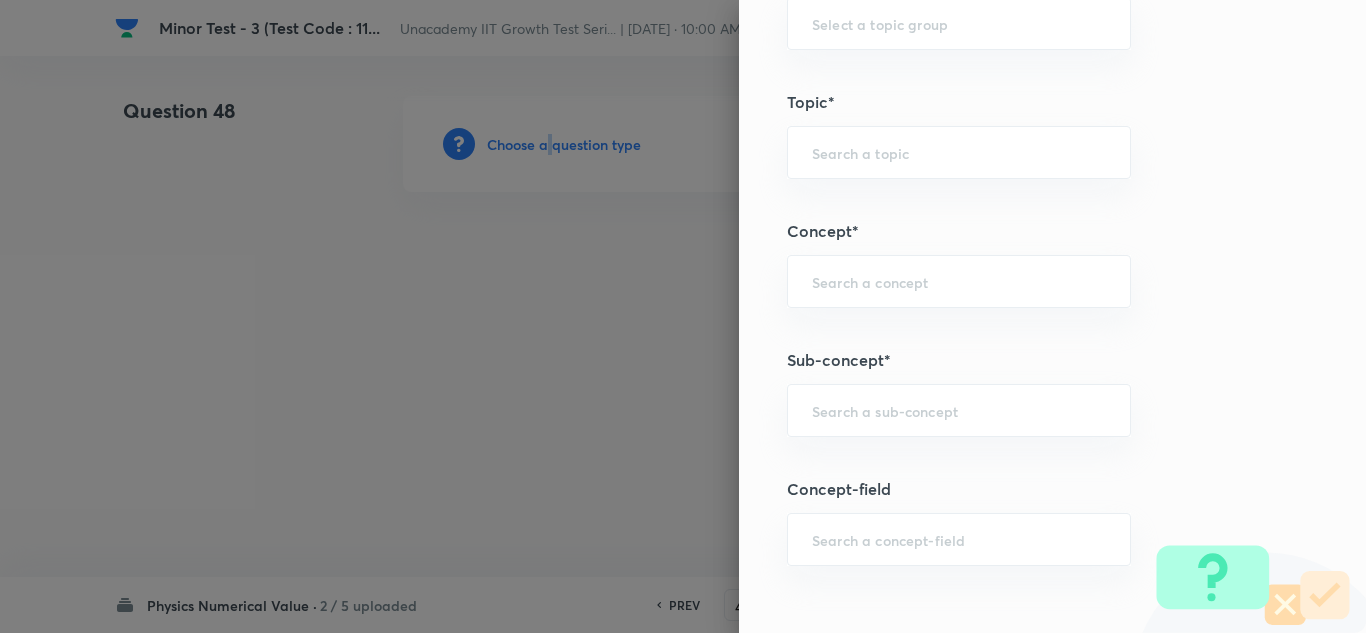scroll, scrollTop: 1000, scrollLeft: 0, axis: vertical 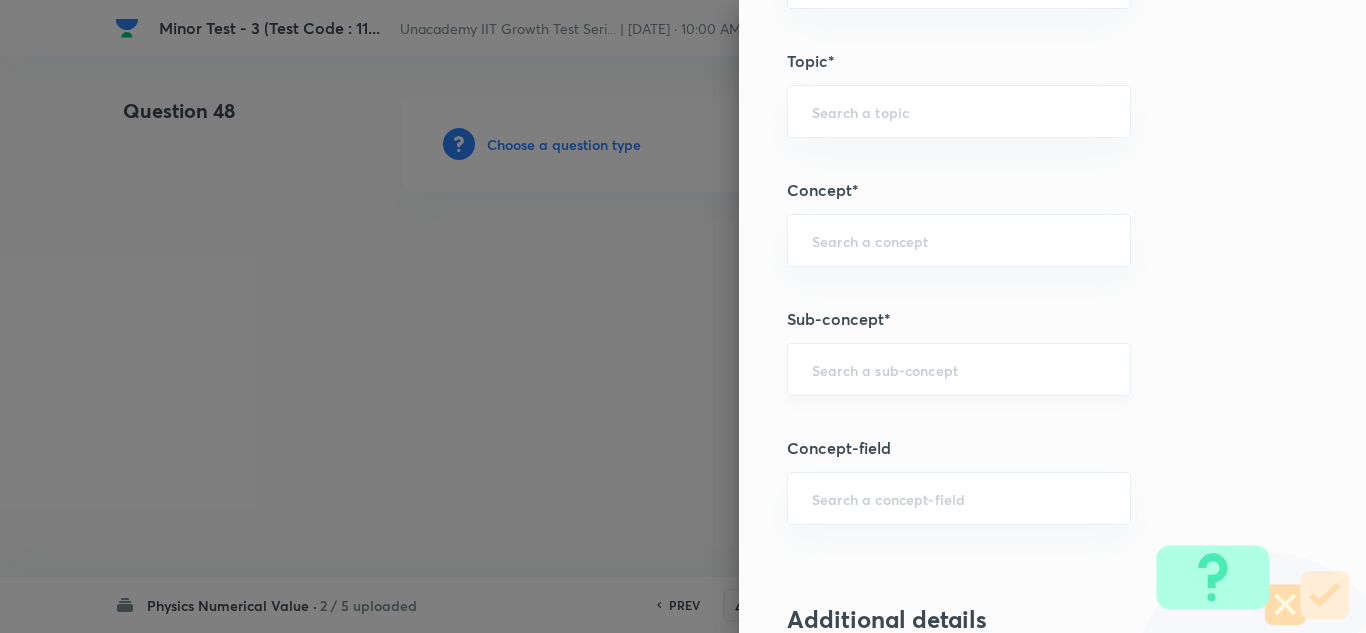 click at bounding box center [959, 369] 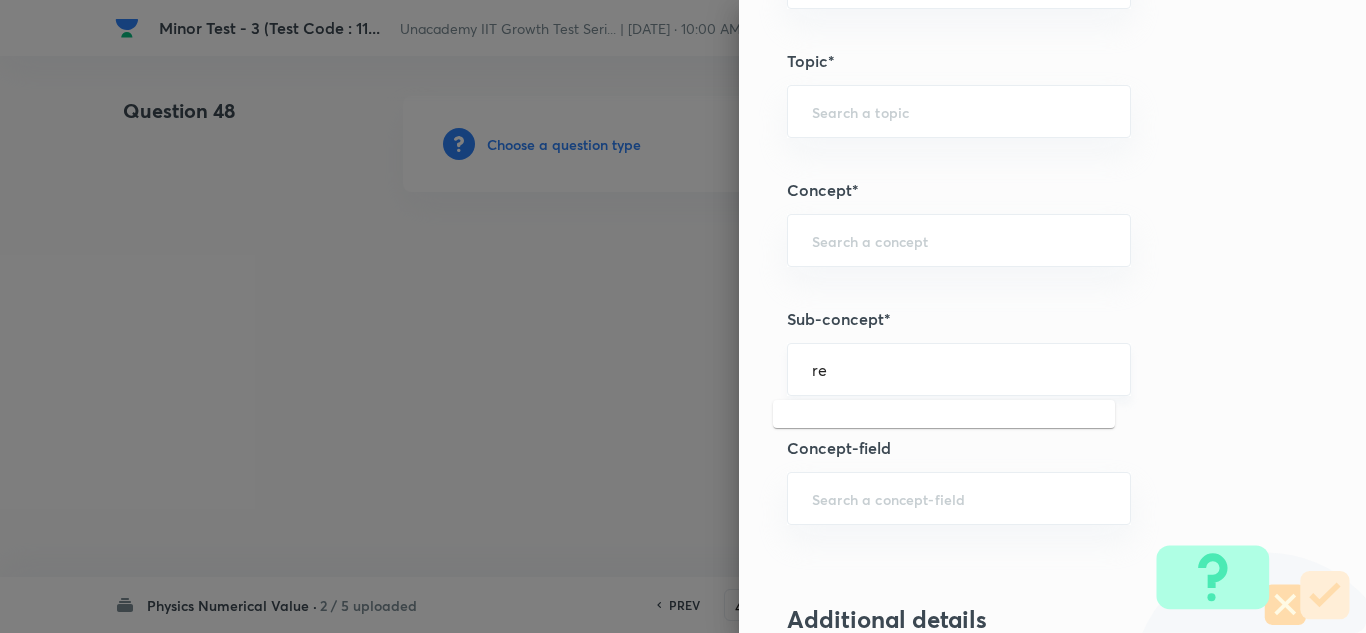 type on "r" 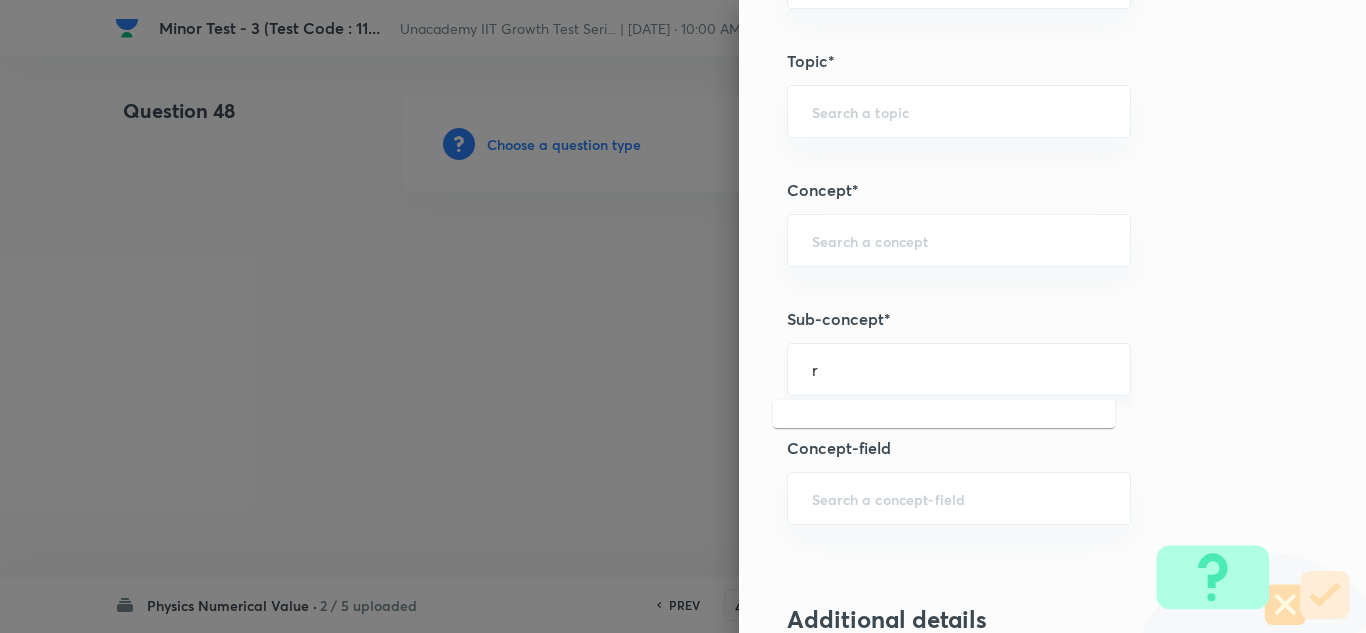 type 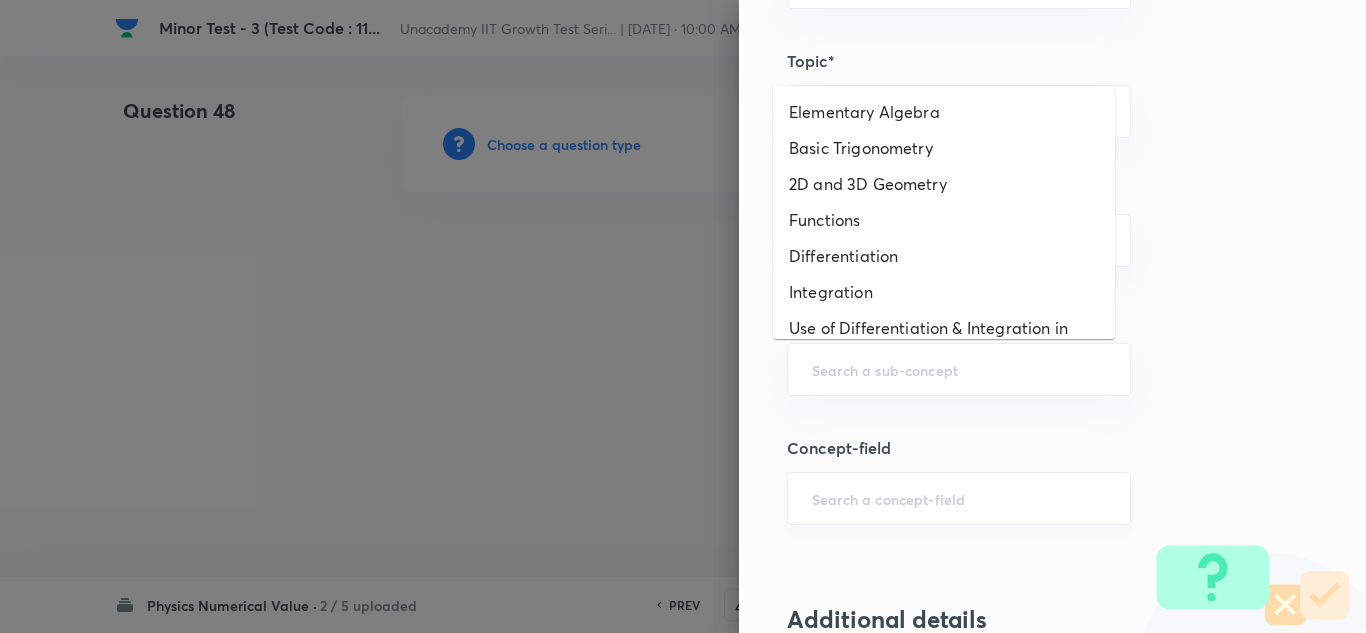 click at bounding box center [959, 498] 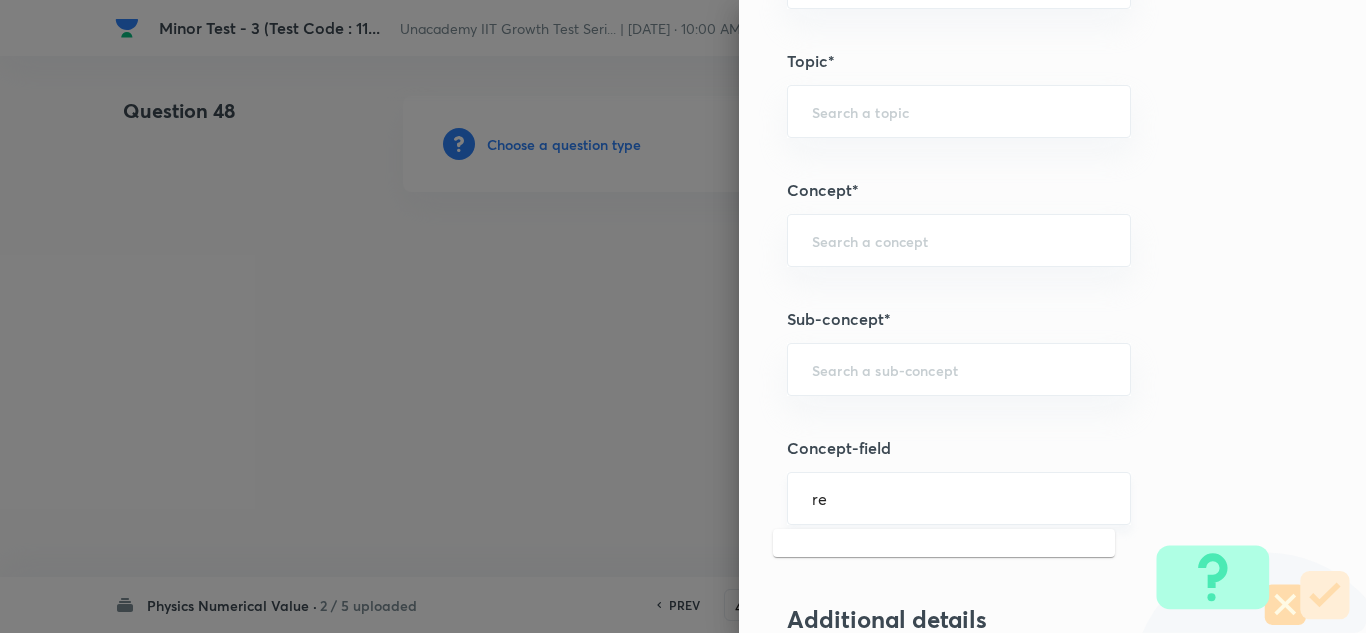 type on "r" 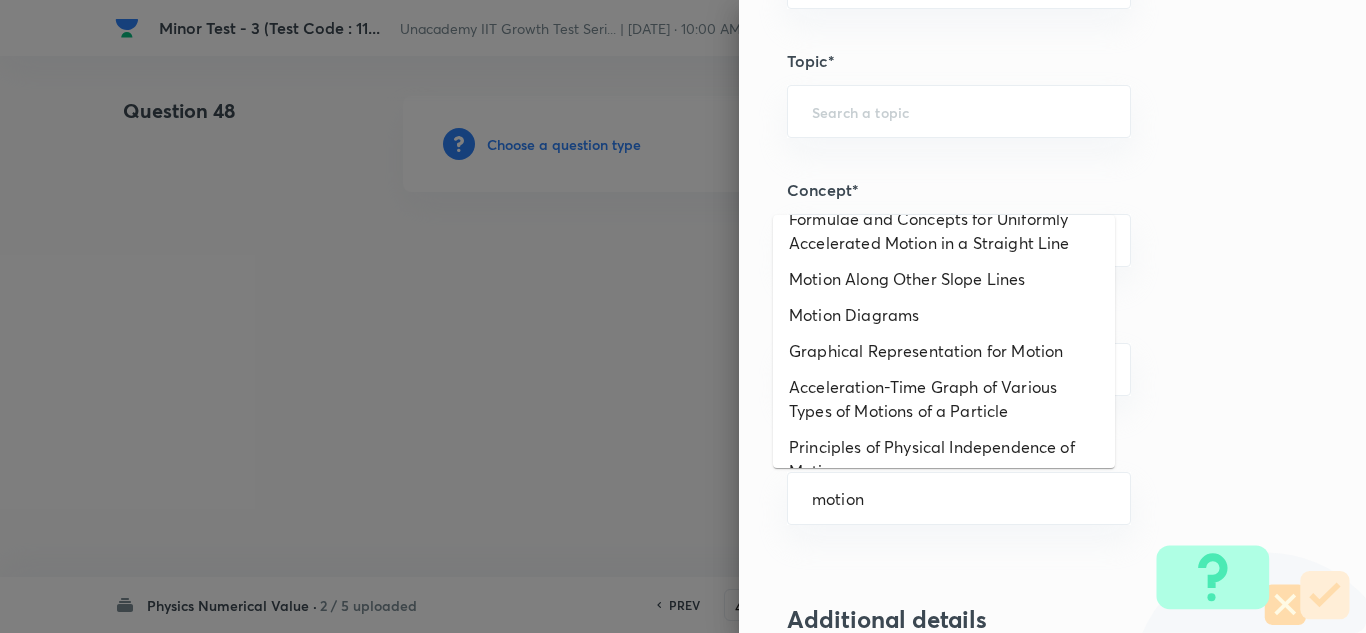 scroll, scrollTop: 63, scrollLeft: 0, axis: vertical 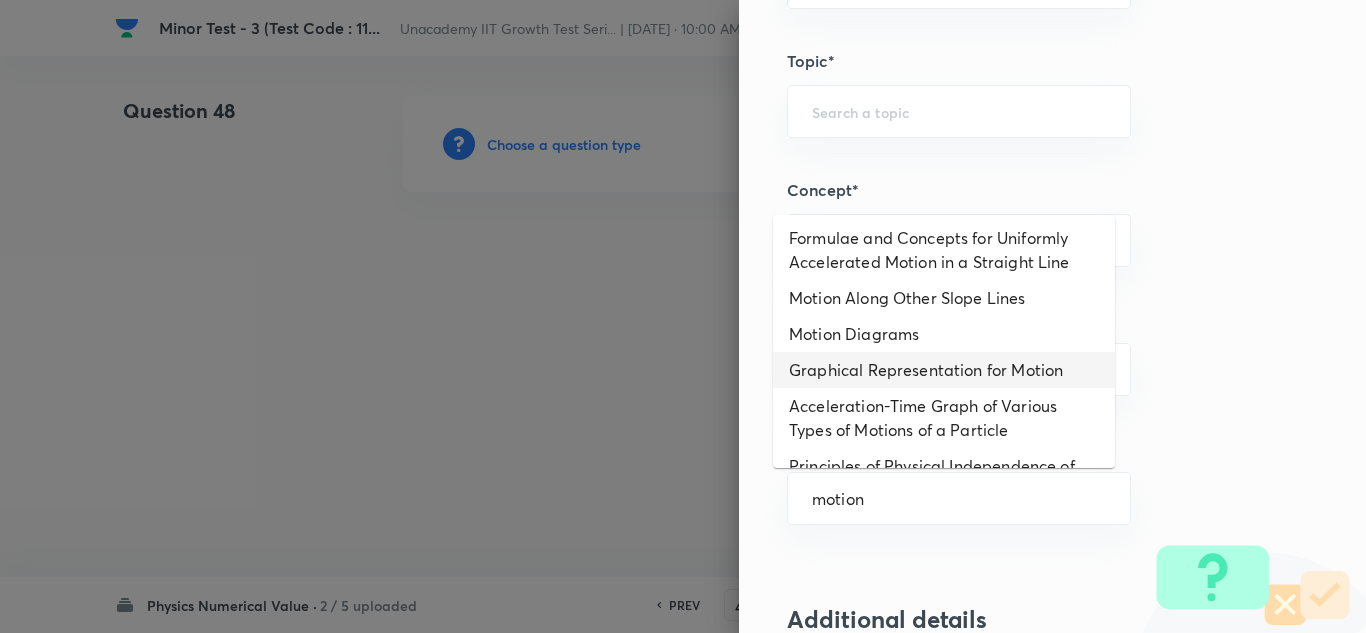 click on "Graphical Representation for Motion" at bounding box center [944, 370] 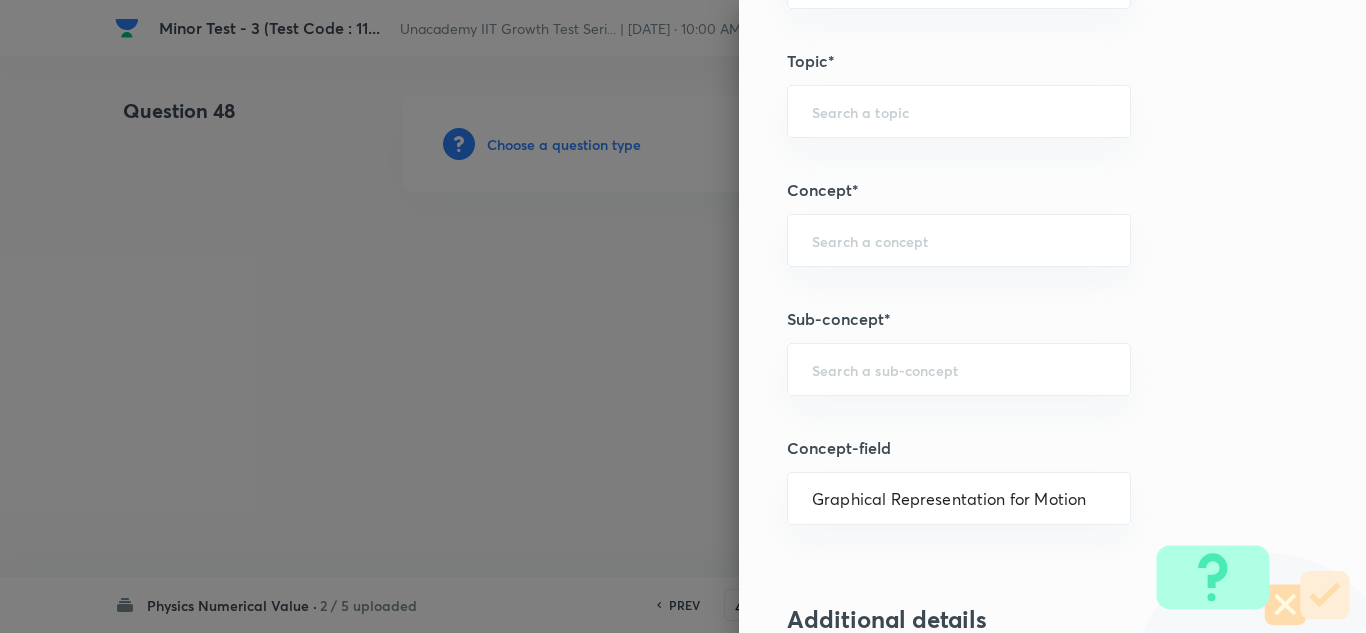 type on "Physics" 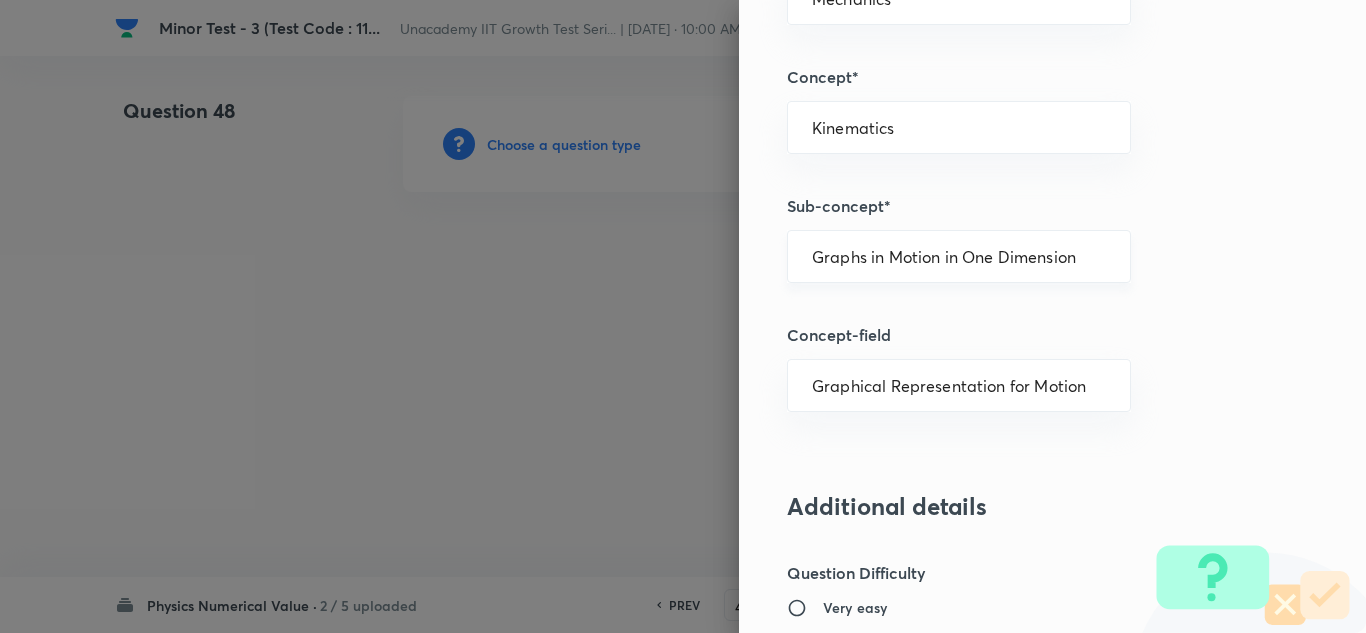 scroll, scrollTop: 1300, scrollLeft: 0, axis: vertical 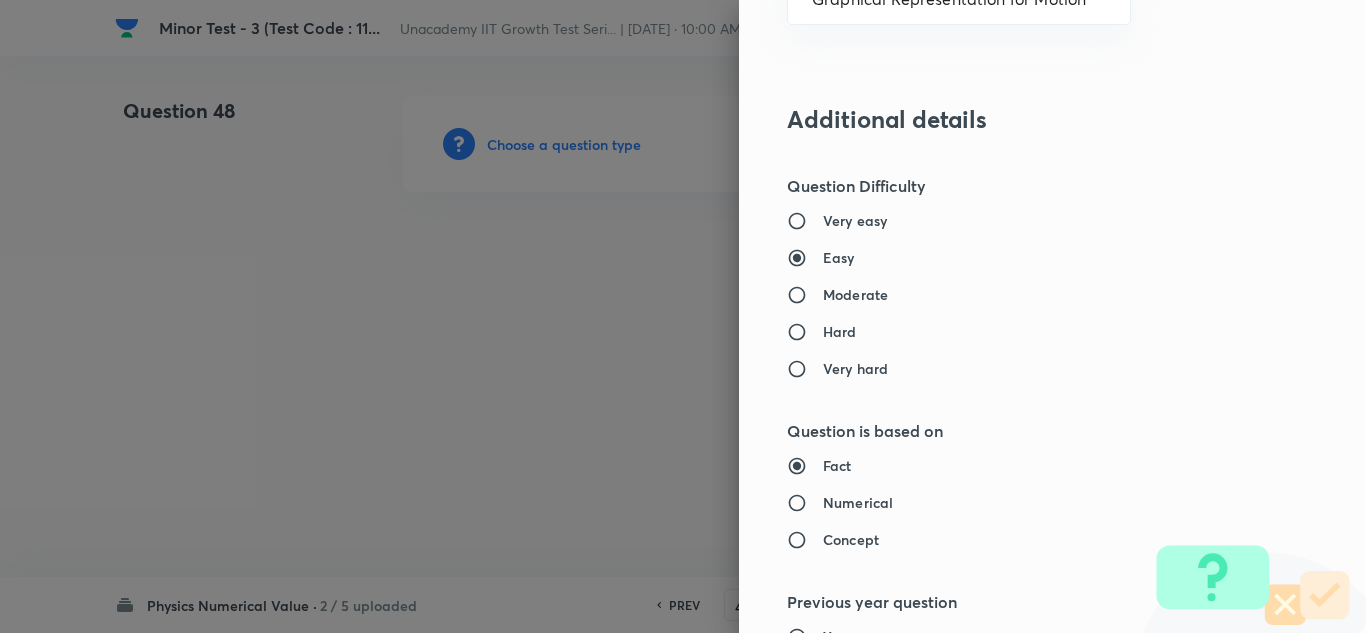 click on "Moderate" at bounding box center (855, 294) 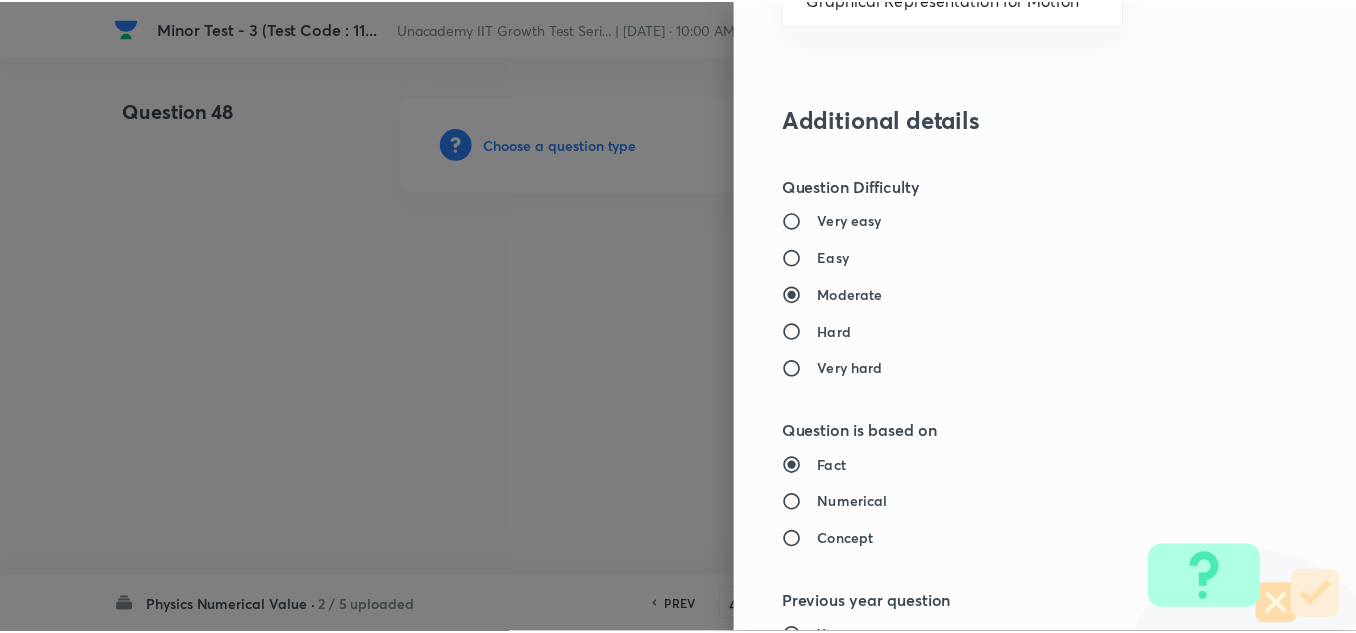 scroll, scrollTop: 2100, scrollLeft: 0, axis: vertical 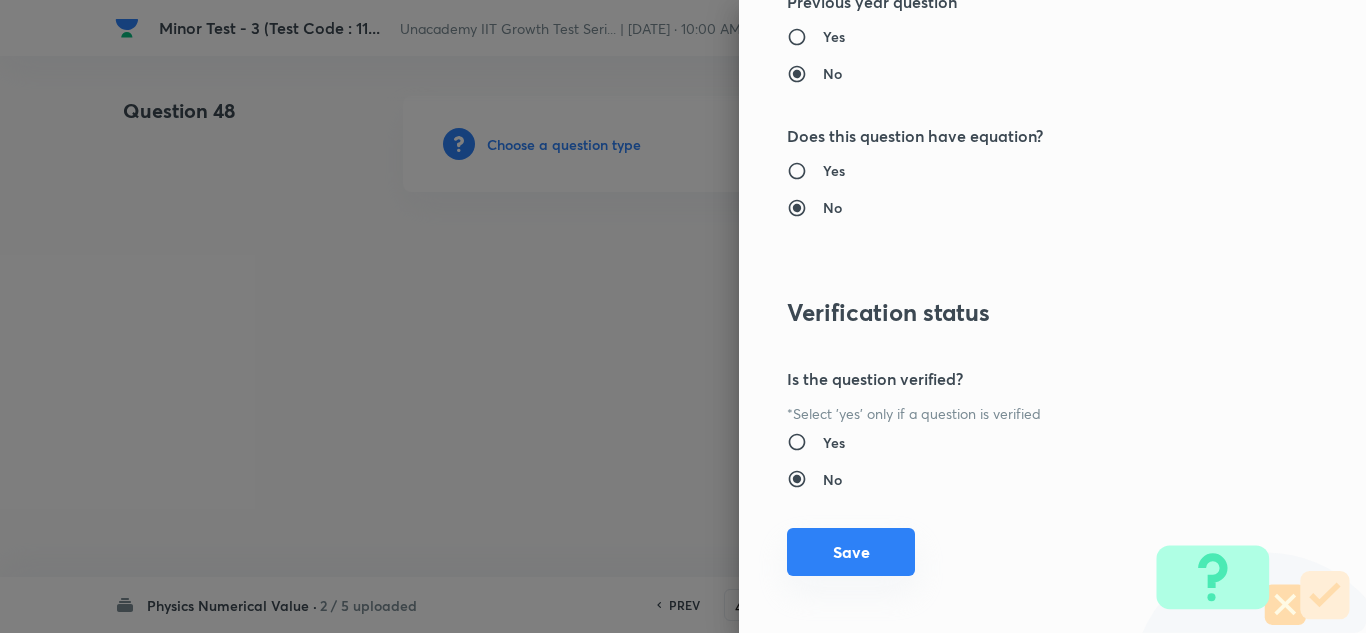 click on "Save" at bounding box center [851, 552] 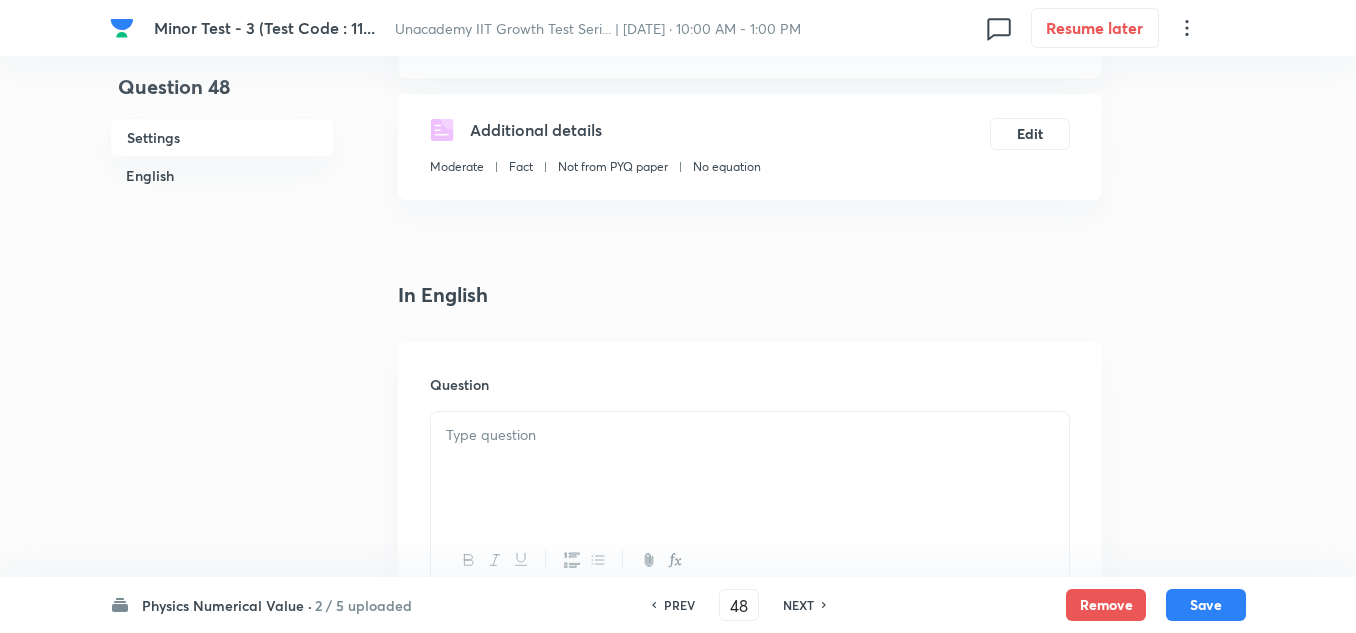 scroll, scrollTop: 400, scrollLeft: 0, axis: vertical 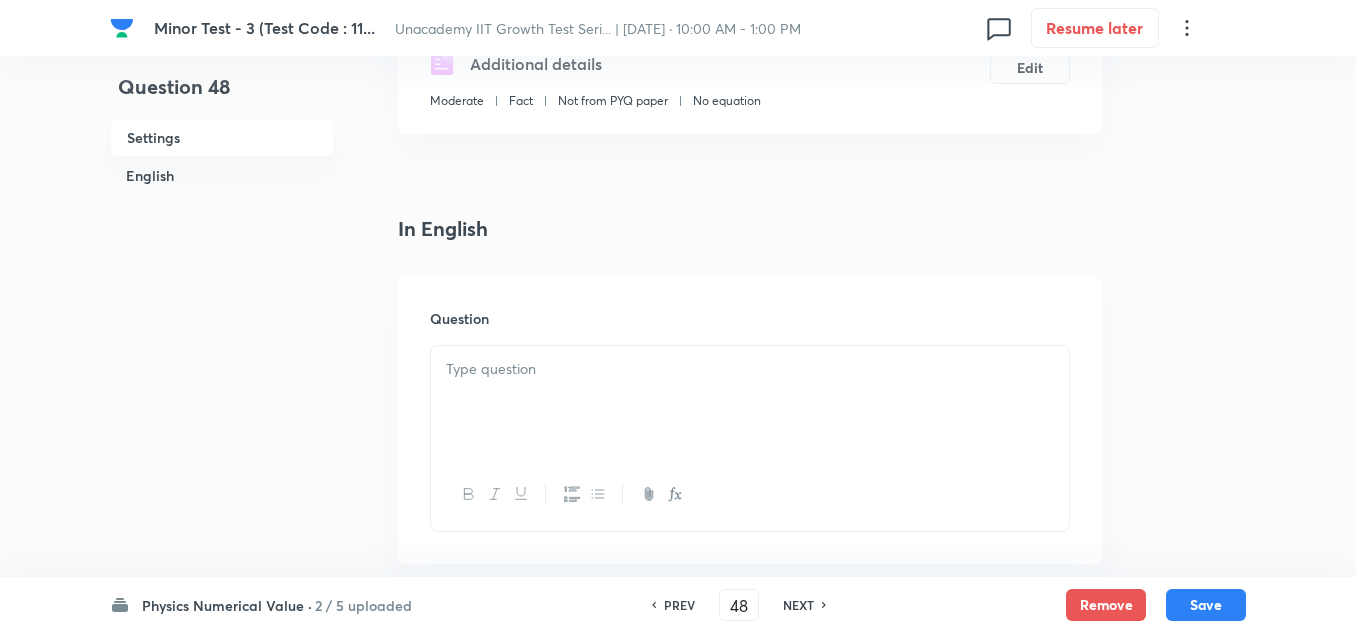drag, startPoint x: 479, startPoint y: 412, endPoint x: 505, endPoint y: 405, distance: 26.925823 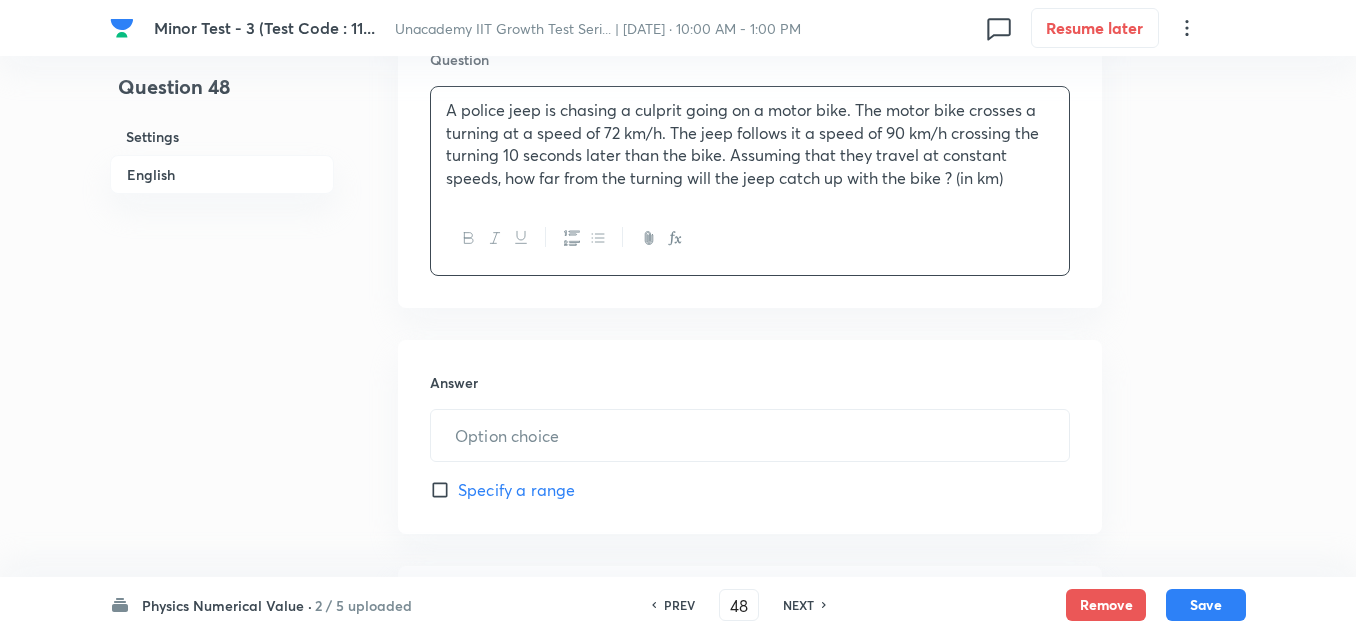 scroll, scrollTop: 700, scrollLeft: 0, axis: vertical 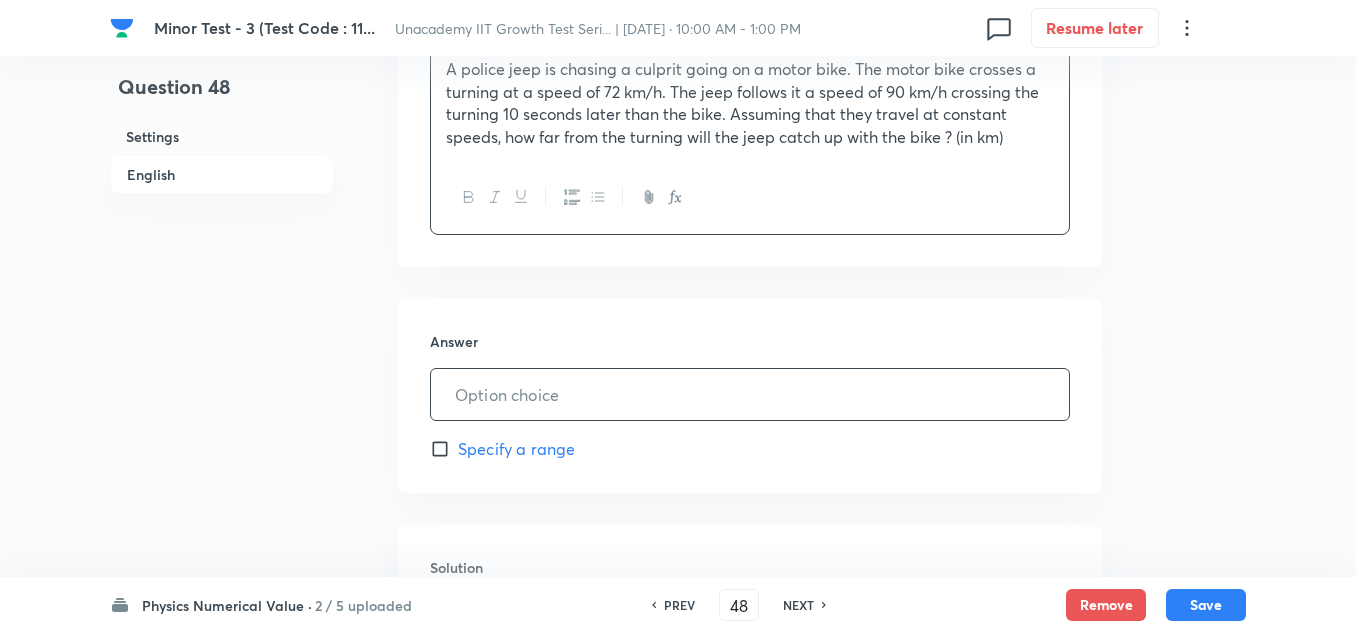 click at bounding box center (750, 394) 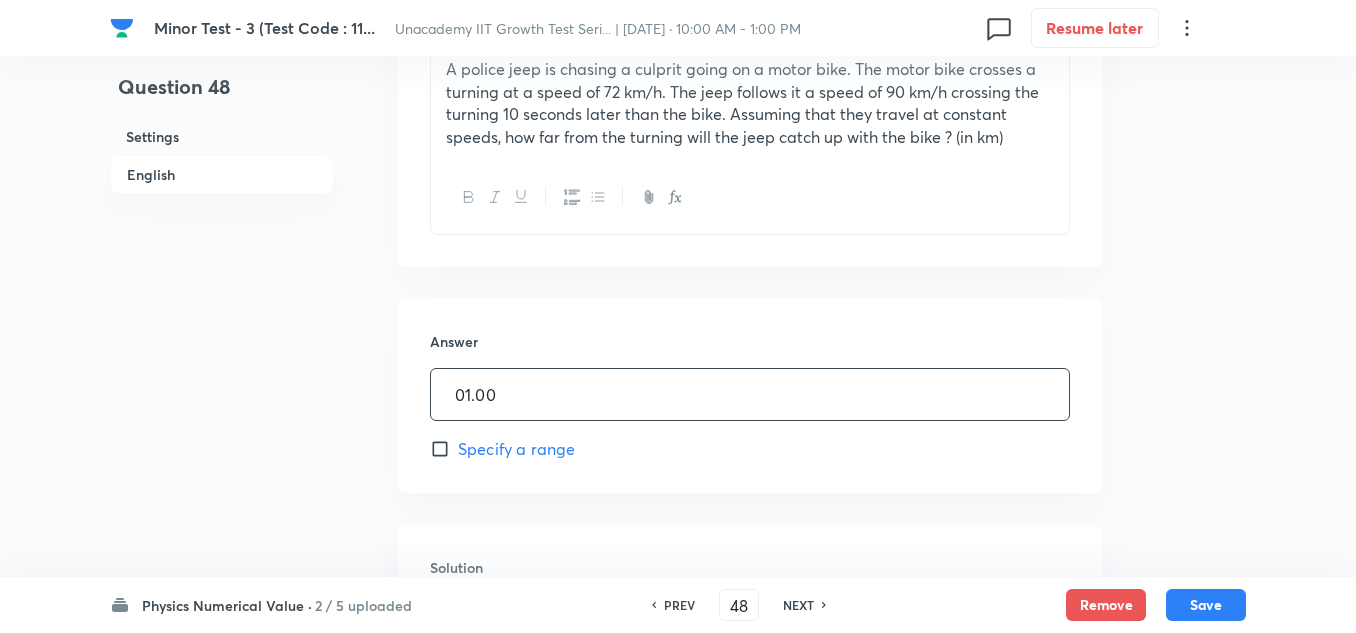 type on "01.00" 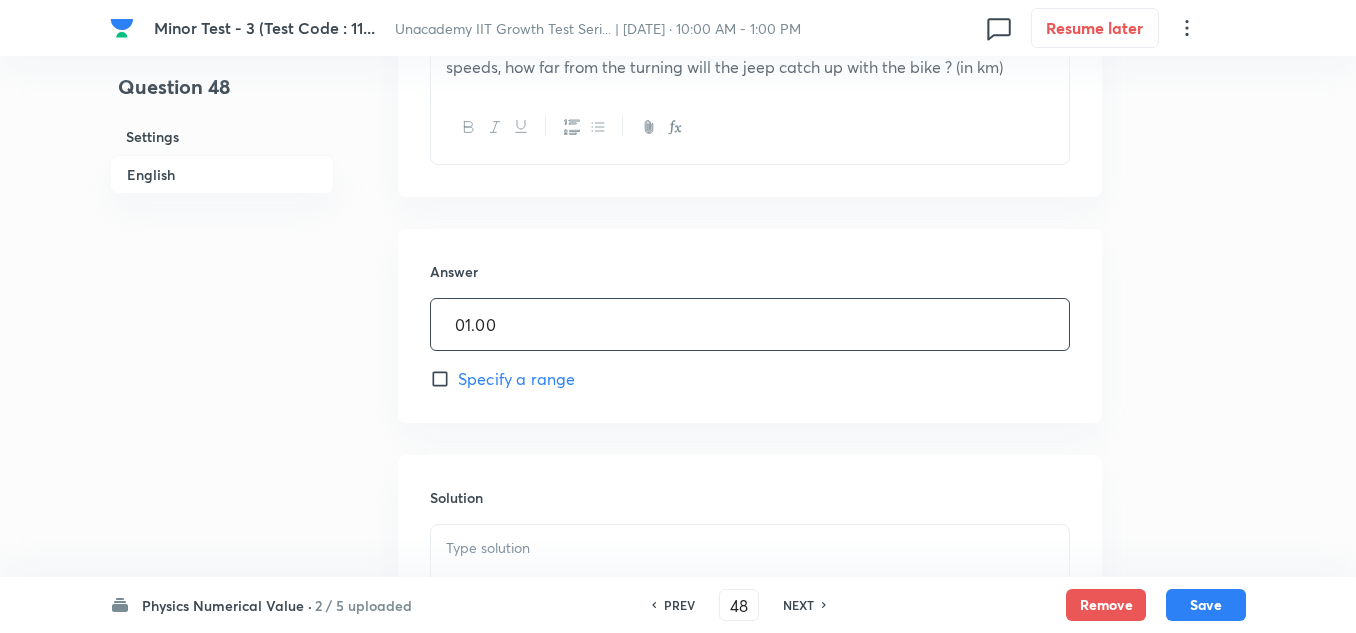 scroll, scrollTop: 800, scrollLeft: 0, axis: vertical 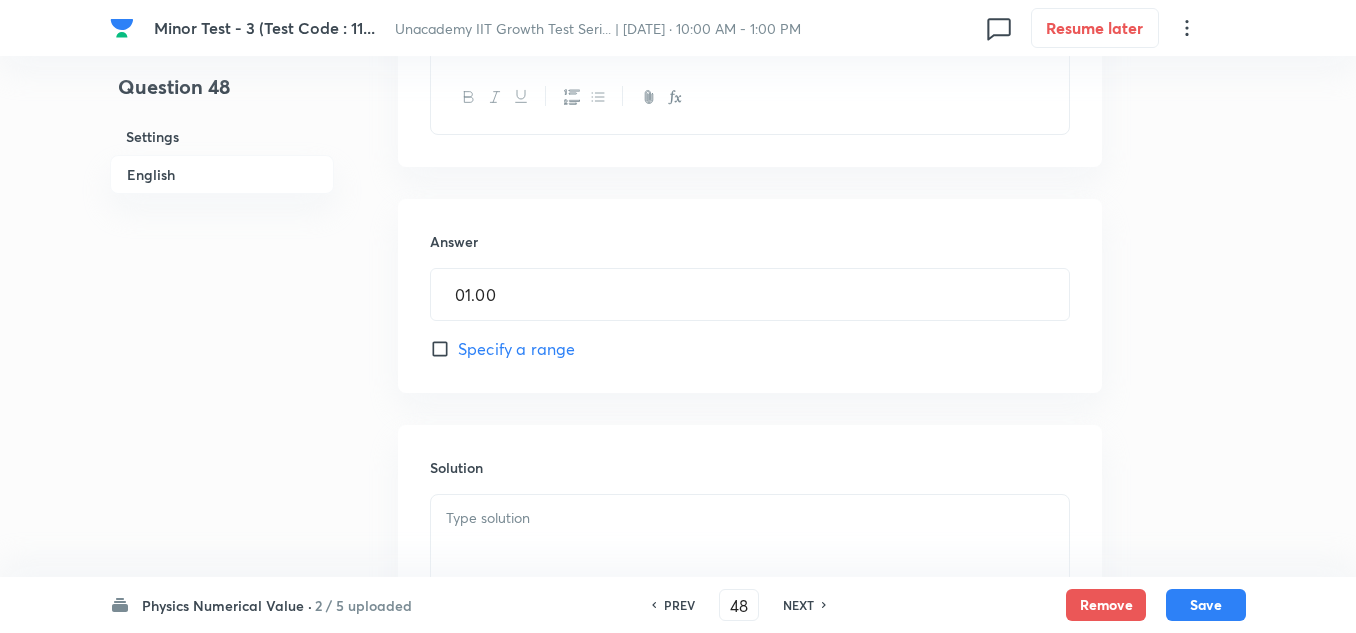 click at bounding box center (750, 518) 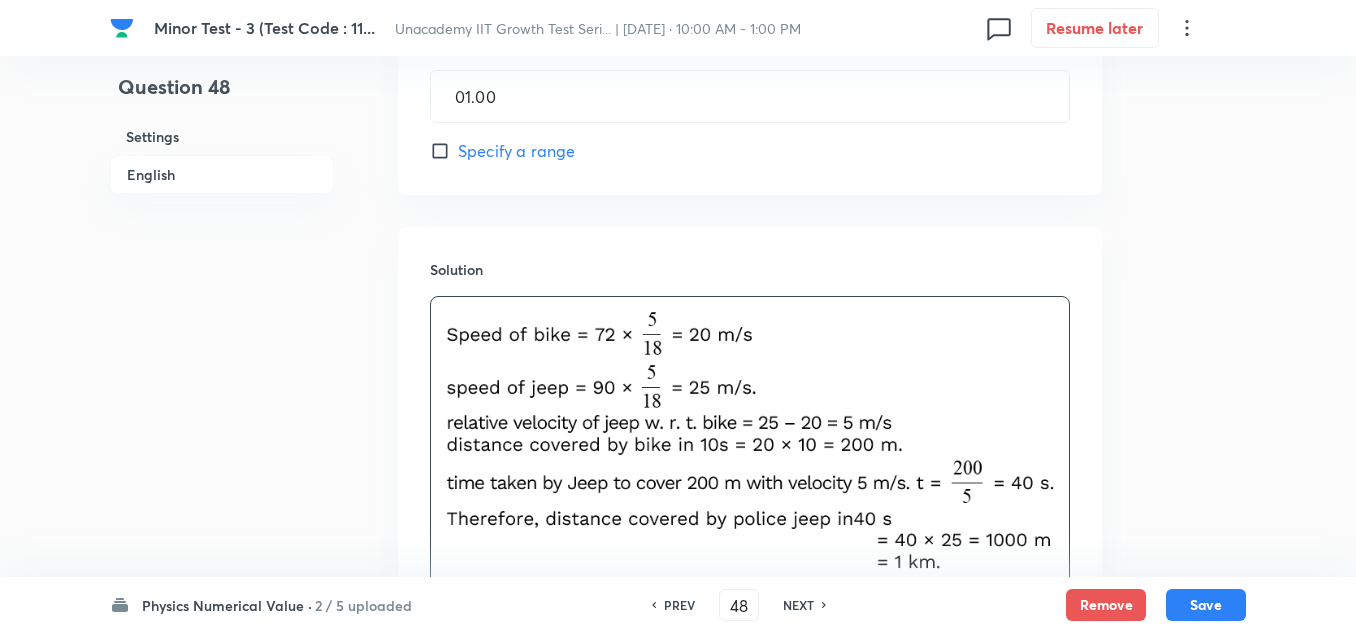 scroll, scrollTop: 1000, scrollLeft: 0, axis: vertical 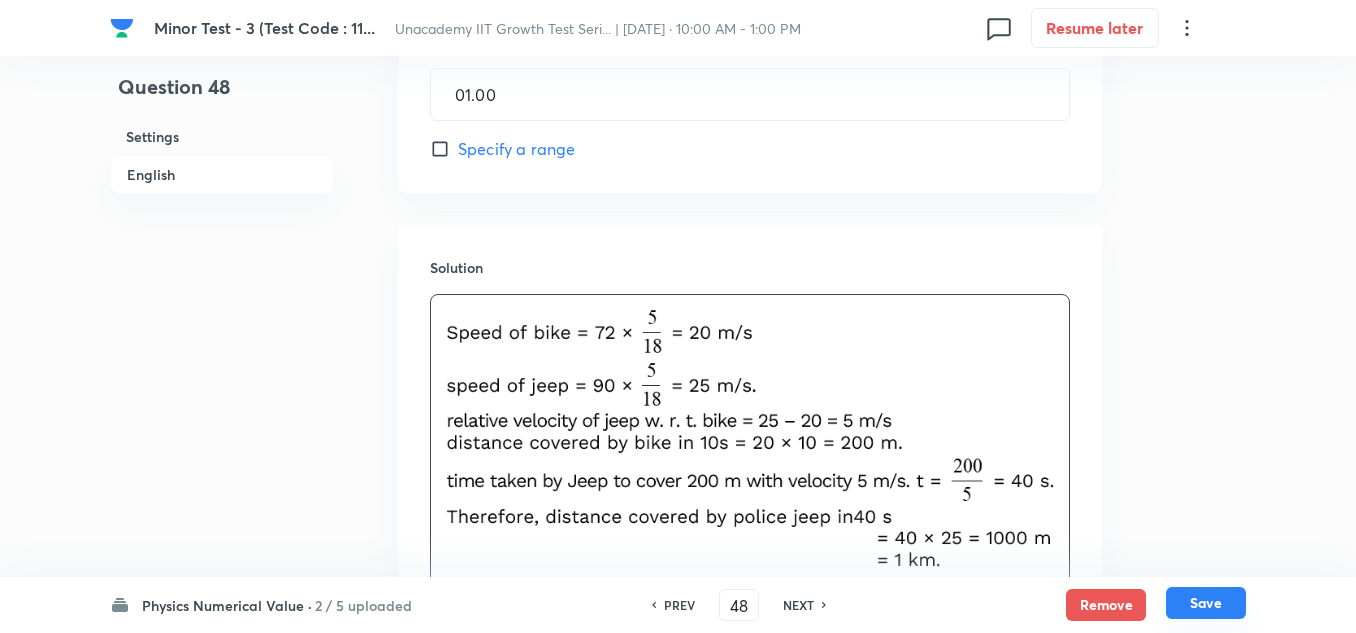 click on "Save" at bounding box center (1206, 603) 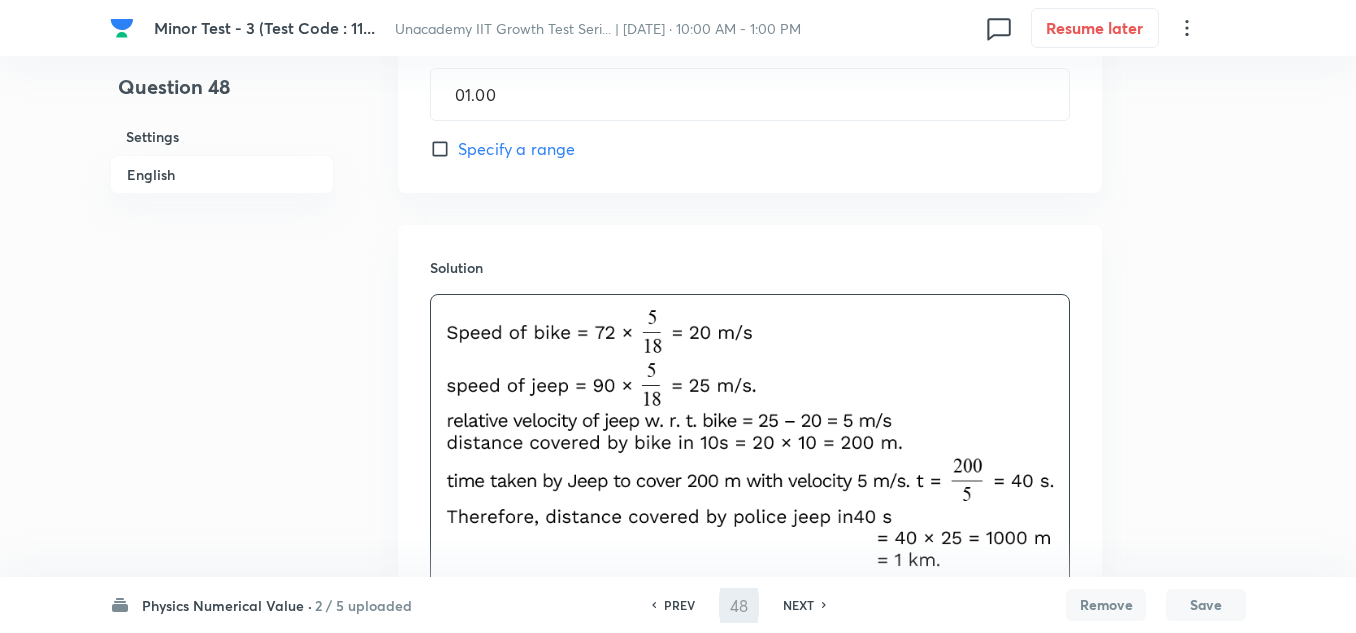 type on "49" 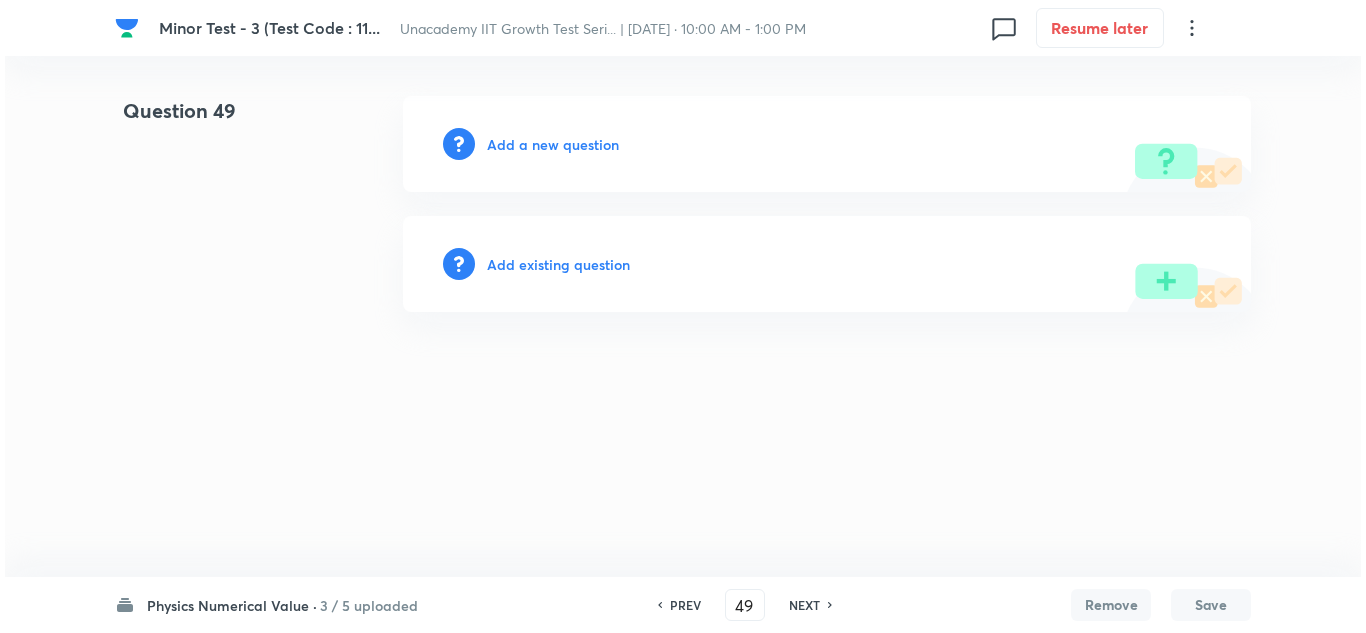 scroll, scrollTop: 0, scrollLeft: 0, axis: both 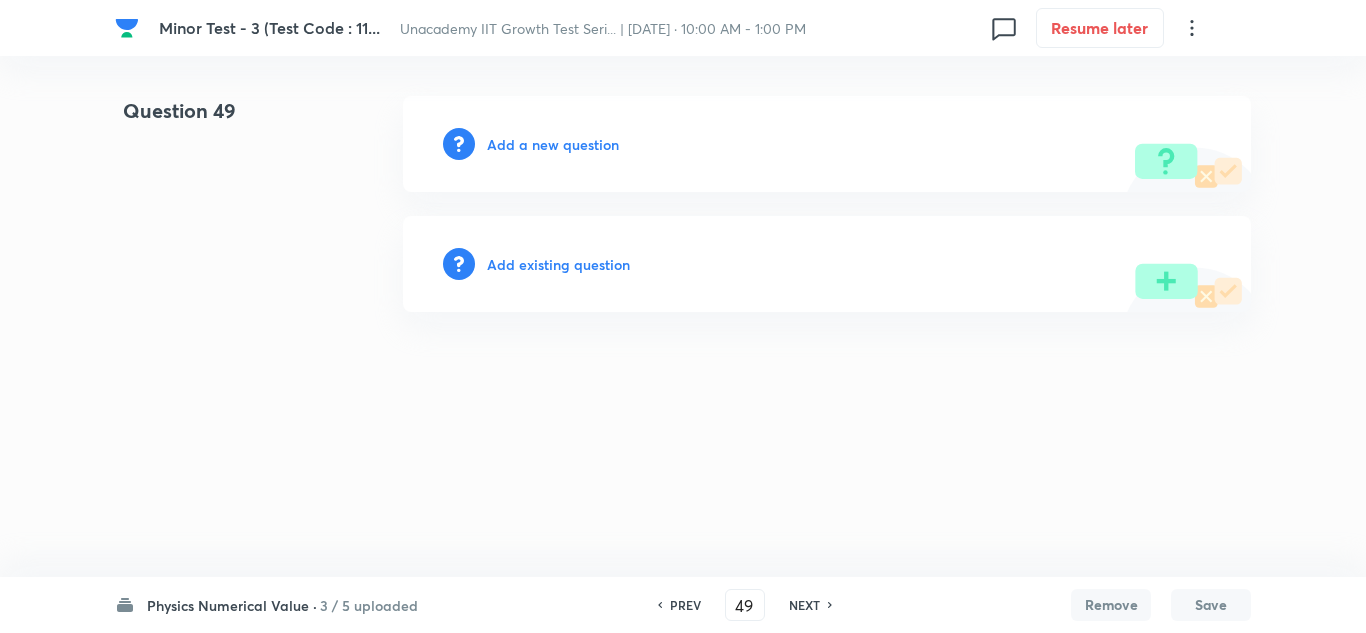 click on "Add a new question" at bounding box center (553, 144) 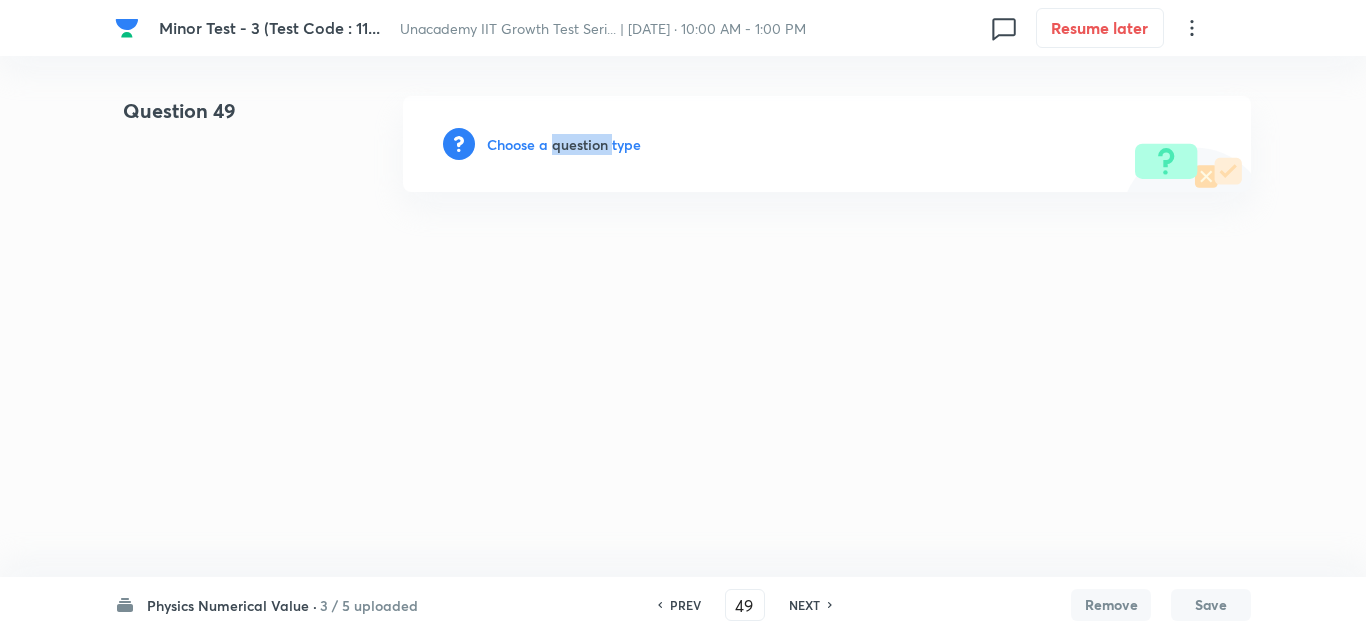 click on "Choose a question type" at bounding box center (564, 144) 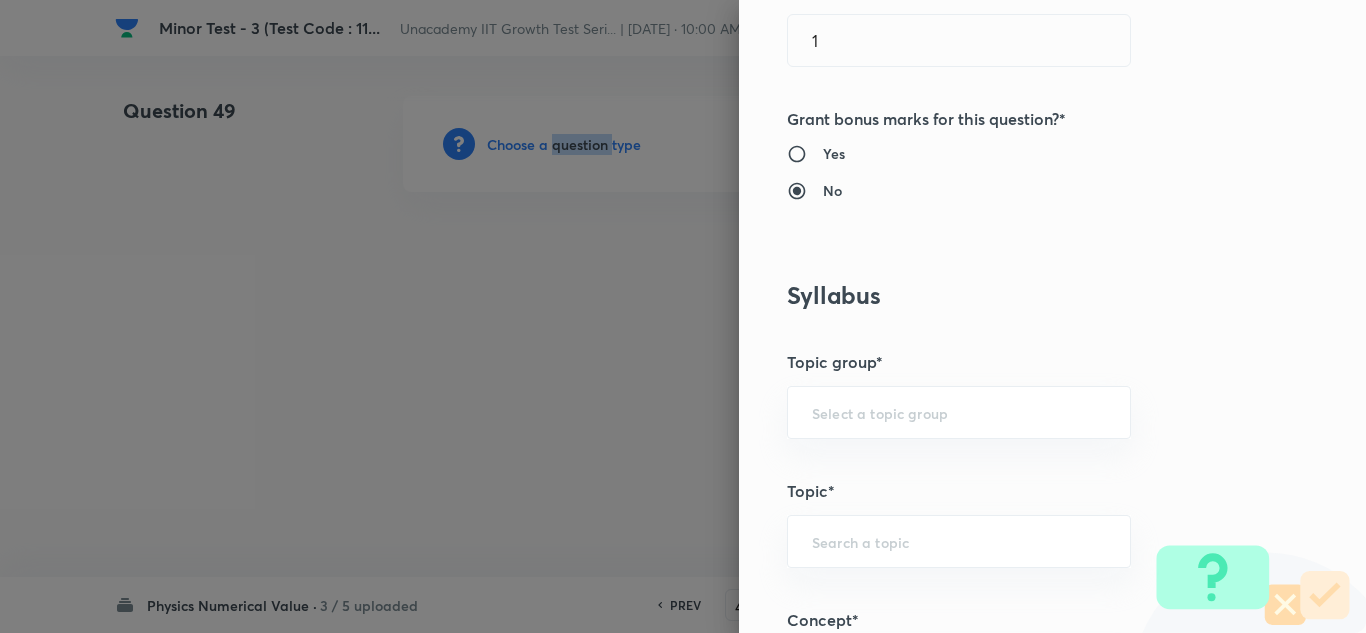 scroll, scrollTop: 700, scrollLeft: 0, axis: vertical 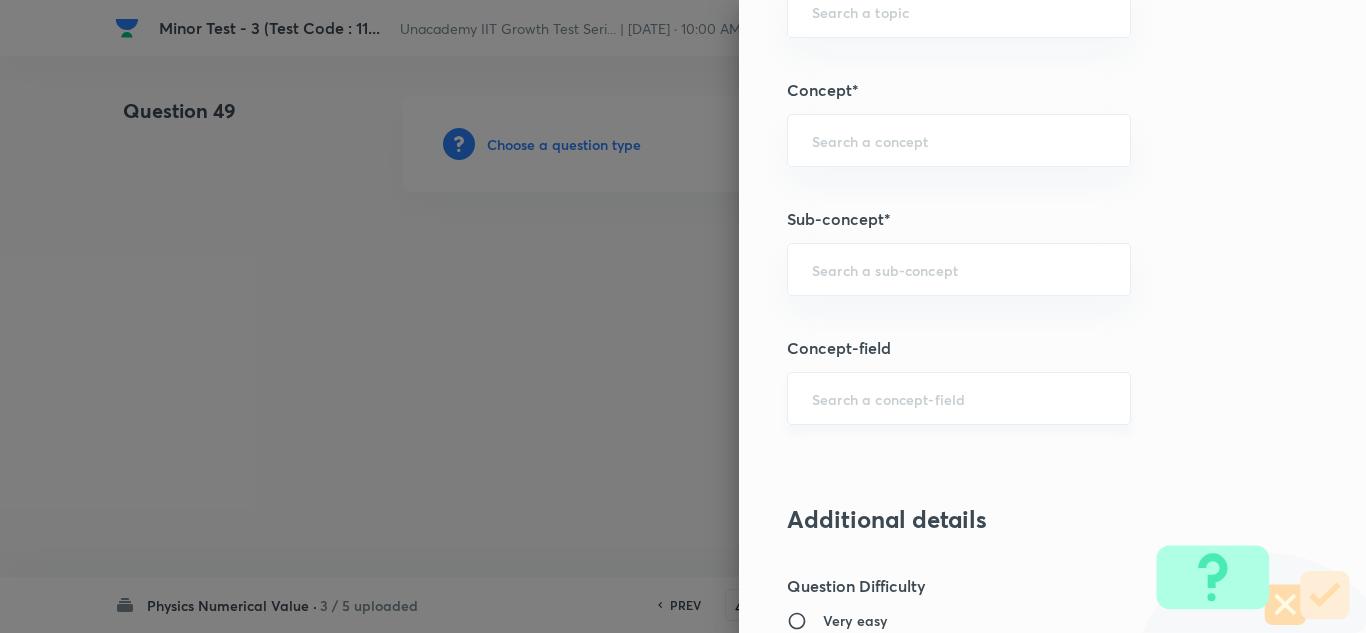 click at bounding box center [959, 398] 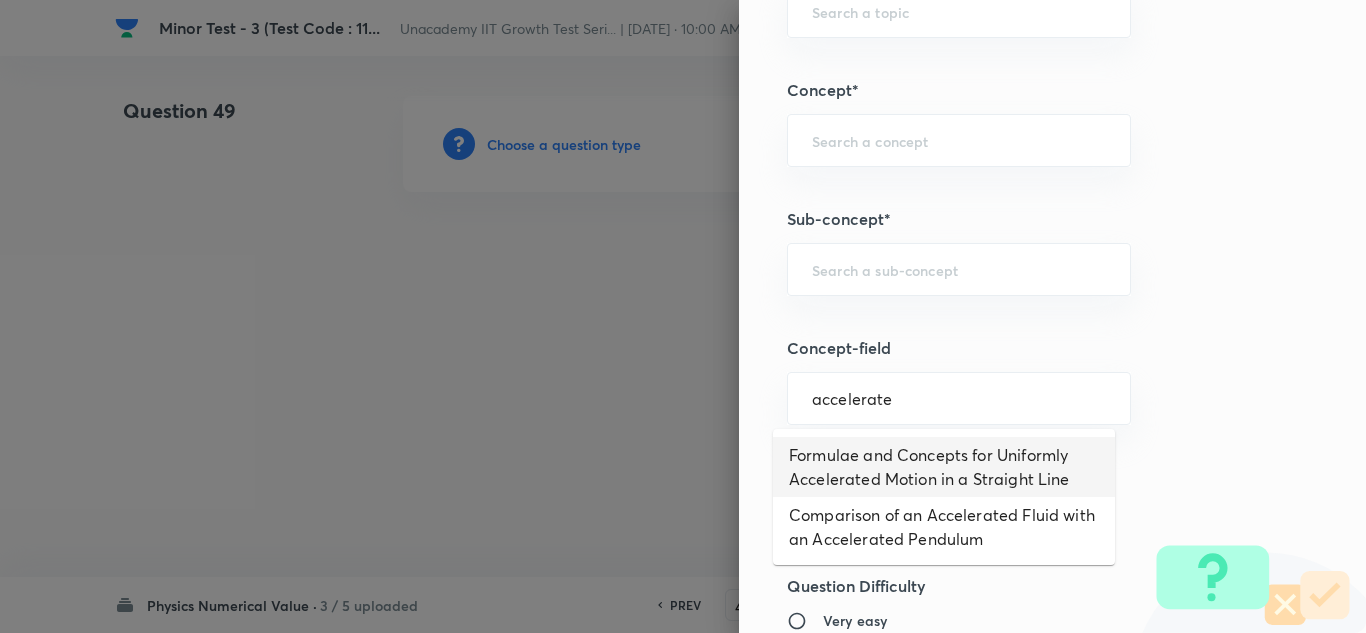 click on "Formulae and Concepts for Uniformly Accelerated Motion in a Straight Line" at bounding box center [944, 467] 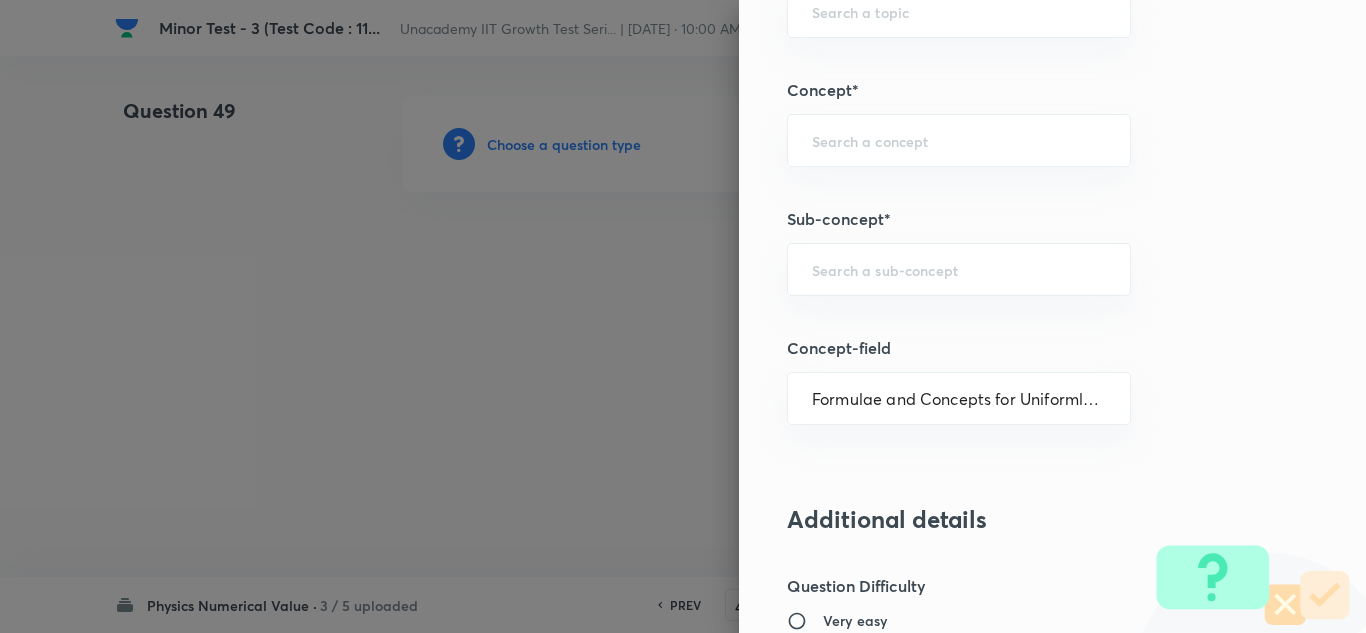 type on "Physics" 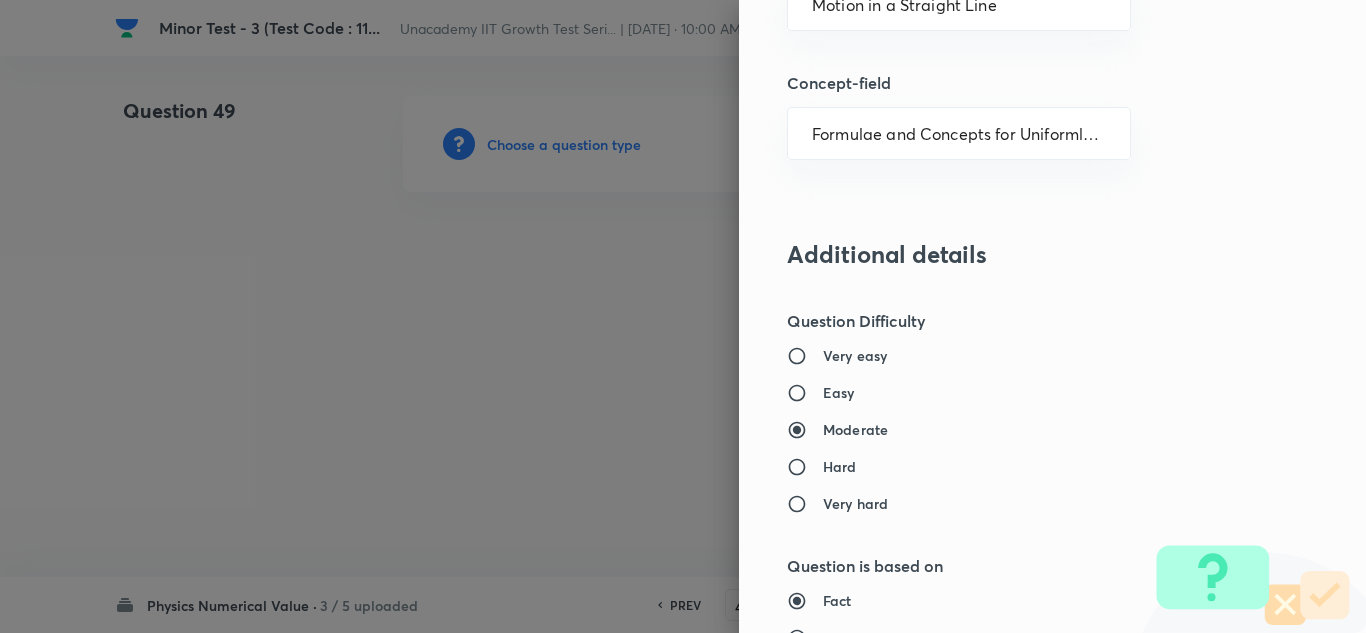 scroll, scrollTop: 1400, scrollLeft: 0, axis: vertical 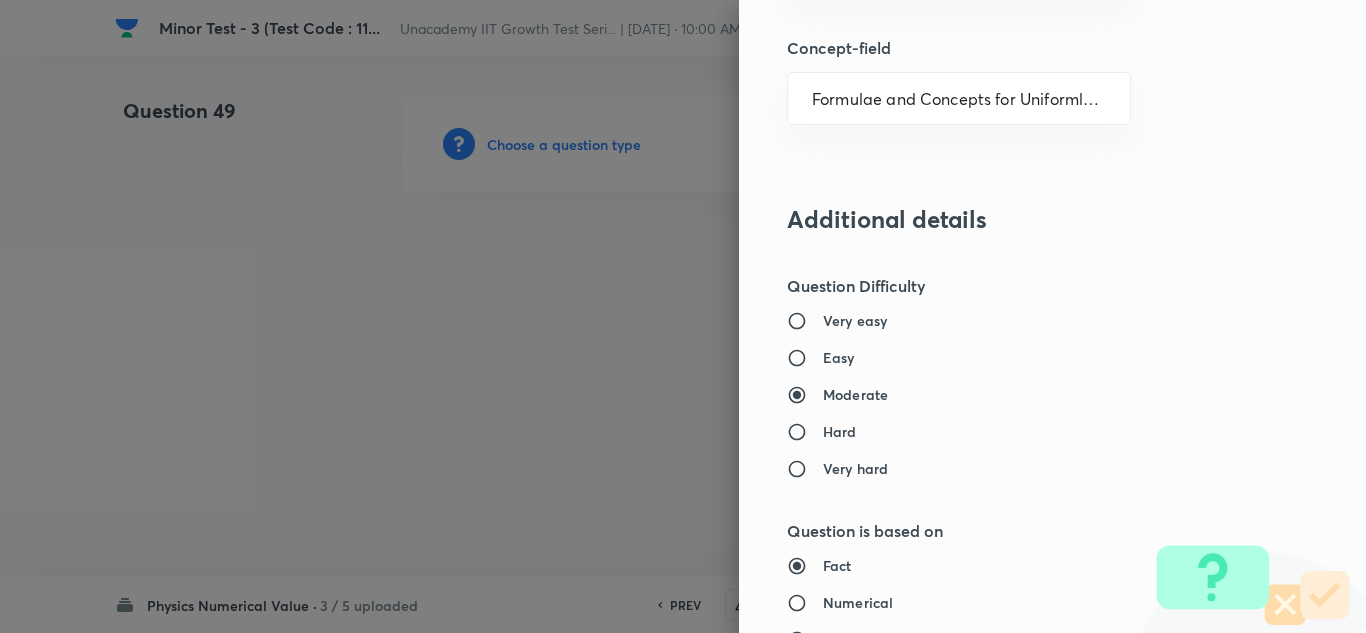 click on "Easy" at bounding box center [839, 357] 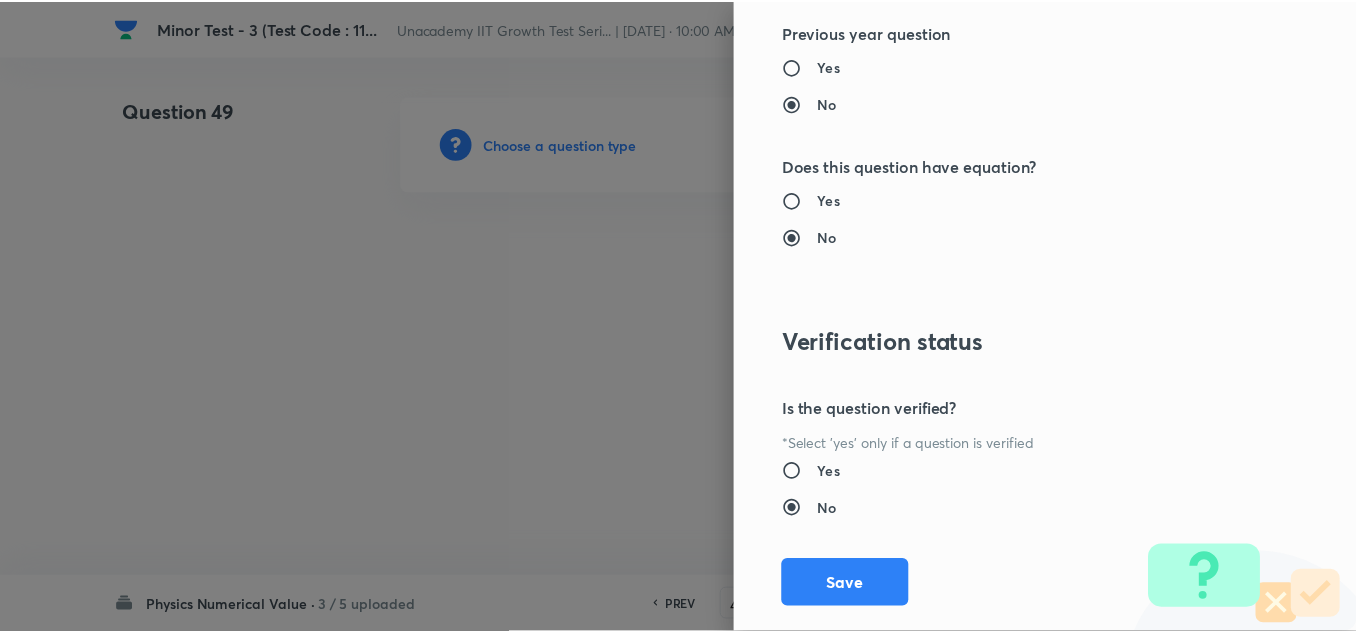 scroll, scrollTop: 2100, scrollLeft: 0, axis: vertical 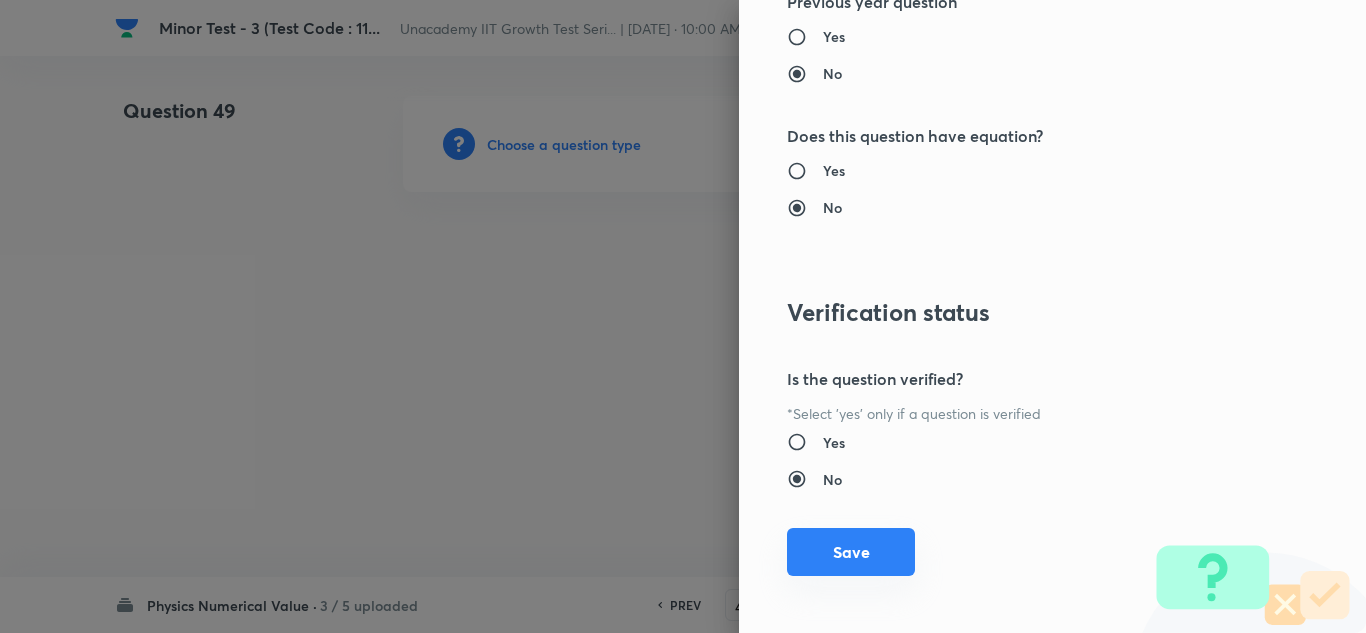 click on "Save" at bounding box center (851, 552) 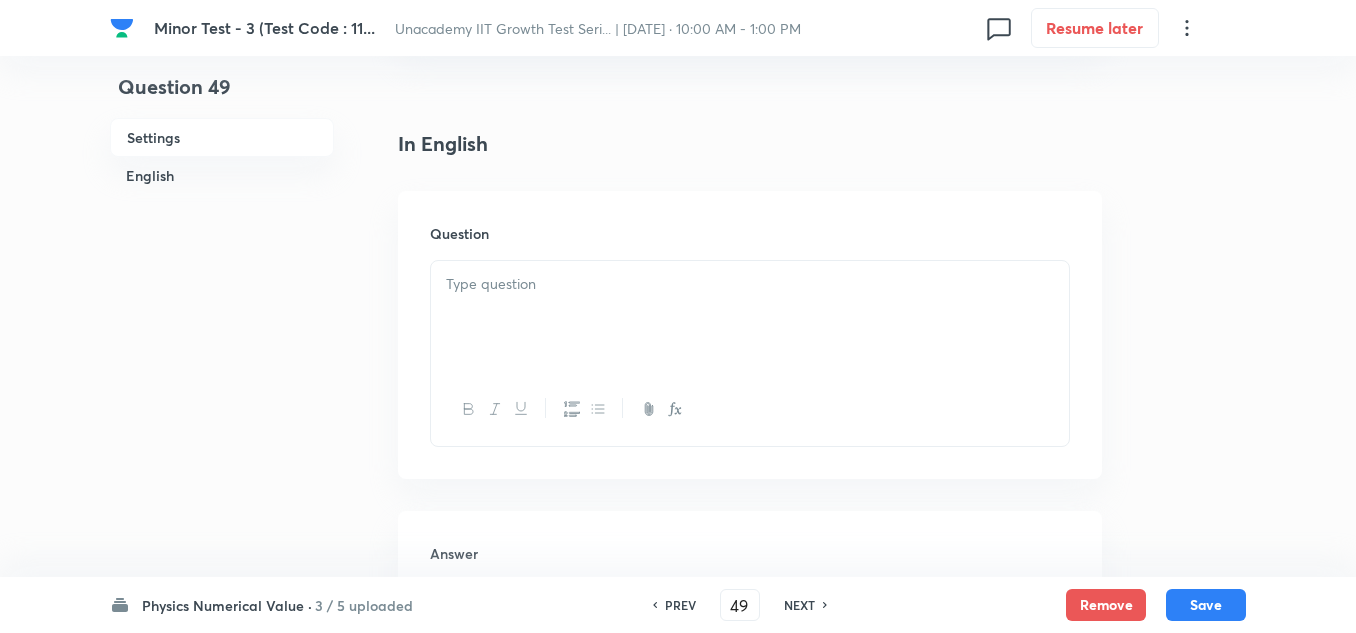 scroll, scrollTop: 600, scrollLeft: 0, axis: vertical 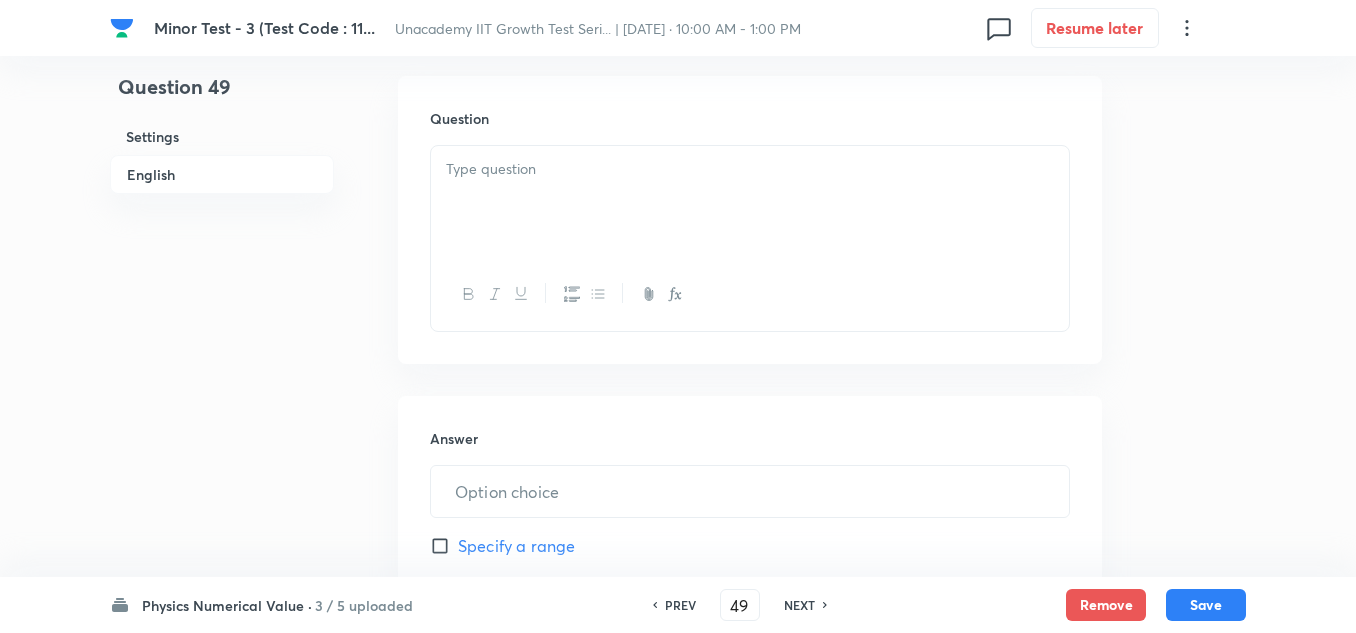 click at bounding box center (750, 202) 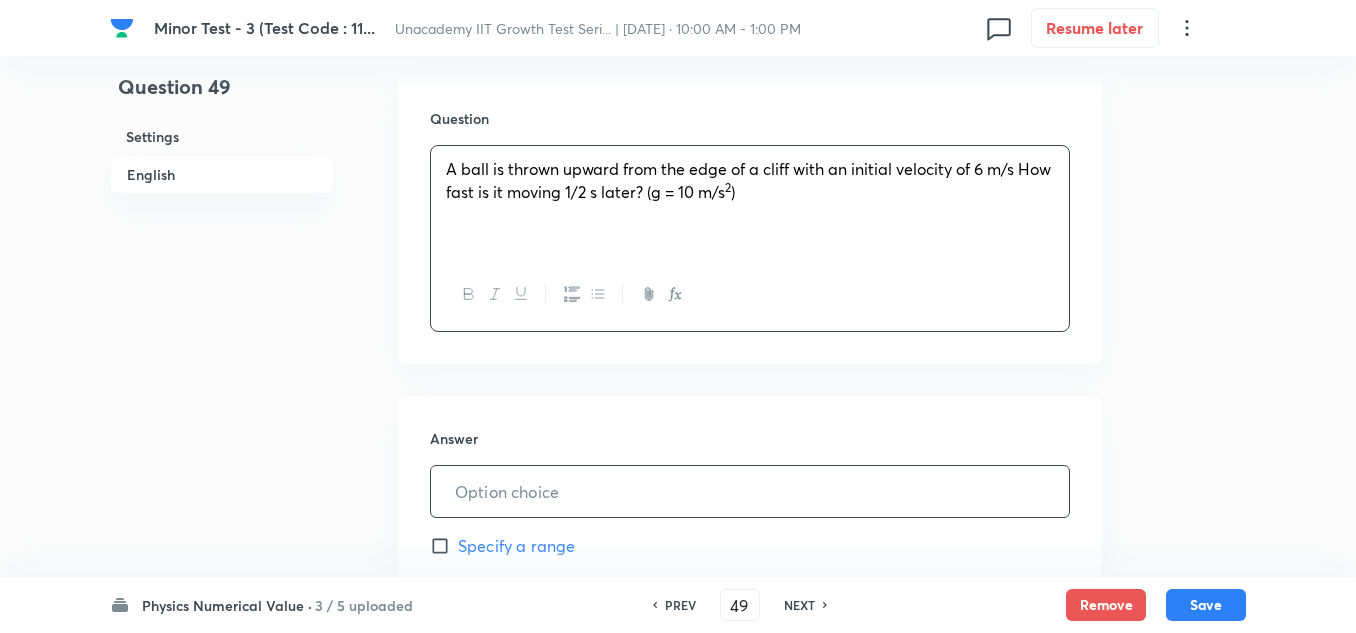 click at bounding box center (750, 491) 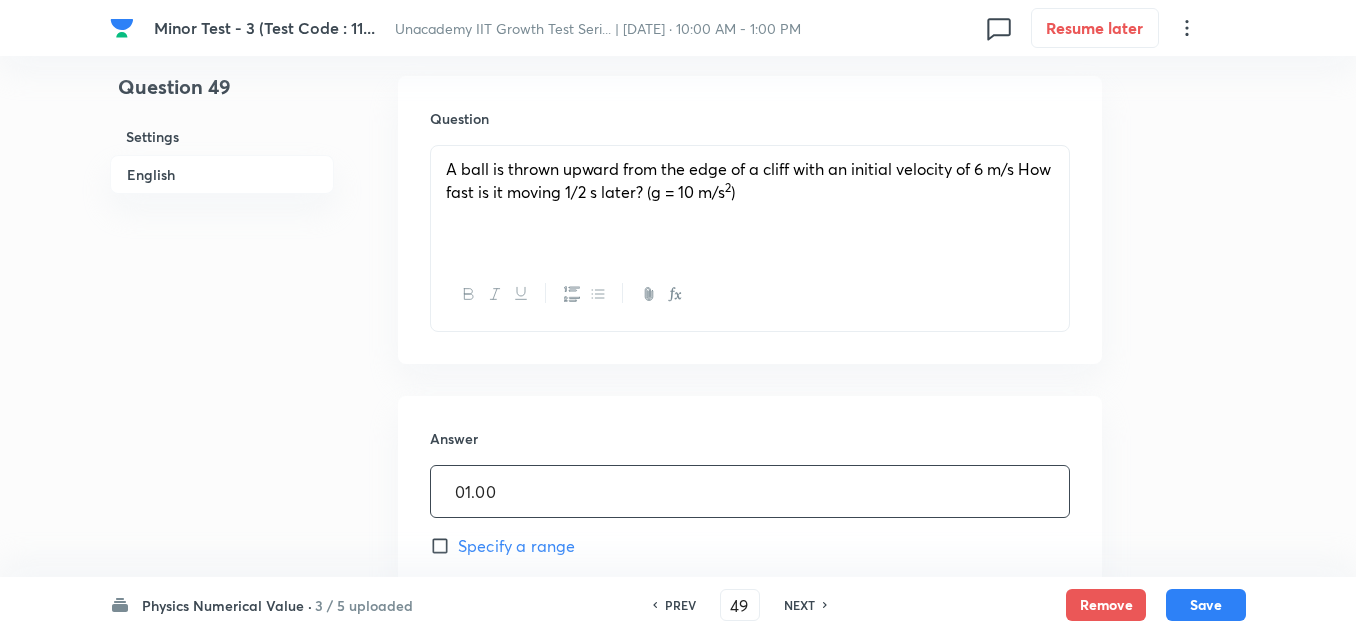 type on "01.00" 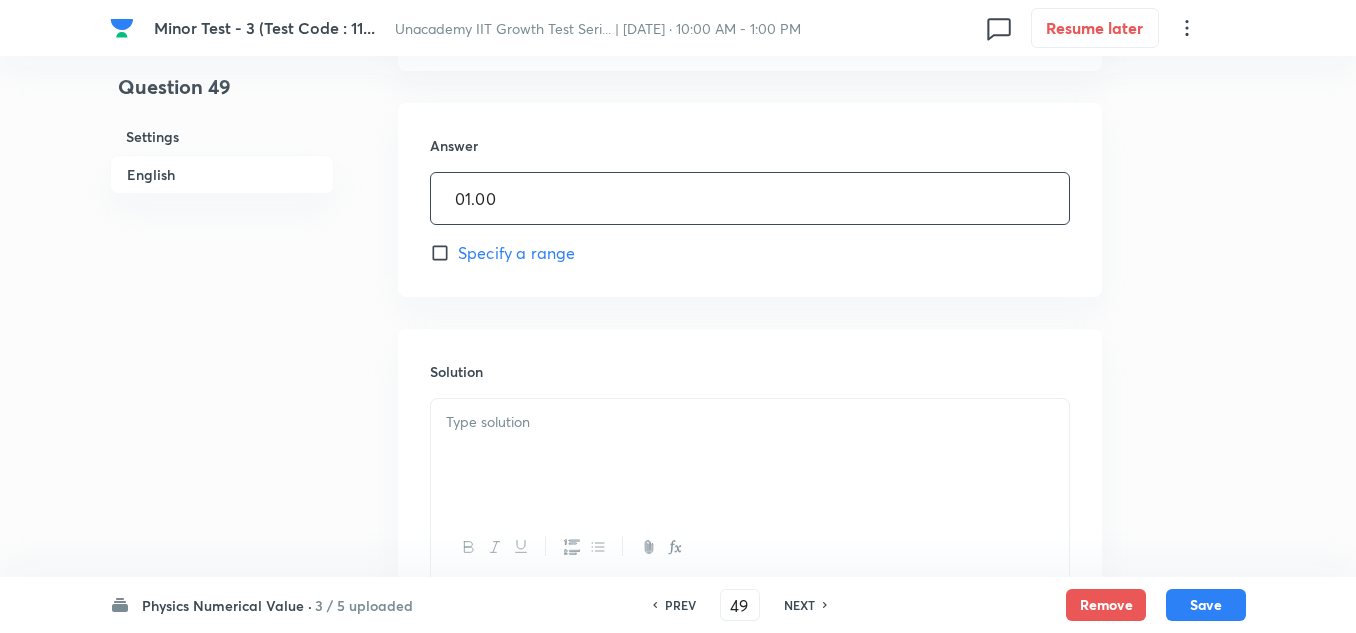 scroll, scrollTop: 900, scrollLeft: 0, axis: vertical 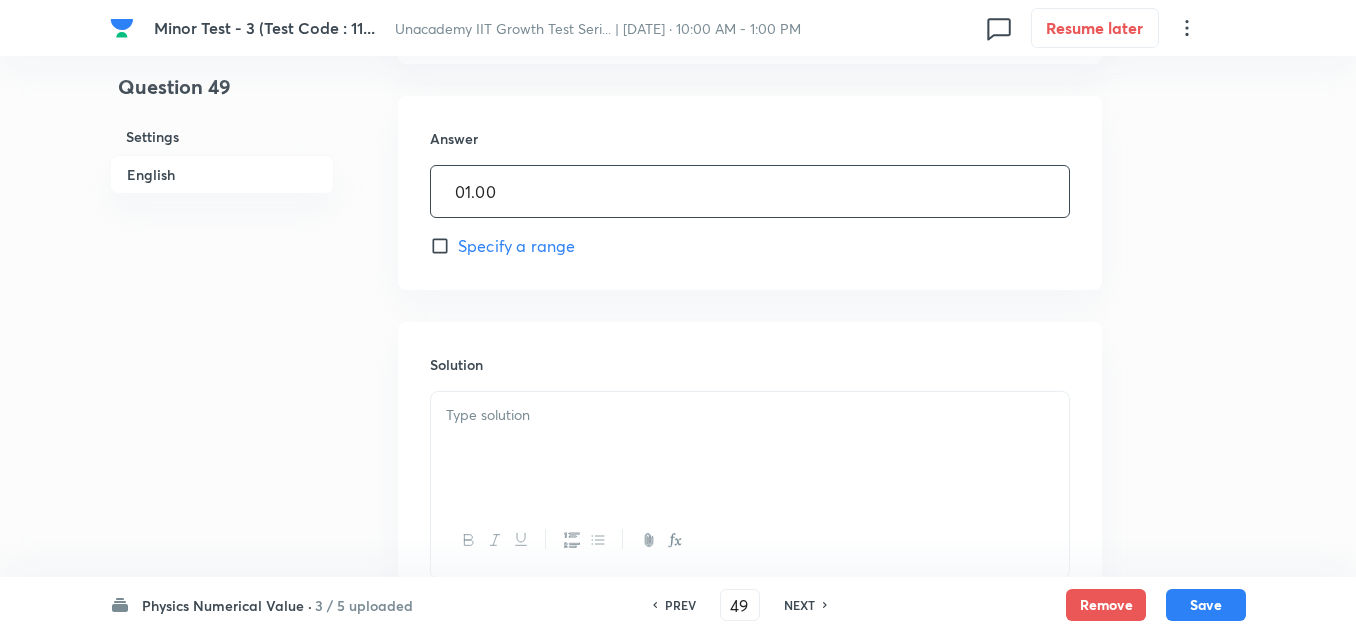 click at bounding box center [750, 448] 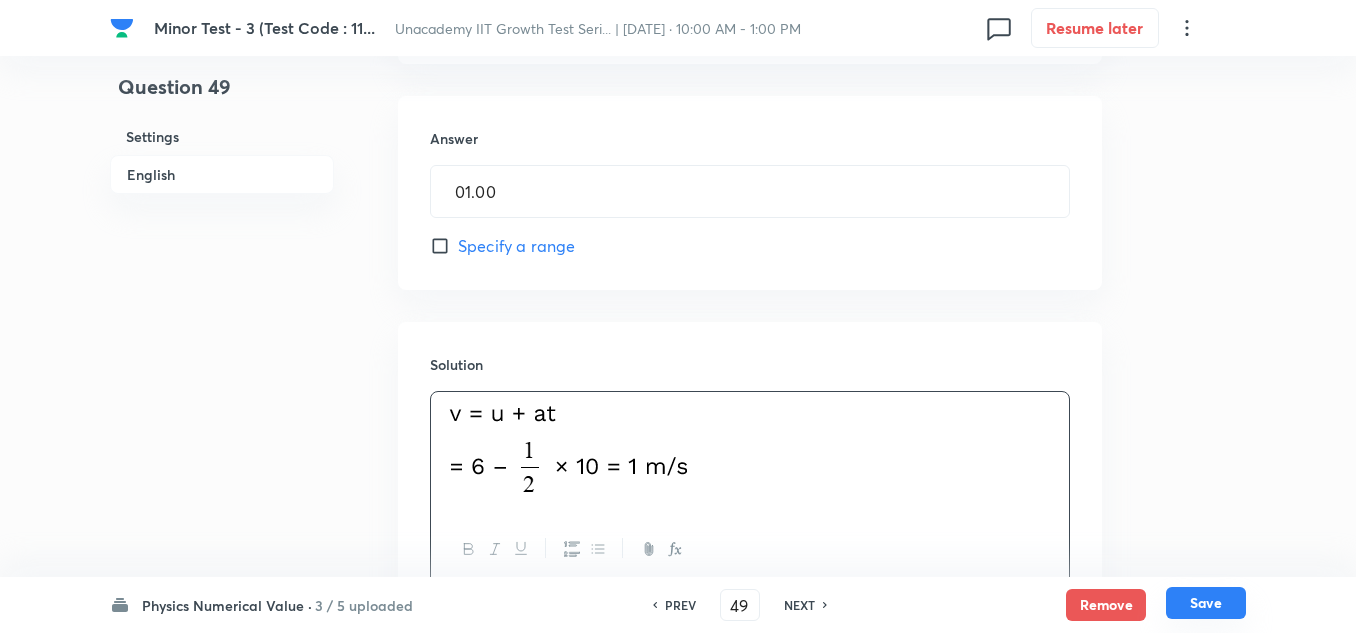click on "Save" at bounding box center [1206, 603] 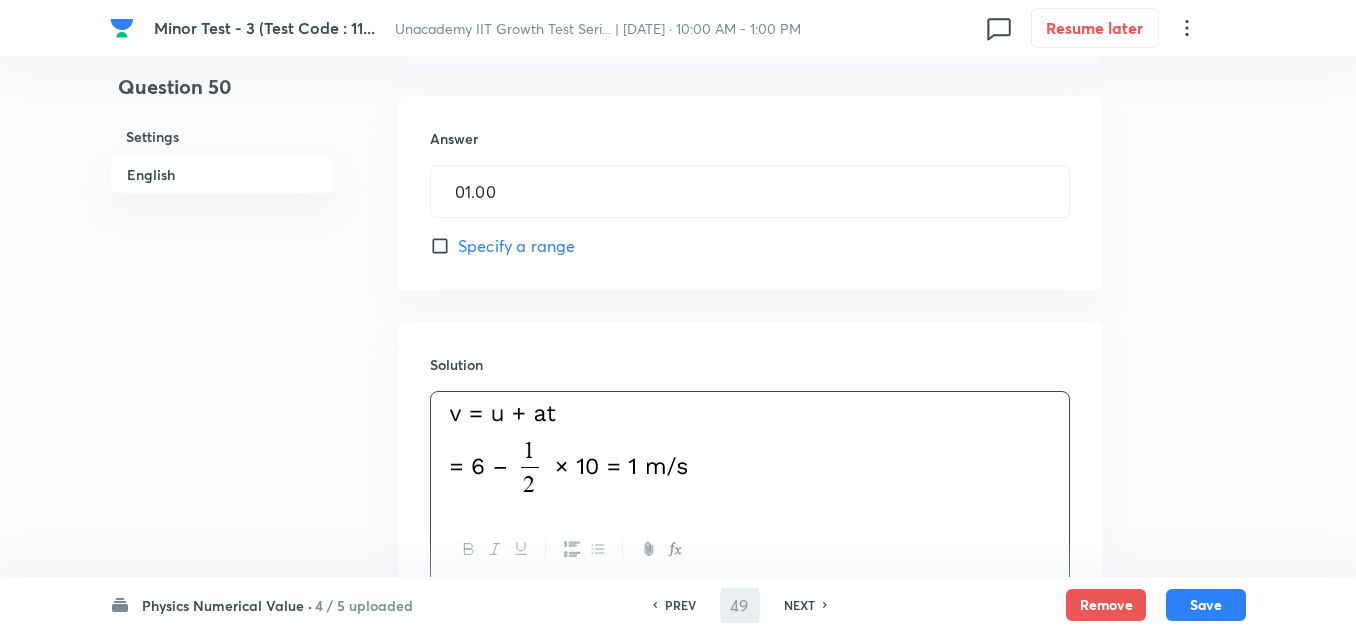 type on "50" 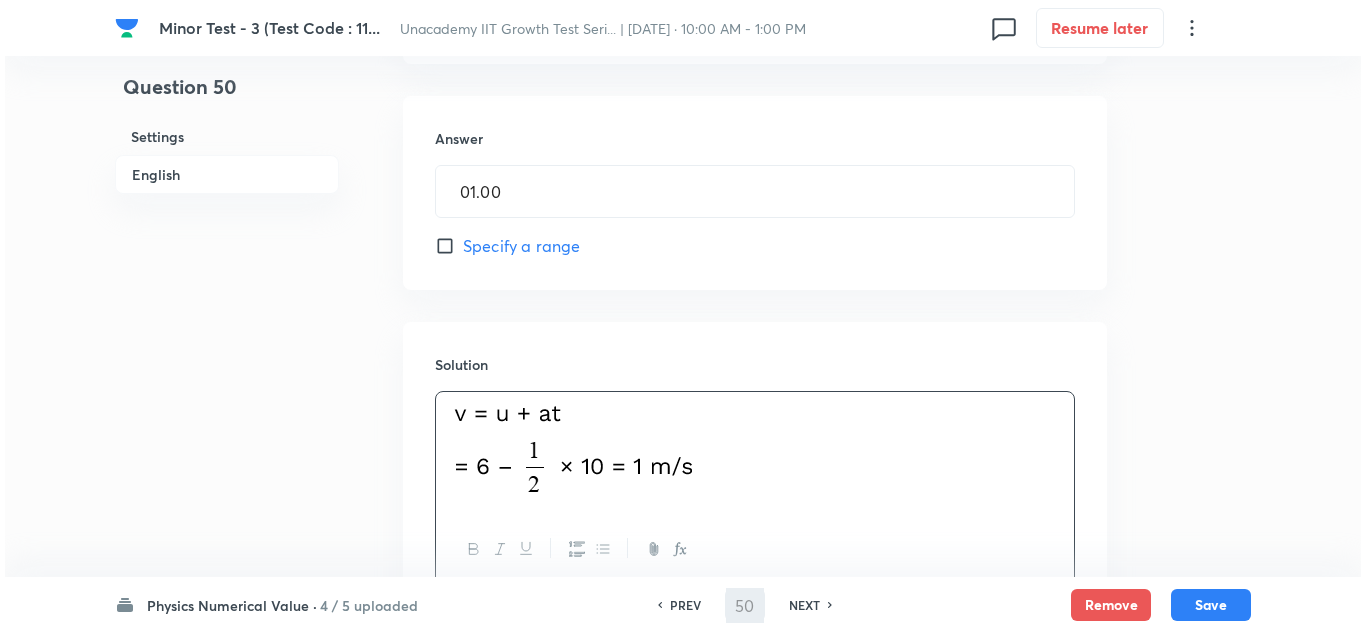 scroll, scrollTop: 0, scrollLeft: 0, axis: both 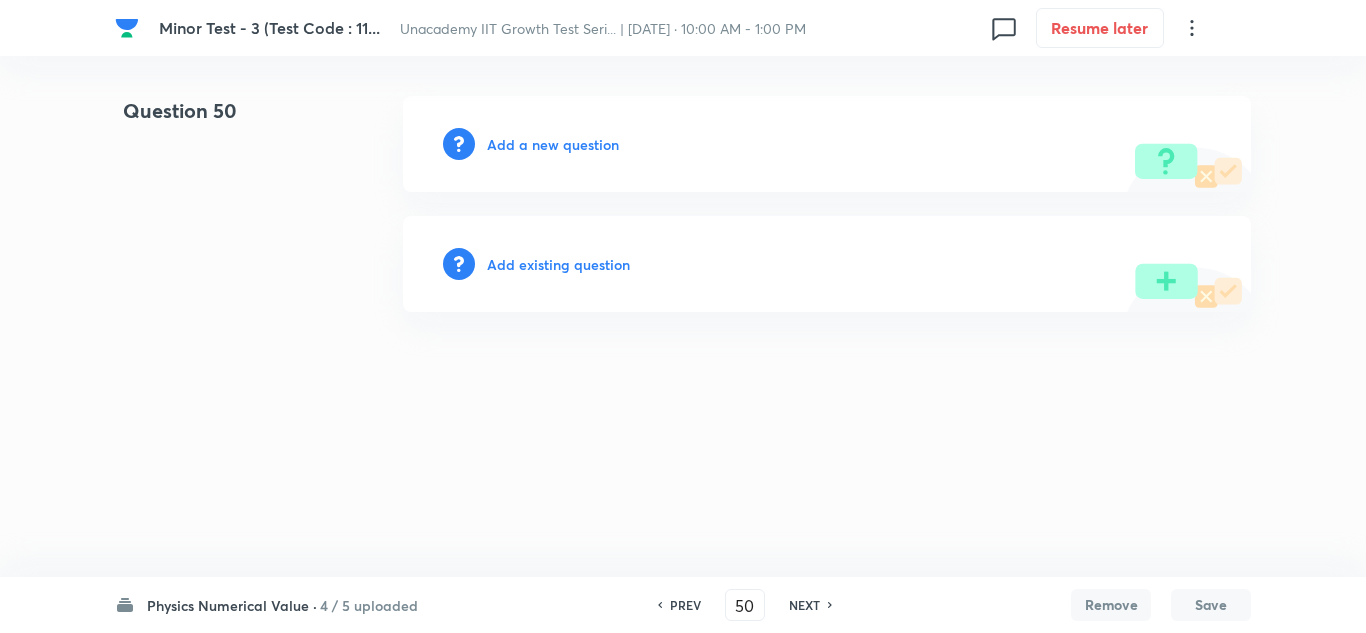 type 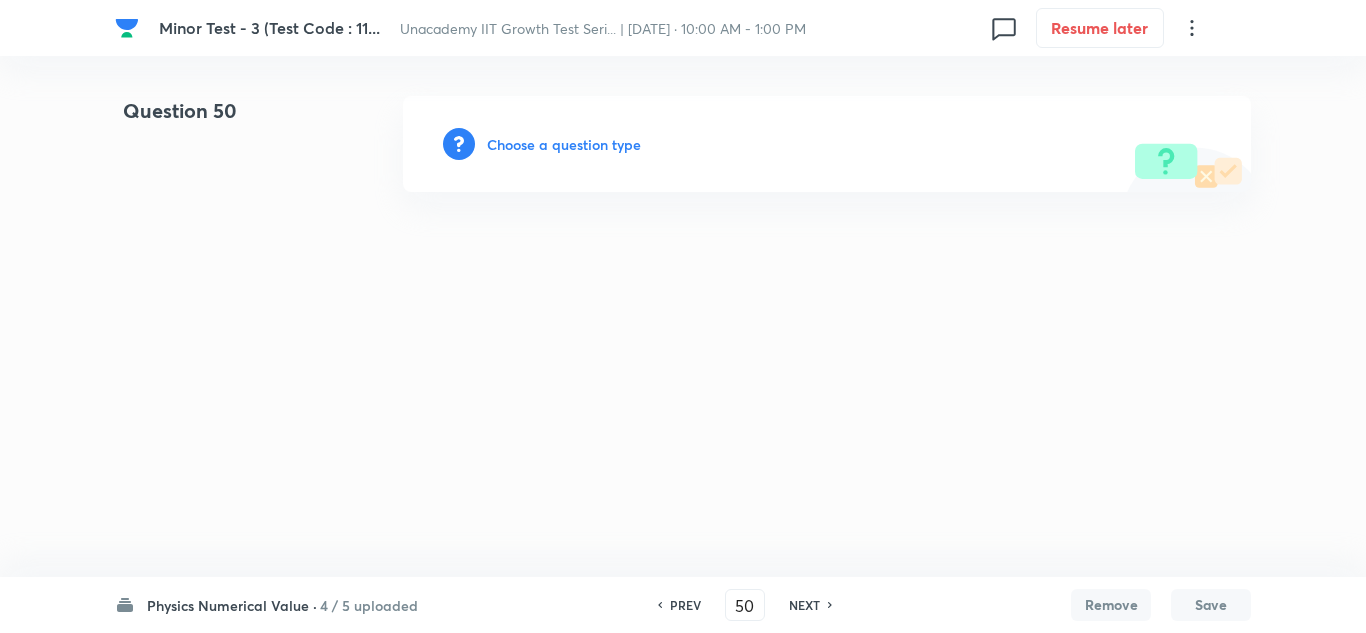 click on "Choose a question type" at bounding box center [564, 144] 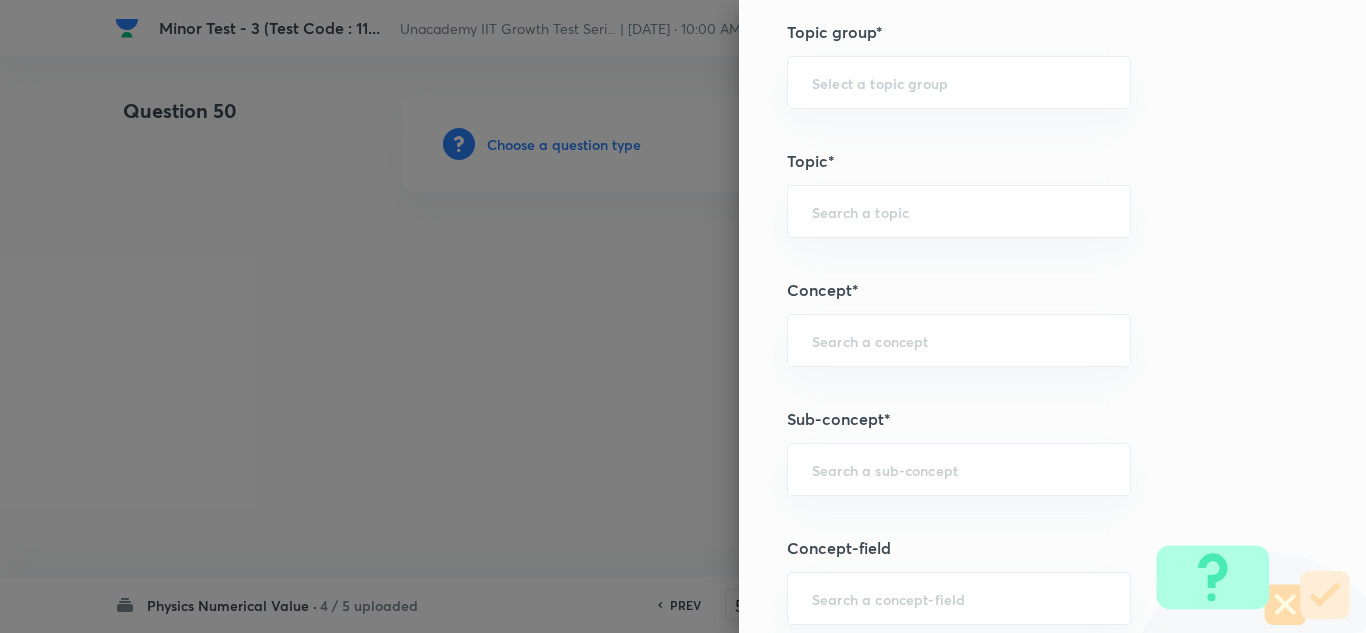 scroll, scrollTop: 1000, scrollLeft: 0, axis: vertical 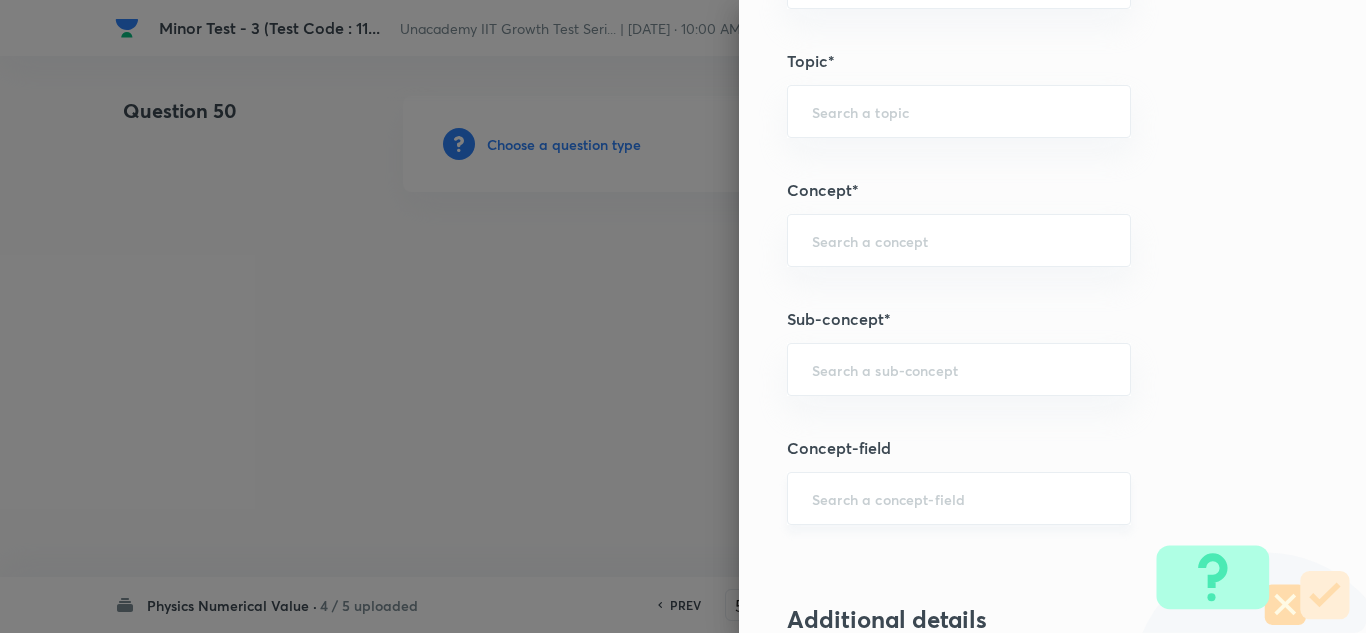 click at bounding box center (959, 498) 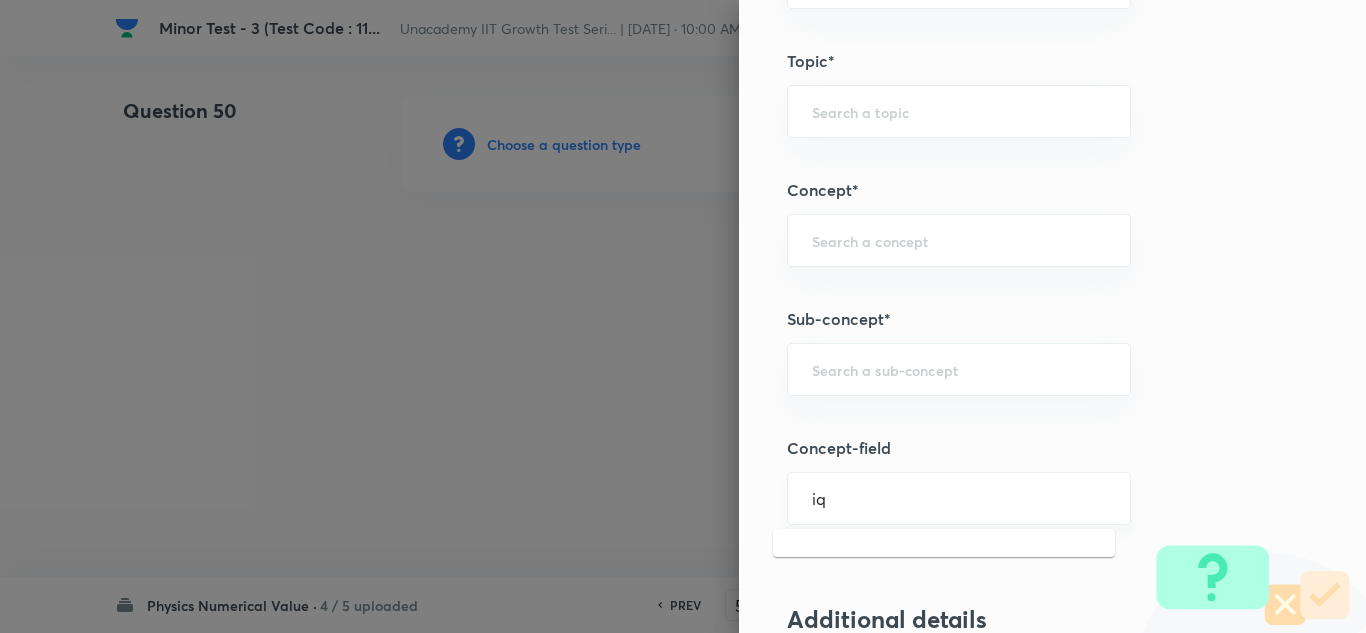 type on "i" 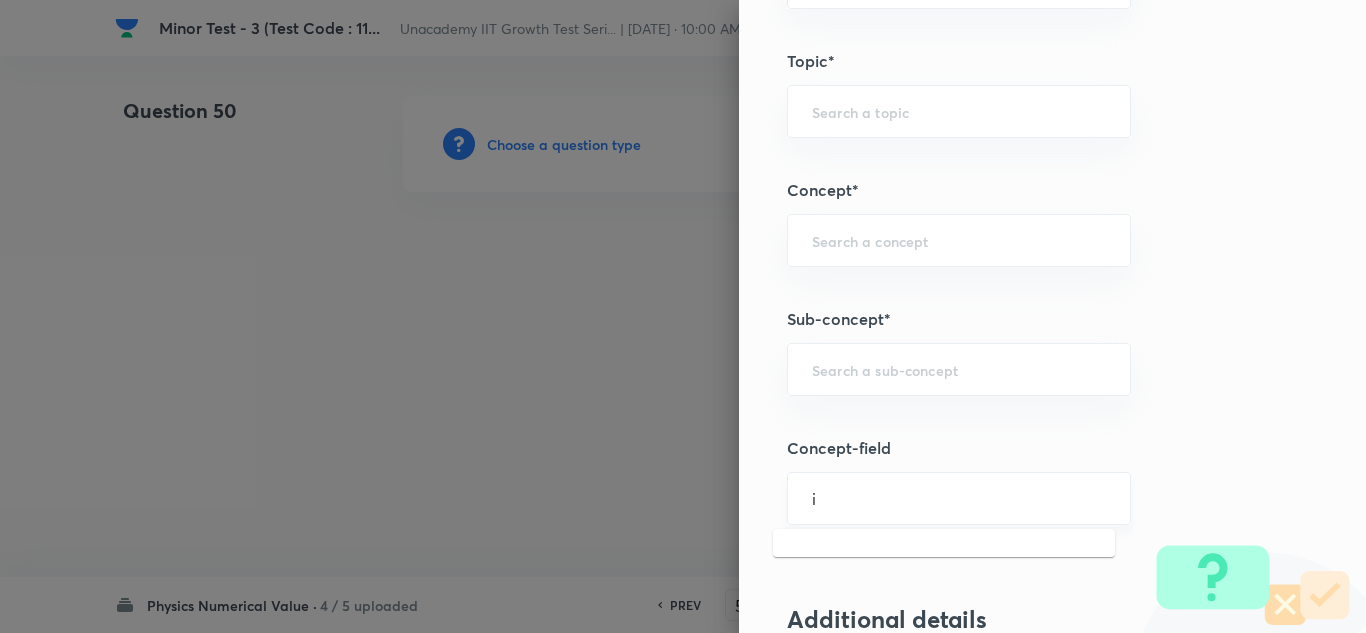 type 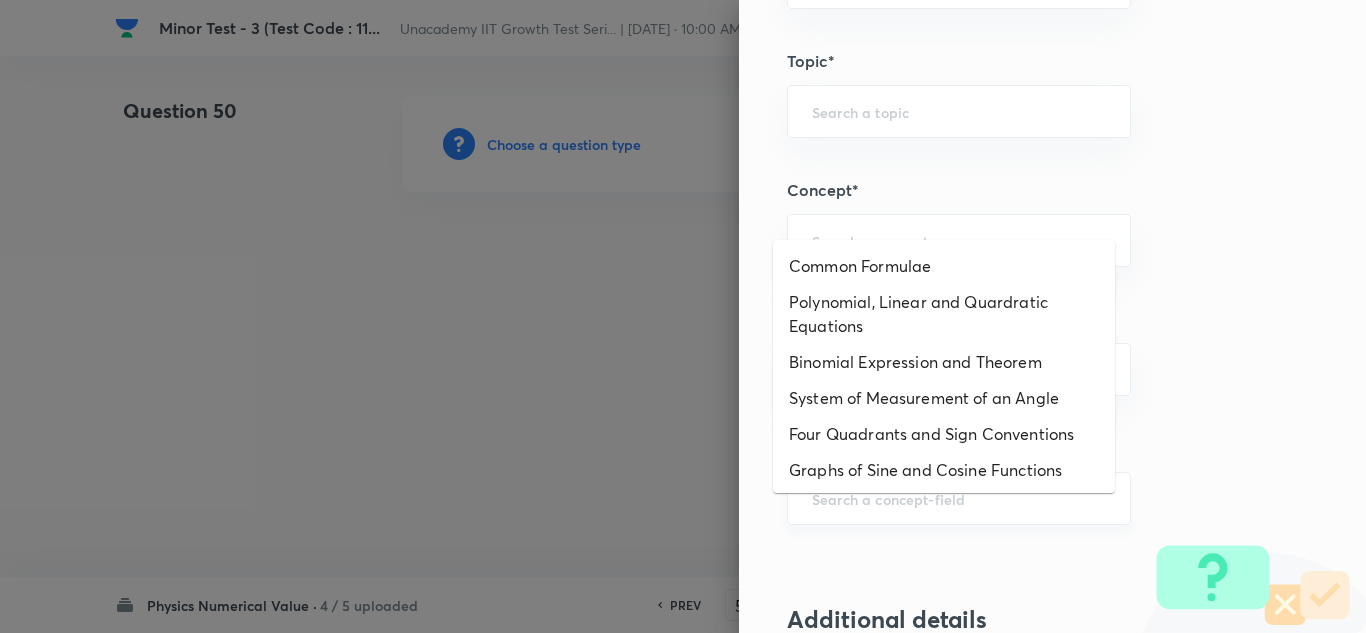 scroll, scrollTop: 800, scrollLeft: 0, axis: vertical 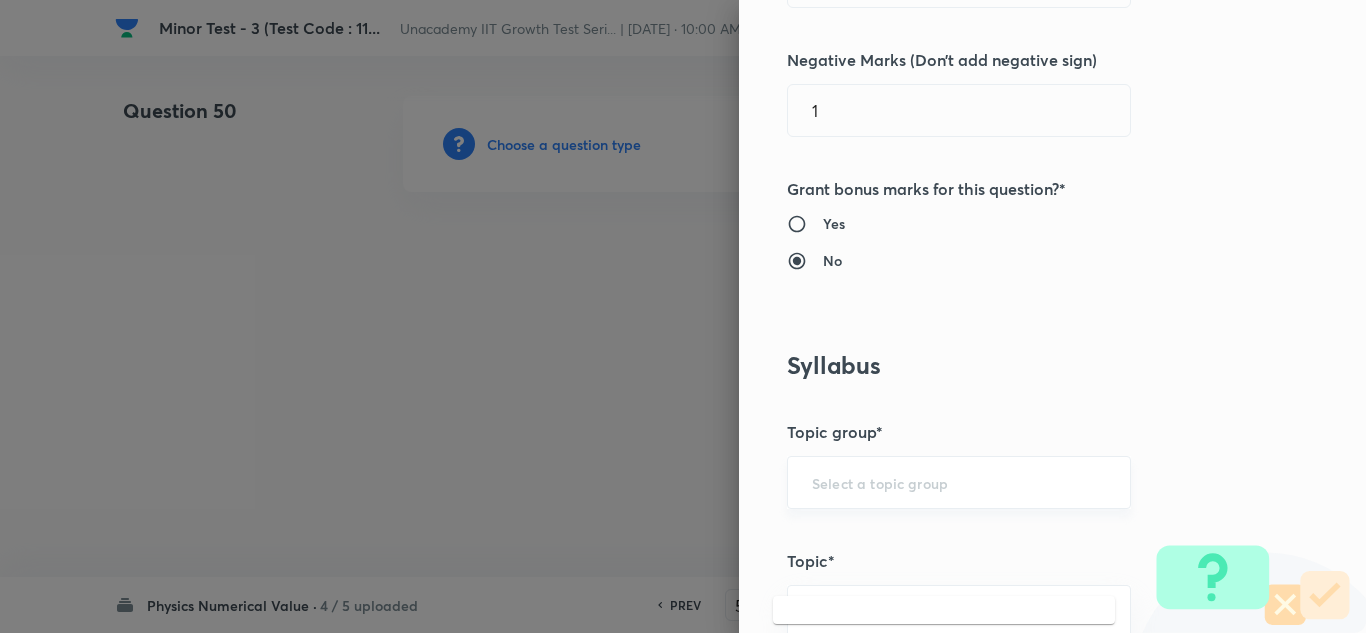 click on "​" at bounding box center (959, 482) 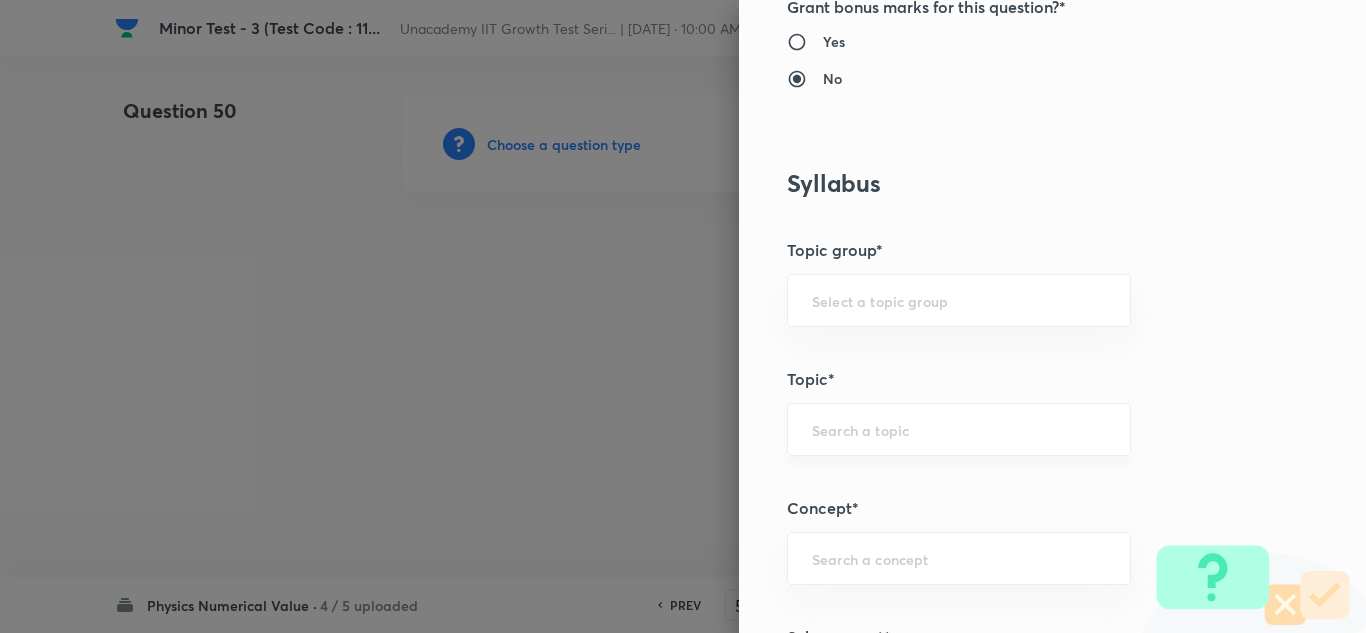 scroll, scrollTop: 700, scrollLeft: 0, axis: vertical 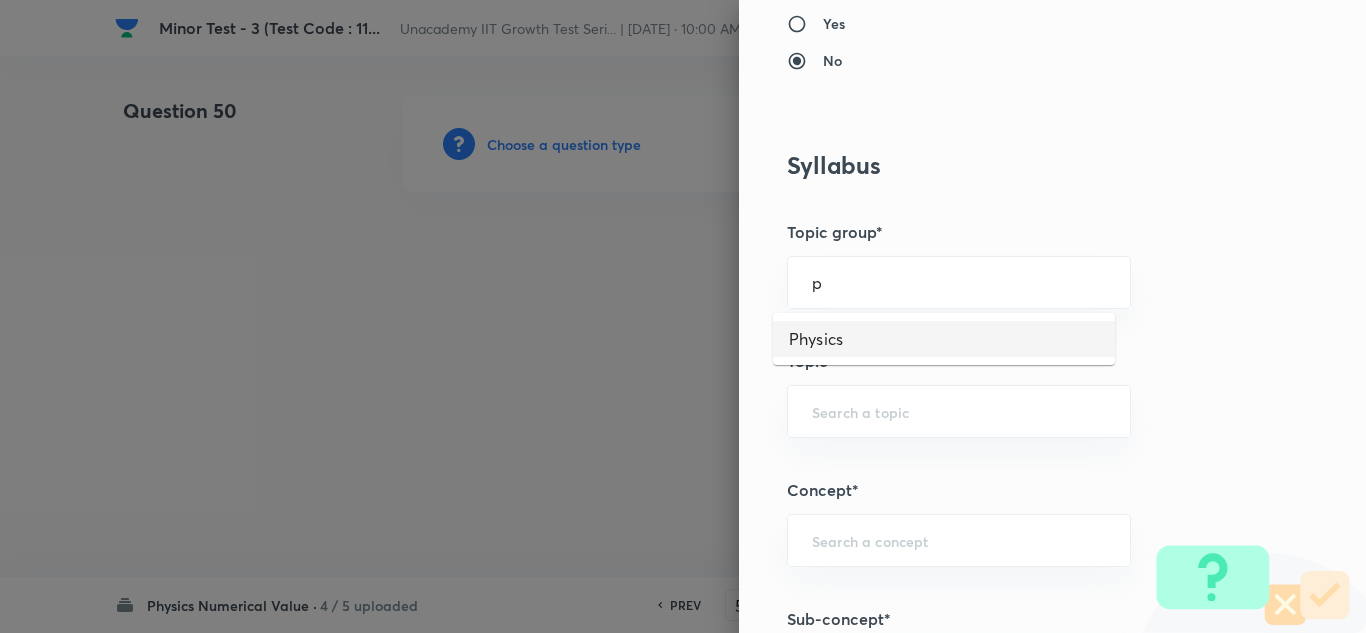 click on "Physics" at bounding box center (944, 339) 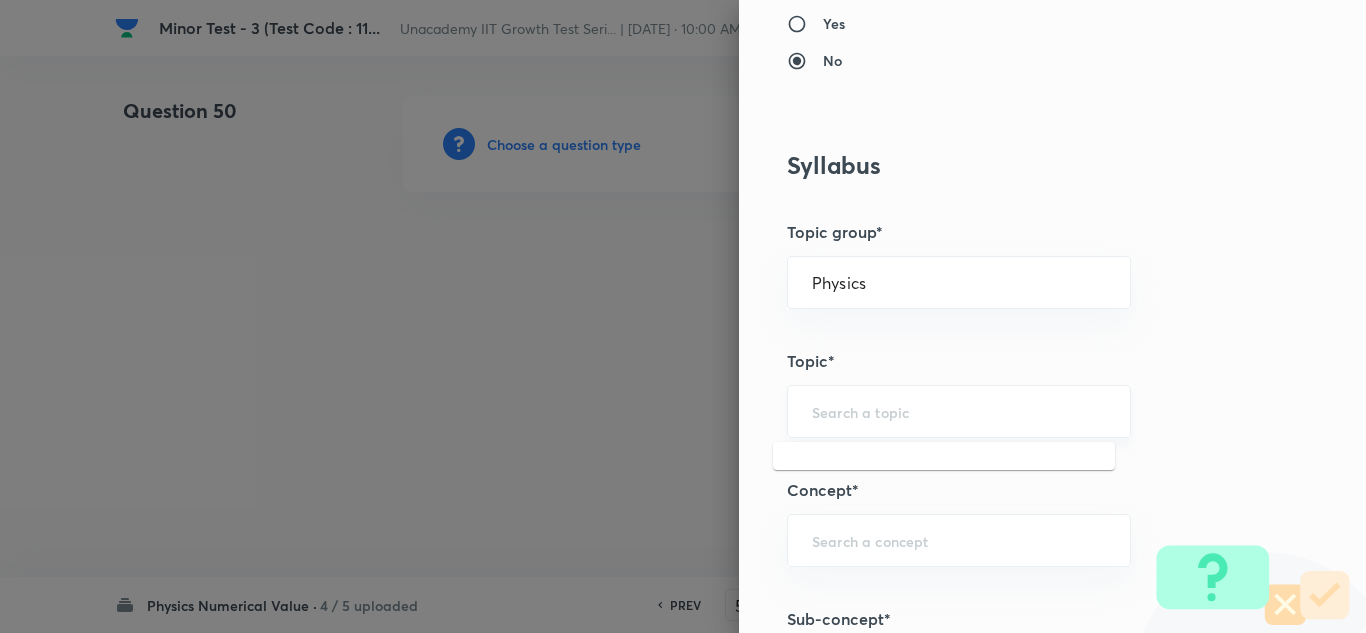 click at bounding box center [959, 411] 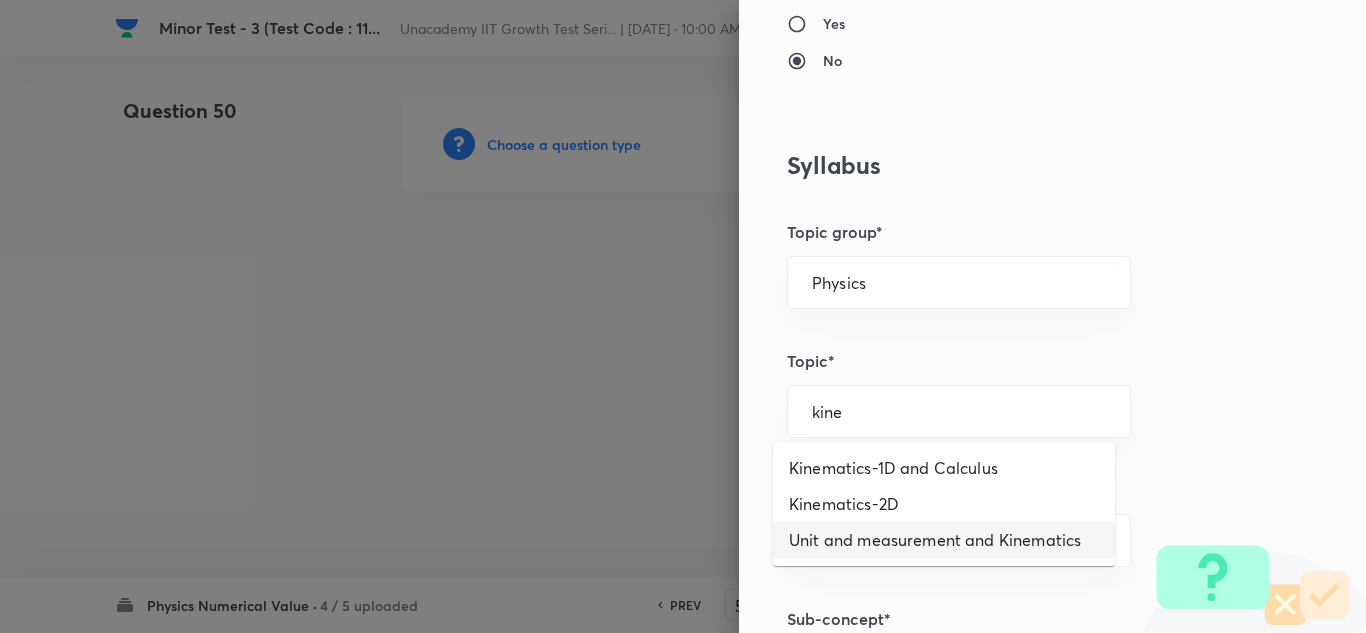 click on "Unit and measurement and Kinematics" at bounding box center [944, 540] 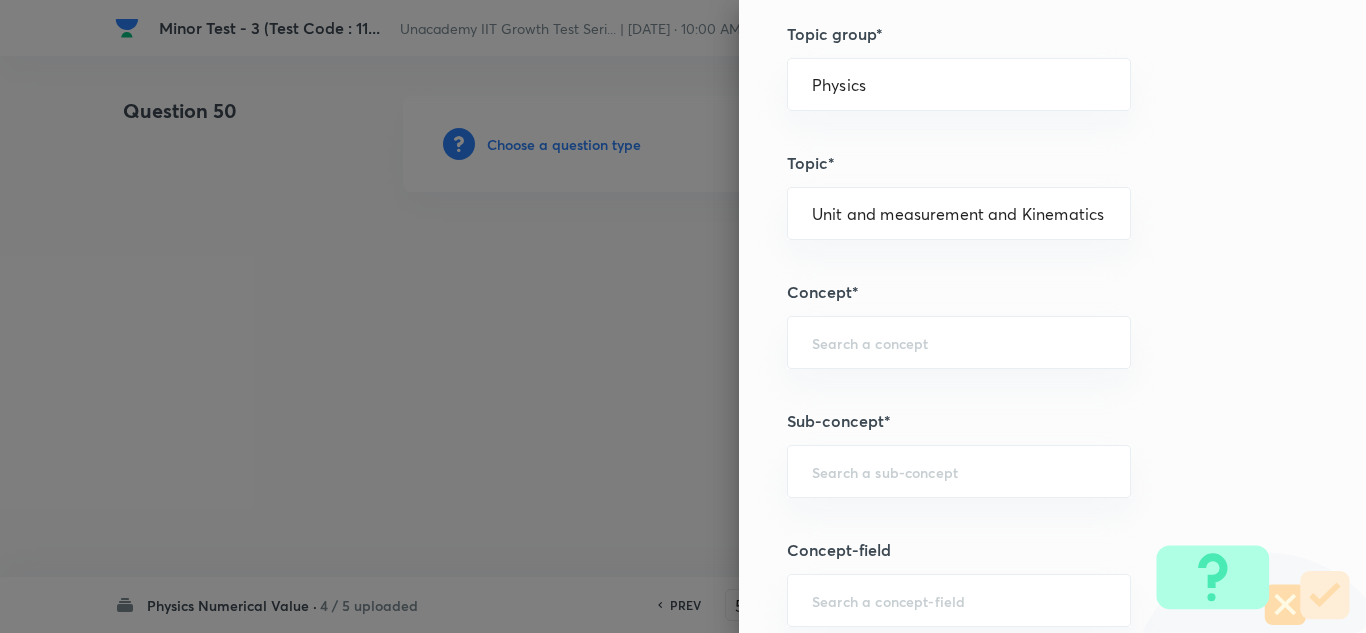 scroll, scrollTop: 900, scrollLeft: 0, axis: vertical 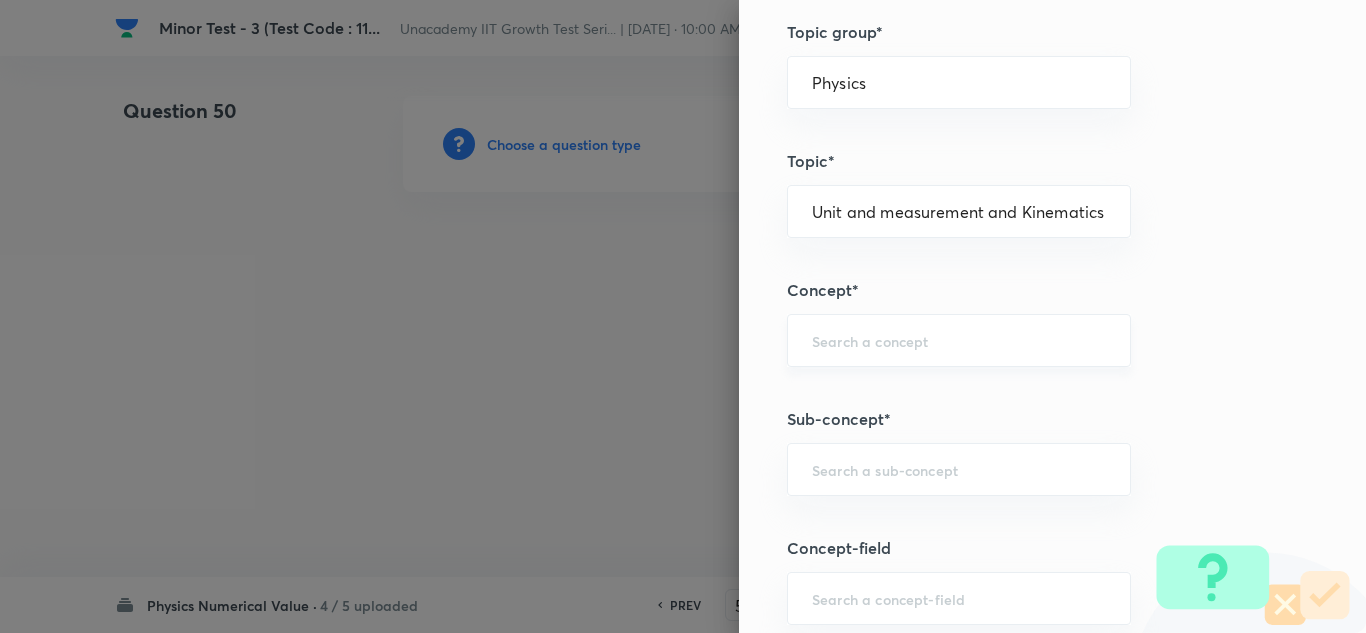 click at bounding box center (959, 340) 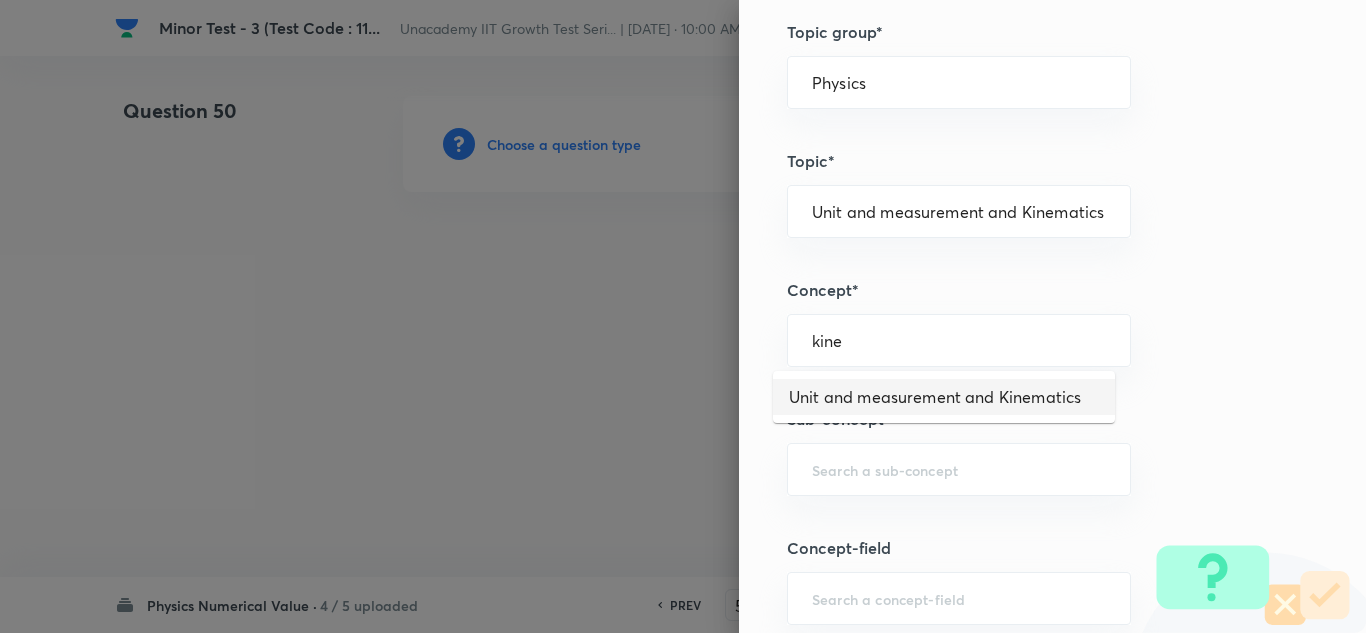 click on "Unit and measurement and Kinematics" at bounding box center [944, 397] 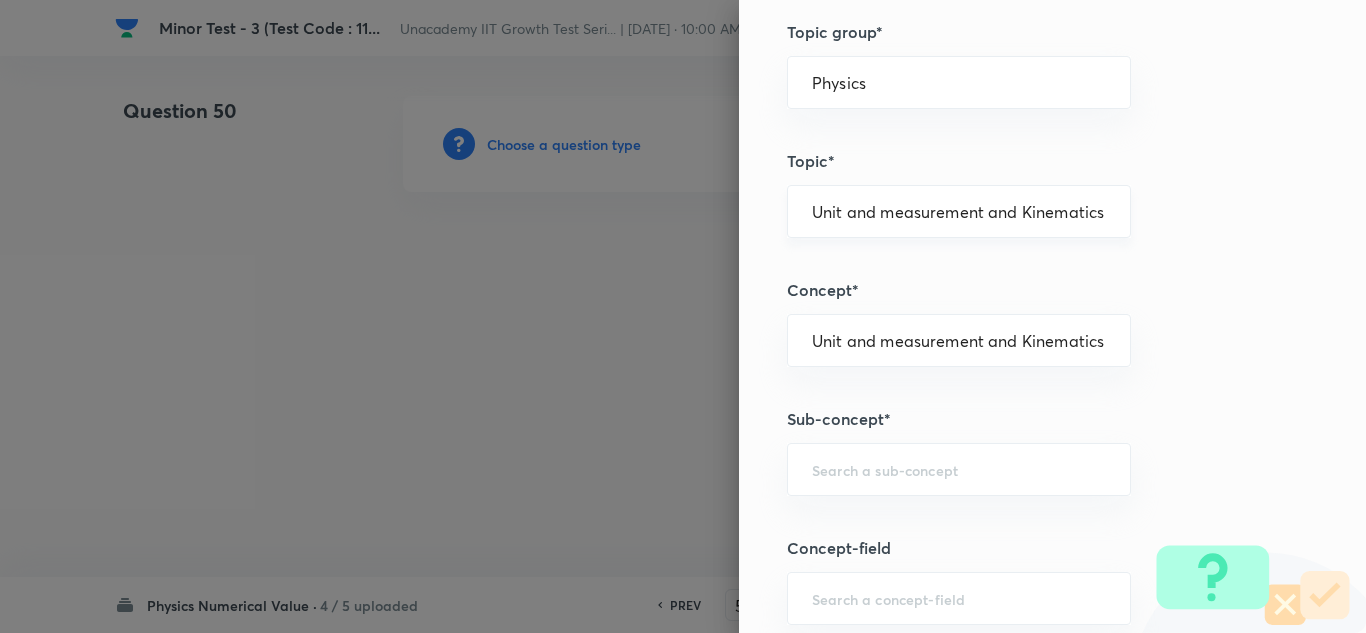 click on "Unit and measurement and Kinematics" at bounding box center [959, 211] 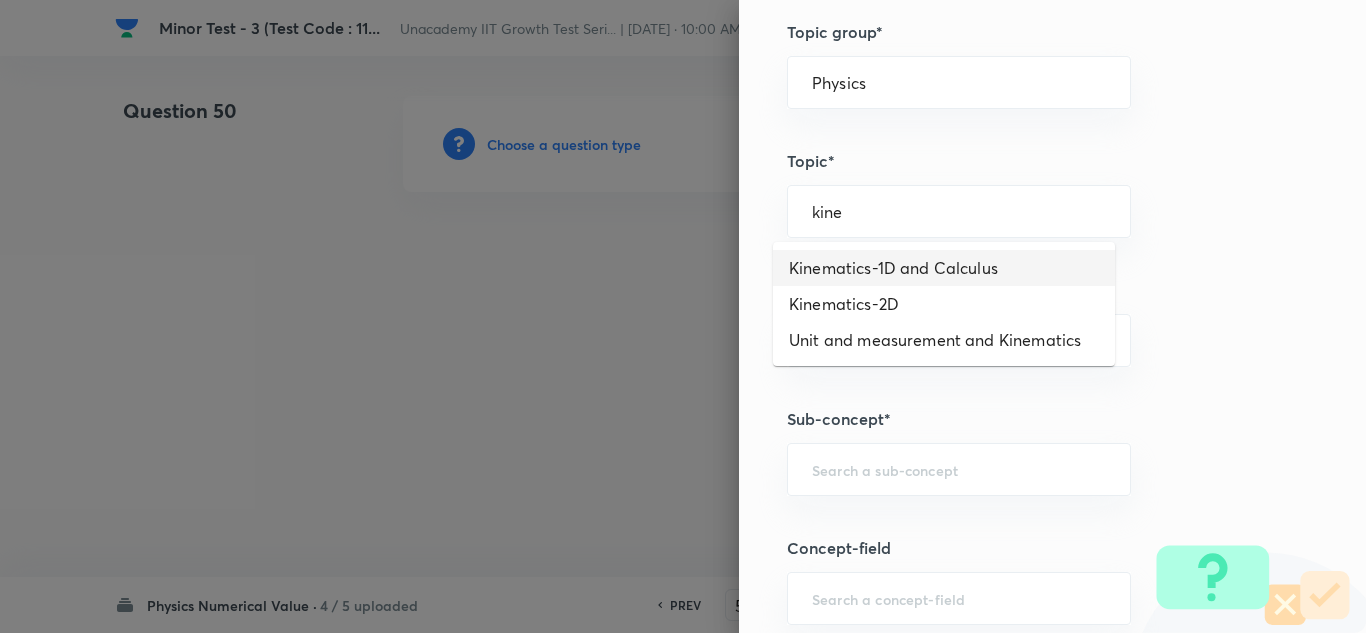 click on "Kinematics-1D and Calculus" at bounding box center [944, 268] 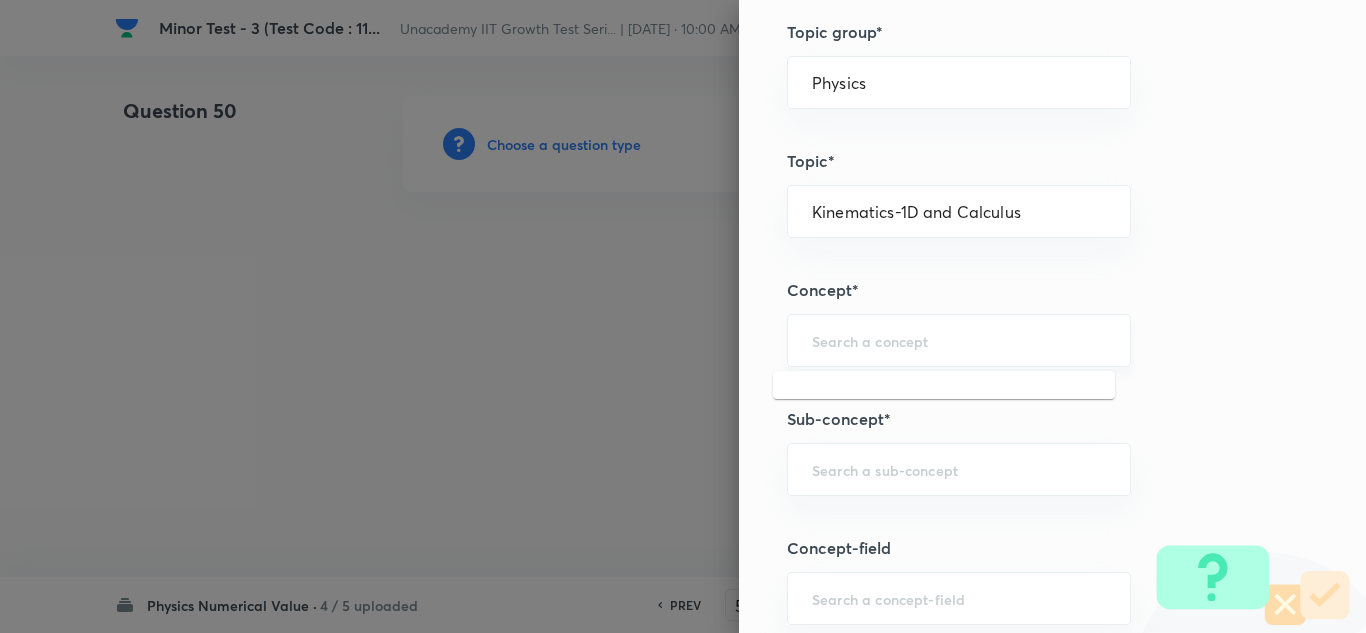 click at bounding box center [959, 340] 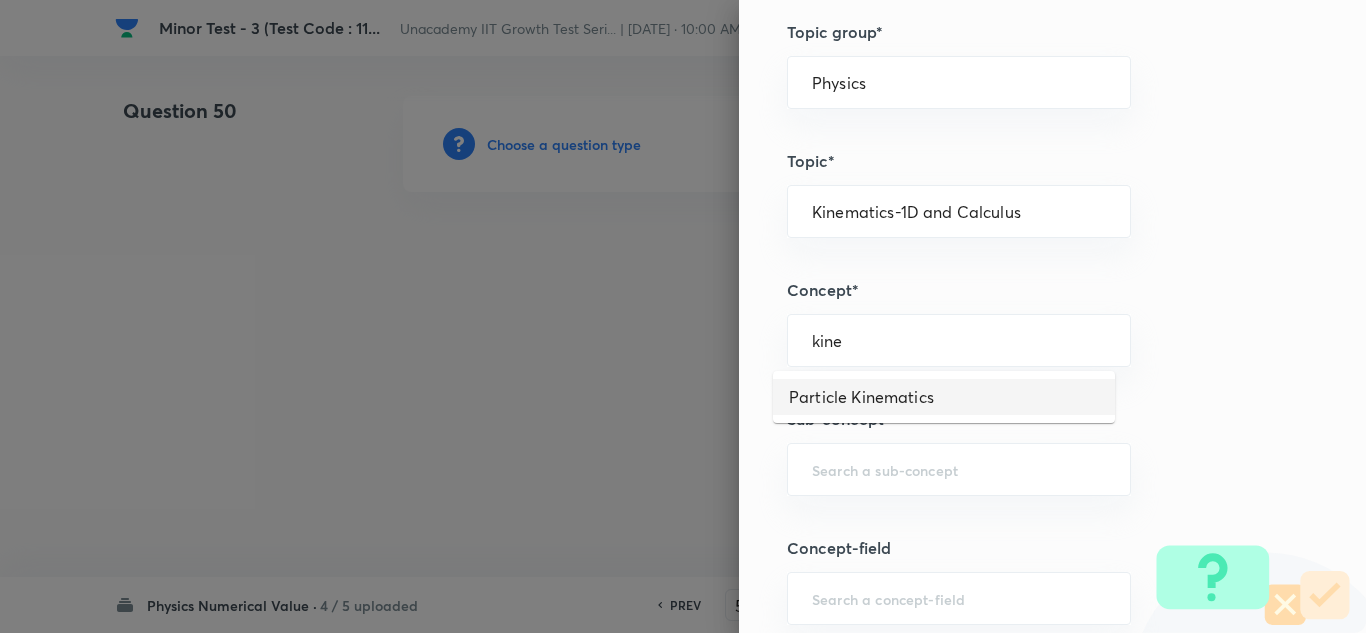 click on "Particle Kinematics" at bounding box center [944, 397] 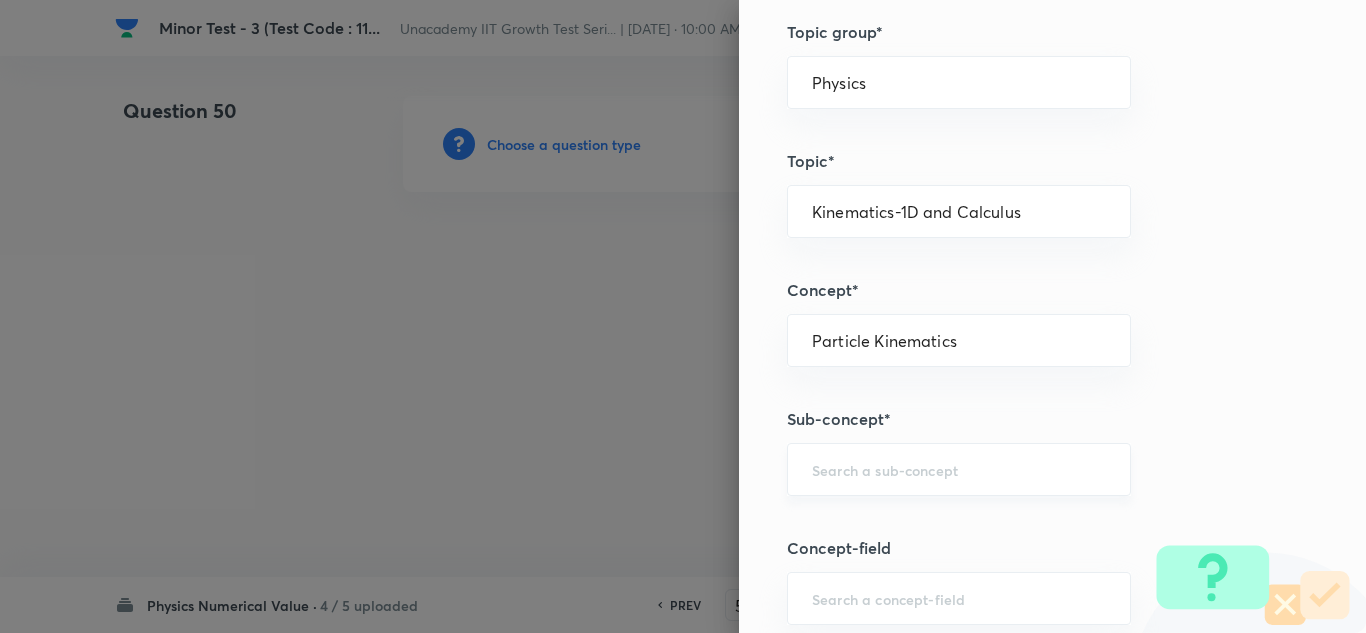 click at bounding box center (959, 469) 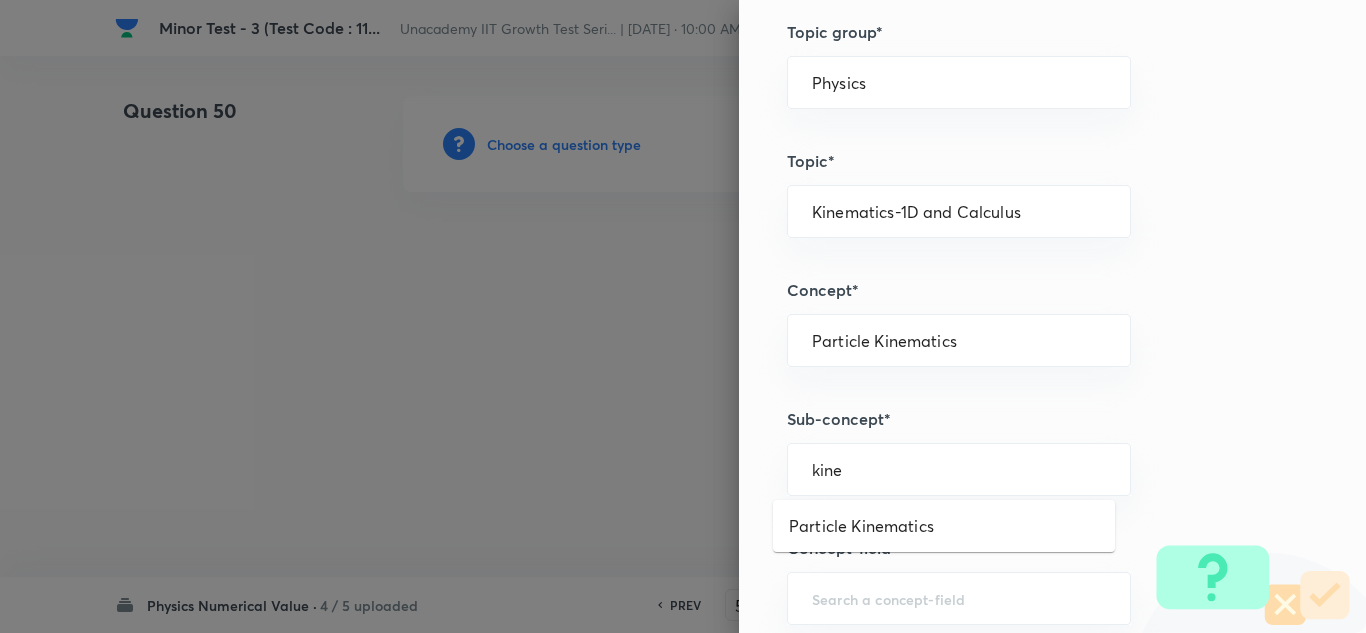 click on "Particle Kinematics" at bounding box center [944, 526] 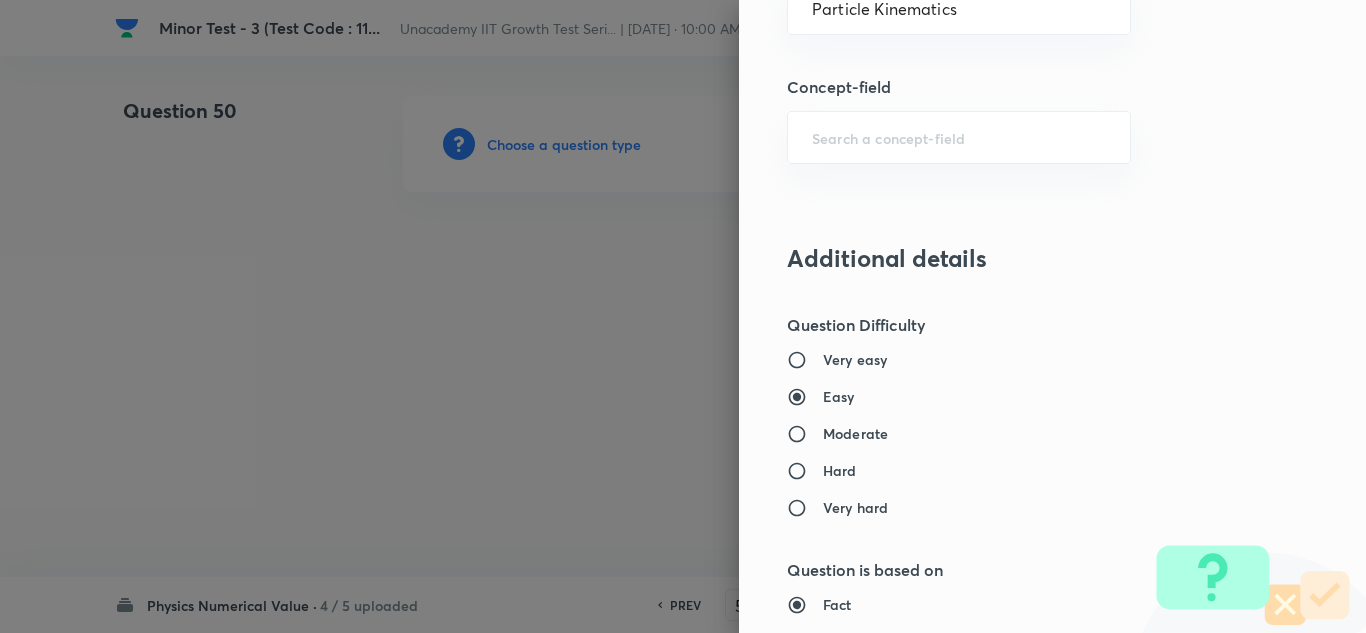 scroll, scrollTop: 1500, scrollLeft: 0, axis: vertical 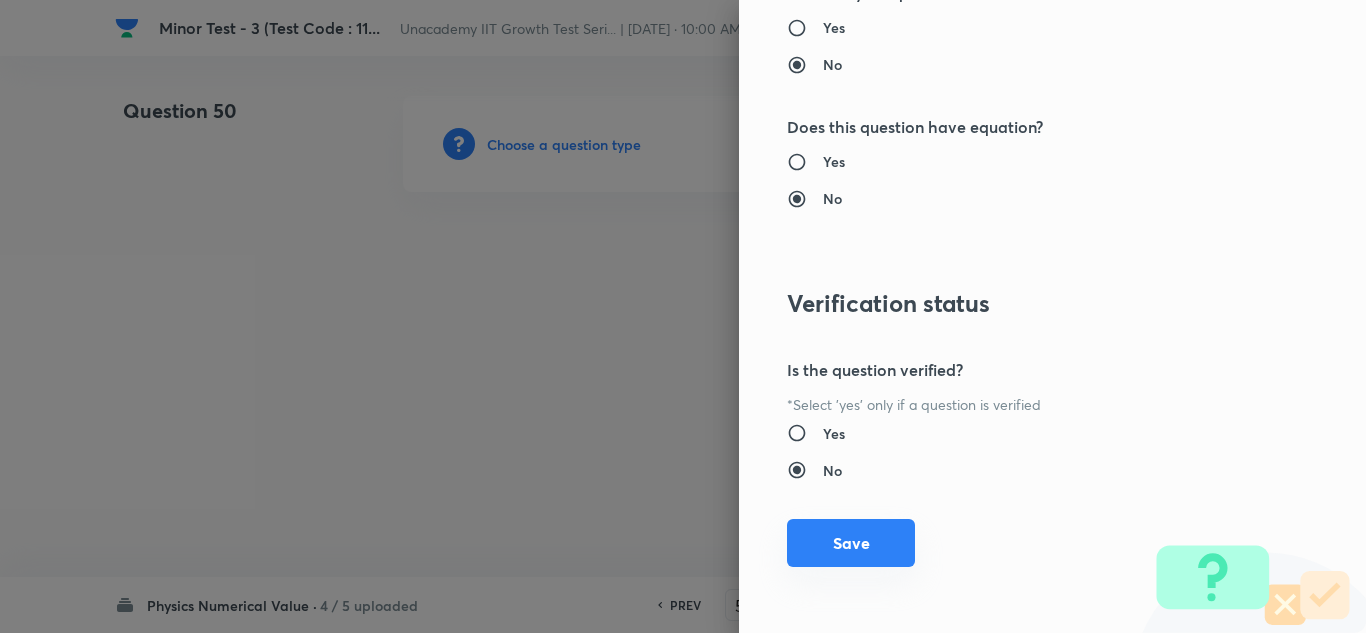 click on "Save" at bounding box center [851, 543] 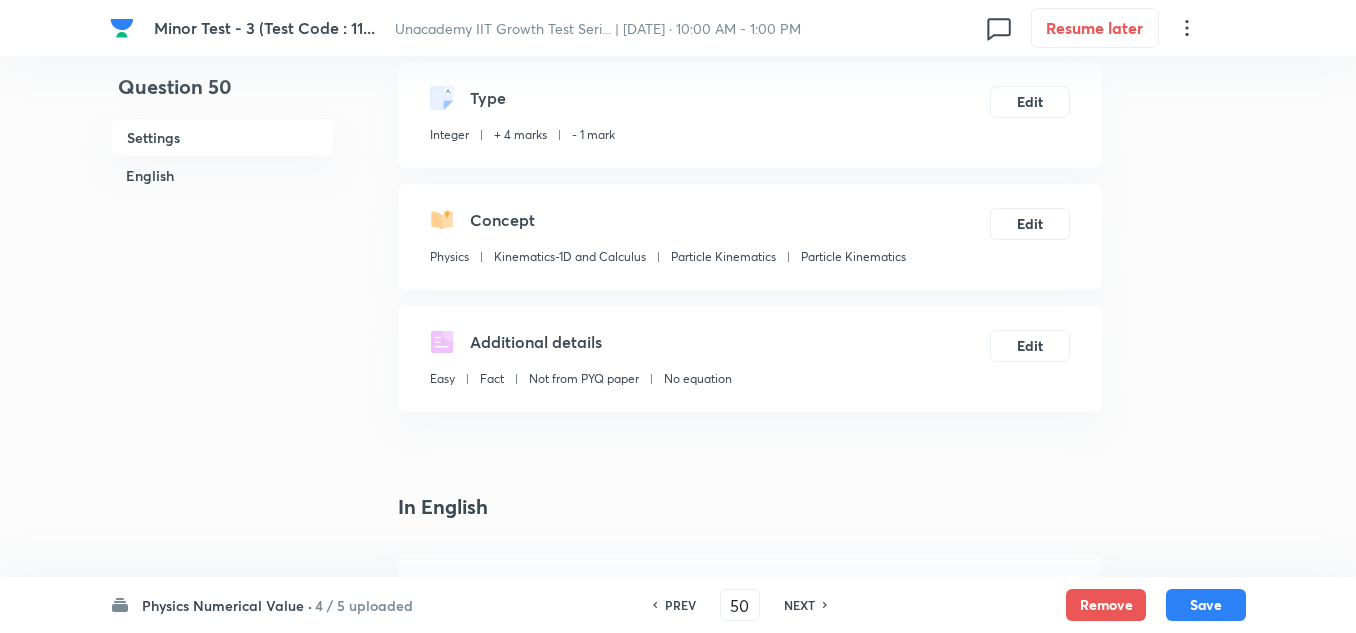 scroll, scrollTop: 400, scrollLeft: 0, axis: vertical 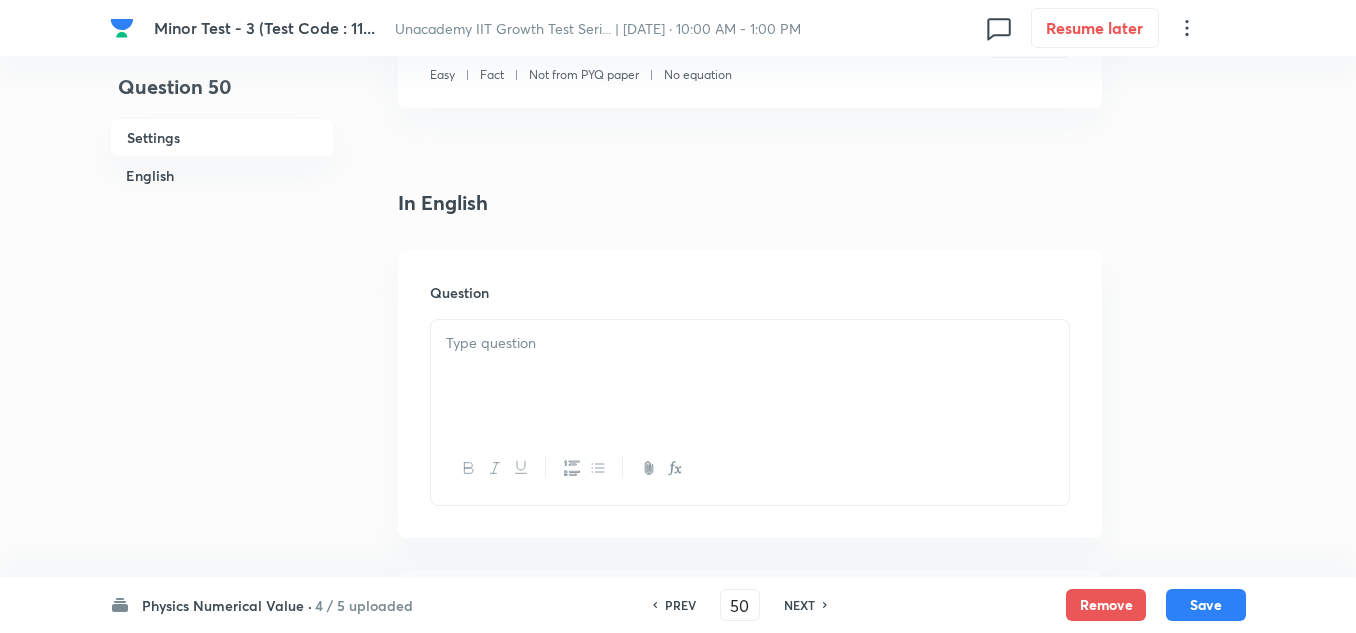 click at bounding box center (750, 376) 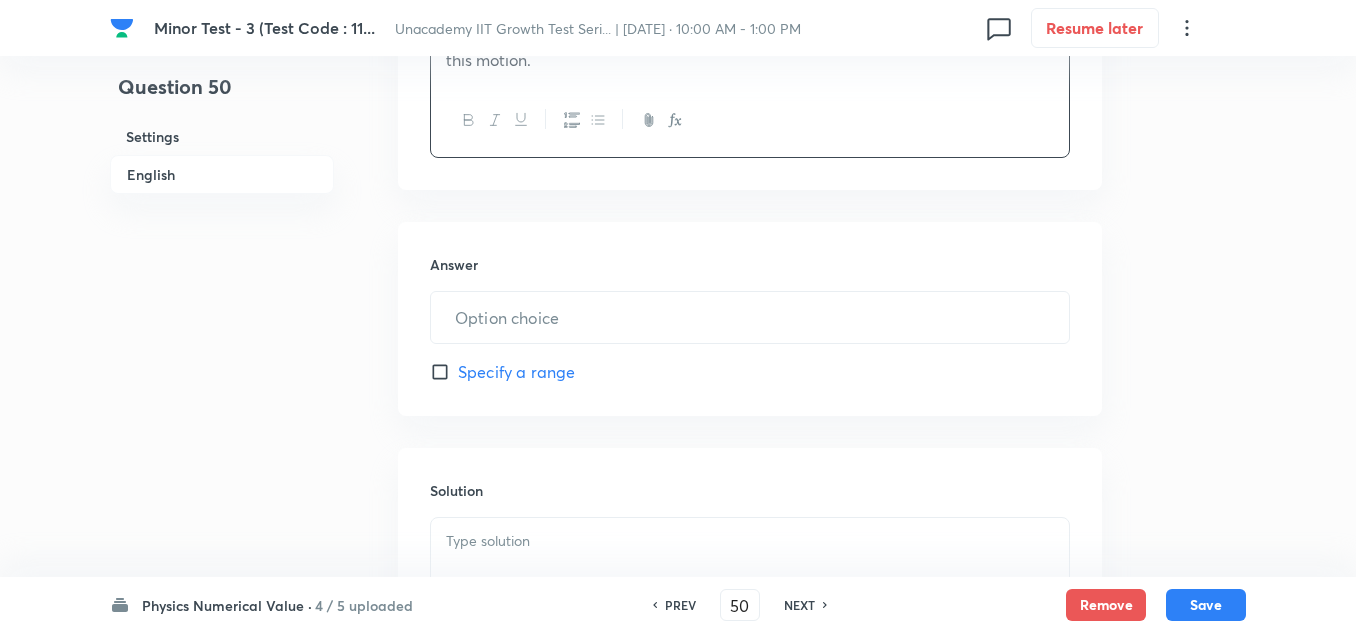 scroll, scrollTop: 800, scrollLeft: 0, axis: vertical 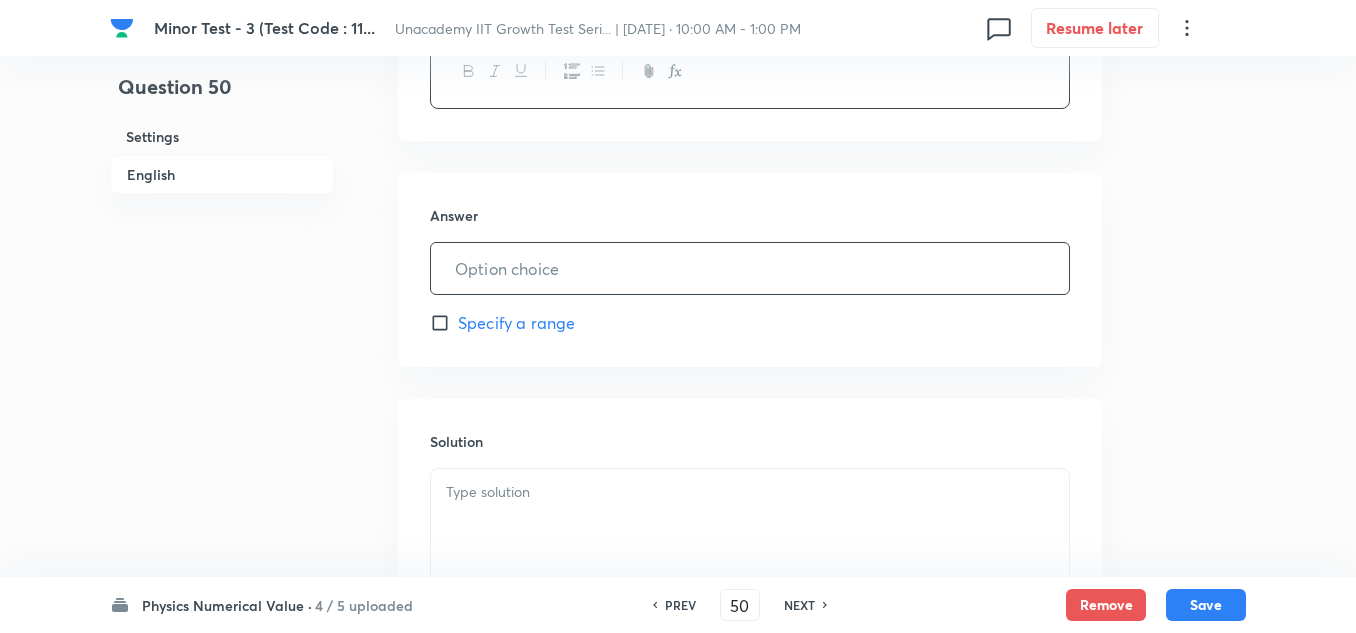 click at bounding box center [750, 268] 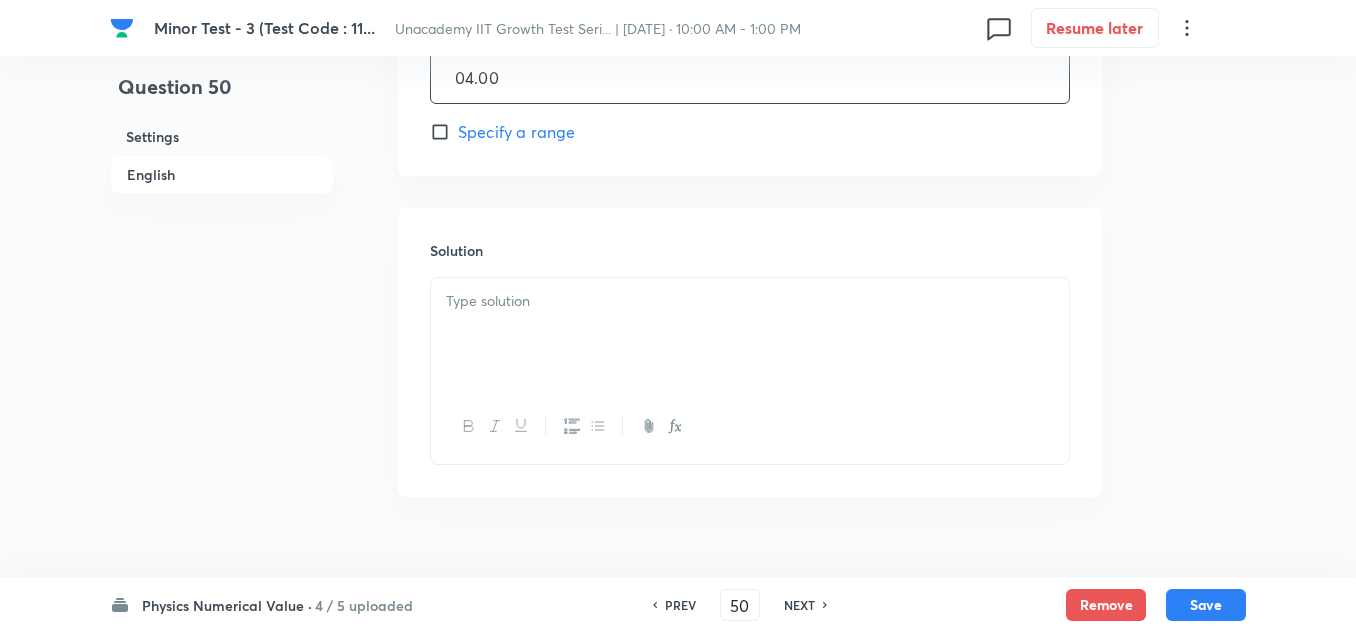 scroll, scrollTop: 1000, scrollLeft: 0, axis: vertical 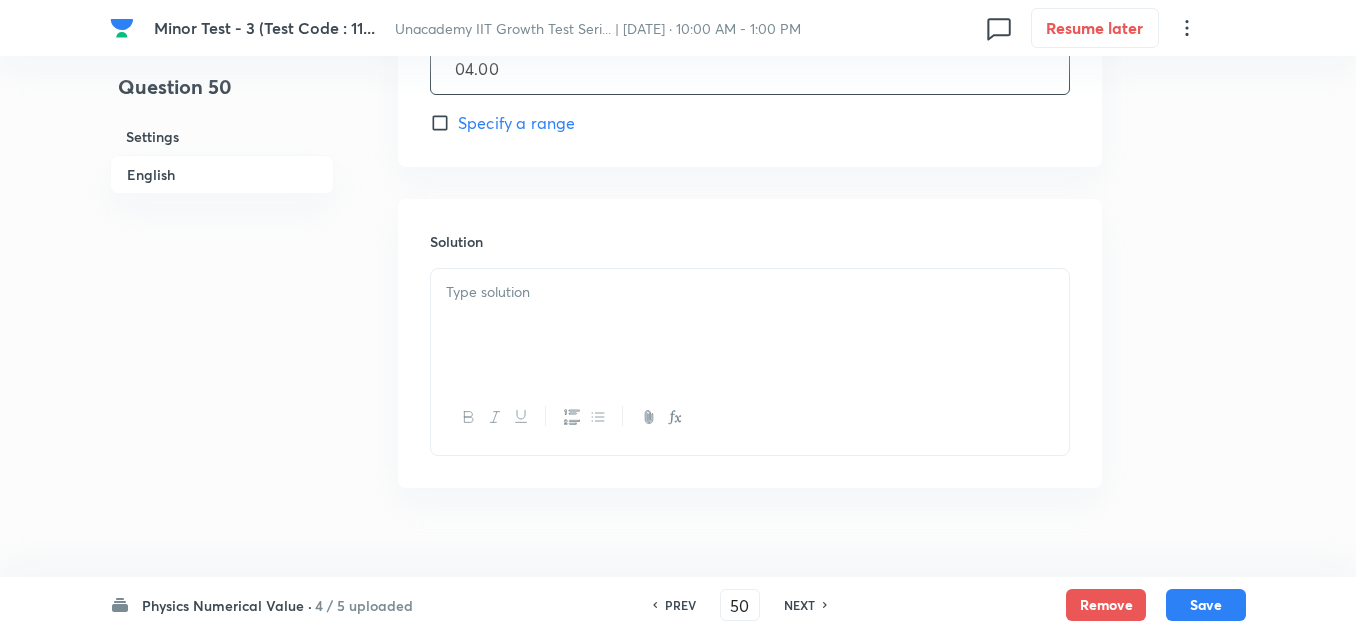 click at bounding box center (750, 325) 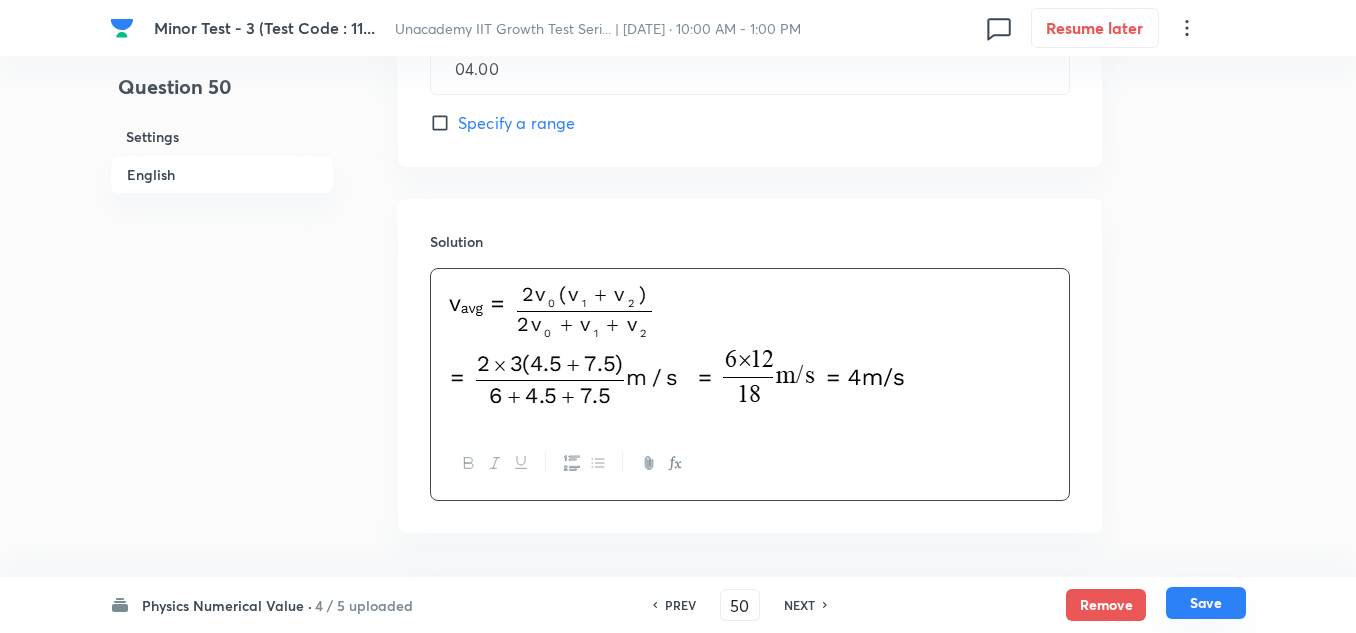 click on "Save" at bounding box center [1206, 603] 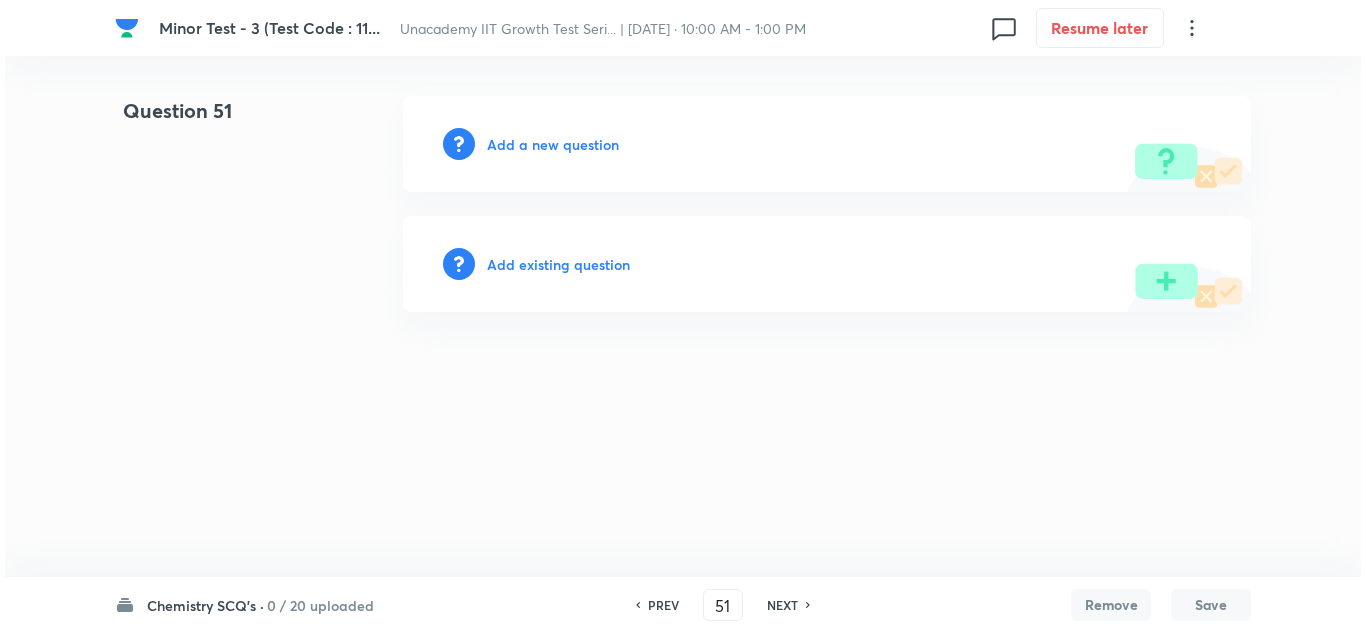 scroll, scrollTop: 0, scrollLeft: 0, axis: both 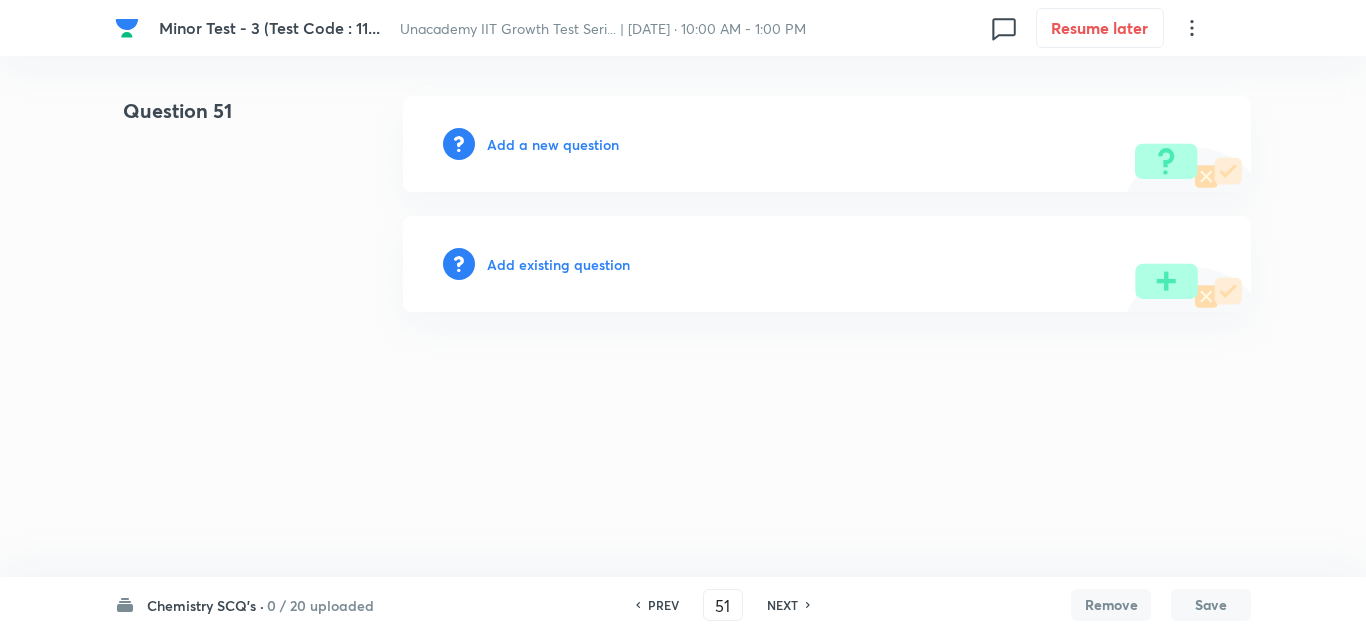 click on "Add a new question" at bounding box center [553, 144] 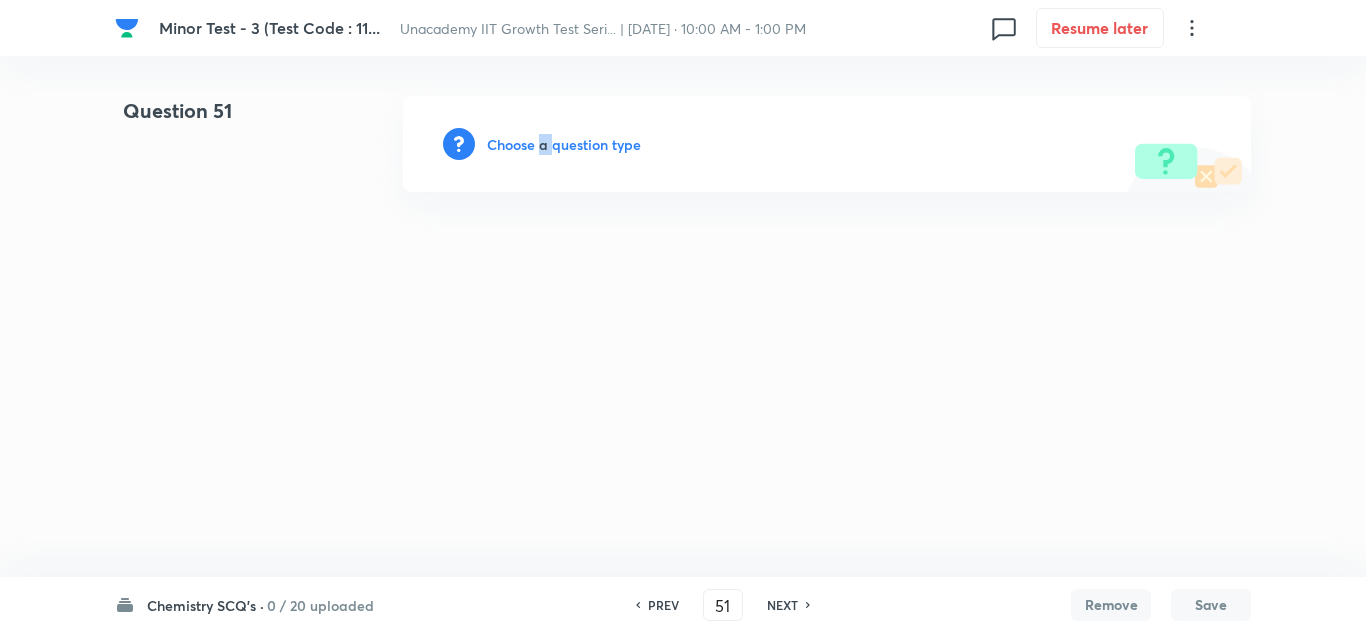 click on "Choose a question type" at bounding box center (564, 144) 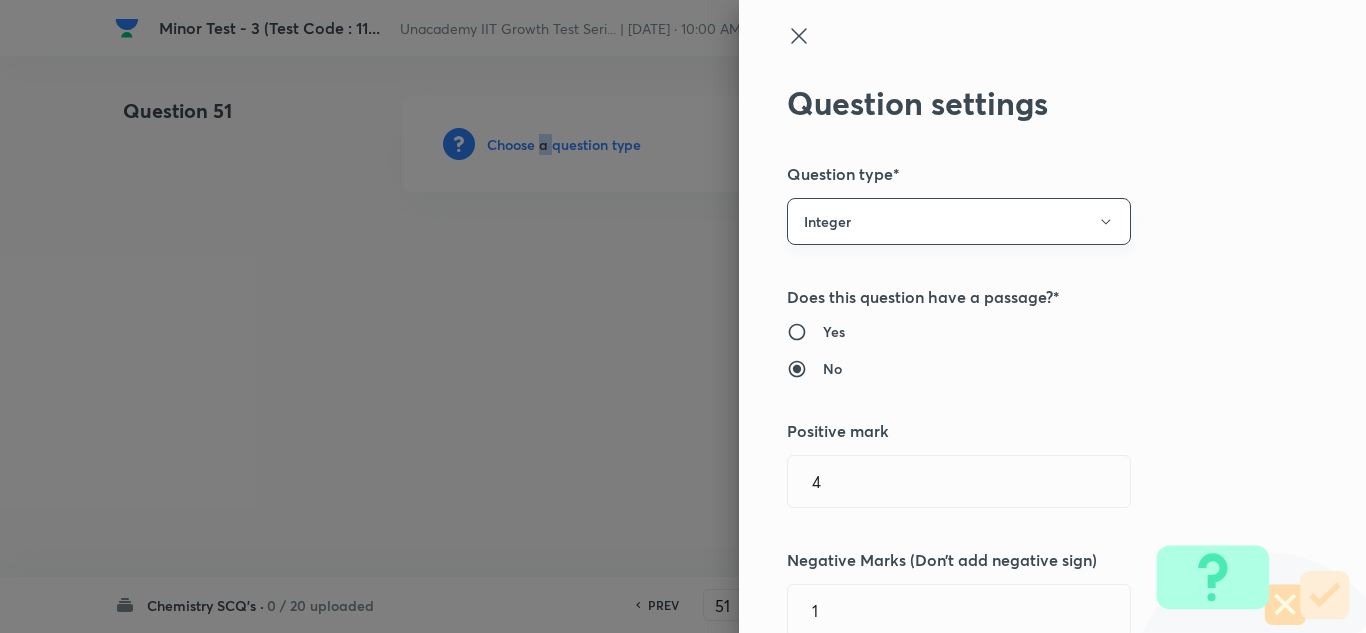 click on "Integer" at bounding box center [959, 221] 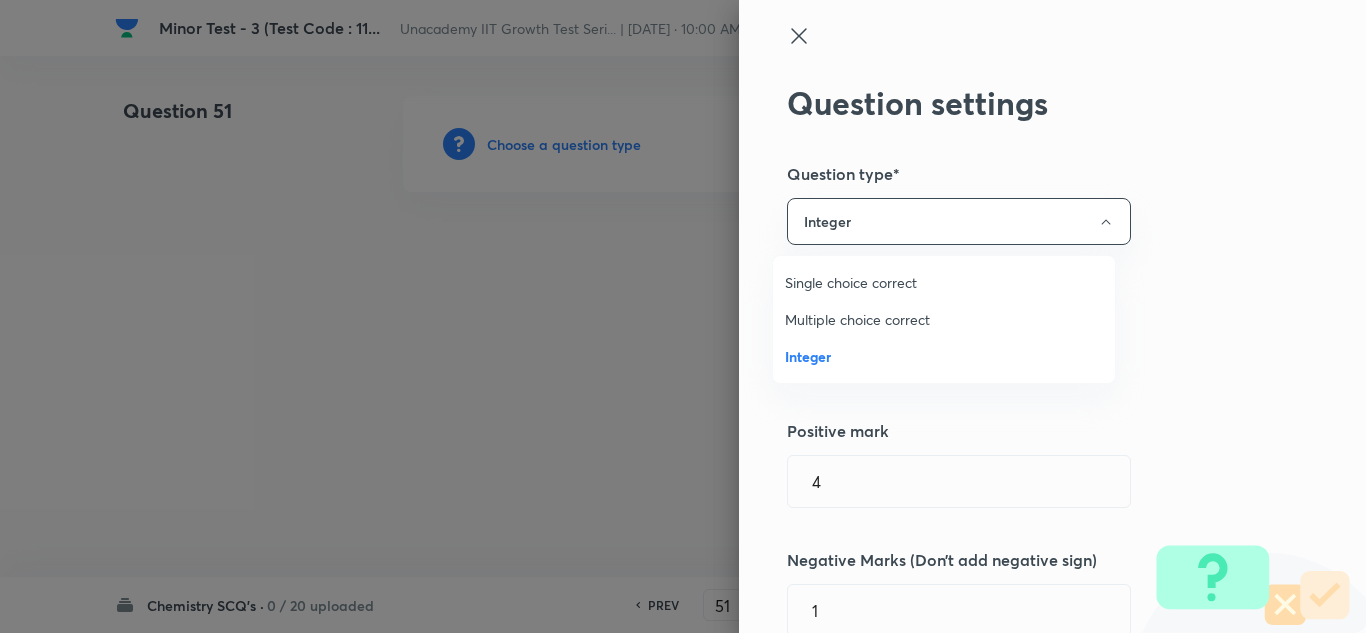 click on "Single choice correct" at bounding box center (944, 282) 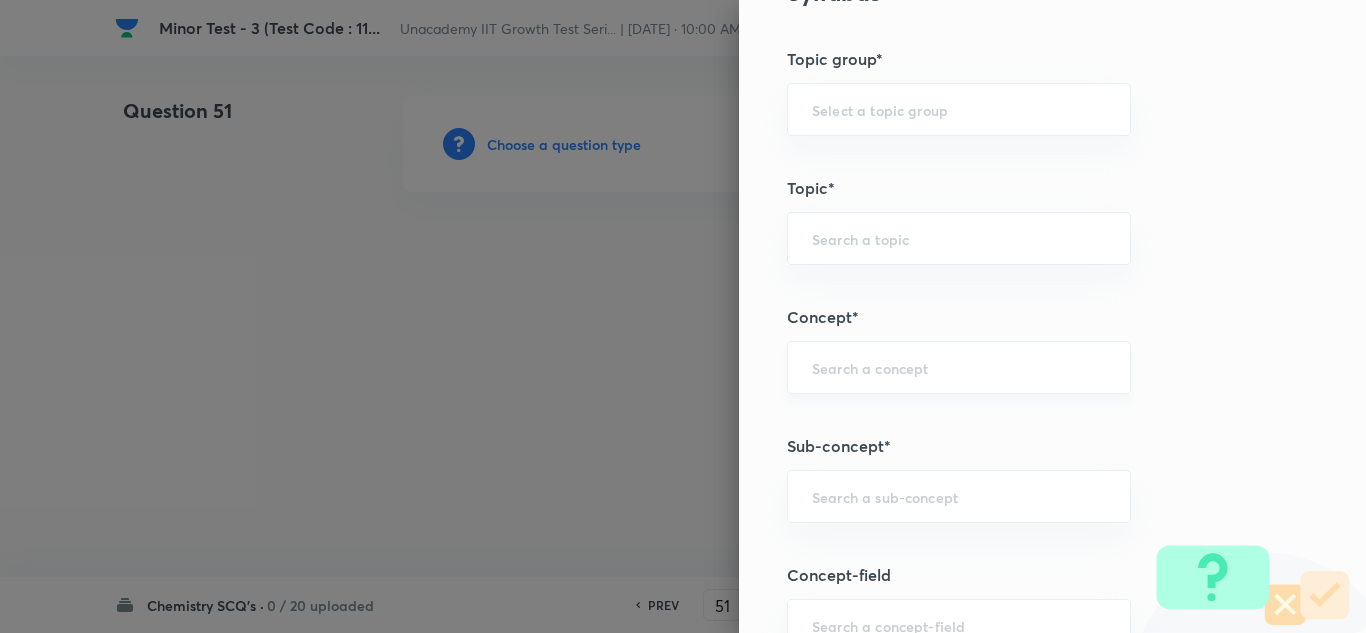 scroll, scrollTop: 1000, scrollLeft: 0, axis: vertical 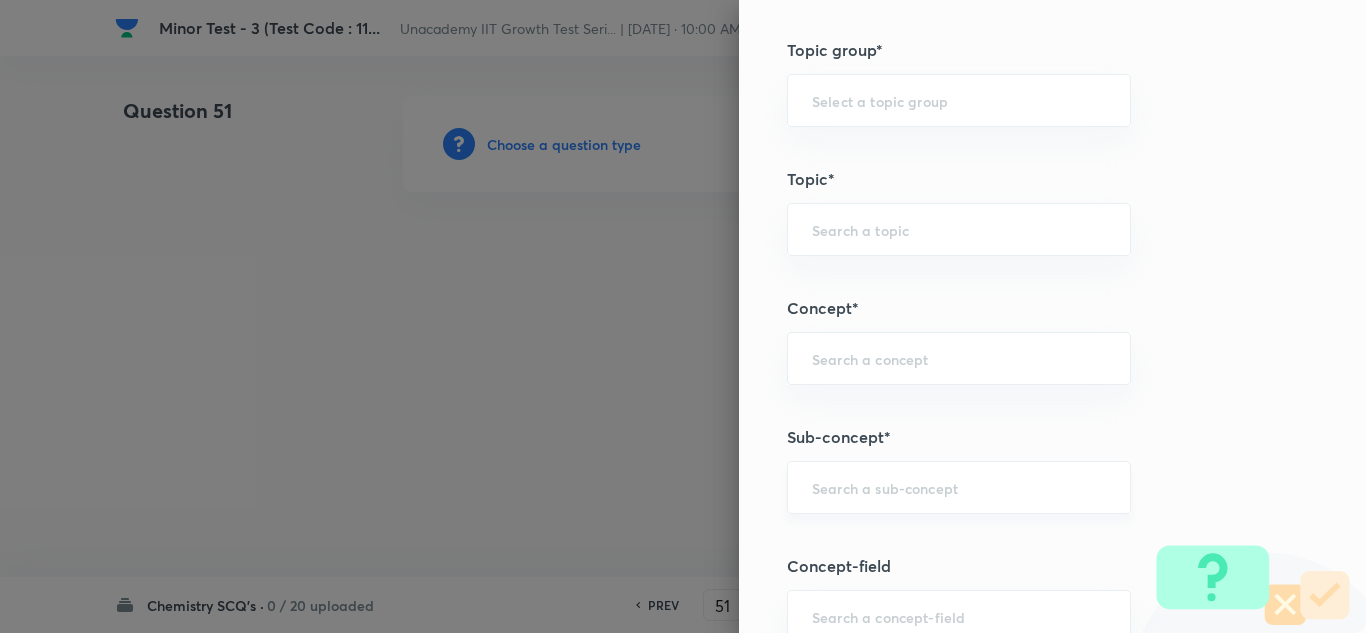 click on "​" at bounding box center (959, 487) 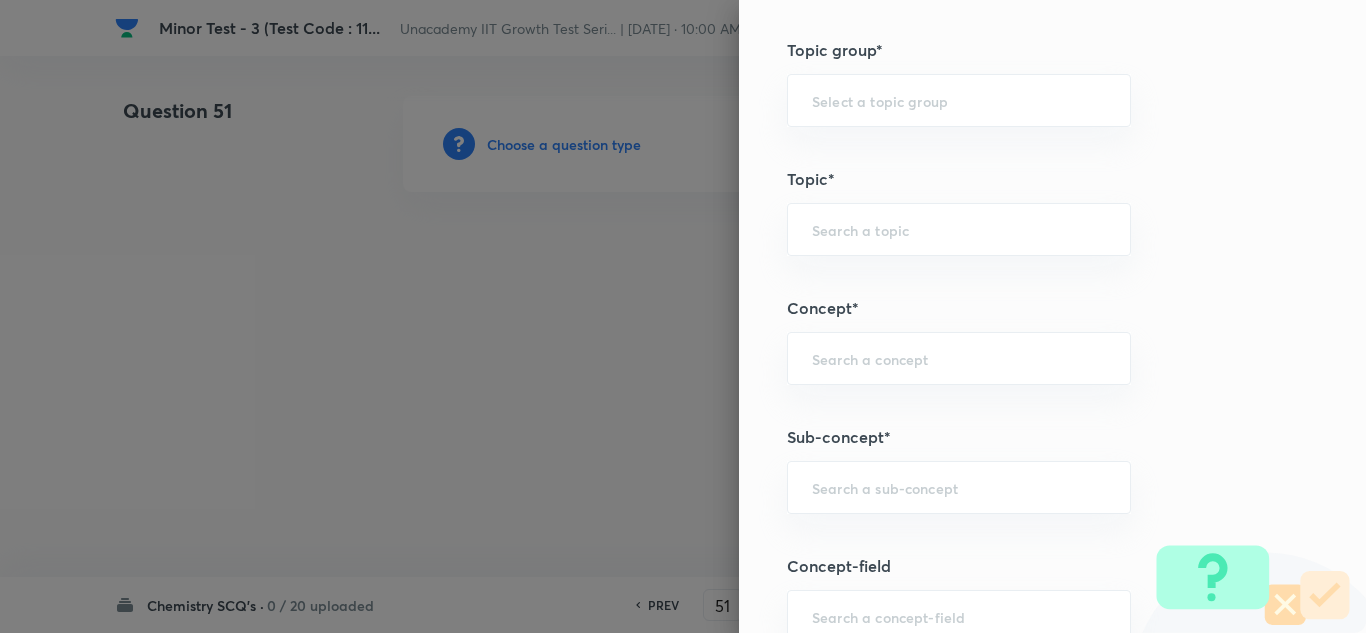 paste on "Discovery Of Electron" 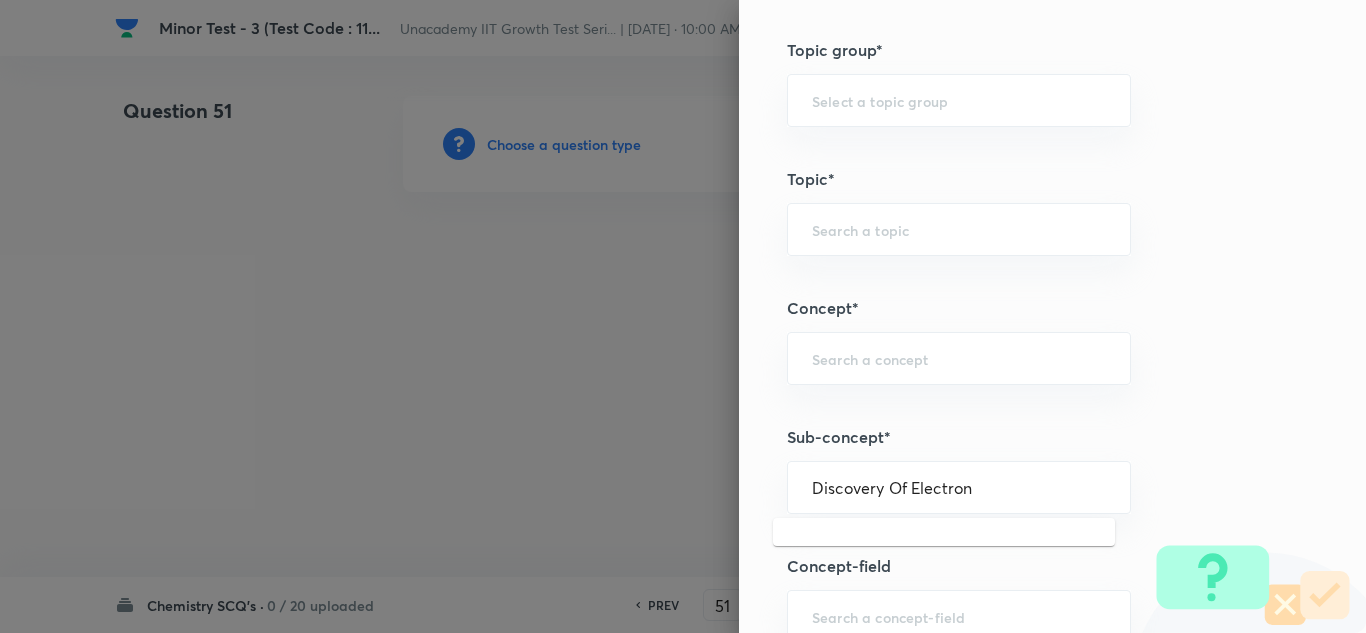 scroll, scrollTop: 1100, scrollLeft: 0, axis: vertical 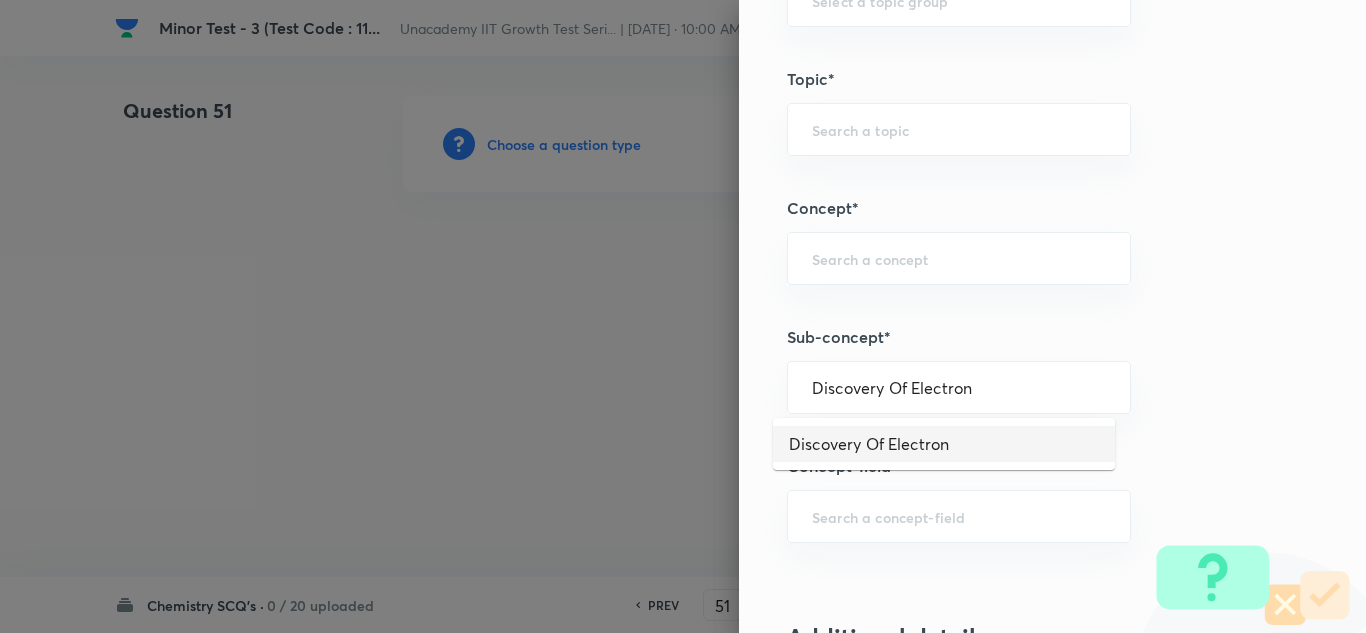 click on "Discovery Of Electron" at bounding box center [944, 444] 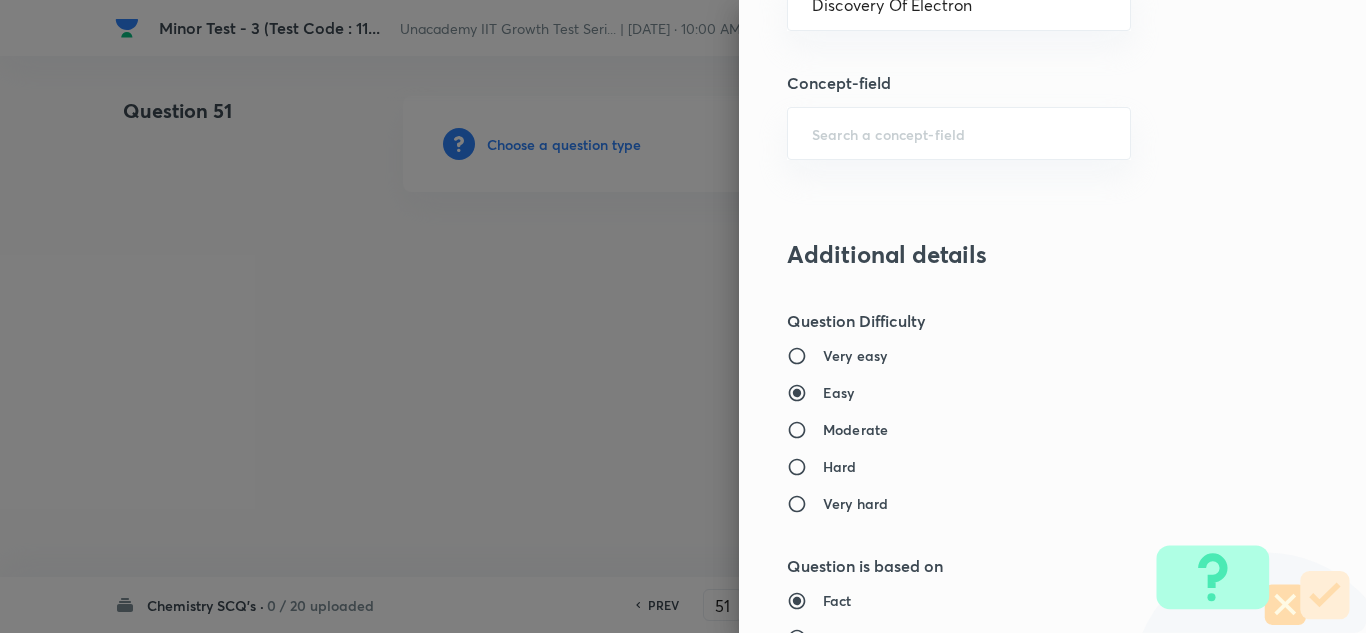 scroll, scrollTop: 1500, scrollLeft: 0, axis: vertical 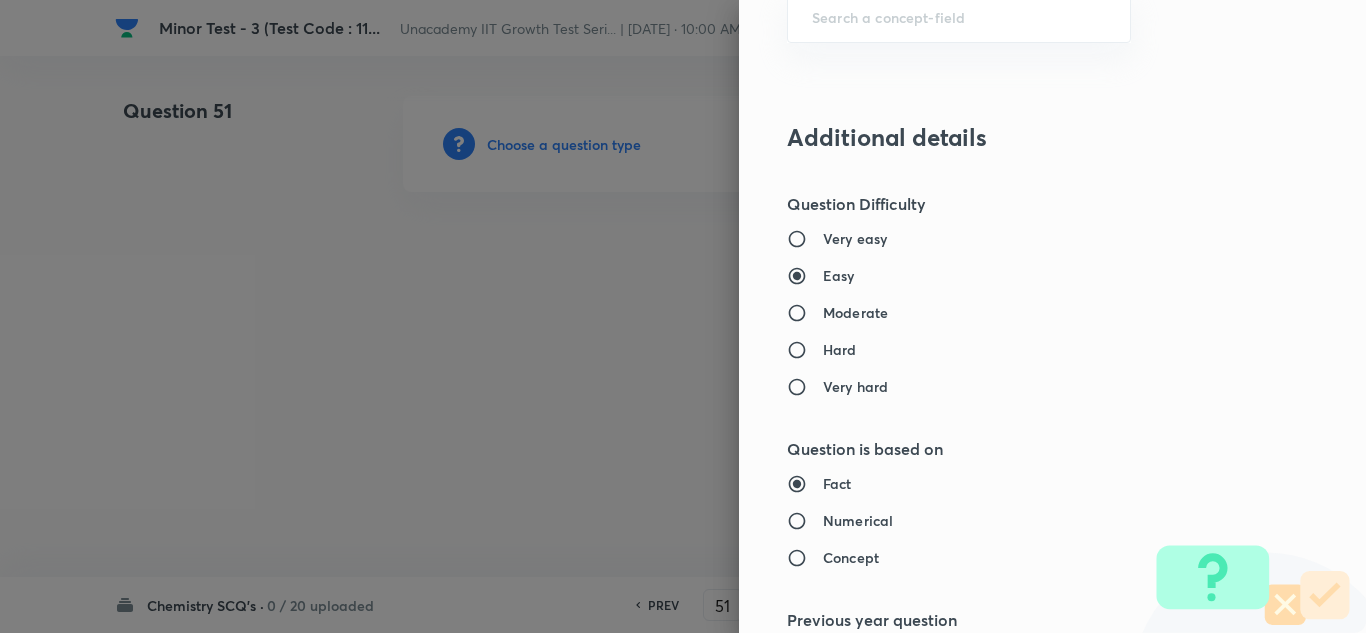 click on "Hard" at bounding box center [840, 349] 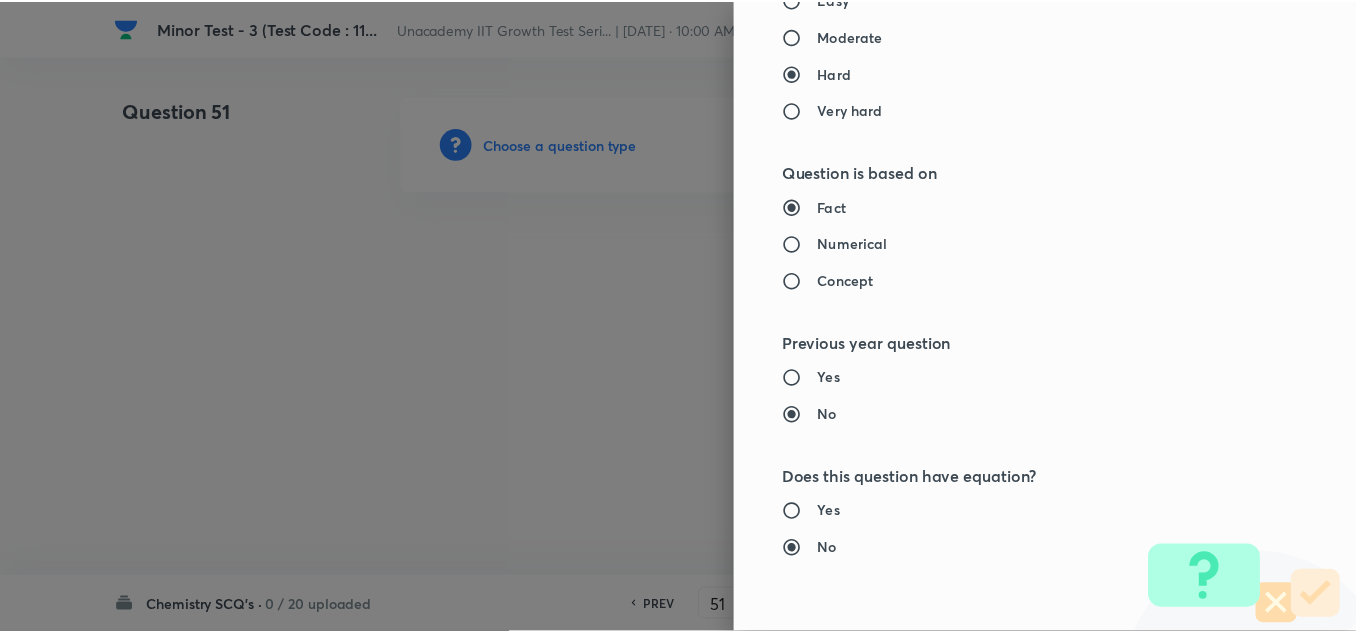 scroll, scrollTop: 2200, scrollLeft: 0, axis: vertical 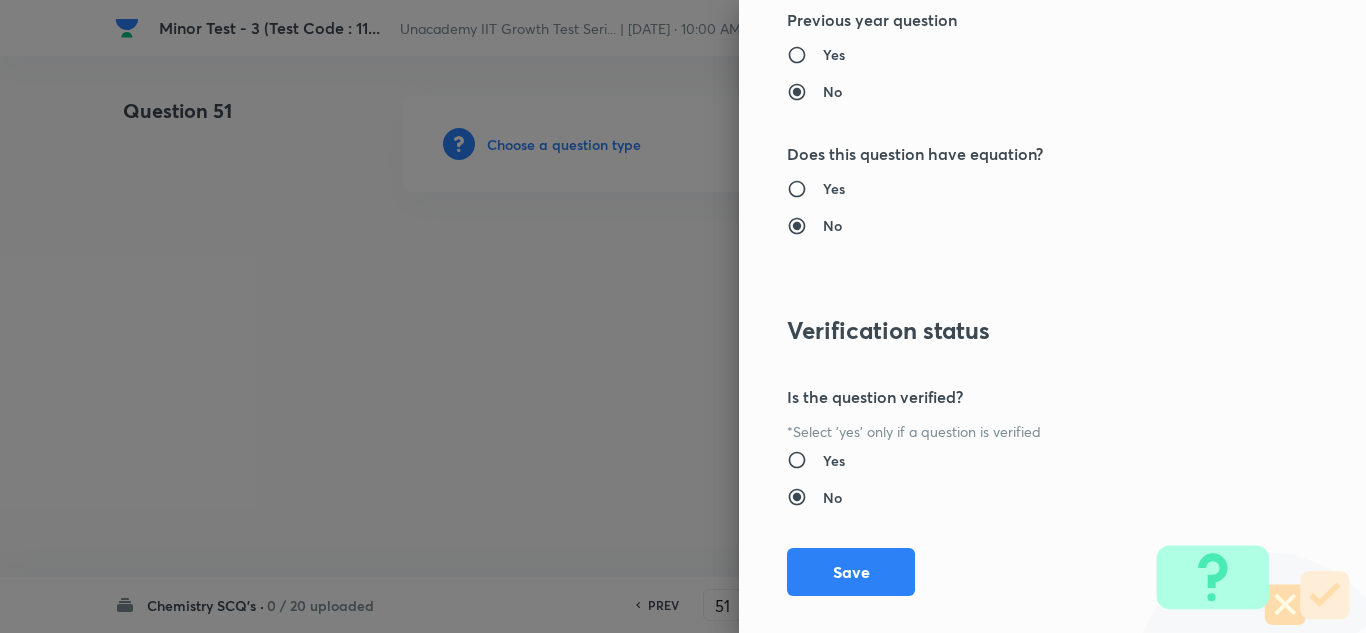click on "Question settings Question type* Single choice correct Number of options* 2 3 4 5 Does this question have a passage?* Yes No Positive mark 4 ​ Negative Marks (Don’t add negative sign) 1 ​ Grant bonus marks for this question?* Yes No Syllabus Topic group* Chemistry ​ Topic* Physical Chemistry ​ Concept* Atomic Structure ​ Sub-concept* Discovery Of Electron ​ Concept-field ​ Additional details Question Difficulty Very easy Easy Moderate Hard Very hard Question is based on Fact Numerical Concept Previous year question Yes No Does this question have equation? Yes No Verification status Is the question verified? *Select 'yes' only if a question is verified Yes No Save" at bounding box center [1052, 316] 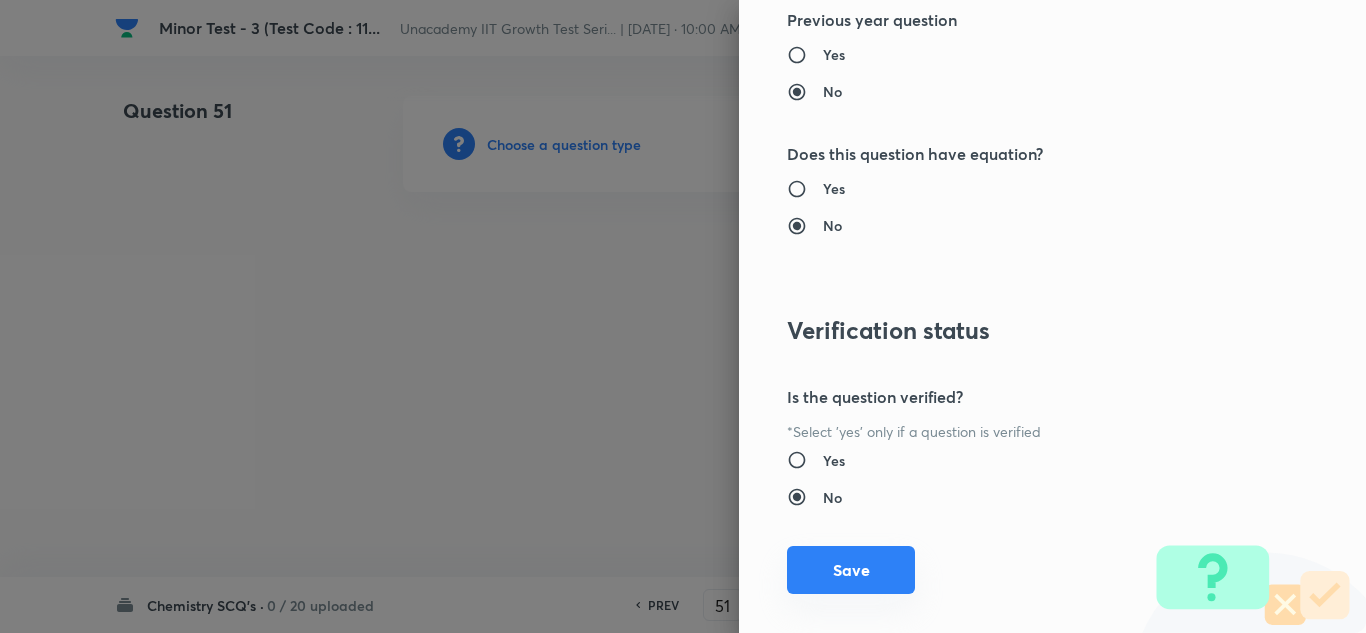 click on "Save" at bounding box center (851, 570) 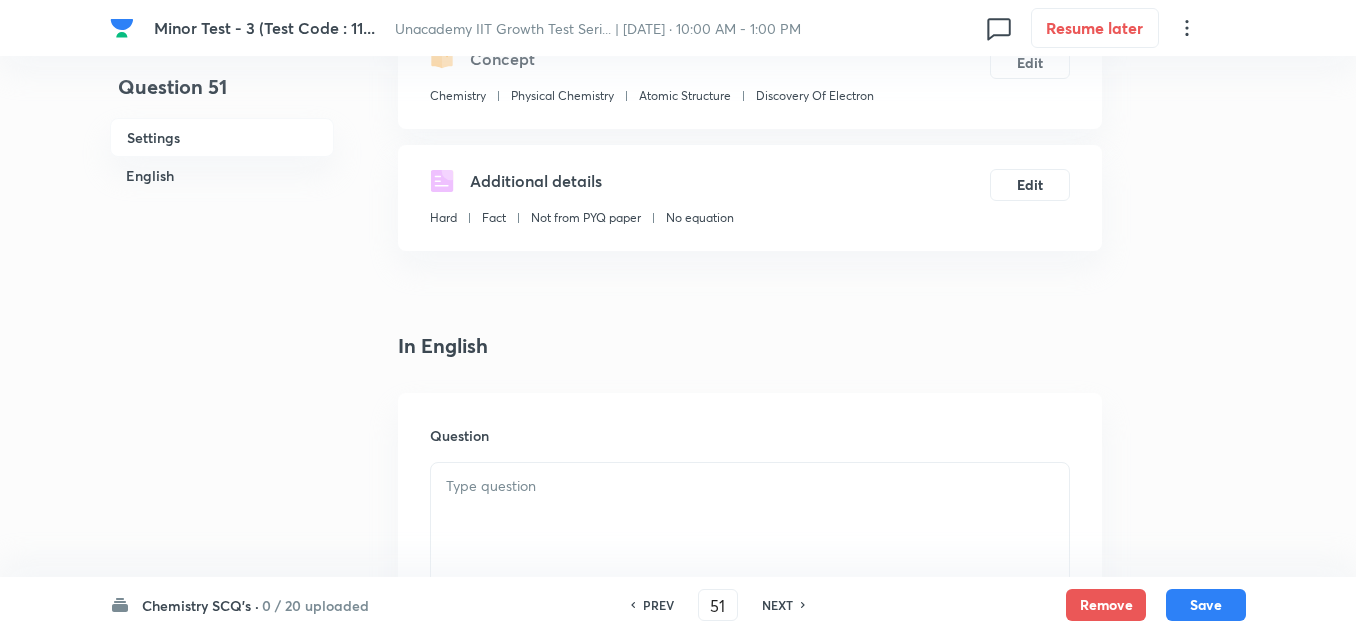 scroll, scrollTop: 300, scrollLeft: 0, axis: vertical 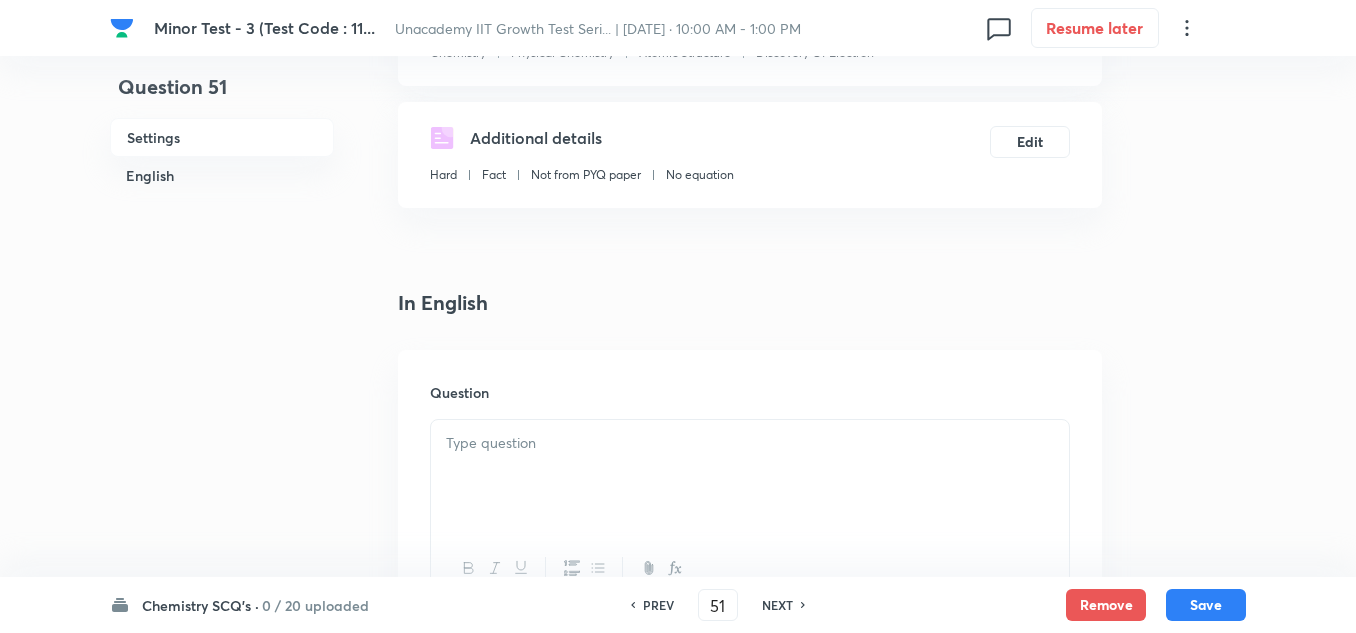 click at bounding box center (750, 443) 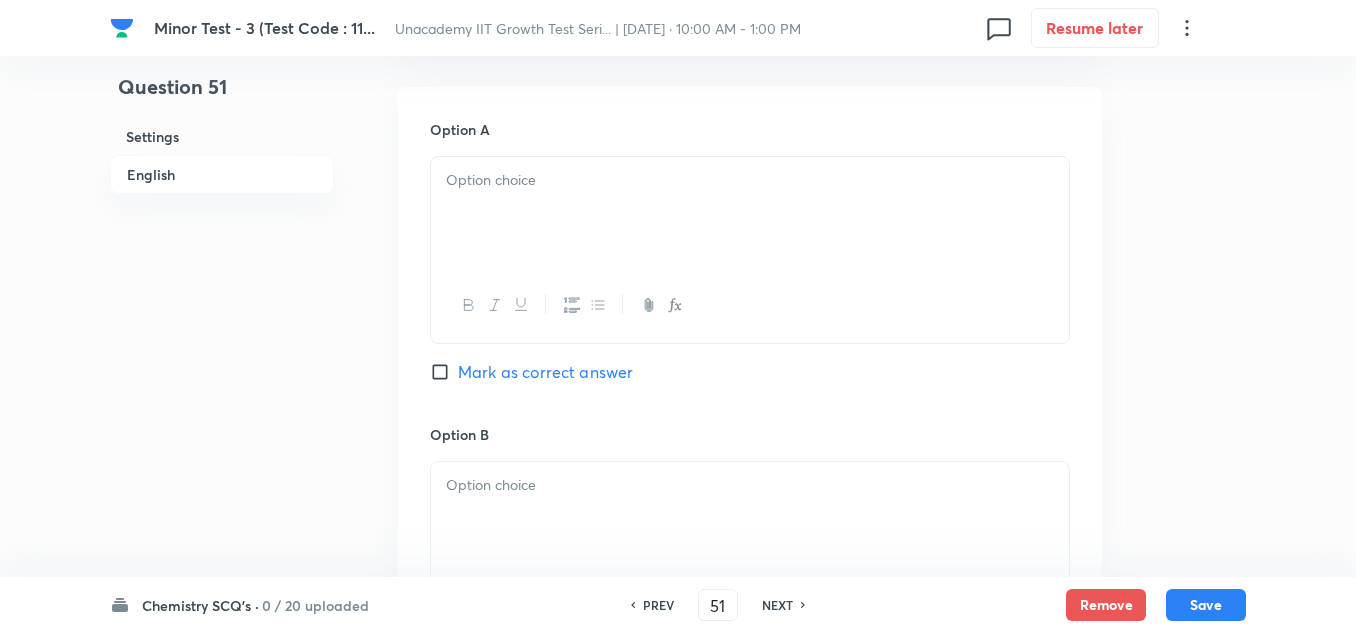 scroll, scrollTop: 900, scrollLeft: 0, axis: vertical 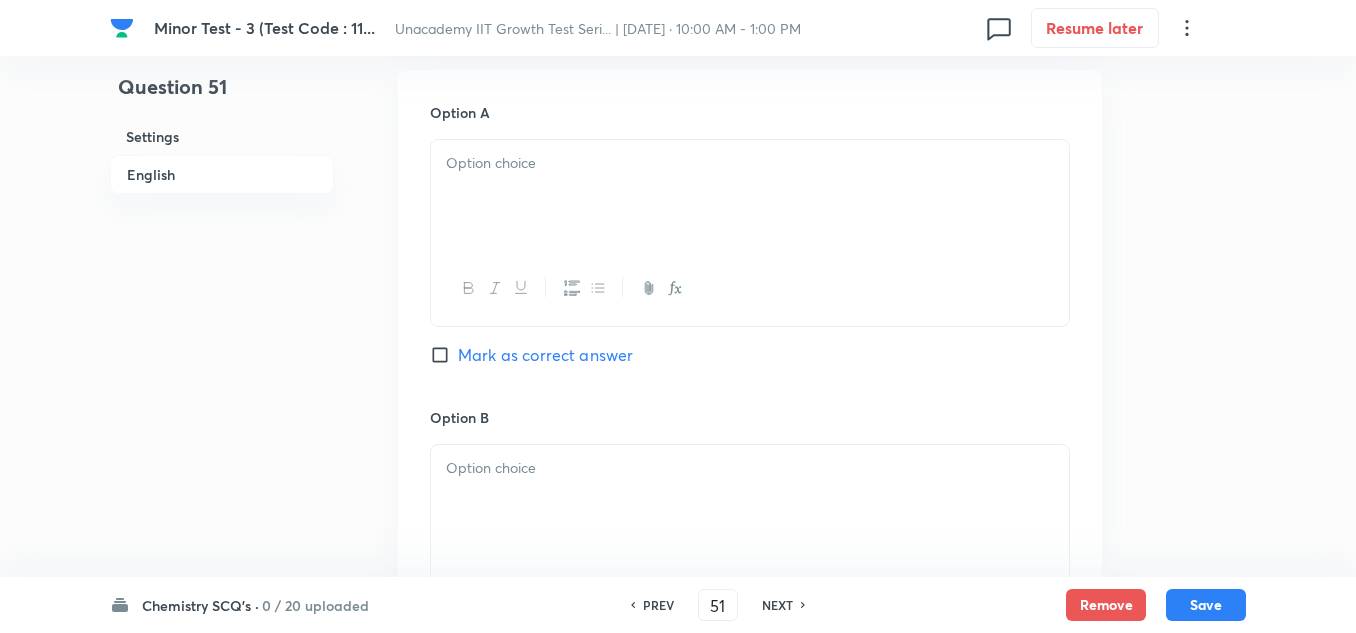 click at bounding box center (750, 196) 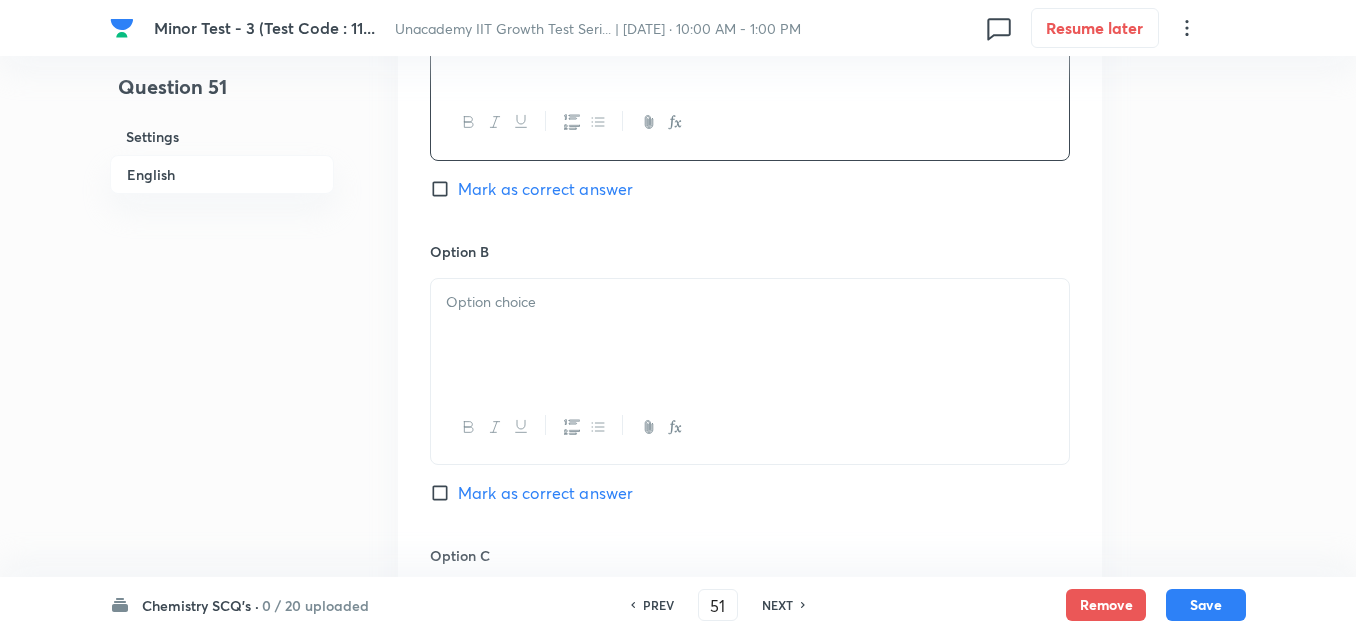 scroll, scrollTop: 1100, scrollLeft: 0, axis: vertical 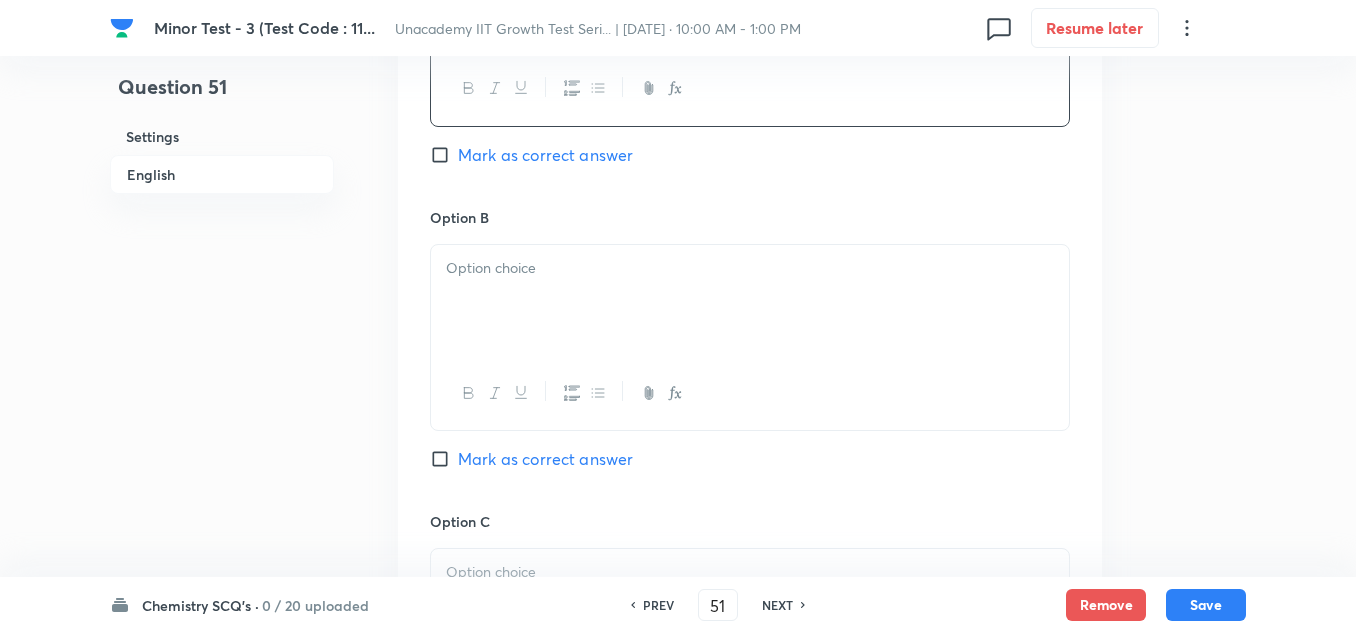 drag, startPoint x: 545, startPoint y: 300, endPoint x: 573, endPoint y: 291, distance: 29.410883 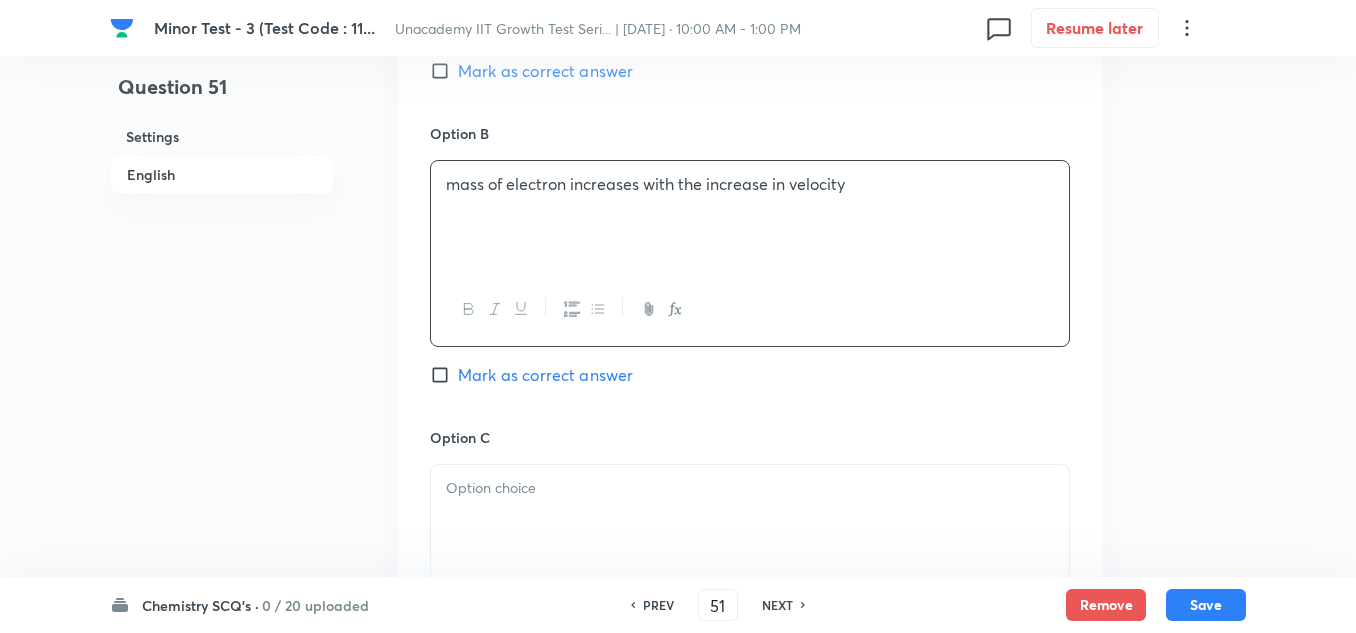 scroll, scrollTop: 1300, scrollLeft: 0, axis: vertical 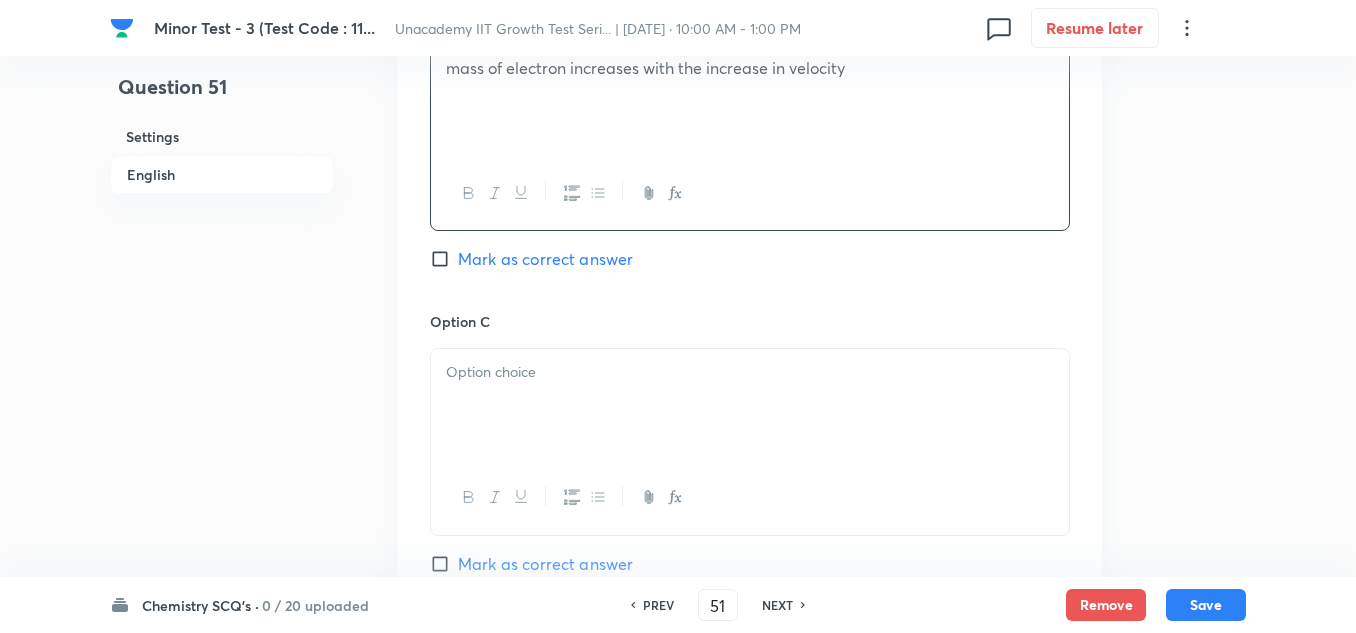 click at bounding box center (750, 405) 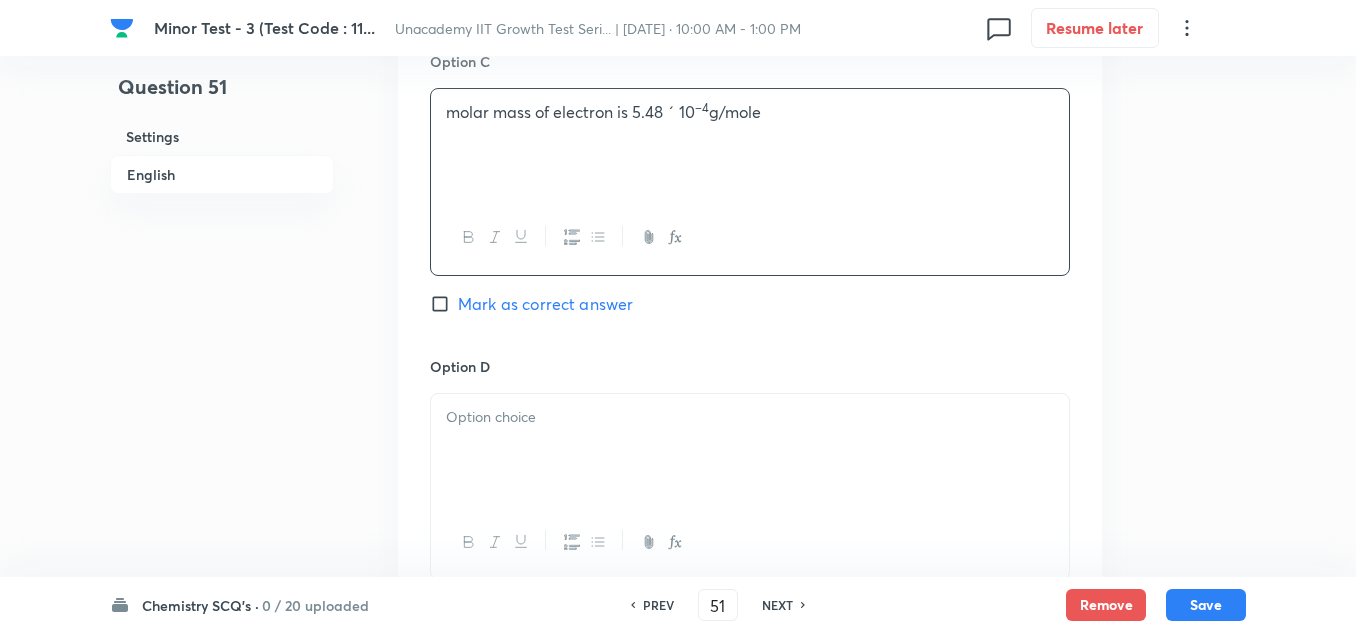 scroll, scrollTop: 1600, scrollLeft: 0, axis: vertical 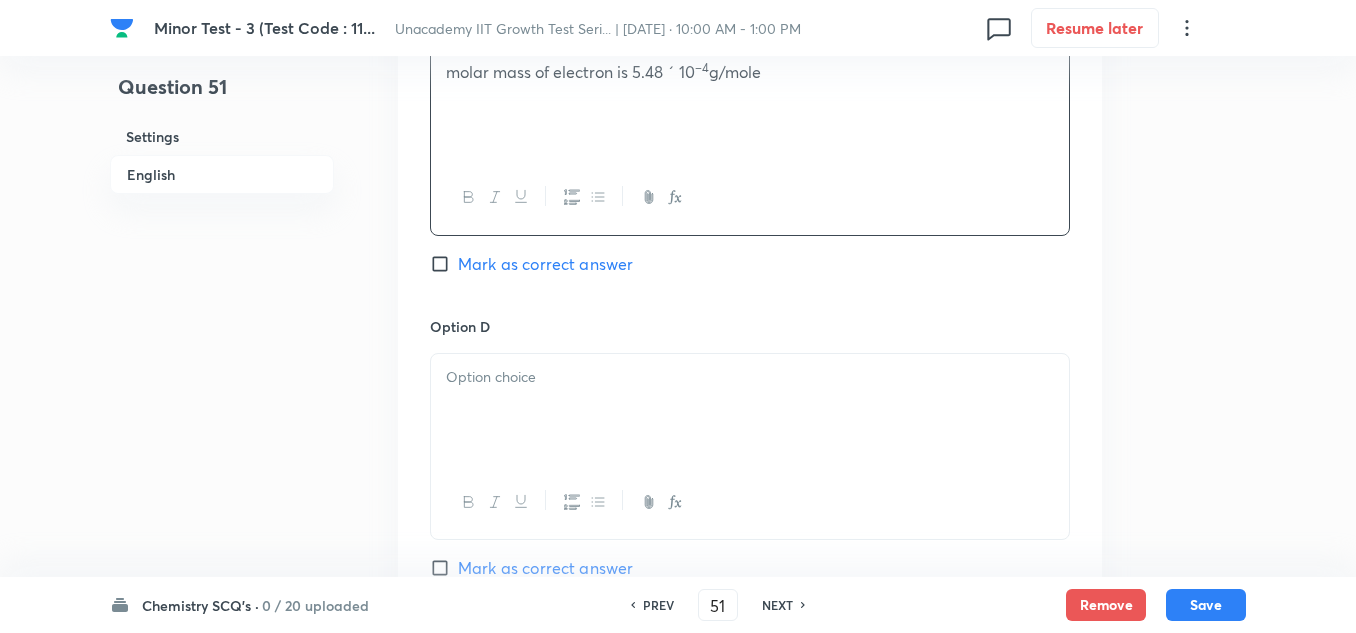 click at bounding box center [750, 410] 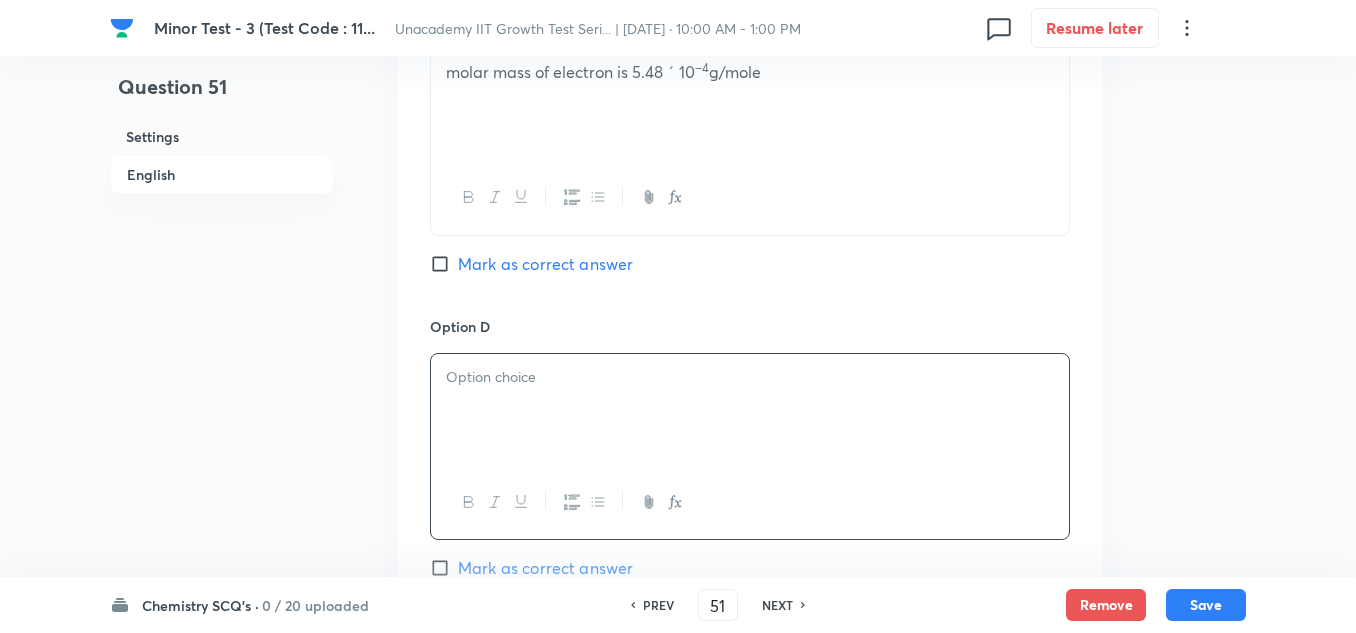 paste 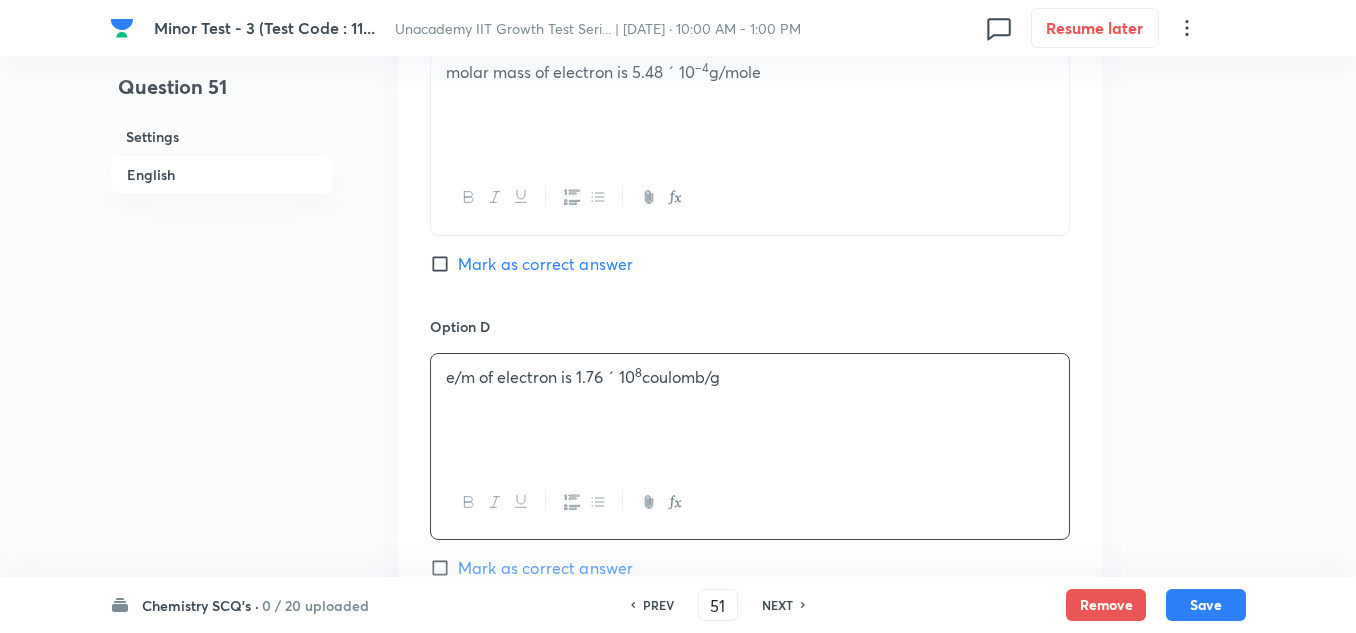 drag, startPoint x: 615, startPoint y: 382, endPoint x: 708, endPoint y: 334, distance: 104.65658 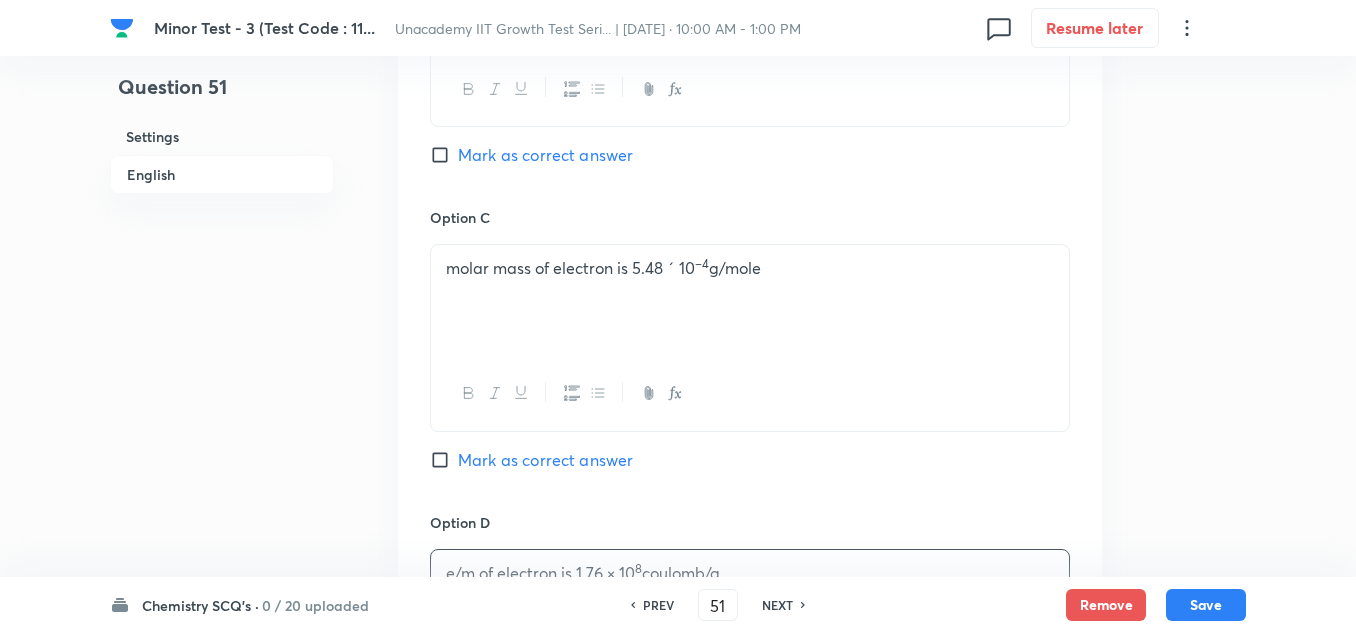 scroll, scrollTop: 1400, scrollLeft: 0, axis: vertical 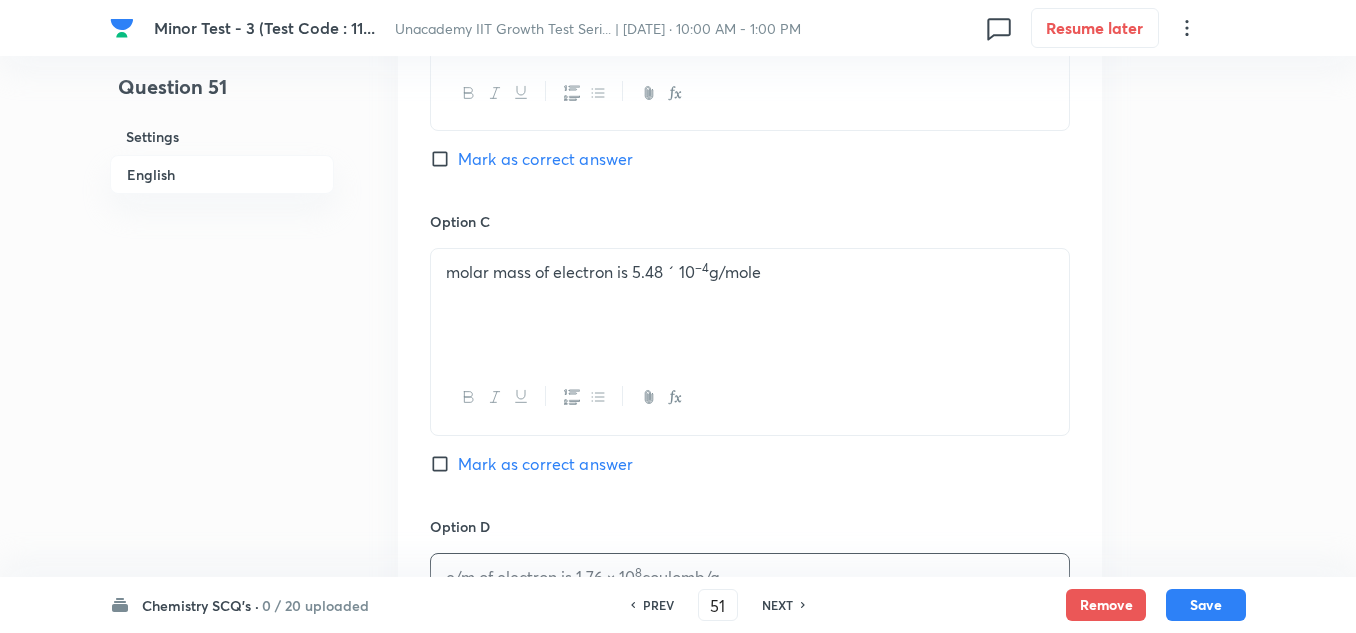 drag, startPoint x: 670, startPoint y: 275, endPoint x: 798, endPoint y: 199, distance: 148.86235 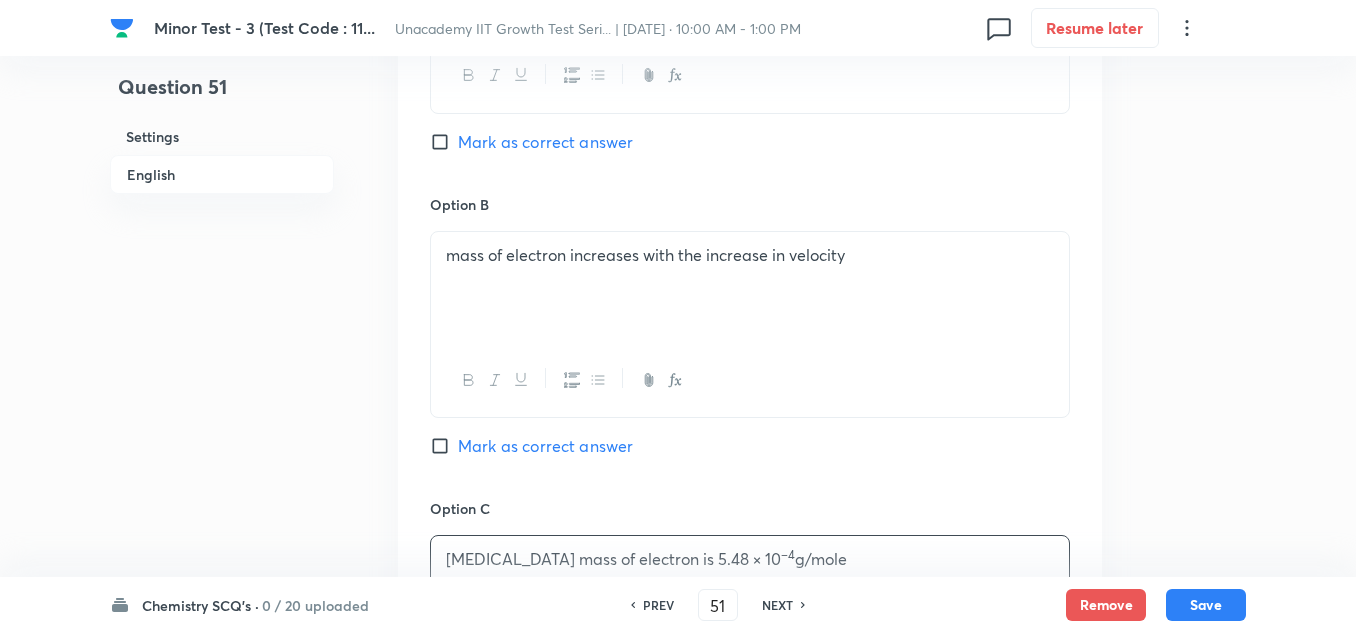 scroll, scrollTop: 900, scrollLeft: 0, axis: vertical 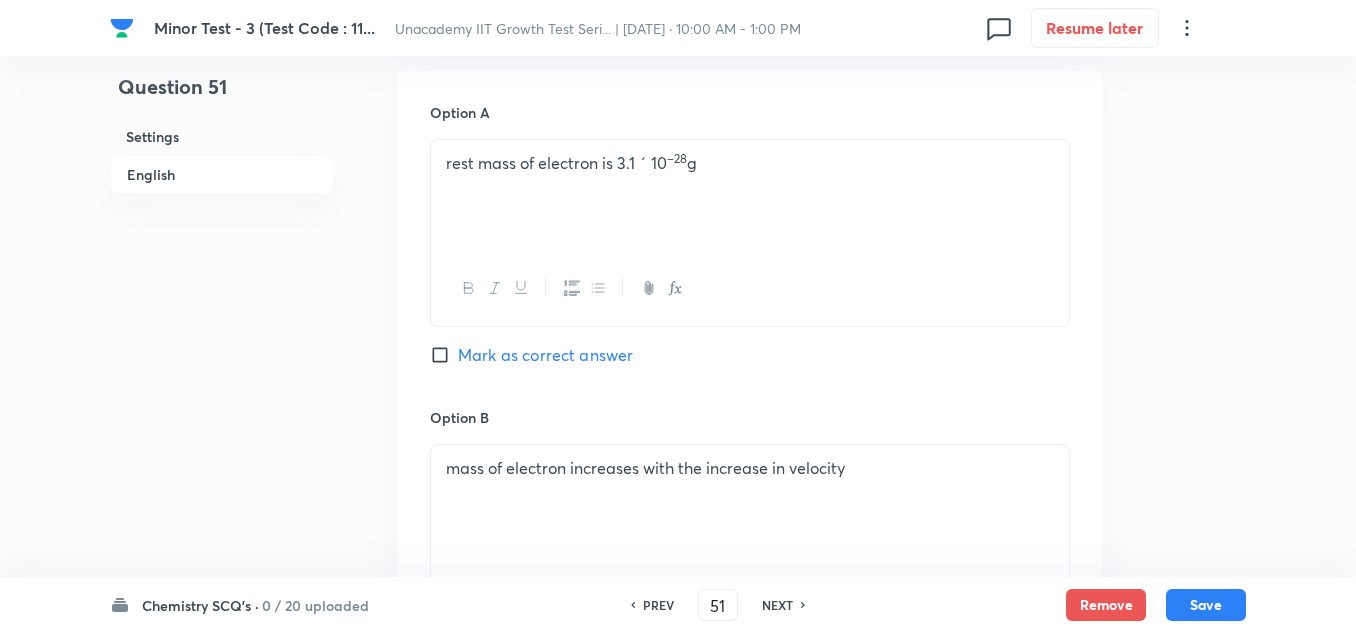 drag, startPoint x: 641, startPoint y: 163, endPoint x: 818, endPoint y: 85, distance: 193.42441 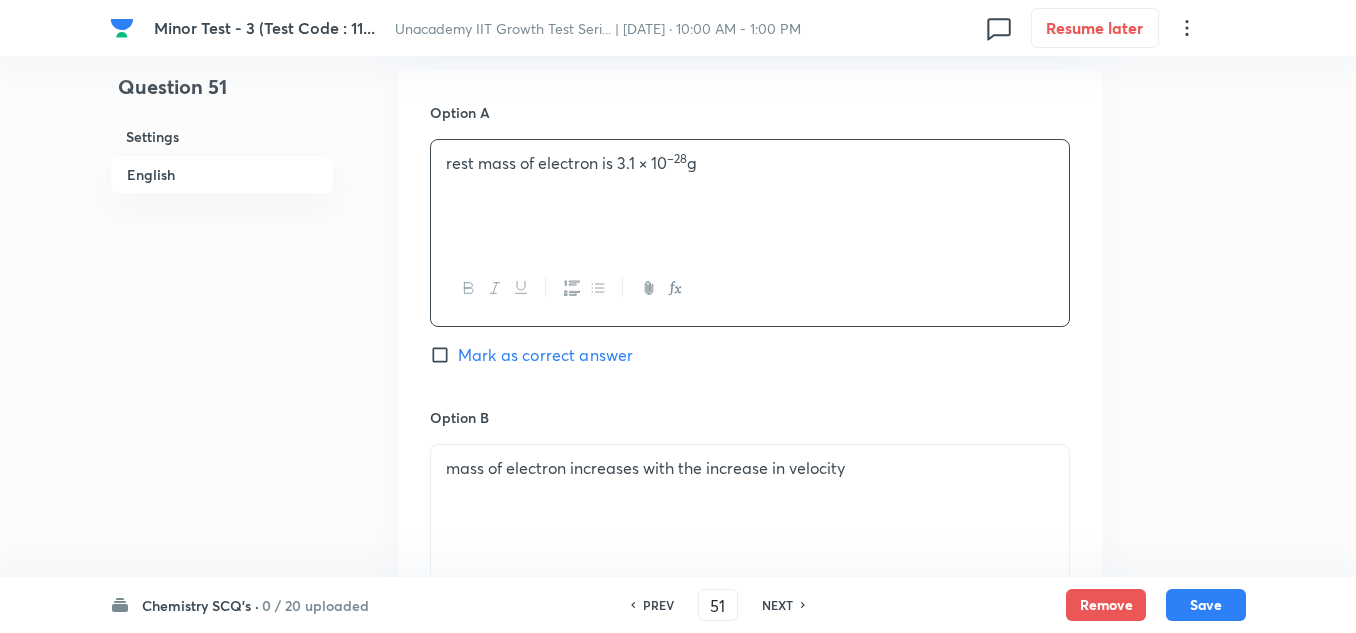 click on "Mark as correct answer" at bounding box center [545, 355] 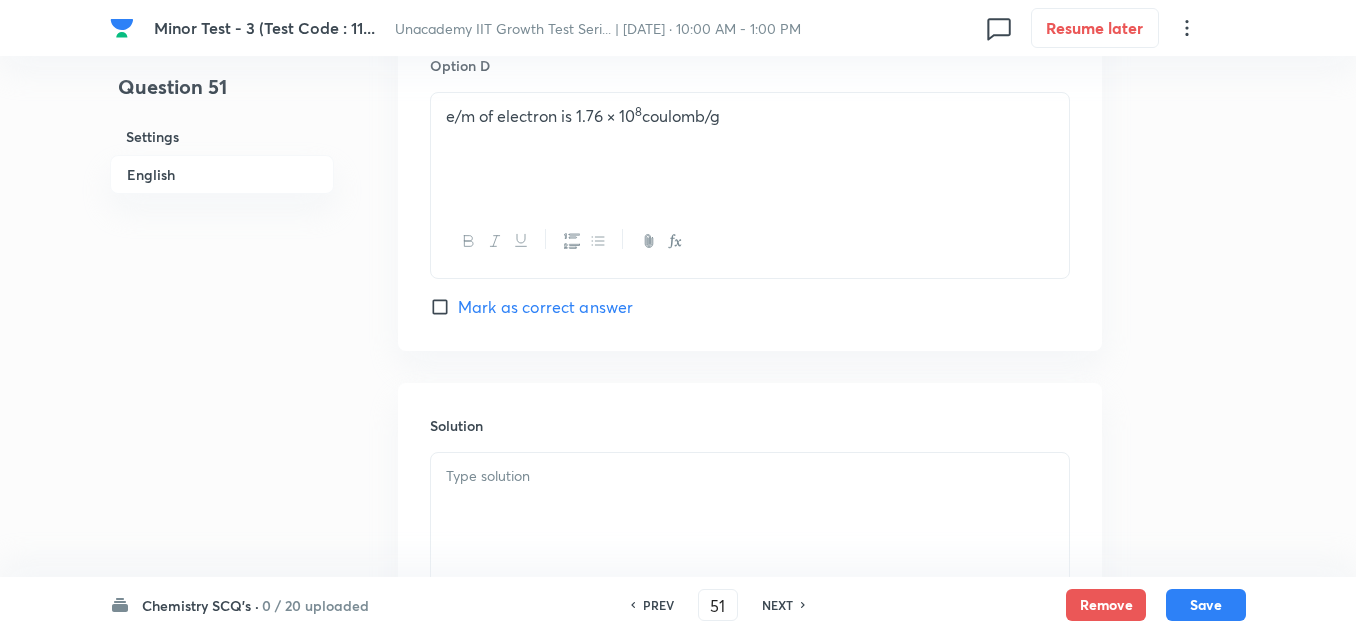 scroll, scrollTop: 1900, scrollLeft: 0, axis: vertical 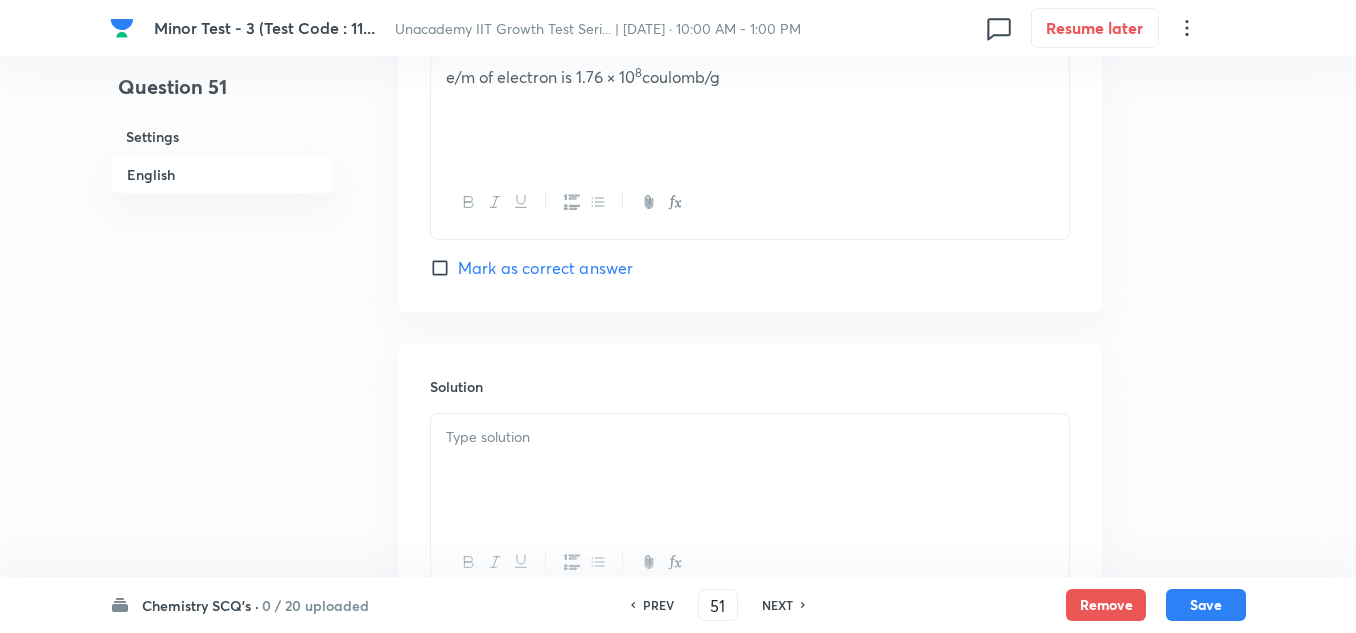 click at bounding box center (750, 437) 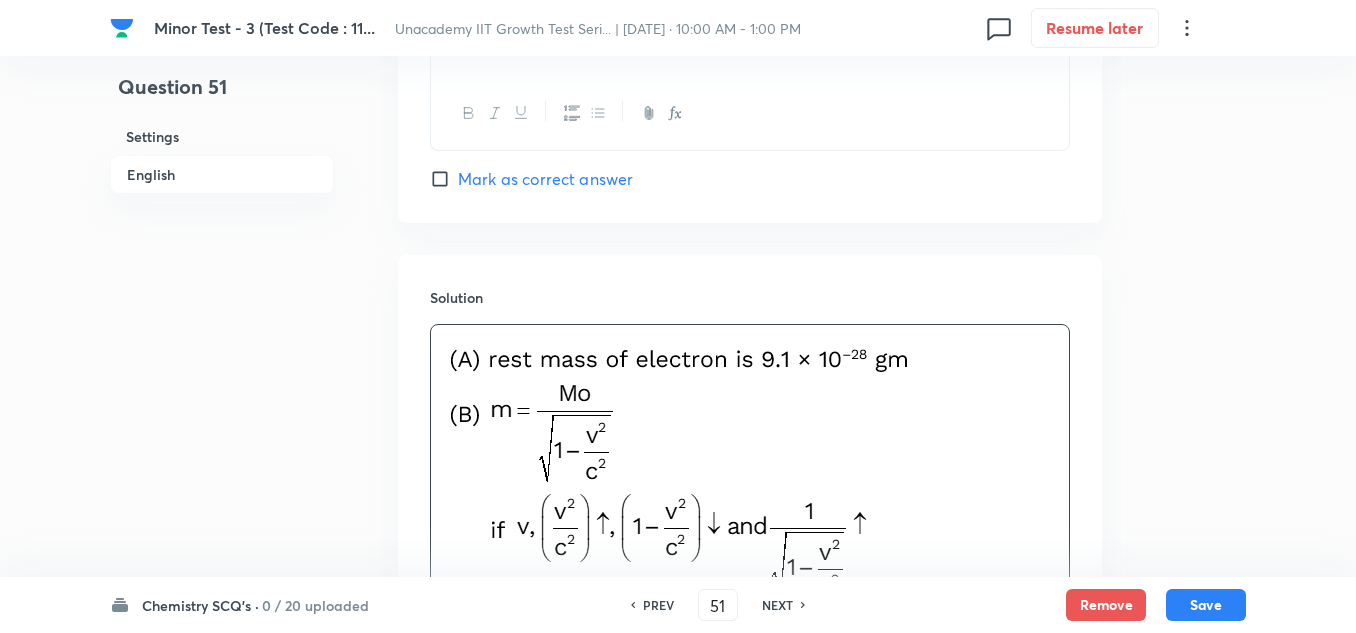 scroll, scrollTop: 2200, scrollLeft: 0, axis: vertical 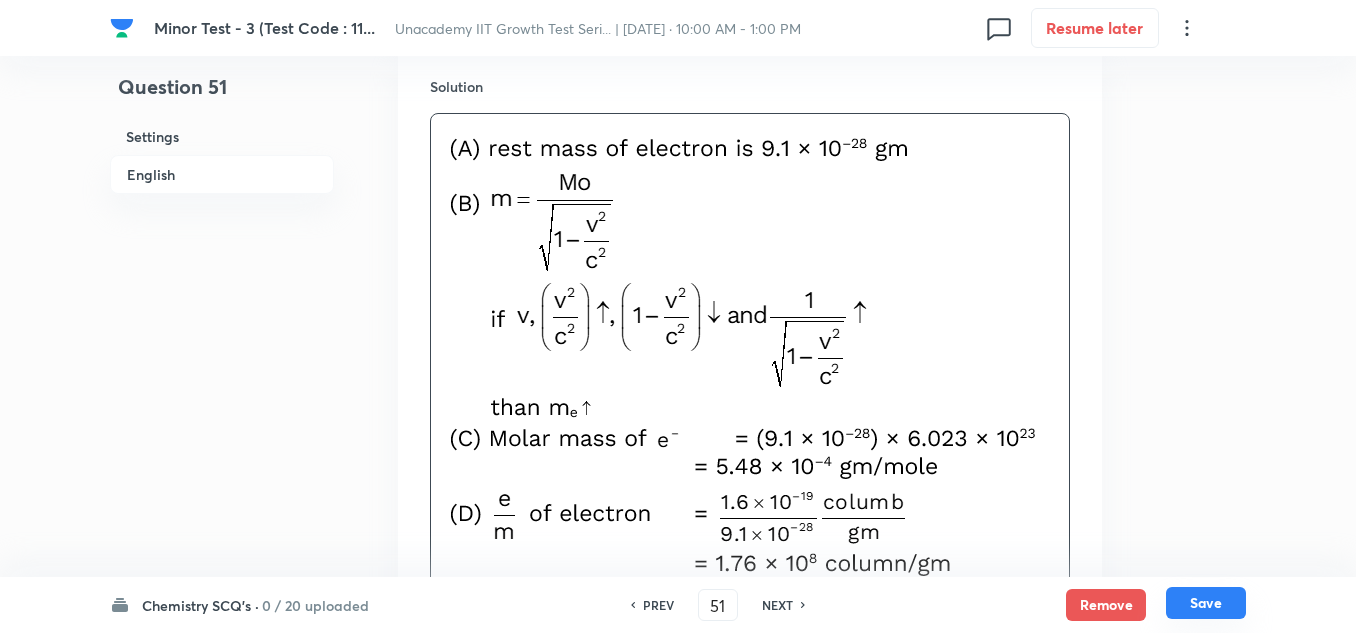 click on "Save" at bounding box center [1206, 603] 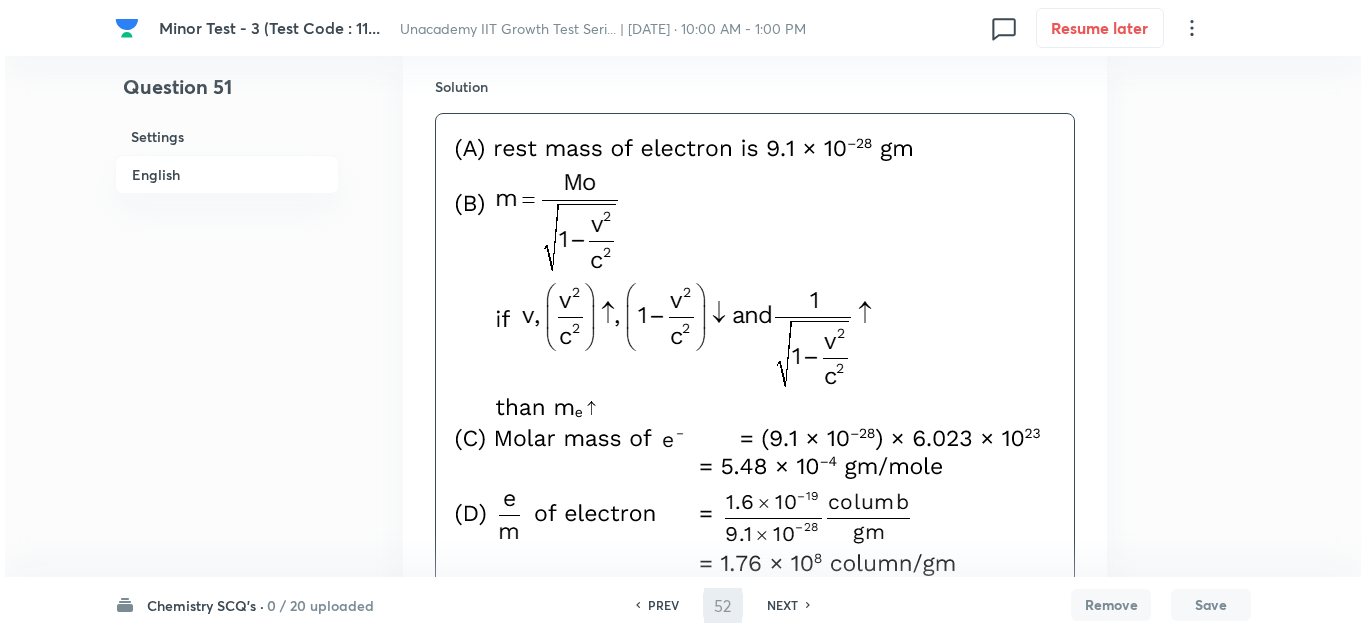 scroll, scrollTop: 0, scrollLeft: 0, axis: both 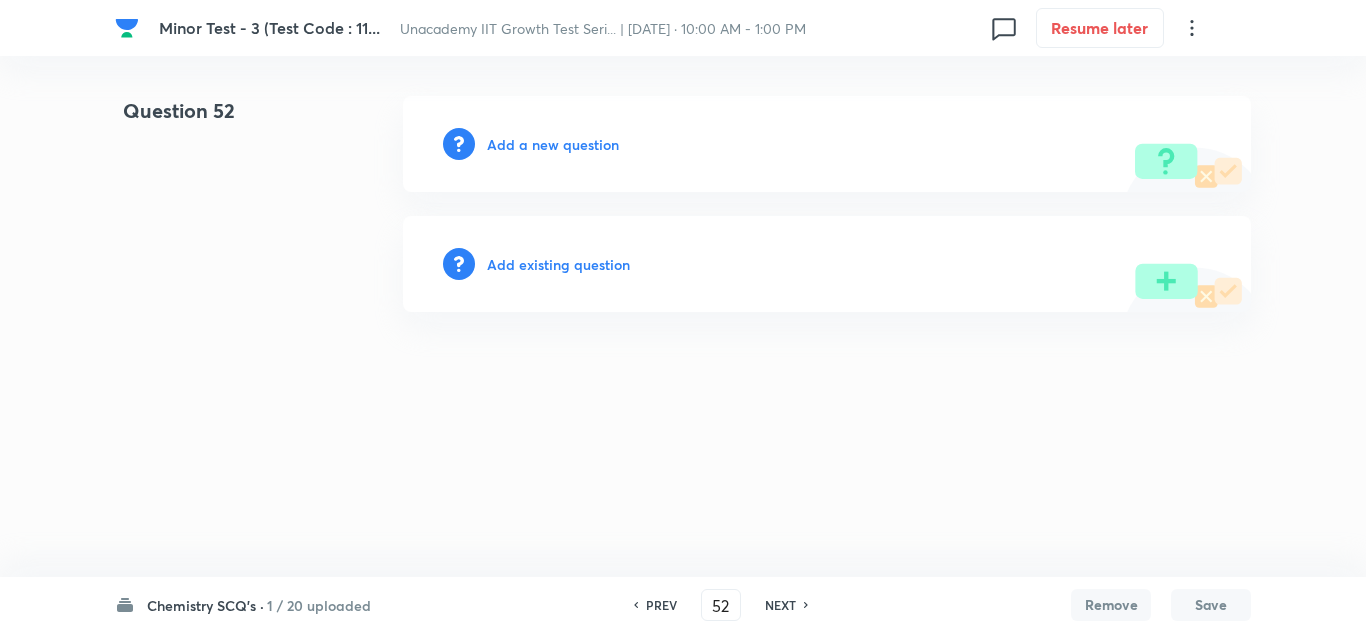 click on "Add a new question" at bounding box center [553, 144] 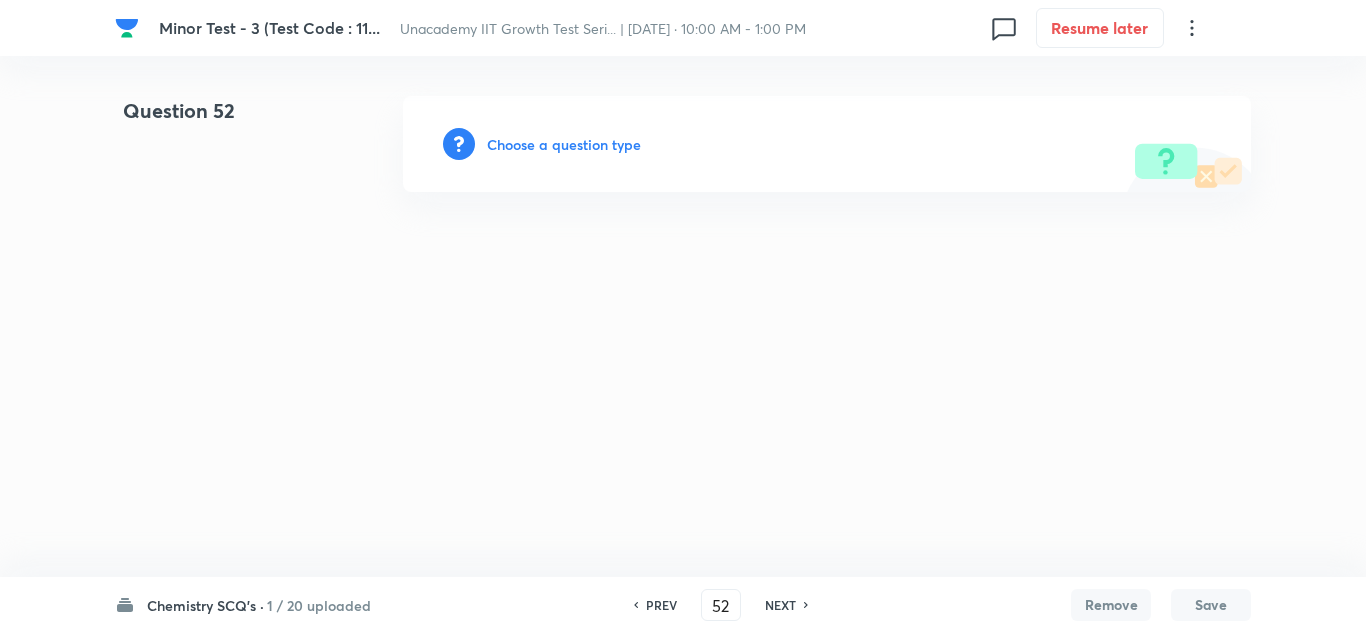 click on "Choose a question type" at bounding box center [564, 144] 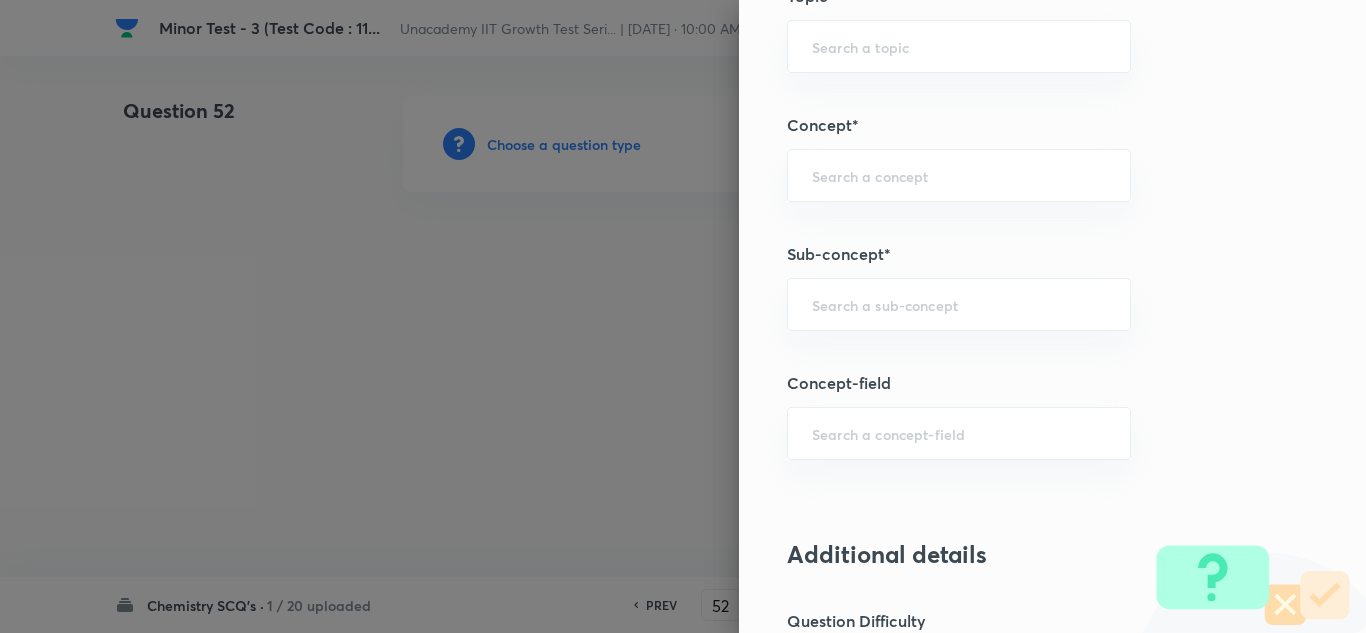 scroll, scrollTop: 1200, scrollLeft: 0, axis: vertical 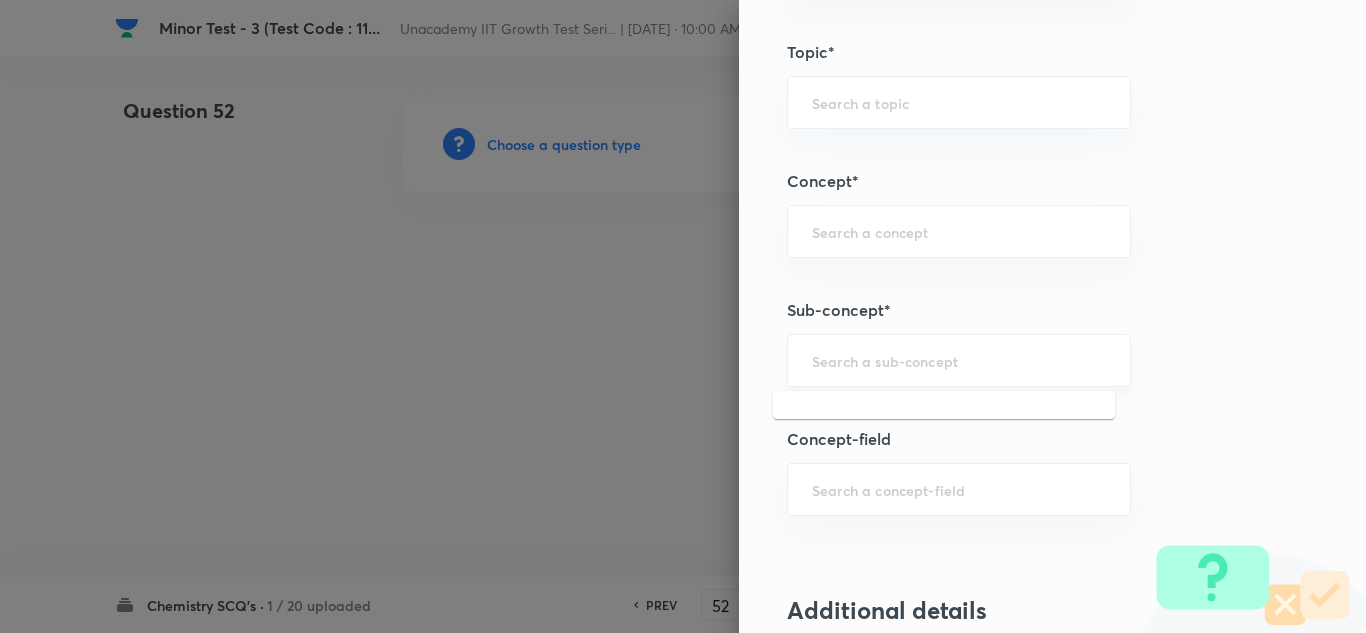click at bounding box center [959, 360] 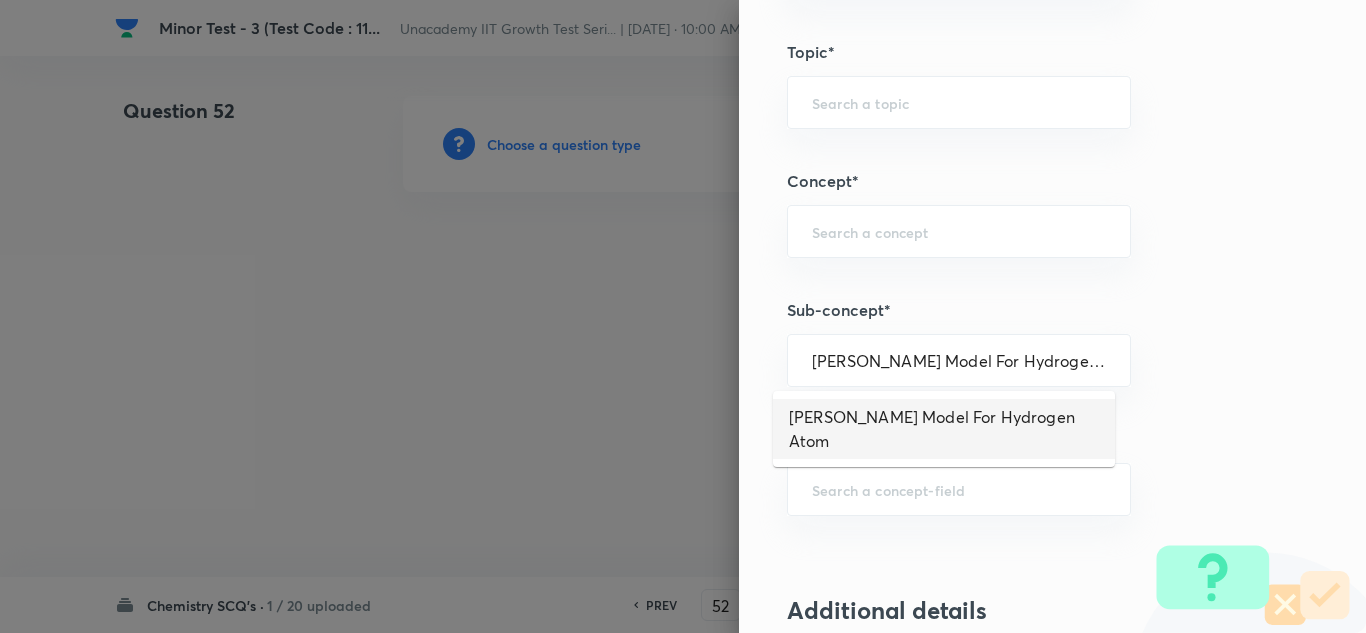 click on "[PERSON_NAME] Model For Hydrogen Atom" at bounding box center [944, 429] 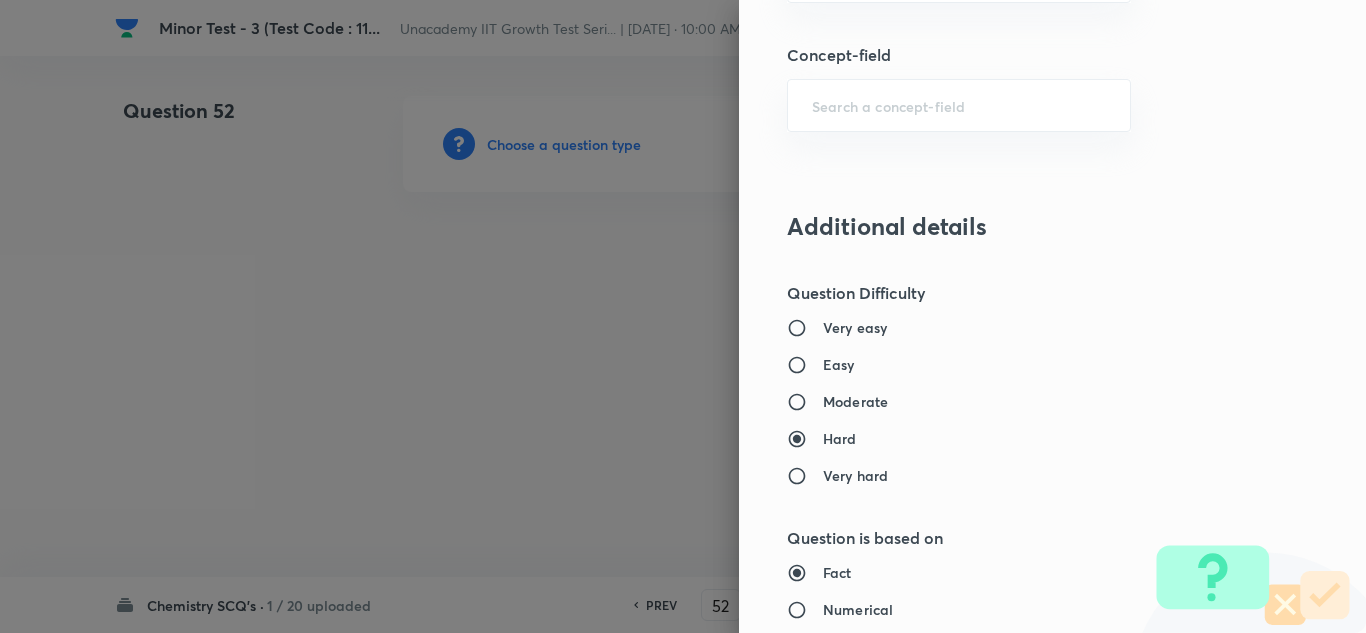 scroll, scrollTop: 1527, scrollLeft: 0, axis: vertical 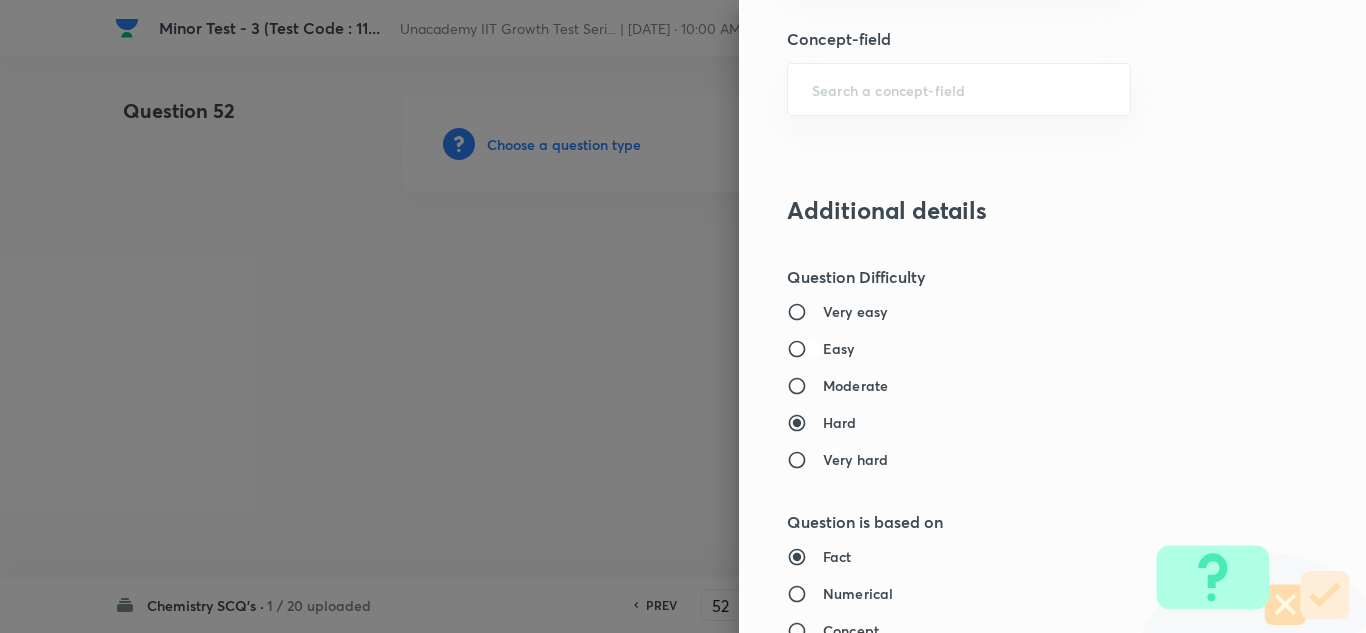 click on "Easy" at bounding box center (805, 349) 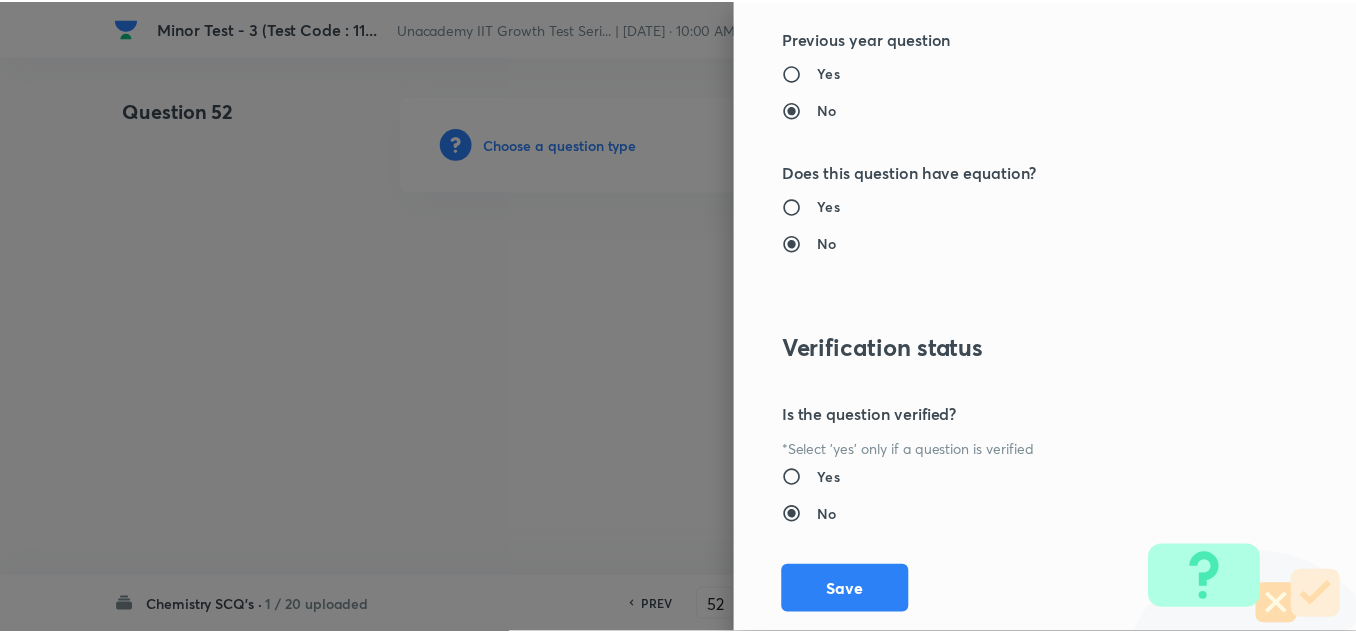 scroll, scrollTop: 2227, scrollLeft: 0, axis: vertical 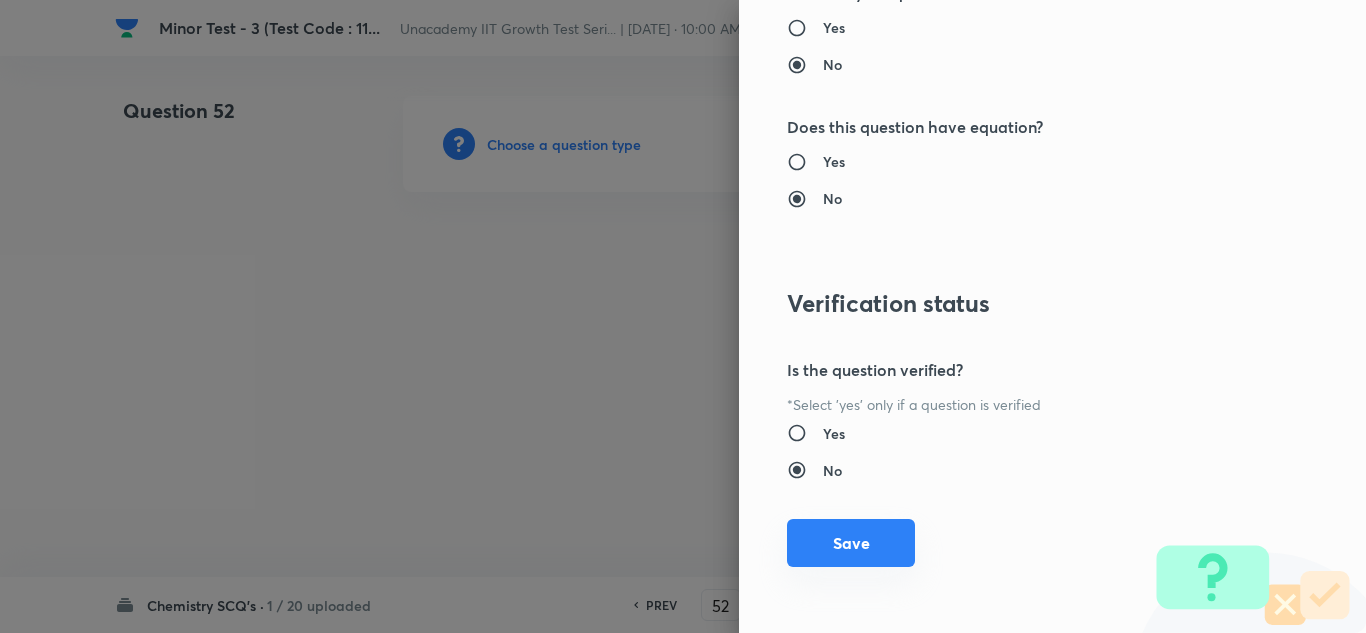 click on "Save" at bounding box center (851, 543) 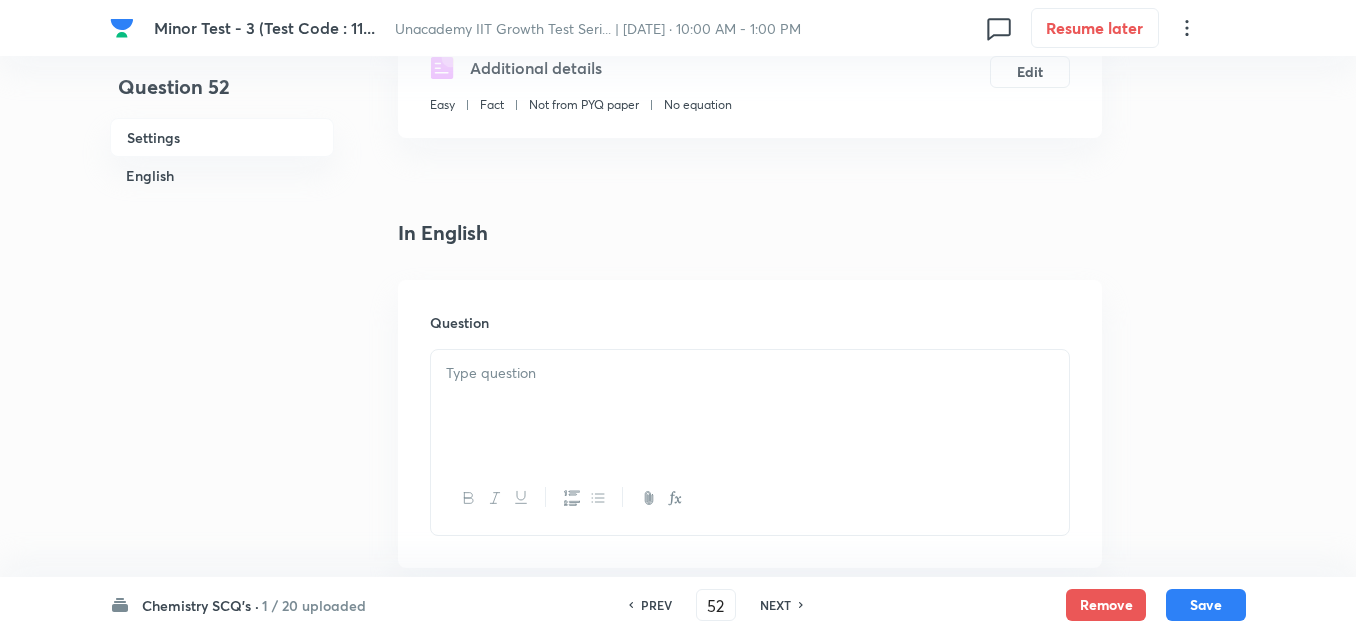 scroll, scrollTop: 400, scrollLeft: 0, axis: vertical 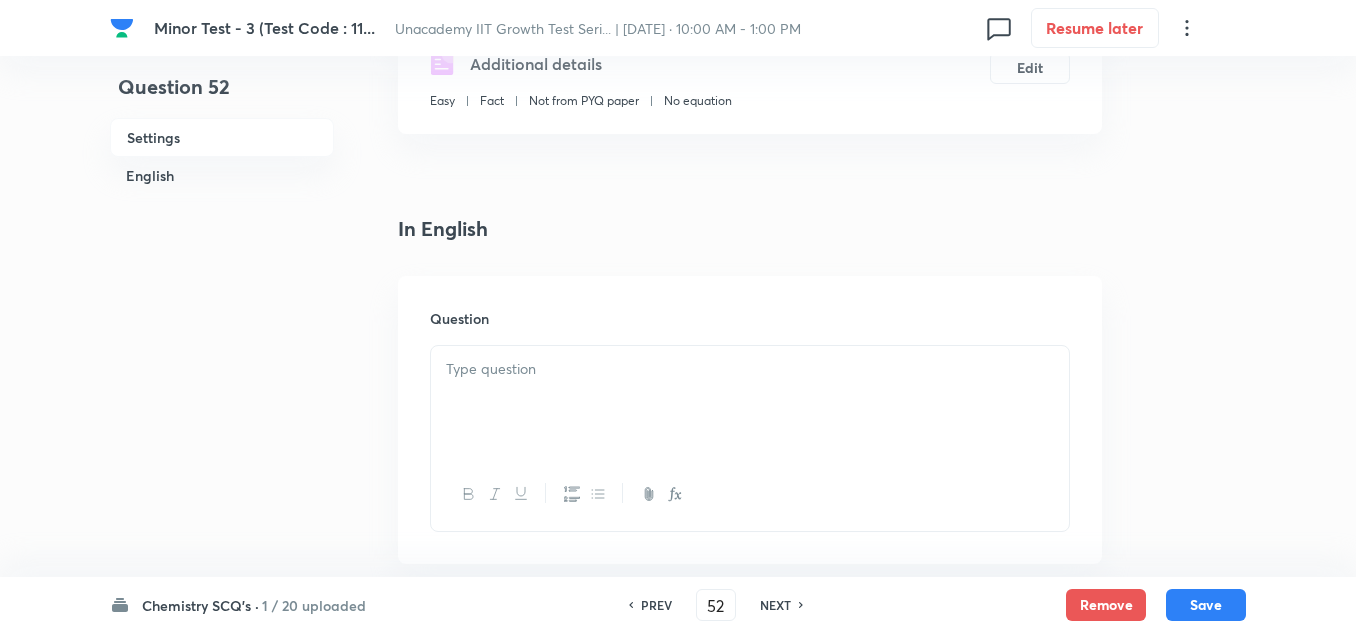 click at bounding box center (750, 402) 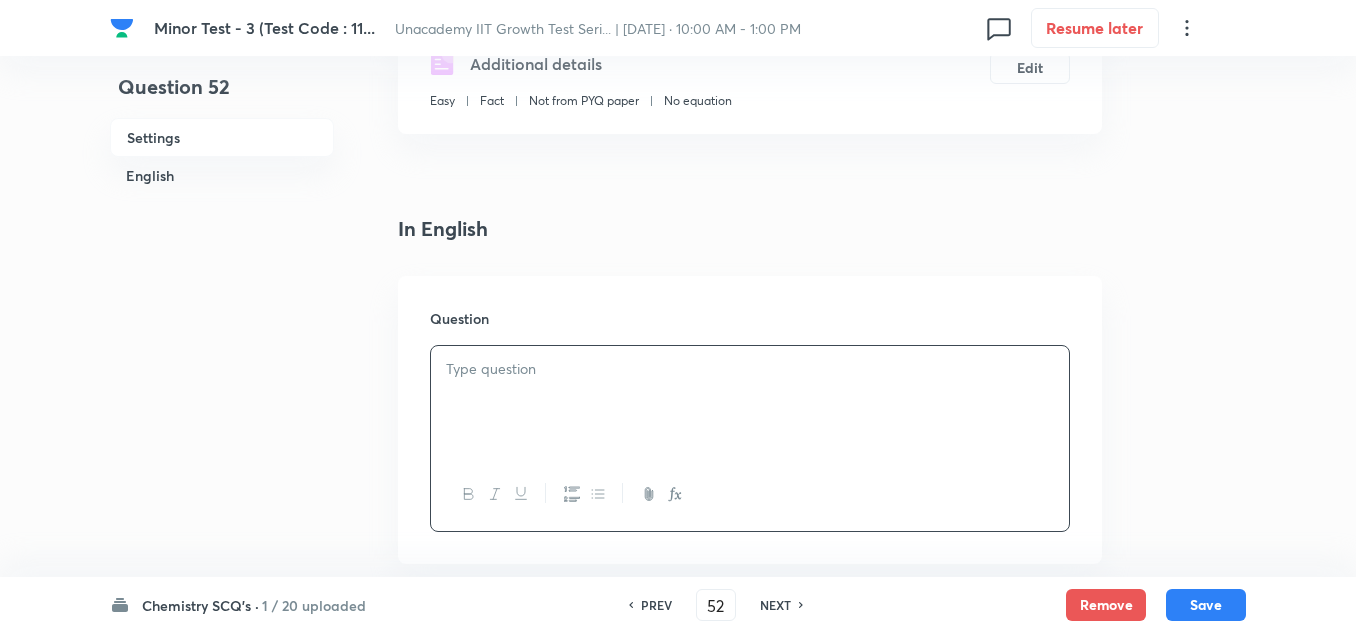 paste 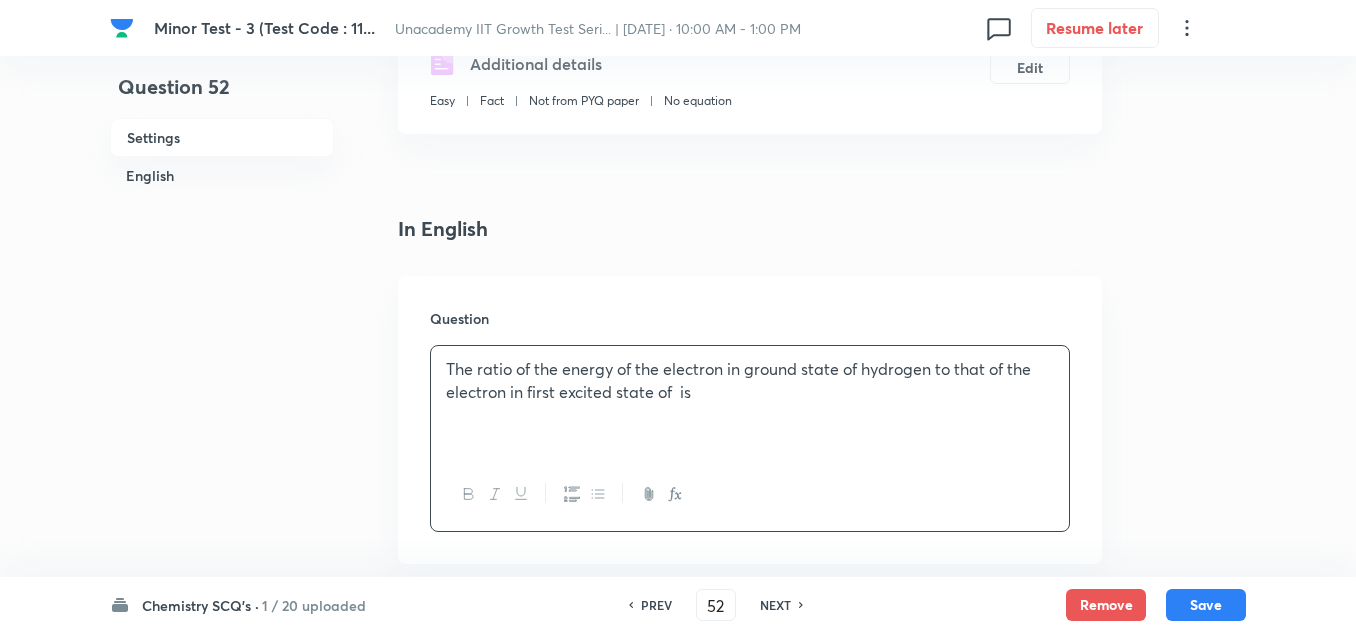 click on "The ratio of the energy of the electron in ground state of hydrogen to that of the electron in first excited state of  is" at bounding box center (750, 380) 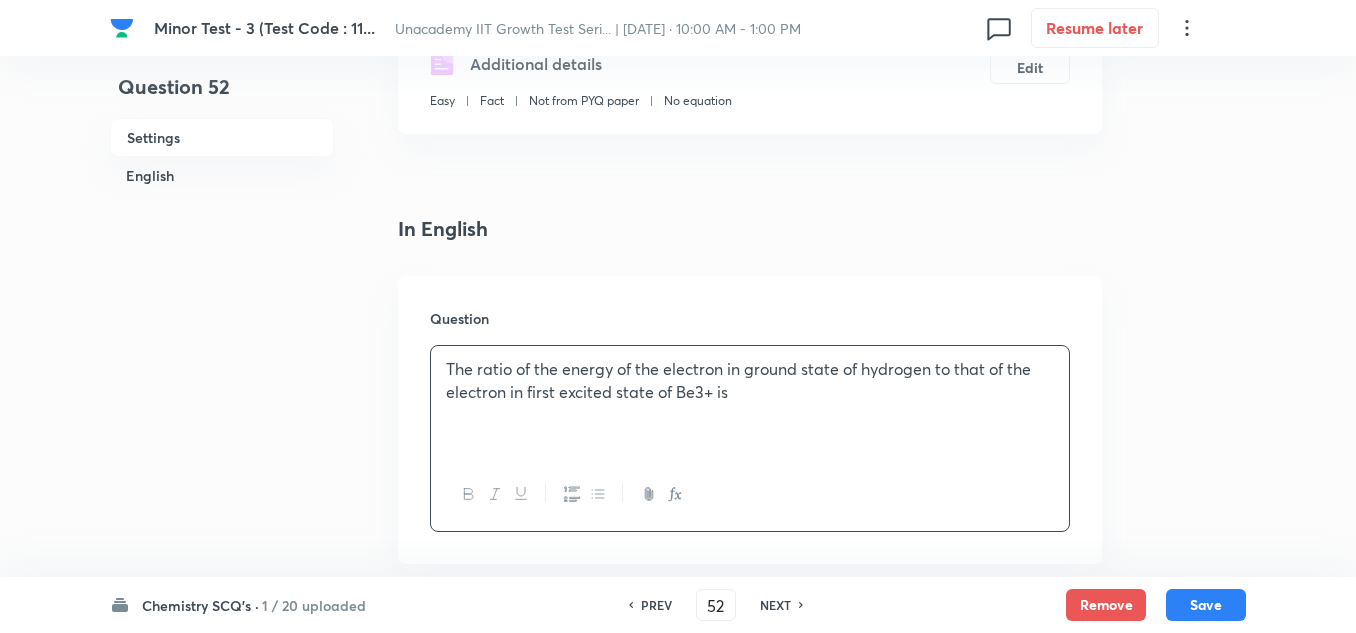 click on "Question 52 Settings English Settings Type Single choice correct 4 options + 4 marks - 1 mark Edit Concept Chemistry Physical Chemistry Atomic Structure [PERSON_NAME] Model For Hydrogen Atom Edit Additional details Easy Fact Not from PYQ paper No equation Edit In English Question The ratio of the energy of the electron in ground state of hydrogen to that of the electron in first excited state of Be3+ is Option A Mark as correct answer Option B Mark as correct answer Option C Mark as correct answer Option D [PERSON_NAME] as correct answer Solution" at bounding box center (678, 967) 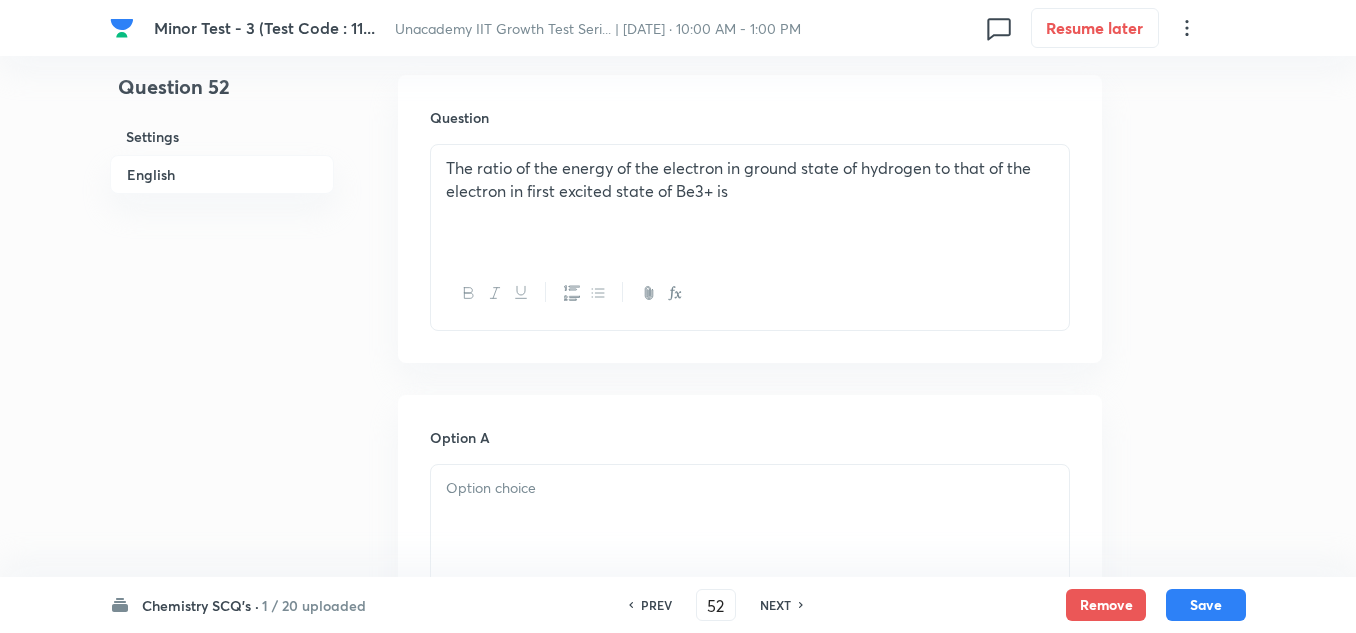 scroll, scrollTop: 600, scrollLeft: 0, axis: vertical 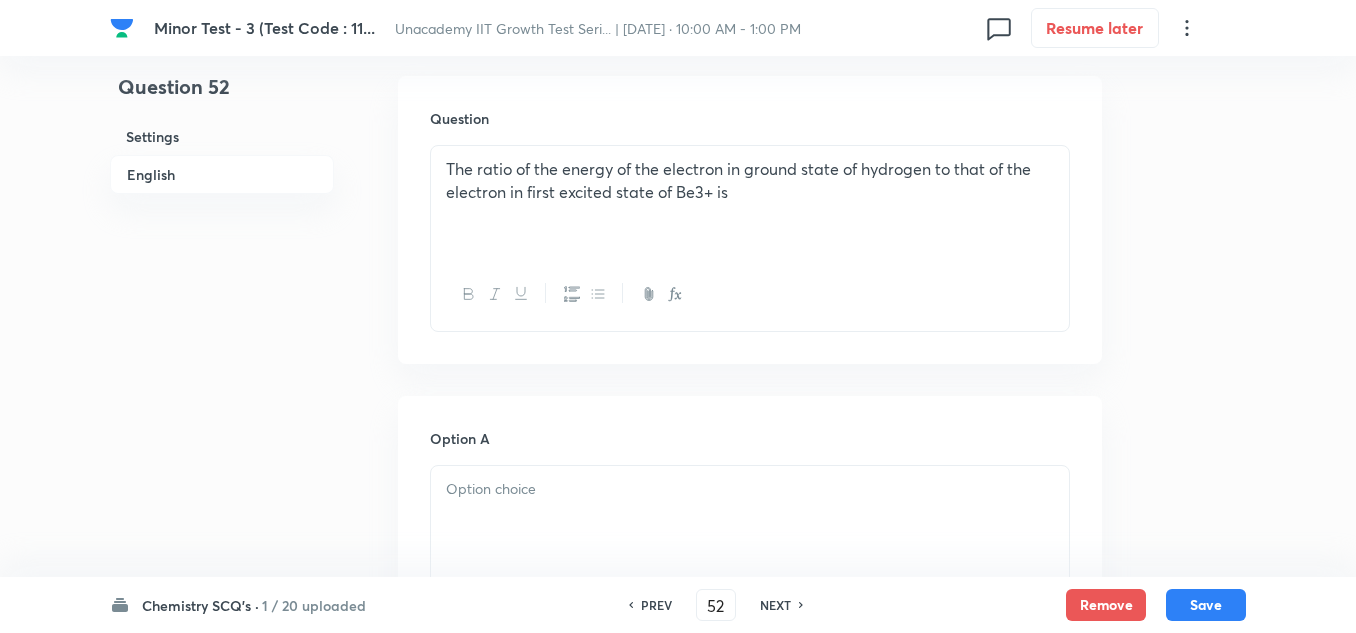 click at bounding box center (750, 522) 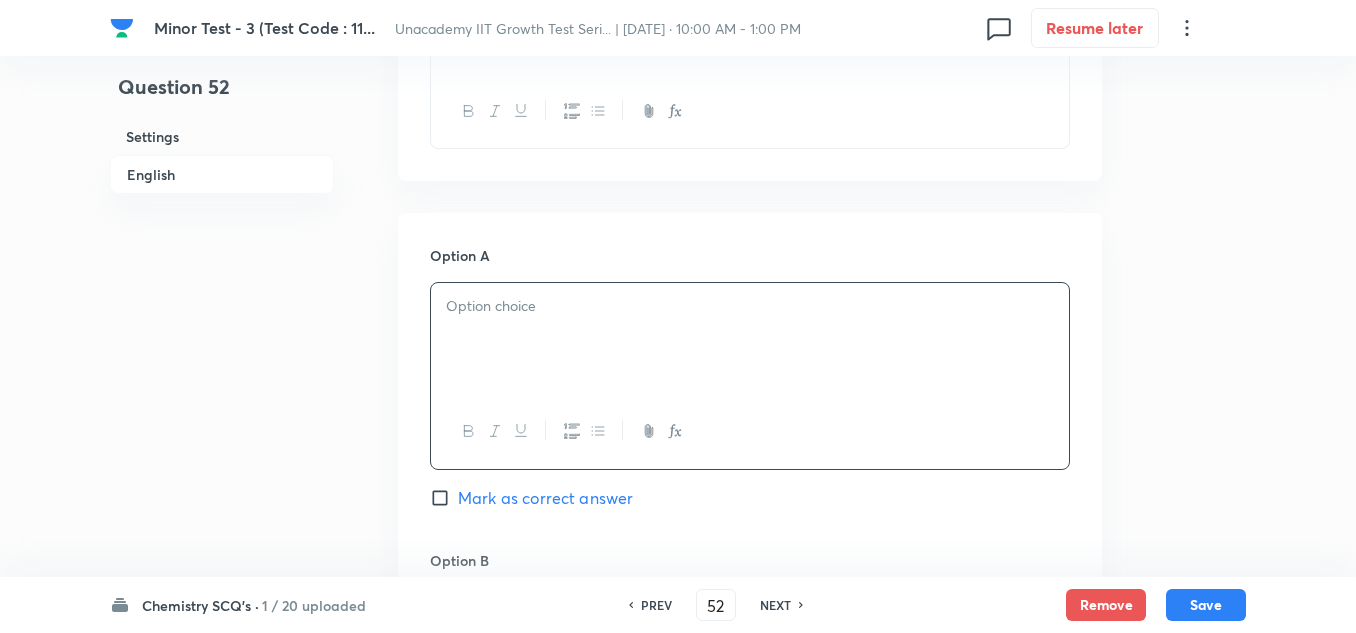 scroll, scrollTop: 800, scrollLeft: 0, axis: vertical 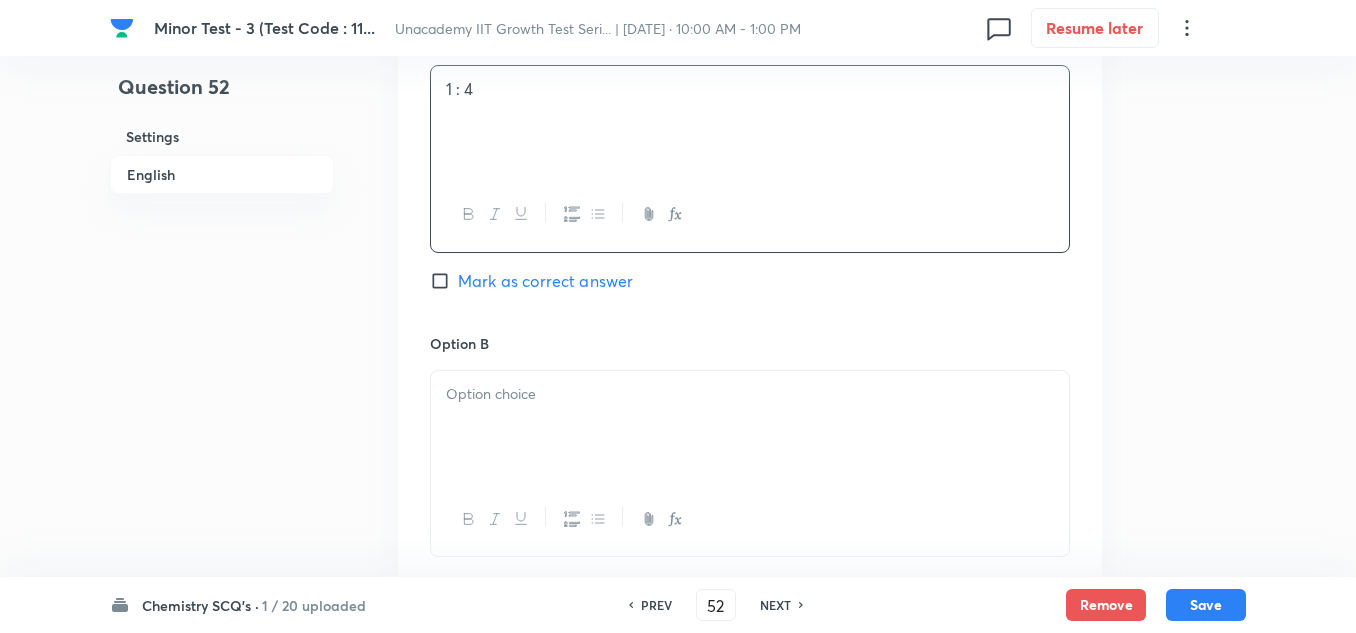 click at bounding box center (750, 427) 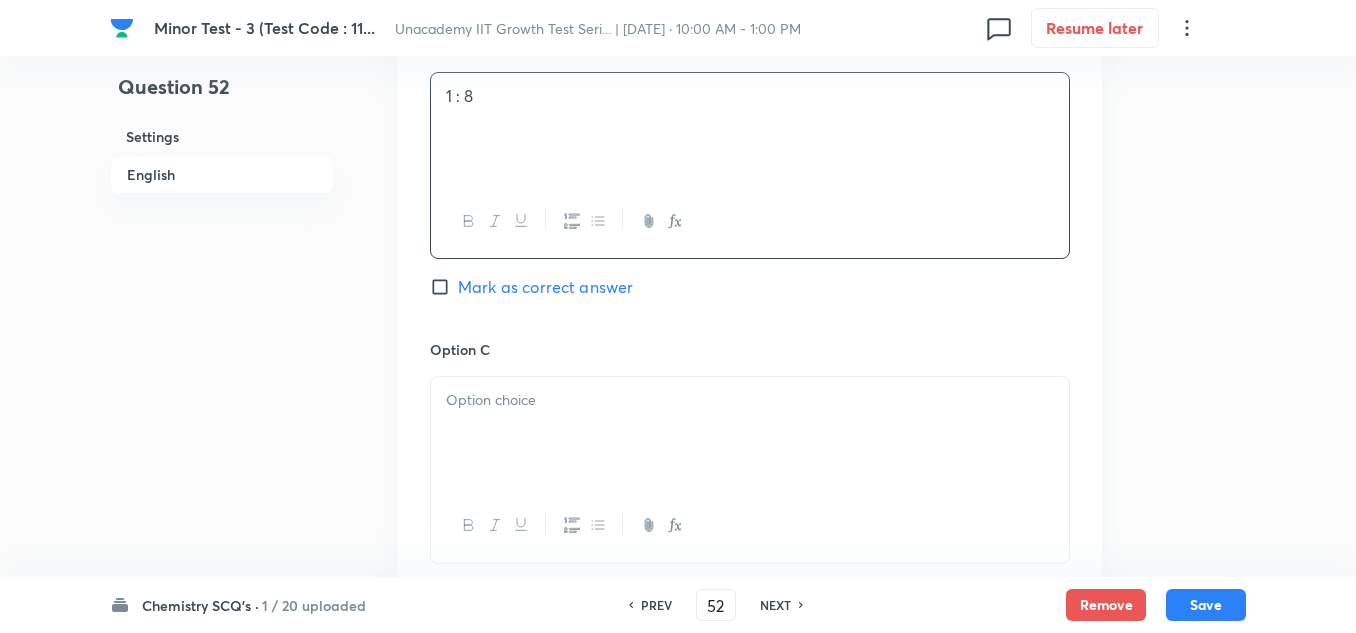 scroll, scrollTop: 1300, scrollLeft: 0, axis: vertical 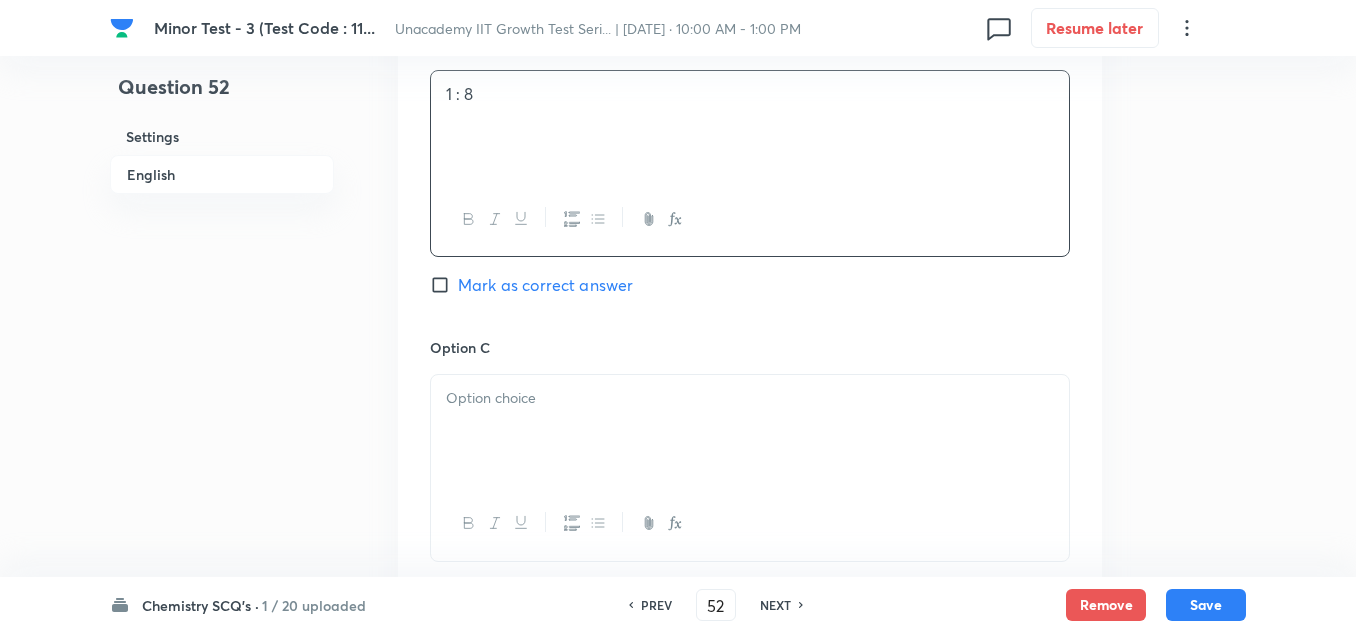 click at bounding box center (750, 431) 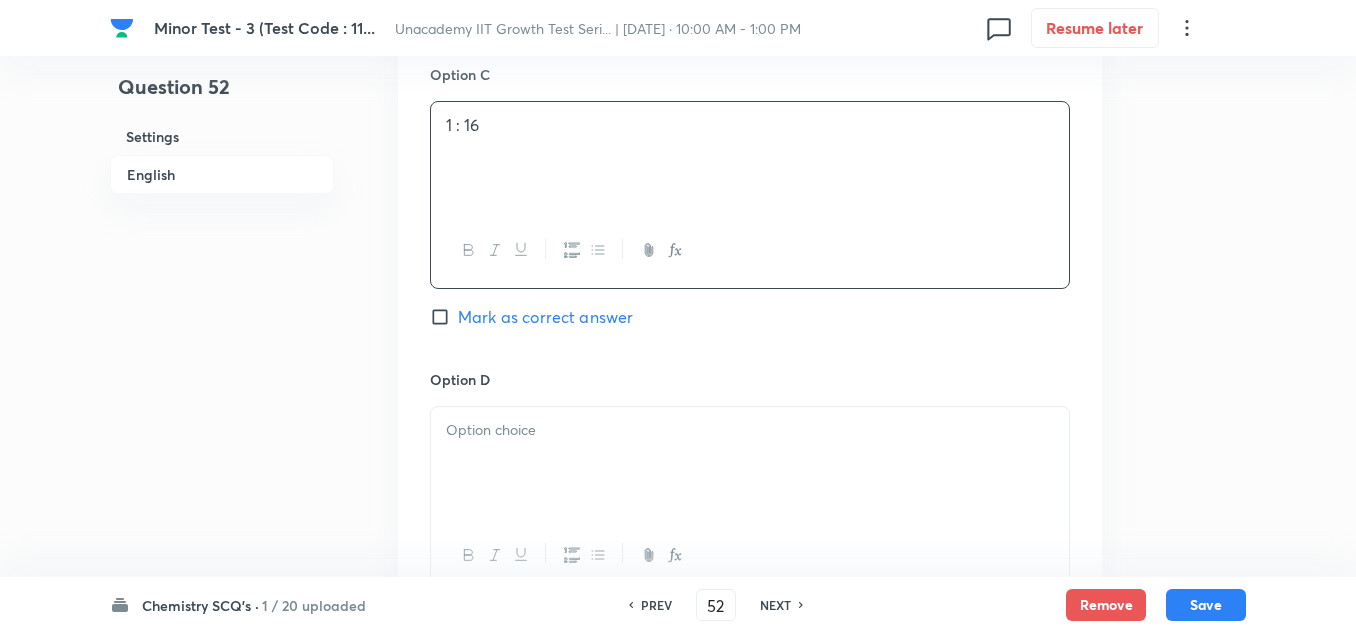 scroll, scrollTop: 1600, scrollLeft: 0, axis: vertical 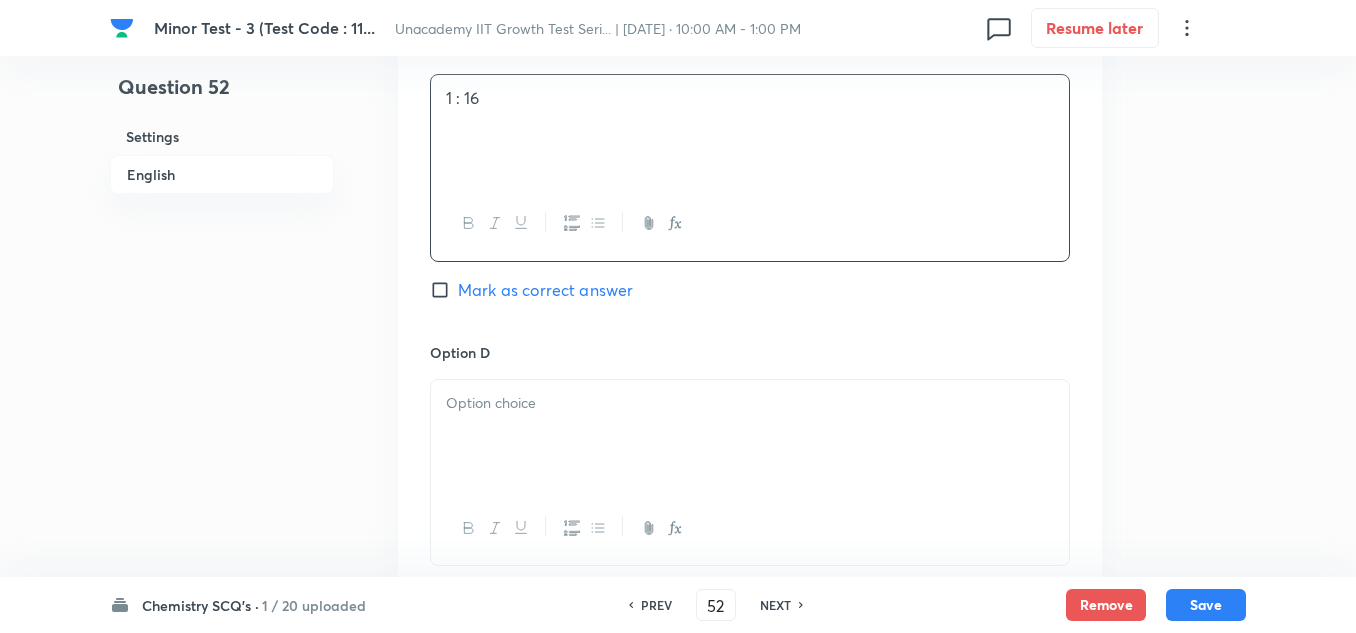 click at bounding box center [750, 436] 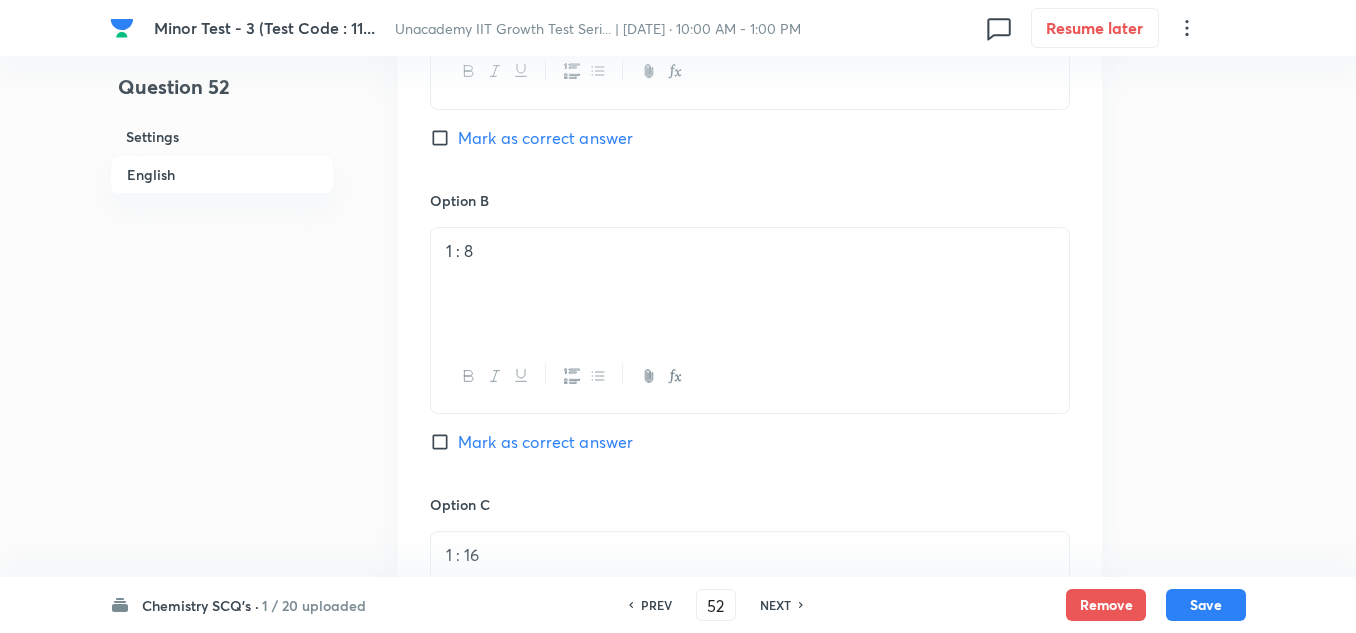 scroll, scrollTop: 1100, scrollLeft: 0, axis: vertical 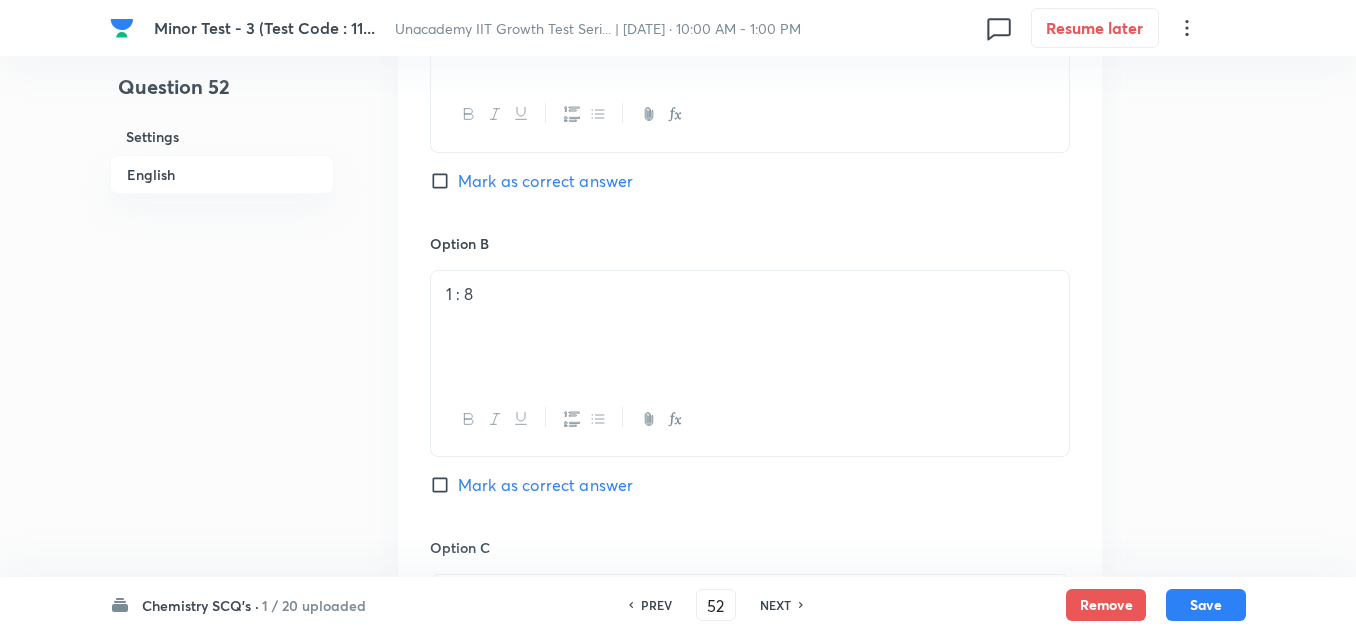 click on "Mark as correct answer" at bounding box center (545, 181) 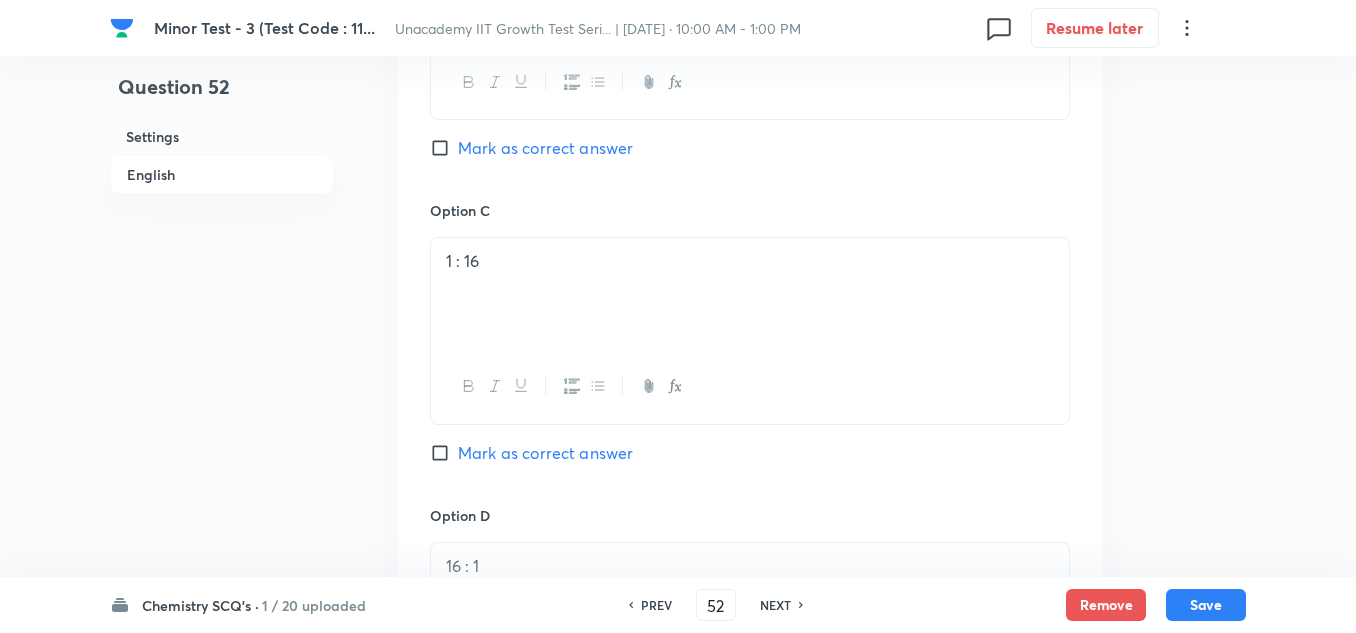 scroll, scrollTop: 1900, scrollLeft: 0, axis: vertical 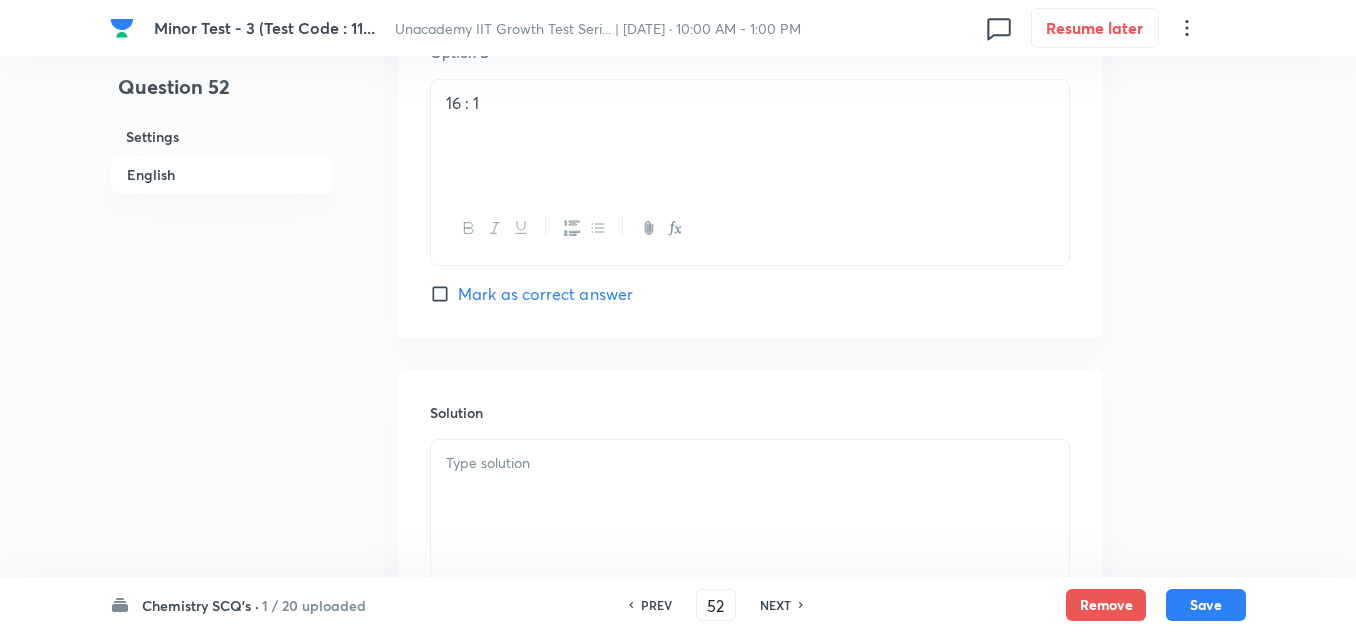 click at bounding box center (750, 496) 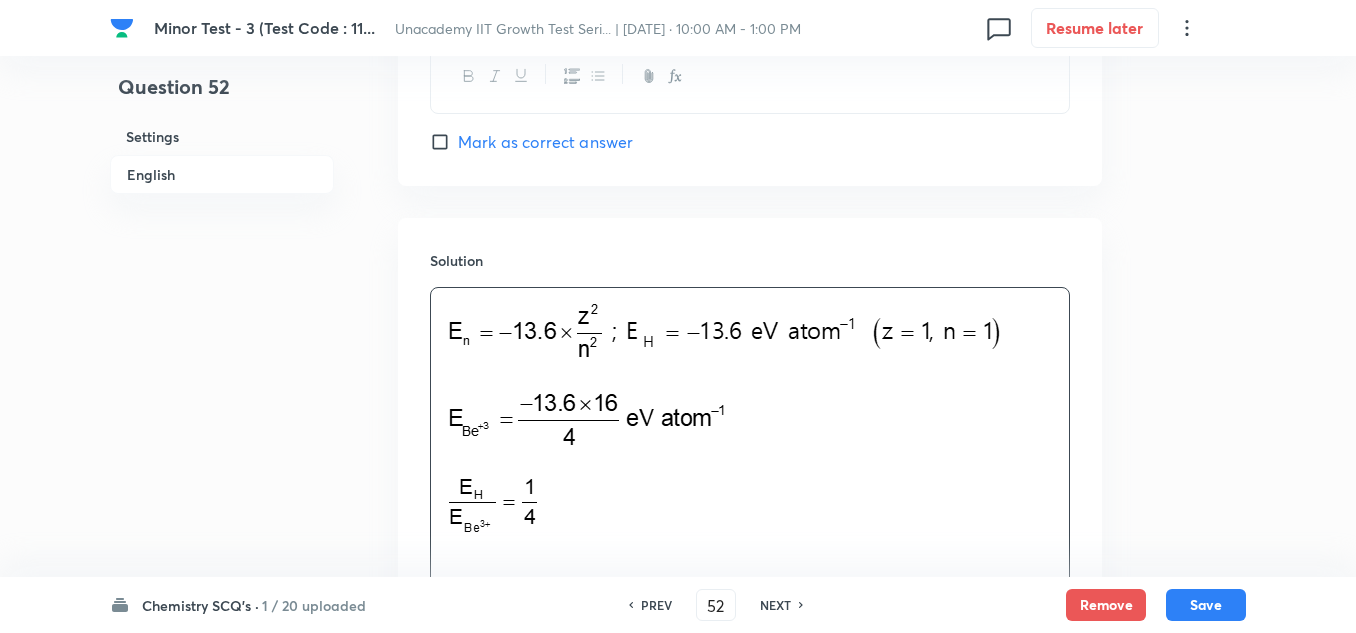 scroll, scrollTop: 2075, scrollLeft: 0, axis: vertical 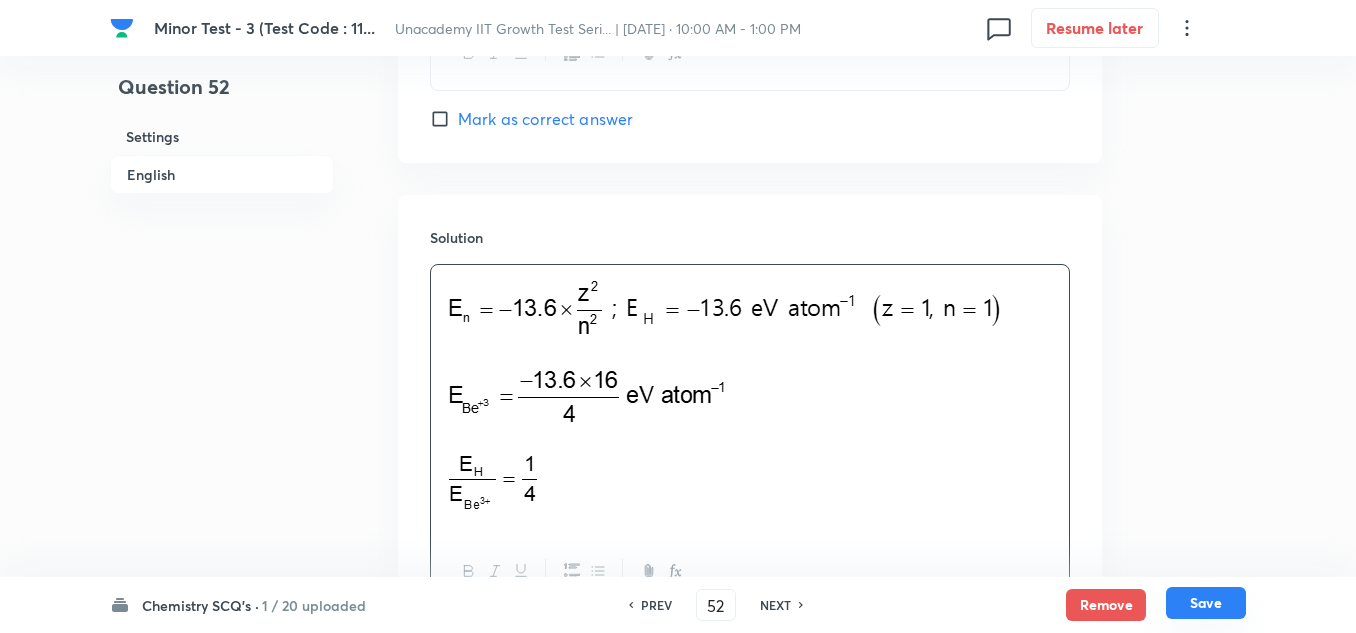 click on "Save" at bounding box center [1206, 603] 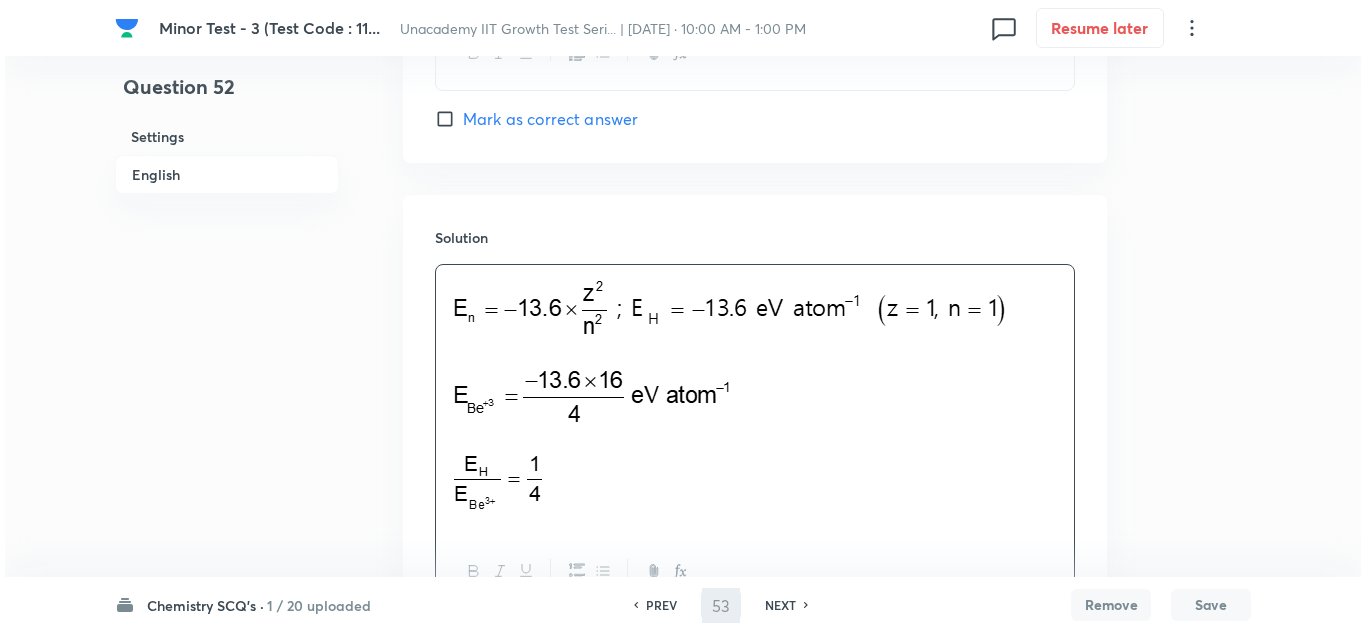scroll, scrollTop: 0, scrollLeft: 0, axis: both 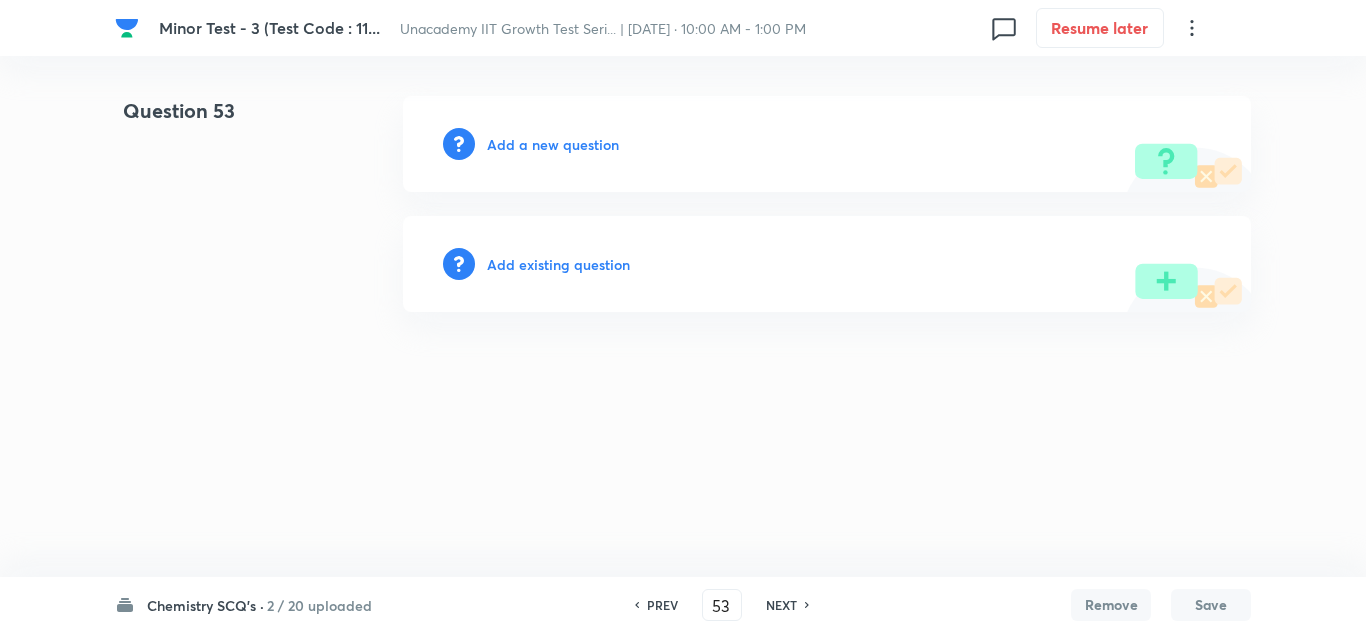click on "Add a new question" at bounding box center (553, 144) 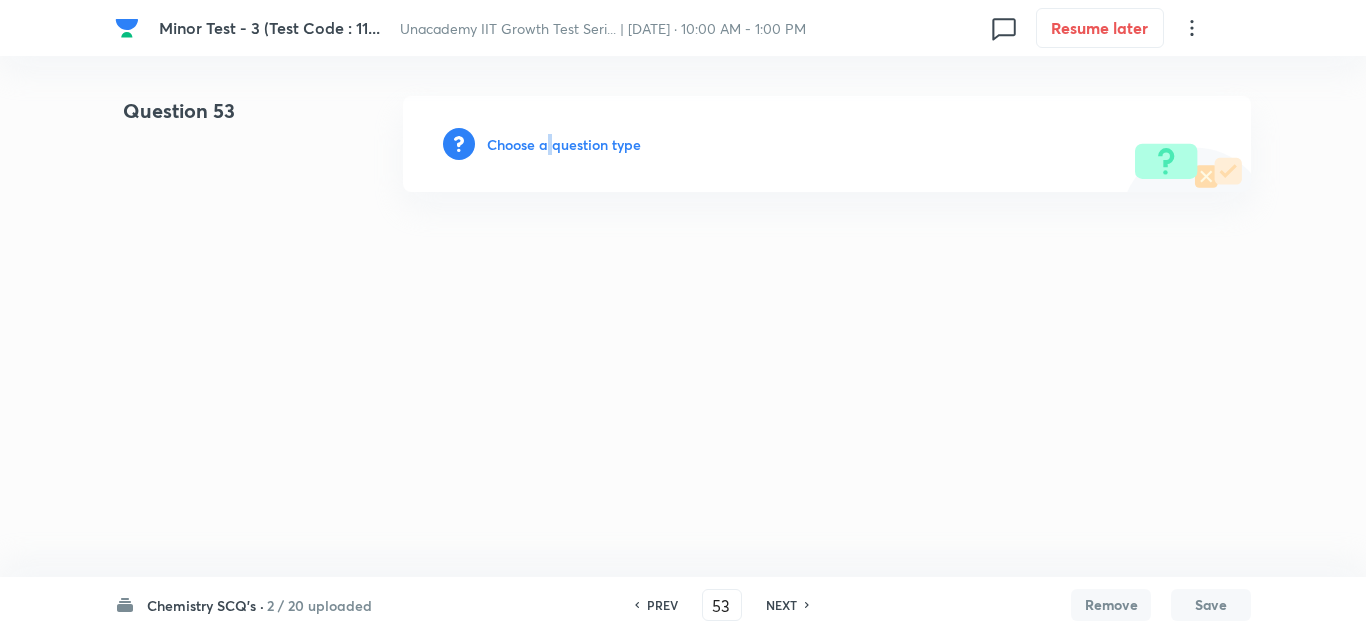 click on "Choose a question type" at bounding box center [564, 144] 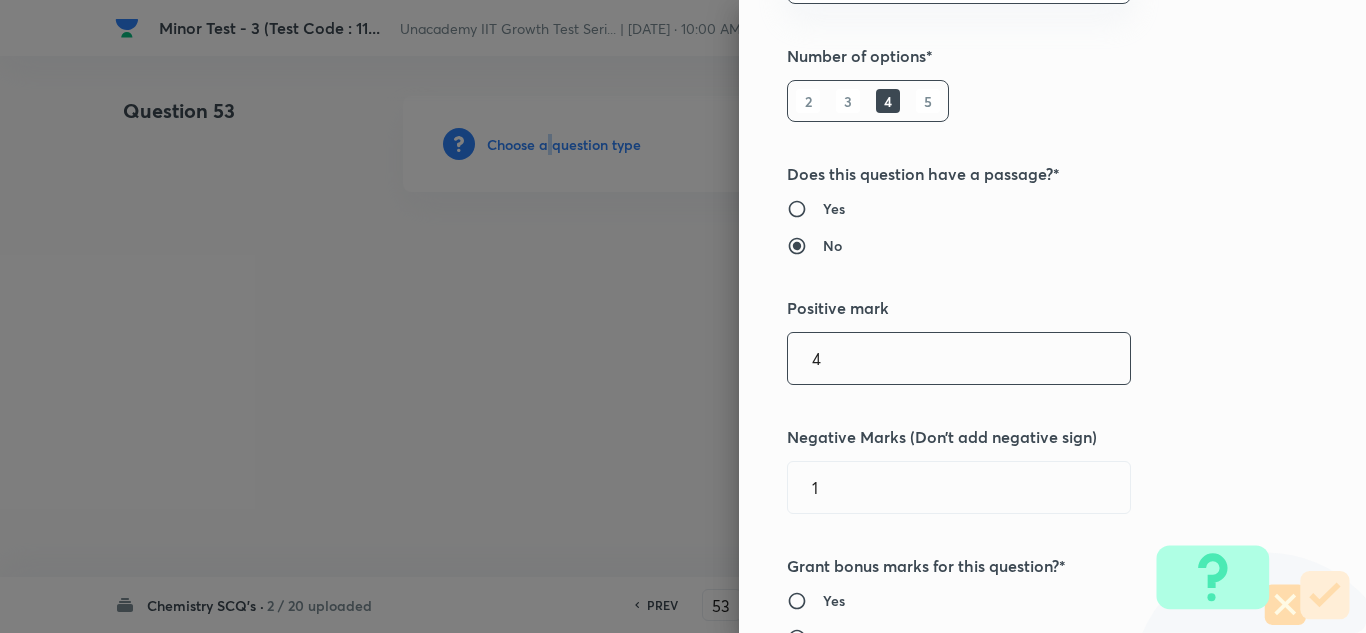 scroll, scrollTop: 300, scrollLeft: 0, axis: vertical 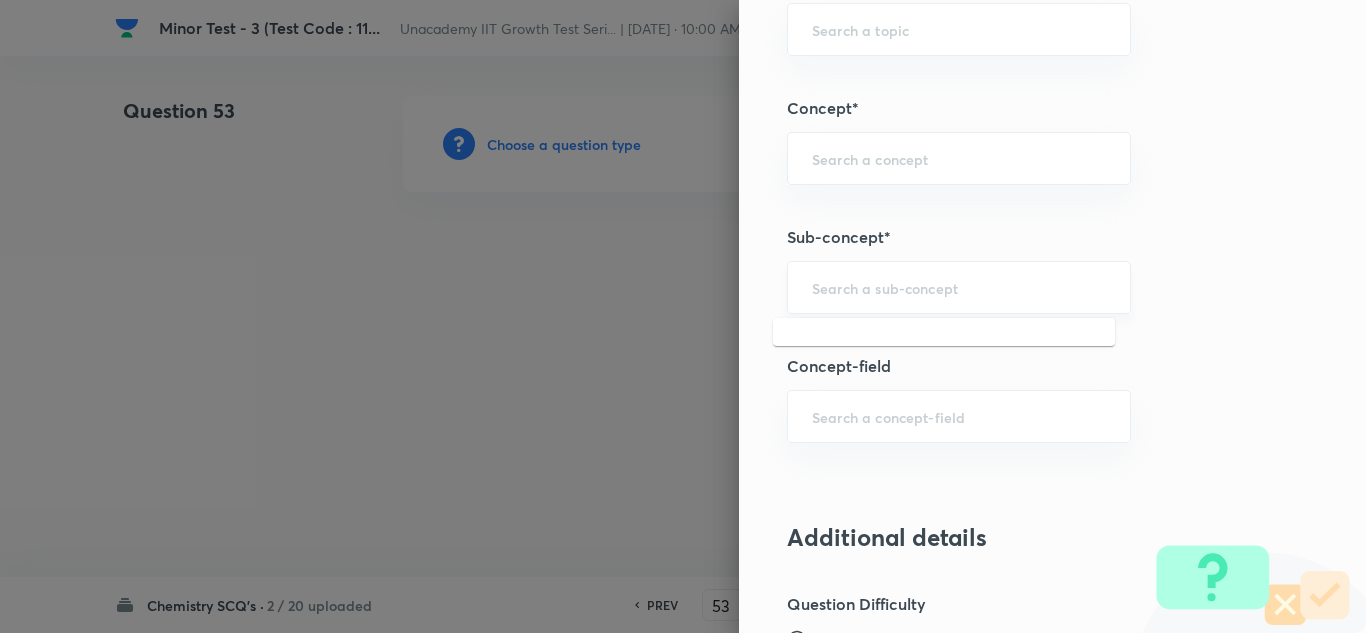 click at bounding box center [959, 287] 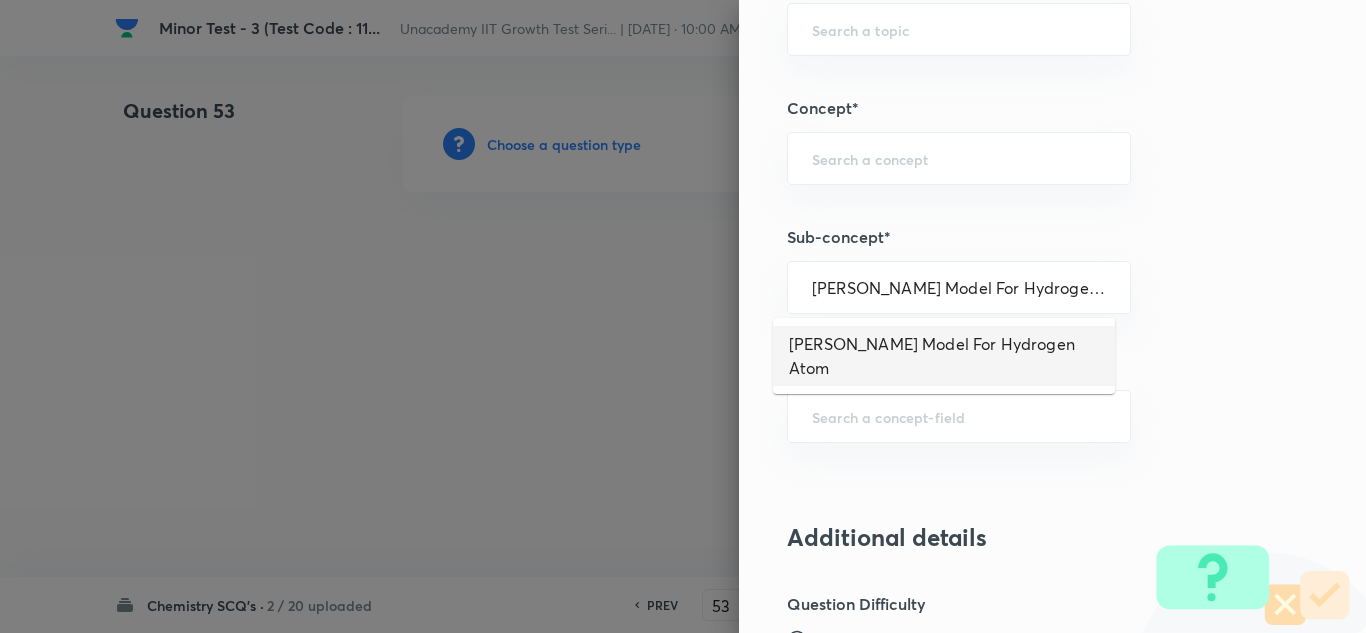 click on "[PERSON_NAME] Model For Hydrogen Atom" at bounding box center [944, 356] 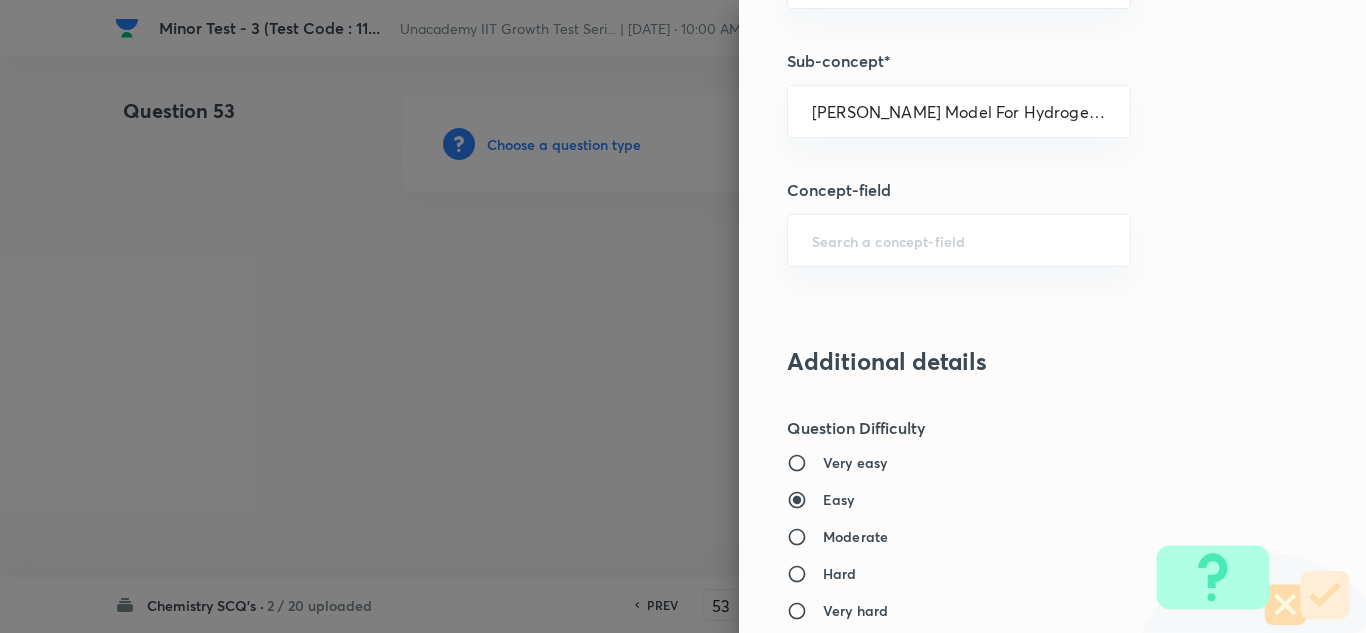scroll, scrollTop: 1500, scrollLeft: 0, axis: vertical 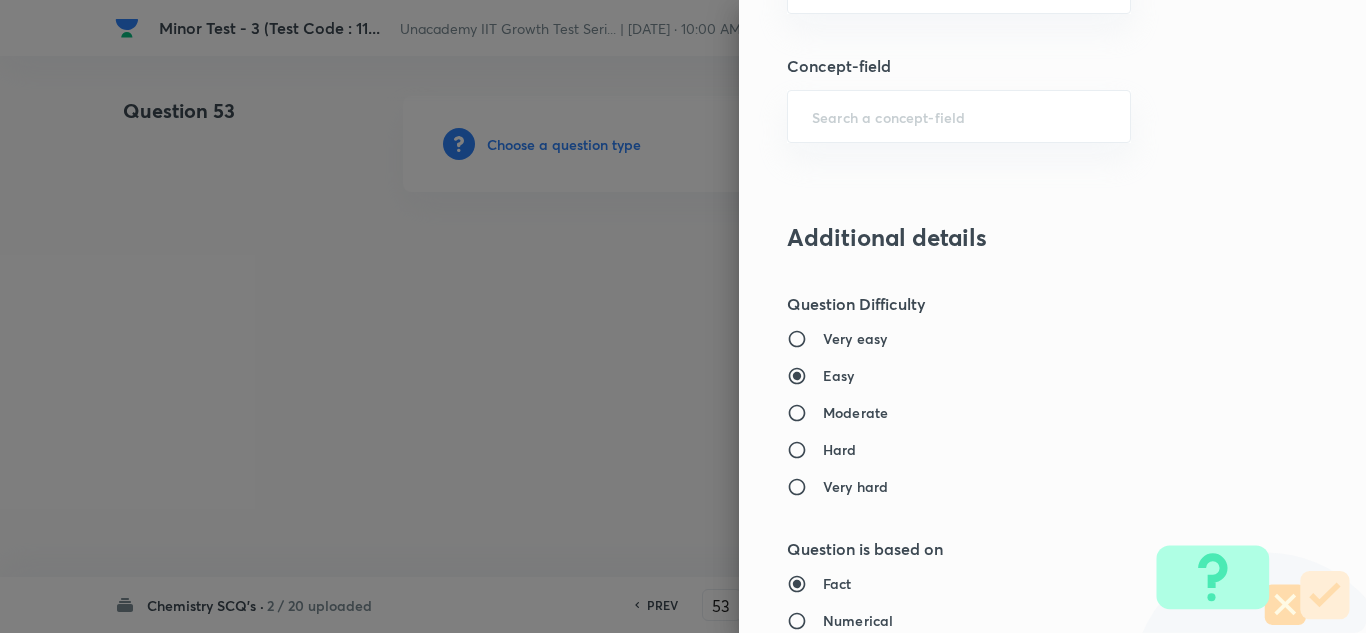 click on "Moderate" at bounding box center [855, 412] 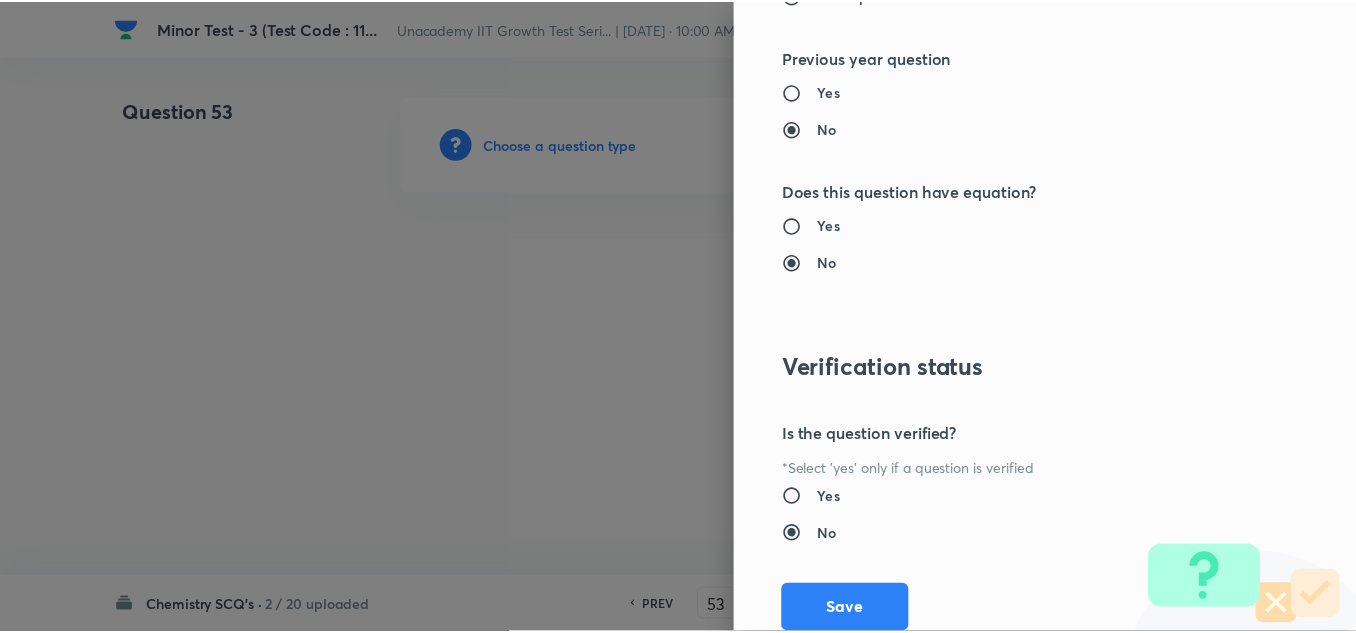 scroll, scrollTop: 2200, scrollLeft: 0, axis: vertical 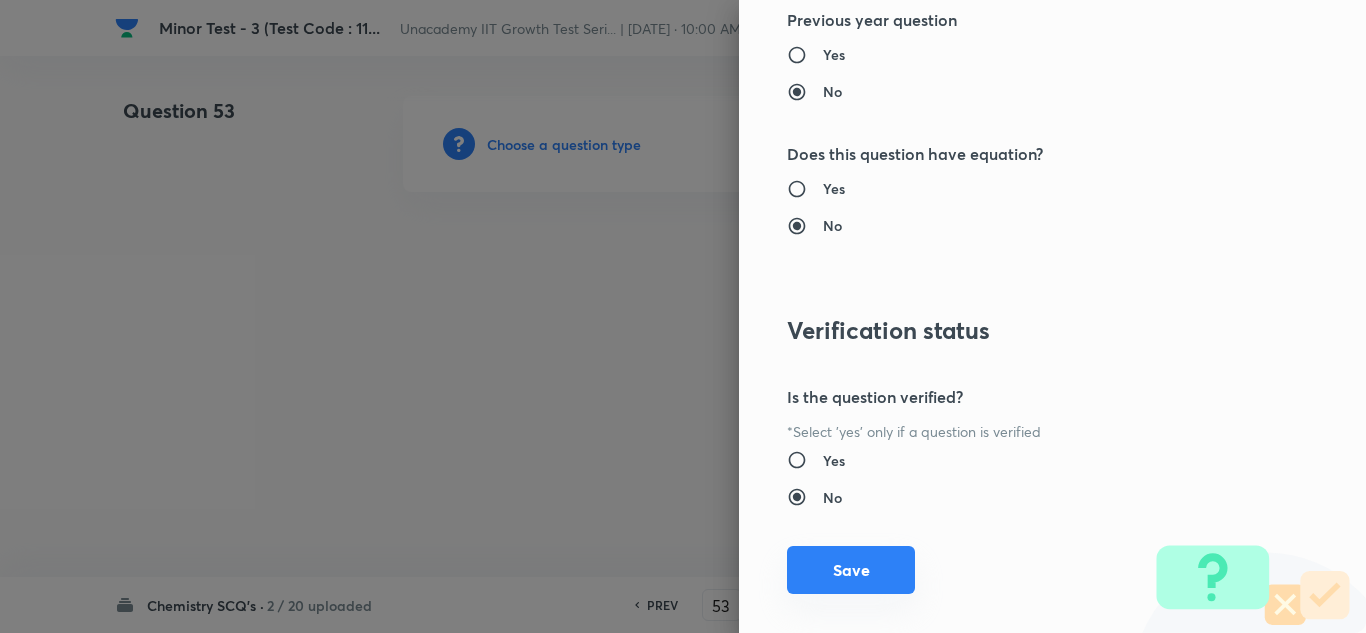 click on "Save" at bounding box center [851, 570] 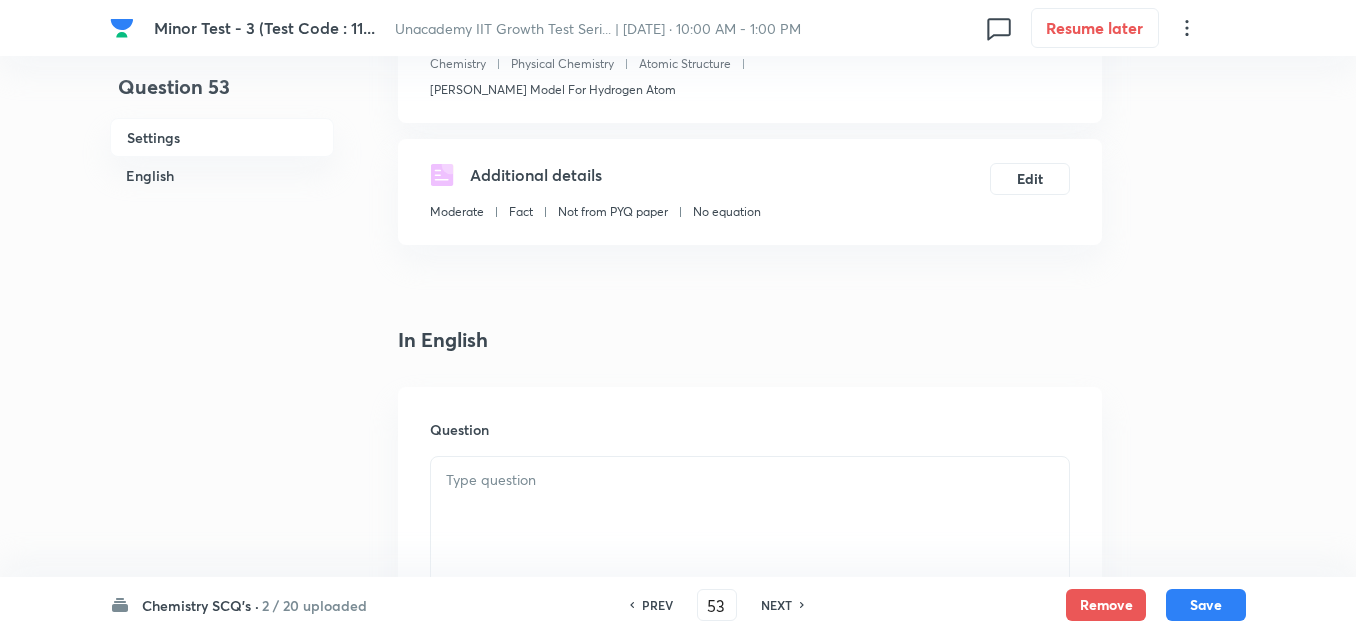 scroll, scrollTop: 300, scrollLeft: 0, axis: vertical 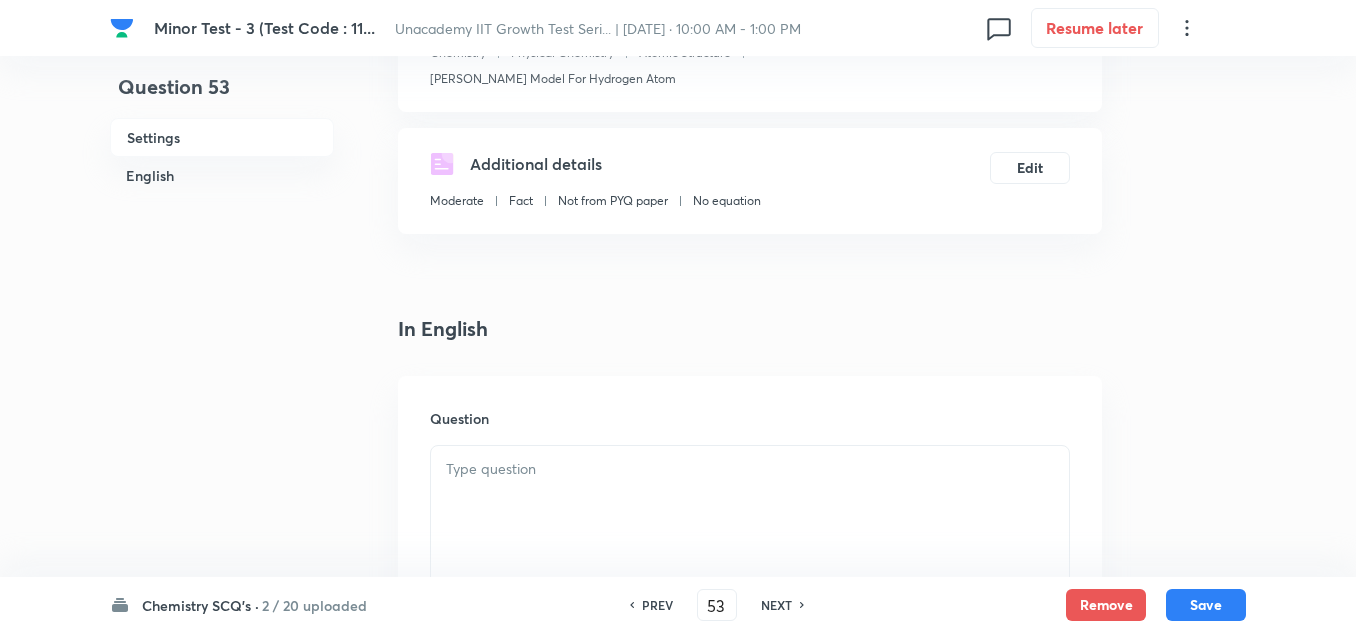 click at bounding box center [750, 502] 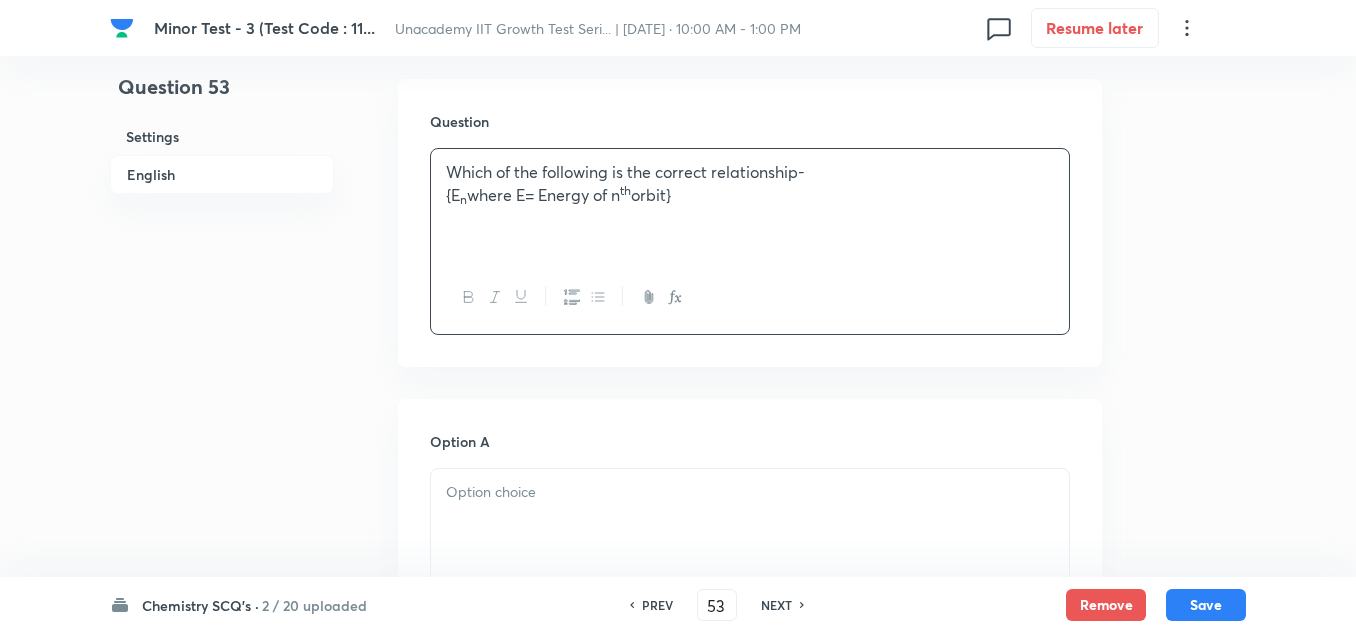 scroll, scrollTop: 600, scrollLeft: 0, axis: vertical 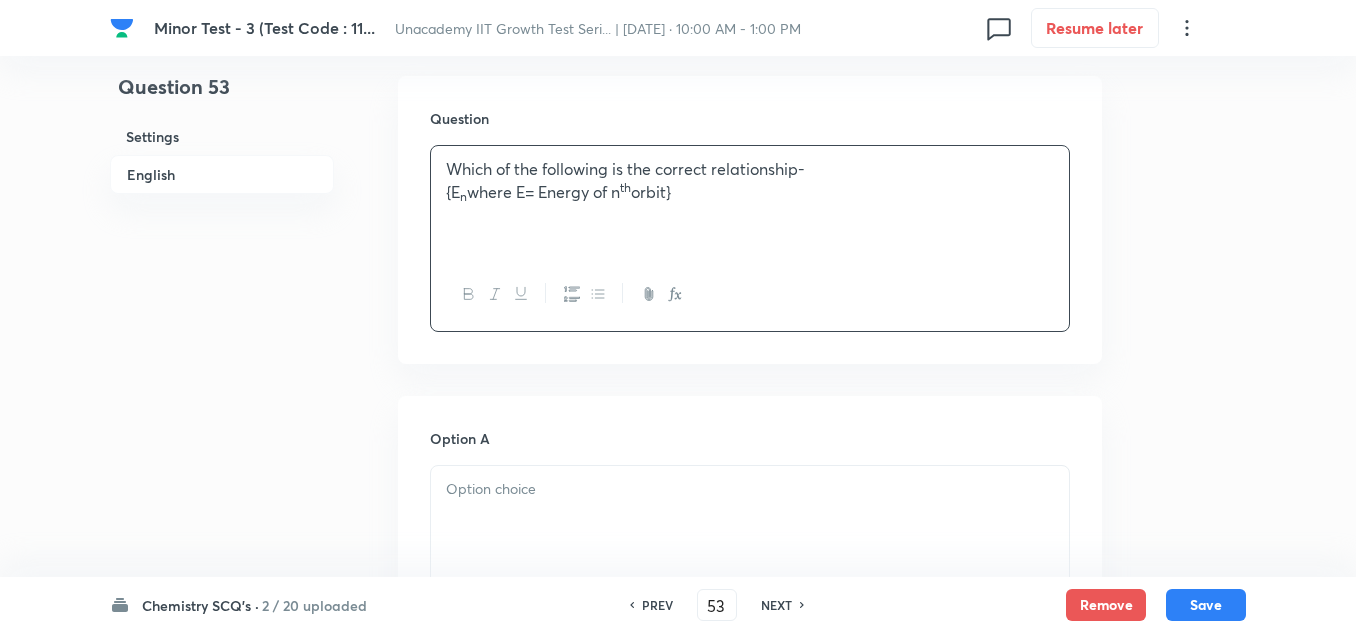 click at bounding box center [750, 522] 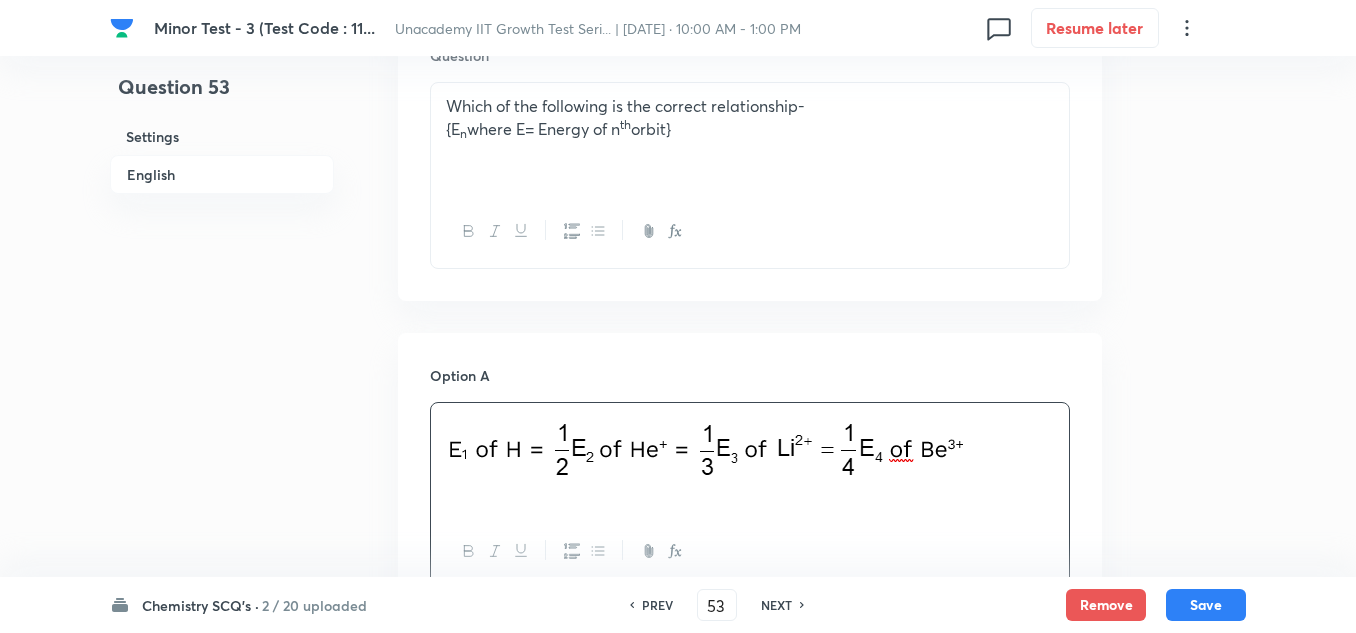 scroll, scrollTop: 1000, scrollLeft: 0, axis: vertical 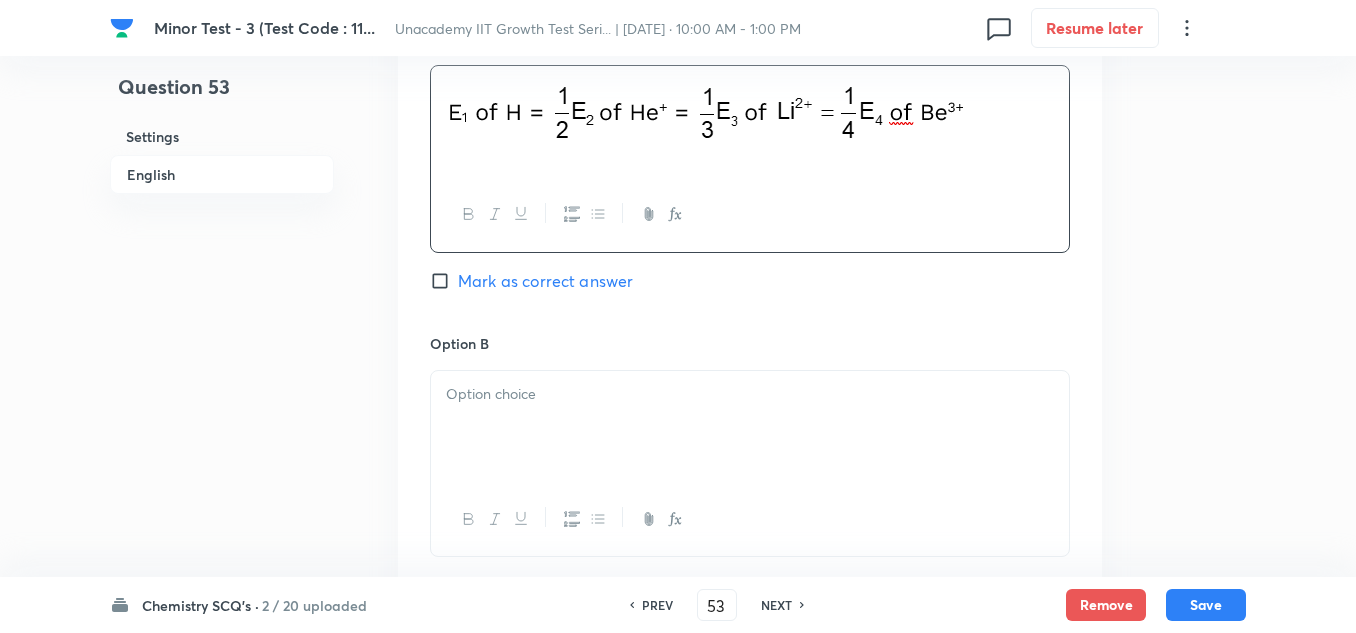 click at bounding box center (750, 427) 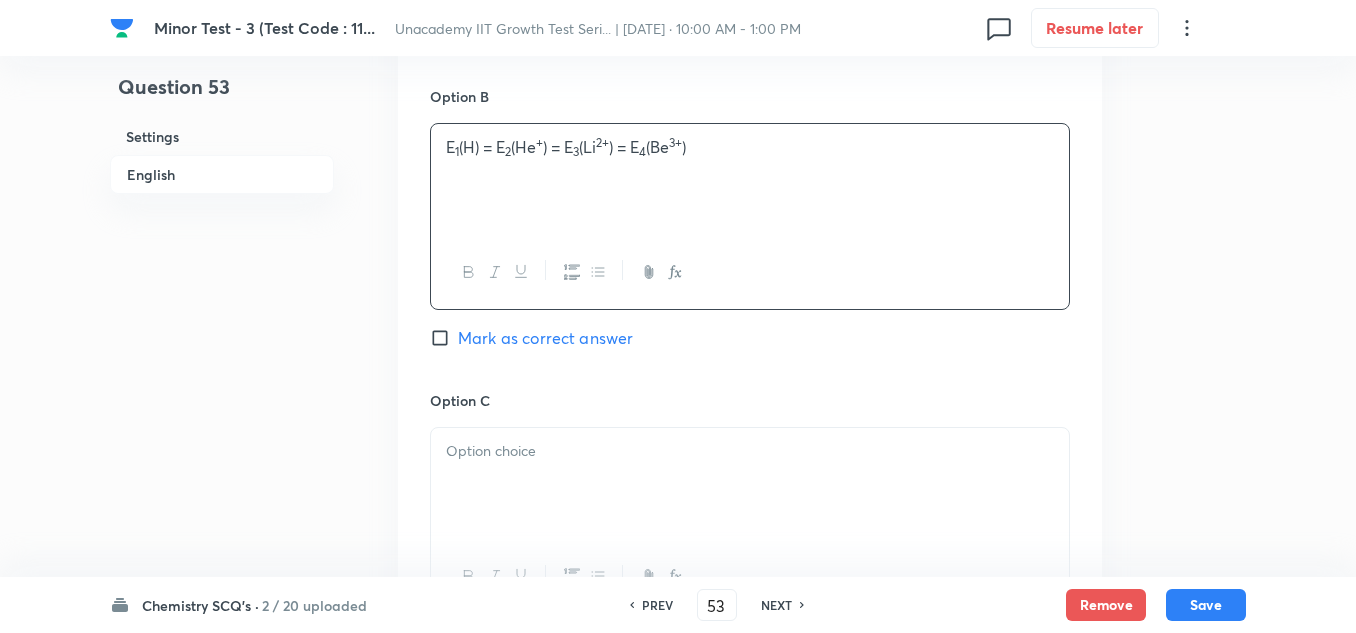 scroll, scrollTop: 1300, scrollLeft: 0, axis: vertical 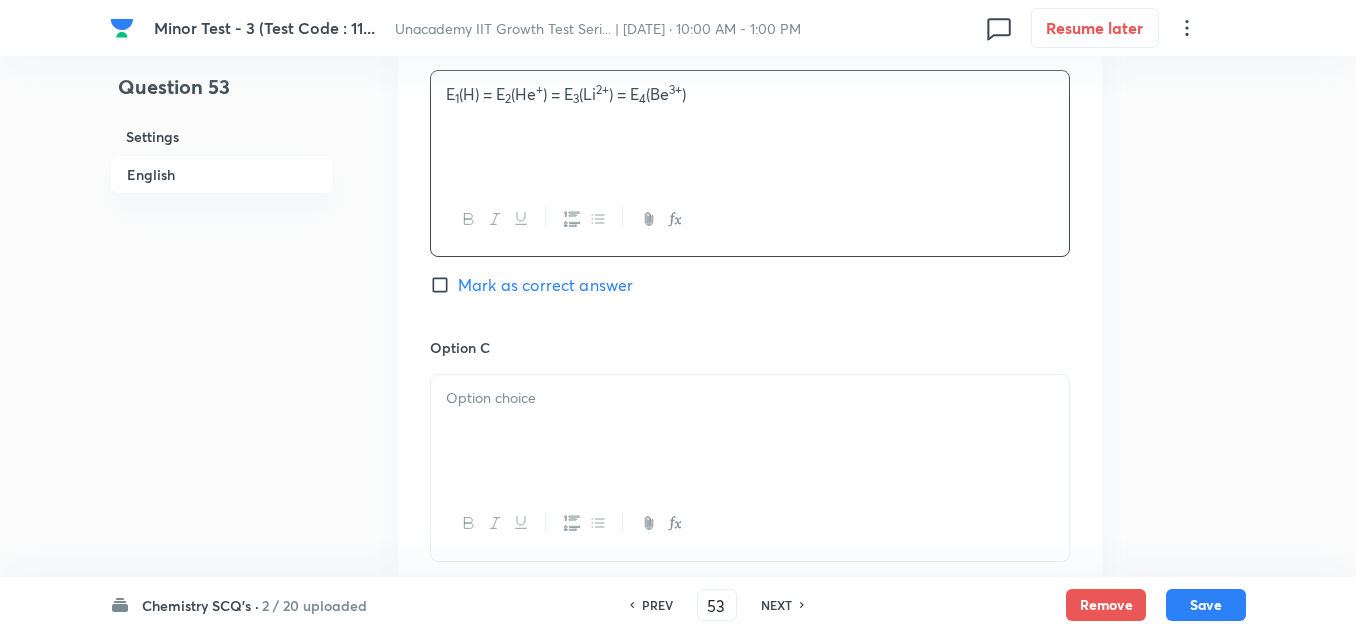 click at bounding box center (750, 398) 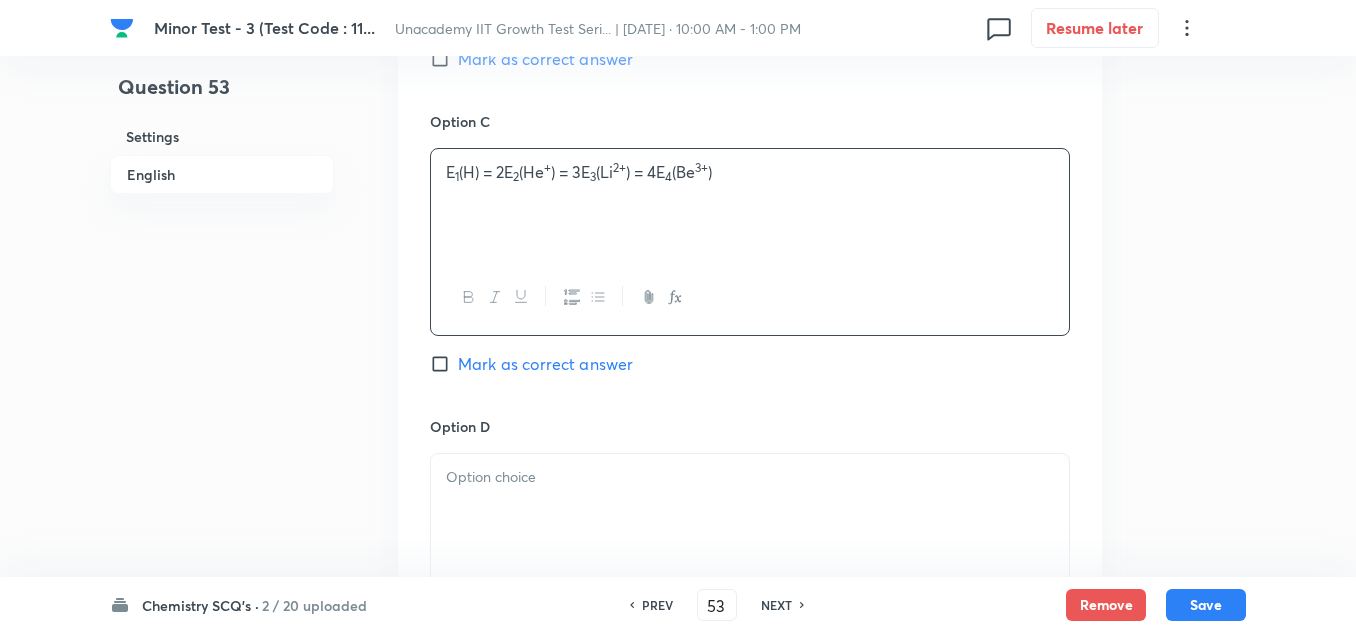 scroll, scrollTop: 1600, scrollLeft: 0, axis: vertical 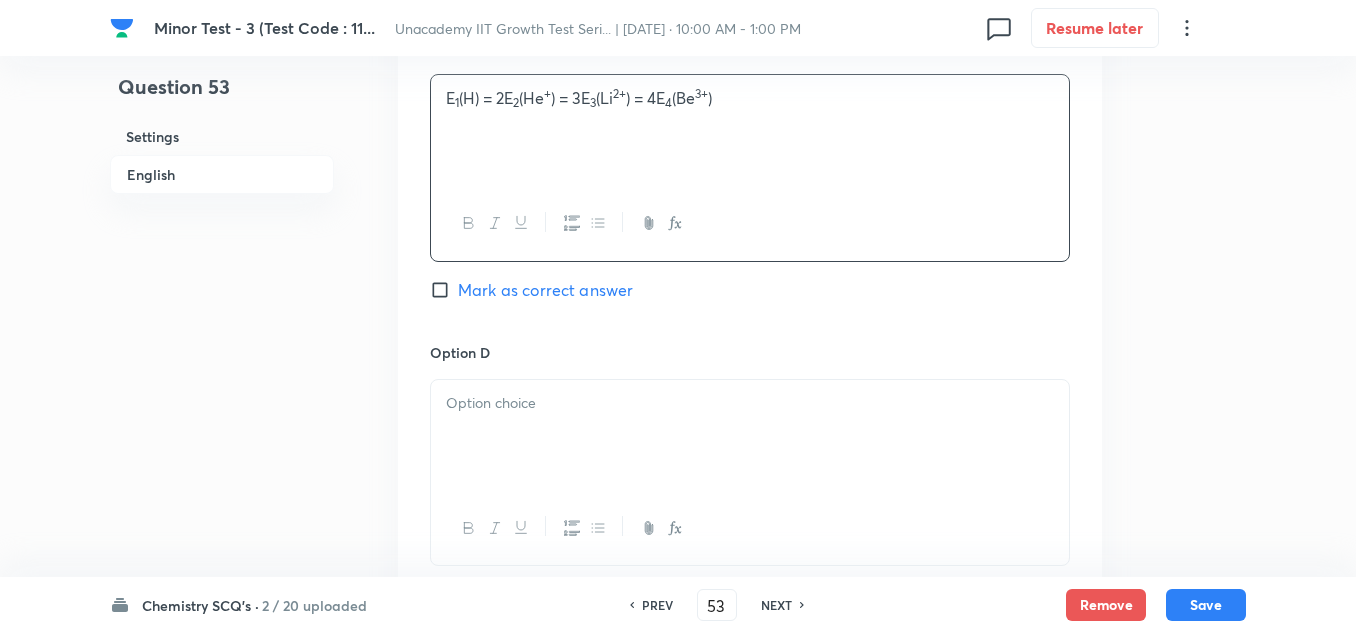 click at bounding box center [750, 436] 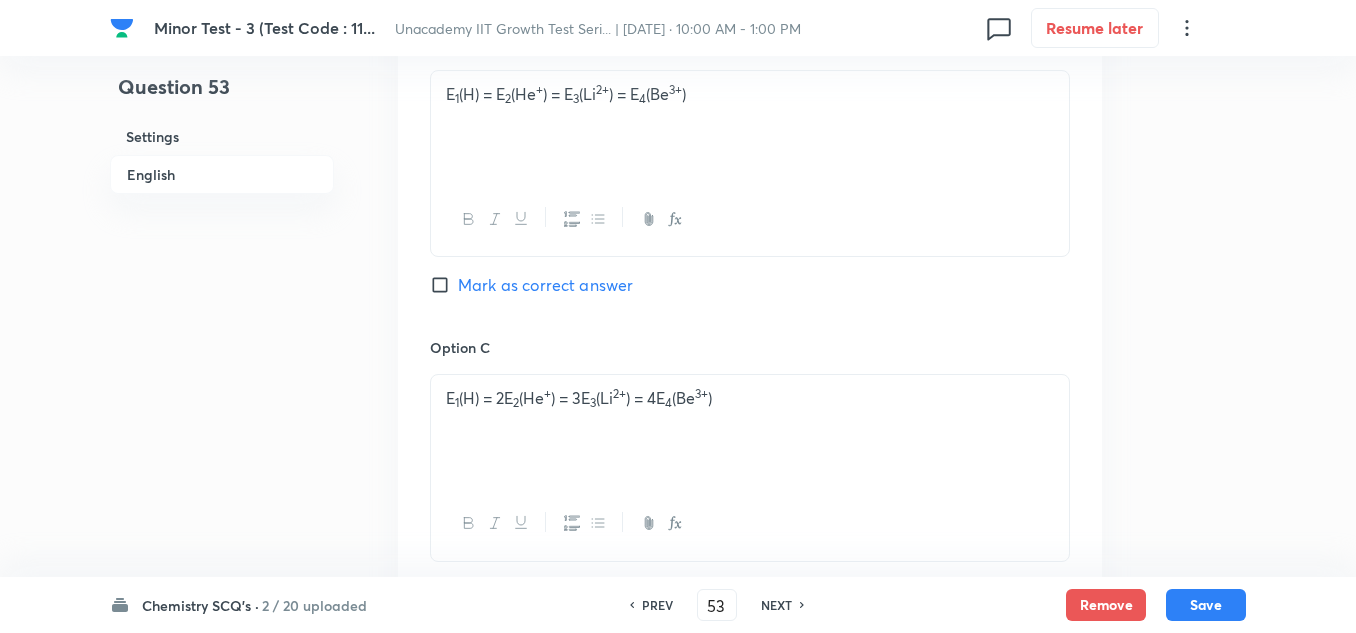 click on "Mark as correct answer" at bounding box center (545, 285) 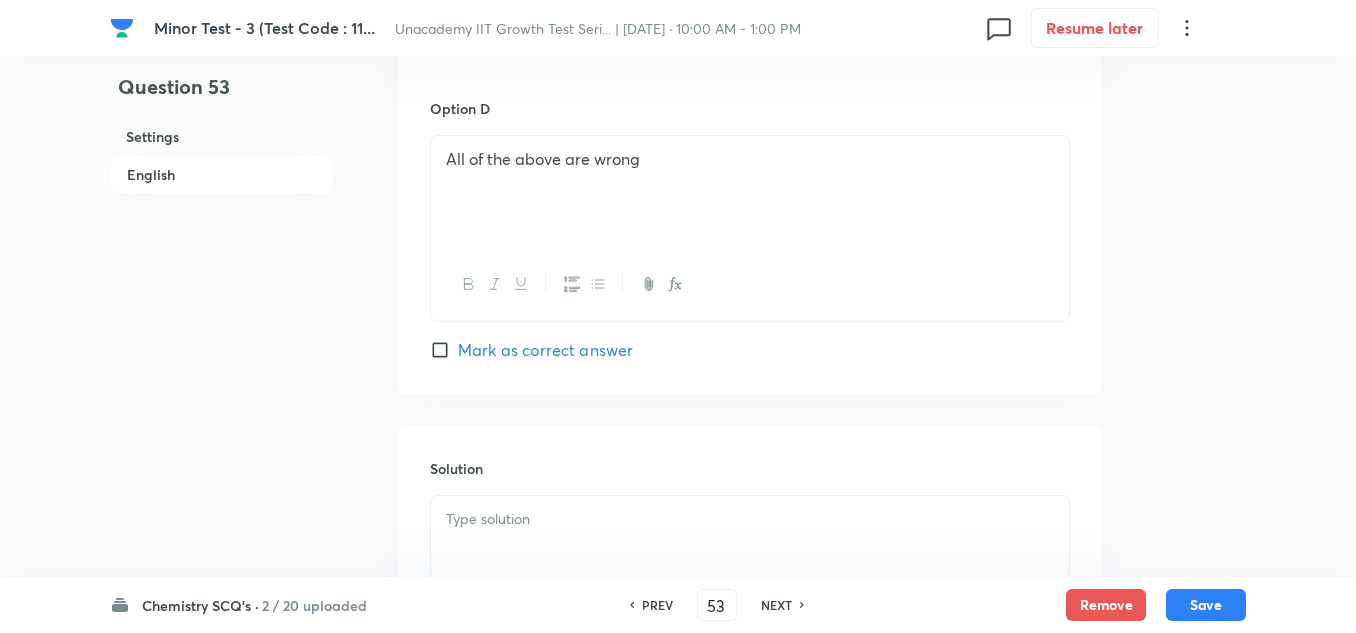 scroll, scrollTop: 1800, scrollLeft: 0, axis: vertical 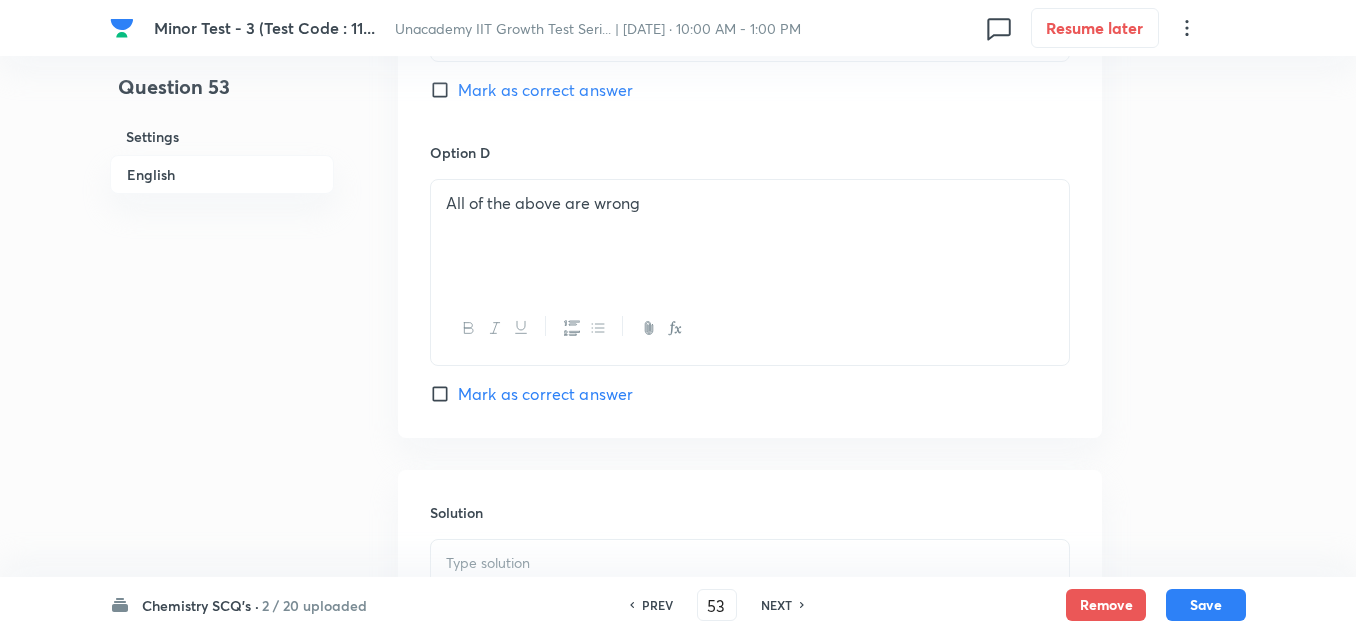 drag, startPoint x: 513, startPoint y: 518, endPoint x: 508, endPoint y: 527, distance: 10.29563 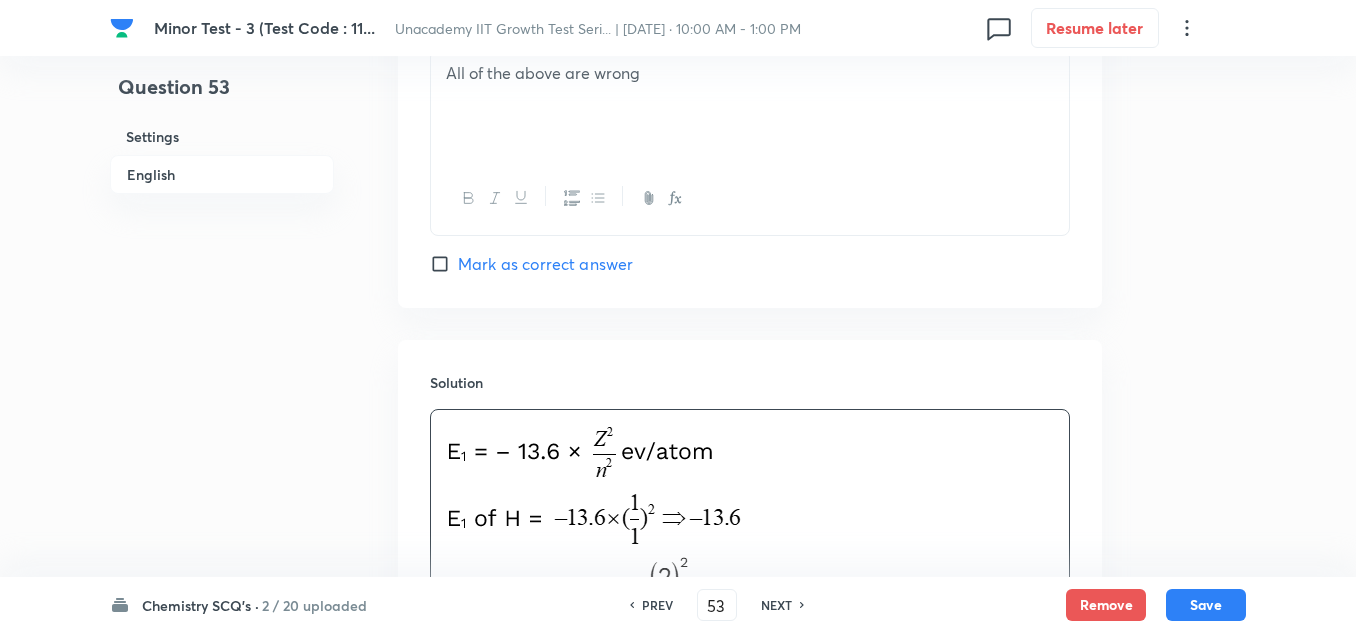 scroll, scrollTop: 2300, scrollLeft: 0, axis: vertical 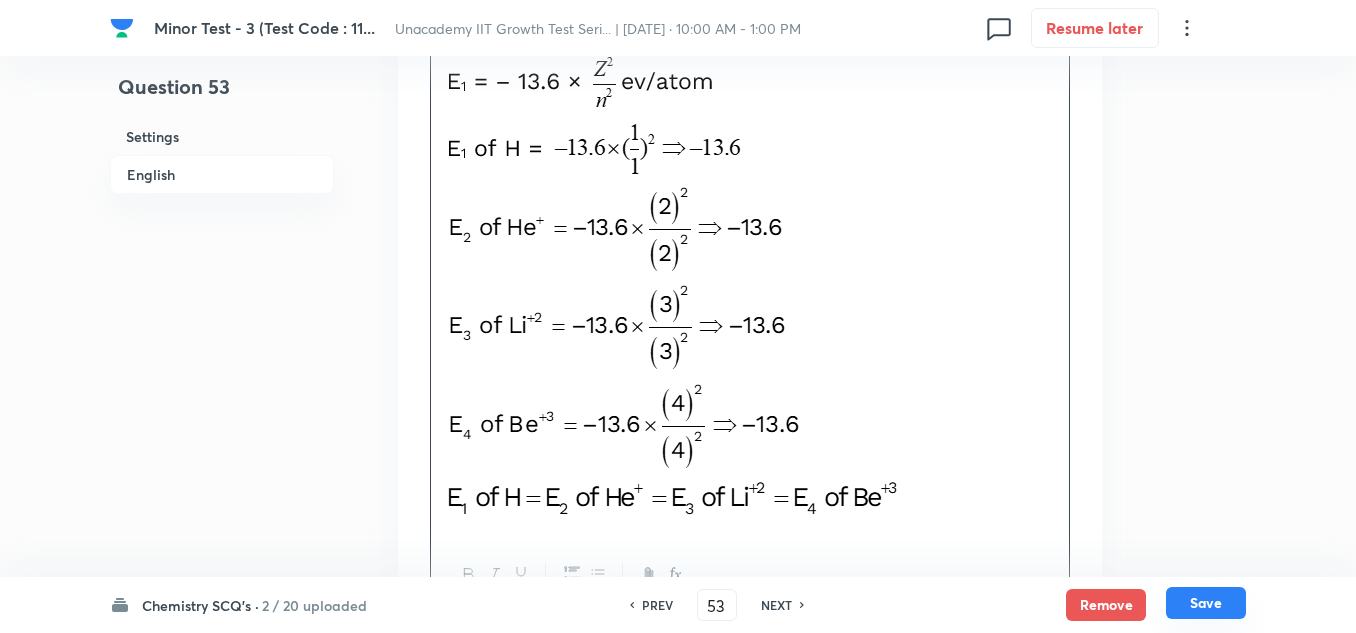 click on "Save" at bounding box center (1206, 603) 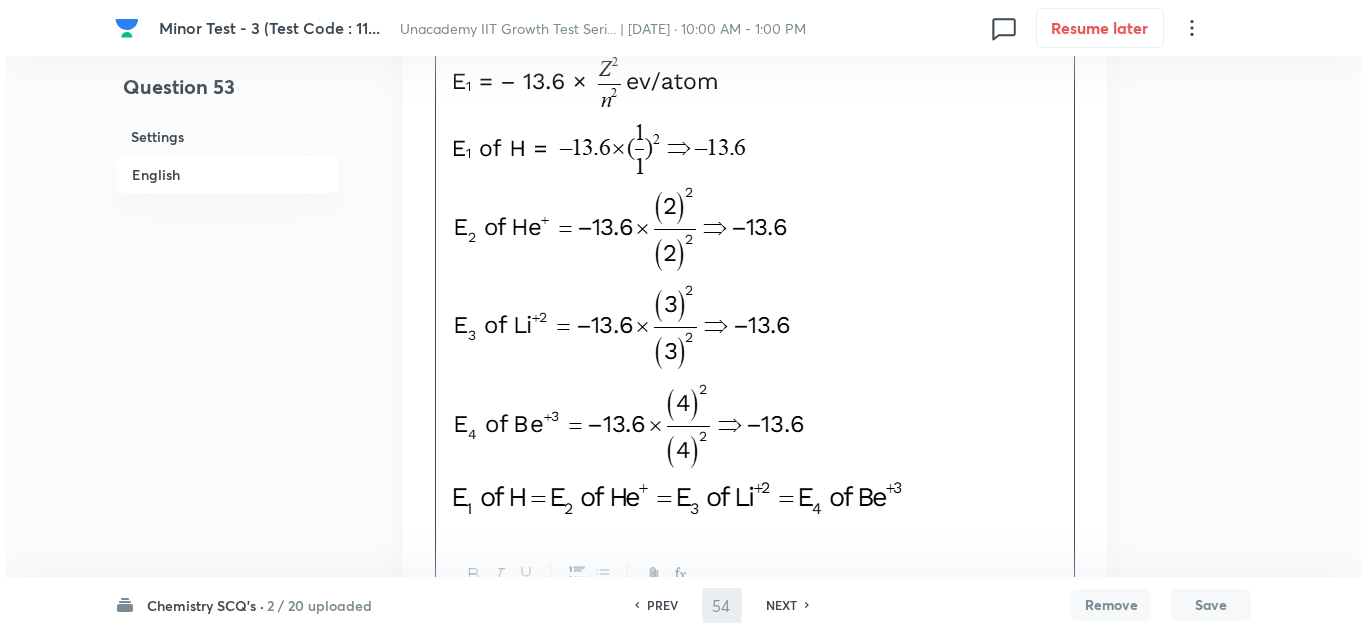 scroll, scrollTop: 0, scrollLeft: 0, axis: both 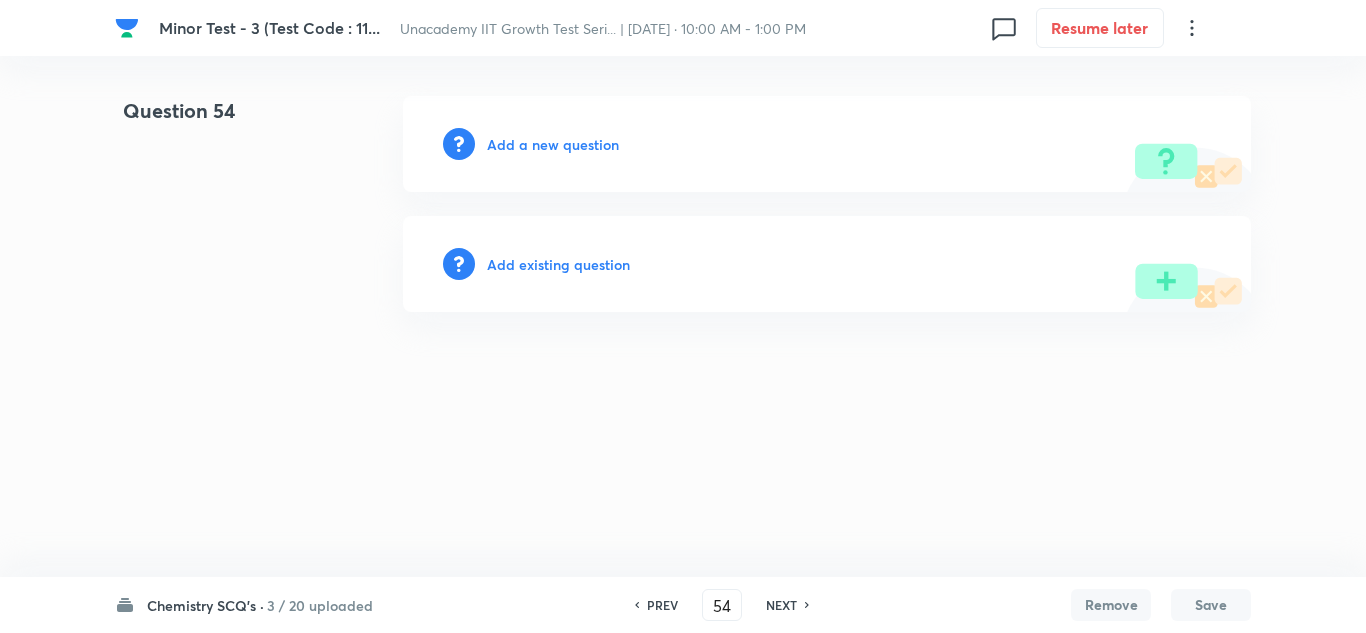 click on "Add a new question" at bounding box center [553, 144] 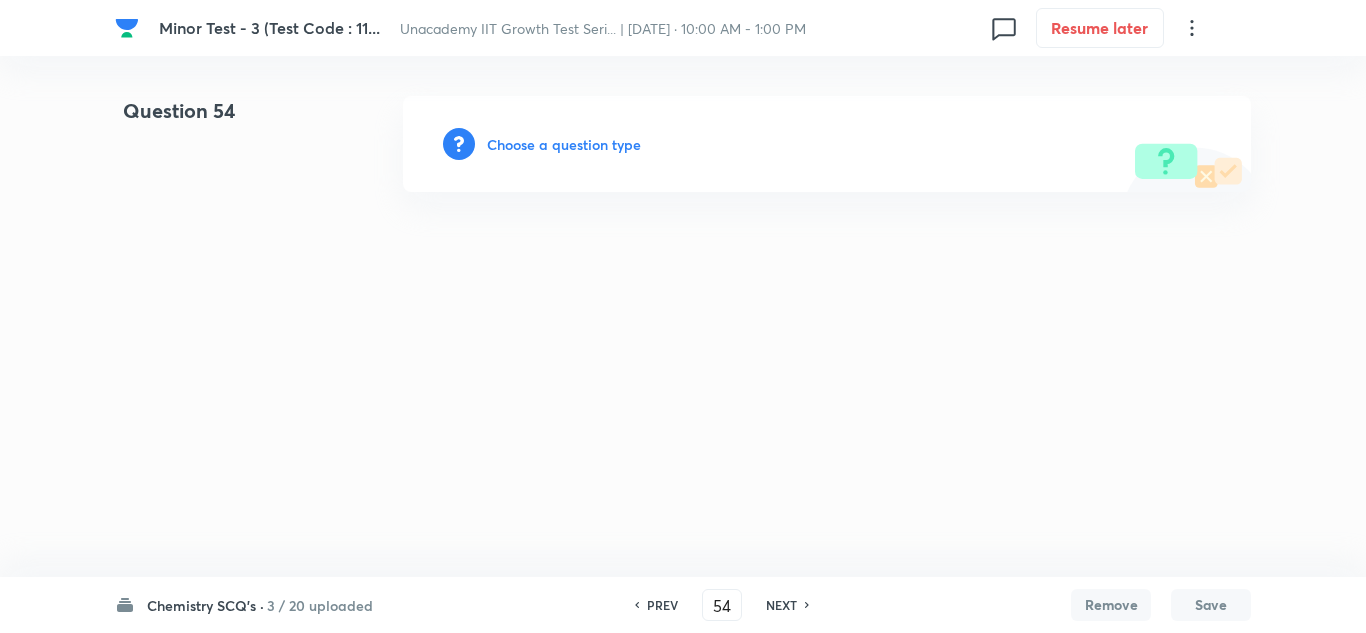 click on "Choose a question type" at bounding box center [564, 144] 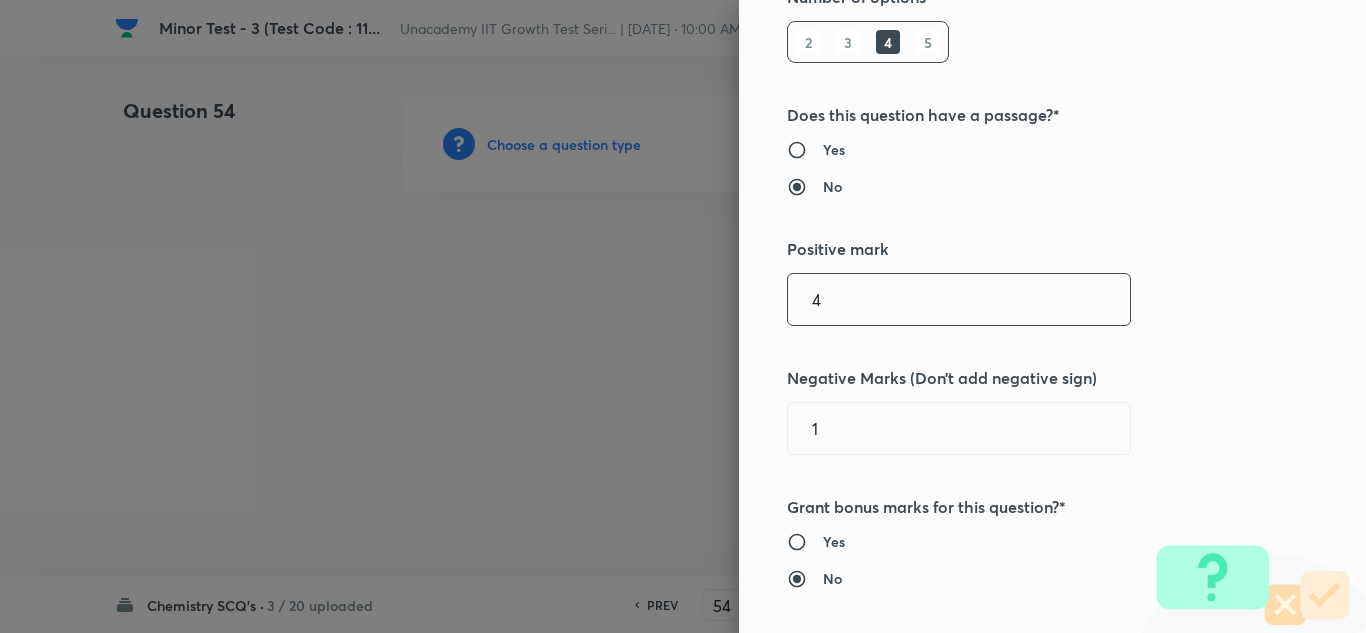 scroll, scrollTop: 0, scrollLeft: 0, axis: both 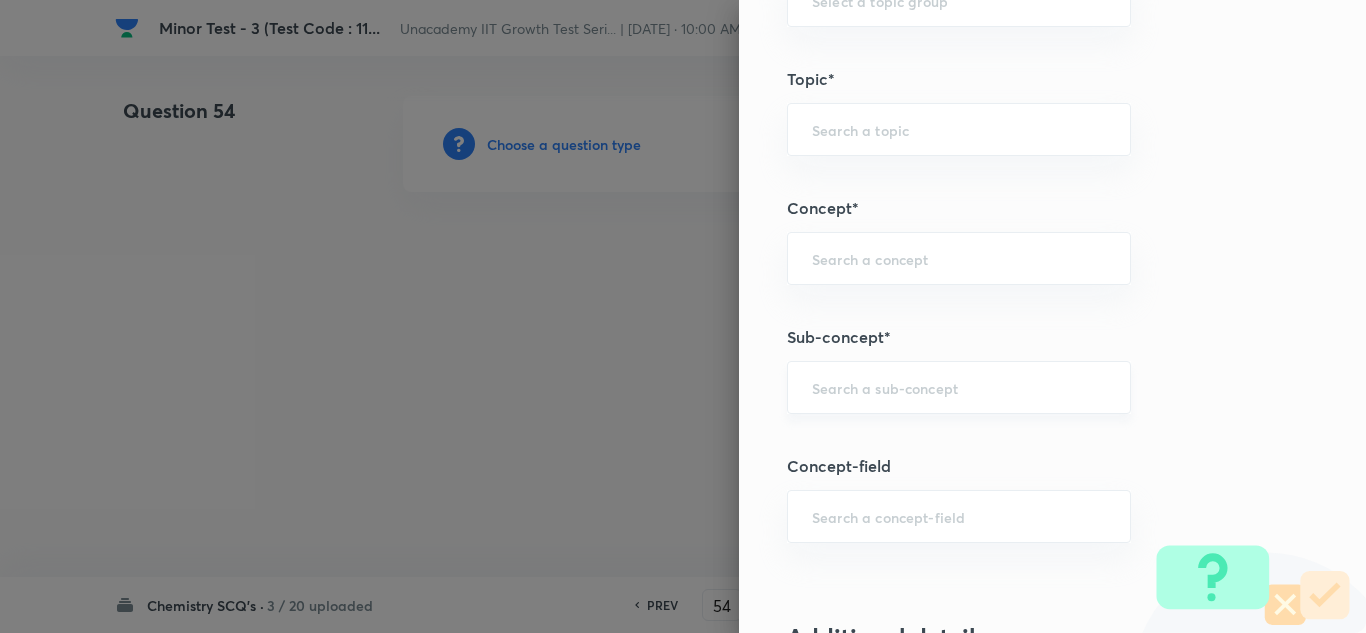 click at bounding box center (959, 387) 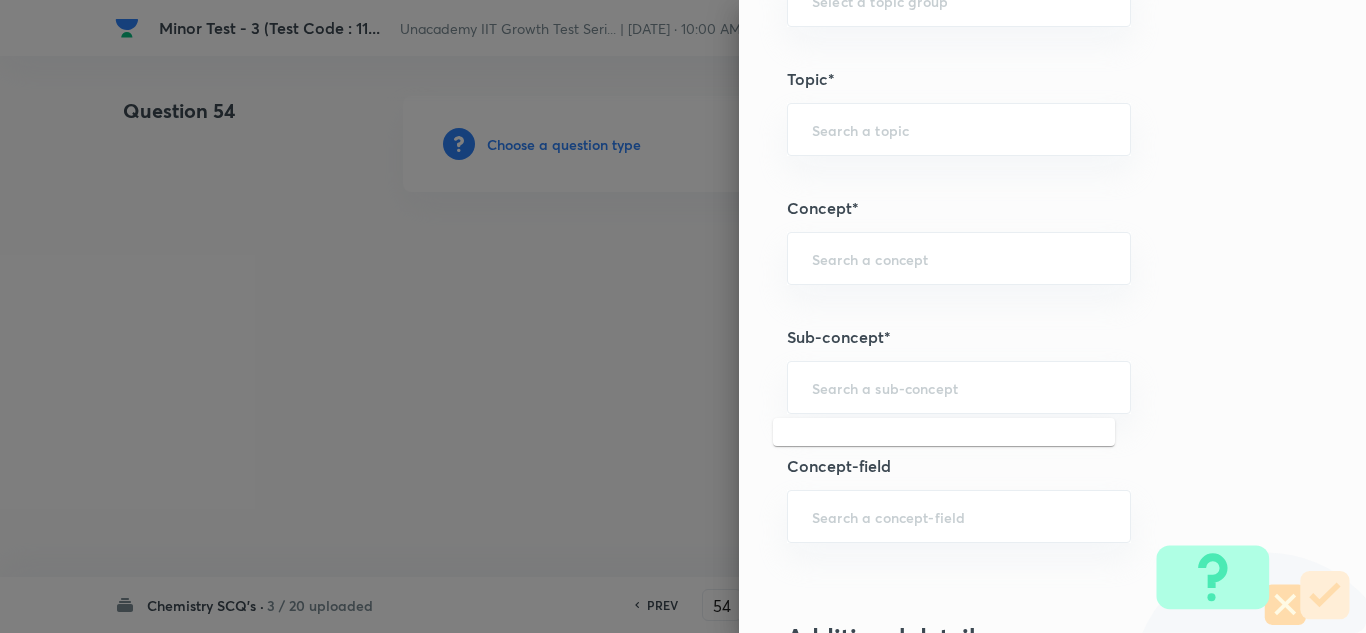 paste on "Electromagnetic waves (EM waves) or Radiant Energy/Electromagnetic radiation" 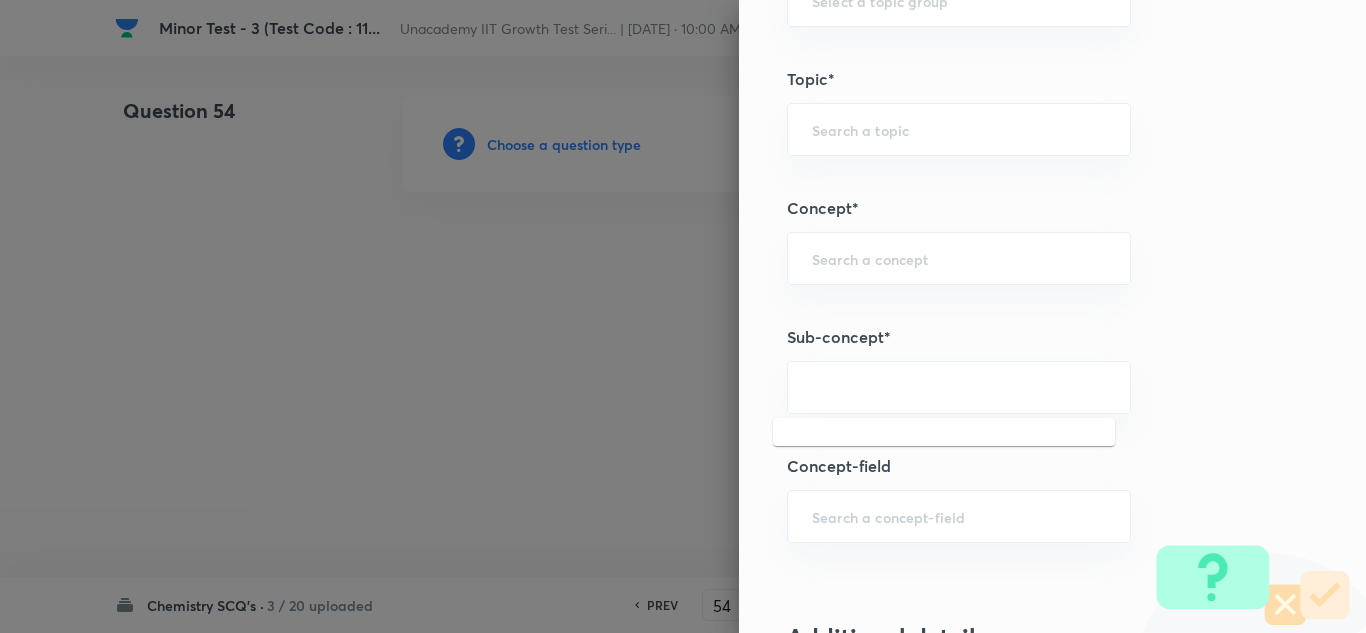 scroll, scrollTop: 0, scrollLeft: 308, axis: horizontal 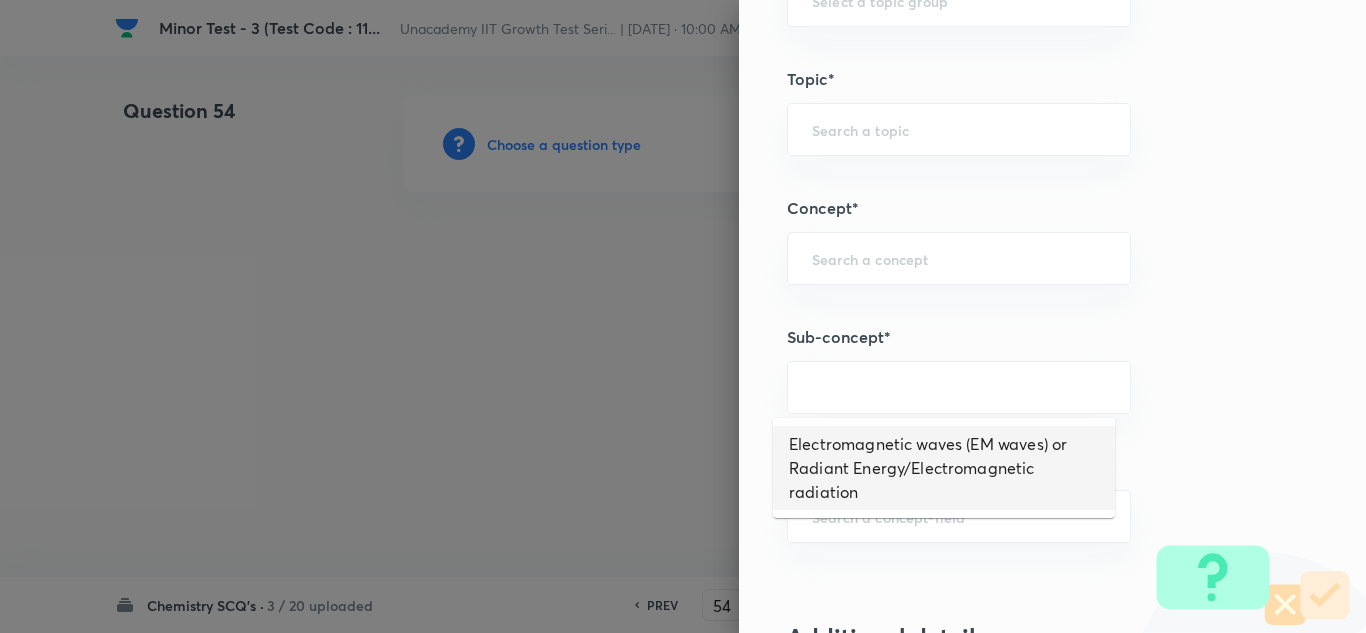 click on "Electromagnetic waves (EM waves) or Radiant Energy/Electromagnetic radiation" at bounding box center [944, 468] 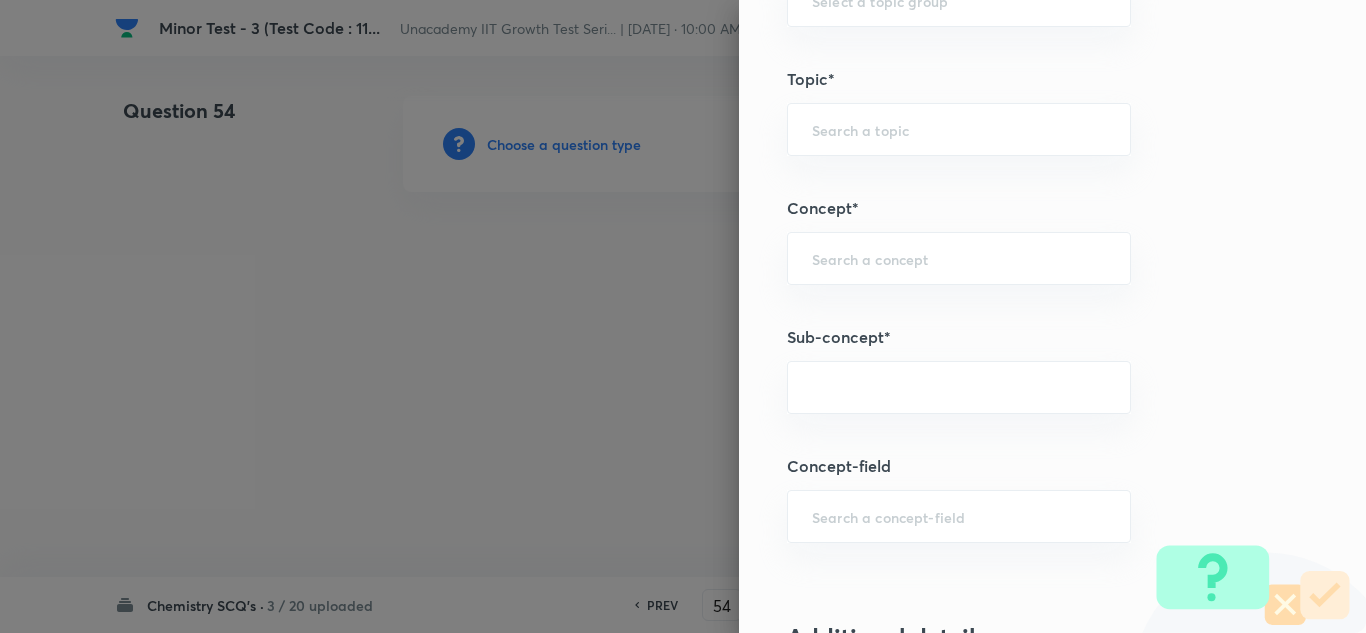 scroll, scrollTop: 0, scrollLeft: 0, axis: both 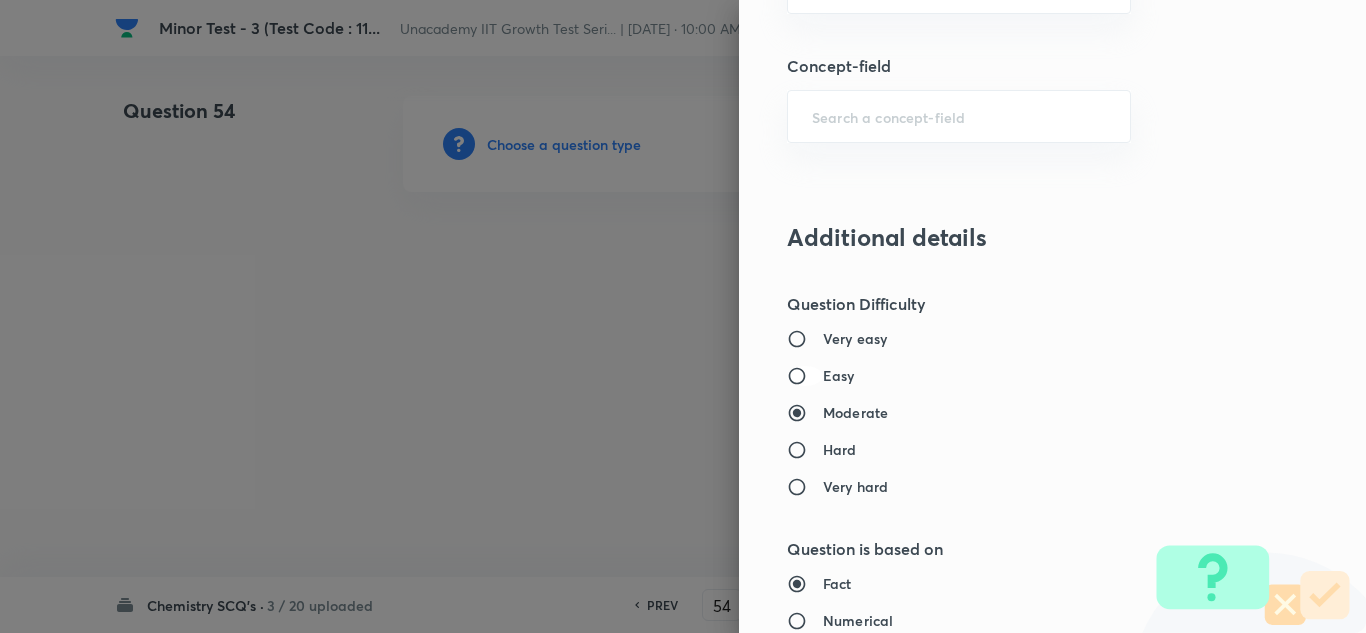 click on "Easy" at bounding box center (805, 376) 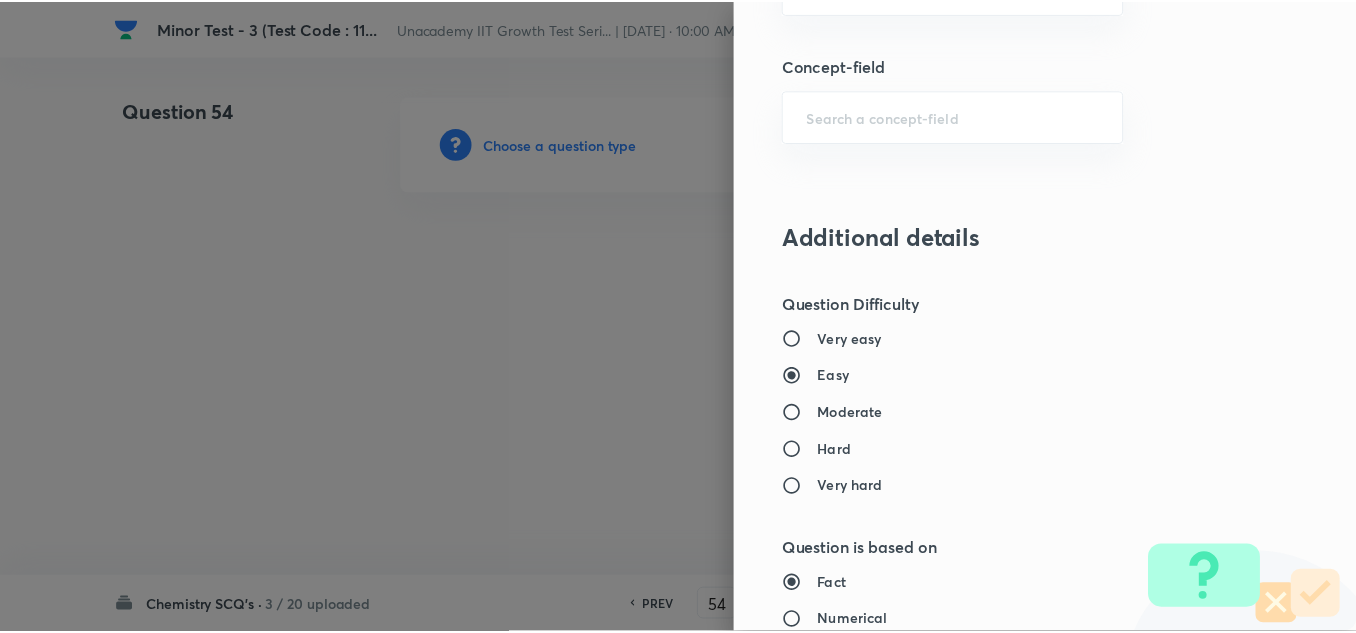 scroll, scrollTop: 2227, scrollLeft: 0, axis: vertical 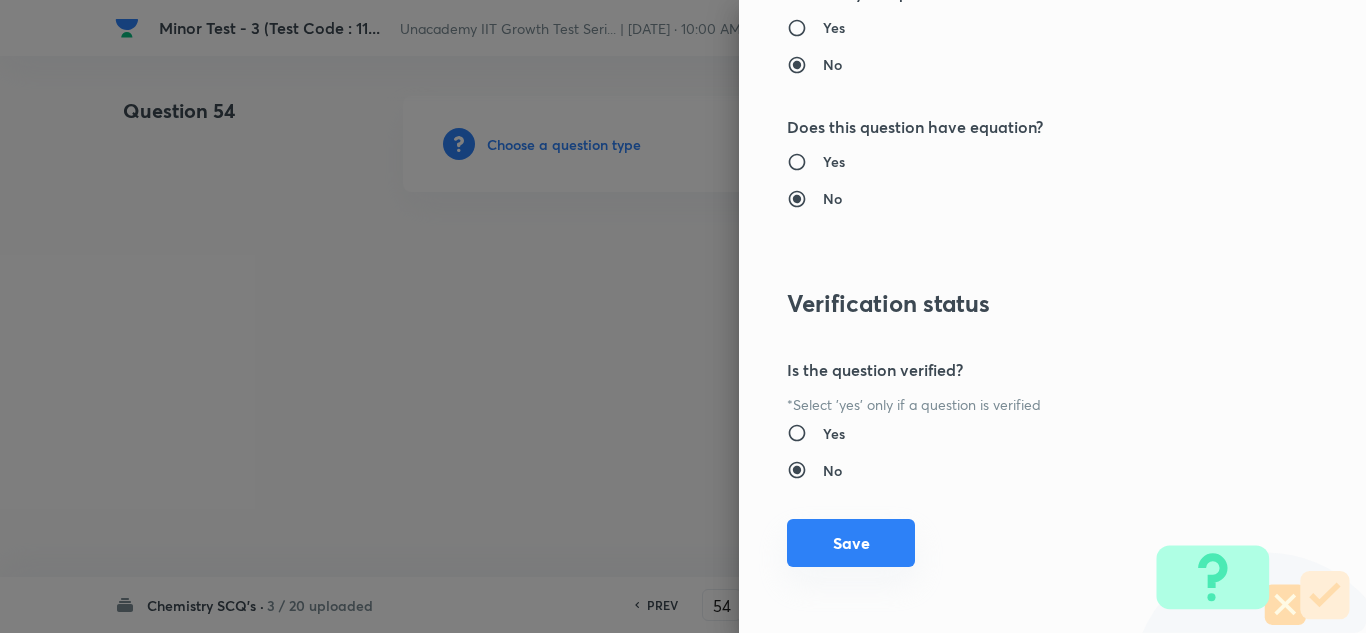 click on "Save" at bounding box center [851, 543] 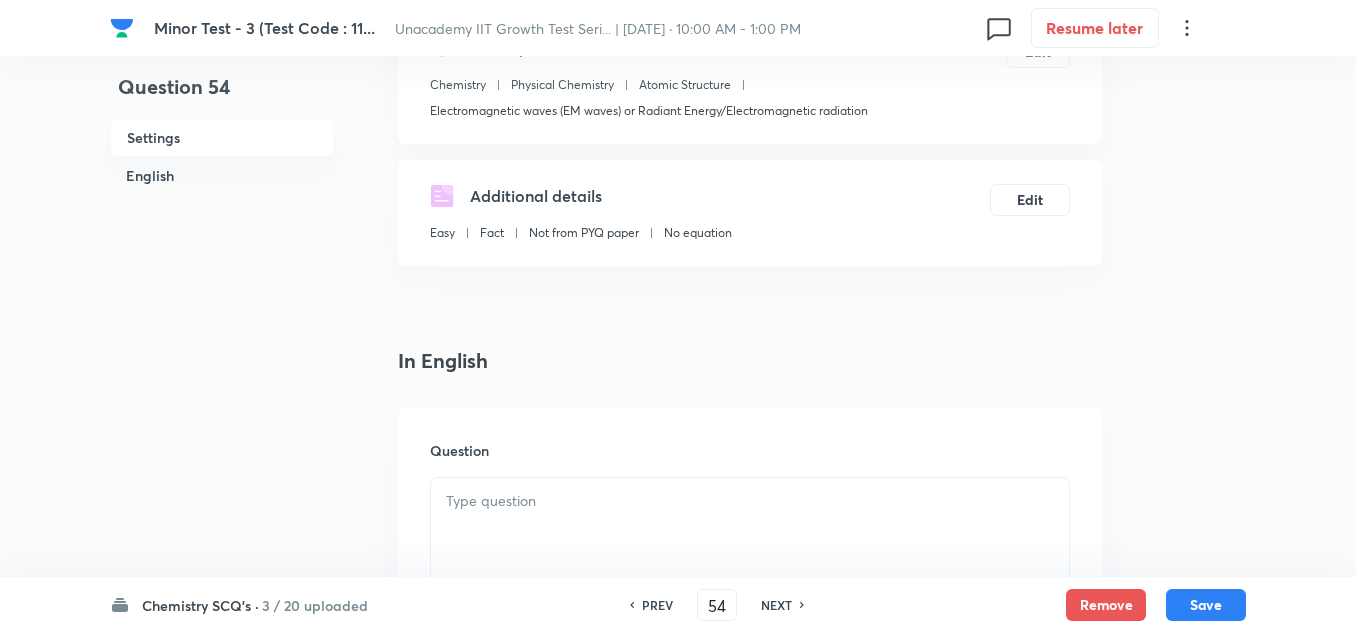 scroll, scrollTop: 400, scrollLeft: 0, axis: vertical 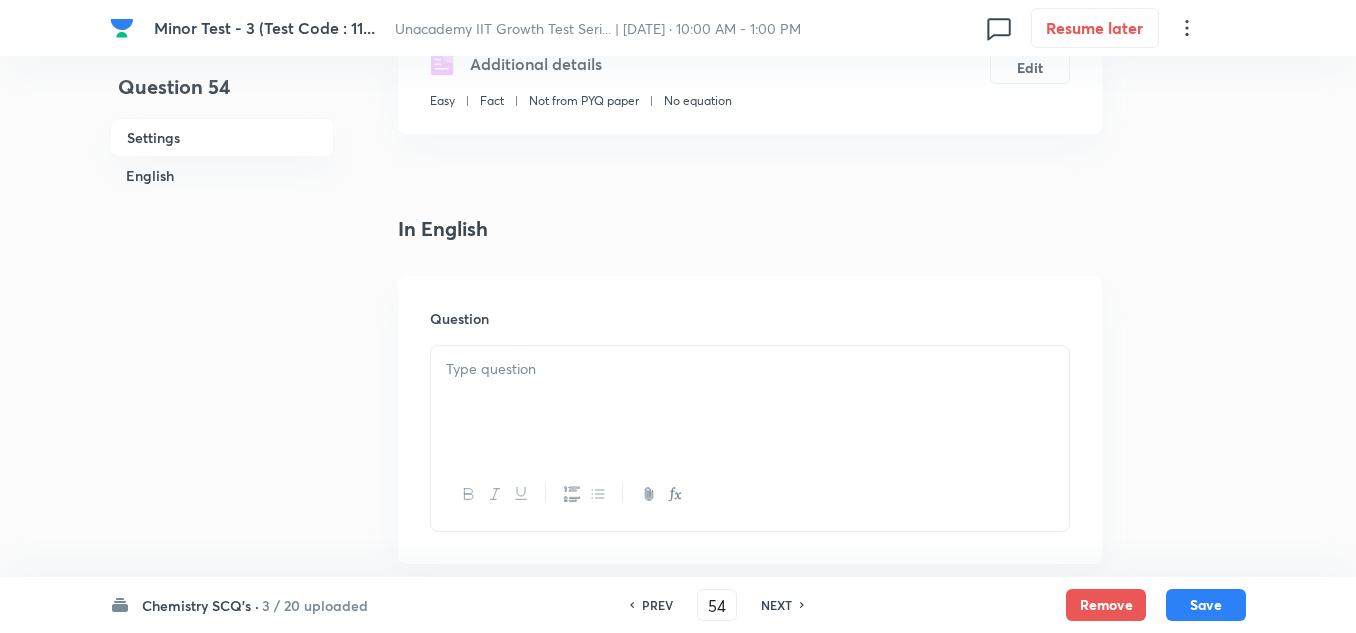 click at bounding box center (750, 369) 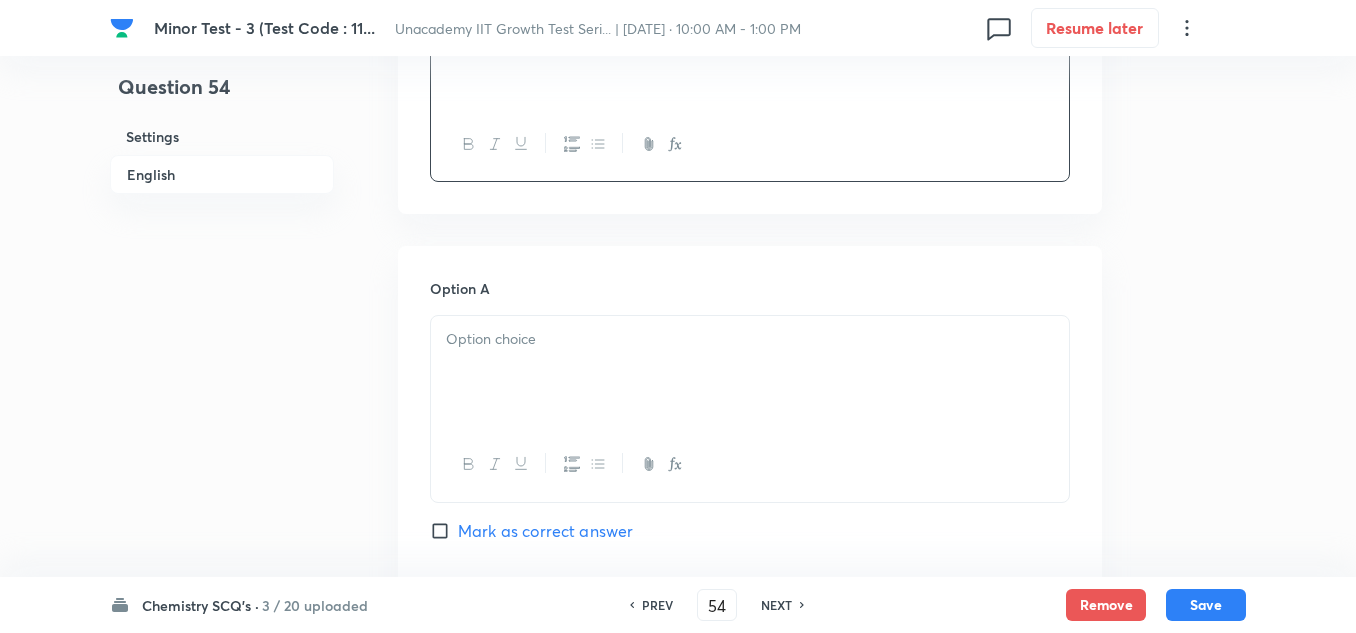 scroll, scrollTop: 800, scrollLeft: 0, axis: vertical 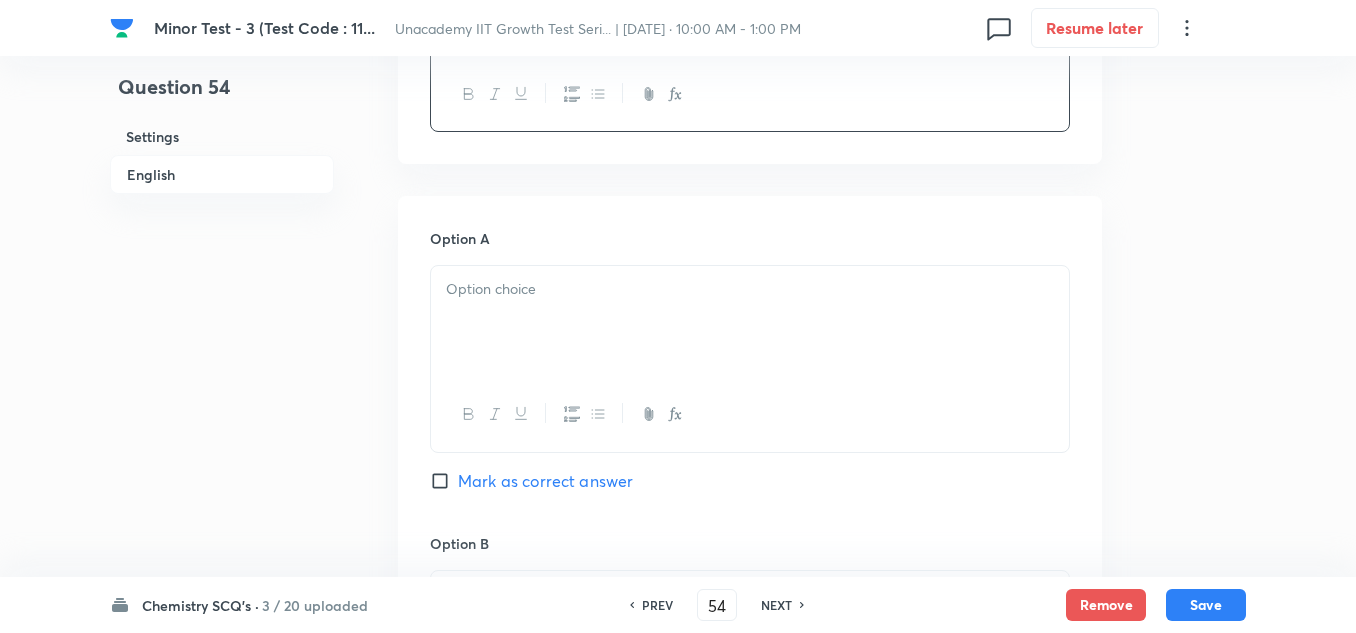 click at bounding box center (750, 322) 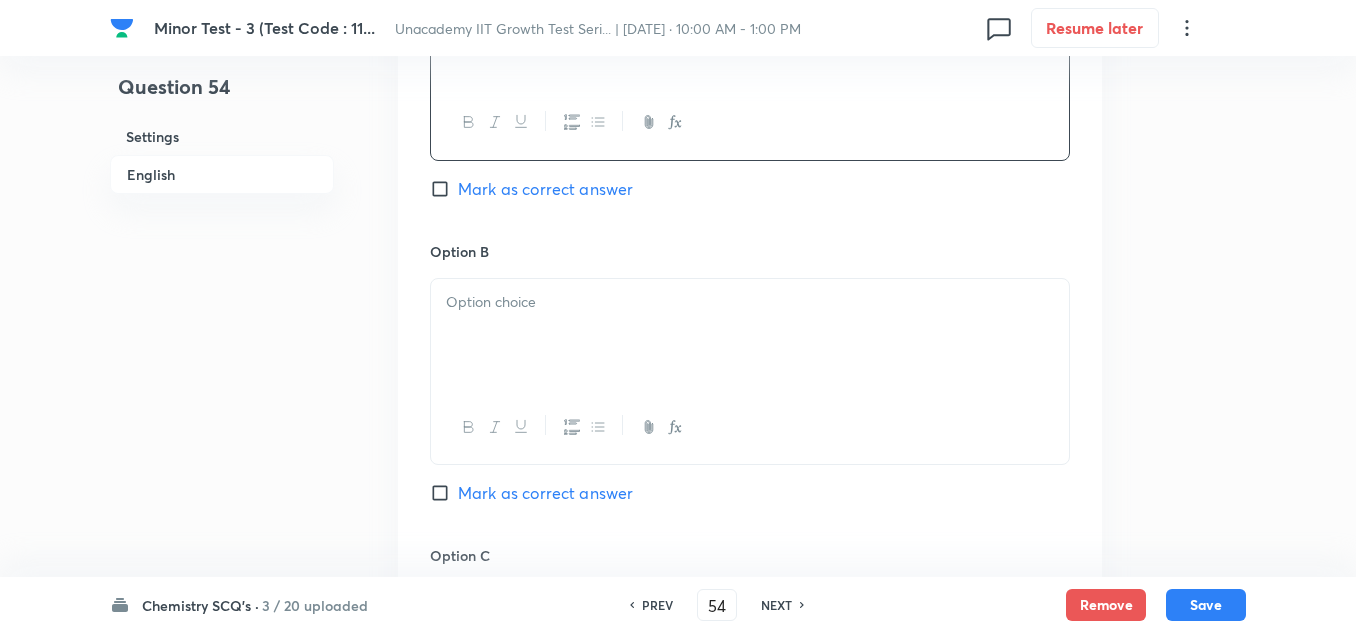 scroll, scrollTop: 1100, scrollLeft: 0, axis: vertical 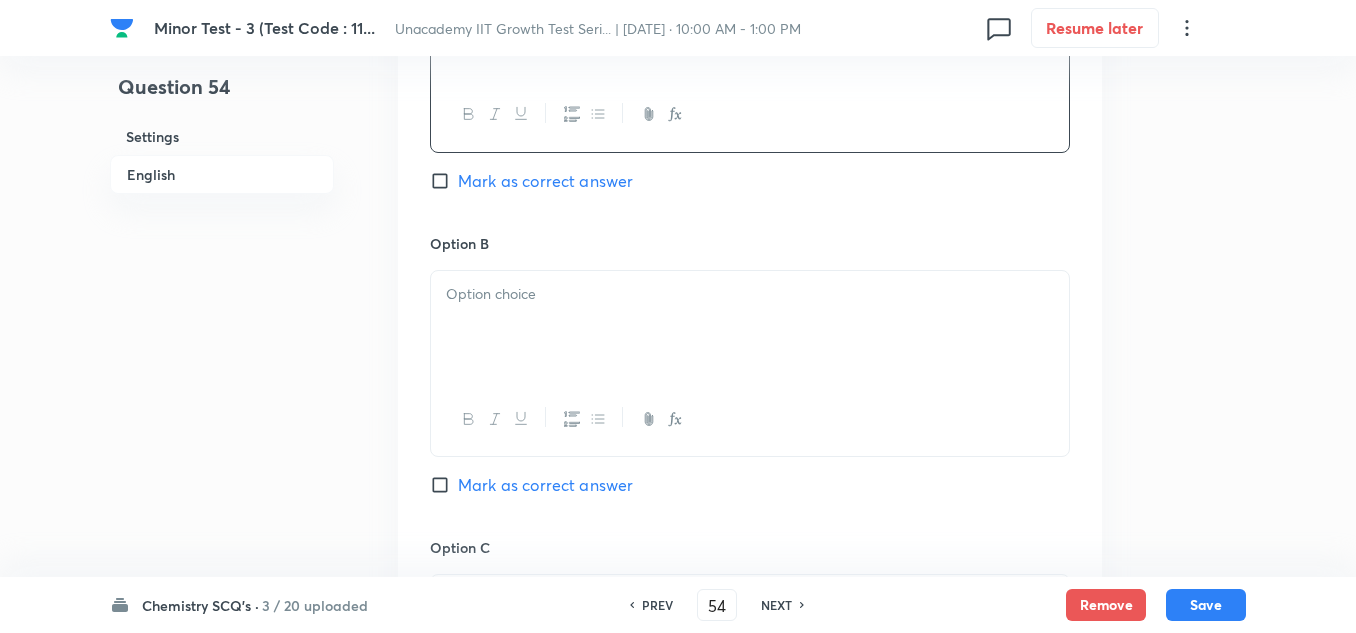 click at bounding box center [750, 327] 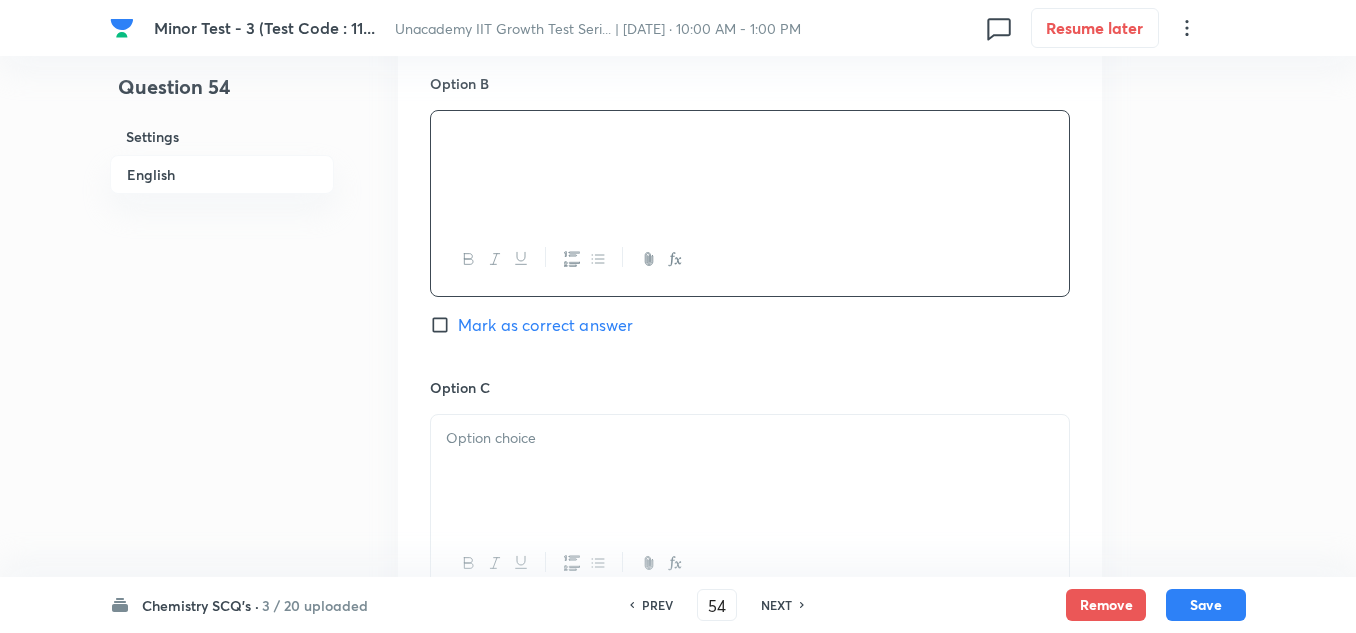 scroll, scrollTop: 1400, scrollLeft: 0, axis: vertical 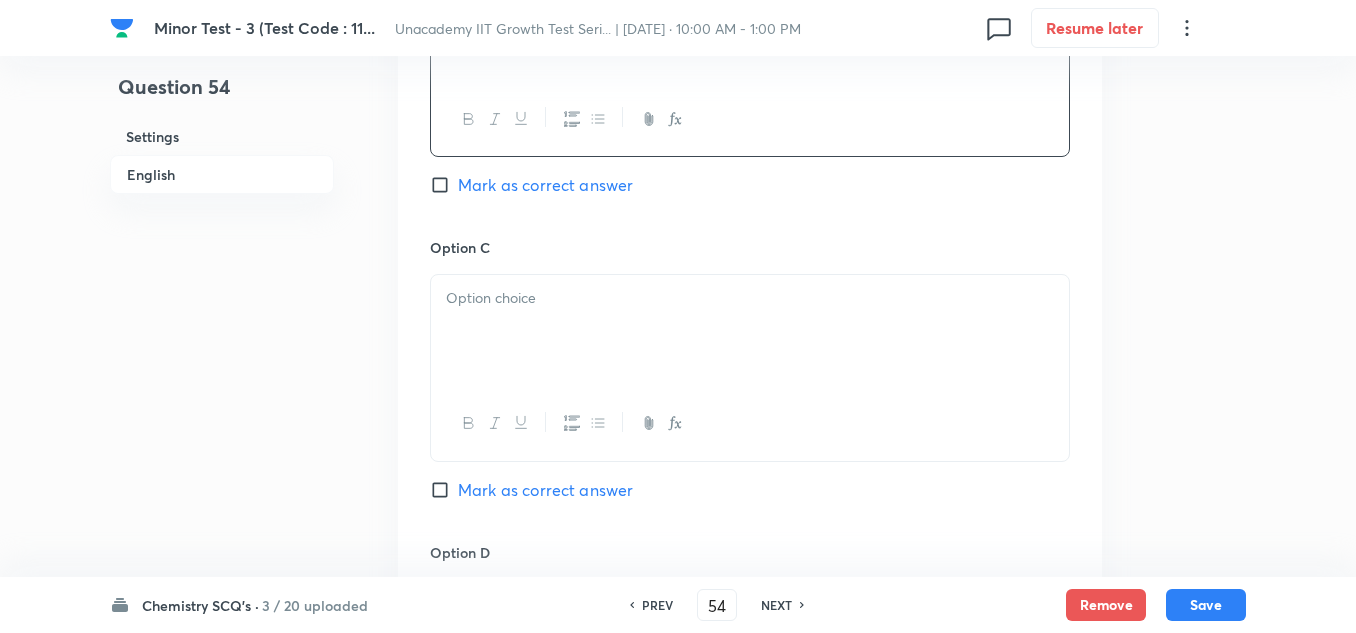 click at bounding box center (750, 331) 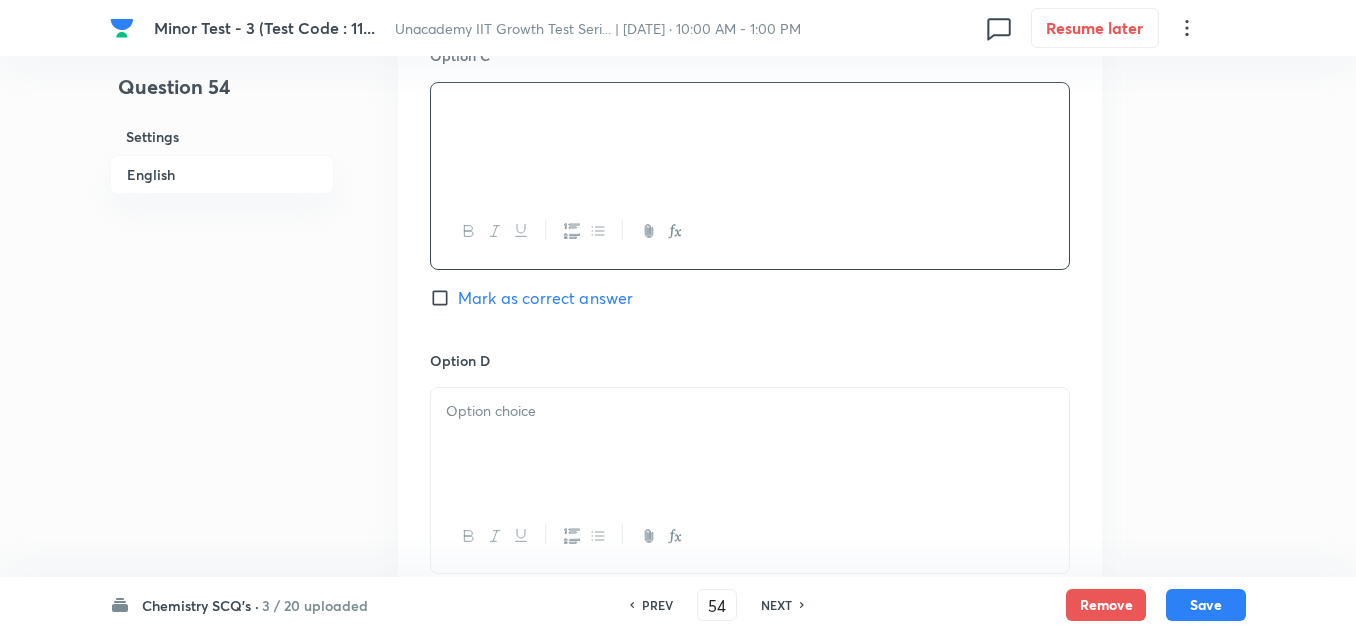 scroll, scrollTop: 1600, scrollLeft: 0, axis: vertical 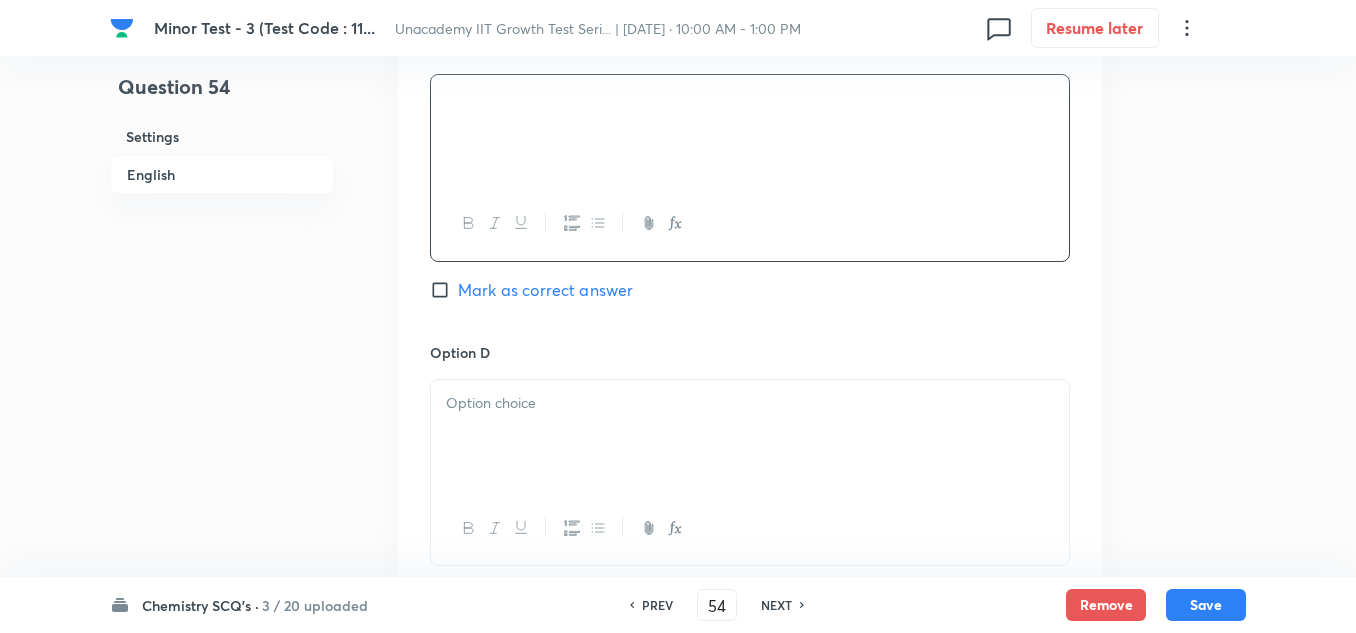 click at bounding box center [750, 436] 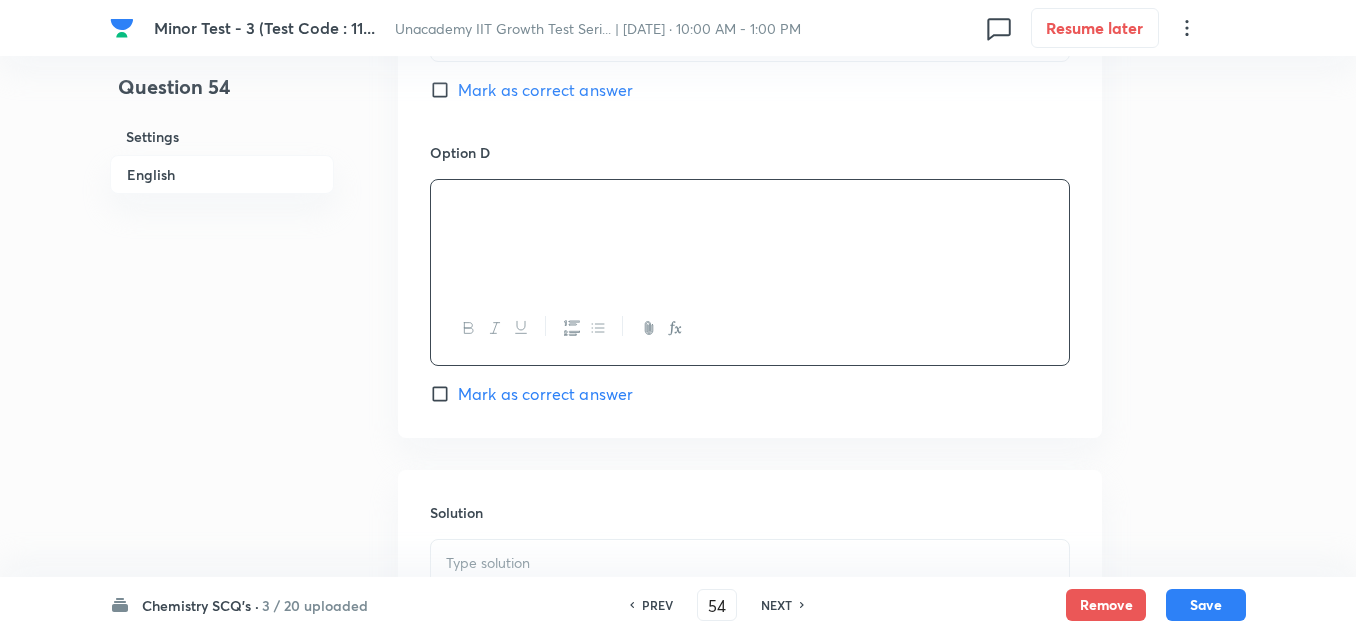 click on "Mark as correct answer" at bounding box center (545, 394) 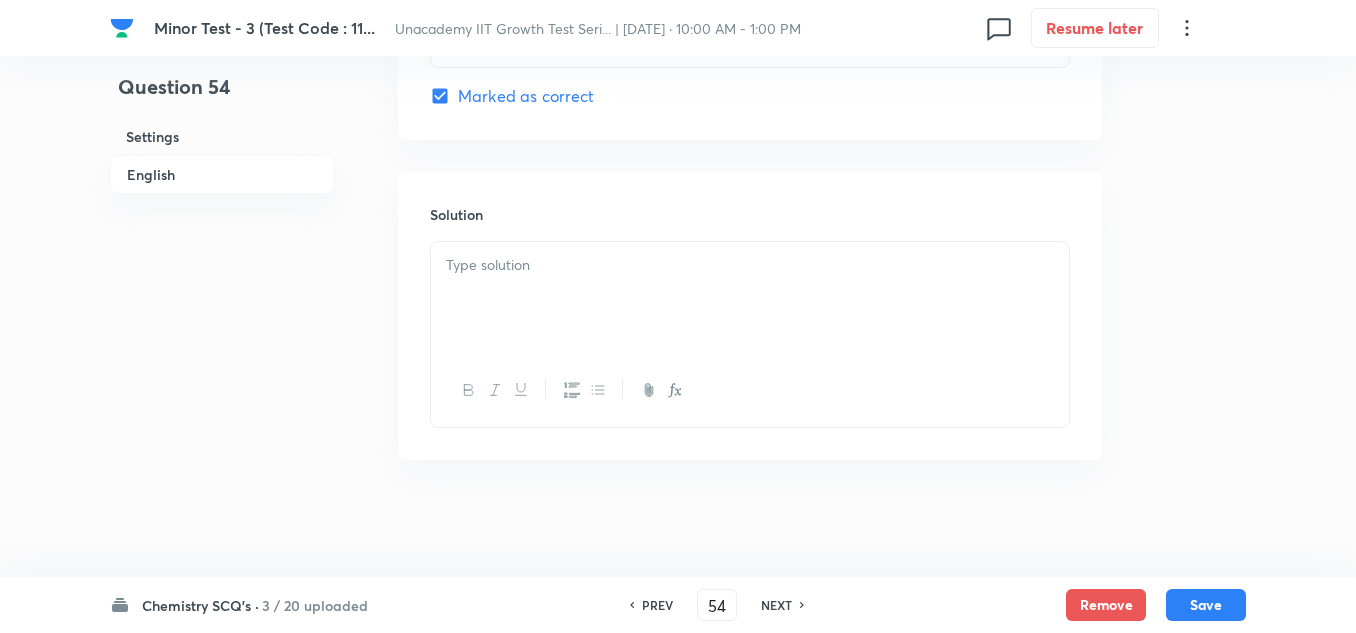 scroll, scrollTop: 2100, scrollLeft: 0, axis: vertical 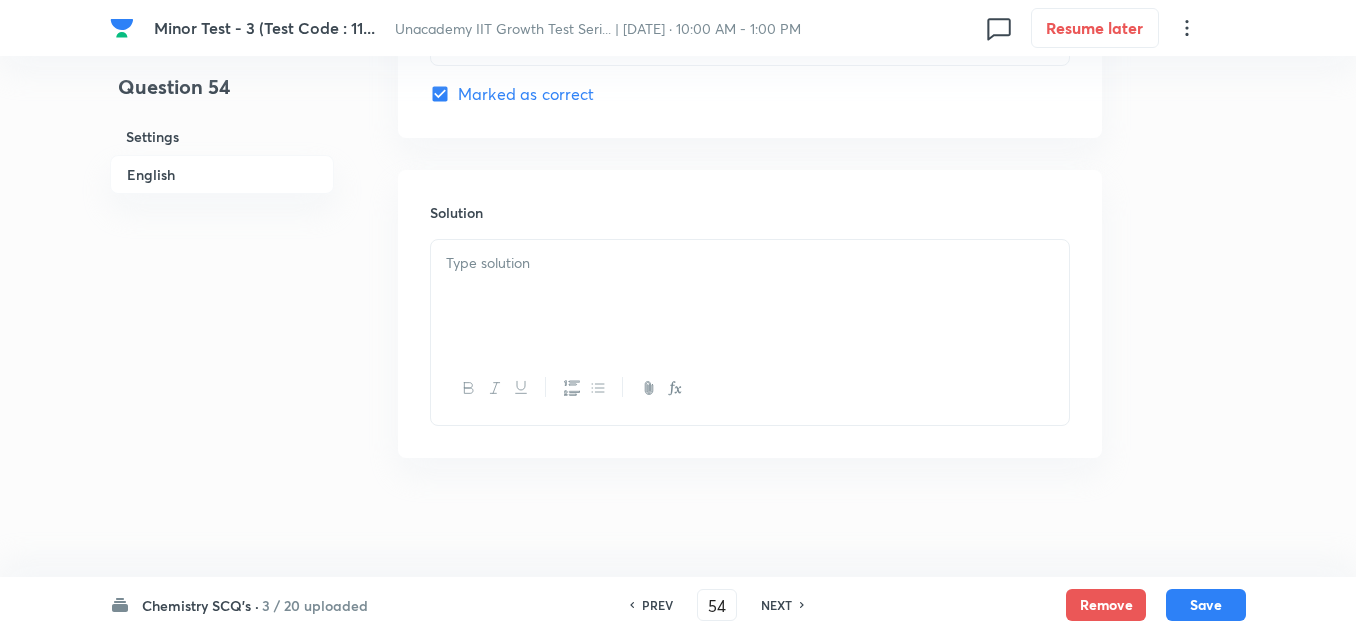 drag, startPoint x: 534, startPoint y: 282, endPoint x: 547, endPoint y: 283, distance: 13.038404 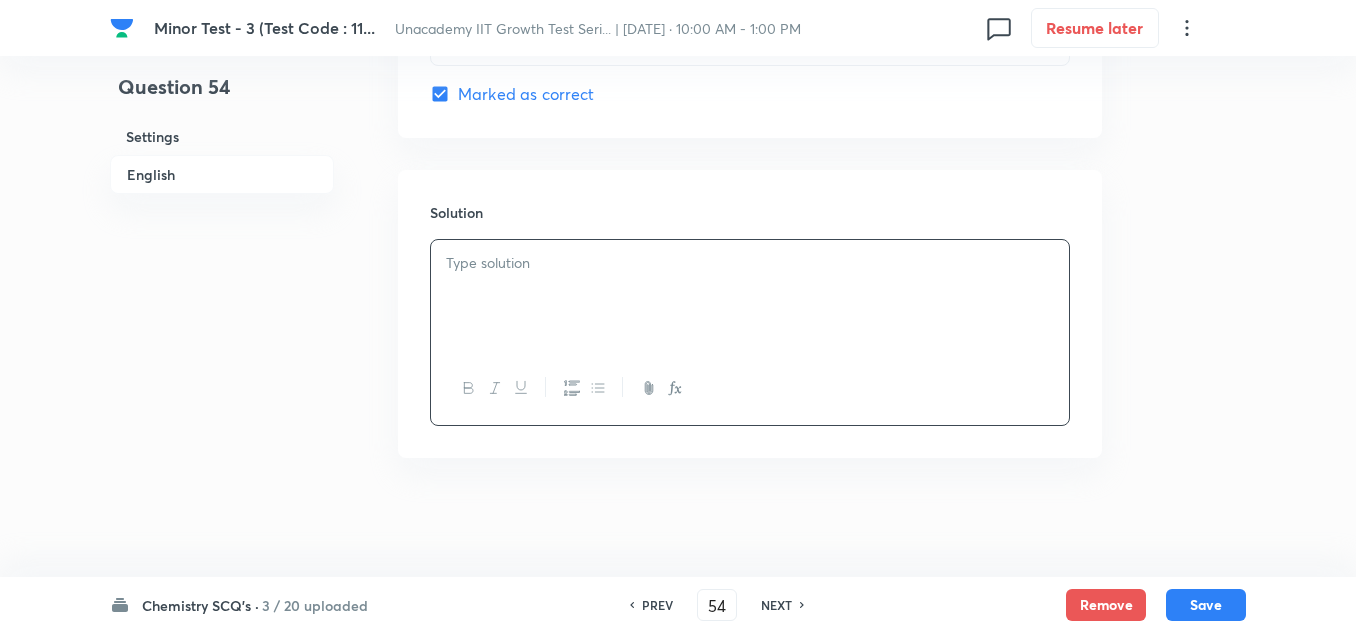 scroll, scrollTop: 2101, scrollLeft: 0, axis: vertical 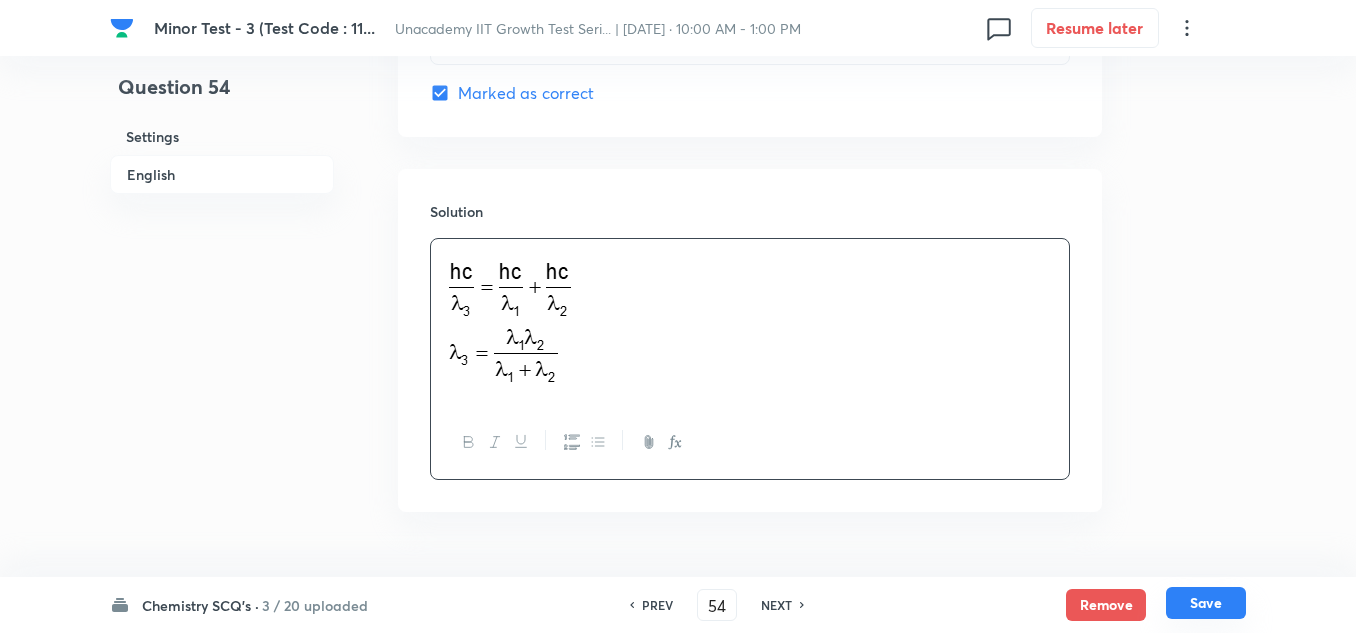 click on "Save" at bounding box center (1206, 603) 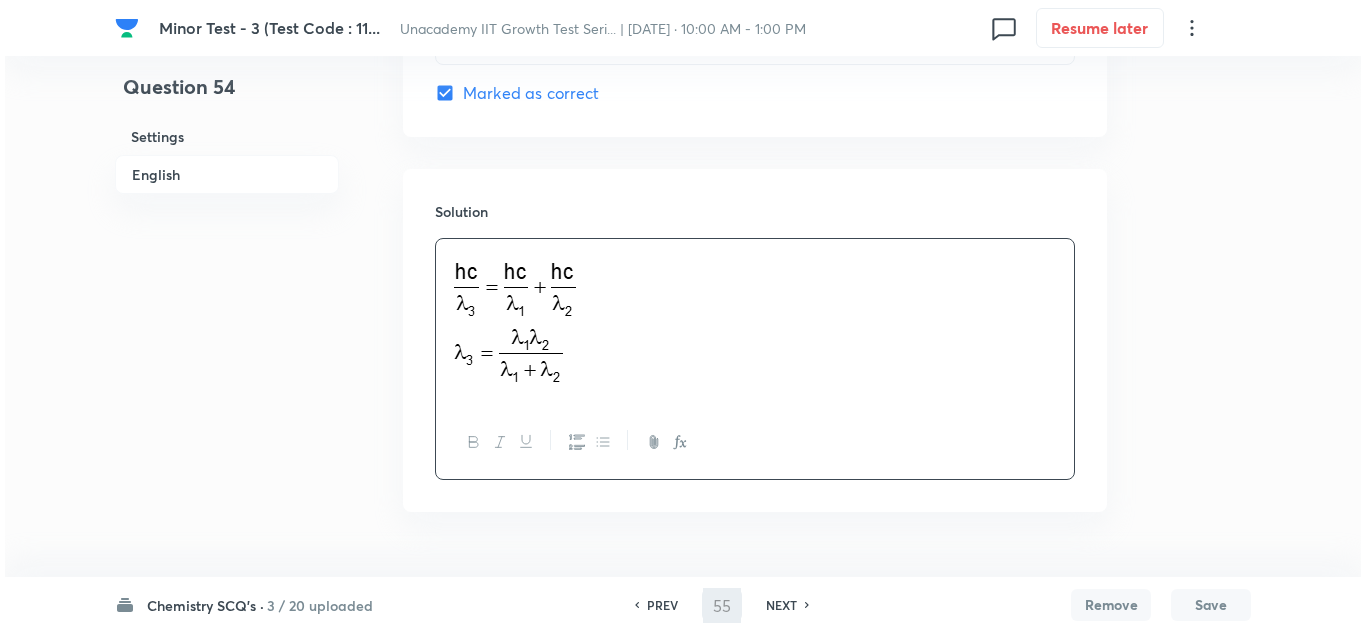 scroll, scrollTop: 0, scrollLeft: 0, axis: both 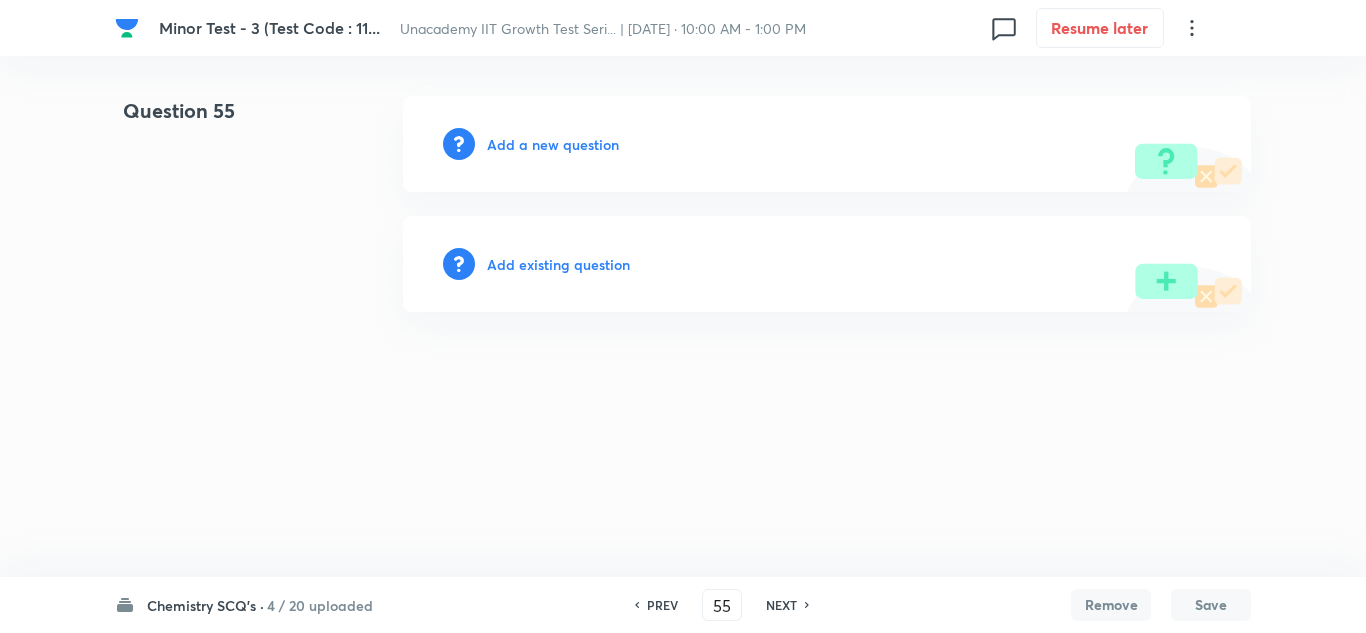 click on "Add a new question" at bounding box center (553, 144) 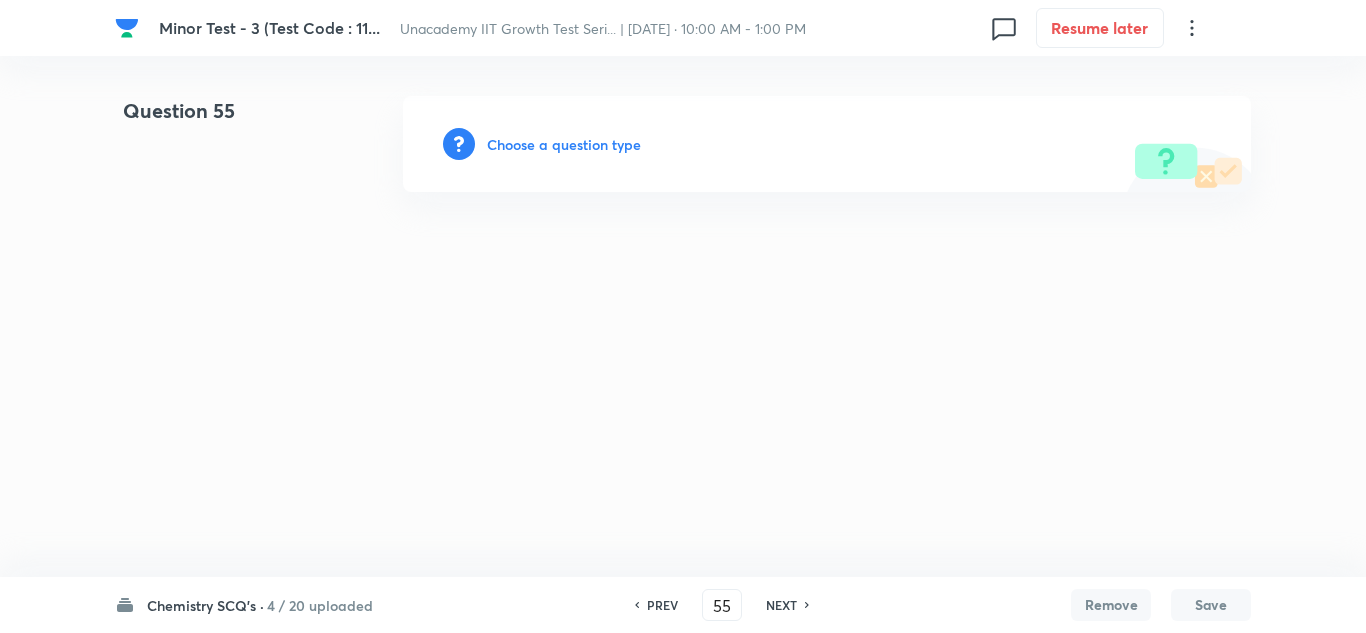 click on "Choose a question type" at bounding box center (564, 144) 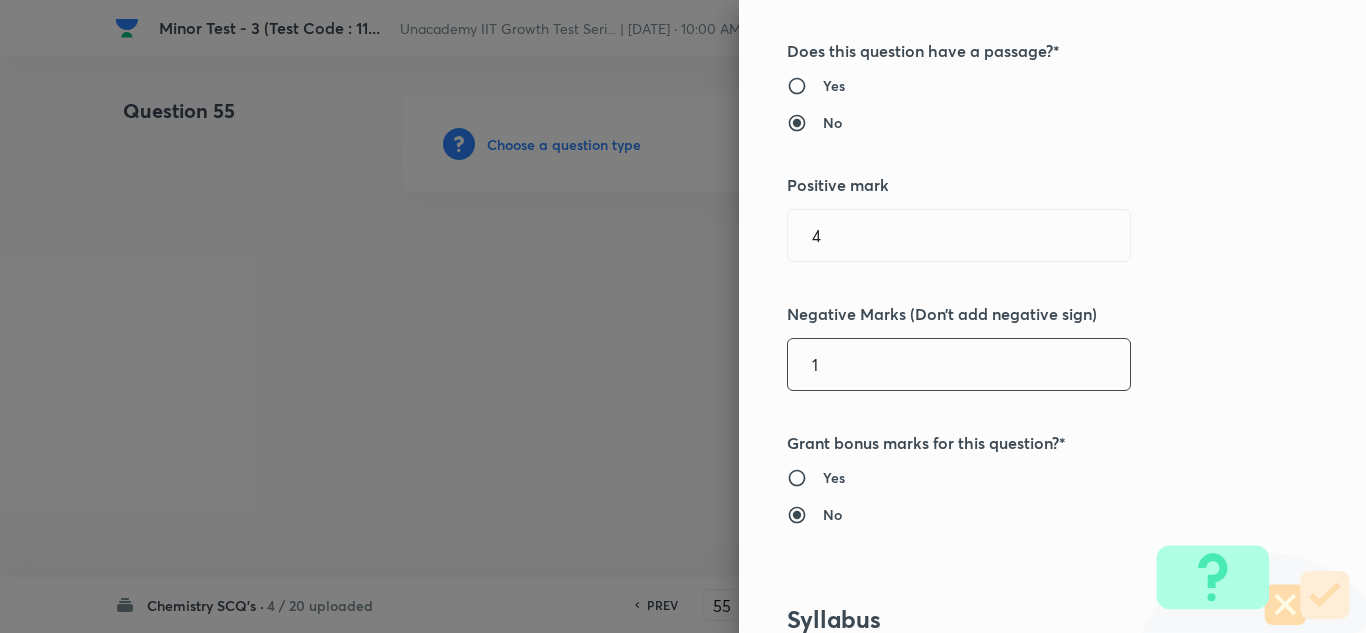 scroll, scrollTop: 600, scrollLeft: 0, axis: vertical 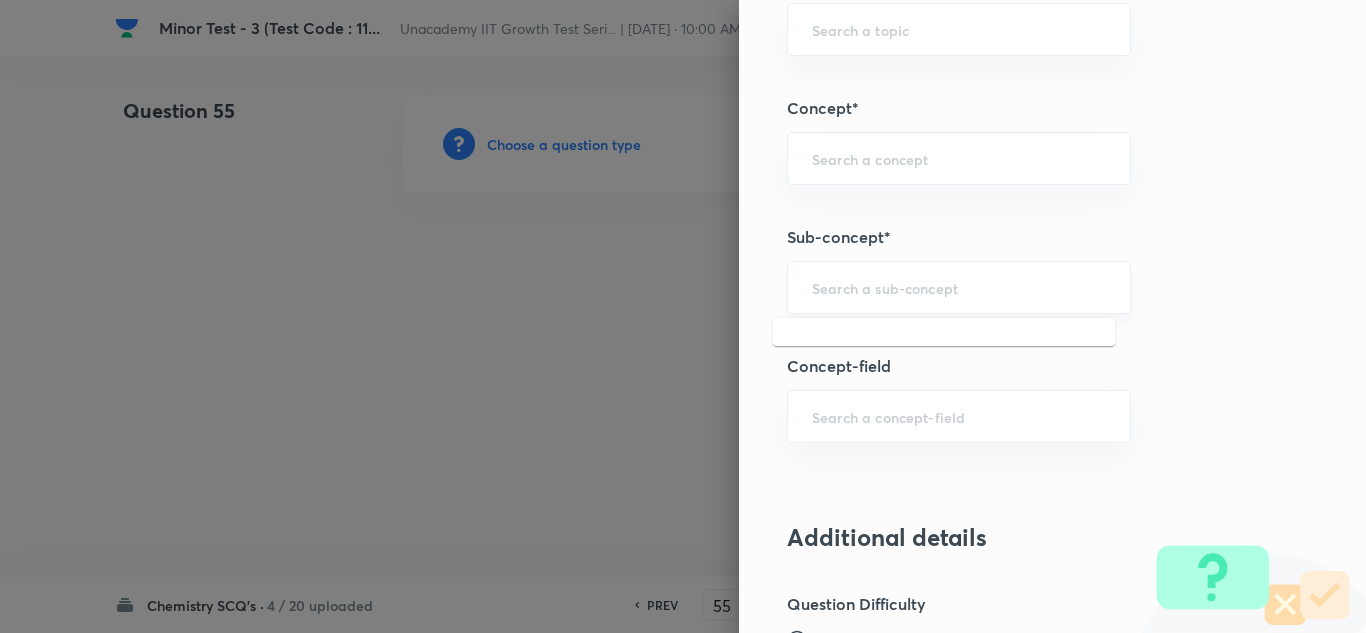 click at bounding box center [959, 287] 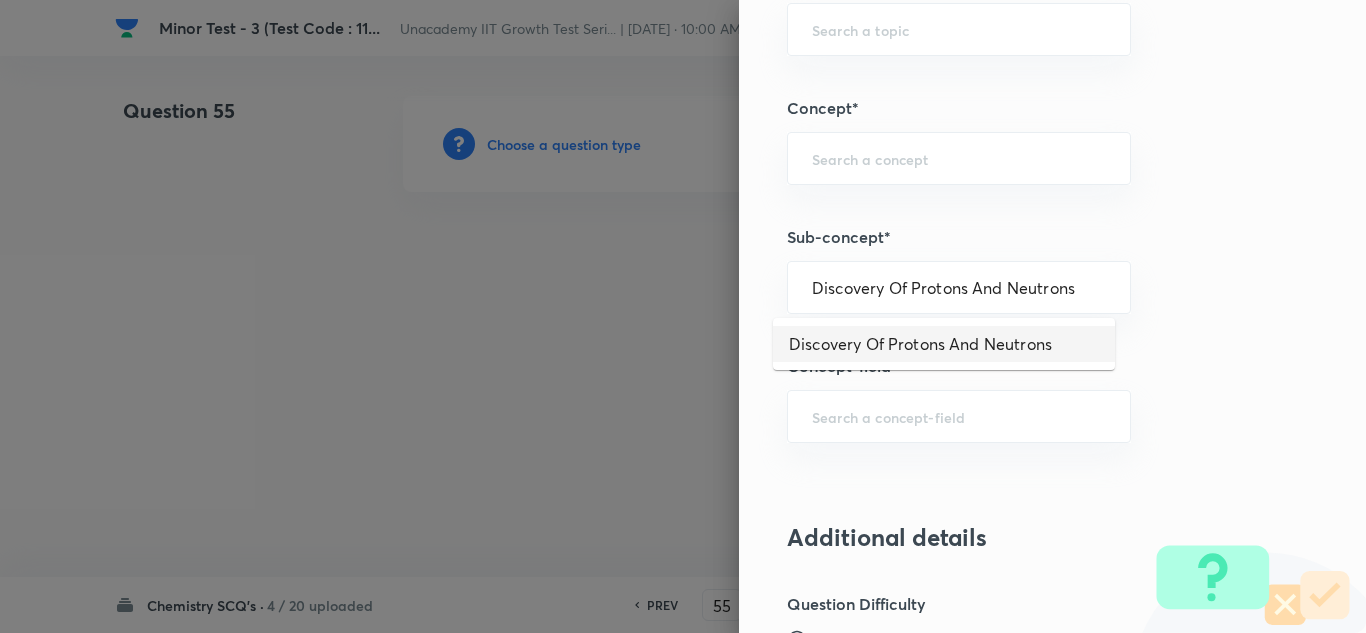 click on "Discovery Of Protons And Neutrons" at bounding box center (944, 344) 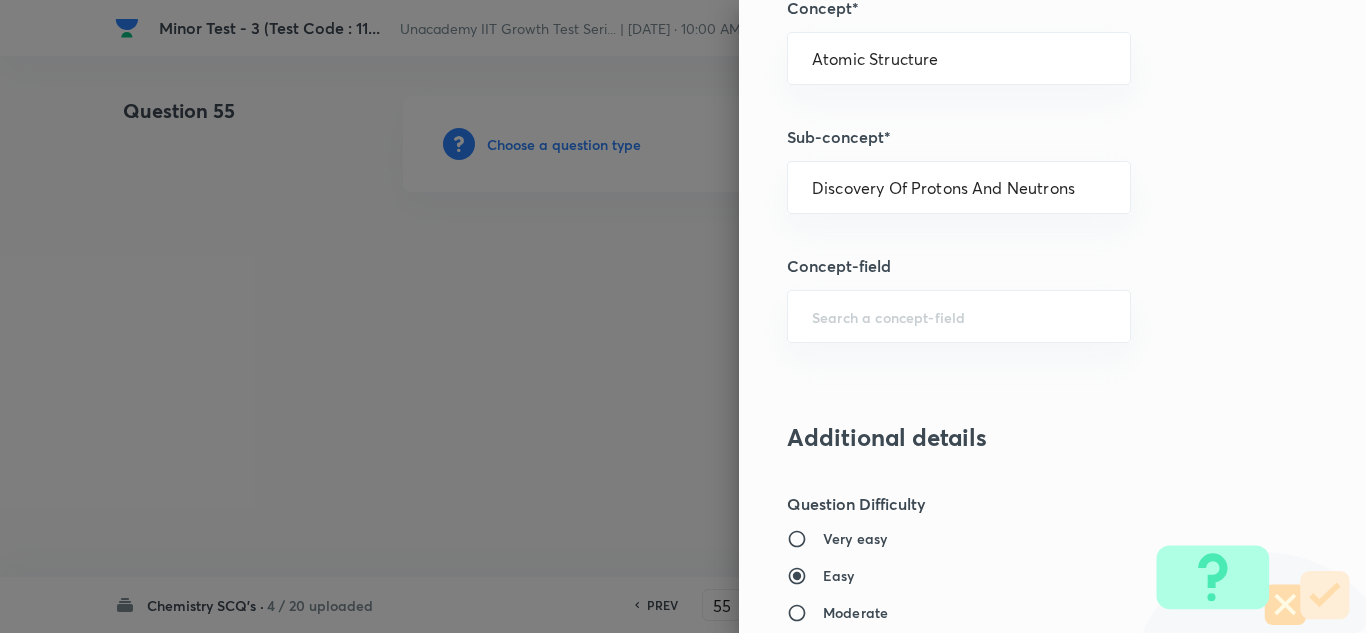 scroll, scrollTop: 1400, scrollLeft: 0, axis: vertical 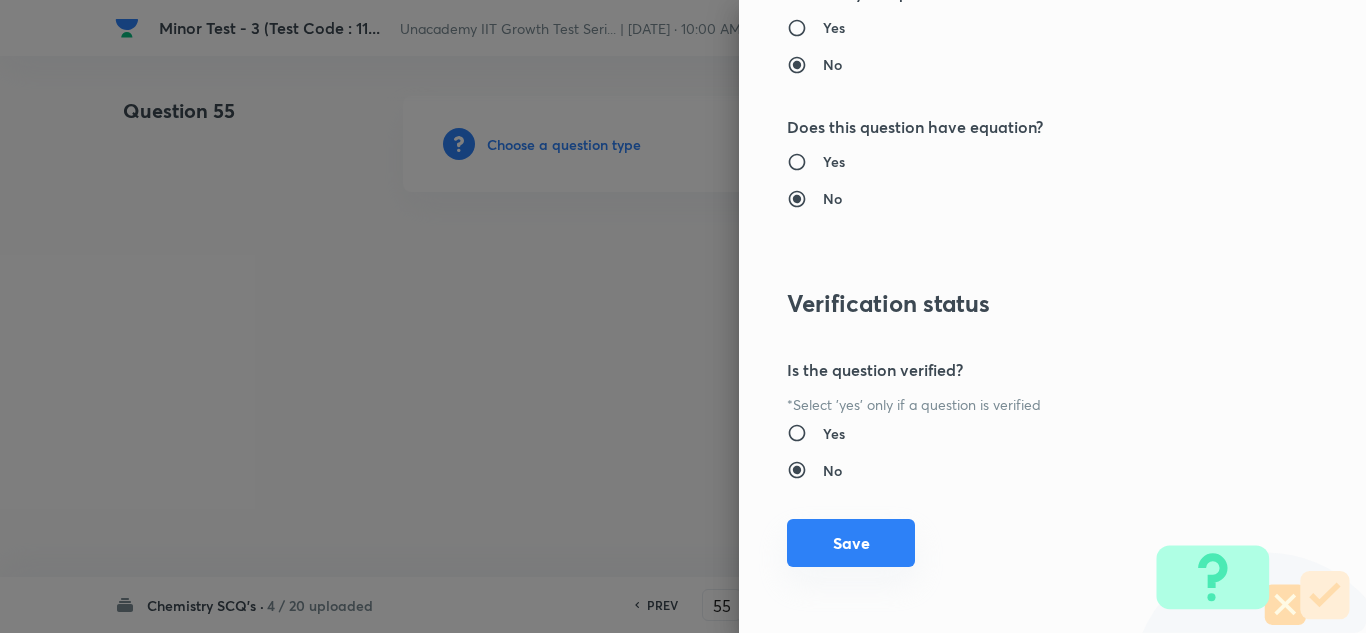 click on "Save" at bounding box center [851, 543] 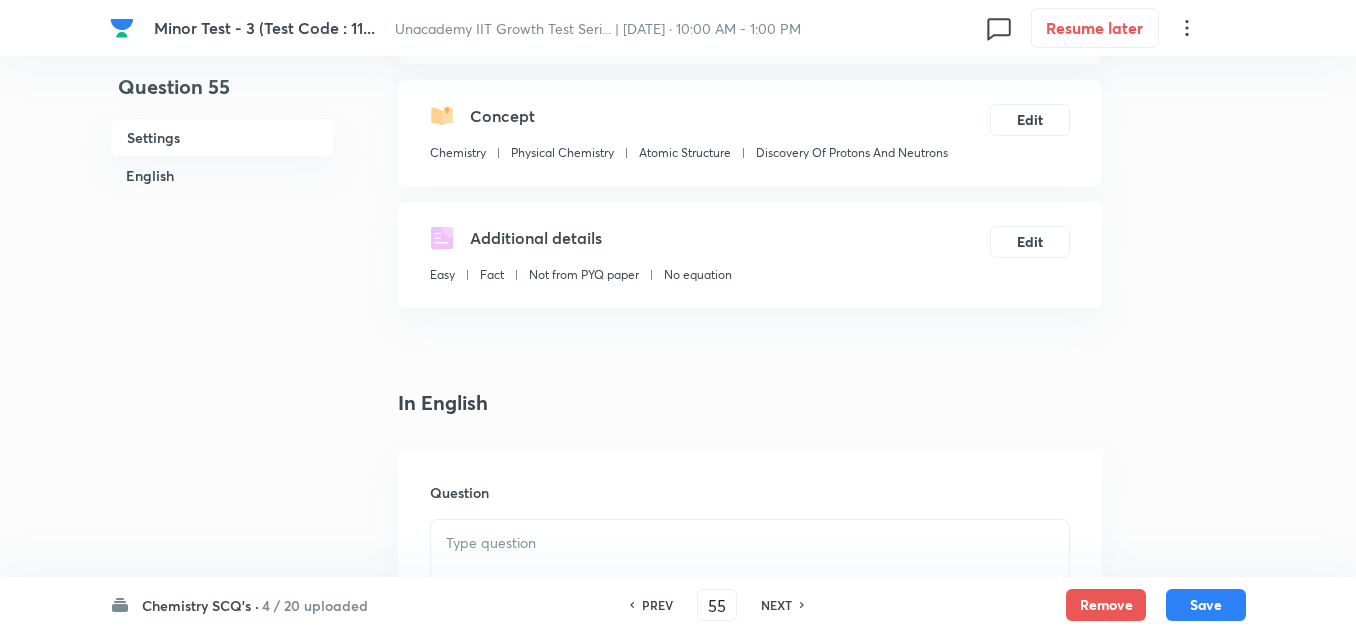 scroll, scrollTop: 300, scrollLeft: 0, axis: vertical 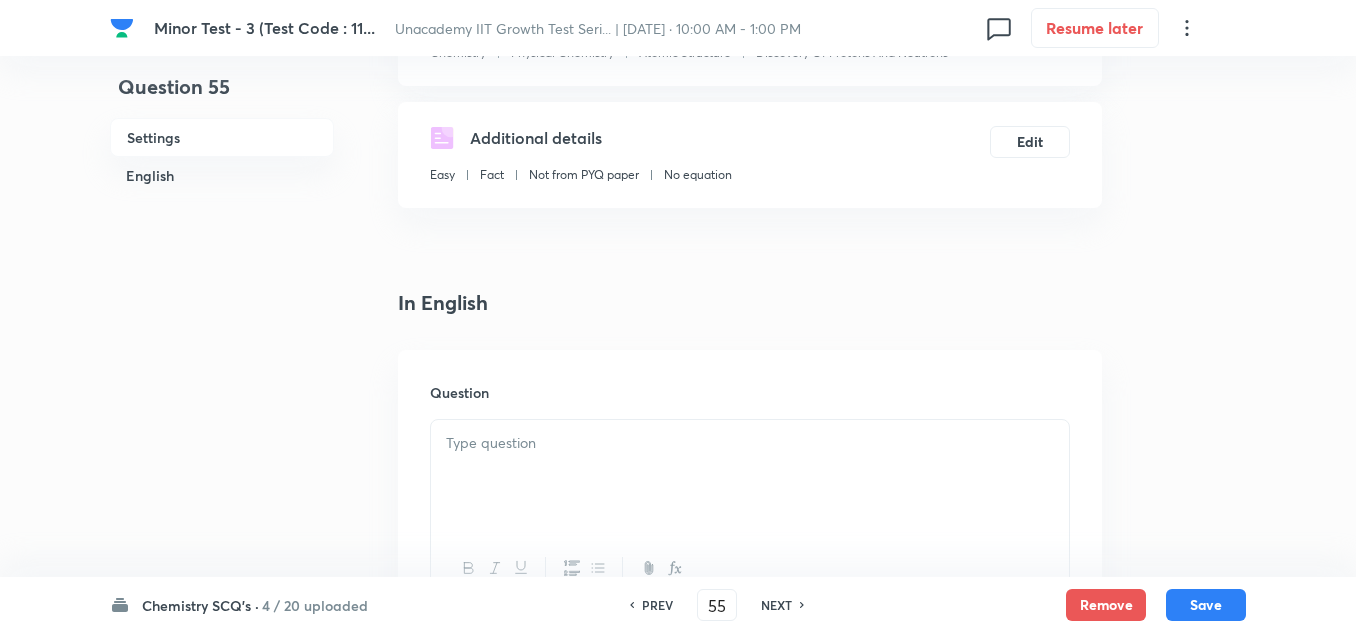 click at bounding box center [750, 476] 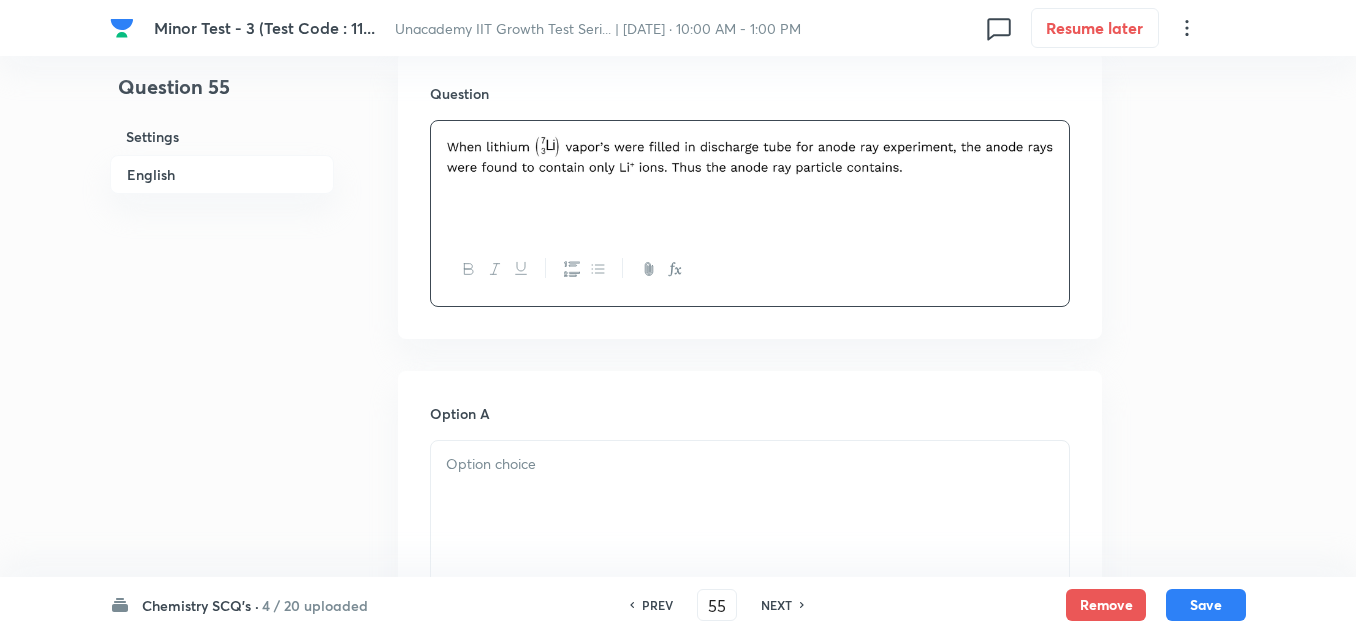 scroll, scrollTop: 600, scrollLeft: 0, axis: vertical 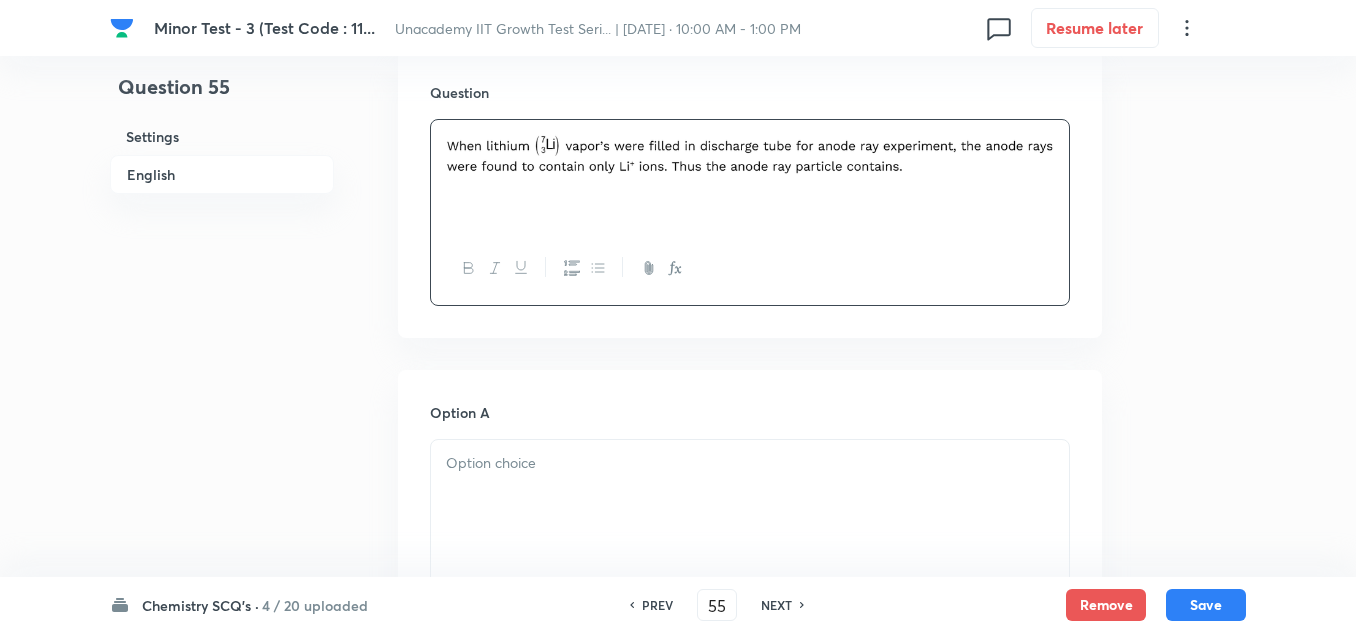 click at bounding box center (750, 496) 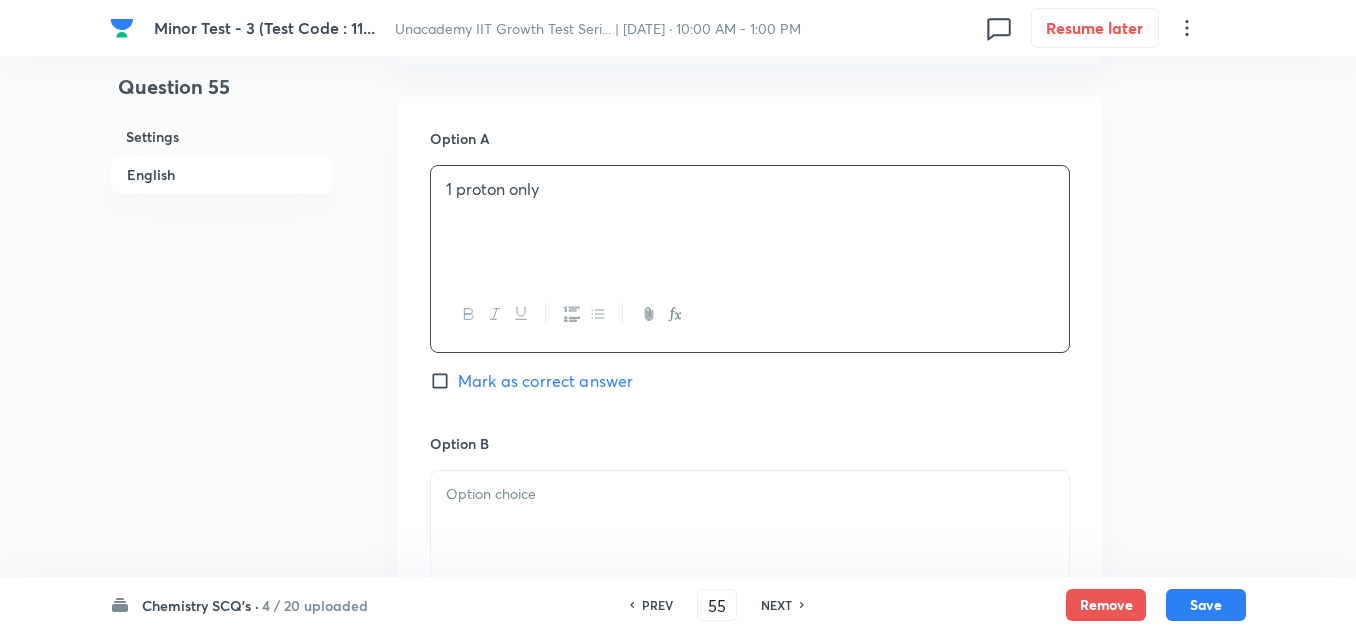 scroll, scrollTop: 900, scrollLeft: 0, axis: vertical 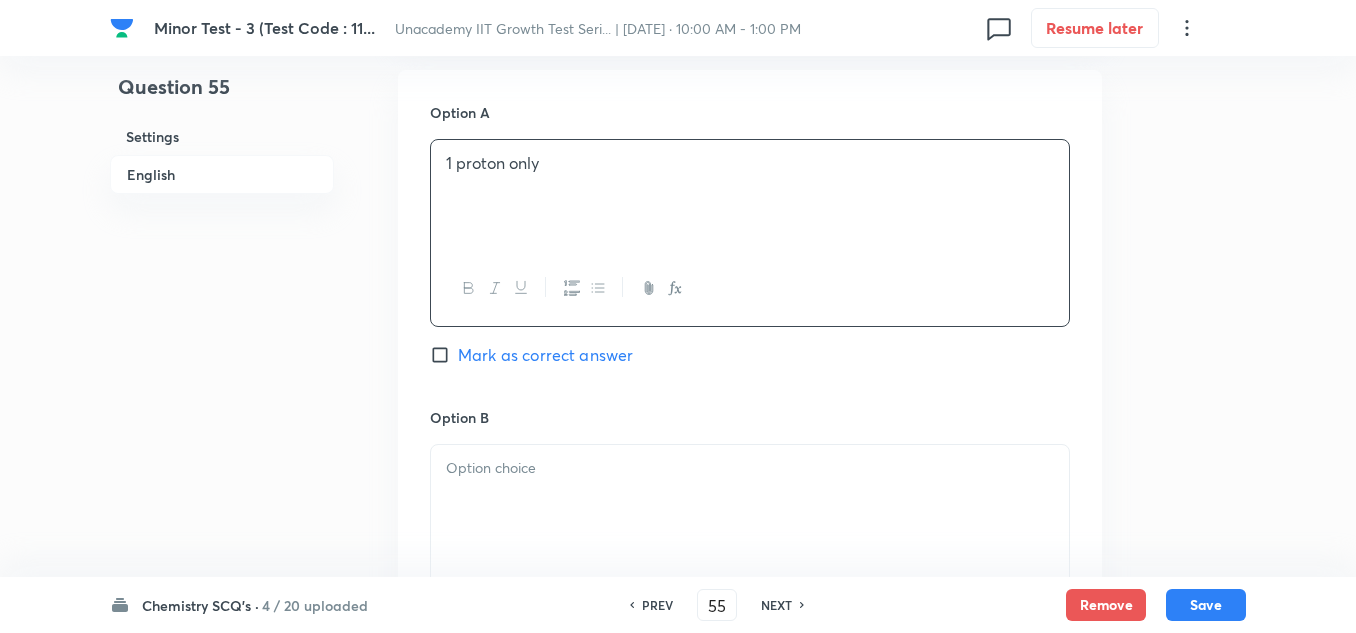 click at bounding box center [750, 468] 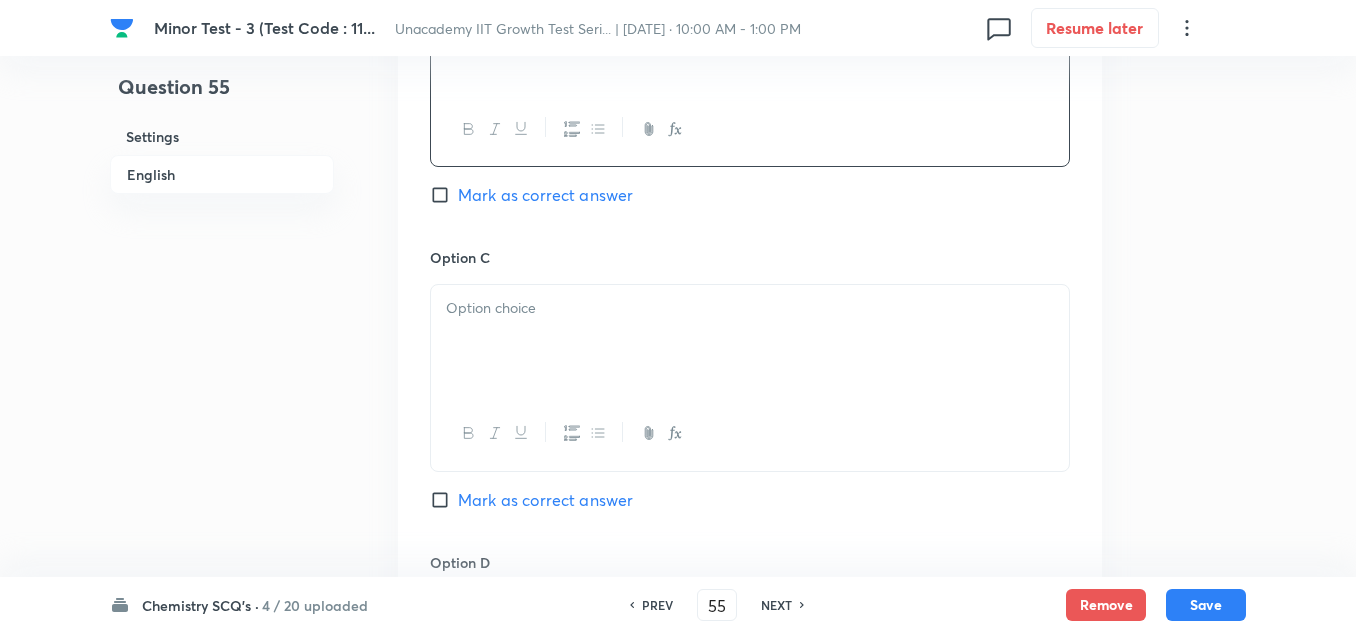 scroll, scrollTop: 1400, scrollLeft: 0, axis: vertical 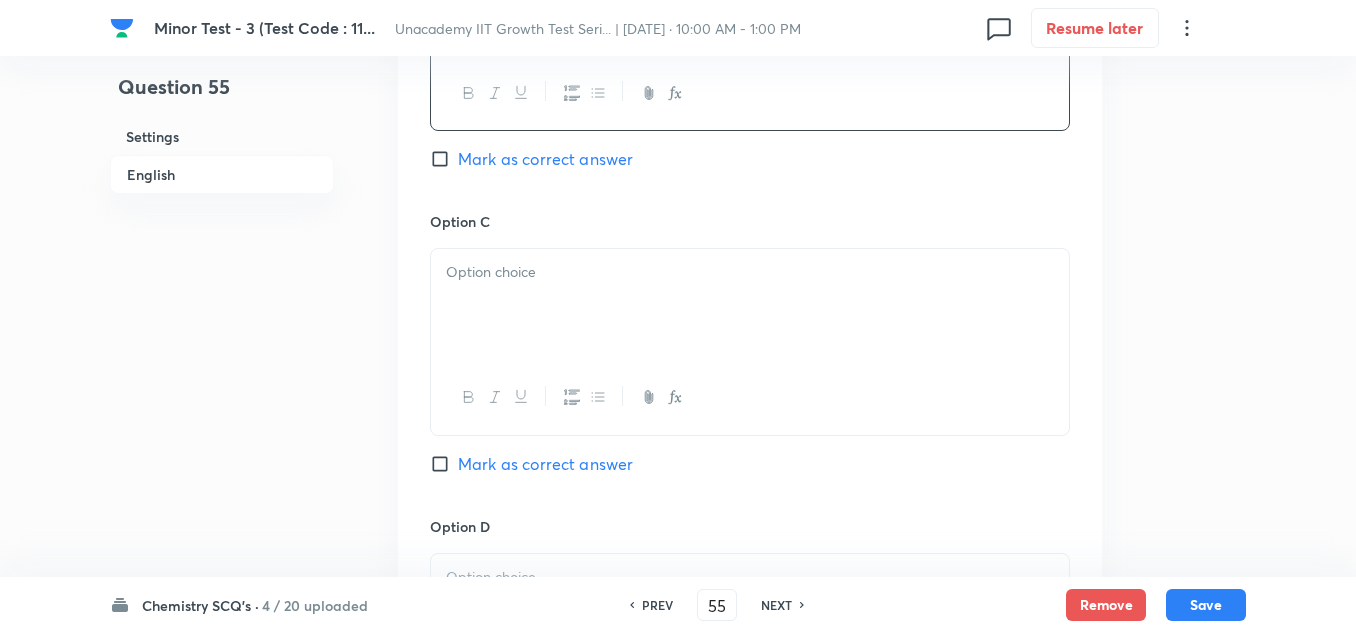 click at bounding box center (750, 305) 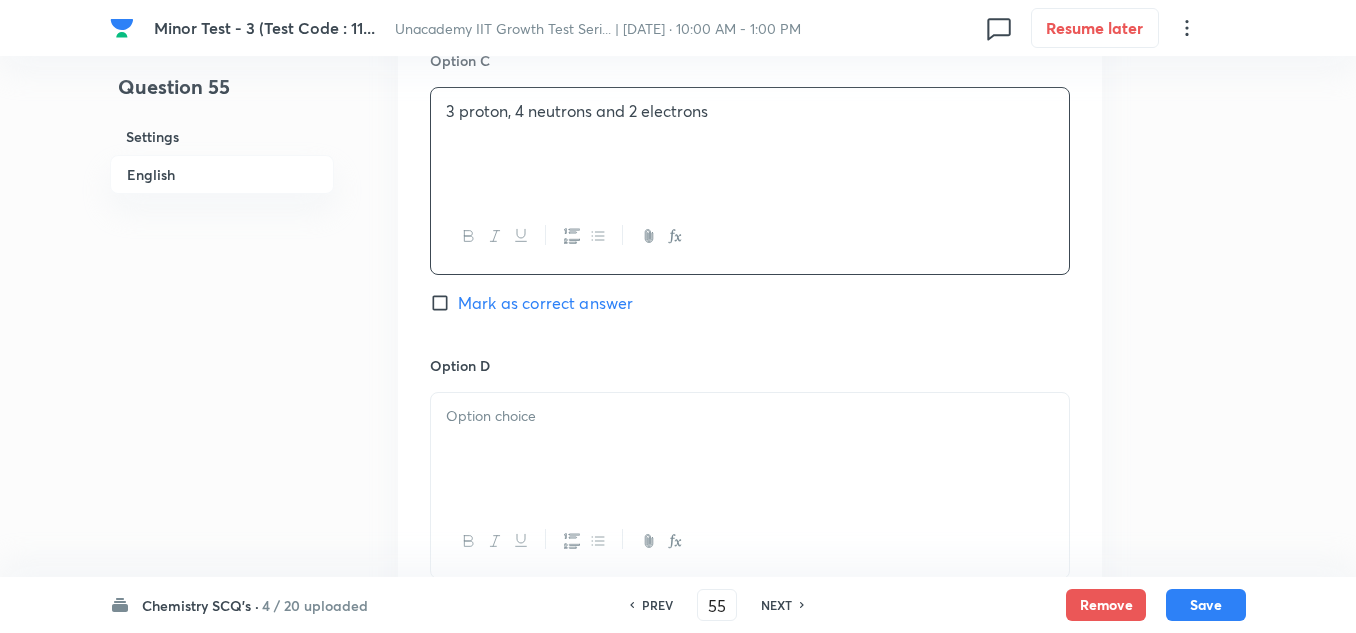 scroll, scrollTop: 1600, scrollLeft: 0, axis: vertical 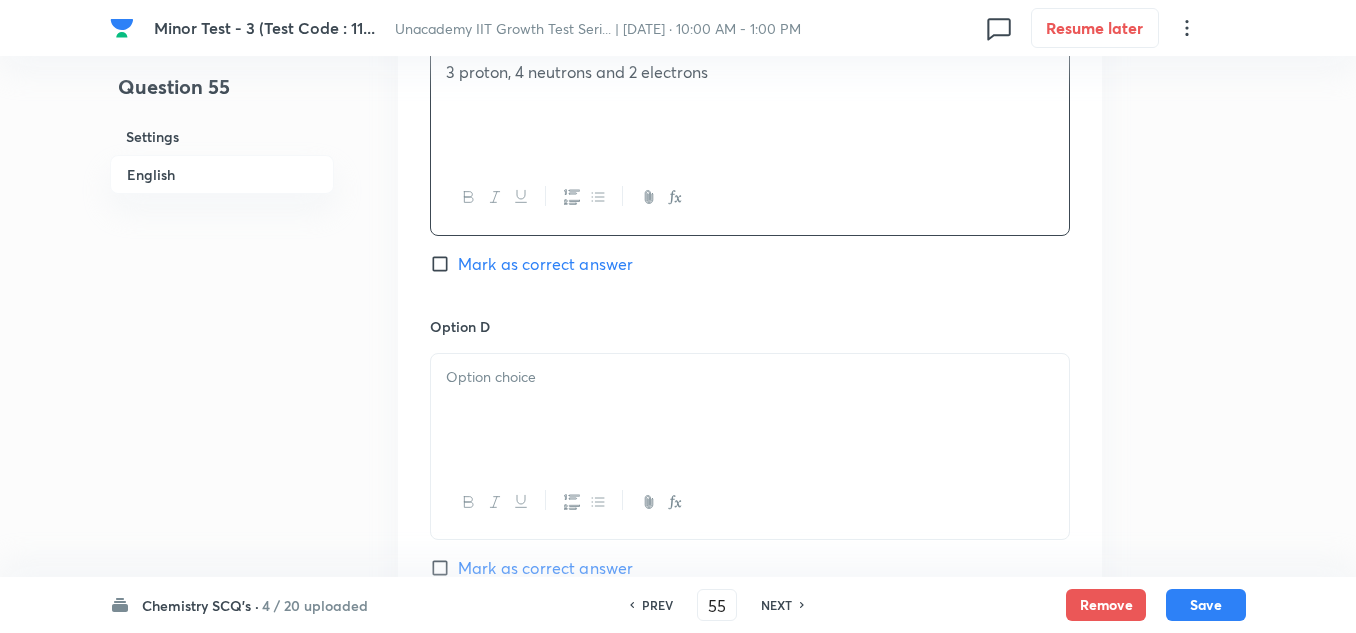 click at bounding box center [750, 410] 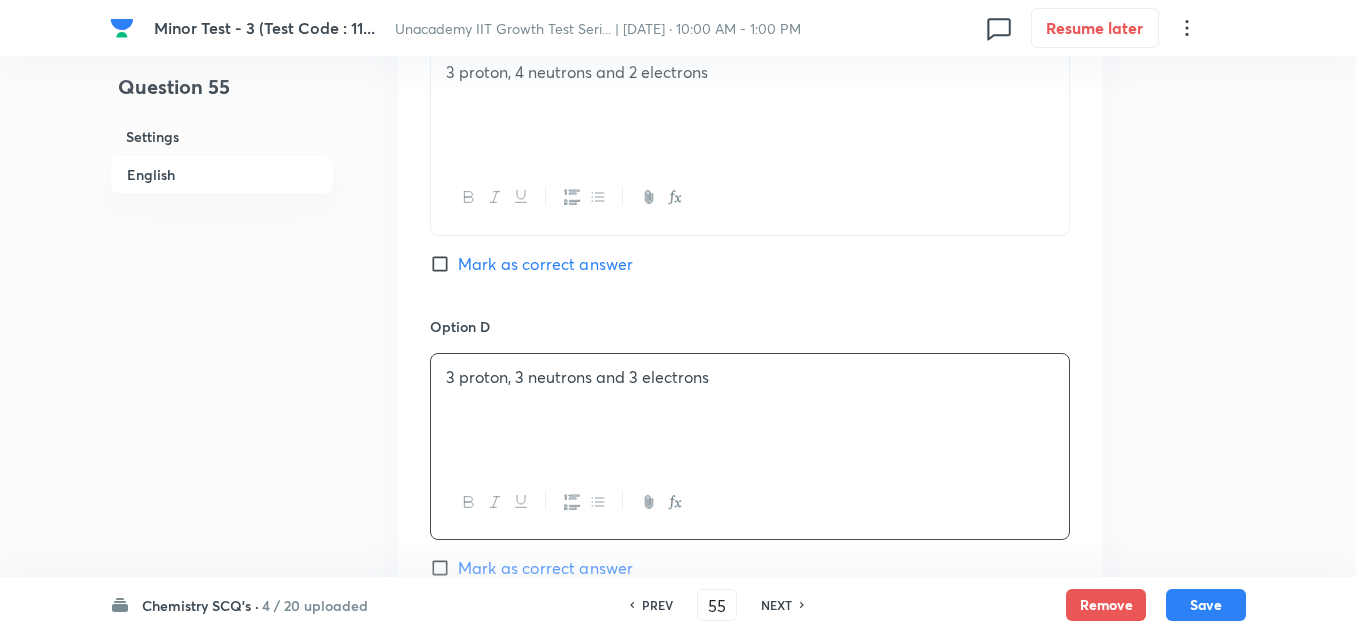 click on "Mark as correct answer" at bounding box center (545, 264) 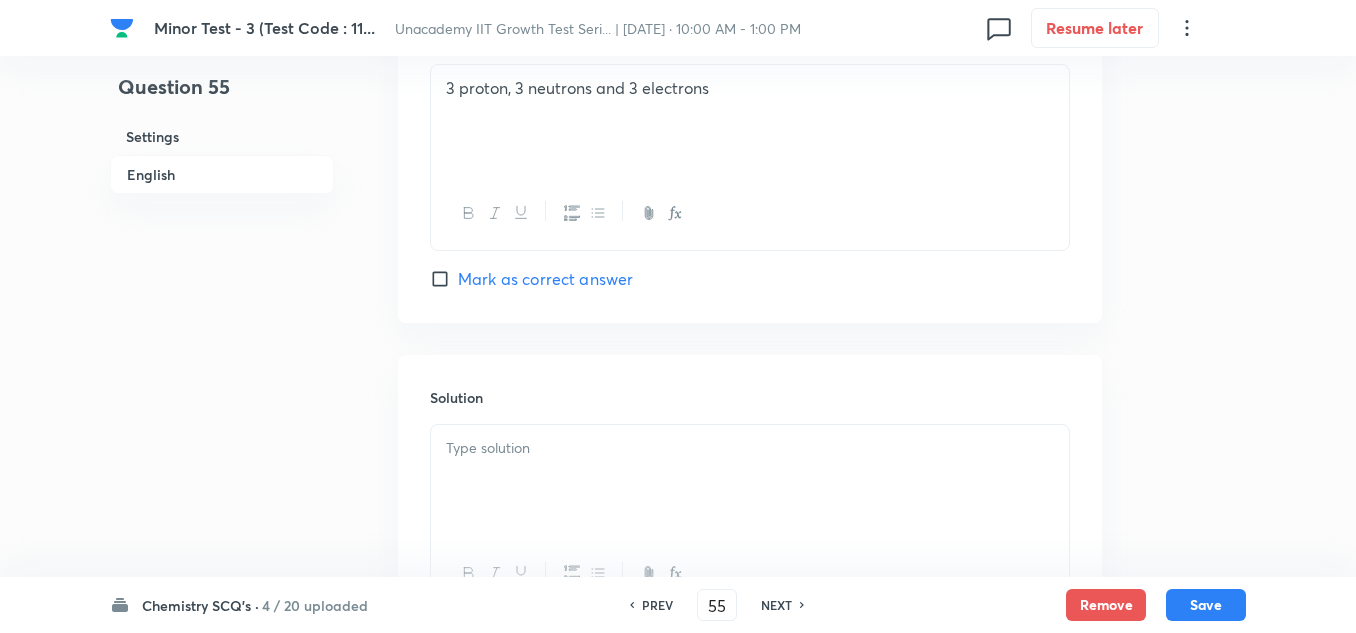 scroll, scrollTop: 1900, scrollLeft: 0, axis: vertical 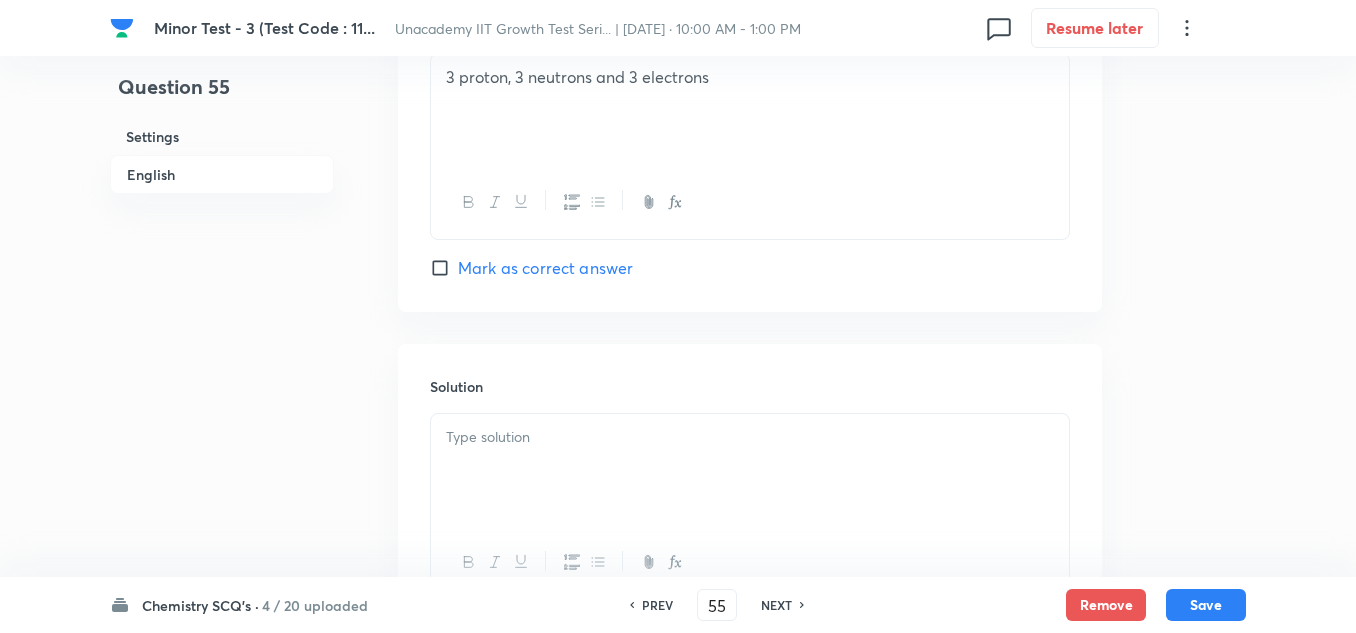 click at bounding box center (750, 437) 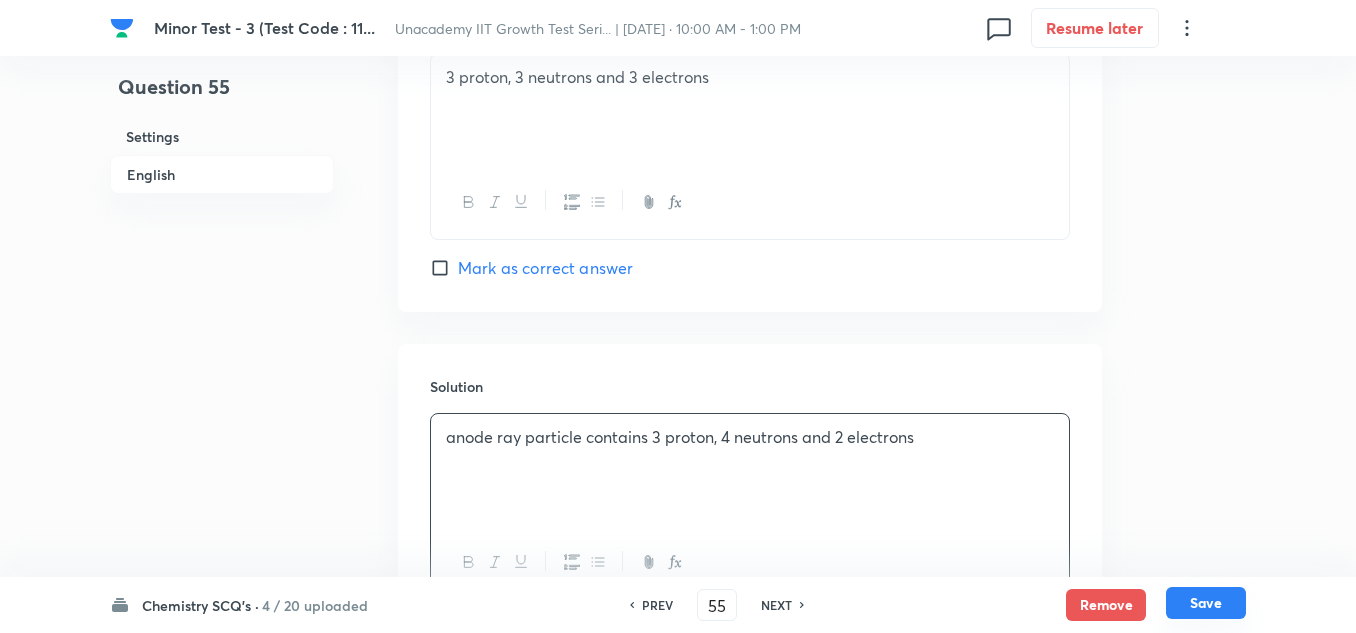 click on "Save" at bounding box center (1206, 603) 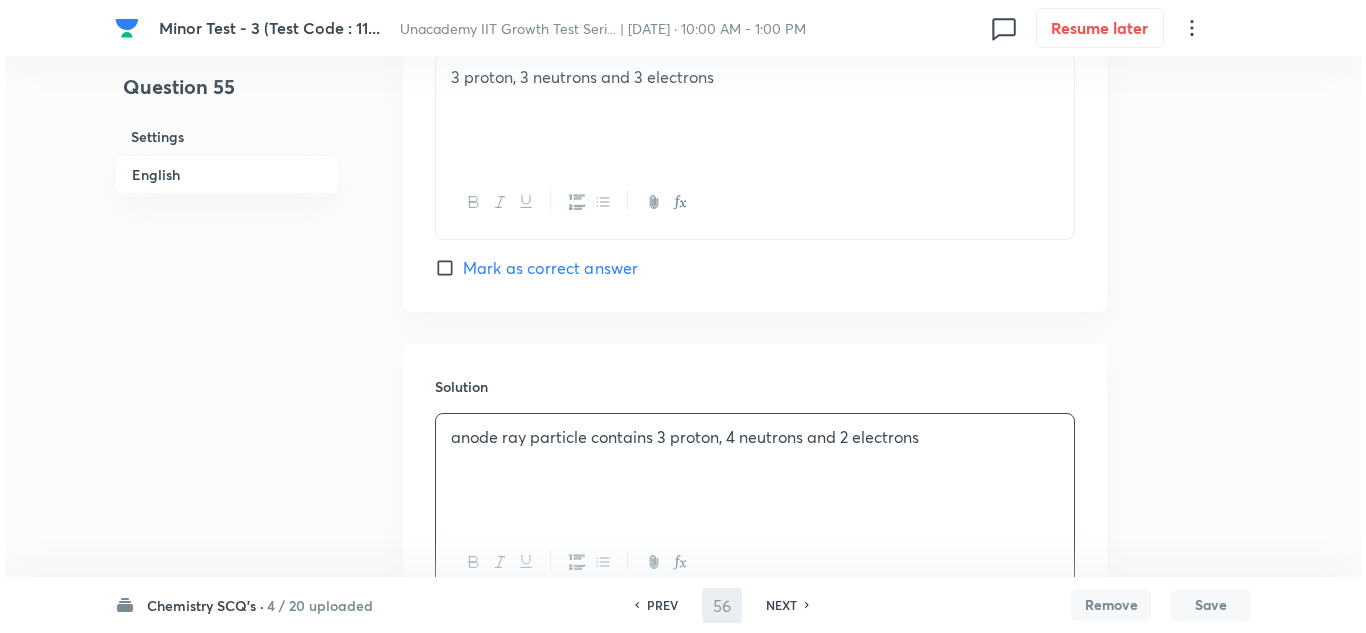 scroll, scrollTop: 0, scrollLeft: 0, axis: both 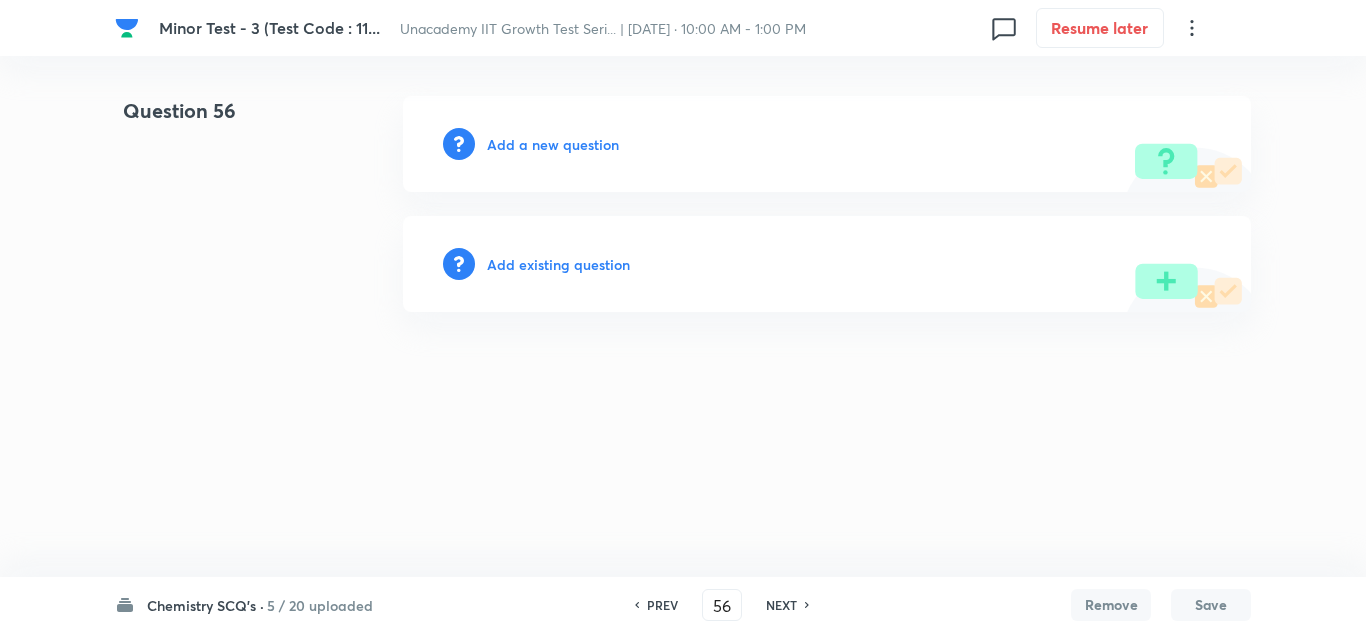 click on "Add a new question" at bounding box center (553, 144) 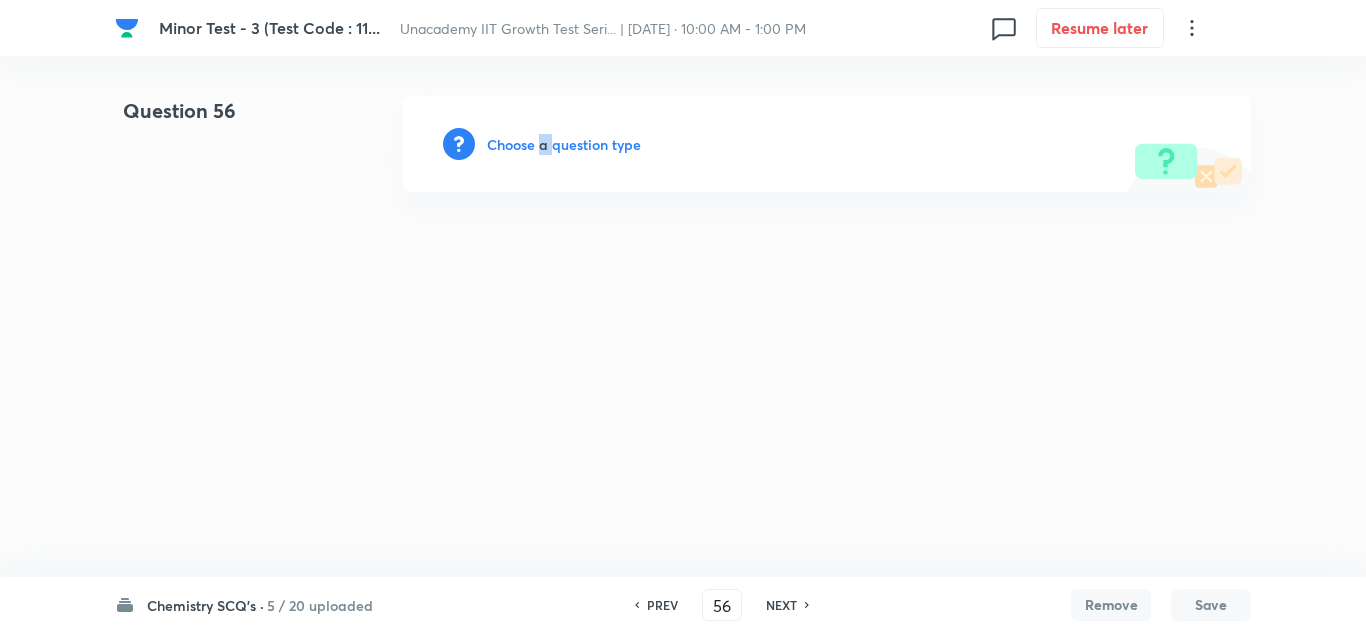 click on "Choose a question type" at bounding box center [564, 144] 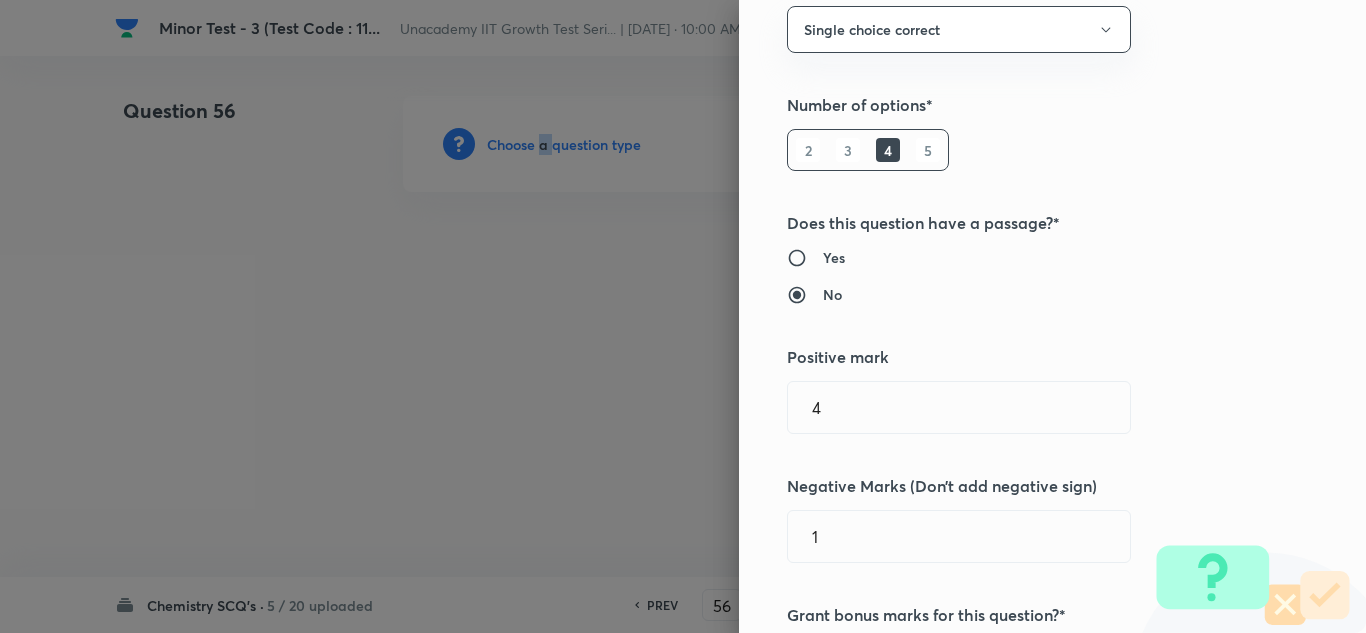 scroll, scrollTop: 200, scrollLeft: 0, axis: vertical 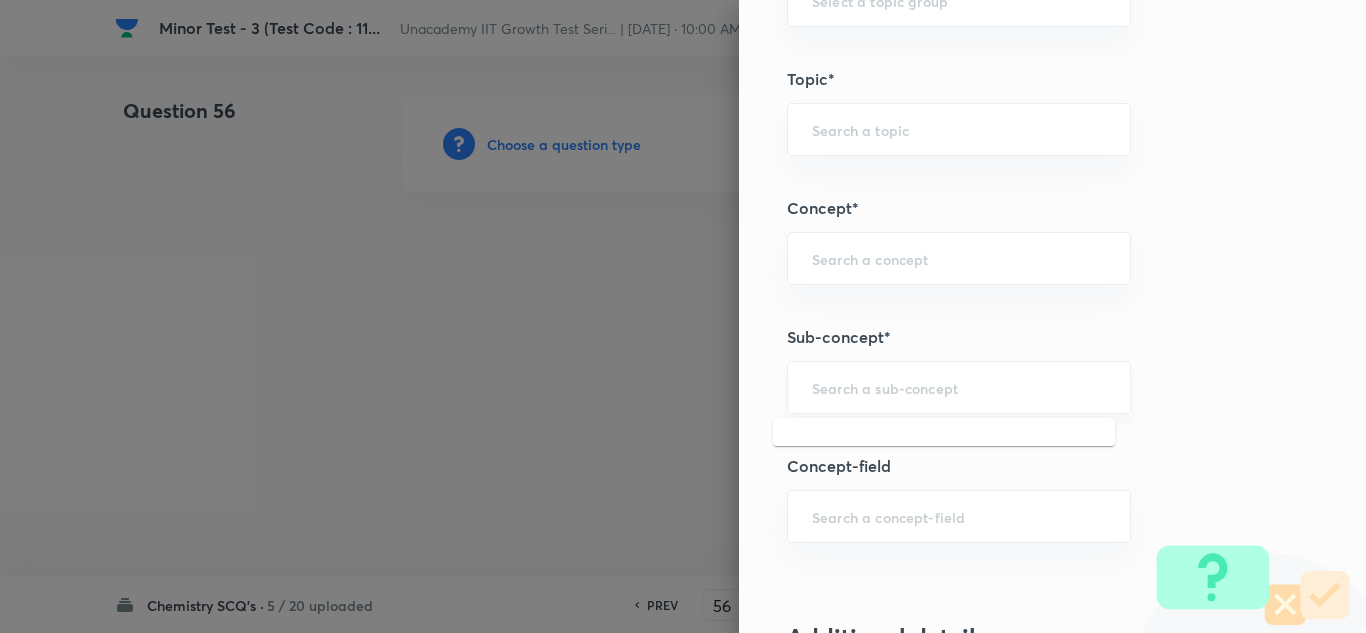 click at bounding box center (959, 387) 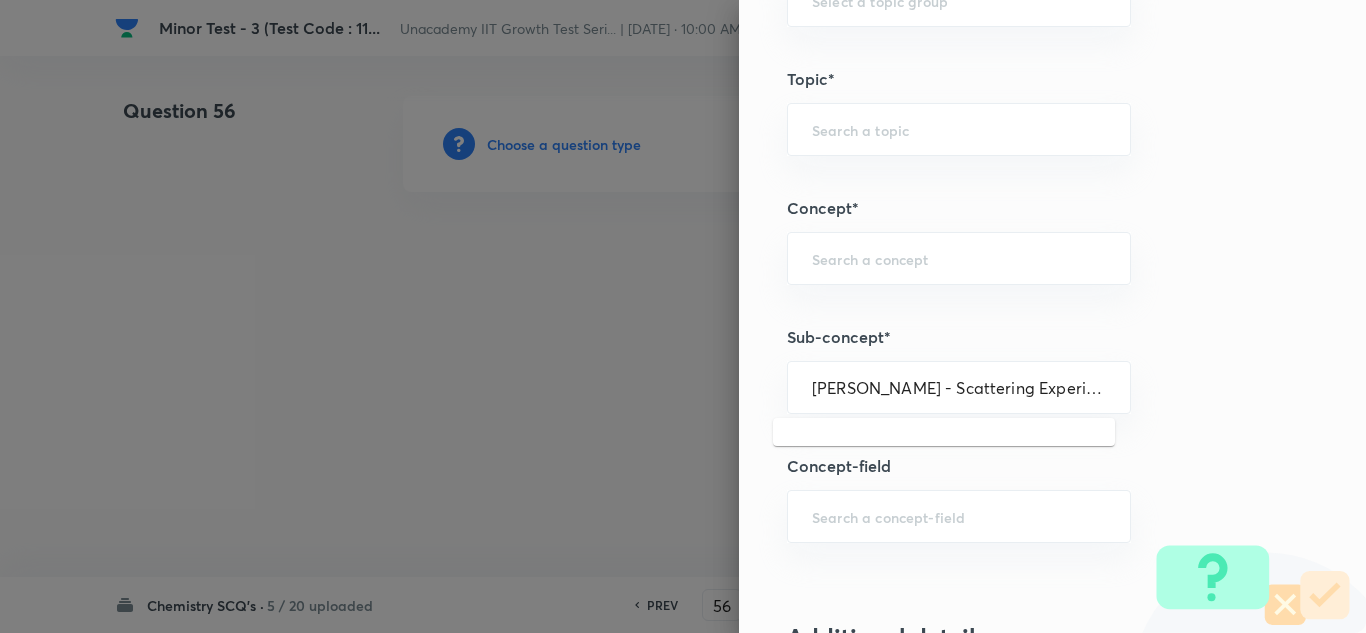 drag, startPoint x: 902, startPoint y: 389, endPoint x: 713, endPoint y: 376, distance: 189.44656 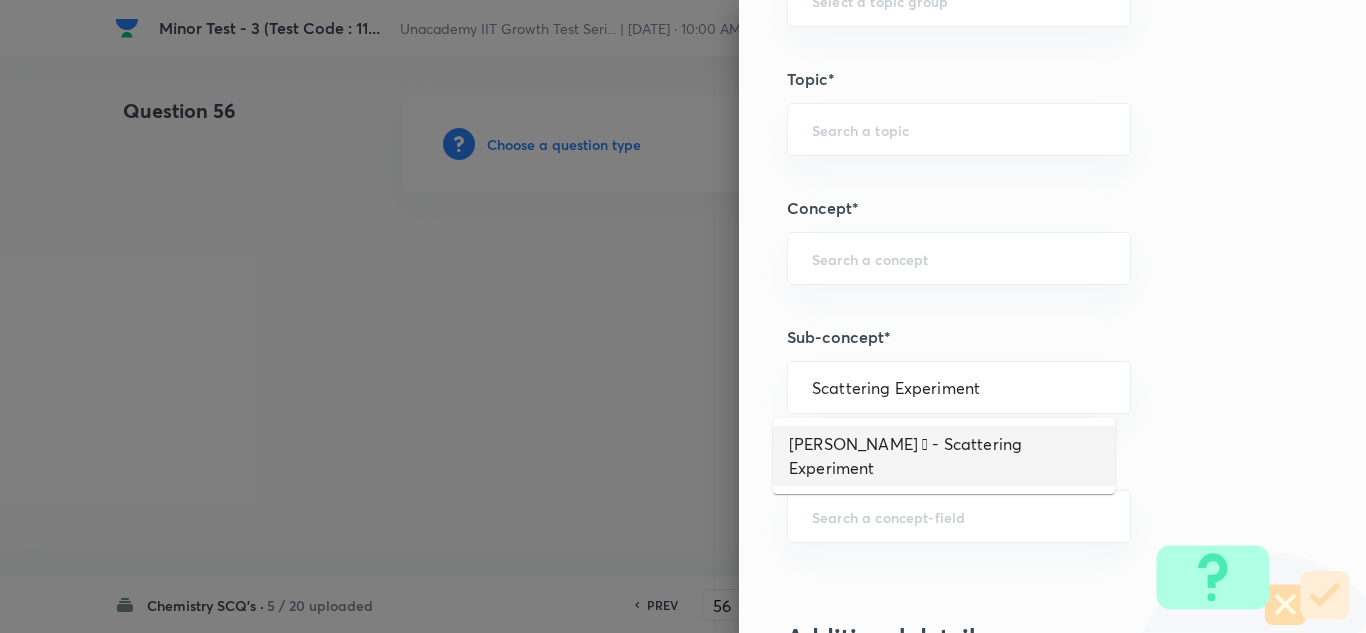 click on "[PERSON_NAME]  - Scattering Experiment" at bounding box center [944, 456] 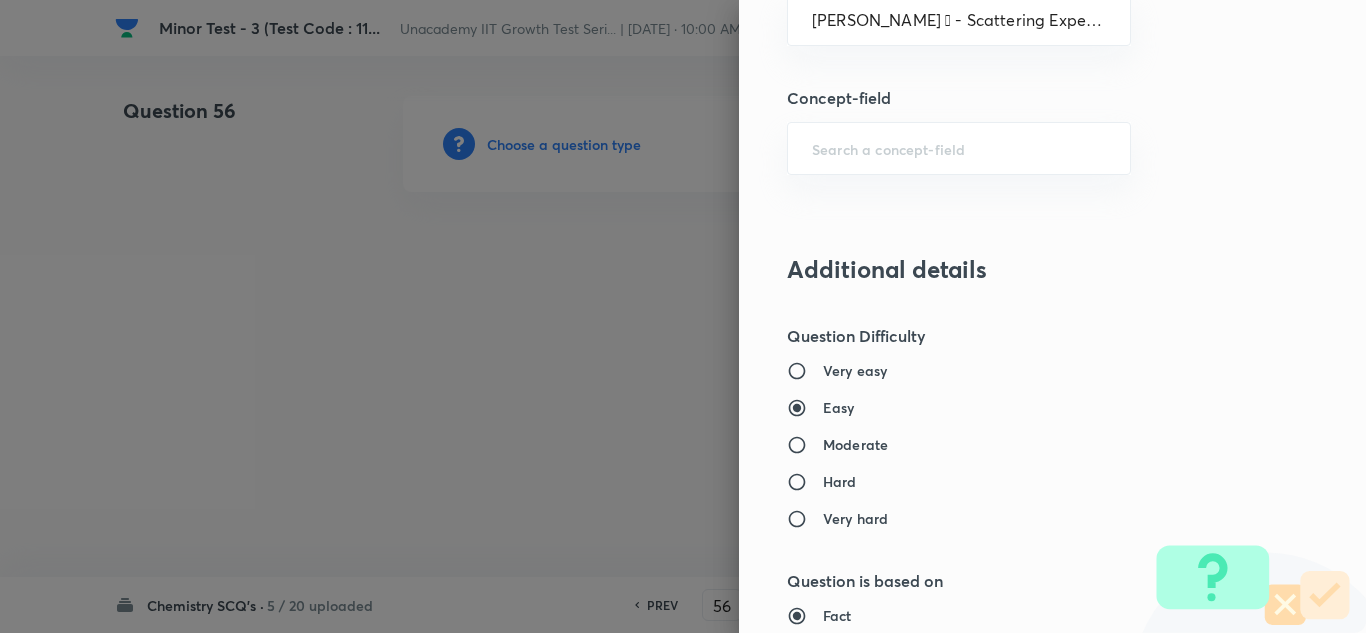 scroll, scrollTop: 1500, scrollLeft: 0, axis: vertical 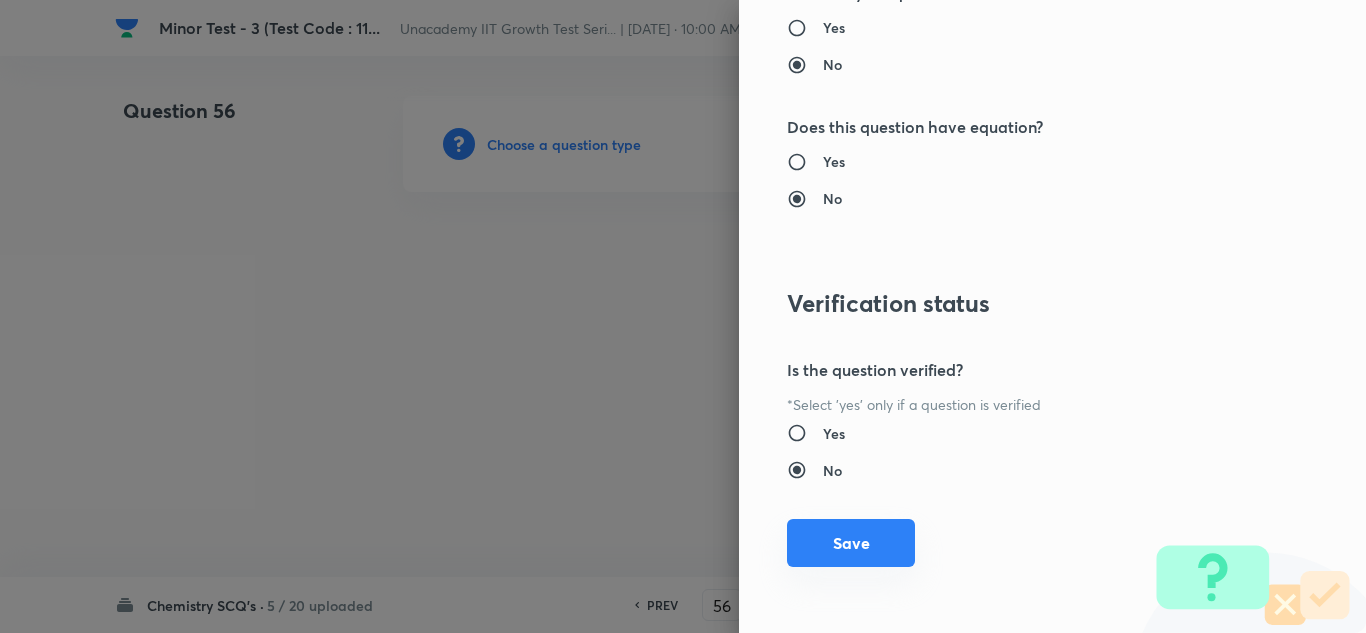 click on "Save" at bounding box center (851, 543) 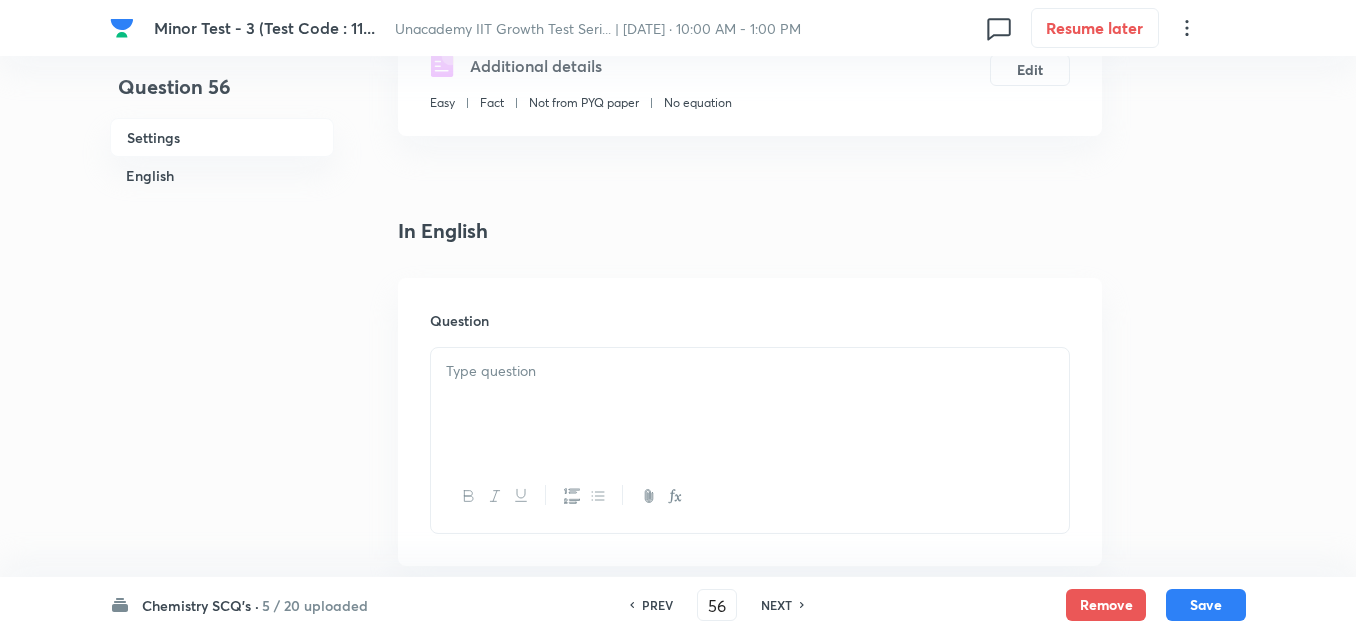 scroll, scrollTop: 400, scrollLeft: 0, axis: vertical 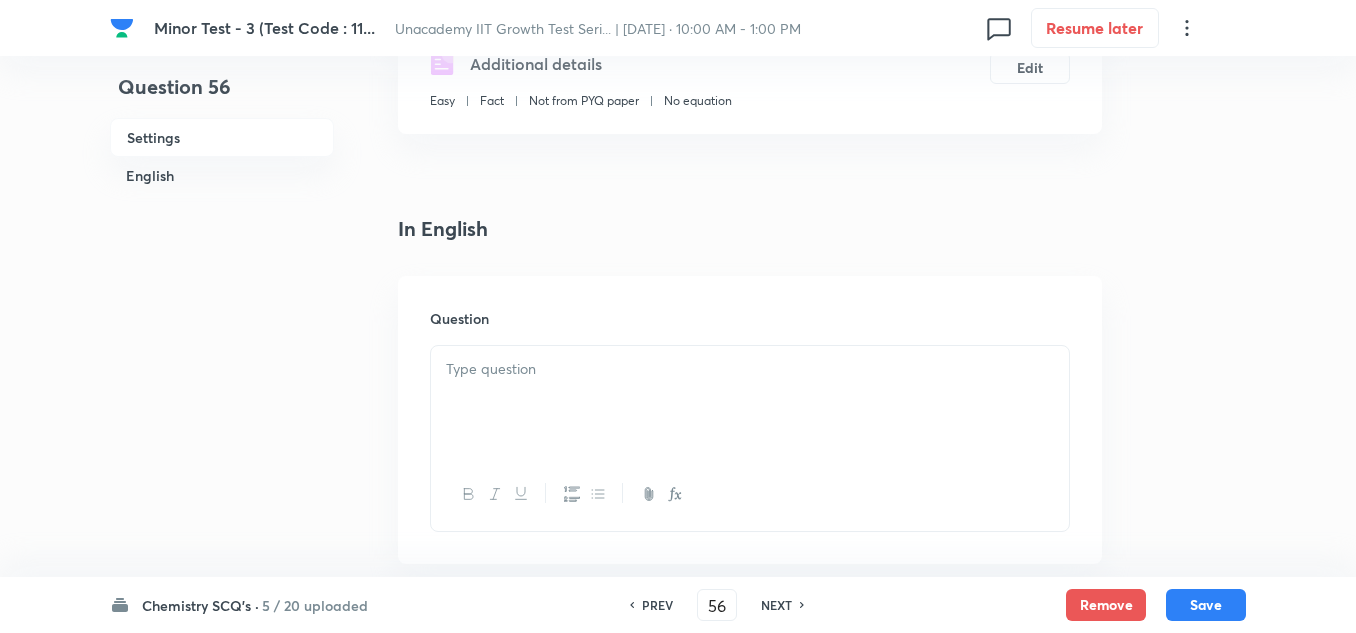click at bounding box center [750, 402] 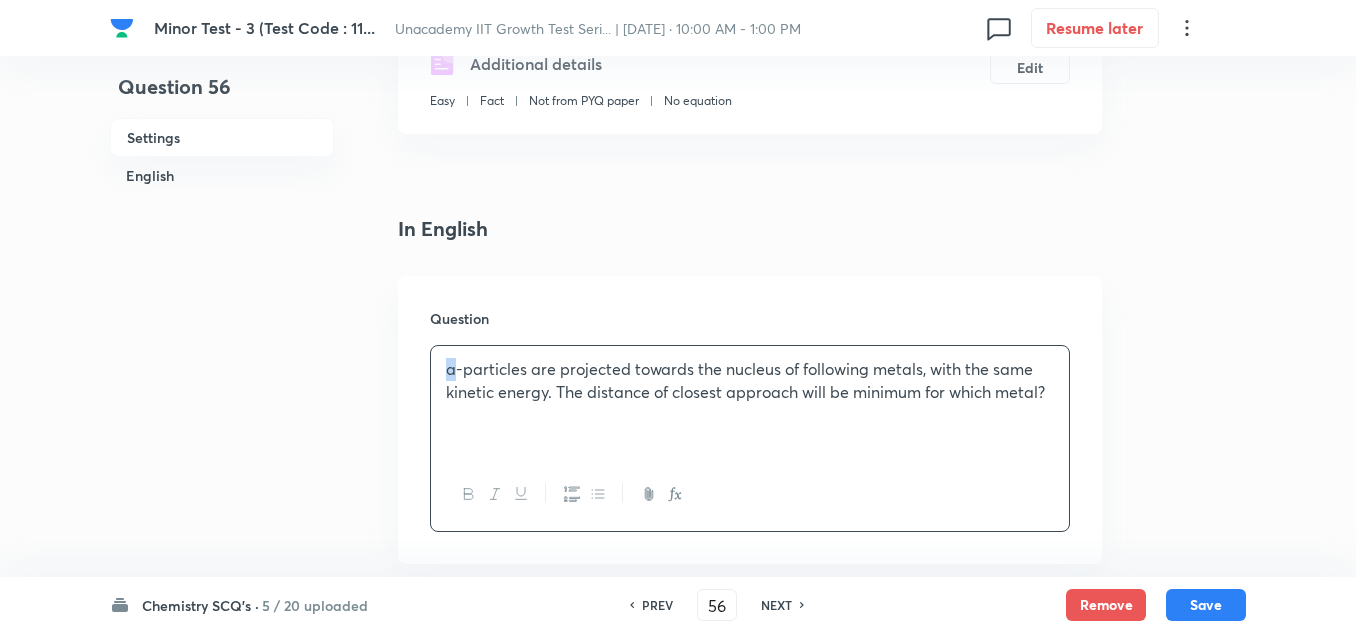 click on "a-particles are projected towards the nucleus of following metals, with the same kinetic energy. The distance of closest approach will be minimum for which metal?" at bounding box center [750, 380] 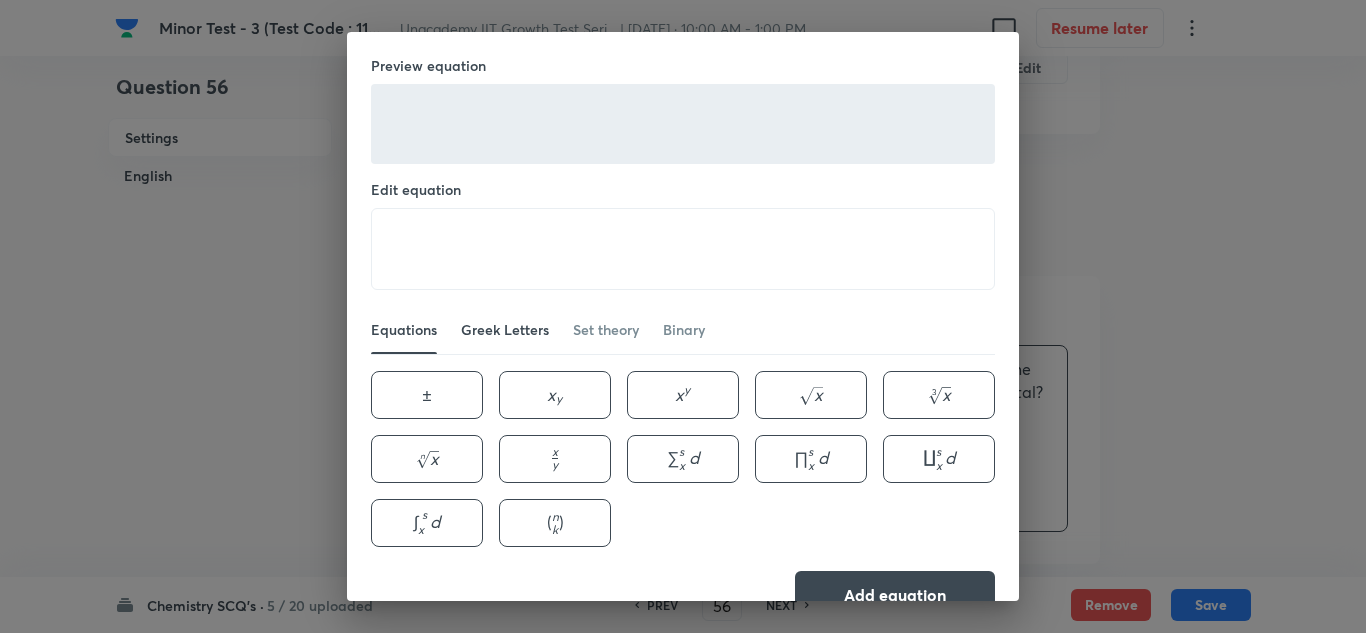 click on "Greek Letters" at bounding box center (505, 330) 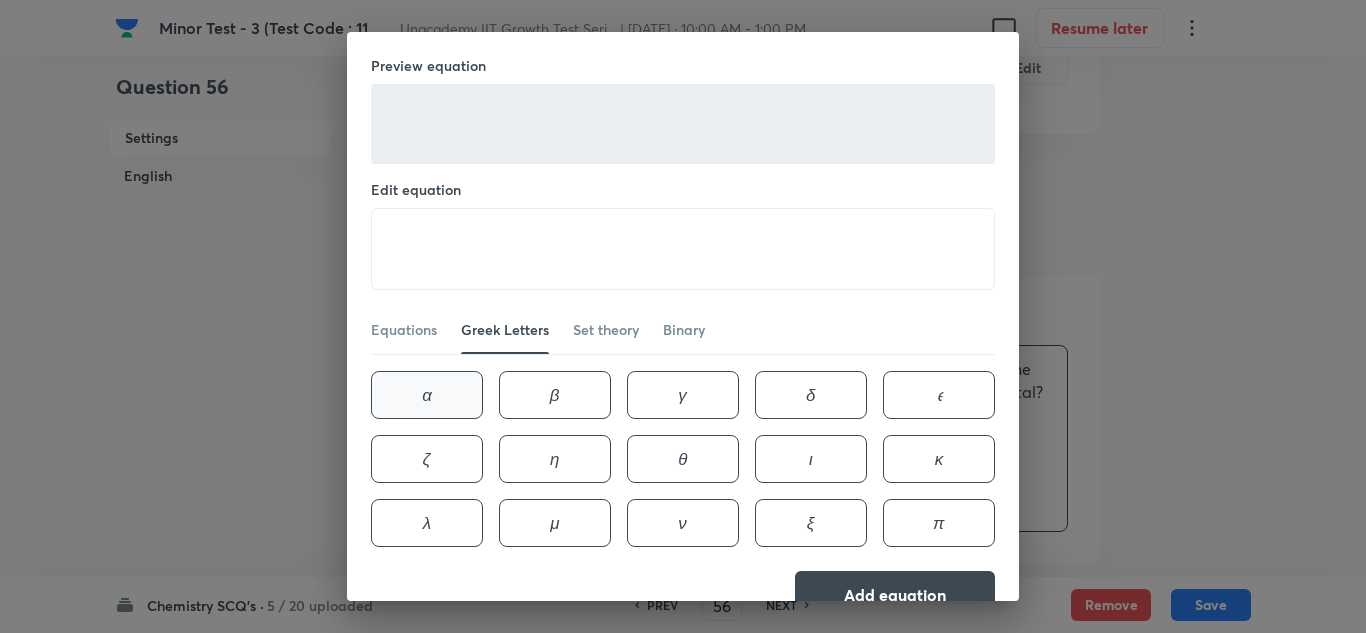 click on "α \alpha α" at bounding box center [427, 395] 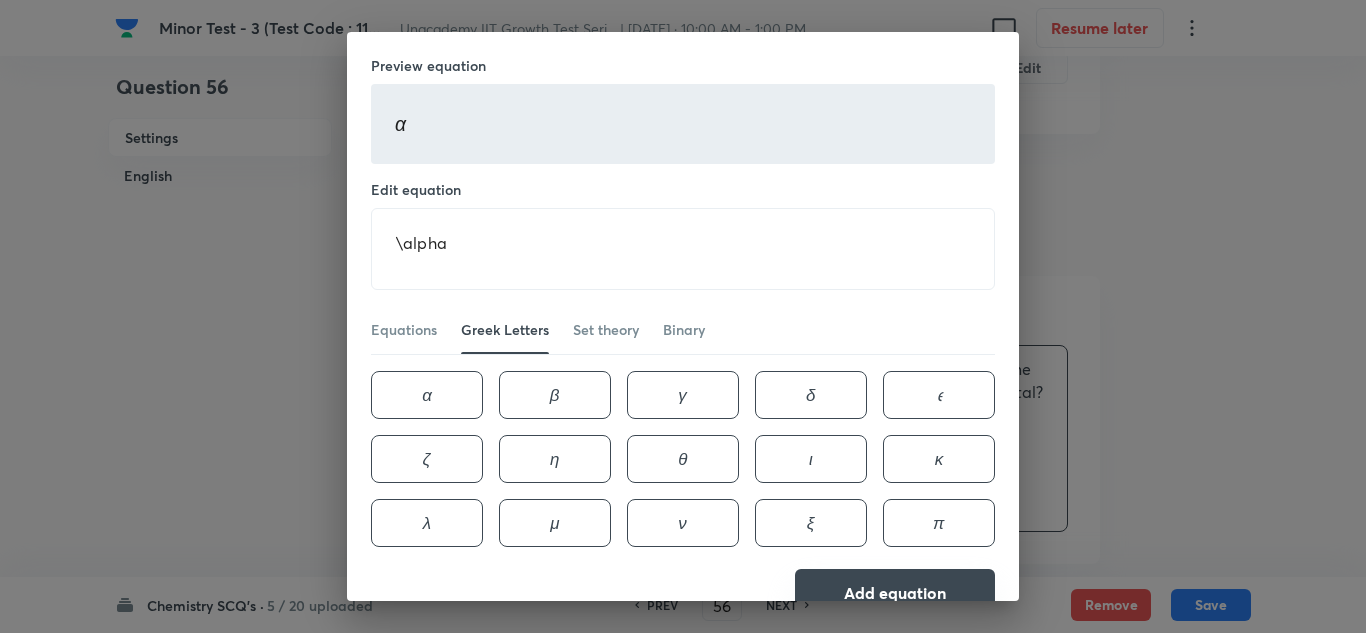 click on "Add equation" at bounding box center [895, 593] 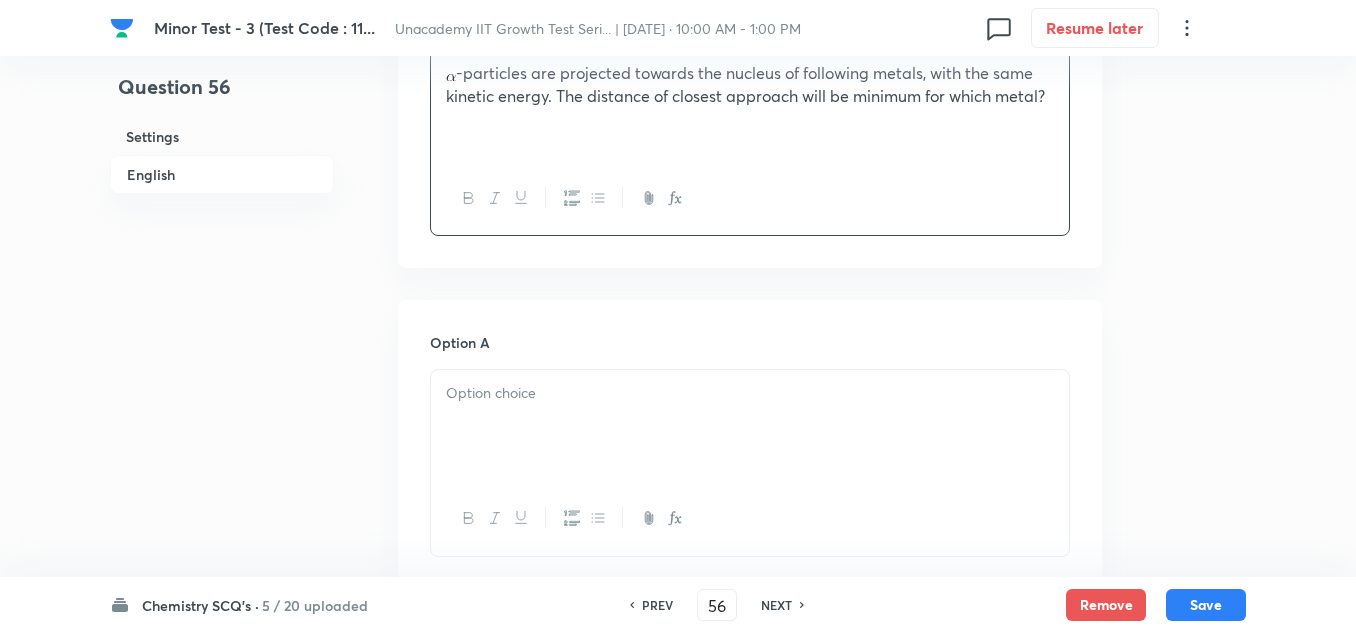 scroll, scrollTop: 700, scrollLeft: 0, axis: vertical 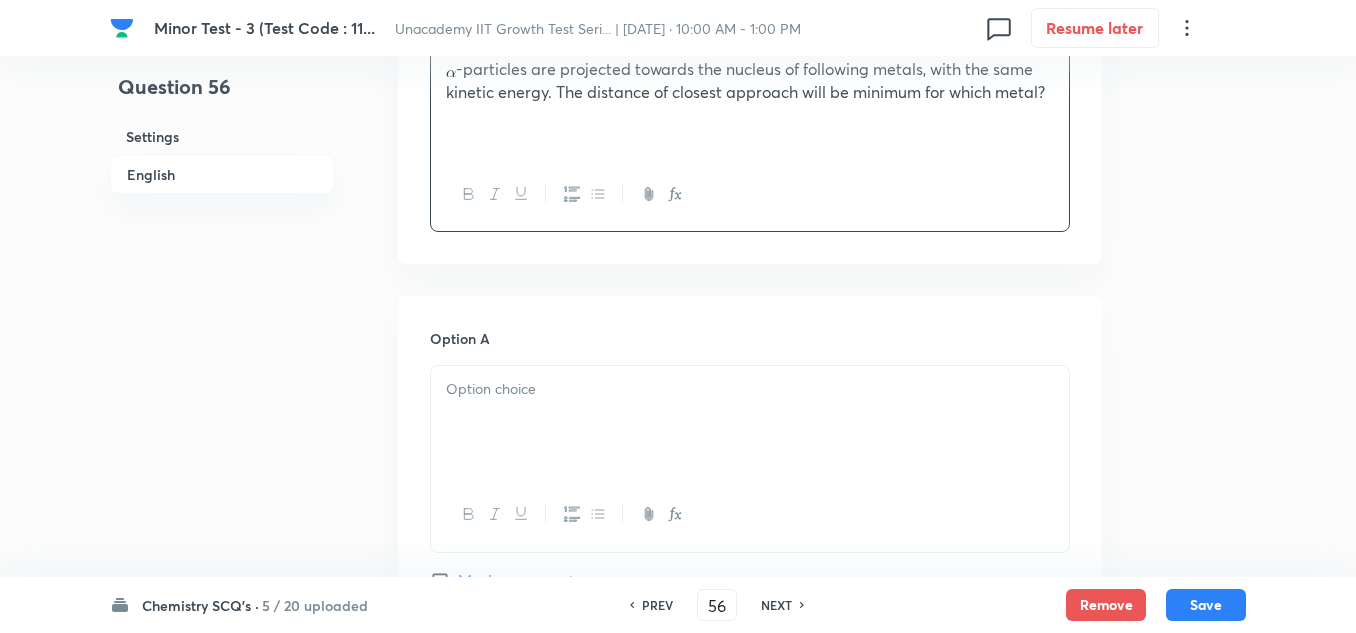 click at bounding box center [750, 422] 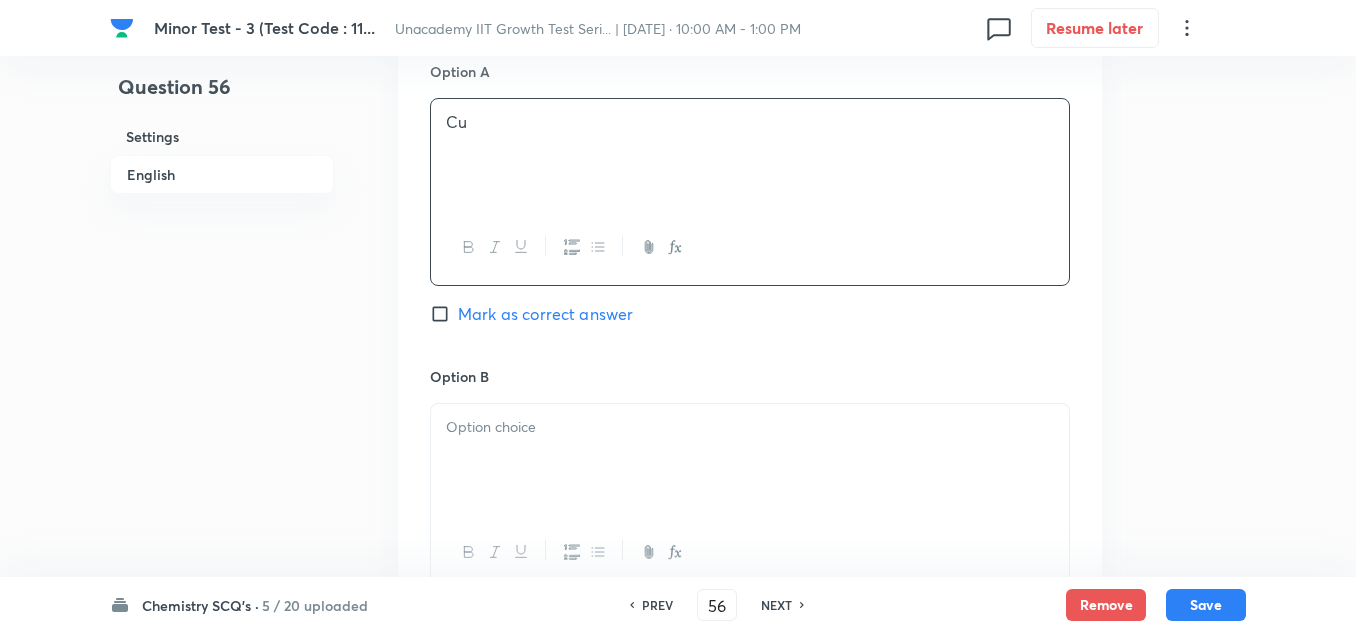 scroll, scrollTop: 1000, scrollLeft: 0, axis: vertical 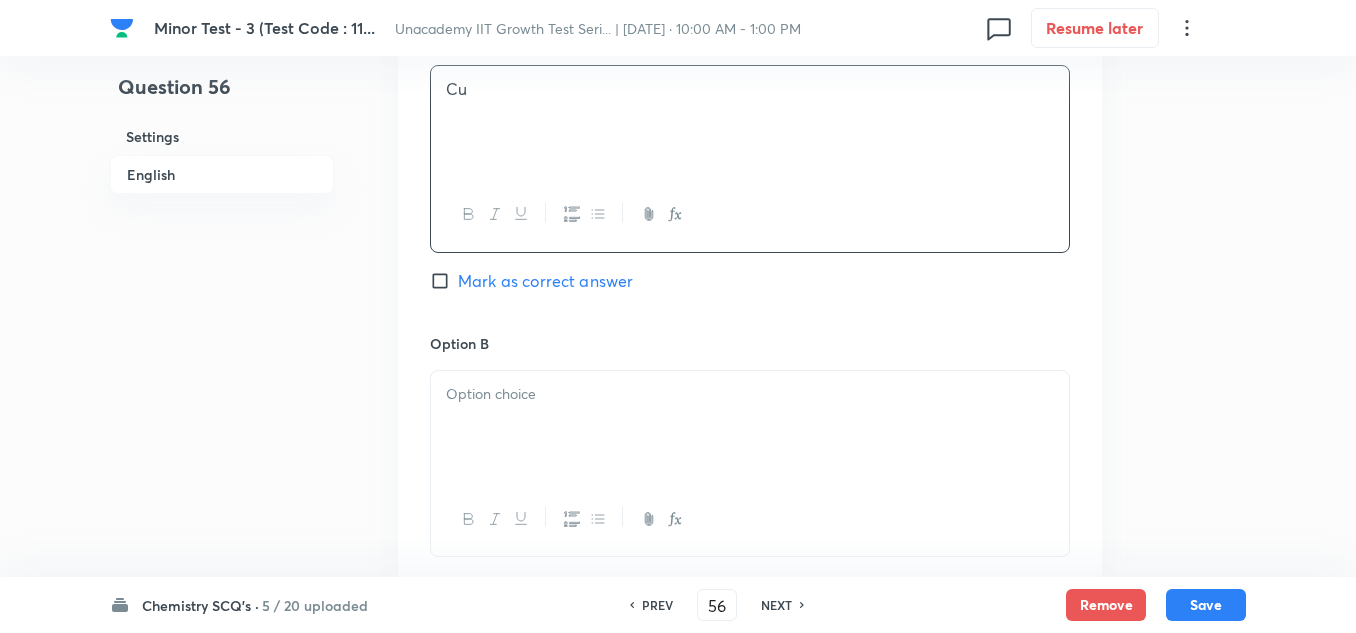 click at bounding box center (750, 427) 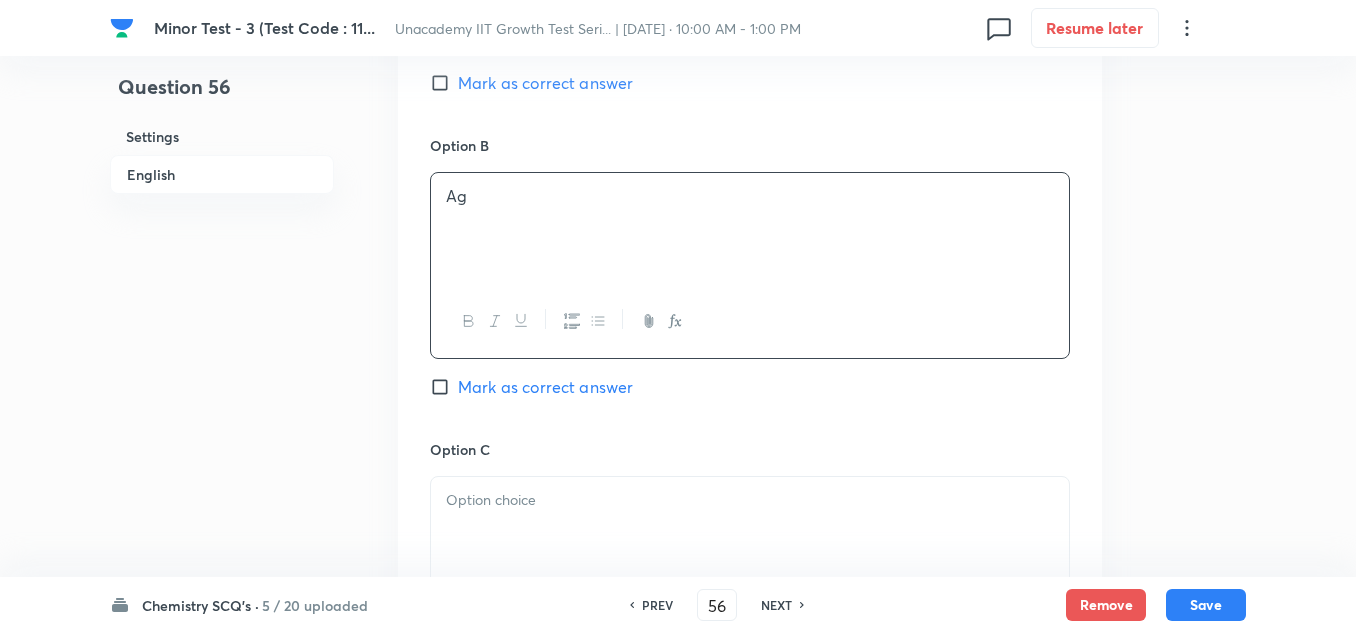 scroll, scrollTop: 1200, scrollLeft: 0, axis: vertical 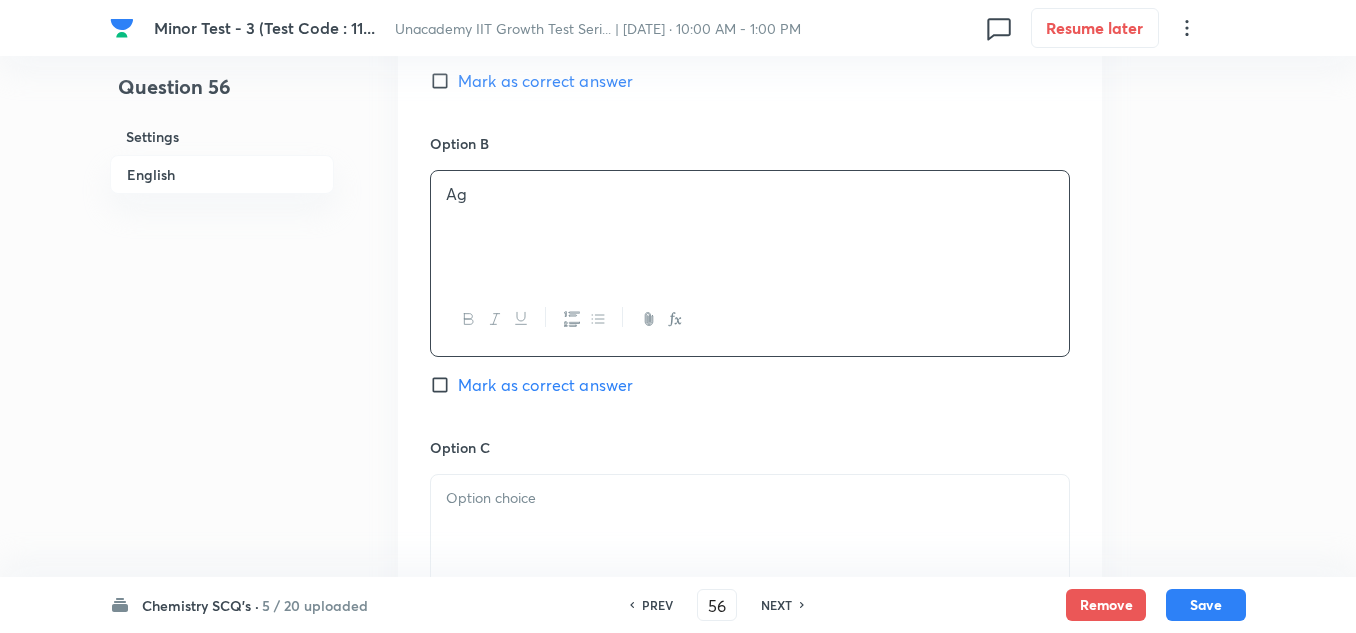 click at bounding box center (750, 498) 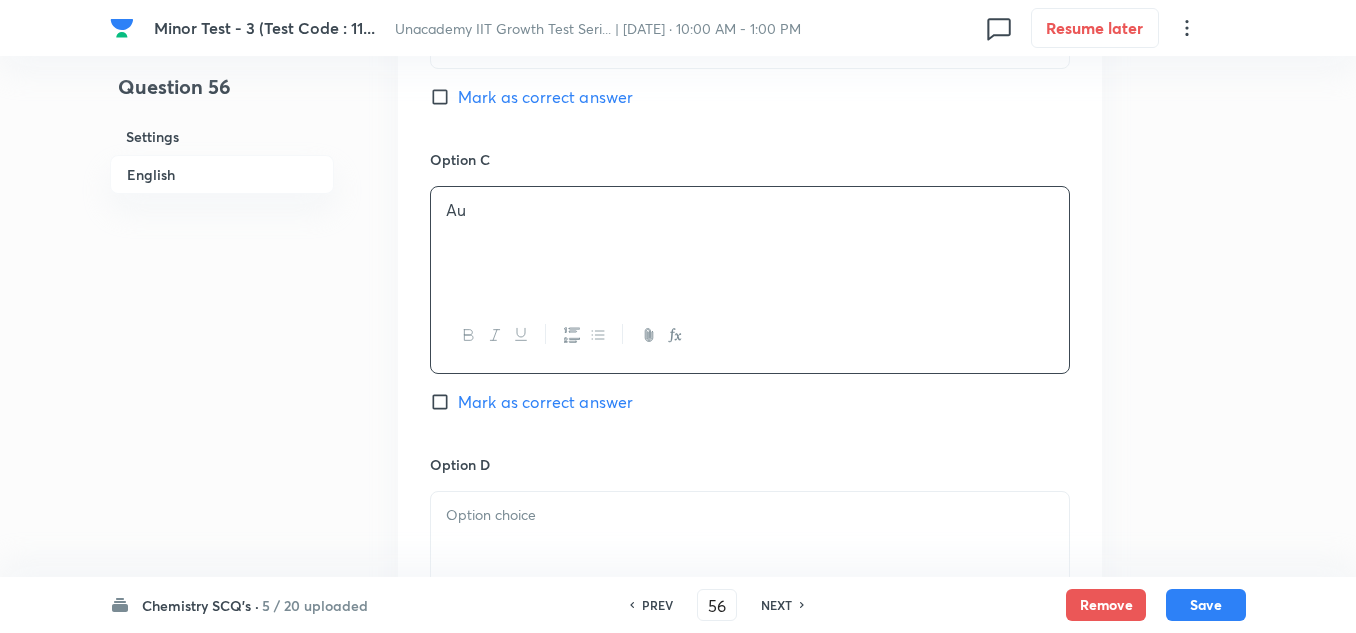 scroll, scrollTop: 1500, scrollLeft: 0, axis: vertical 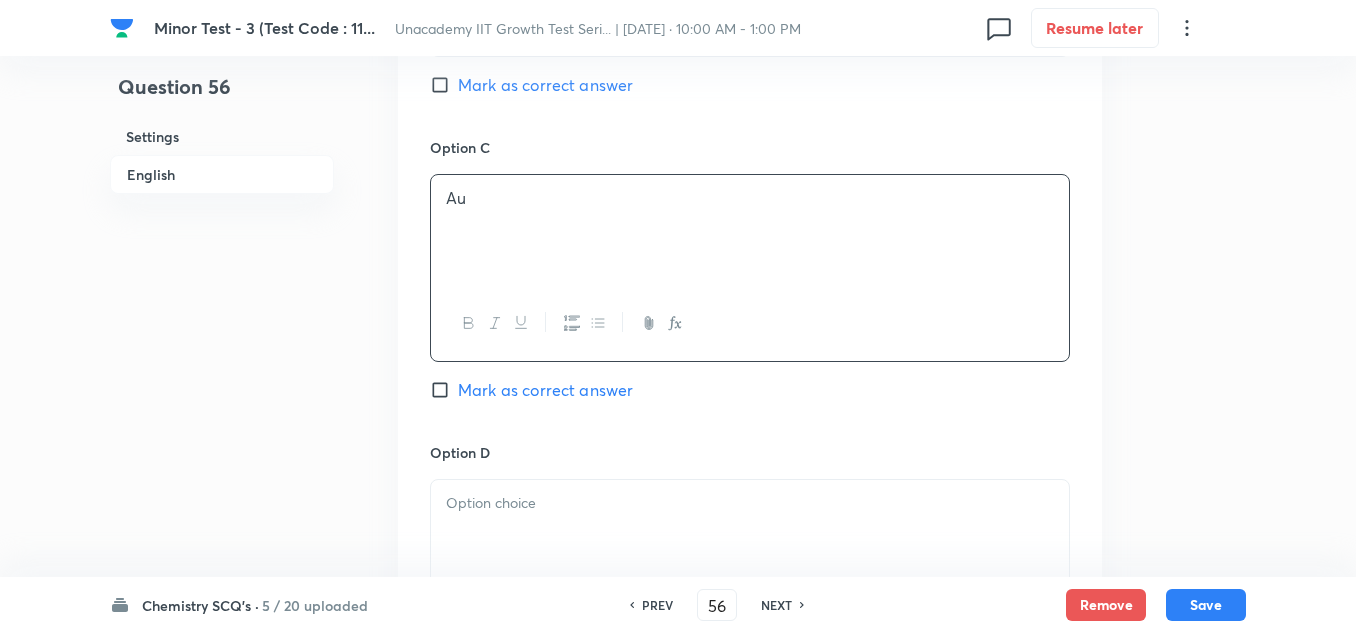 click at bounding box center (750, 536) 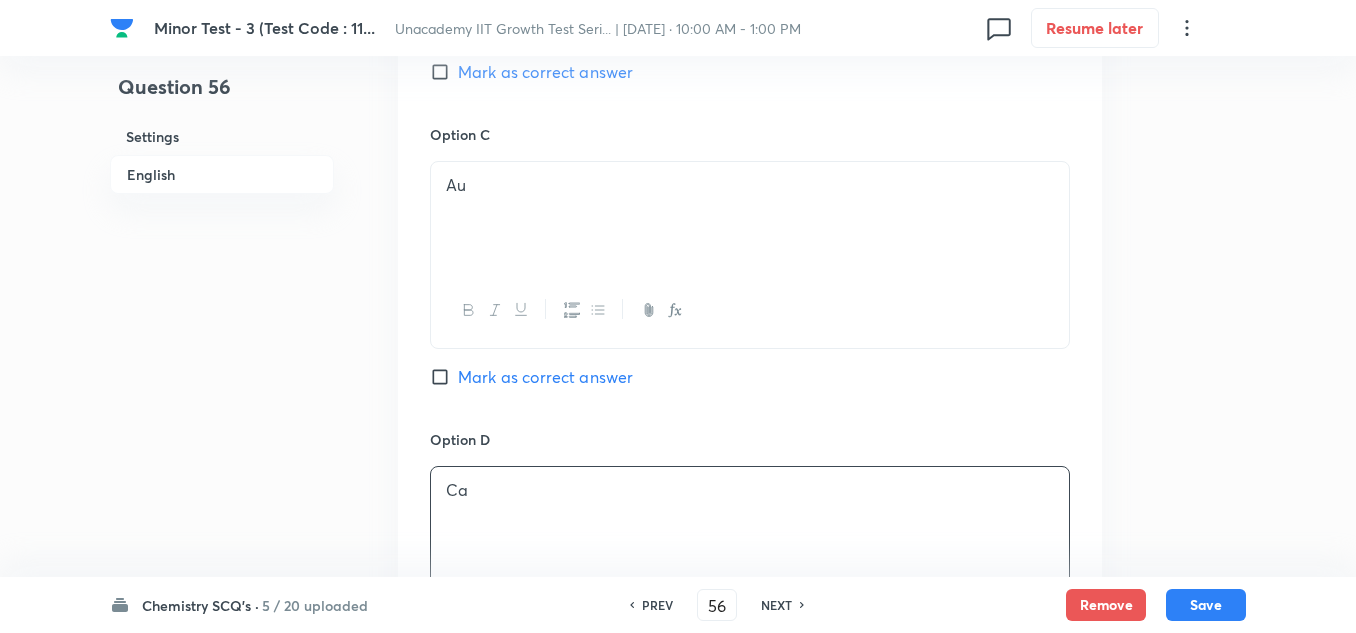 scroll, scrollTop: 1700, scrollLeft: 0, axis: vertical 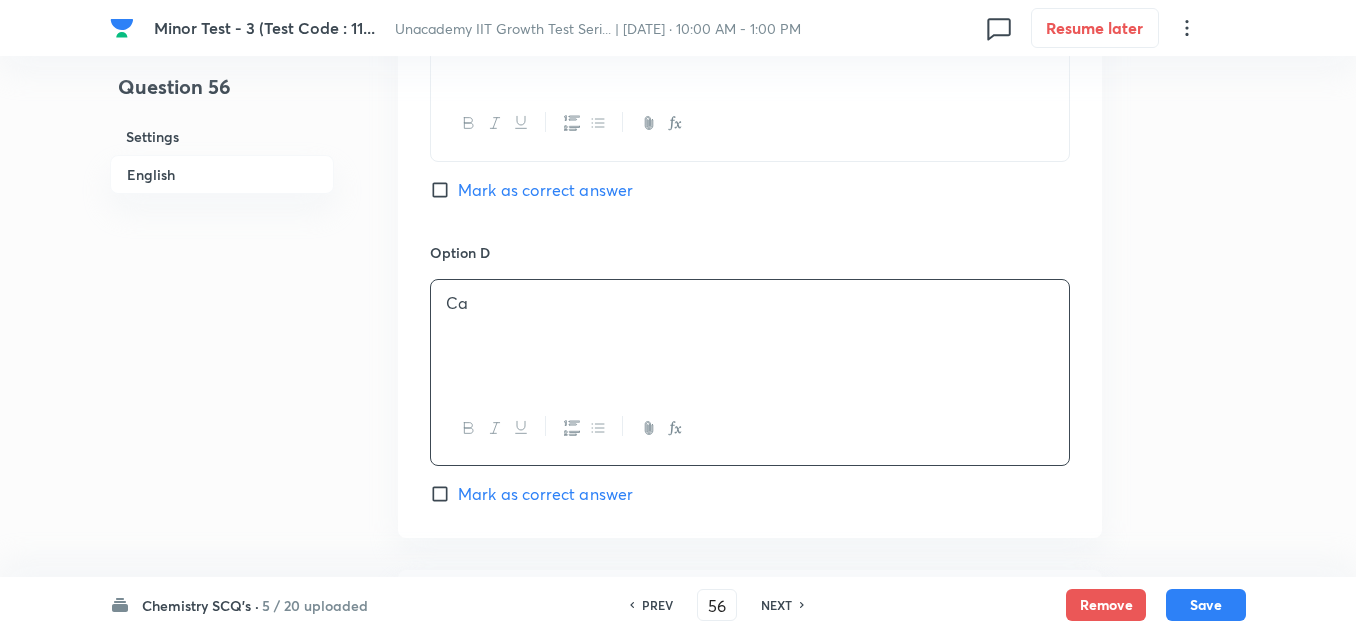 click on "Mark as correct answer" at bounding box center [545, 494] 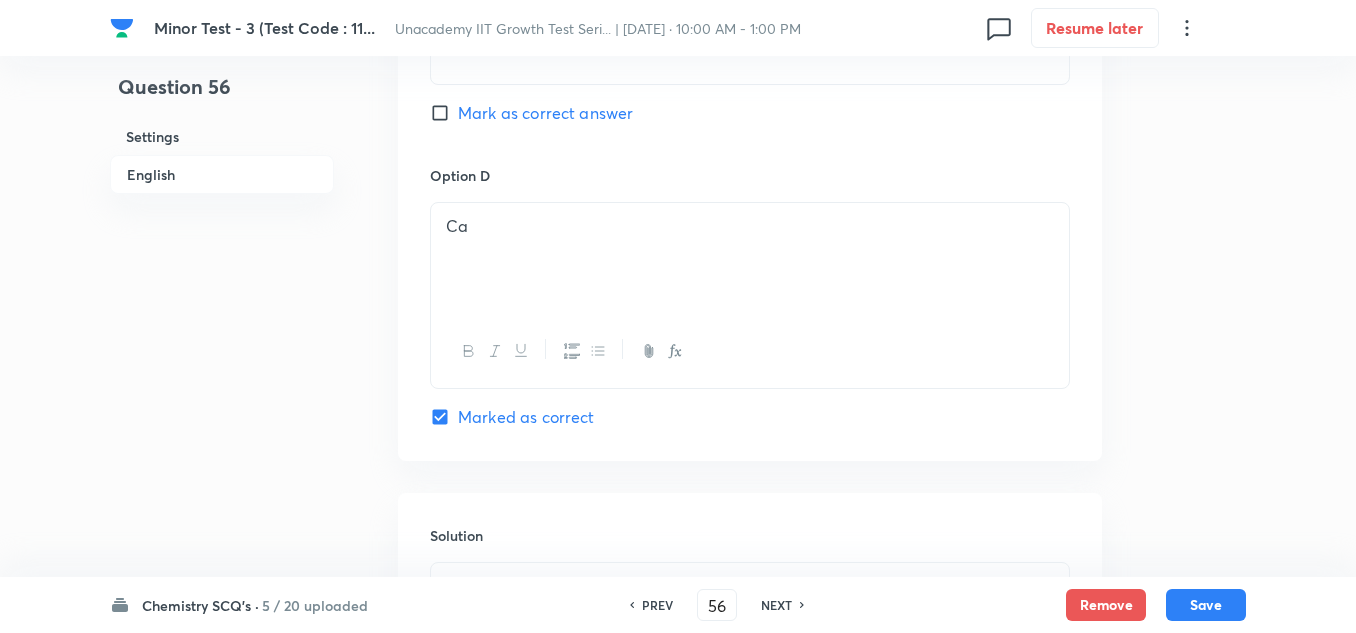 scroll, scrollTop: 1900, scrollLeft: 0, axis: vertical 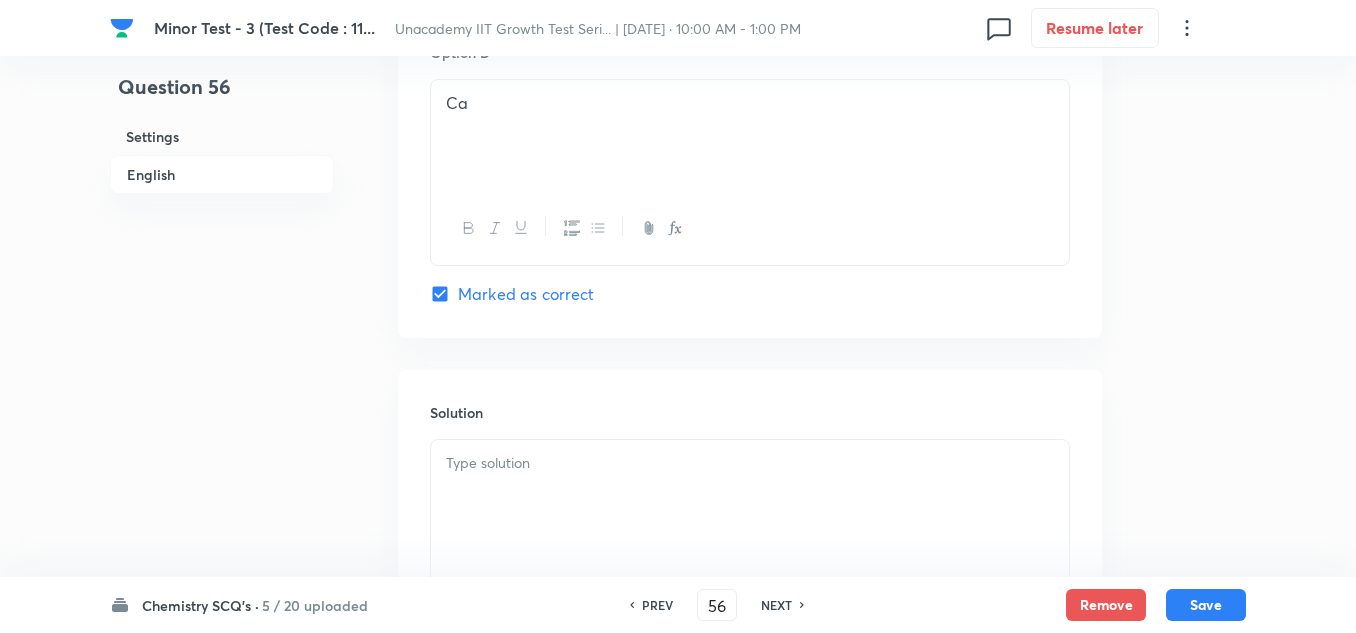 click at bounding box center [750, 496] 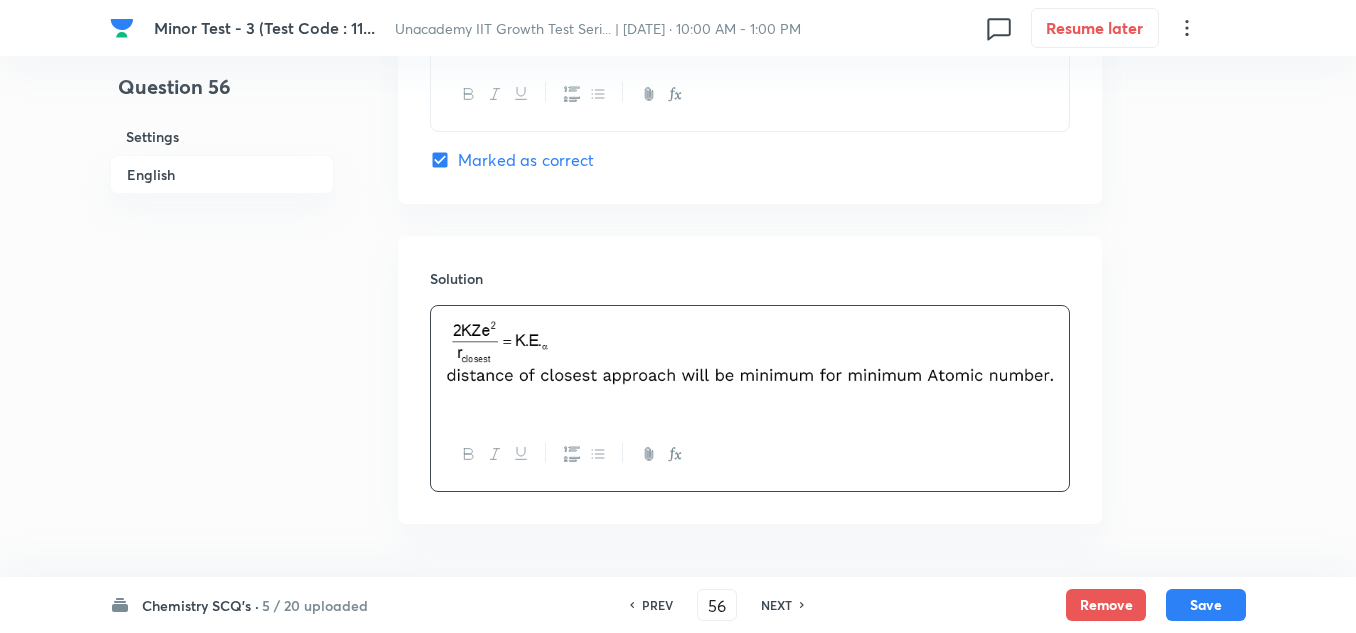 scroll, scrollTop: 2075, scrollLeft: 0, axis: vertical 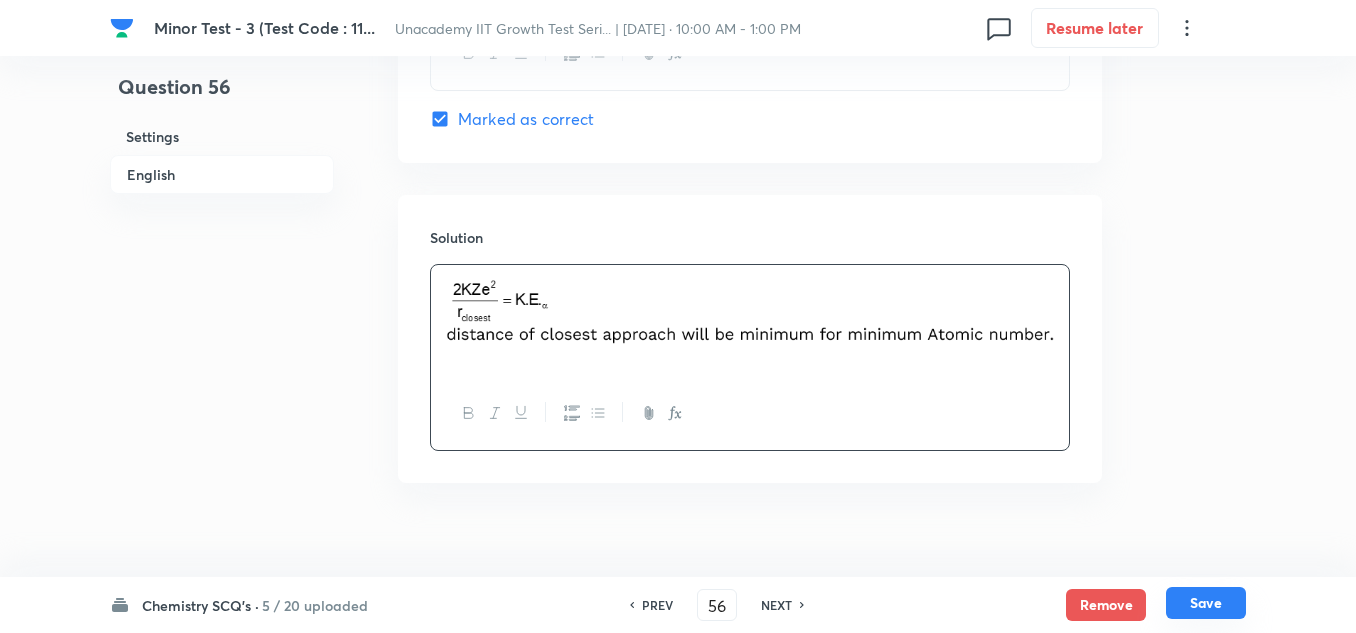 click on "Save" at bounding box center (1206, 603) 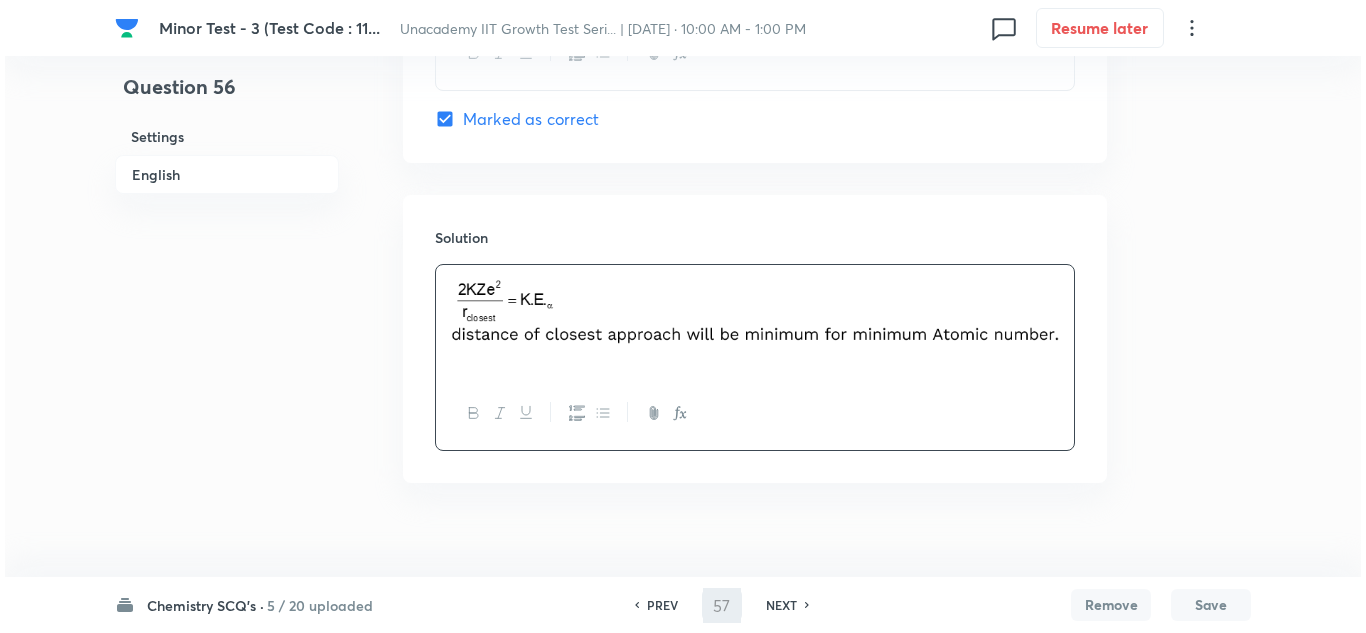 scroll, scrollTop: 0, scrollLeft: 0, axis: both 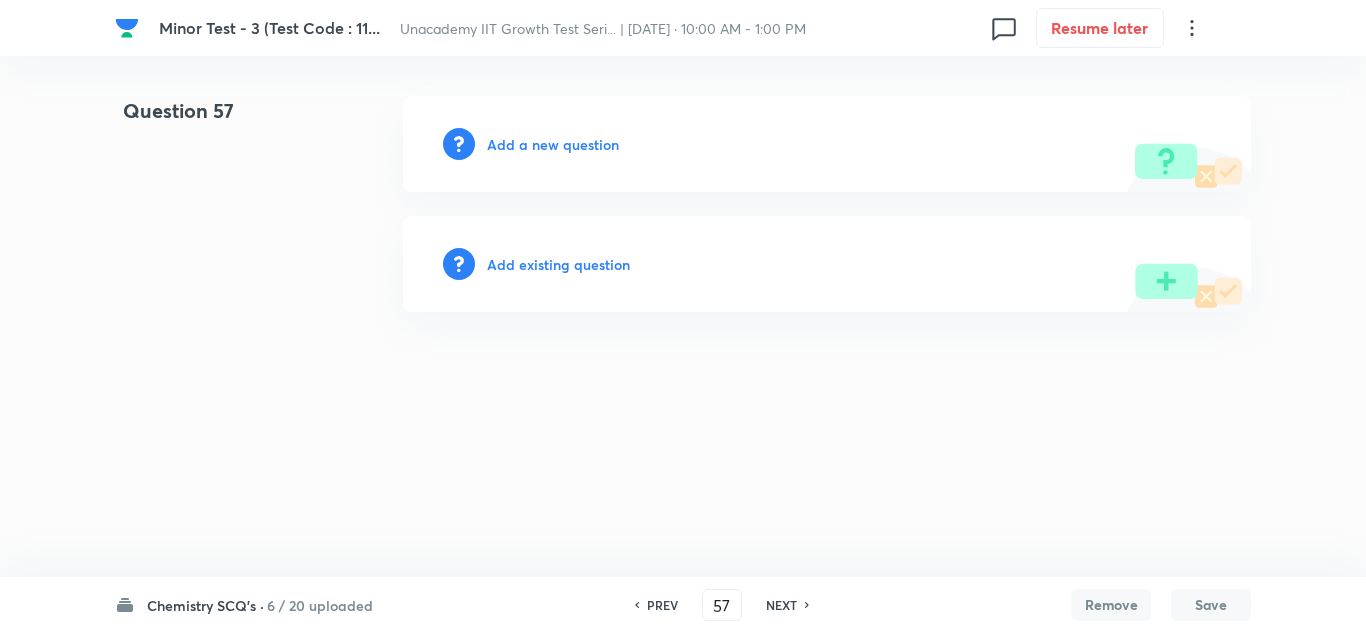 click on "Add a new question" at bounding box center [553, 144] 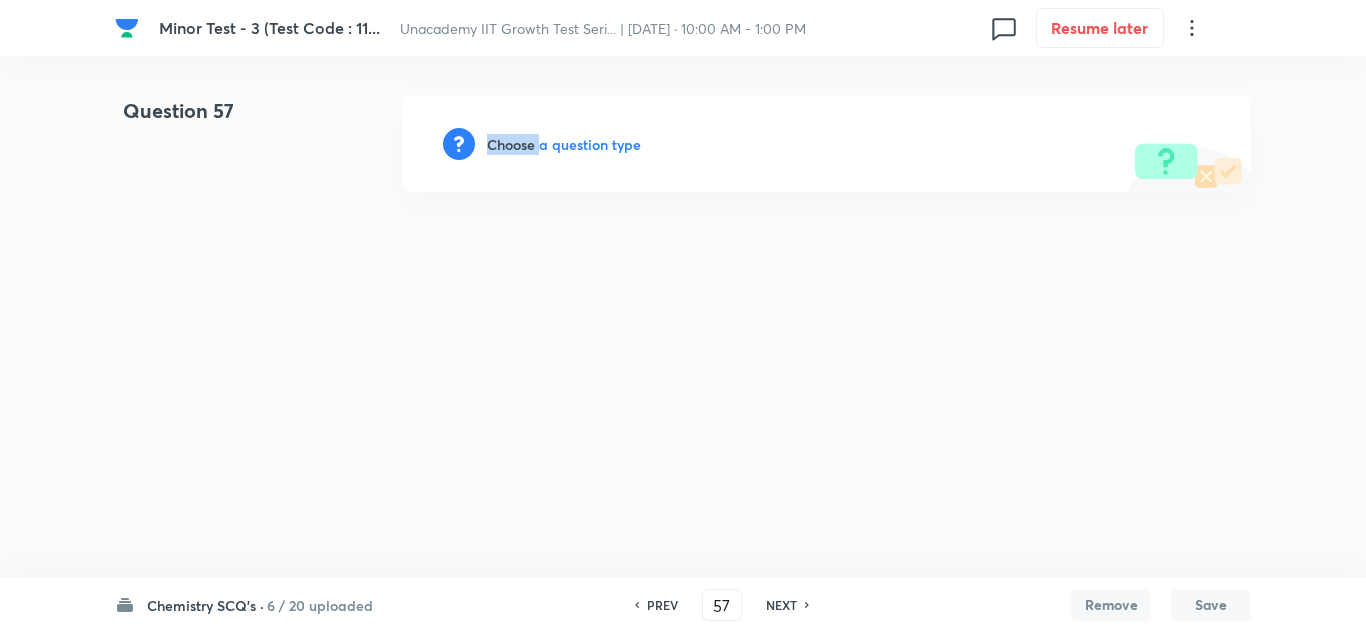 click on "Choose a question type" at bounding box center [564, 144] 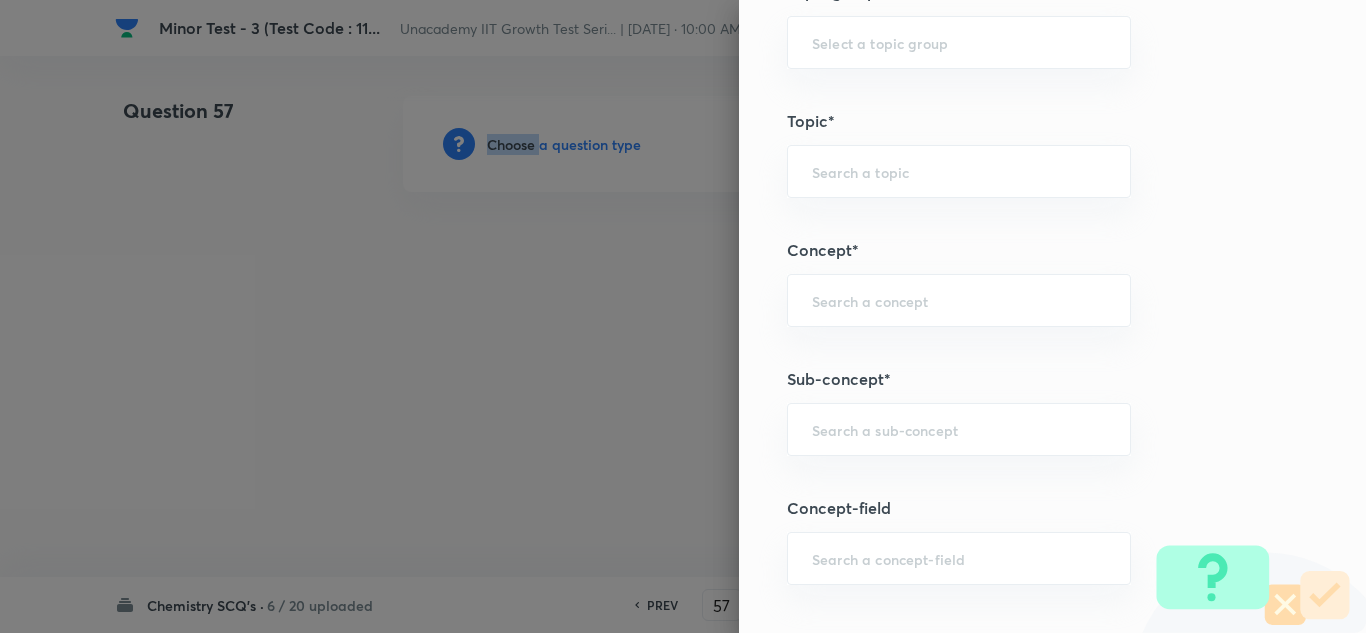 scroll, scrollTop: 1100, scrollLeft: 0, axis: vertical 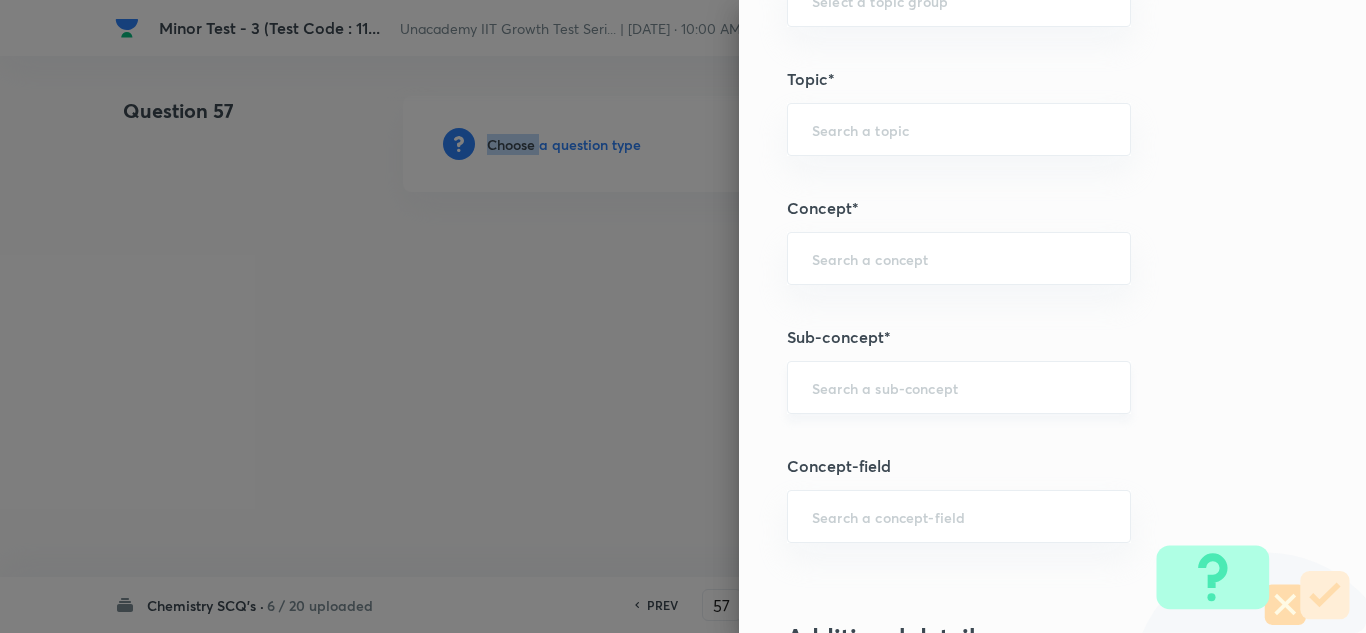 click on "​" at bounding box center [959, 387] 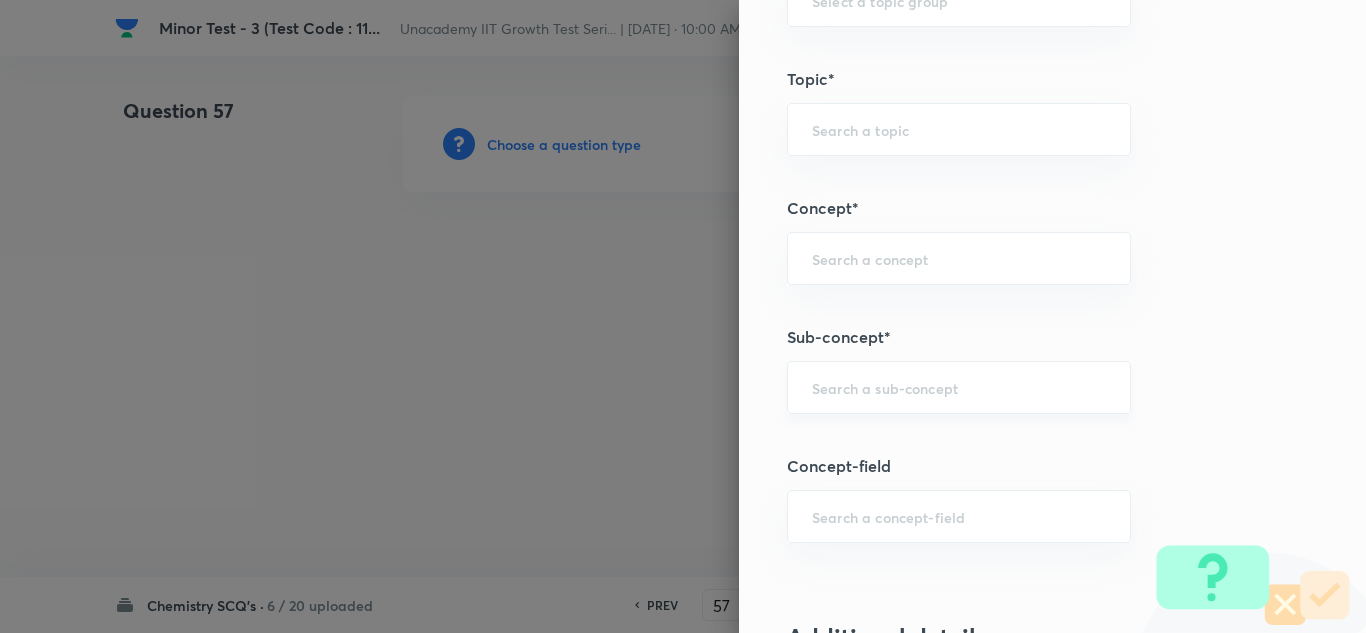 paste on "[PERSON_NAME] Atomic Model" 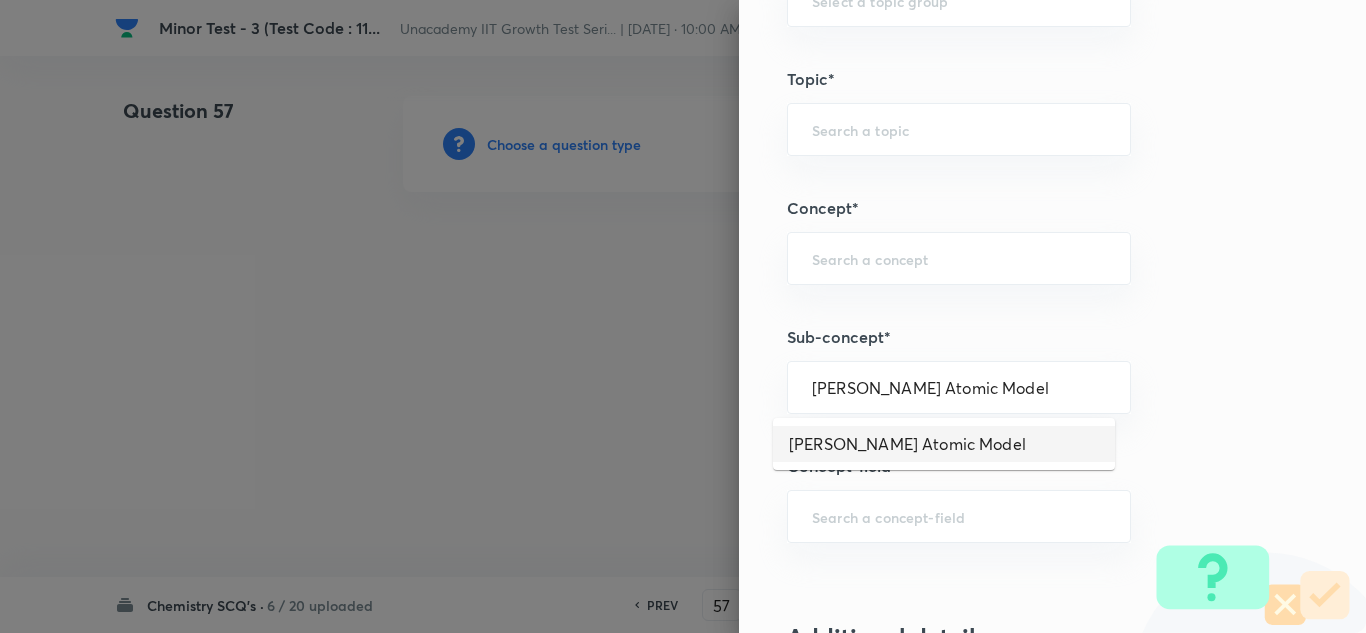 click on "[PERSON_NAME] Atomic Model" at bounding box center [944, 444] 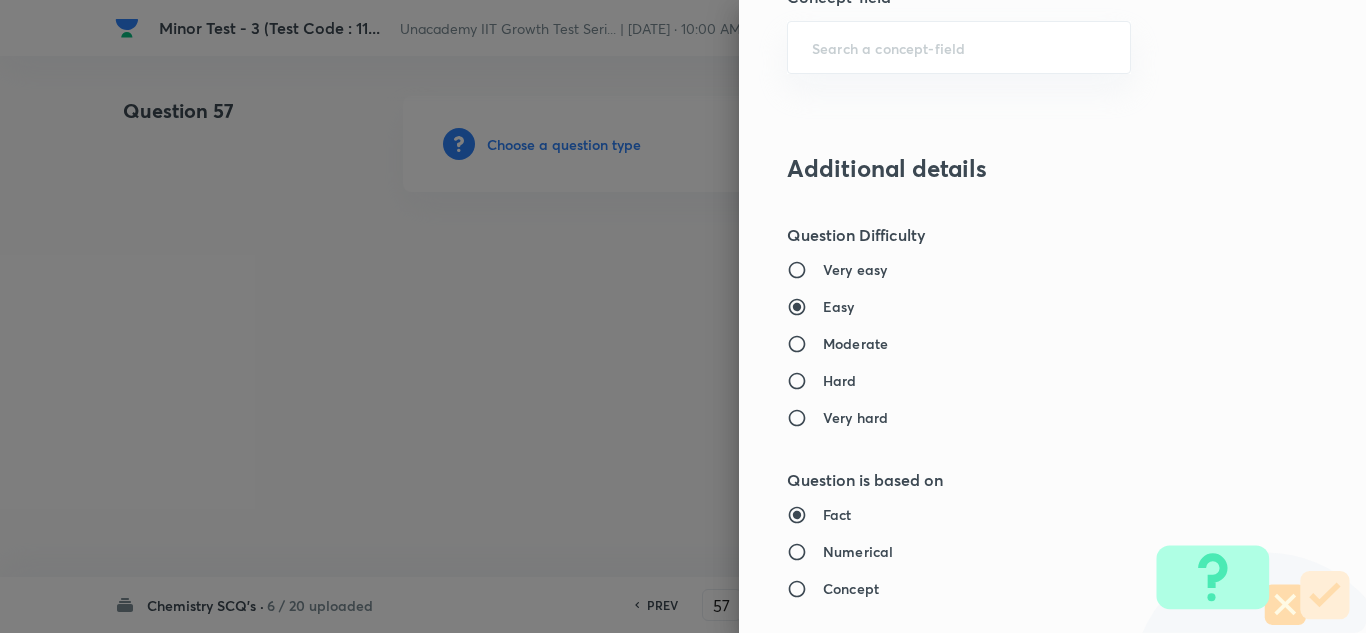scroll, scrollTop: 1600, scrollLeft: 0, axis: vertical 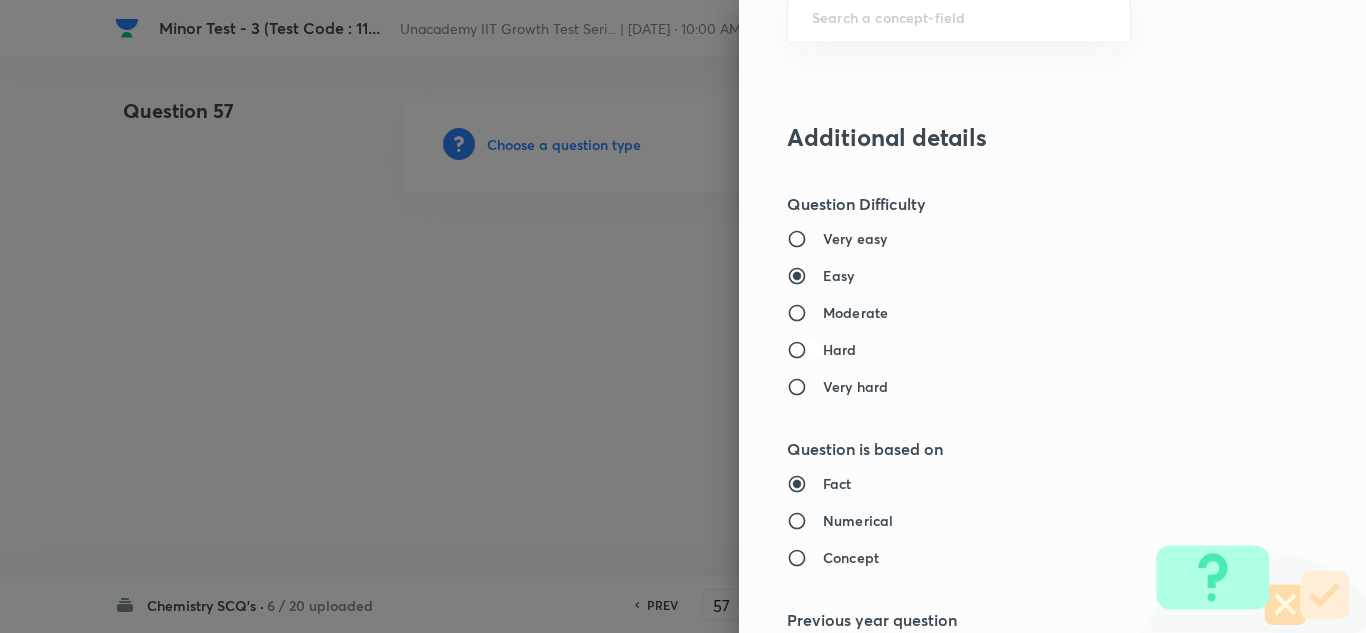 click on "Hard" at bounding box center (805, 350) 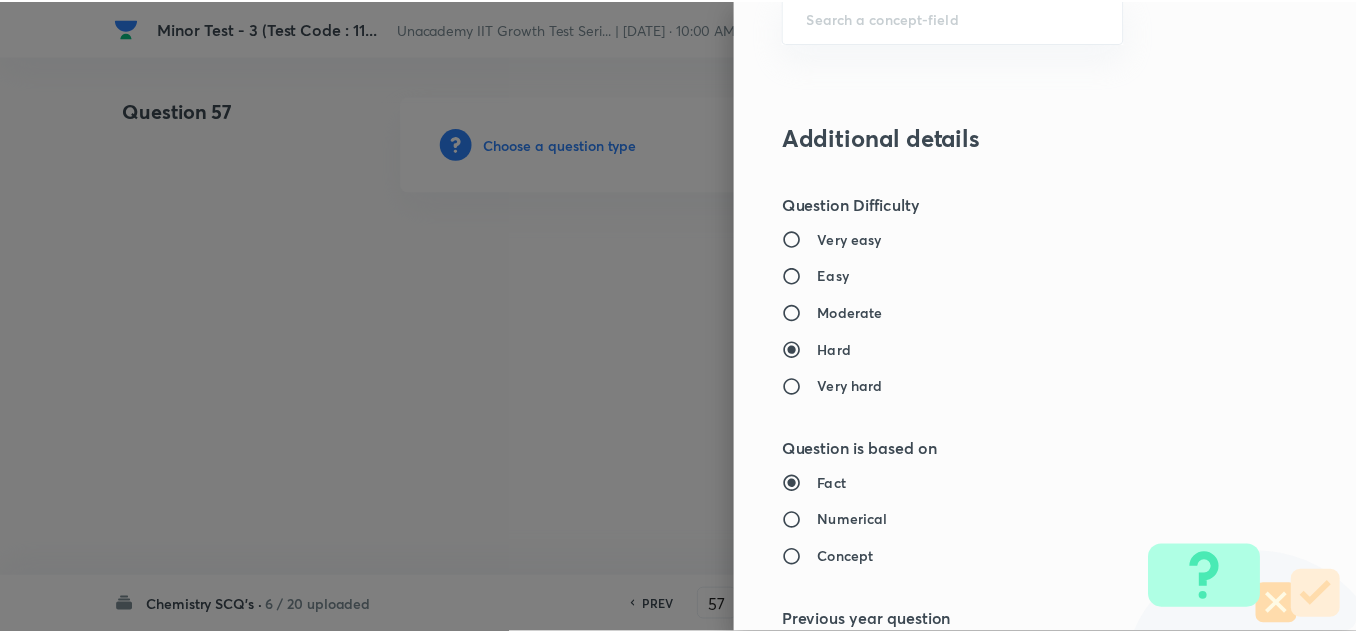 scroll, scrollTop: 2227, scrollLeft: 0, axis: vertical 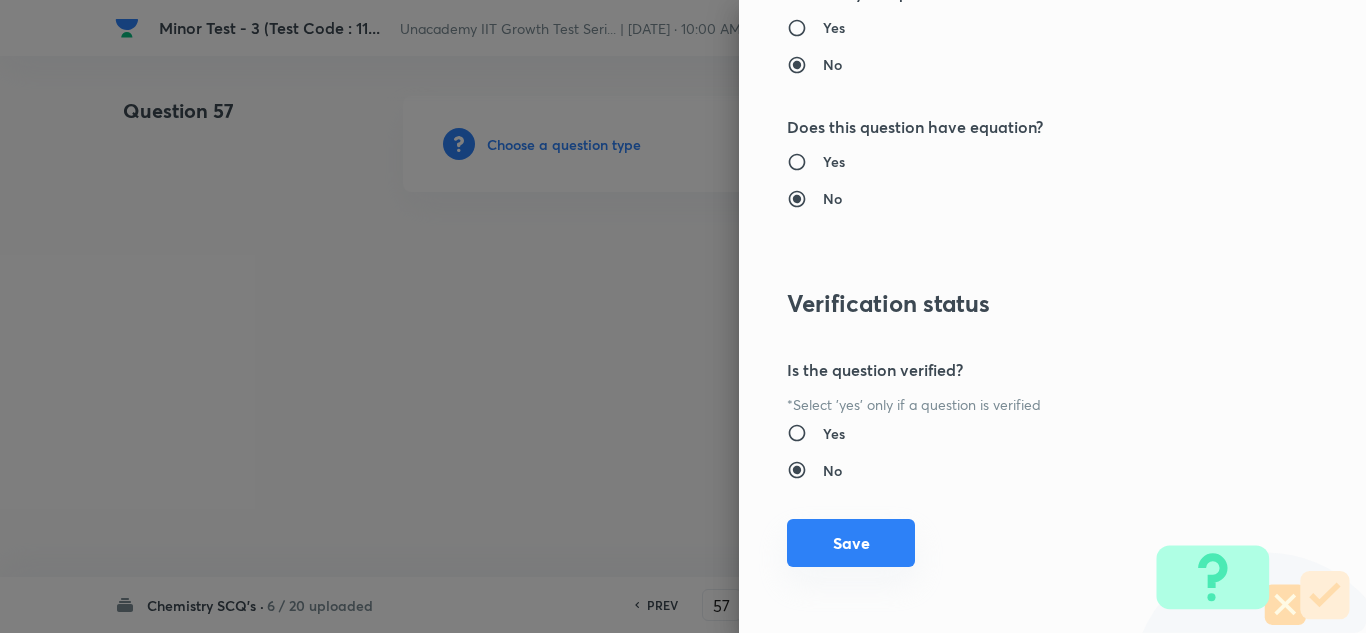 click on "Save" at bounding box center (851, 543) 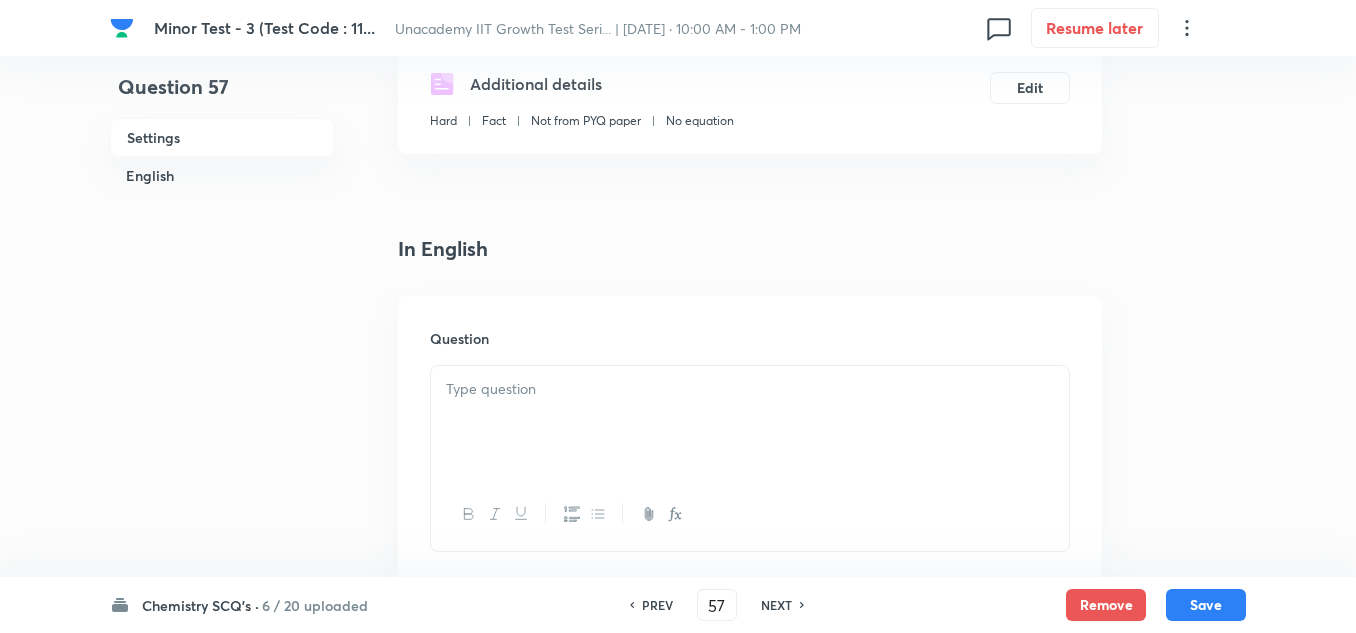 scroll, scrollTop: 400, scrollLeft: 0, axis: vertical 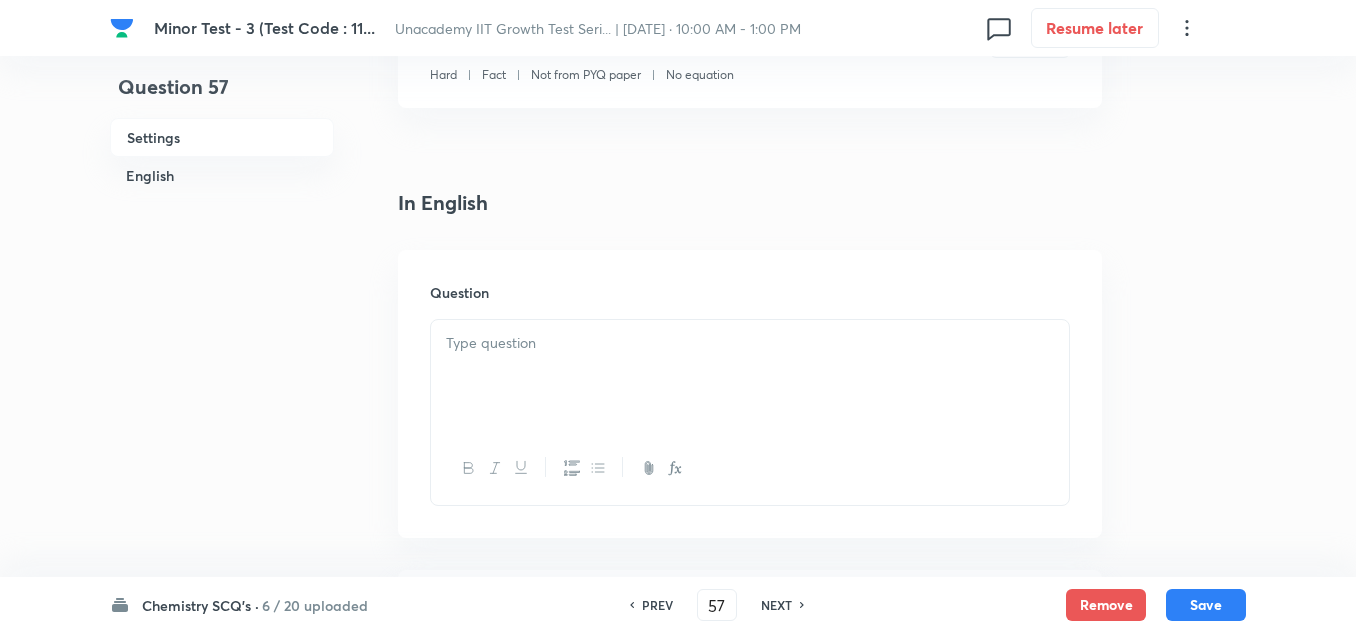 click at bounding box center [750, 376] 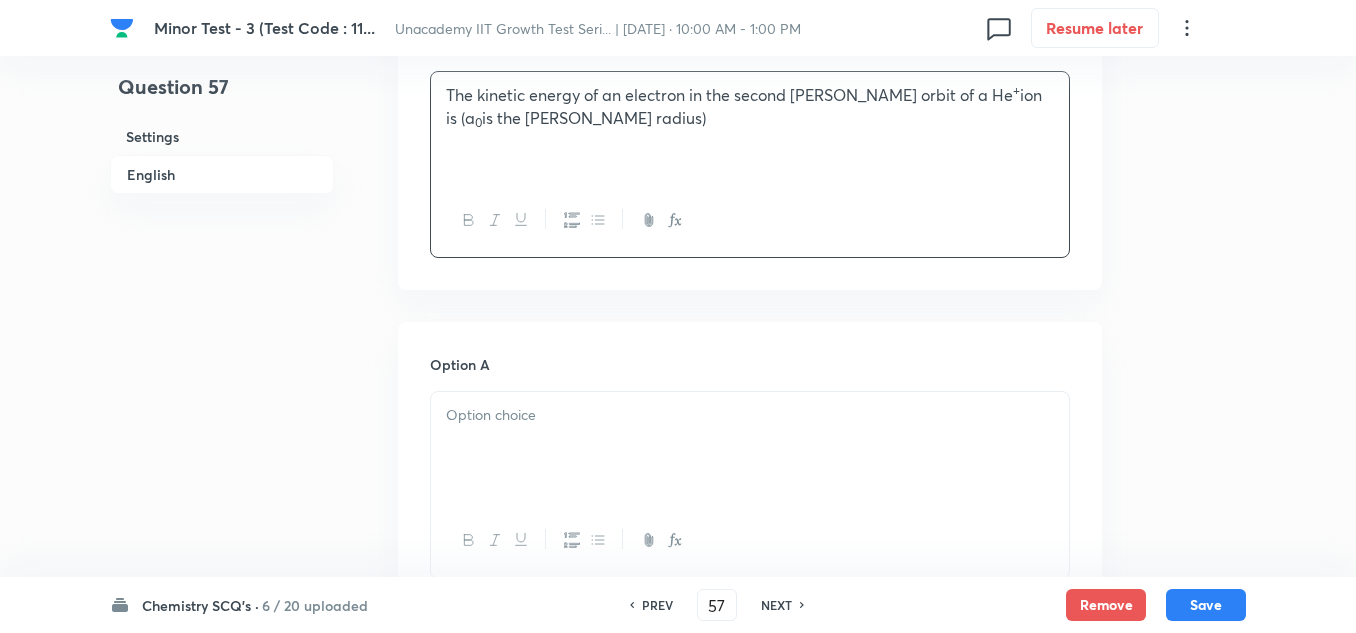 scroll, scrollTop: 700, scrollLeft: 0, axis: vertical 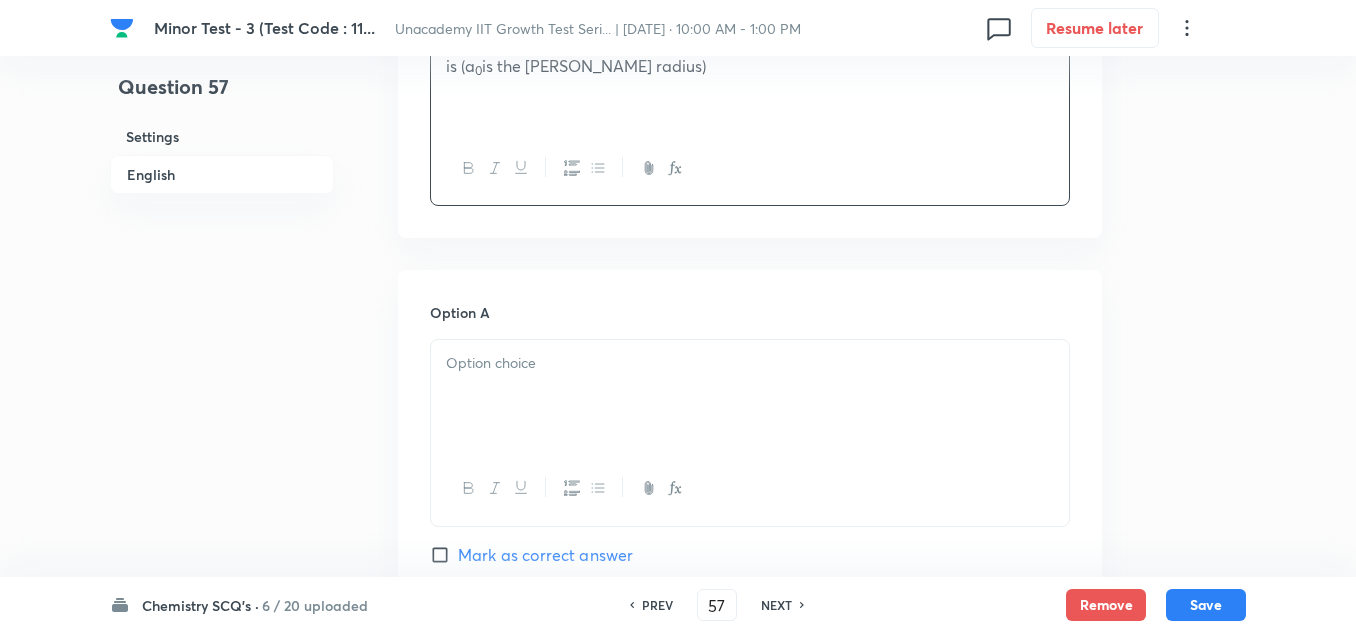click at bounding box center [750, 396] 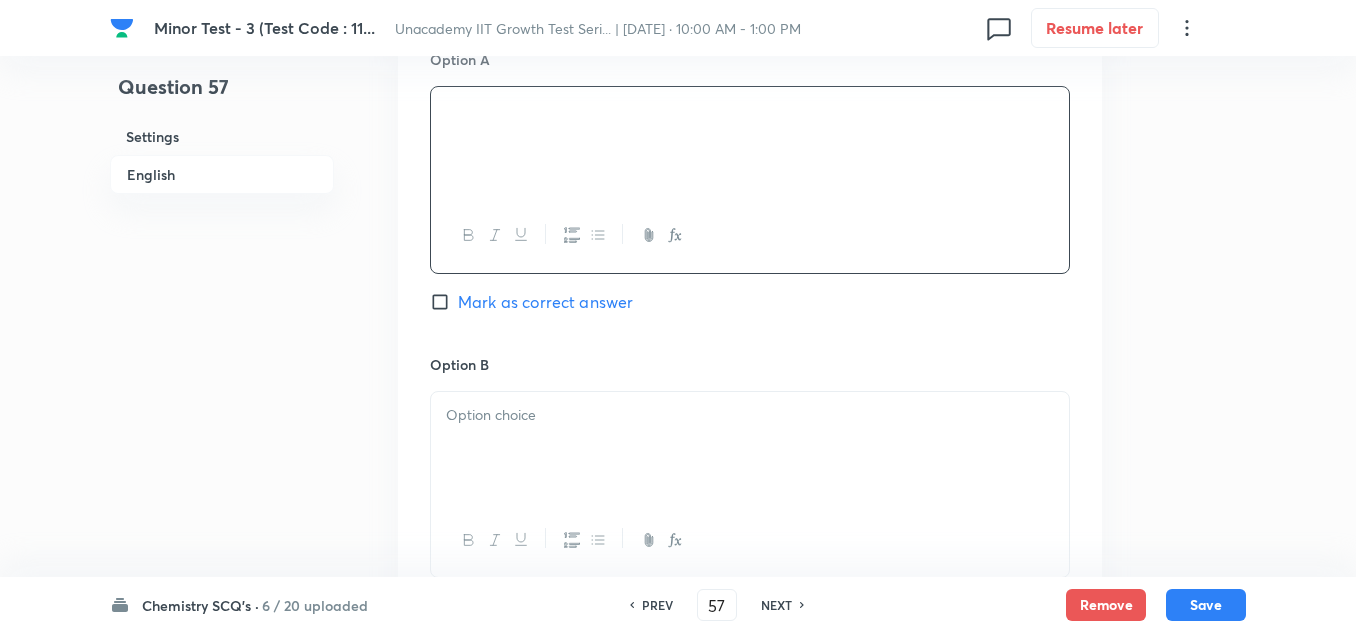 scroll, scrollTop: 1000, scrollLeft: 0, axis: vertical 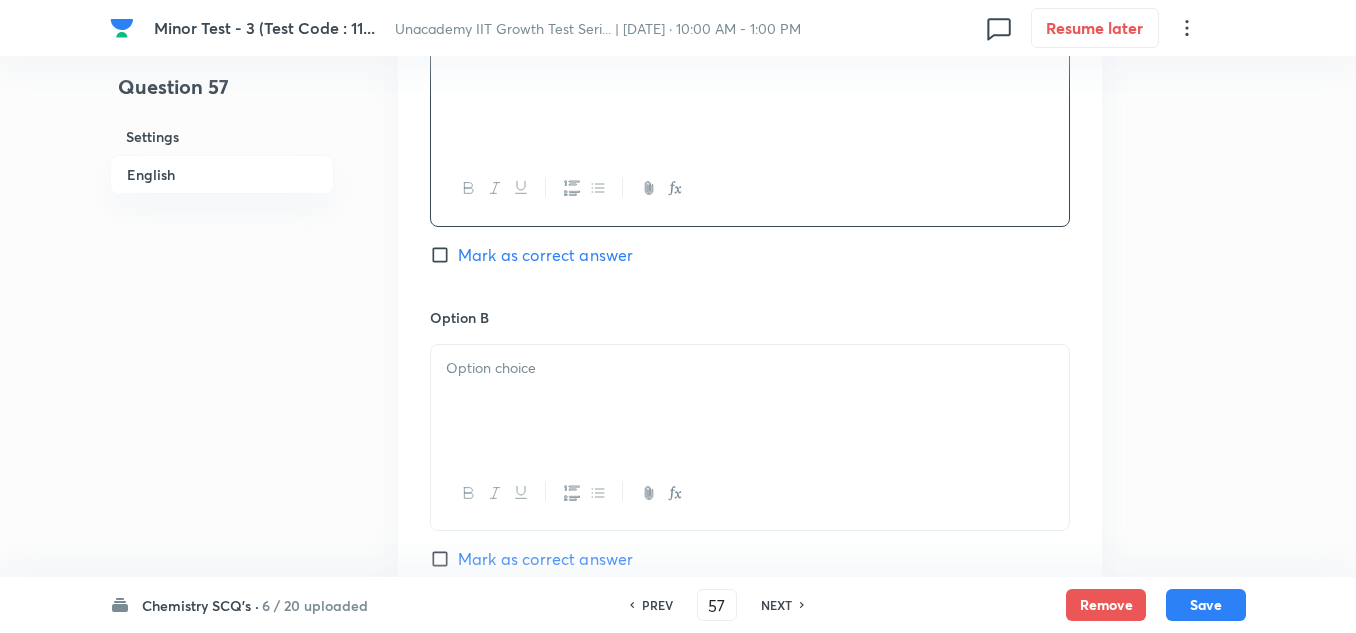 click at bounding box center (750, 401) 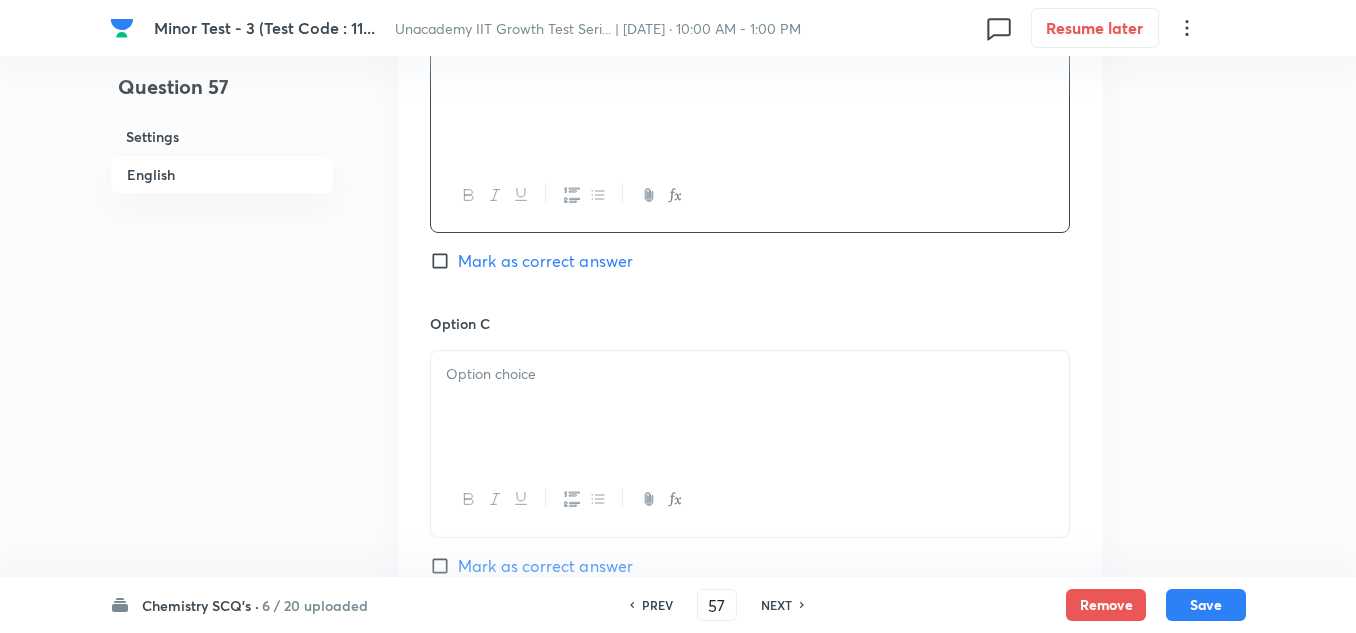 scroll, scrollTop: 1300, scrollLeft: 0, axis: vertical 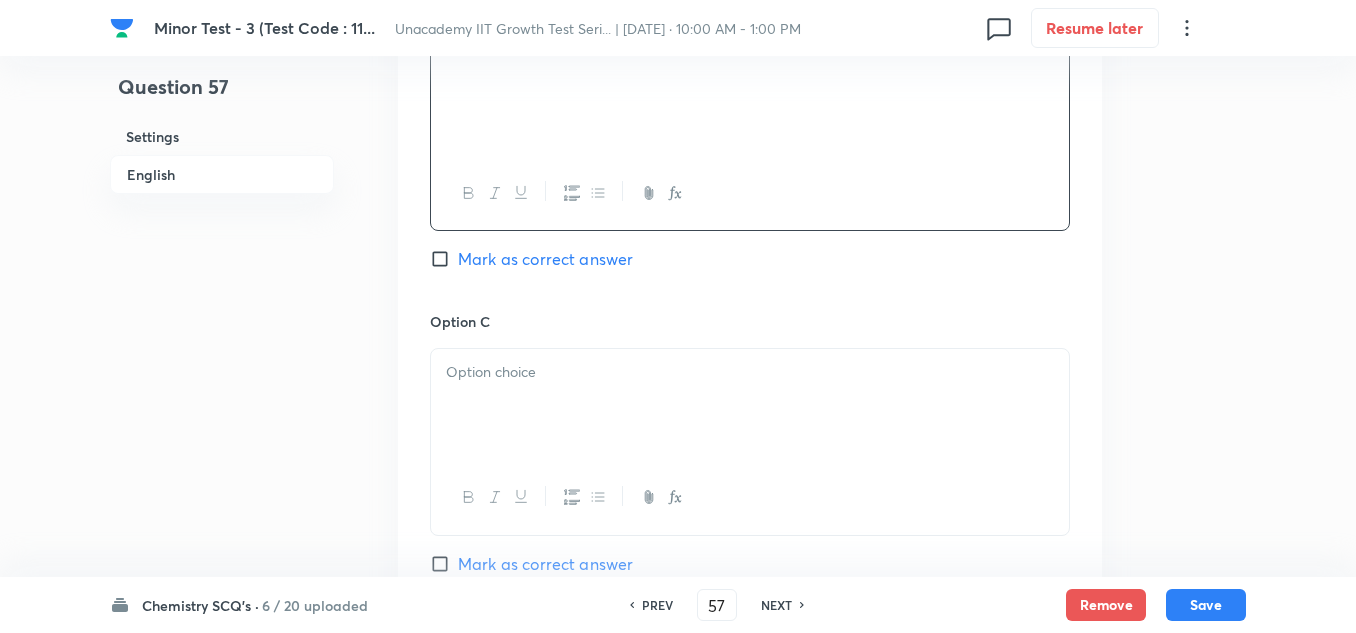 click at bounding box center [750, 405] 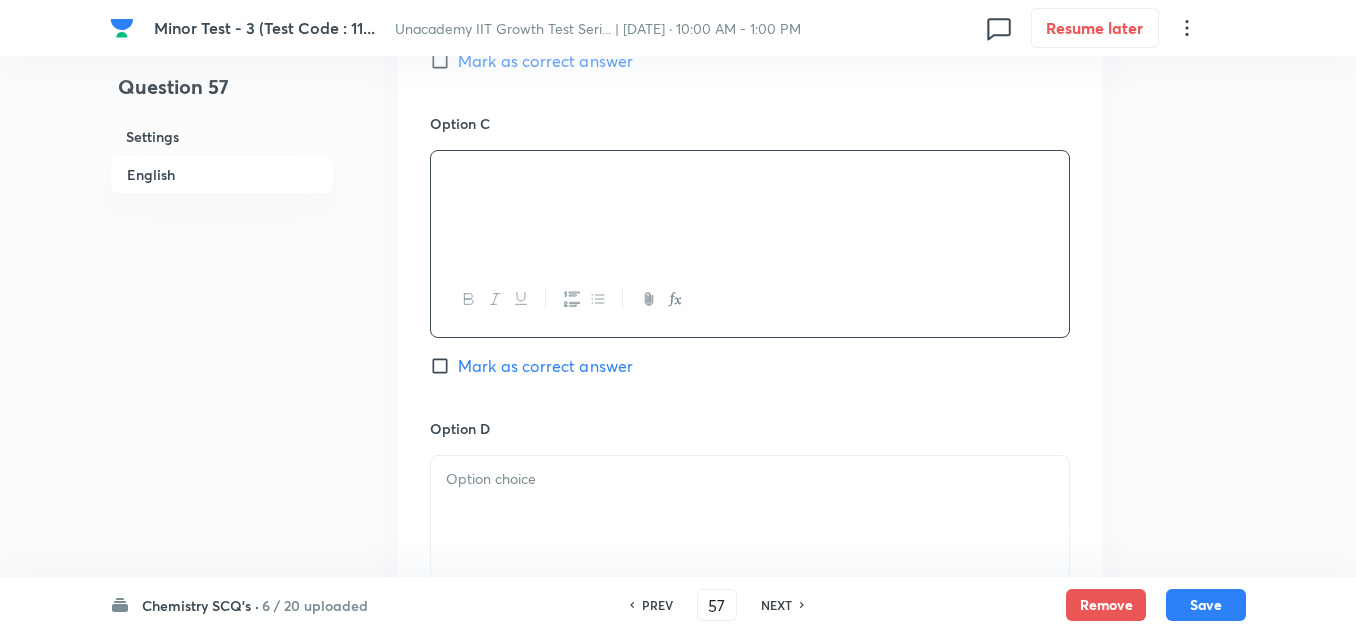 scroll, scrollTop: 1500, scrollLeft: 0, axis: vertical 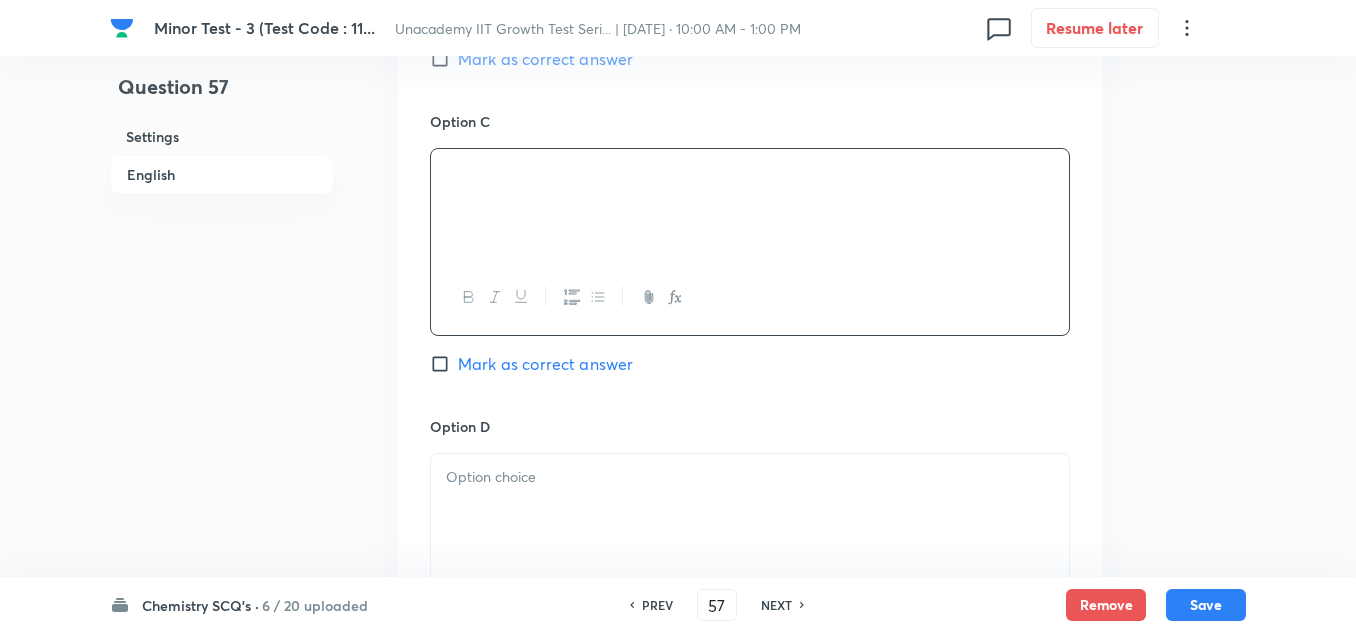 click at bounding box center [750, 477] 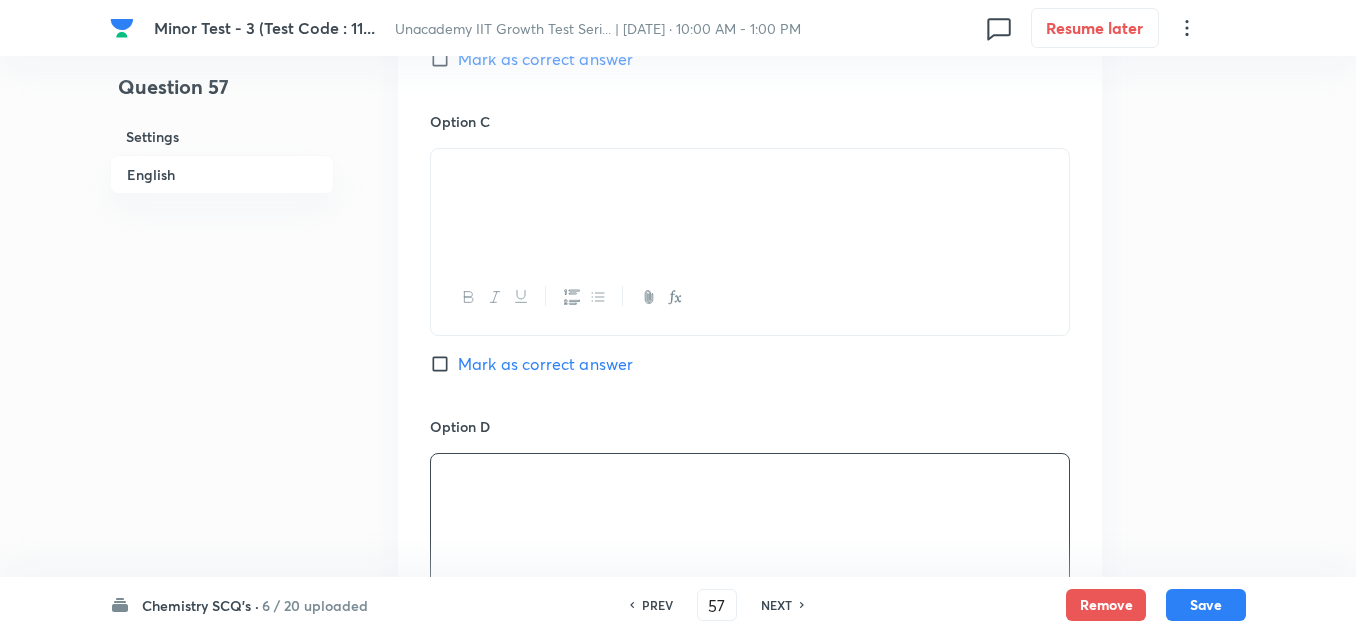 click on "Mark as correct answer" at bounding box center (545, 364) 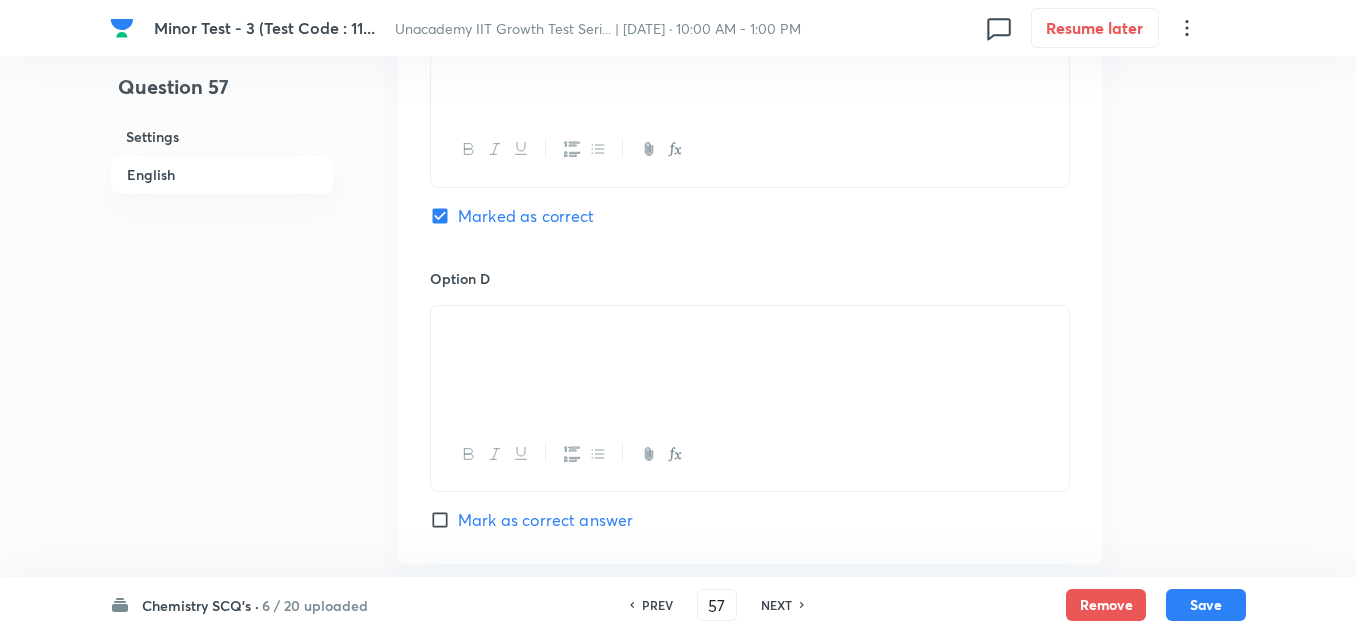 scroll, scrollTop: 2000, scrollLeft: 0, axis: vertical 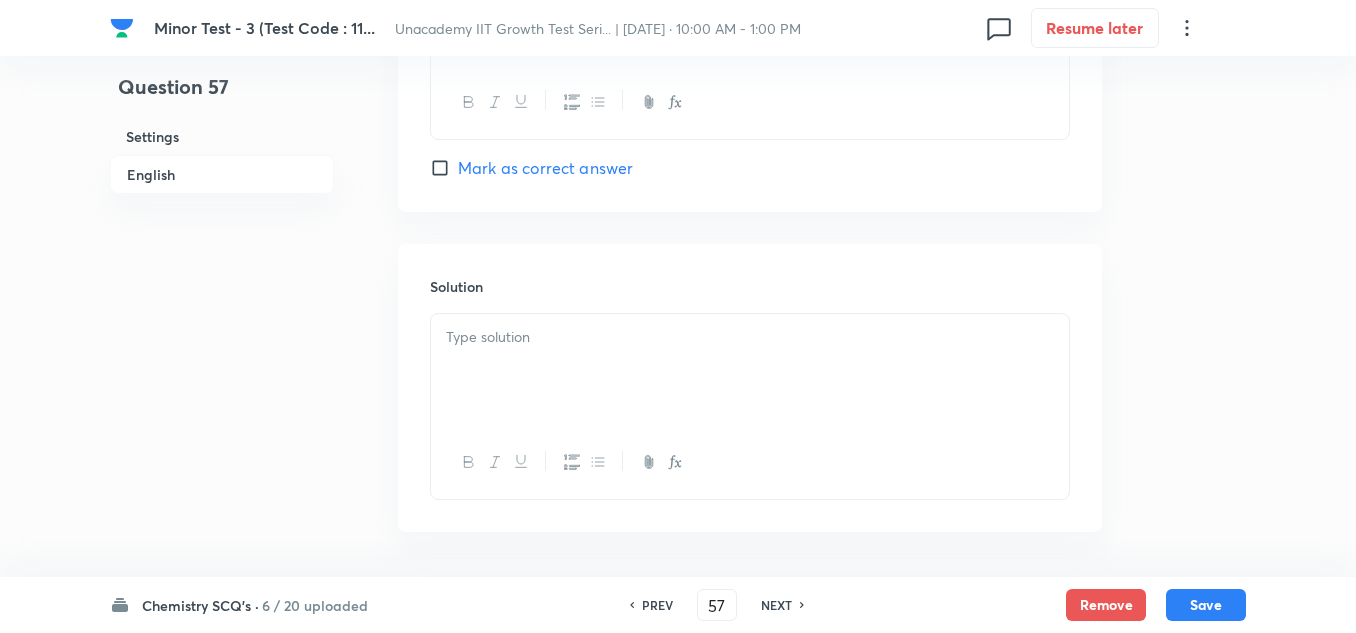 click at bounding box center (750, 370) 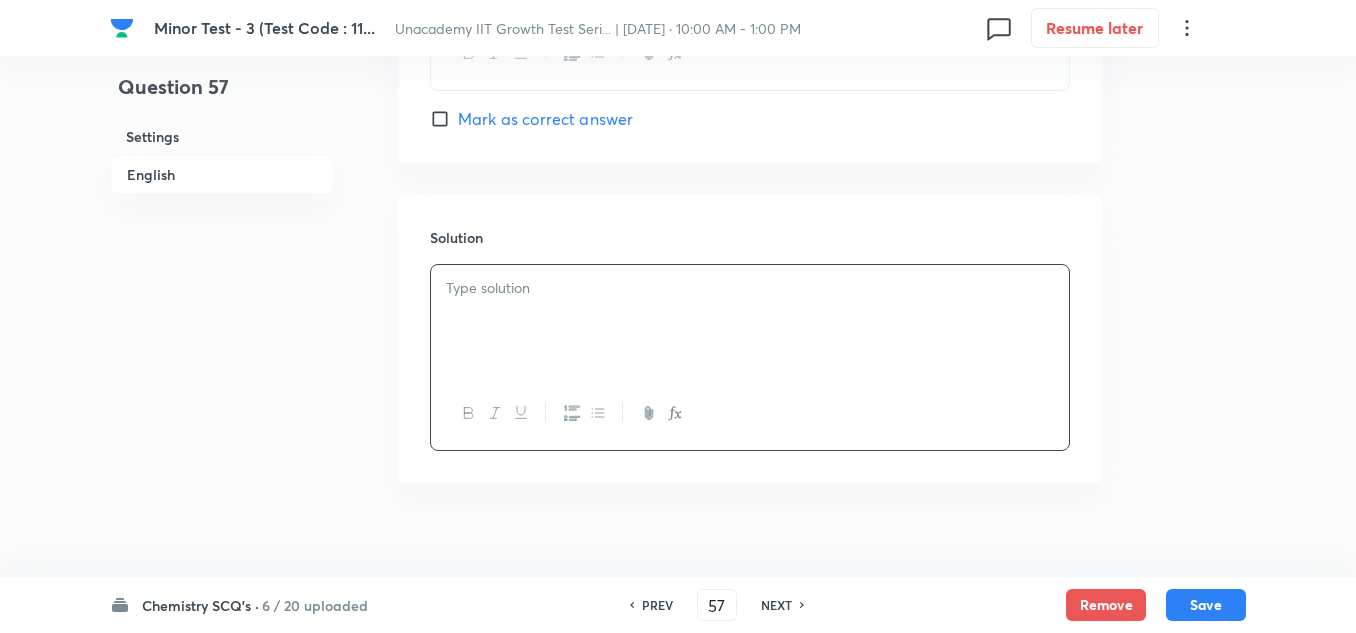 scroll, scrollTop: 2075, scrollLeft: 0, axis: vertical 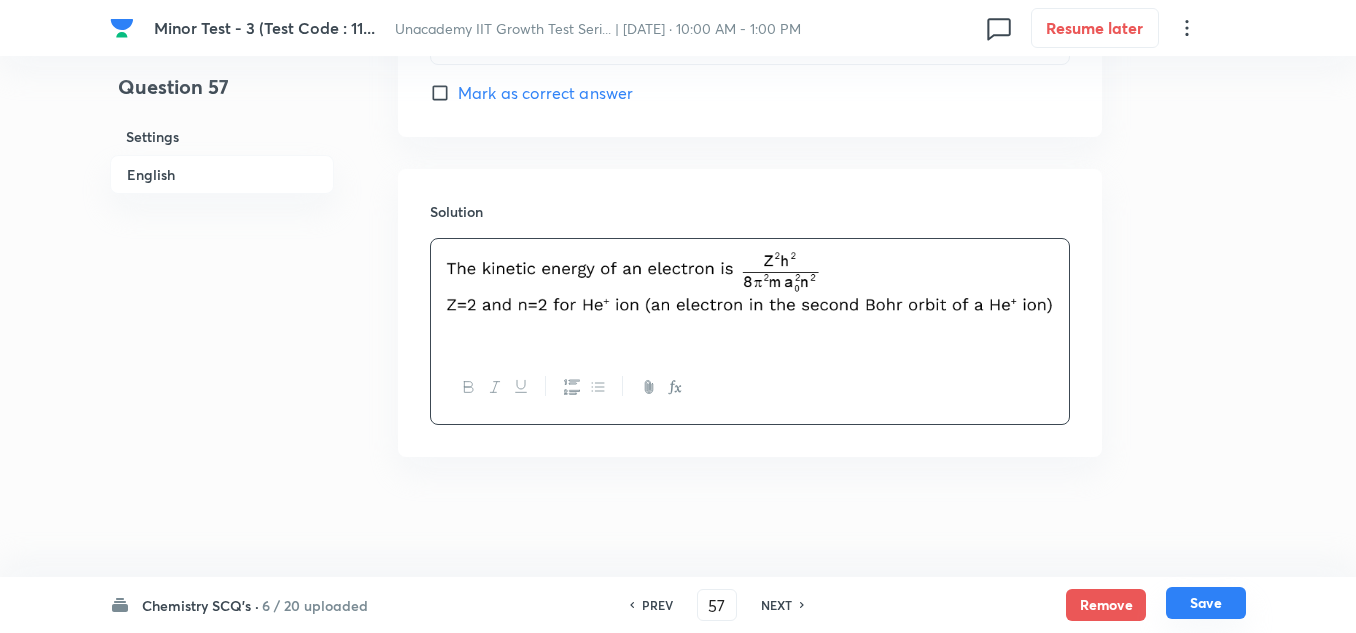 click on "Save" at bounding box center (1206, 603) 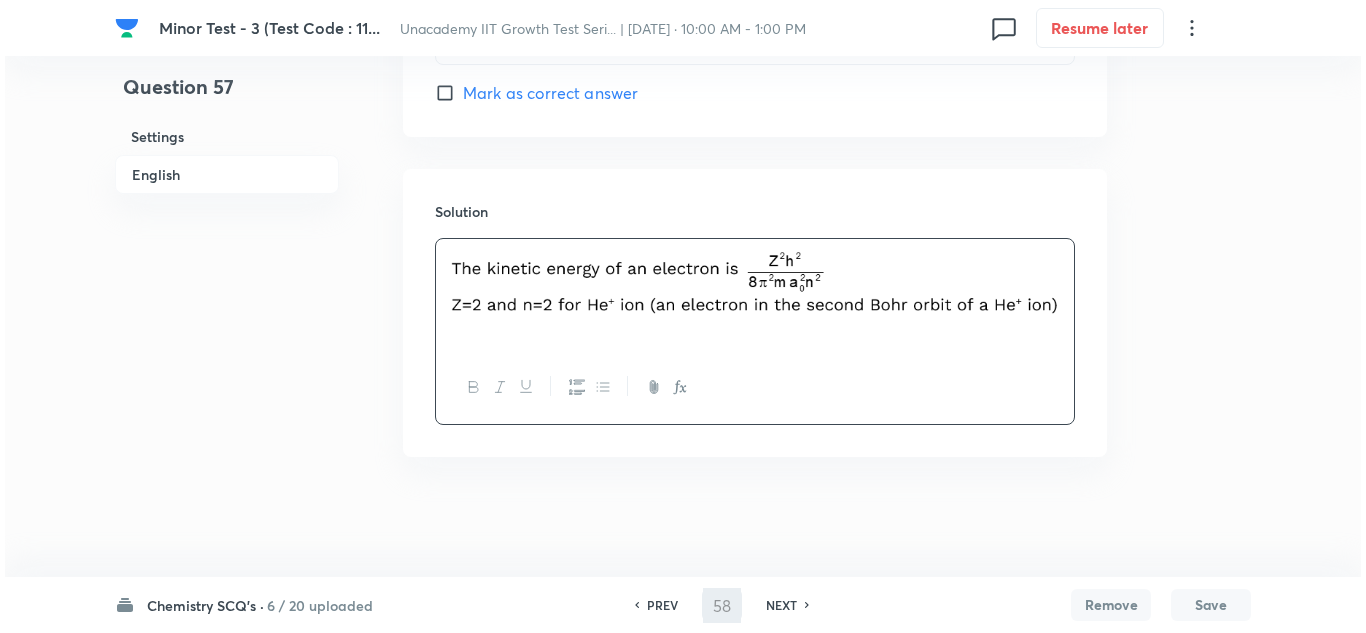 scroll, scrollTop: 0, scrollLeft: 0, axis: both 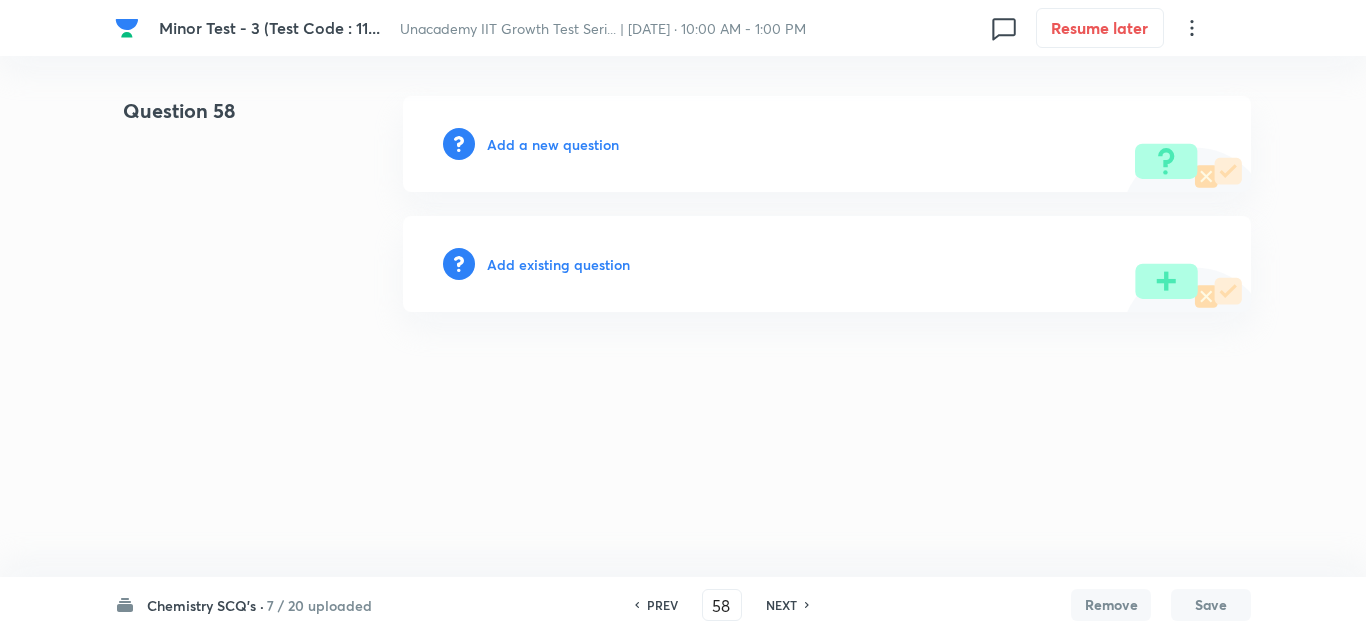 click on "Add a new question" at bounding box center [553, 144] 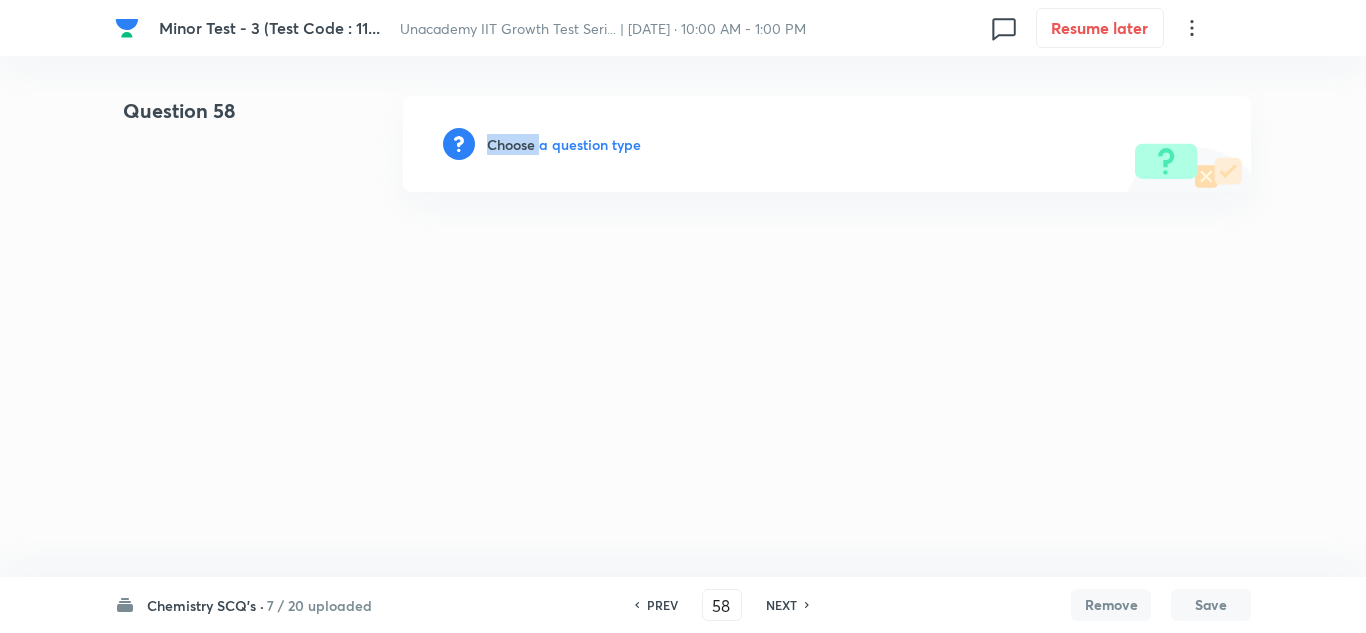 click on "Choose a question type" at bounding box center [564, 144] 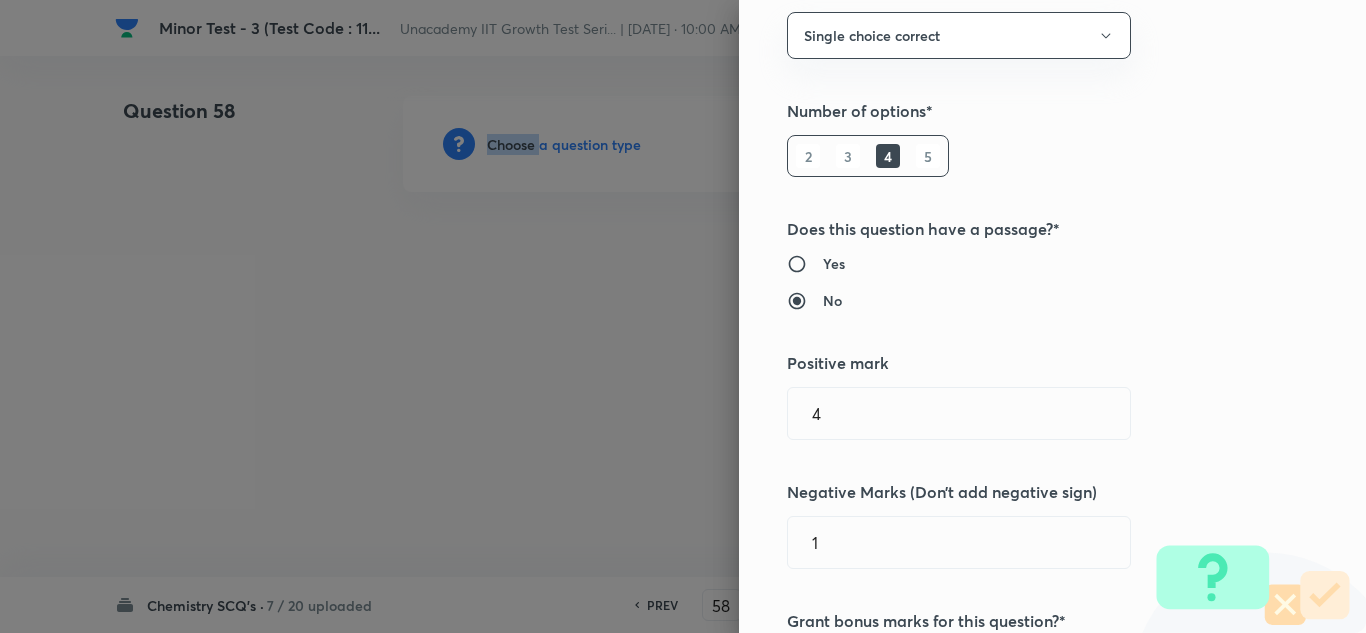 scroll, scrollTop: 300, scrollLeft: 0, axis: vertical 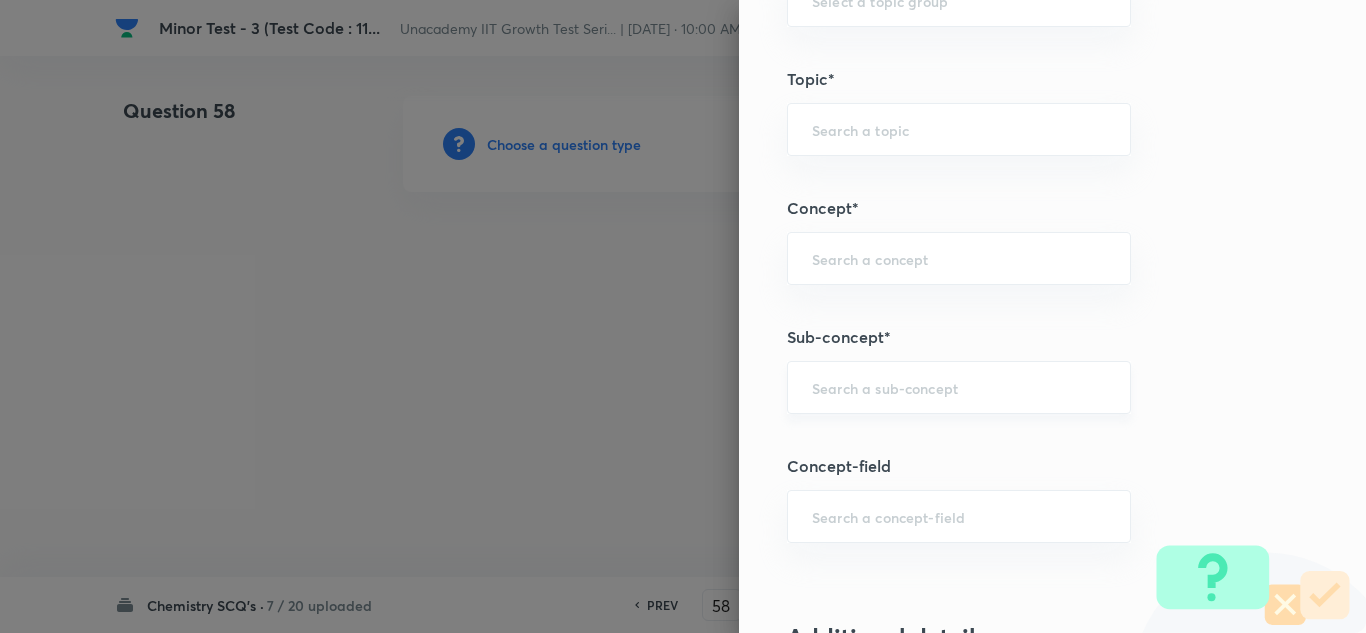 click at bounding box center [959, 387] 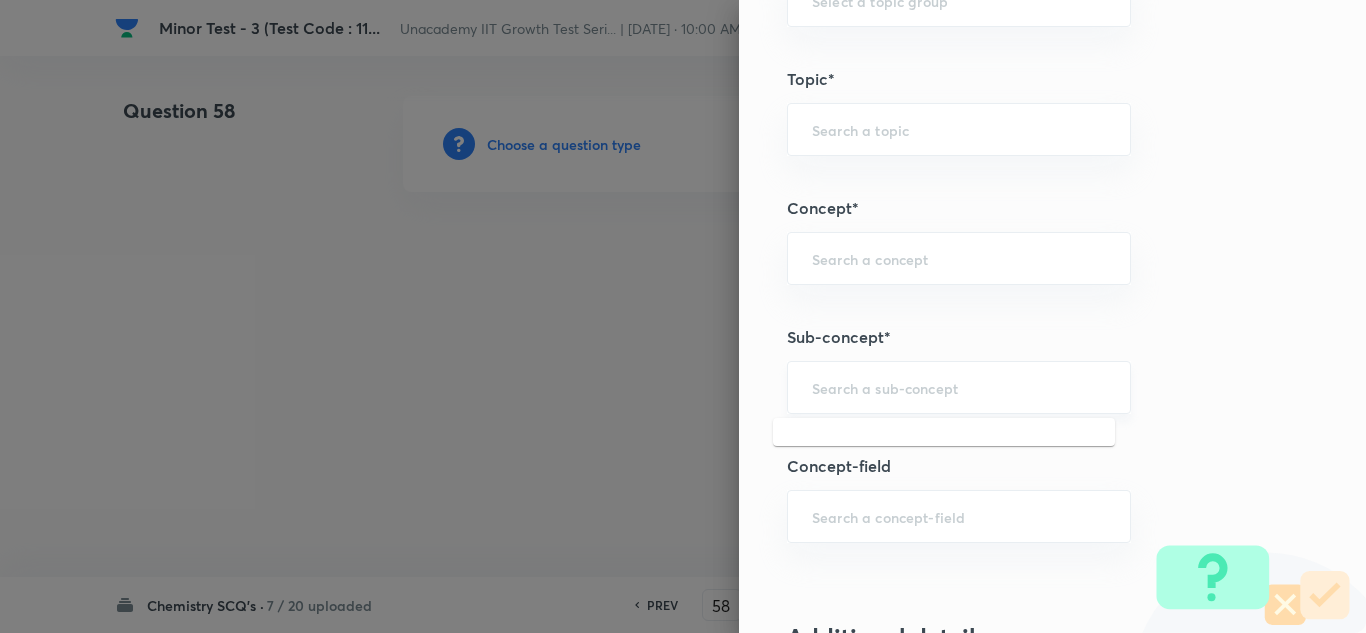 paste on "[PERSON_NAME] Model of Atom [1904]" 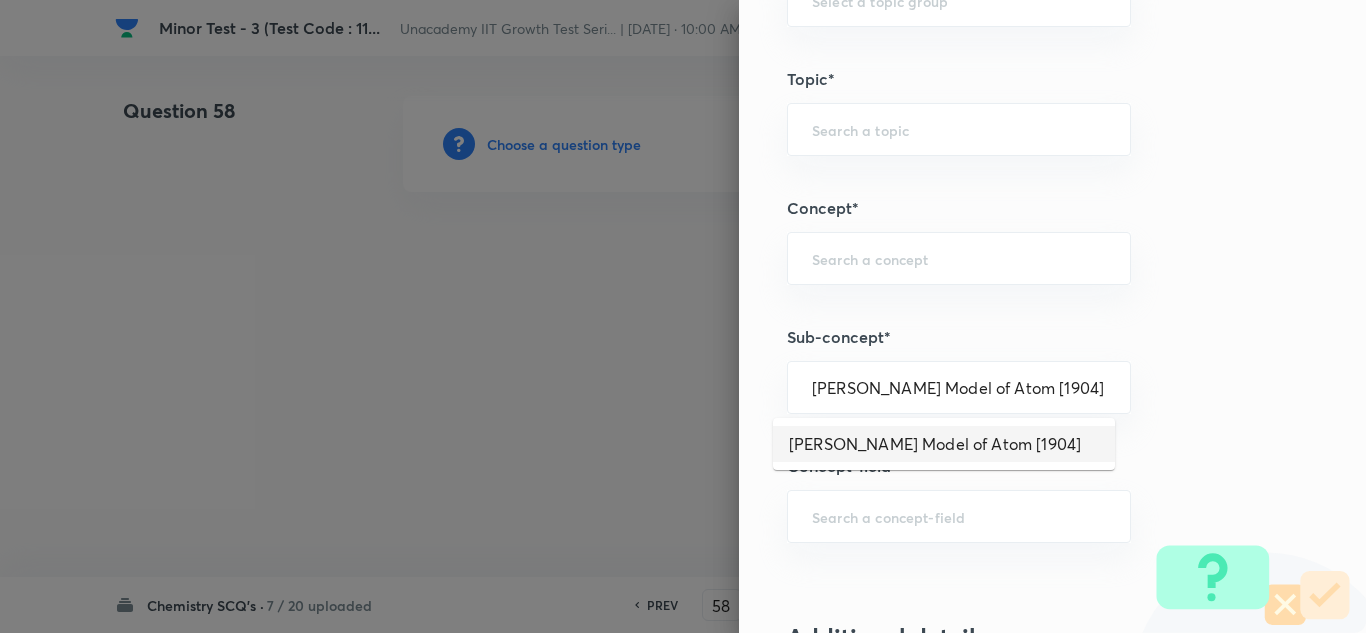 click on "[PERSON_NAME] Model of Atom [1904]" at bounding box center (944, 444) 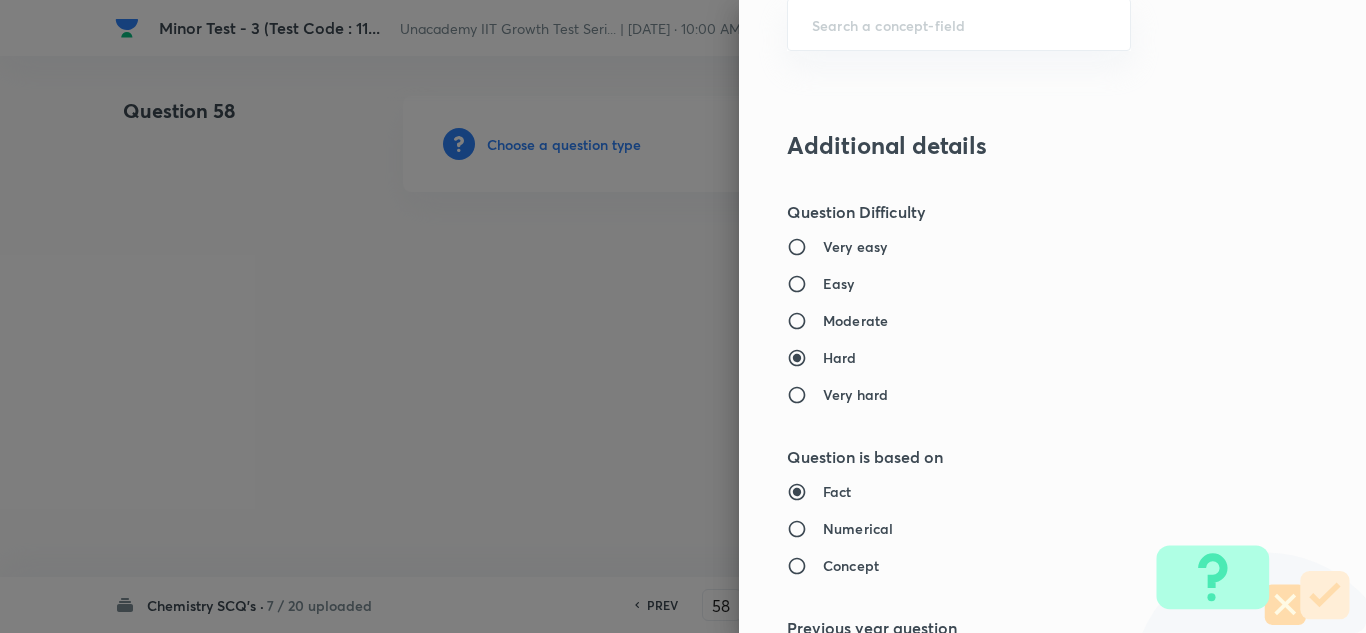 scroll, scrollTop: 1600, scrollLeft: 0, axis: vertical 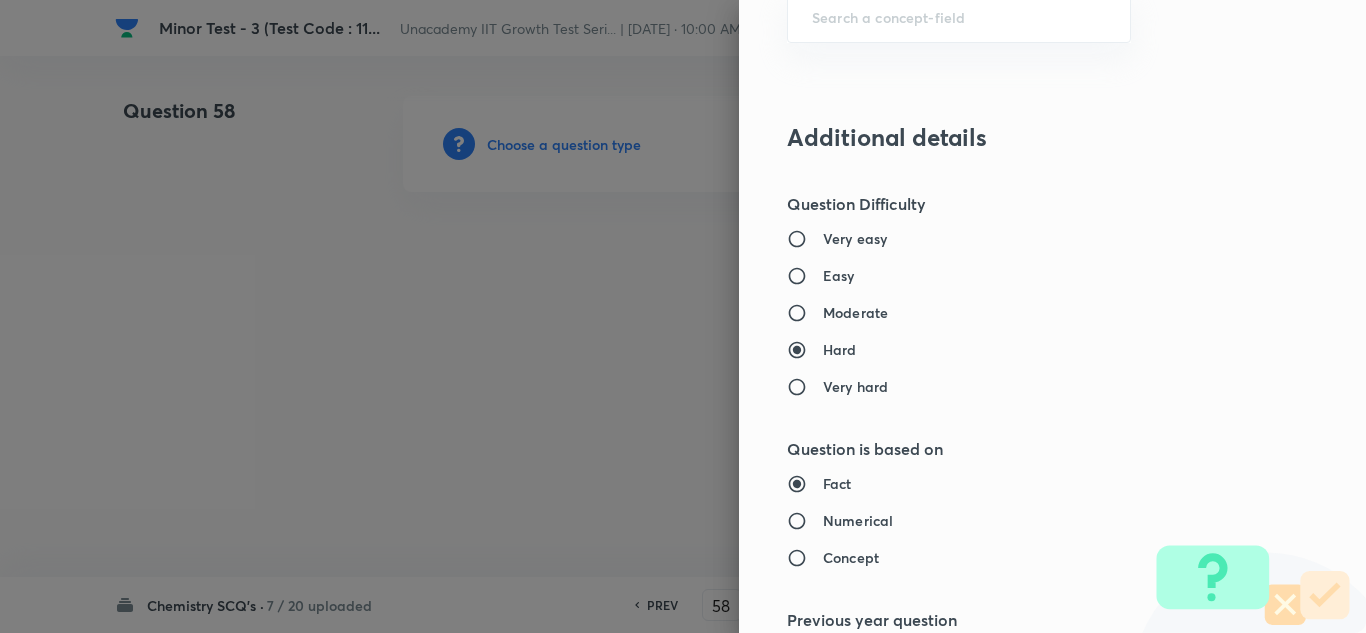 drag, startPoint x: 807, startPoint y: 275, endPoint x: 848, endPoint y: 354, distance: 89.005615 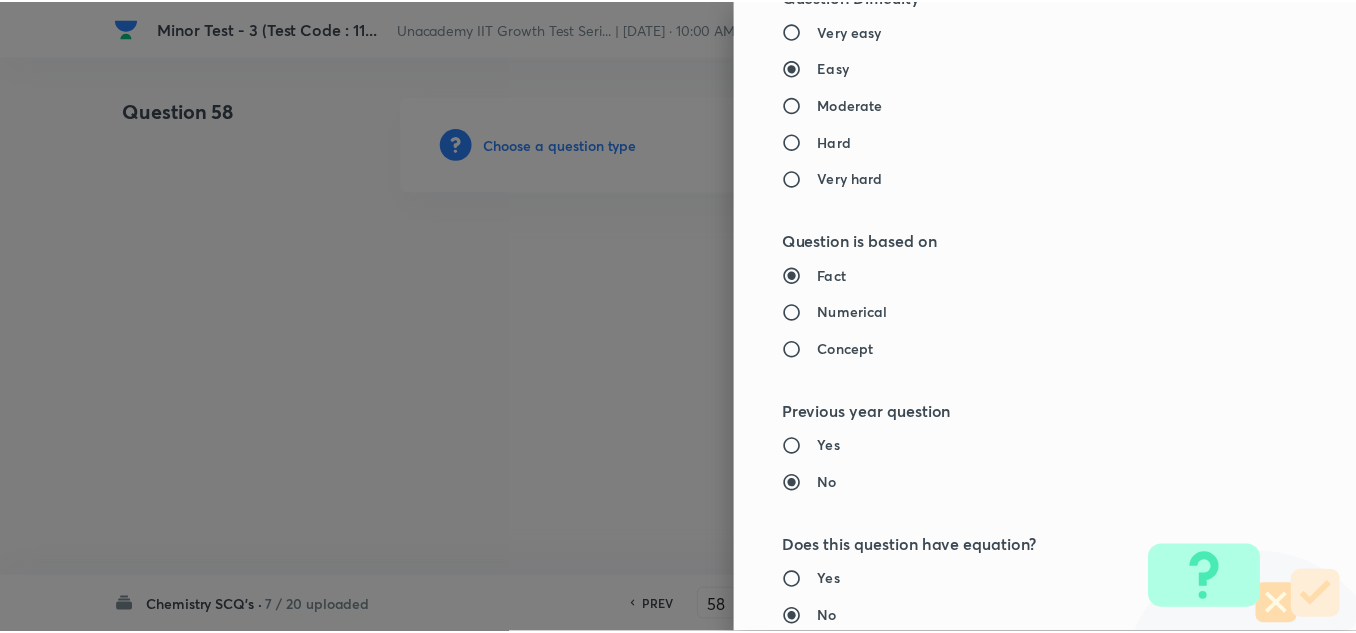 scroll, scrollTop: 2200, scrollLeft: 0, axis: vertical 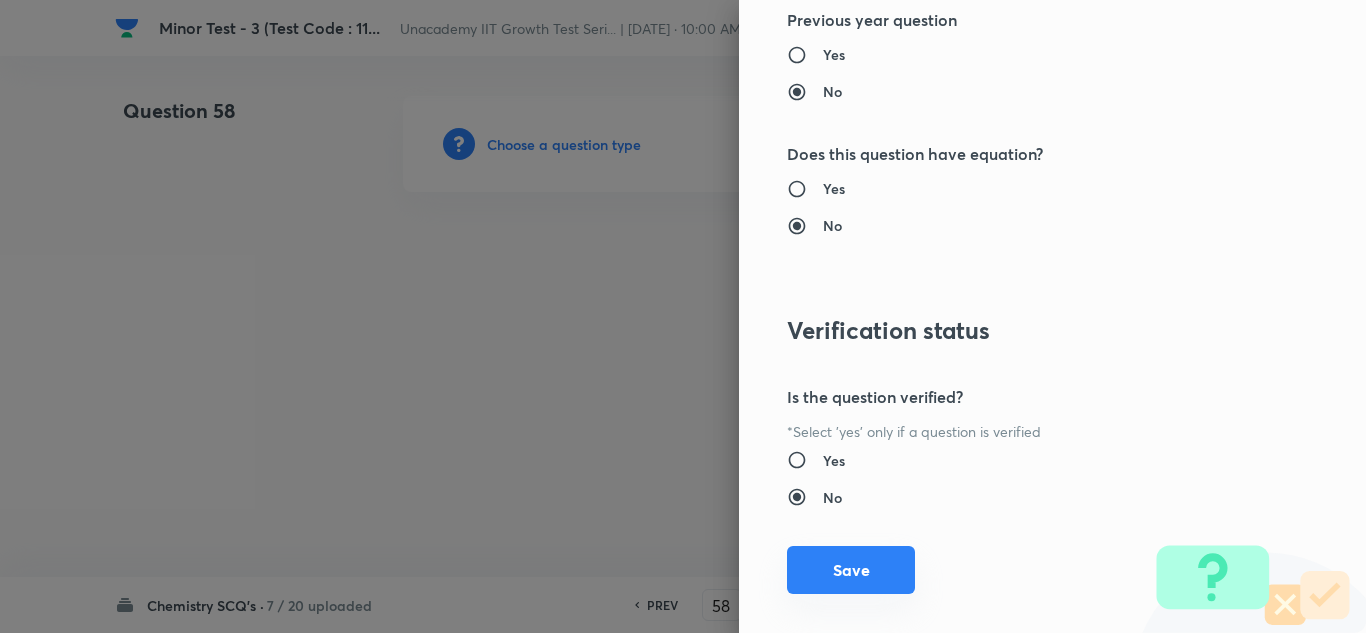 click on "Save" at bounding box center [851, 570] 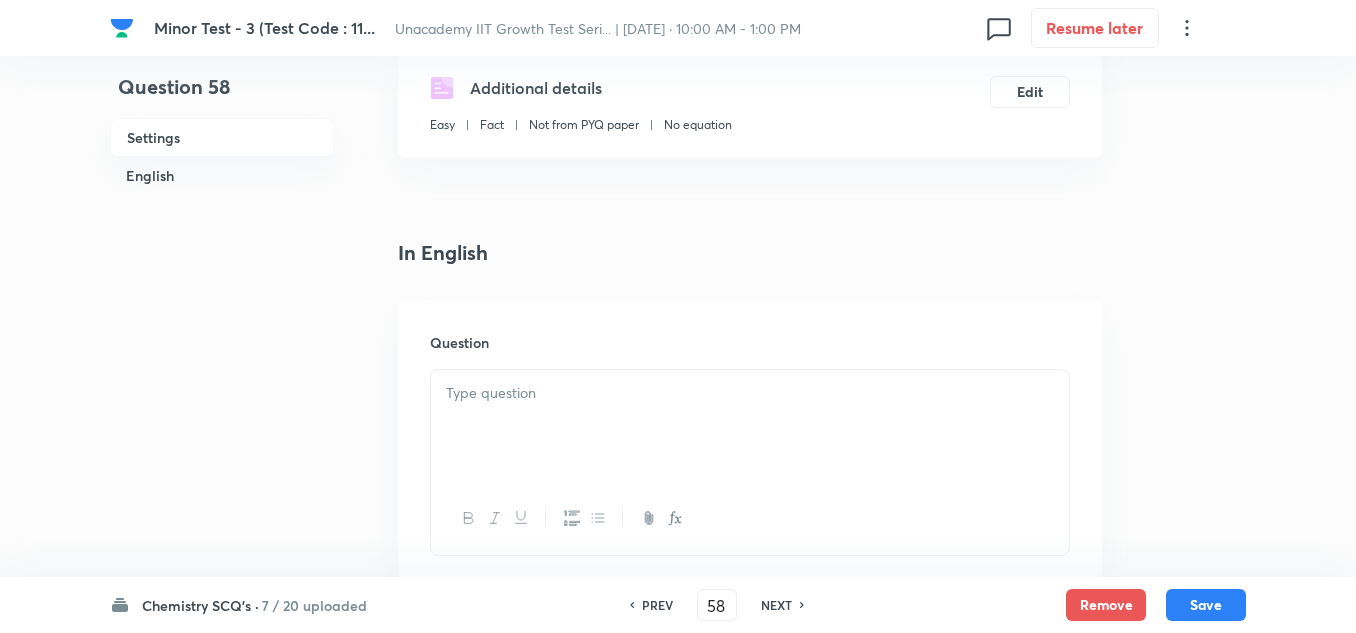 scroll, scrollTop: 400, scrollLeft: 0, axis: vertical 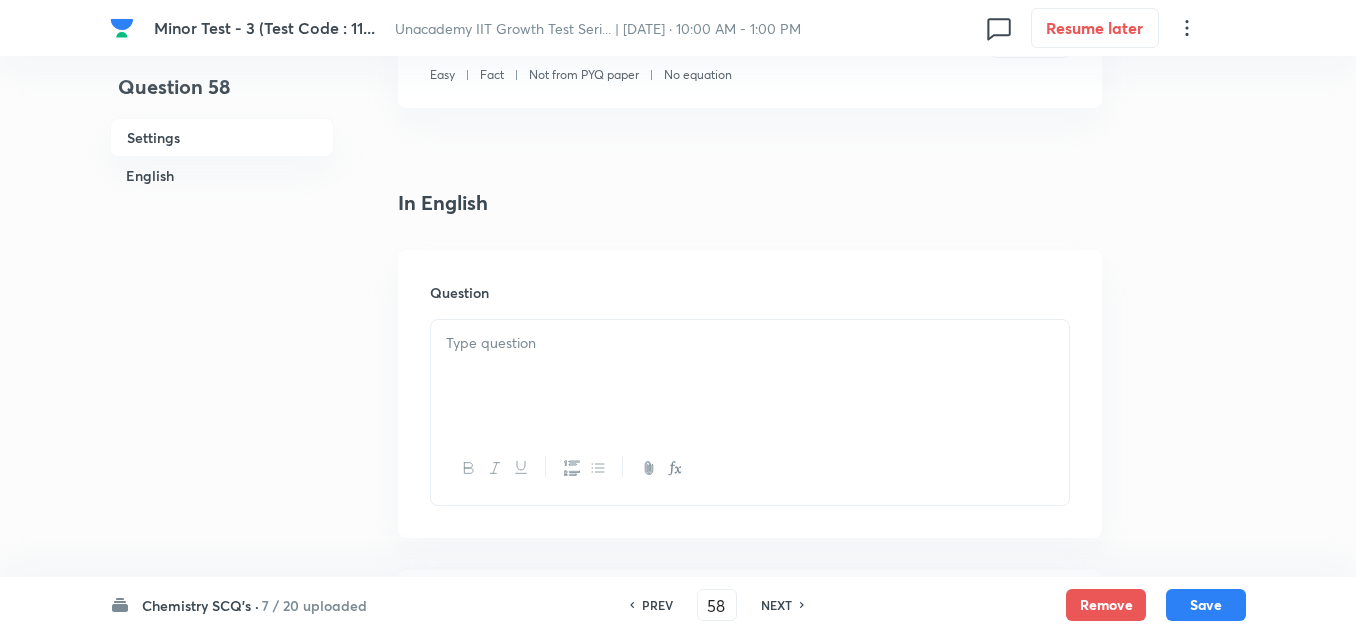 click at bounding box center [750, 376] 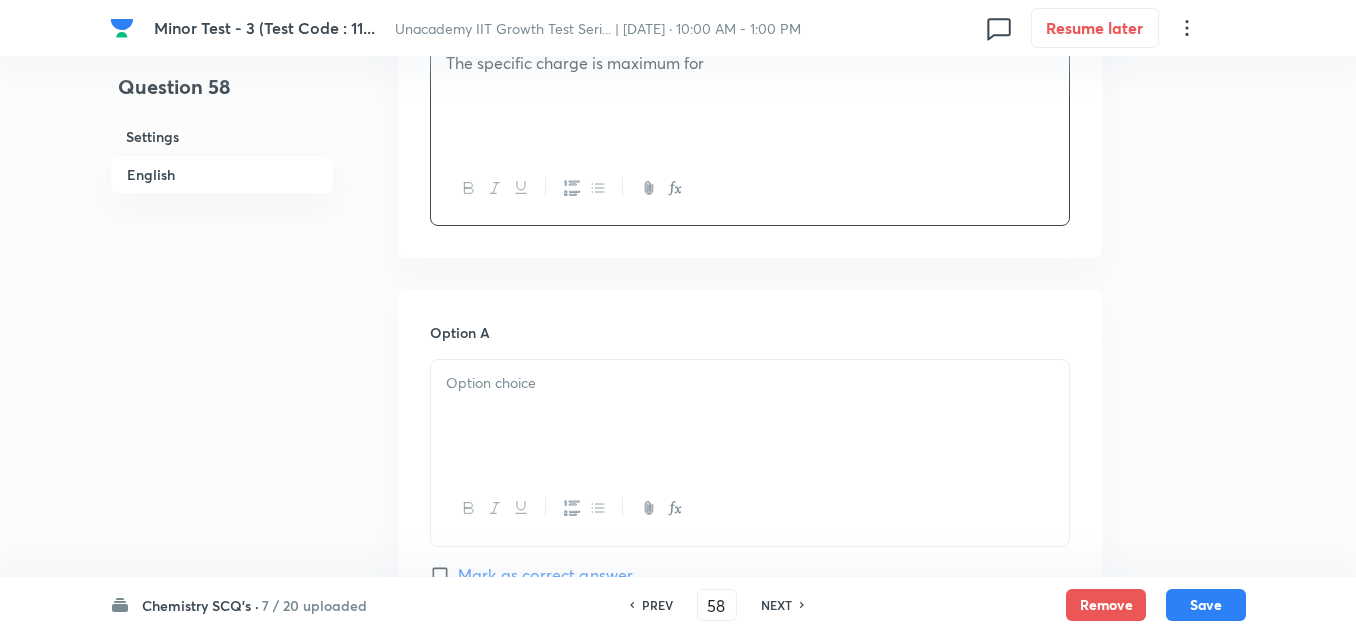 scroll, scrollTop: 700, scrollLeft: 0, axis: vertical 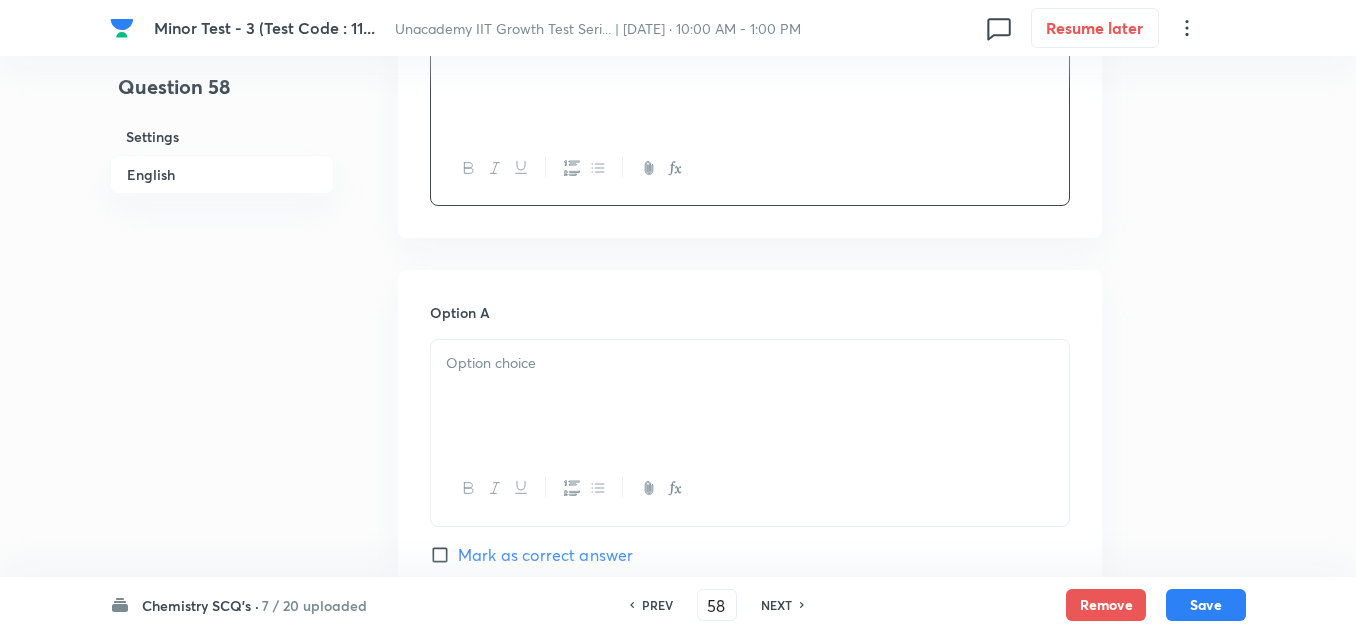 click at bounding box center (750, 396) 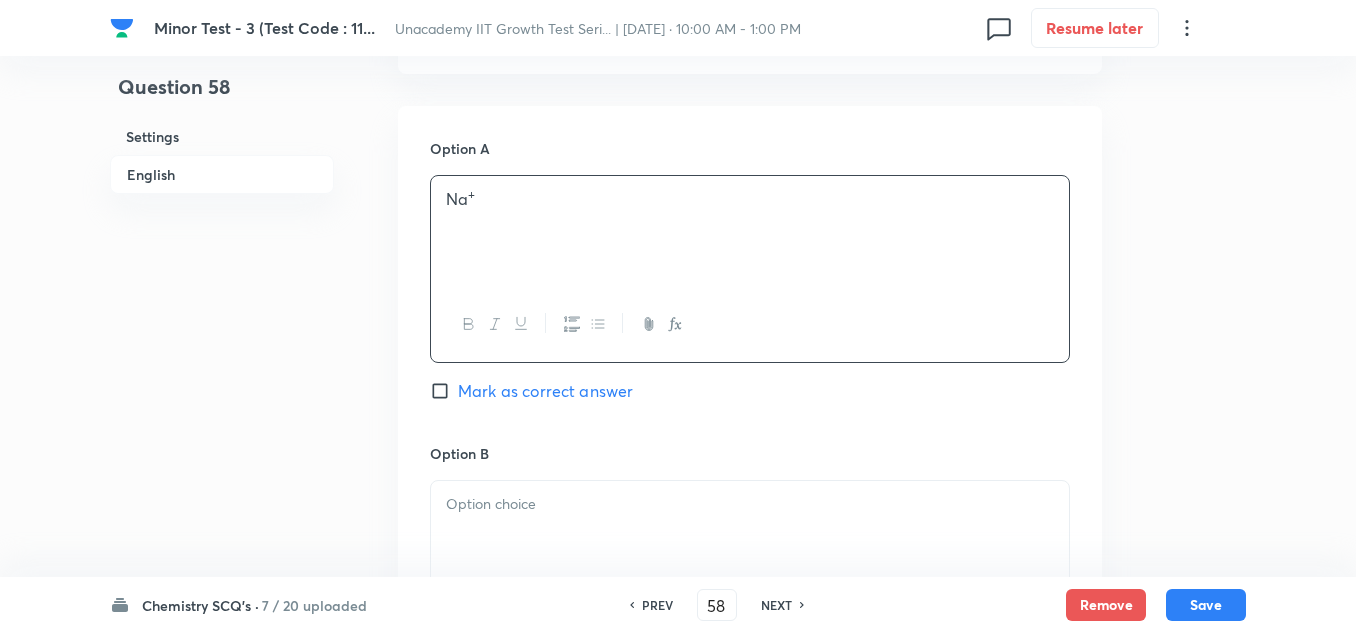 scroll, scrollTop: 900, scrollLeft: 0, axis: vertical 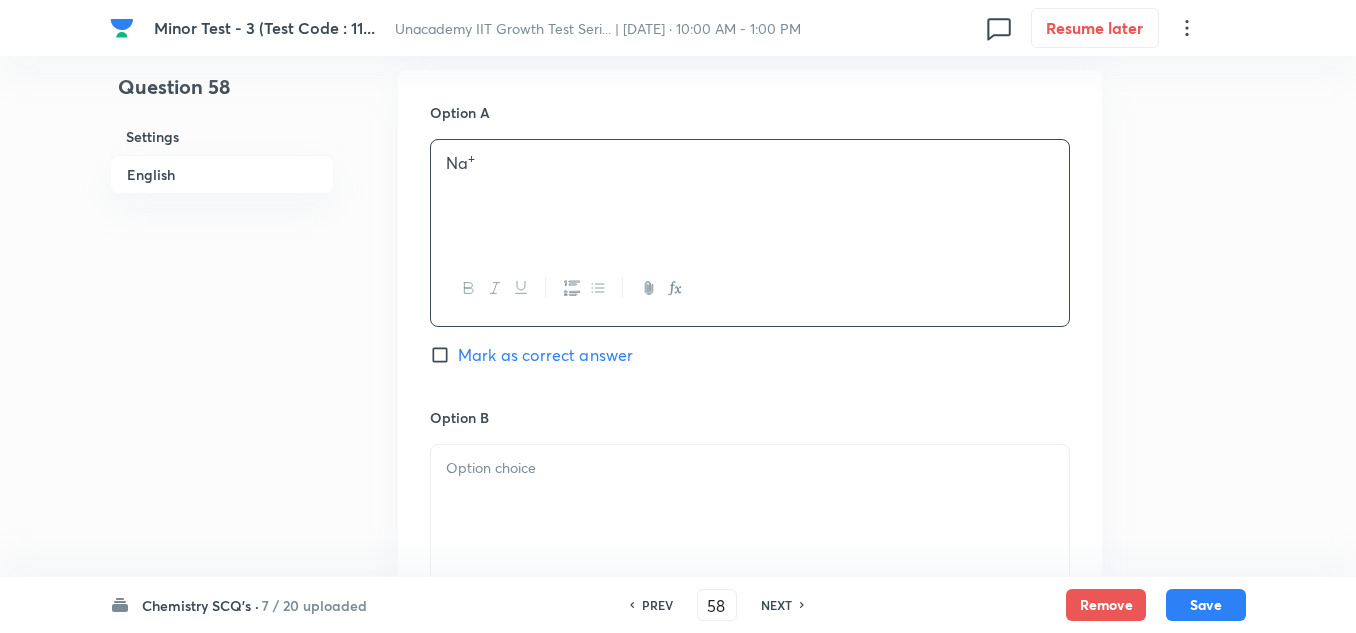 click at bounding box center [750, 468] 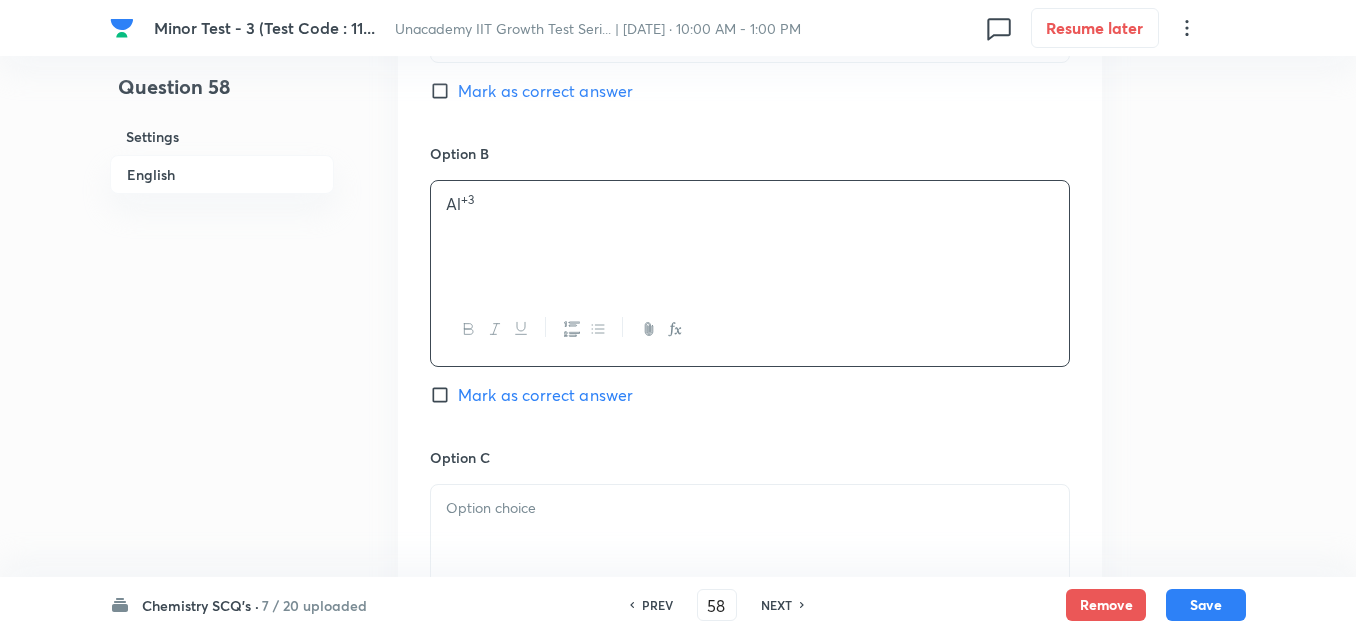 scroll, scrollTop: 1200, scrollLeft: 0, axis: vertical 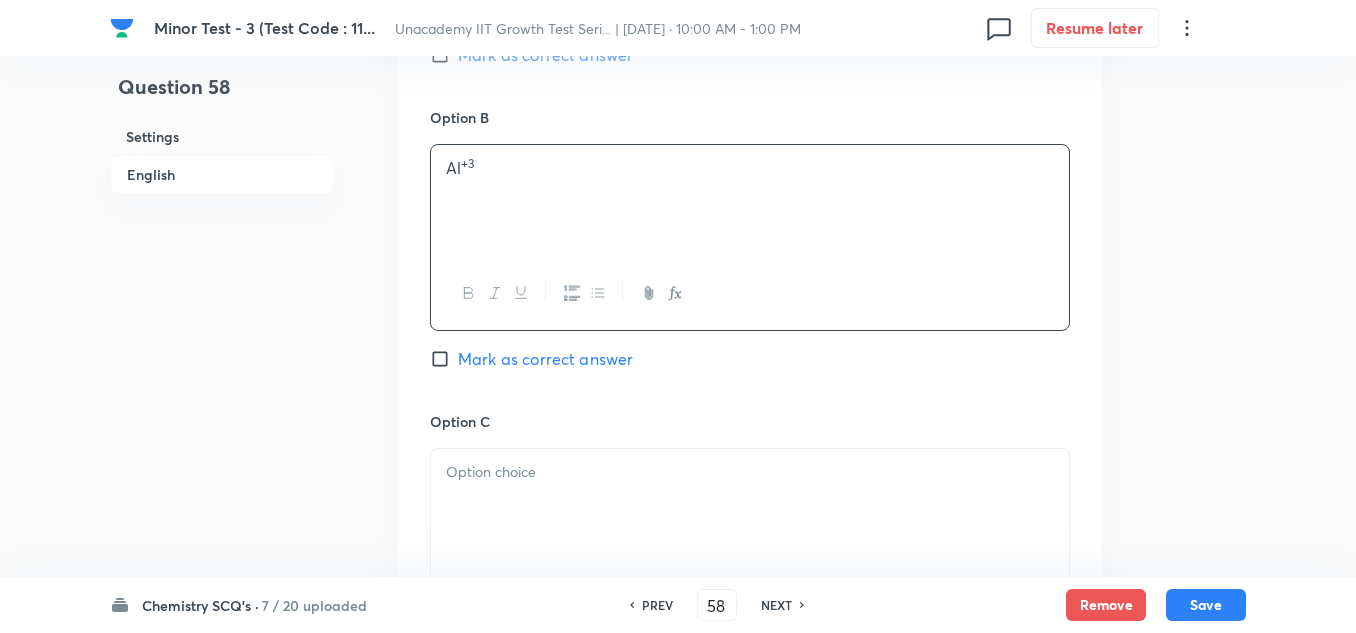click at bounding box center (750, 505) 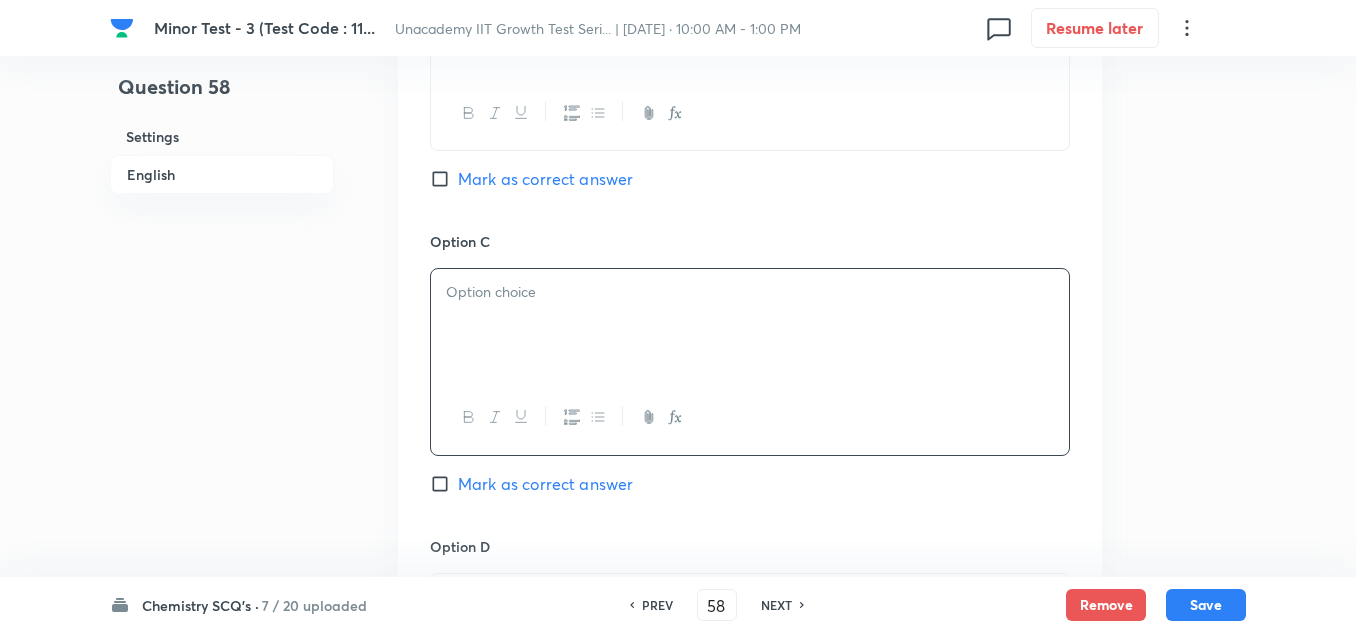 scroll, scrollTop: 1400, scrollLeft: 0, axis: vertical 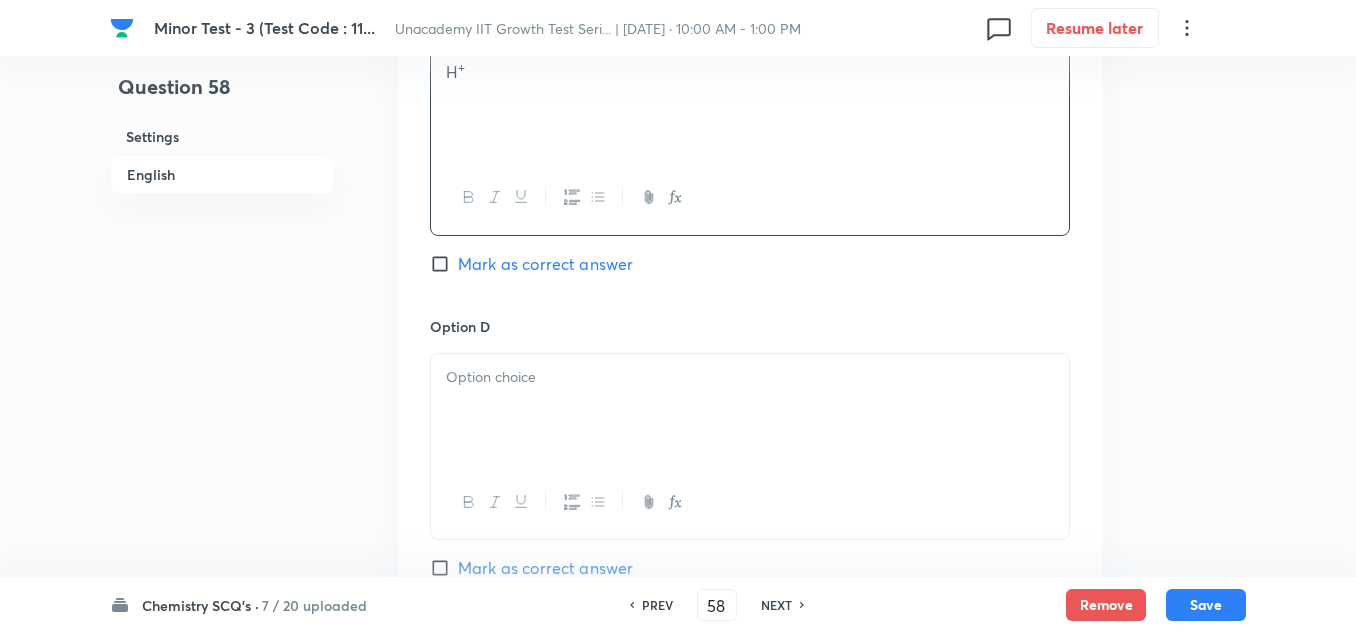 click at bounding box center (750, 410) 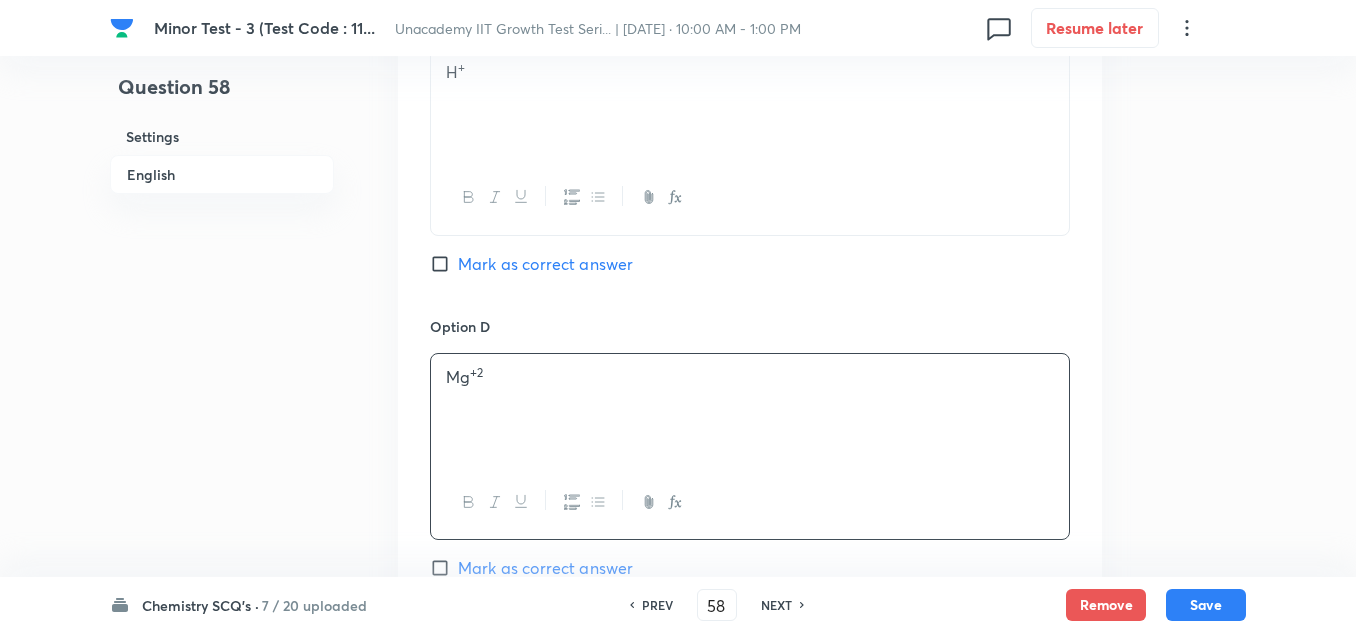 click on "Mark as correct answer" at bounding box center (545, 264) 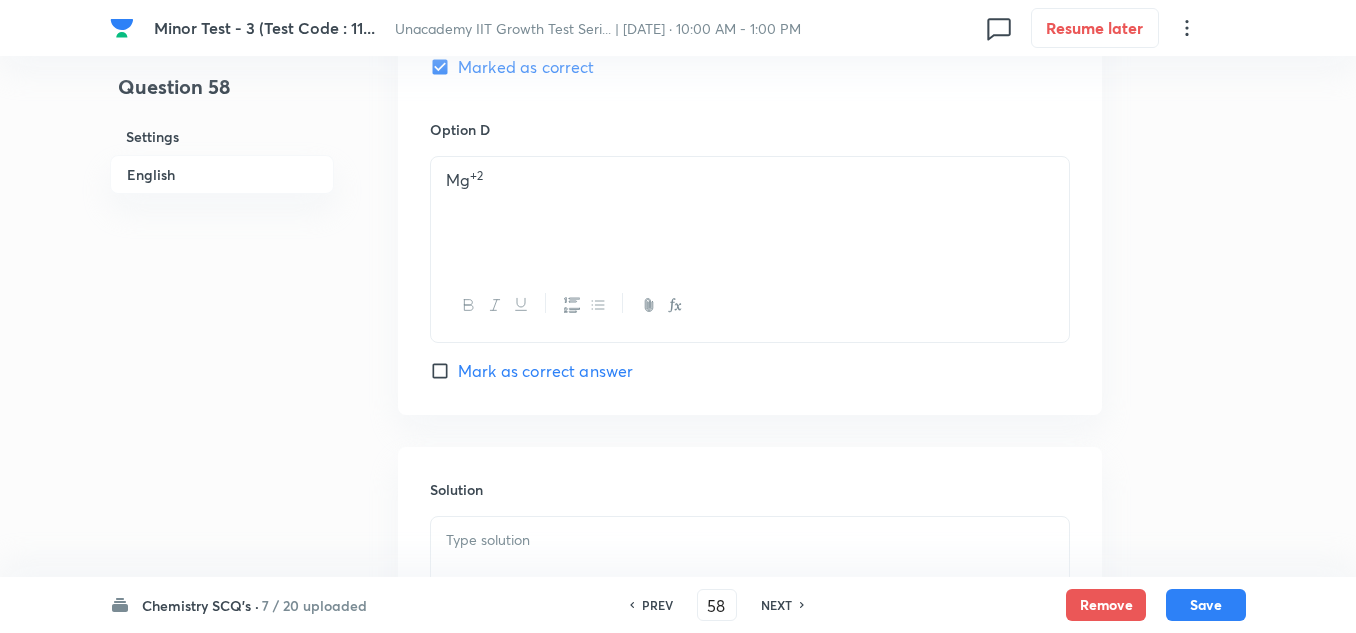 scroll, scrollTop: 2075, scrollLeft: 0, axis: vertical 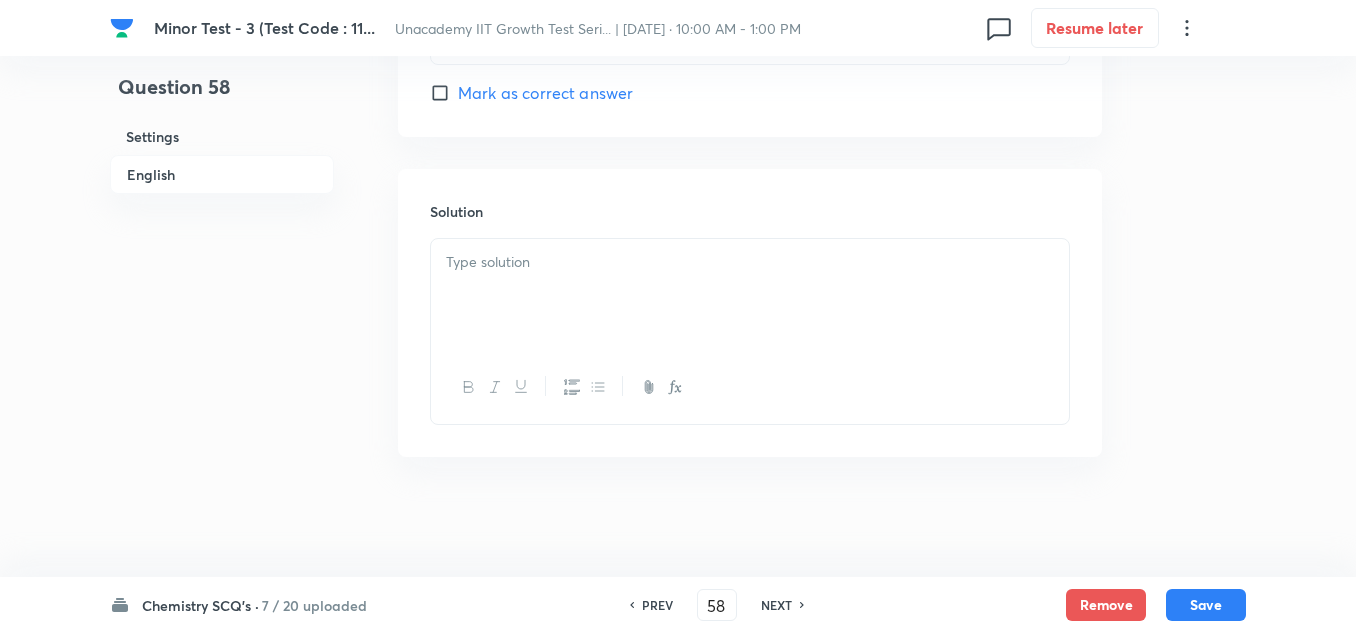 click at bounding box center (750, 295) 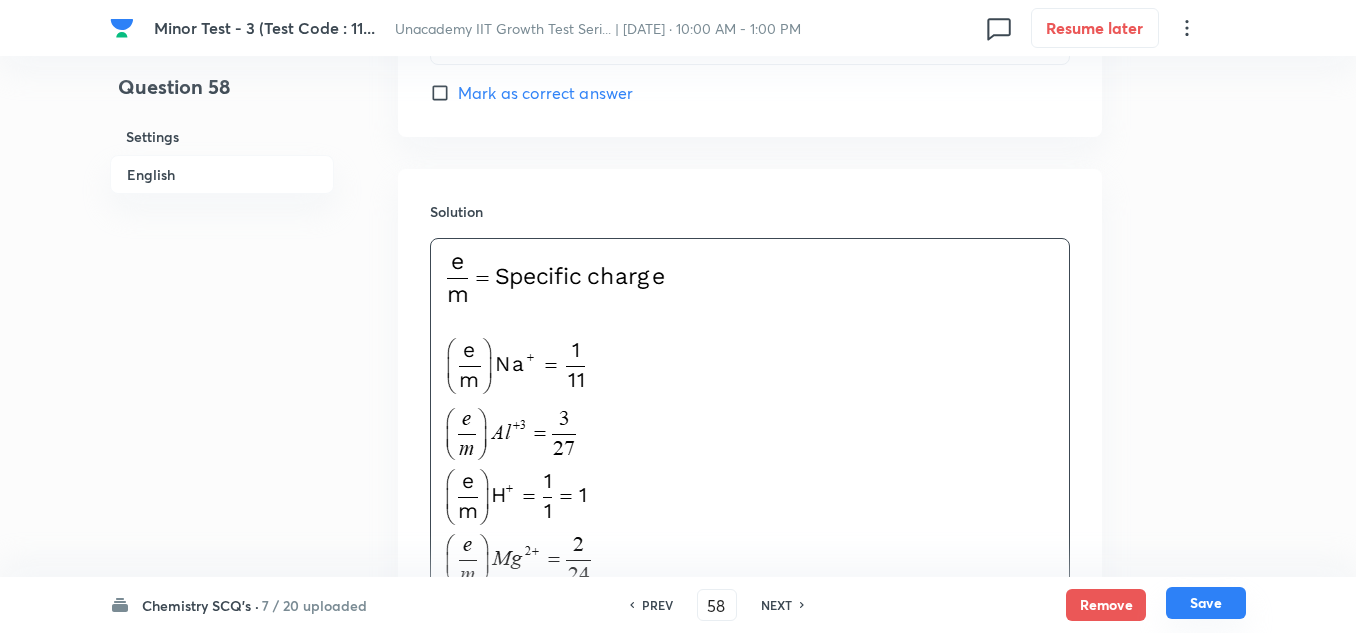 click on "Save" at bounding box center [1206, 603] 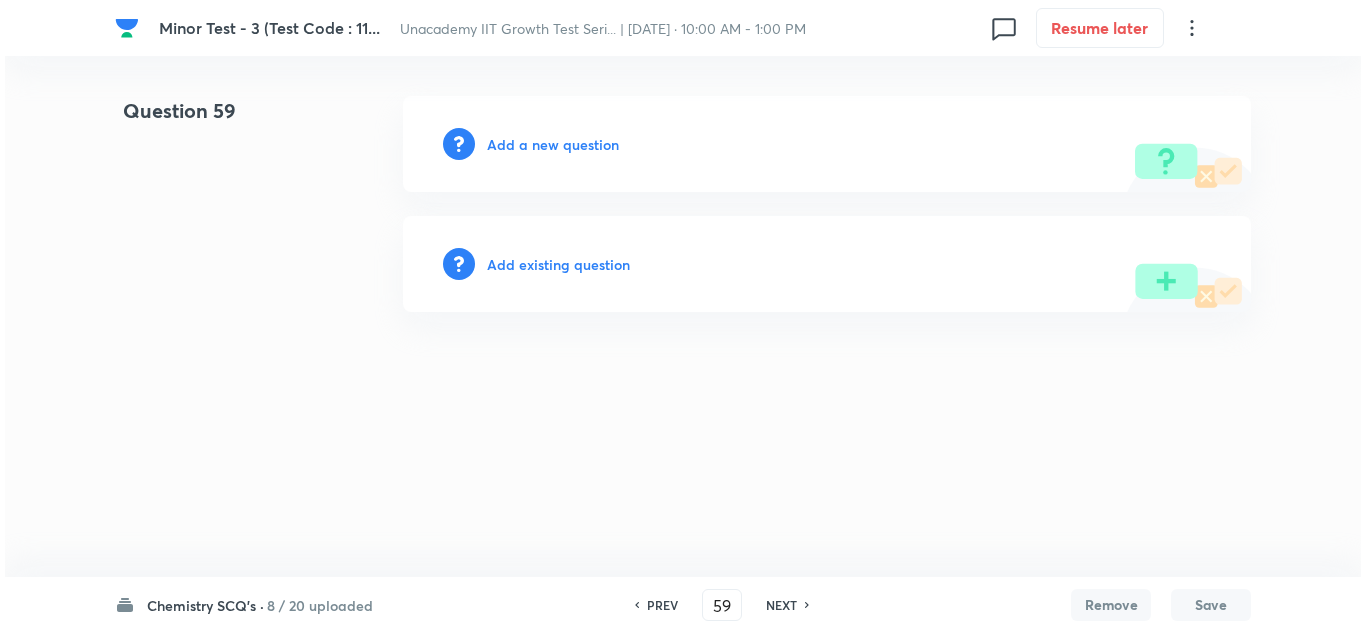 scroll, scrollTop: 0, scrollLeft: 0, axis: both 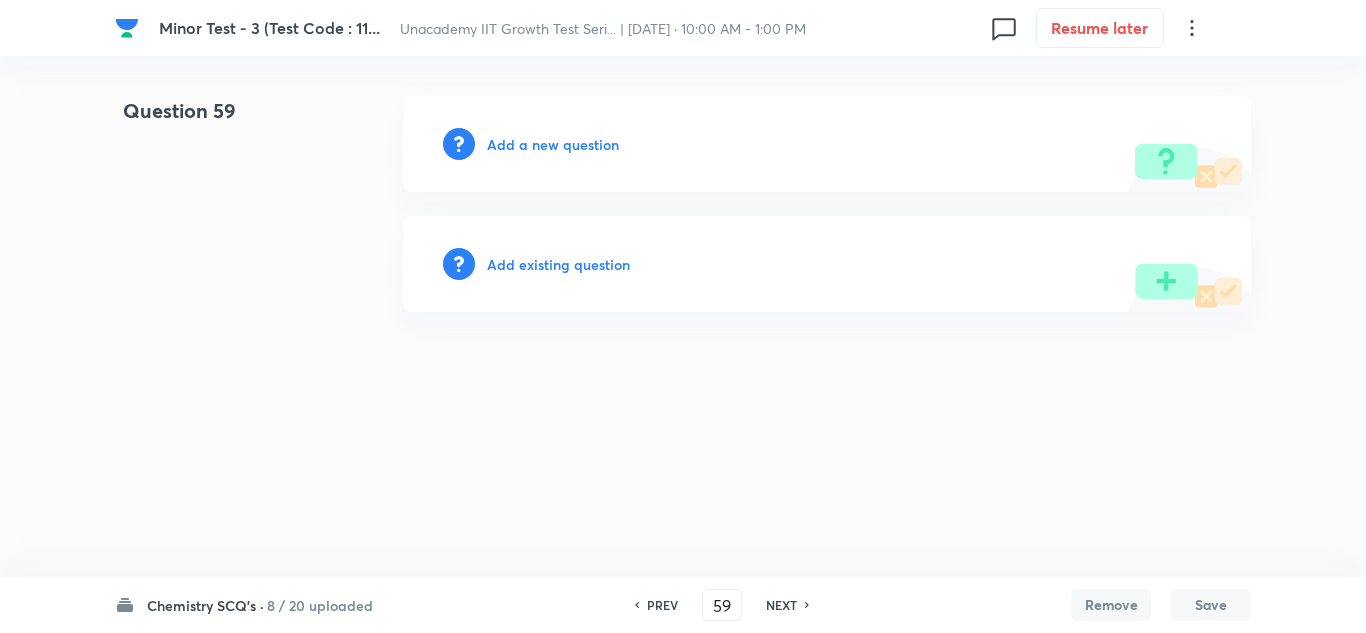 click on "Add a new question" at bounding box center [553, 144] 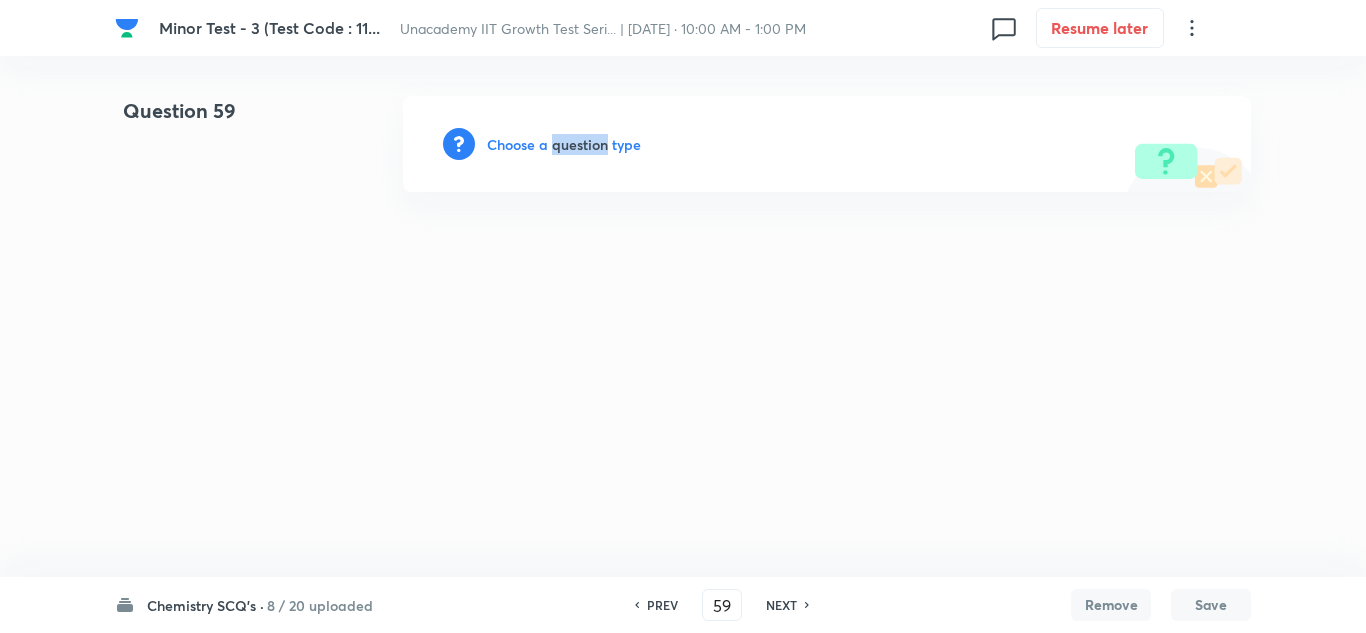 click on "Choose a question type" at bounding box center (564, 144) 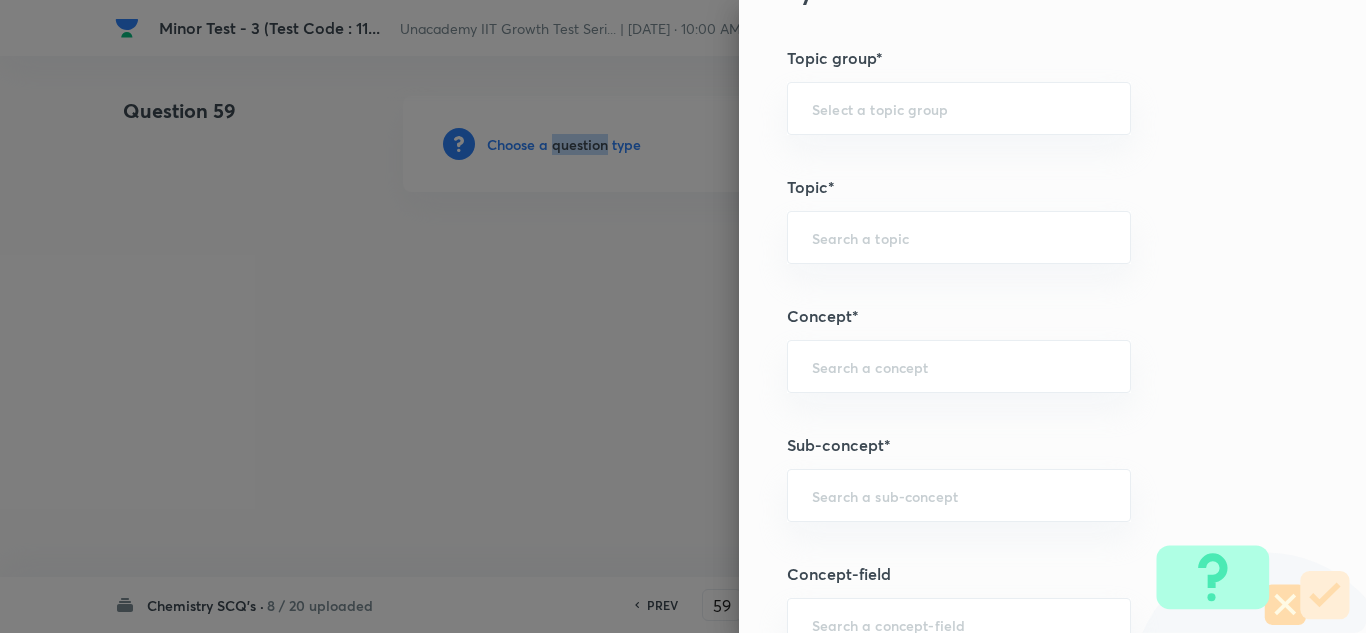 scroll, scrollTop: 1000, scrollLeft: 0, axis: vertical 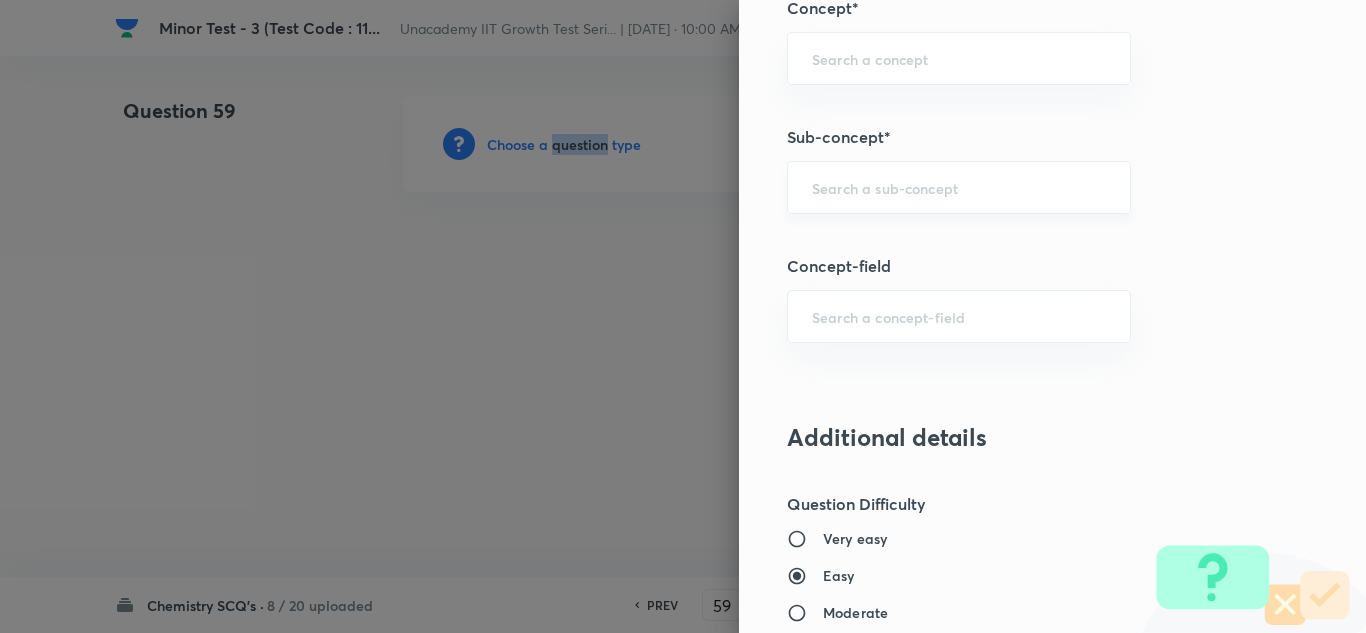 click on "​" at bounding box center [959, 187] 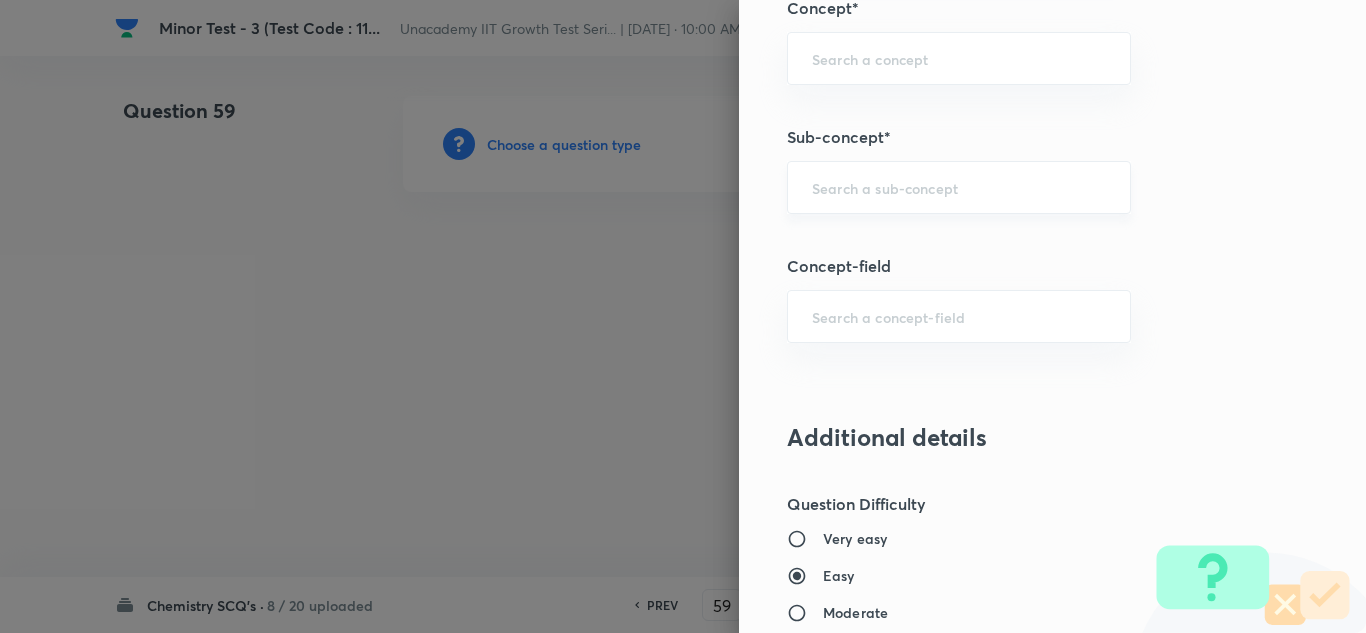 paste on "[PERSON_NAME] Atomic Model" 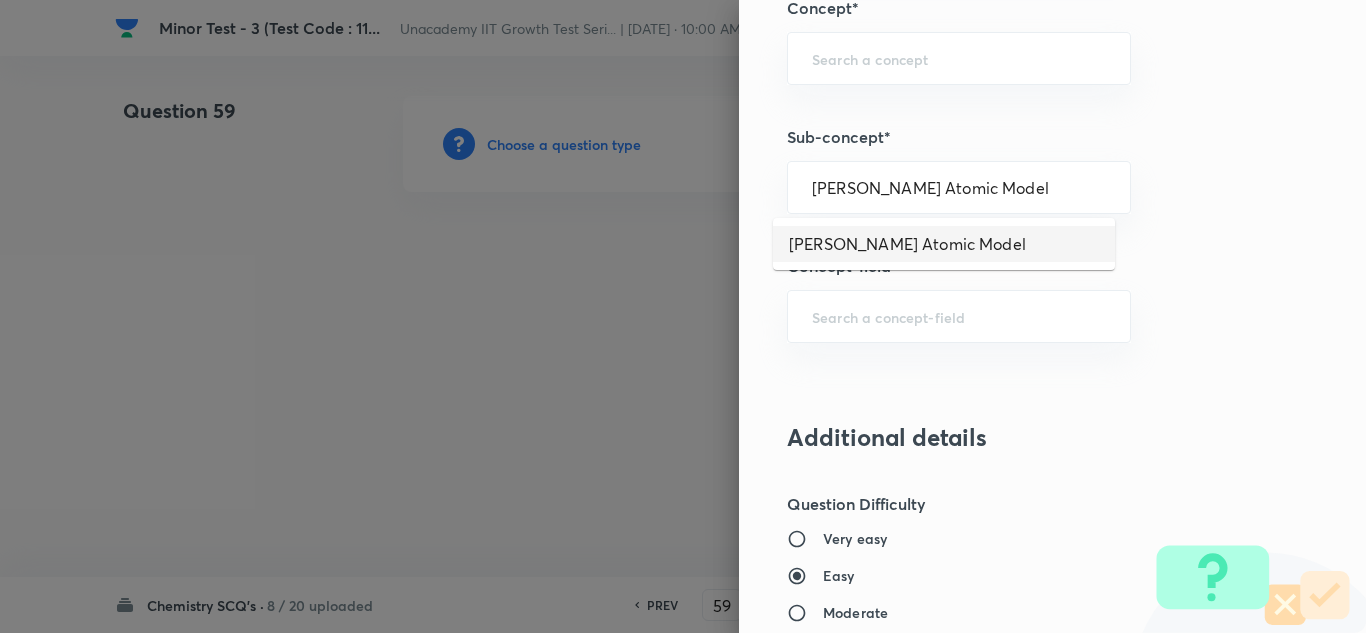 click on "[PERSON_NAME] Atomic Model" at bounding box center [944, 244] 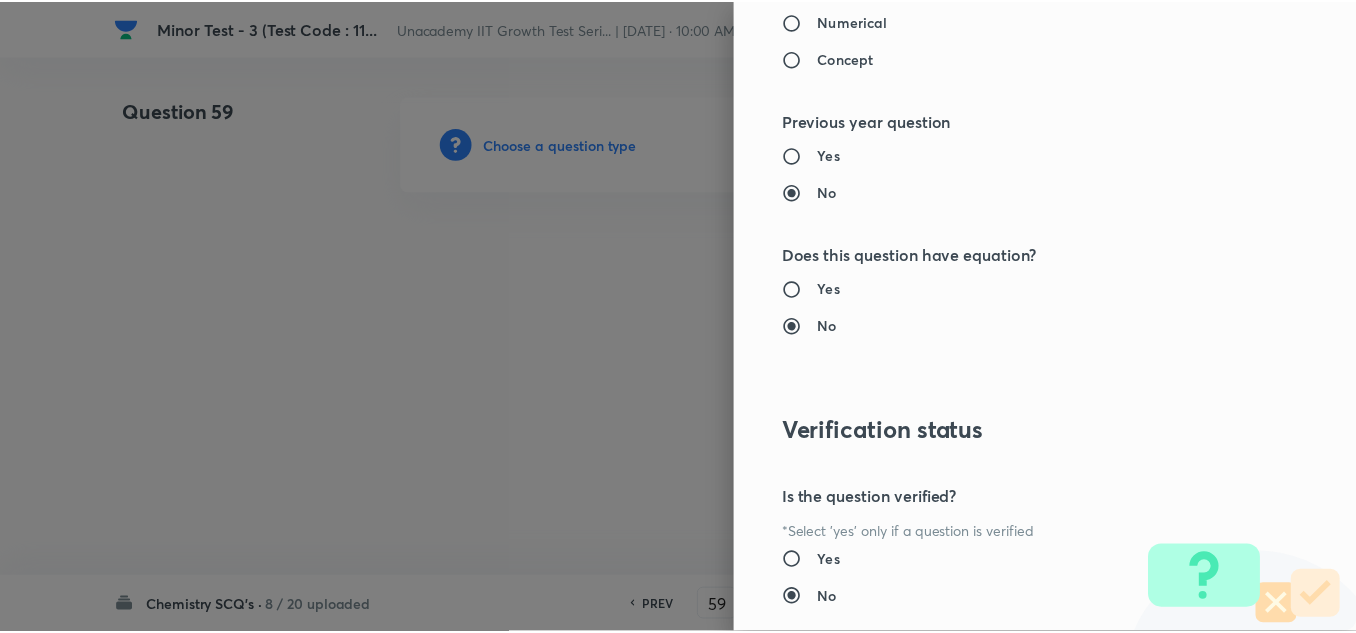 scroll, scrollTop: 2227, scrollLeft: 0, axis: vertical 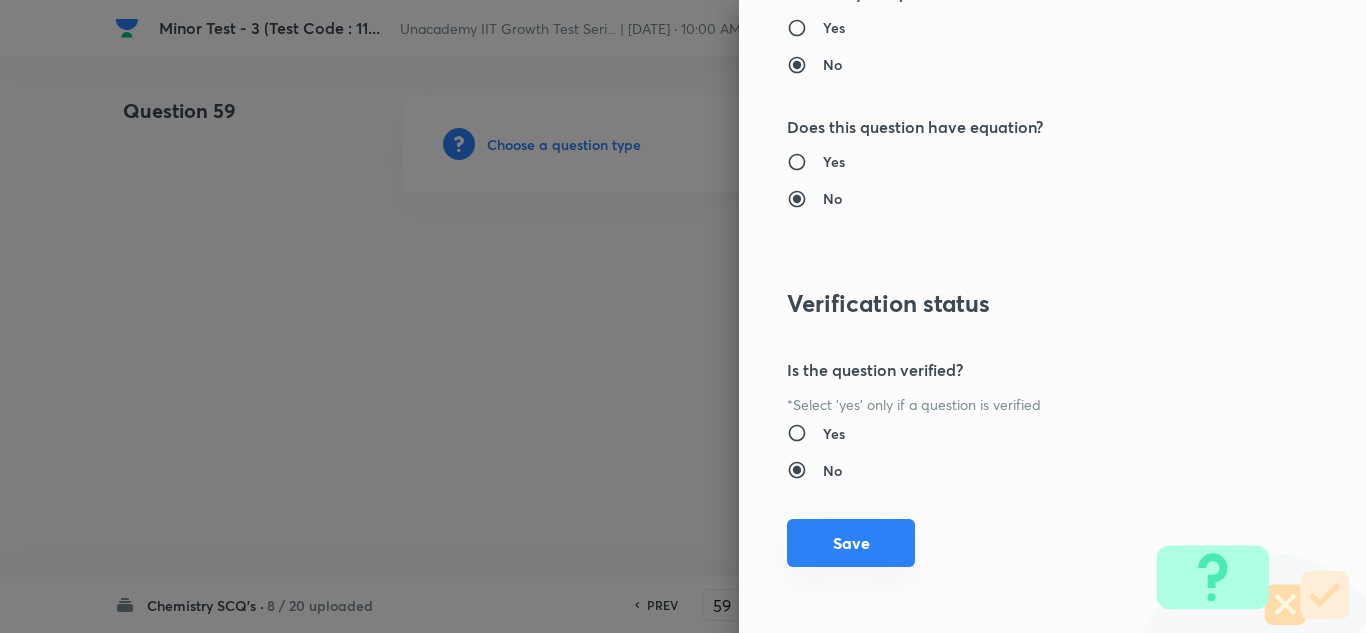 click on "Save" at bounding box center [851, 543] 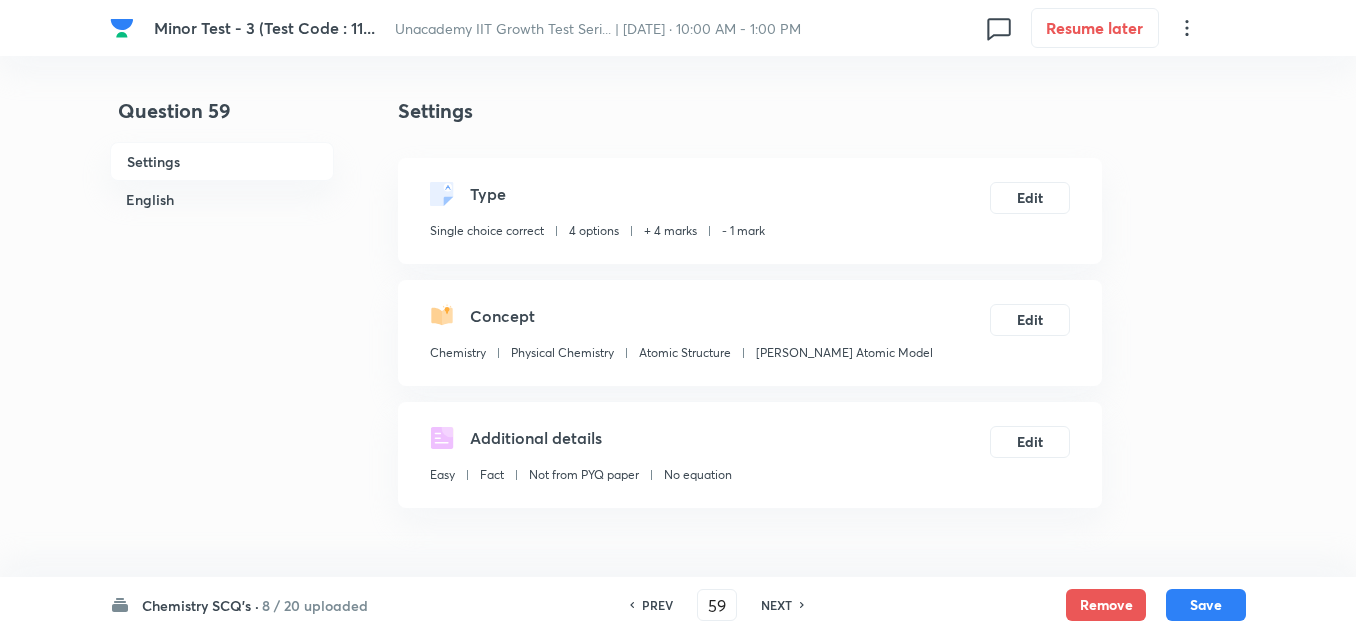 scroll, scrollTop: 400, scrollLeft: 0, axis: vertical 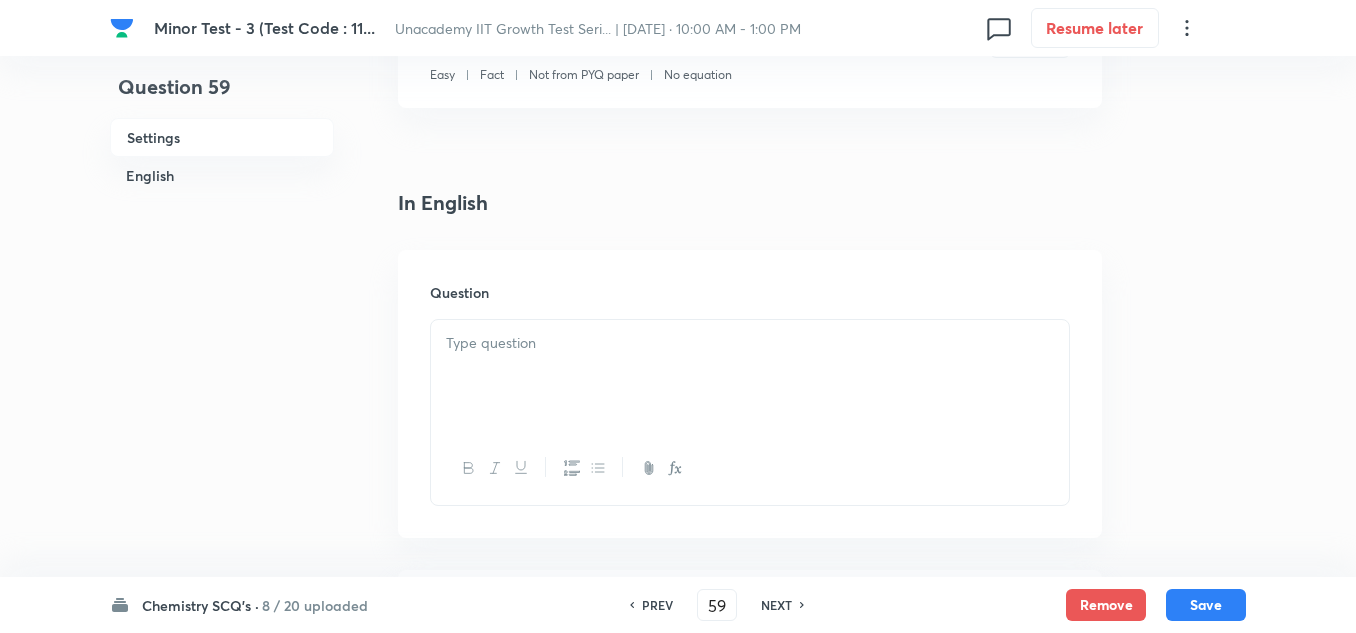 click at bounding box center (750, 376) 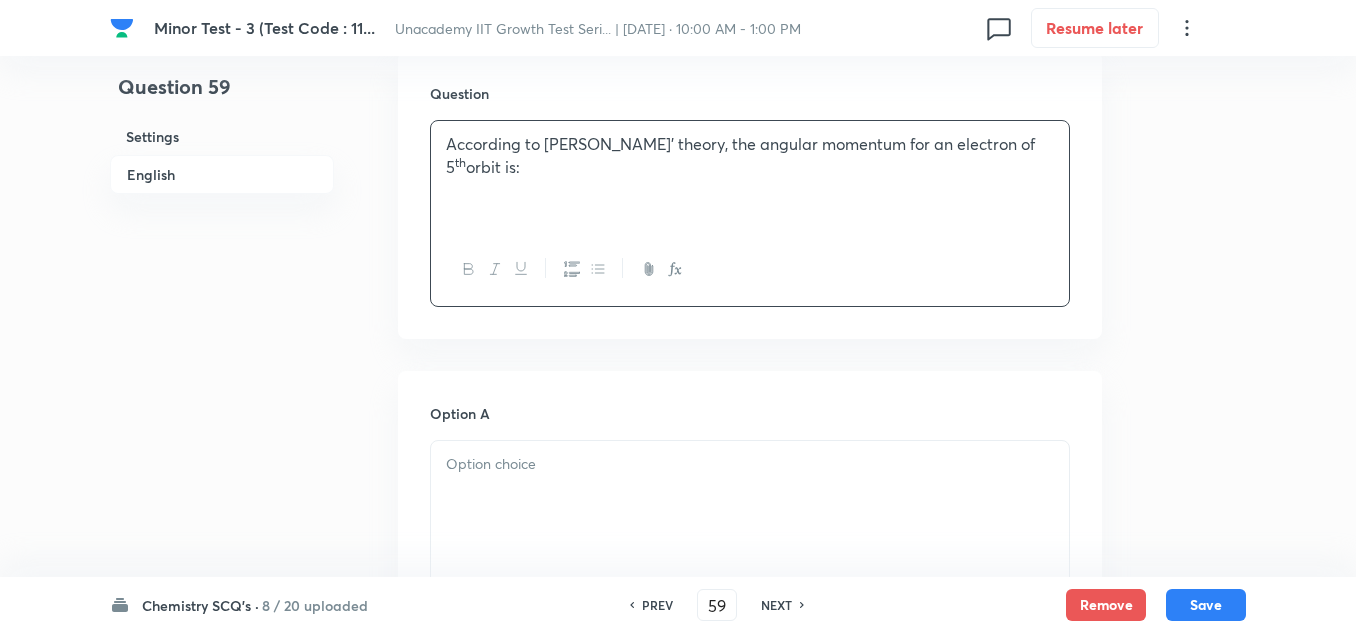 scroll, scrollTop: 600, scrollLeft: 0, axis: vertical 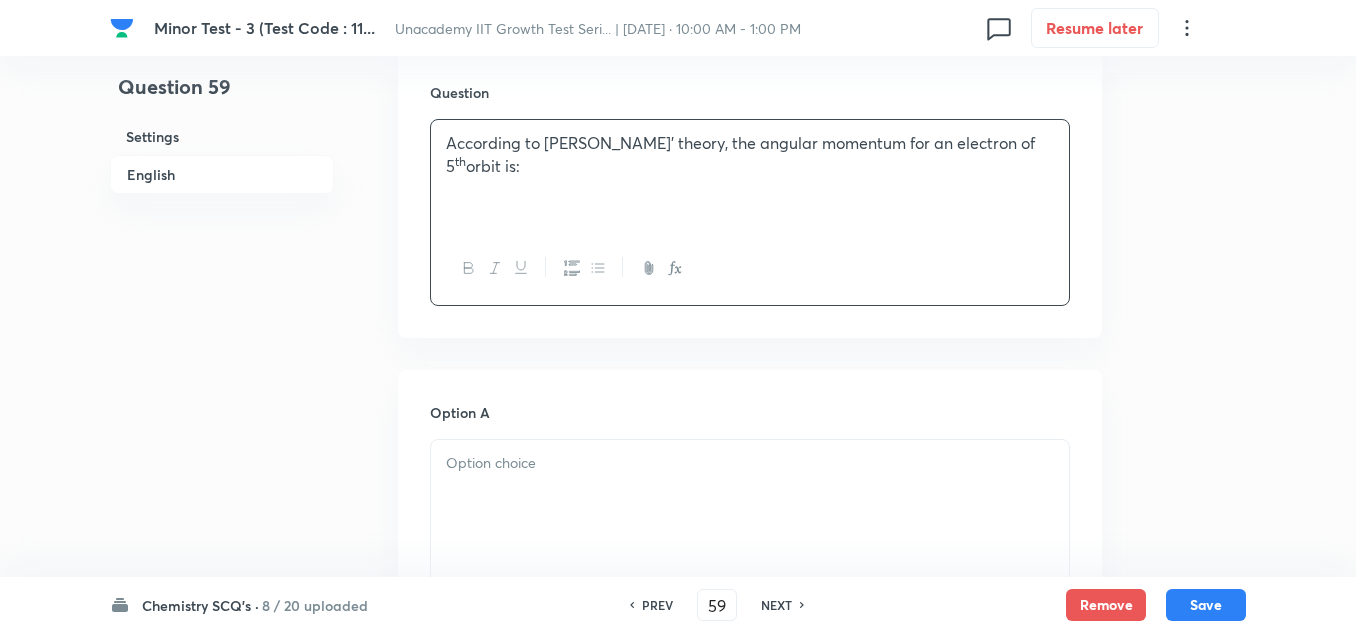 click at bounding box center [750, 496] 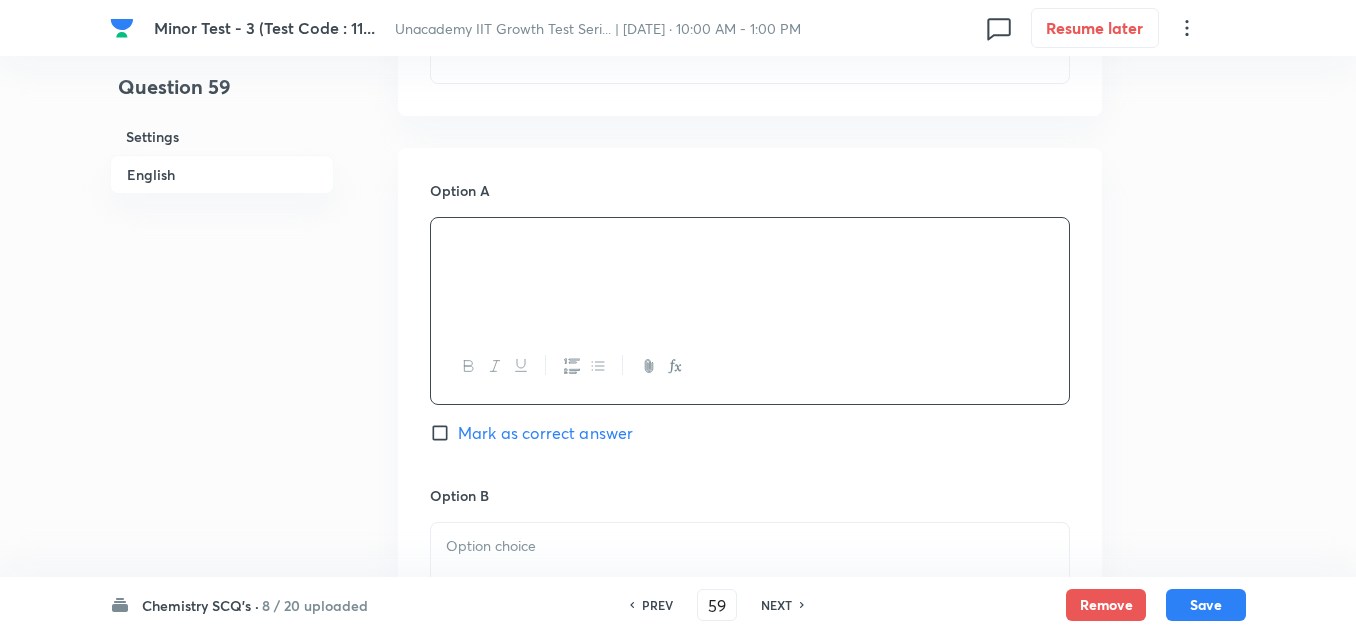 scroll, scrollTop: 900, scrollLeft: 0, axis: vertical 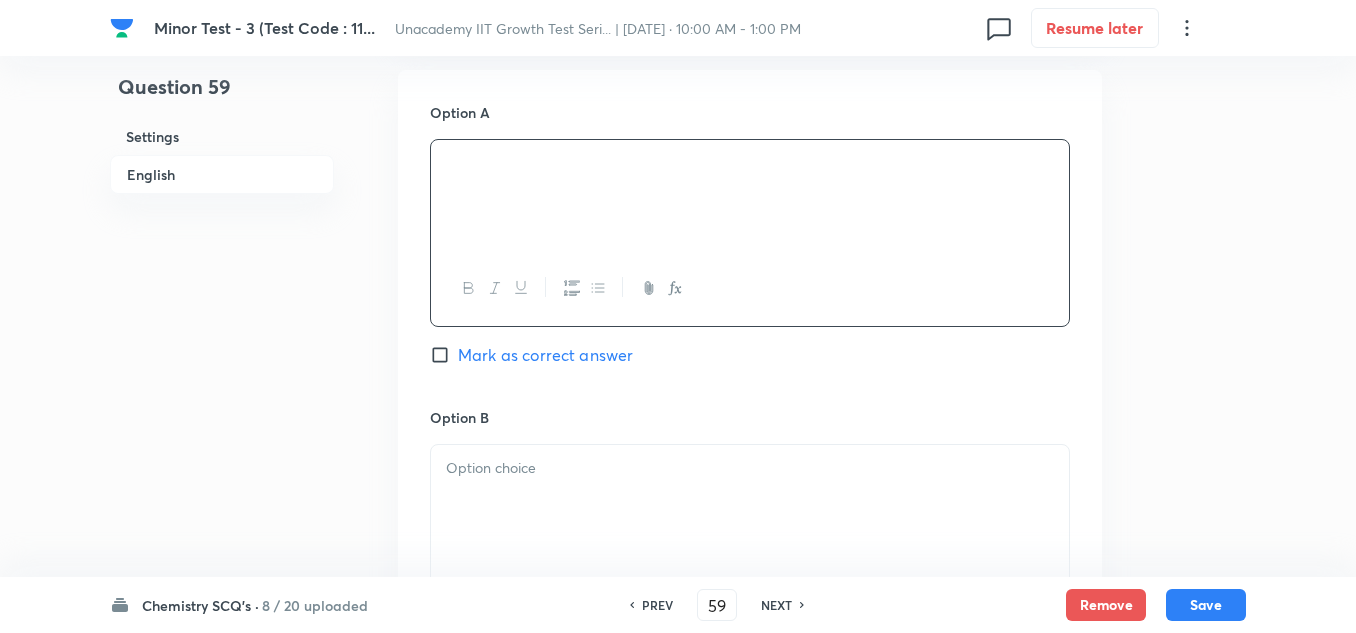 click at bounding box center (750, 468) 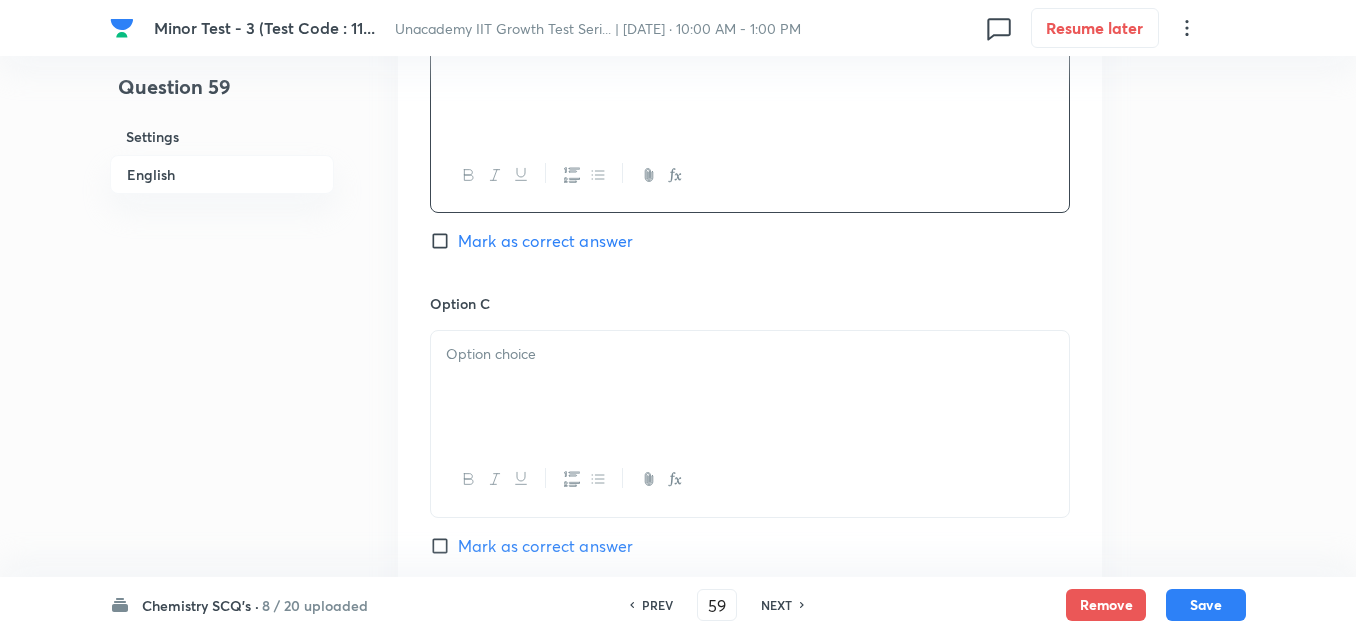 scroll, scrollTop: 1500, scrollLeft: 0, axis: vertical 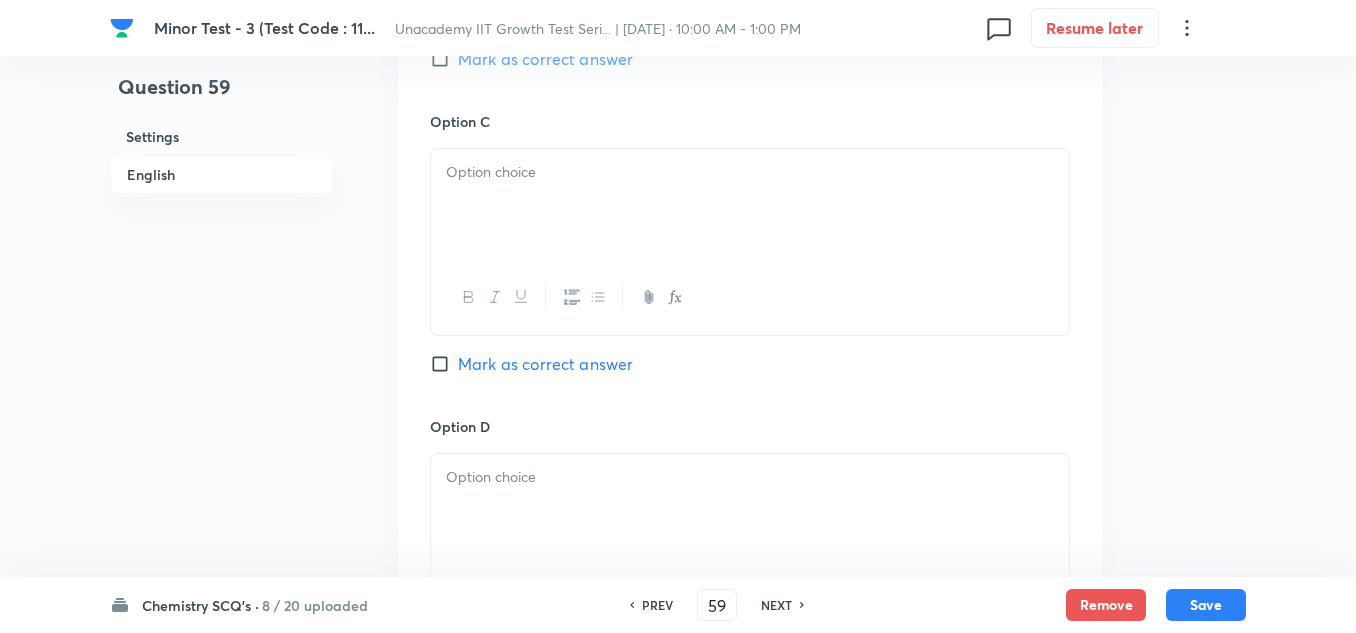 click at bounding box center (750, 205) 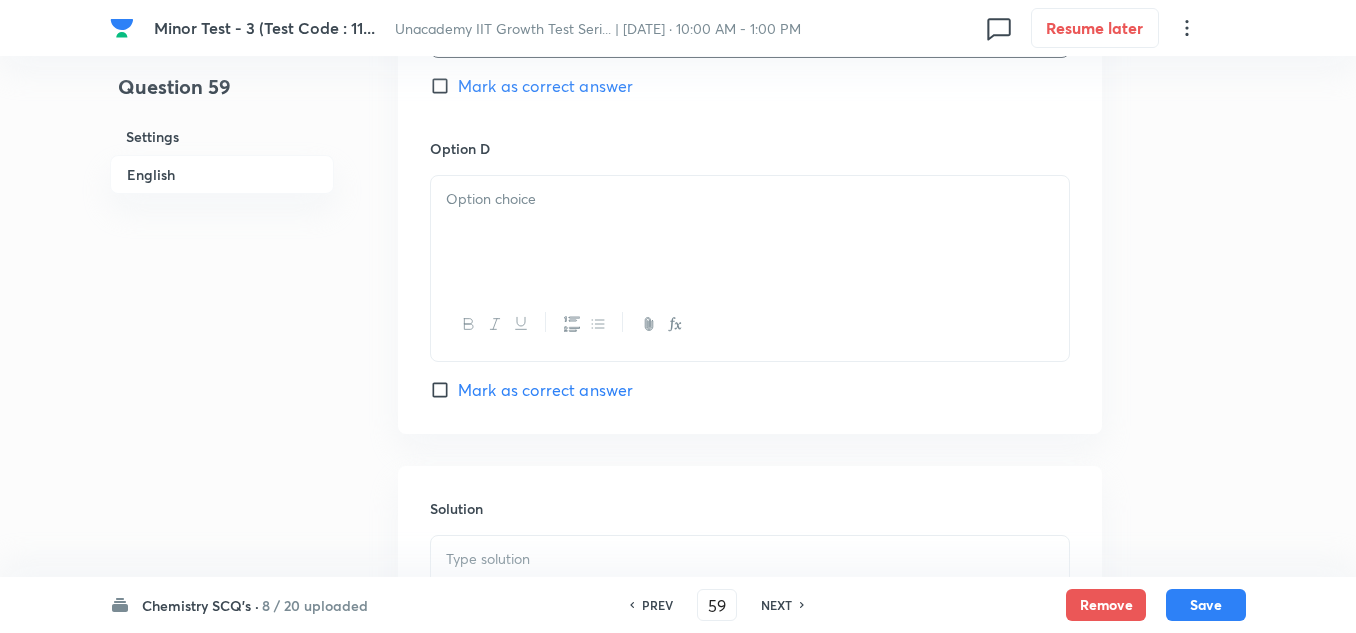 scroll, scrollTop: 1800, scrollLeft: 0, axis: vertical 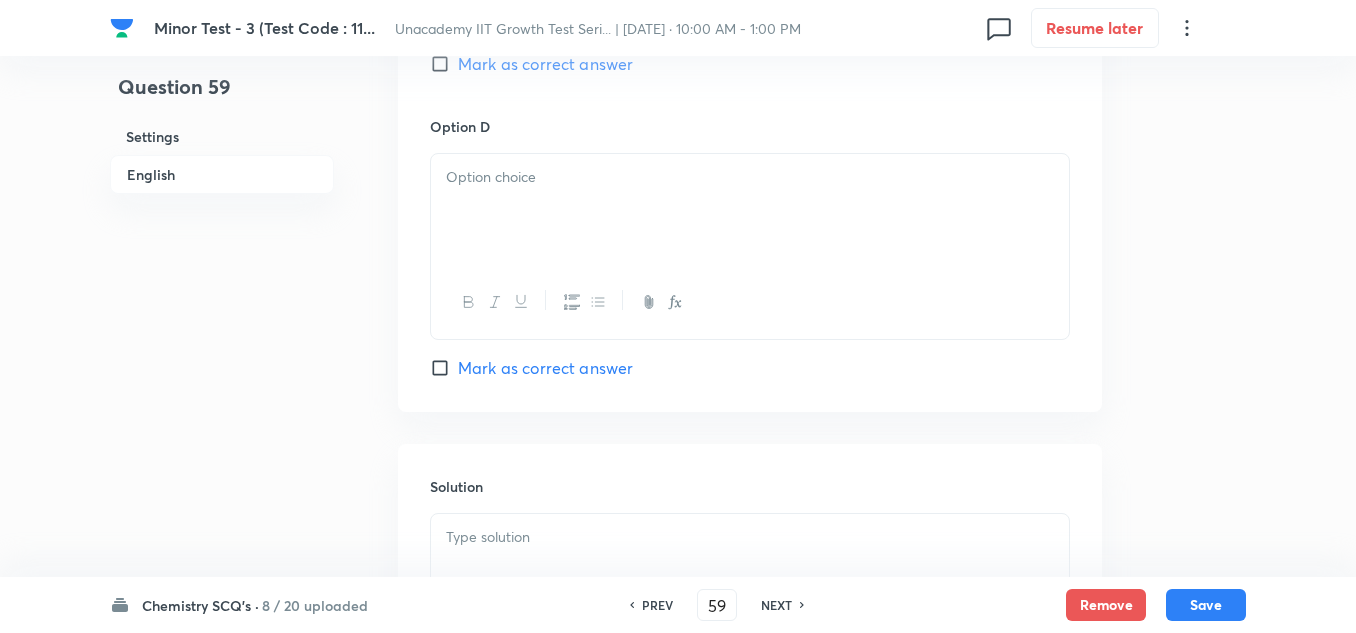 click at bounding box center [750, 210] 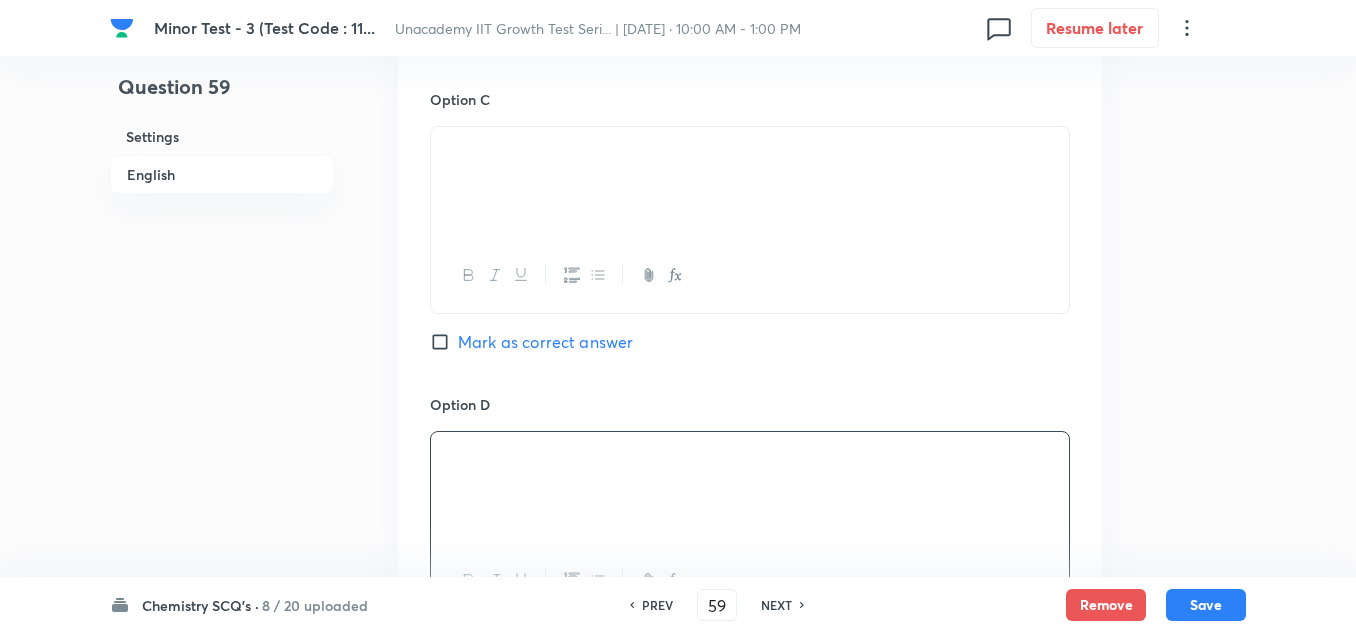 scroll, scrollTop: 1400, scrollLeft: 0, axis: vertical 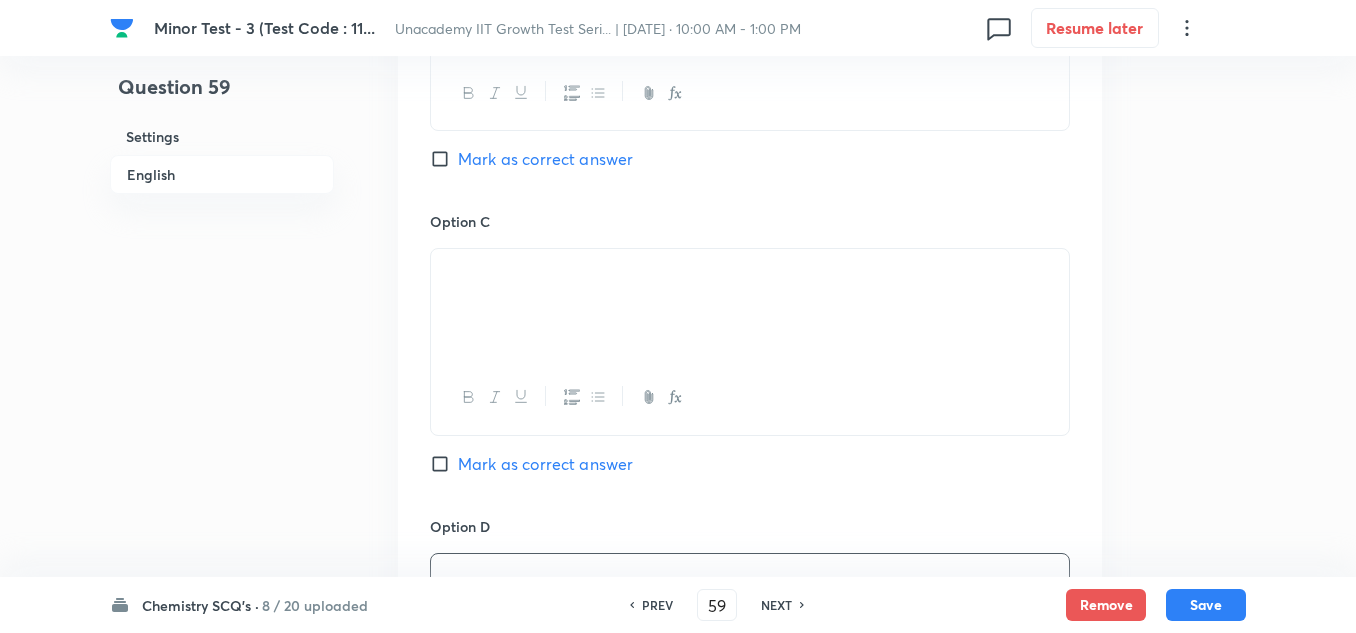 click on "Mark as correct answer" at bounding box center [545, 159] 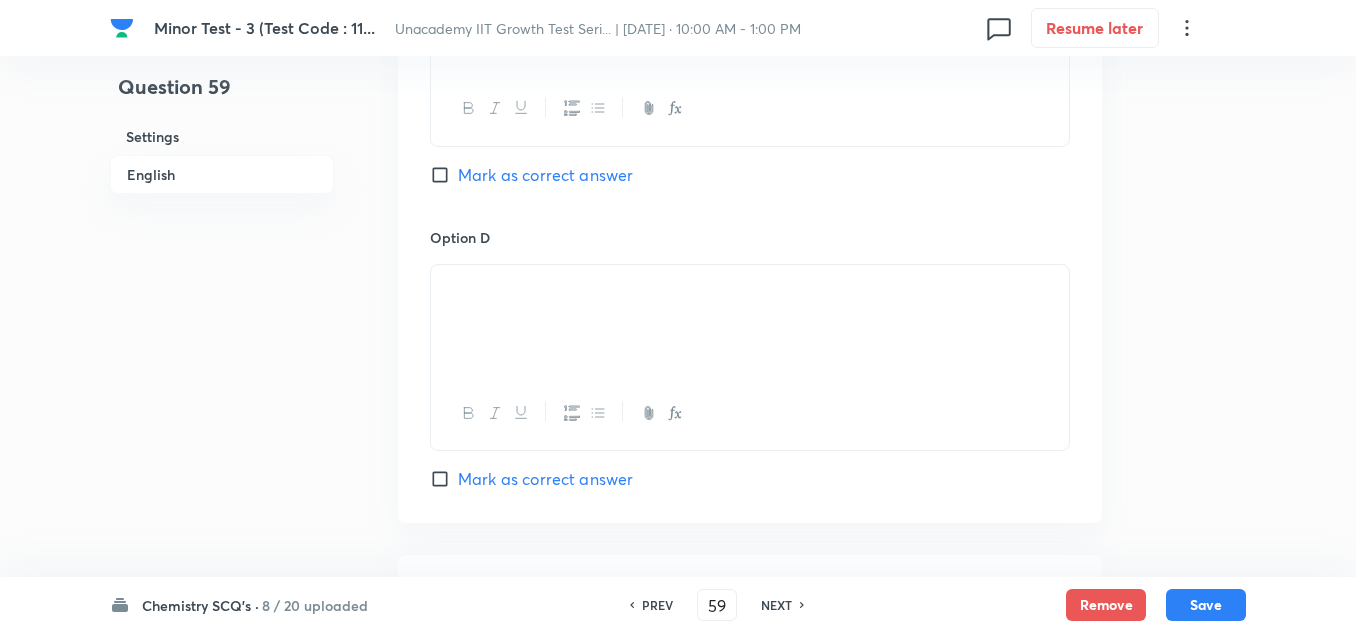scroll, scrollTop: 1900, scrollLeft: 0, axis: vertical 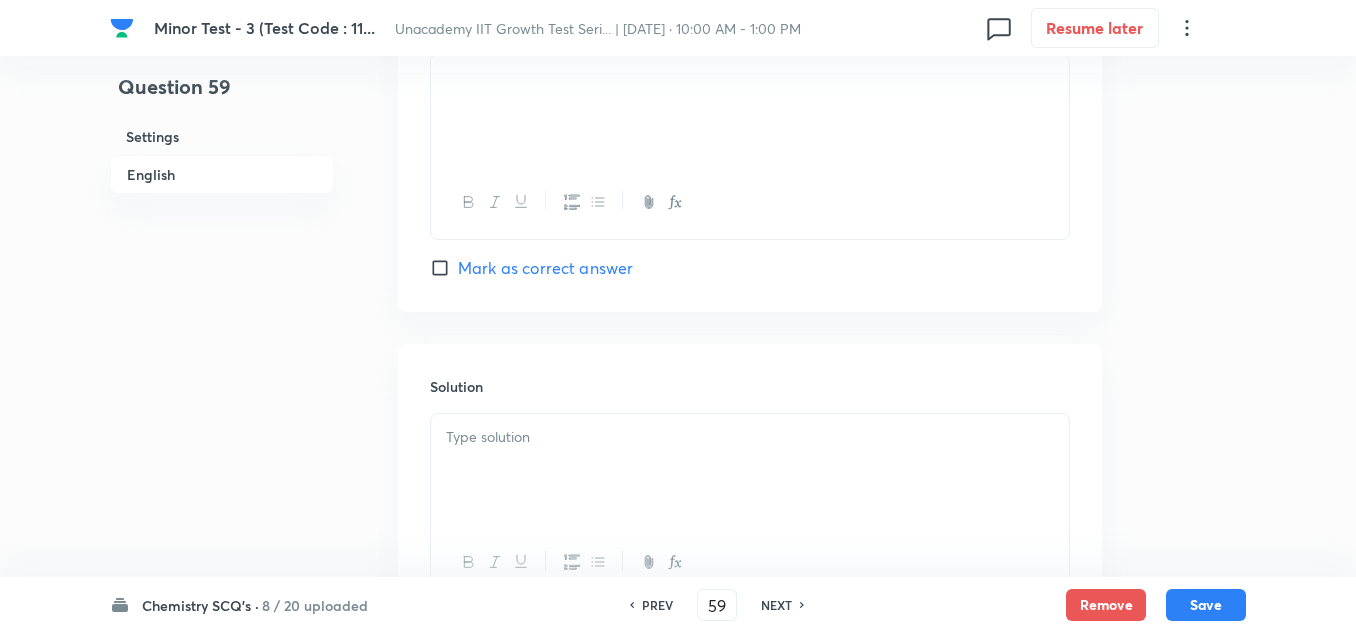 click at bounding box center (750, 437) 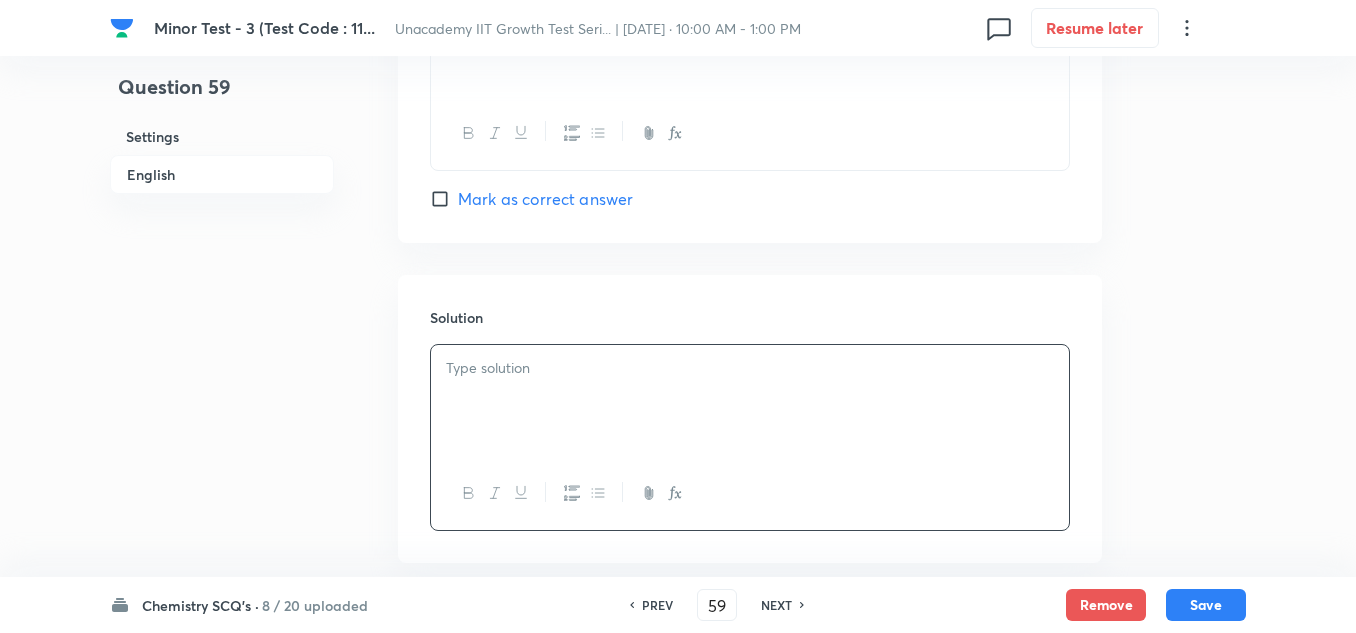scroll, scrollTop: 2075, scrollLeft: 0, axis: vertical 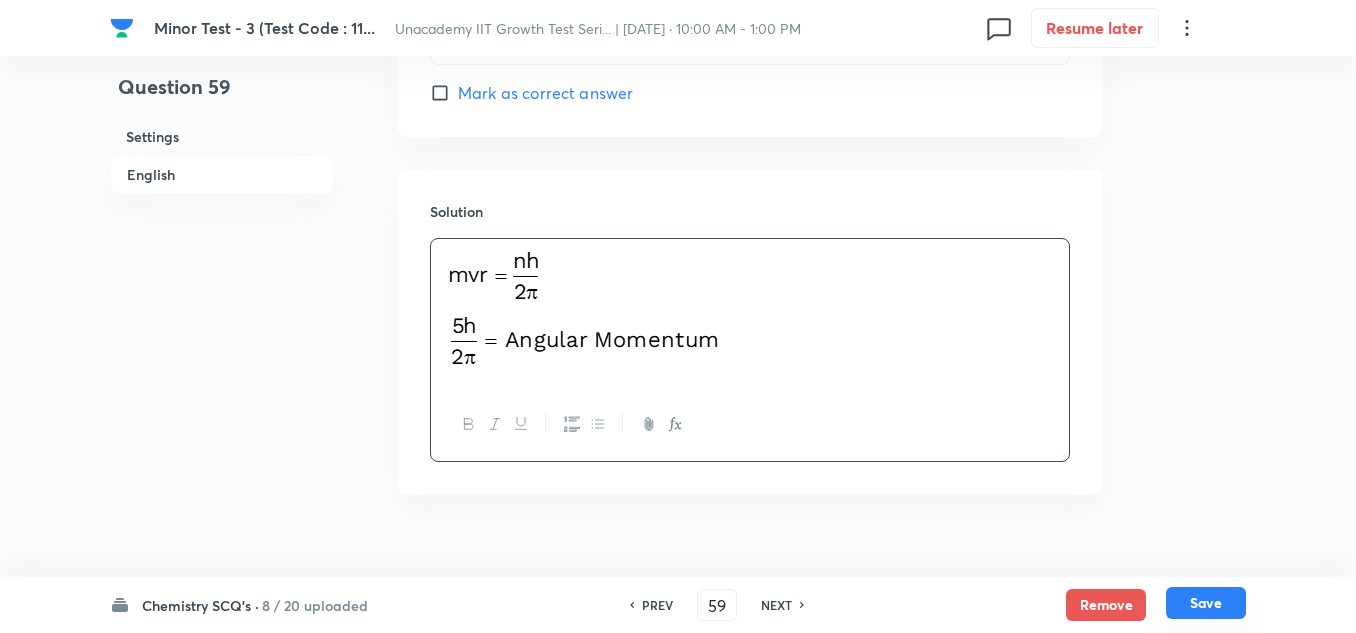 click on "Save" at bounding box center (1206, 603) 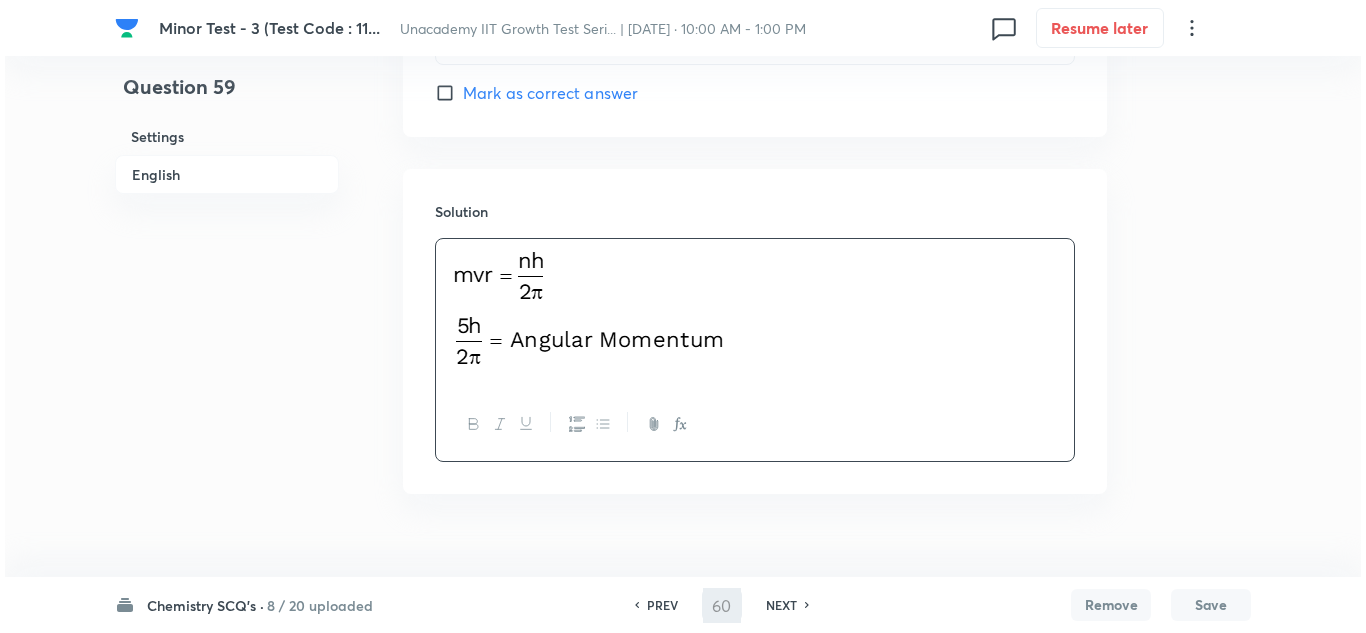 scroll, scrollTop: 0, scrollLeft: 0, axis: both 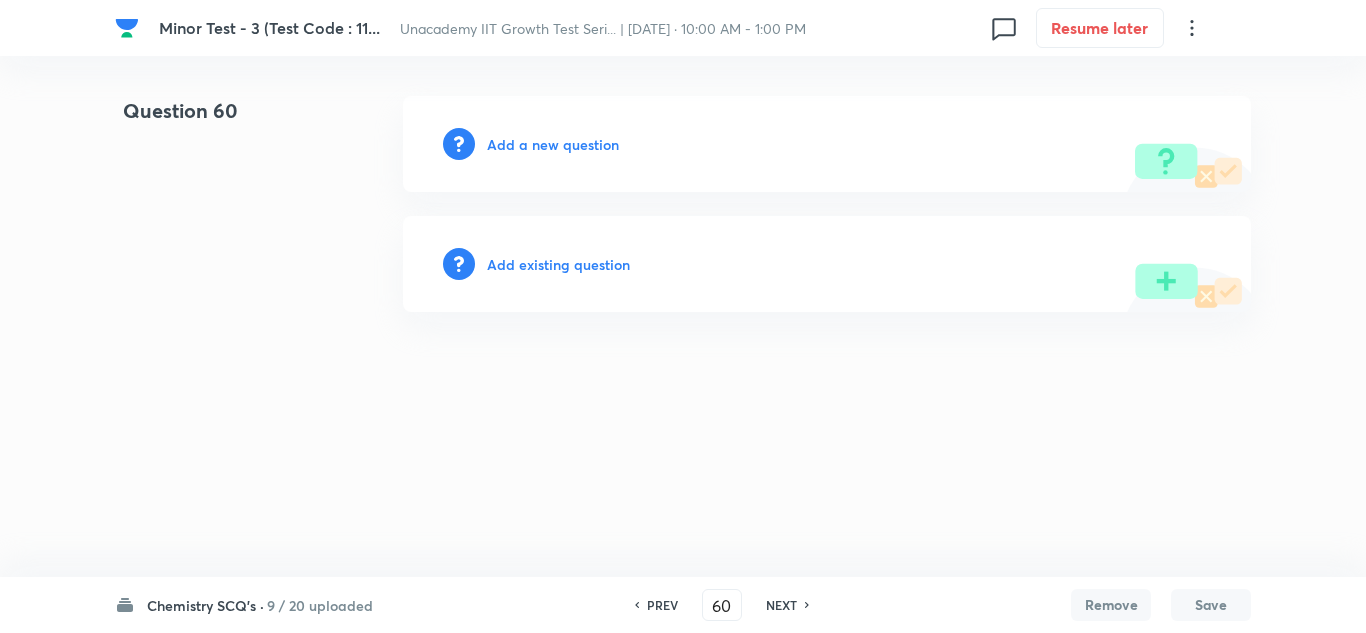 click on "Add a new question" at bounding box center (553, 144) 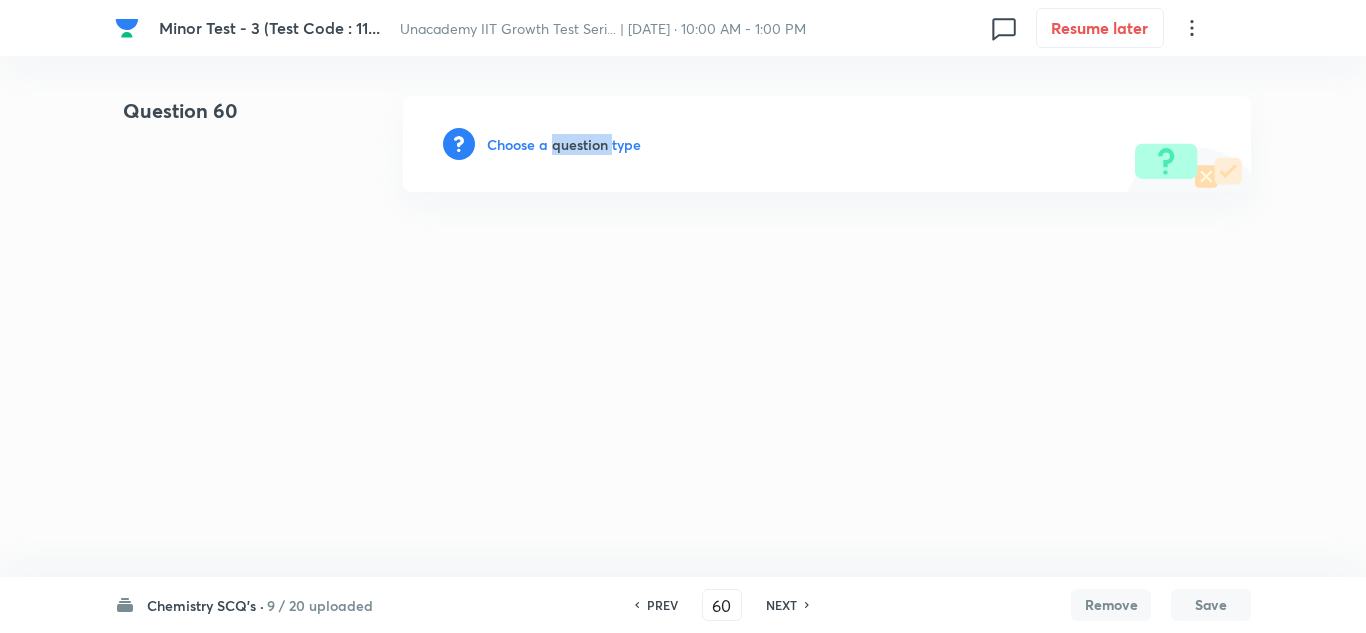 click on "Choose a question type" at bounding box center [564, 144] 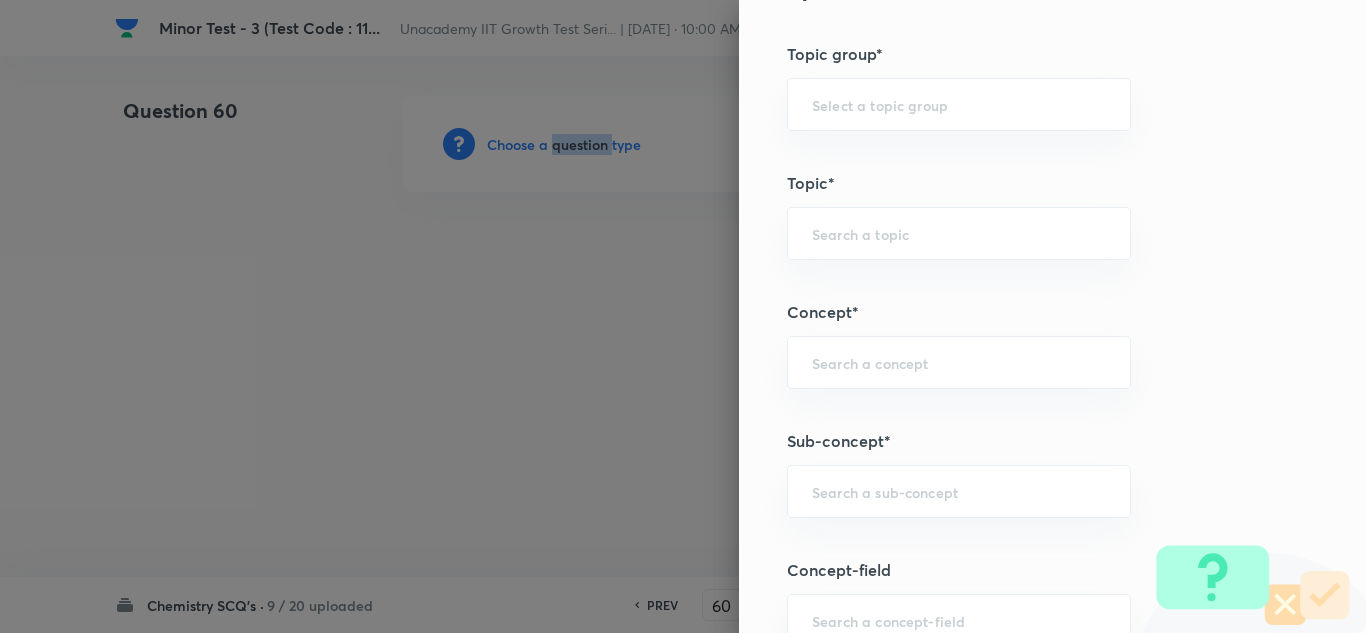 scroll, scrollTop: 1000, scrollLeft: 0, axis: vertical 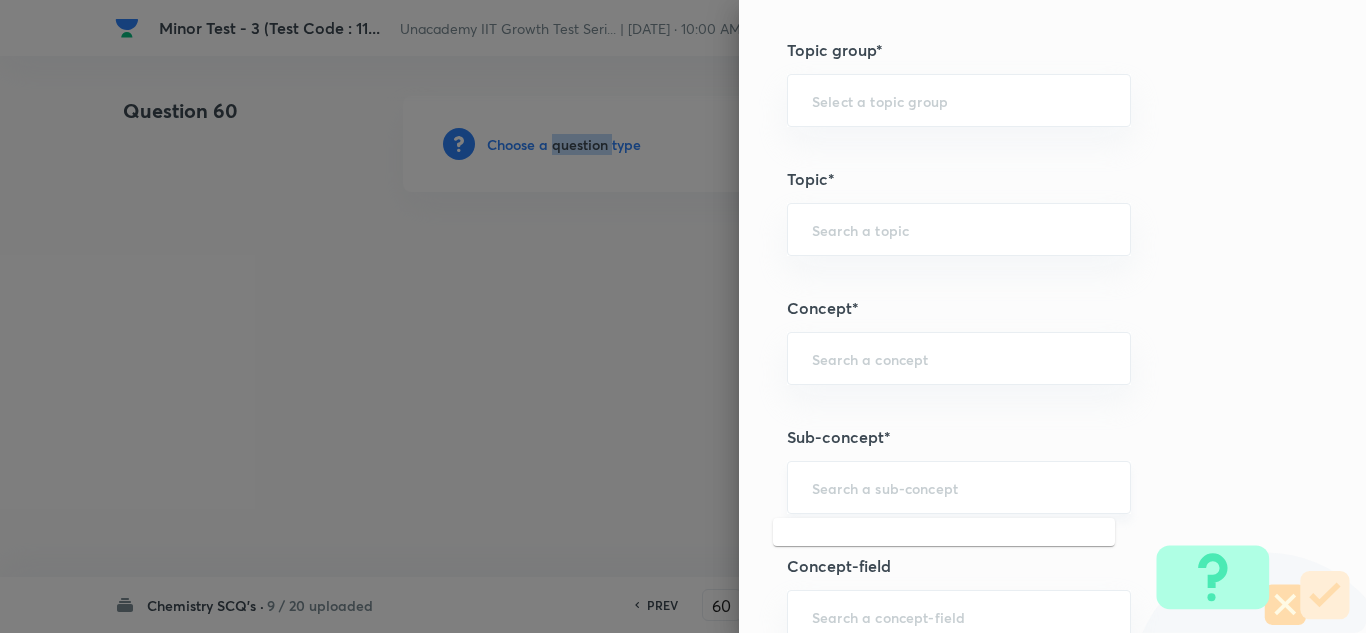 click at bounding box center (959, 487) 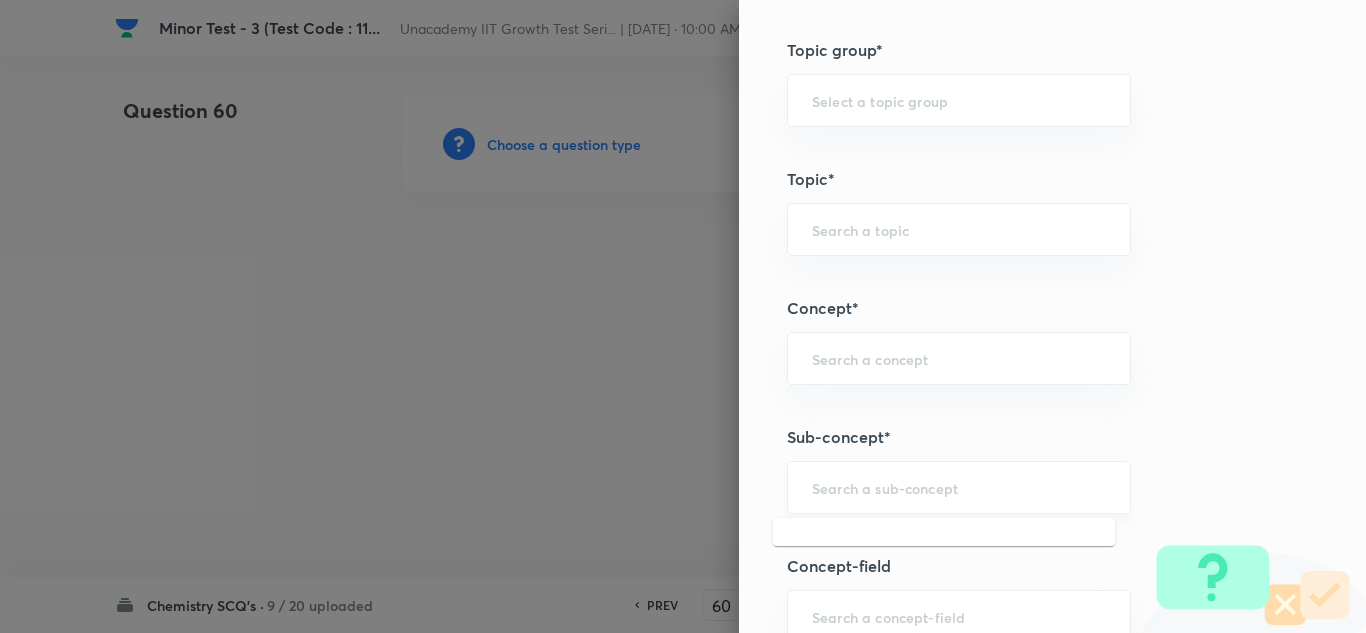 paste on "H-spectrum" 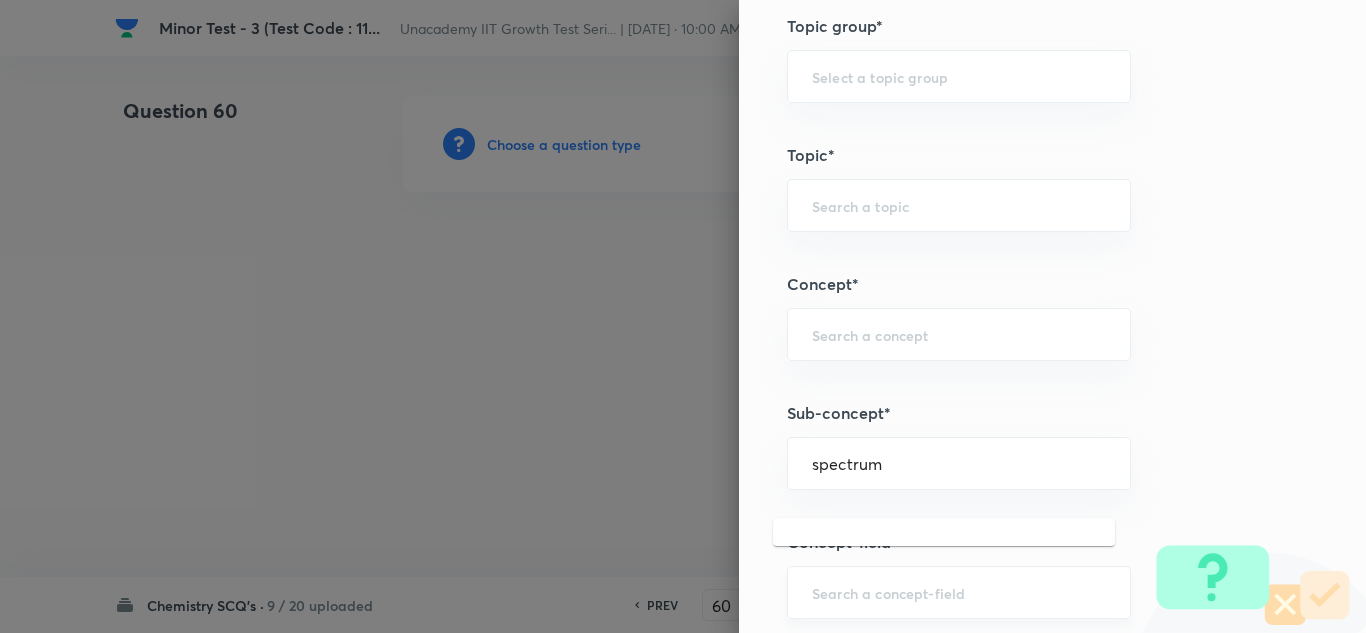 scroll, scrollTop: 1000, scrollLeft: 0, axis: vertical 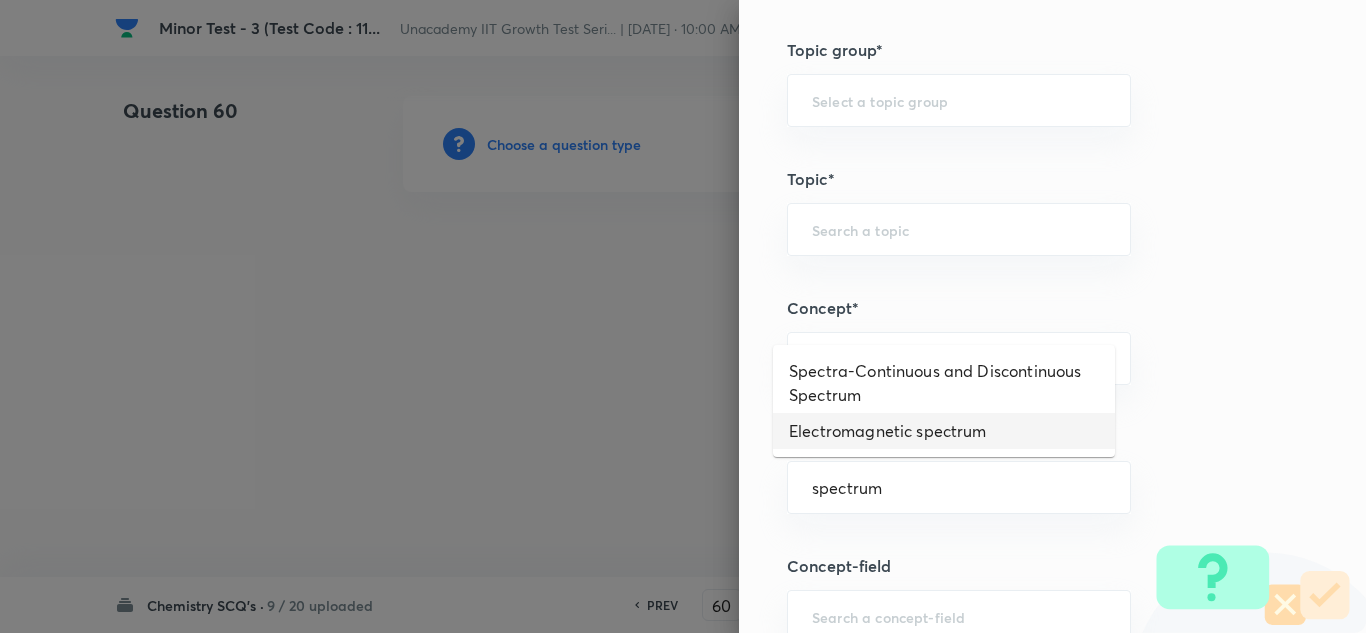 click on "Electromagnetic spectrum" at bounding box center (944, 431) 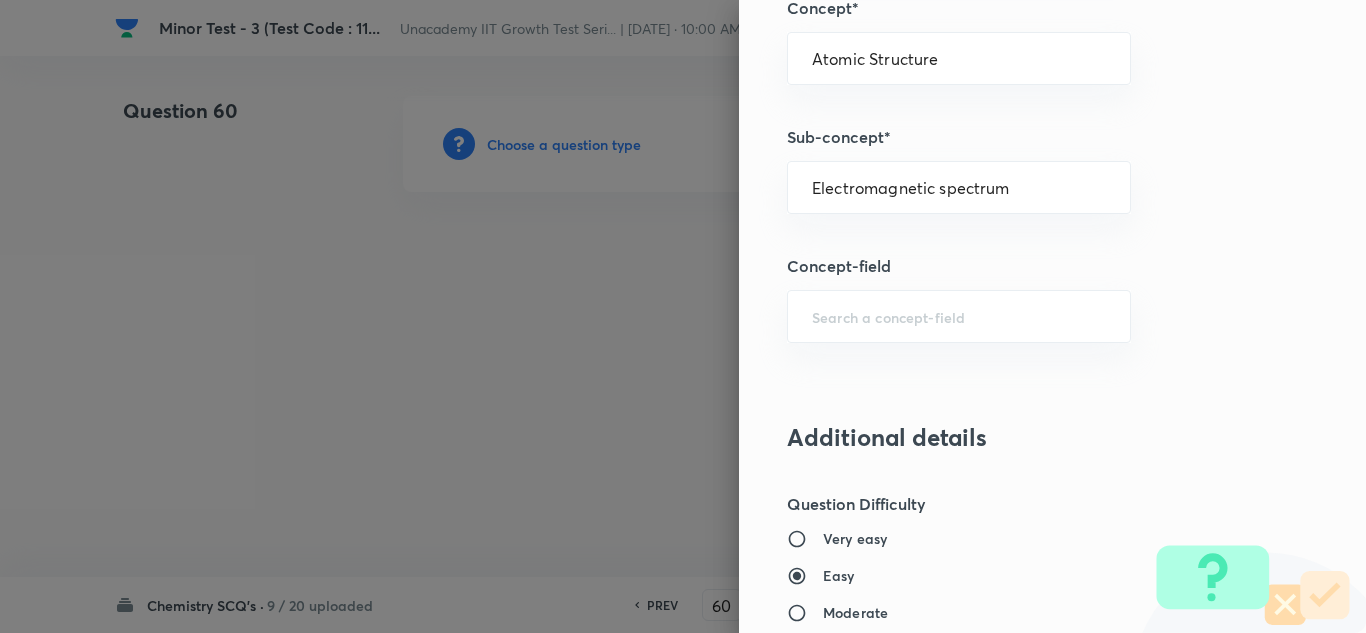 scroll, scrollTop: 1400, scrollLeft: 0, axis: vertical 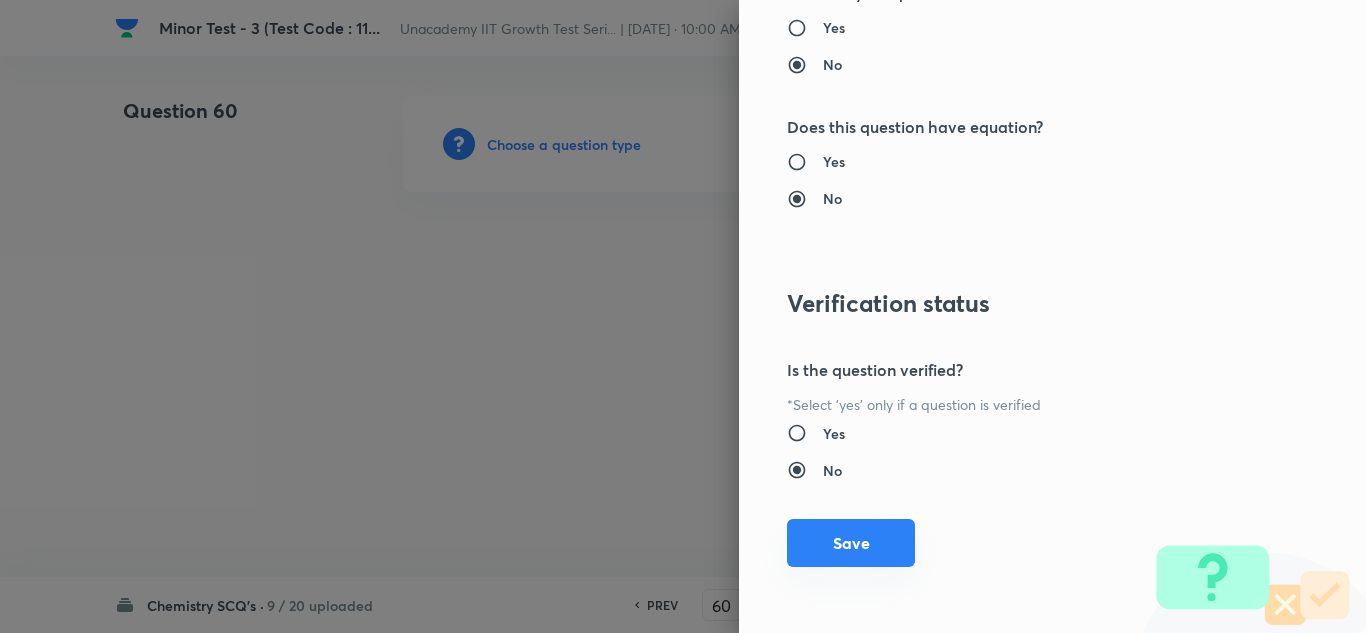 click on "Save" at bounding box center (851, 543) 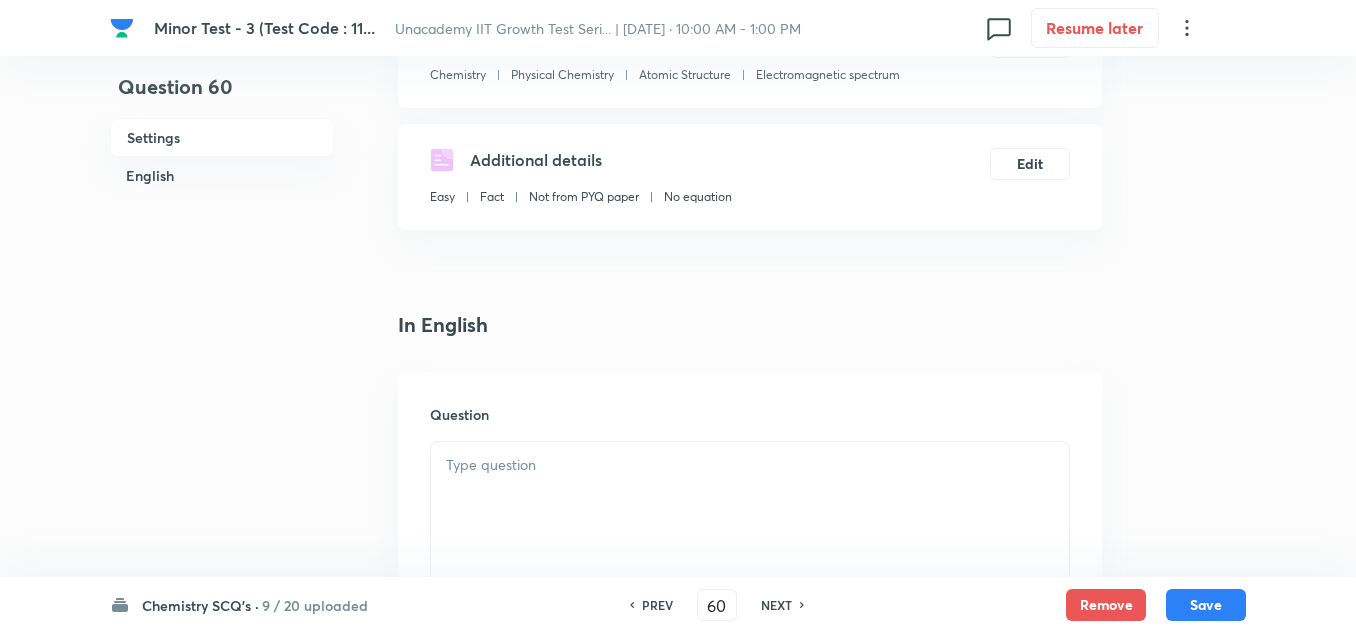 scroll, scrollTop: 300, scrollLeft: 0, axis: vertical 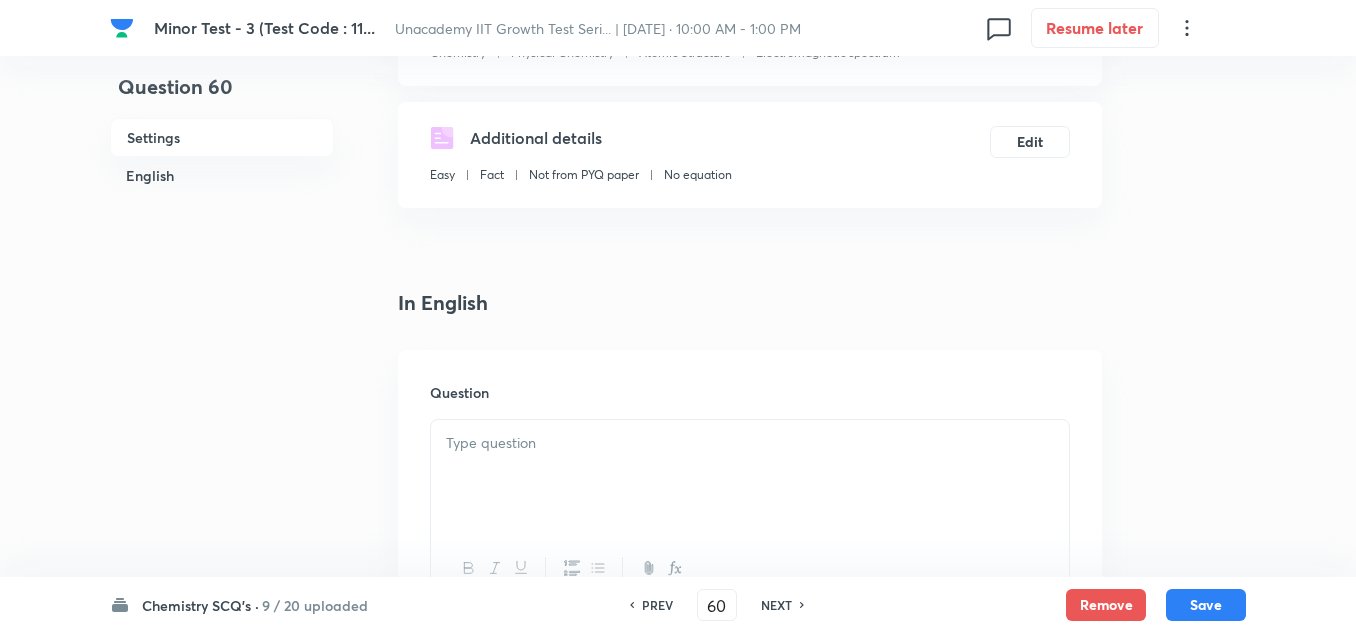 click at bounding box center [750, 443] 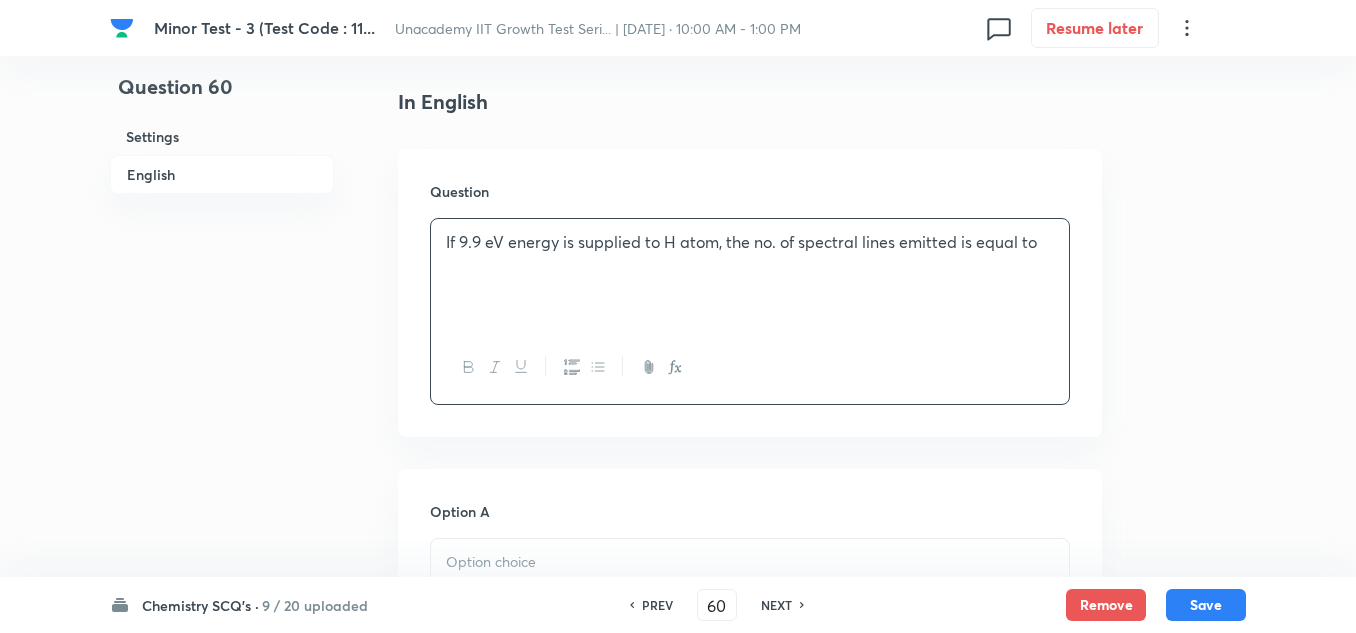 scroll, scrollTop: 700, scrollLeft: 0, axis: vertical 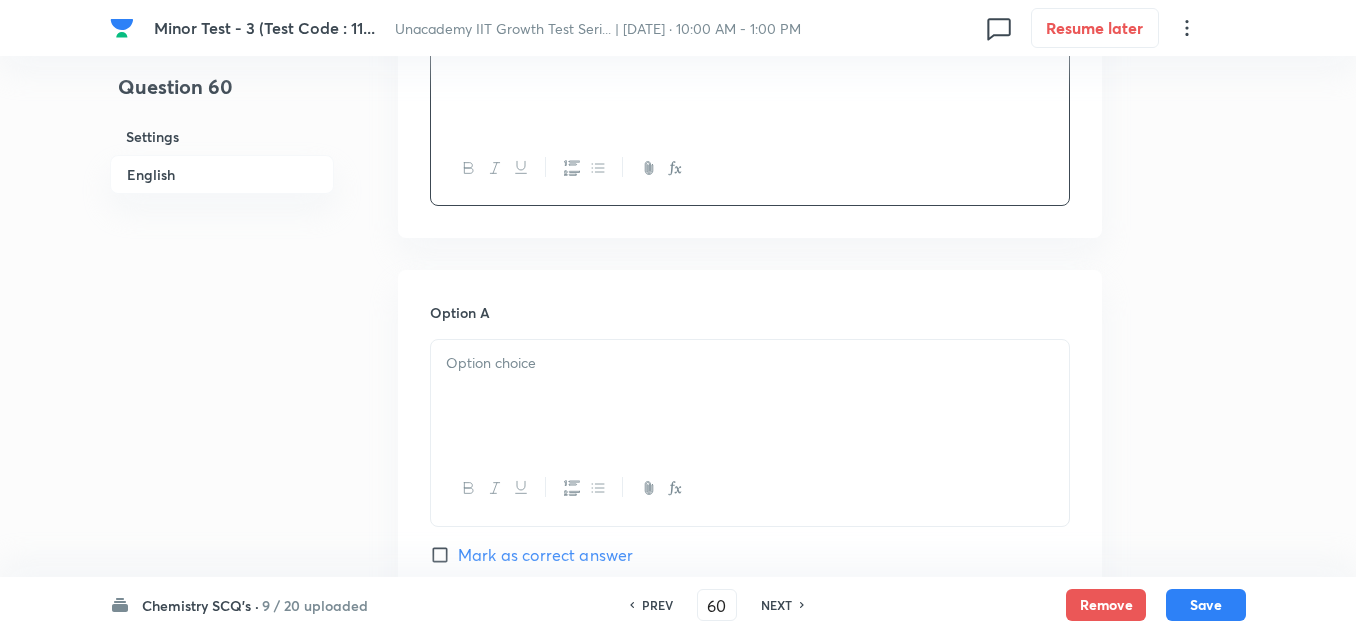 click at bounding box center [750, 396] 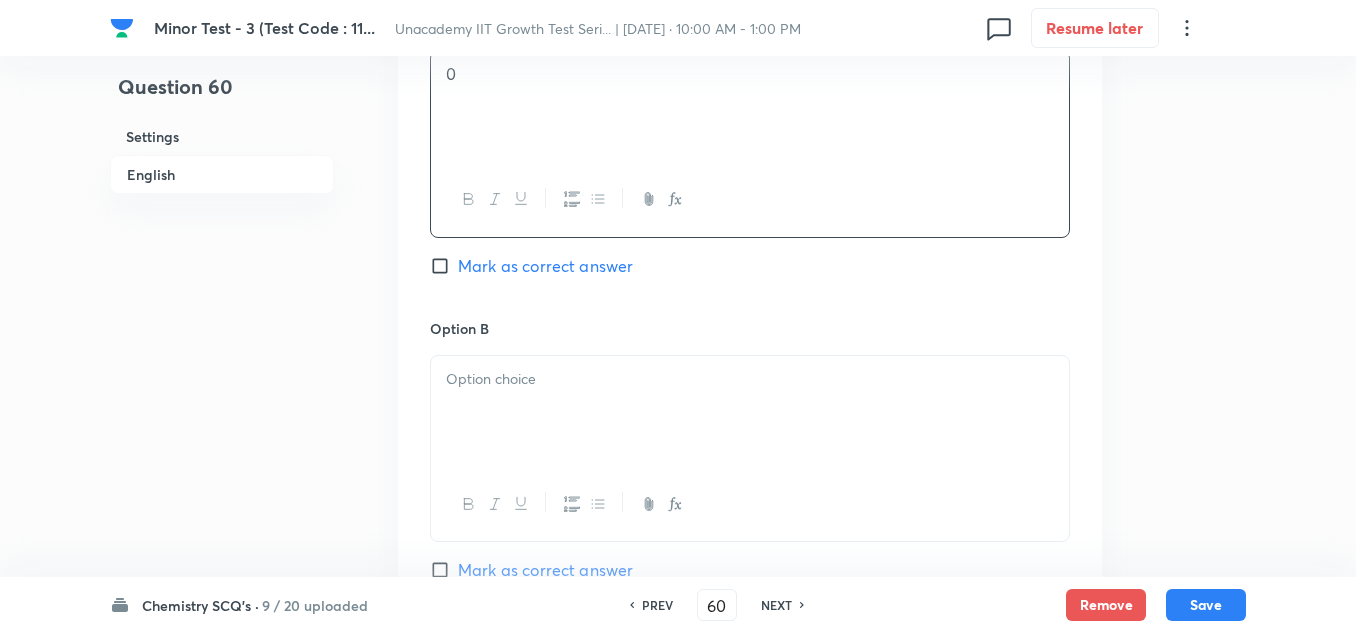 scroll, scrollTop: 1000, scrollLeft: 0, axis: vertical 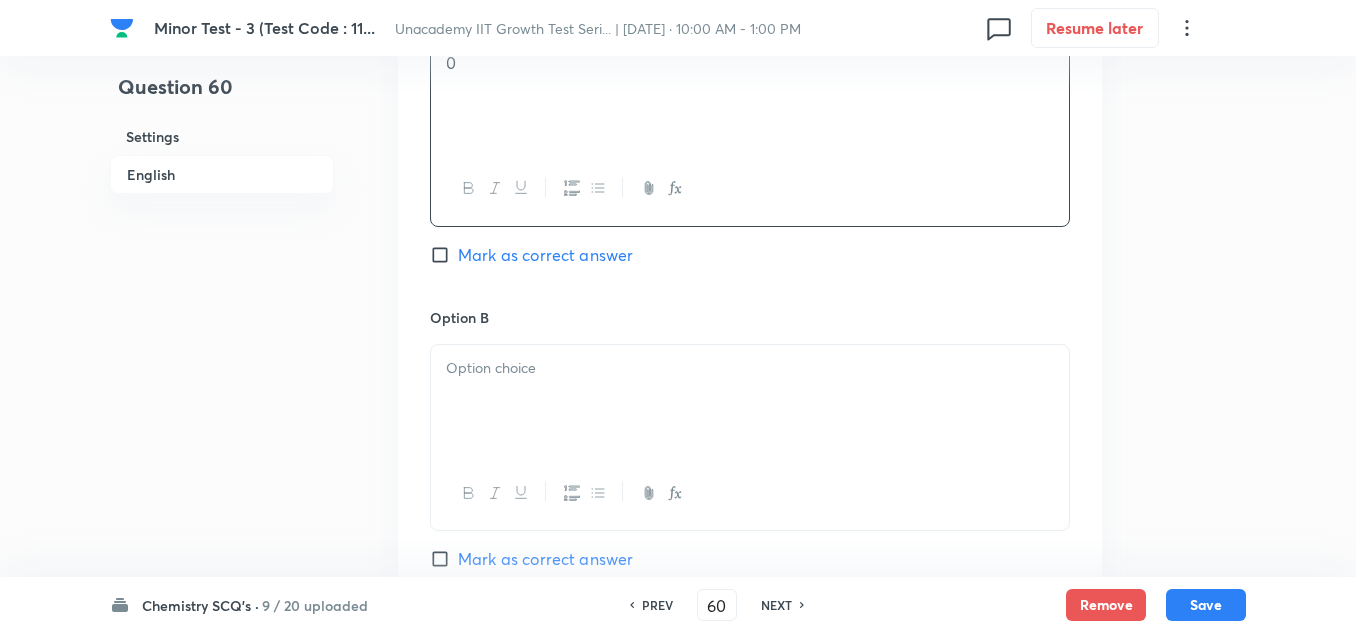 click at bounding box center [750, 401] 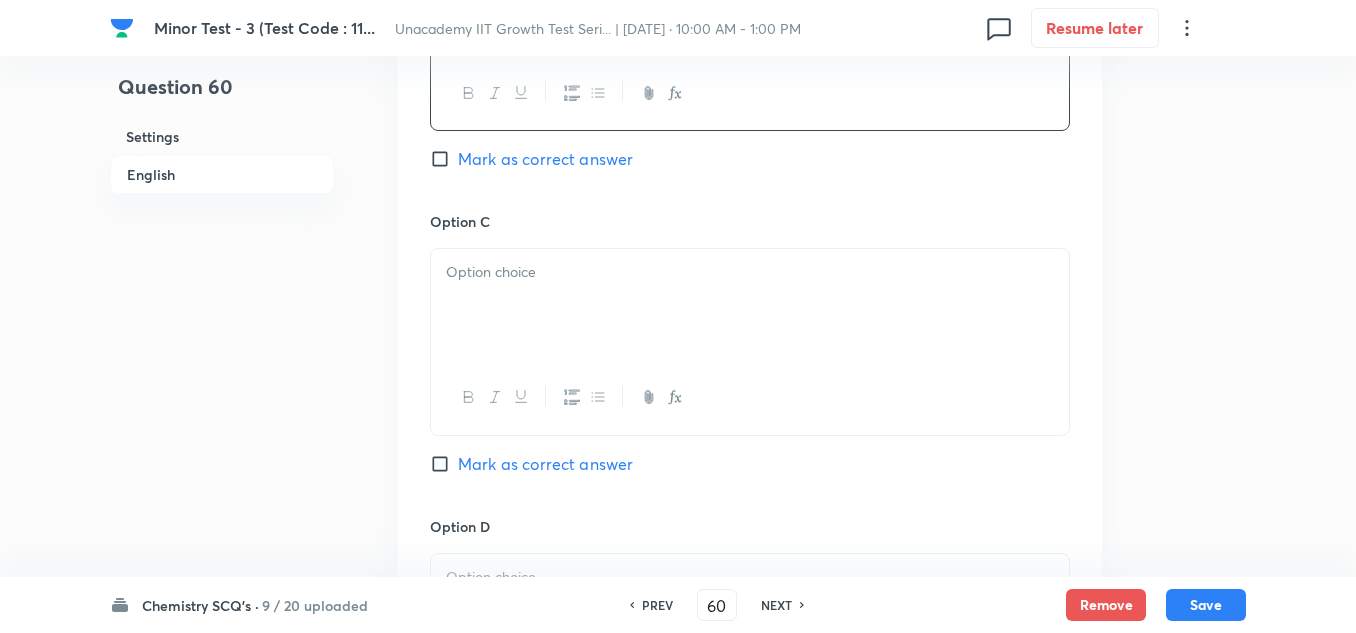 click at bounding box center [750, 305] 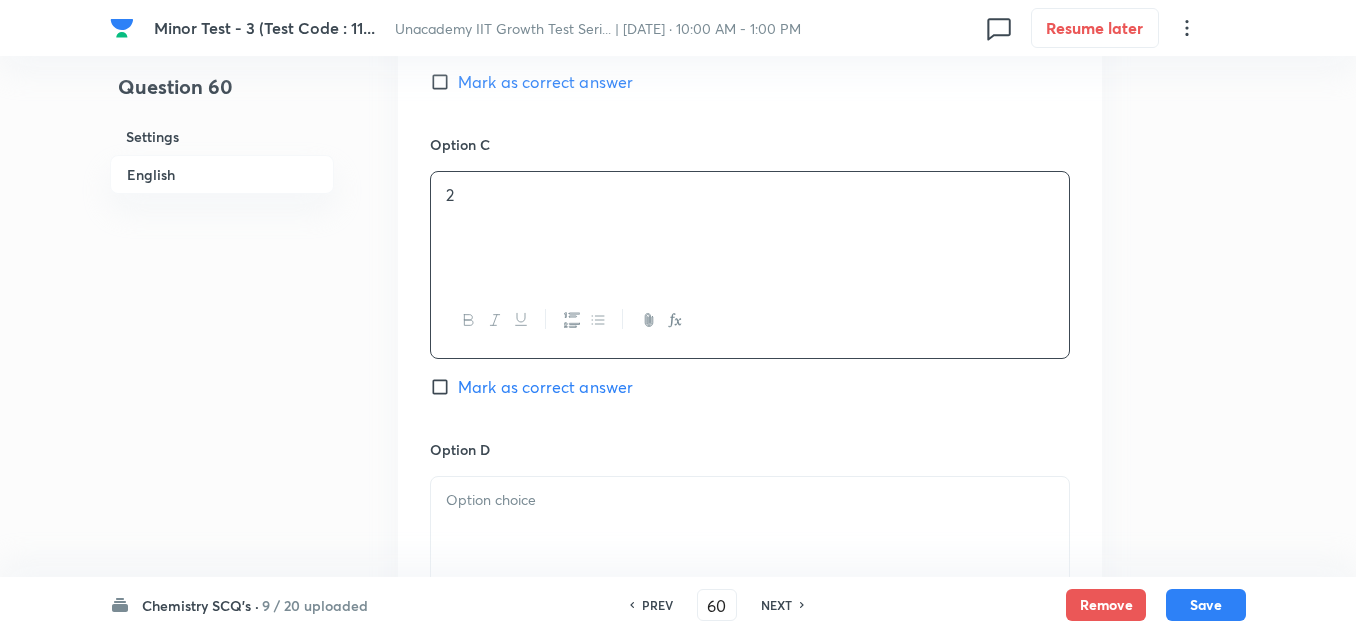 scroll, scrollTop: 1600, scrollLeft: 0, axis: vertical 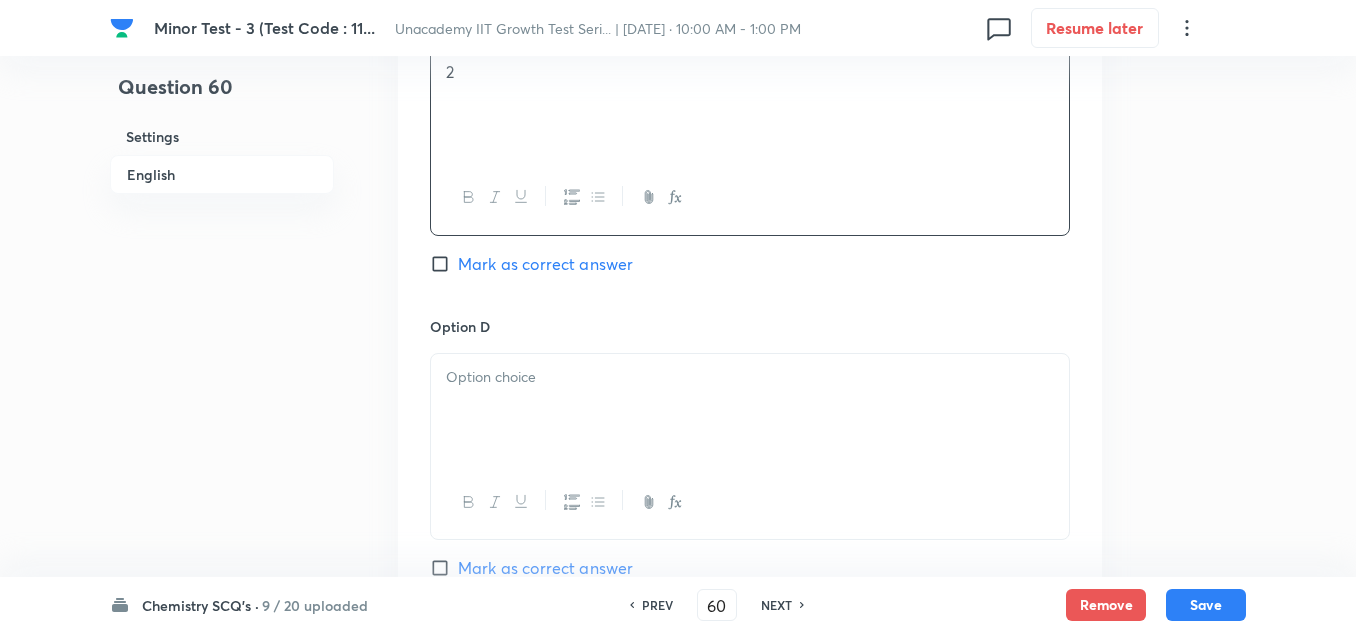 click at bounding box center [750, 410] 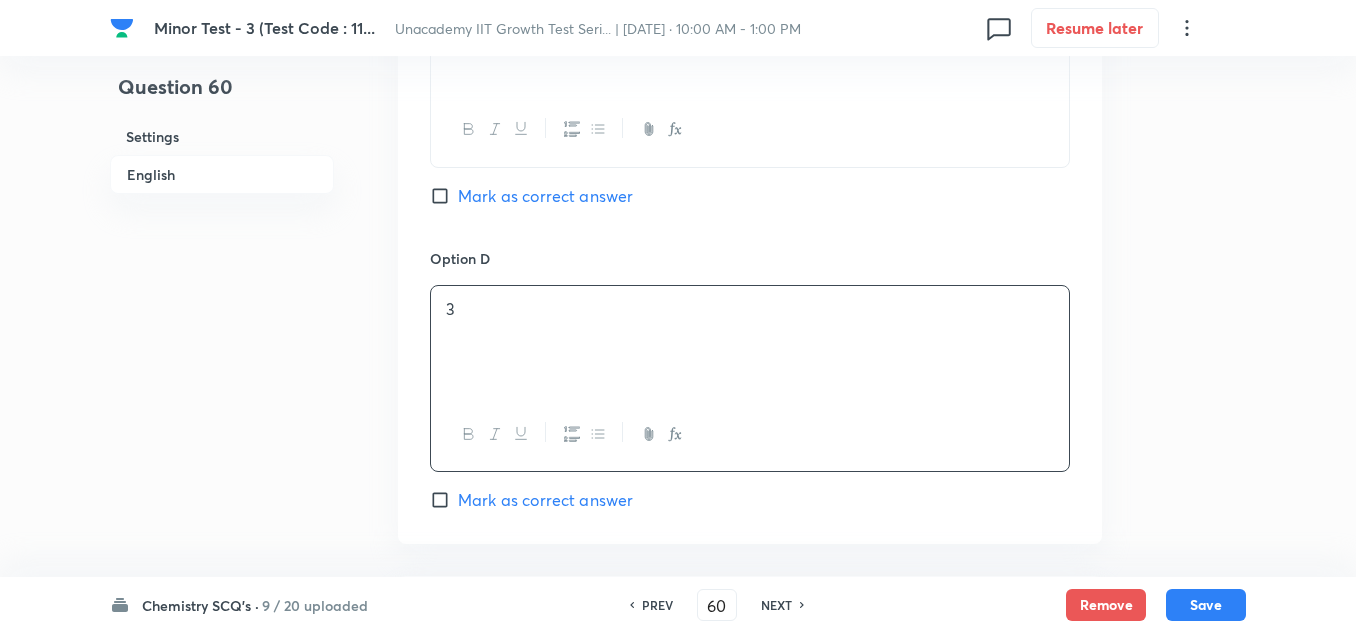 scroll, scrollTop: 1800, scrollLeft: 0, axis: vertical 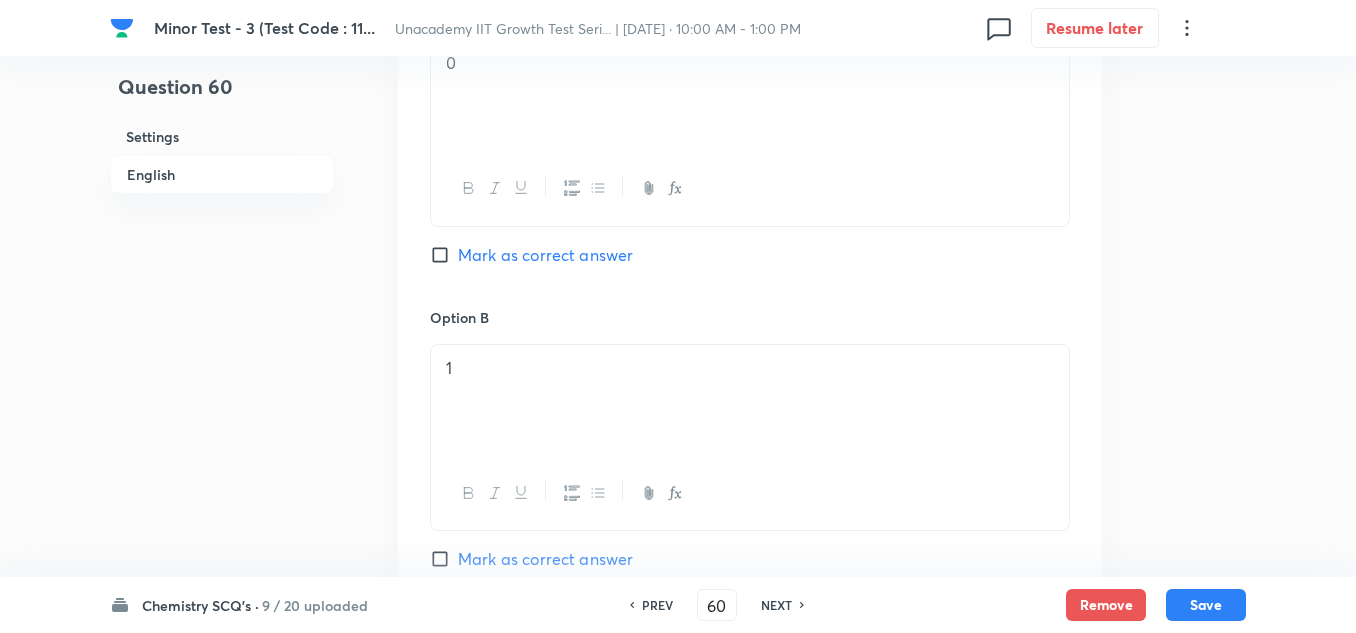 click on "Mark as correct answer" at bounding box center (545, 255) 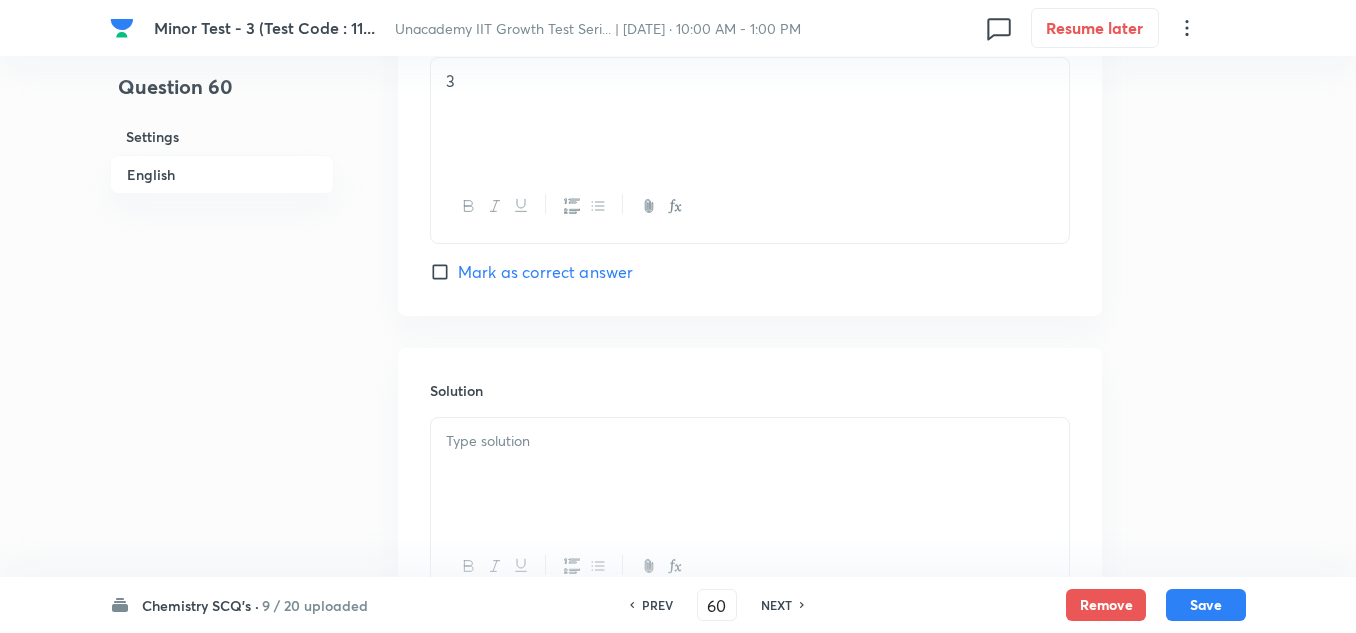 scroll, scrollTop: 1900, scrollLeft: 0, axis: vertical 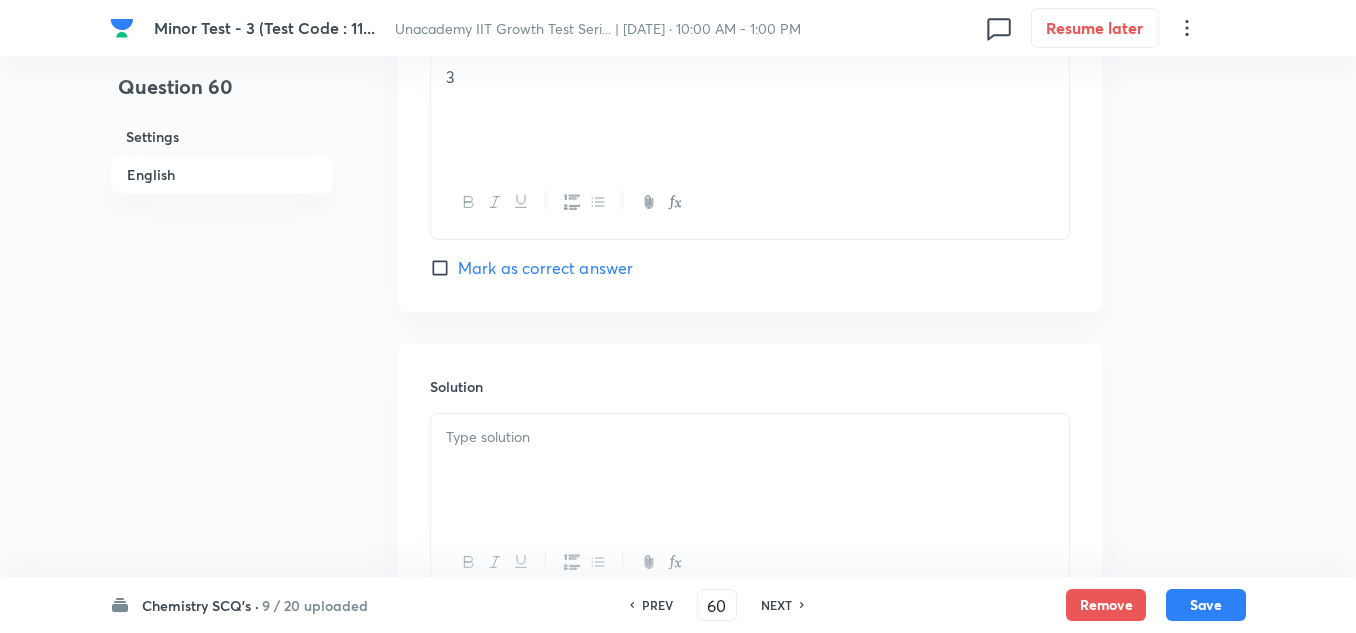 click at bounding box center (750, 437) 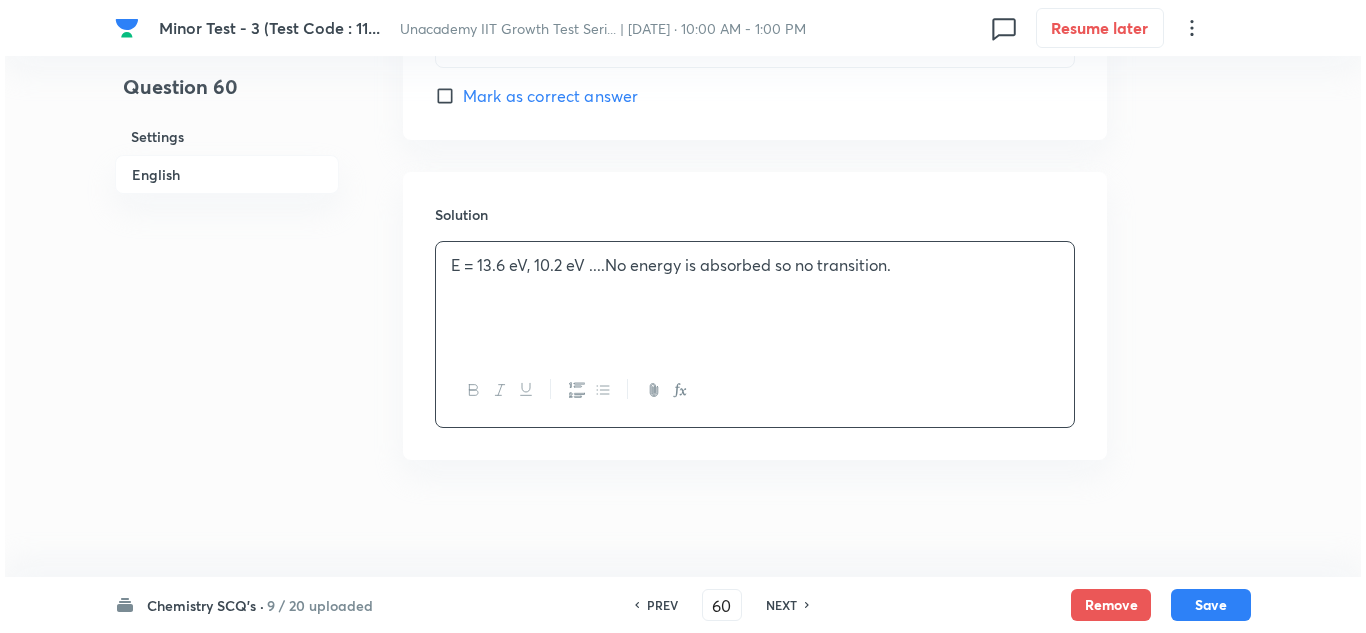scroll, scrollTop: 2075, scrollLeft: 0, axis: vertical 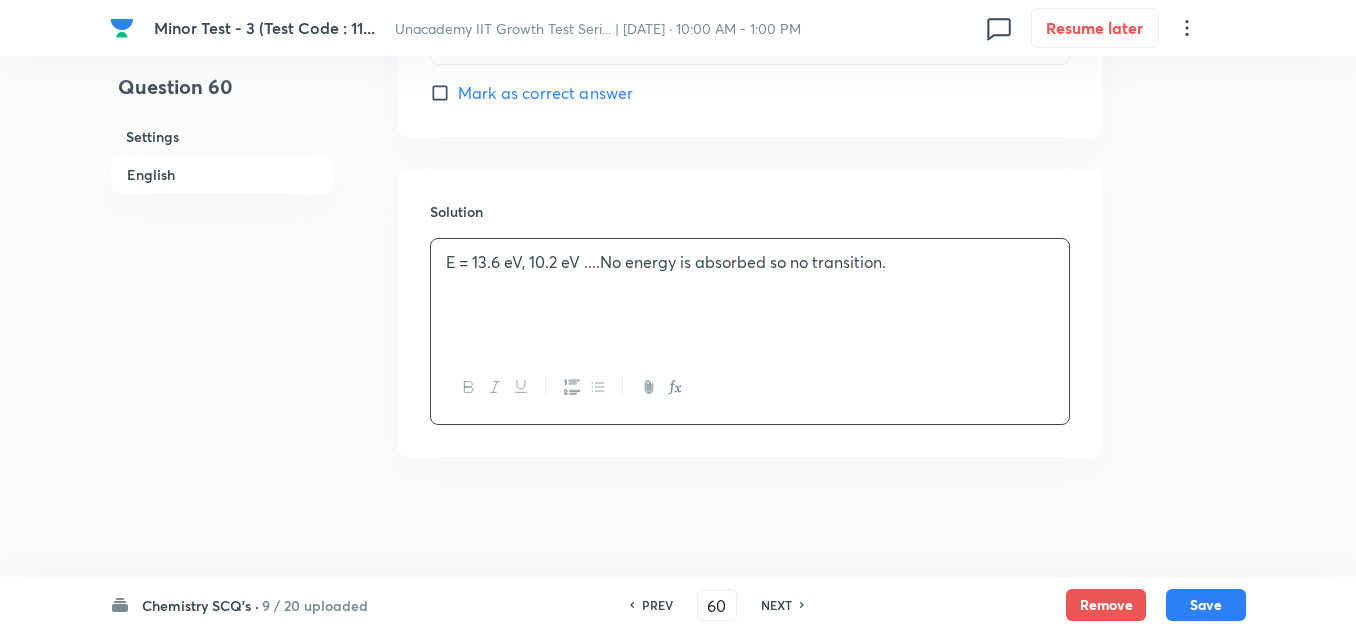click 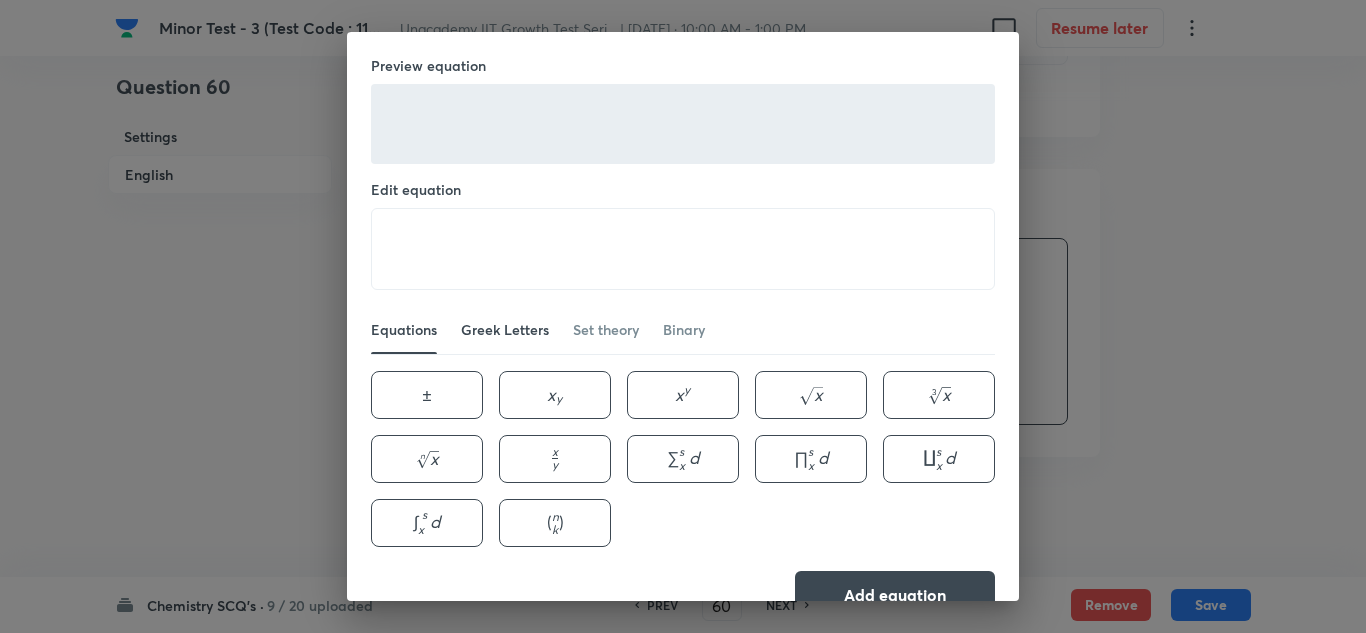 click on "Greek Letters" at bounding box center (505, 330) 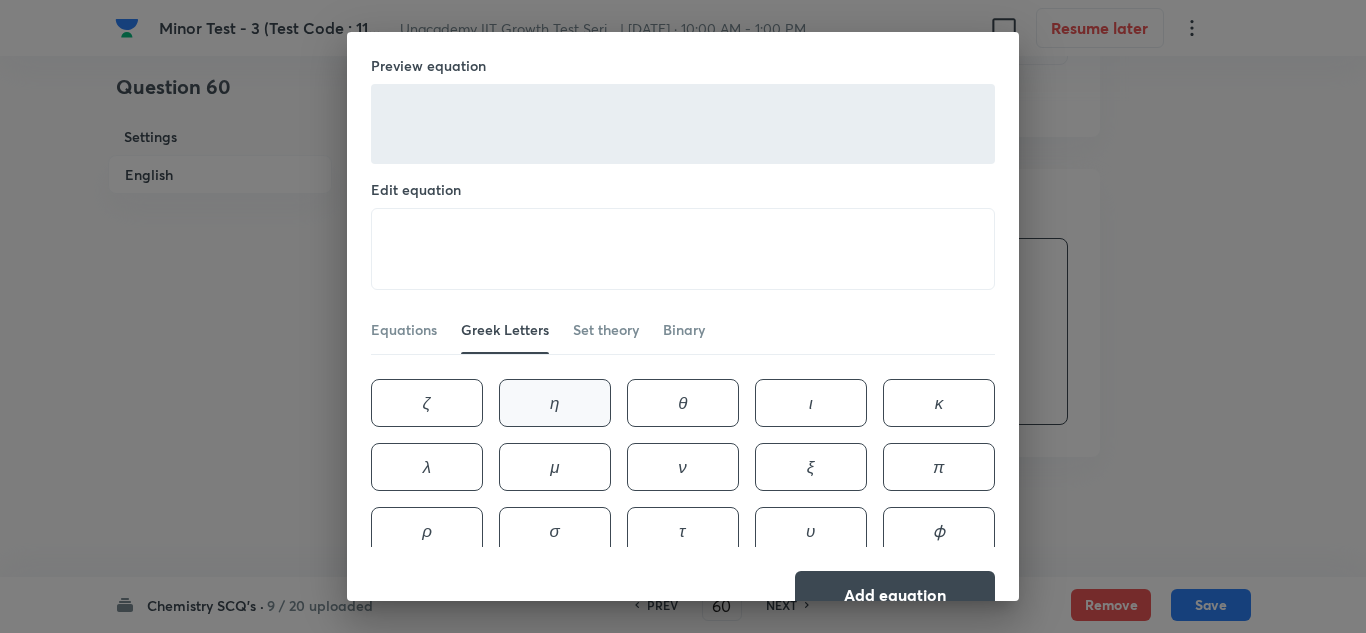 scroll, scrollTop: 0, scrollLeft: 0, axis: both 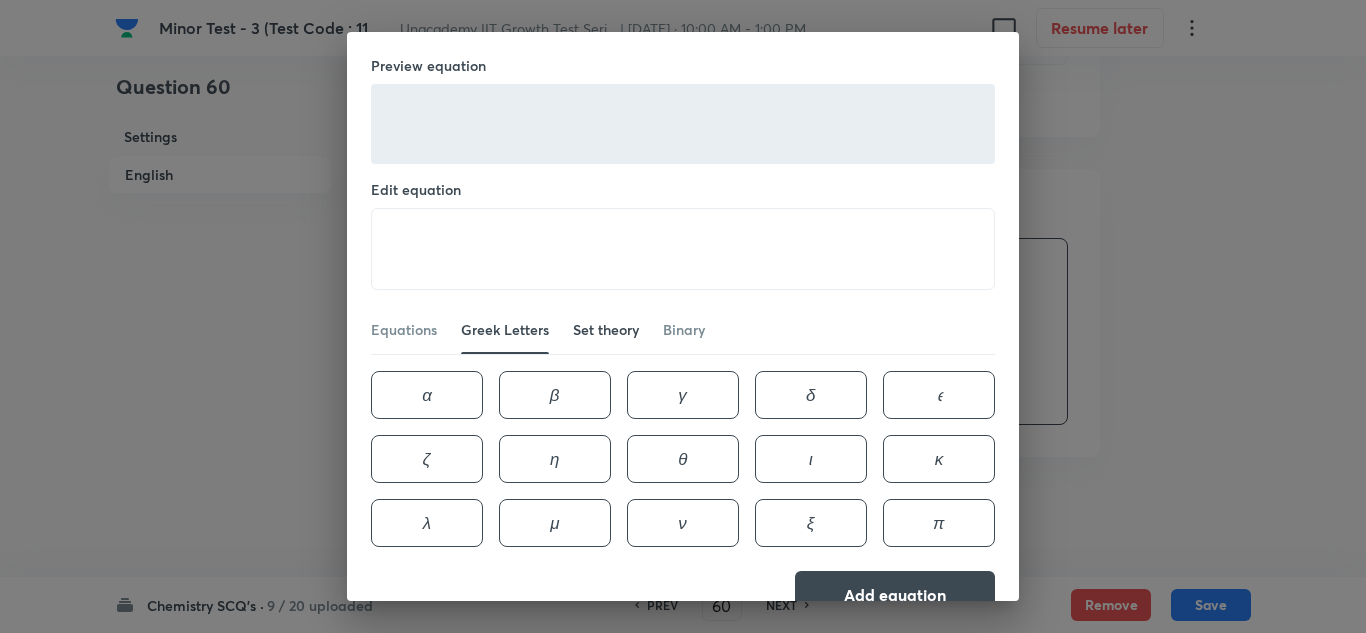 click on "Set theory" at bounding box center (606, 330) 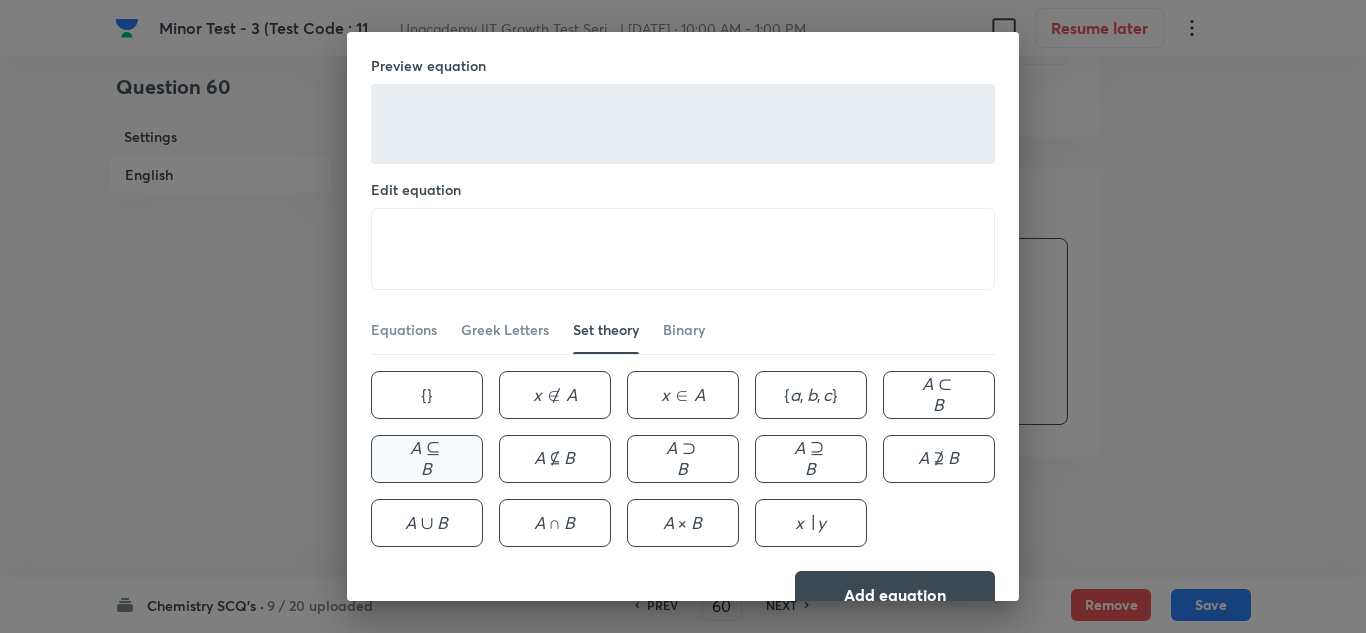 scroll, scrollTop: 128, scrollLeft: 0, axis: vertical 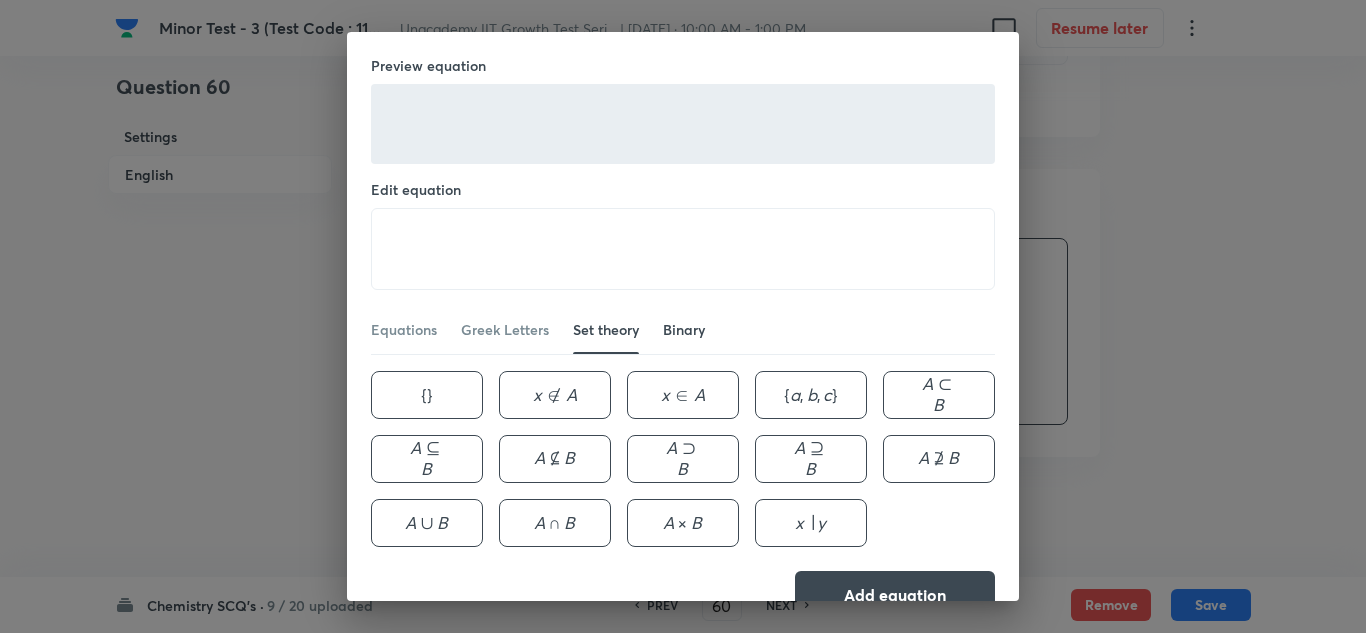 click on "Binary" at bounding box center [684, 330] 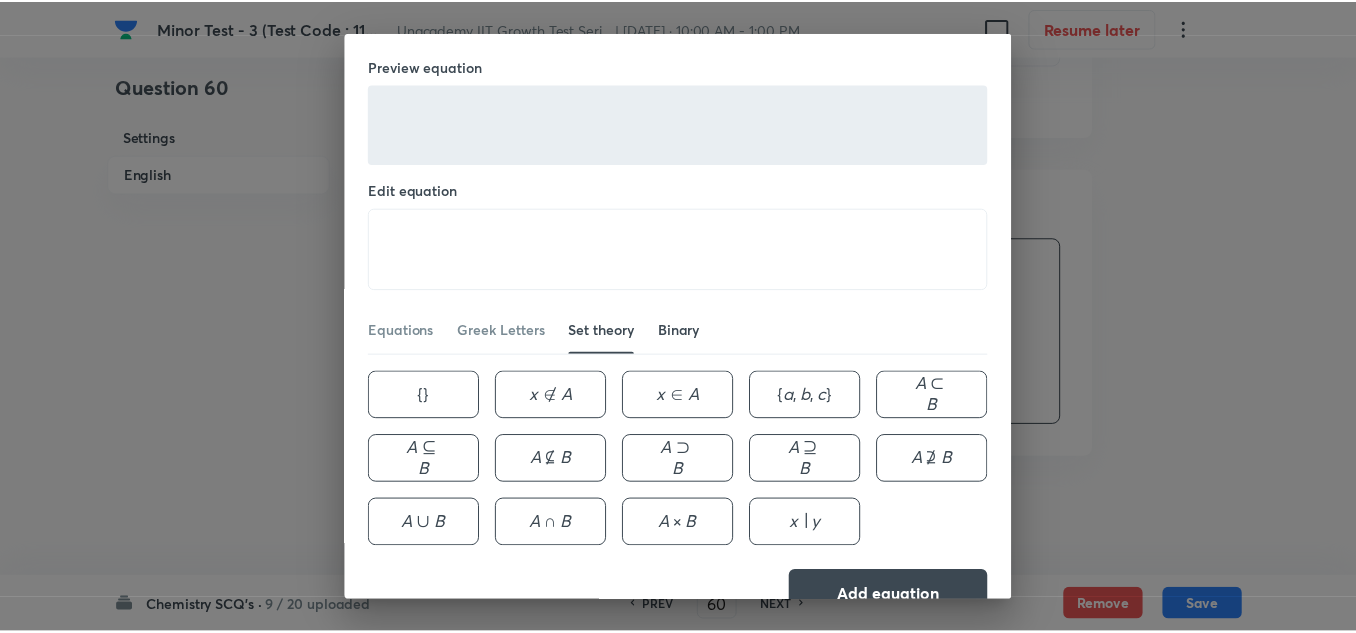 scroll, scrollTop: 0, scrollLeft: 0, axis: both 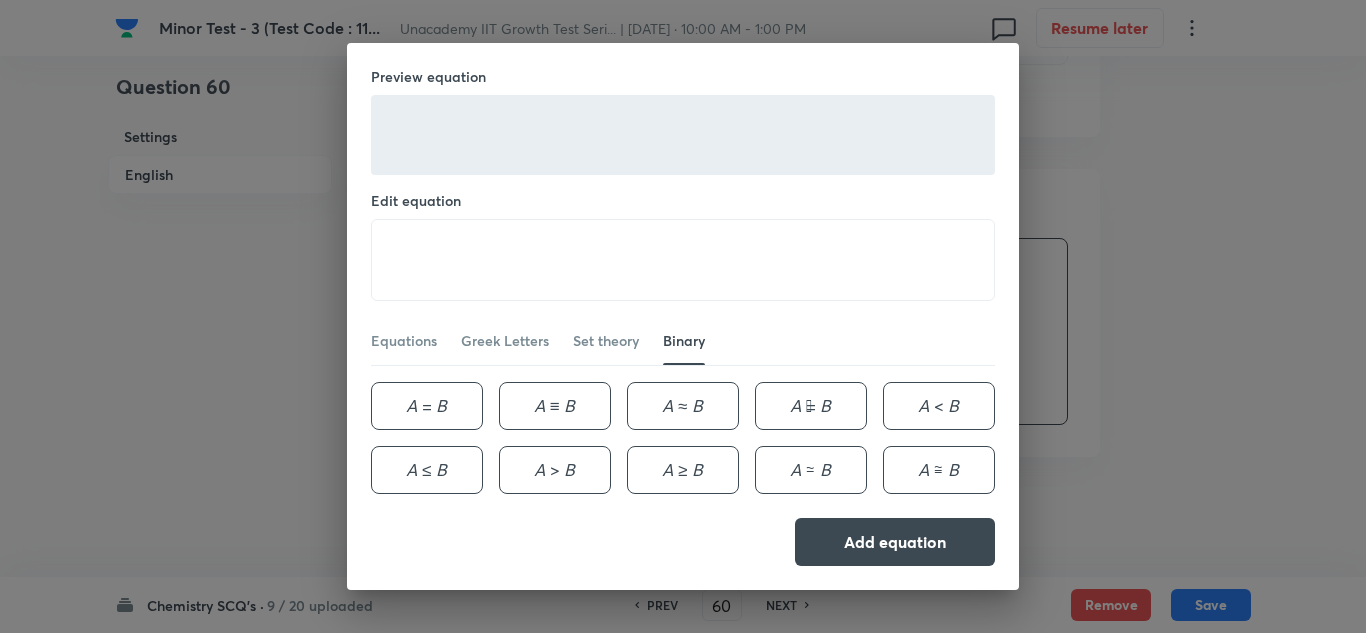 click on "Preview equation Edit equation ​ Equations Greek Letters  Set theory Binary A = B A = B A = B A ≡ B A\equiv B A ≡ B A ≈ B A\approx B A ≈ B A ≠ B A\neq B A  ​ = B A < B A < B A < B A ≤ B A\leq B A ≤ B A > B A > B A > B A ≥ B A\geq B A ≥ B A ≃ B A\simeq B A ≃ B A ≅ B A\cong B A ≅ B Add equation" at bounding box center (683, 316) 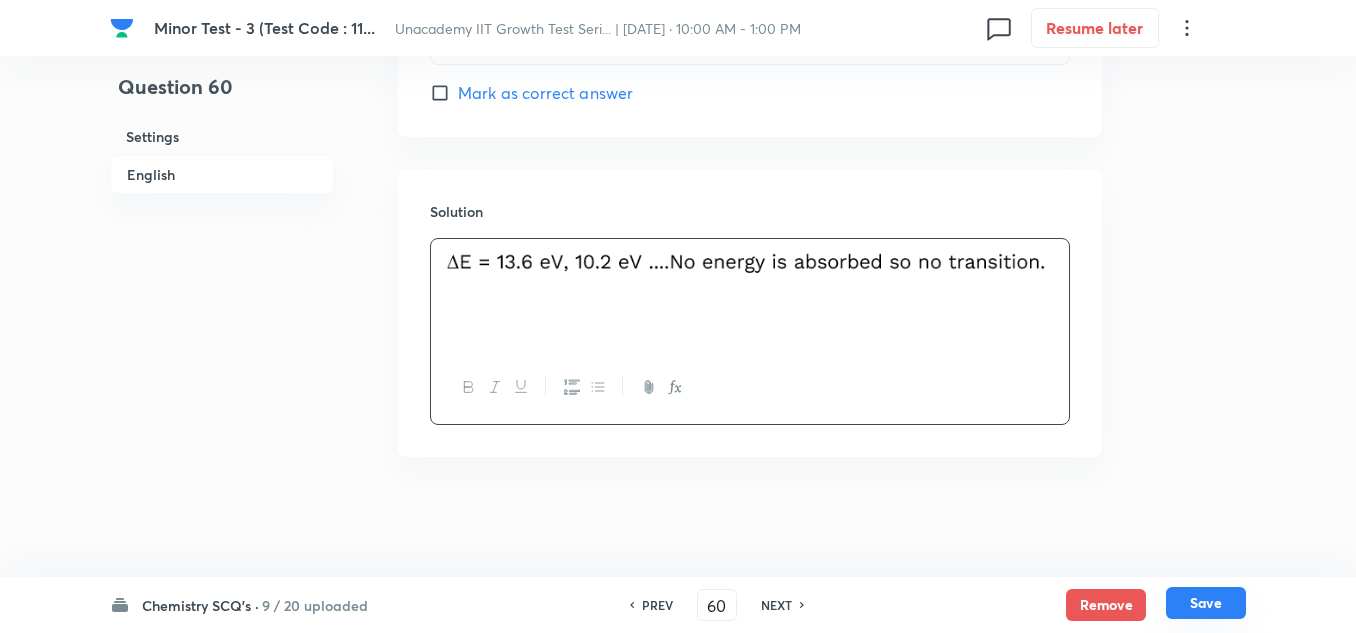 click on "Save" at bounding box center [1206, 603] 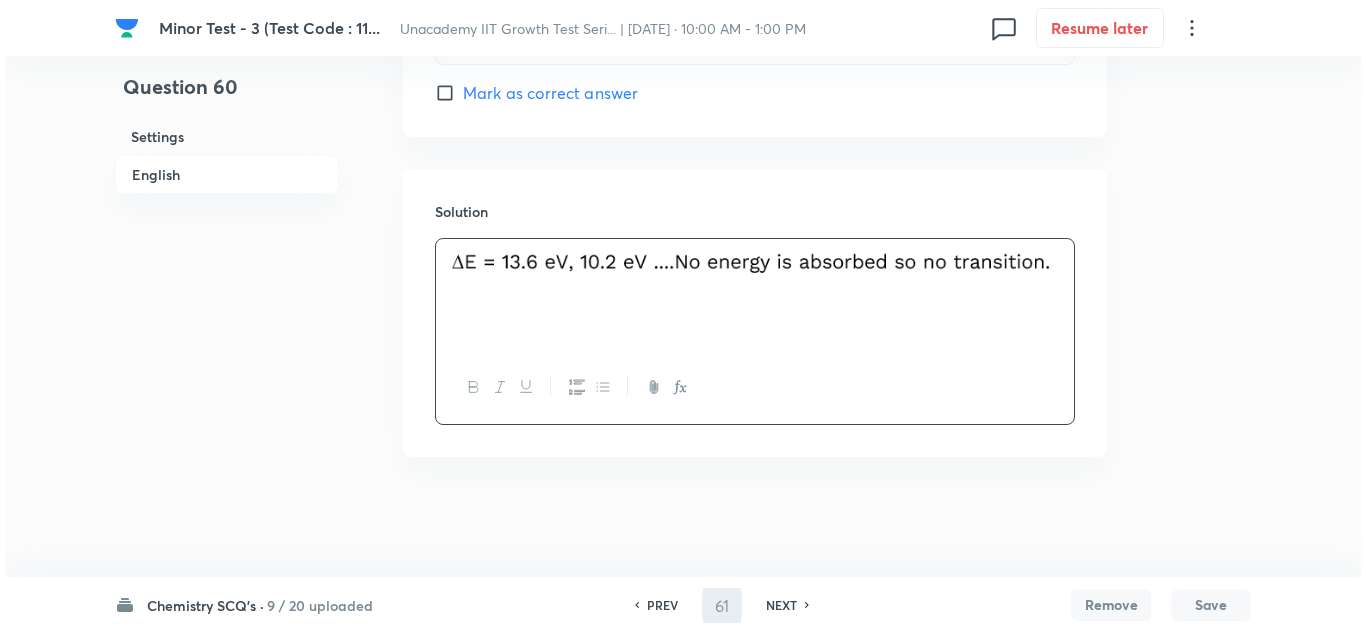 scroll, scrollTop: 0, scrollLeft: 0, axis: both 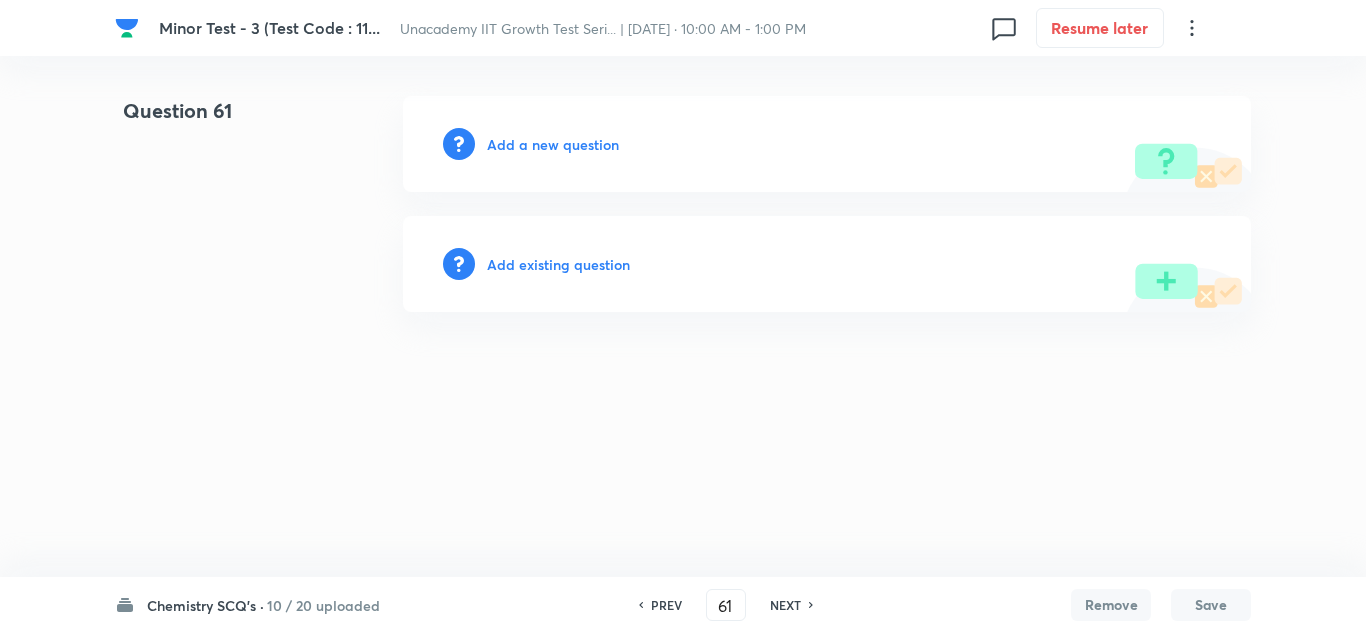 click on "Add a new question" at bounding box center [553, 144] 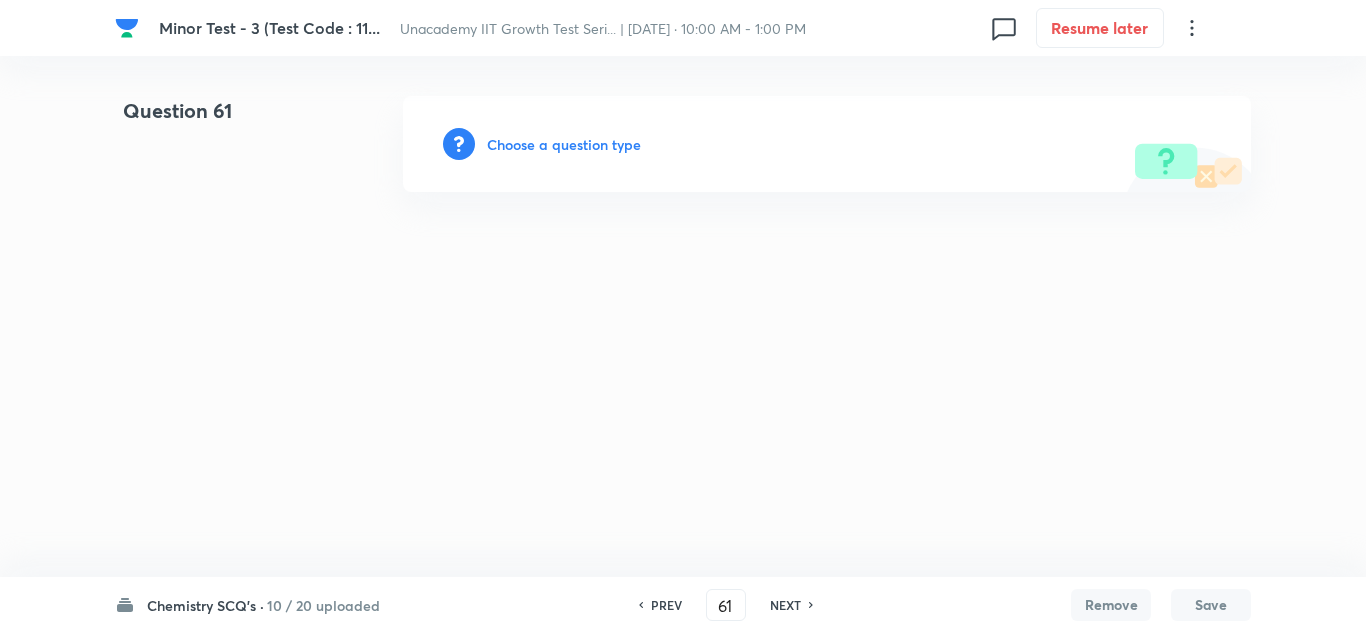 click on "Choose a question type" at bounding box center (564, 144) 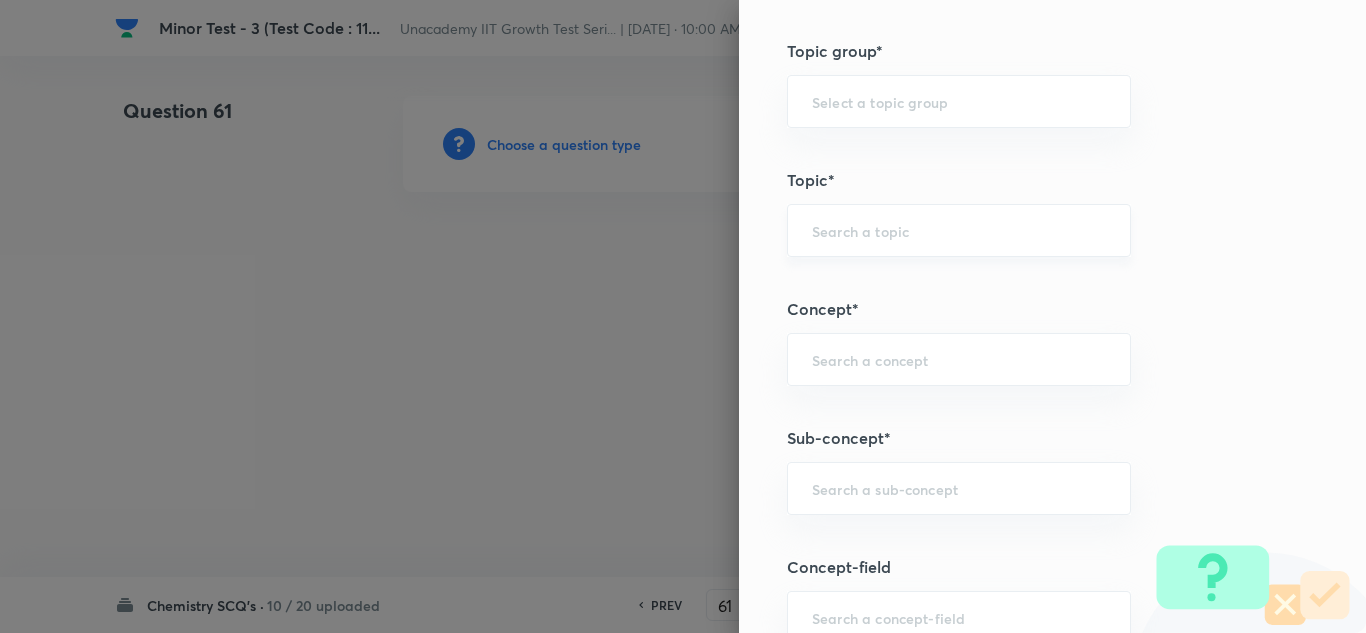 scroll, scrollTop: 1000, scrollLeft: 0, axis: vertical 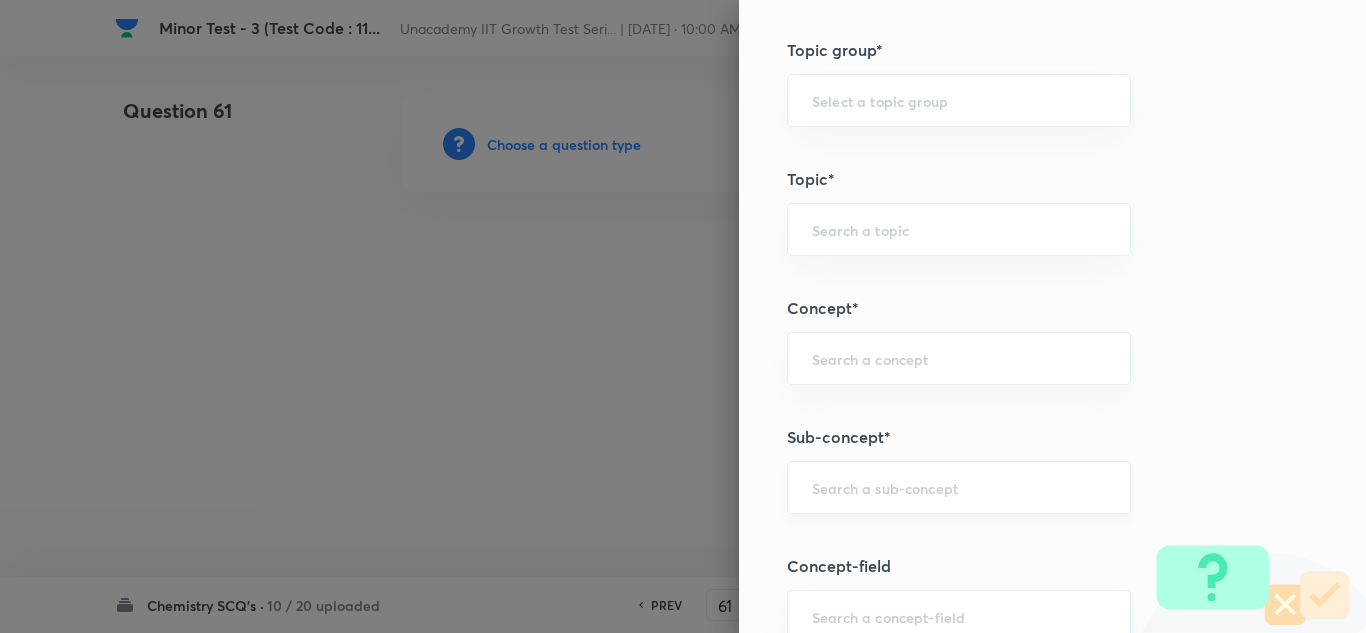click at bounding box center [959, 487] 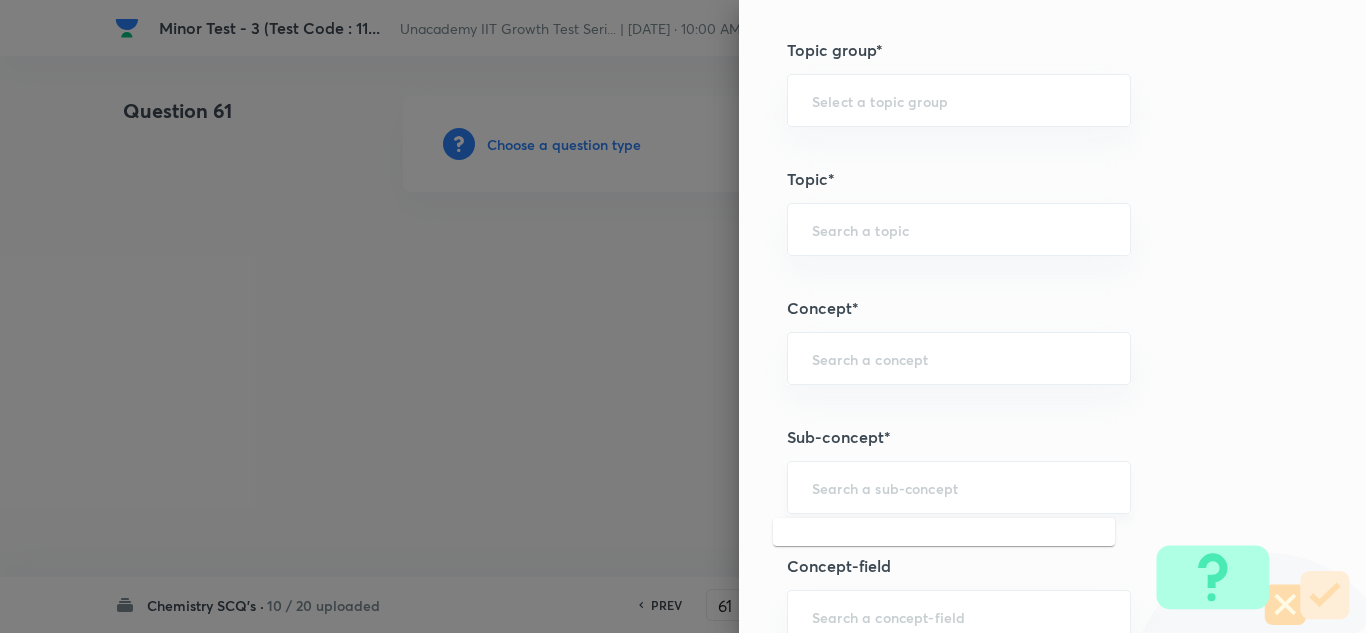 paste on "The Dual nature of matter (The wave nature of electron)" 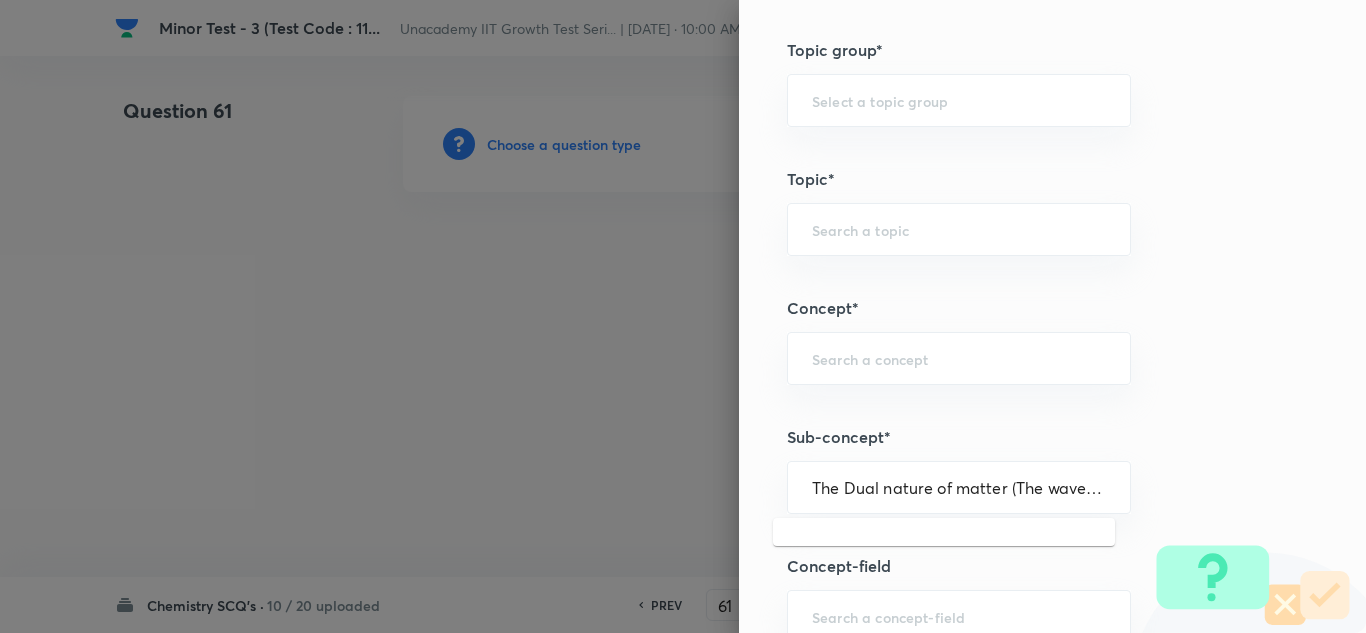 scroll, scrollTop: 0, scrollLeft: 158, axis: horizontal 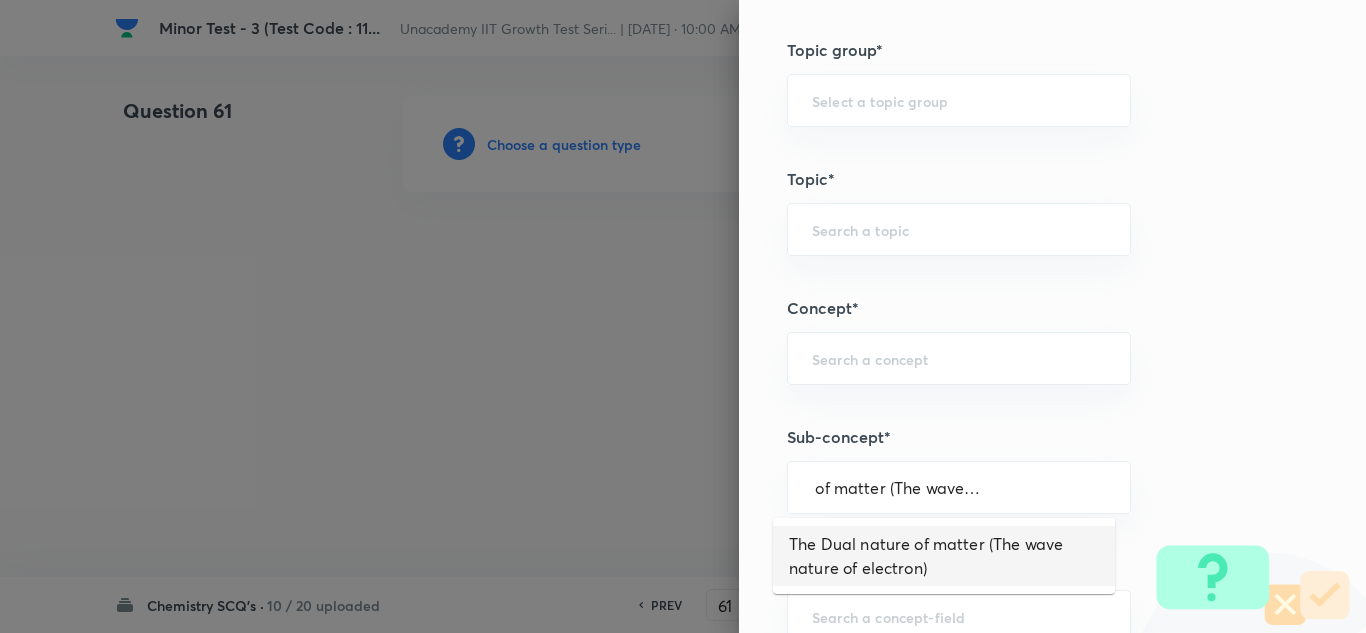 click on "The Dual nature of matter (The wave nature of electron)" at bounding box center [944, 556] 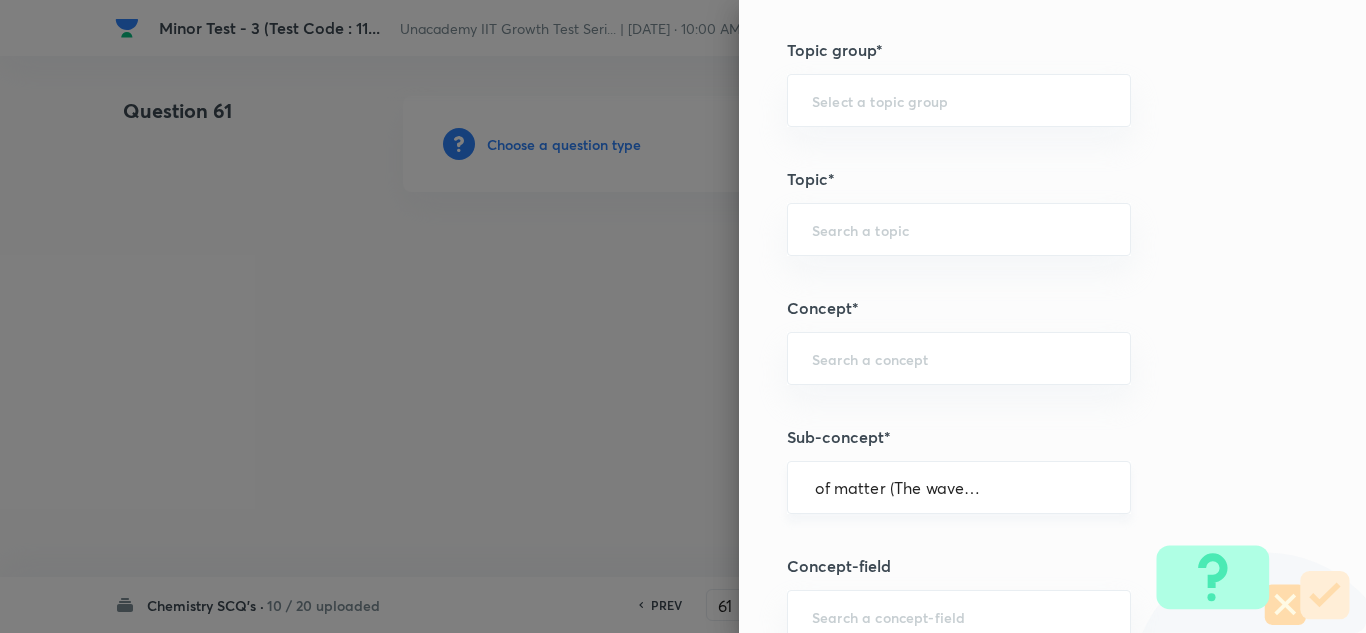 scroll, scrollTop: 0, scrollLeft: 0, axis: both 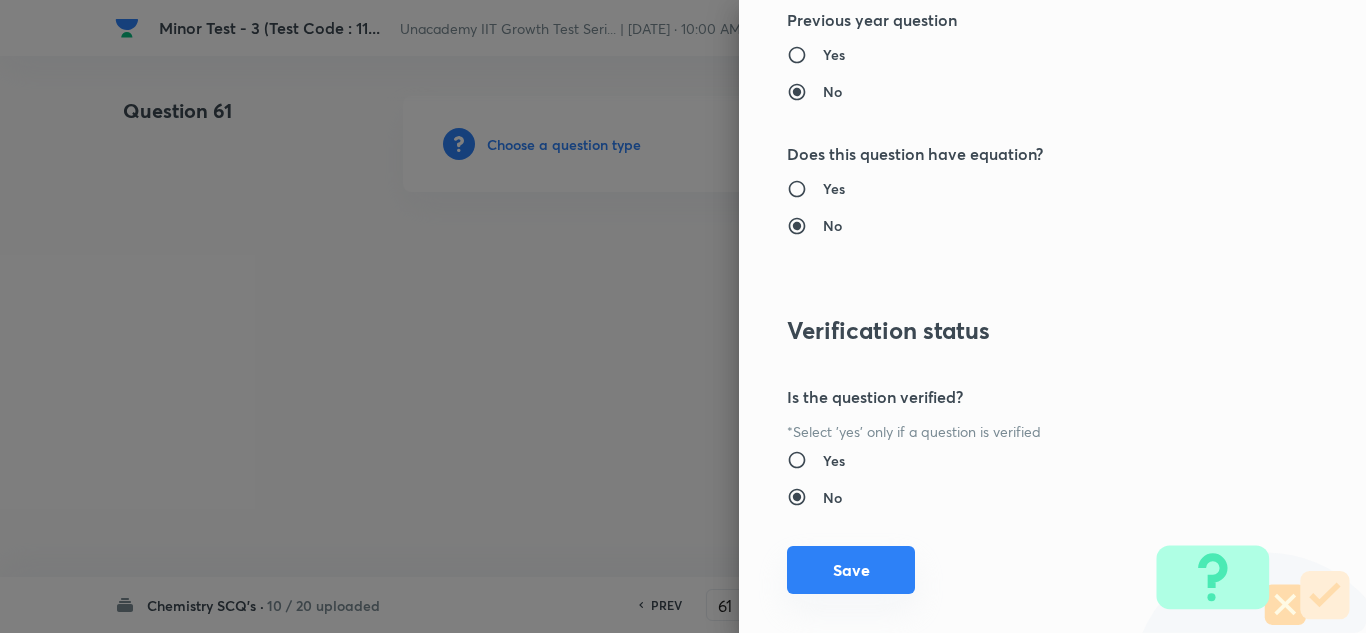 click on "Save" at bounding box center [851, 570] 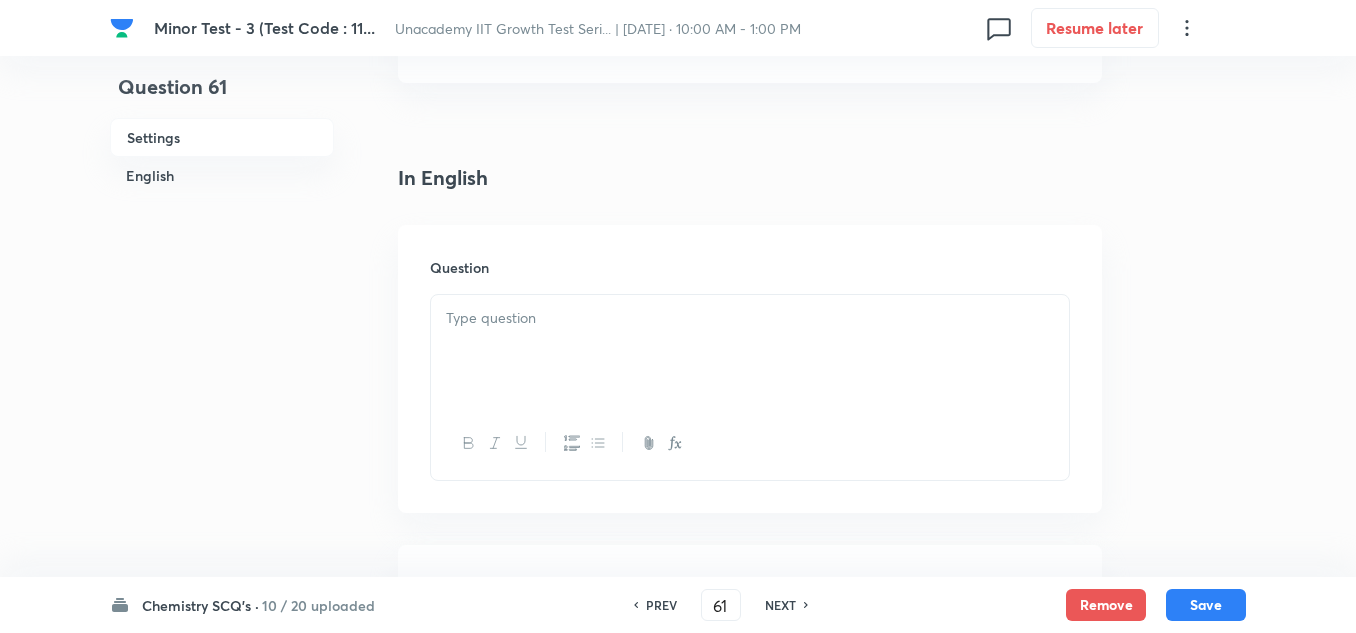 scroll, scrollTop: 500, scrollLeft: 0, axis: vertical 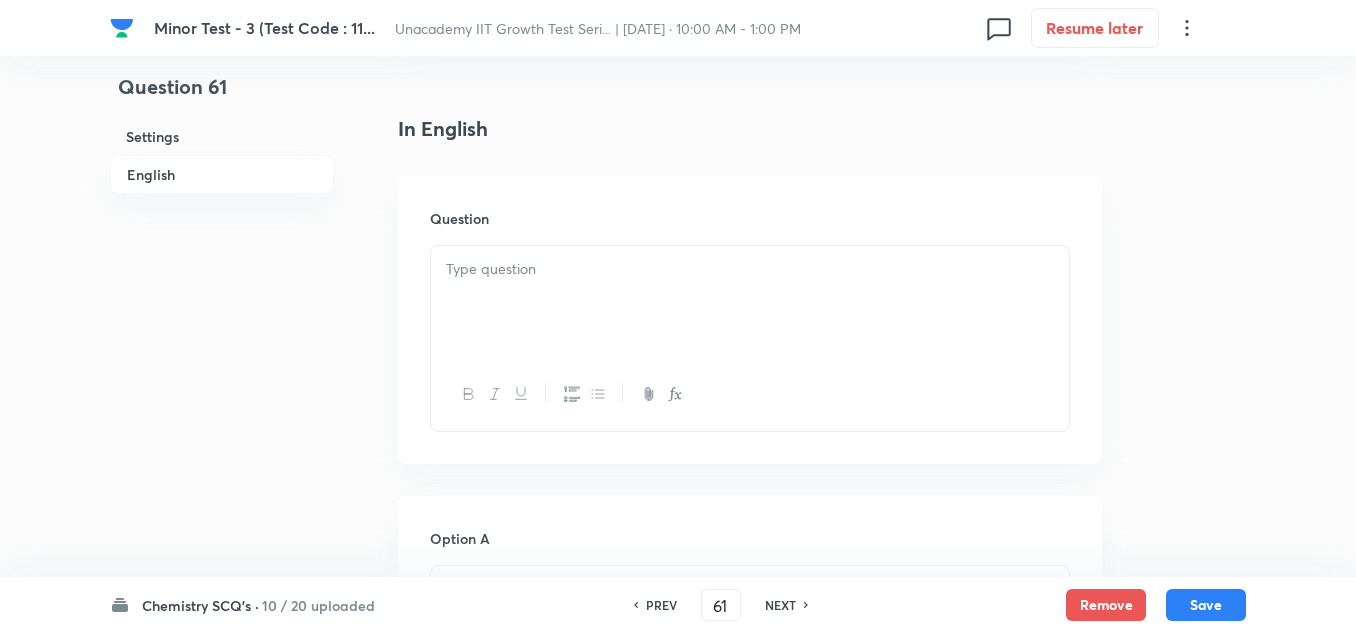 drag, startPoint x: 528, startPoint y: 323, endPoint x: 541, endPoint y: 324, distance: 13.038404 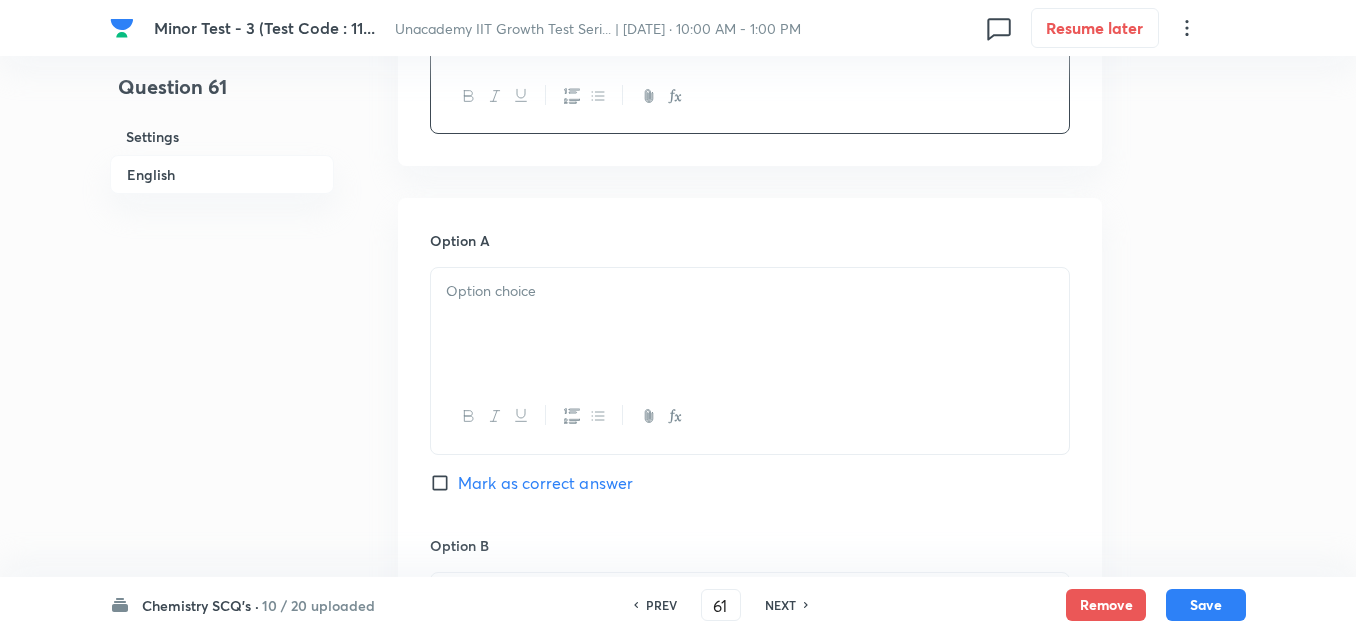 scroll, scrollTop: 800, scrollLeft: 0, axis: vertical 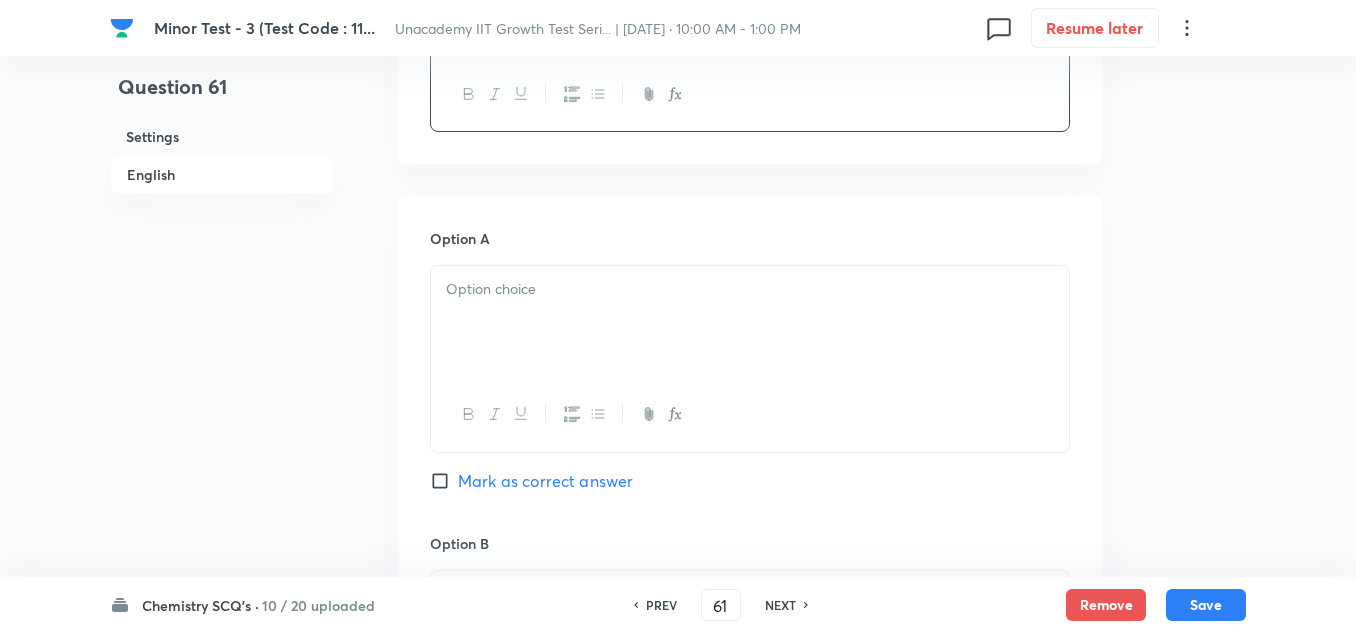 click at bounding box center (750, 322) 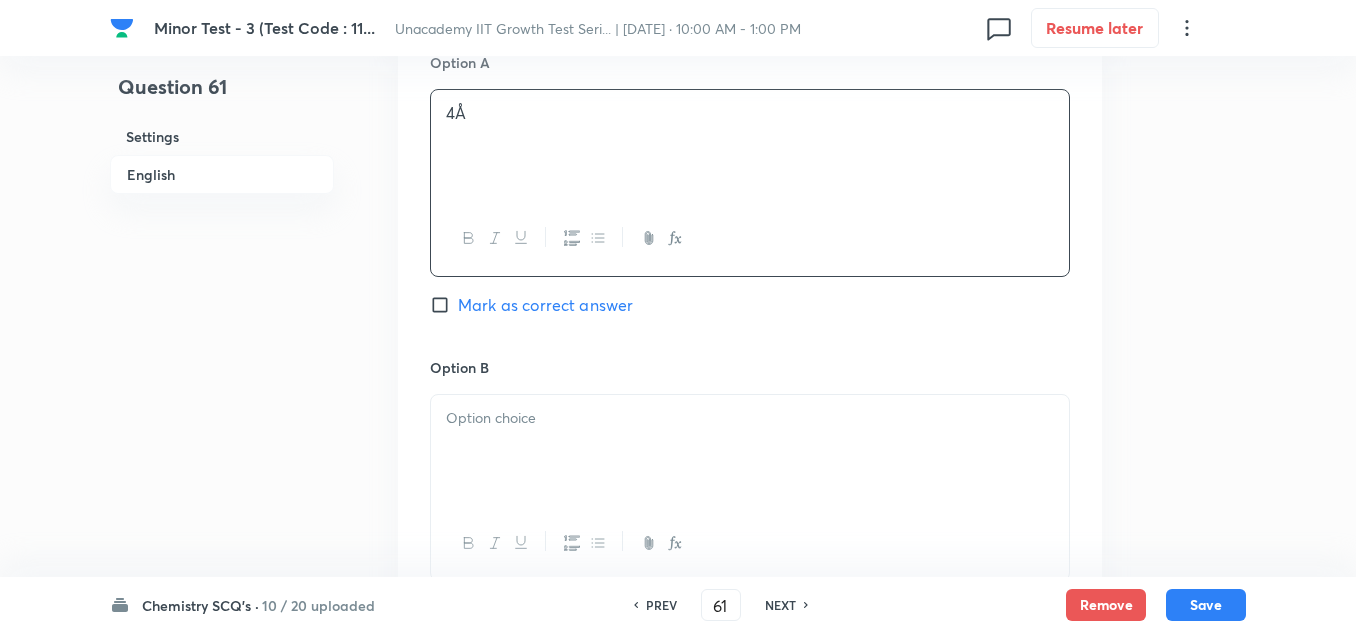 scroll, scrollTop: 1000, scrollLeft: 0, axis: vertical 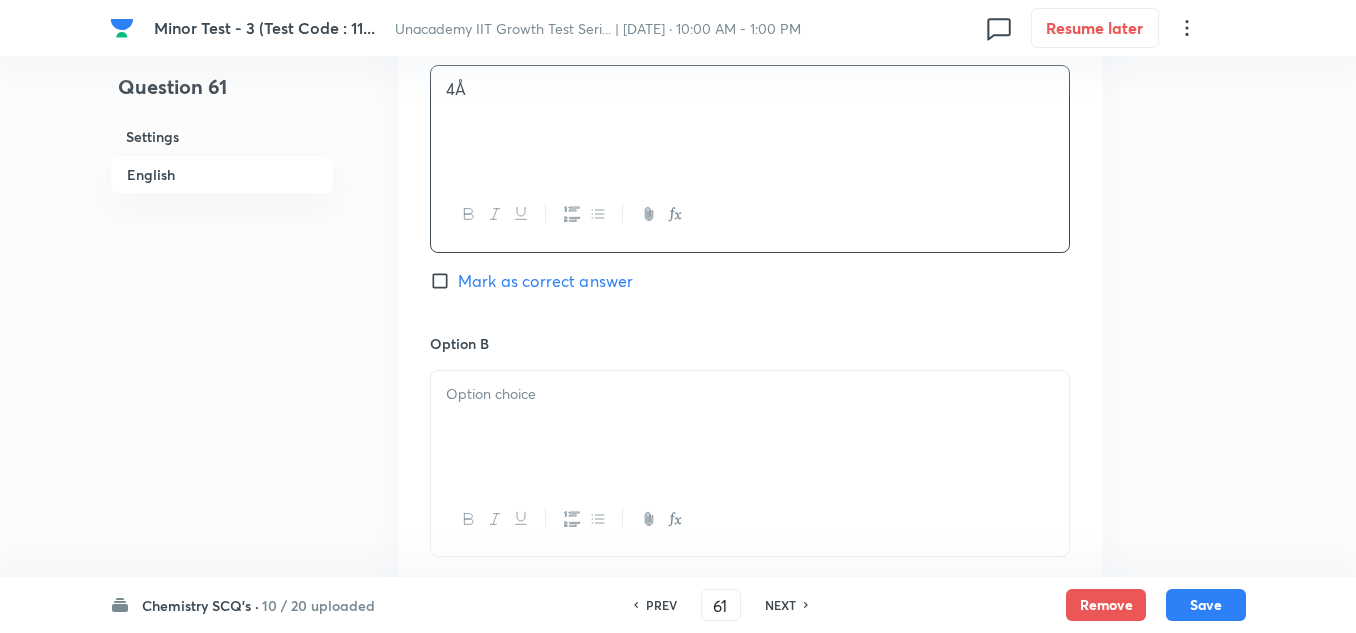 click at bounding box center (750, 427) 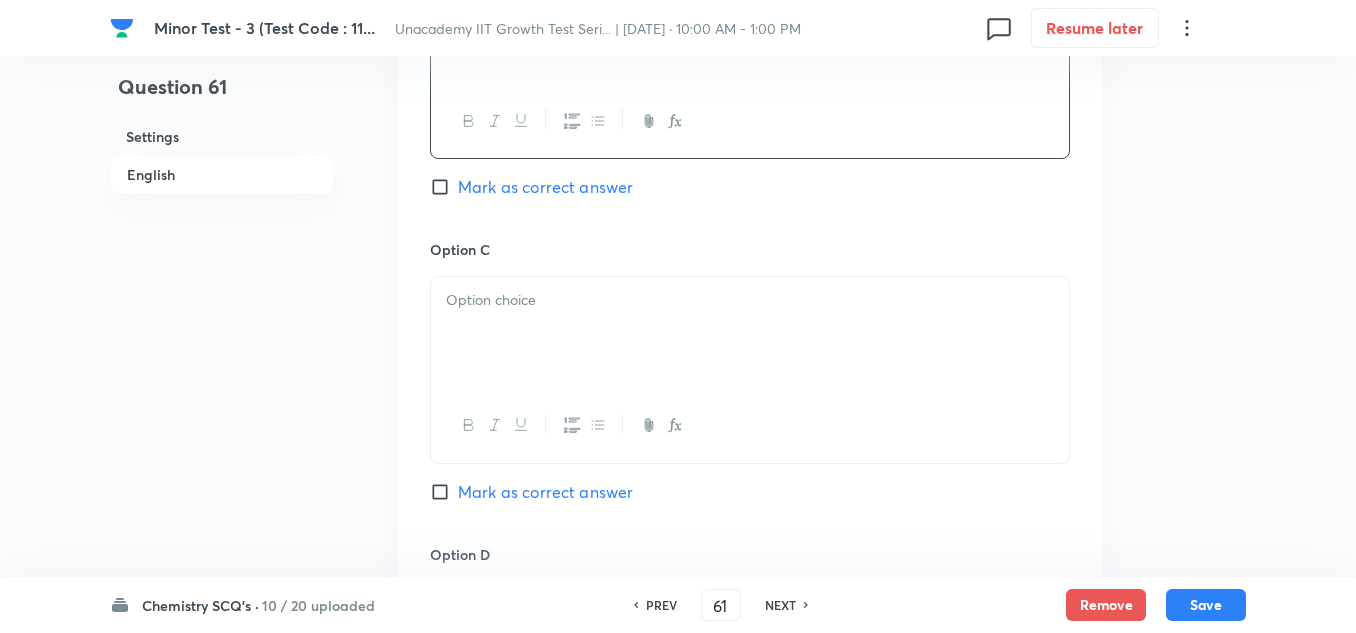 scroll, scrollTop: 1400, scrollLeft: 0, axis: vertical 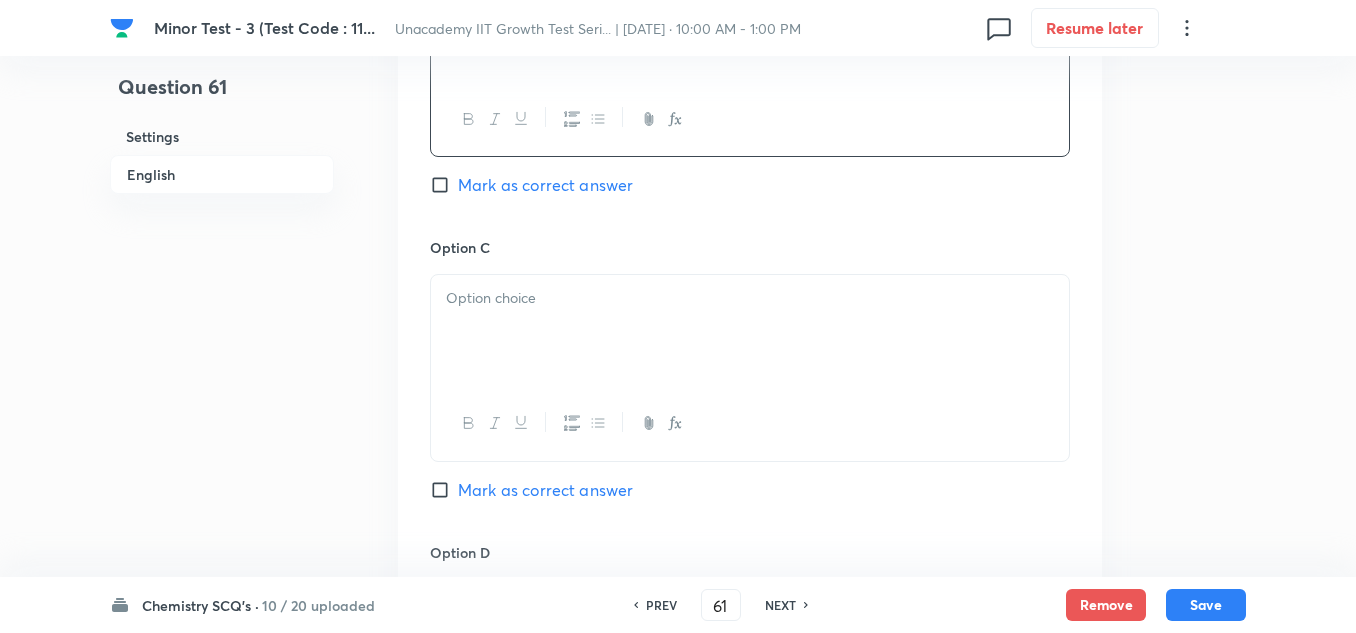 click at bounding box center [750, 331] 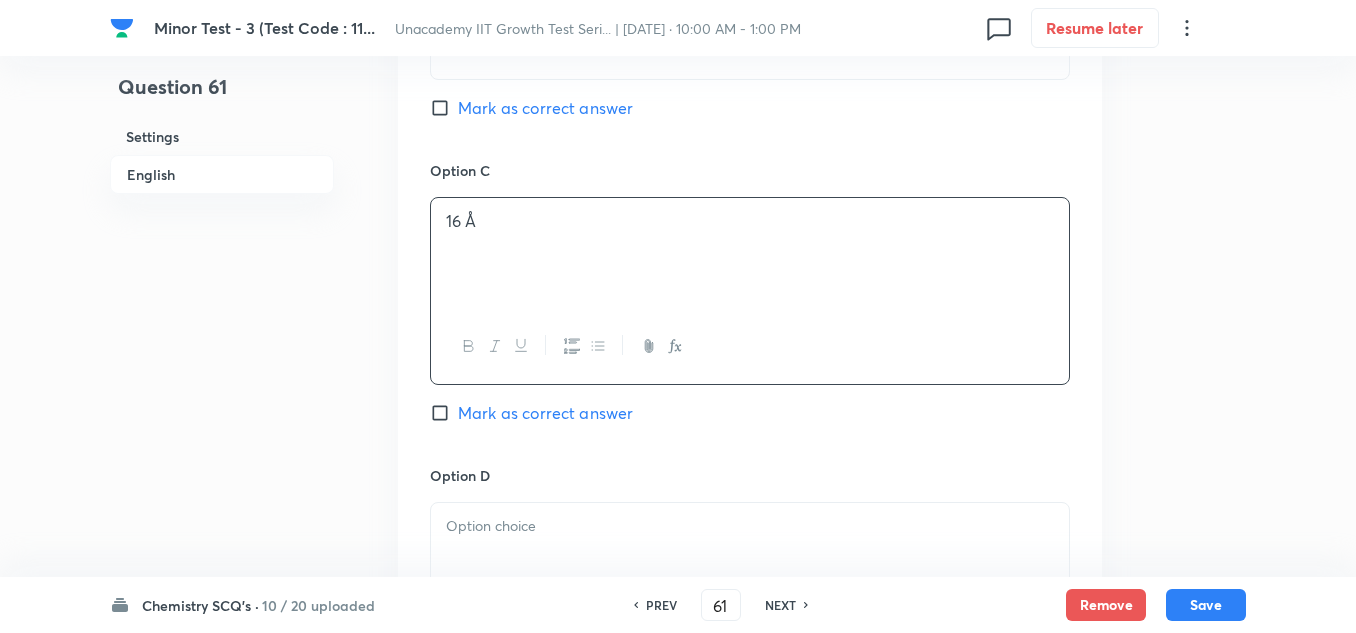 scroll, scrollTop: 1600, scrollLeft: 0, axis: vertical 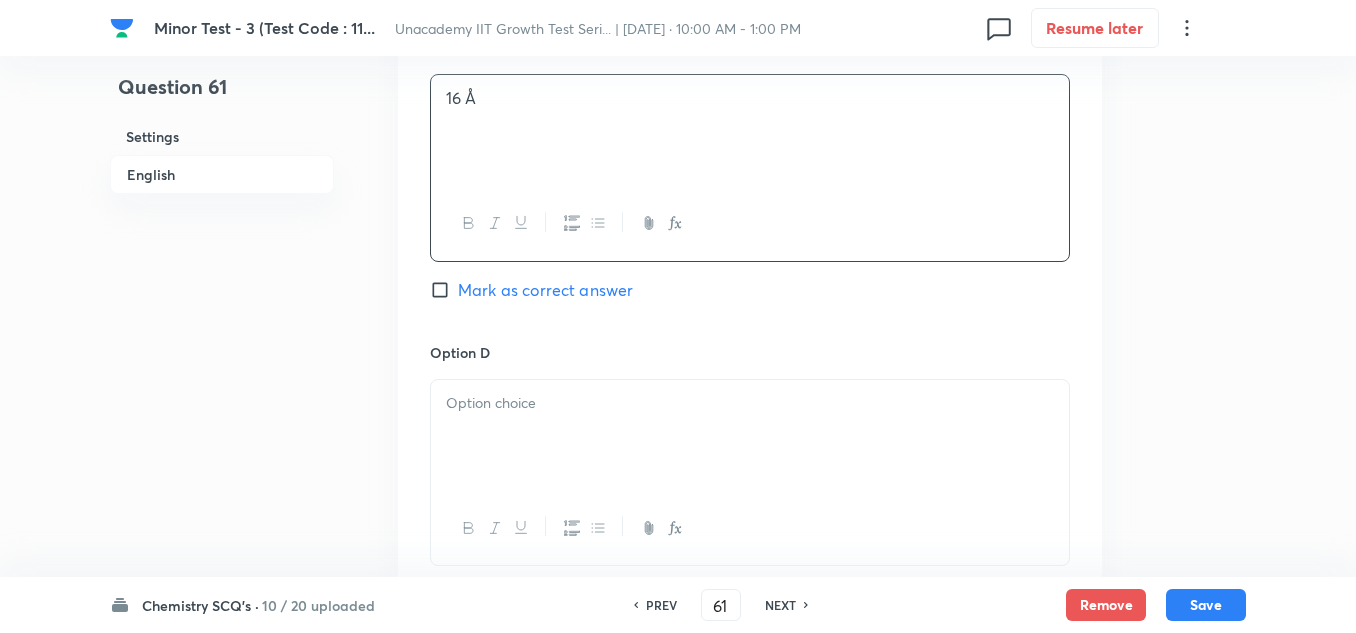 click at bounding box center (750, 436) 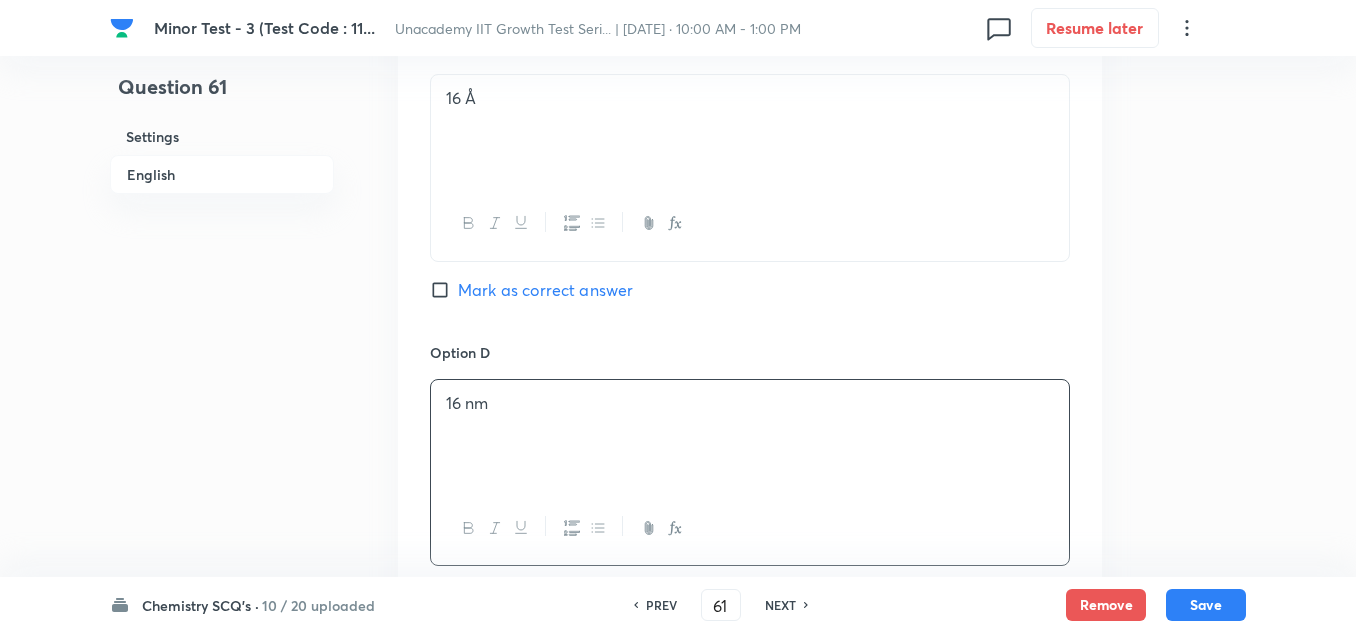 click on "Mark as correct answer" at bounding box center [545, 290] 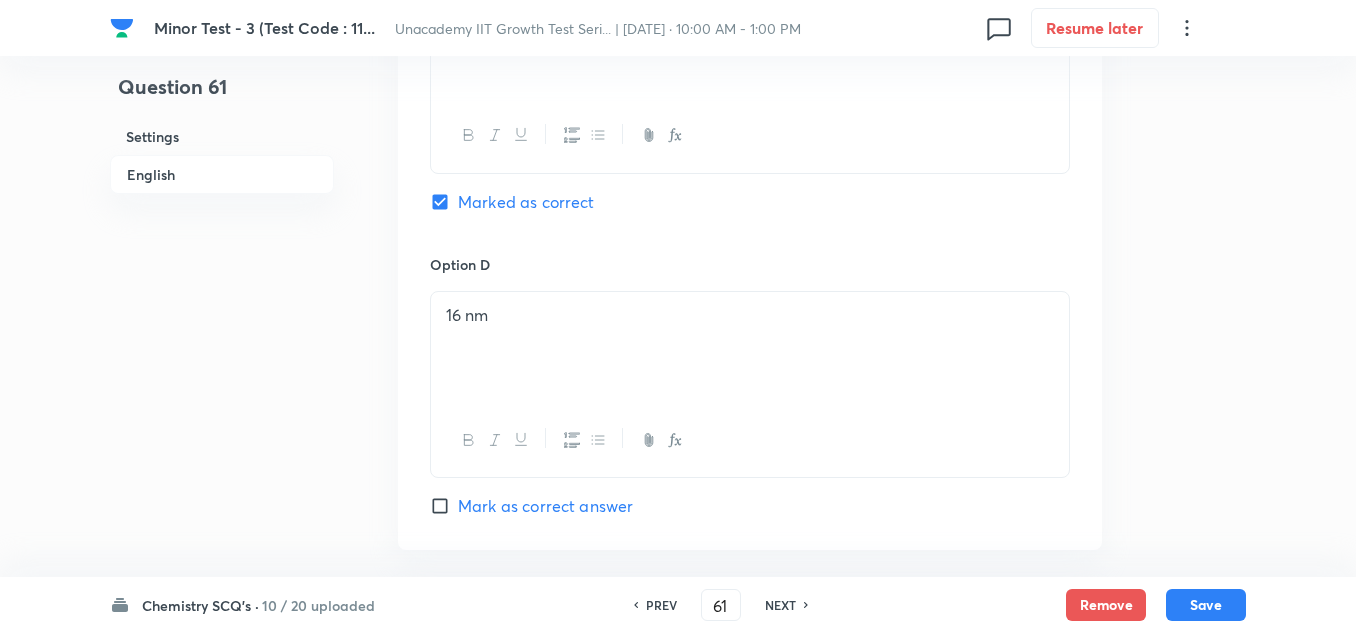 scroll, scrollTop: 1900, scrollLeft: 0, axis: vertical 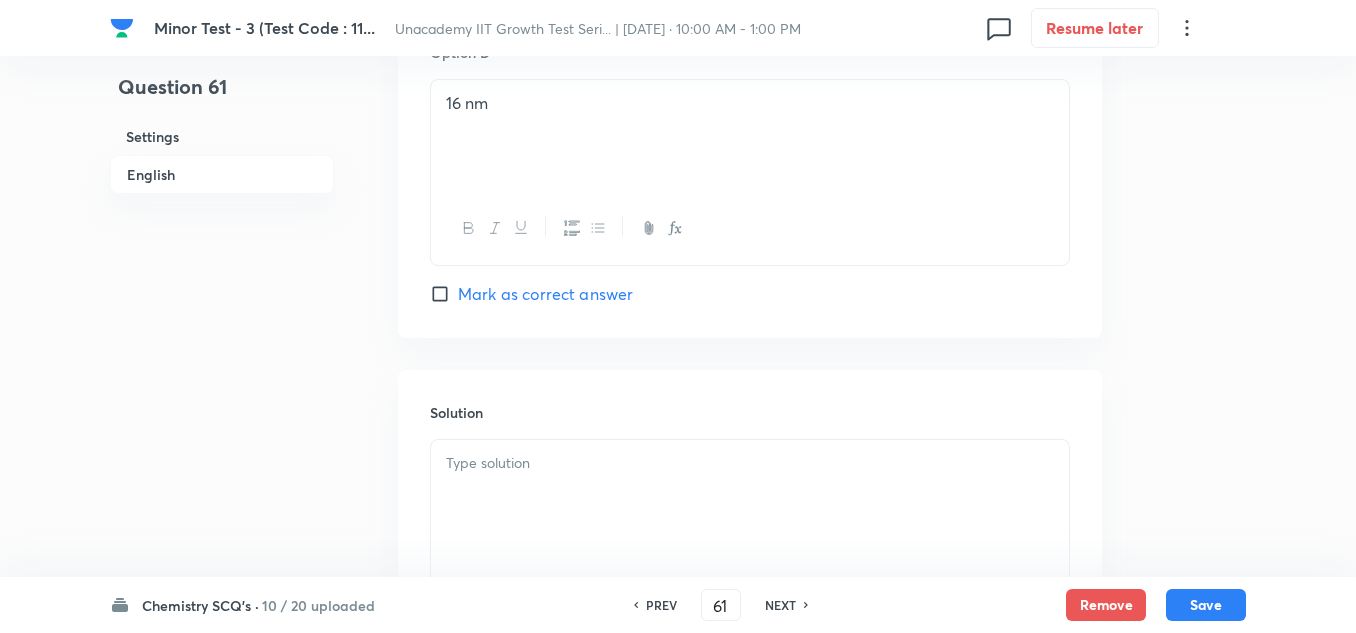 click on "Solution" at bounding box center [750, 514] 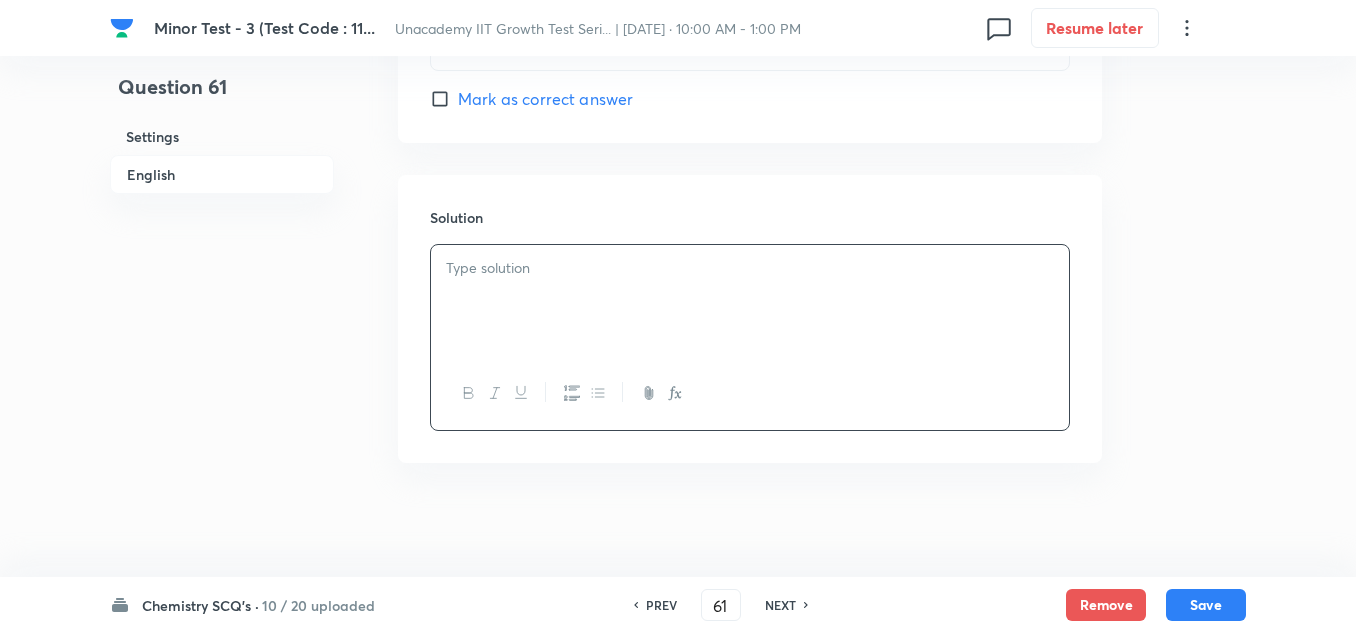 scroll, scrollTop: 2100, scrollLeft: 0, axis: vertical 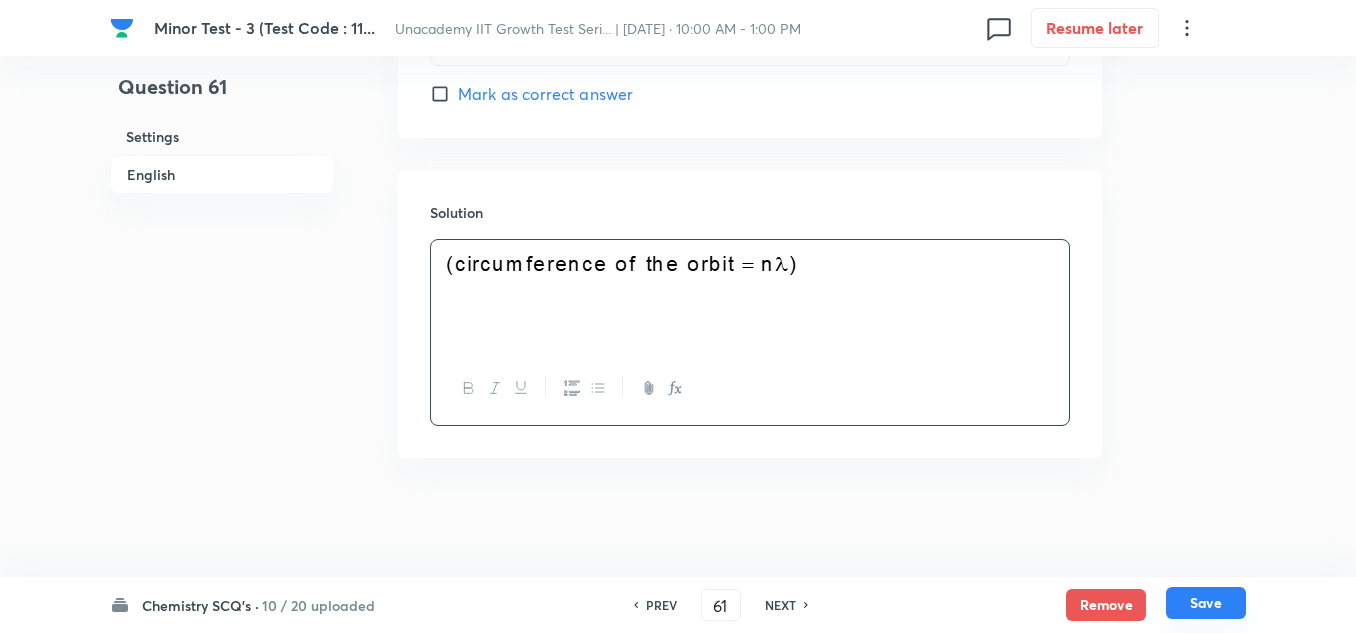 click on "Save" at bounding box center [1206, 603] 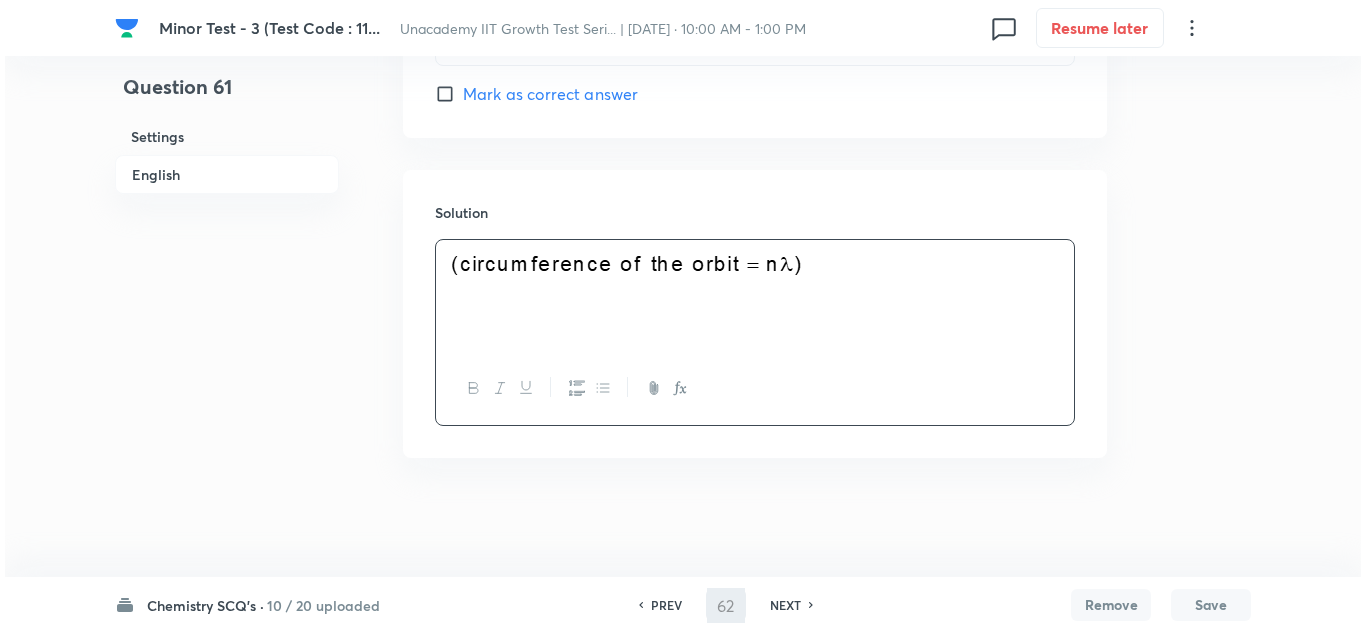 scroll, scrollTop: 0, scrollLeft: 0, axis: both 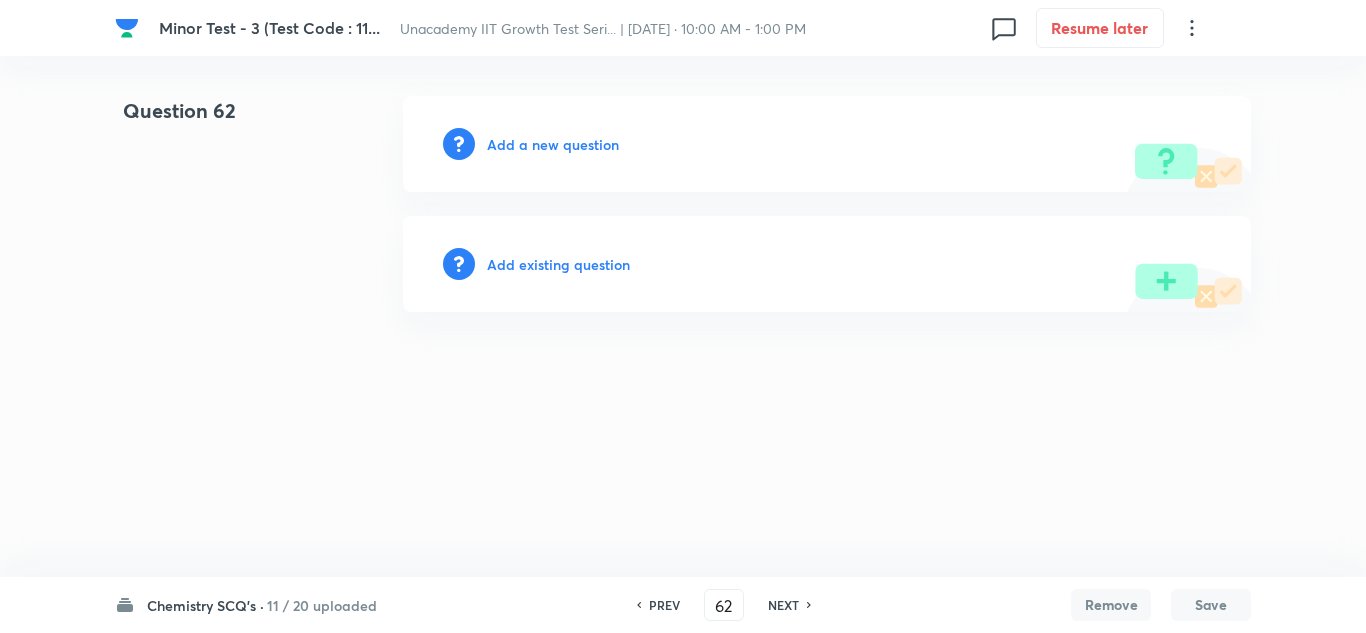 click on "Add a new question" at bounding box center (553, 144) 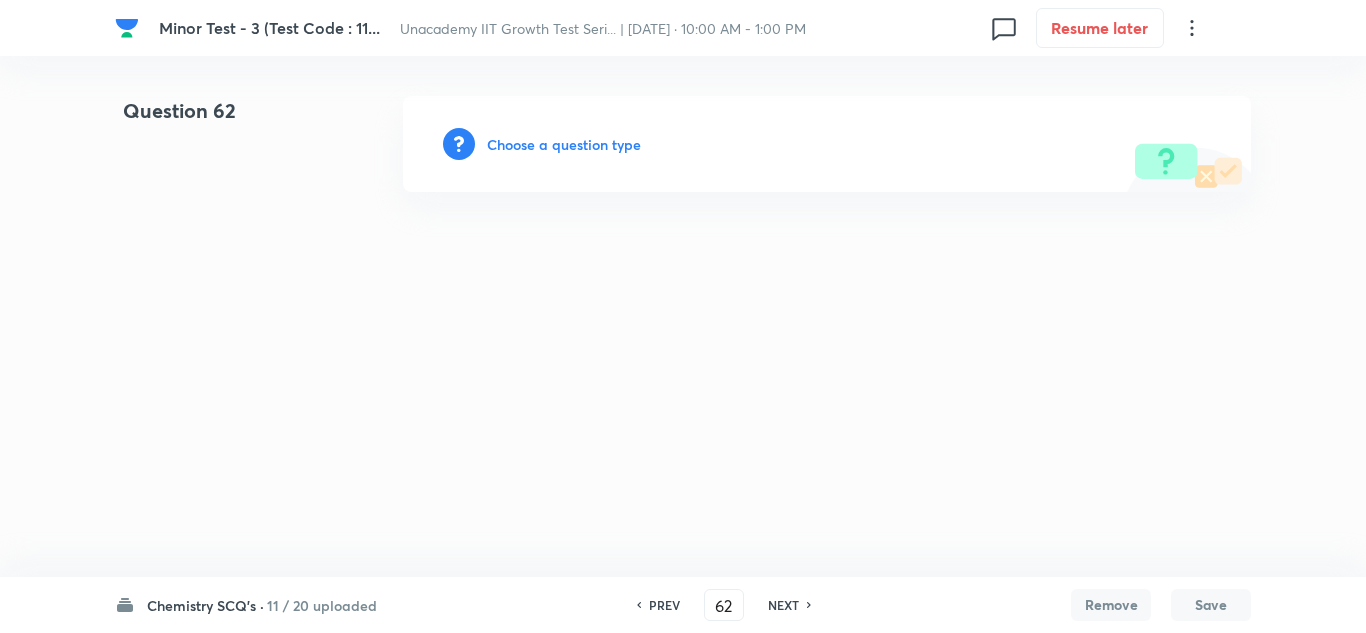 click on "Choose a question type" at bounding box center (564, 144) 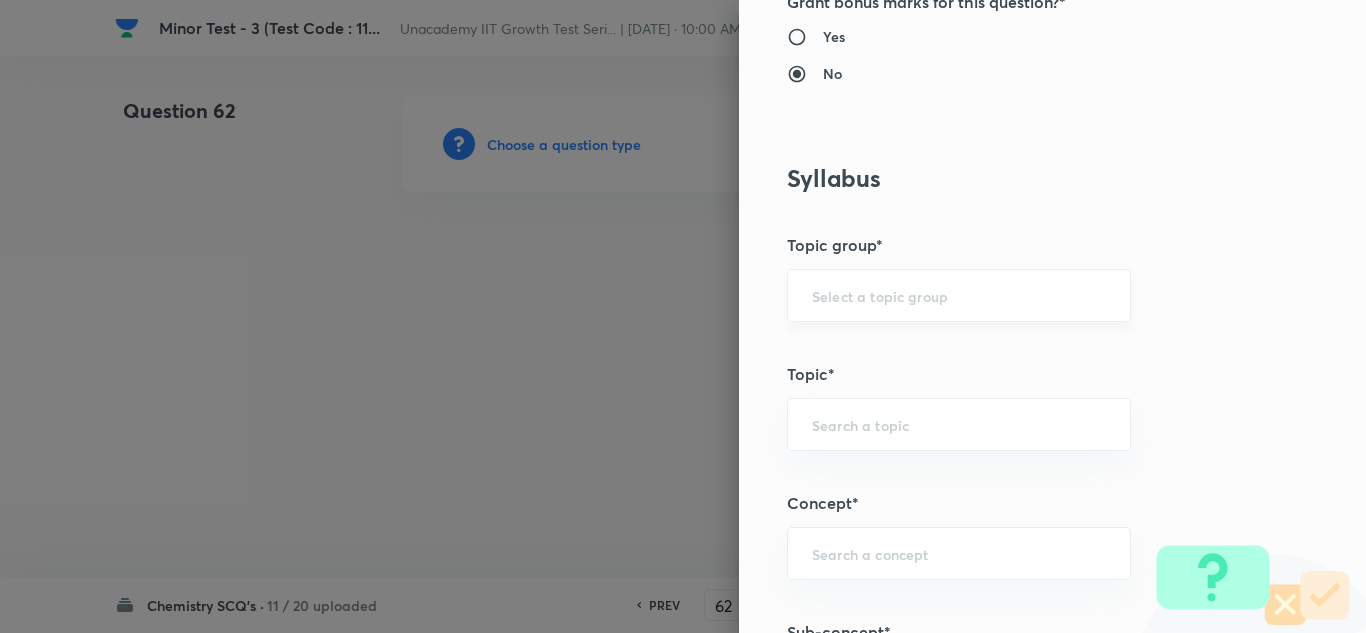 scroll, scrollTop: 1000, scrollLeft: 0, axis: vertical 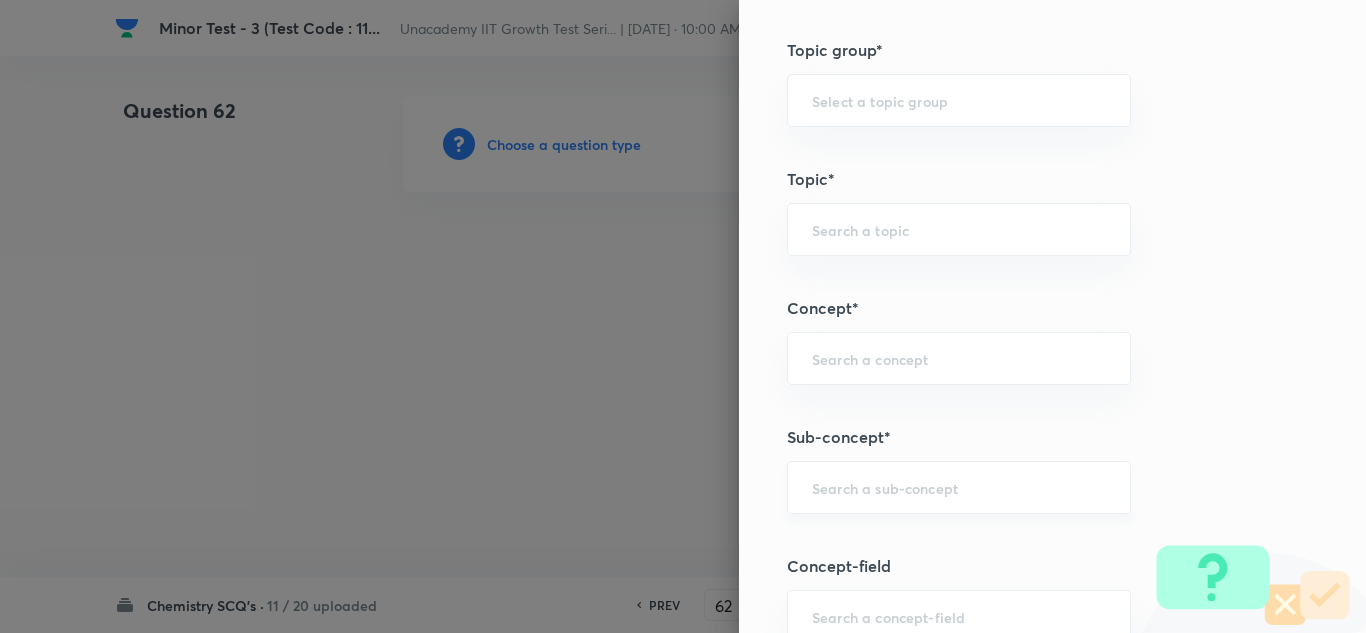 click on "​" at bounding box center (959, 487) 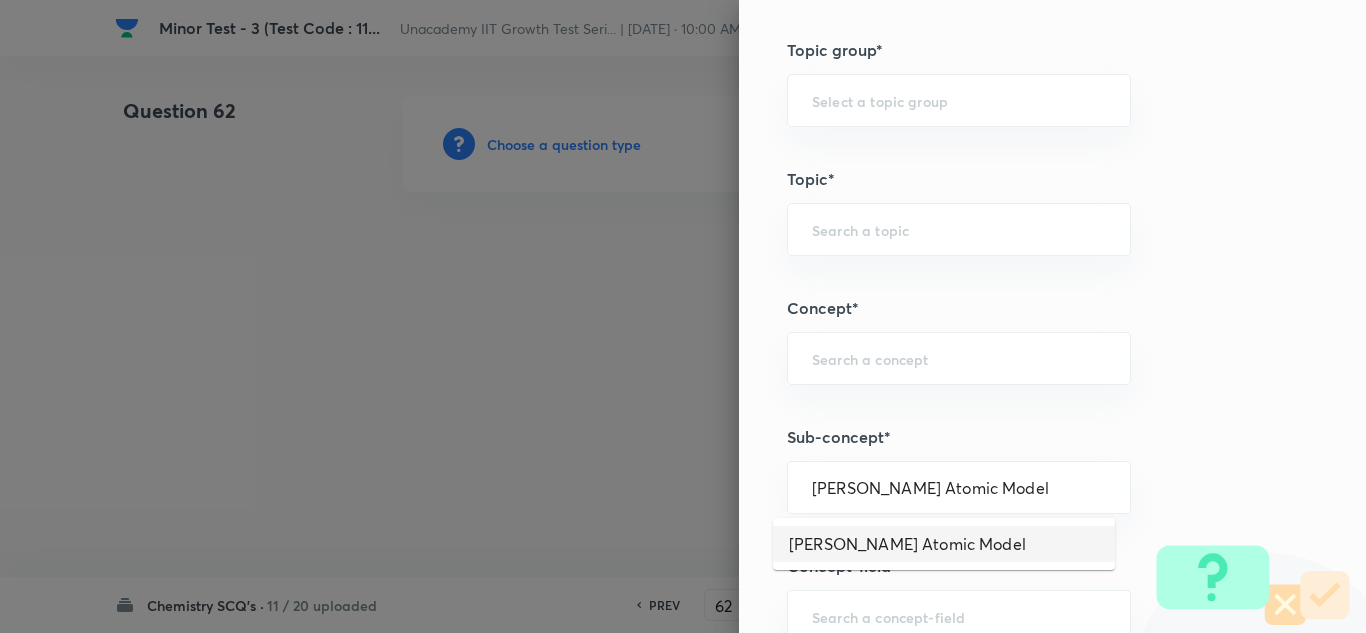 click on "[PERSON_NAME] Atomic Model" at bounding box center (944, 544) 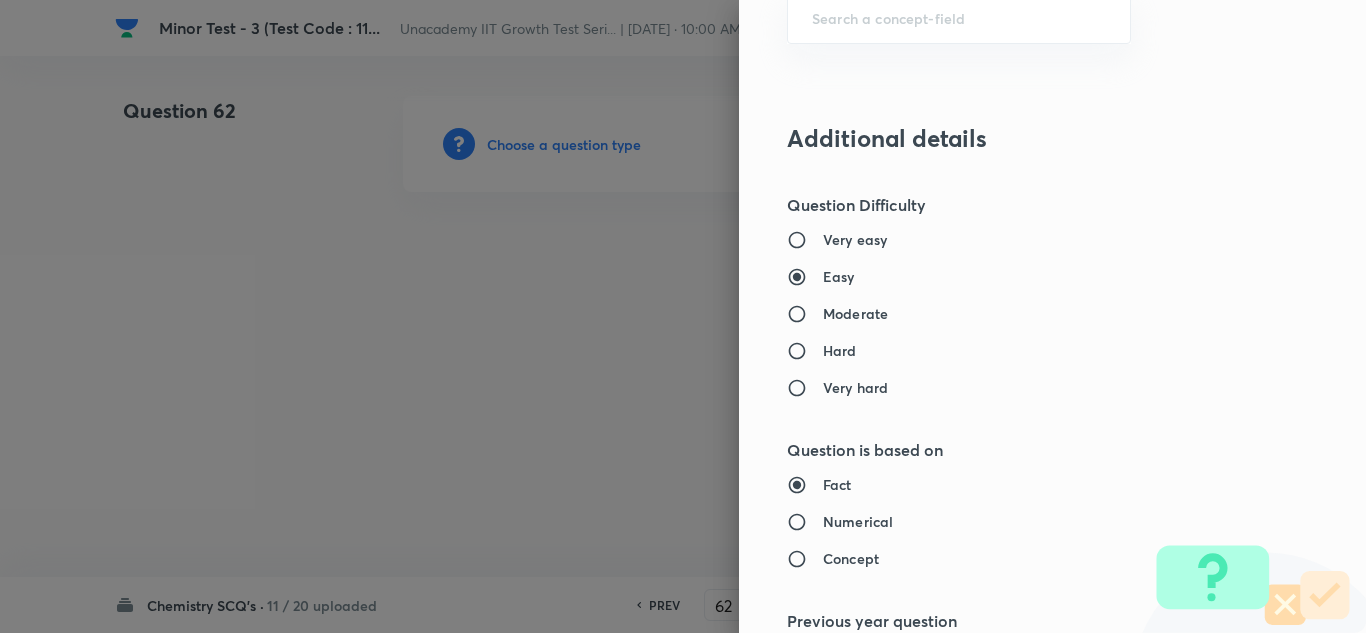 scroll, scrollTop: 1600, scrollLeft: 0, axis: vertical 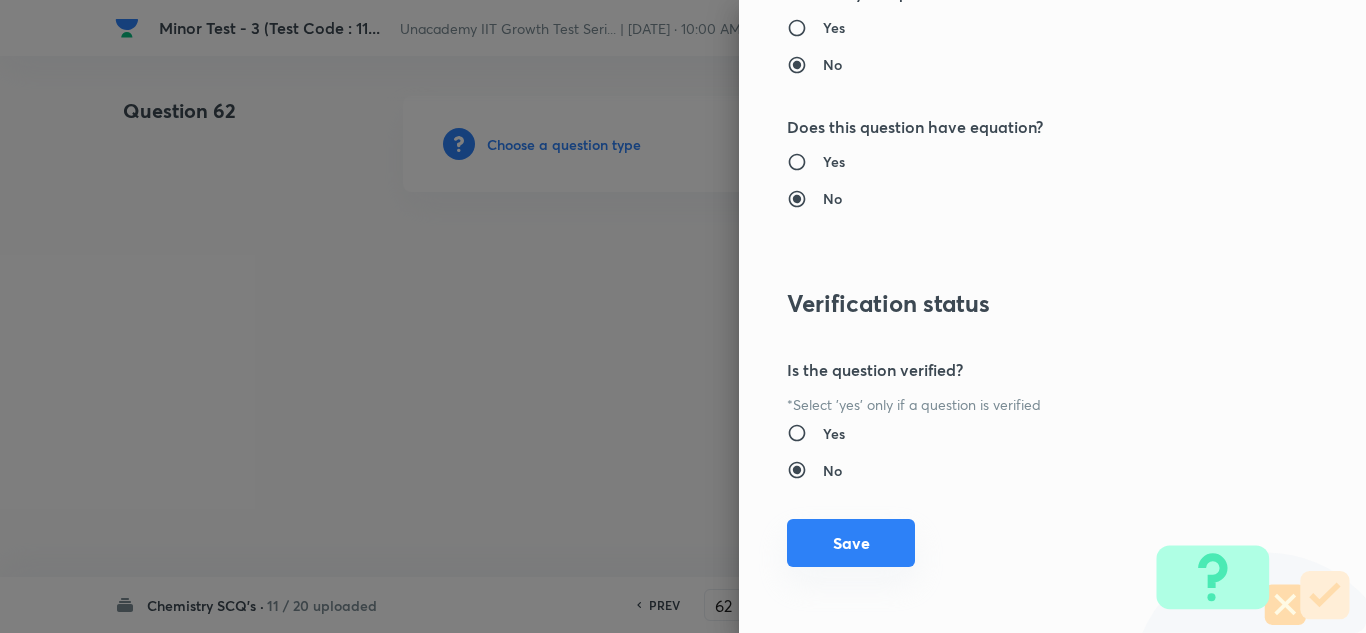 click on "Save" at bounding box center [851, 543] 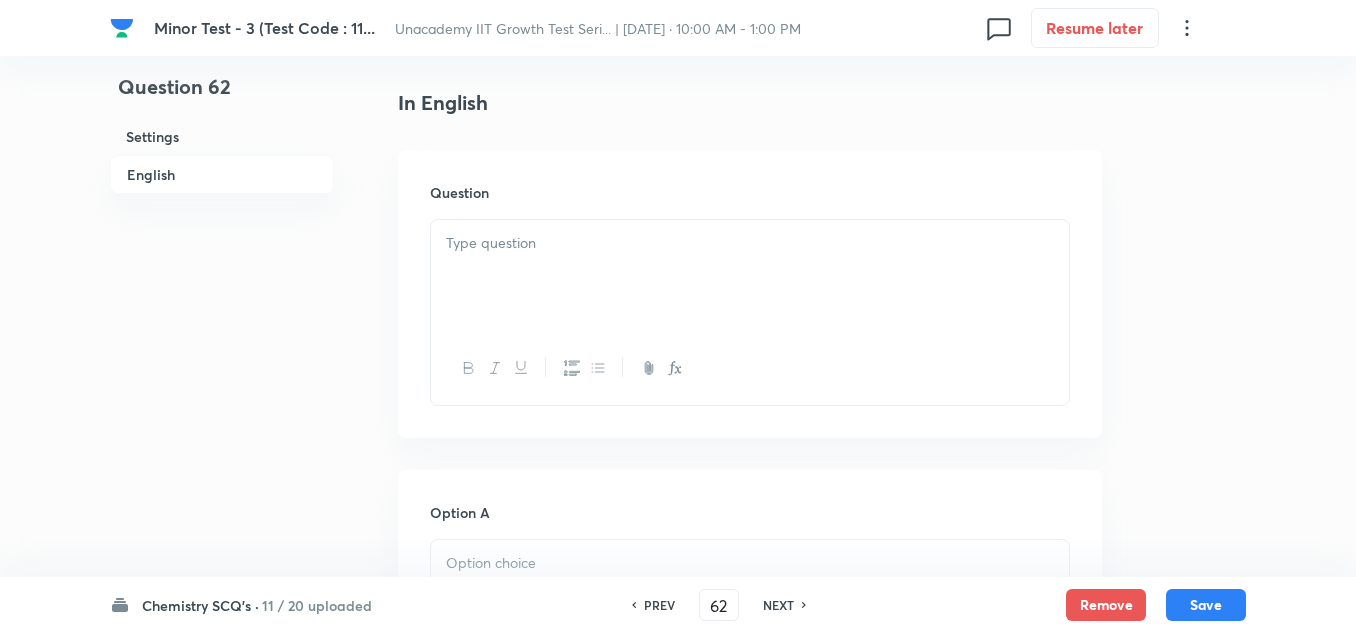 scroll, scrollTop: 600, scrollLeft: 0, axis: vertical 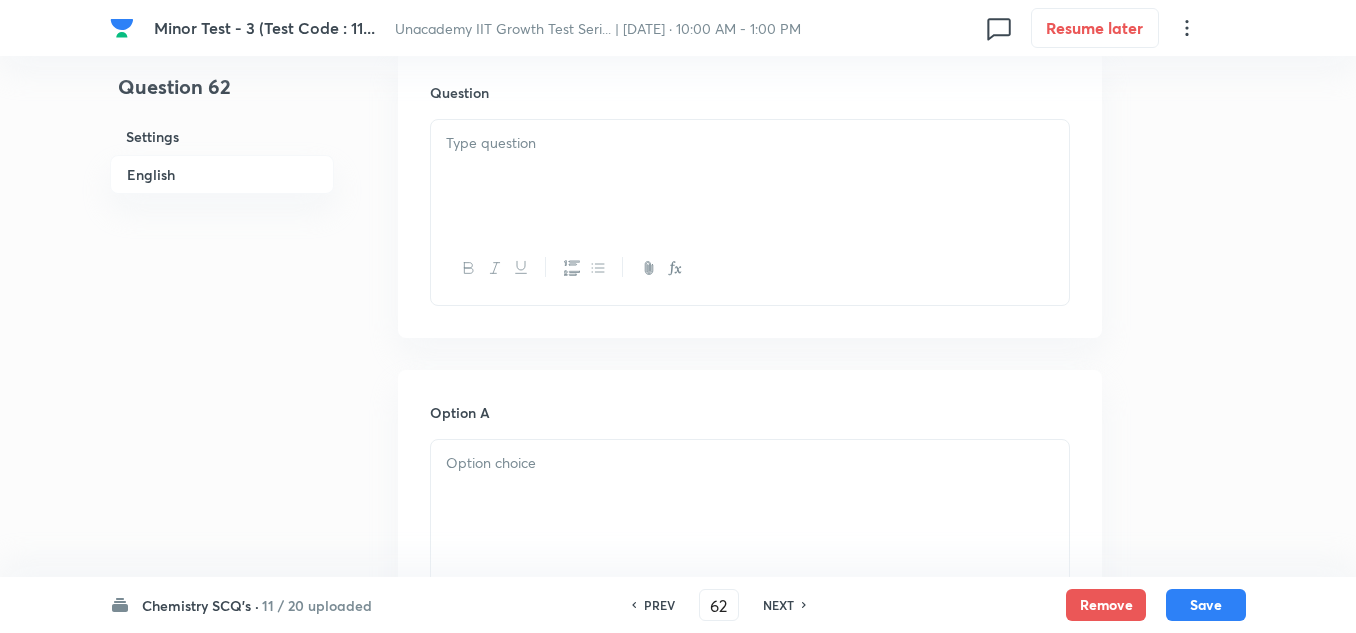 drag, startPoint x: 494, startPoint y: 179, endPoint x: 512, endPoint y: 178, distance: 18.027756 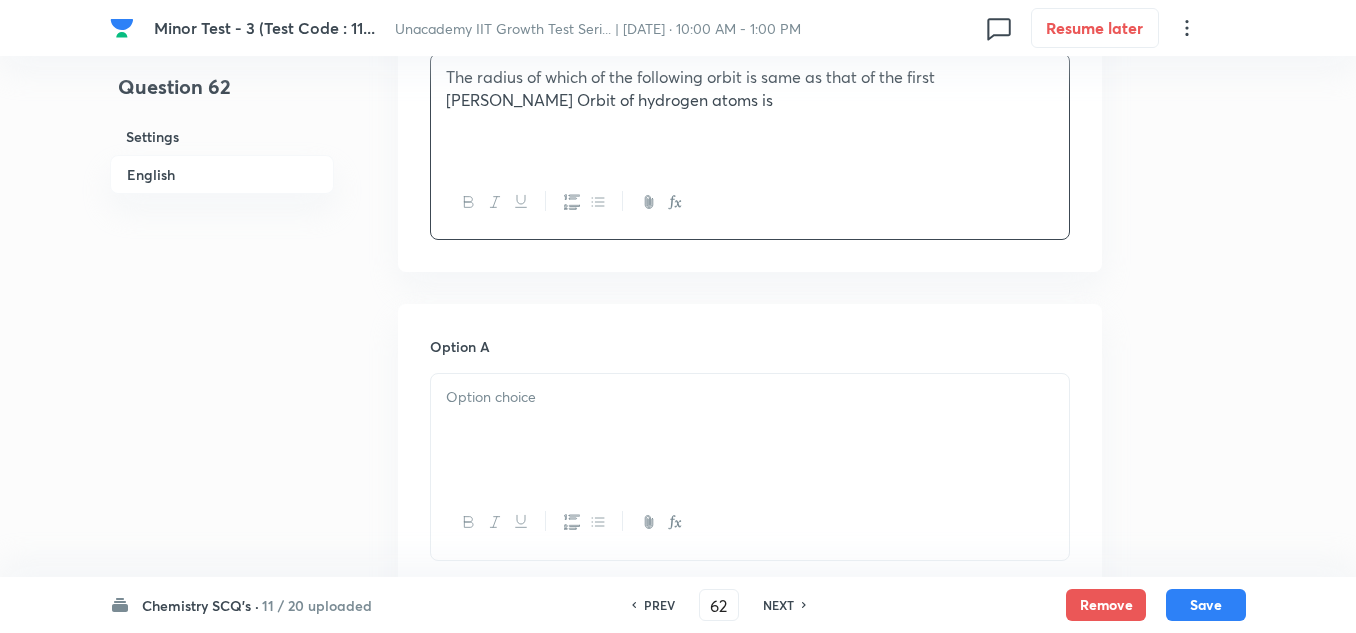 scroll, scrollTop: 800, scrollLeft: 0, axis: vertical 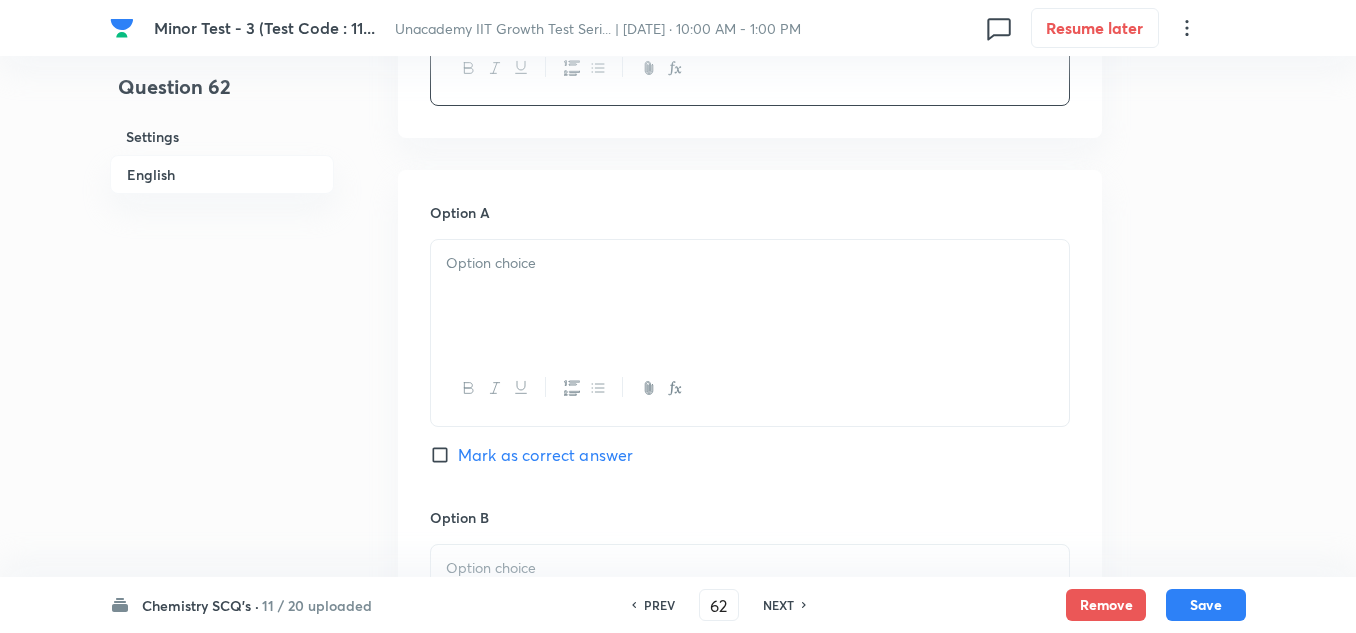 click at bounding box center [750, 296] 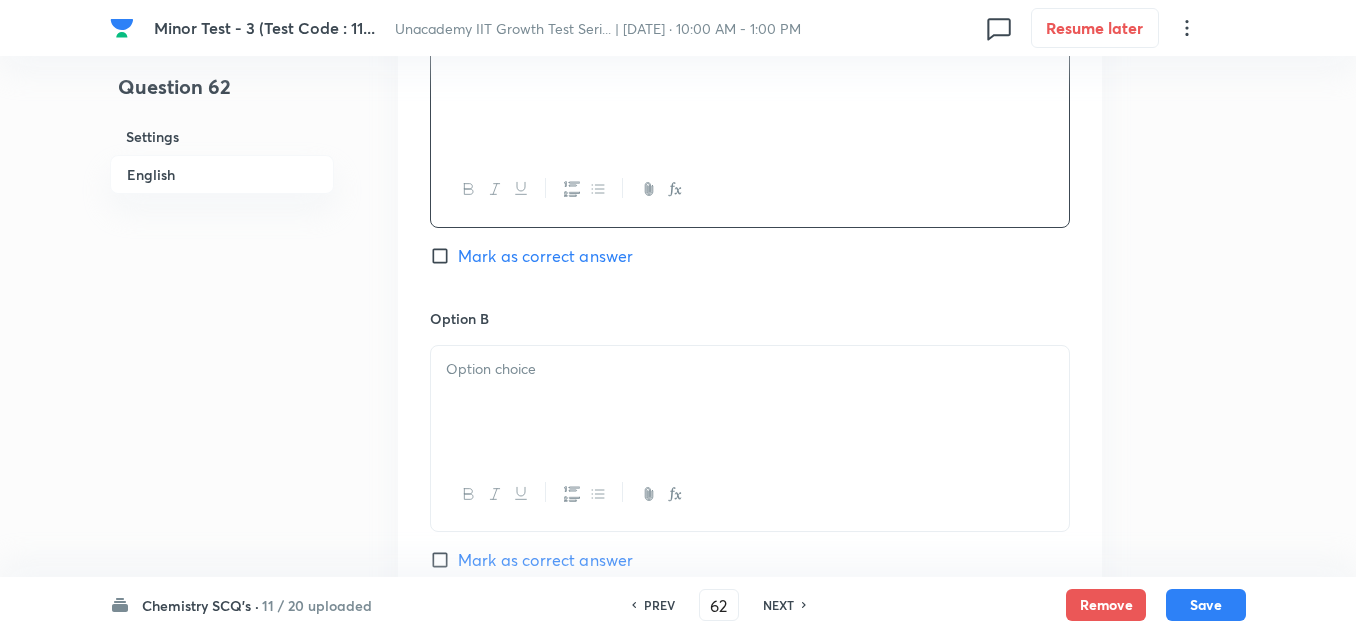 scroll, scrollTop: 1000, scrollLeft: 0, axis: vertical 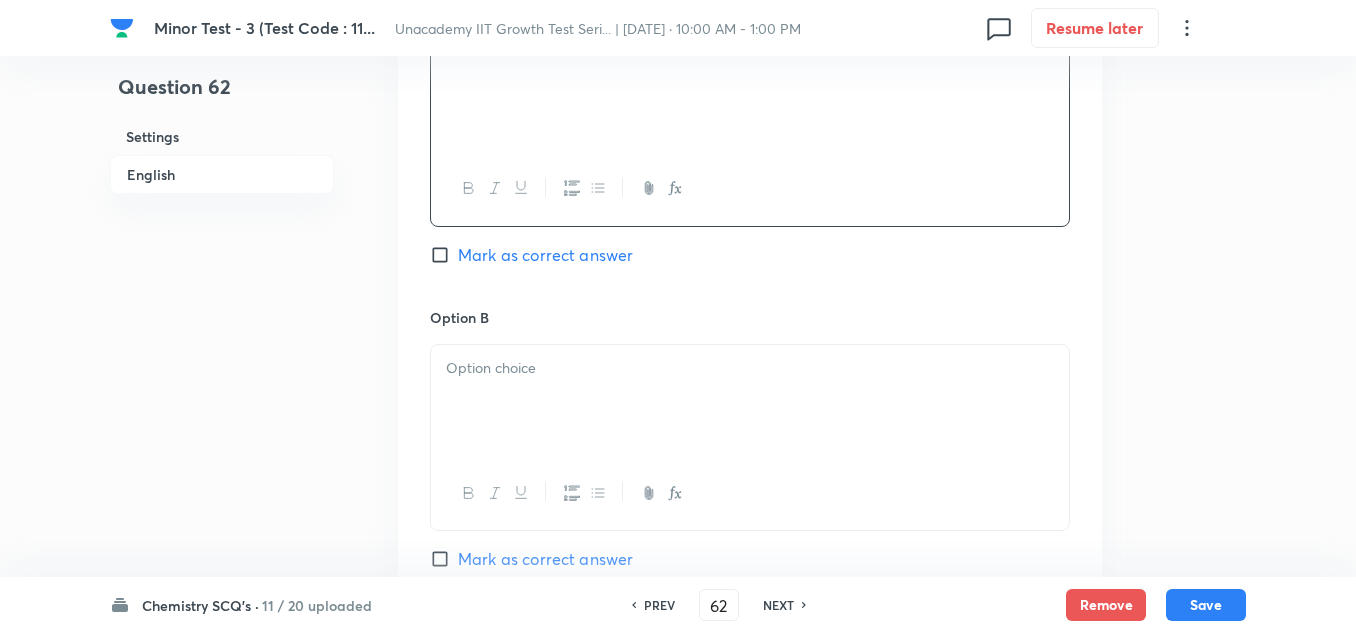 click at bounding box center [750, 368] 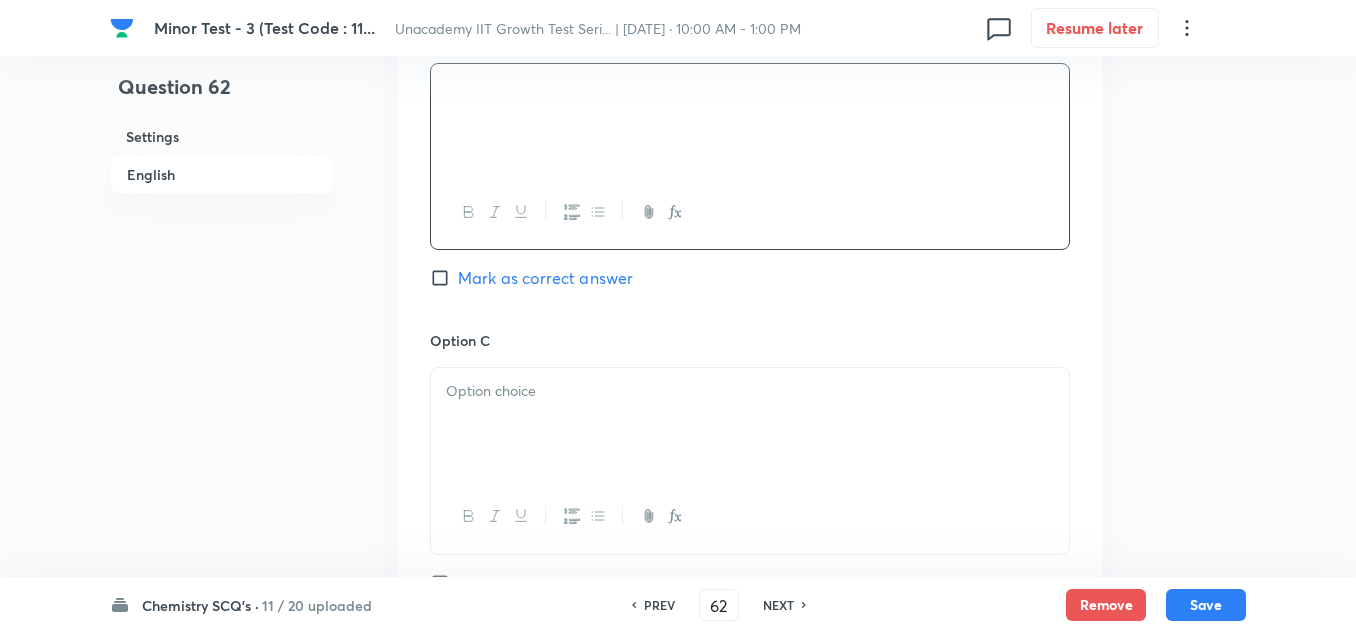 scroll, scrollTop: 1300, scrollLeft: 0, axis: vertical 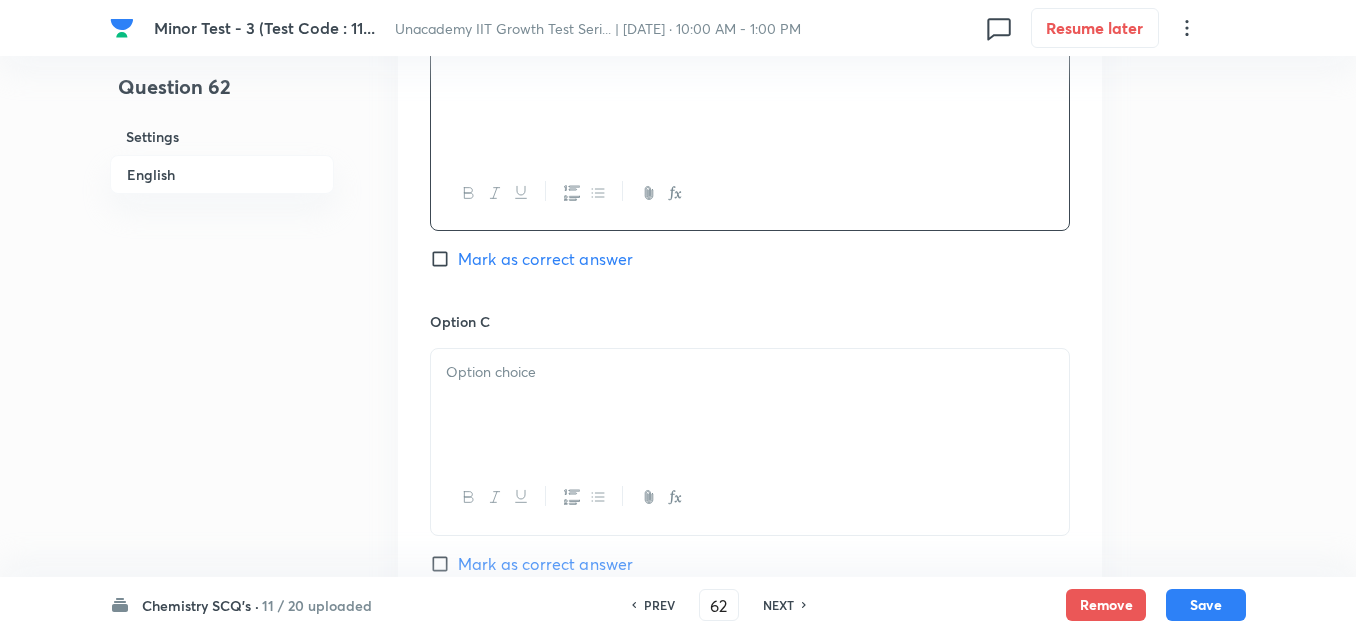 click at bounding box center [750, 372] 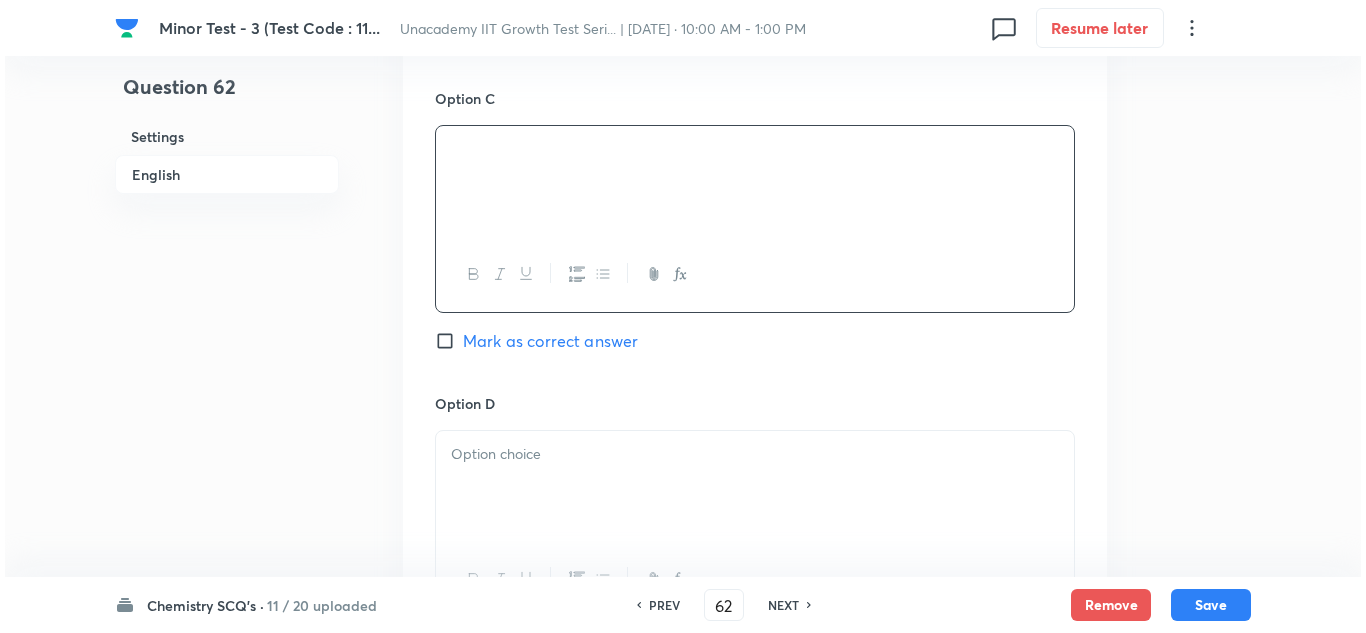 scroll, scrollTop: 1600, scrollLeft: 0, axis: vertical 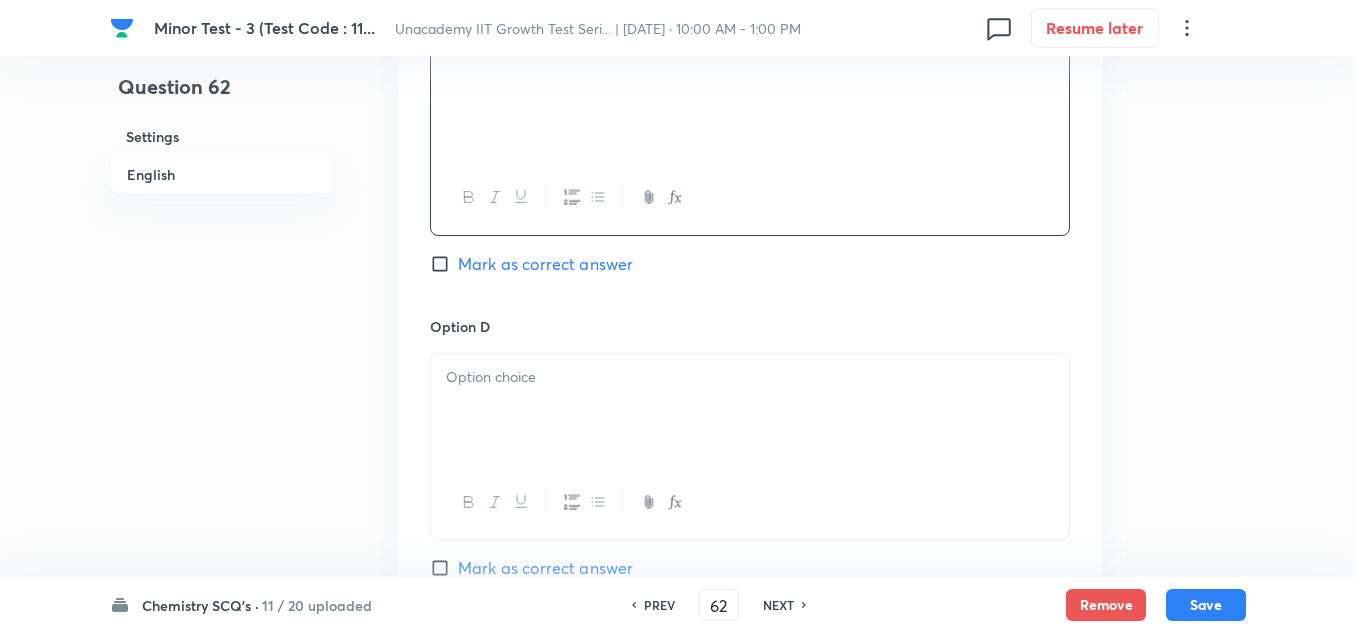 click at bounding box center (750, 377) 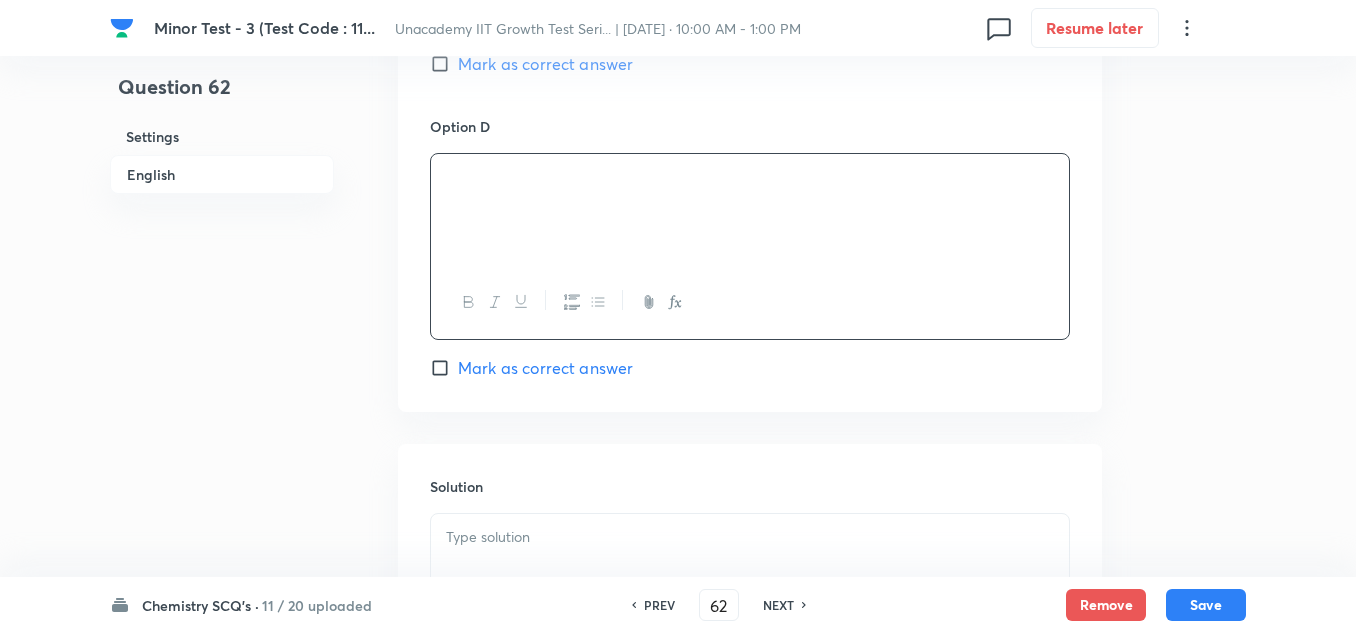 click on "Mark as correct answer" at bounding box center [545, 368] 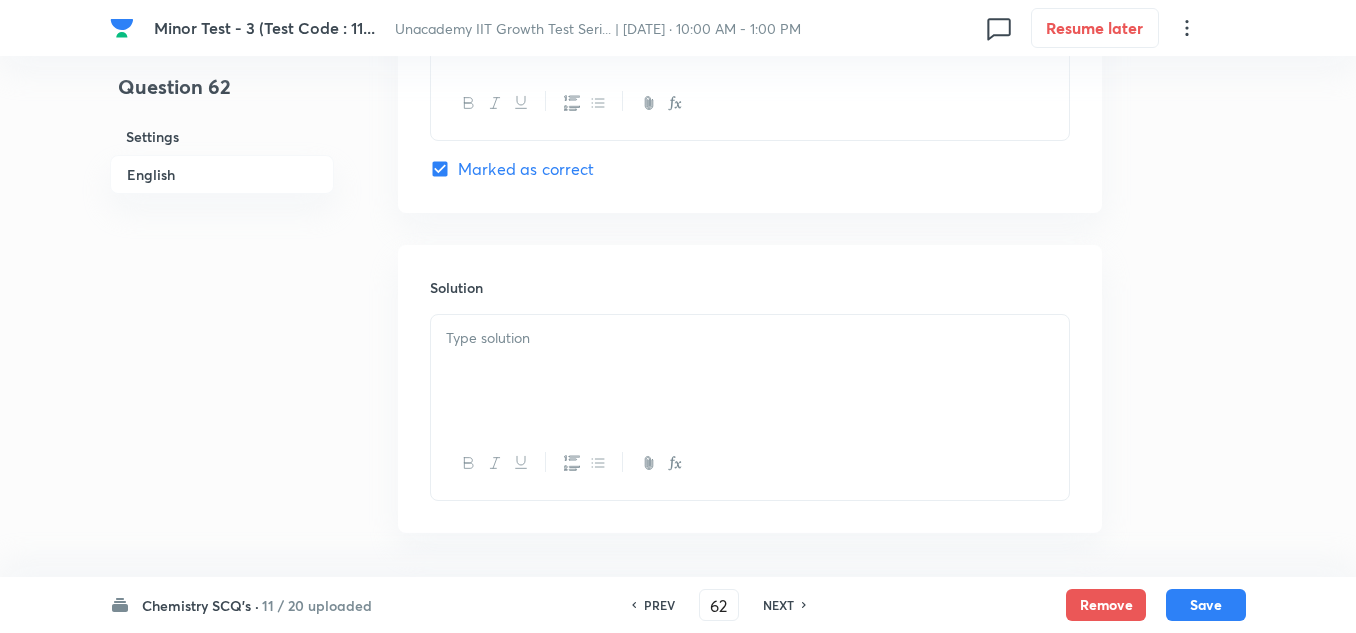 scroll, scrollTop: 2000, scrollLeft: 0, axis: vertical 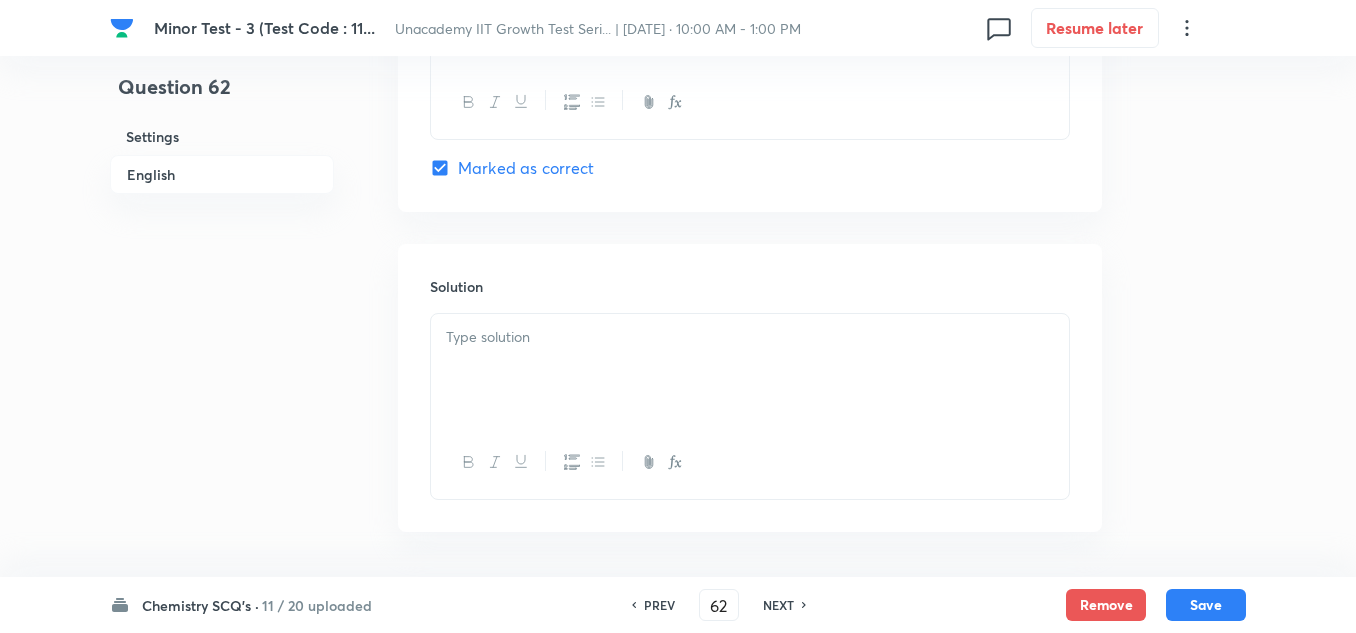 drag, startPoint x: 555, startPoint y: 391, endPoint x: 606, endPoint y: 371, distance: 54.781384 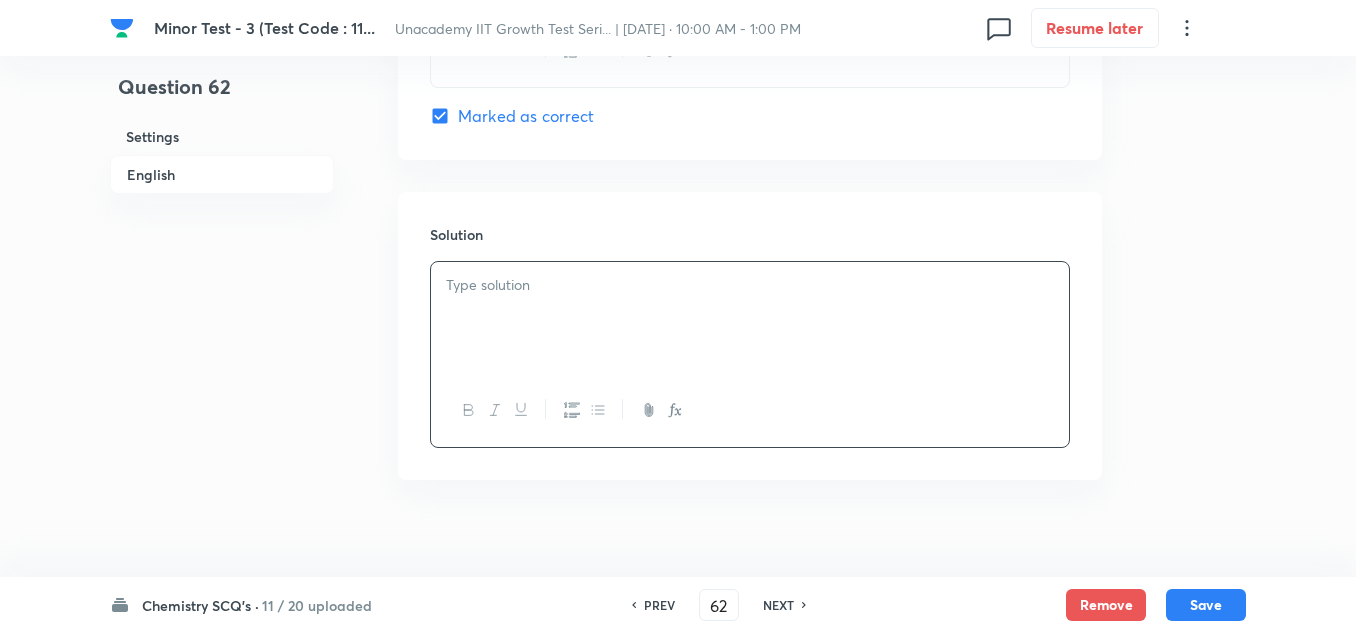 scroll, scrollTop: 2075, scrollLeft: 0, axis: vertical 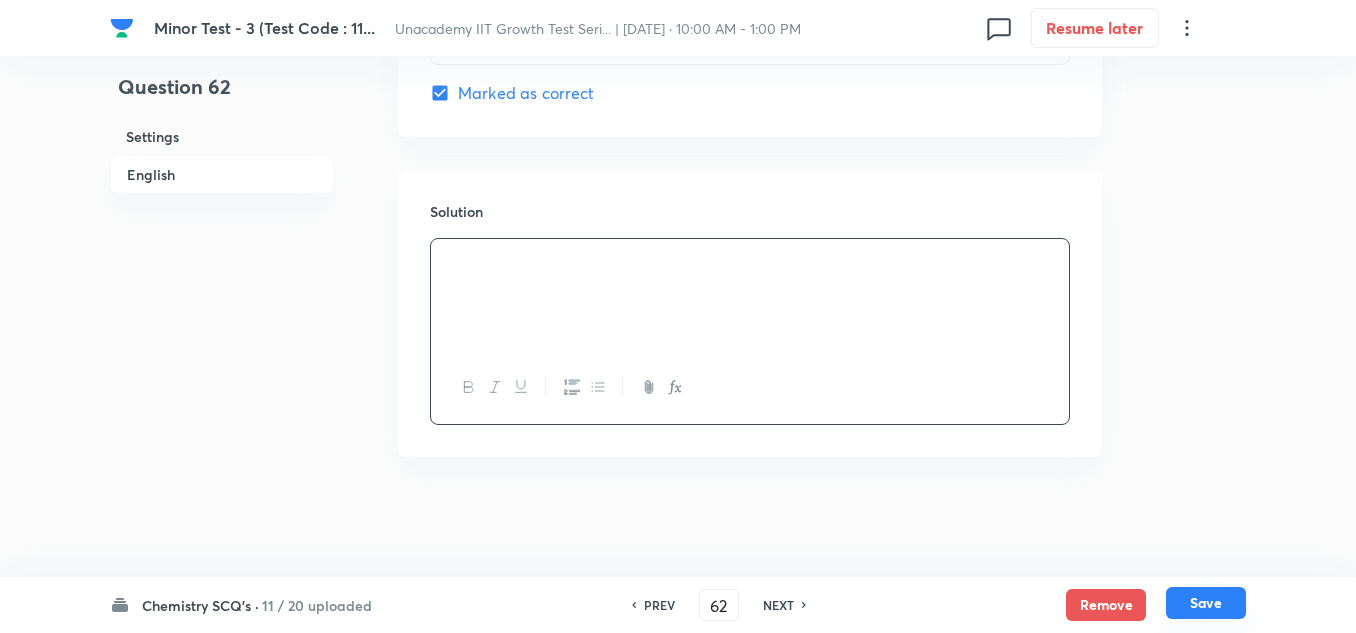 click on "Save" at bounding box center [1206, 603] 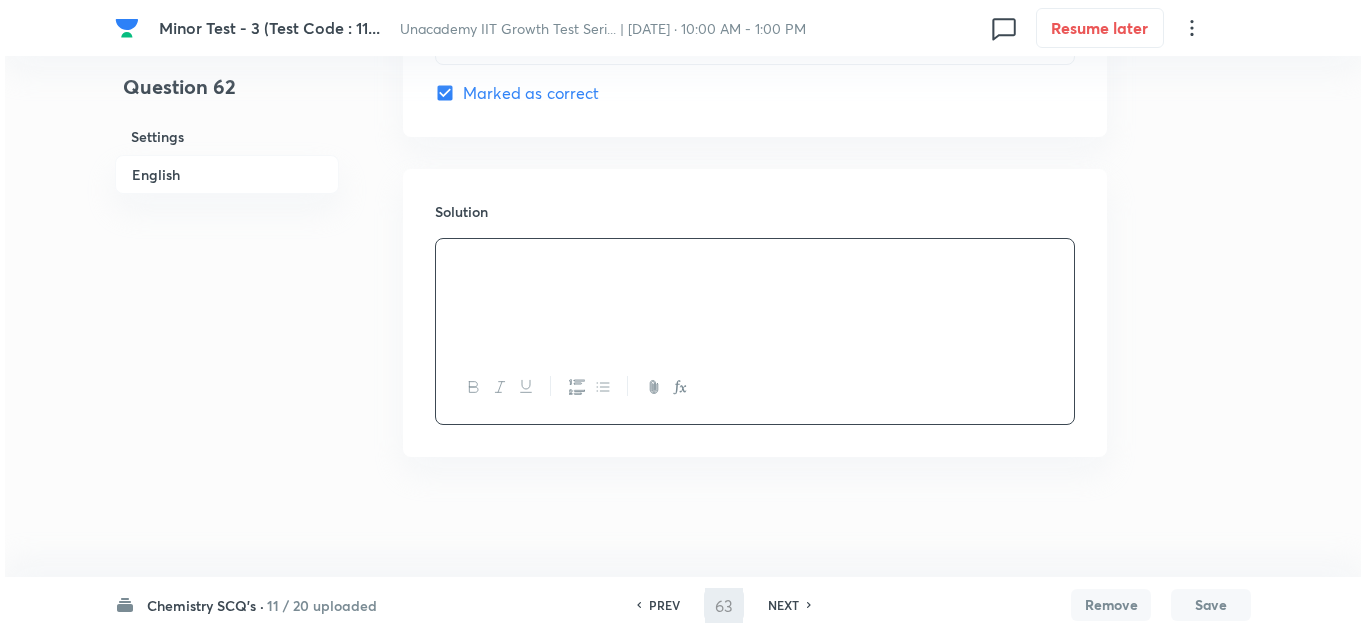 scroll, scrollTop: 0, scrollLeft: 0, axis: both 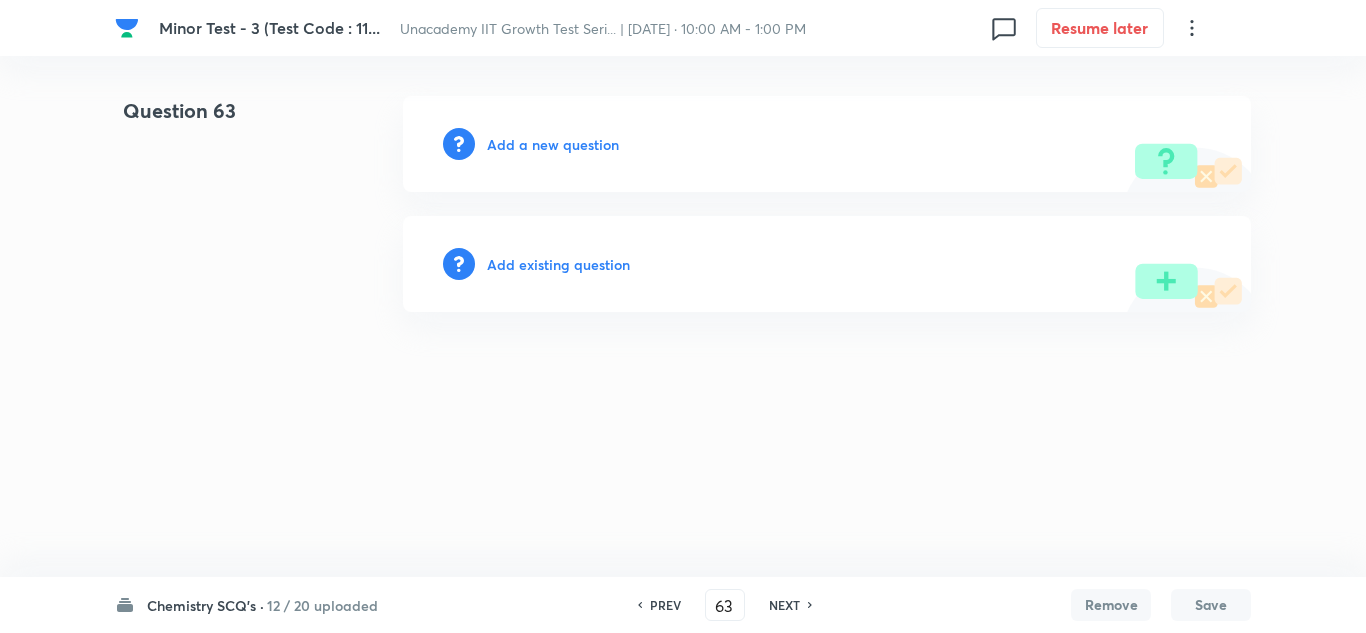 click on "Add a new question" at bounding box center (553, 144) 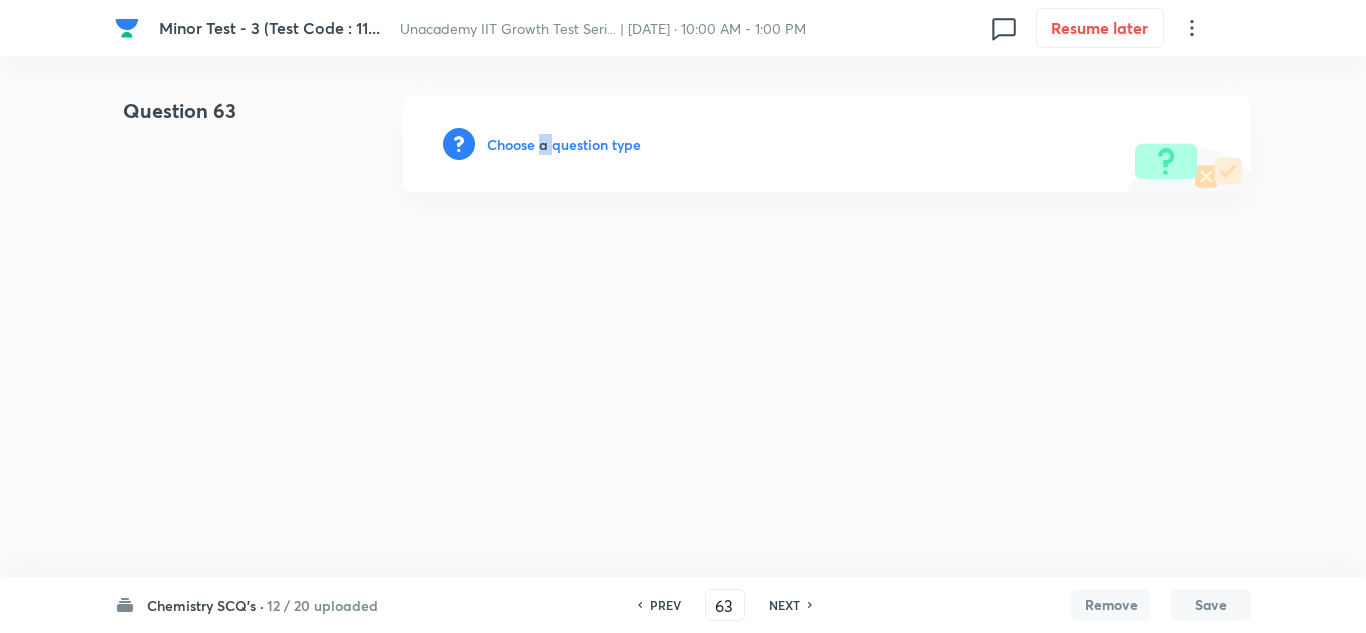 click on "Choose a question type" at bounding box center (564, 144) 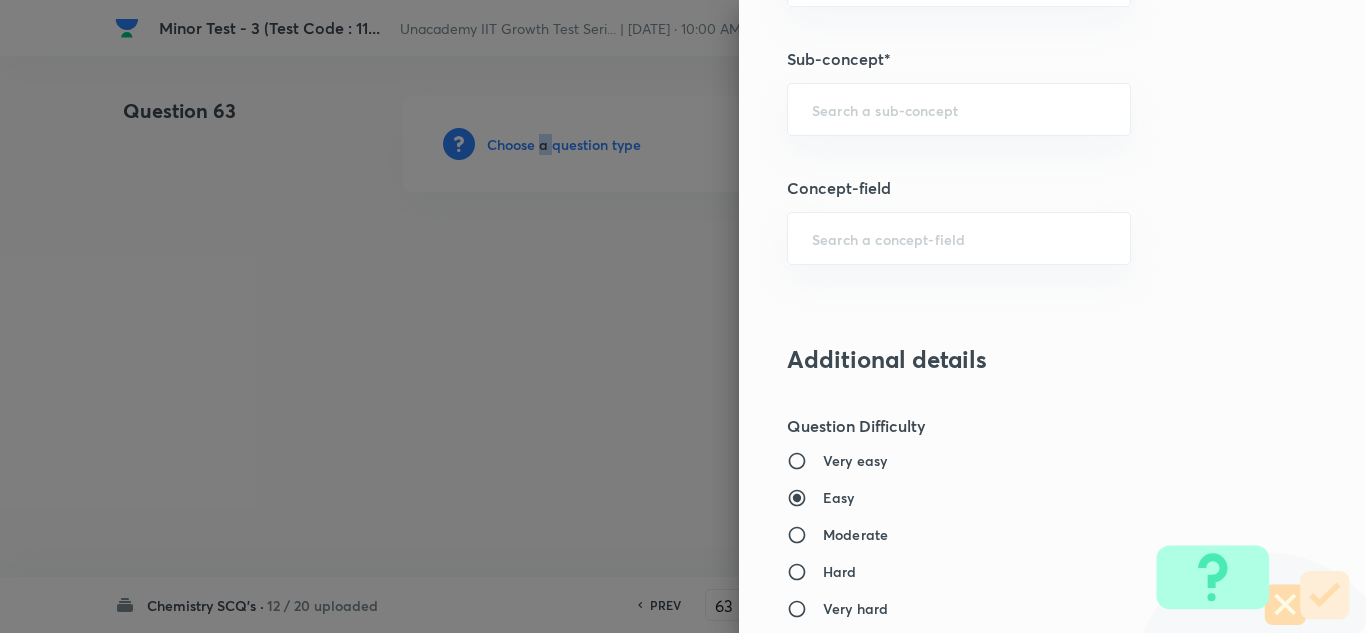 scroll, scrollTop: 1400, scrollLeft: 0, axis: vertical 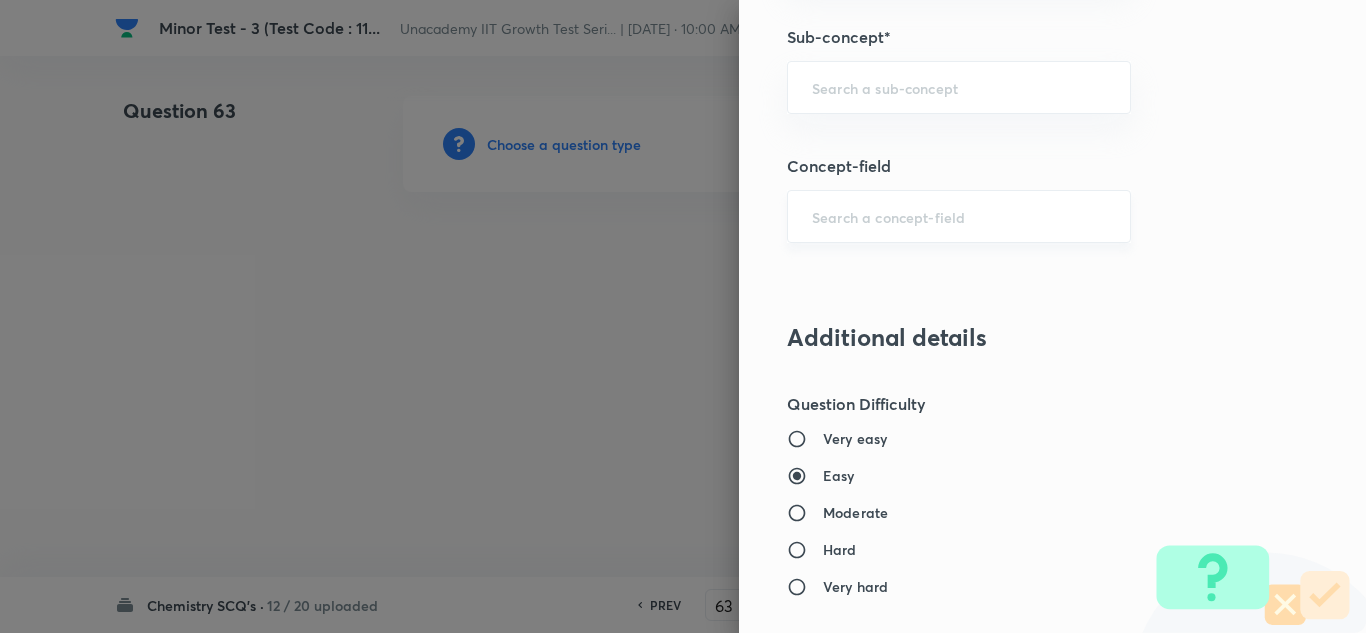 click at bounding box center (959, 216) 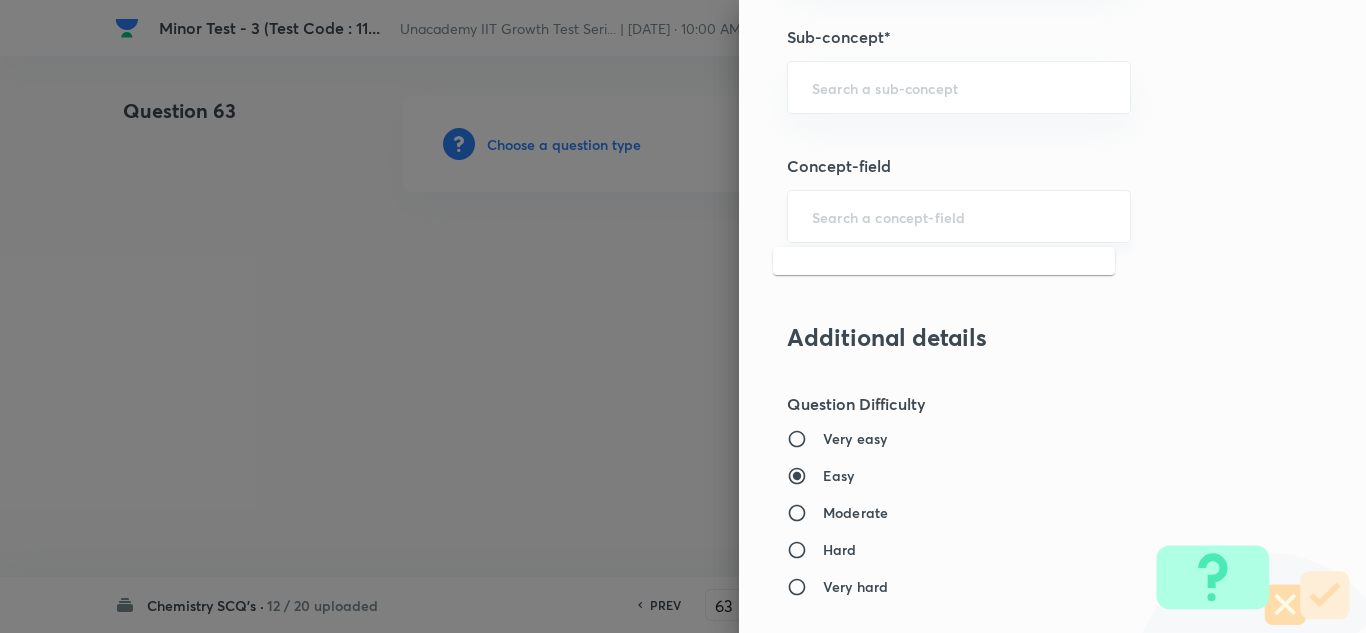 paste on "H-spectrum" 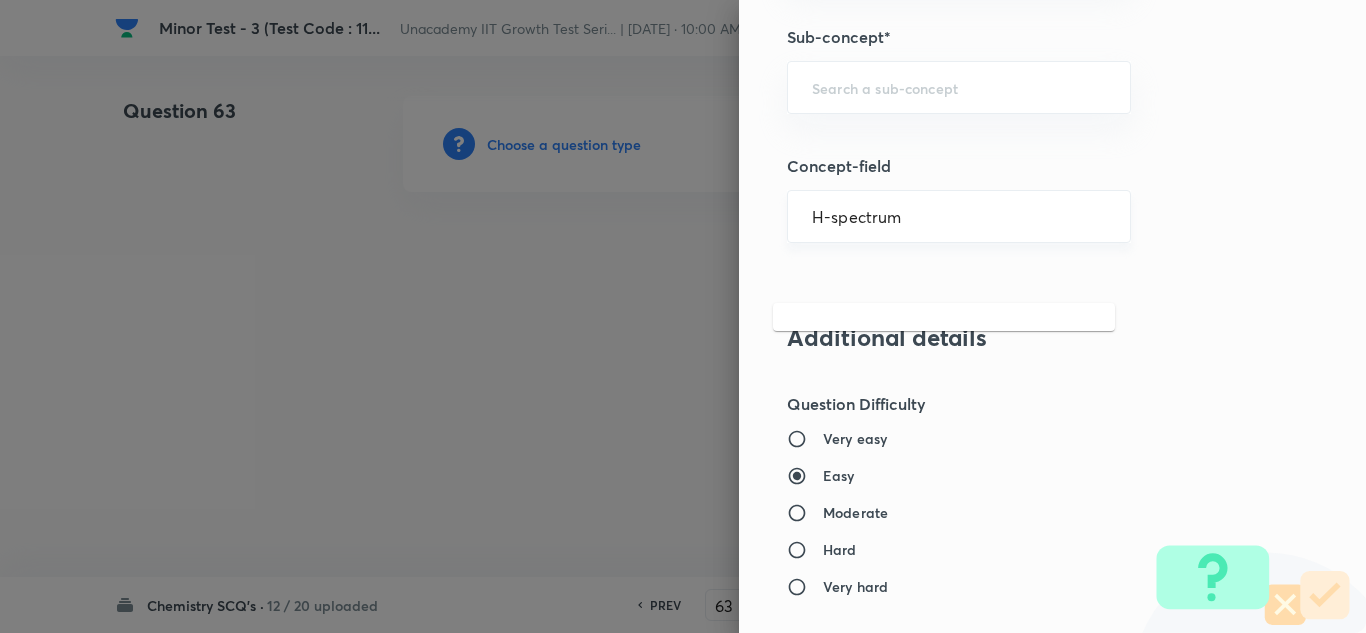 scroll, scrollTop: 1300, scrollLeft: 0, axis: vertical 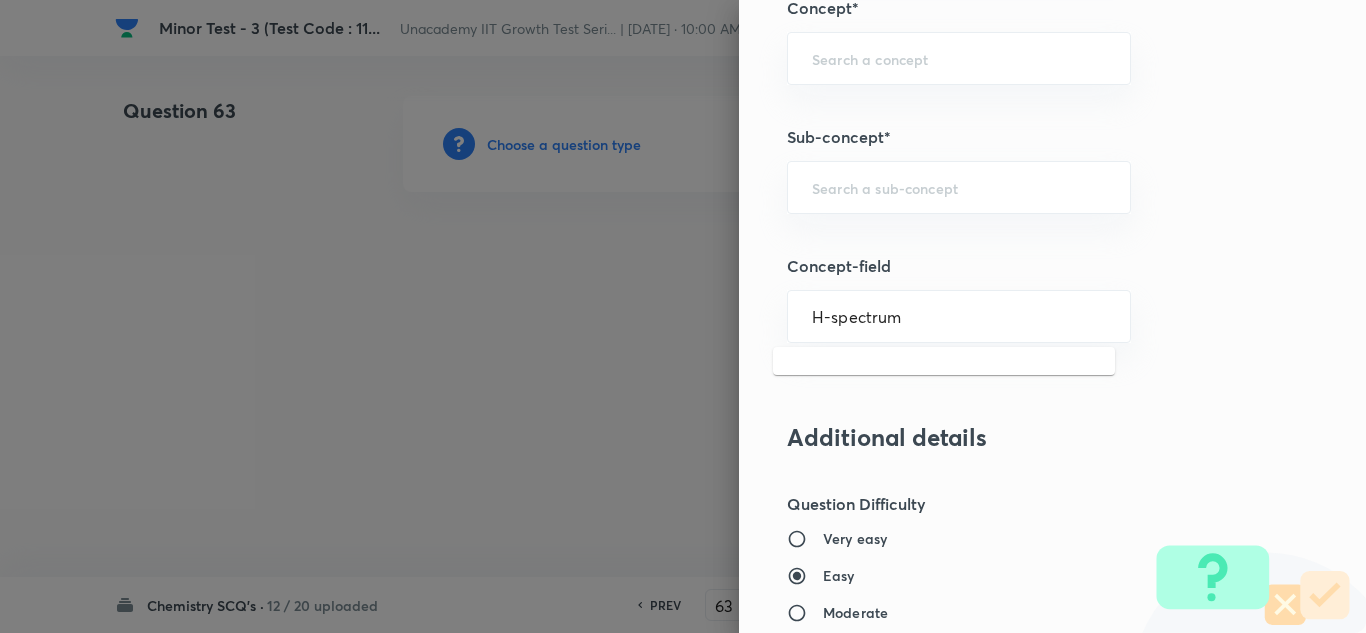 drag, startPoint x: 814, startPoint y: 314, endPoint x: 751, endPoint y: 304, distance: 63.788715 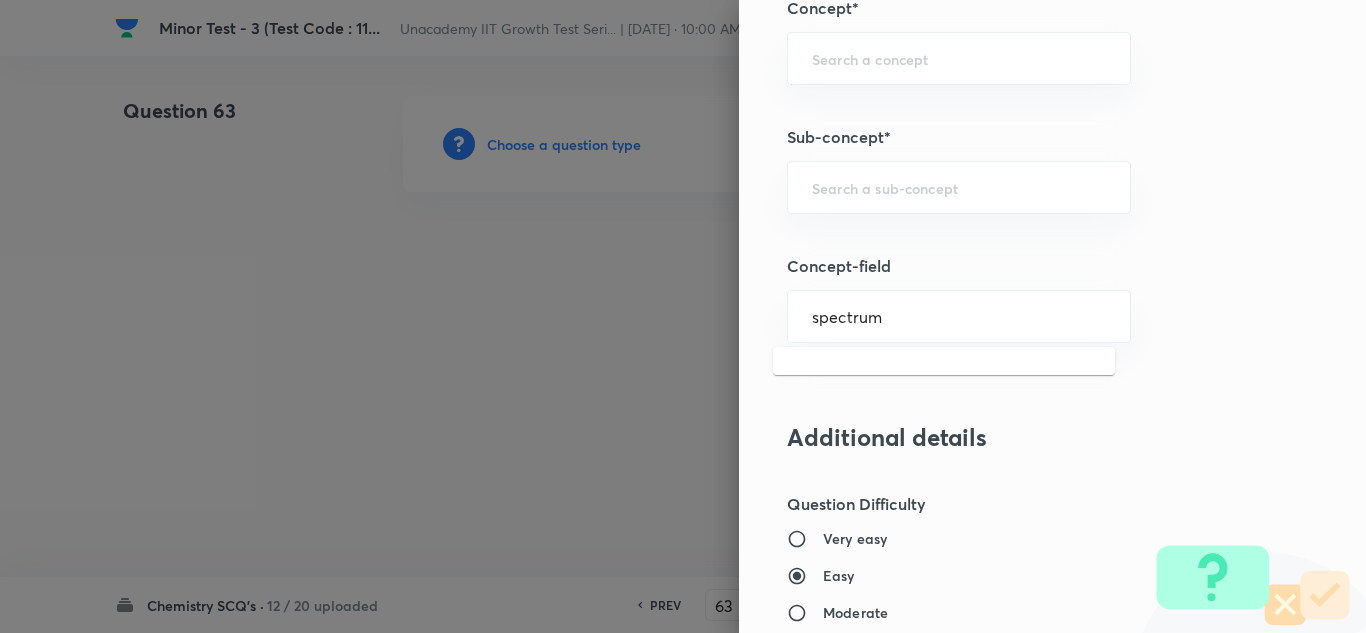 drag, startPoint x: 885, startPoint y: 314, endPoint x: 741, endPoint y: 312, distance: 144.01389 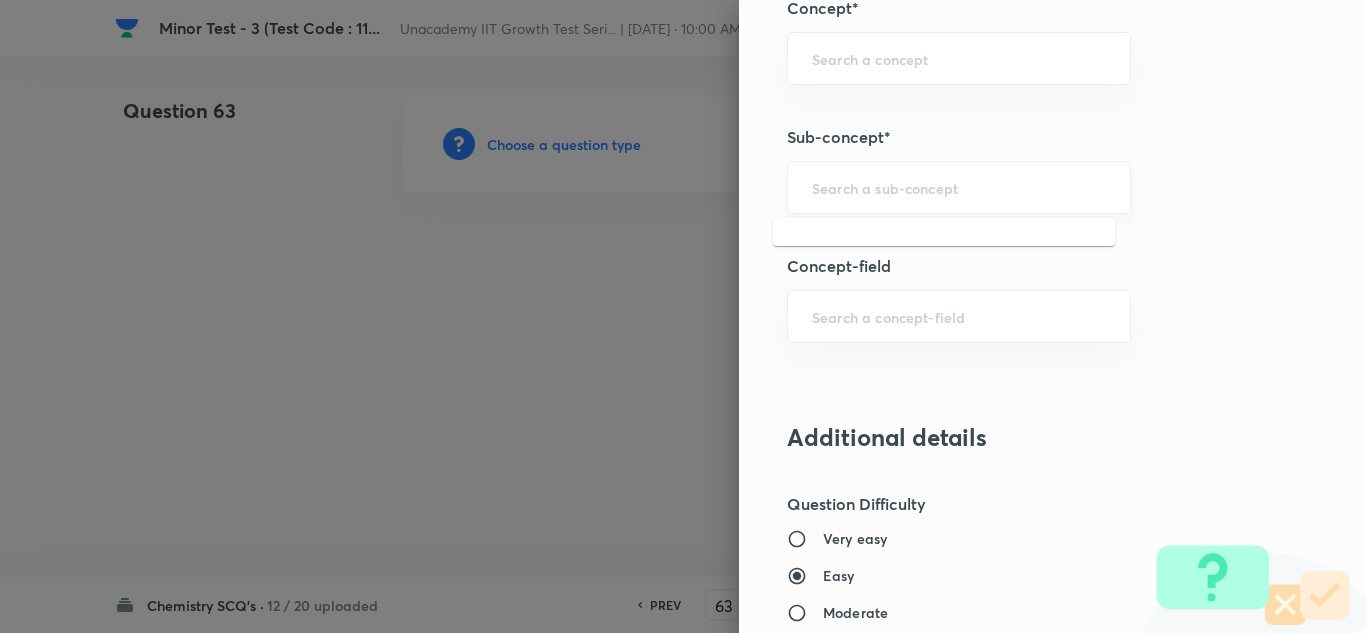 drag, startPoint x: 804, startPoint y: 193, endPoint x: 859, endPoint y: 192, distance: 55.00909 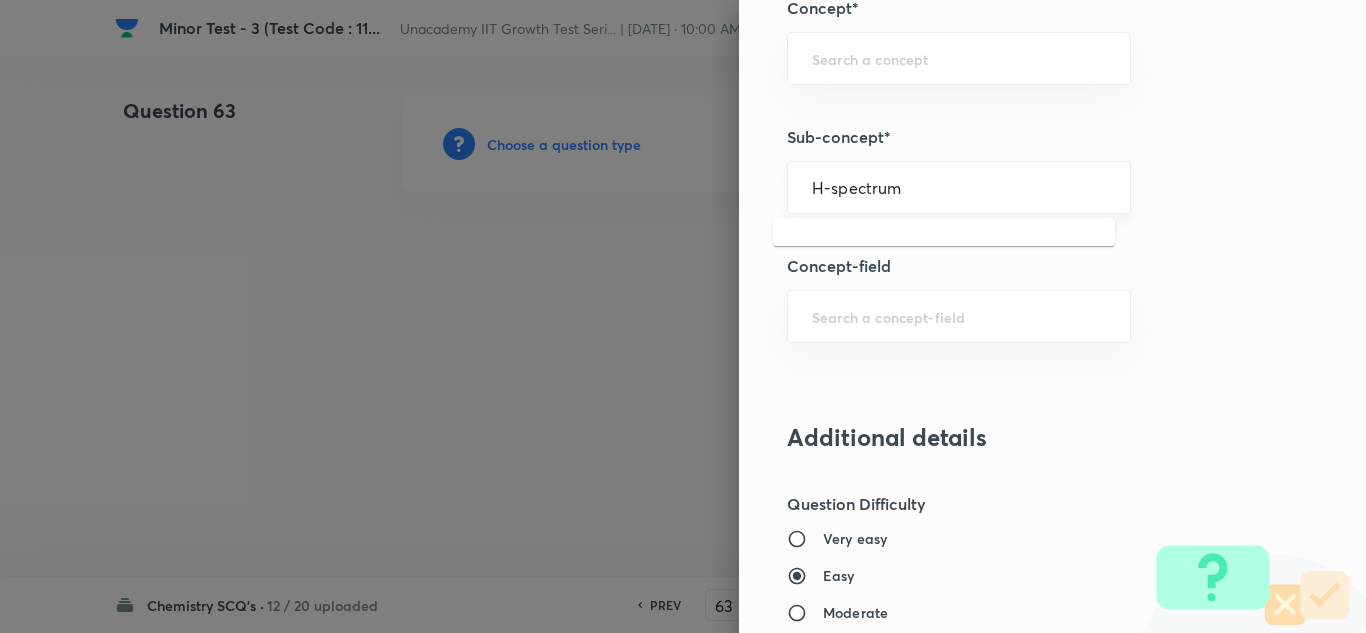 drag, startPoint x: 814, startPoint y: 186, endPoint x: 778, endPoint y: 186, distance: 36 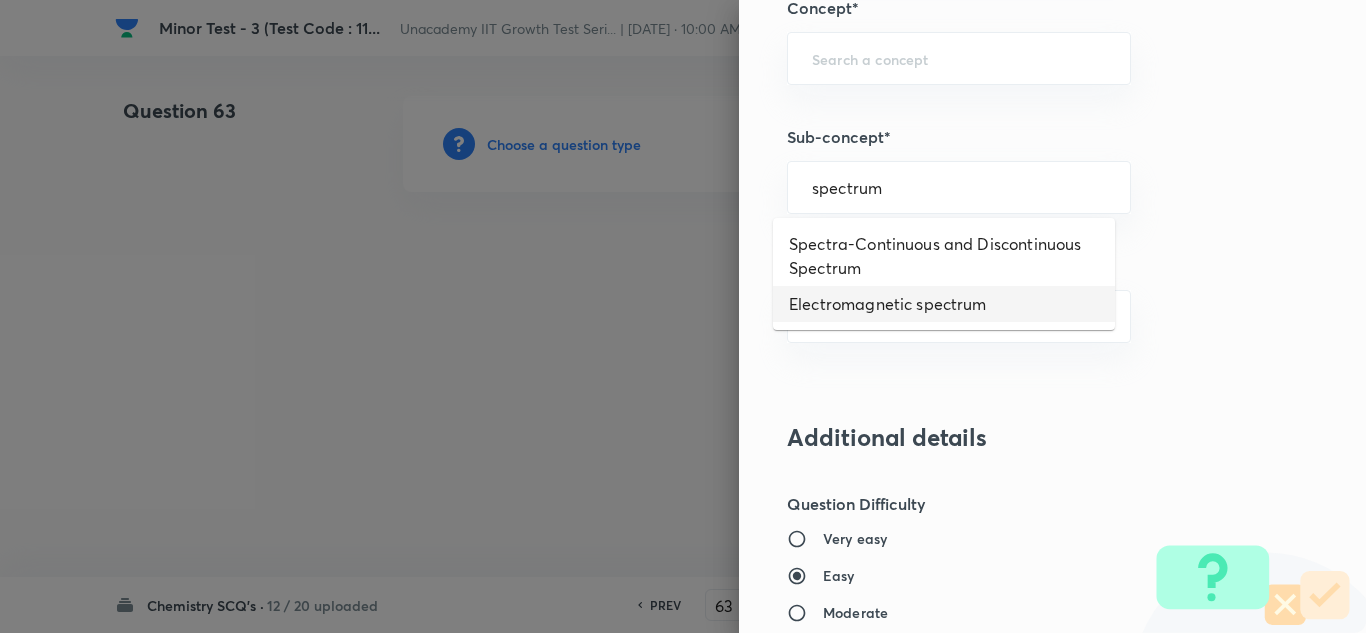 click on "Electromagnetic spectrum" at bounding box center [944, 304] 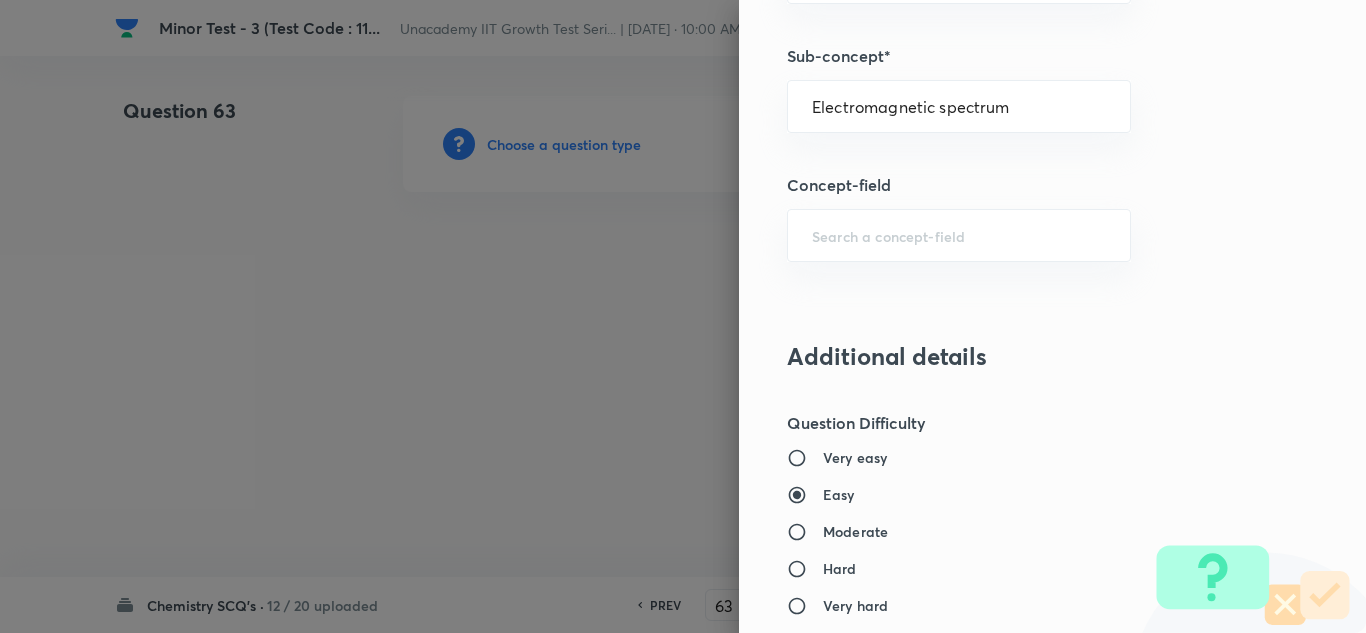scroll, scrollTop: 1800, scrollLeft: 0, axis: vertical 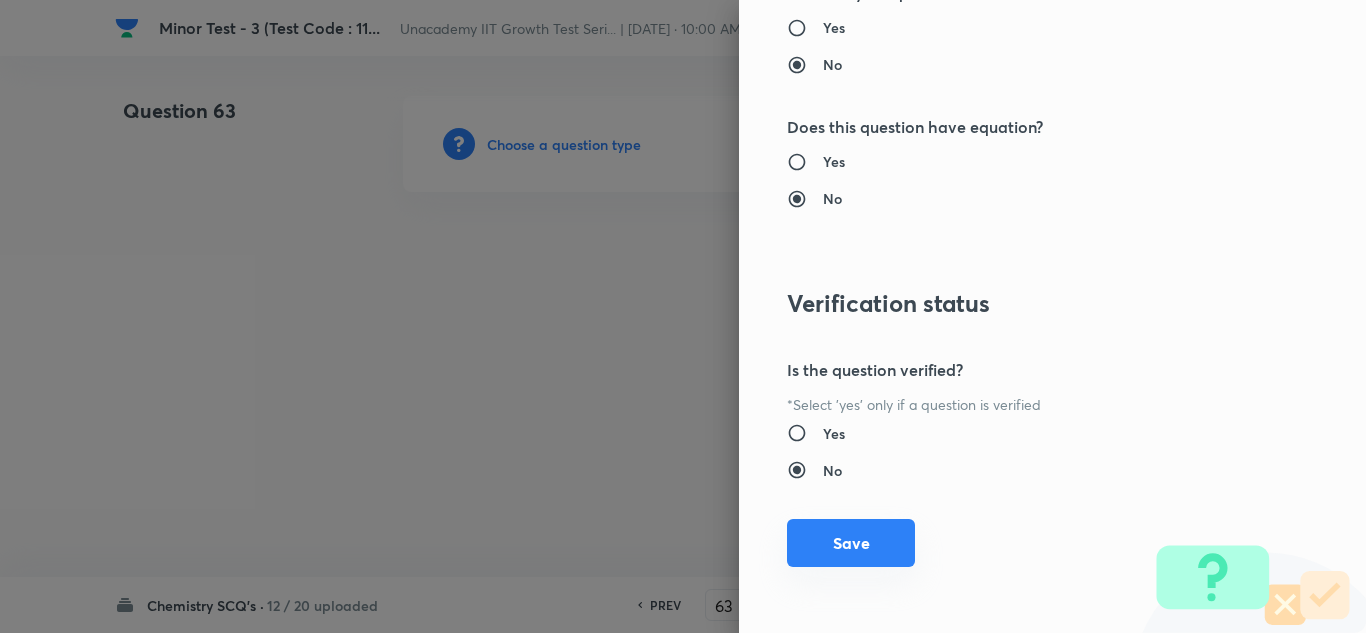click on "Save" at bounding box center (851, 543) 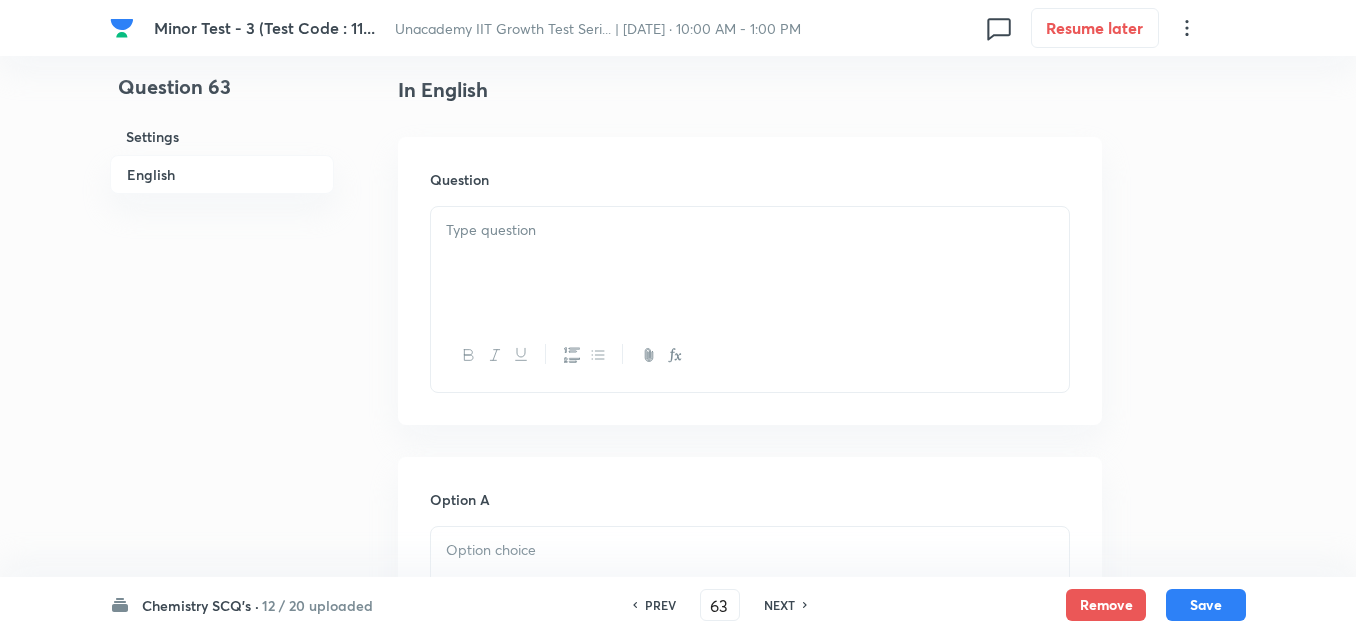 scroll, scrollTop: 500, scrollLeft: 0, axis: vertical 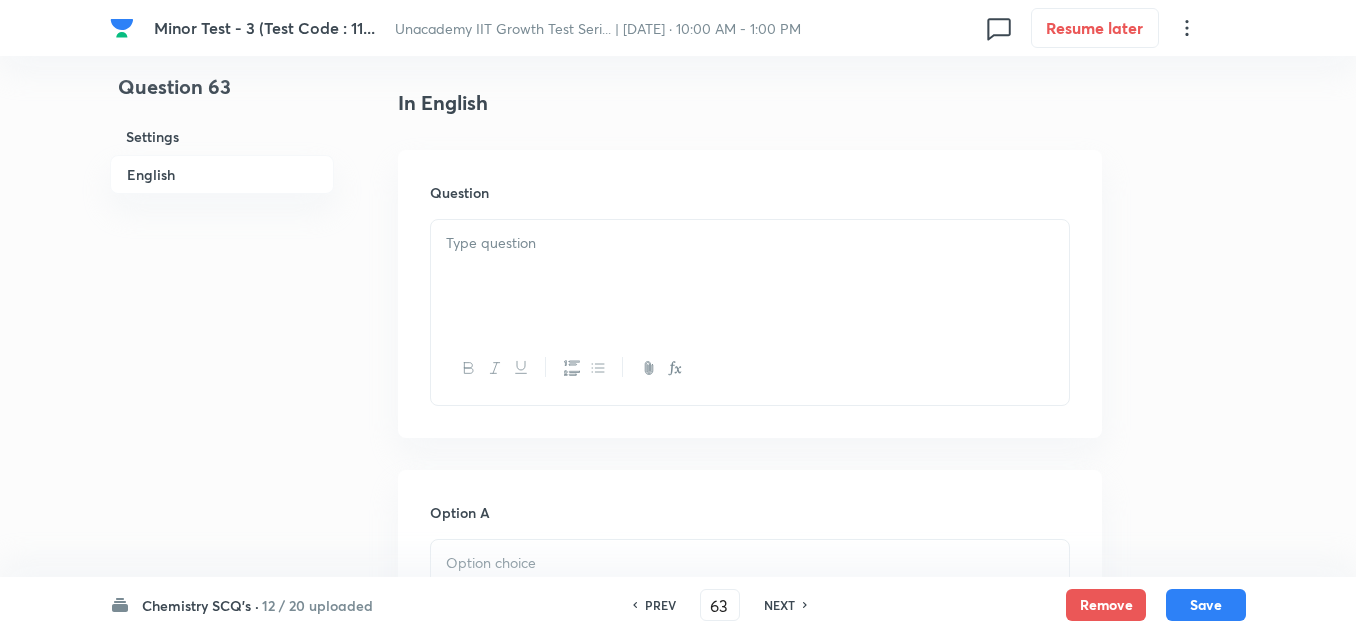 click at bounding box center (750, 243) 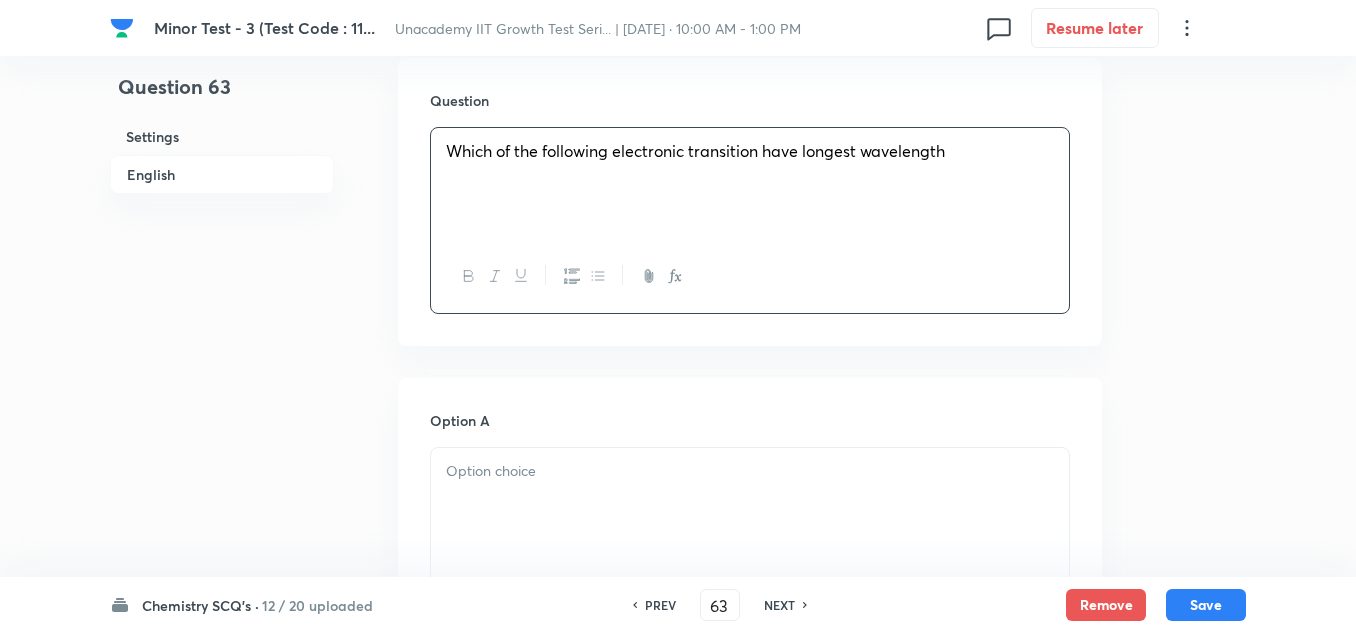 scroll, scrollTop: 900, scrollLeft: 0, axis: vertical 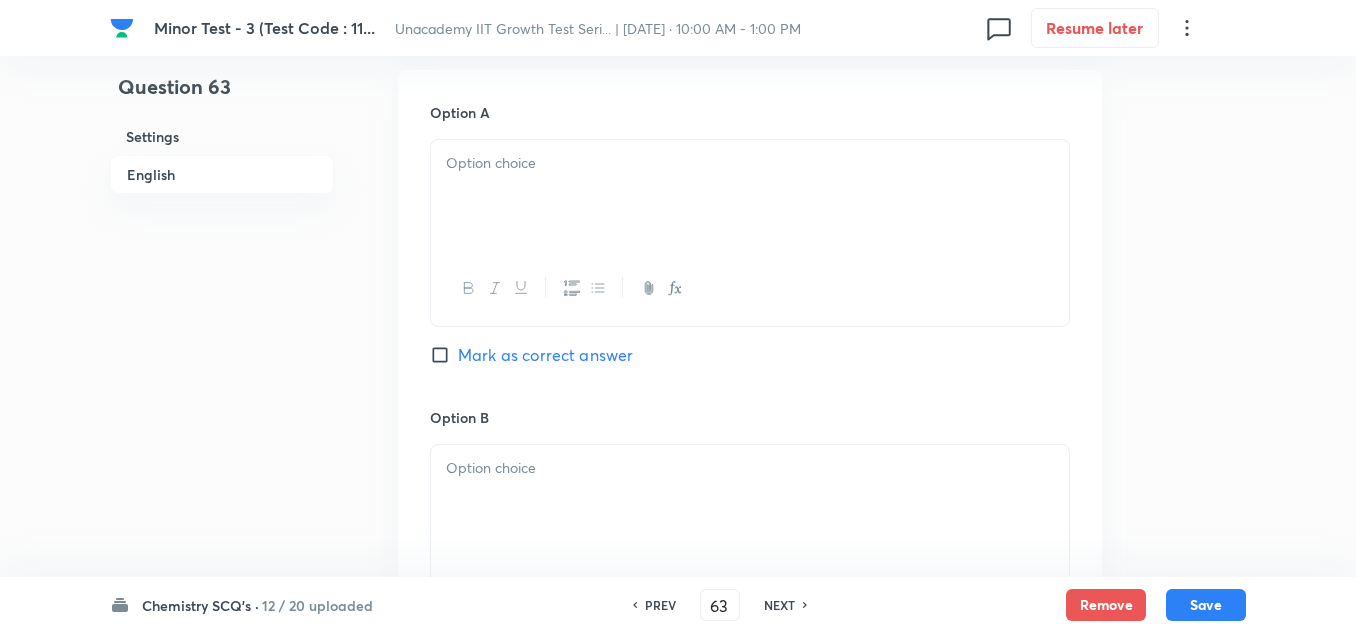 click at bounding box center (750, 196) 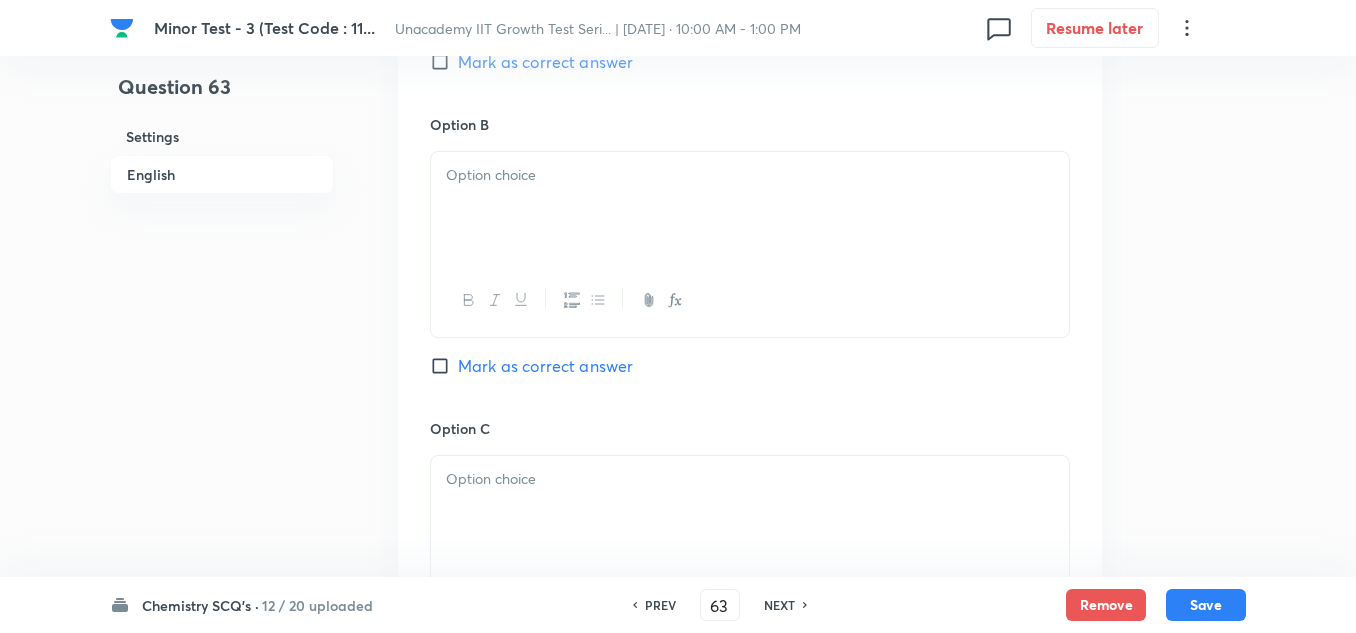scroll, scrollTop: 1200, scrollLeft: 0, axis: vertical 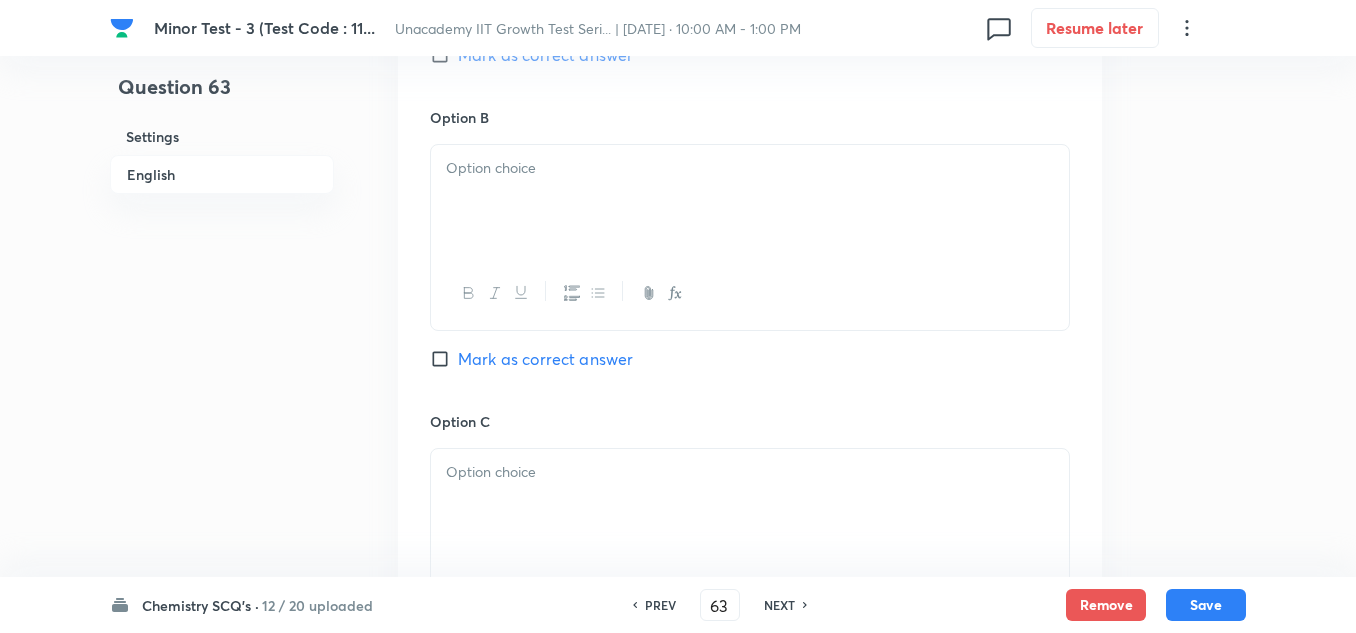 click at bounding box center [750, 201] 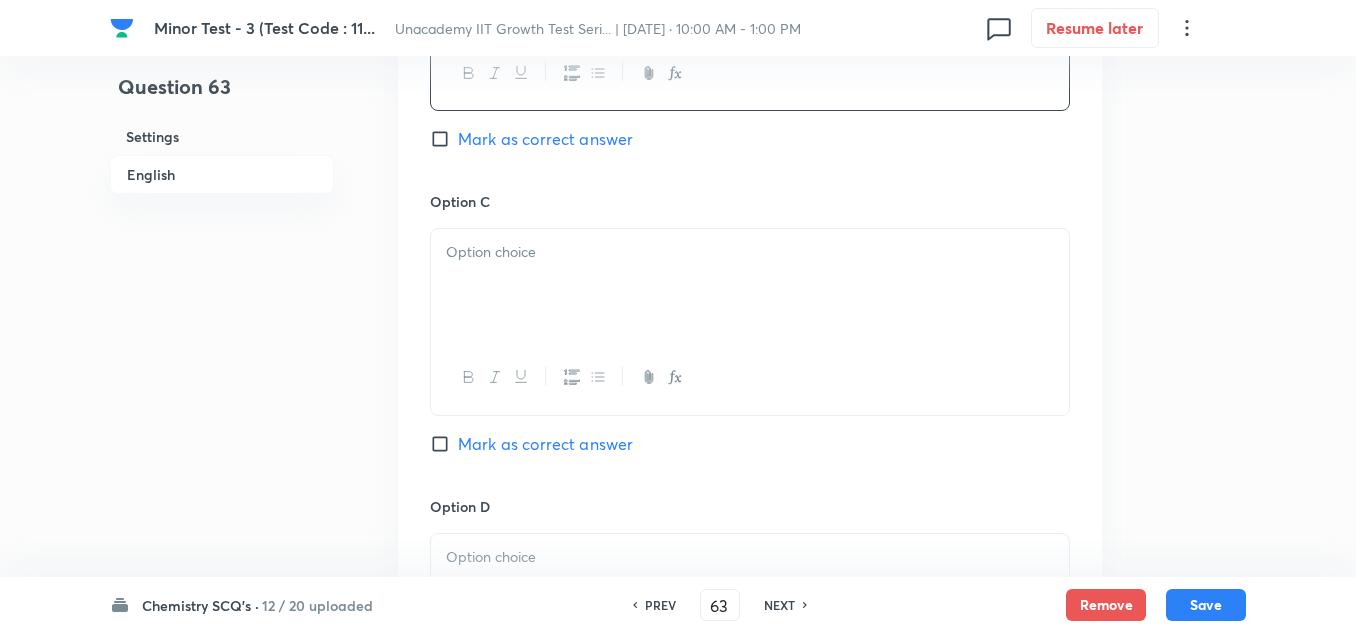 scroll, scrollTop: 1500, scrollLeft: 0, axis: vertical 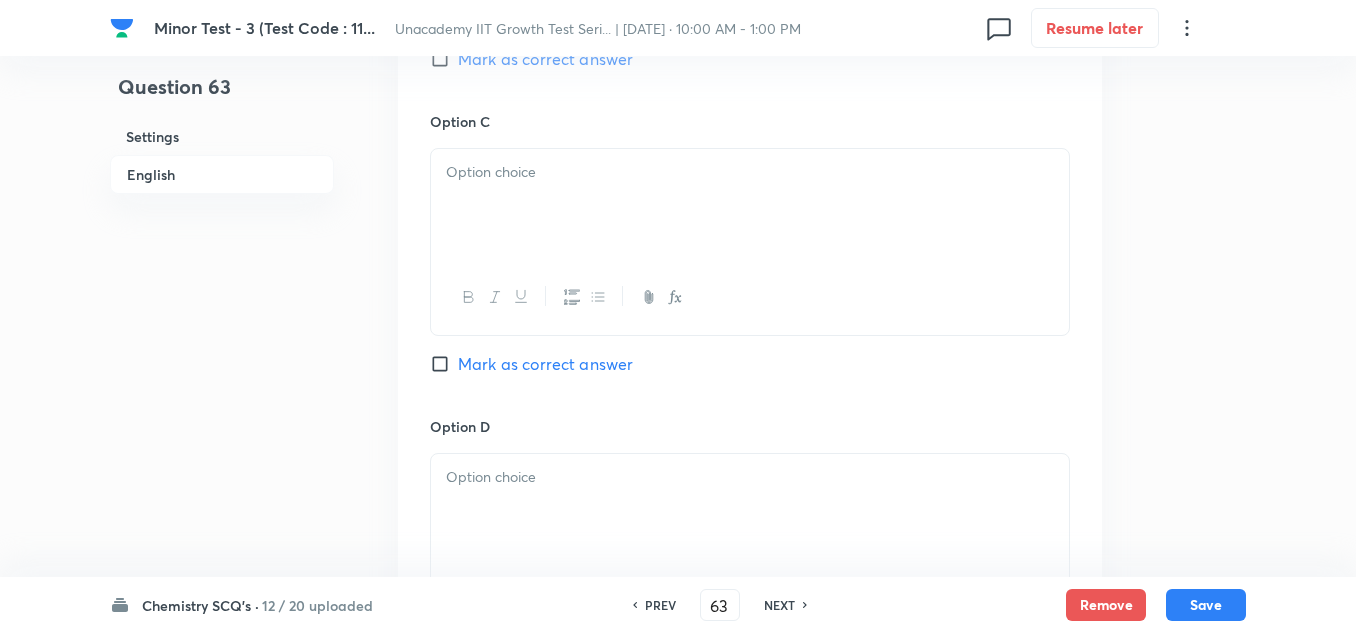 click at bounding box center (750, 205) 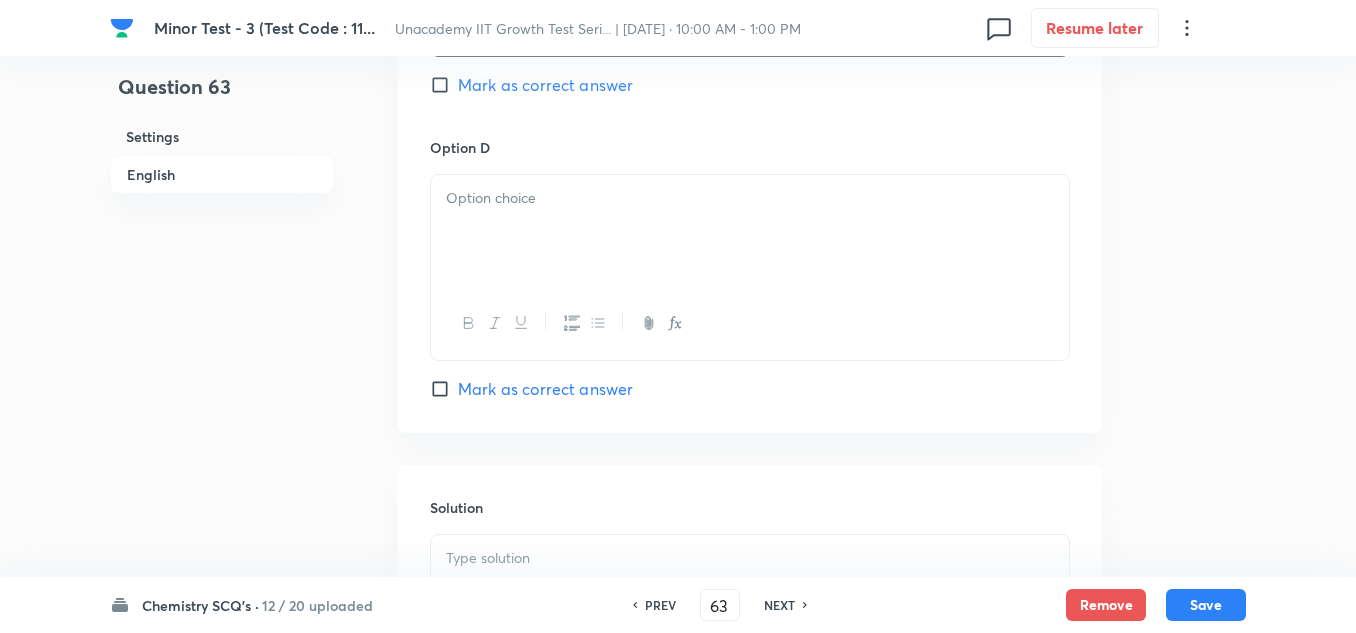 scroll, scrollTop: 1800, scrollLeft: 0, axis: vertical 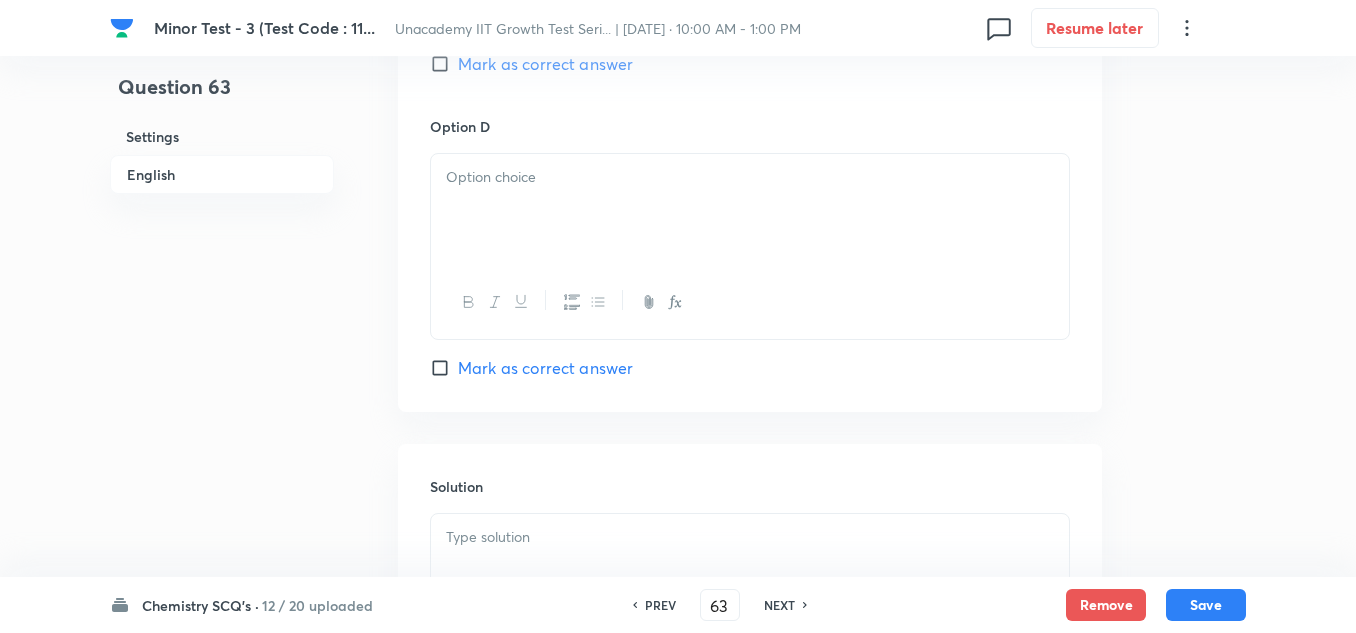 click at bounding box center [750, 210] 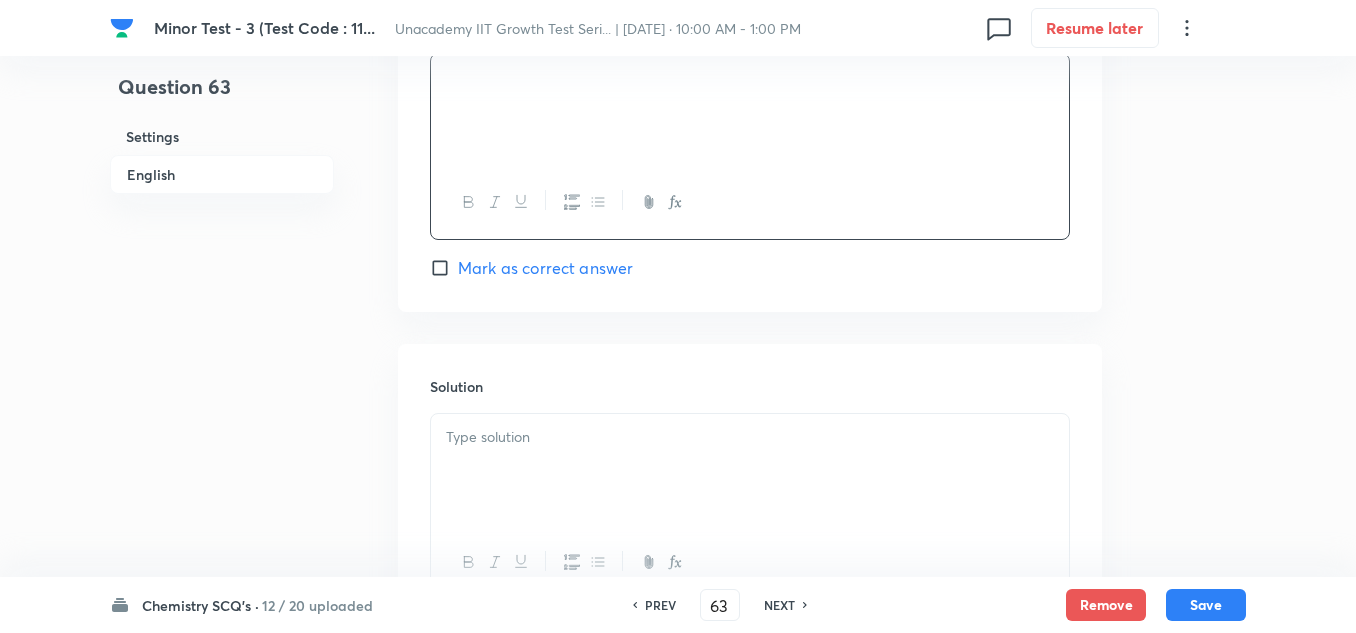 click on "Mark as correct answer" at bounding box center [545, 268] 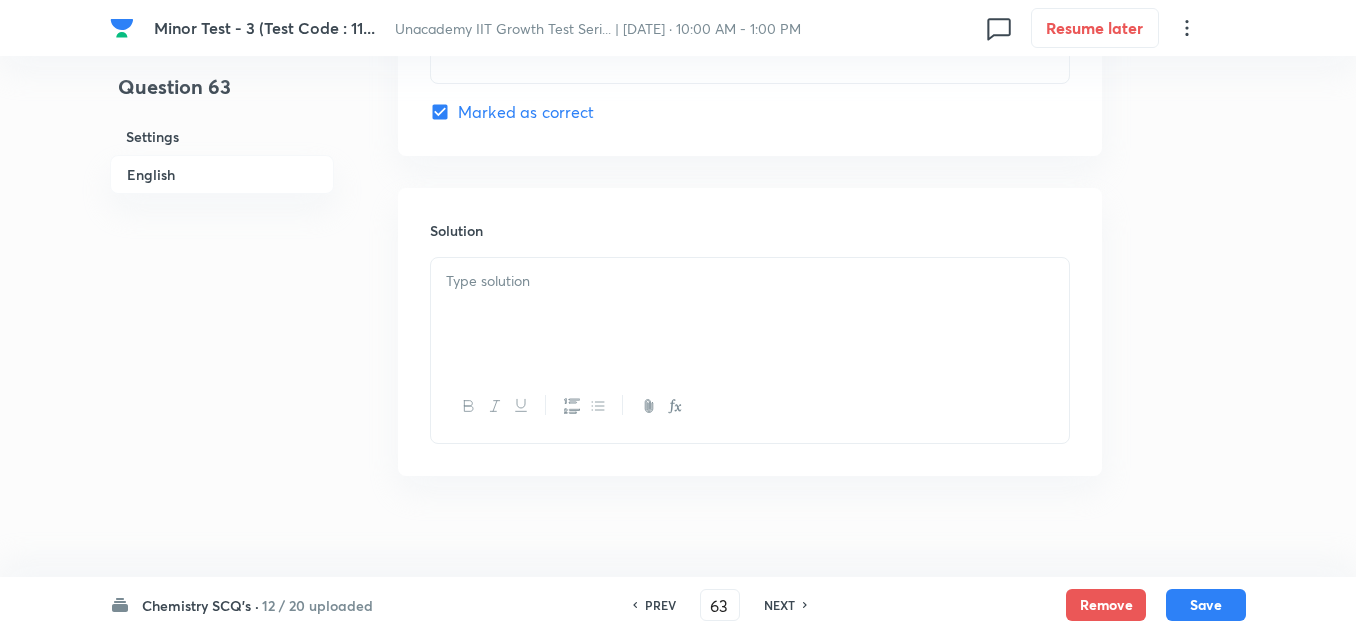 scroll, scrollTop: 2075, scrollLeft: 0, axis: vertical 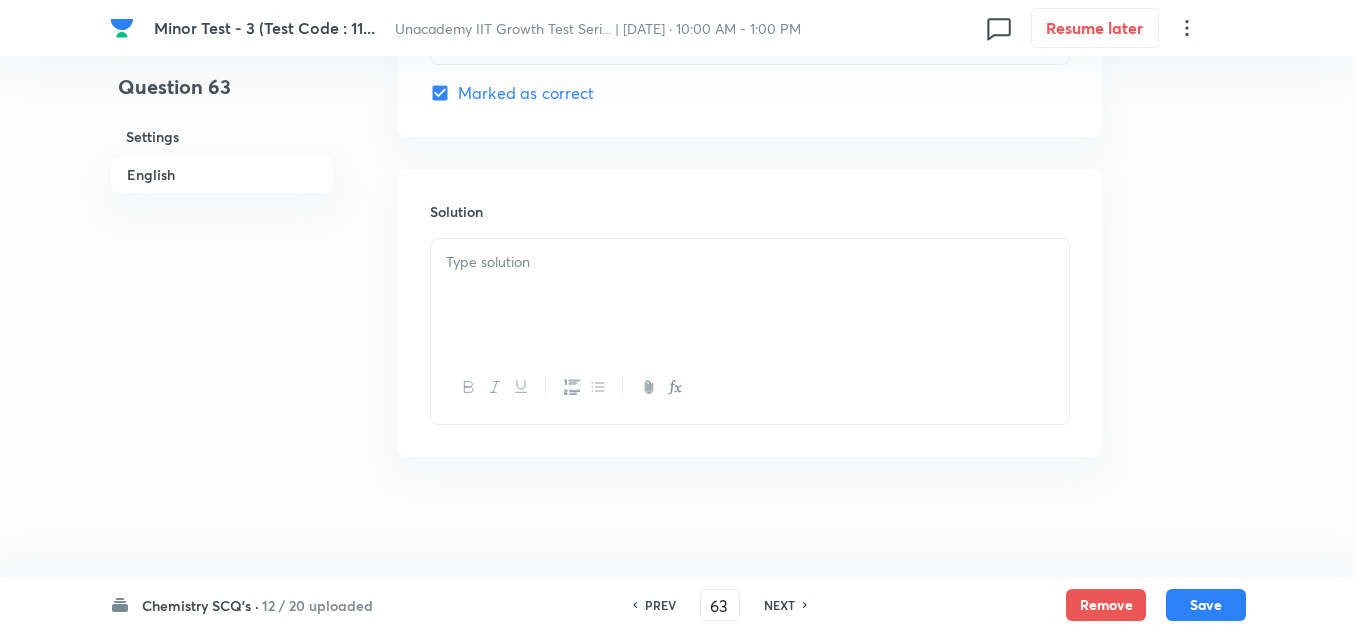 click at bounding box center [750, 295] 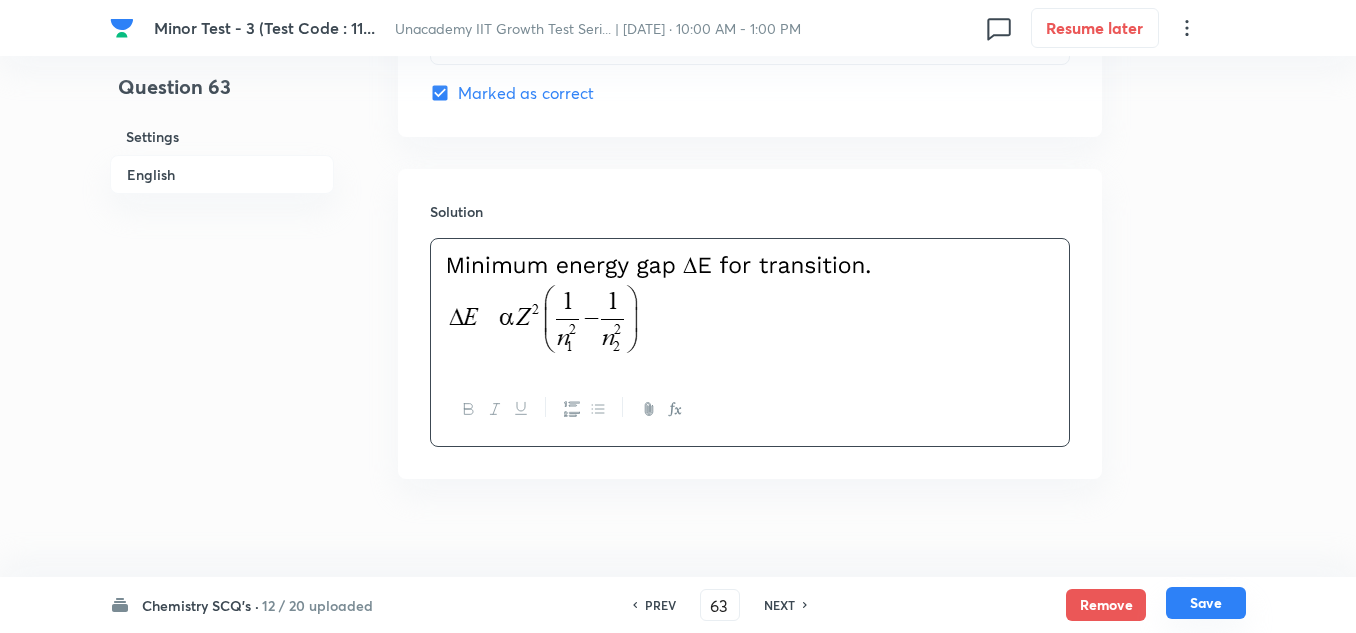 click on "Save" at bounding box center (1206, 603) 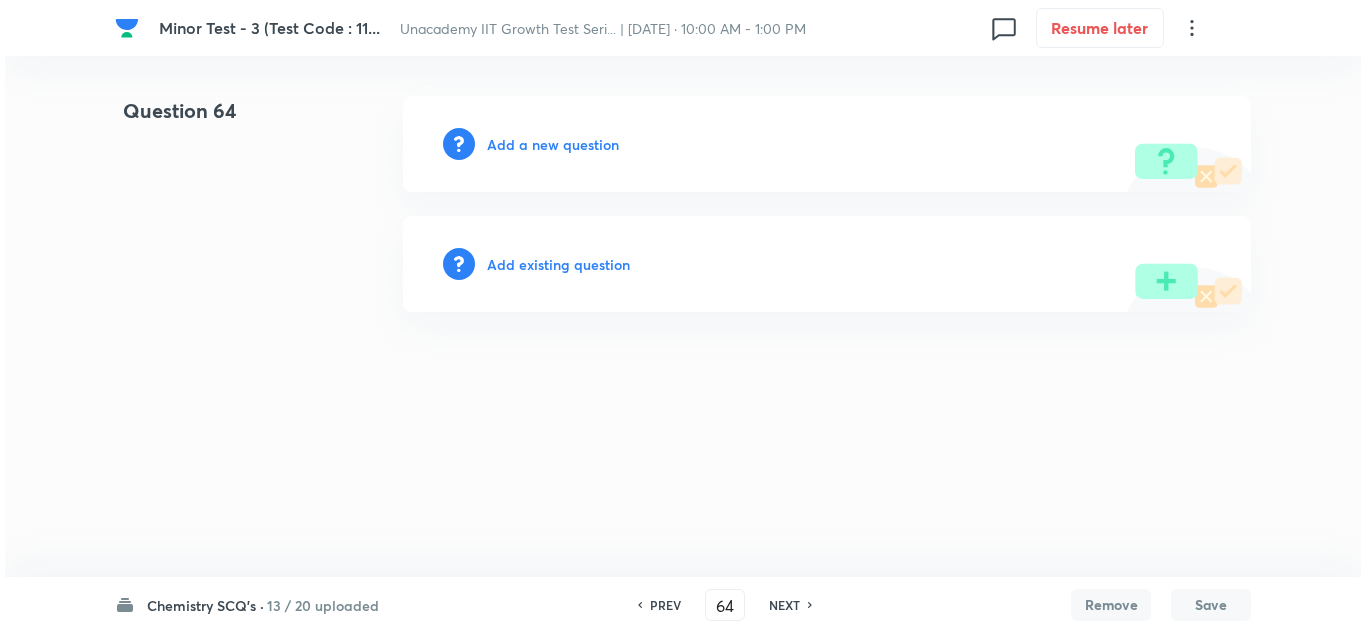 scroll, scrollTop: 0, scrollLeft: 0, axis: both 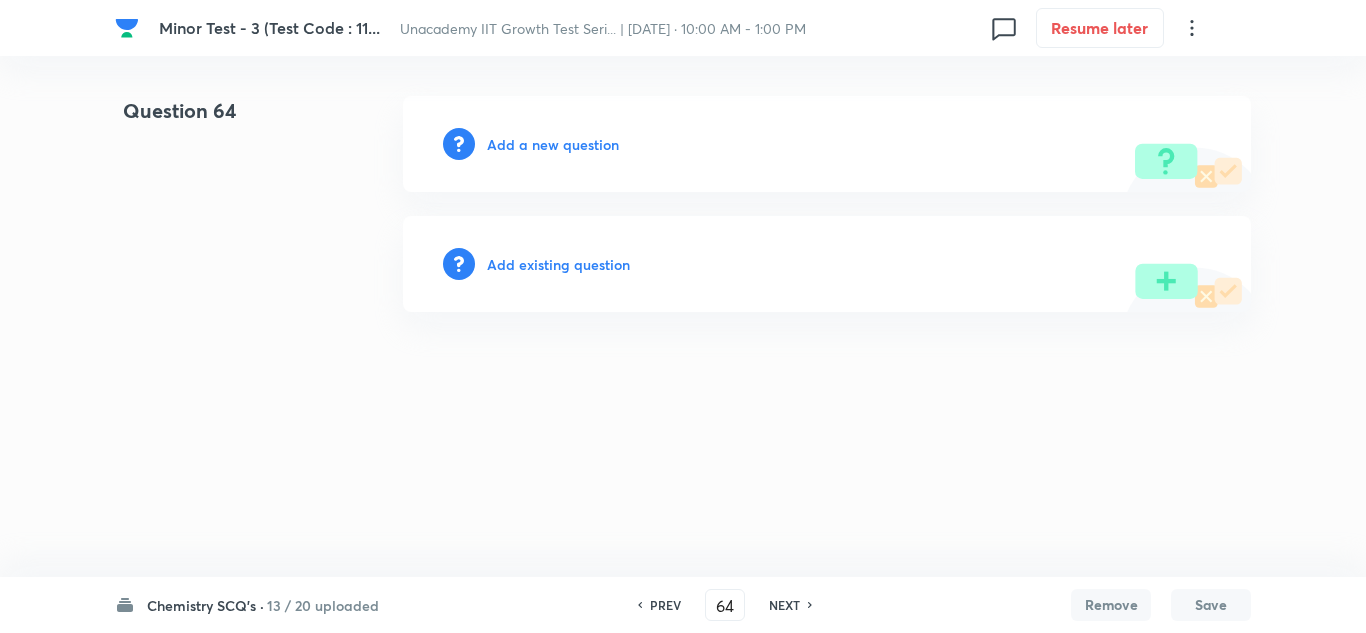 click on "Add a new question" at bounding box center (553, 144) 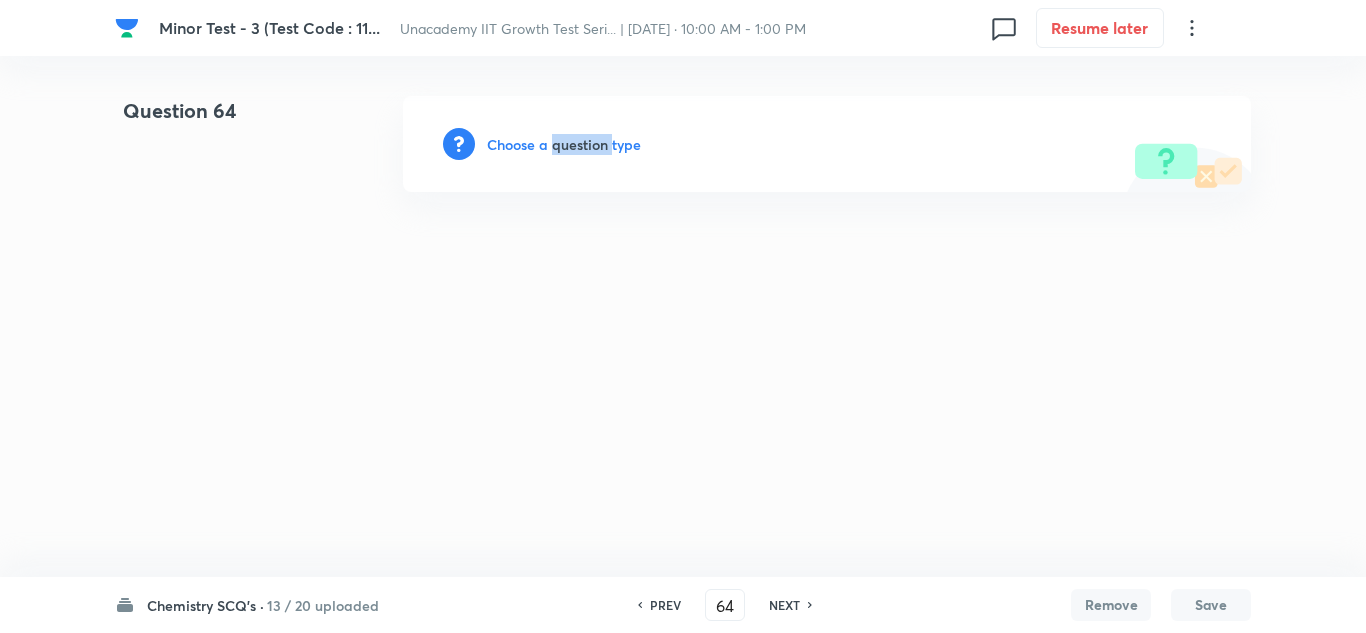 click on "Choose a question type" at bounding box center [564, 144] 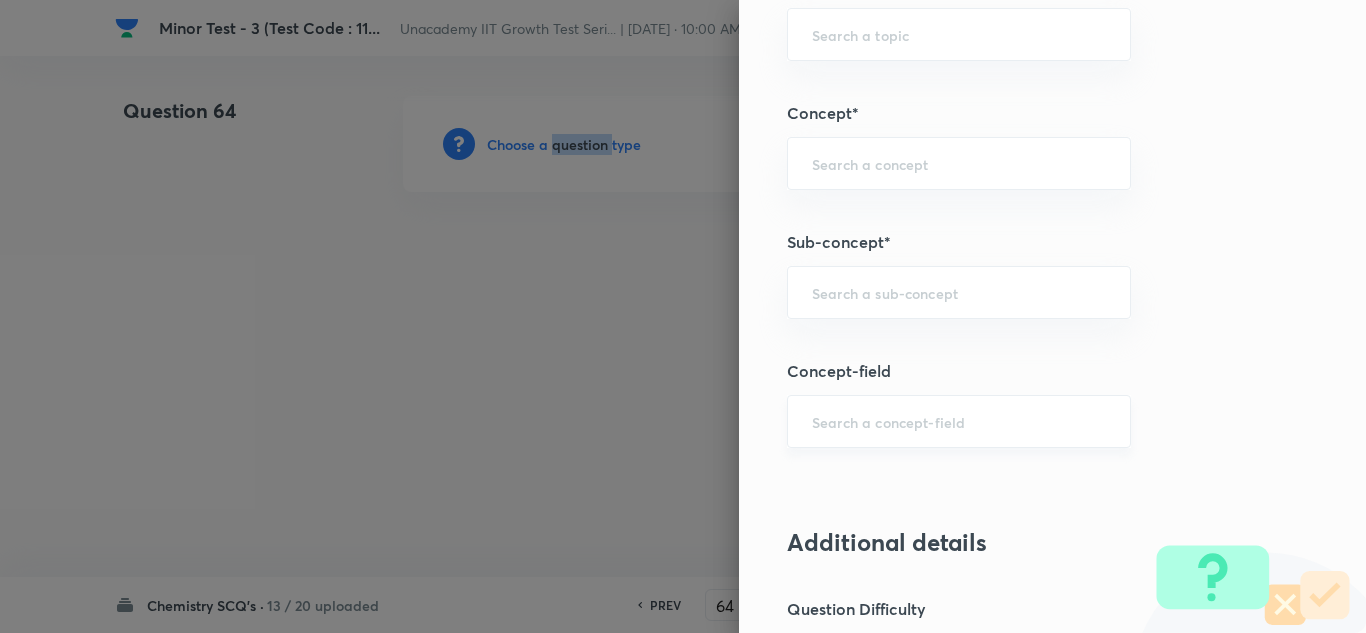 scroll, scrollTop: 1200, scrollLeft: 0, axis: vertical 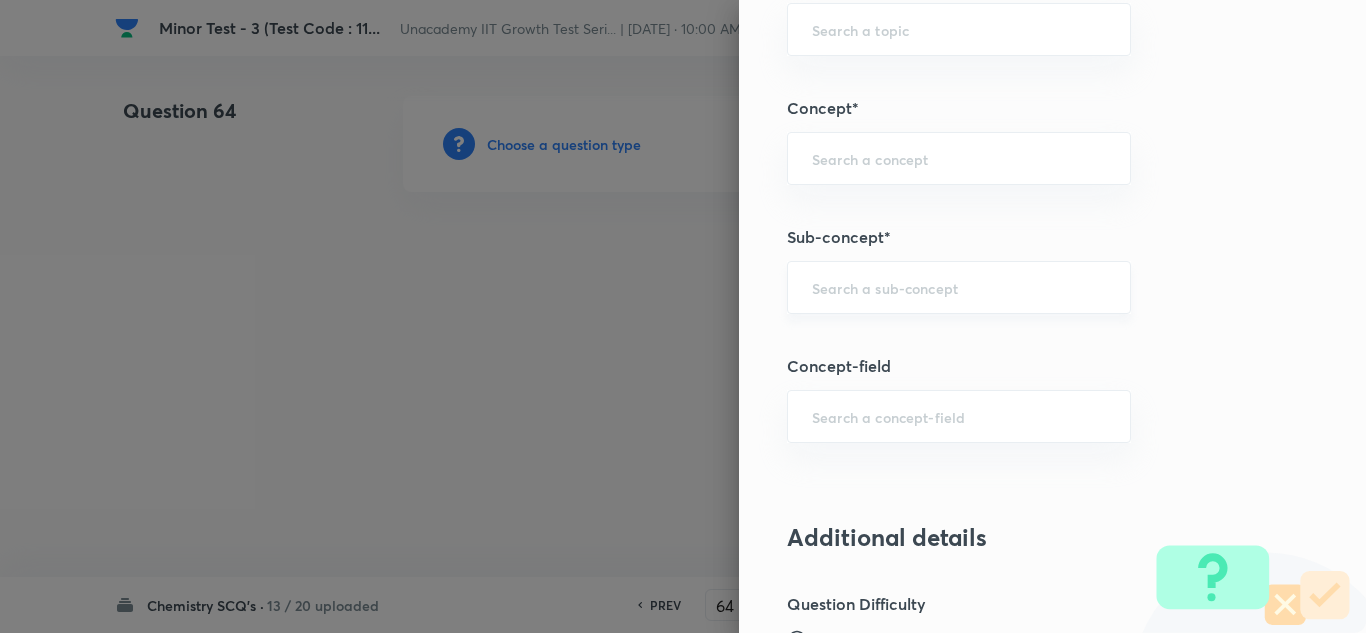 click at bounding box center (959, 287) 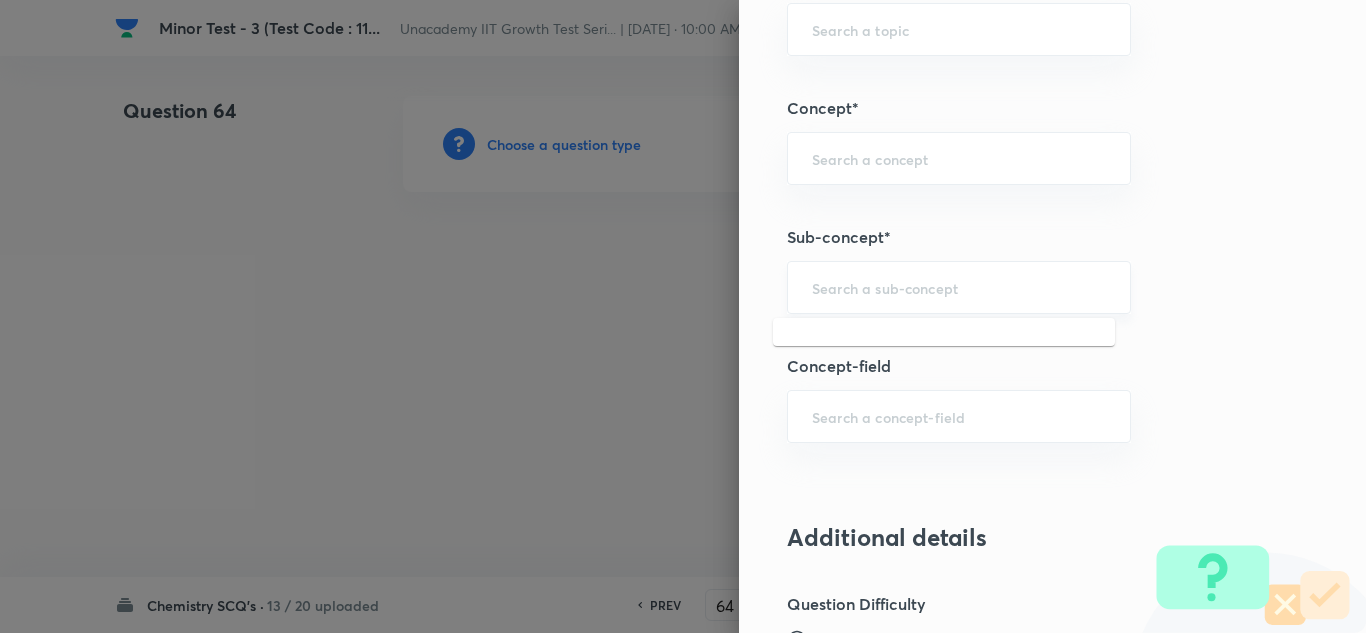 paste on "Photoelectric Effect" 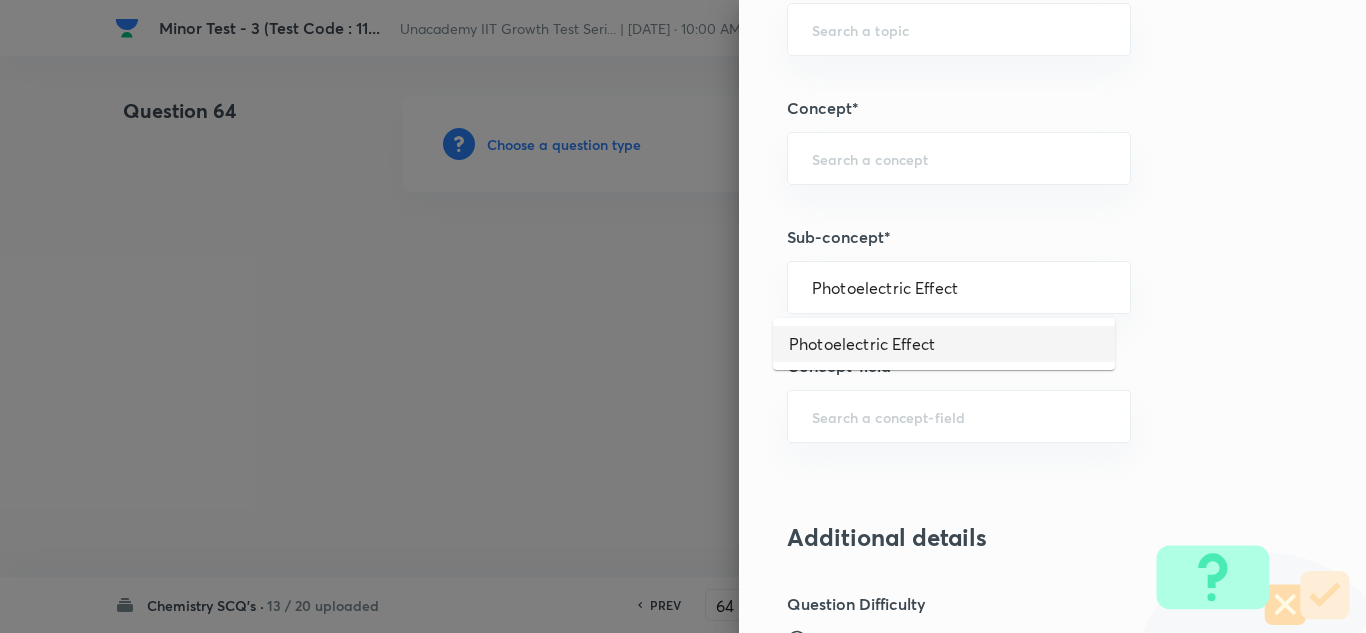 click on "Photoelectric Effect" at bounding box center [944, 344] 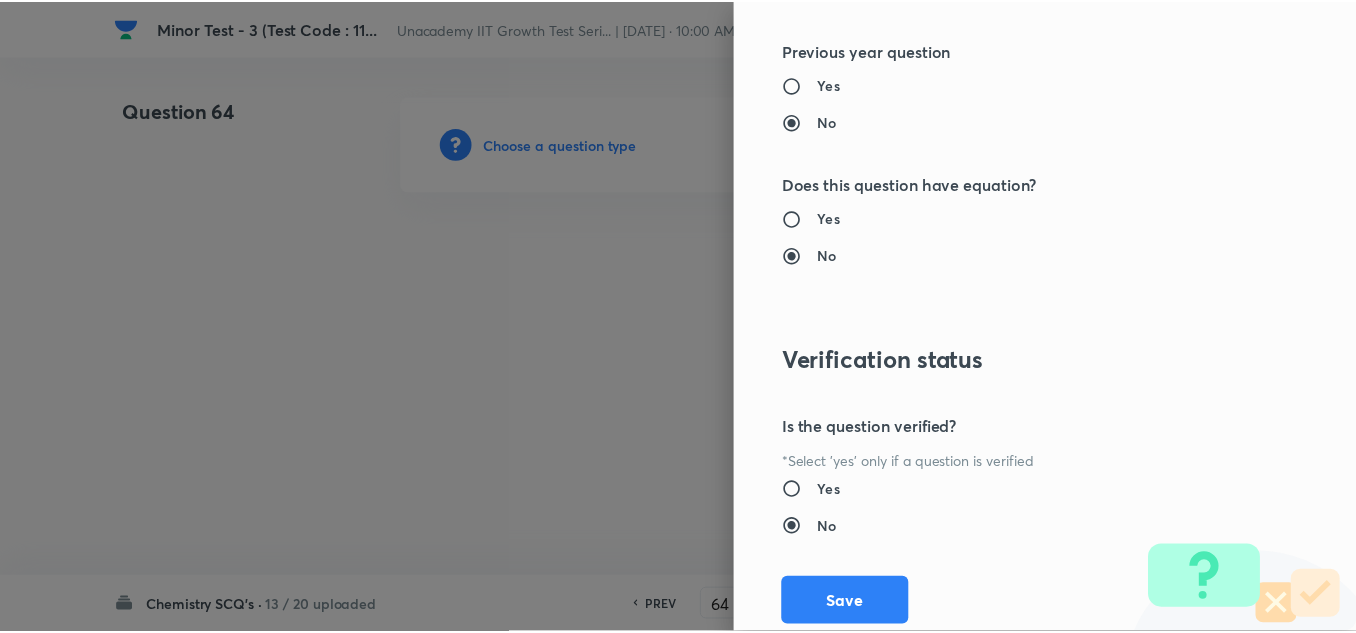 scroll, scrollTop: 2227, scrollLeft: 0, axis: vertical 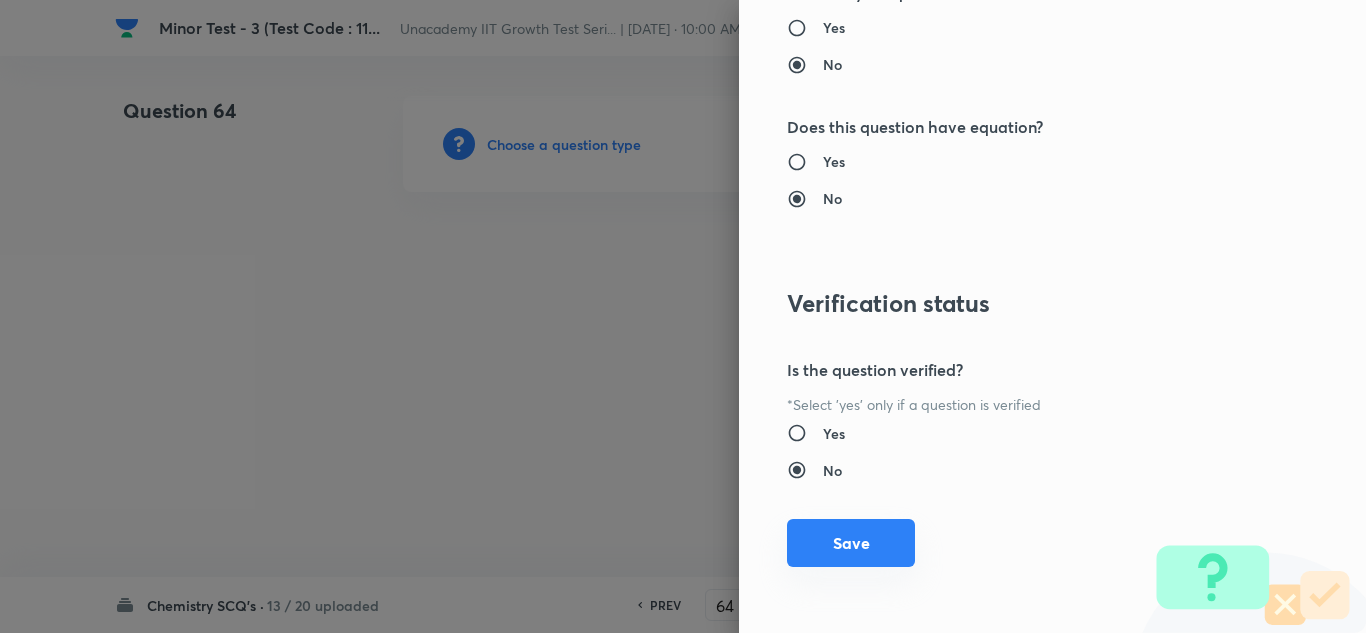 click on "Save" at bounding box center (851, 543) 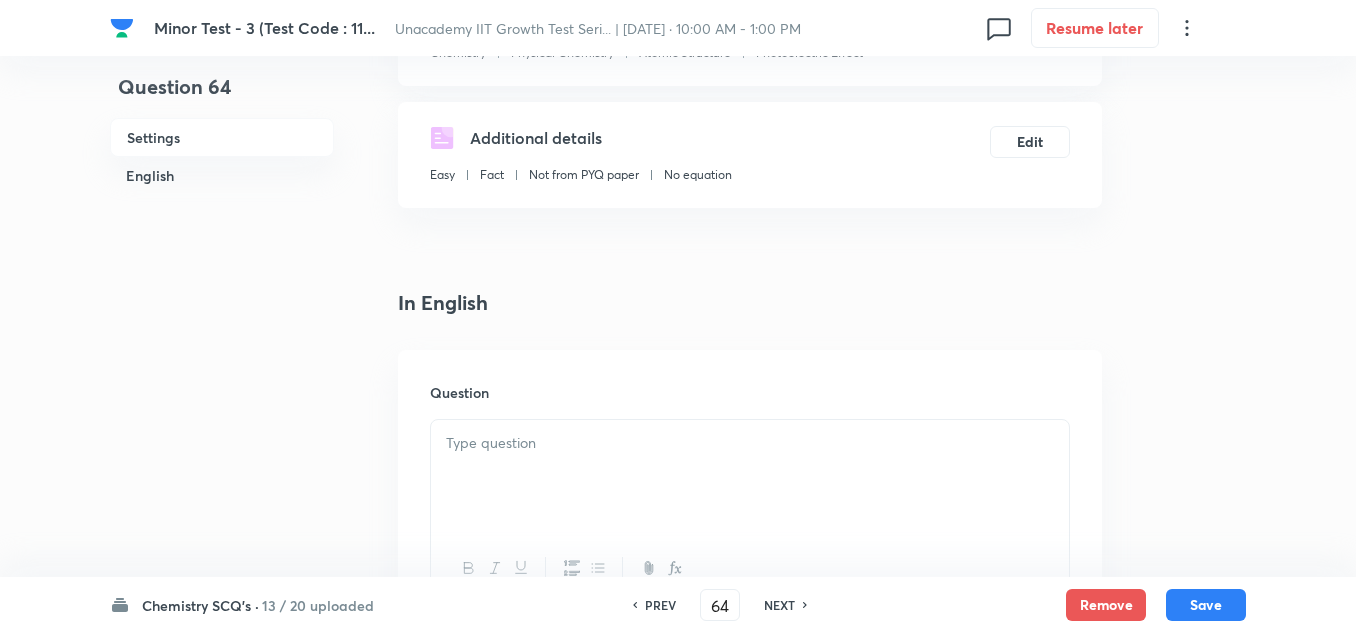 scroll, scrollTop: 500, scrollLeft: 0, axis: vertical 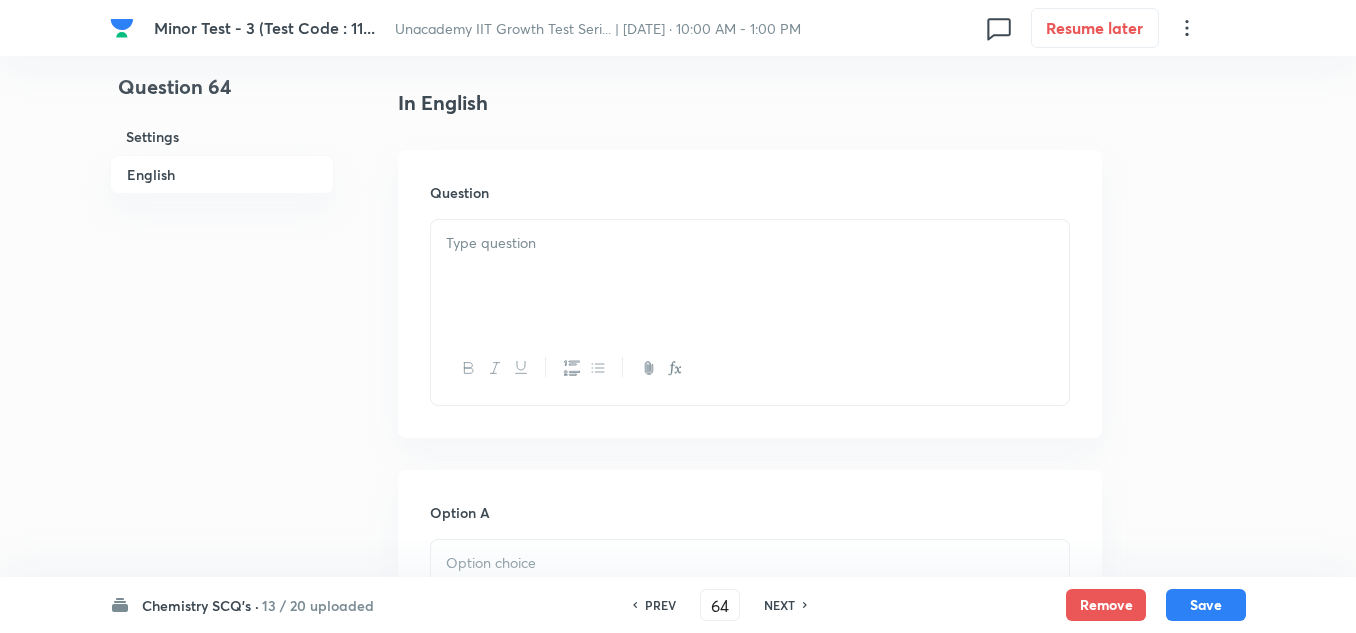 click at bounding box center [750, 276] 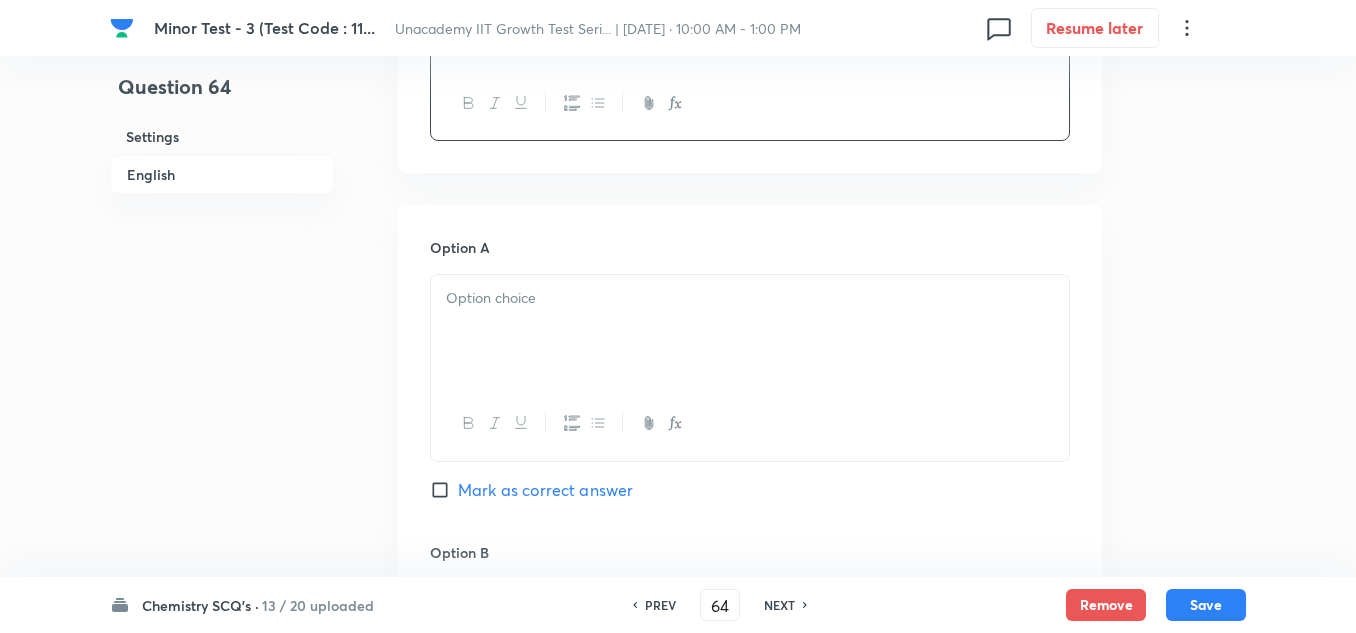 scroll, scrollTop: 800, scrollLeft: 0, axis: vertical 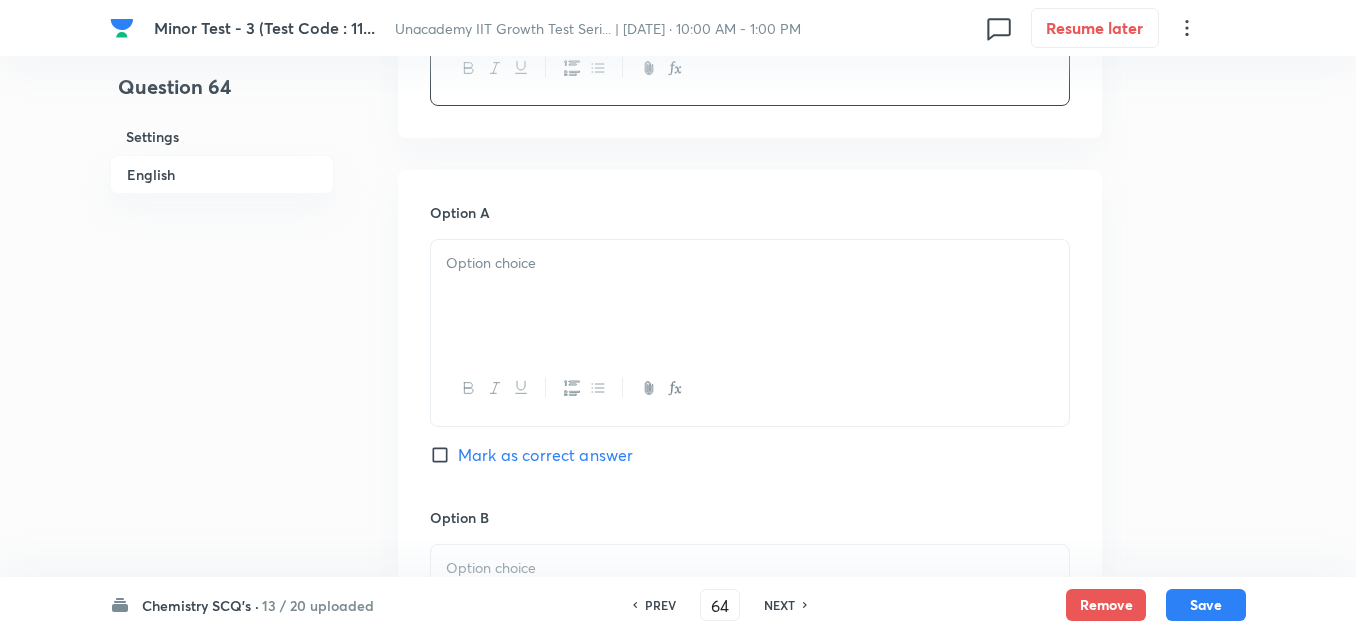 click at bounding box center [750, 296] 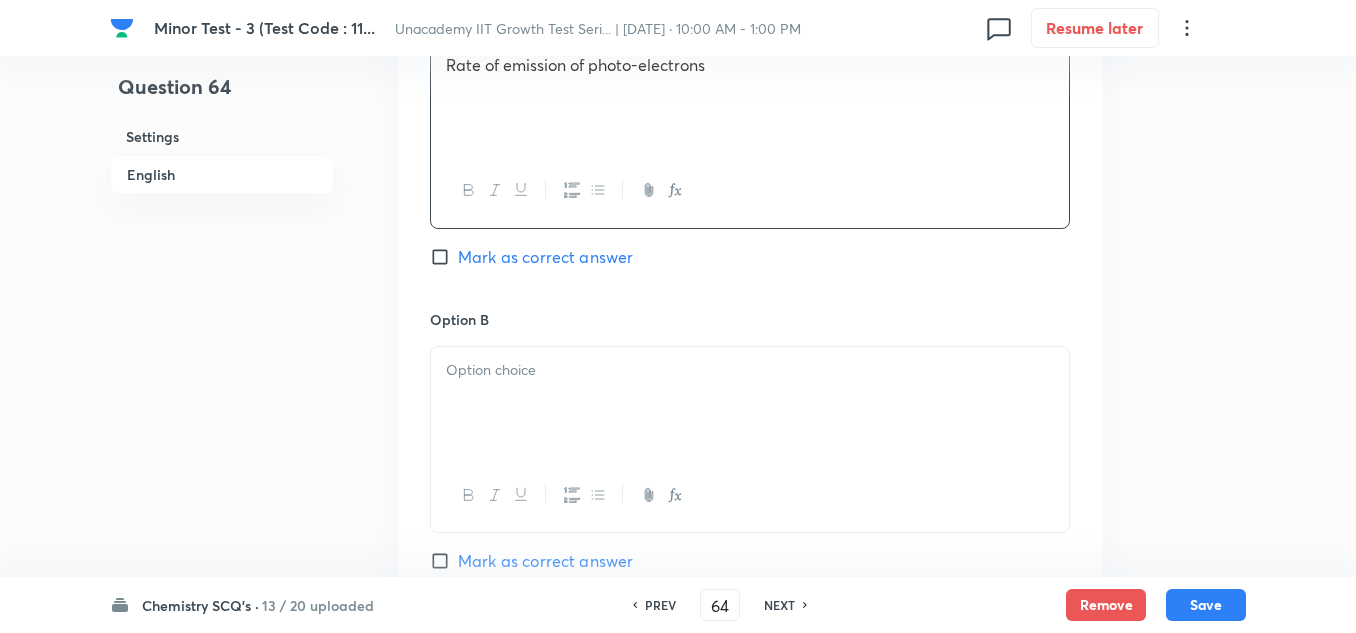 scroll, scrollTop: 1000, scrollLeft: 0, axis: vertical 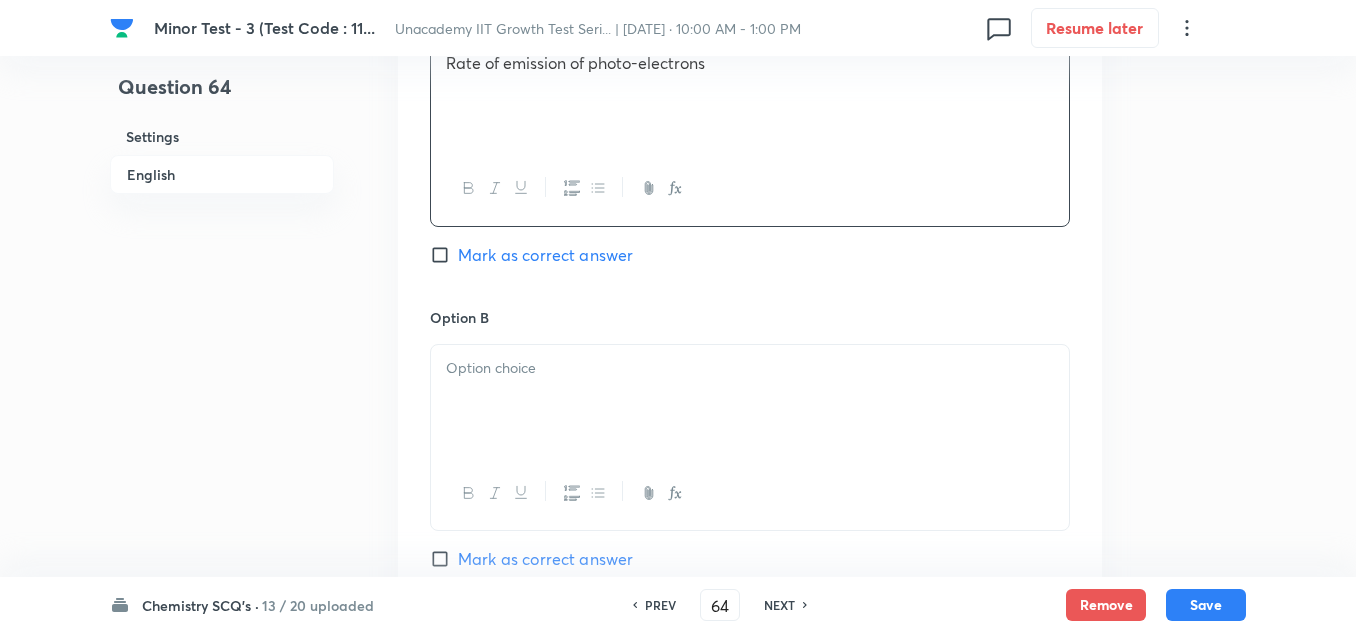 click at bounding box center [750, 368] 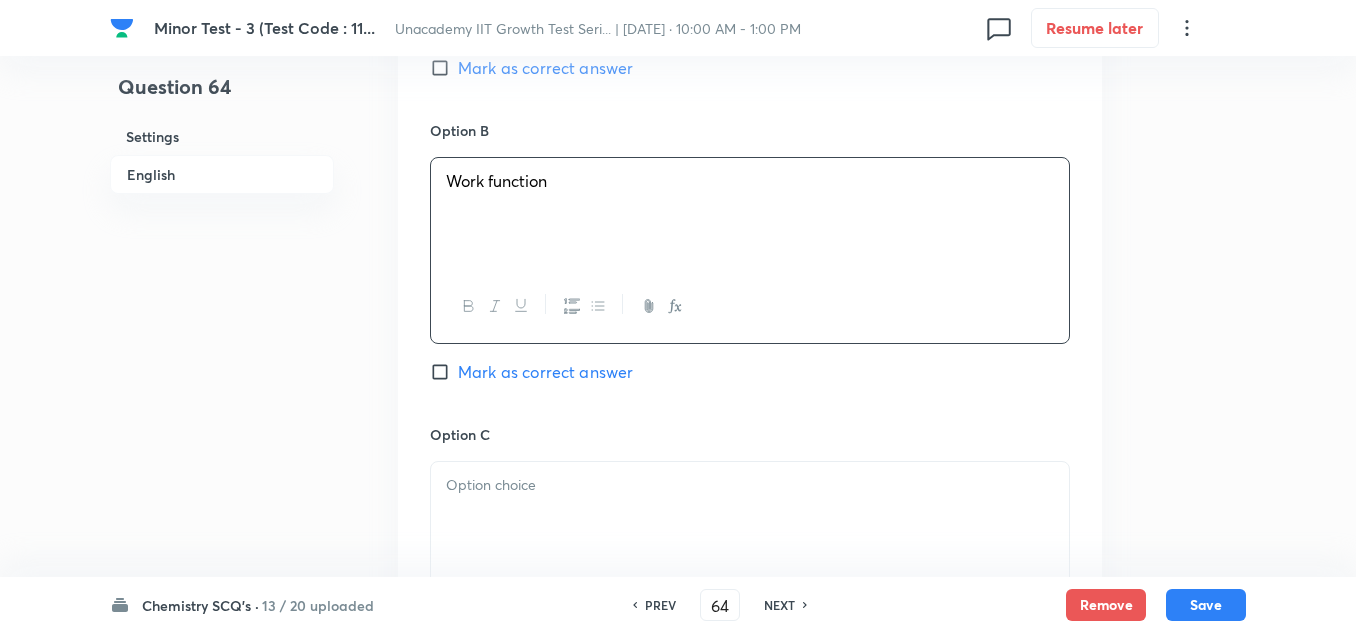 scroll, scrollTop: 1300, scrollLeft: 0, axis: vertical 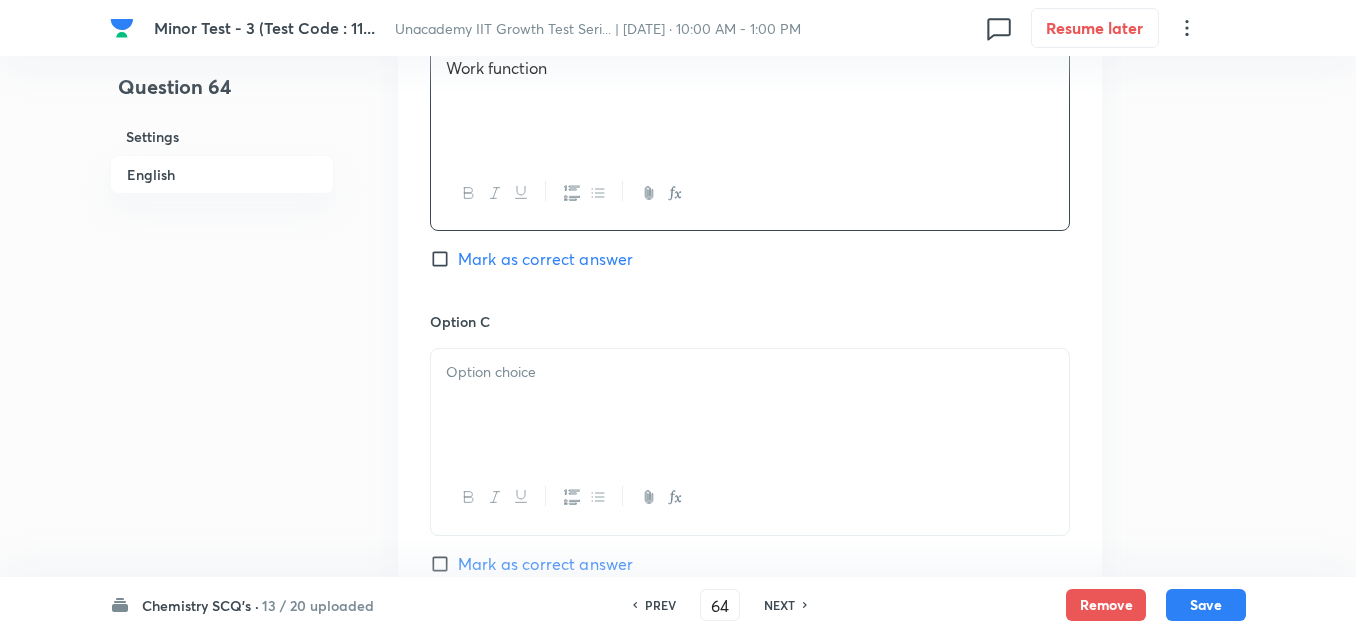 click at bounding box center (750, 405) 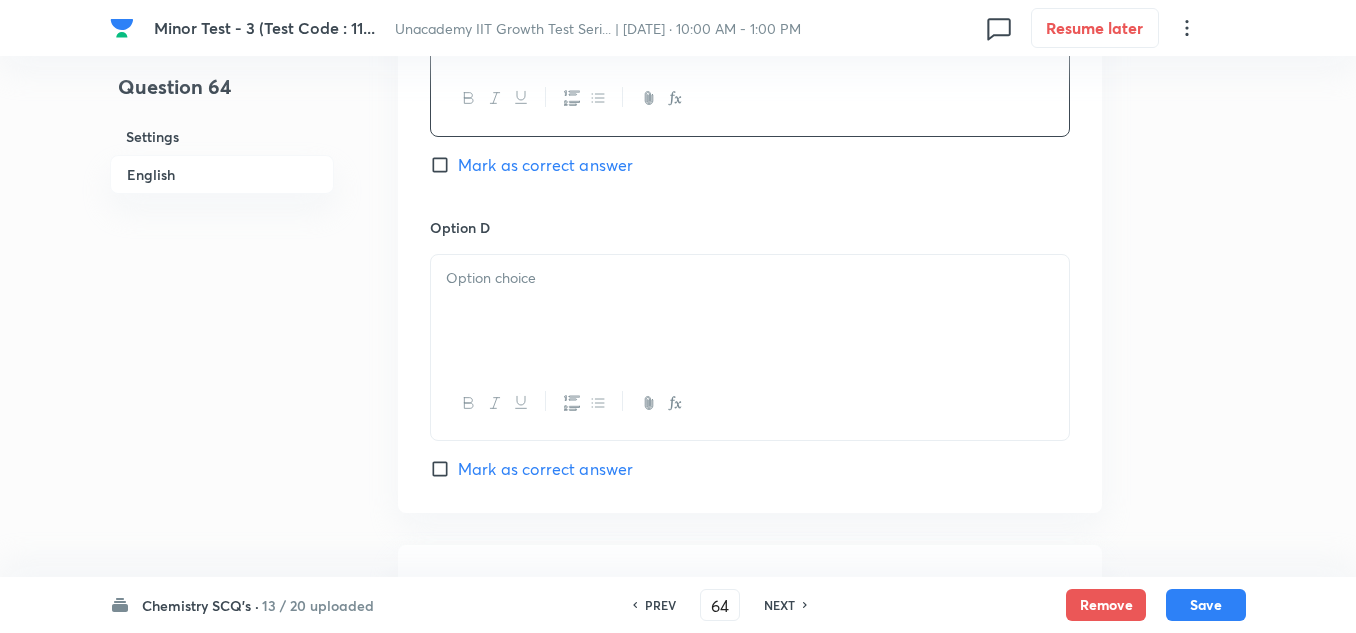 scroll, scrollTop: 1700, scrollLeft: 0, axis: vertical 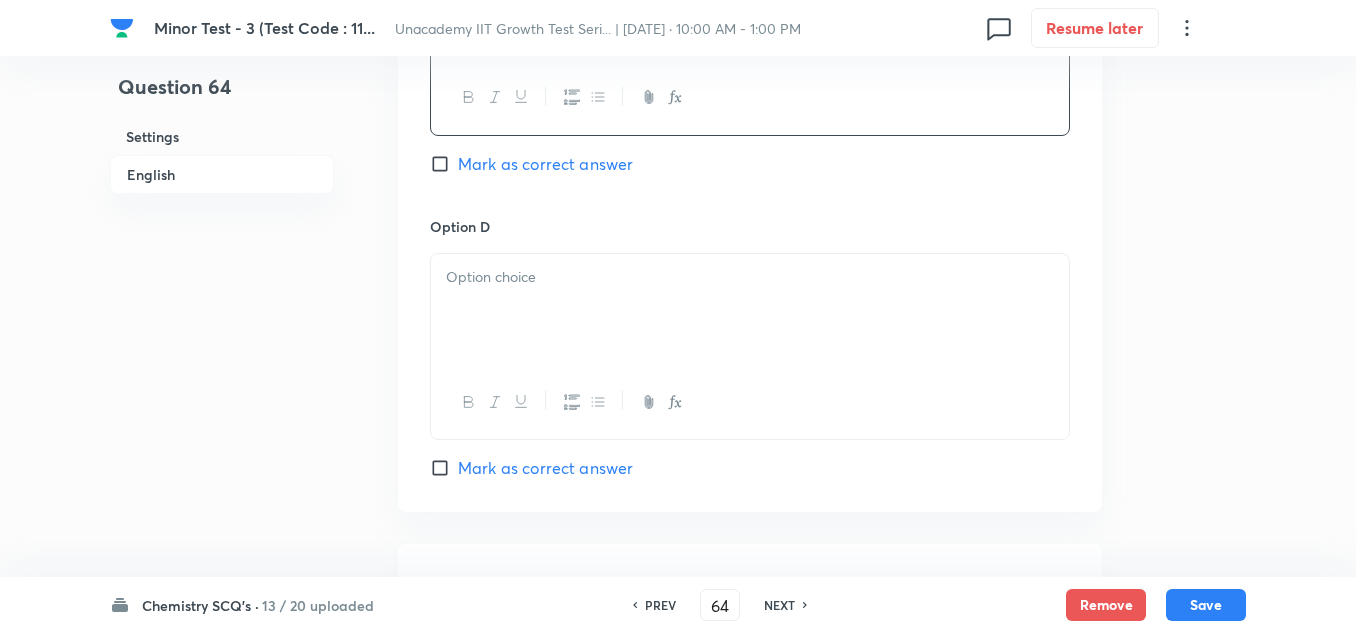 click at bounding box center [750, 277] 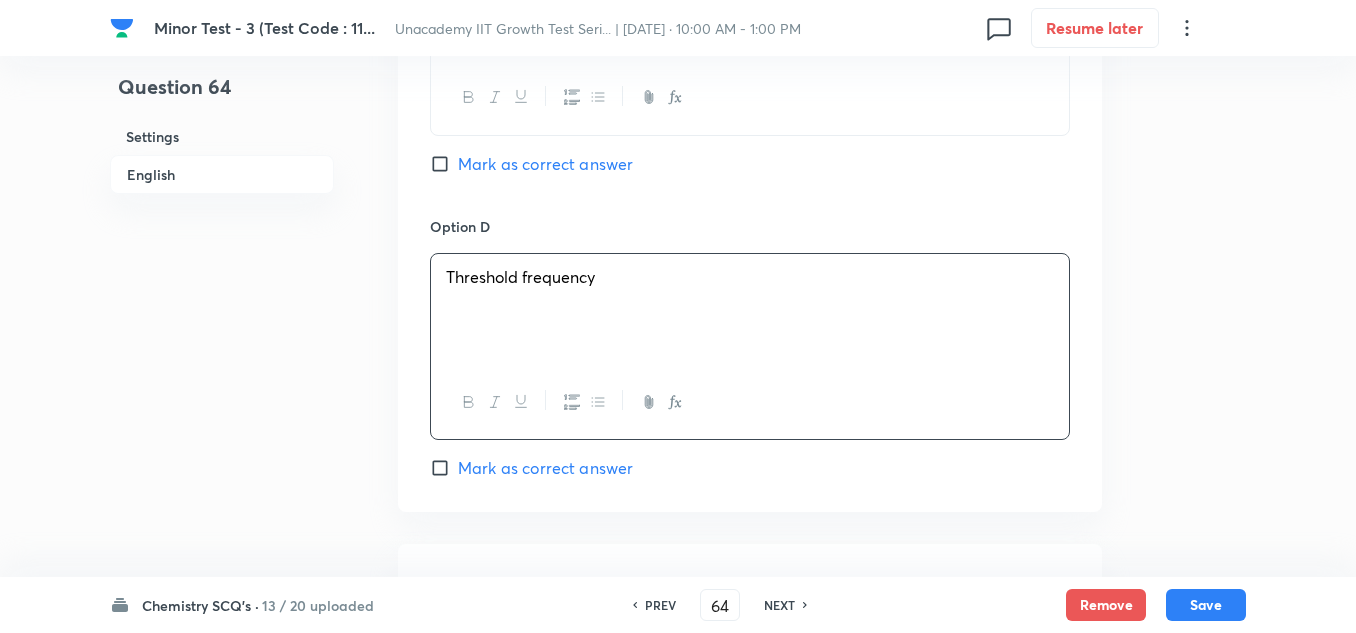 click on "Mark as correct answer" at bounding box center [545, 164] 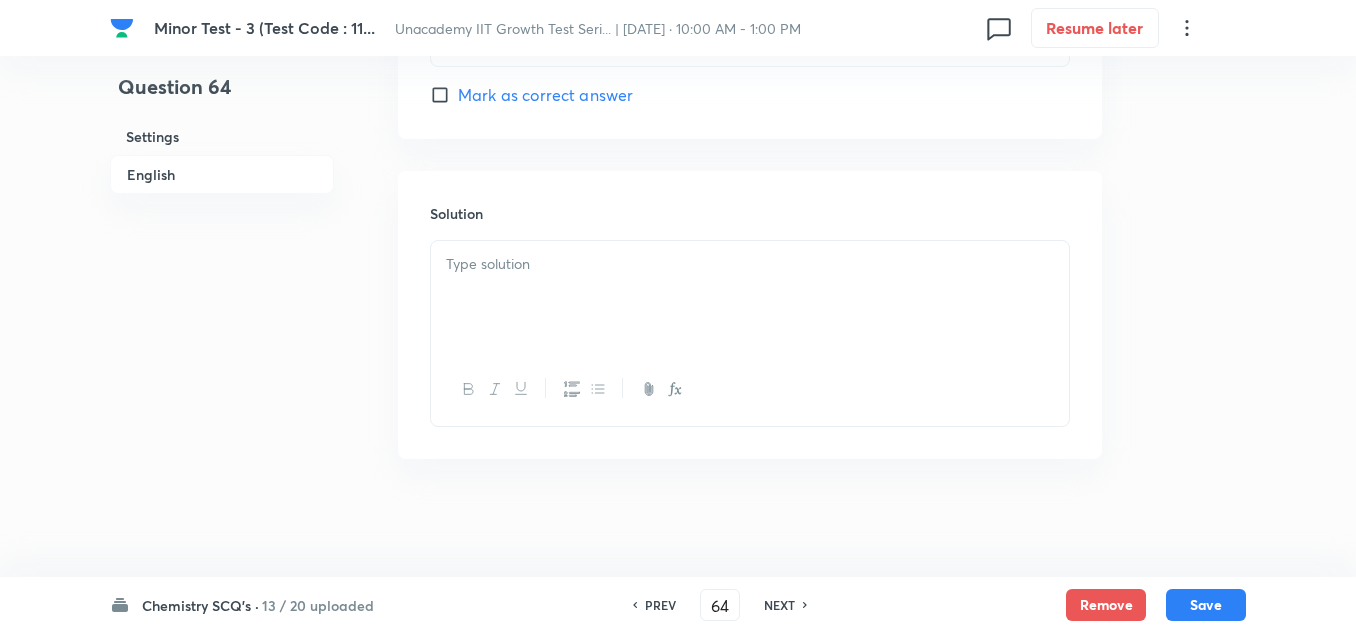 scroll, scrollTop: 2075, scrollLeft: 0, axis: vertical 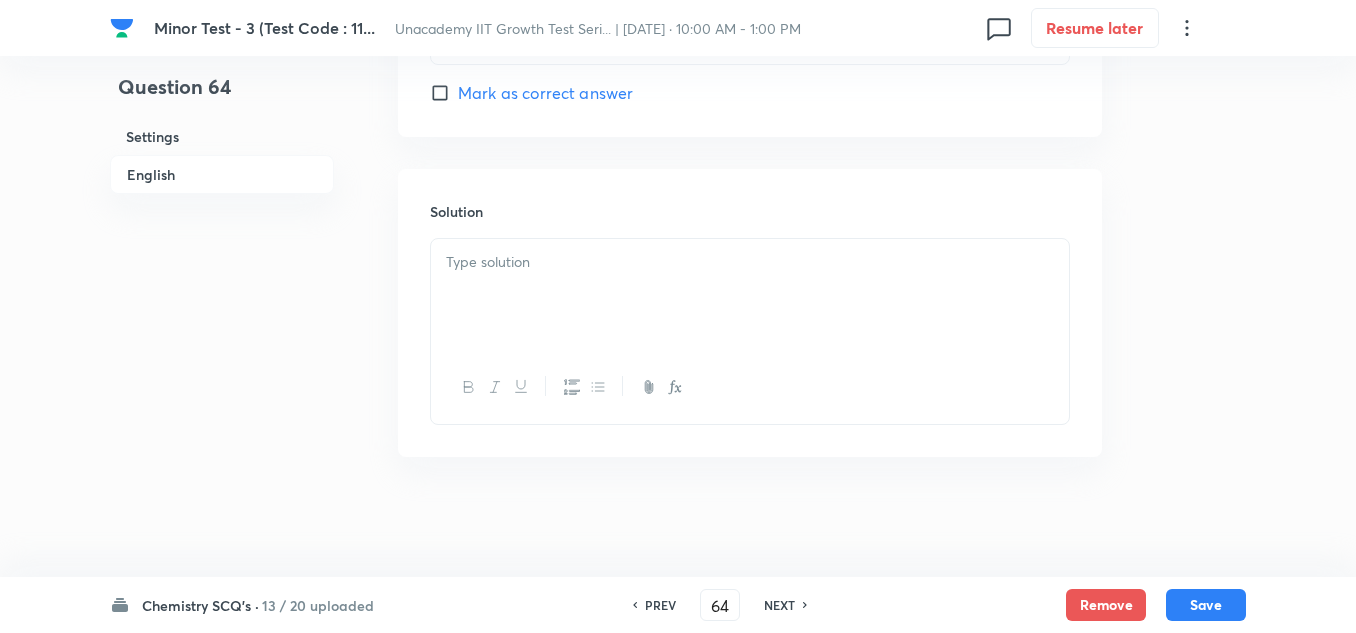 click at bounding box center (750, 295) 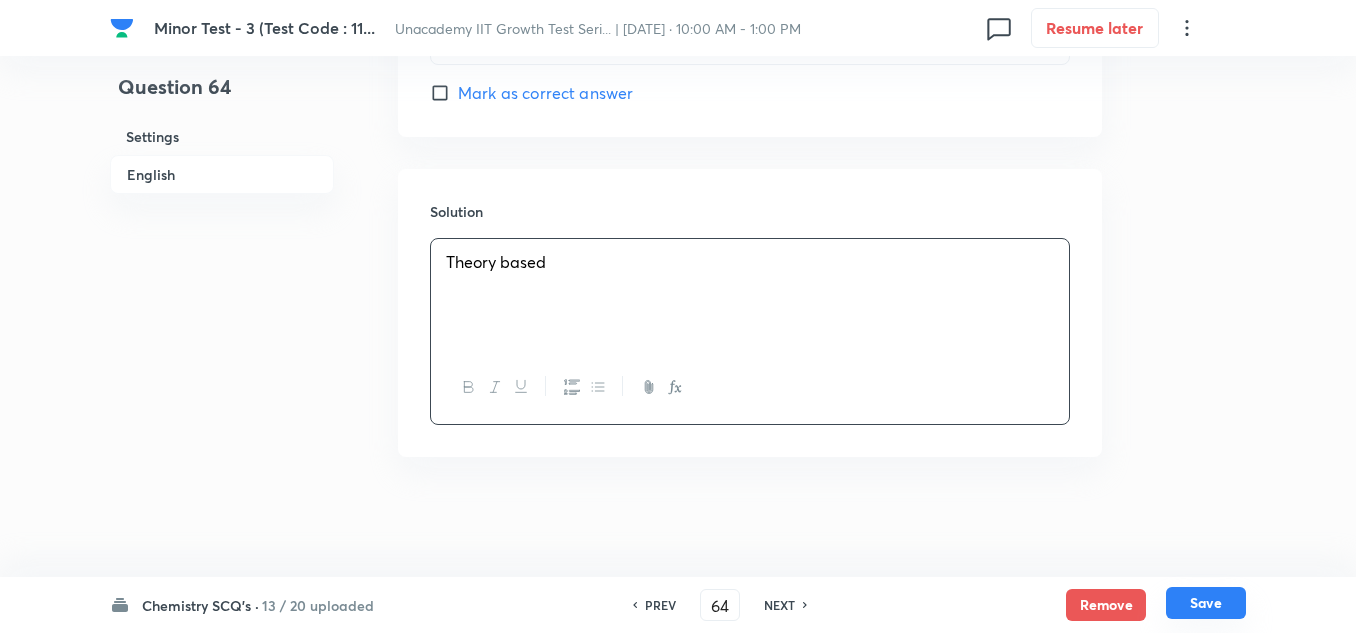 click on "Save" at bounding box center (1206, 603) 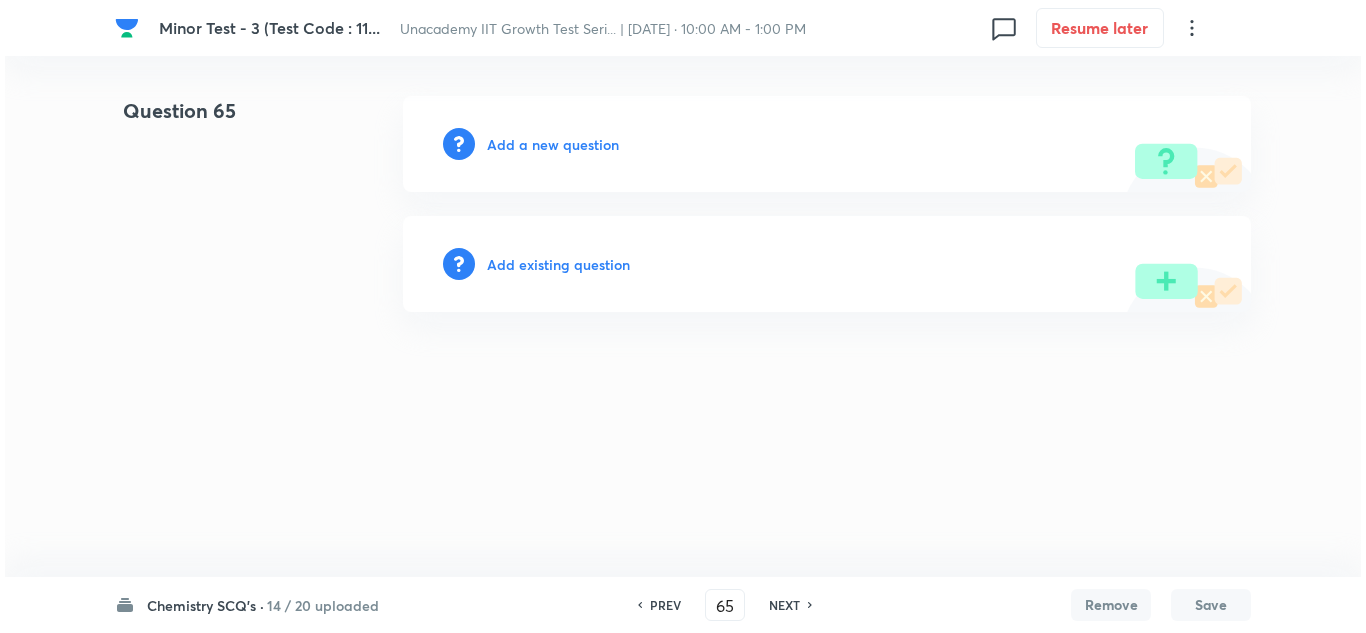 scroll, scrollTop: 0, scrollLeft: 0, axis: both 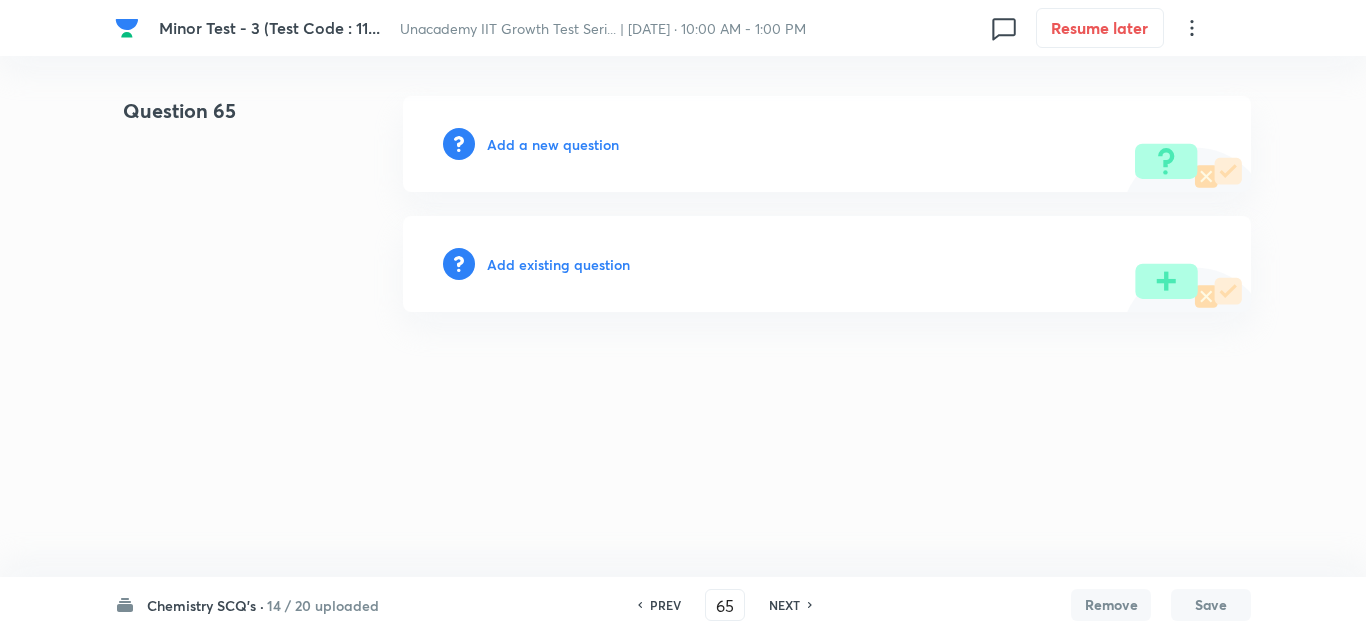 click on "Add a new question" at bounding box center (553, 144) 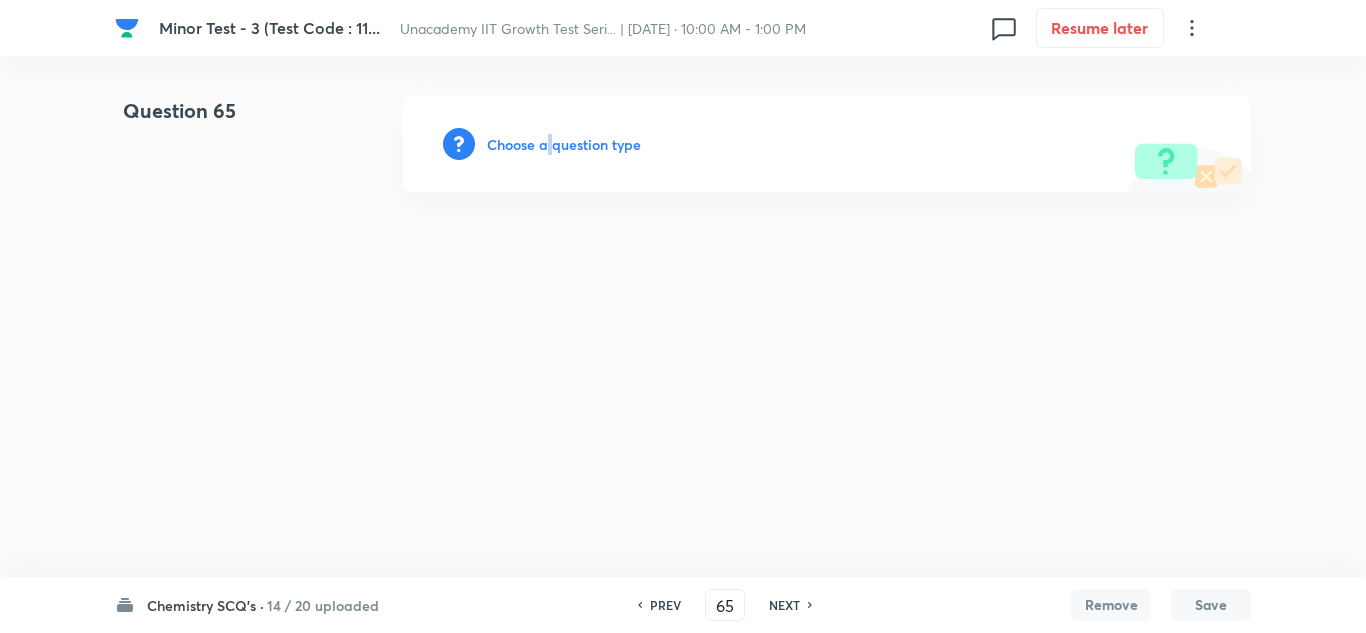 click on "Choose a question type" at bounding box center (564, 144) 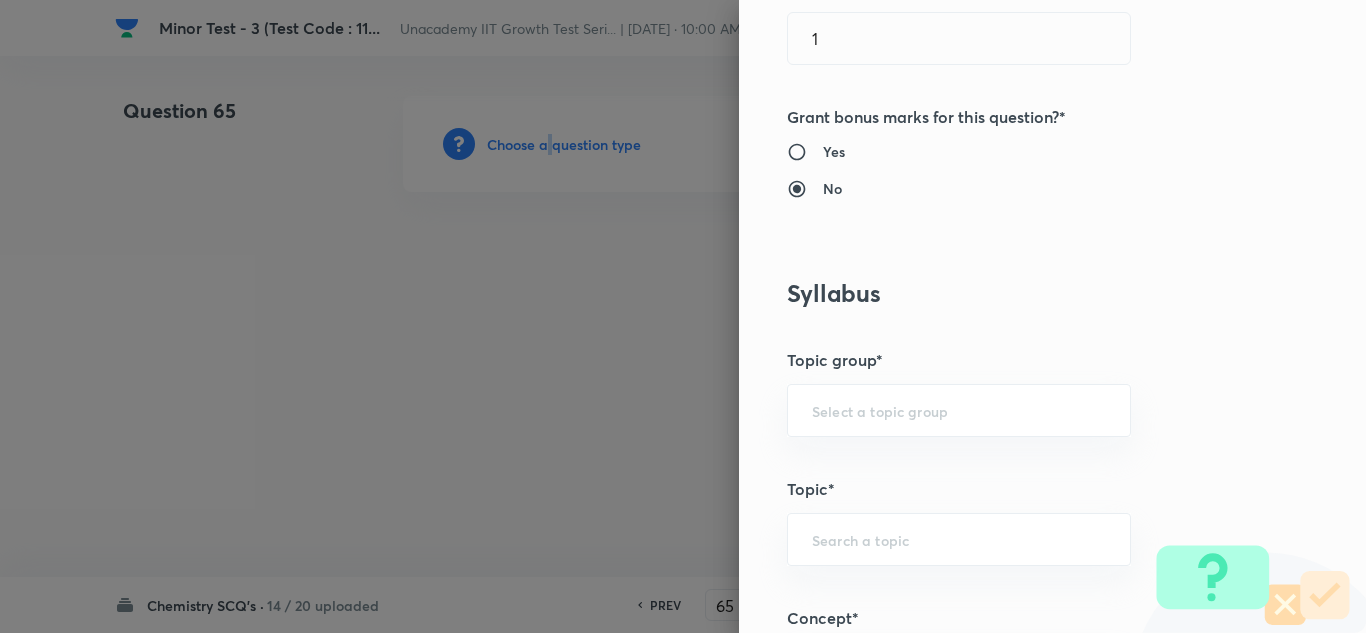 scroll, scrollTop: 700, scrollLeft: 0, axis: vertical 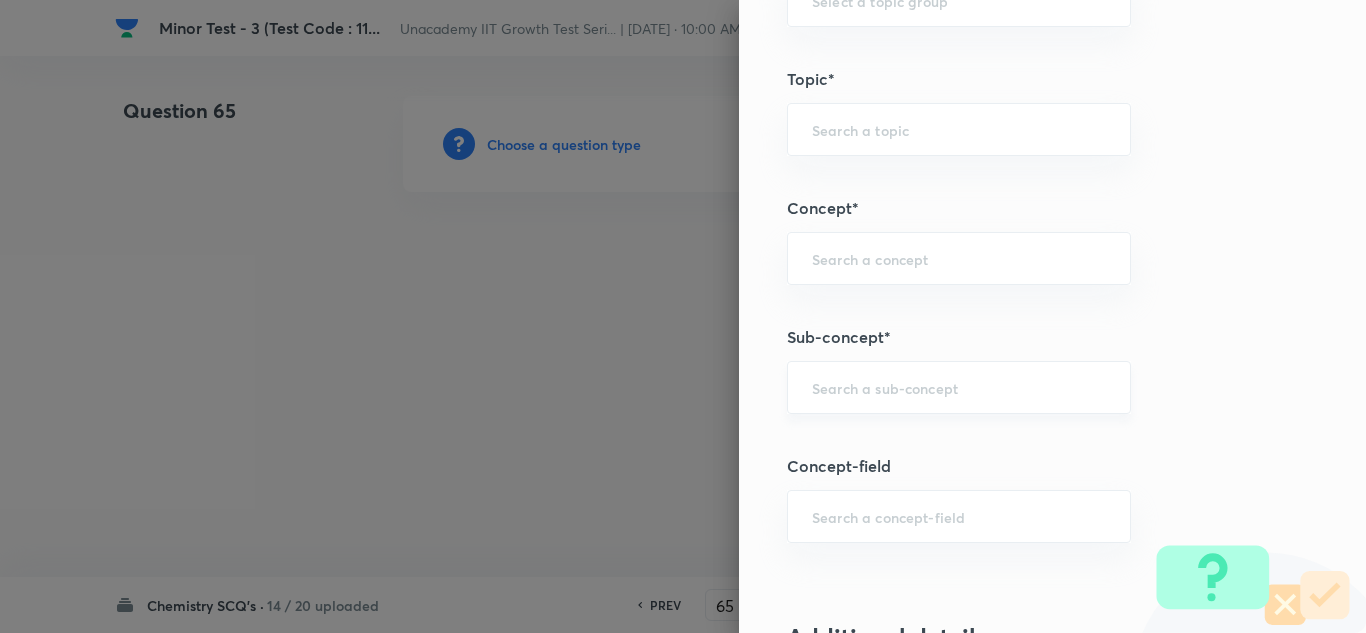 click at bounding box center [959, 387] 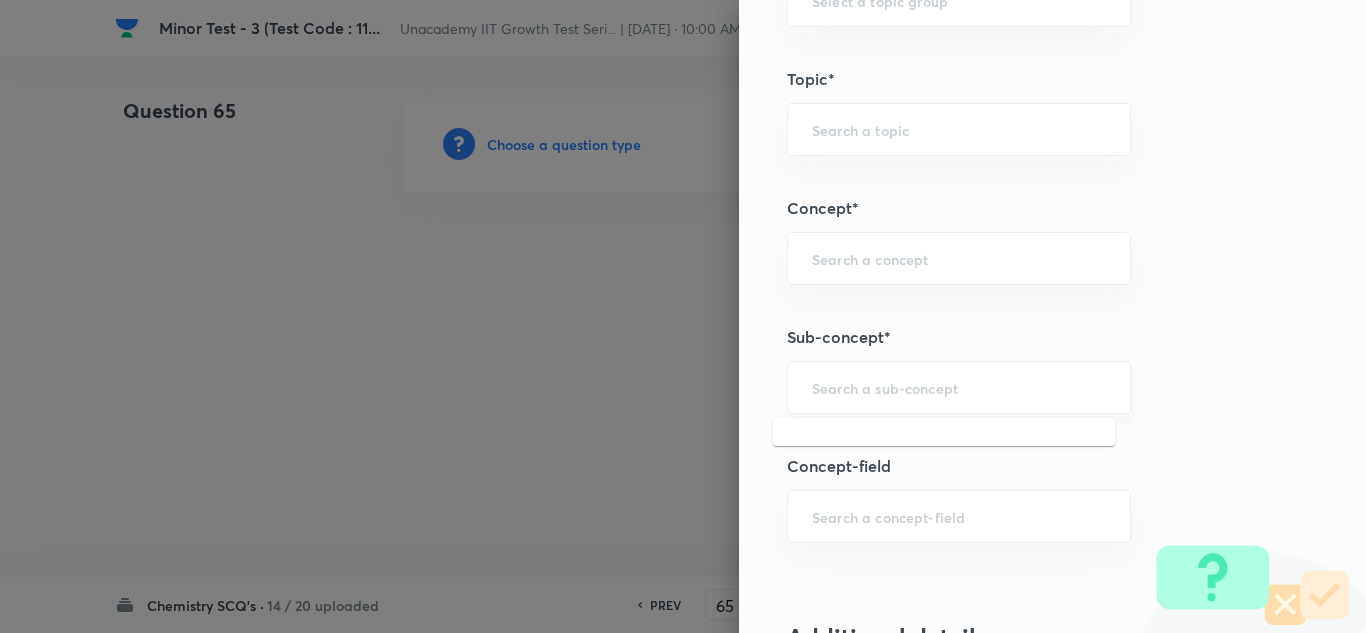 paste on "[PERSON_NAME] Atomic Model" 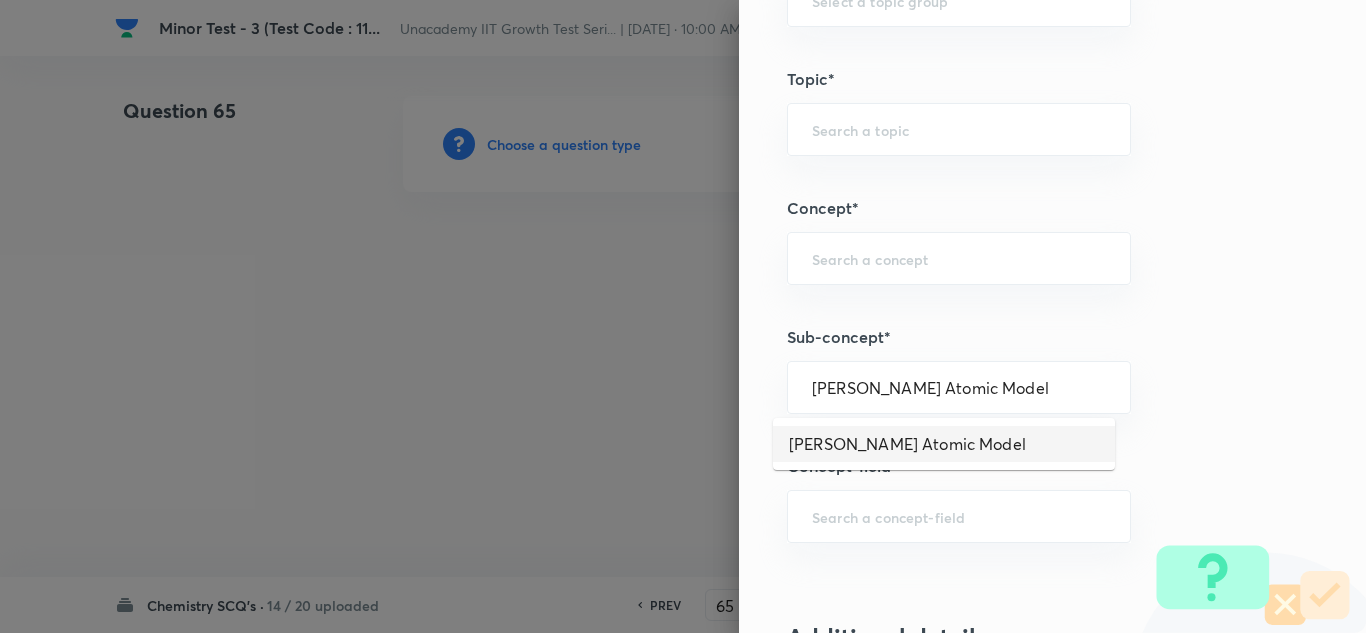 click on "[PERSON_NAME] Atomic Model" at bounding box center [944, 444] 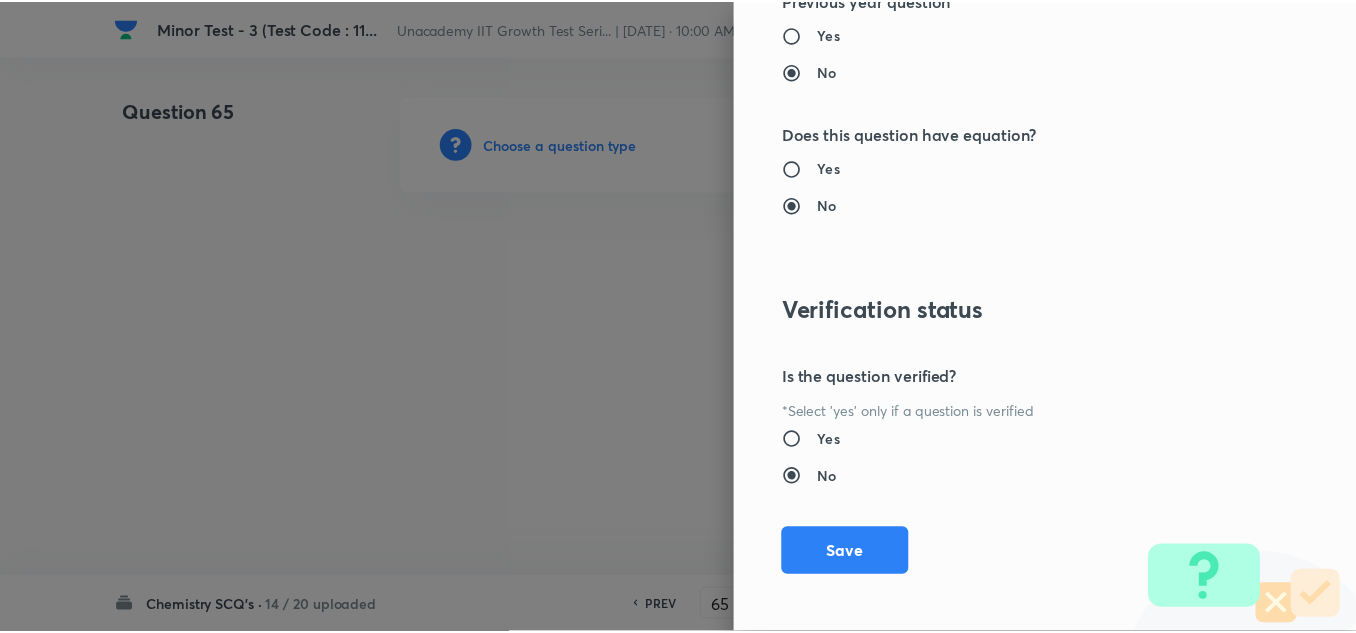 scroll, scrollTop: 2227, scrollLeft: 0, axis: vertical 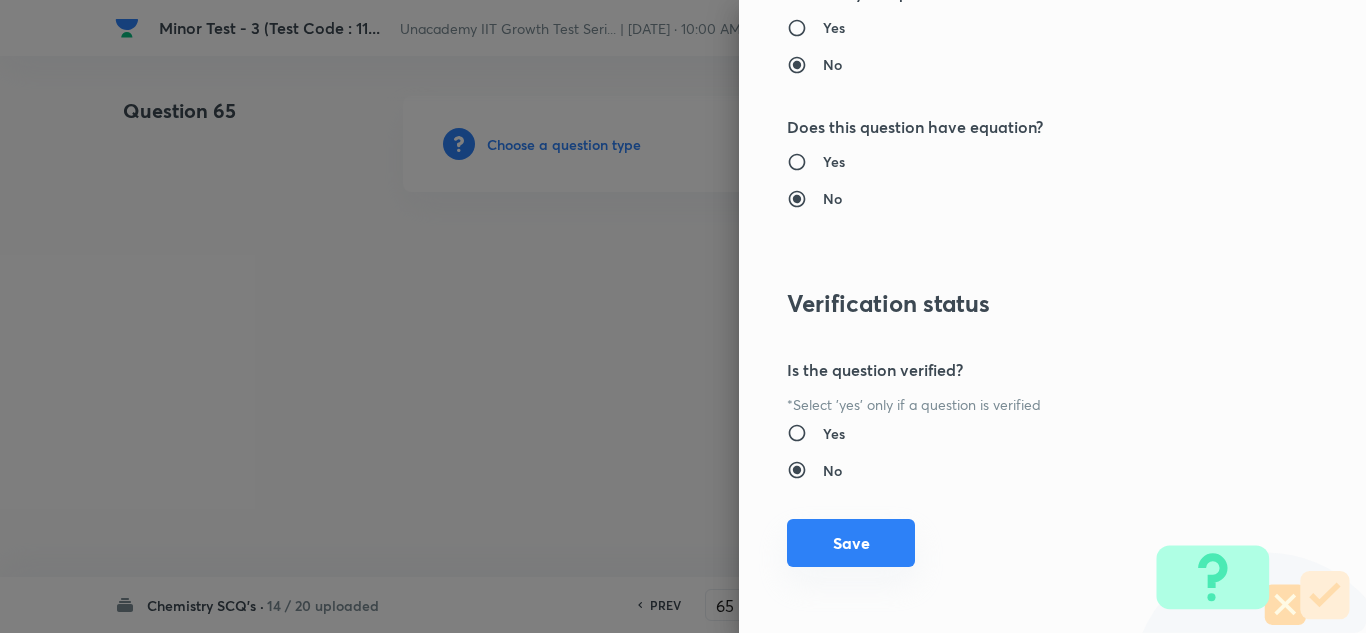 click on "Save" at bounding box center (851, 543) 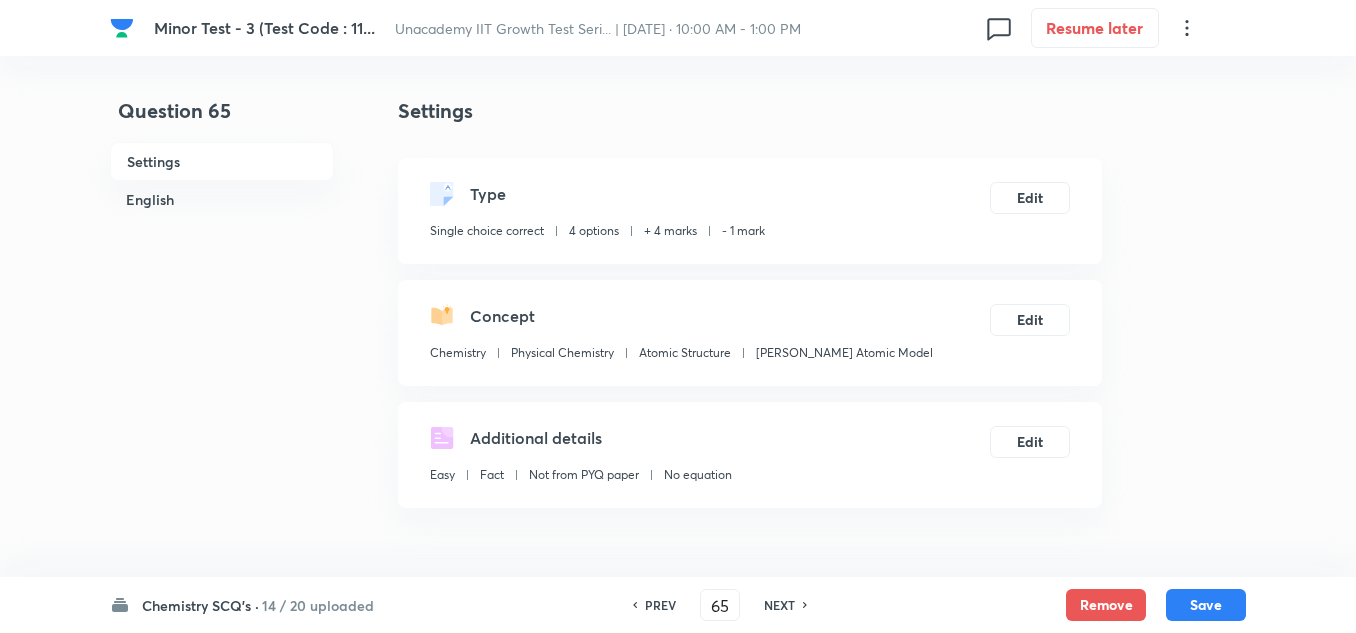scroll, scrollTop: 300, scrollLeft: 0, axis: vertical 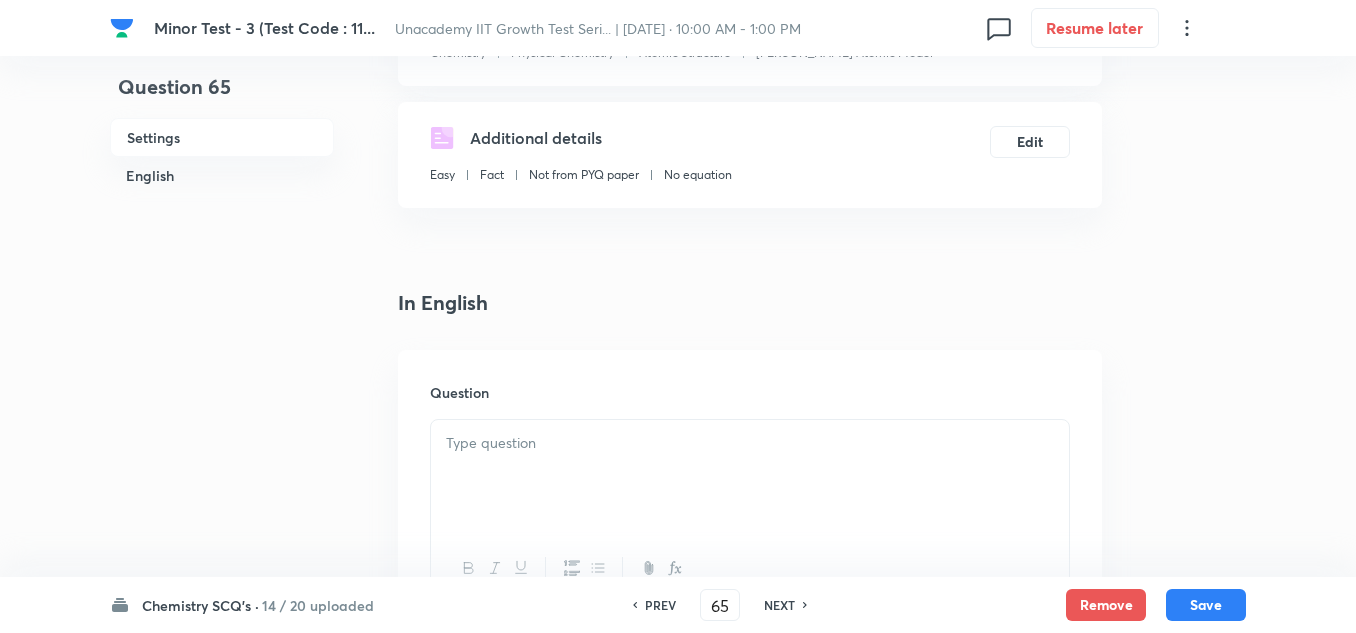 click at bounding box center (750, 476) 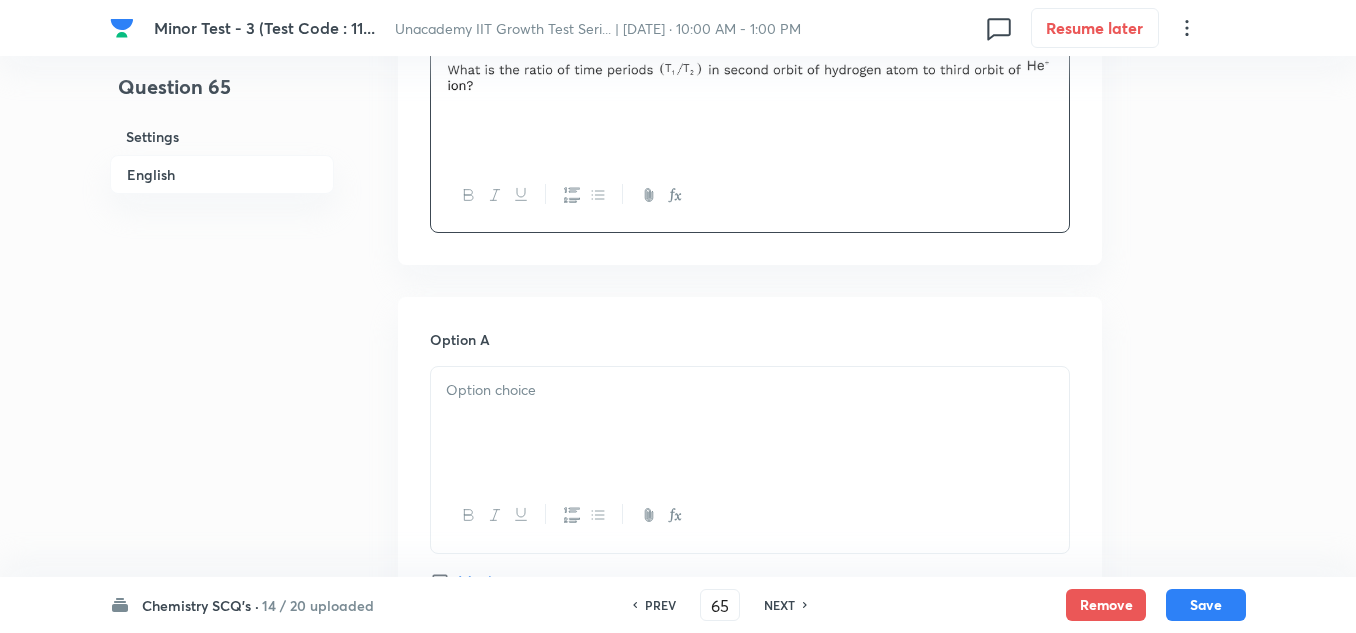 scroll, scrollTop: 700, scrollLeft: 0, axis: vertical 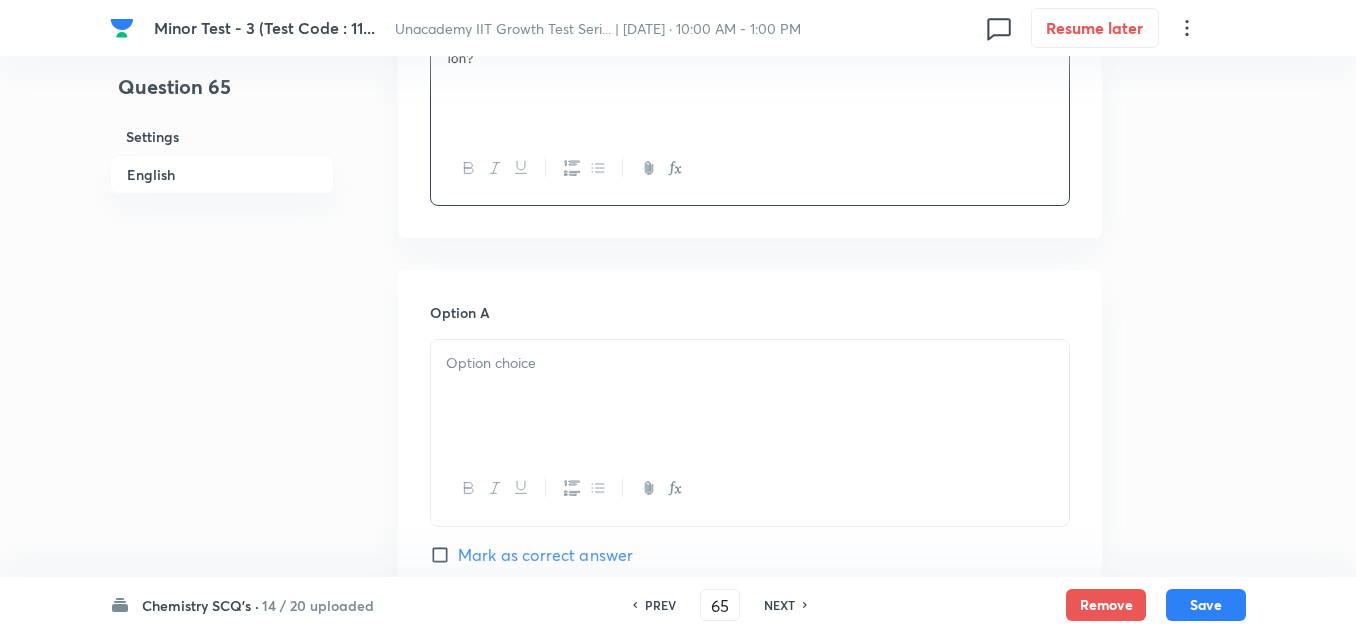 click at bounding box center [750, 396] 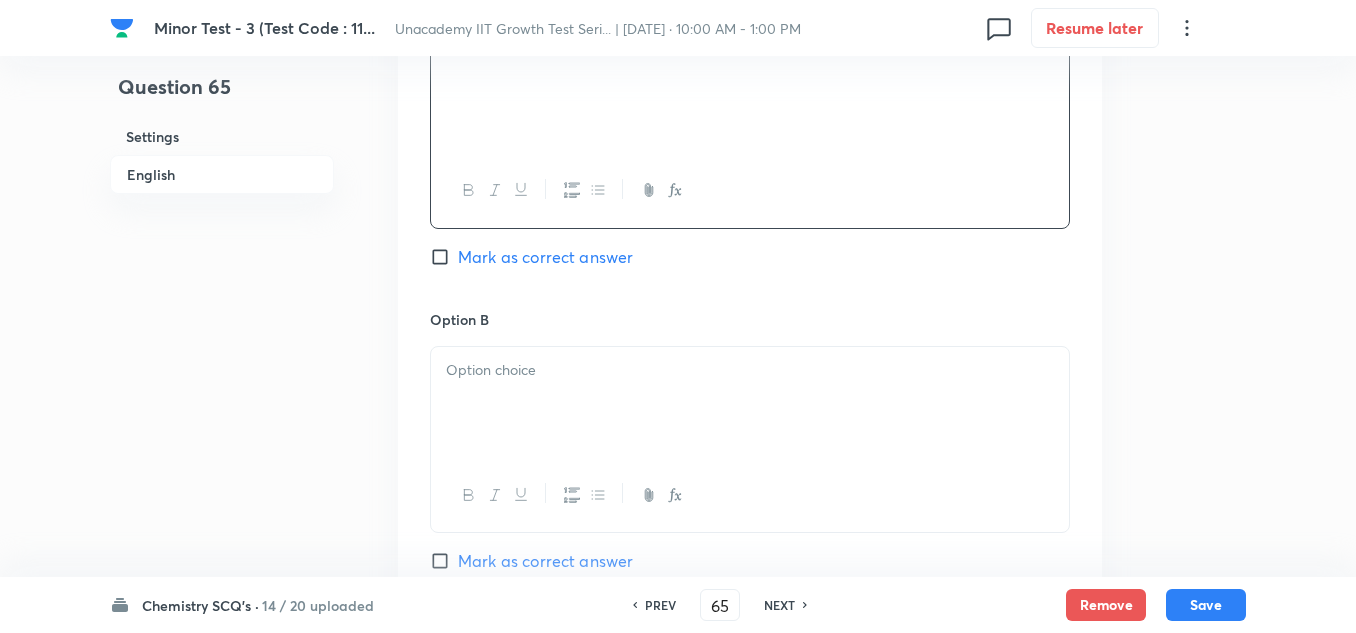 scroll, scrollTop: 1000, scrollLeft: 0, axis: vertical 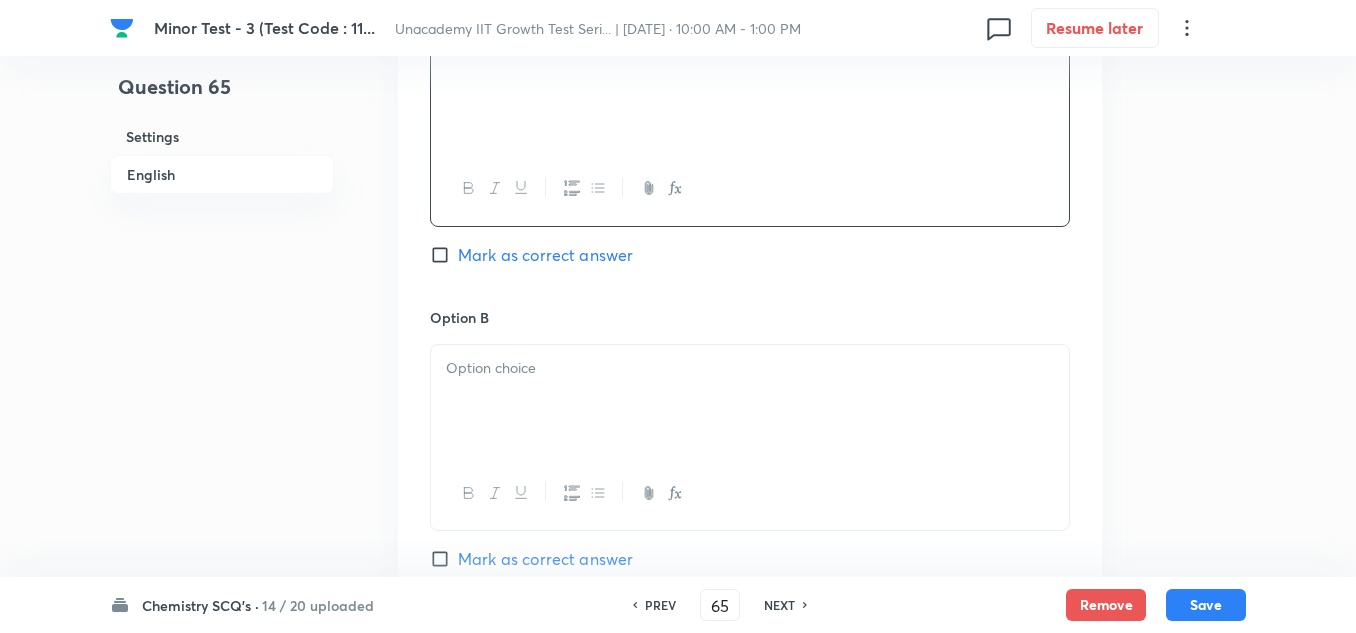 click at bounding box center [750, 401] 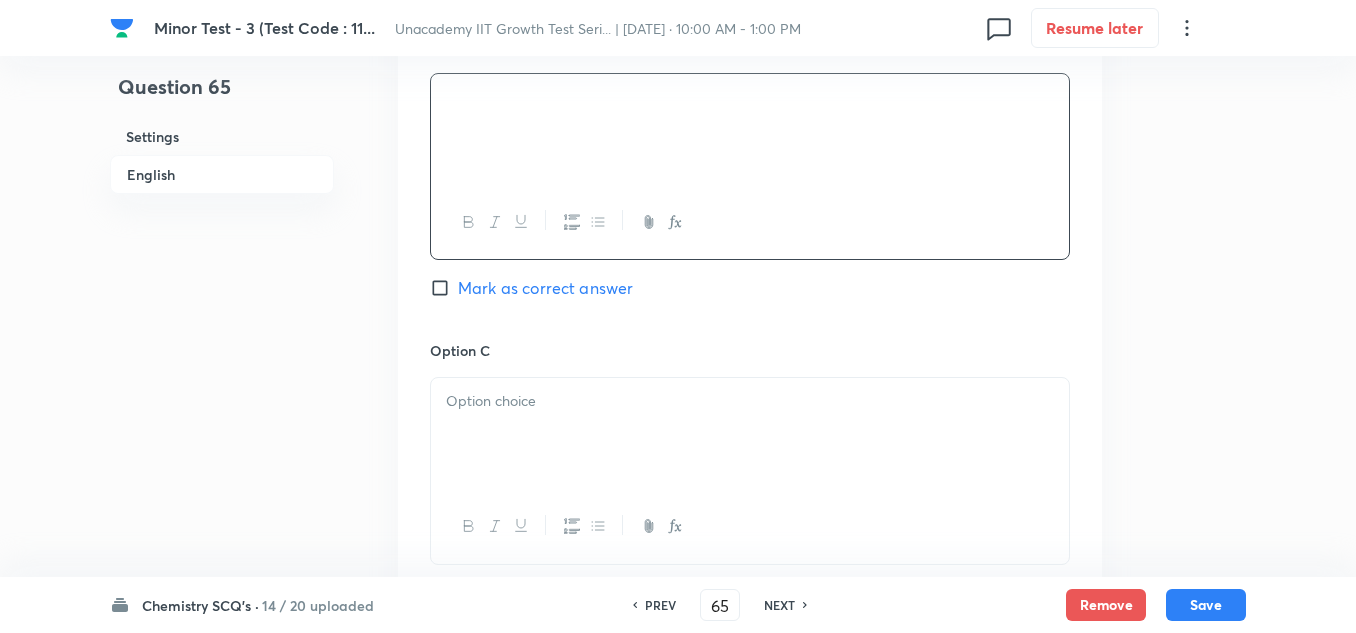 scroll, scrollTop: 1300, scrollLeft: 0, axis: vertical 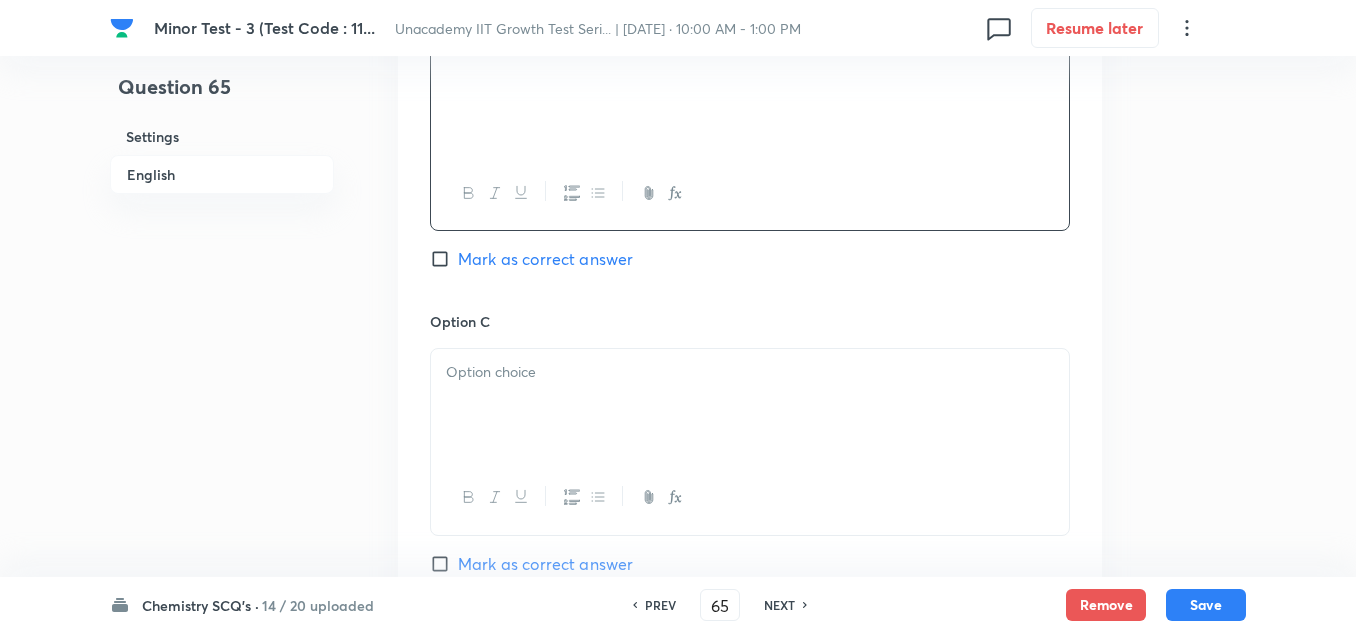 click at bounding box center (750, 405) 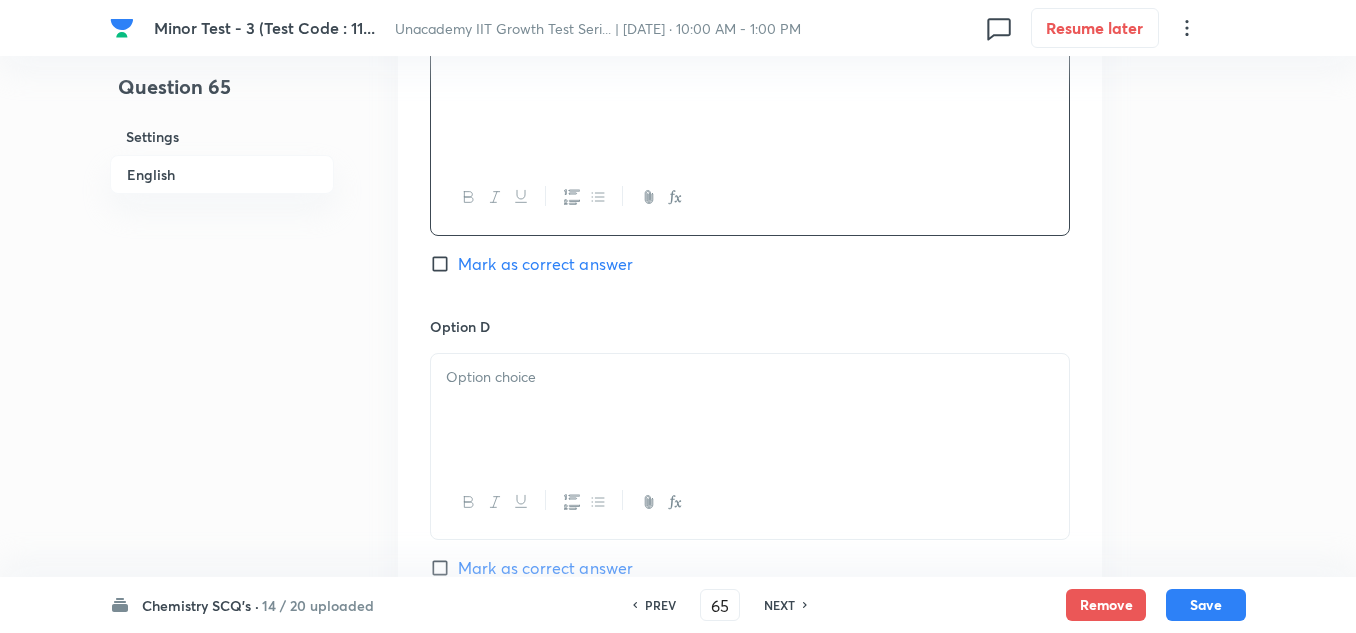 click at bounding box center [750, 410] 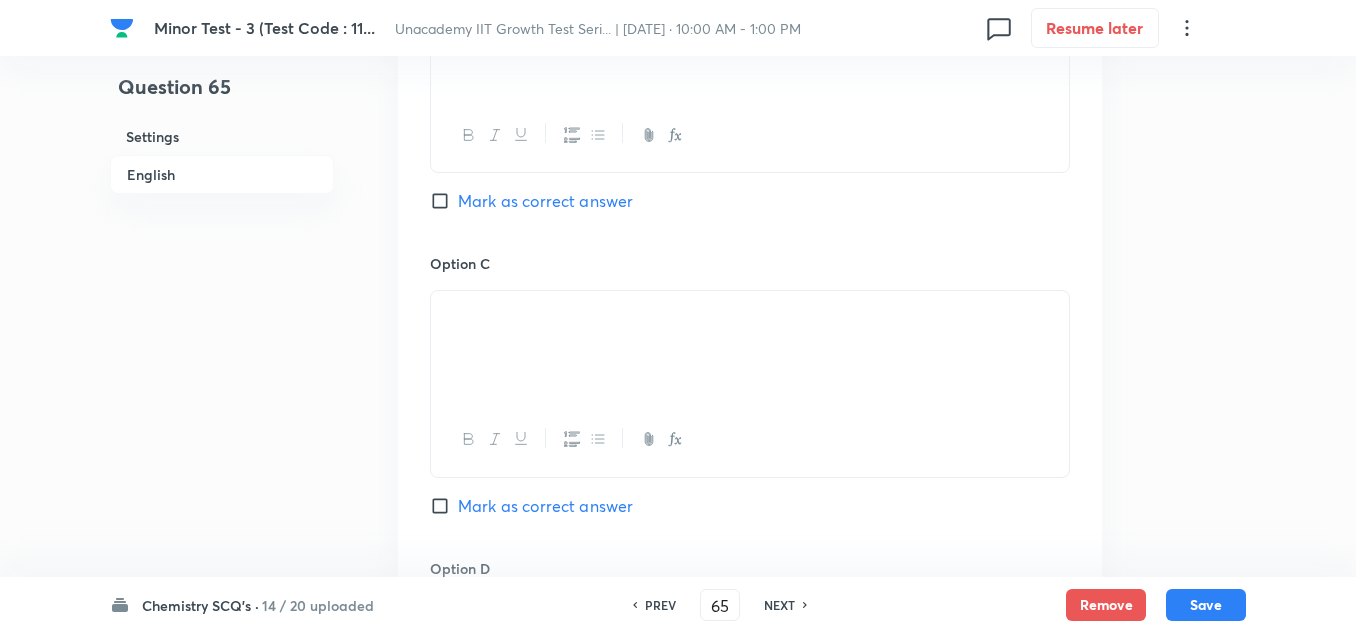 scroll, scrollTop: 1300, scrollLeft: 0, axis: vertical 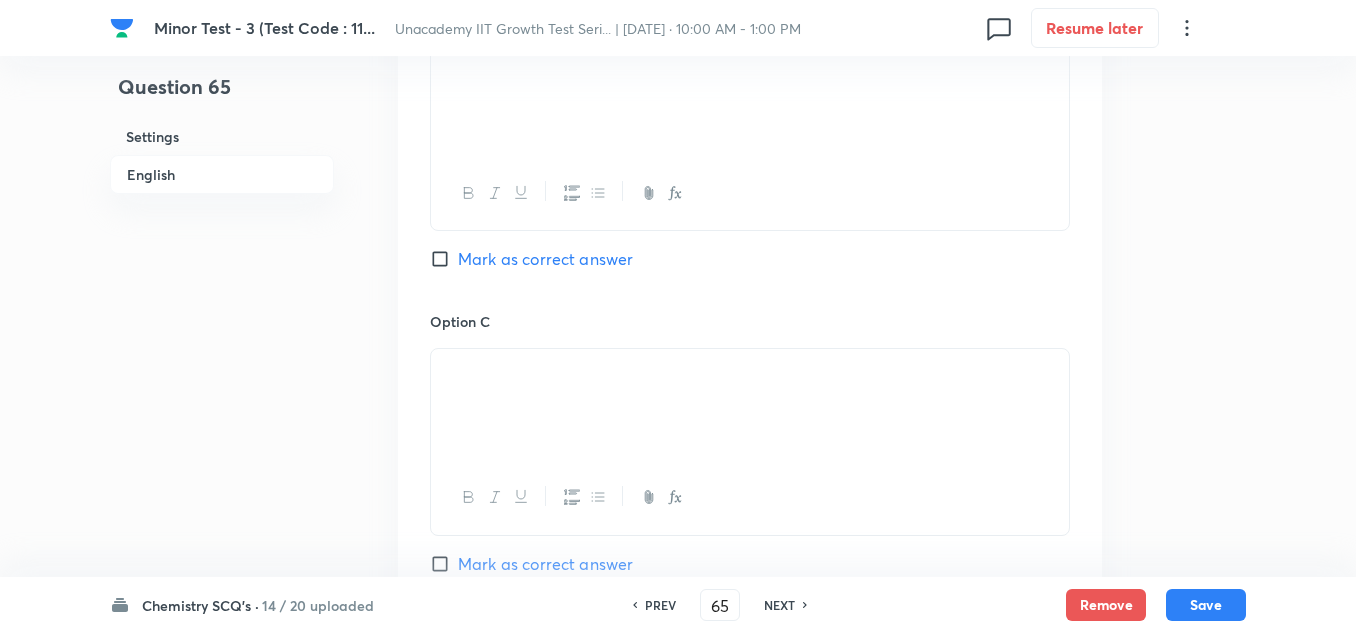 click on "Mark as correct answer" at bounding box center (545, 259) 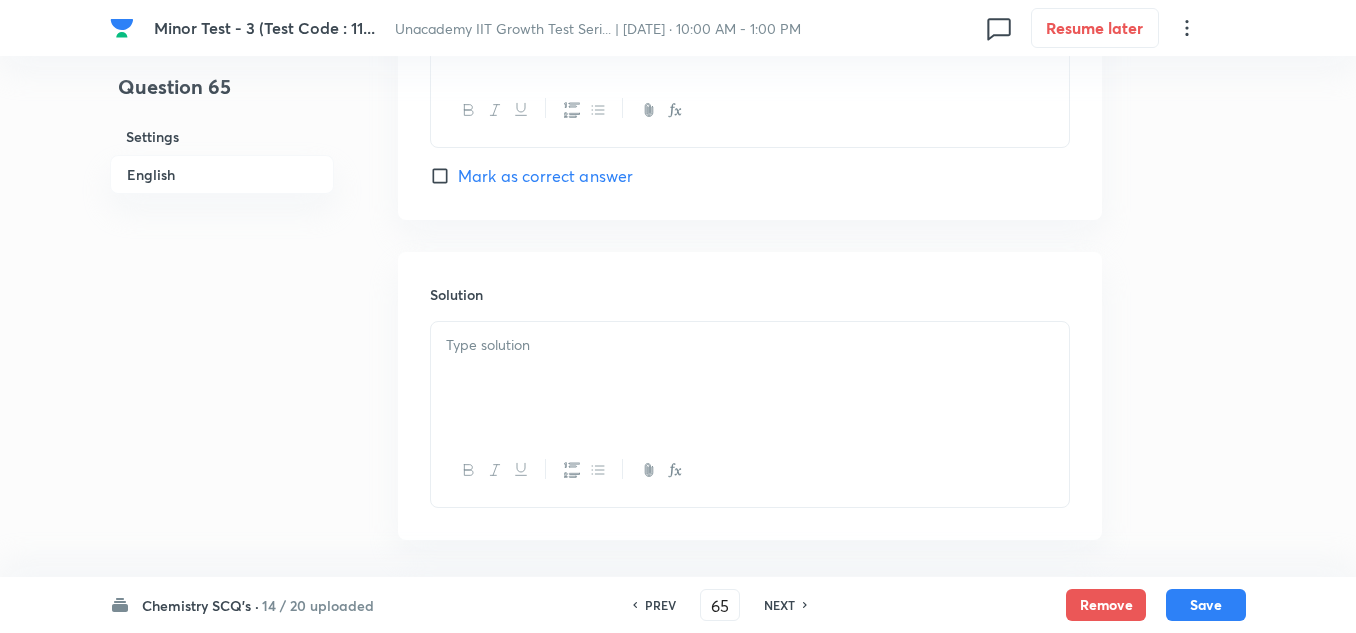 scroll, scrollTop: 2000, scrollLeft: 0, axis: vertical 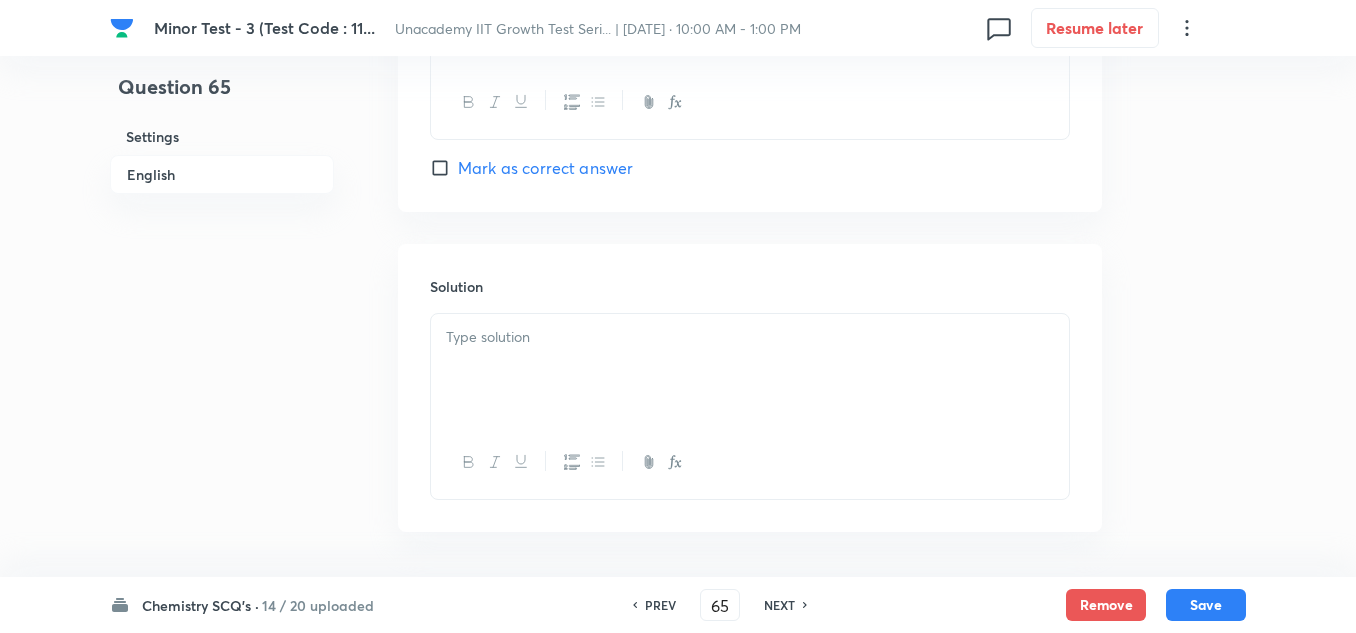 click at bounding box center (750, 370) 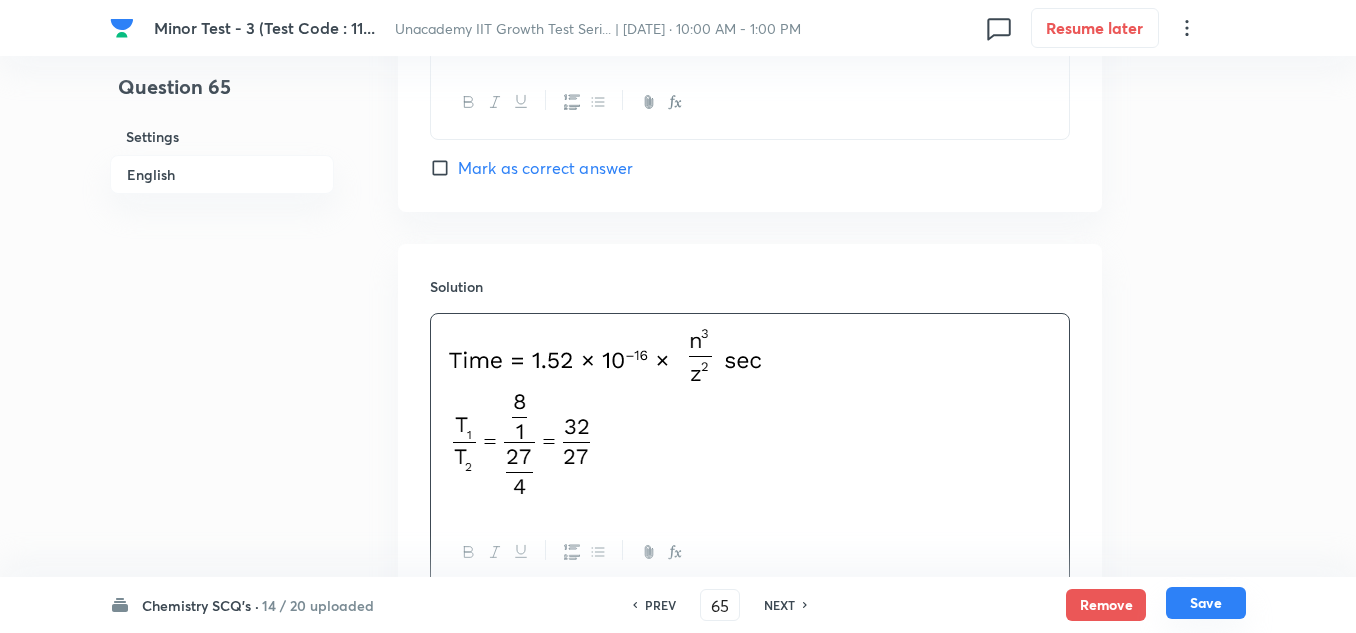 click on "Save" at bounding box center [1206, 603] 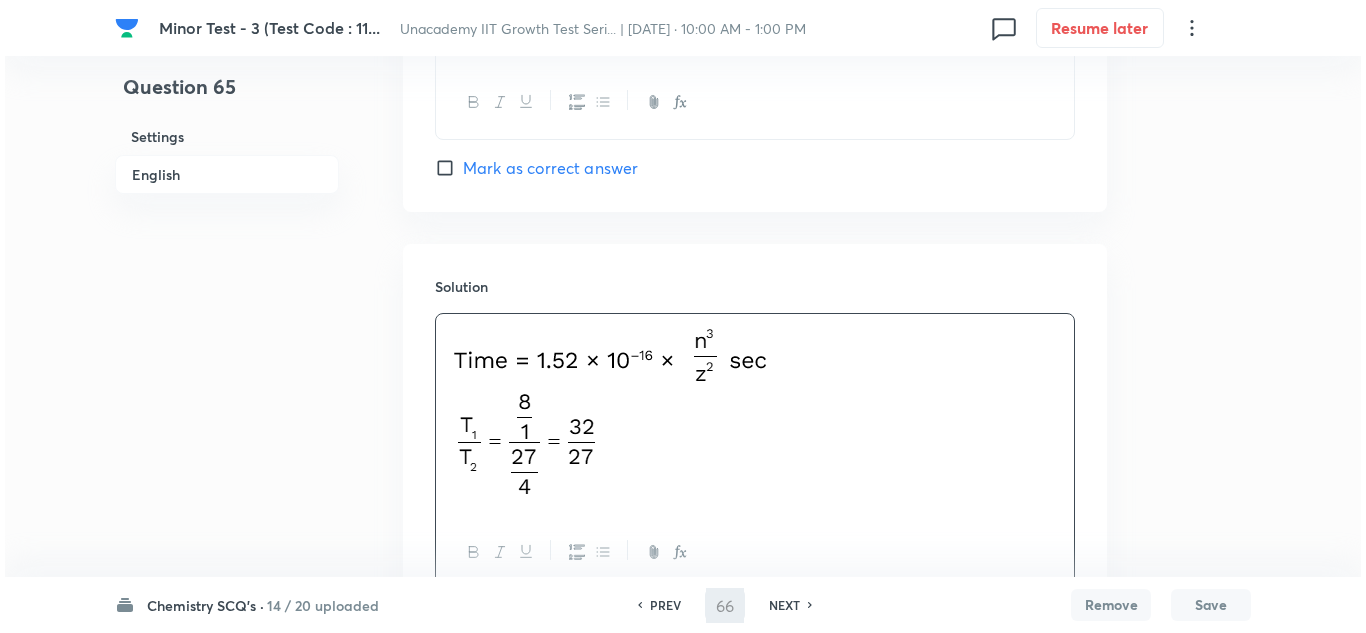 scroll, scrollTop: 0, scrollLeft: 0, axis: both 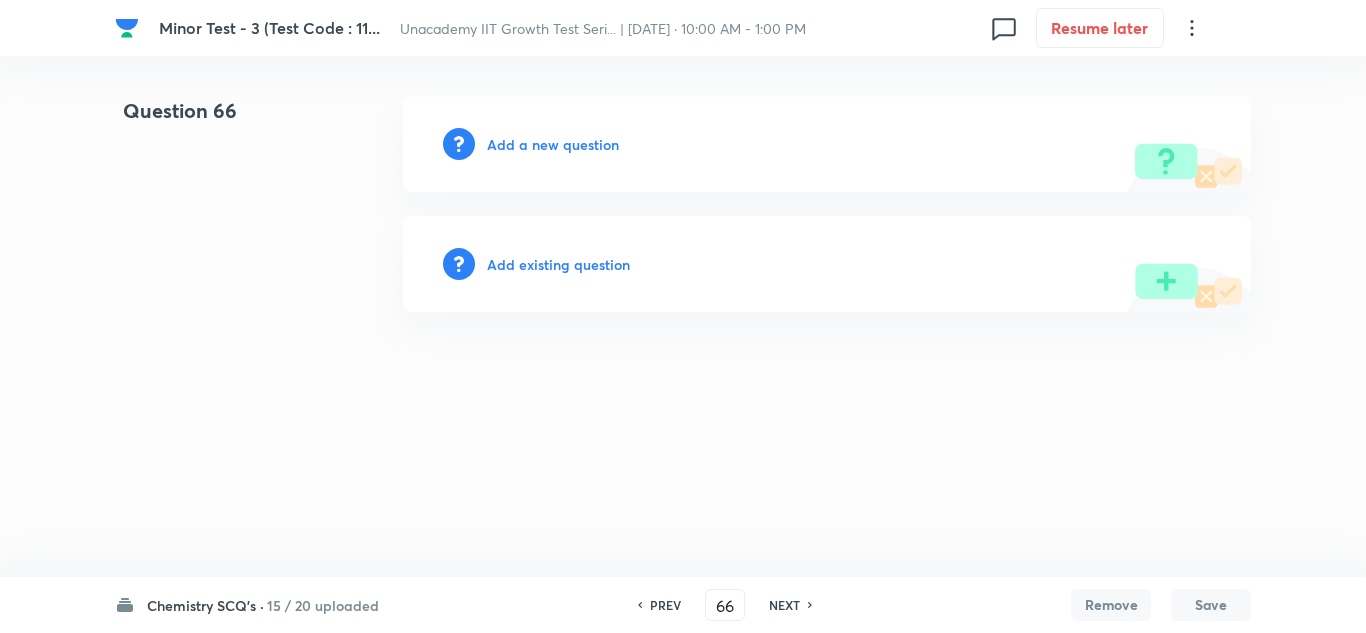 click on "Add a new question" at bounding box center (553, 144) 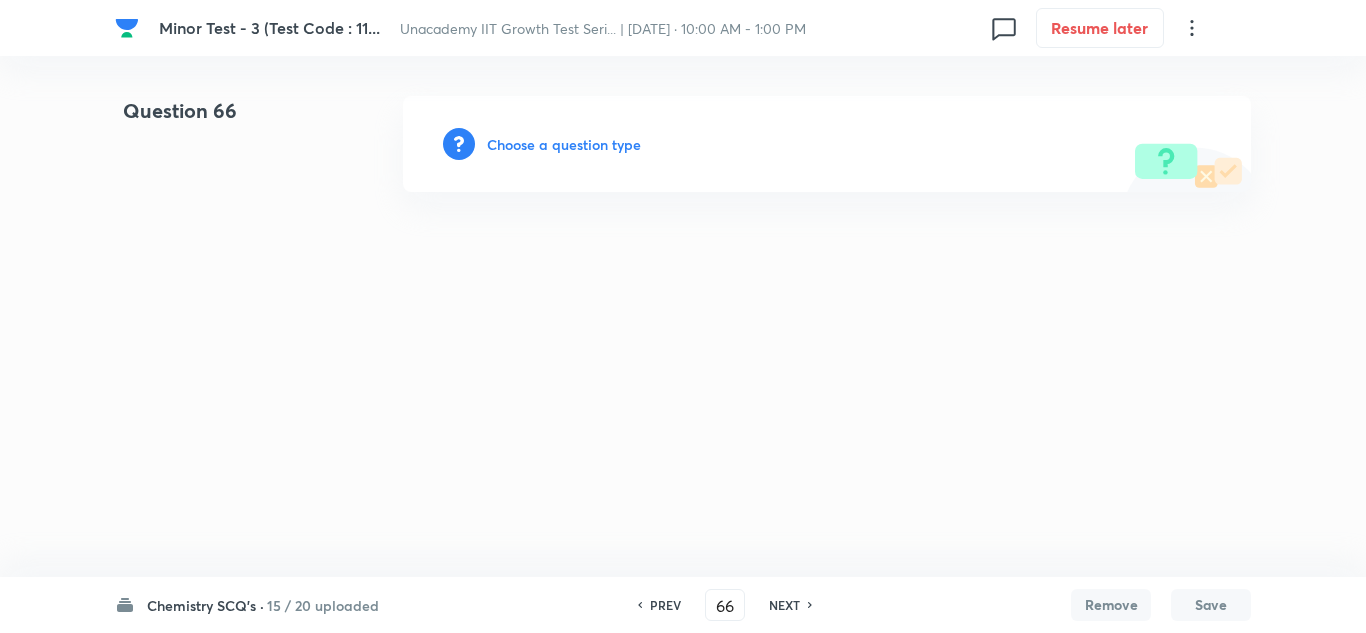click on "Choose a question type" at bounding box center (564, 144) 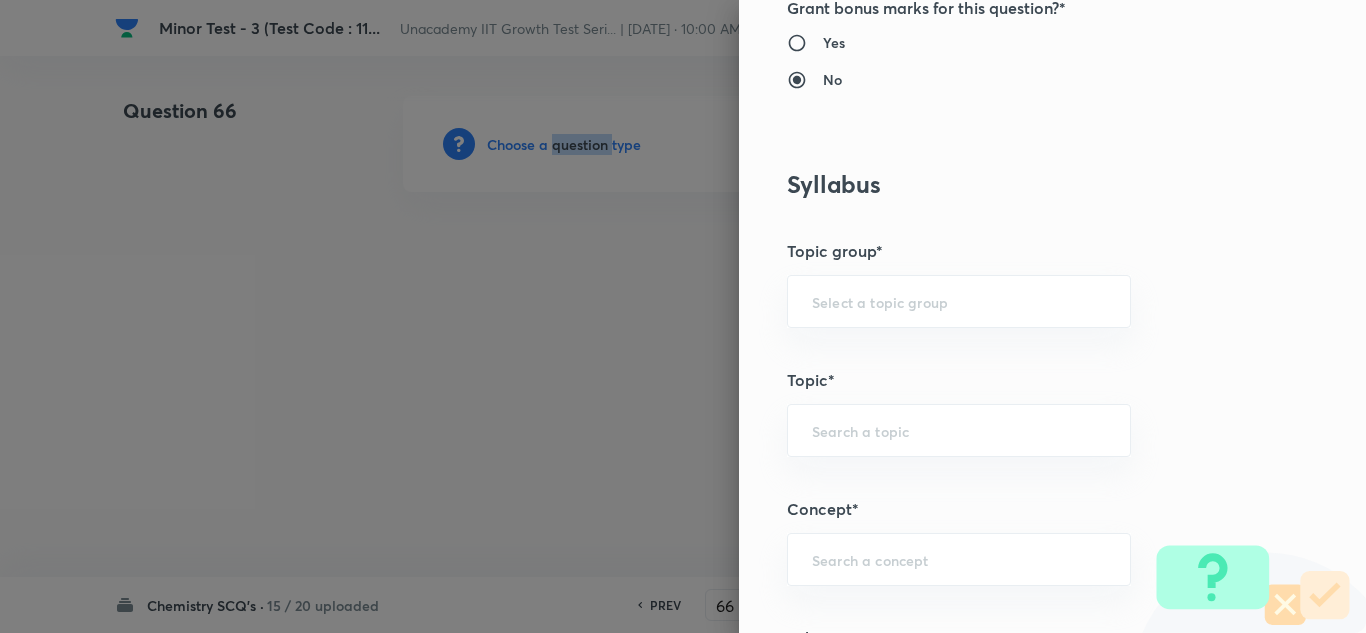 scroll, scrollTop: 800, scrollLeft: 0, axis: vertical 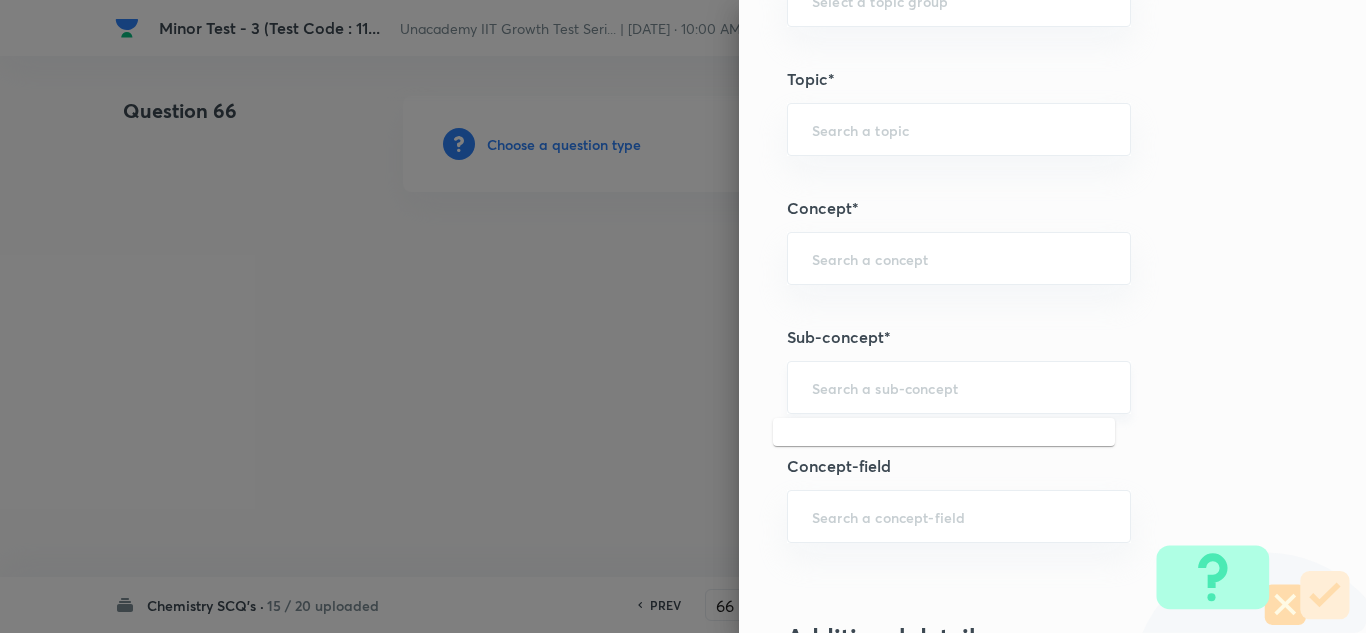 click at bounding box center (959, 387) 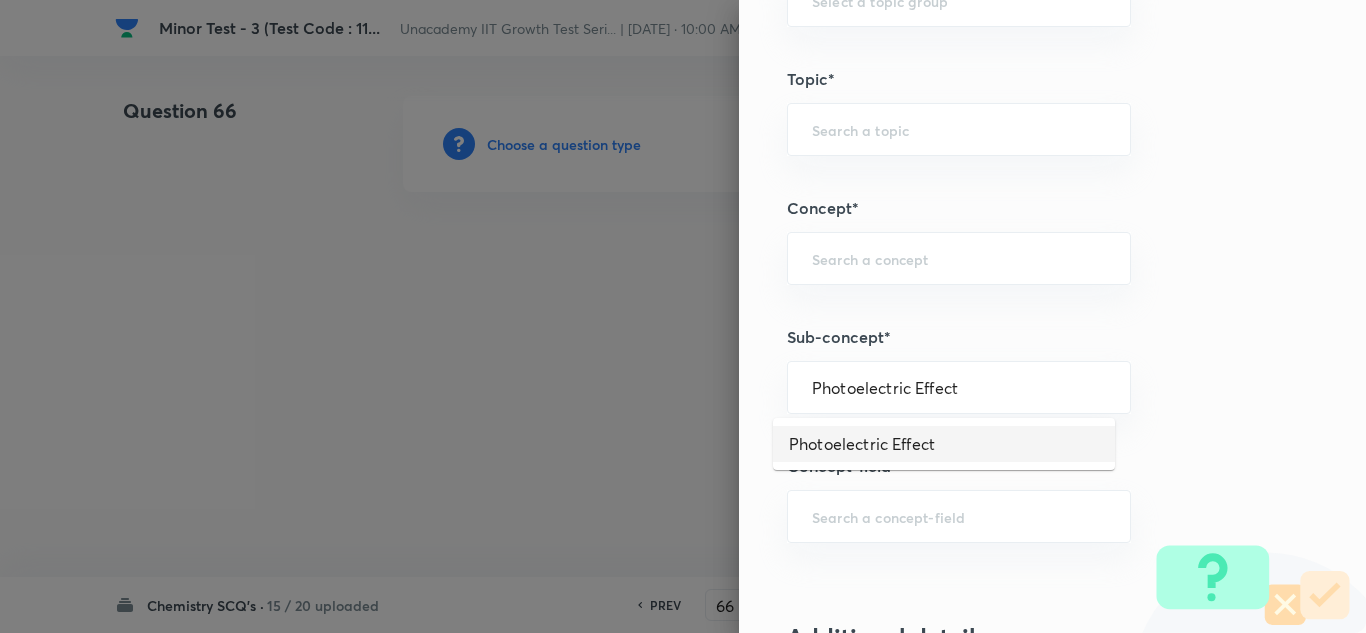 click on "Photoelectric Effect" at bounding box center (944, 444) 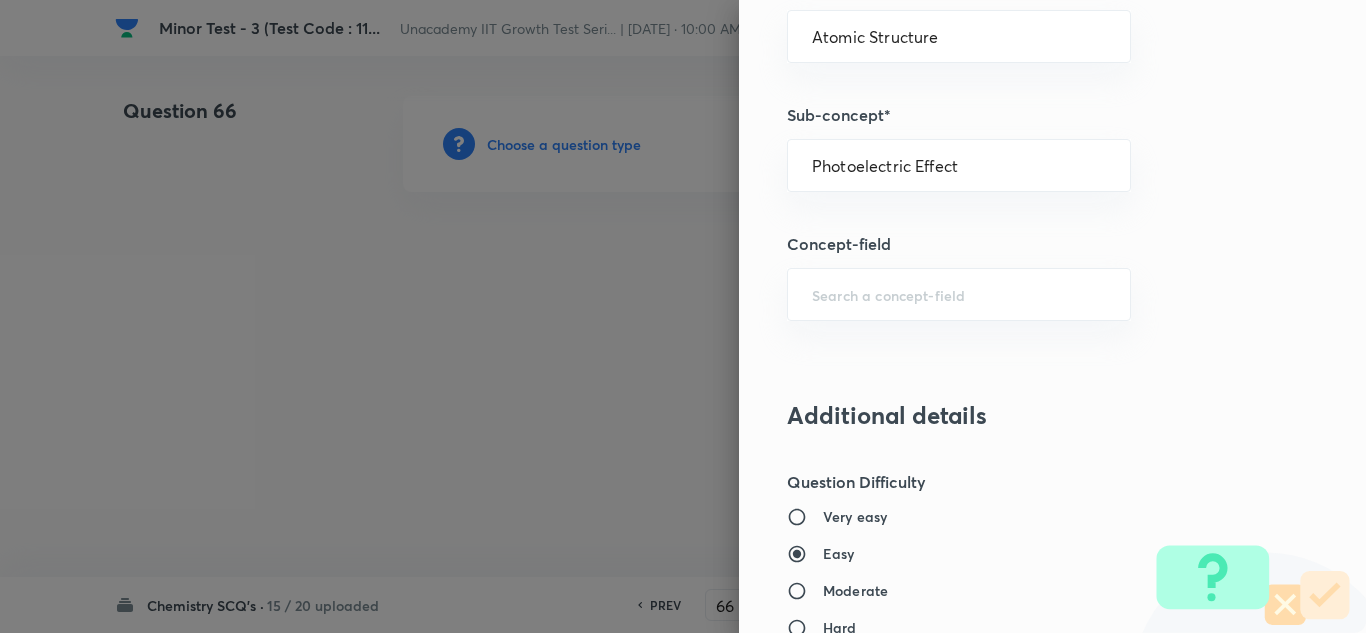 scroll, scrollTop: 1500, scrollLeft: 0, axis: vertical 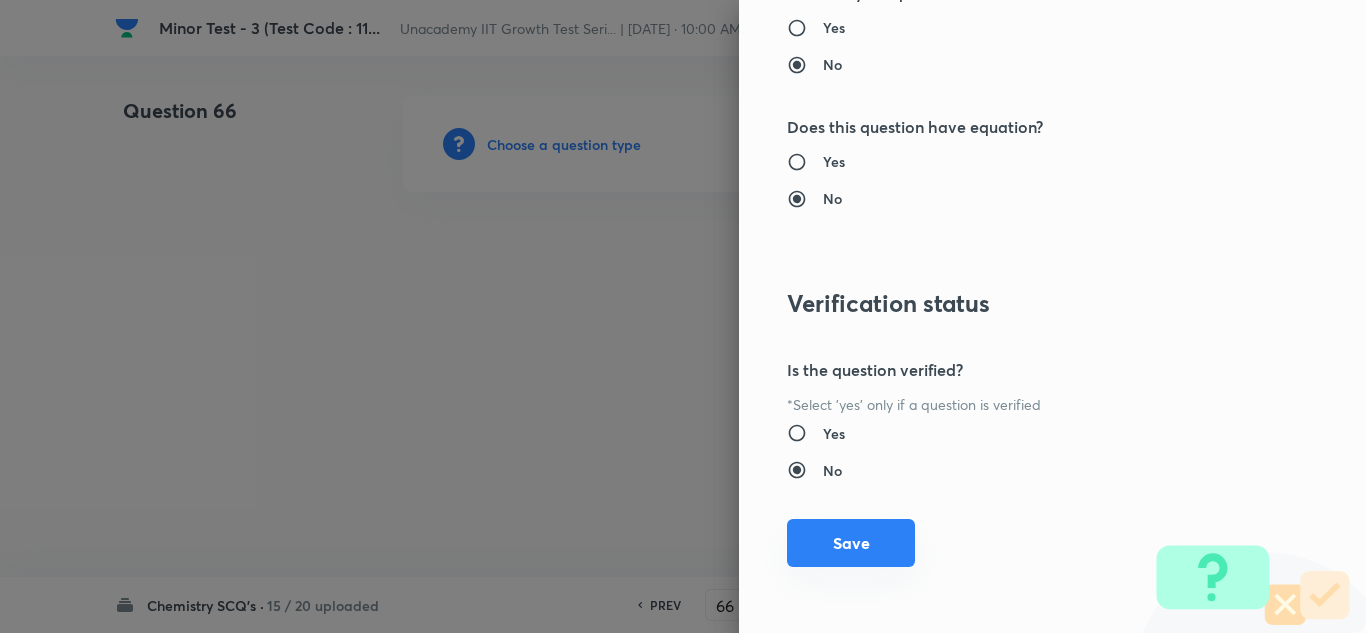 click on "Save" at bounding box center (851, 543) 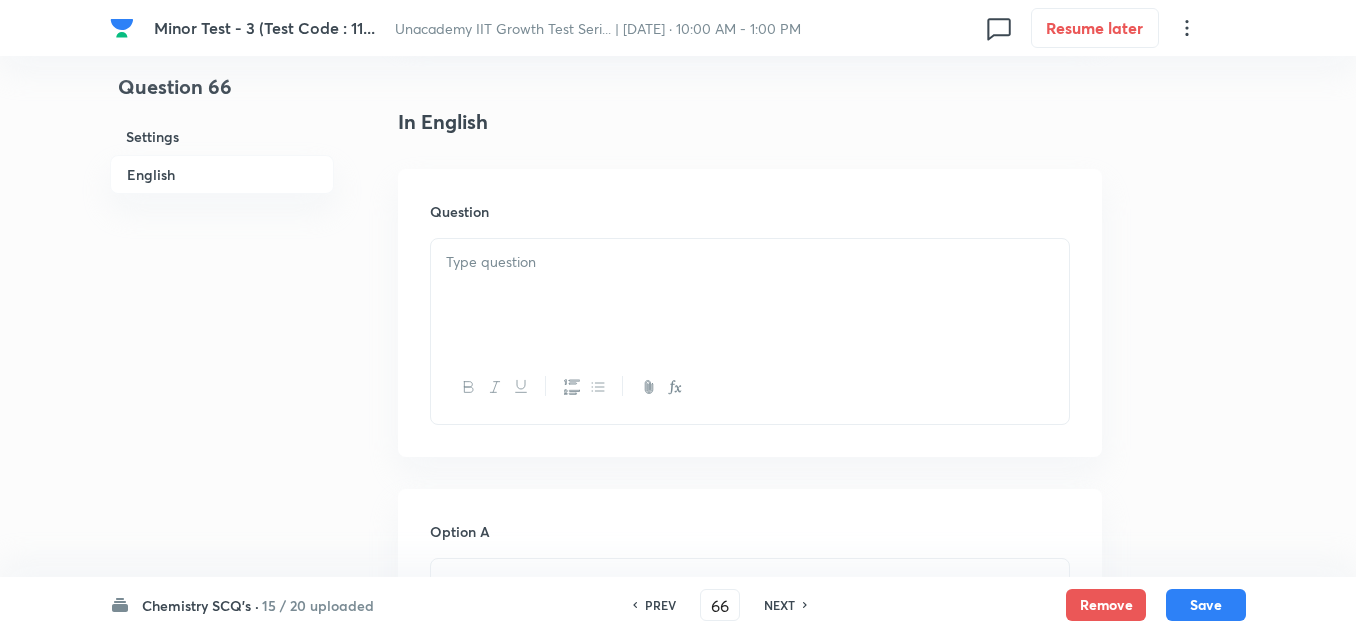 scroll, scrollTop: 500, scrollLeft: 0, axis: vertical 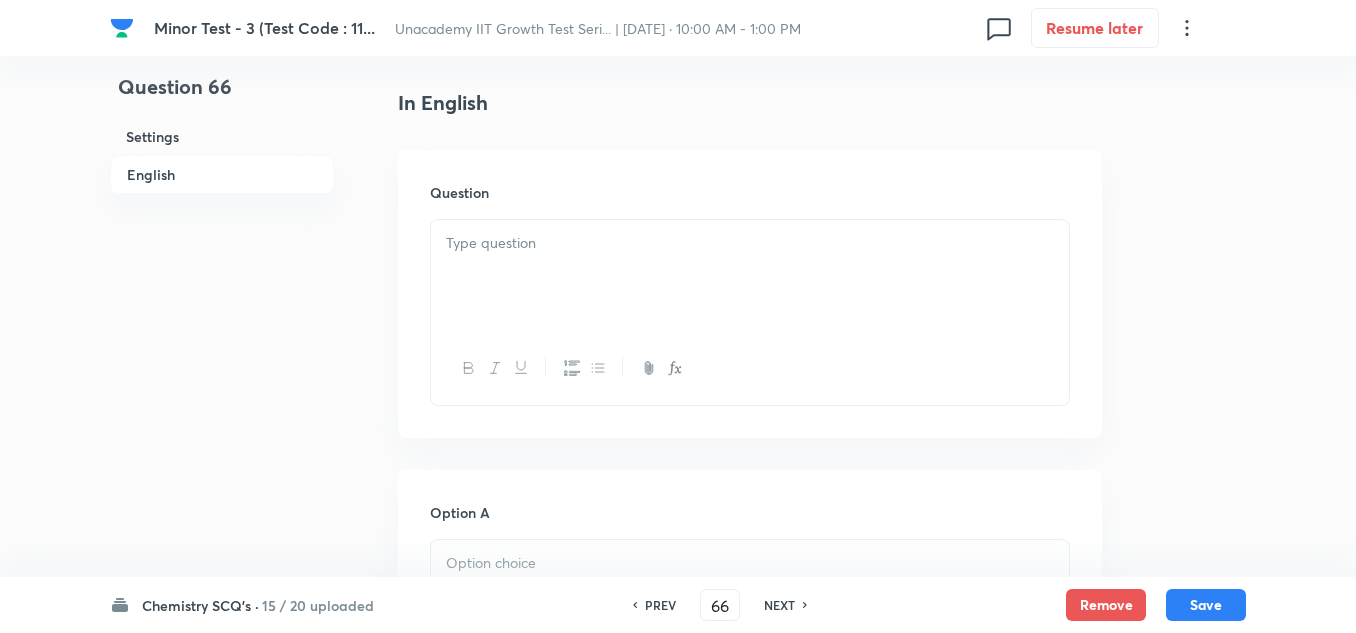 click at bounding box center [750, 276] 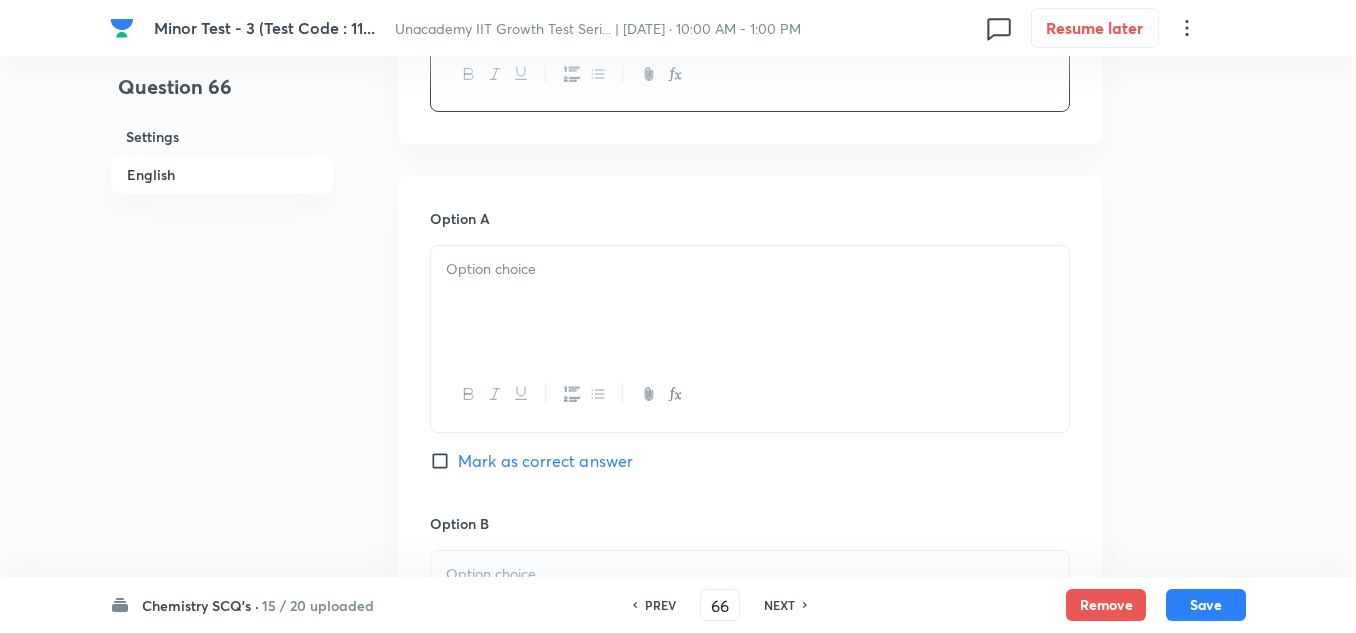 scroll, scrollTop: 800, scrollLeft: 0, axis: vertical 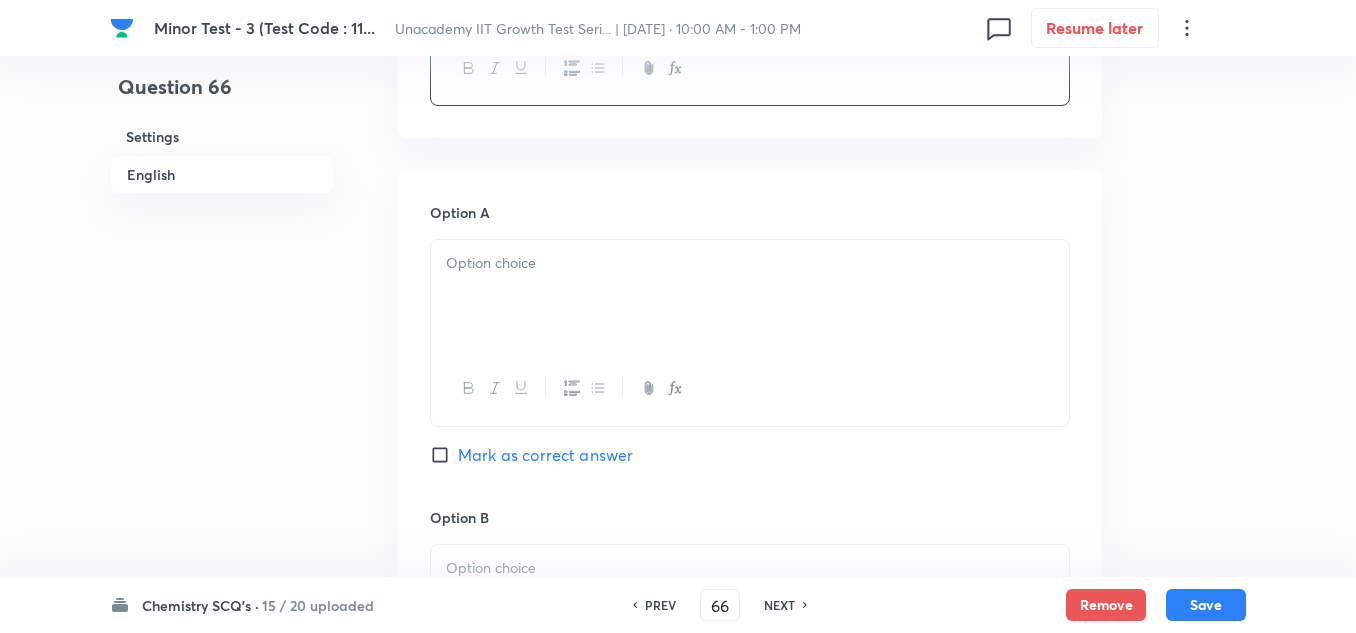 click at bounding box center [750, 296] 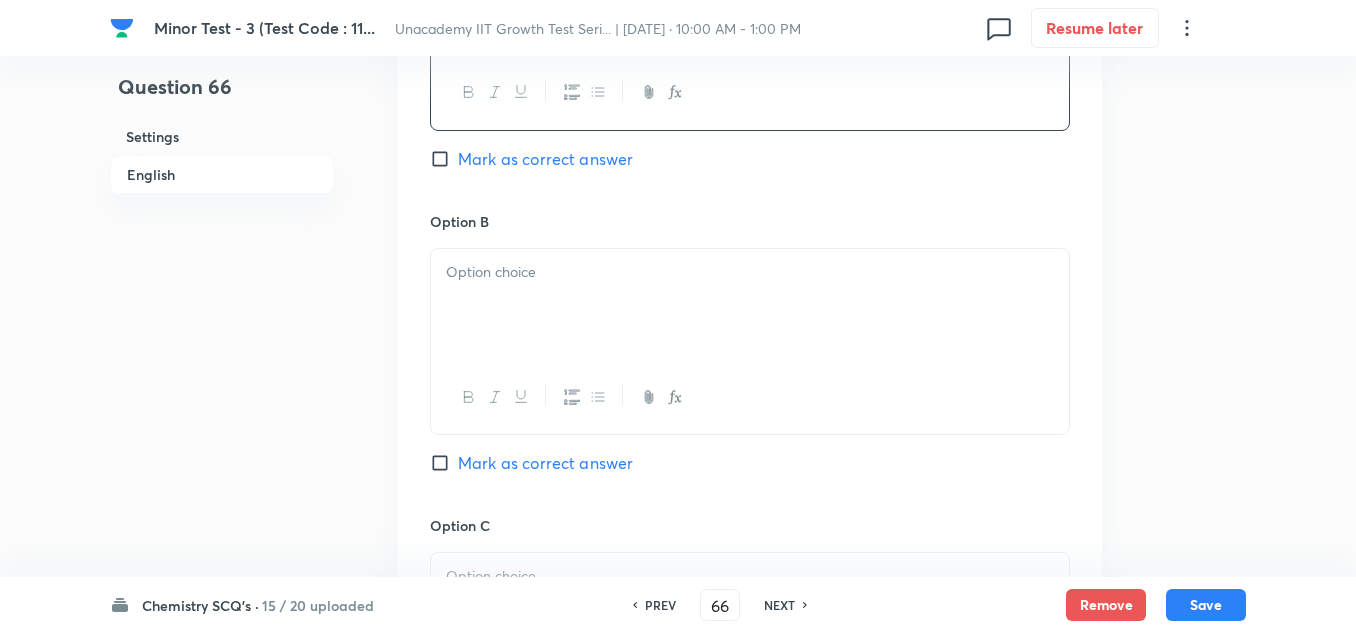 scroll, scrollTop: 1100, scrollLeft: 0, axis: vertical 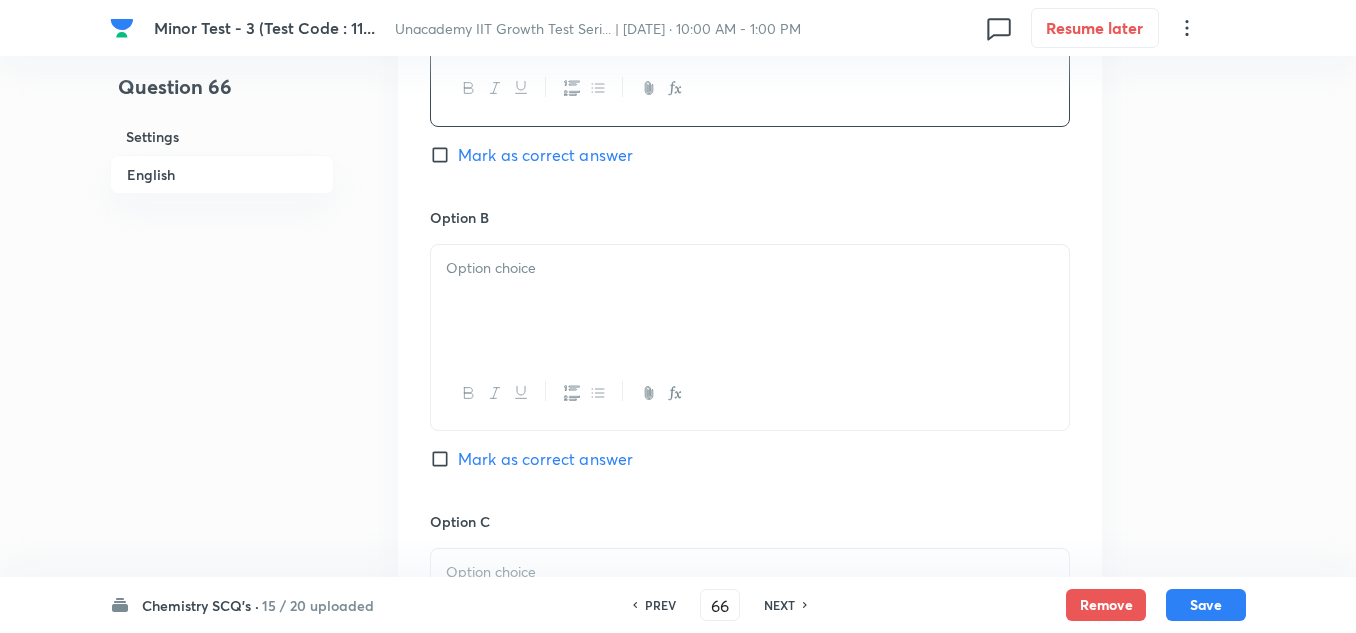 click at bounding box center [750, 301] 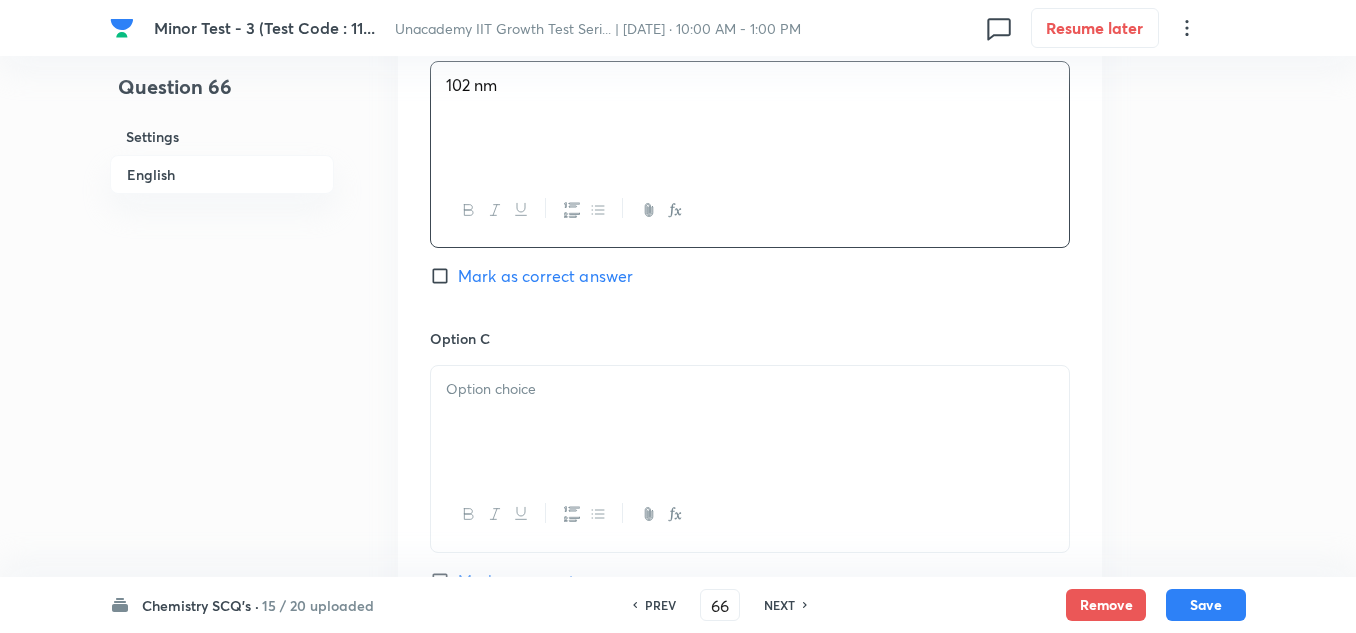 scroll, scrollTop: 1300, scrollLeft: 0, axis: vertical 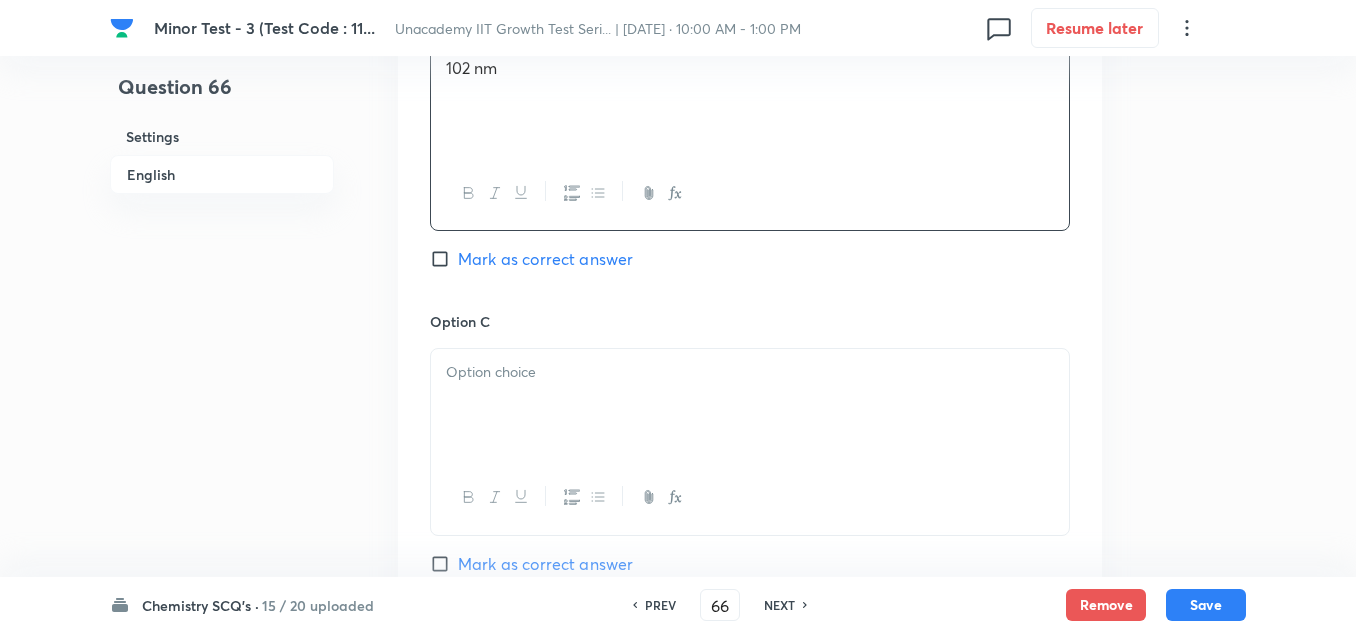 click at bounding box center [750, 405] 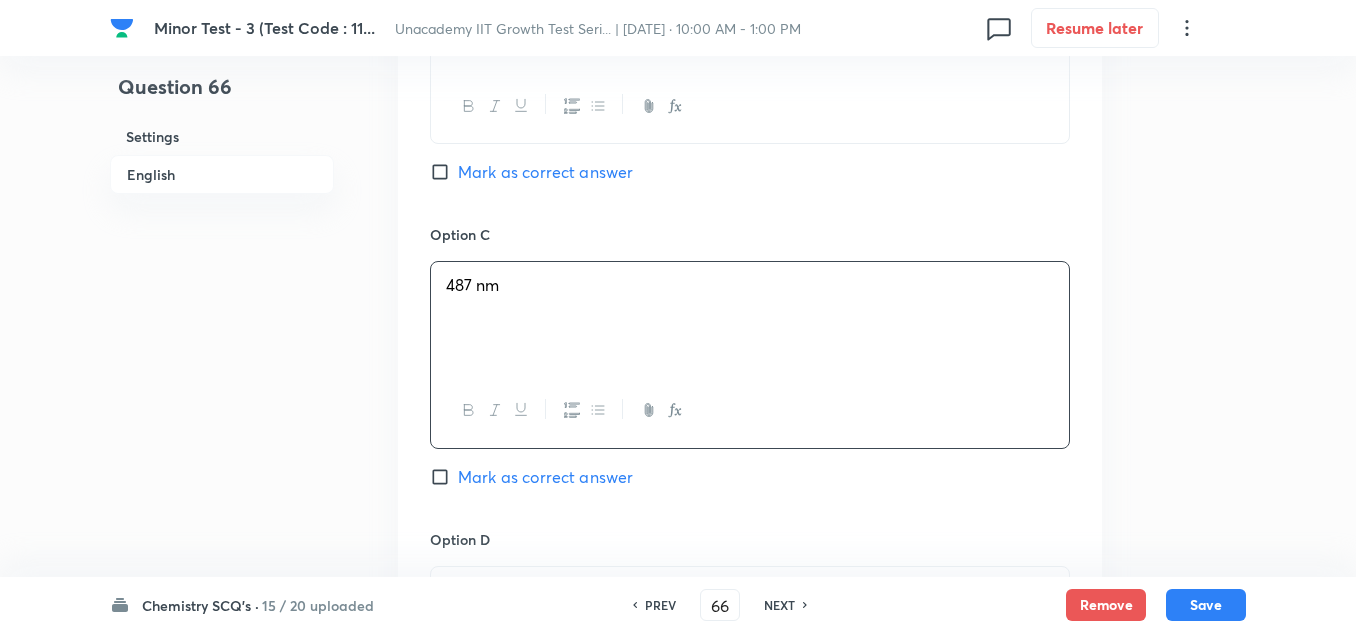 scroll, scrollTop: 1500, scrollLeft: 0, axis: vertical 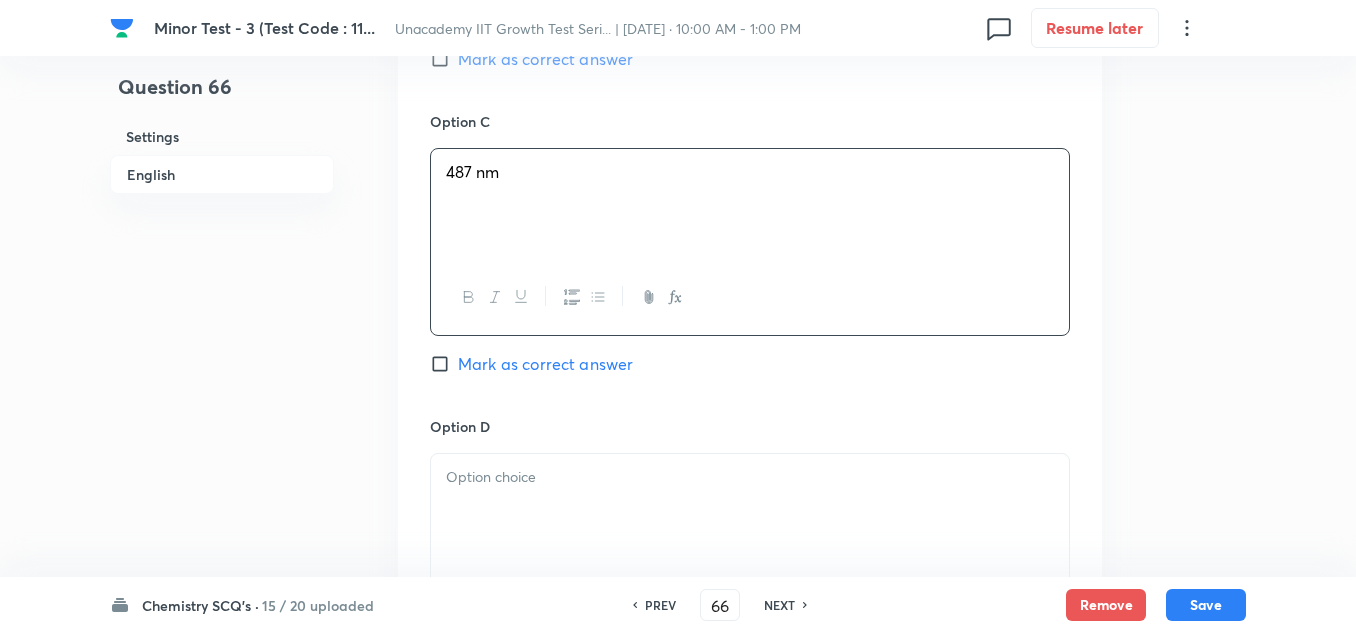 click at bounding box center (750, 477) 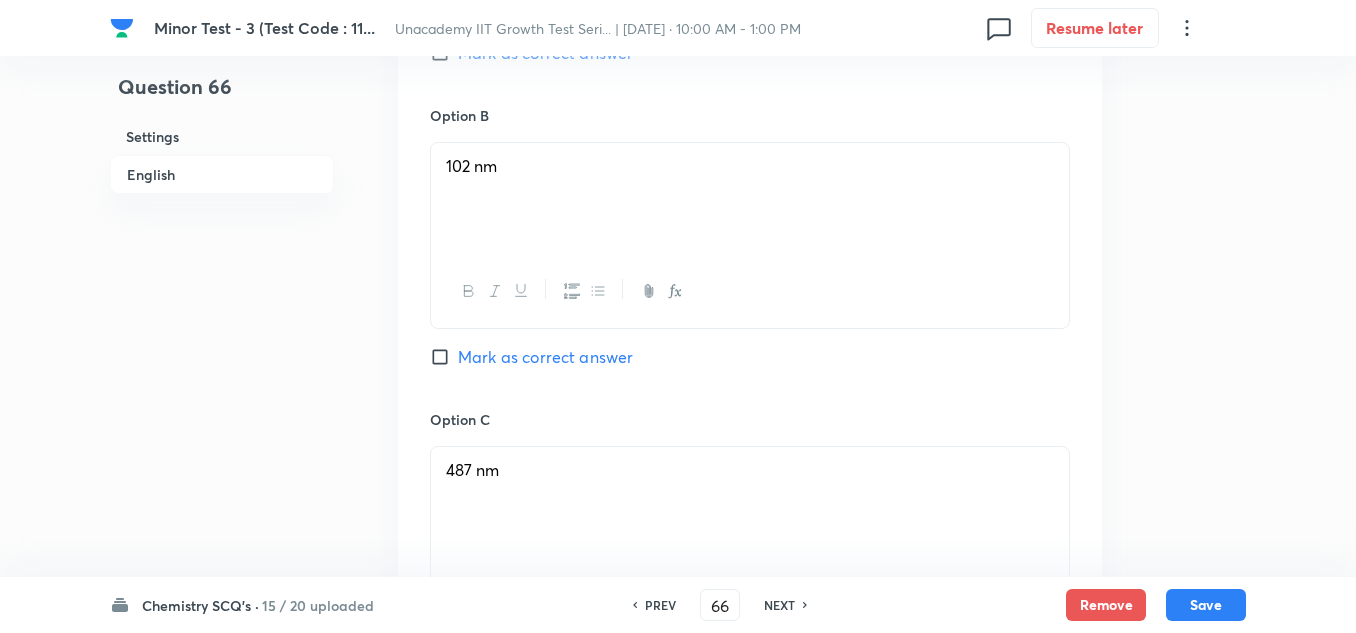 scroll, scrollTop: 1200, scrollLeft: 0, axis: vertical 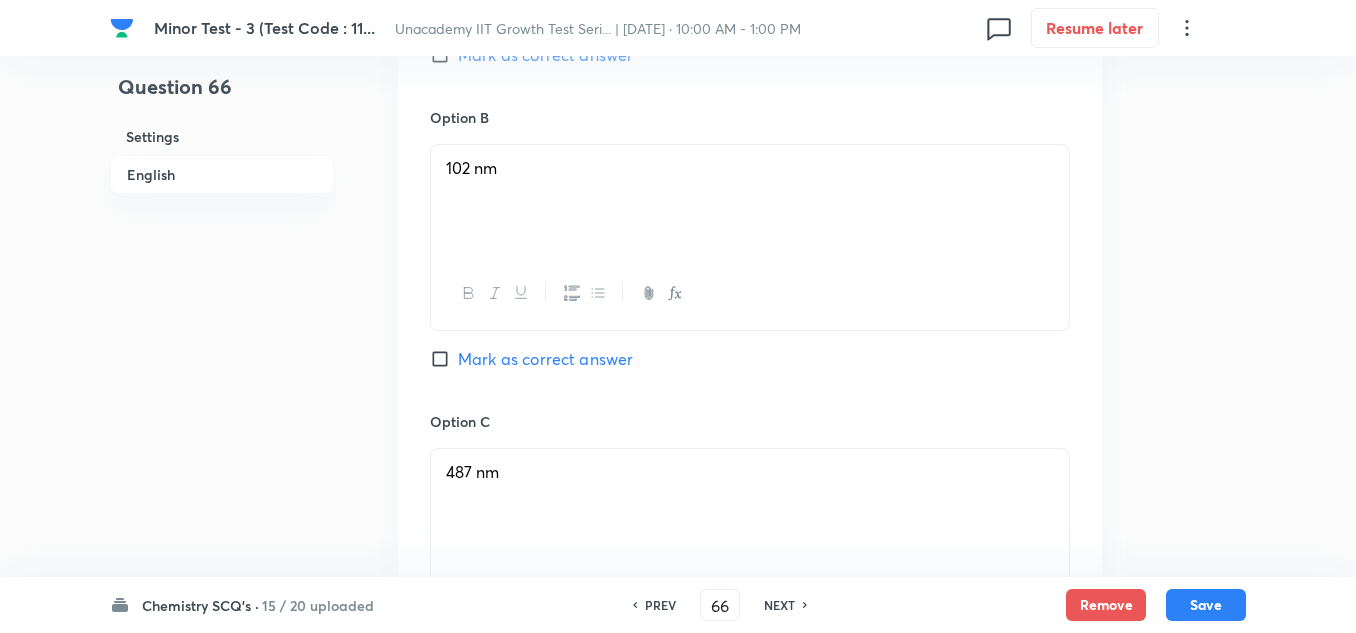 click on "Mark as correct answer" at bounding box center [545, 359] 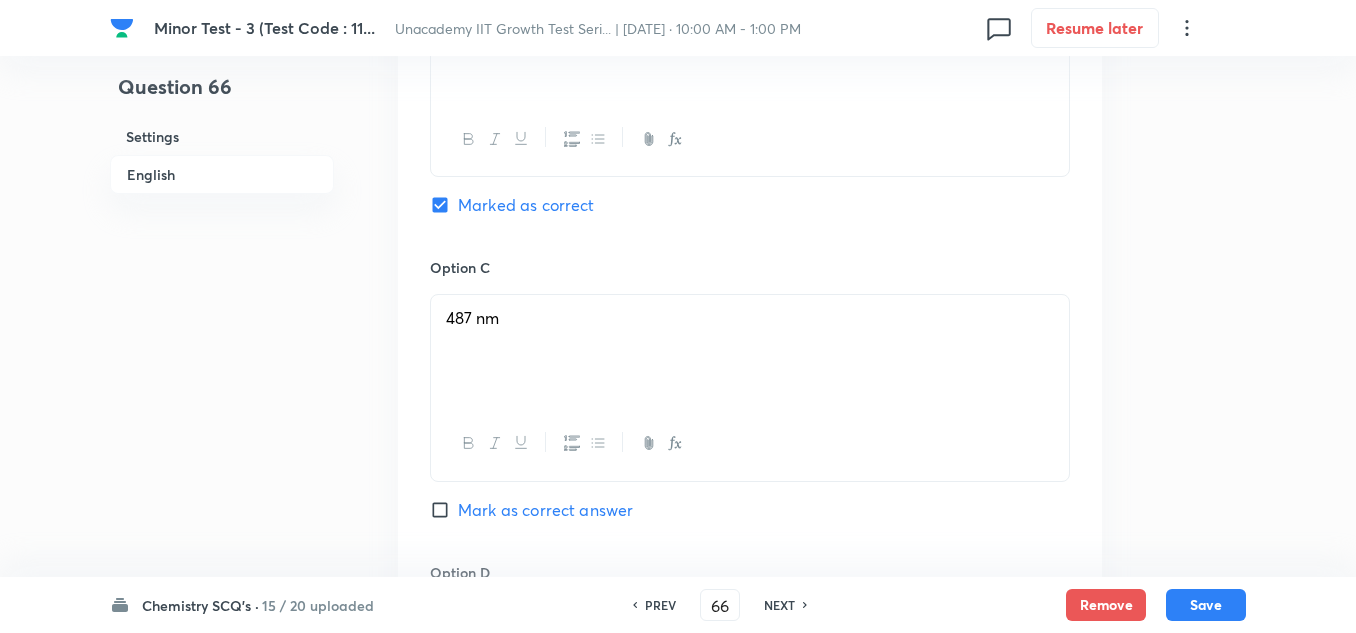 scroll, scrollTop: 2000, scrollLeft: 0, axis: vertical 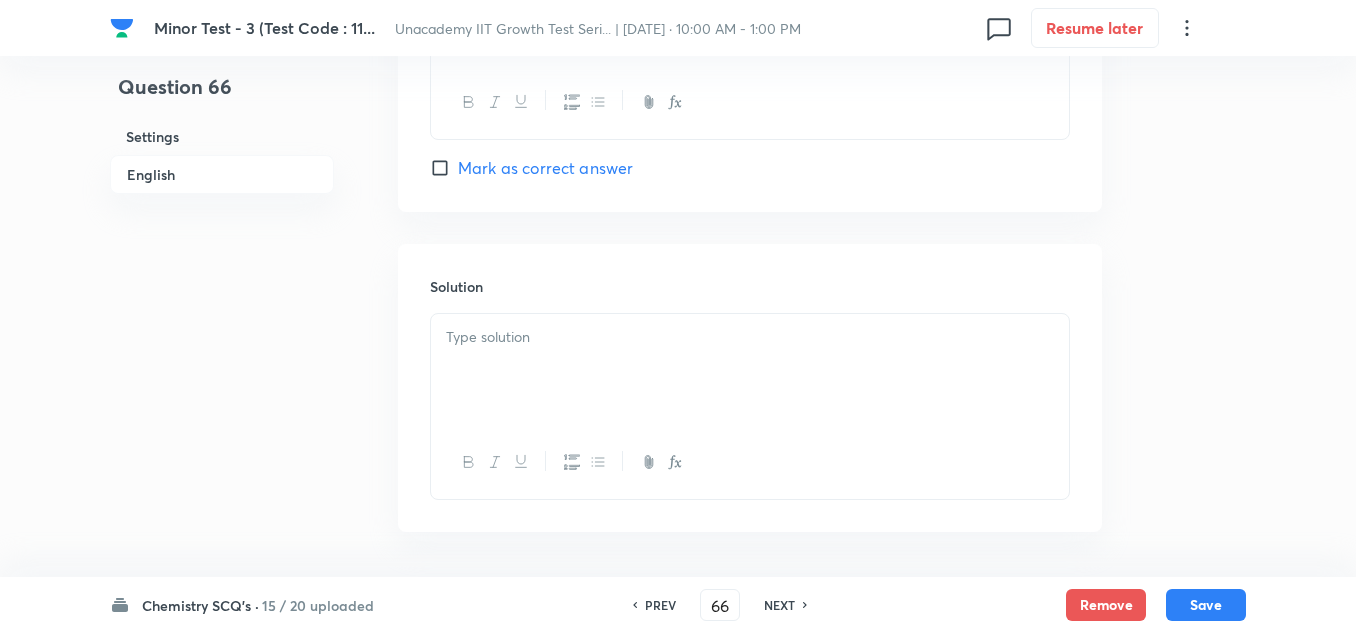 click at bounding box center (750, 370) 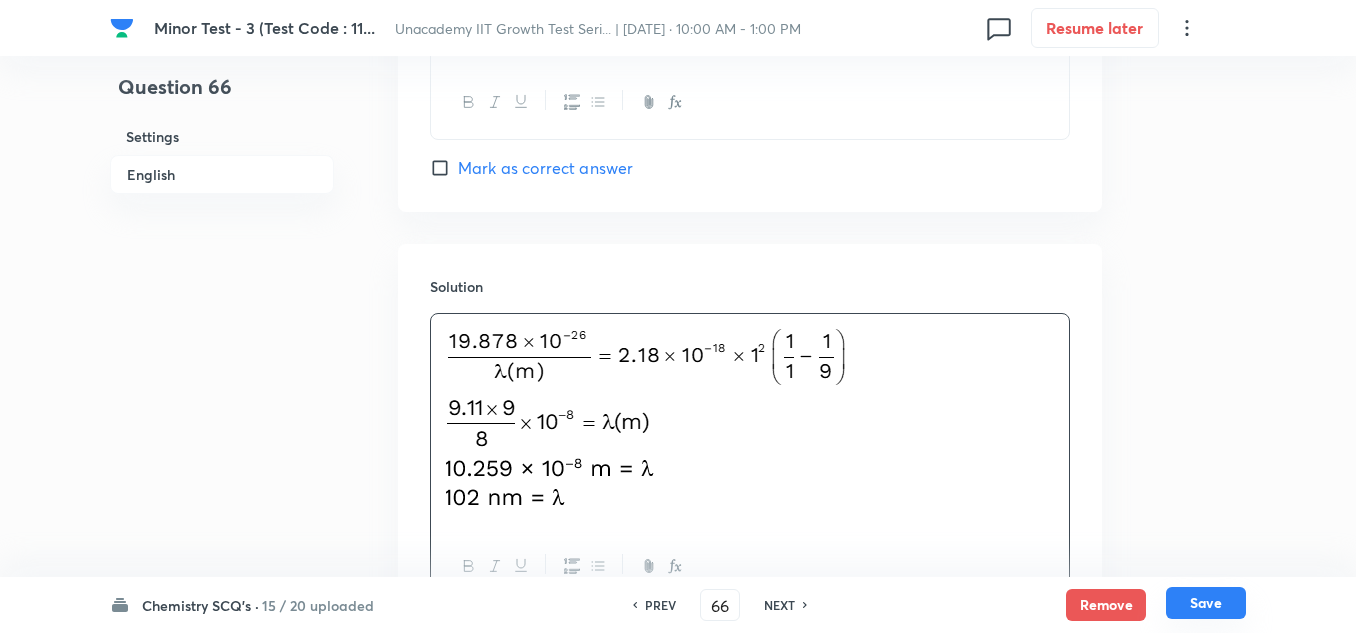 click on "Save" at bounding box center [1206, 603] 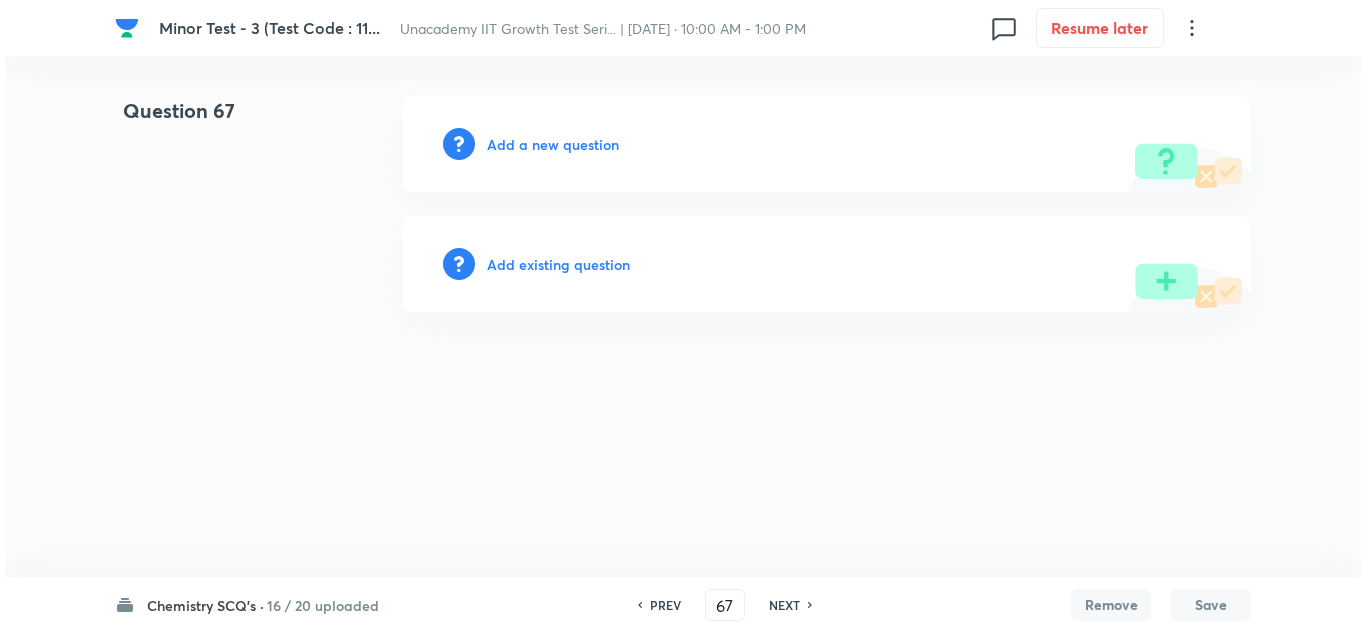scroll, scrollTop: 0, scrollLeft: 0, axis: both 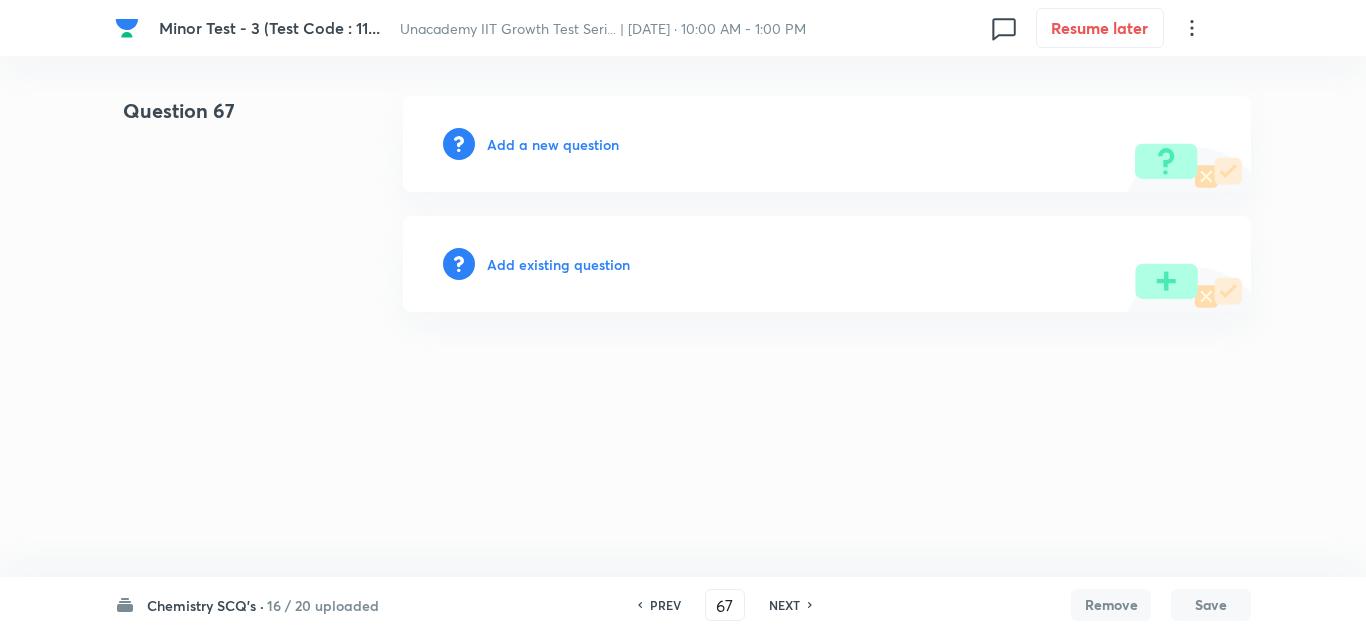 click on "Add a new question" at bounding box center (553, 144) 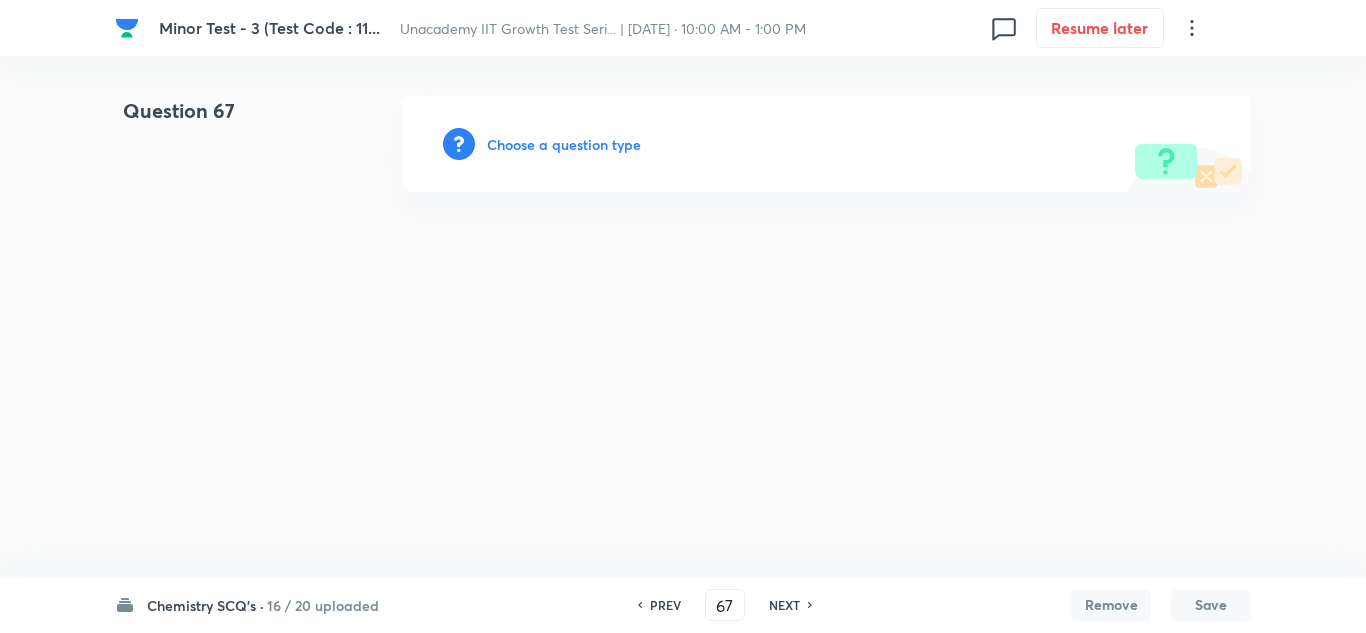 click on "Choose a question type" at bounding box center (564, 144) 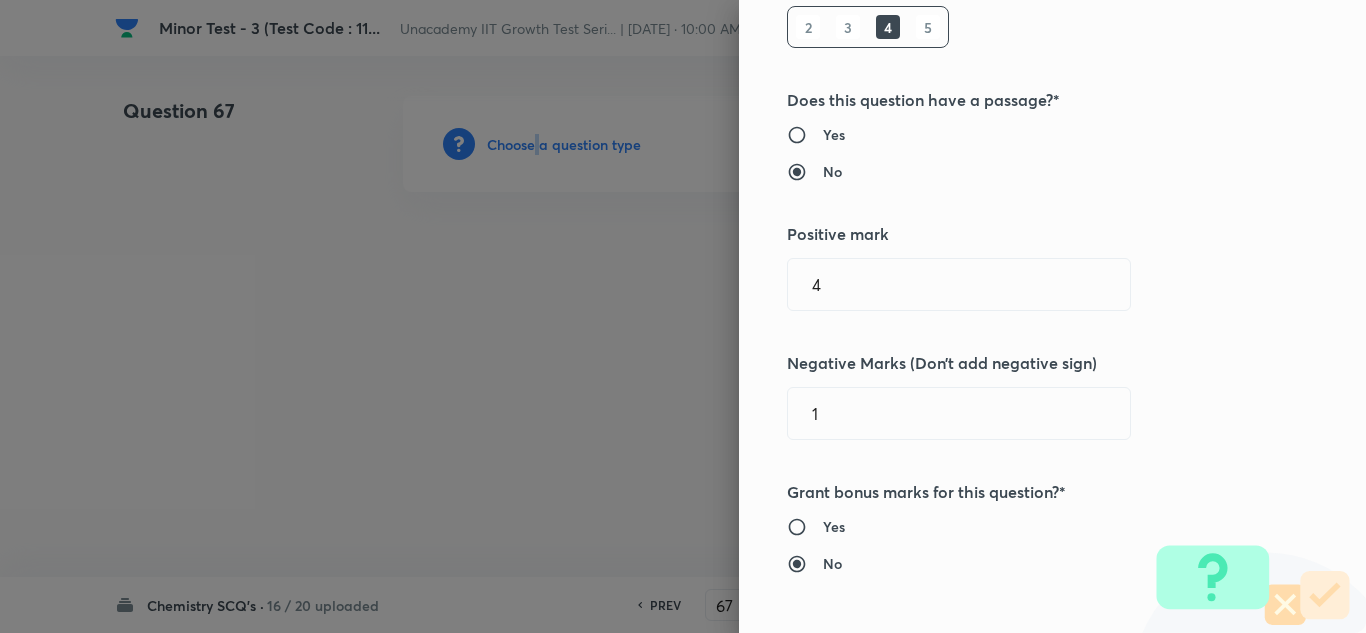 scroll, scrollTop: 400, scrollLeft: 0, axis: vertical 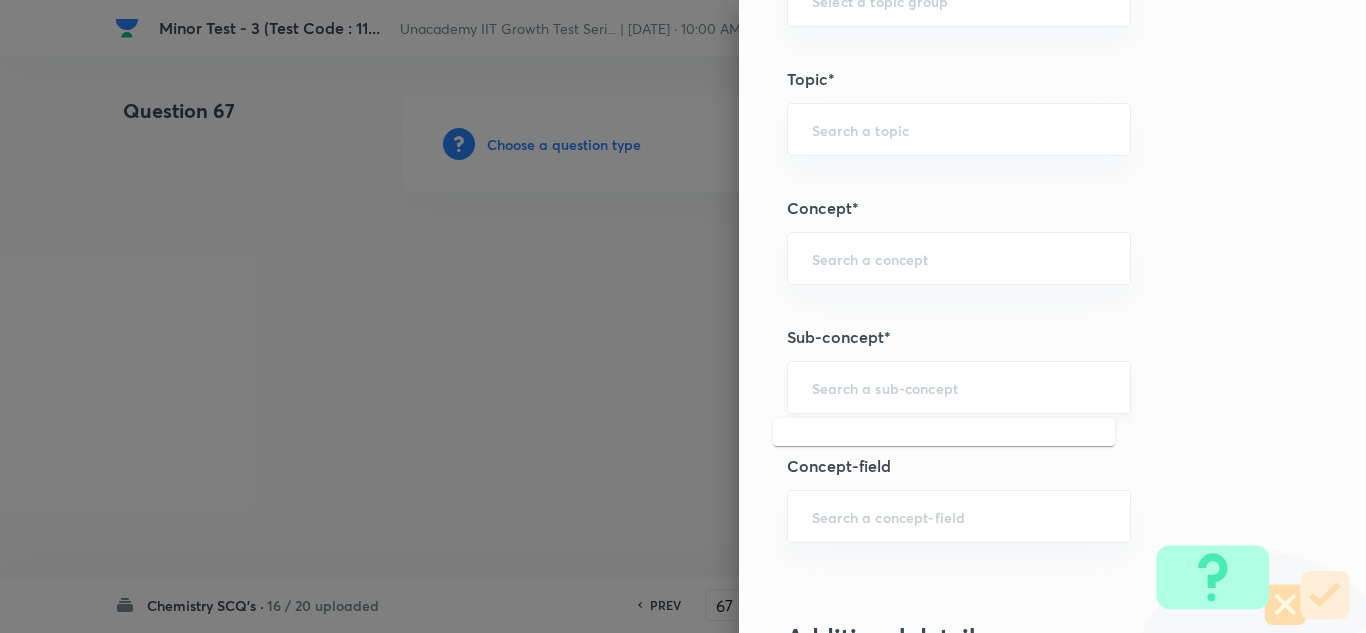 click at bounding box center (959, 387) 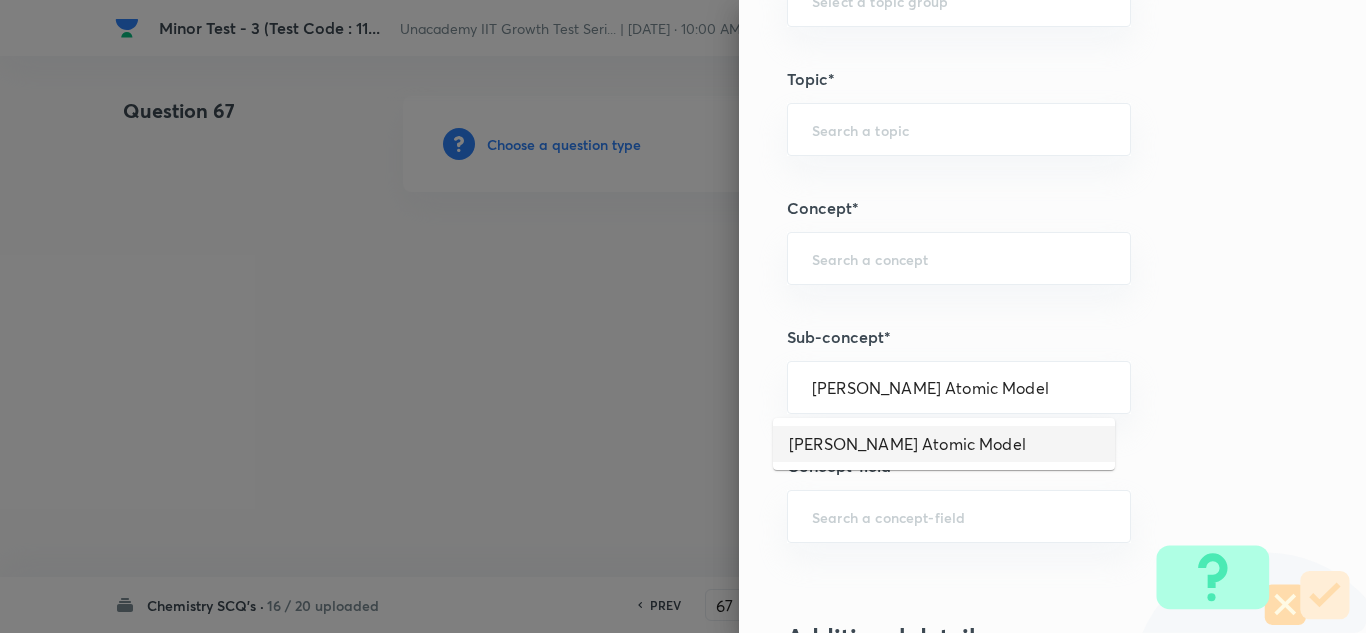 click on "[PERSON_NAME] Atomic Model" at bounding box center (944, 444) 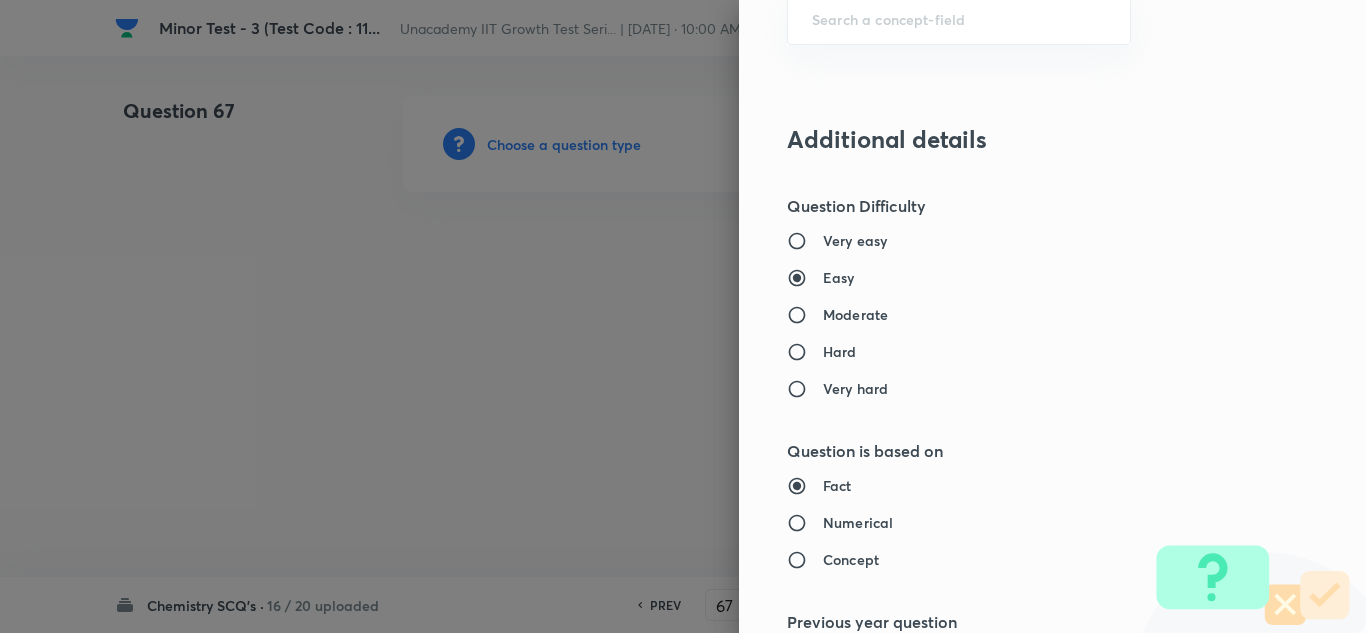 scroll, scrollTop: 1600, scrollLeft: 0, axis: vertical 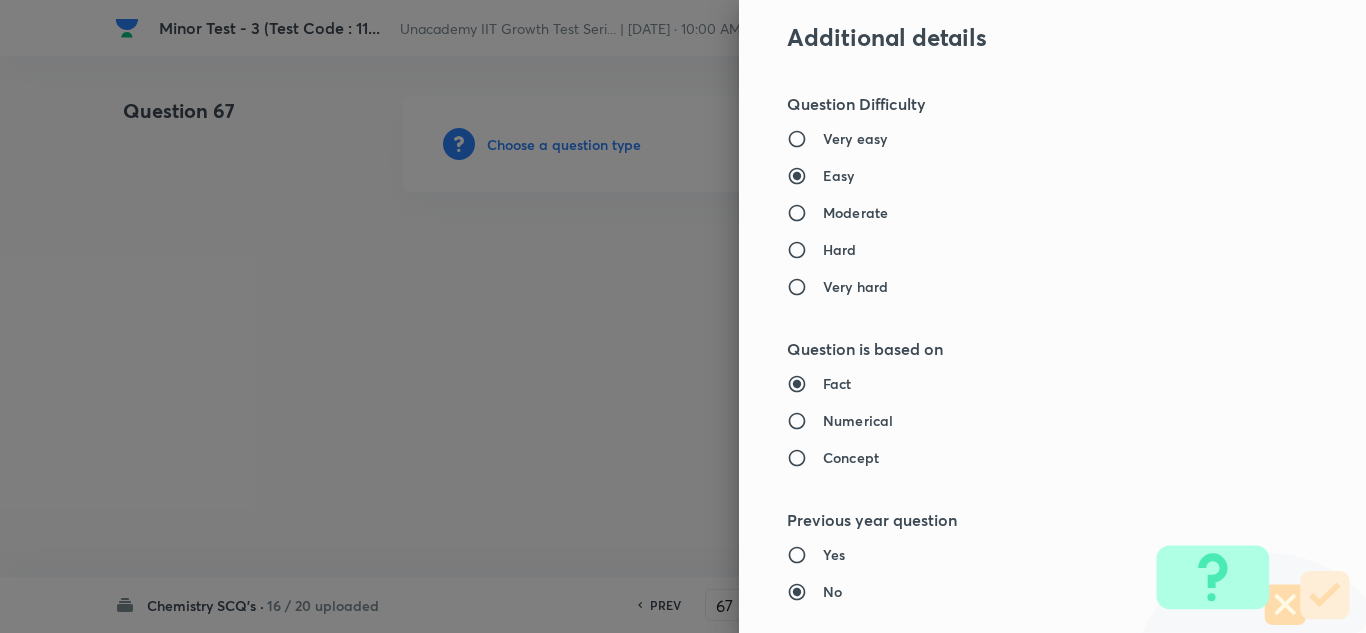 click on "Hard" at bounding box center [840, 249] 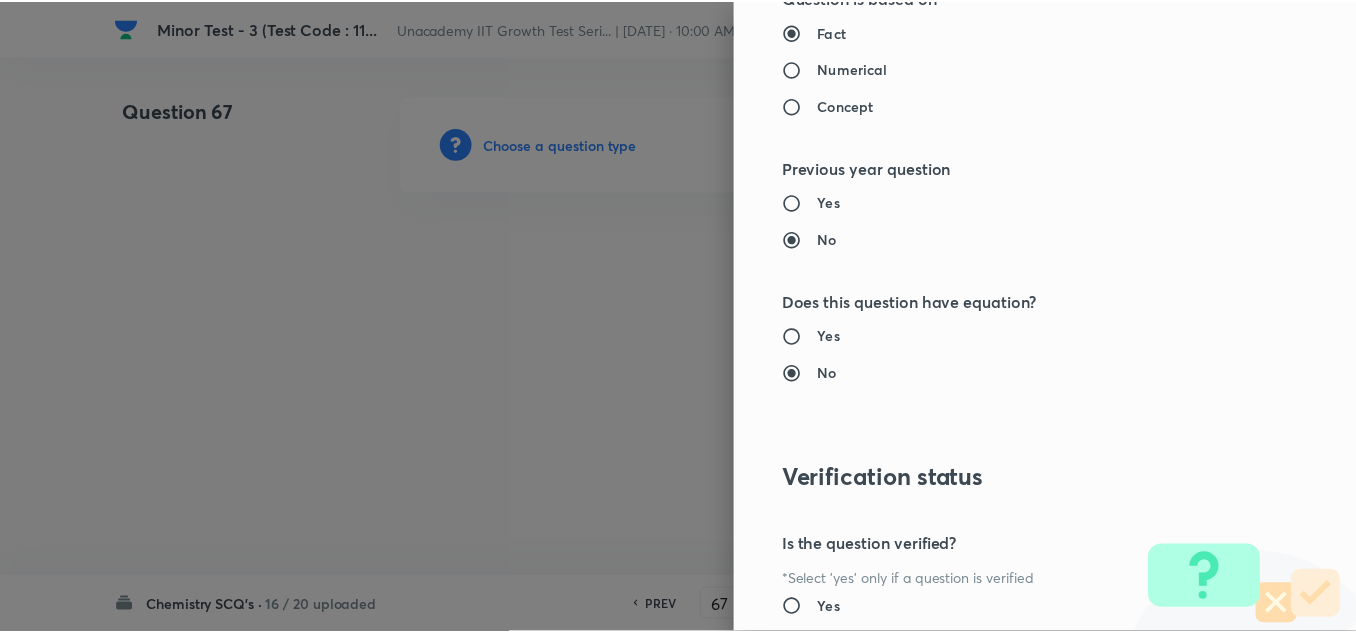 scroll, scrollTop: 2227, scrollLeft: 0, axis: vertical 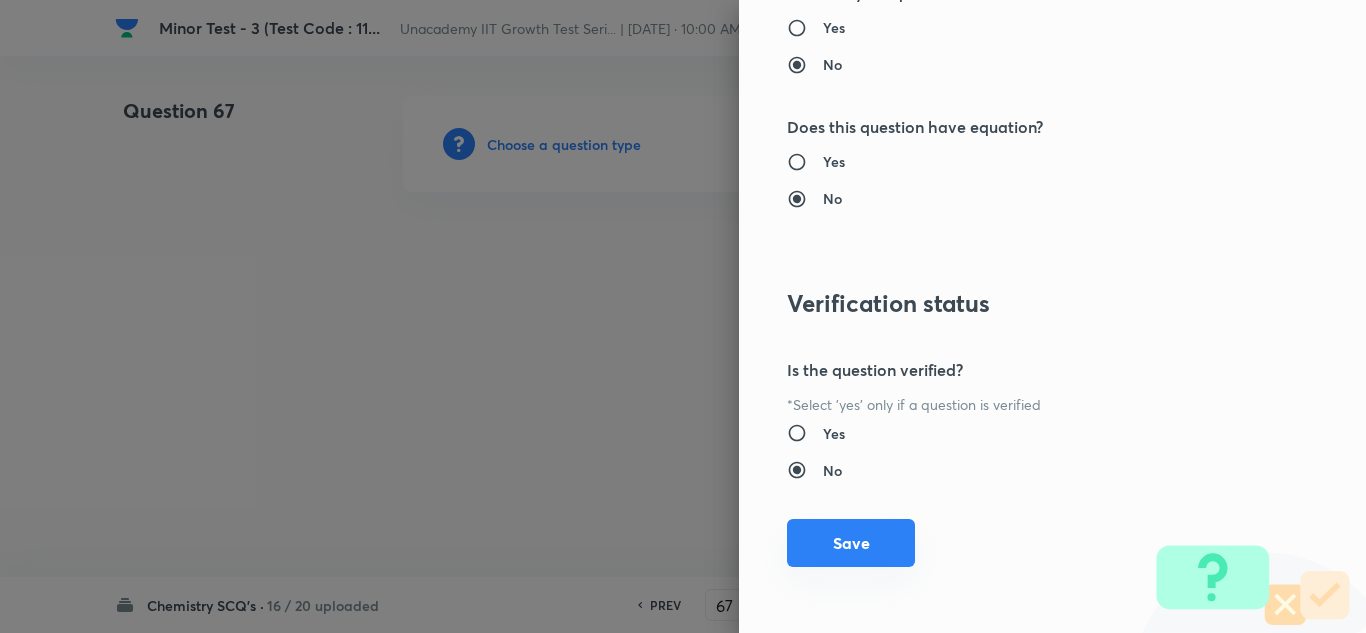 click on "Save" at bounding box center [851, 543] 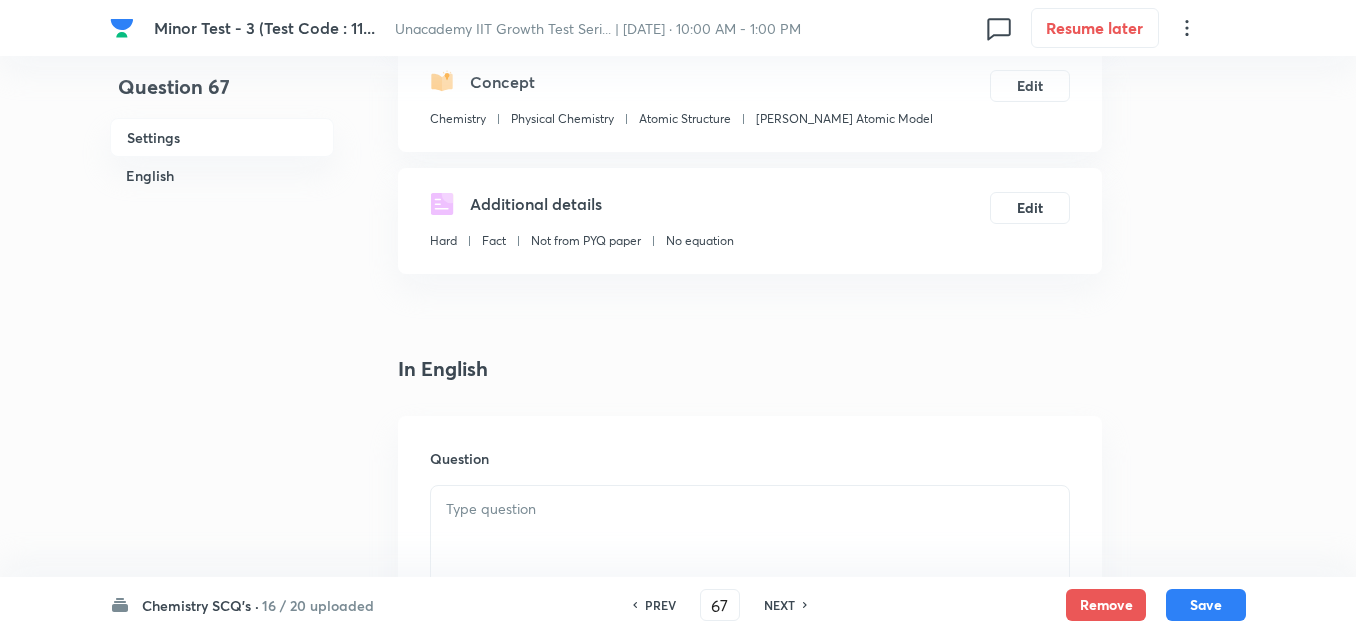 scroll, scrollTop: 400, scrollLeft: 0, axis: vertical 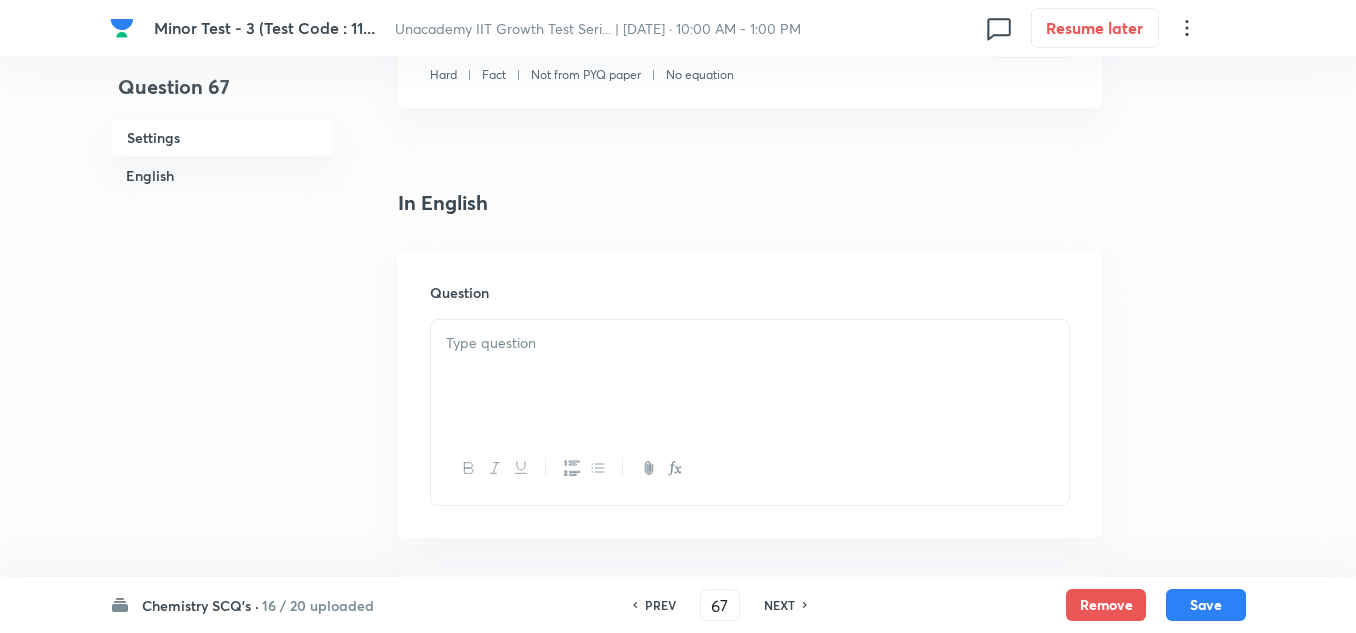 click at bounding box center (750, 376) 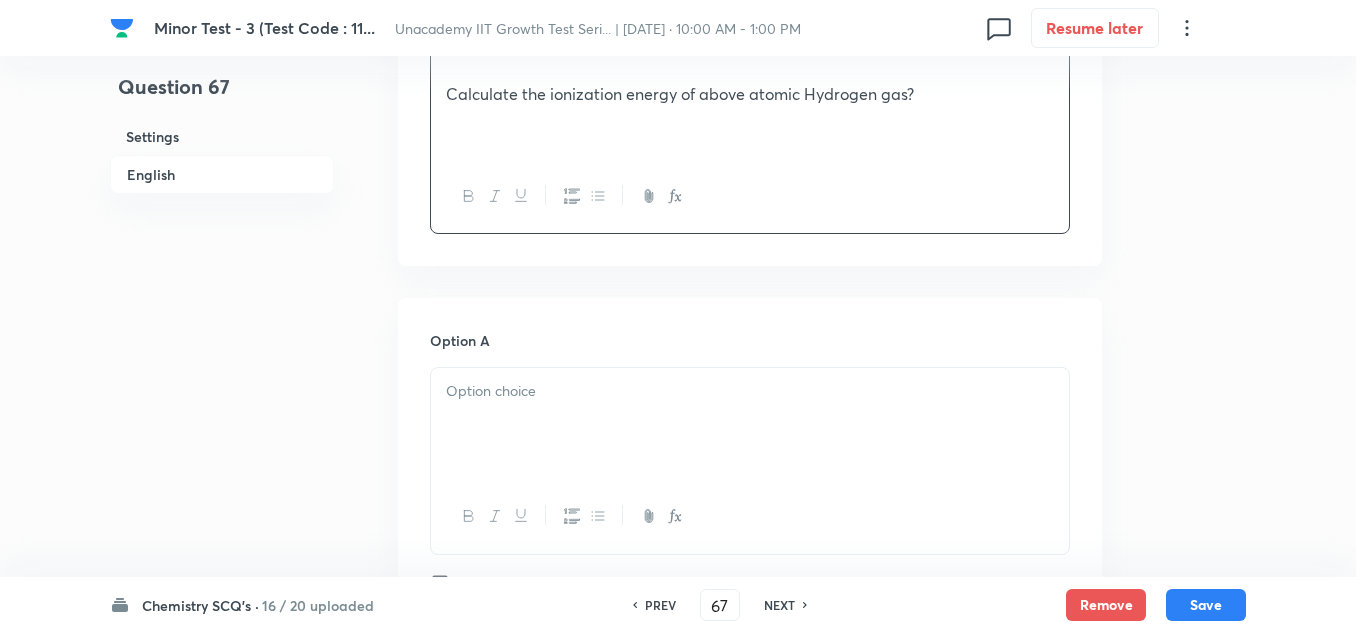 scroll, scrollTop: 700, scrollLeft: 0, axis: vertical 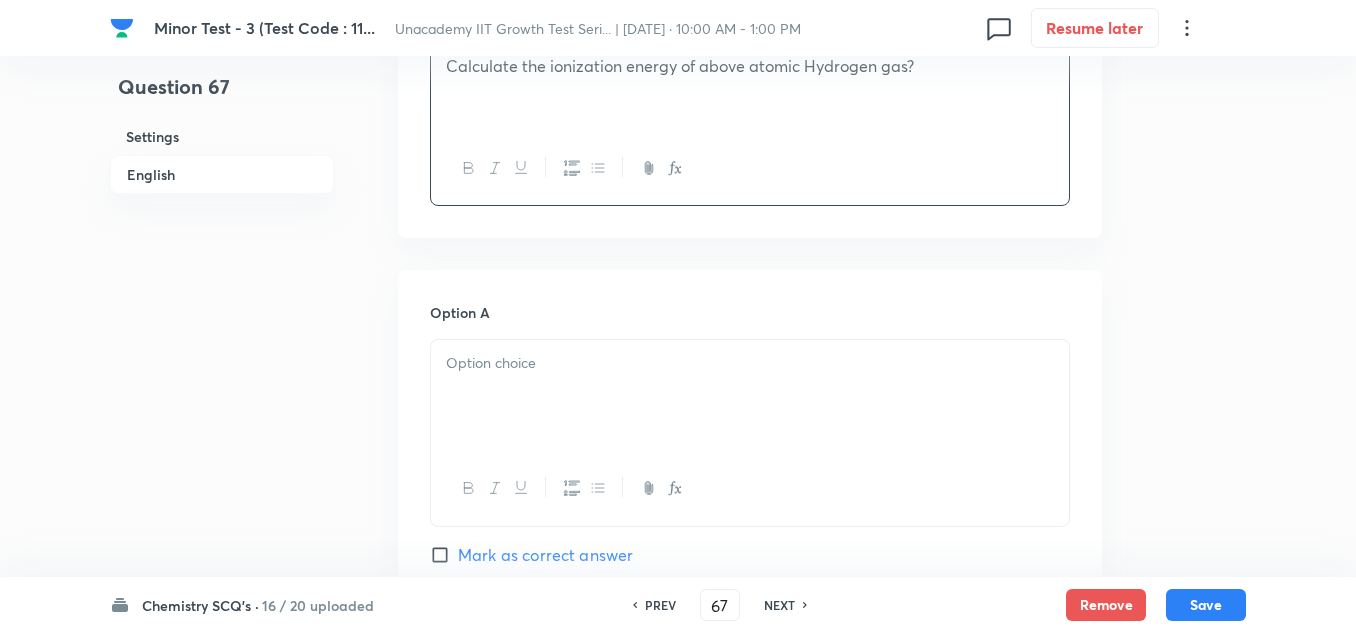 click at bounding box center [750, 396] 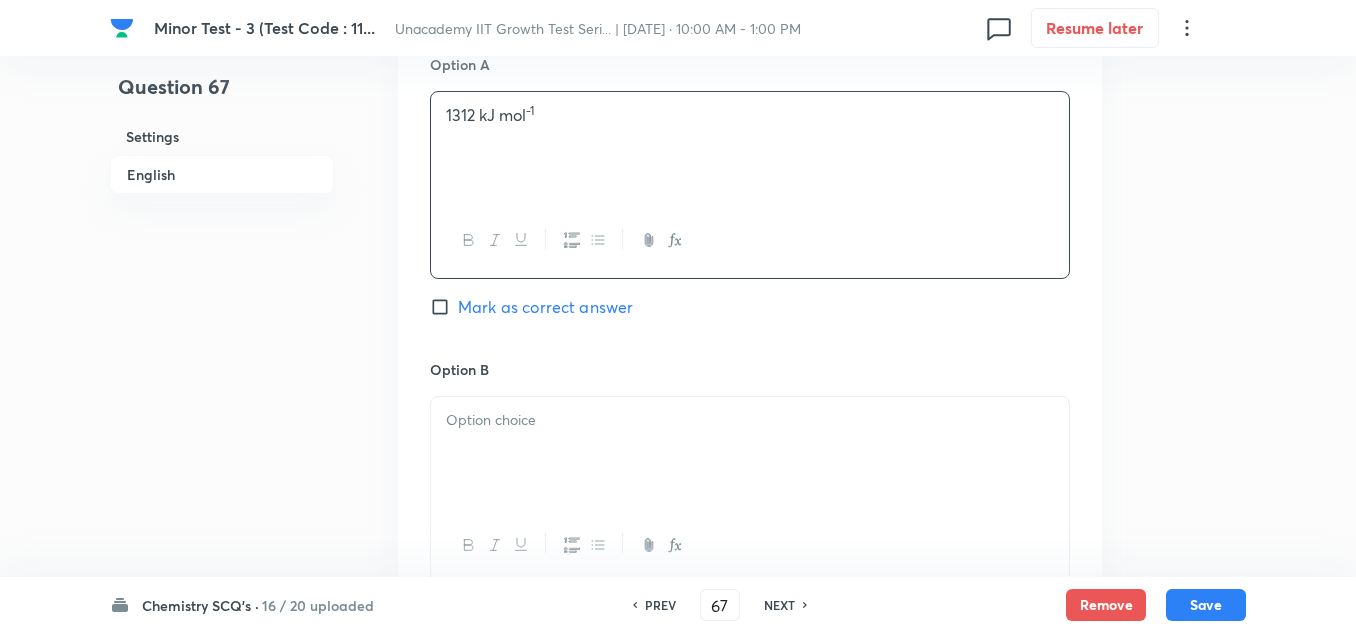 scroll, scrollTop: 1000, scrollLeft: 0, axis: vertical 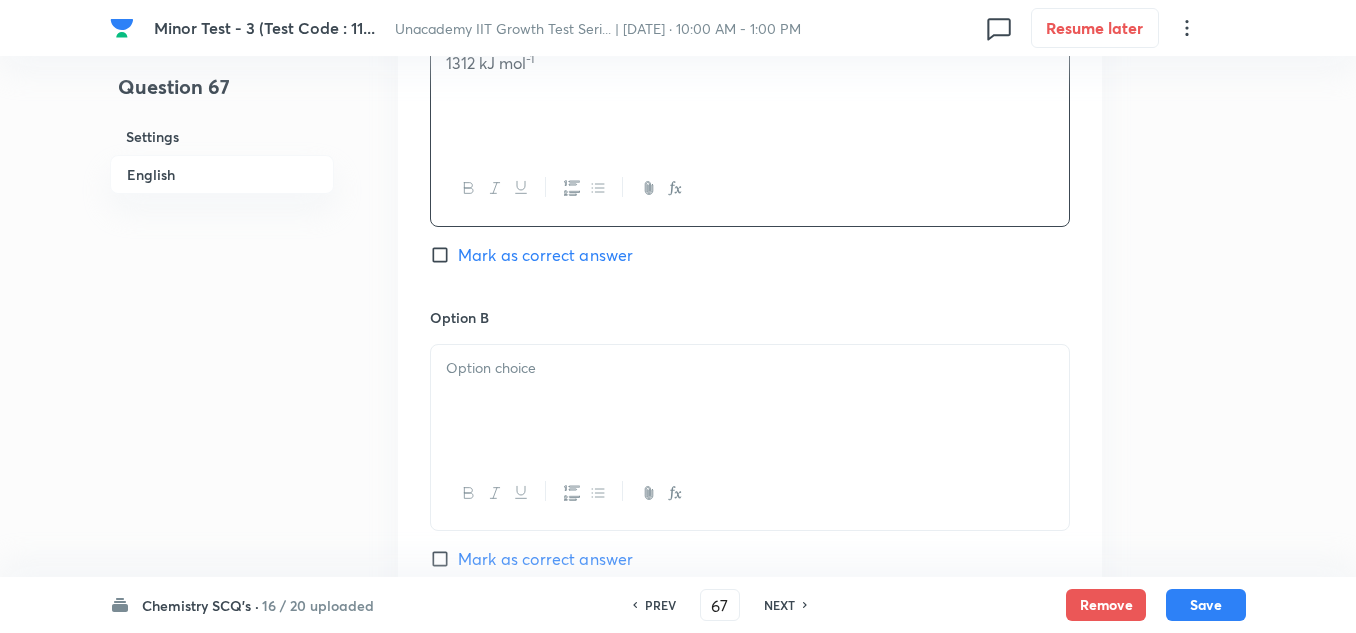 click at bounding box center [750, 401] 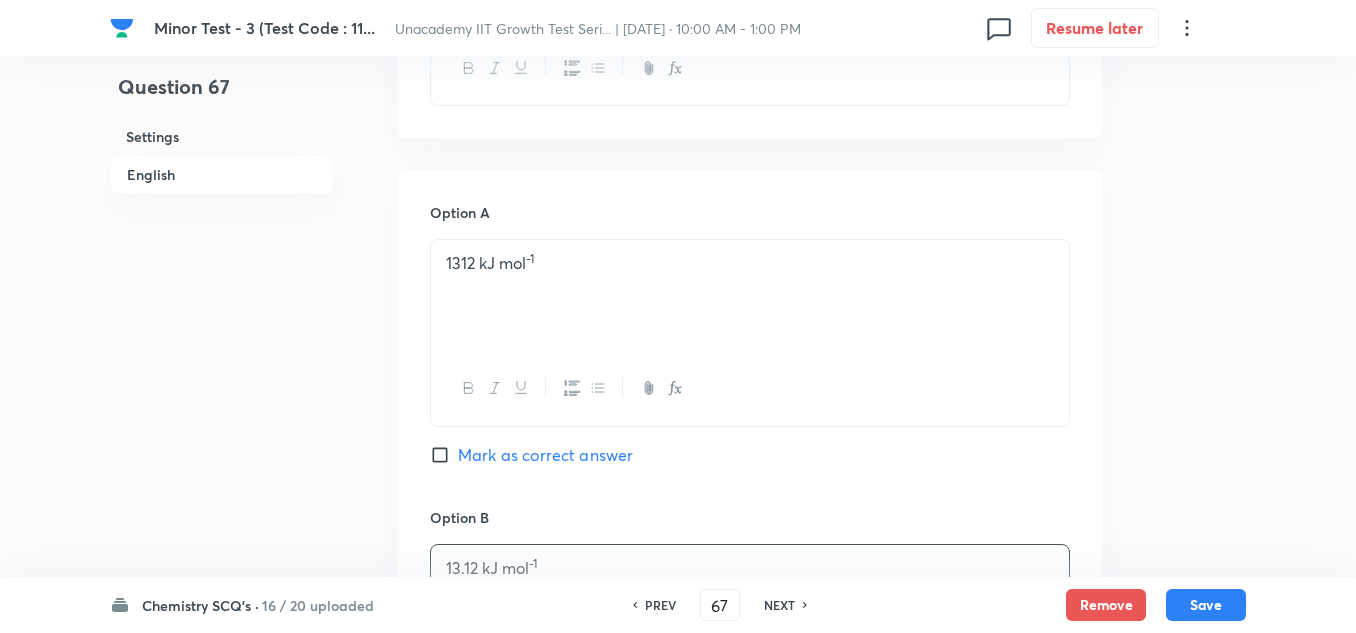 scroll, scrollTop: 900, scrollLeft: 0, axis: vertical 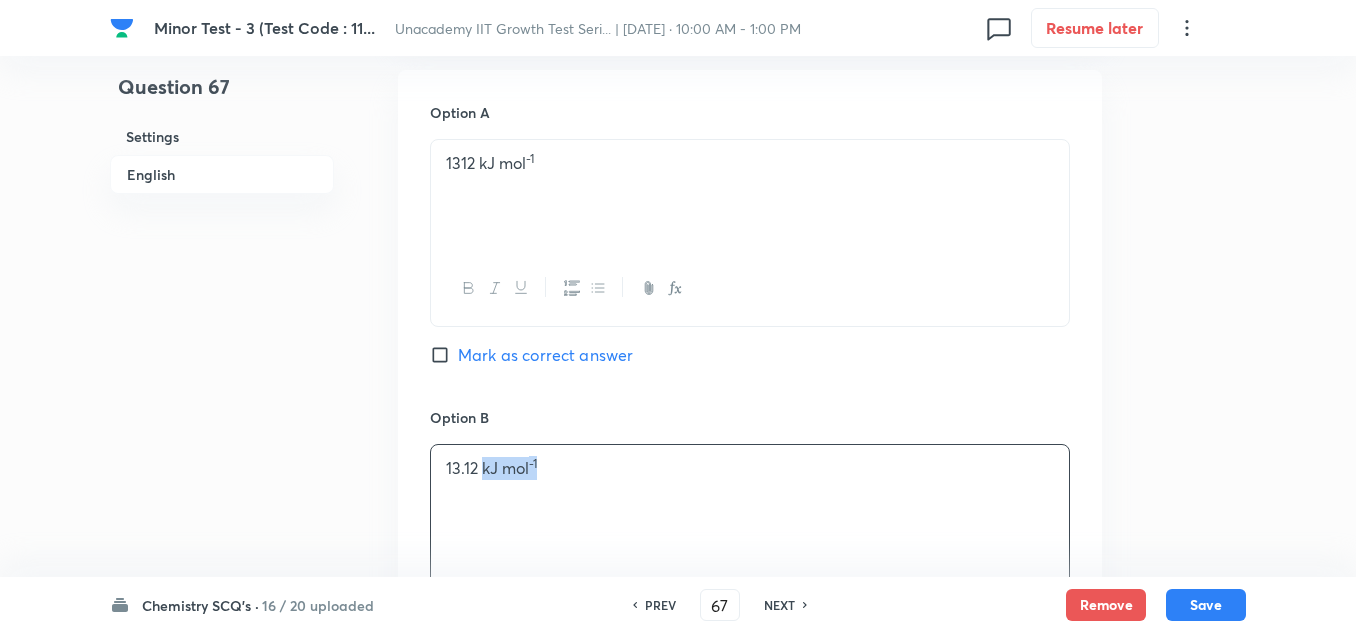 click on "13.12 kJ mol -1" at bounding box center [750, 468] 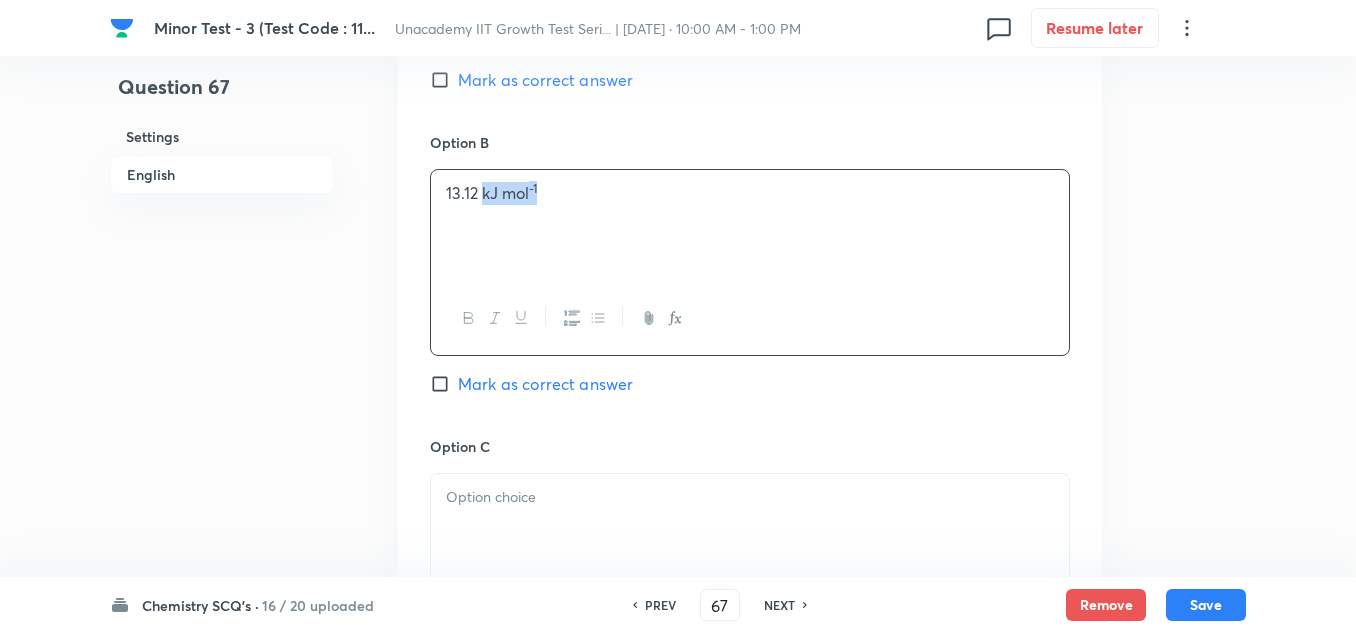 scroll, scrollTop: 1200, scrollLeft: 0, axis: vertical 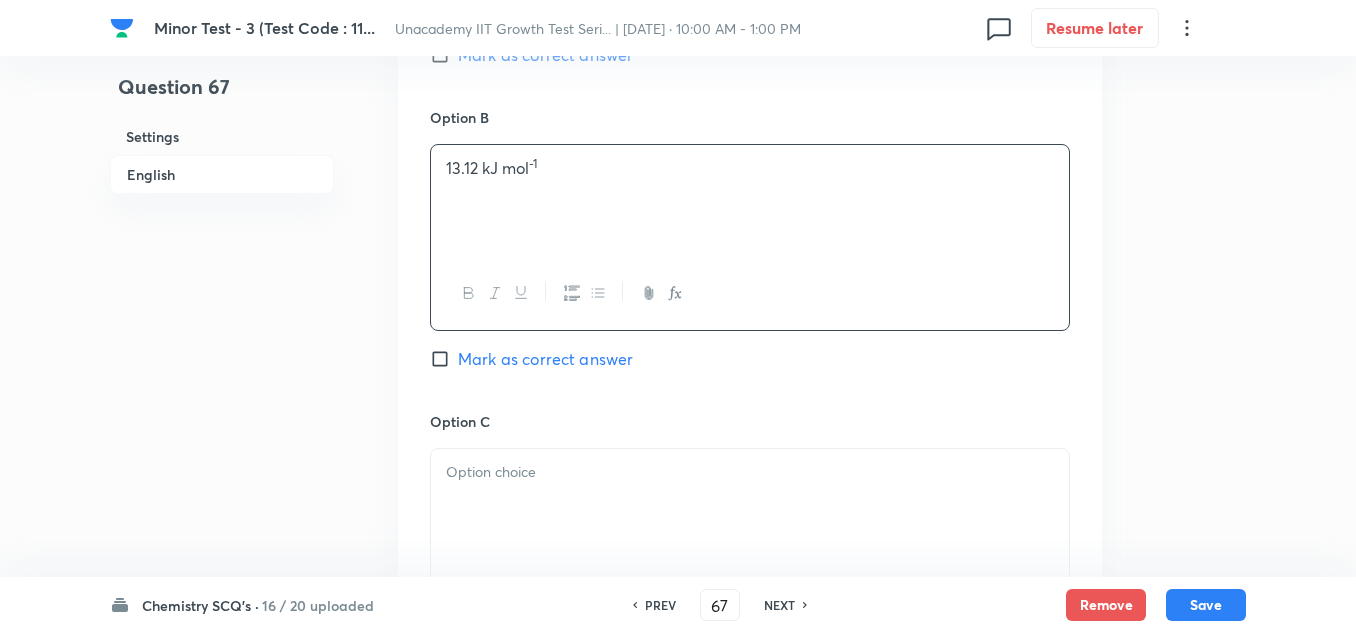 click at bounding box center [750, 472] 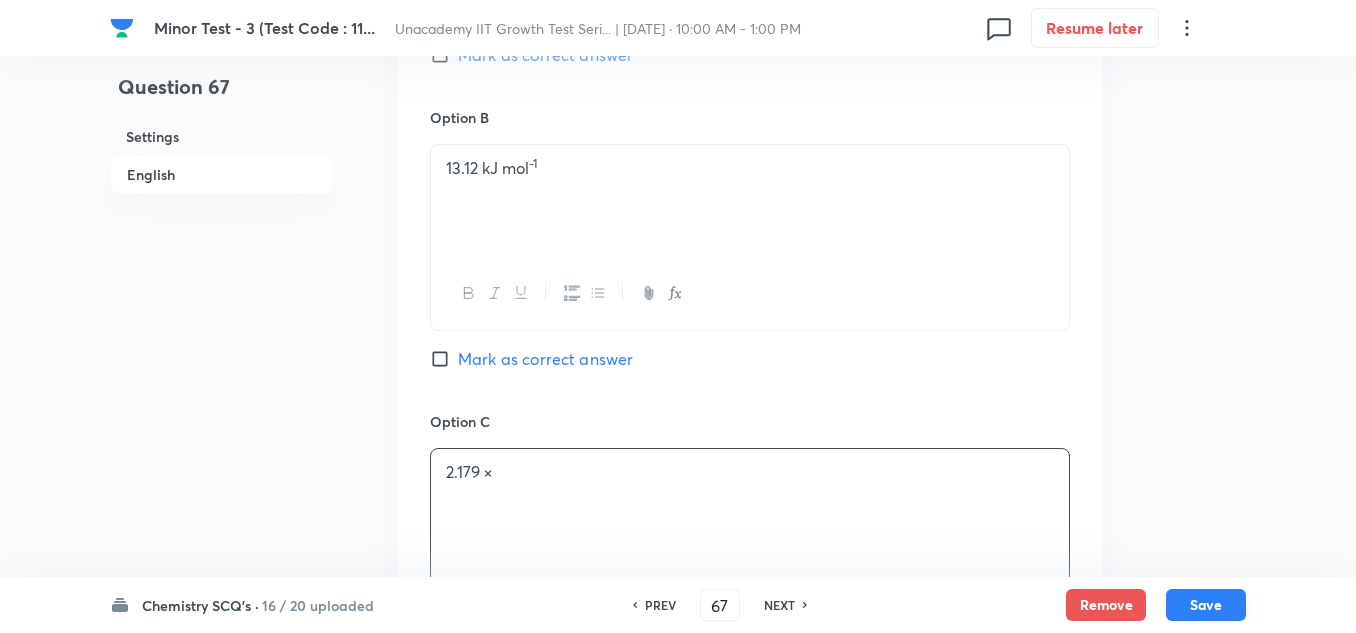 drag, startPoint x: 513, startPoint y: 466, endPoint x: 366, endPoint y: 469, distance: 147.03061 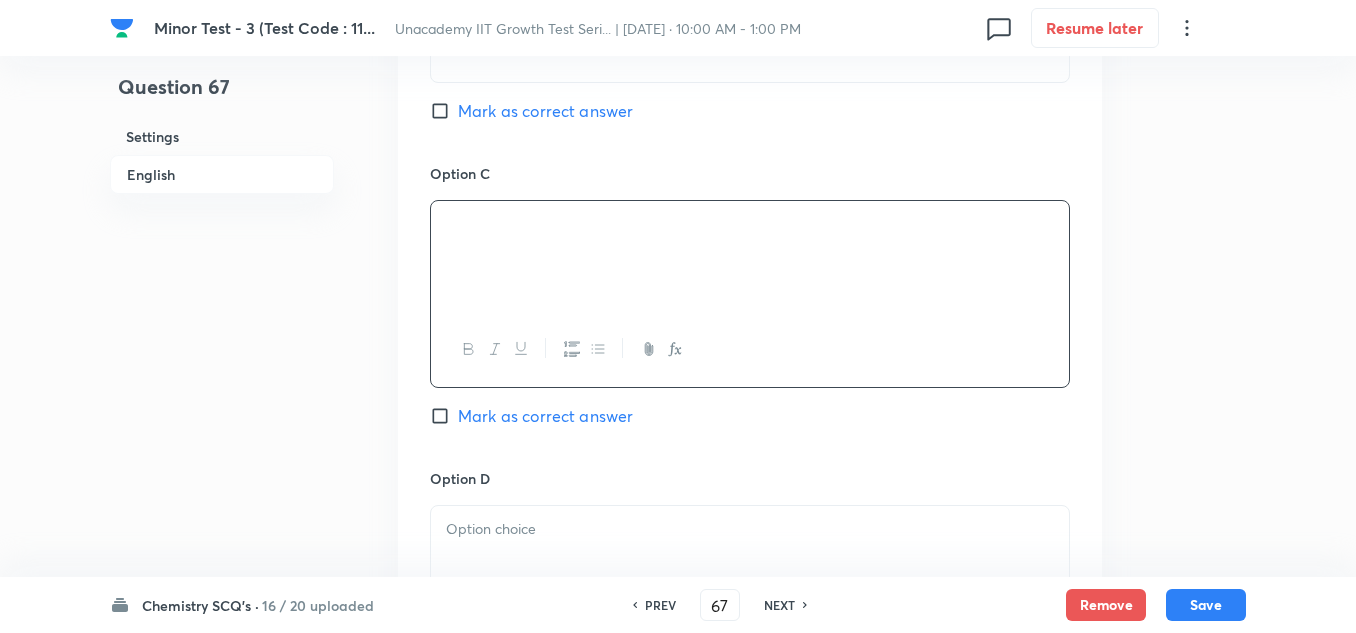 scroll, scrollTop: 1500, scrollLeft: 0, axis: vertical 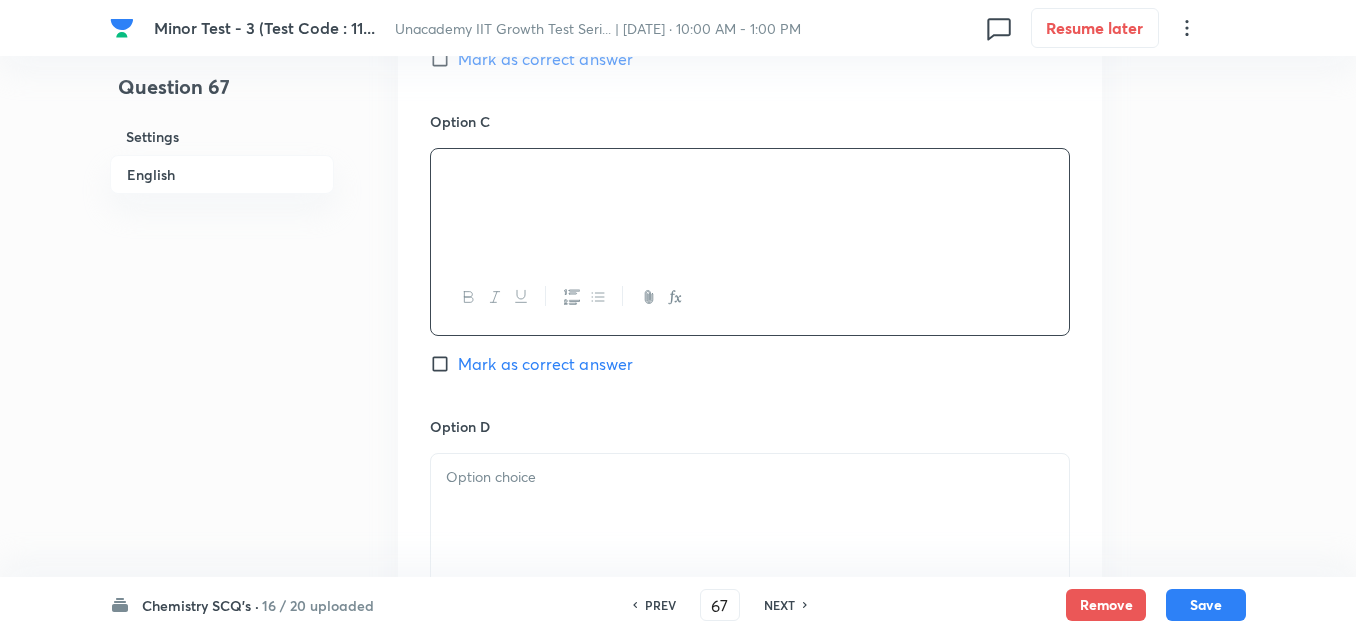 click at bounding box center (750, 477) 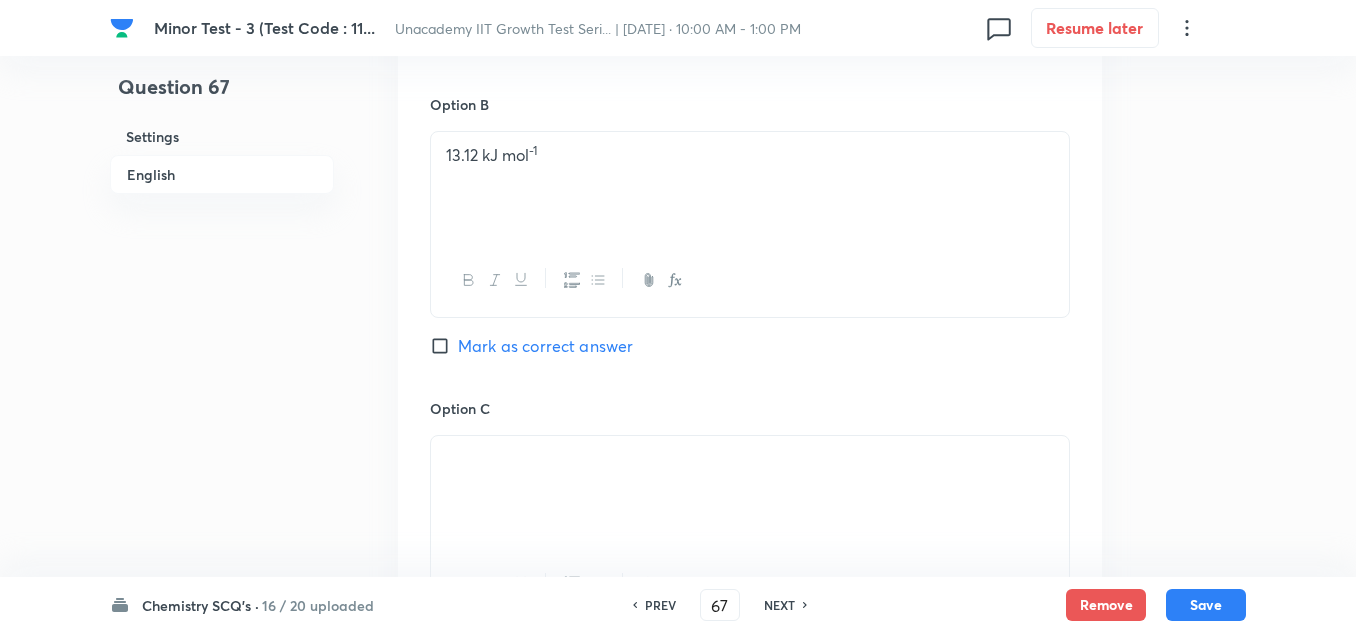 scroll, scrollTop: 1100, scrollLeft: 0, axis: vertical 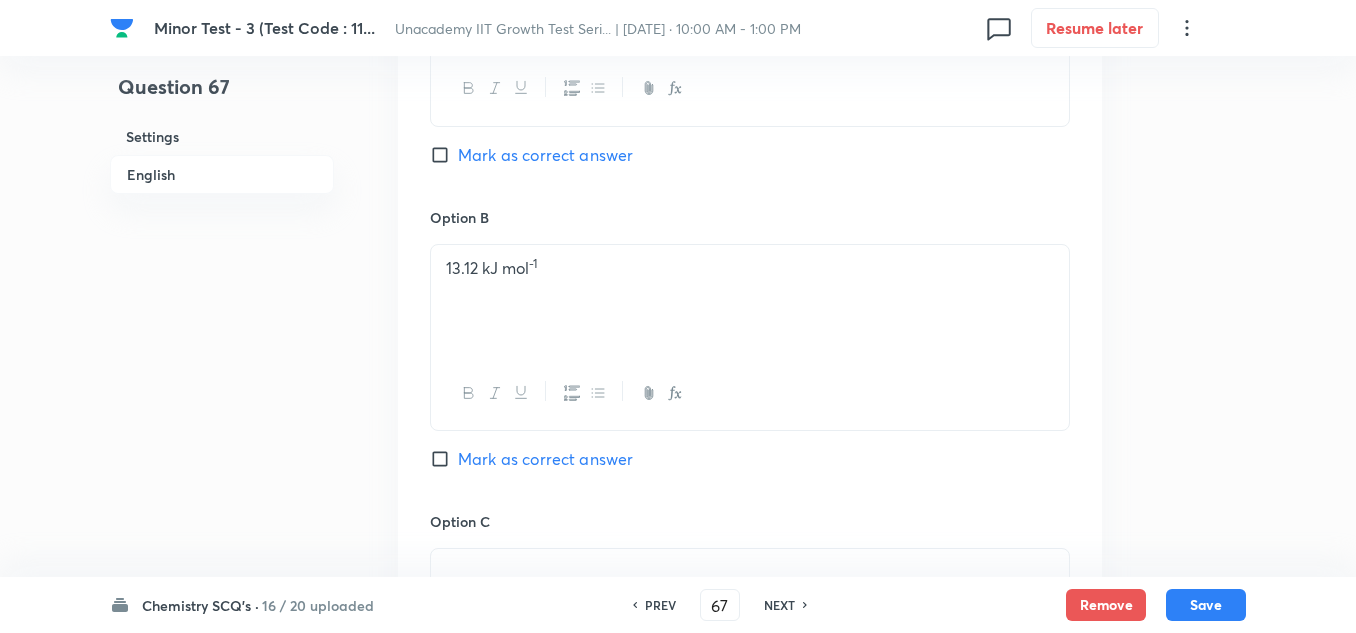 click on "Mark as correct answer" at bounding box center (545, 155) 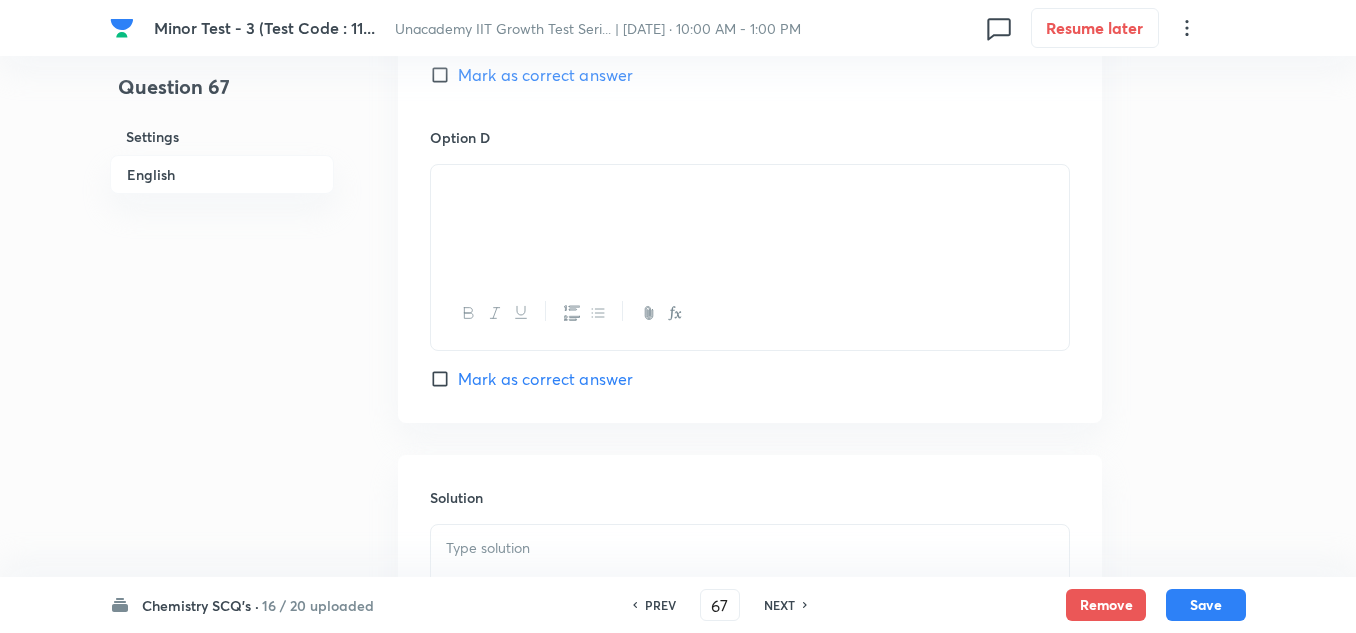 scroll, scrollTop: 1900, scrollLeft: 0, axis: vertical 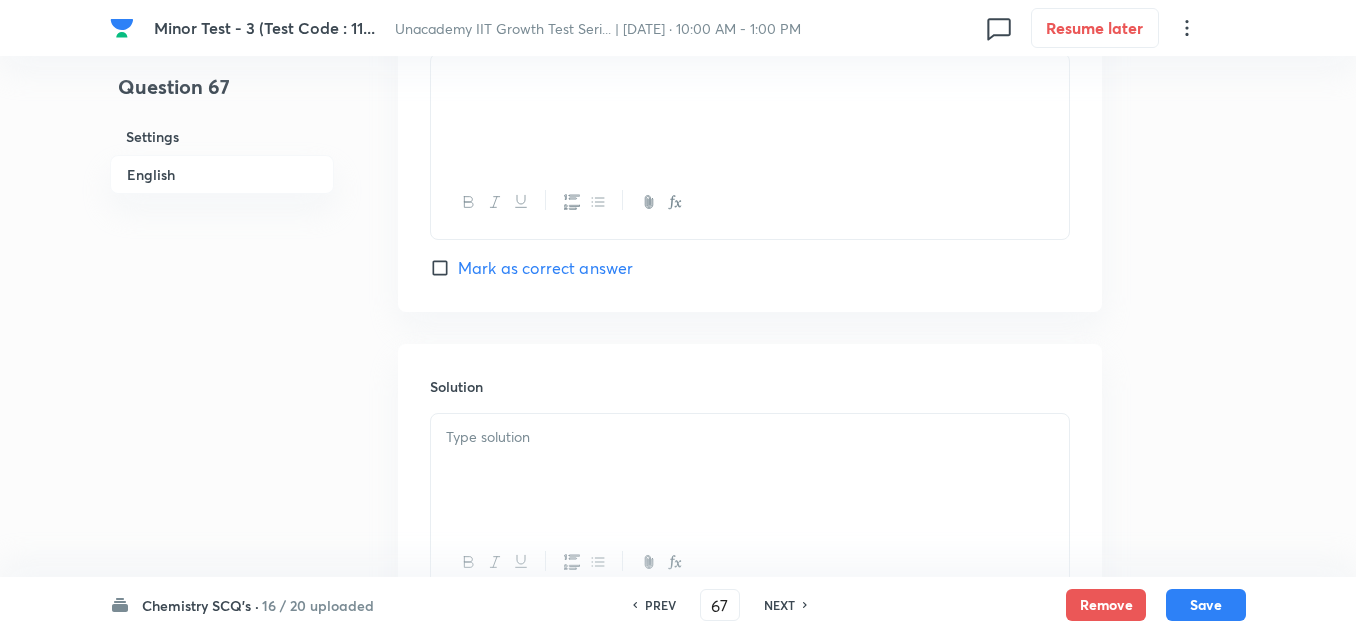 click at bounding box center [750, 470] 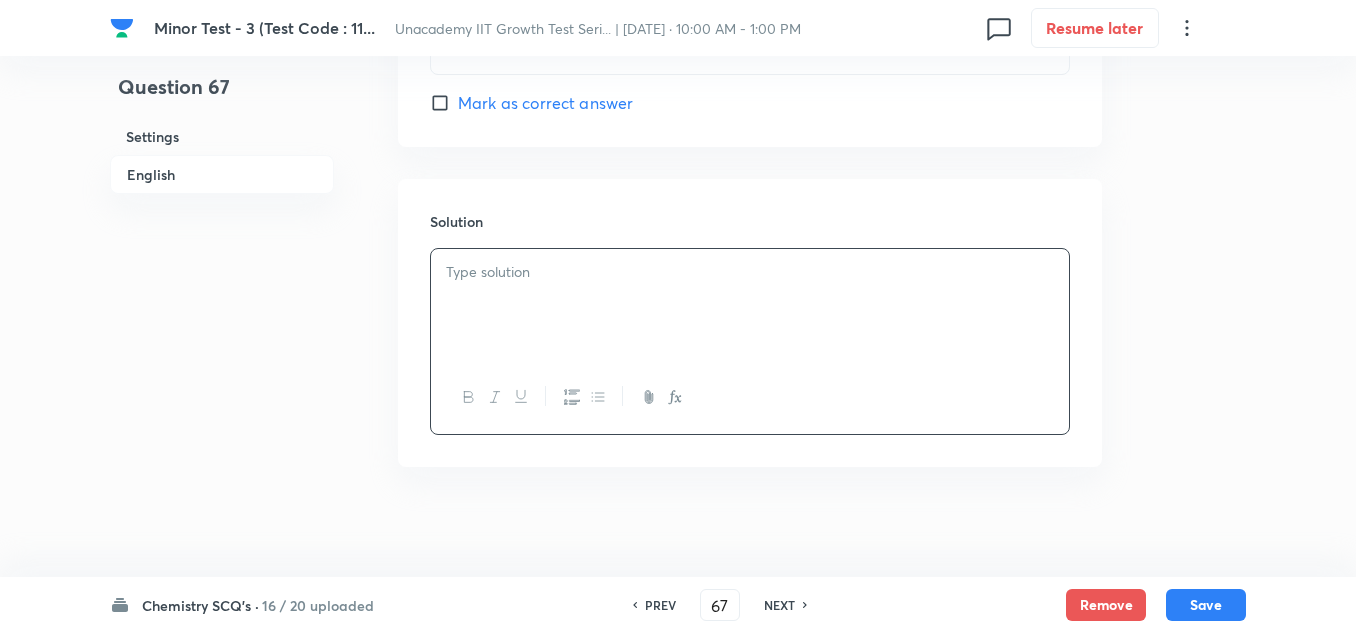 scroll, scrollTop: 2075, scrollLeft: 0, axis: vertical 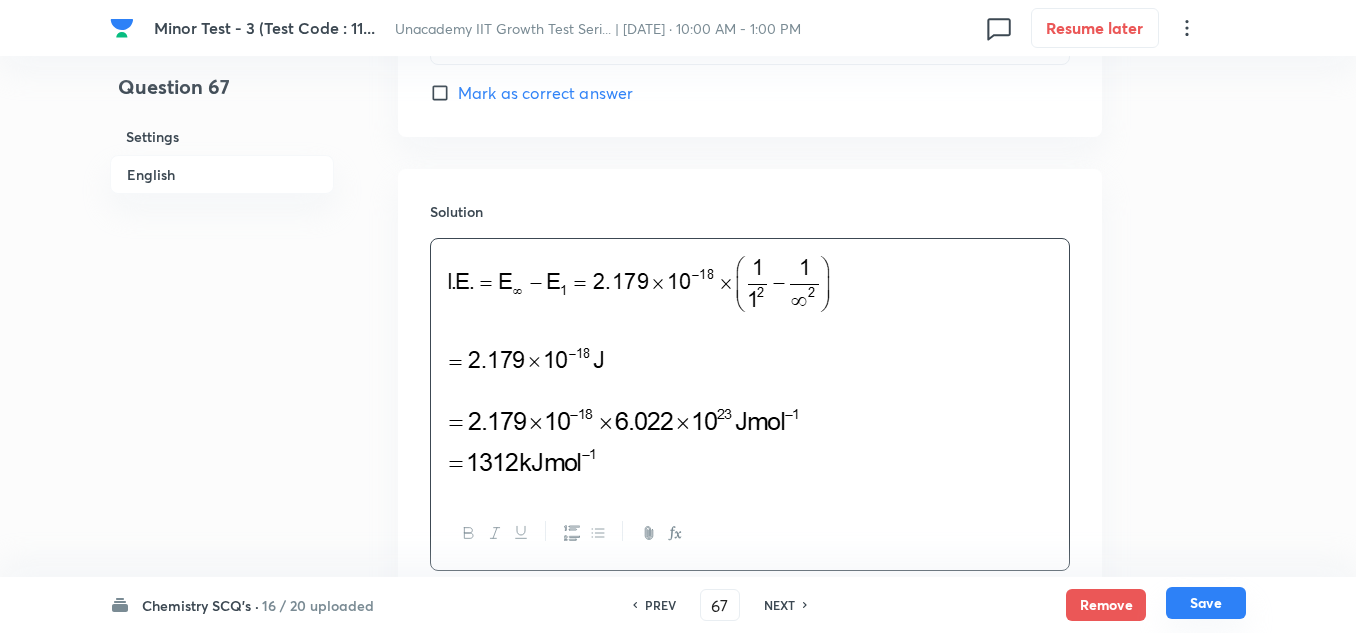 click on "Save" at bounding box center (1206, 603) 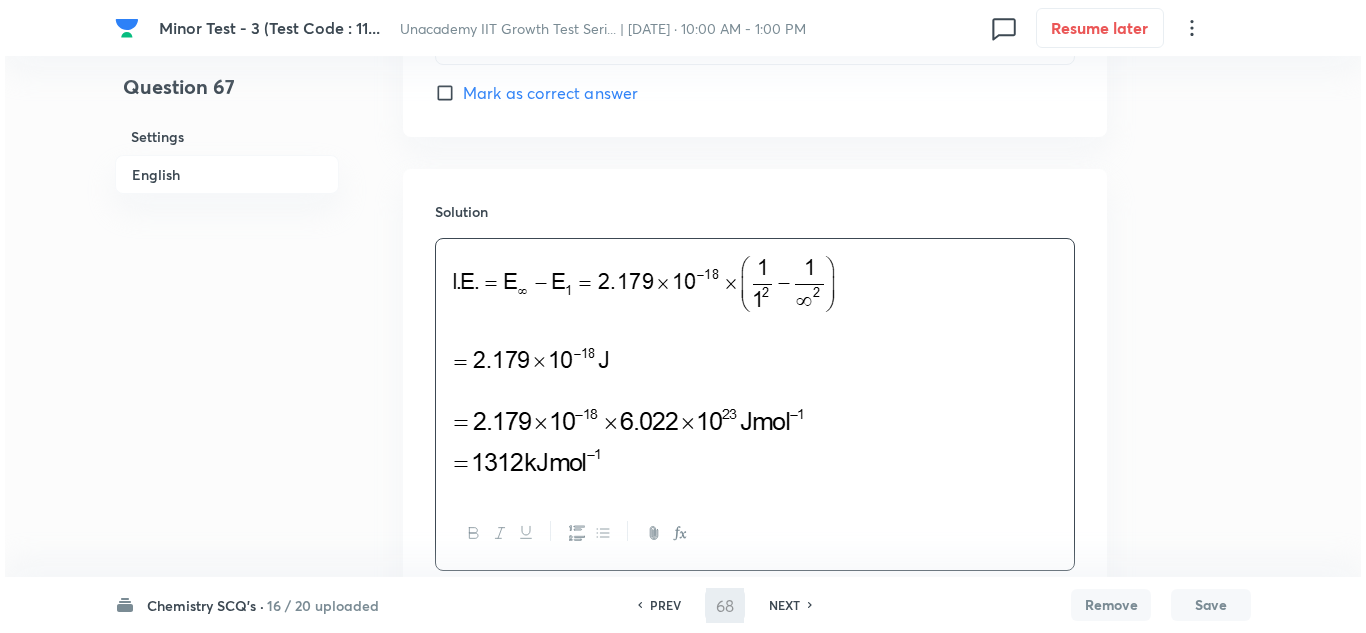scroll, scrollTop: 0, scrollLeft: 0, axis: both 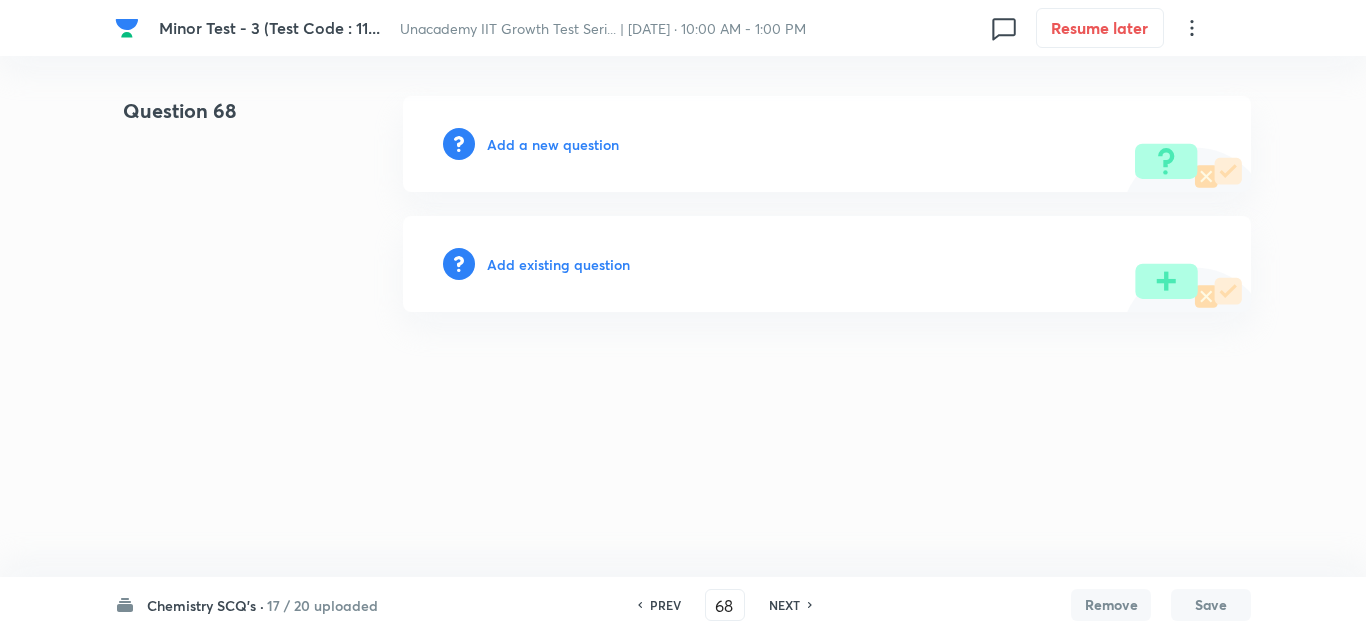 click on "Add a new question" at bounding box center [553, 144] 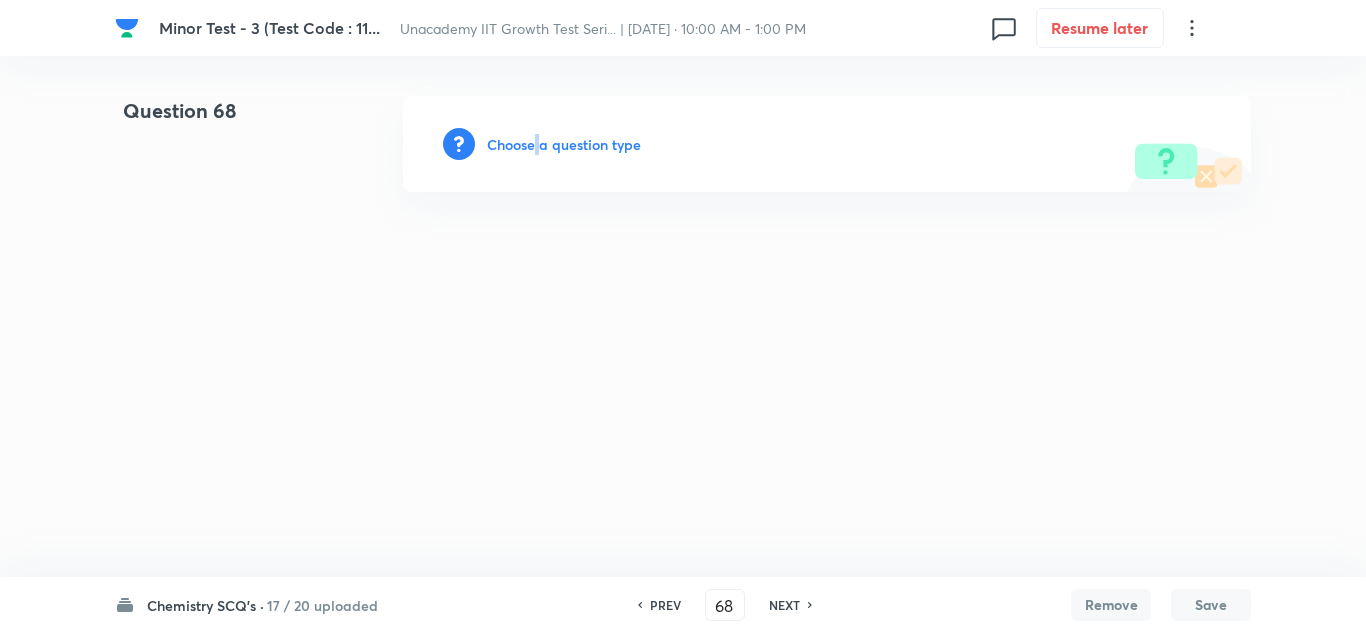 click on "Choose a question type" at bounding box center [564, 144] 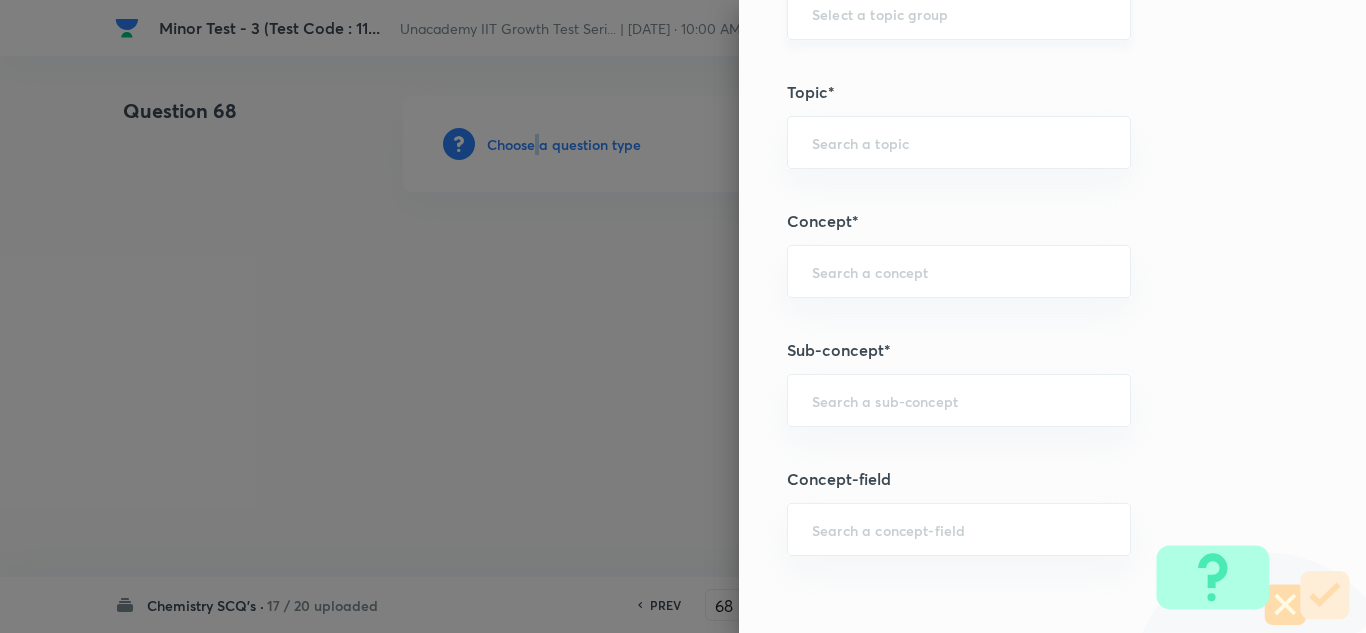 scroll, scrollTop: 1100, scrollLeft: 0, axis: vertical 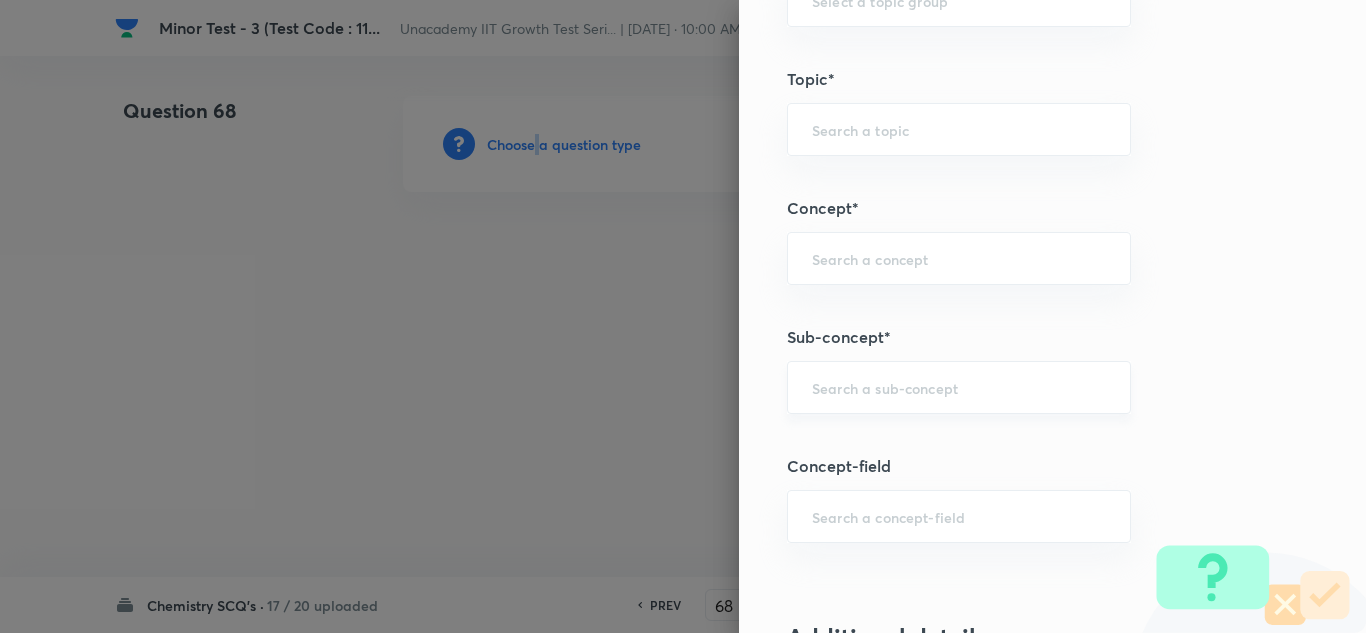click on "​" at bounding box center [959, 387] 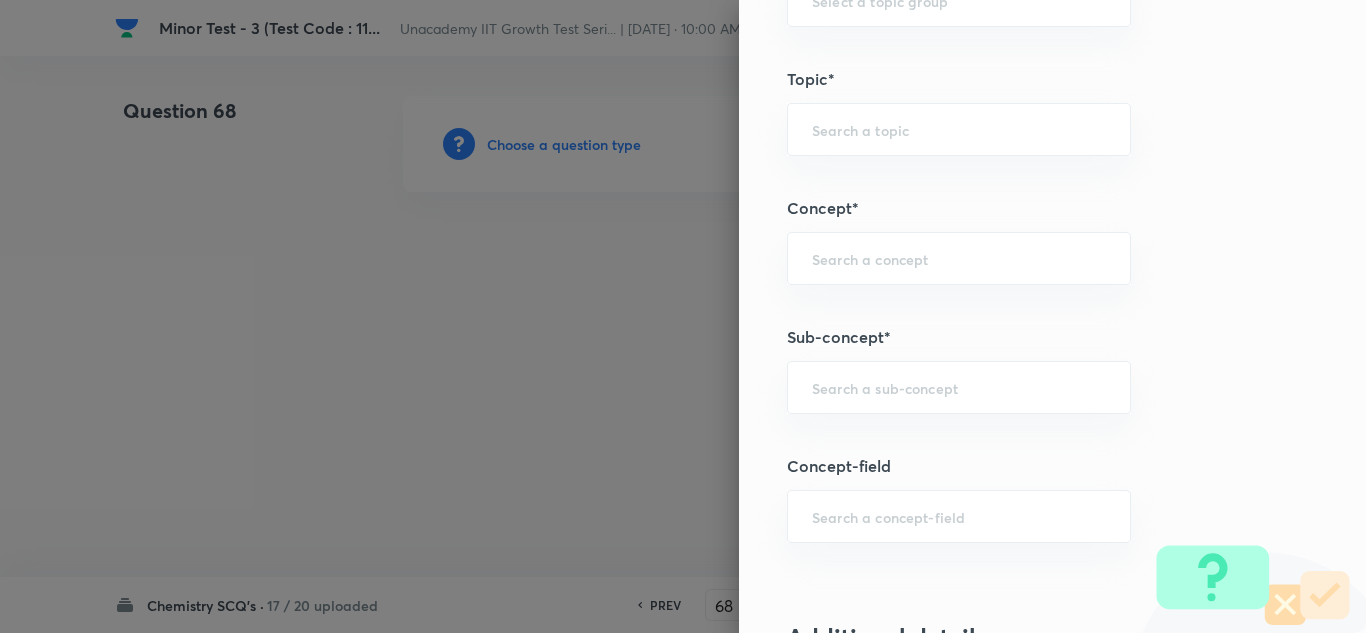 paste on "The Dual nature of matter (The wave nature of electron)" 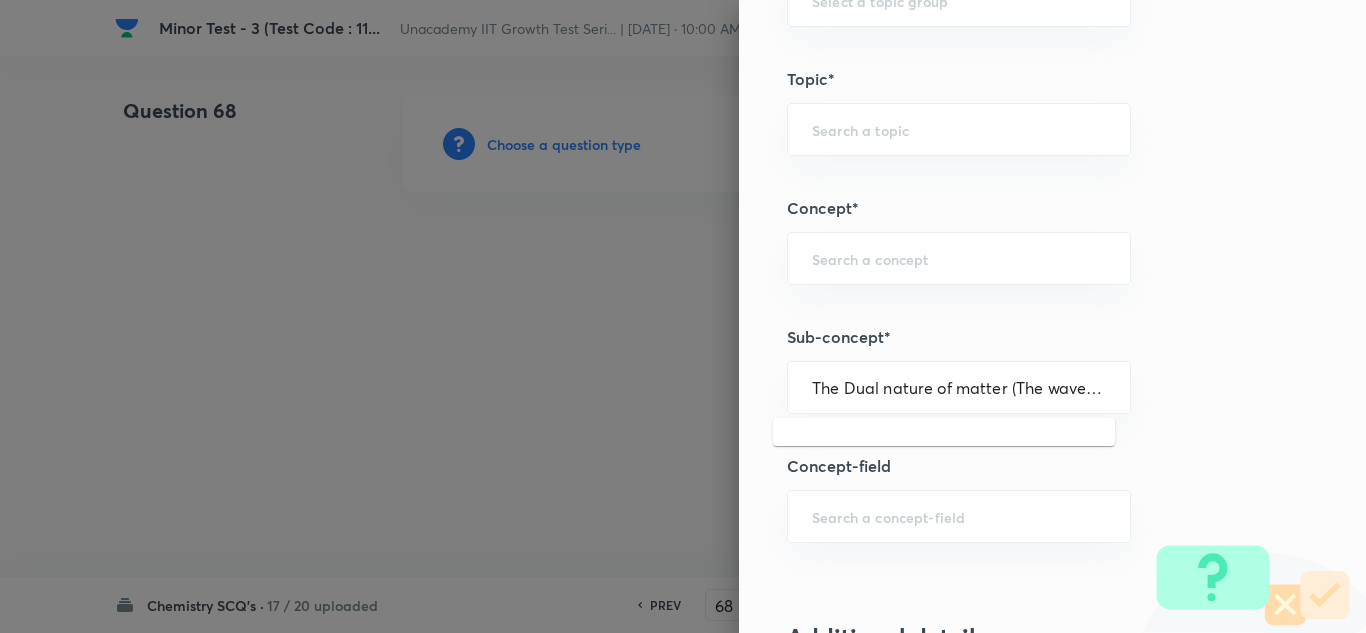 scroll, scrollTop: 0, scrollLeft: 158, axis: horizontal 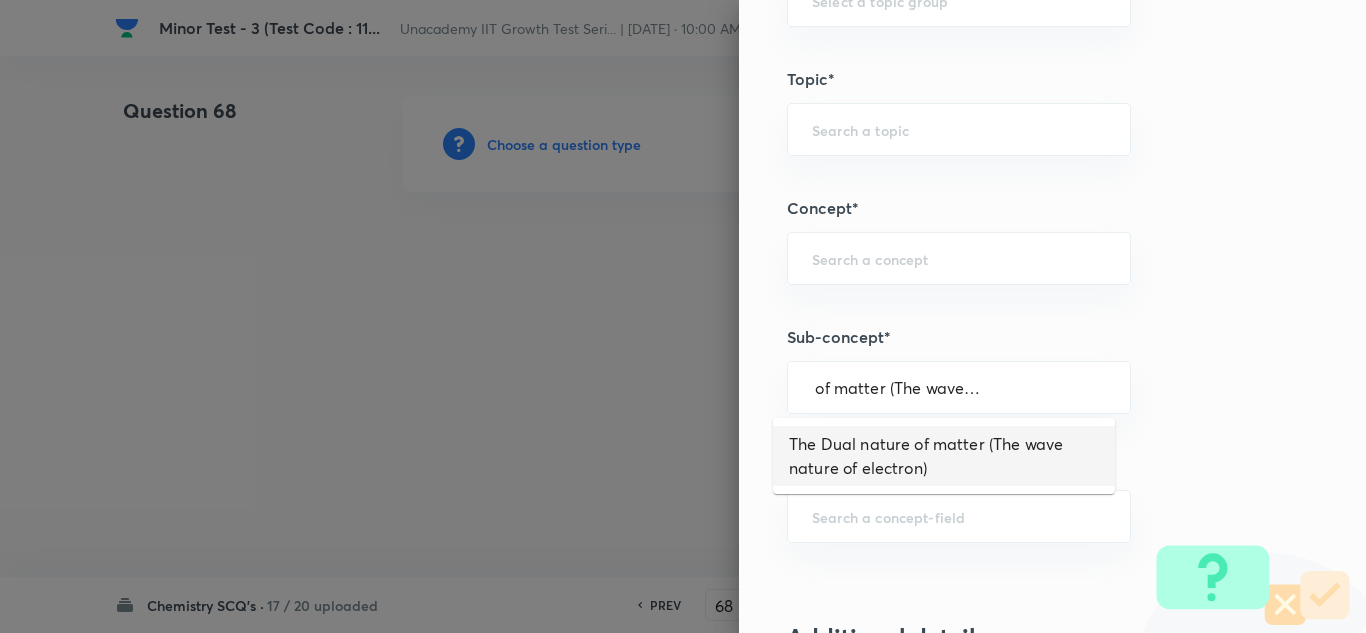 click on "The Dual nature of matter (The wave nature of electron)" at bounding box center (944, 456) 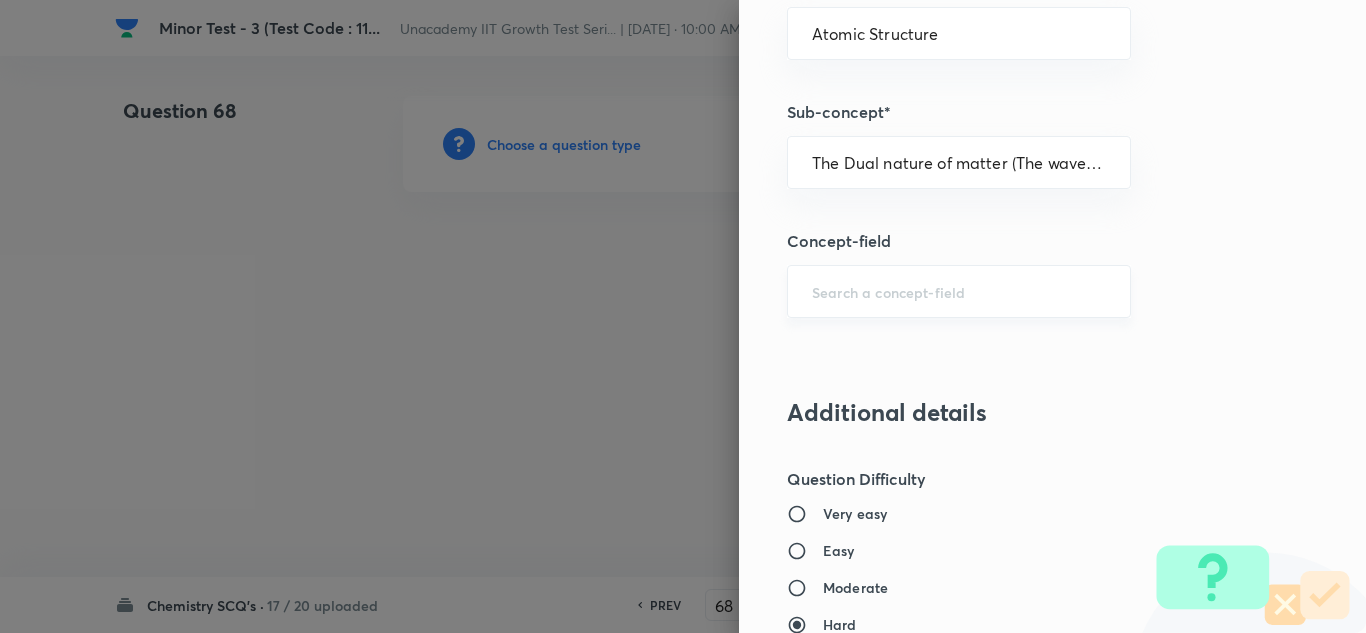 scroll, scrollTop: 1700, scrollLeft: 0, axis: vertical 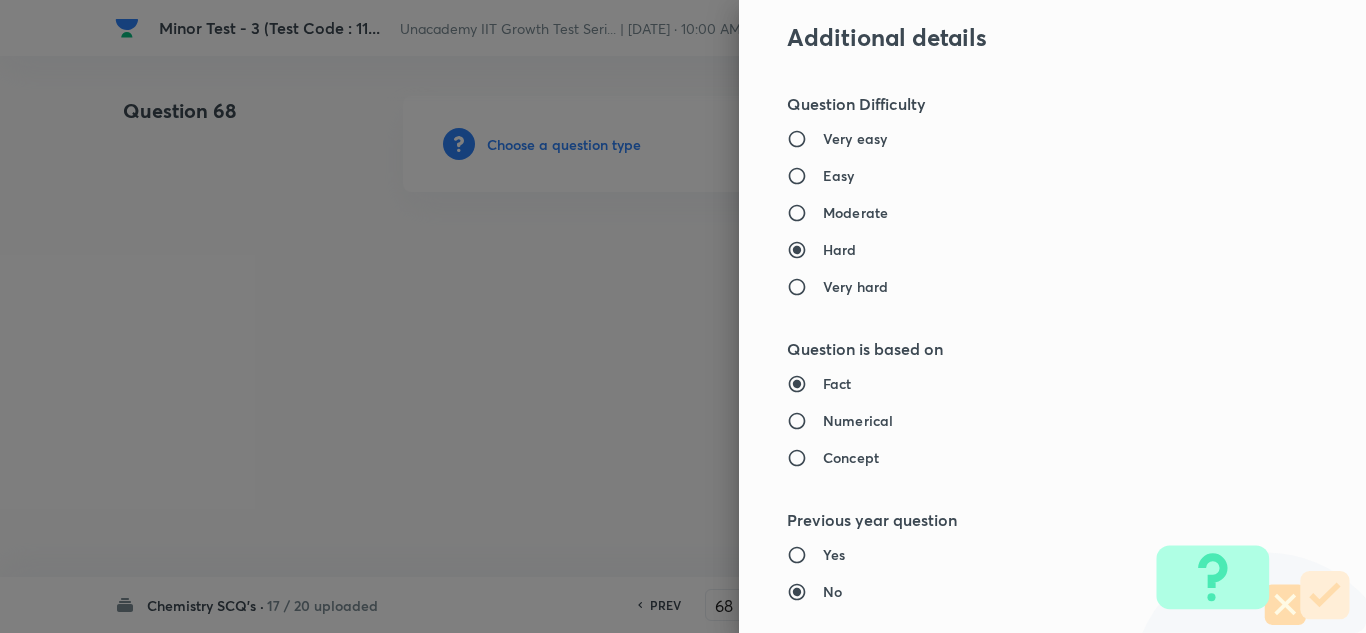 click on "Easy" at bounding box center [839, 175] 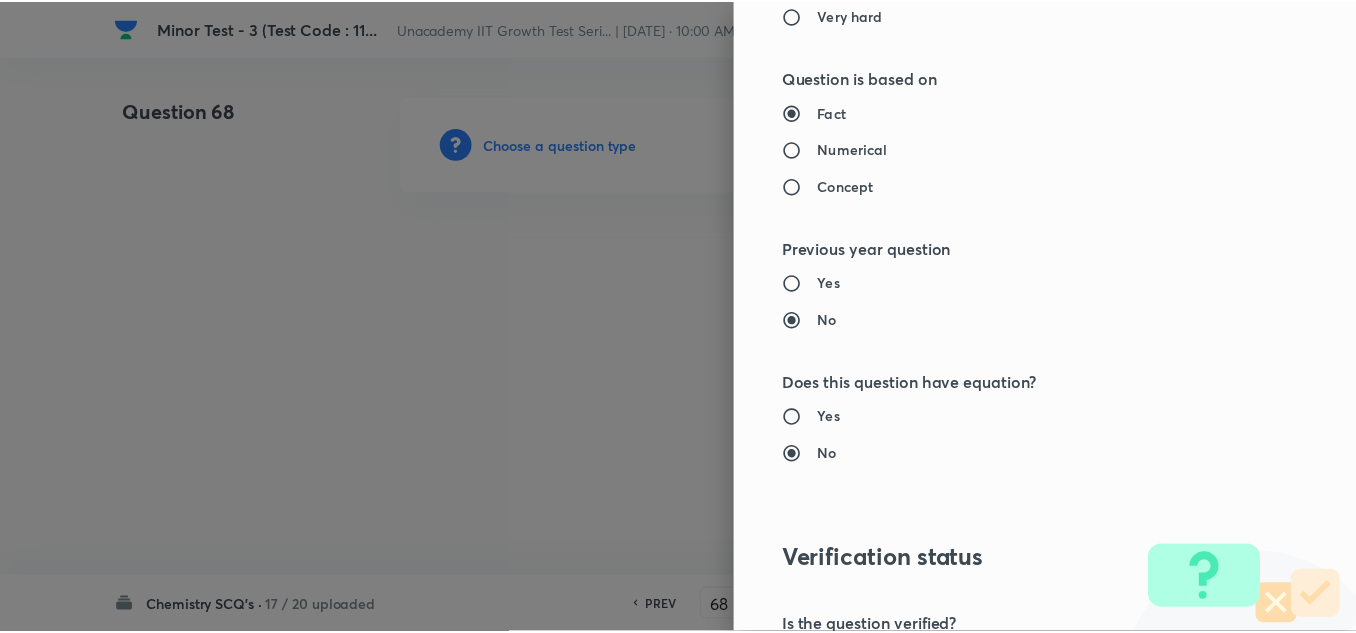 scroll, scrollTop: 2227, scrollLeft: 0, axis: vertical 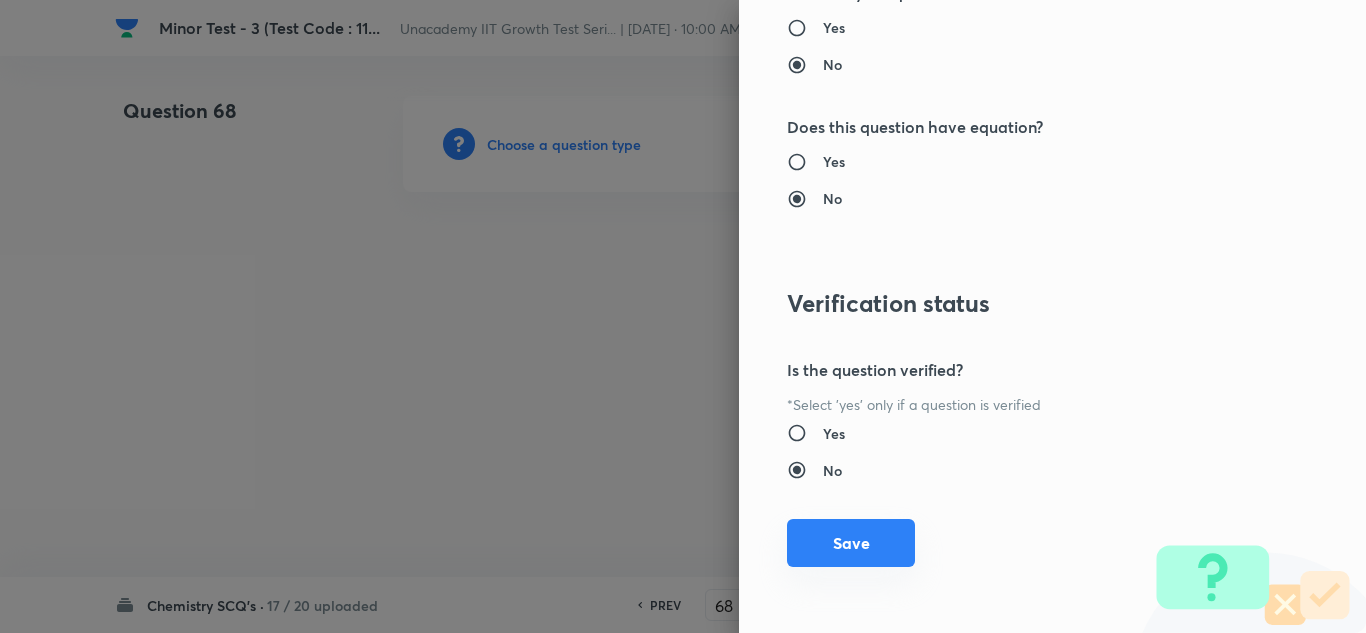 click on "Save" at bounding box center [851, 543] 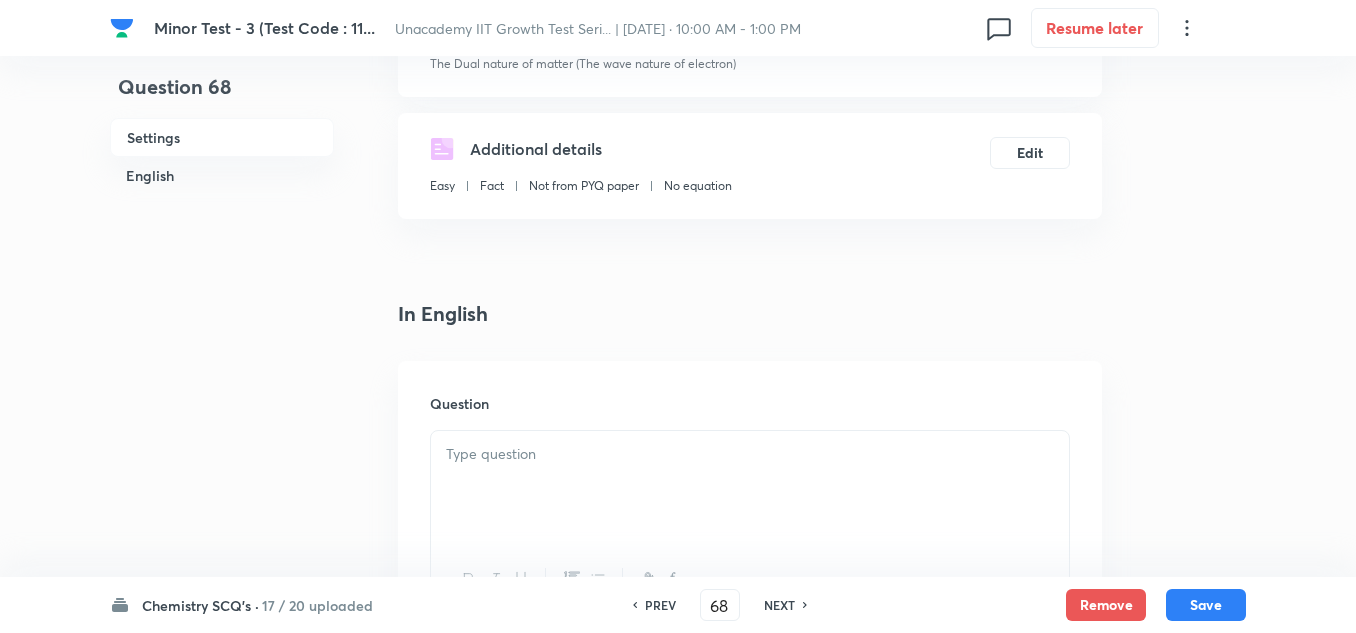 scroll, scrollTop: 500, scrollLeft: 0, axis: vertical 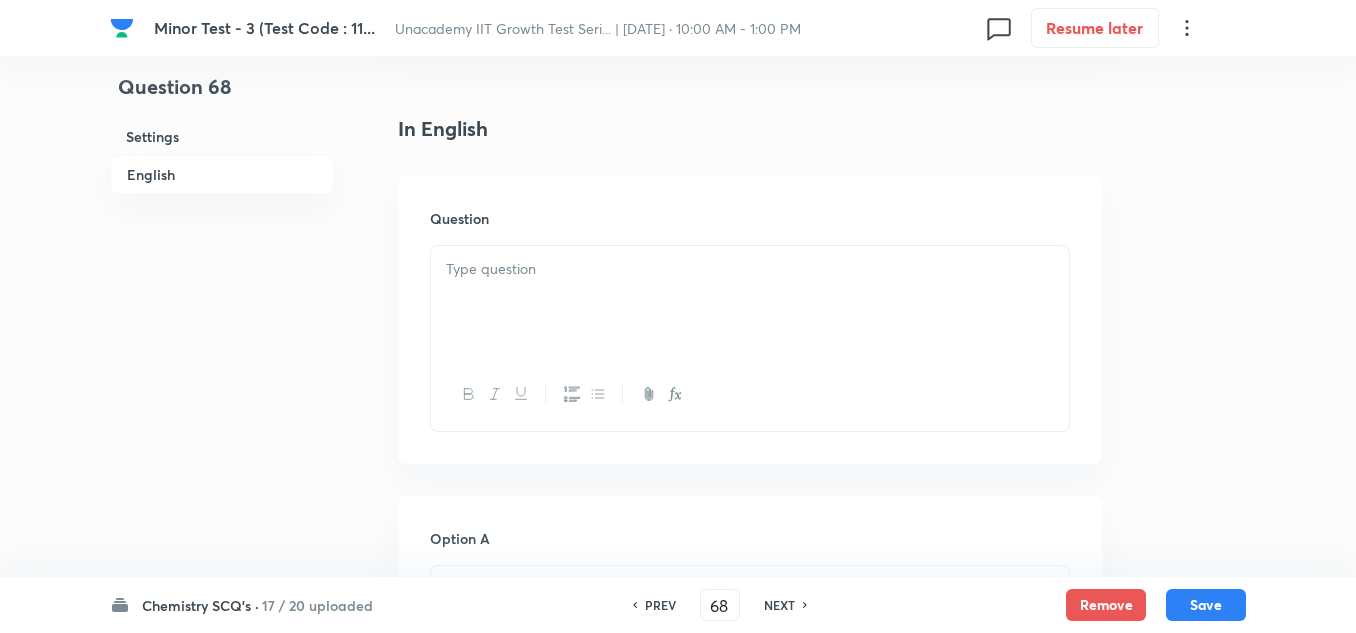 click at bounding box center (750, 302) 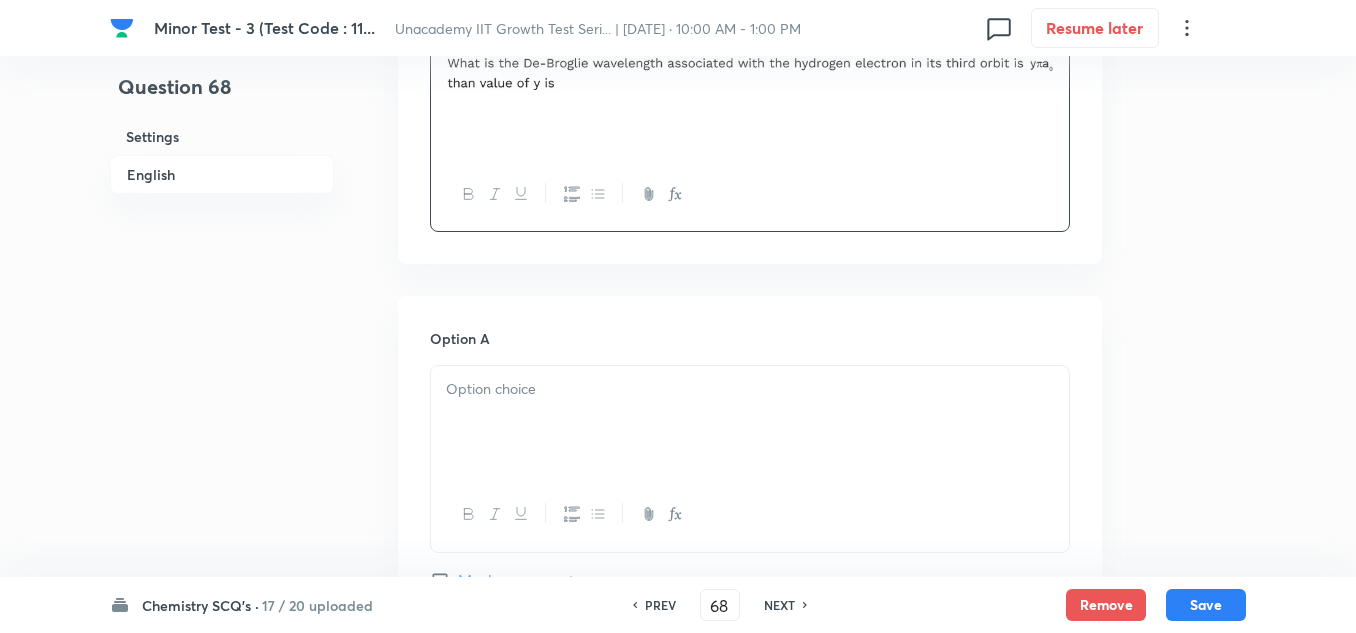 click at bounding box center (750, 422) 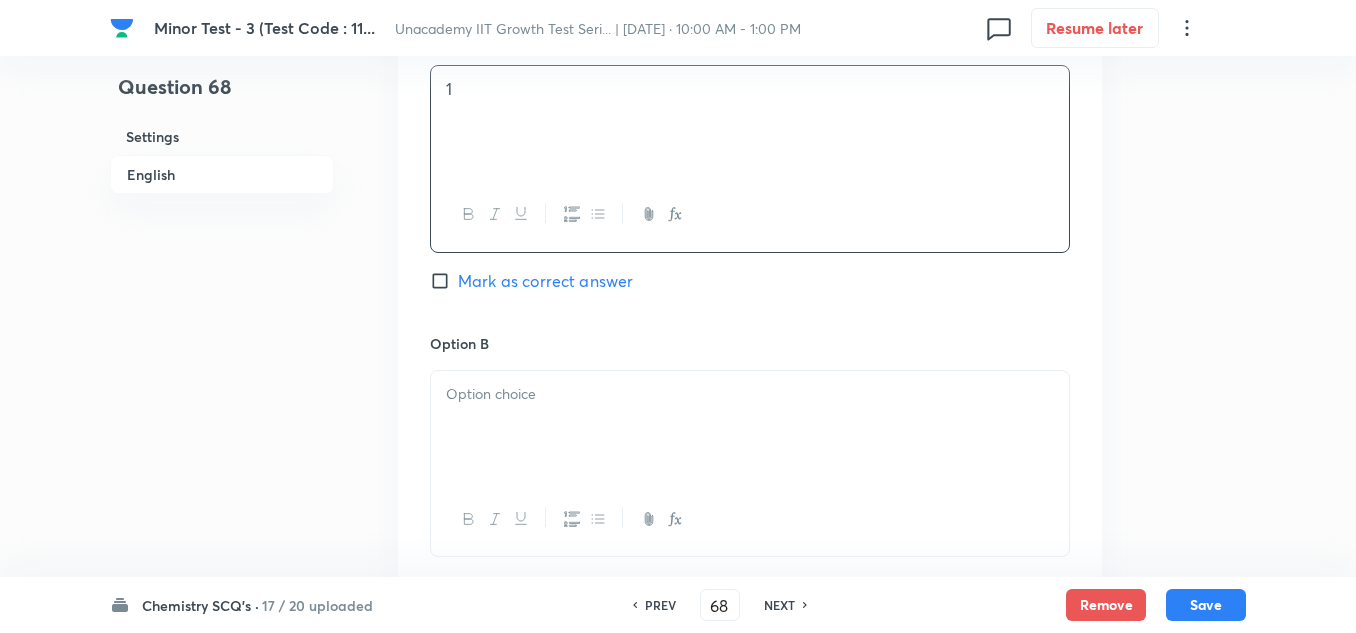 click at bounding box center [750, 427] 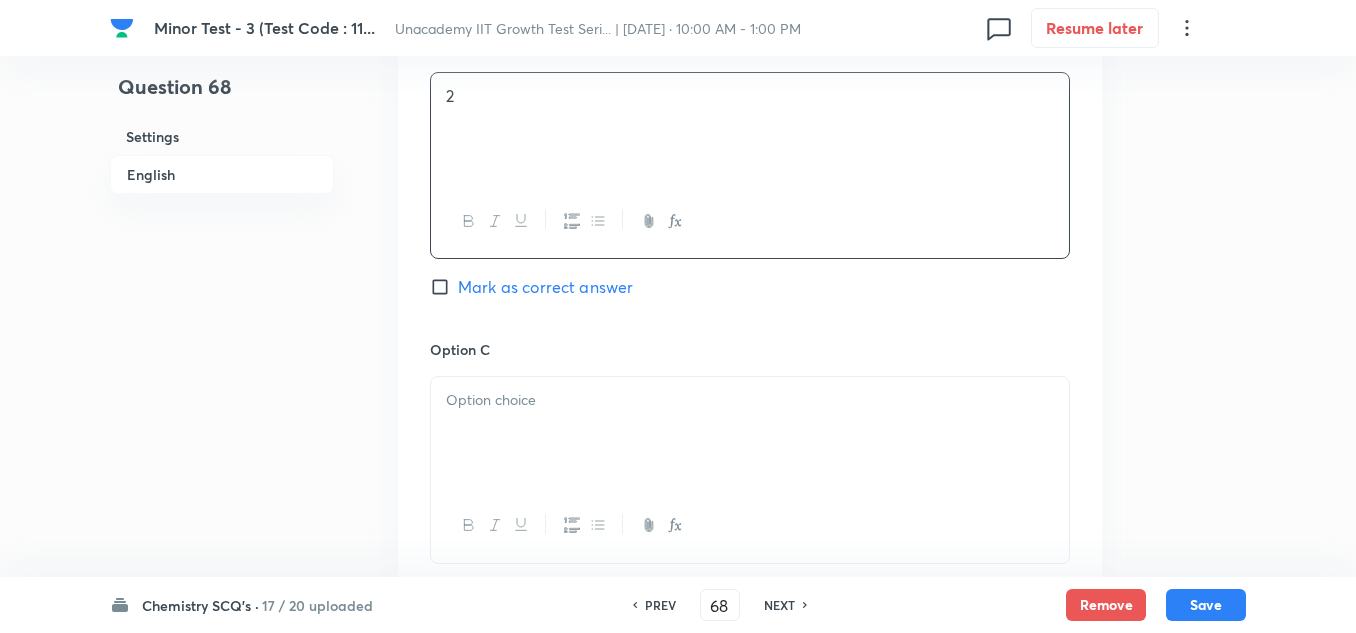 scroll, scrollTop: 1300, scrollLeft: 0, axis: vertical 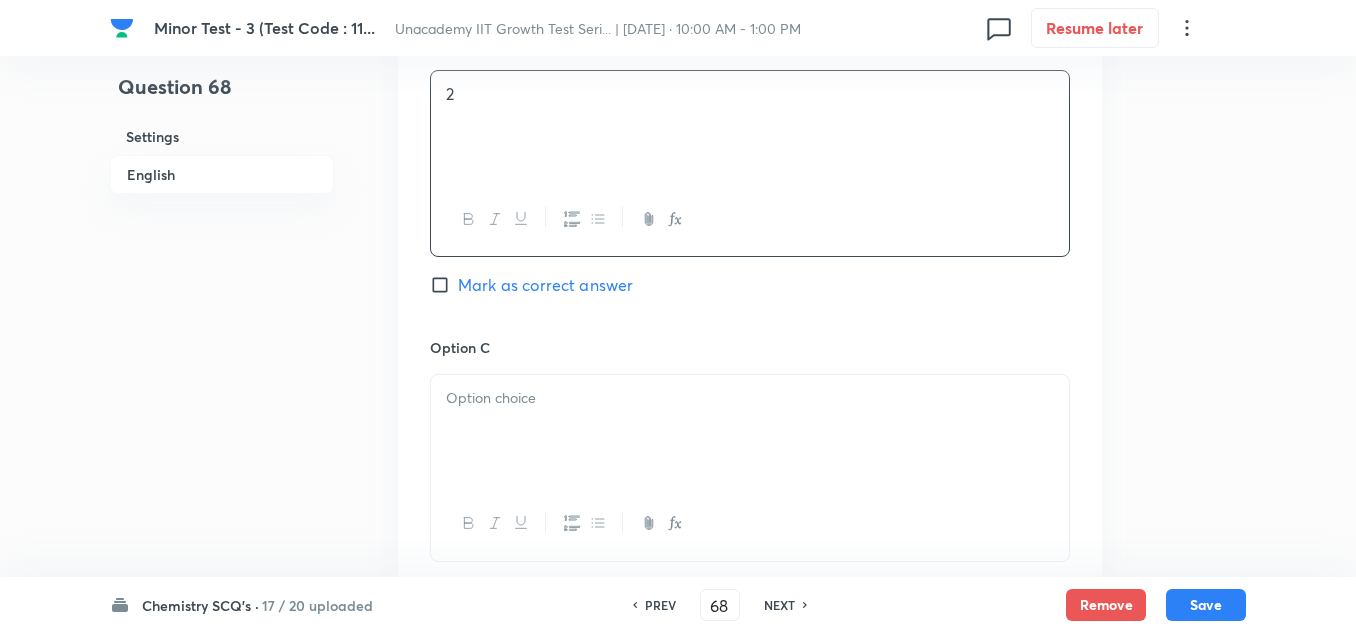 click at bounding box center (750, 431) 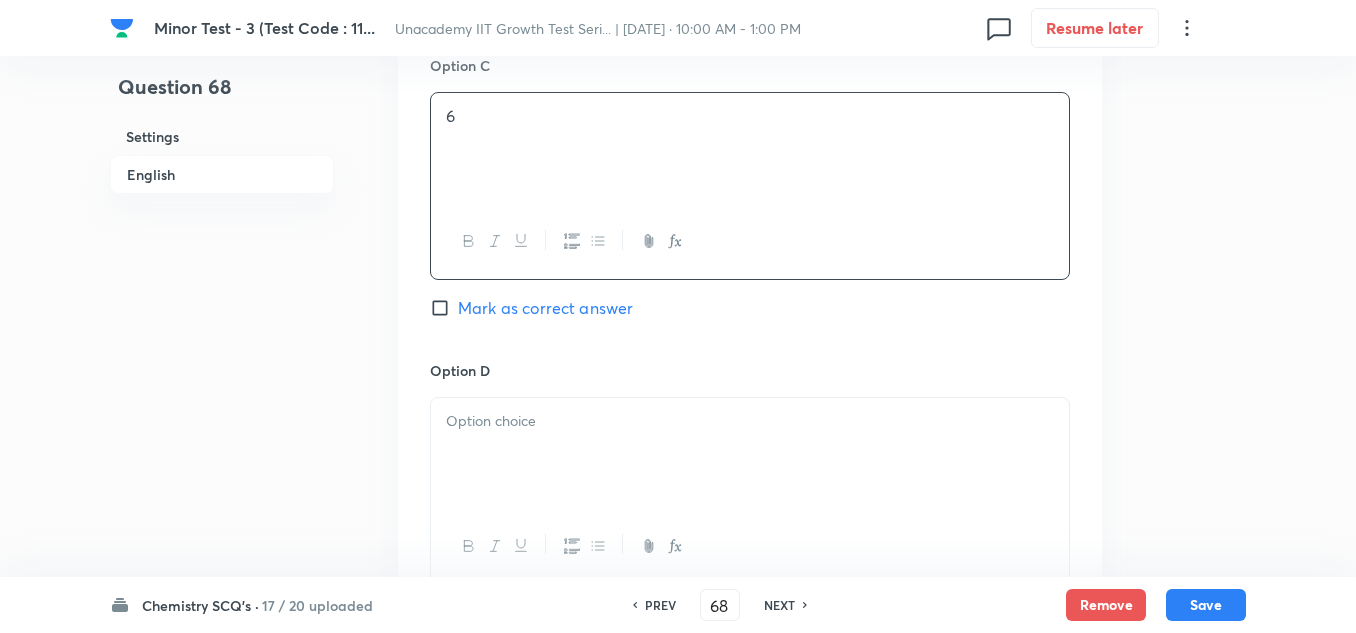 scroll, scrollTop: 1600, scrollLeft: 0, axis: vertical 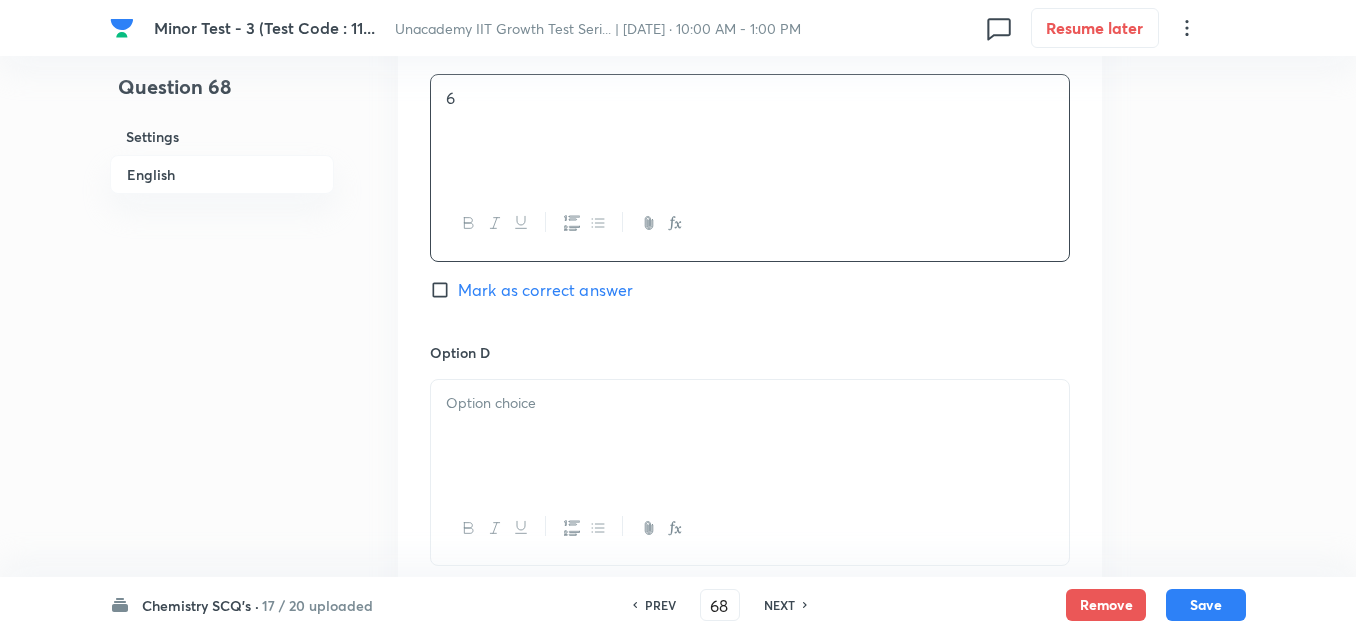 click at bounding box center [750, 436] 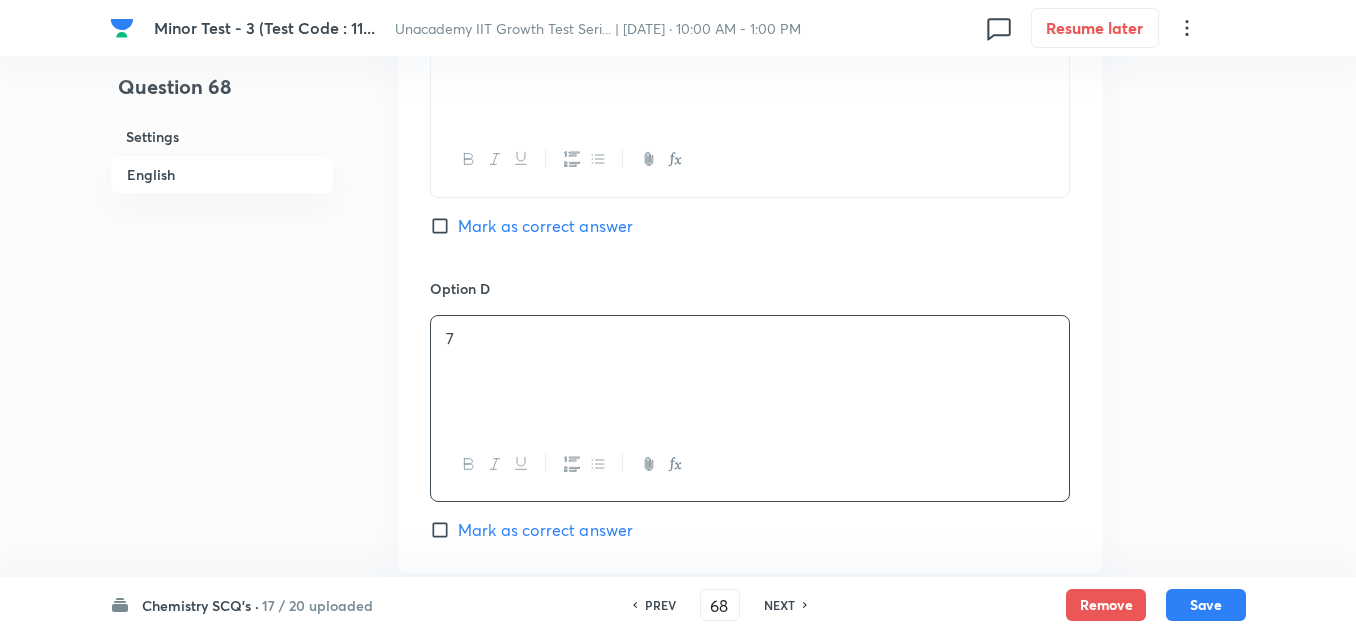 scroll, scrollTop: 1700, scrollLeft: 0, axis: vertical 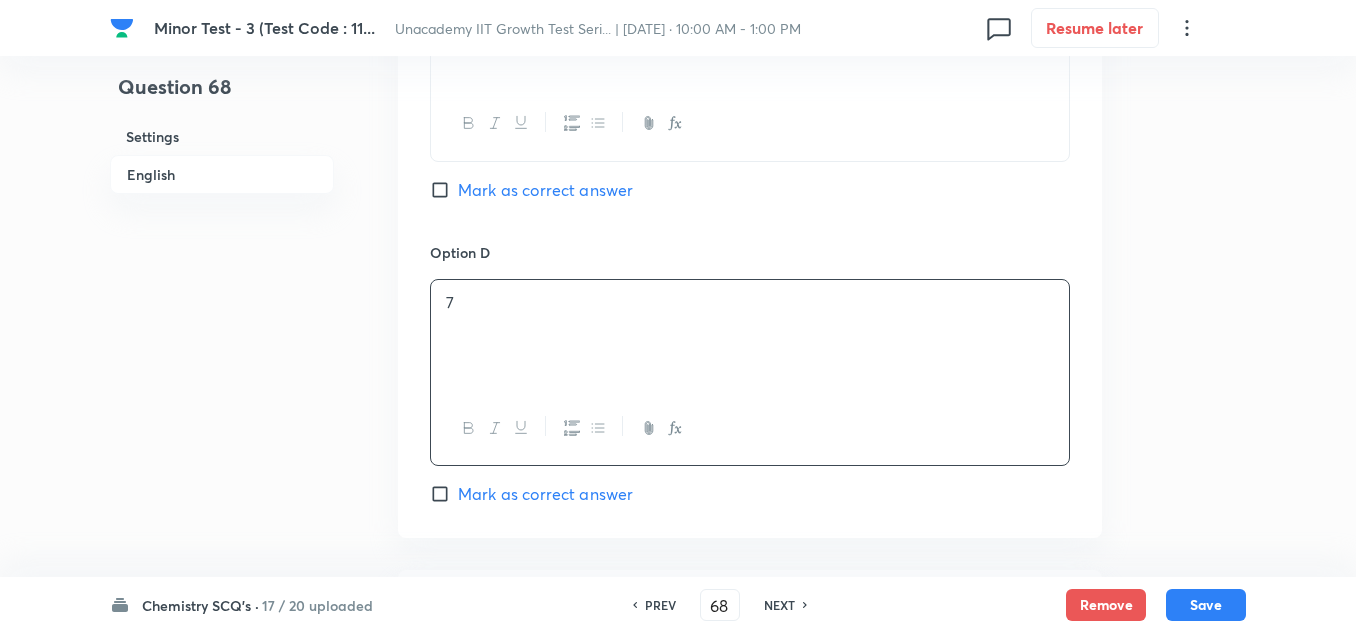 click on "Mark as correct answer" at bounding box center [545, 190] 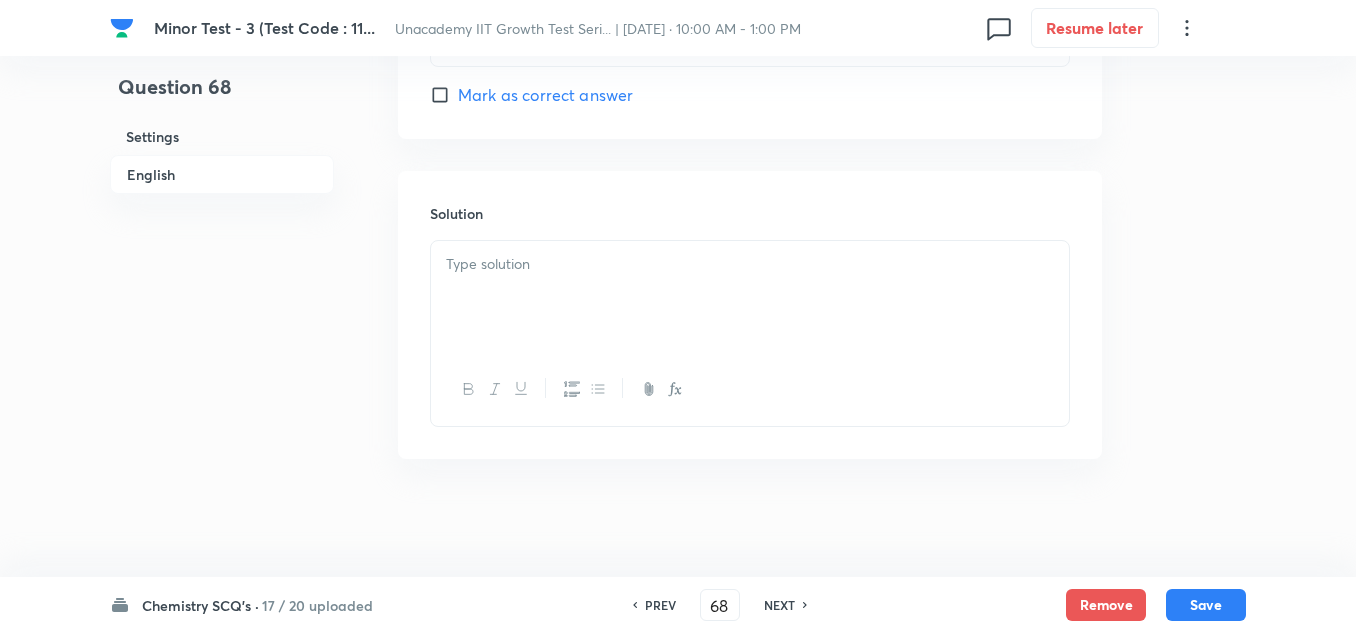 scroll, scrollTop: 2101, scrollLeft: 0, axis: vertical 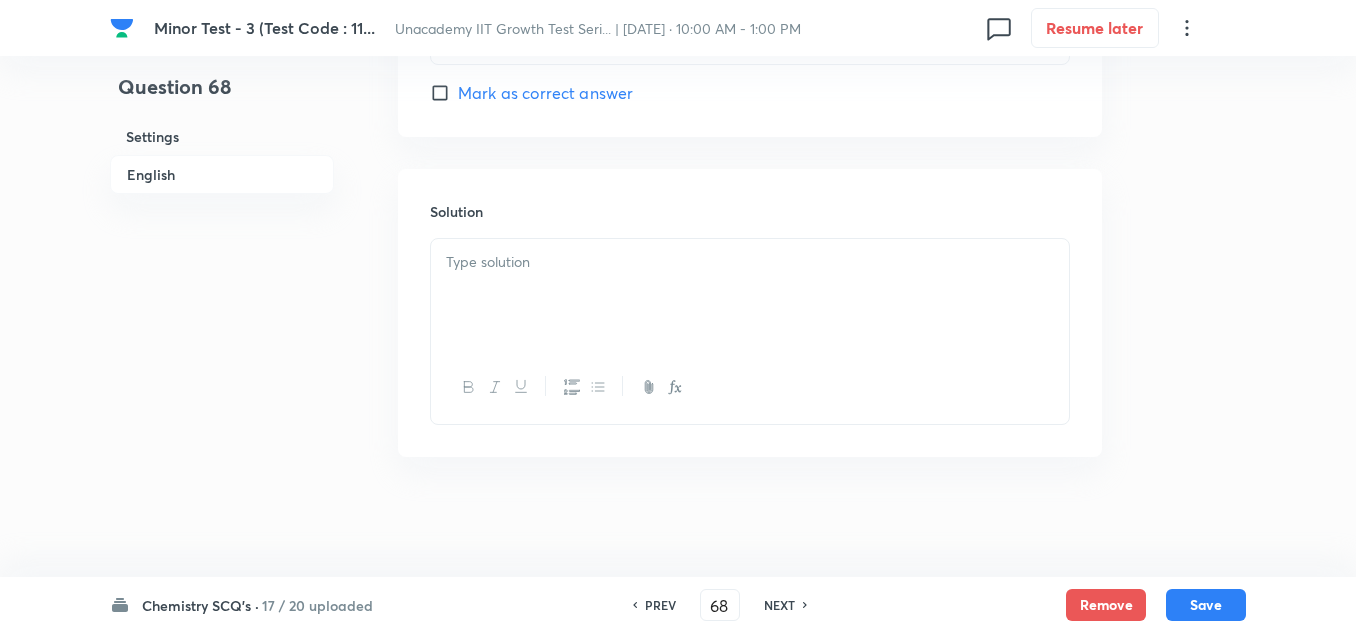 click at bounding box center [750, 295] 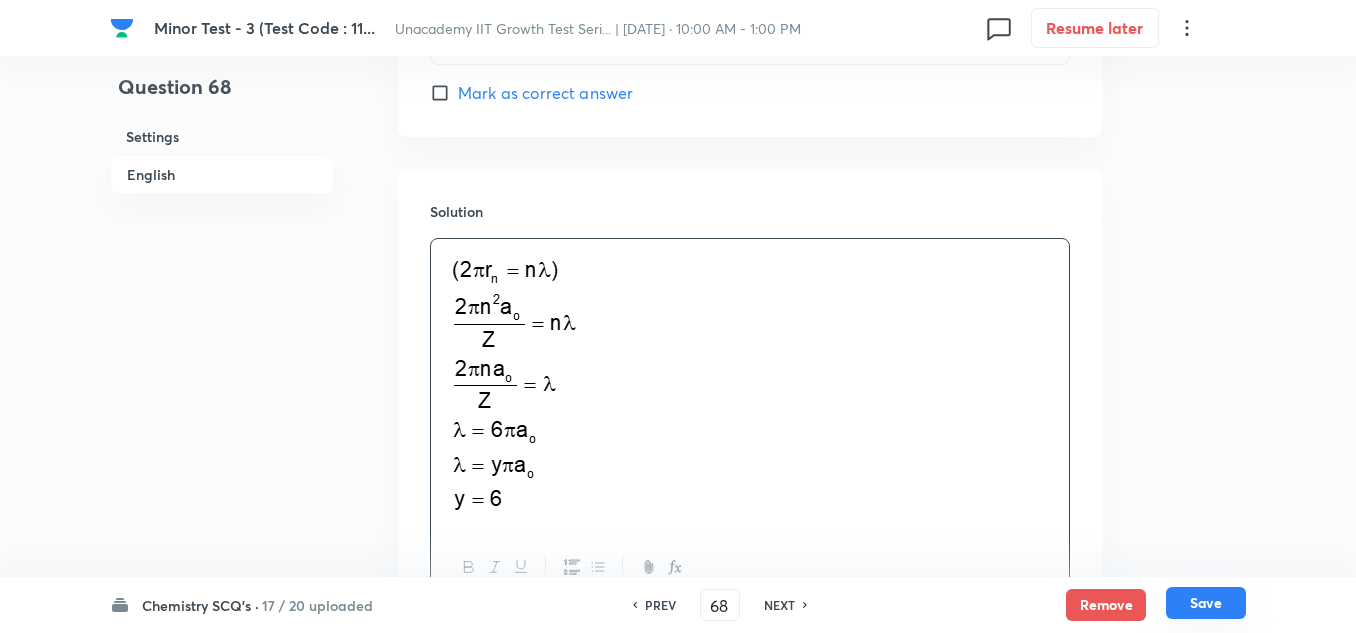 click on "Save" at bounding box center [1206, 603] 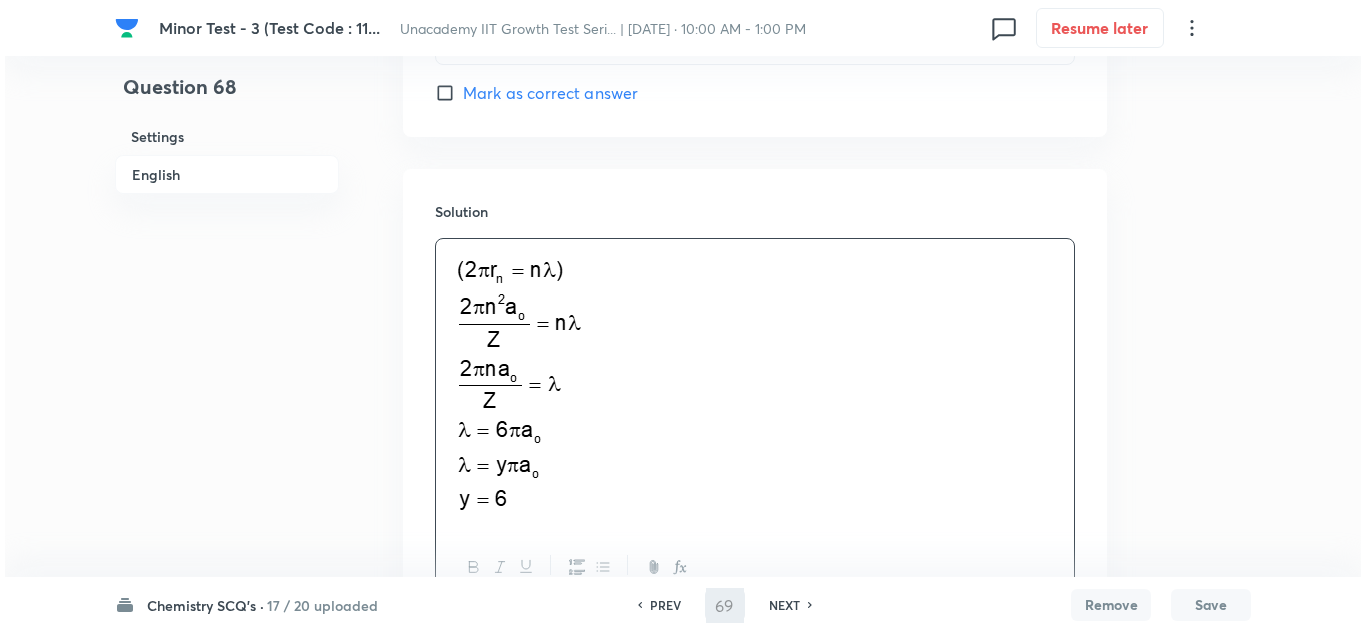 scroll, scrollTop: 0, scrollLeft: 0, axis: both 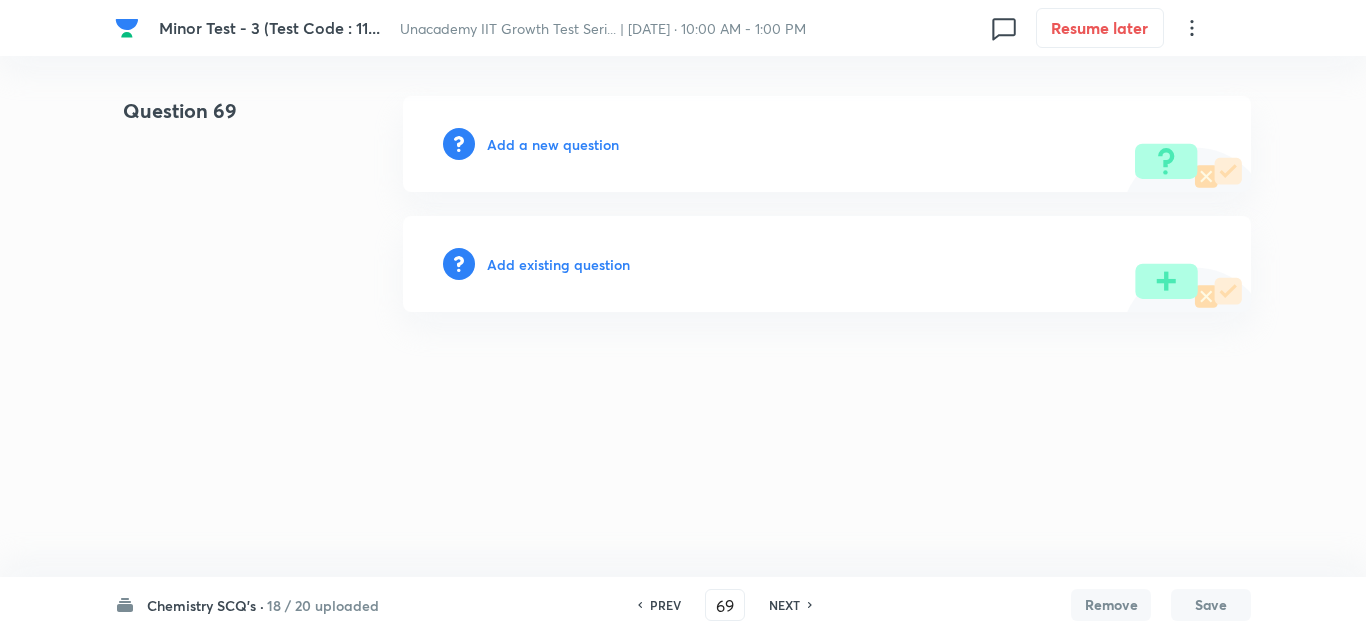 click on "Add a new question" at bounding box center (553, 144) 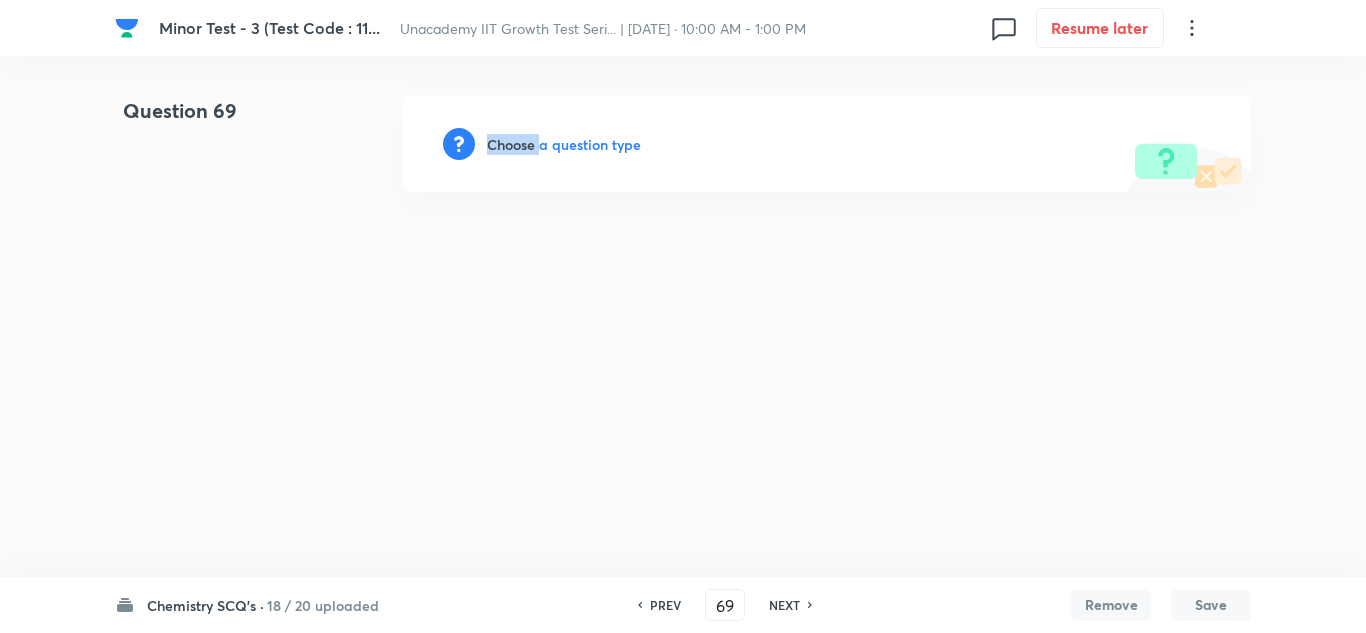 click on "Choose a question type" at bounding box center [564, 144] 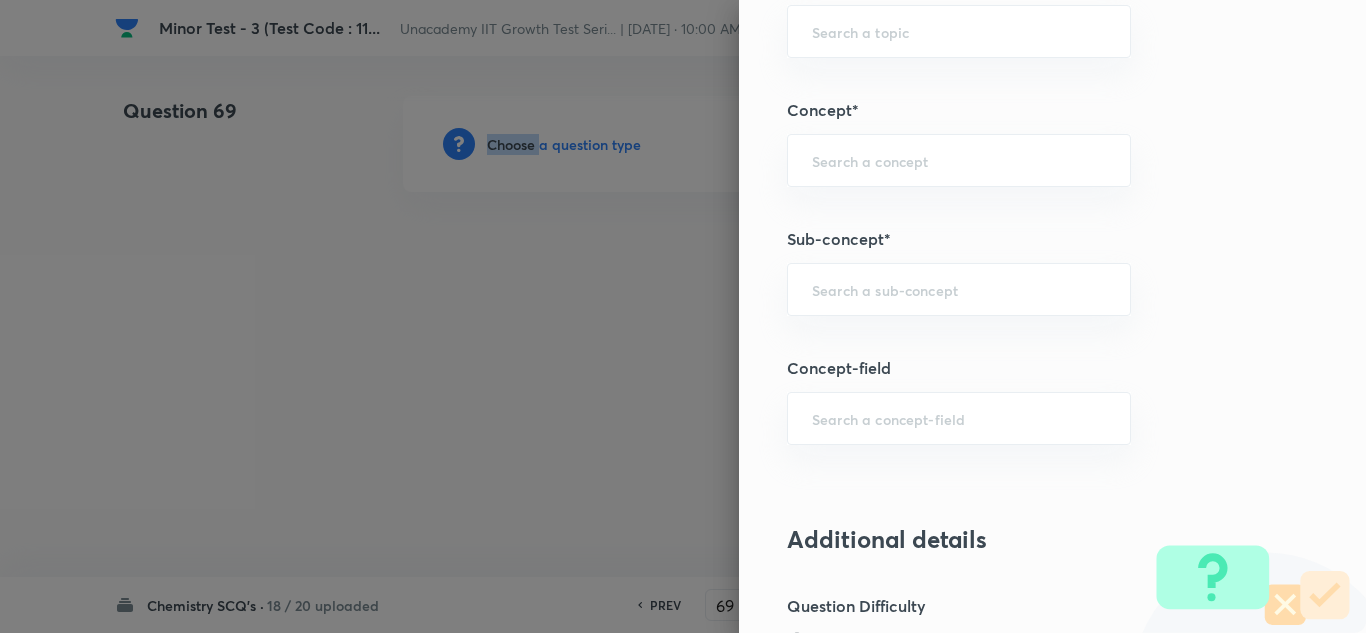 scroll, scrollTop: 1200, scrollLeft: 0, axis: vertical 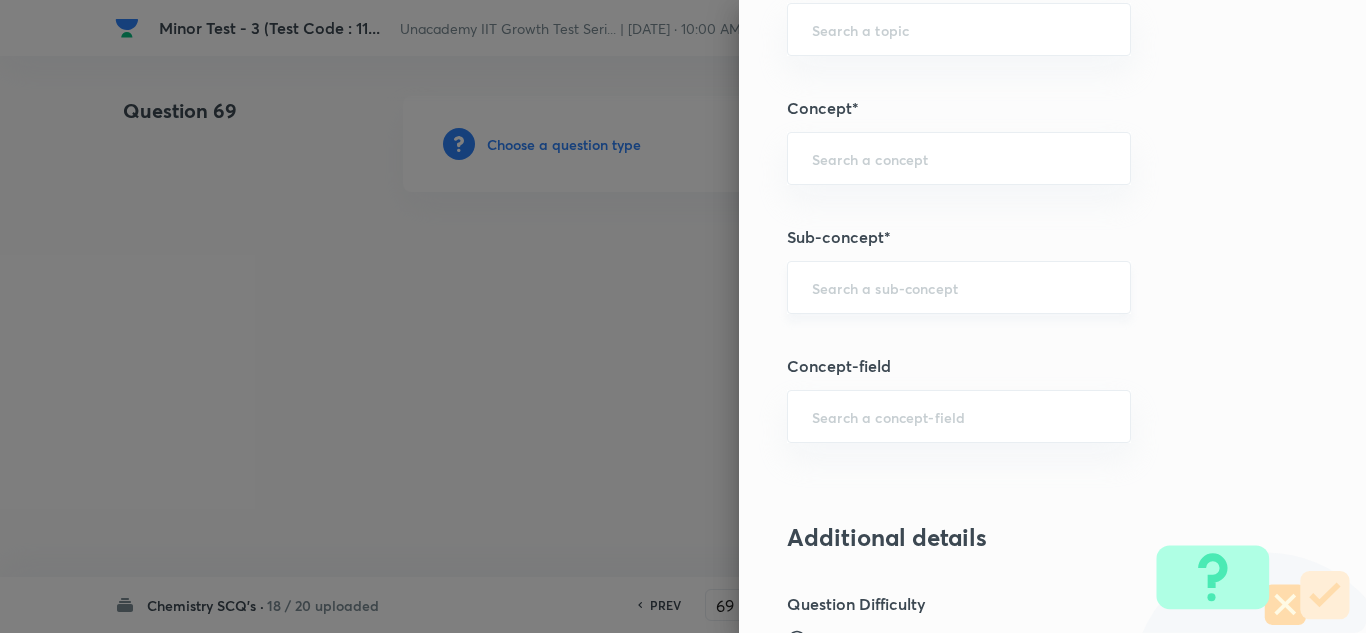 click at bounding box center (959, 287) 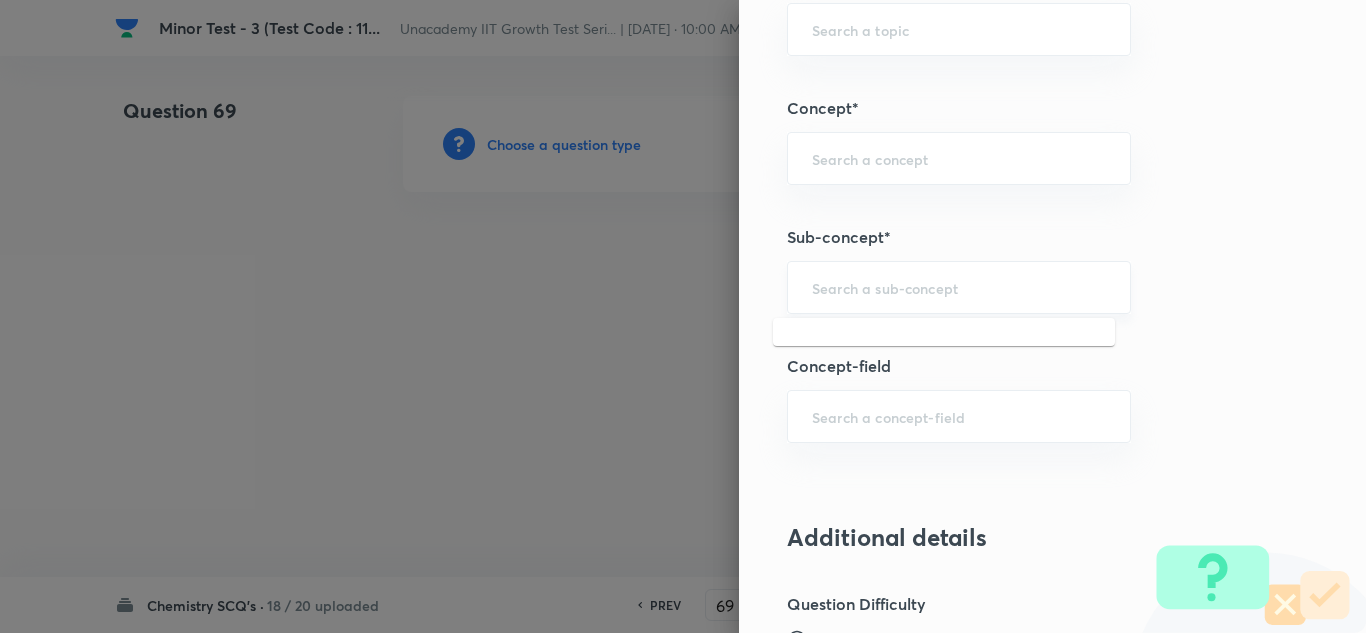 paste on "[PERSON_NAME] Atomic Model" 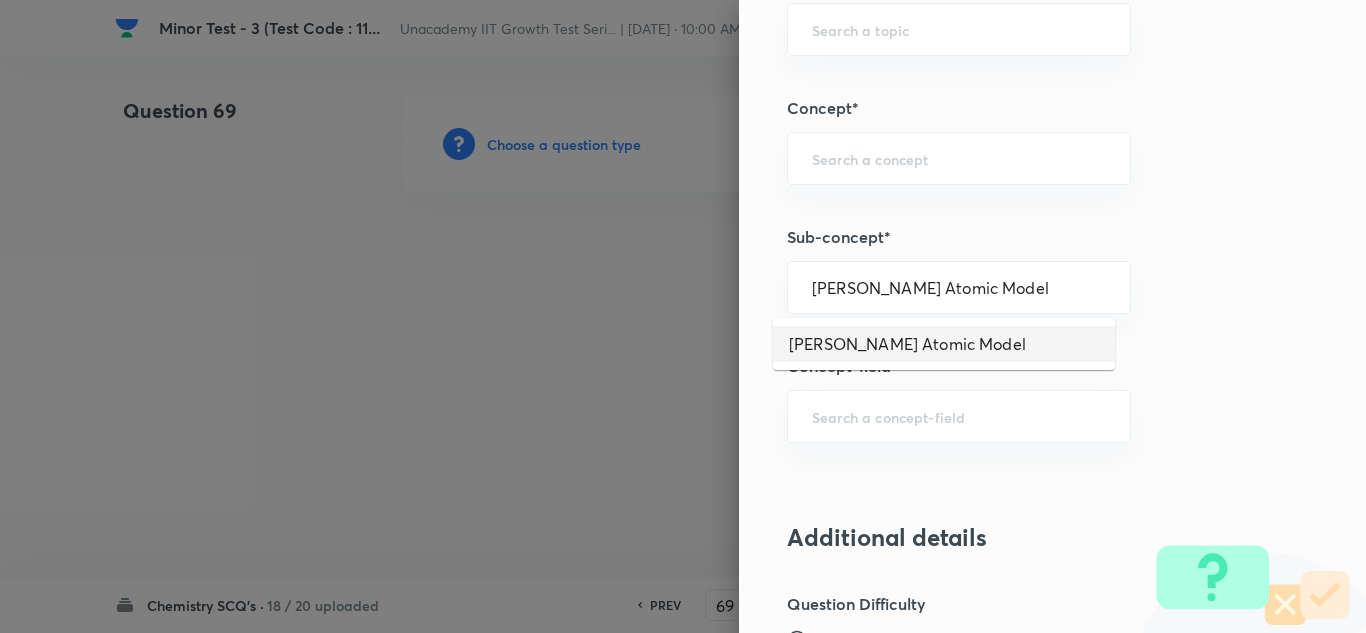 click on "[PERSON_NAME] Atomic Model" at bounding box center (944, 344) 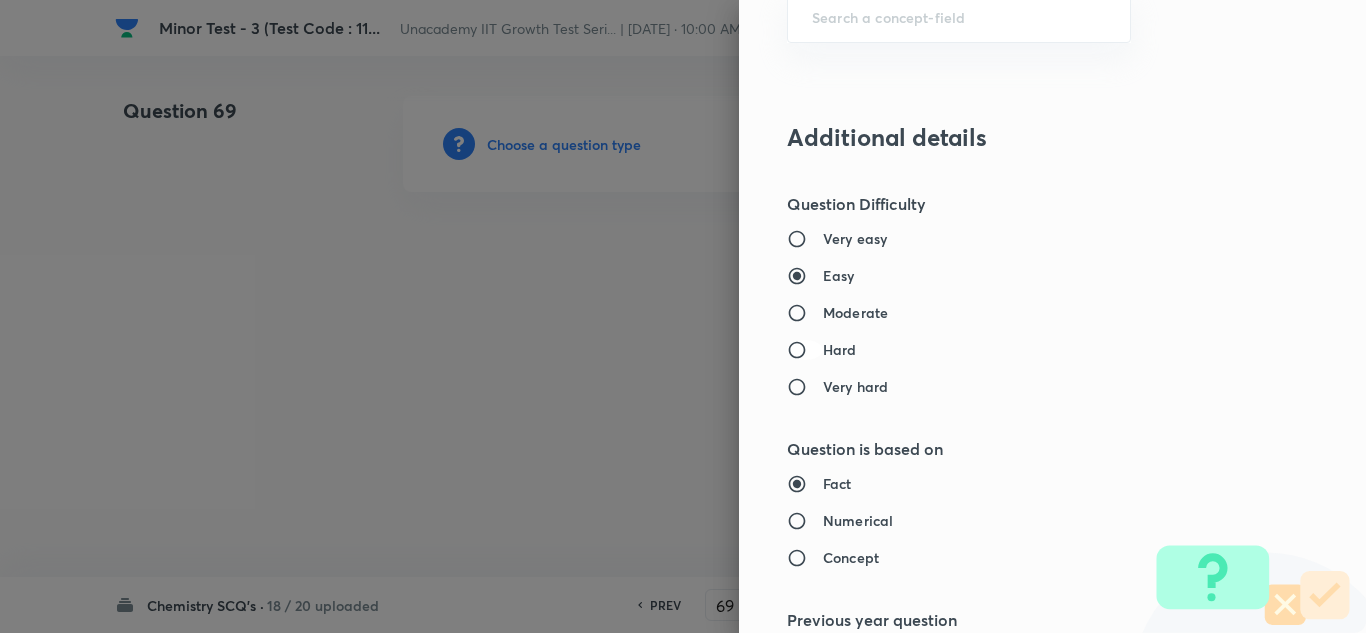 click on "Hard" at bounding box center [805, 350] 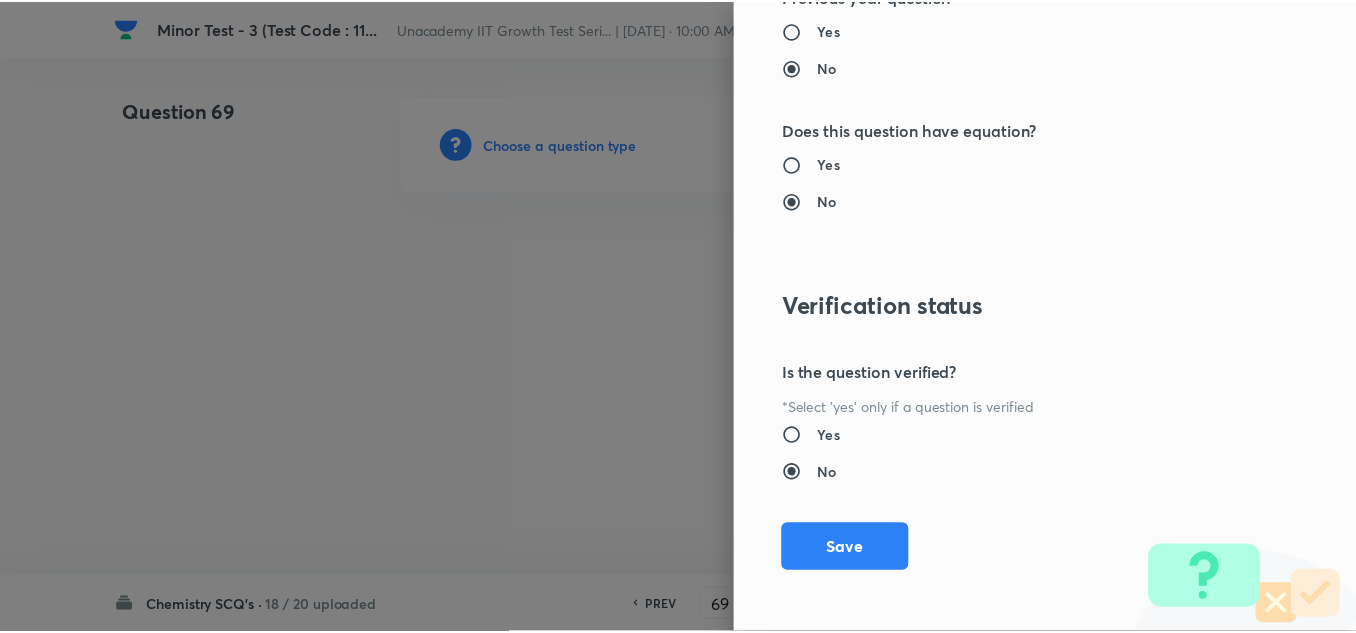 scroll, scrollTop: 2227, scrollLeft: 0, axis: vertical 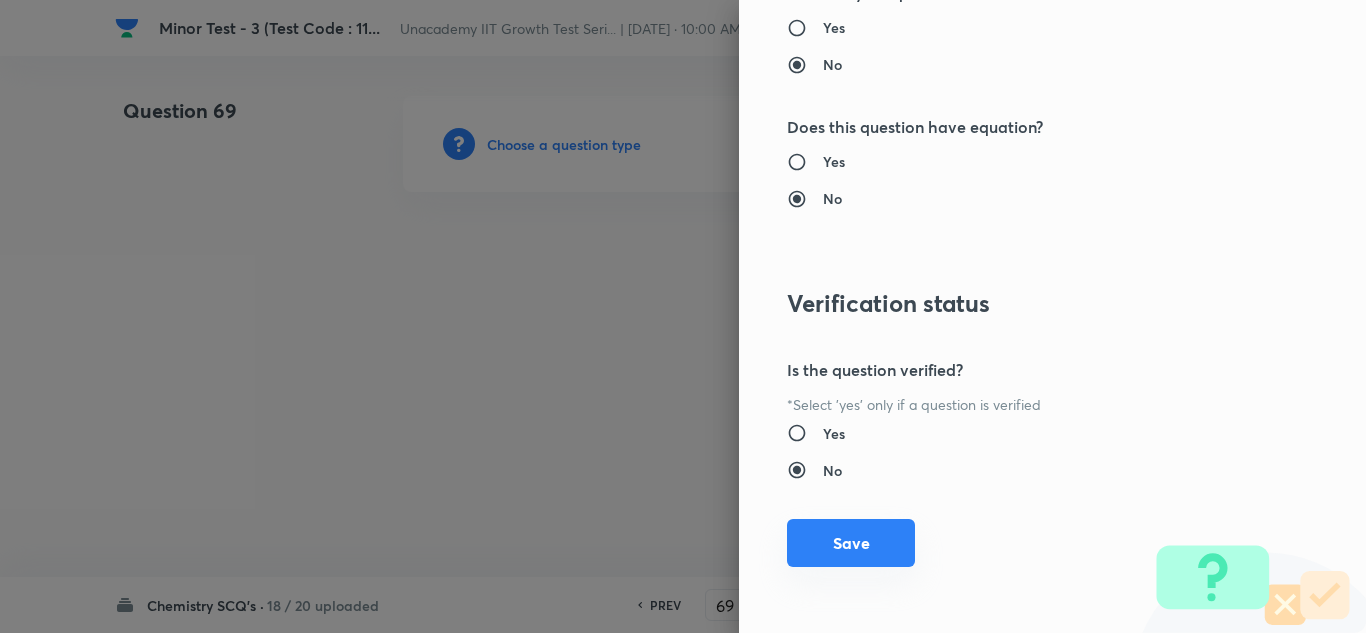 click on "Save" at bounding box center (851, 543) 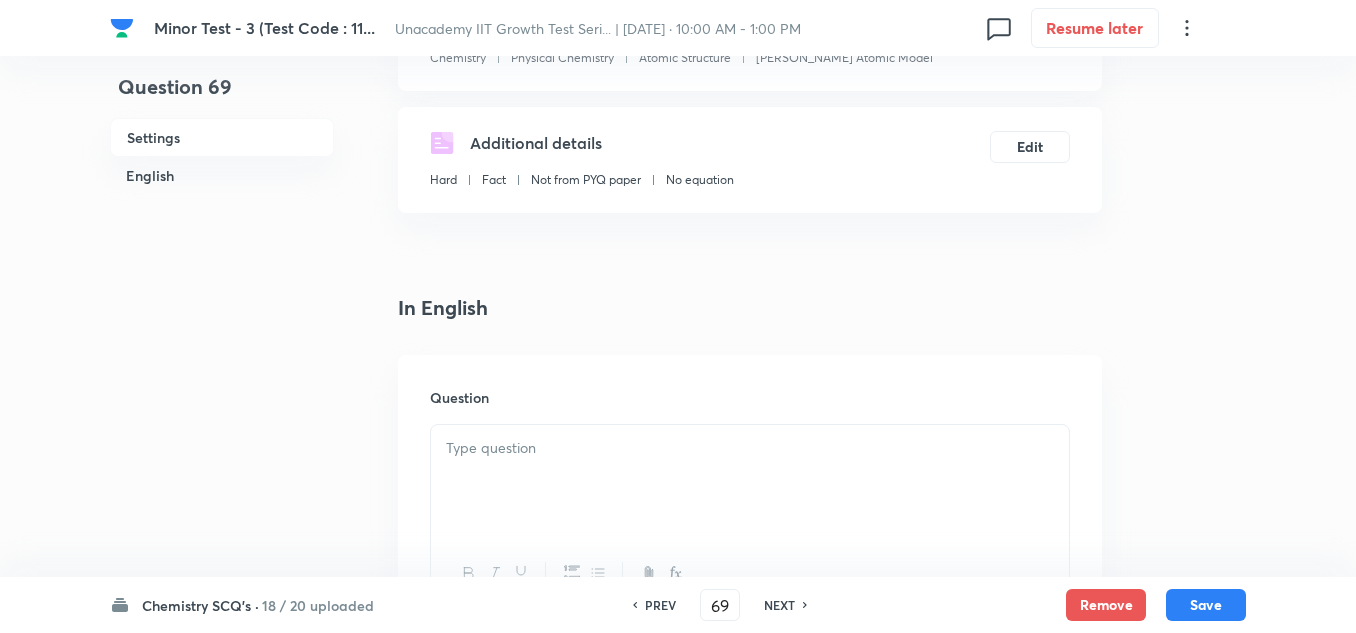 scroll, scrollTop: 300, scrollLeft: 0, axis: vertical 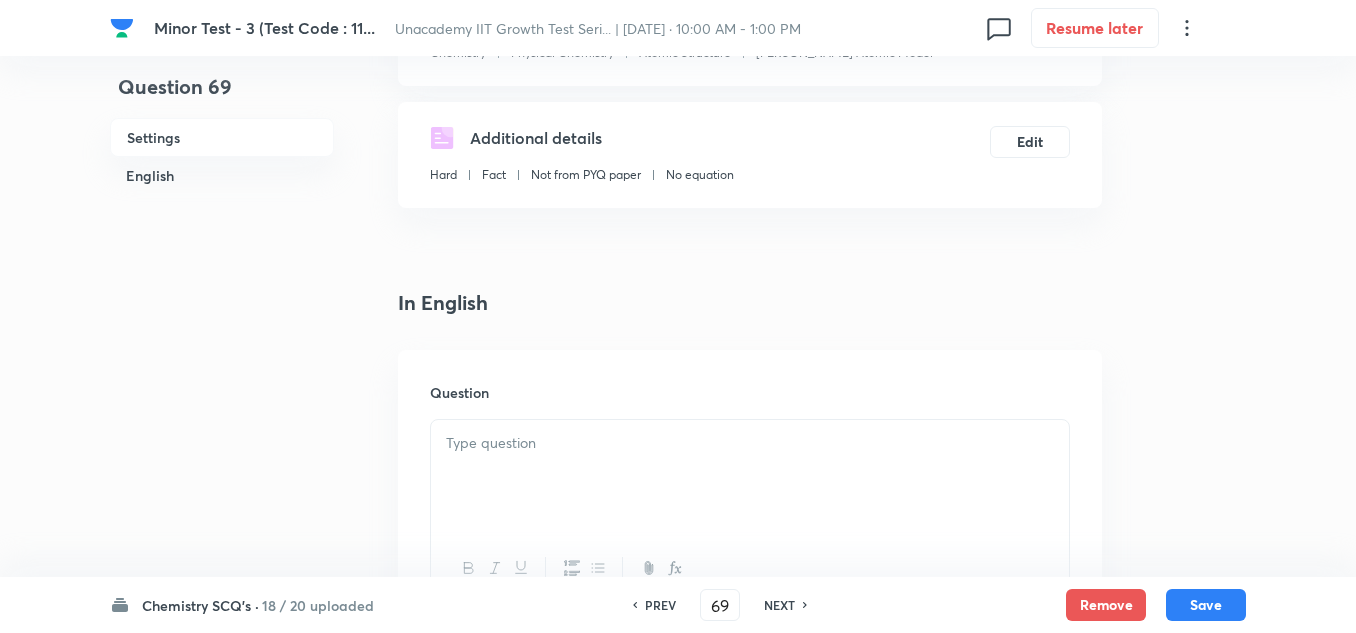 click at bounding box center (750, 443) 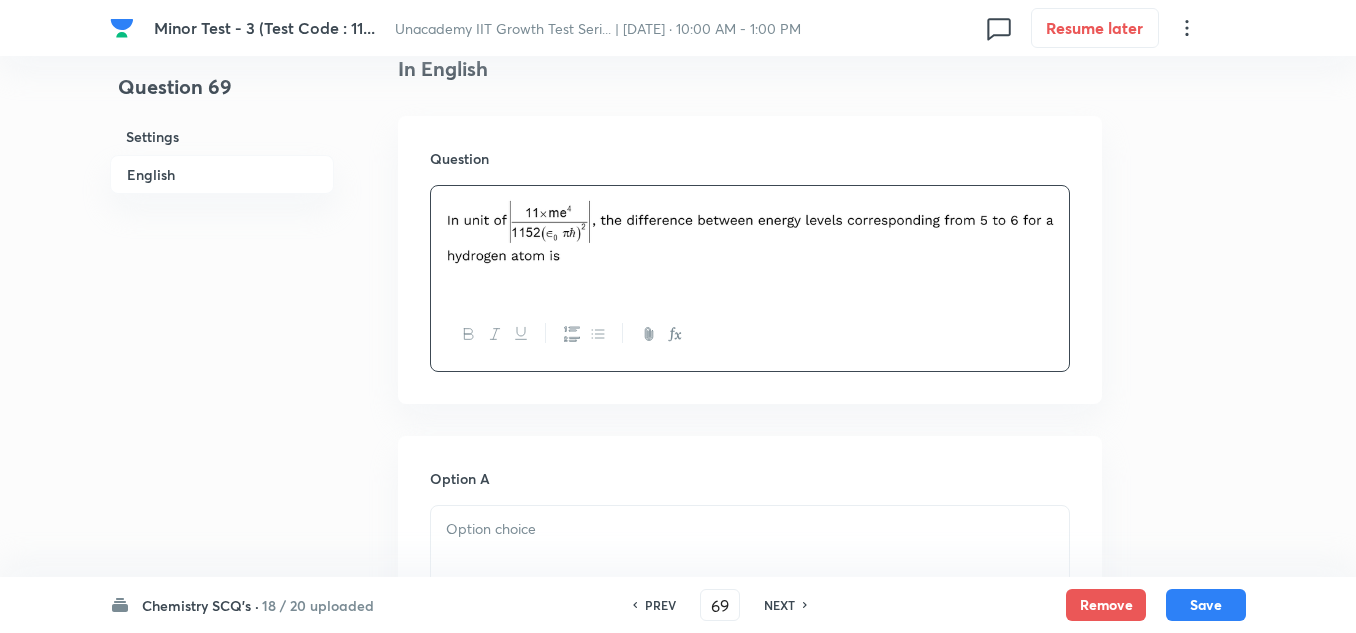 scroll, scrollTop: 600, scrollLeft: 0, axis: vertical 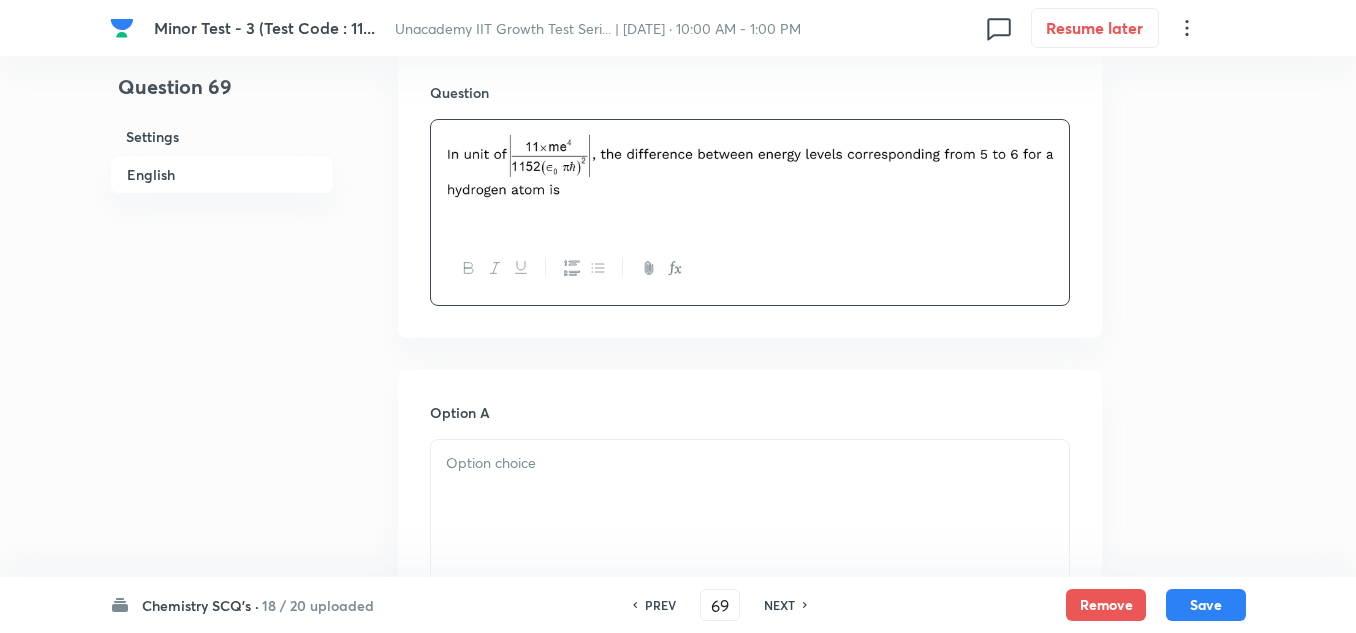 click at bounding box center [750, 496] 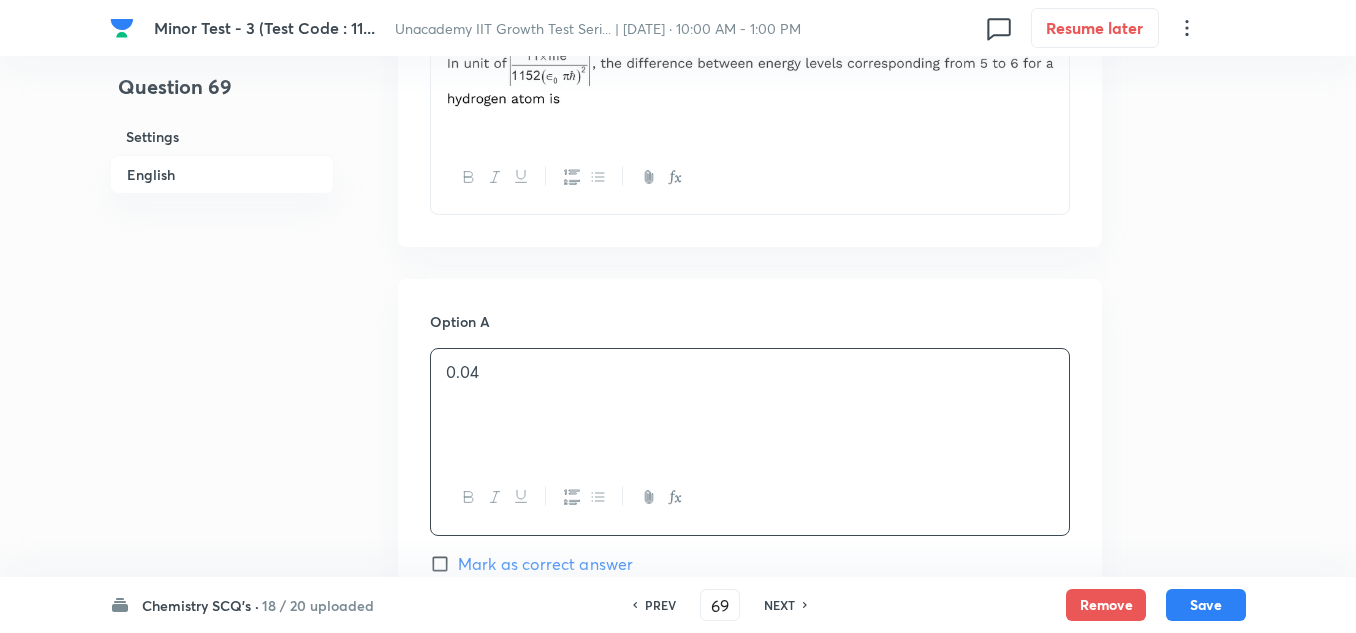 scroll, scrollTop: 900, scrollLeft: 0, axis: vertical 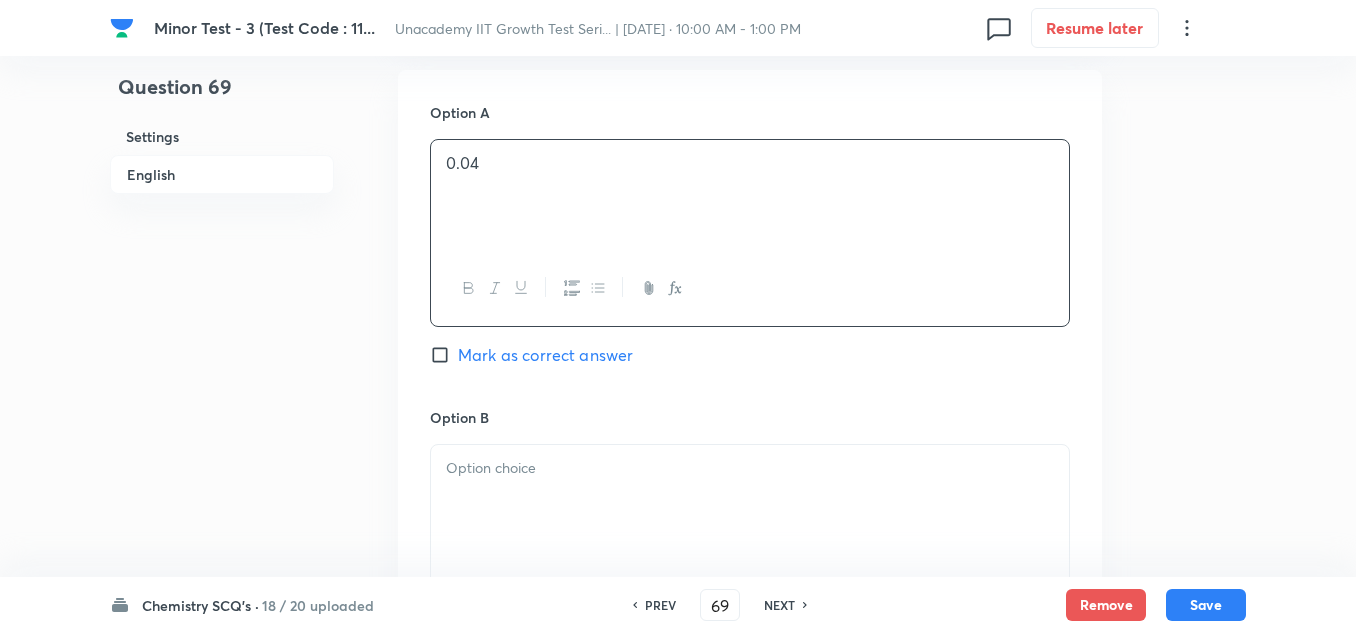 click at bounding box center (750, 501) 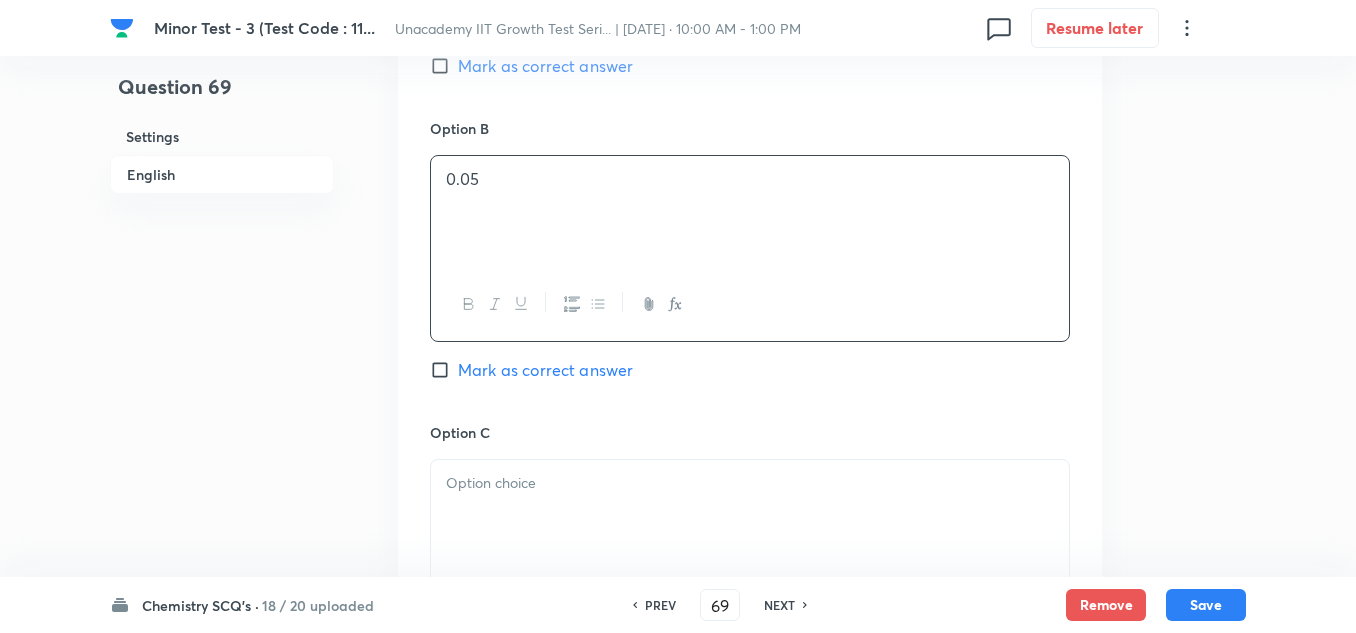 scroll, scrollTop: 1200, scrollLeft: 0, axis: vertical 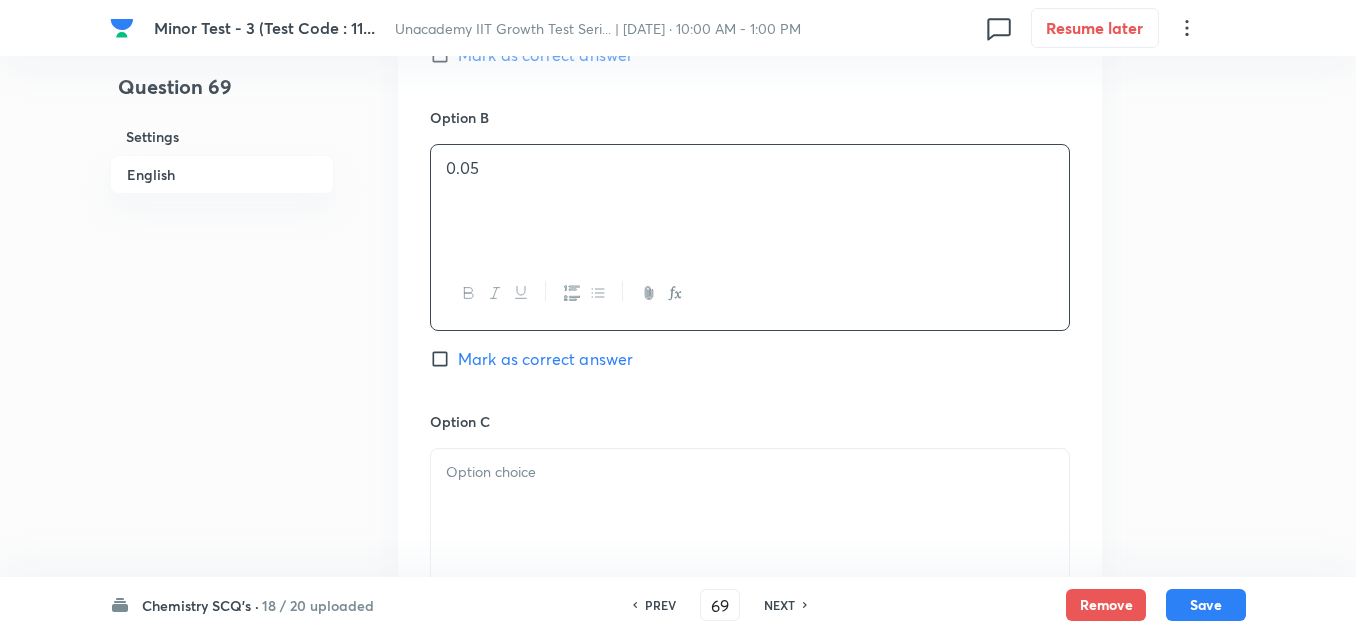click at bounding box center (750, 472) 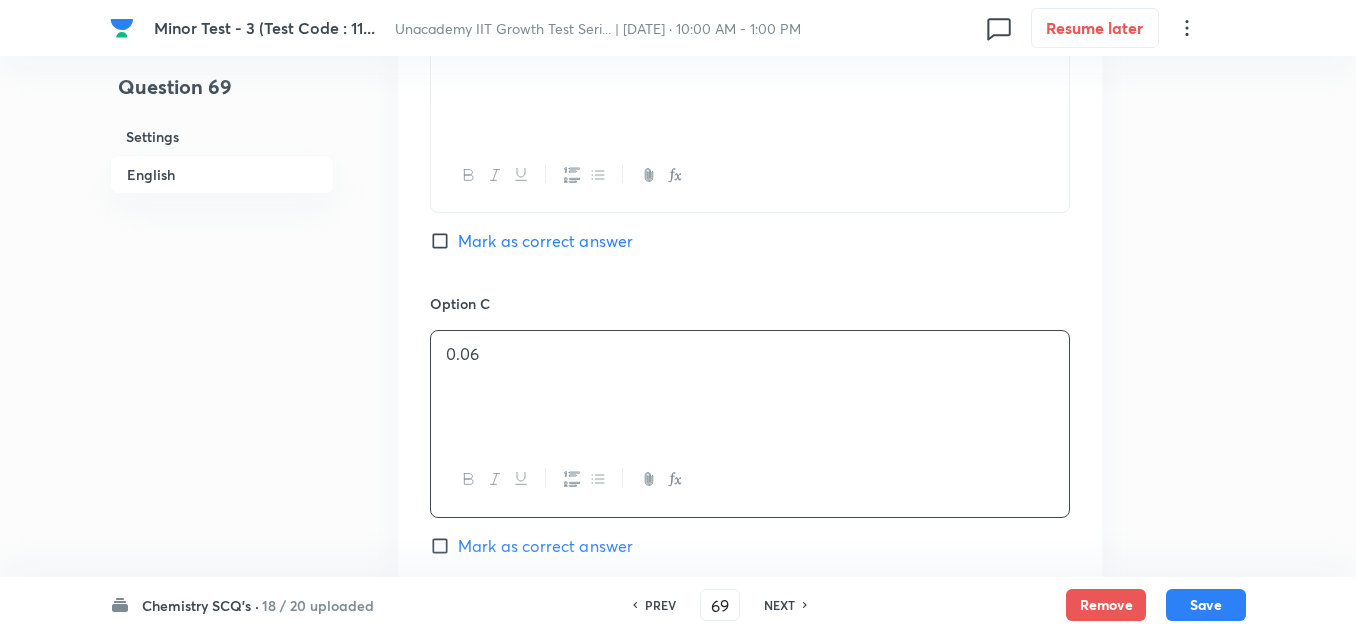 scroll, scrollTop: 1600, scrollLeft: 0, axis: vertical 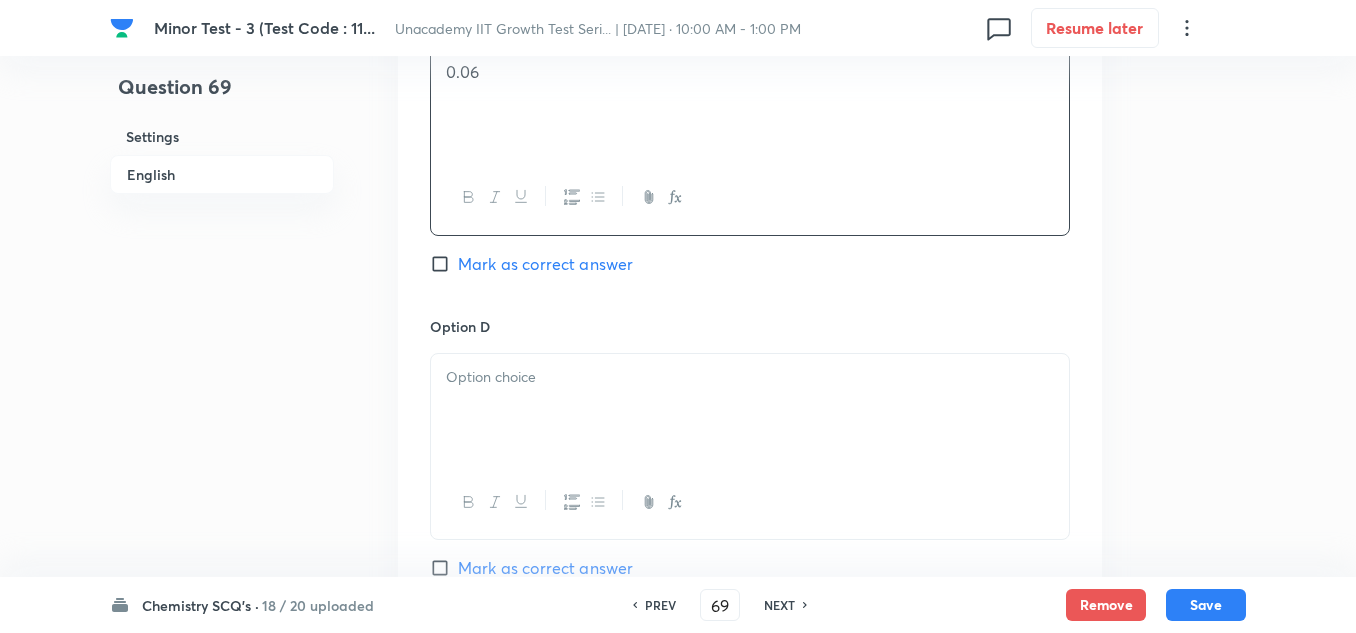 click at bounding box center [750, 410] 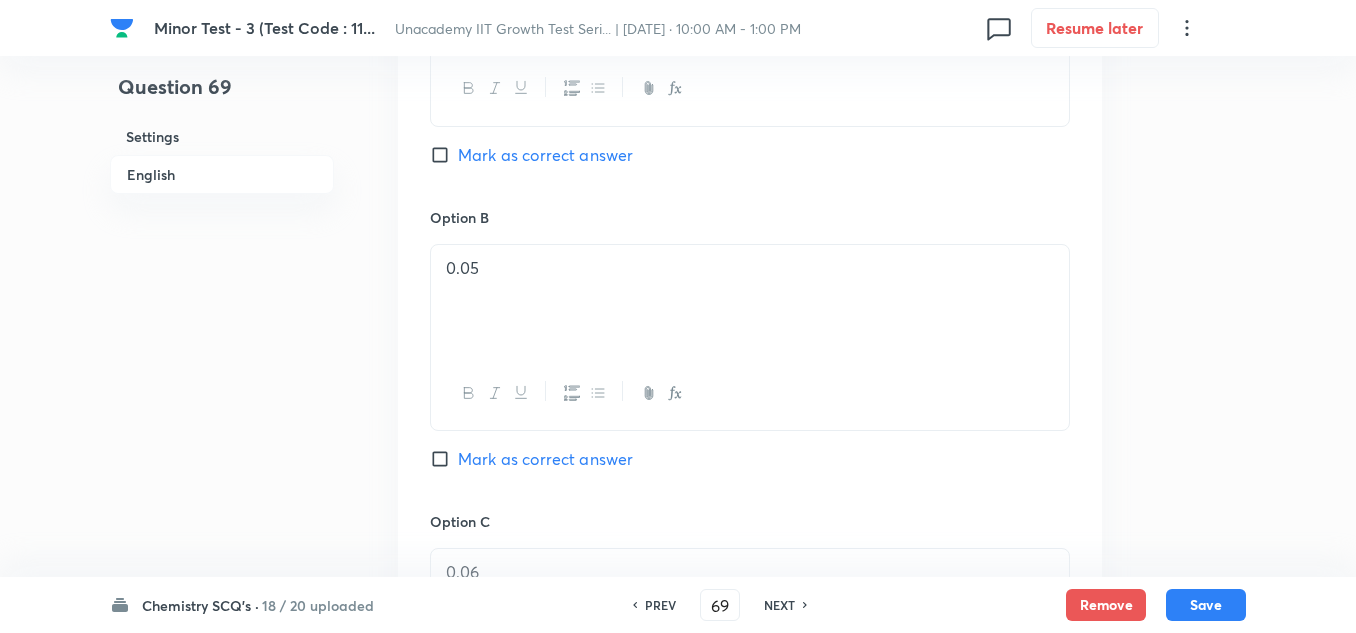 click on "Mark as correct answer" at bounding box center [545, 155] 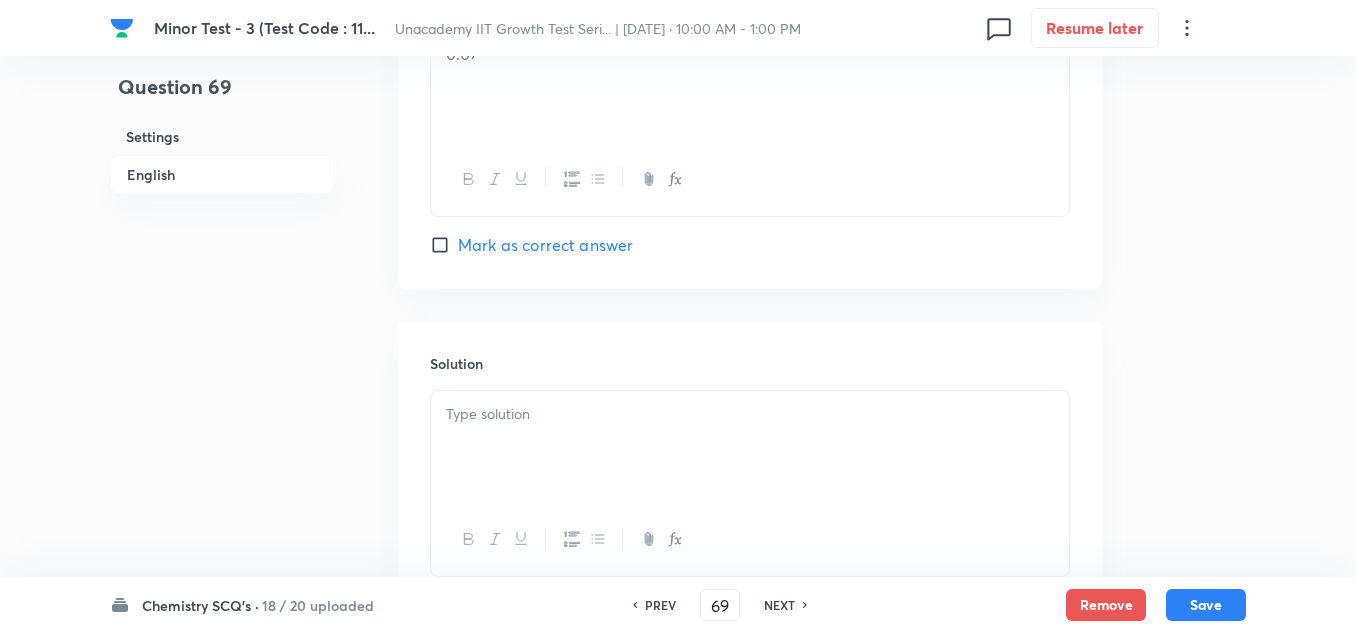 scroll, scrollTop: 2075, scrollLeft: 0, axis: vertical 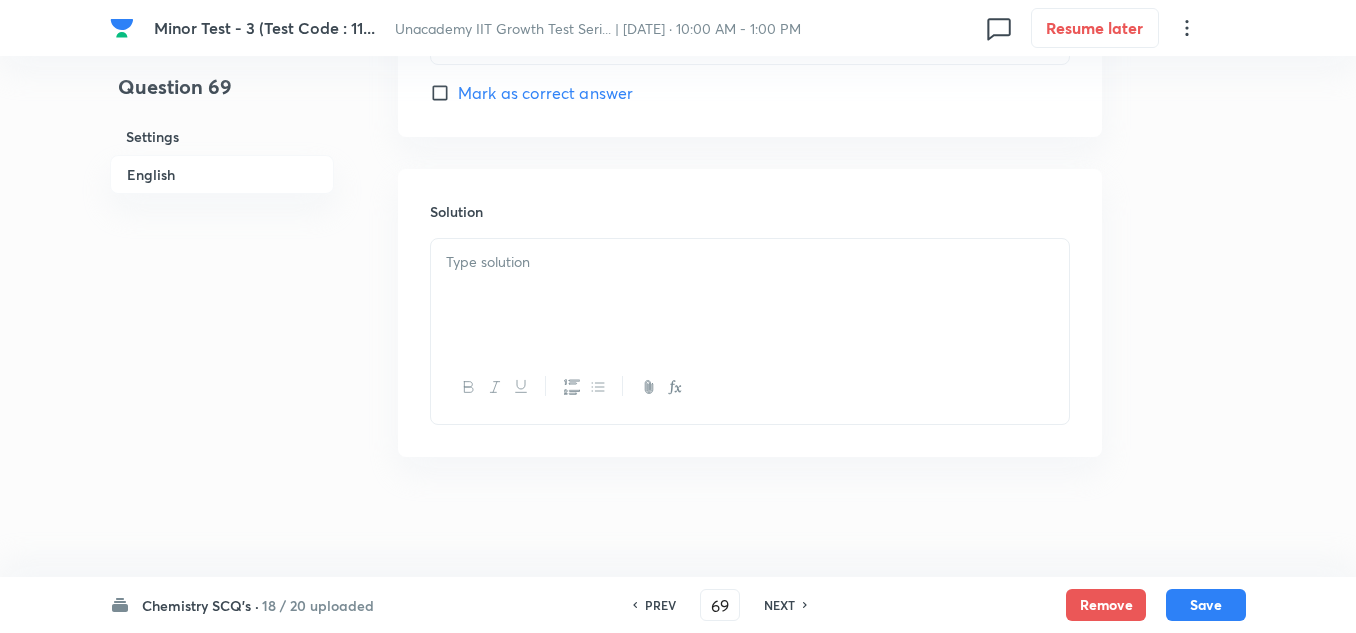 click at bounding box center (750, 295) 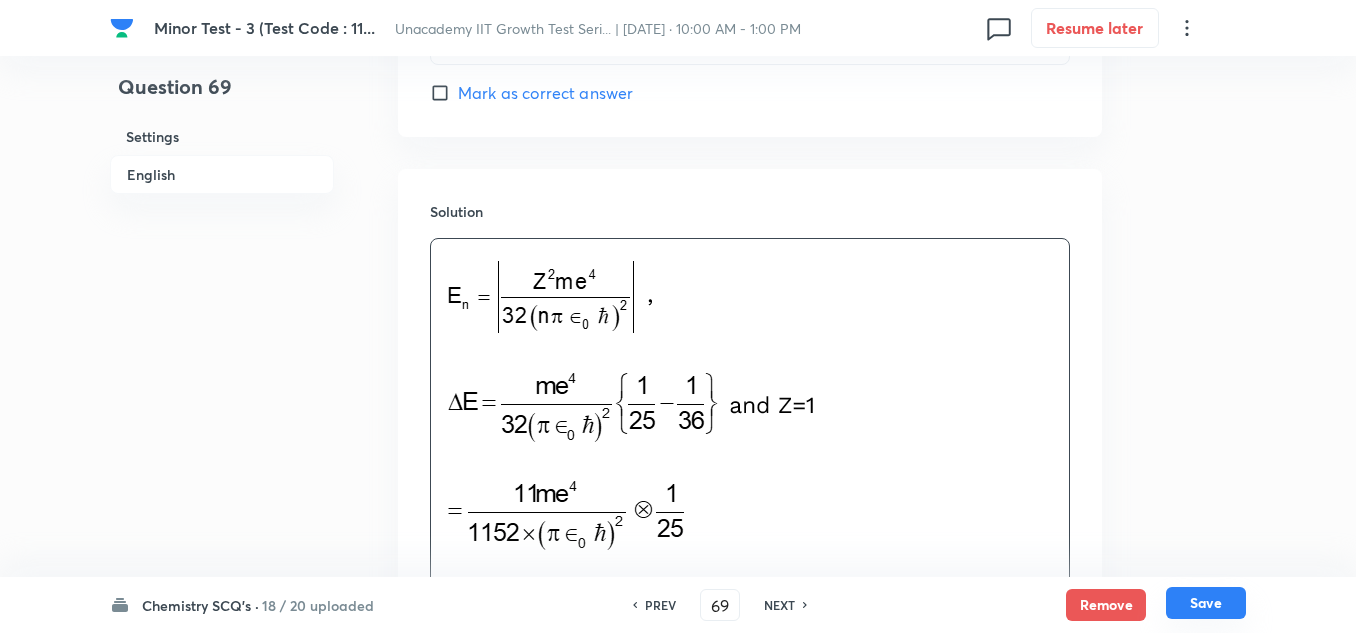 click on "Save" at bounding box center [1206, 603] 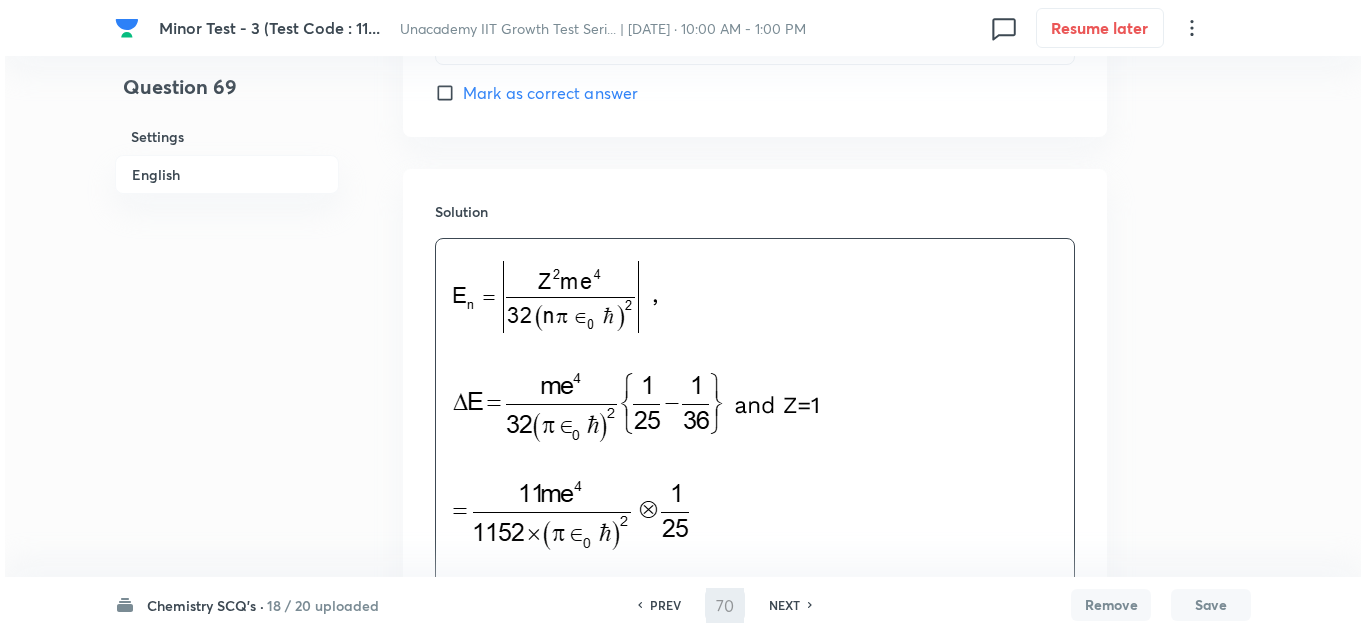 scroll, scrollTop: 0, scrollLeft: 0, axis: both 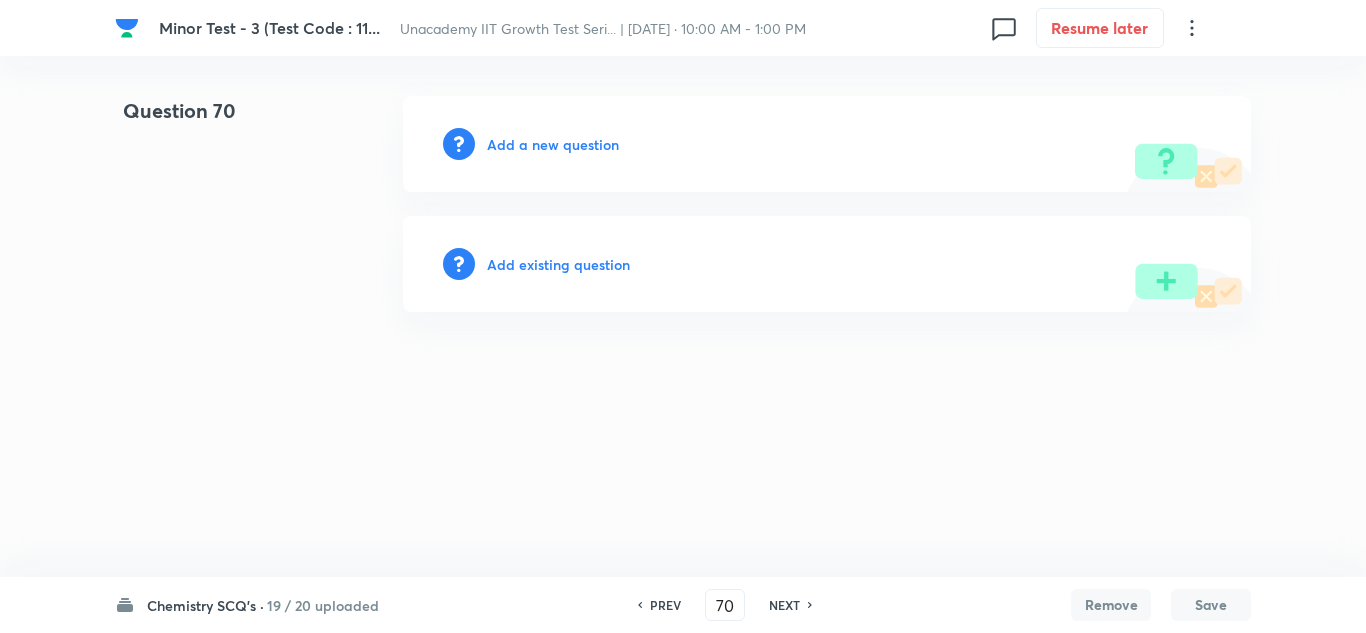click on "Add a new question" at bounding box center [553, 144] 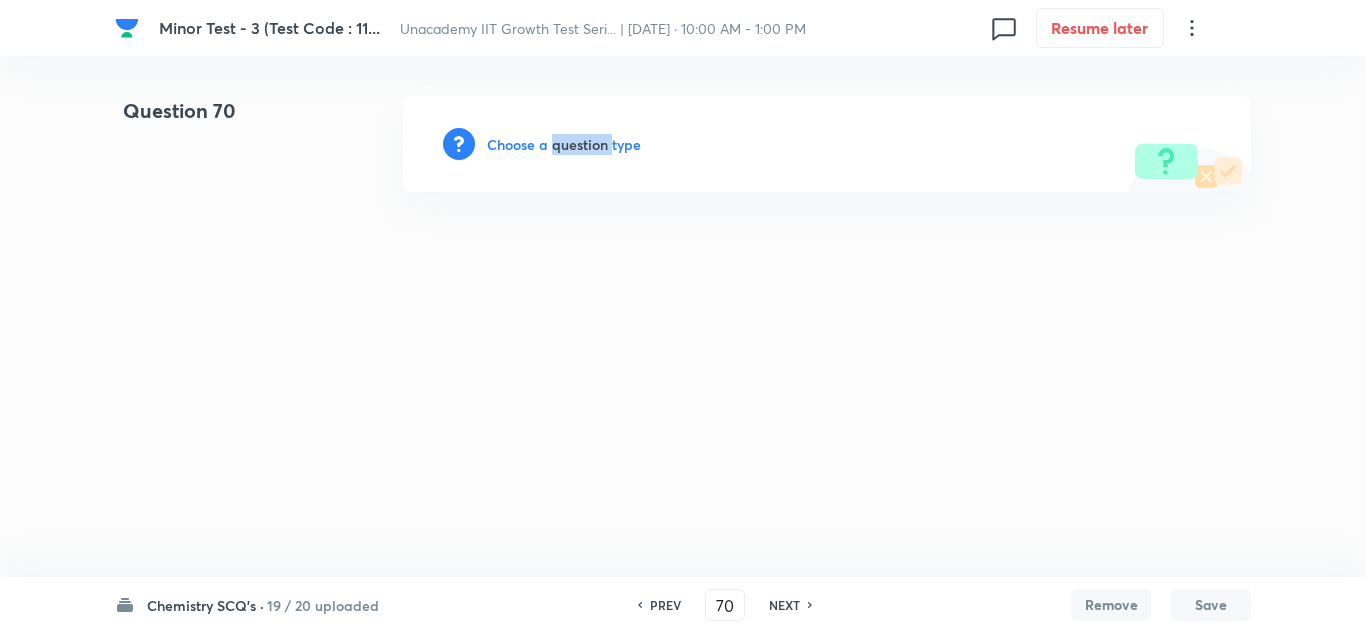 click on "Choose a question type" at bounding box center (564, 144) 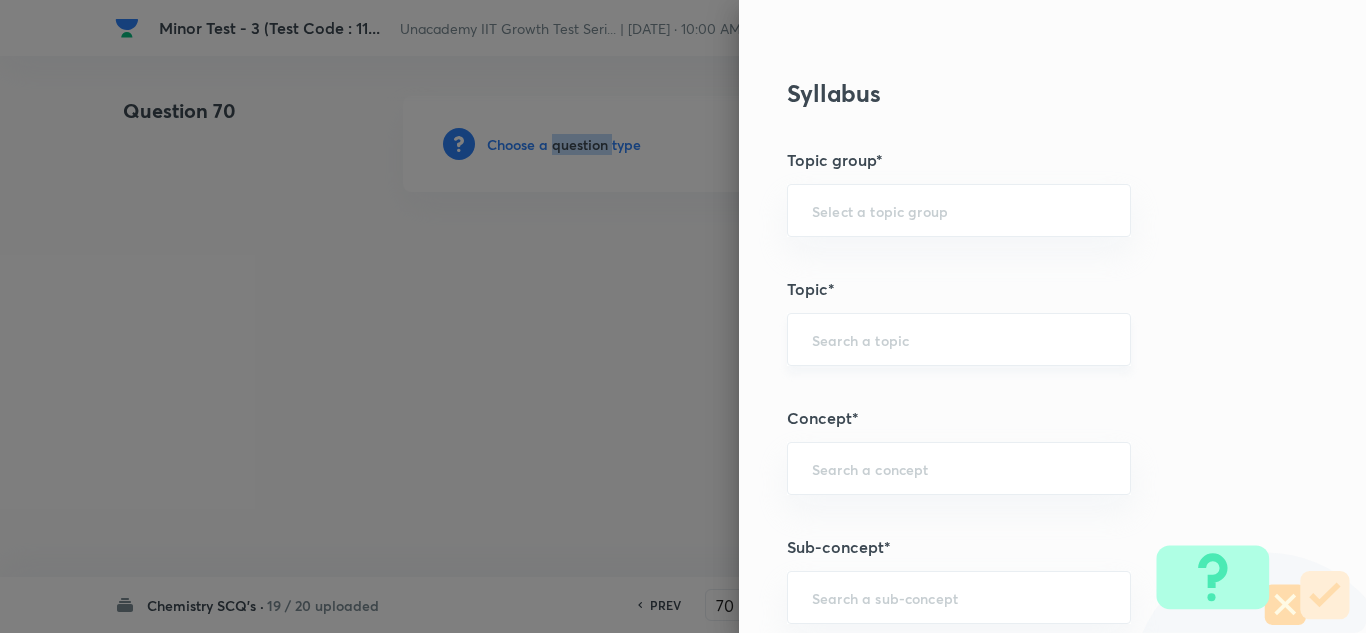 scroll, scrollTop: 1000, scrollLeft: 0, axis: vertical 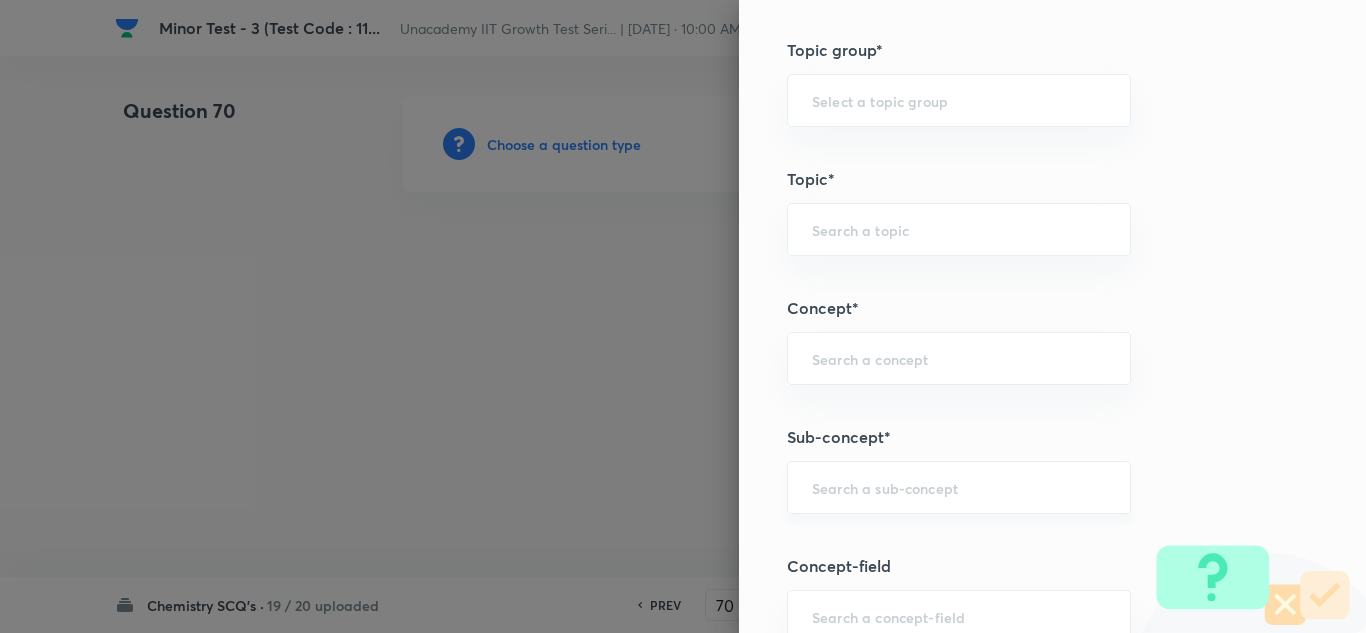 click at bounding box center (959, 487) 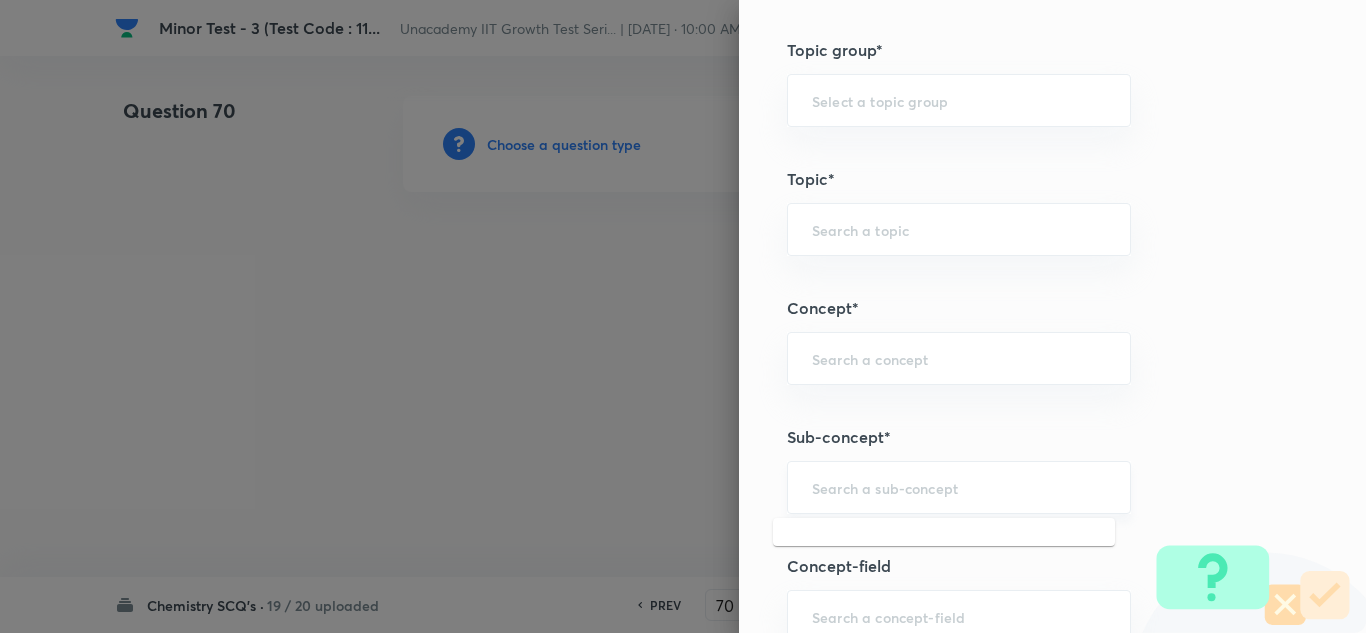 paste on "Heisenberg Uncertainty Principle" 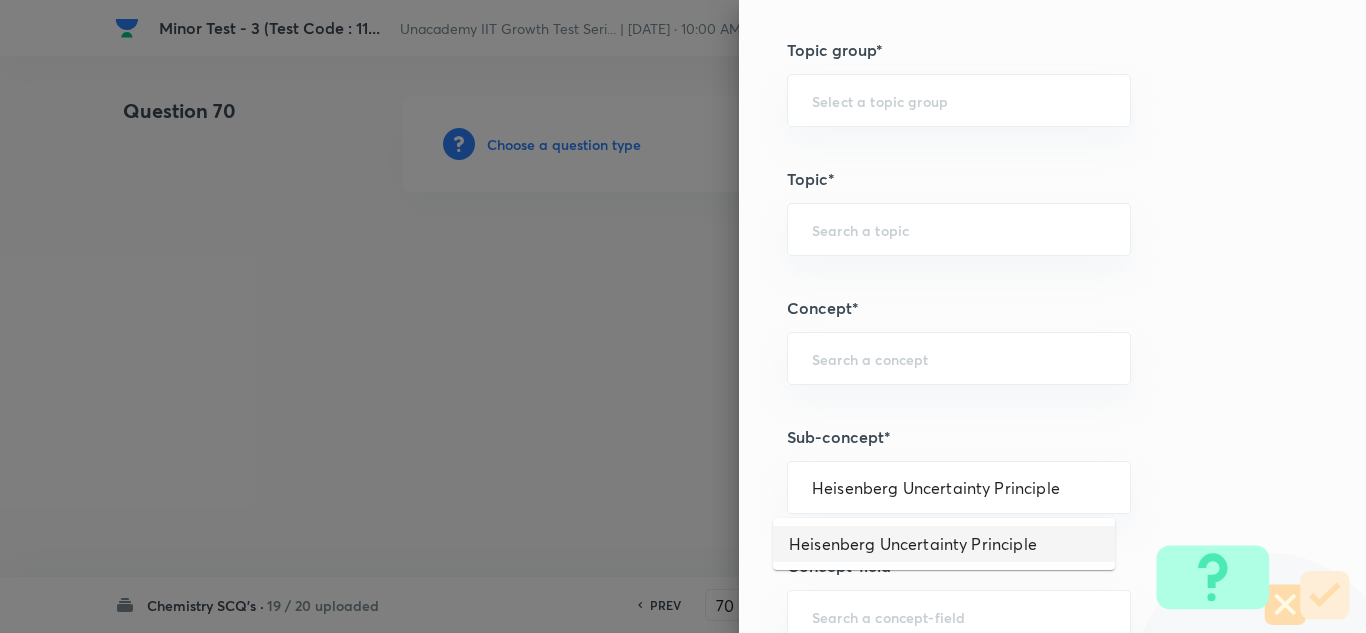 click on "Heisenberg Uncertainty Principle" at bounding box center (944, 544) 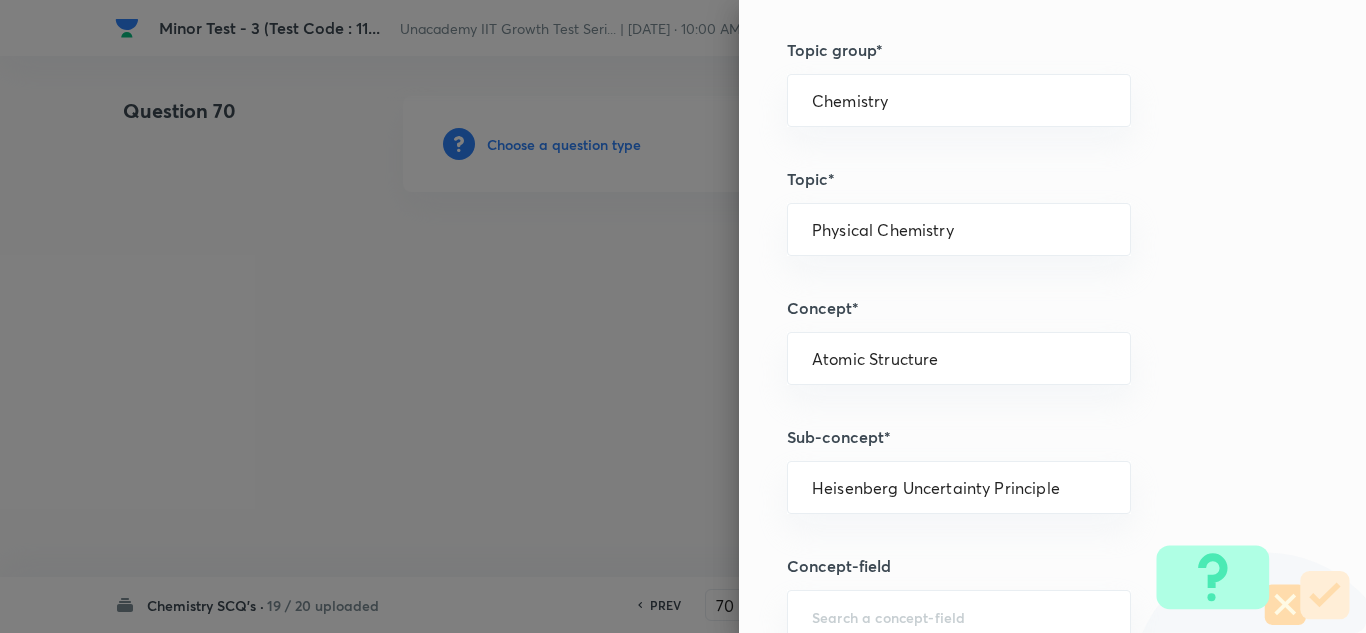 scroll, scrollTop: 1500, scrollLeft: 0, axis: vertical 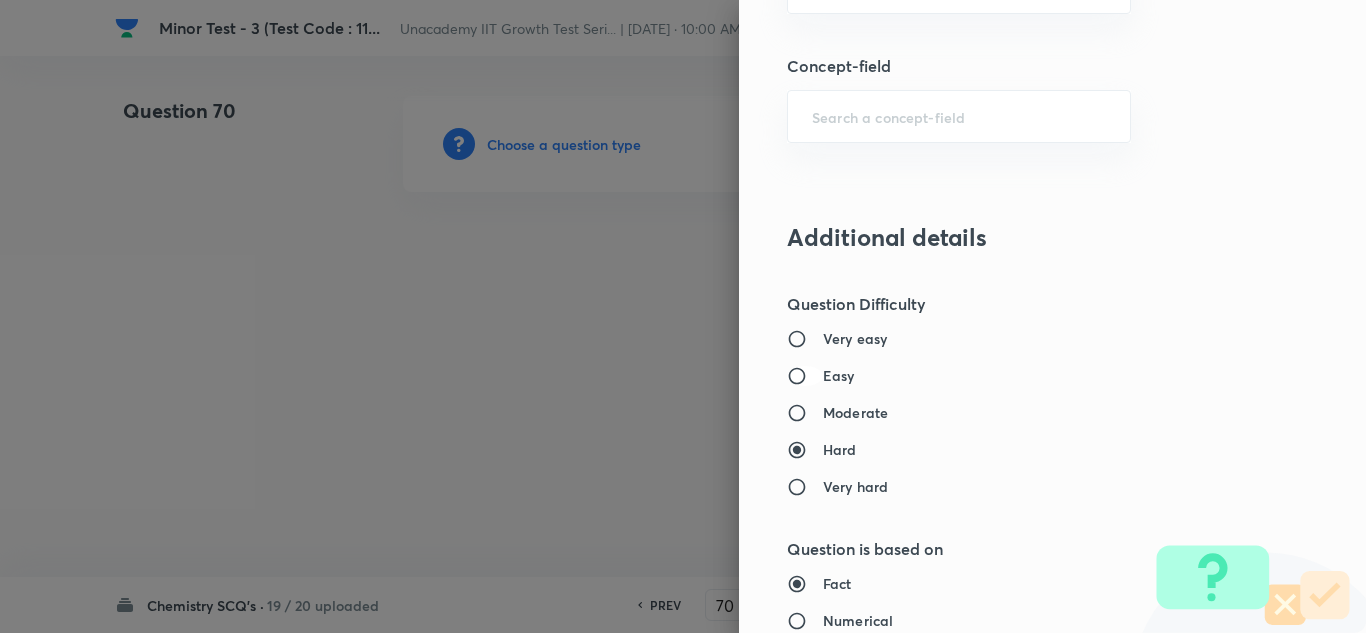 click on "Easy" at bounding box center (805, 376) 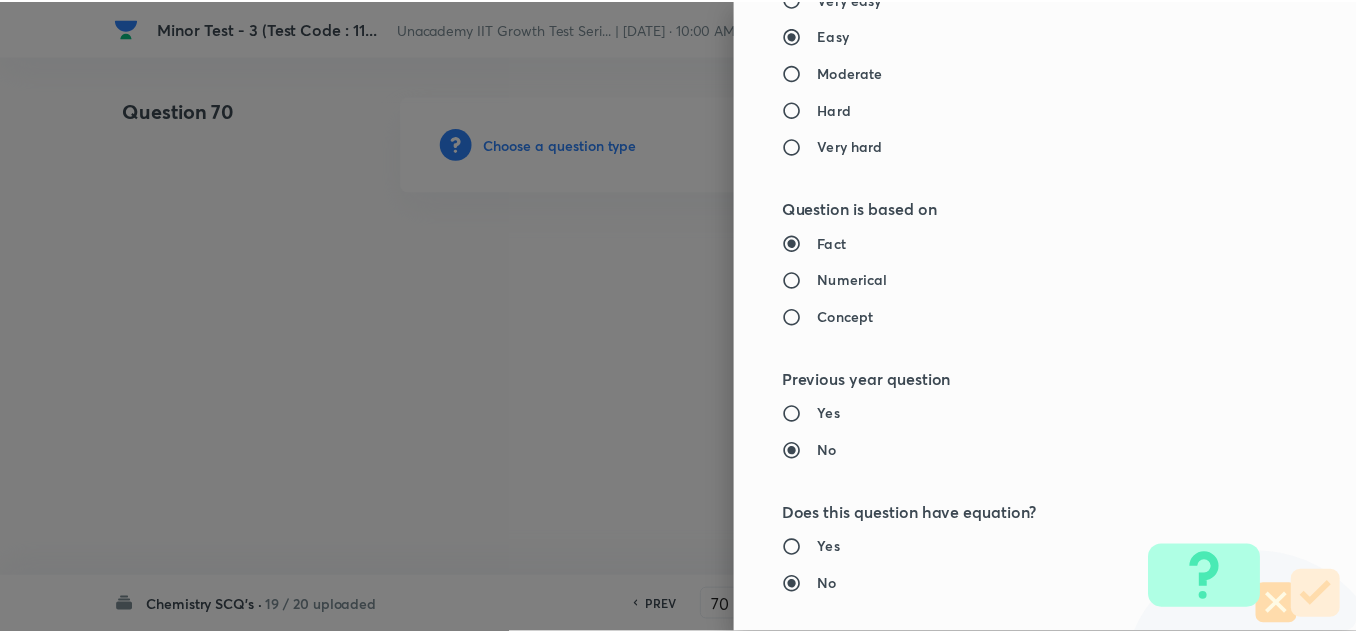 scroll, scrollTop: 2200, scrollLeft: 0, axis: vertical 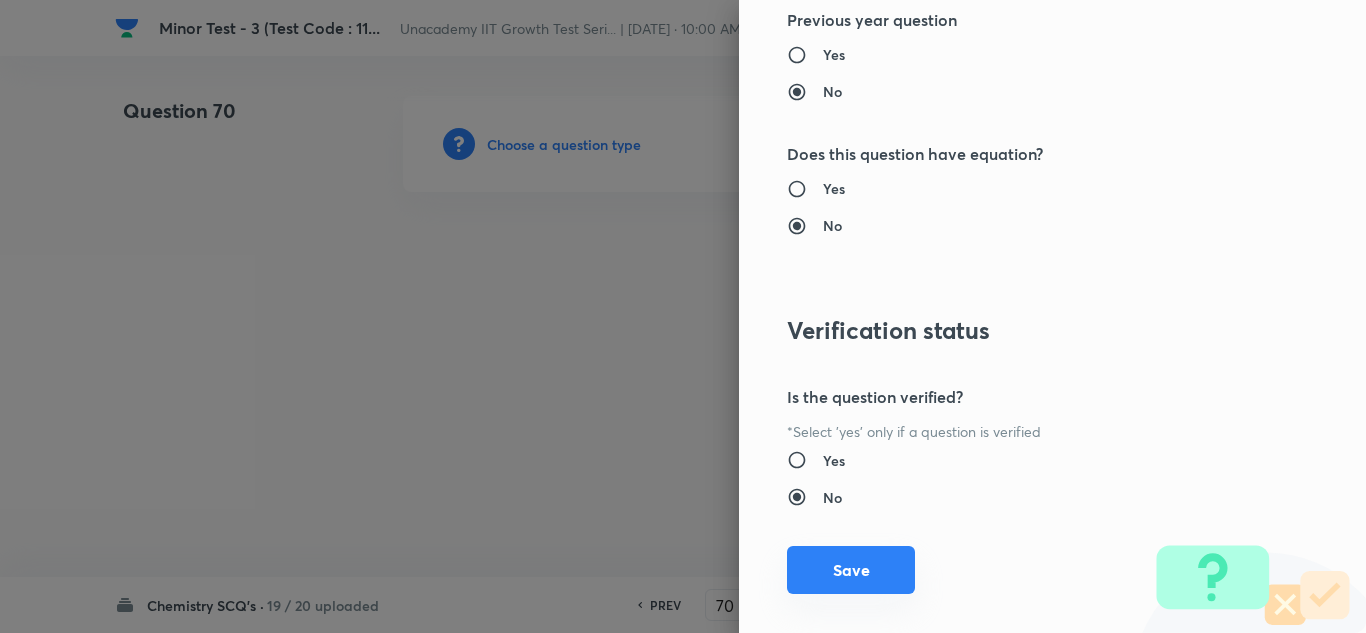 click on "Save" at bounding box center (851, 570) 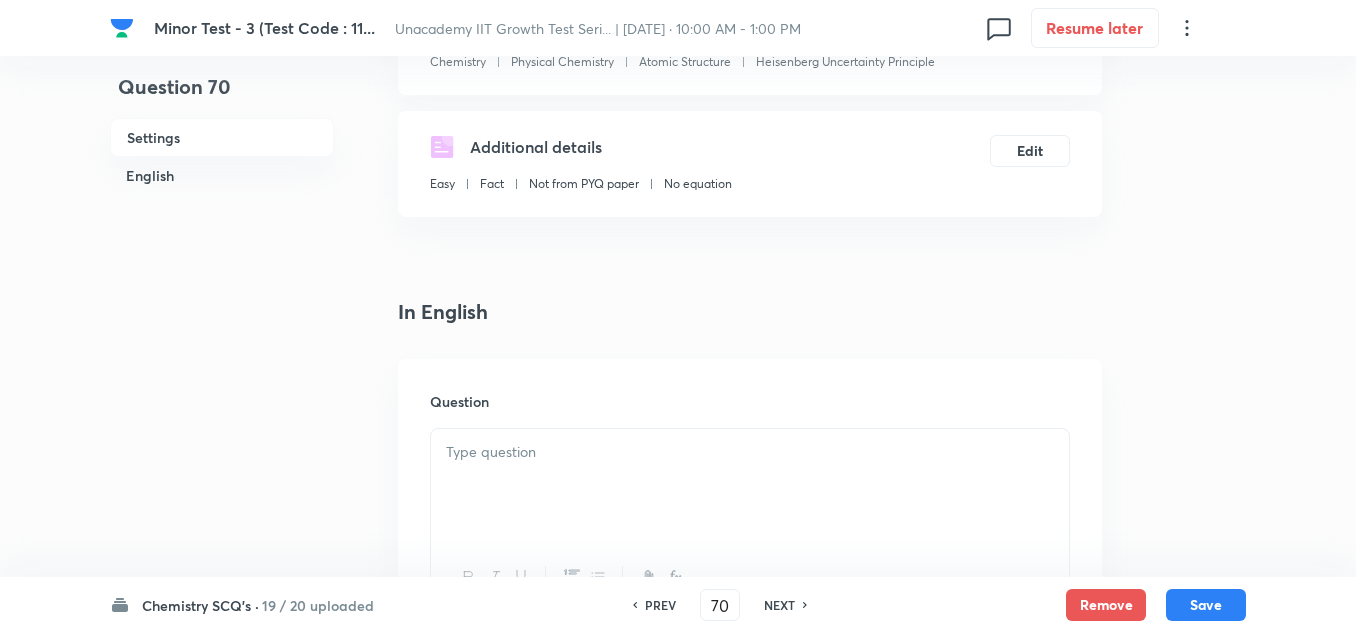 scroll, scrollTop: 300, scrollLeft: 0, axis: vertical 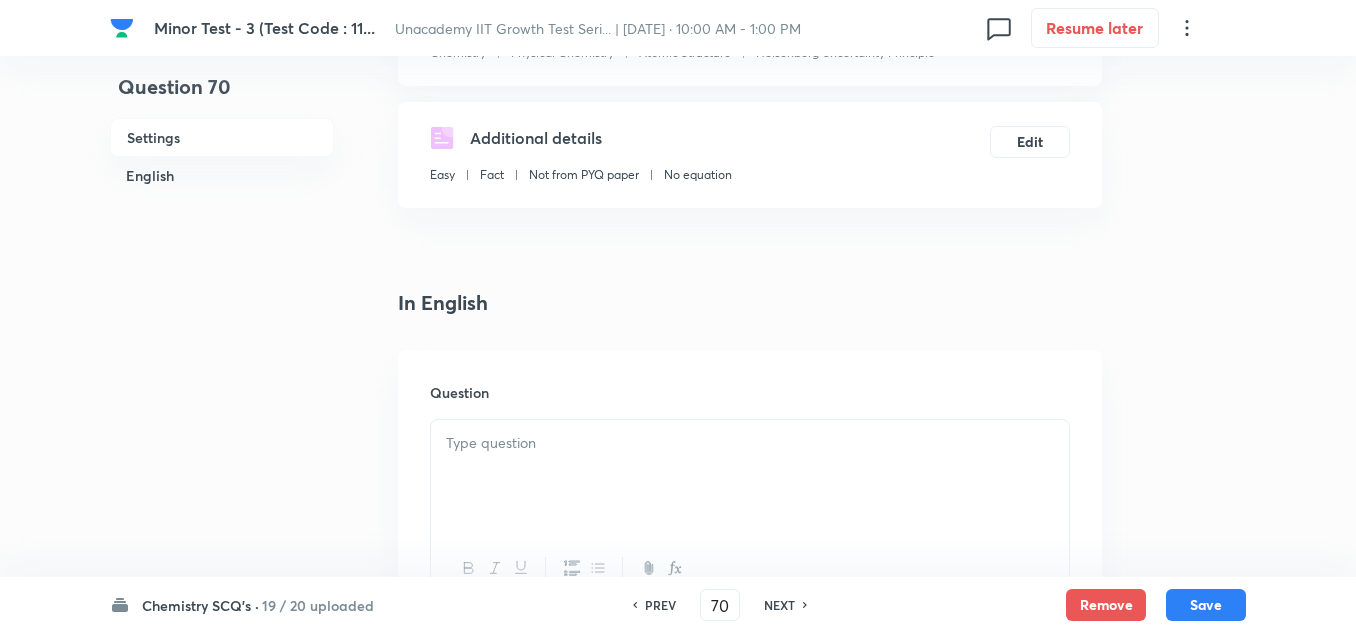 click at bounding box center (750, 443) 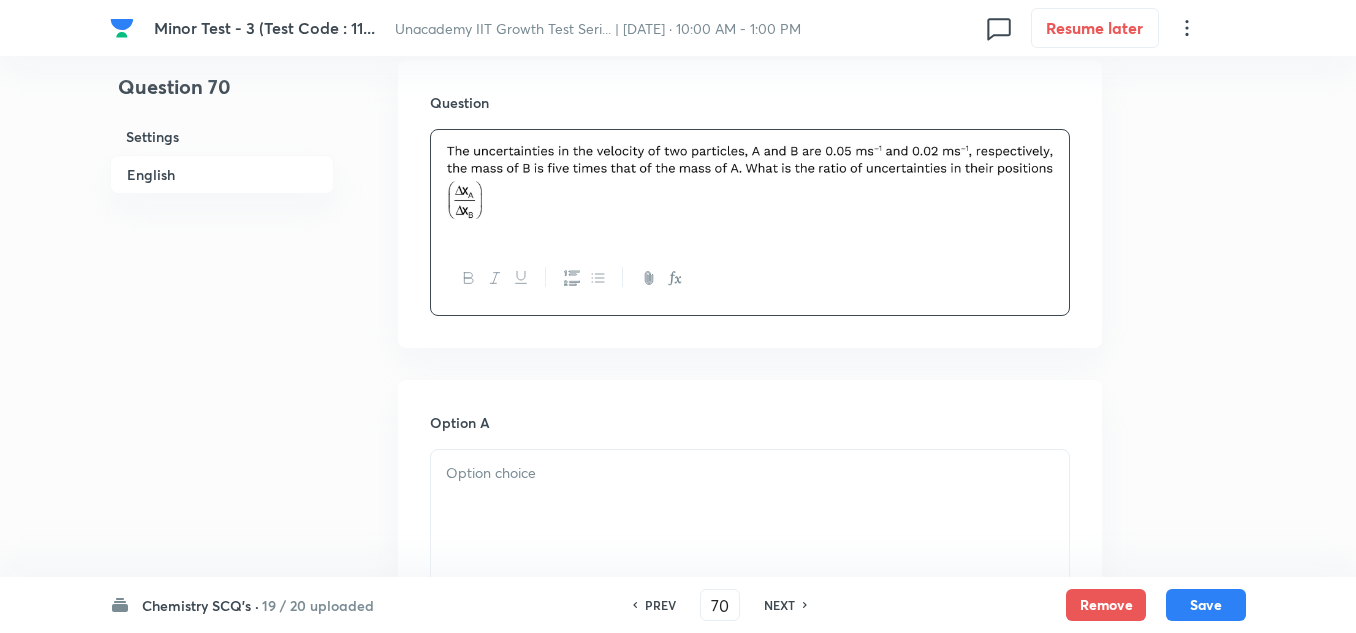 scroll, scrollTop: 600, scrollLeft: 0, axis: vertical 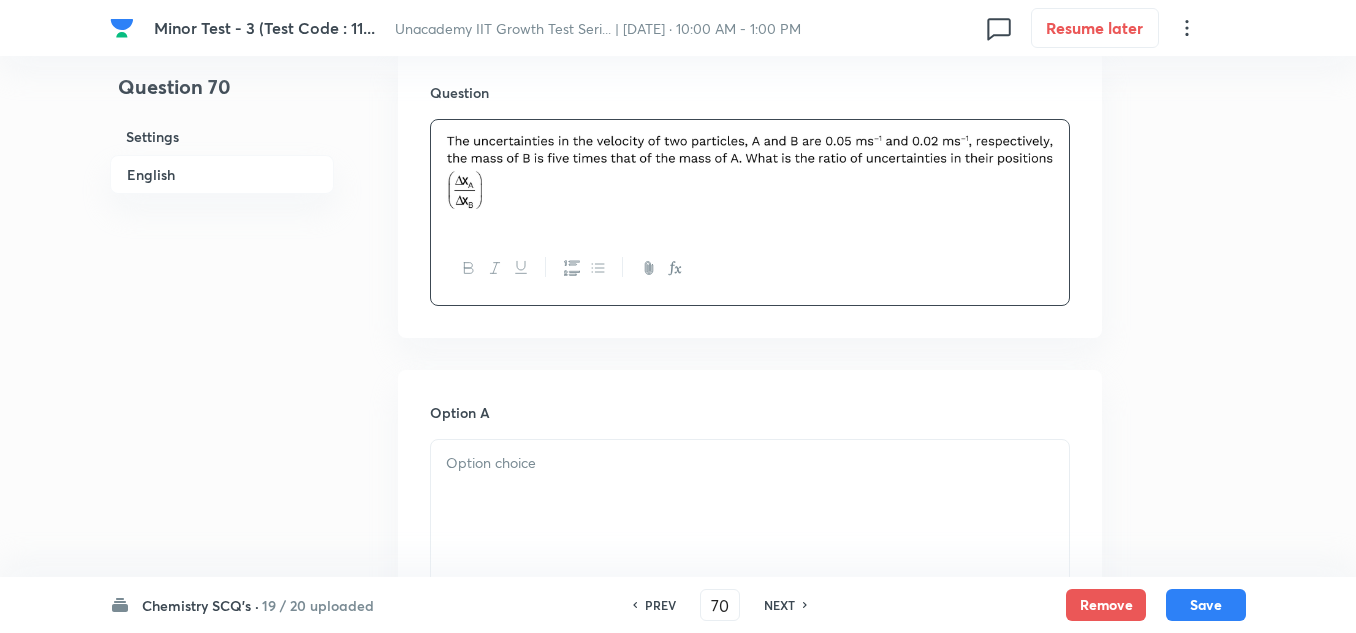 click at bounding box center [750, 463] 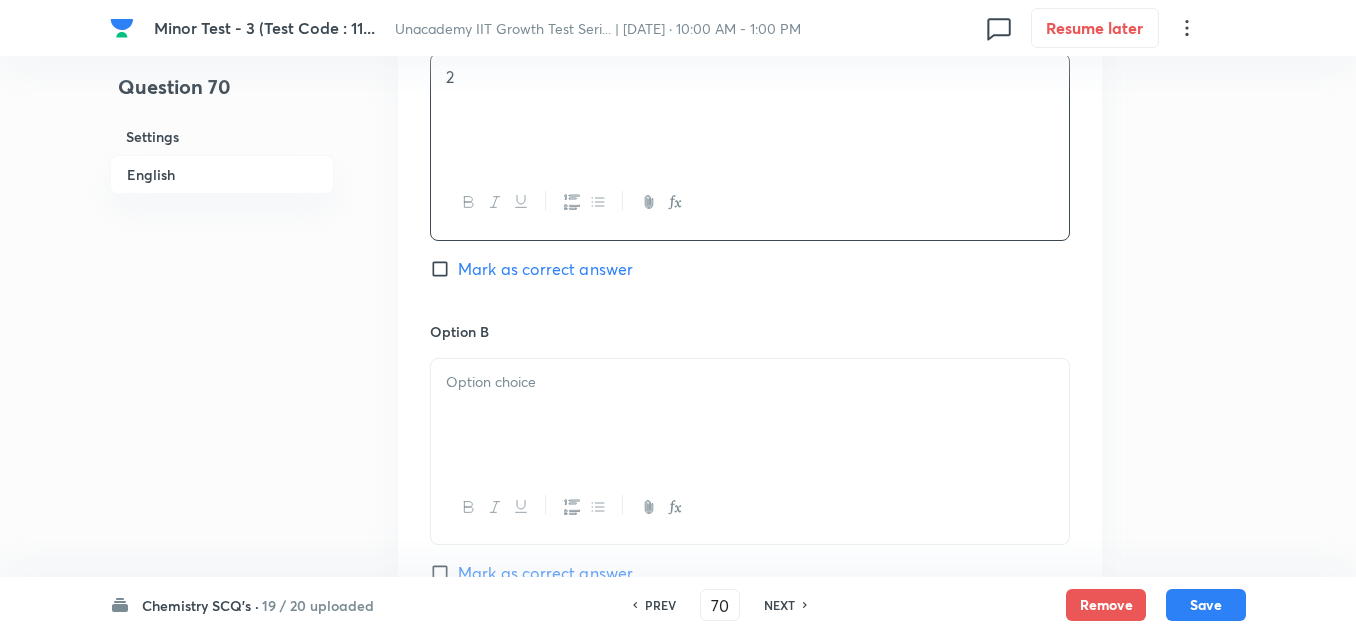 scroll, scrollTop: 1000, scrollLeft: 0, axis: vertical 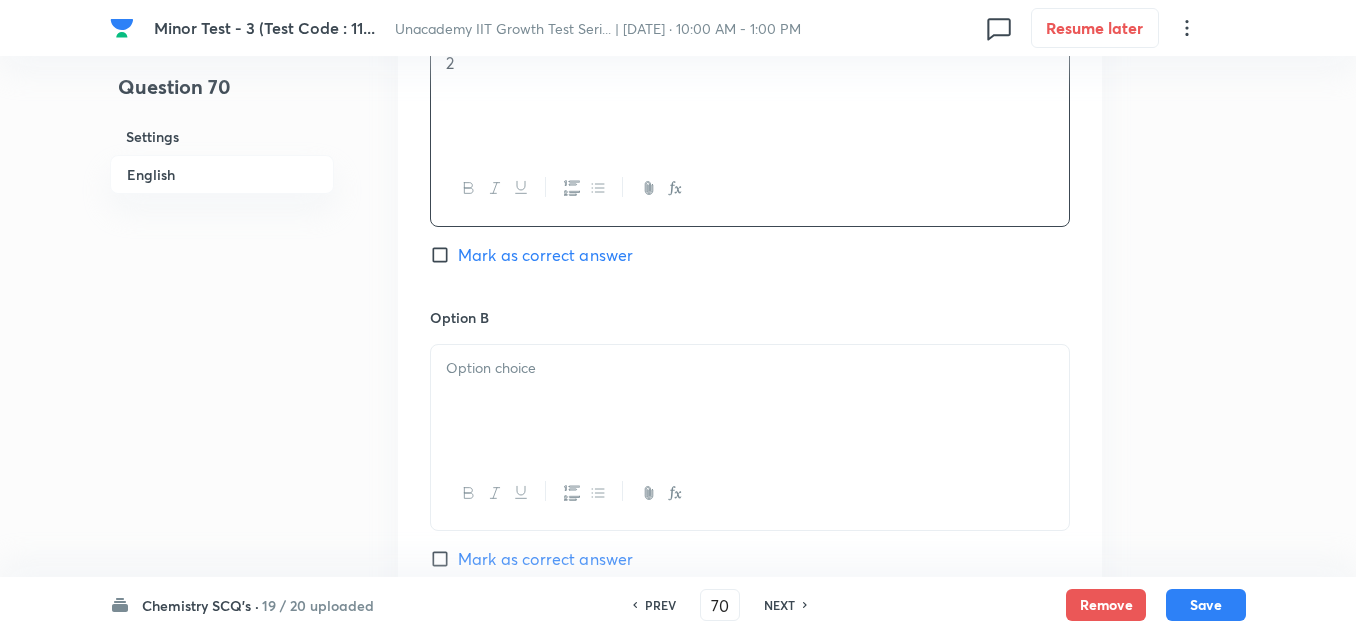 click at bounding box center [750, 401] 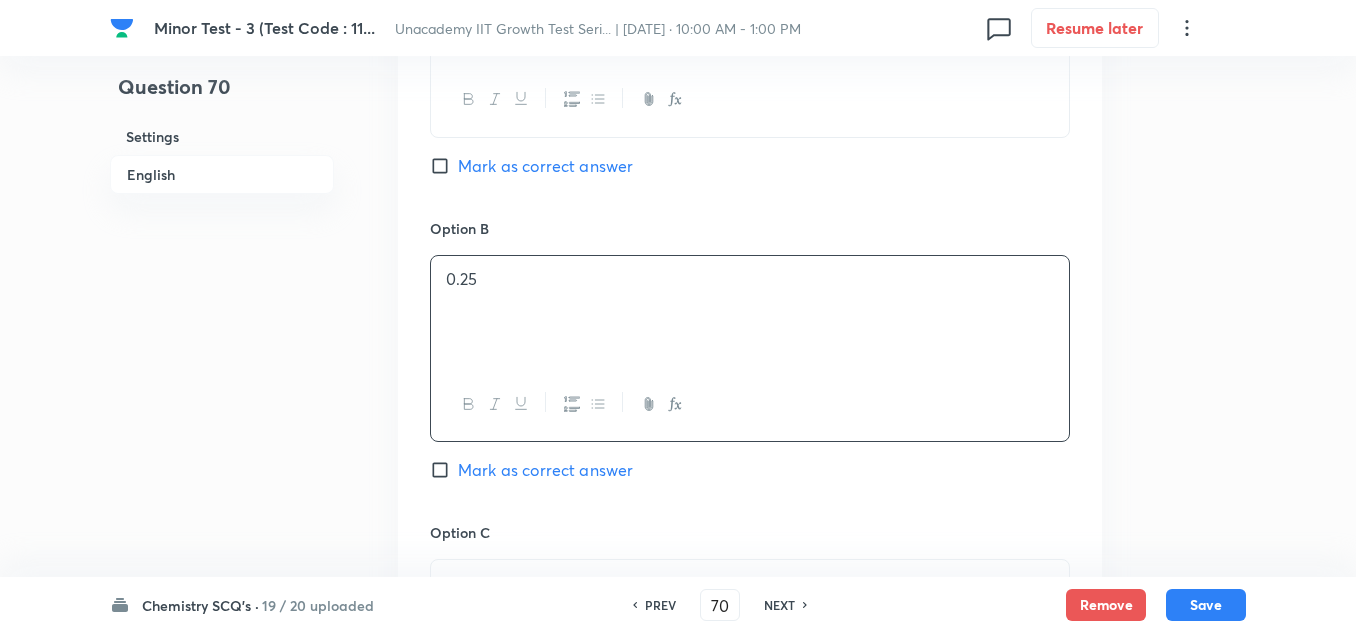 scroll, scrollTop: 1300, scrollLeft: 0, axis: vertical 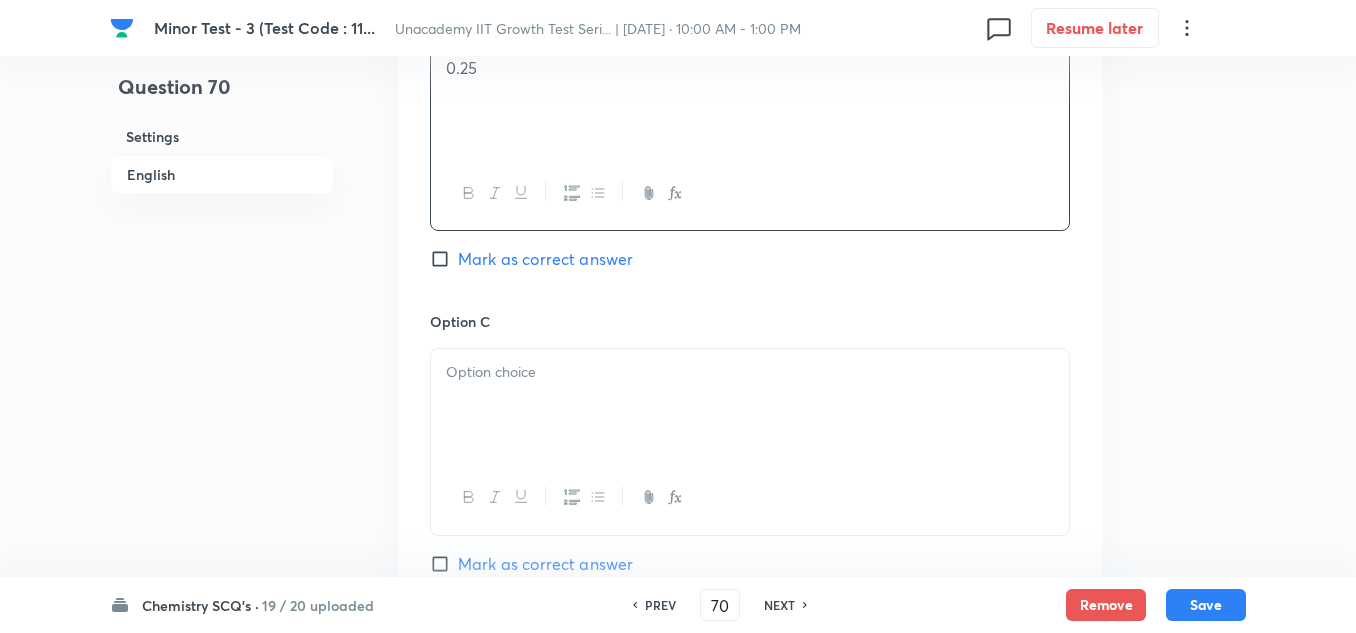 click at bounding box center [750, 405] 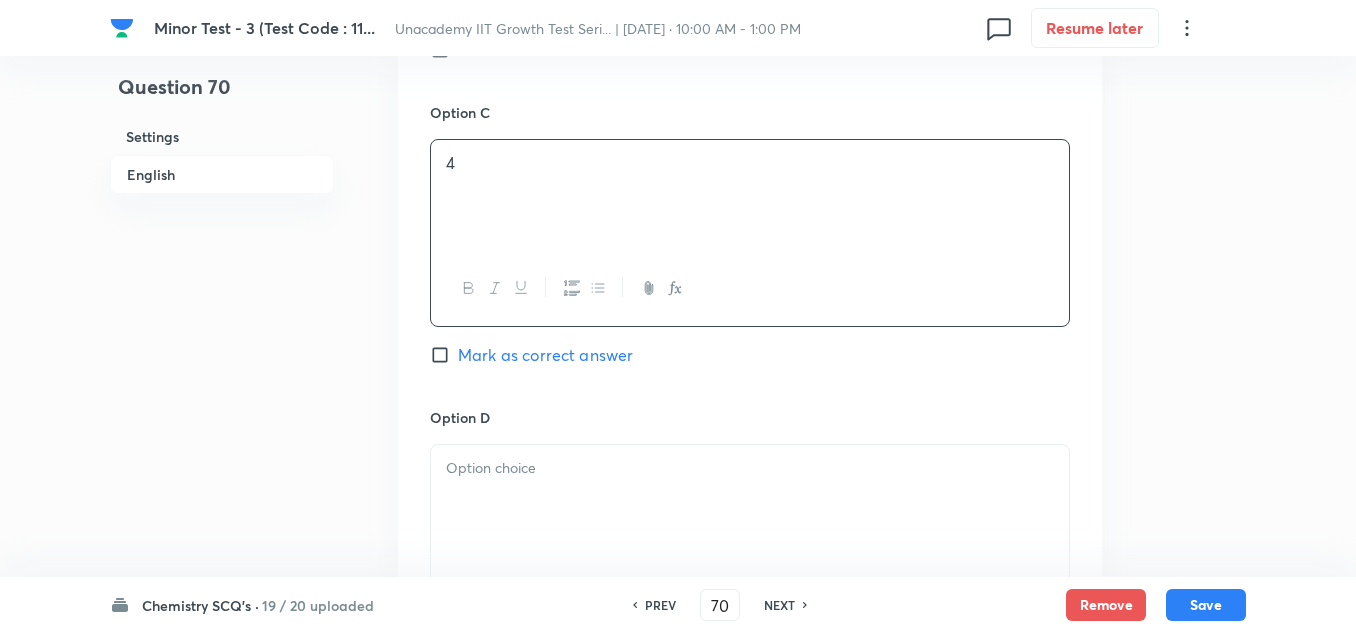 scroll, scrollTop: 1600, scrollLeft: 0, axis: vertical 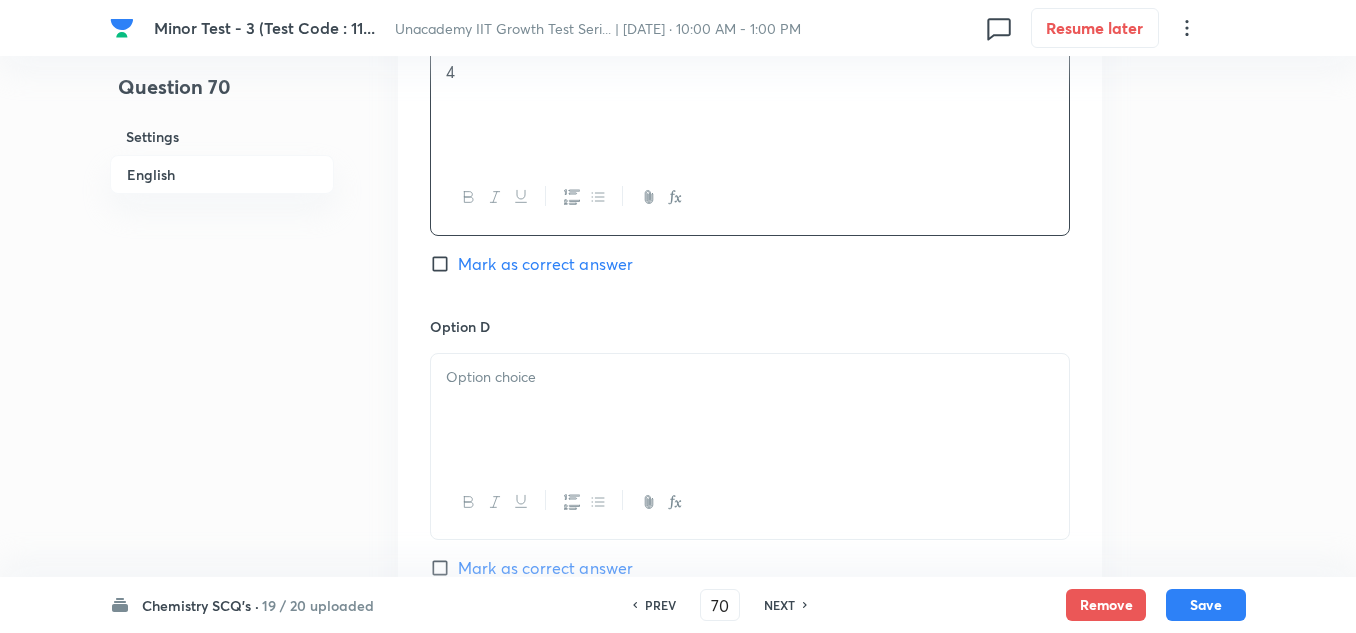 click at bounding box center [750, 410] 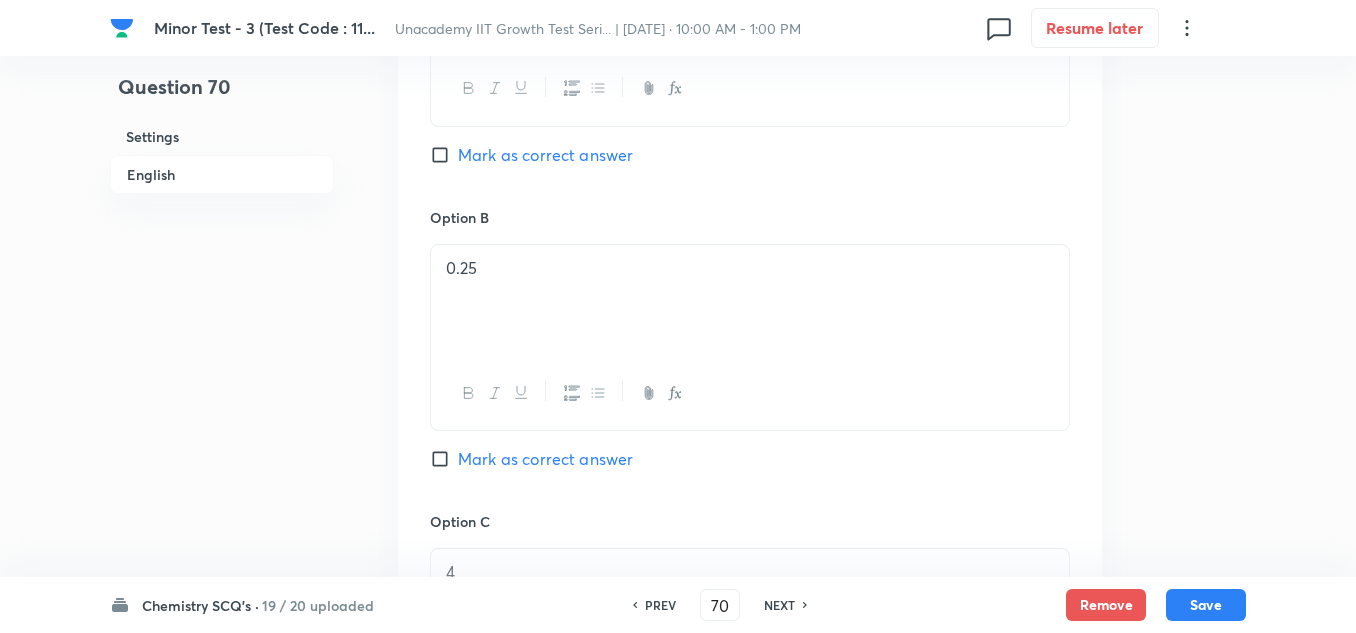click on "Mark as correct answer" at bounding box center (545, 155) 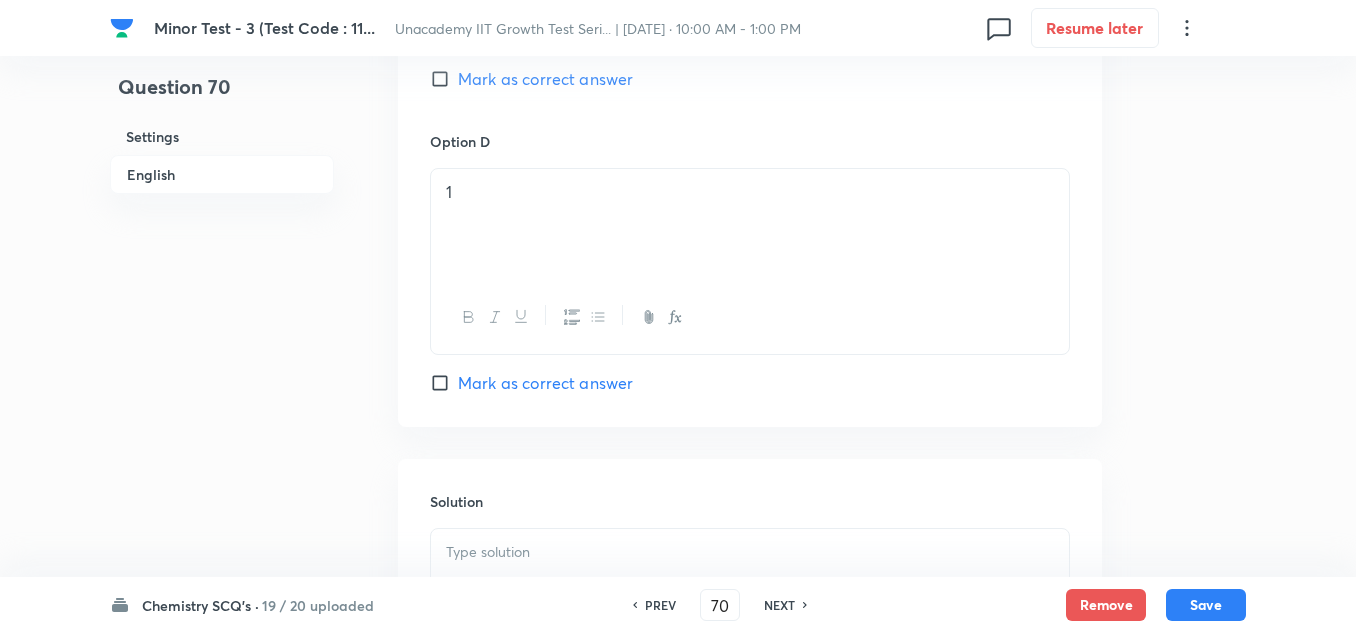 scroll, scrollTop: 2000, scrollLeft: 0, axis: vertical 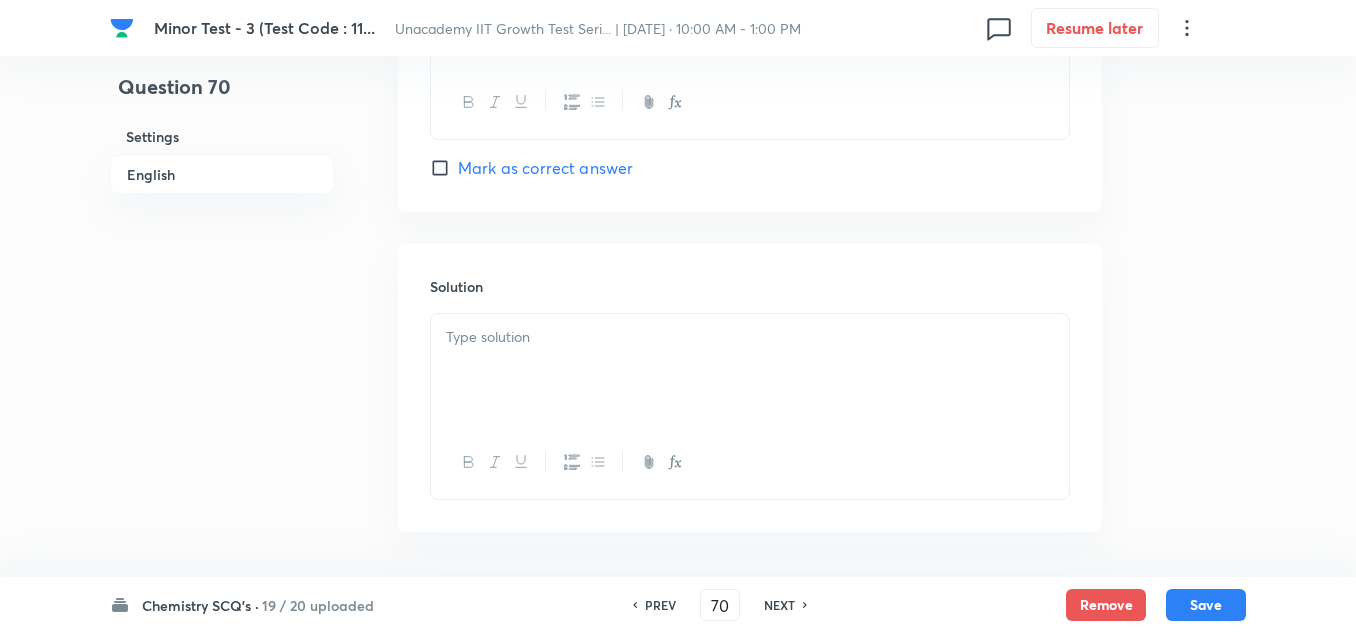 click at bounding box center [750, 370] 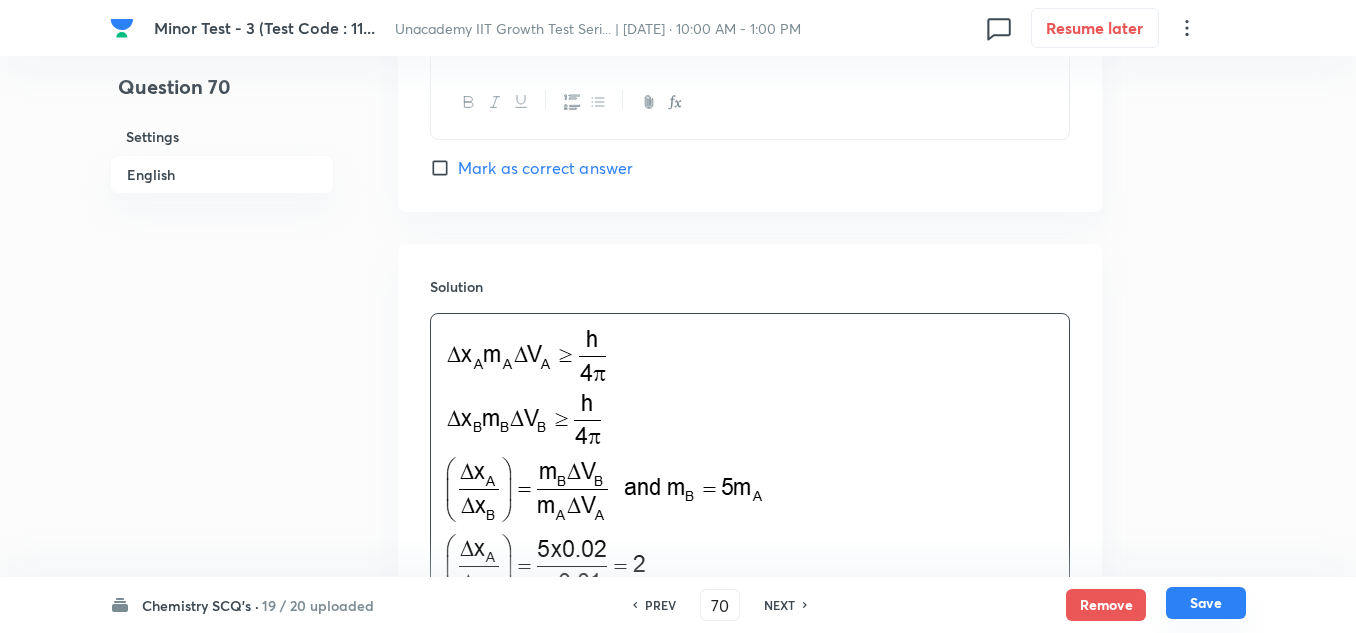 click on "Save" at bounding box center [1206, 603] 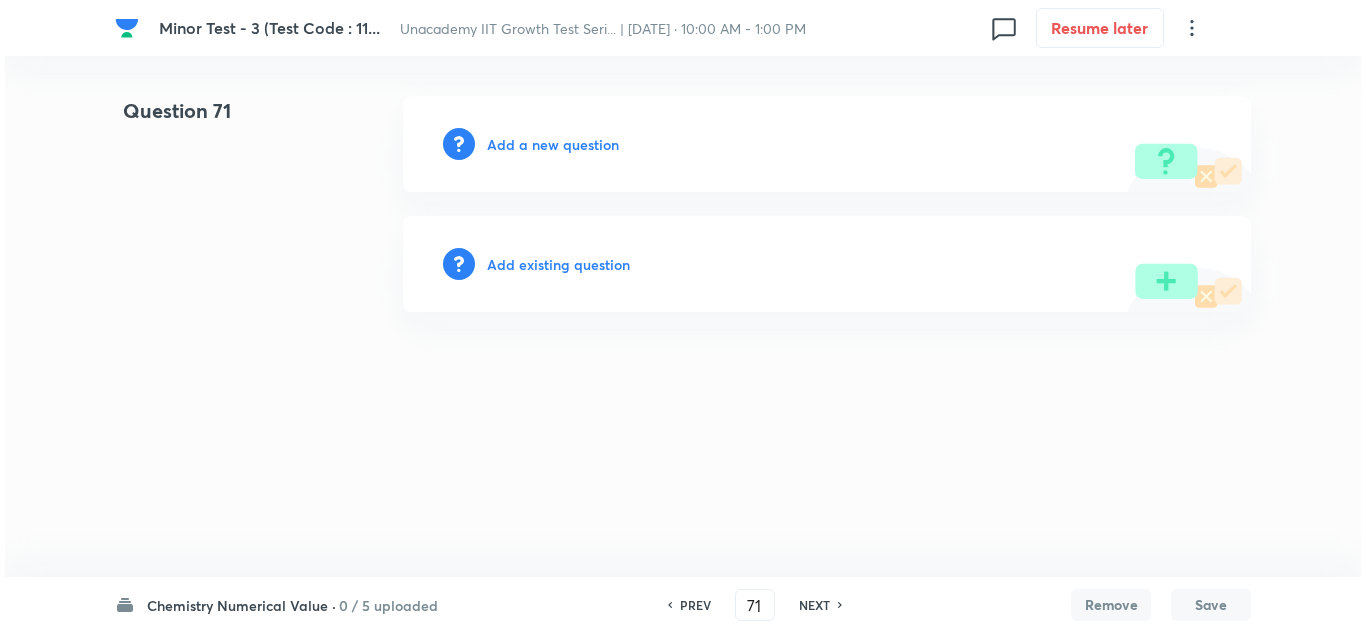 scroll, scrollTop: 0, scrollLeft: 0, axis: both 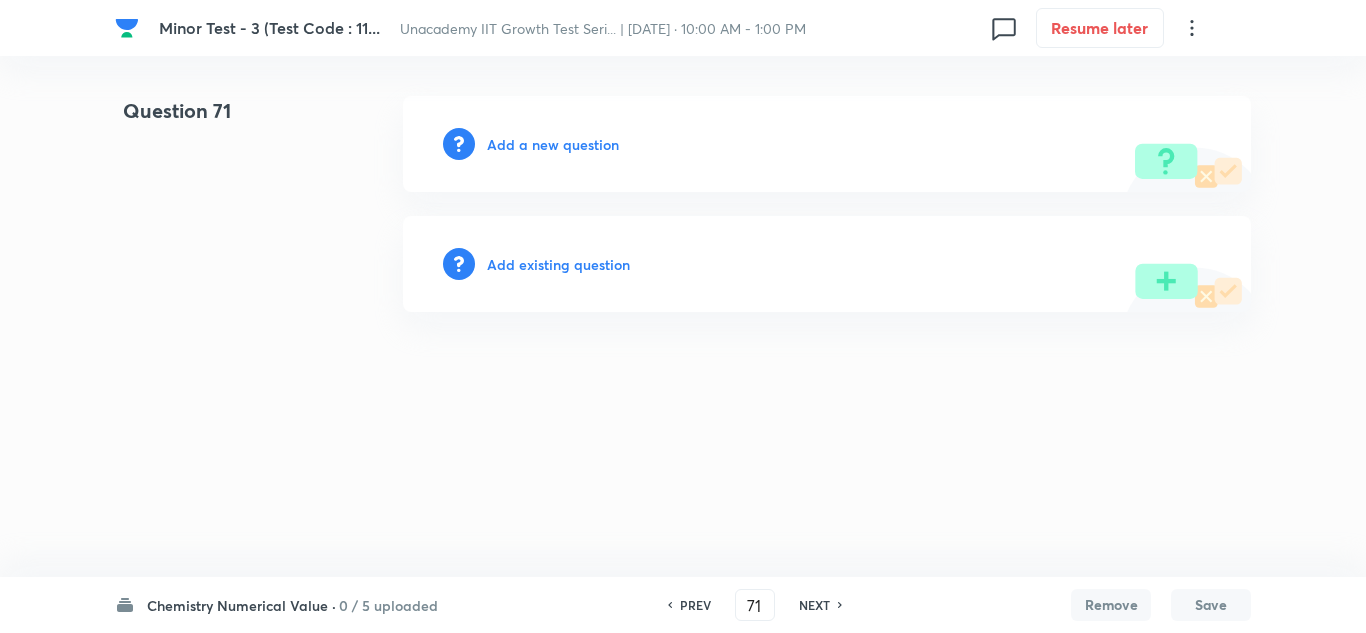 click on "Add a new question" at bounding box center (553, 144) 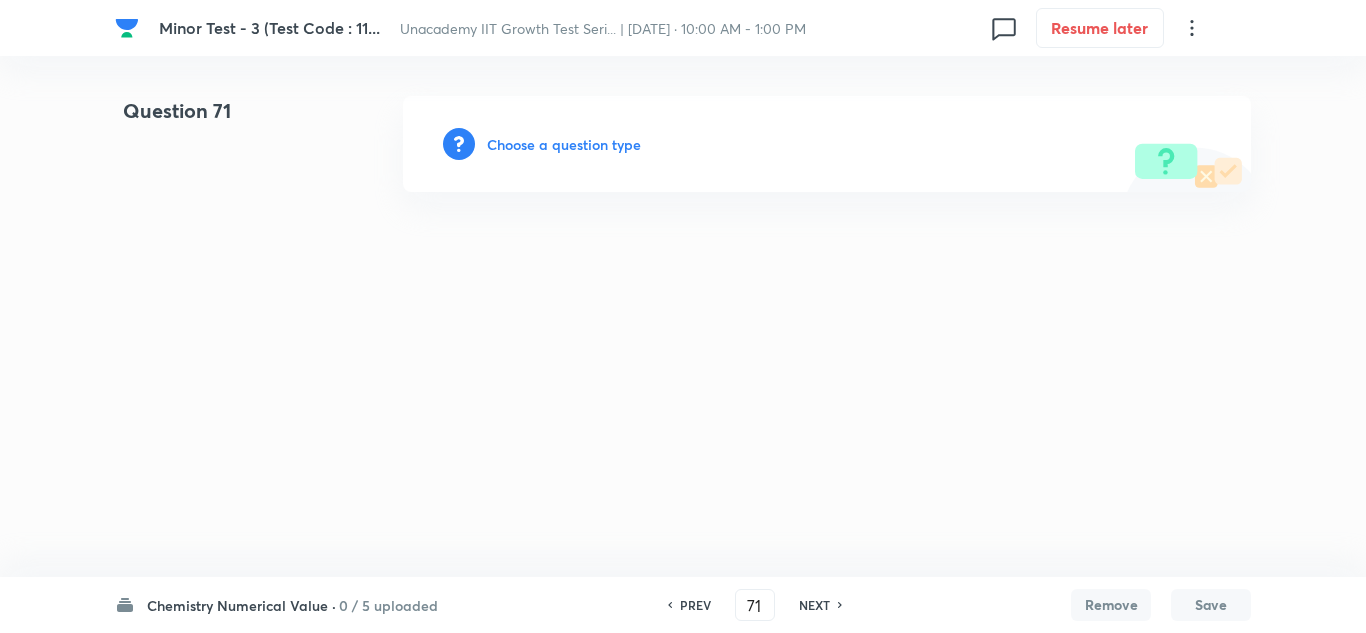 click on "Choose a question type" at bounding box center [564, 144] 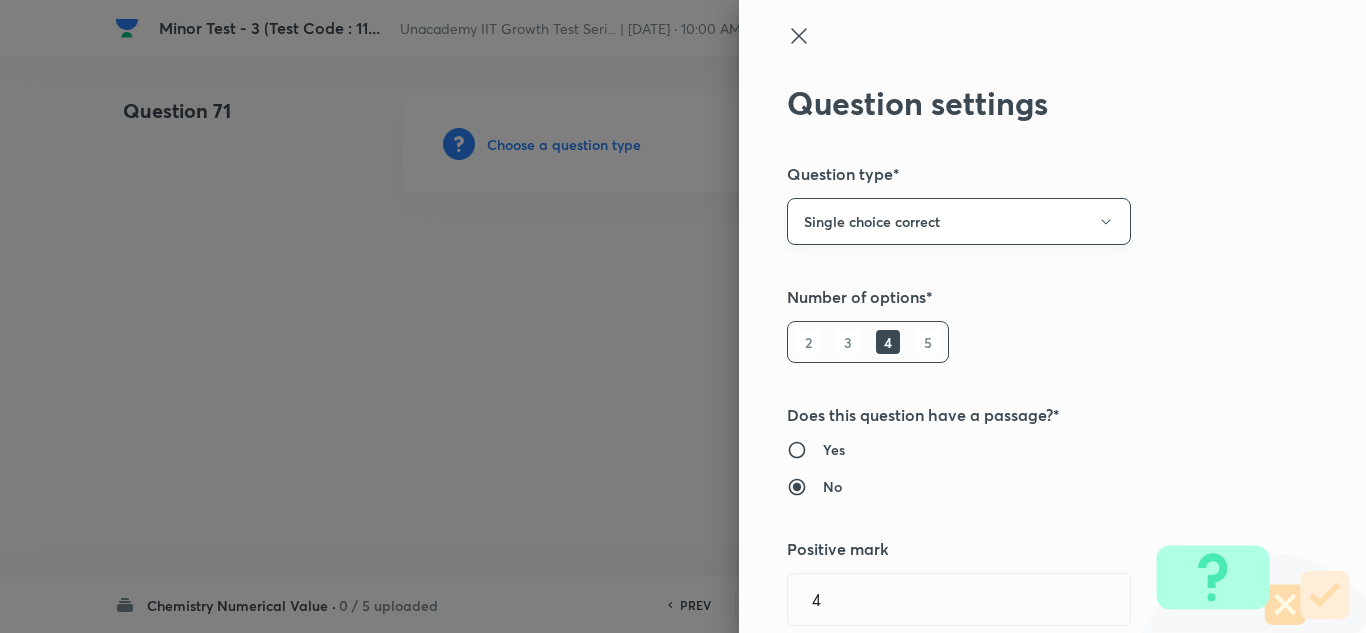 click on "Single choice correct" at bounding box center [959, 221] 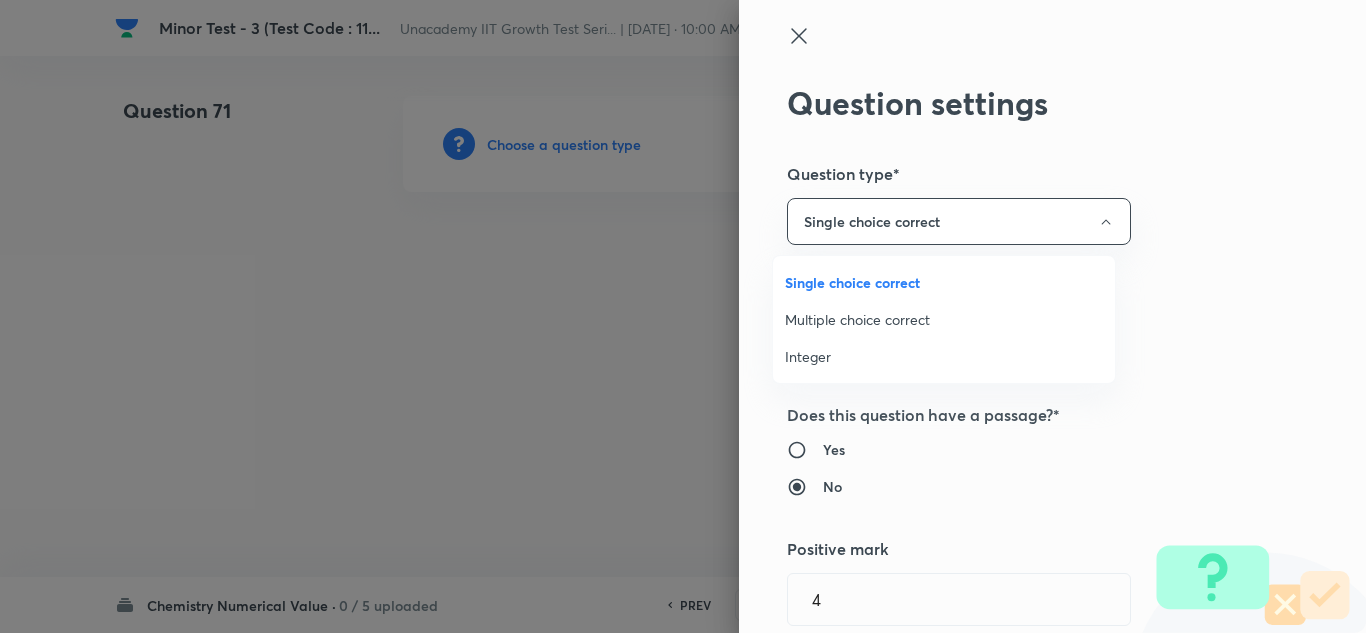 click on "Integer" at bounding box center (944, 356) 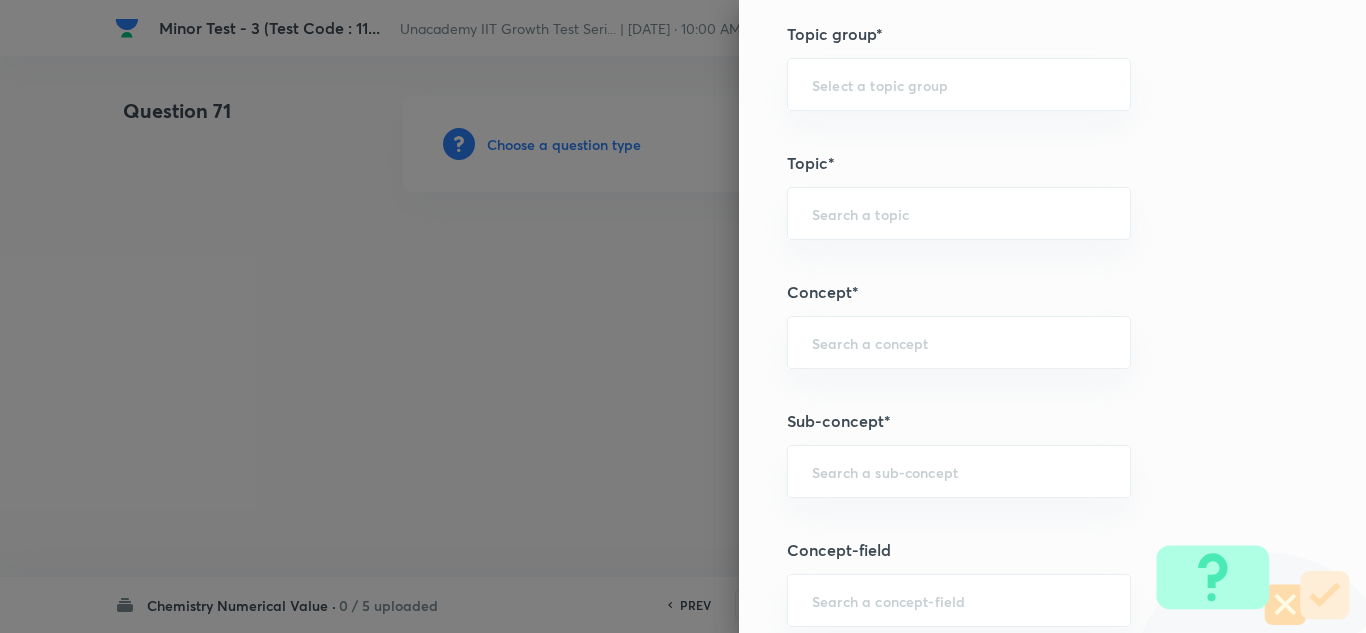 scroll, scrollTop: 900, scrollLeft: 0, axis: vertical 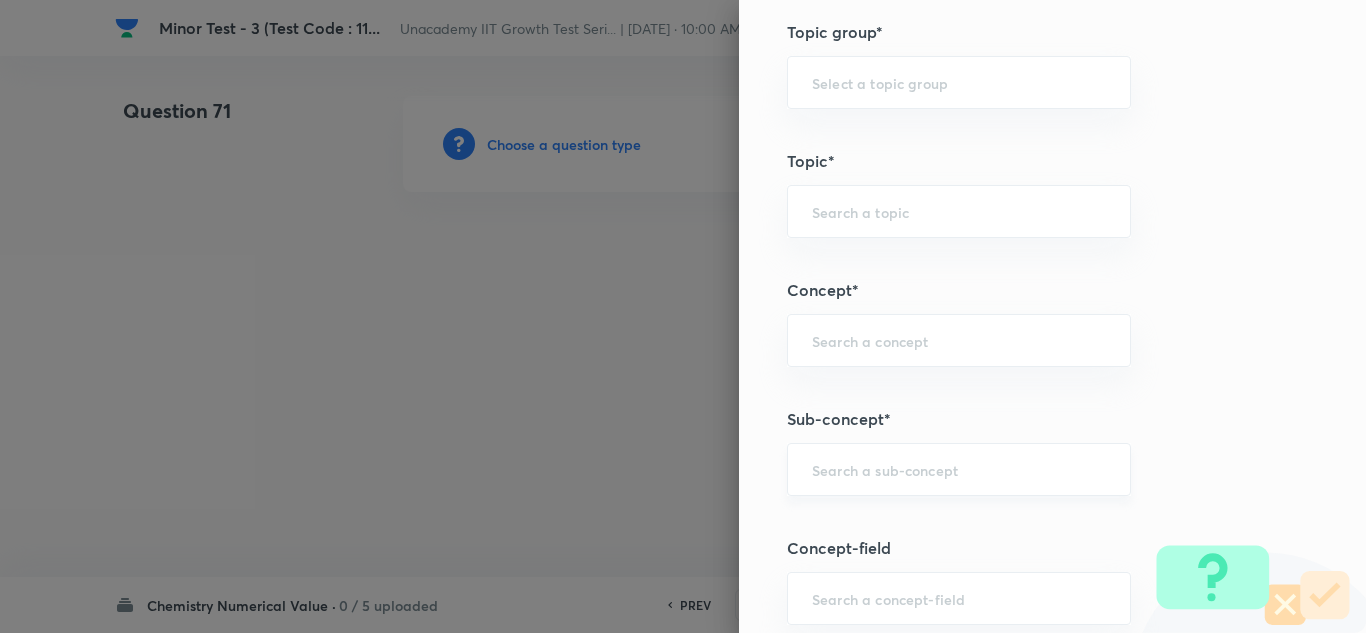 click at bounding box center (959, 469) 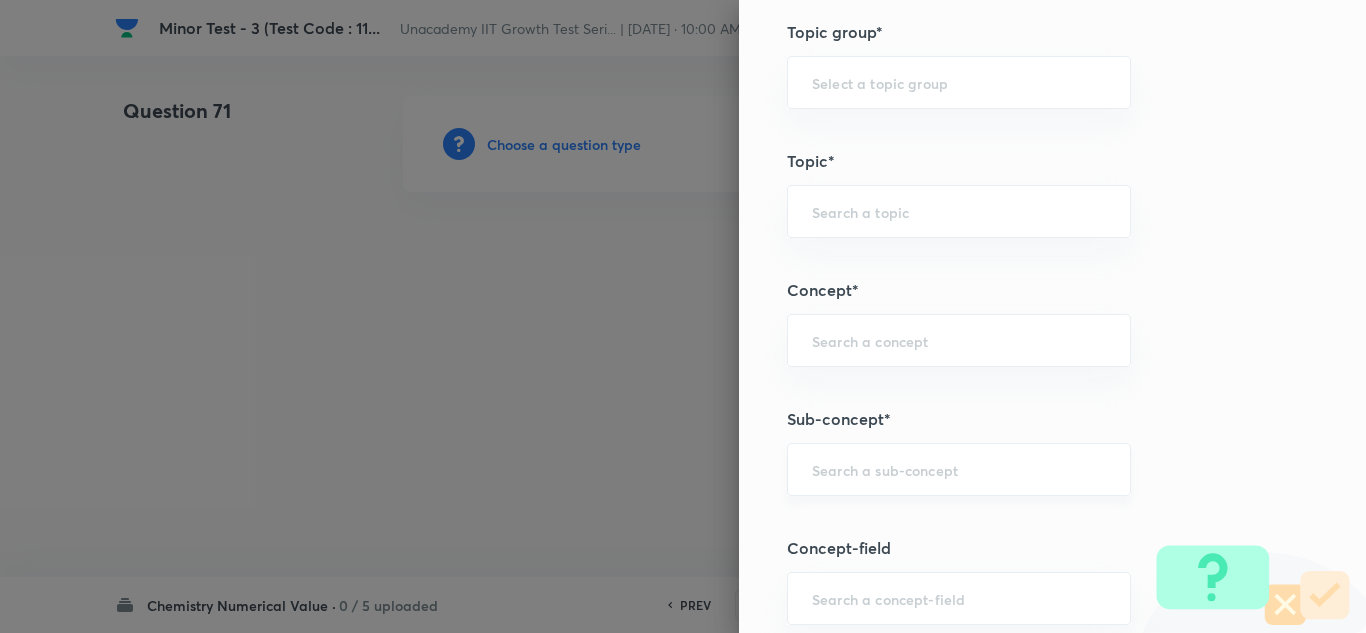 paste on "[PERSON_NAME] Atomic Theory" 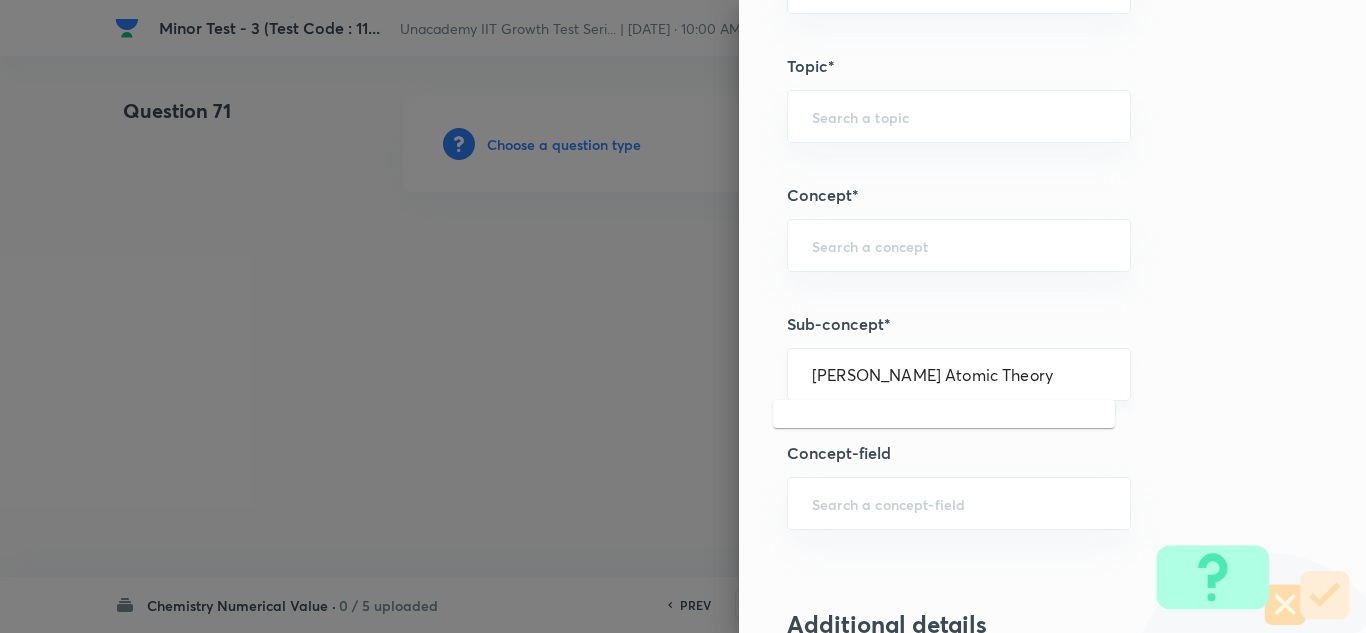 scroll, scrollTop: 1000, scrollLeft: 0, axis: vertical 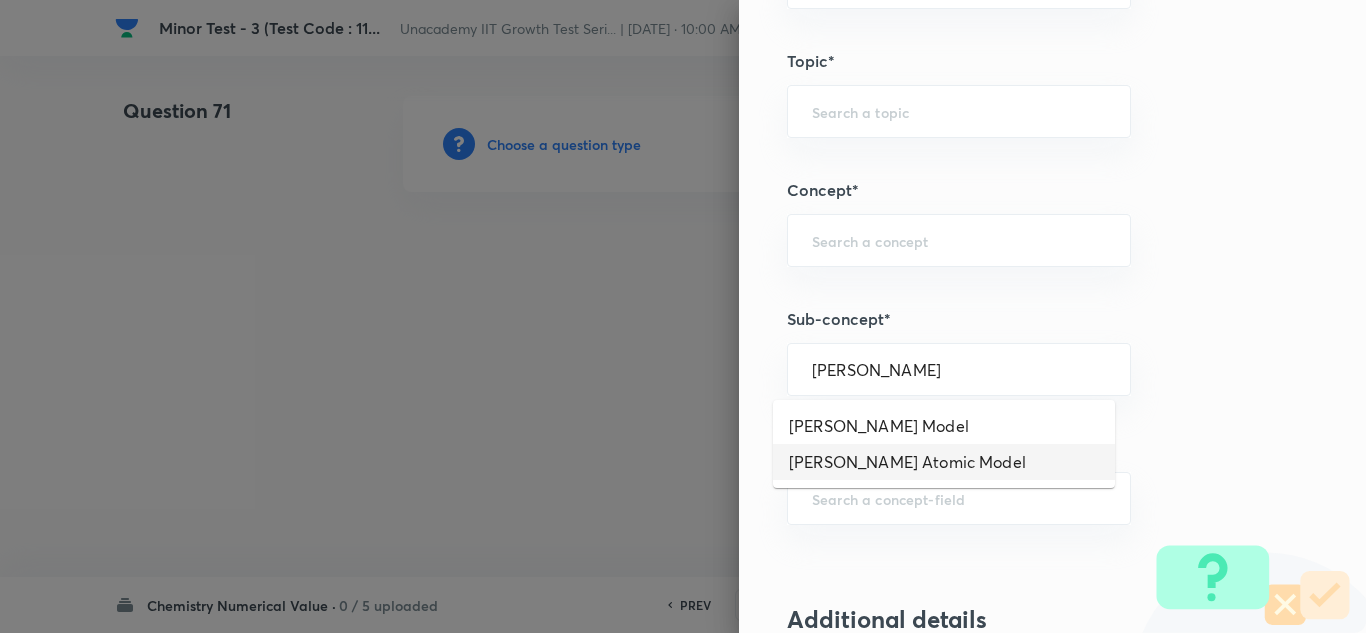 click on "[PERSON_NAME] Atomic Model" at bounding box center (944, 462) 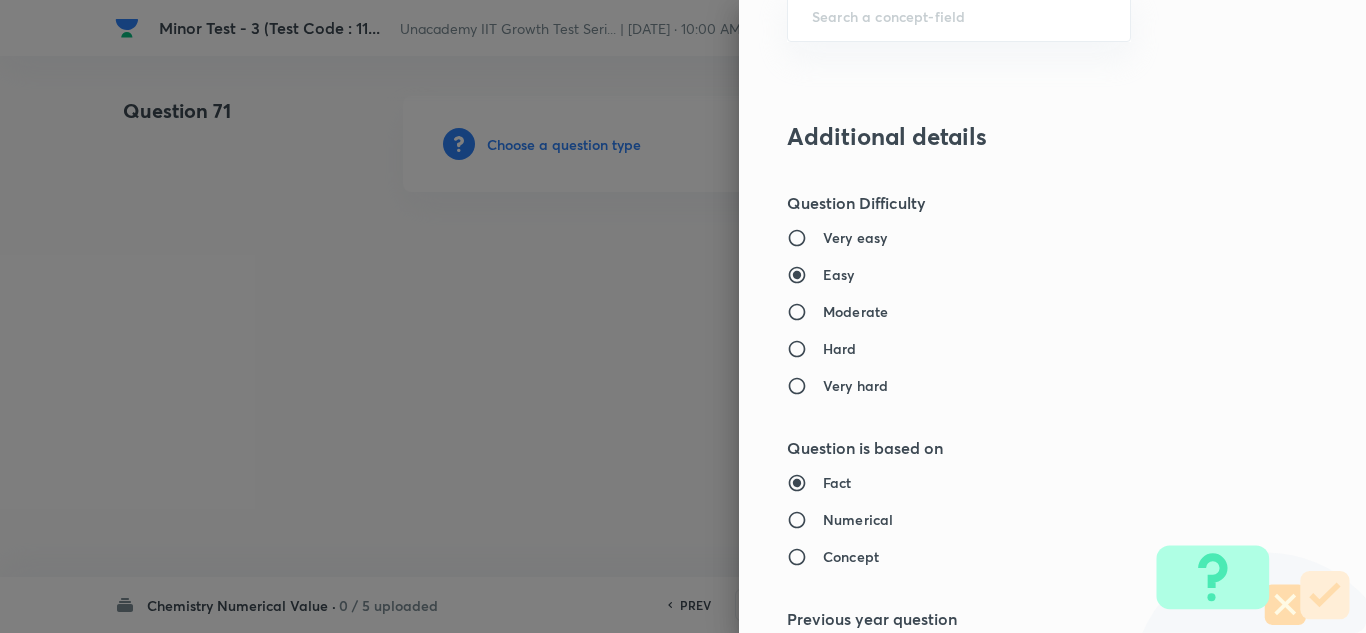 scroll, scrollTop: 1600, scrollLeft: 0, axis: vertical 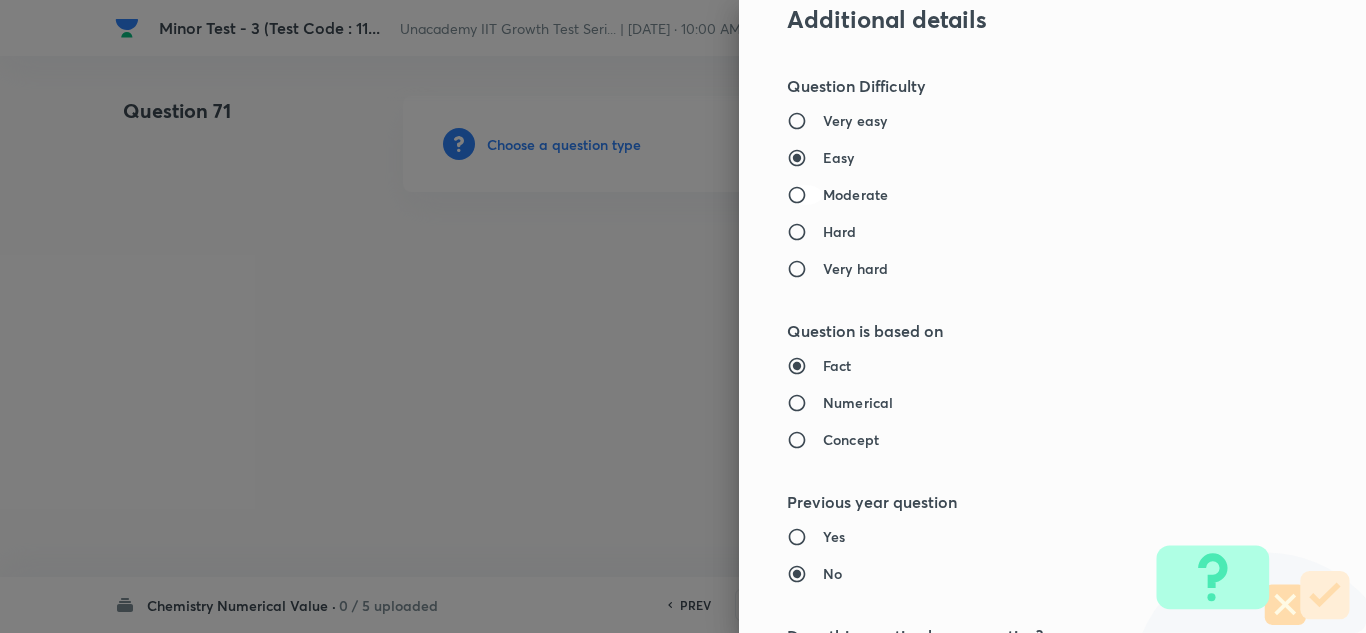 click on "Moderate" at bounding box center (805, 195) 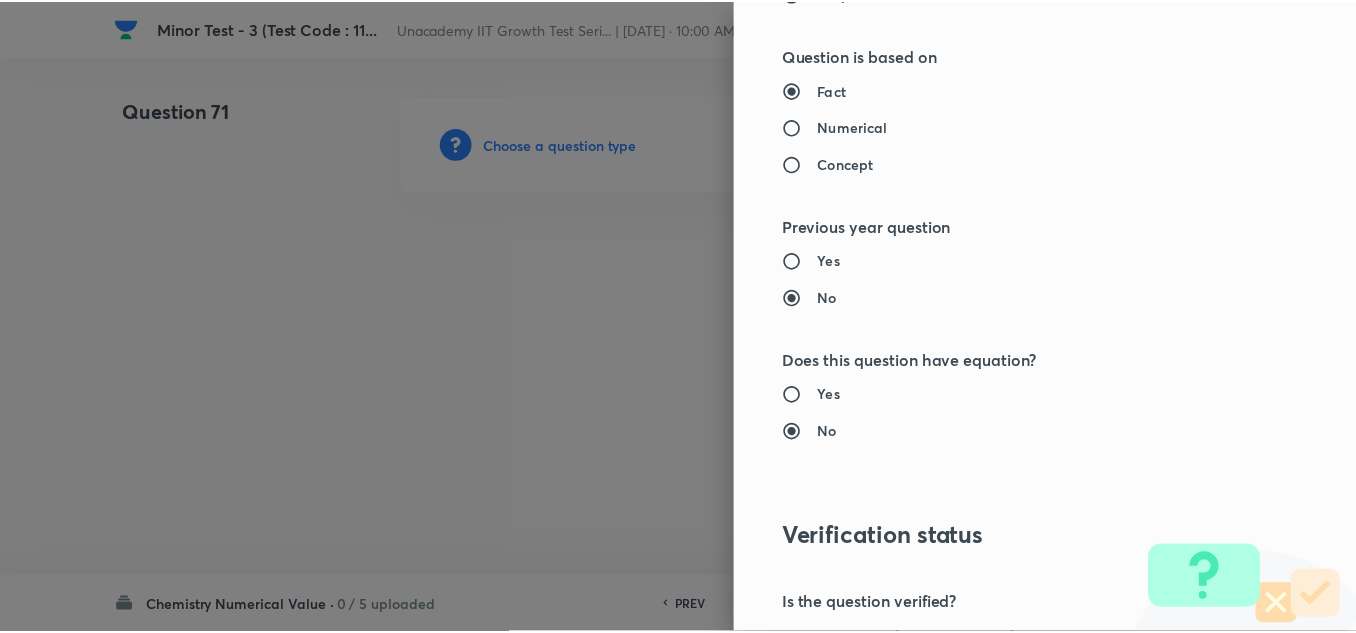 scroll, scrollTop: 2109, scrollLeft: 0, axis: vertical 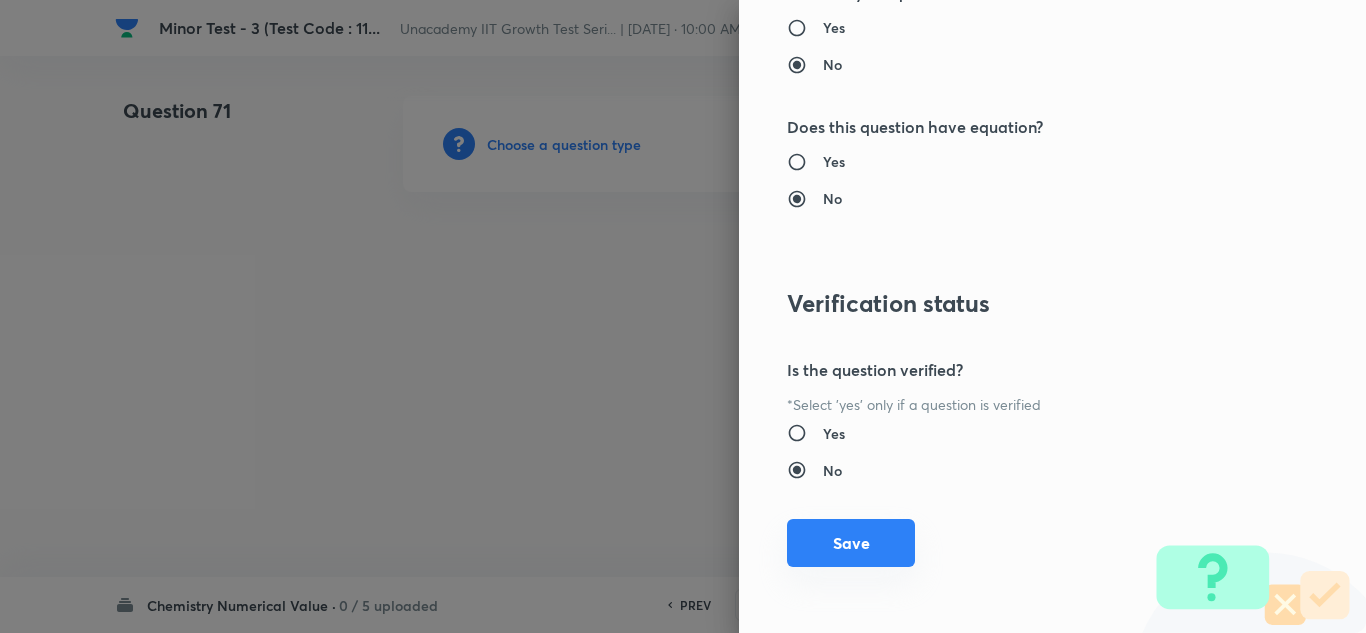 click on "Save" at bounding box center (851, 543) 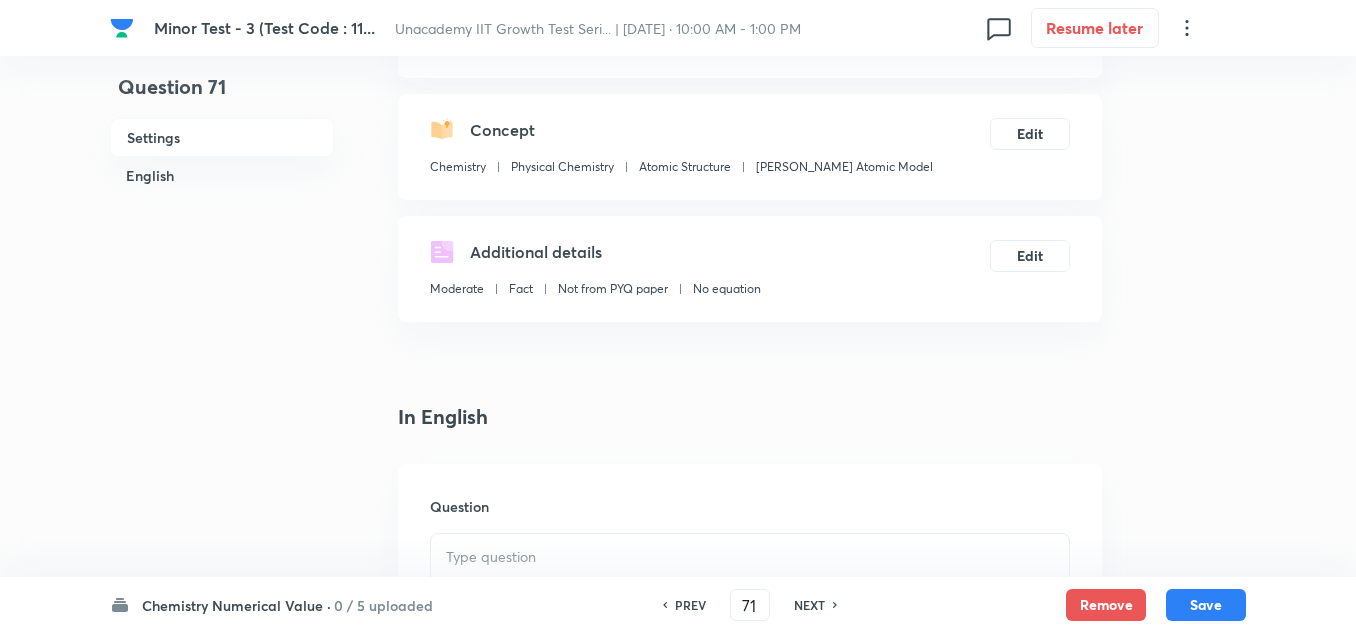 scroll, scrollTop: 400, scrollLeft: 0, axis: vertical 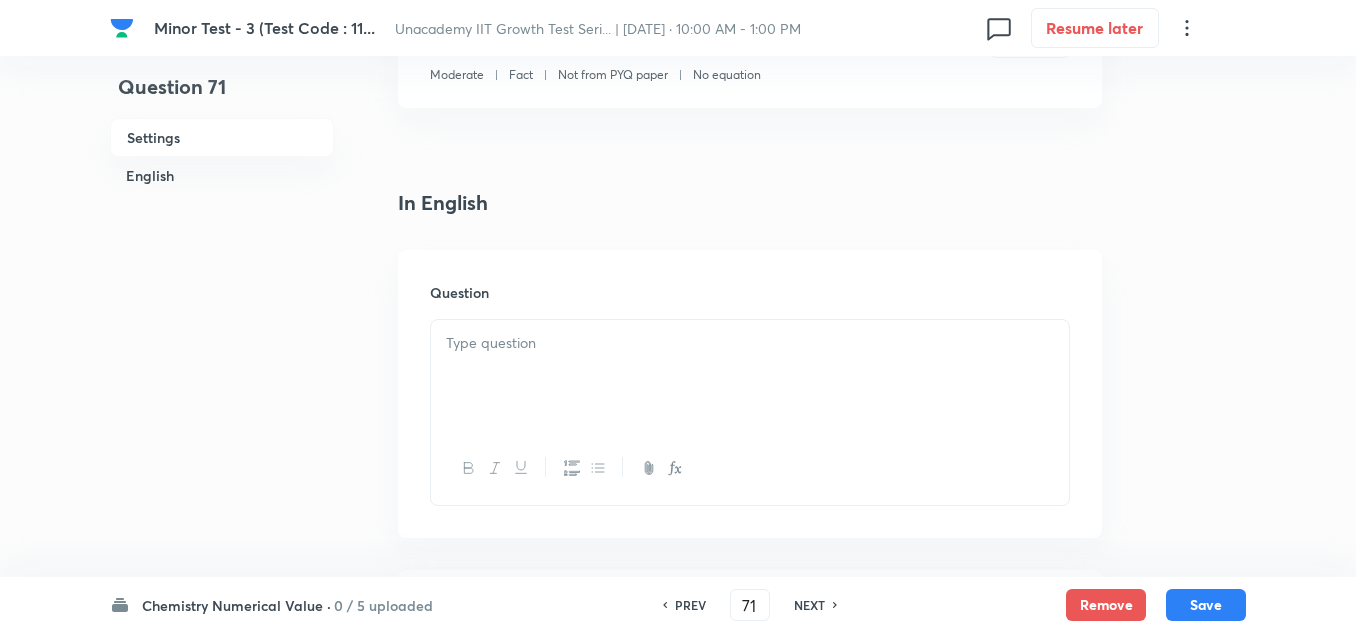 click at bounding box center [750, 376] 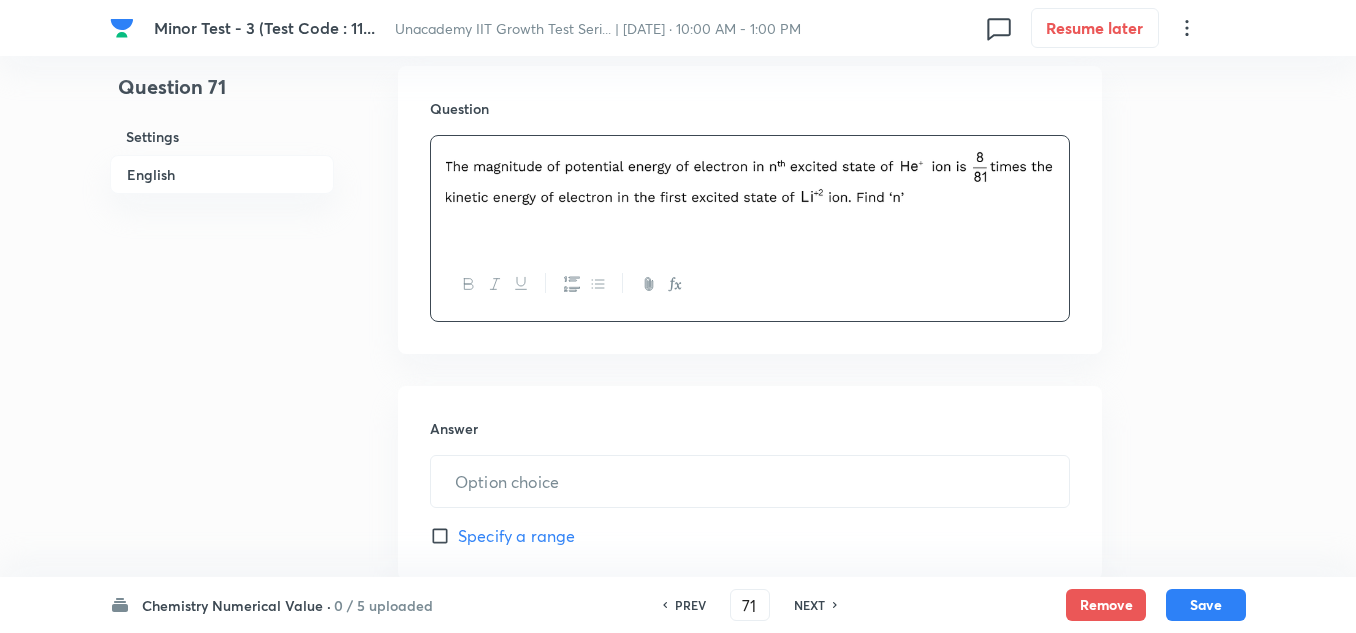 scroll, scrollTop: 700, scrollLeft: 0, axis: vertical 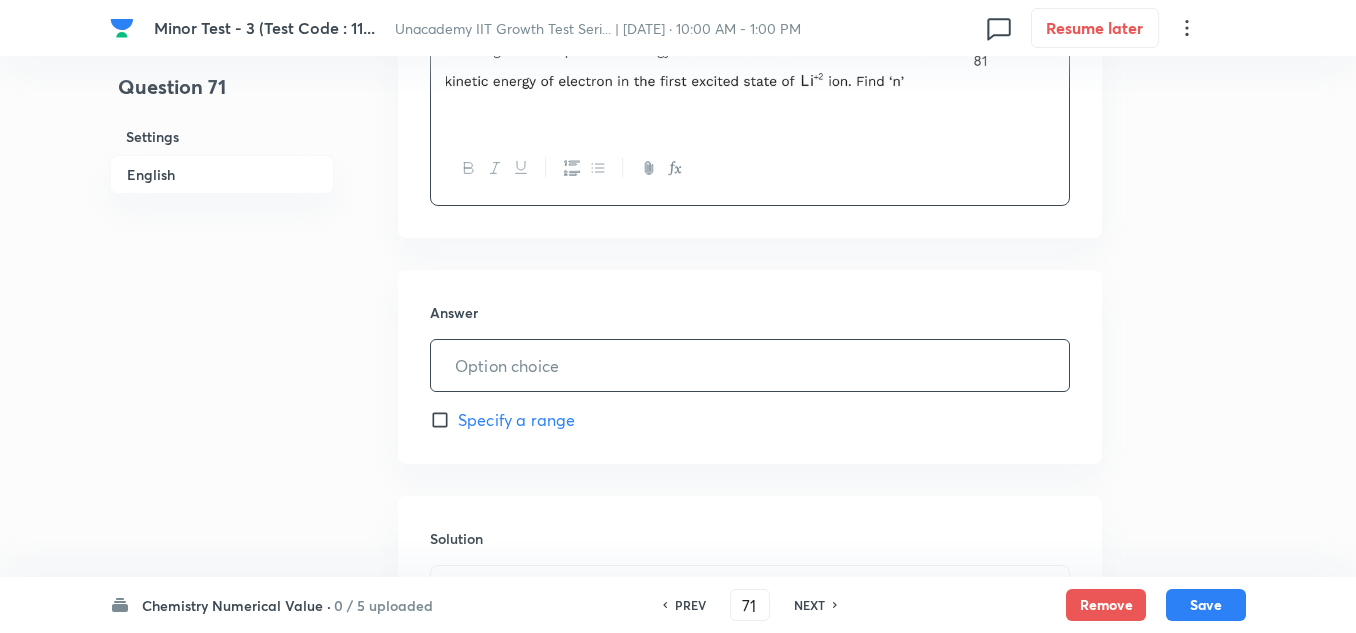 click at bounding box center [750, 365] 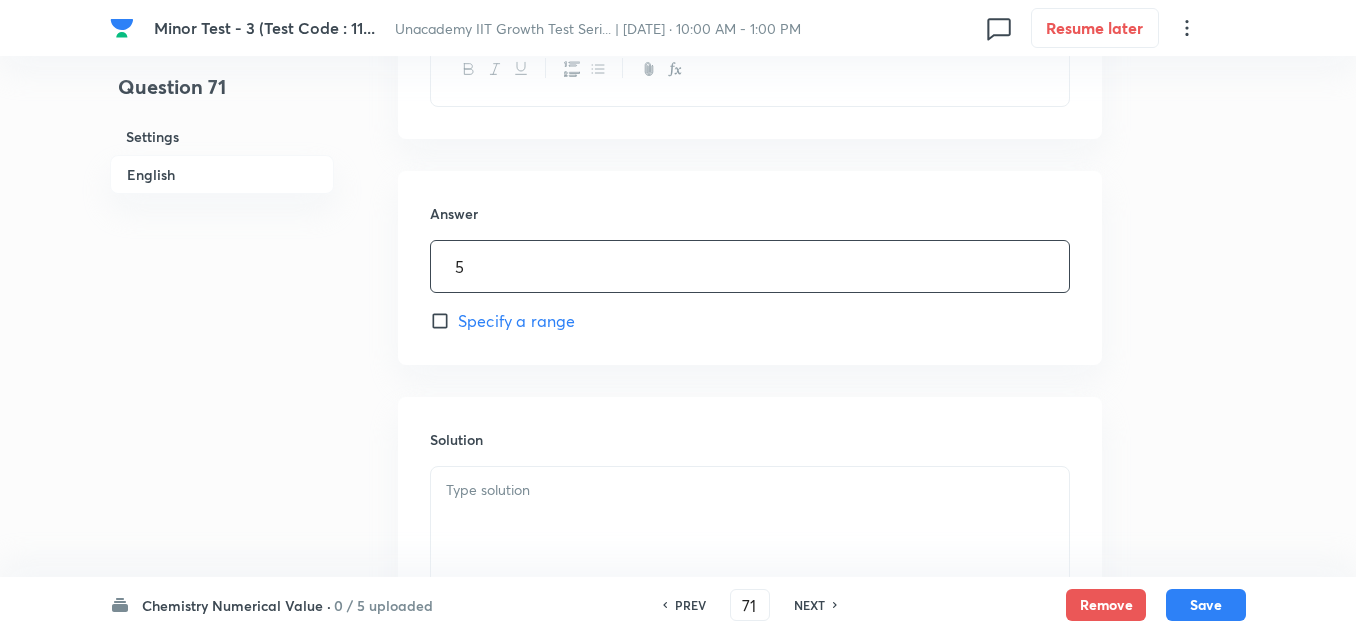 scroll, scrollTop: 800, scrollLeft: 0, axis: vertical 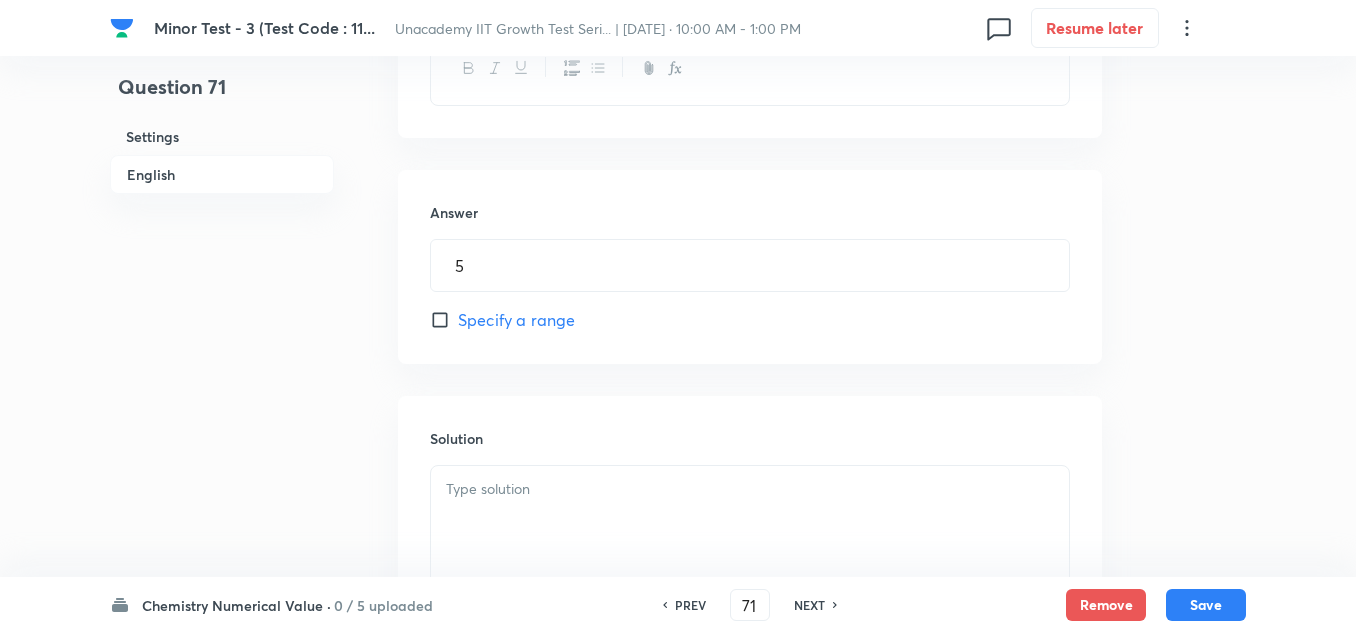 click at bounding box center (750, 489) 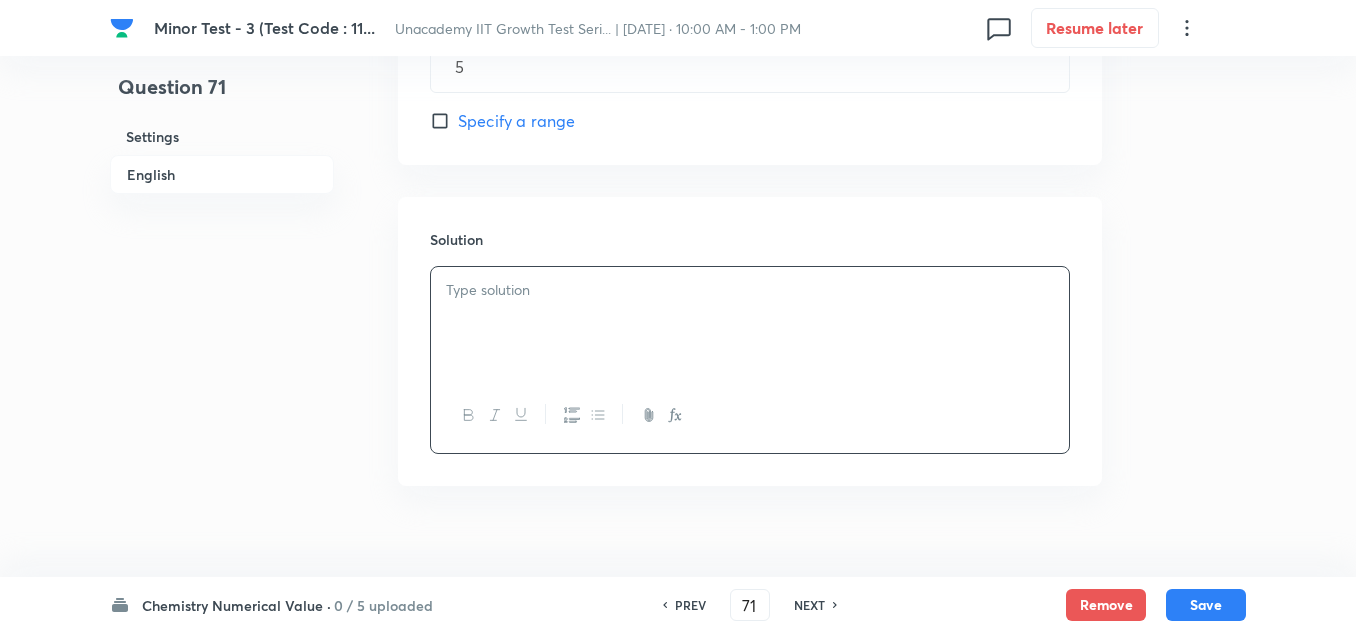 scroll, scrollTop: 1000, scrollLeft: 0, axis: vertical 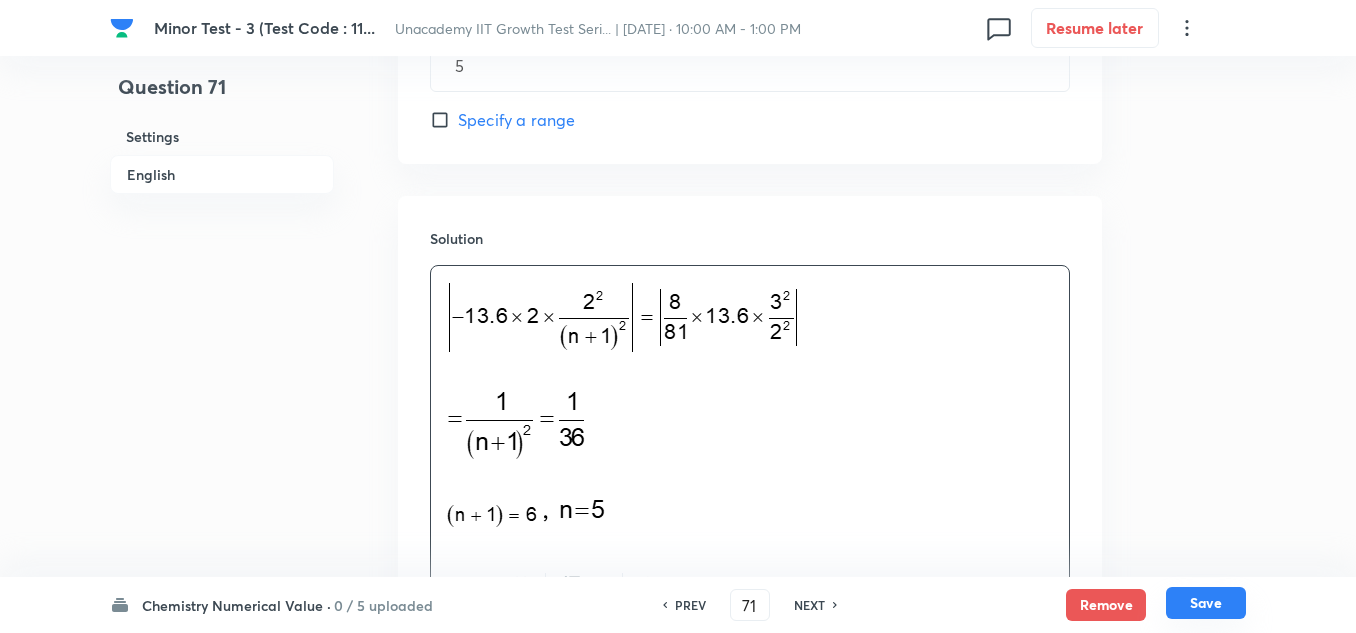 click on "Save" at bounding box center (1206, 603) 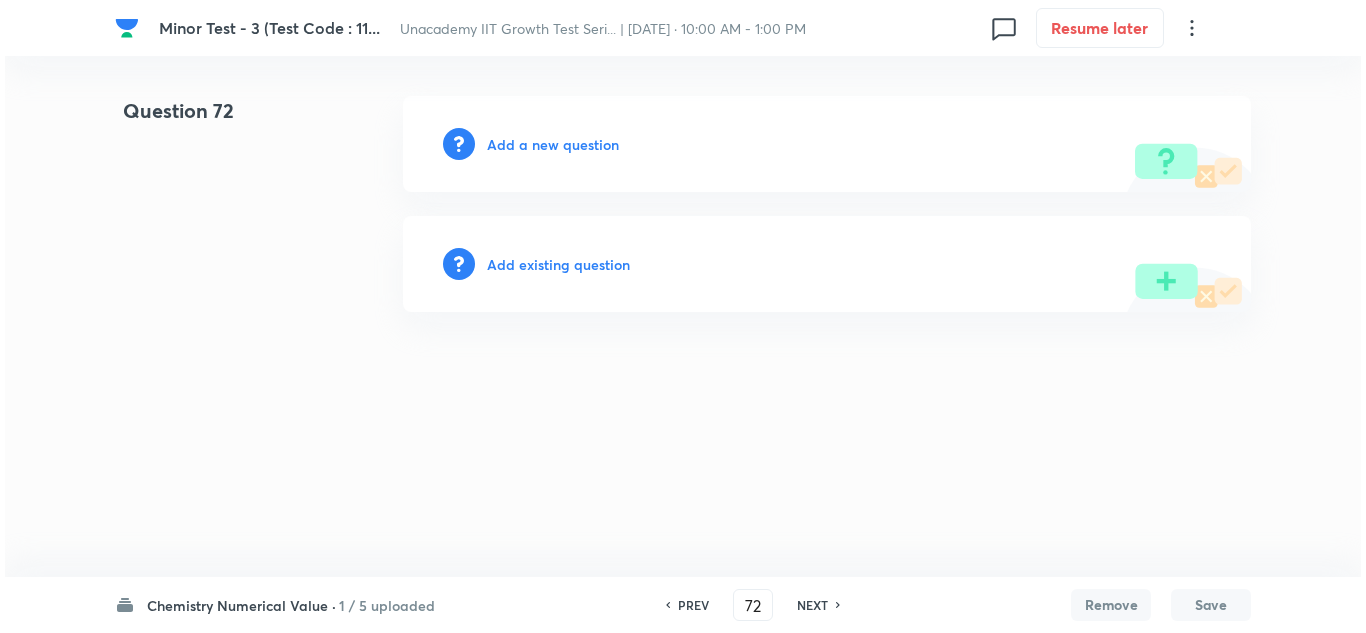 scroll, scrollTop: 0, scrollLeft: 0, axis: both 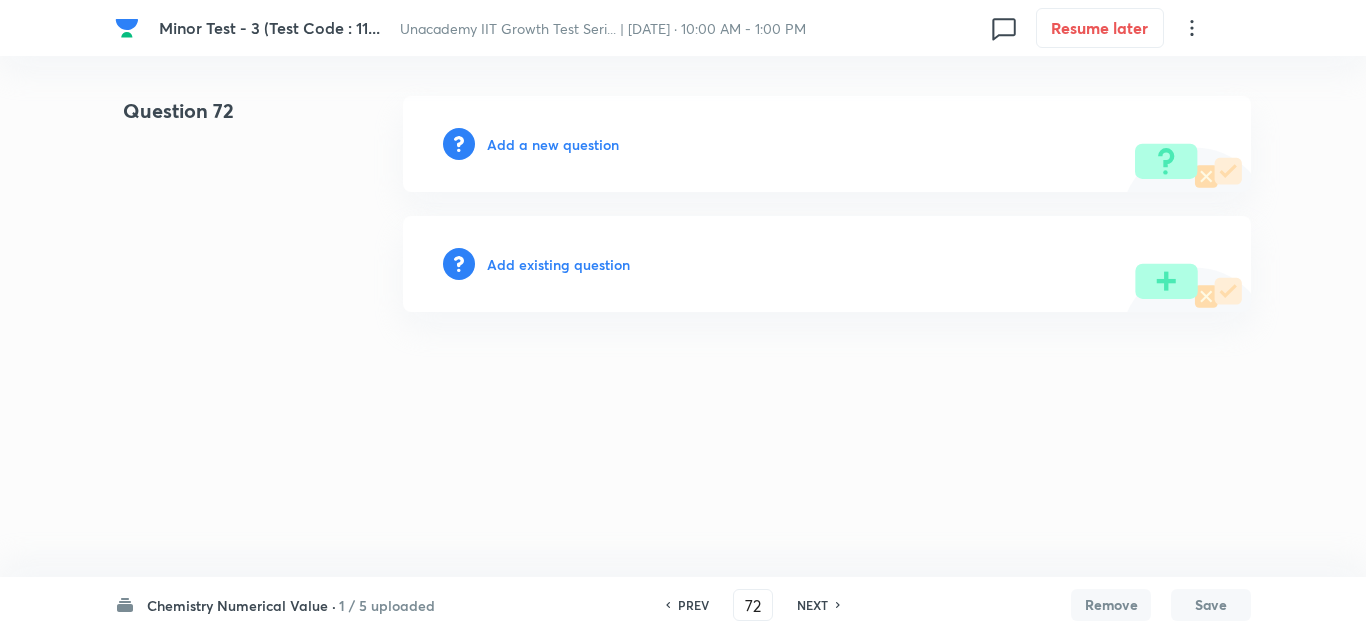 click on "Add a new question" at bounding box center [553, 144] 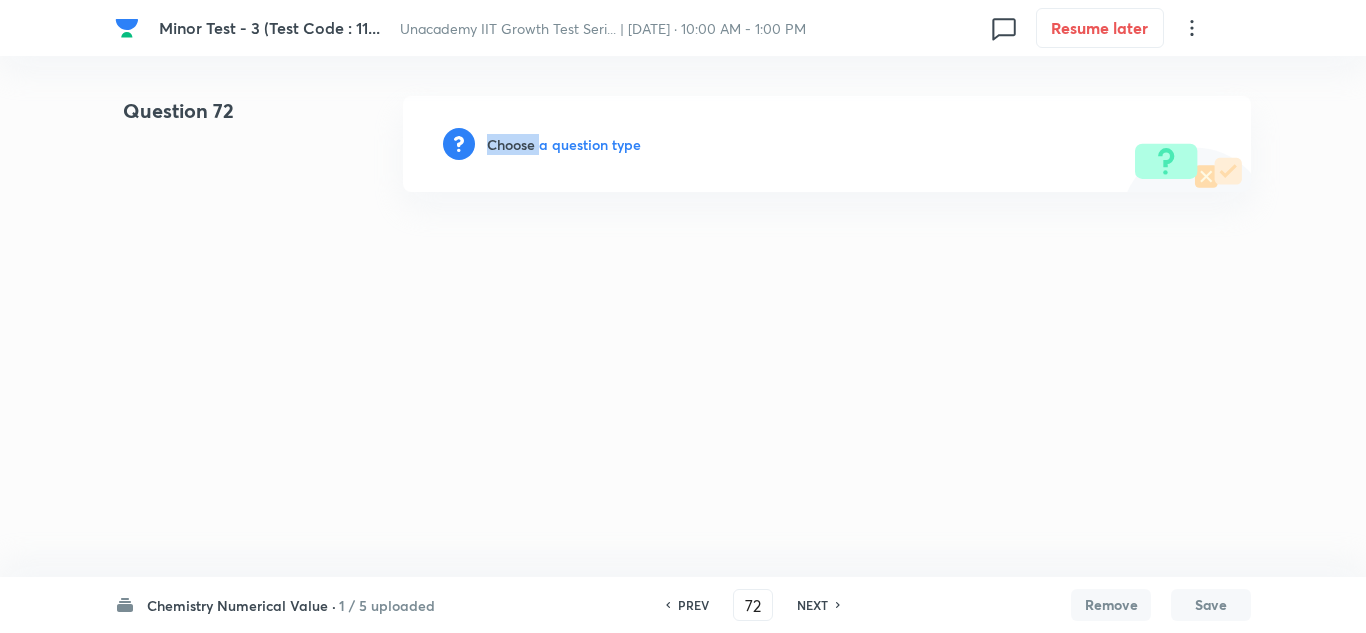 click on "Choose a question type" at bounding box center (564, 144) 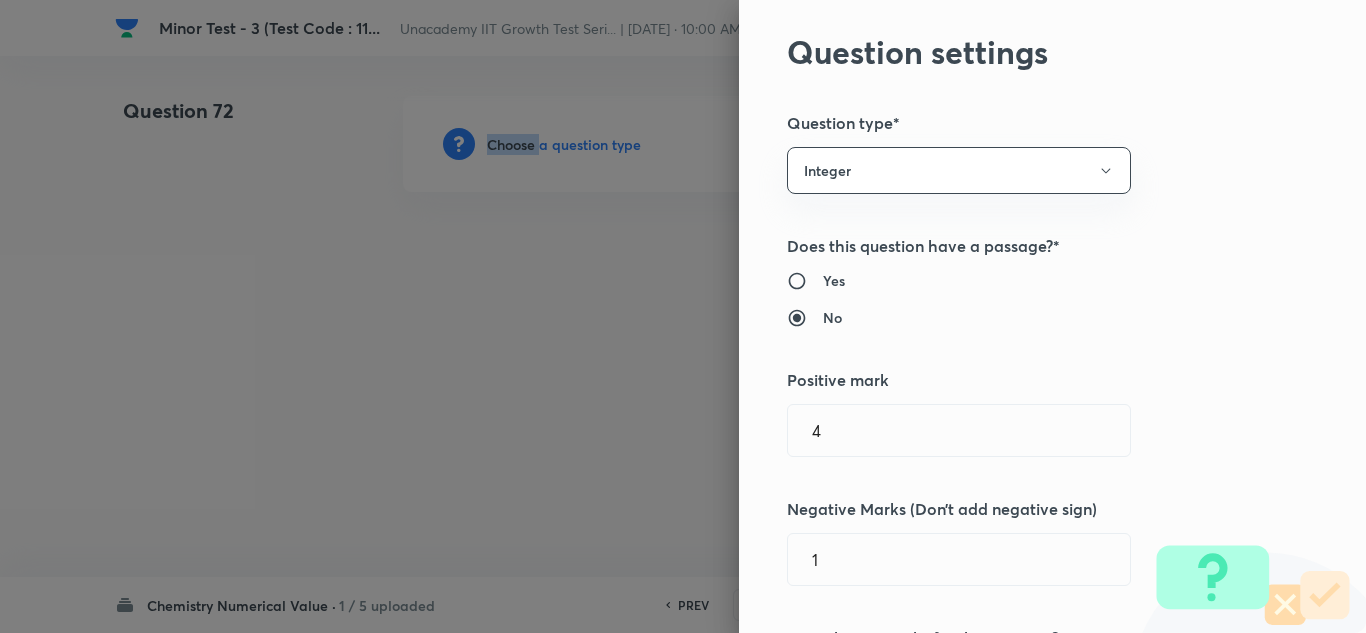scroll, scrollTop: 100, scrollLeft: 0, axis: vertical 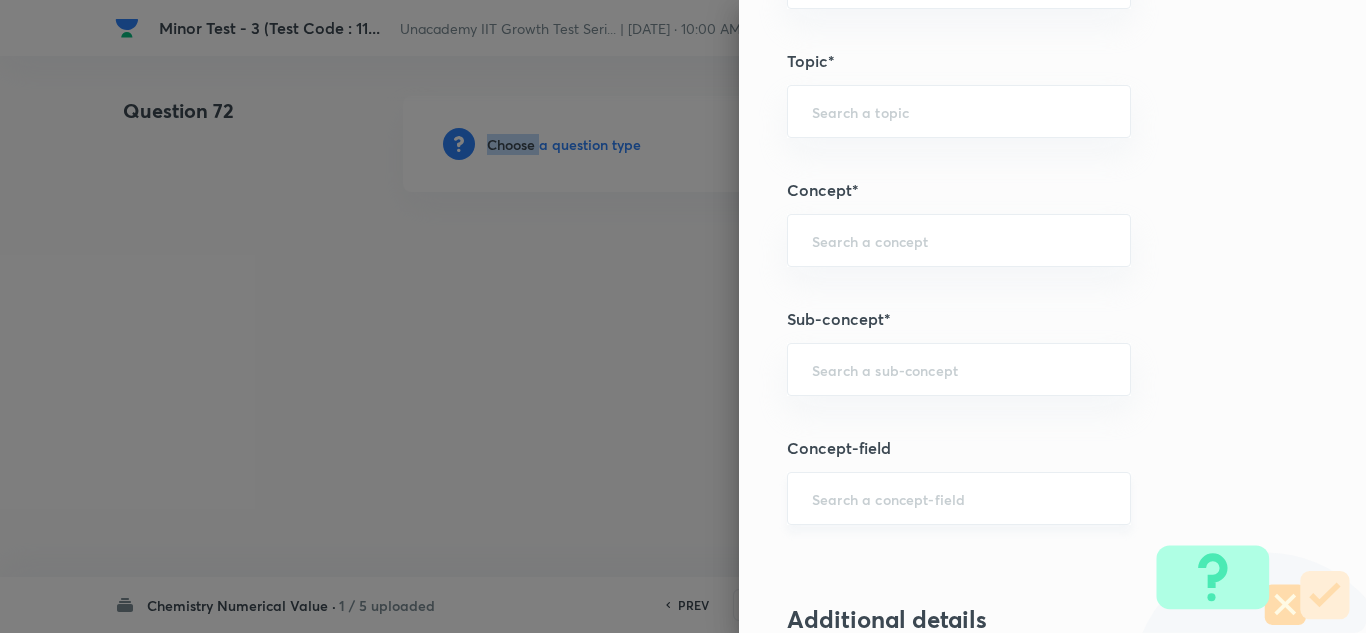 click on "​" at bounding box center (959, 498) 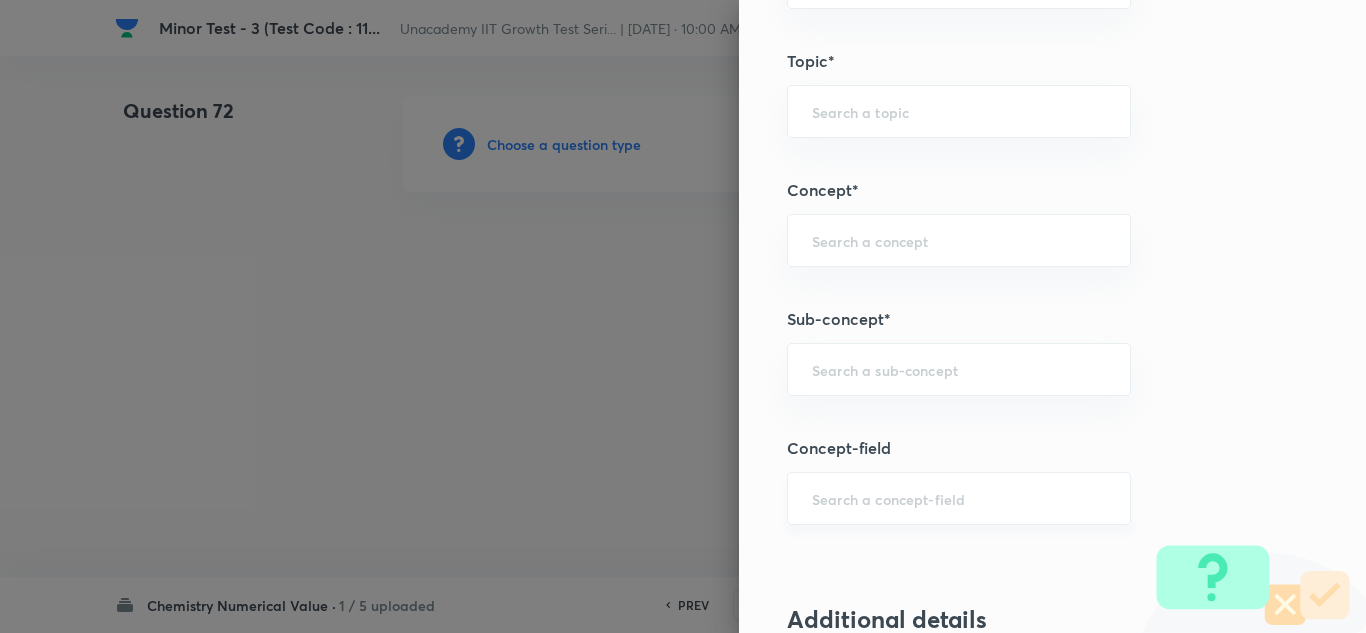 paste on "[PERSON_NAME] Atomic Theory" 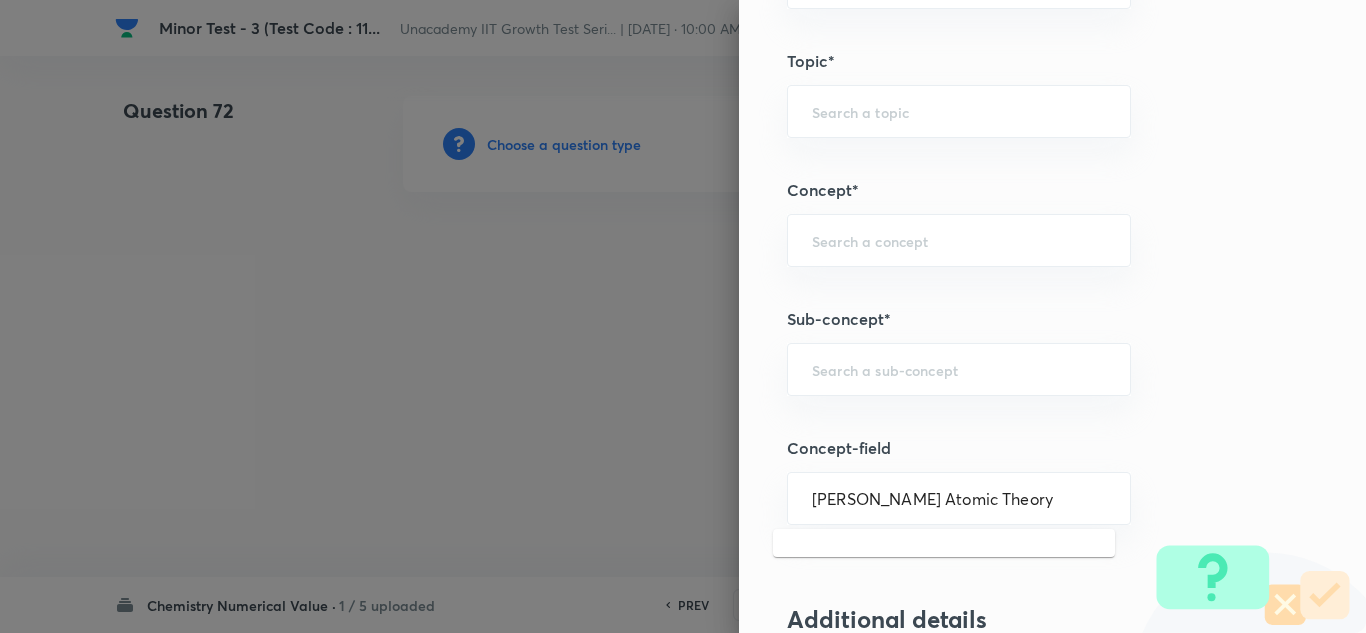 drag, startPoint x: 849, startPoint y: 497, endPoint x: 731, endPoint y: 484, distance: 118.71394 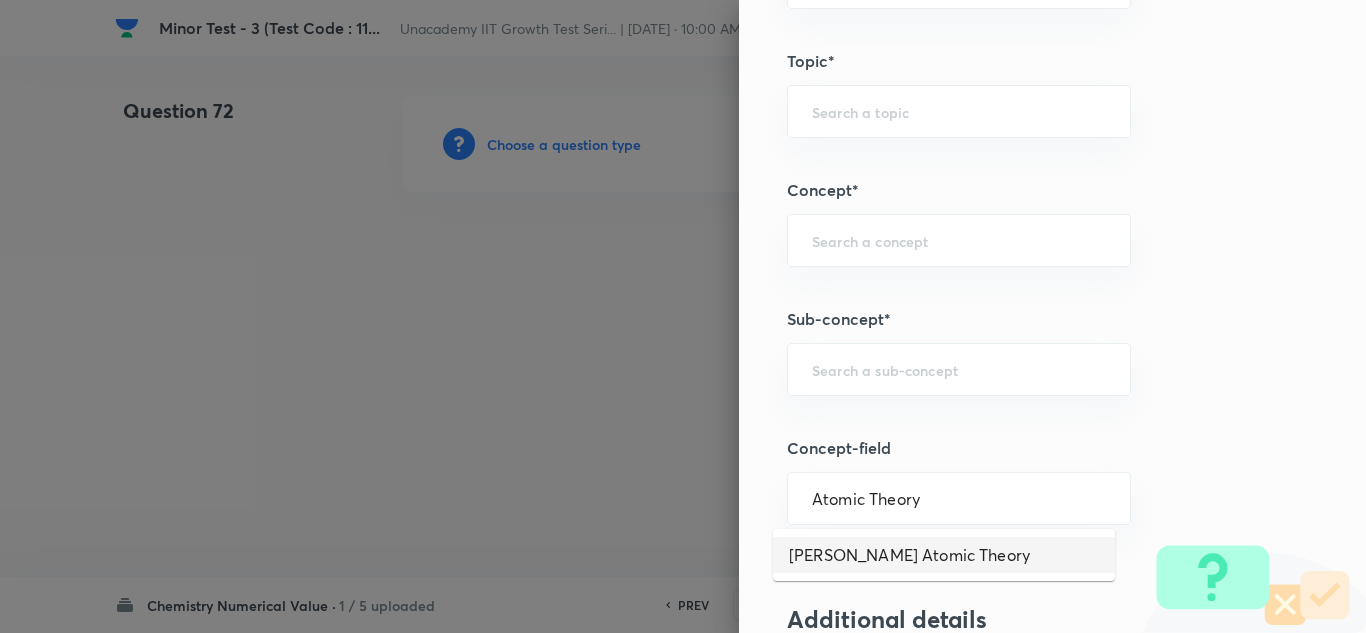 drag, startPoint x: 930, startPoint y: 500, endPoint x: 692, endPoint y: 459, distance: 241.50569 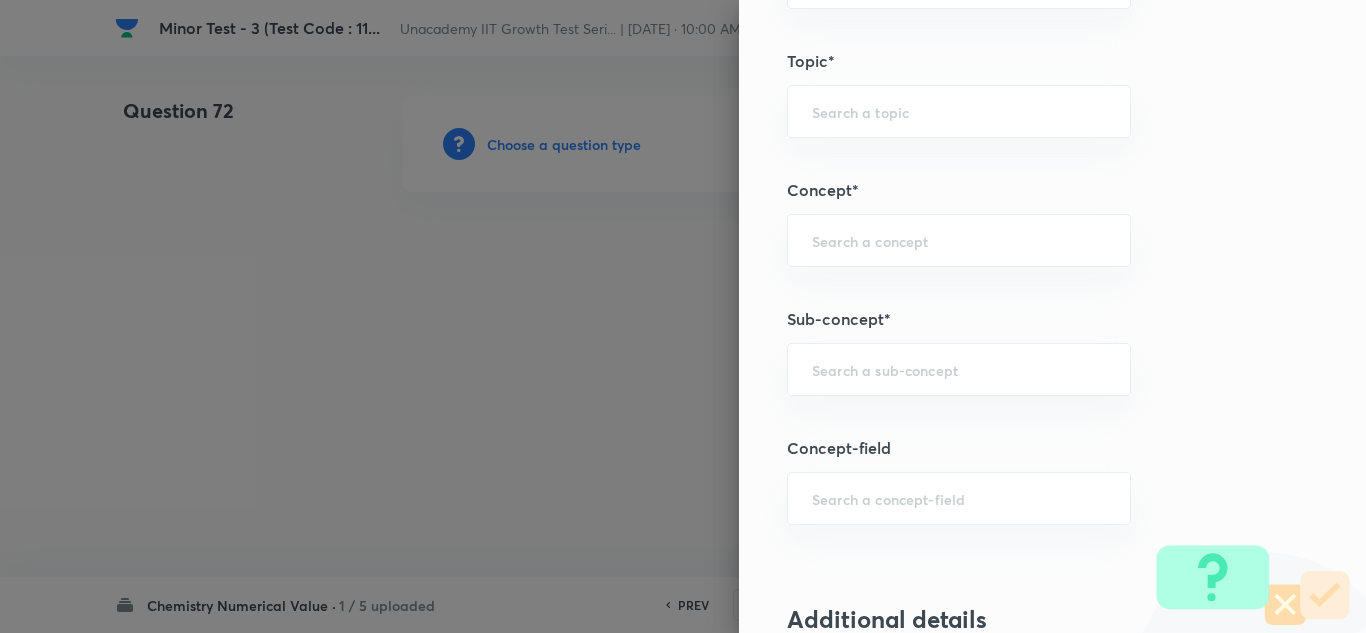 click on "Question settings Question type* Integer Does this question have a passage?* Yes No Positive mark 4 ​ Negative Marks (Don’t add negative sign) 1 ​ Grant bonus marks for this question?* Yes No Syllabus Topic group* ​ Topic* ​ Concept* ​ Sub-concept* ​ Concept-field ​ Additional details Question Difficulty Very easy Easy Moderate Hard Very hard Question is based on Fact Numerical Concept Previous year question Yes No Does this question have equation? Yes No Verification status Is the question verified? *Select 'yes' only if a question is verified Yes No Save" at bounding box center [1052, 316] 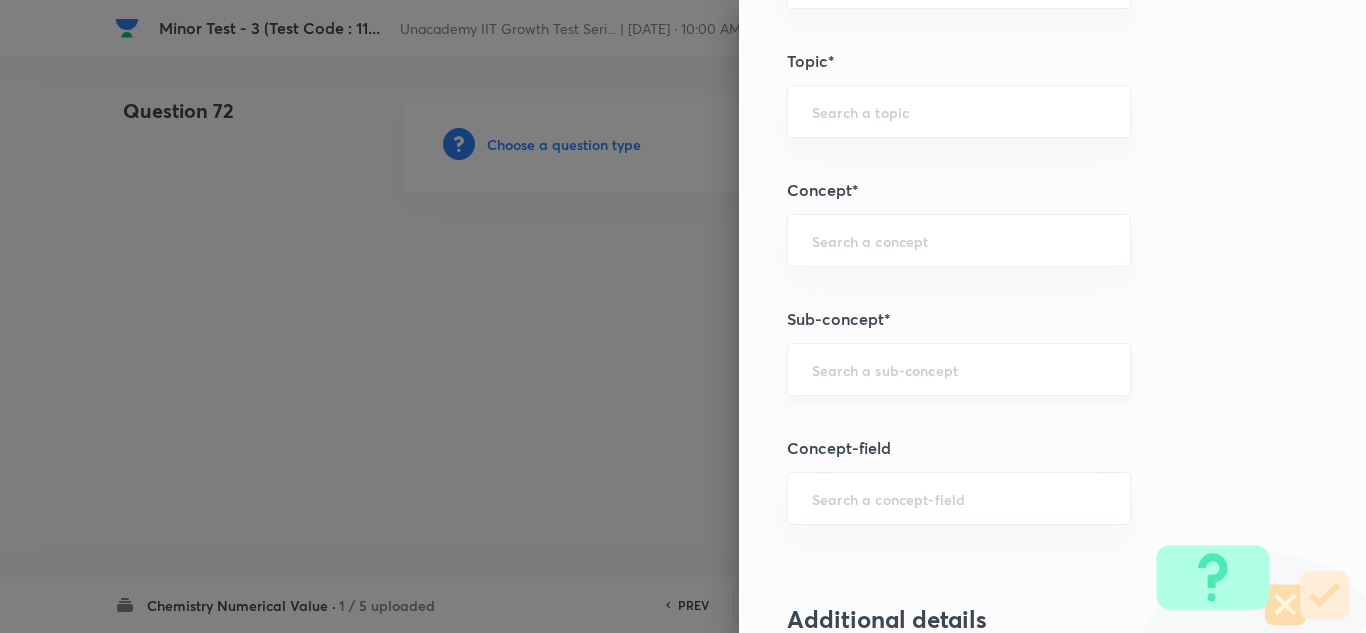 click on "​" at bounding box center [959, 369] 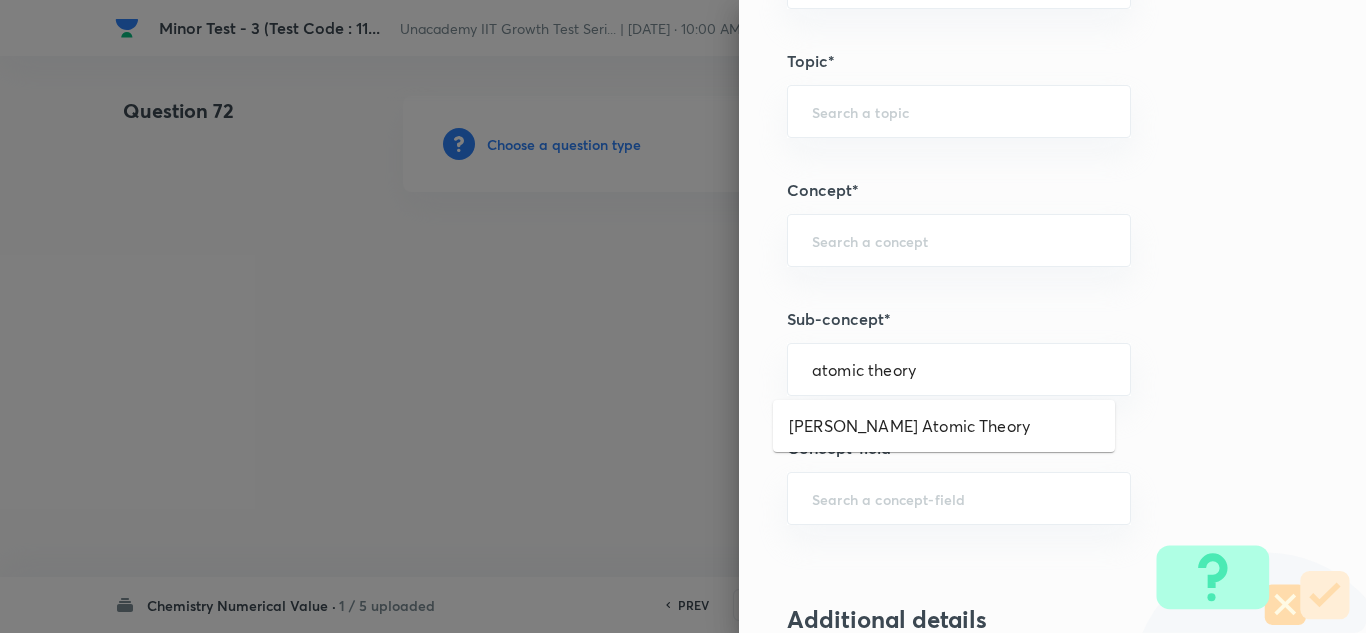 scroll, scrollTop: 0, scrollLeft: 0, axis: both 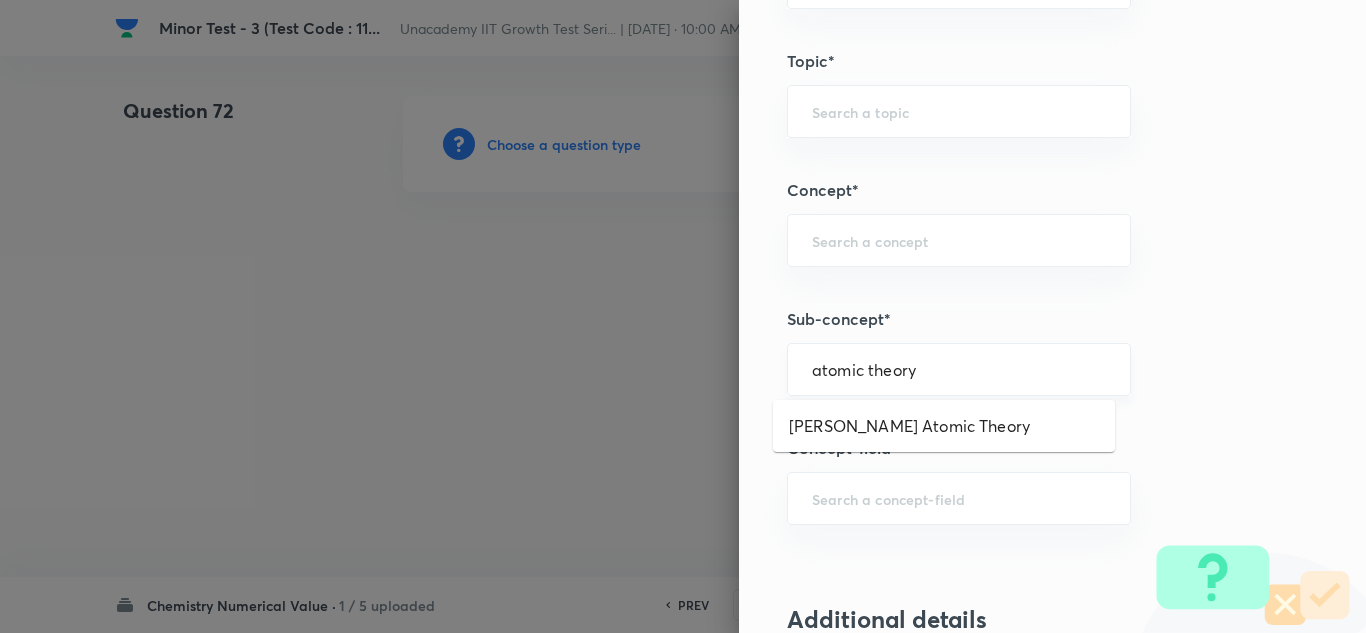 click on "atomic theory" at bounding box center (959, 369) 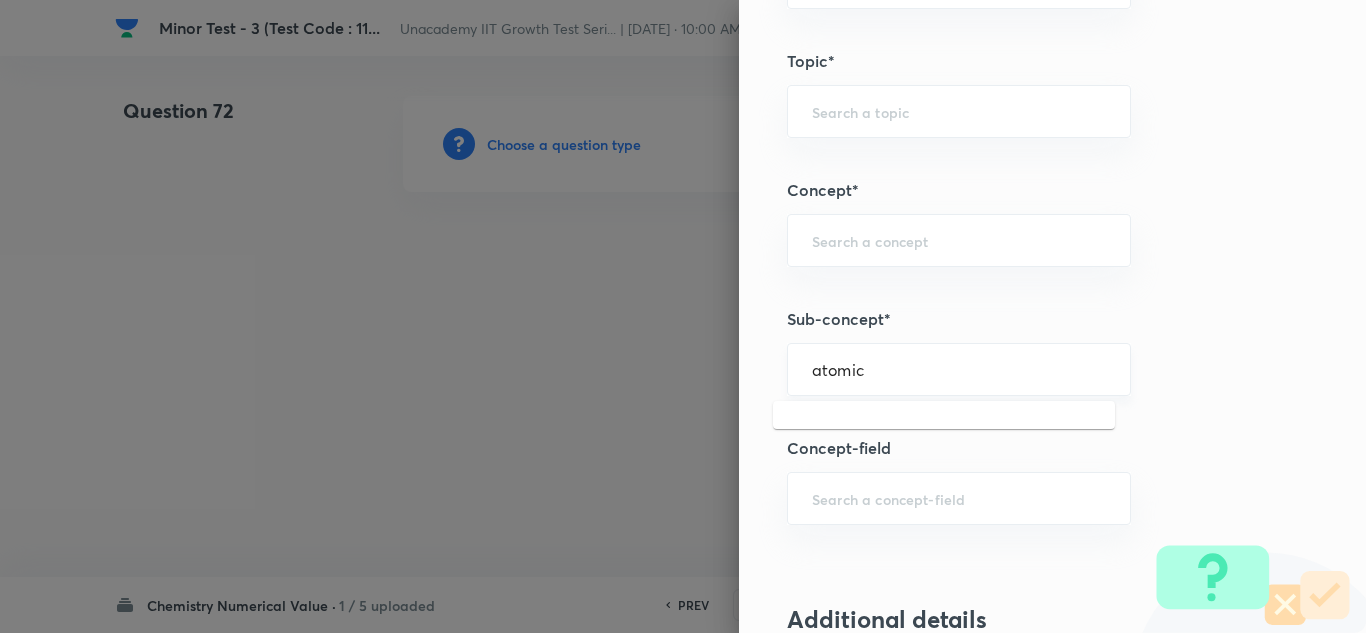scroll, scrollTop: 900, scrollLeft: 0, axis: vertical 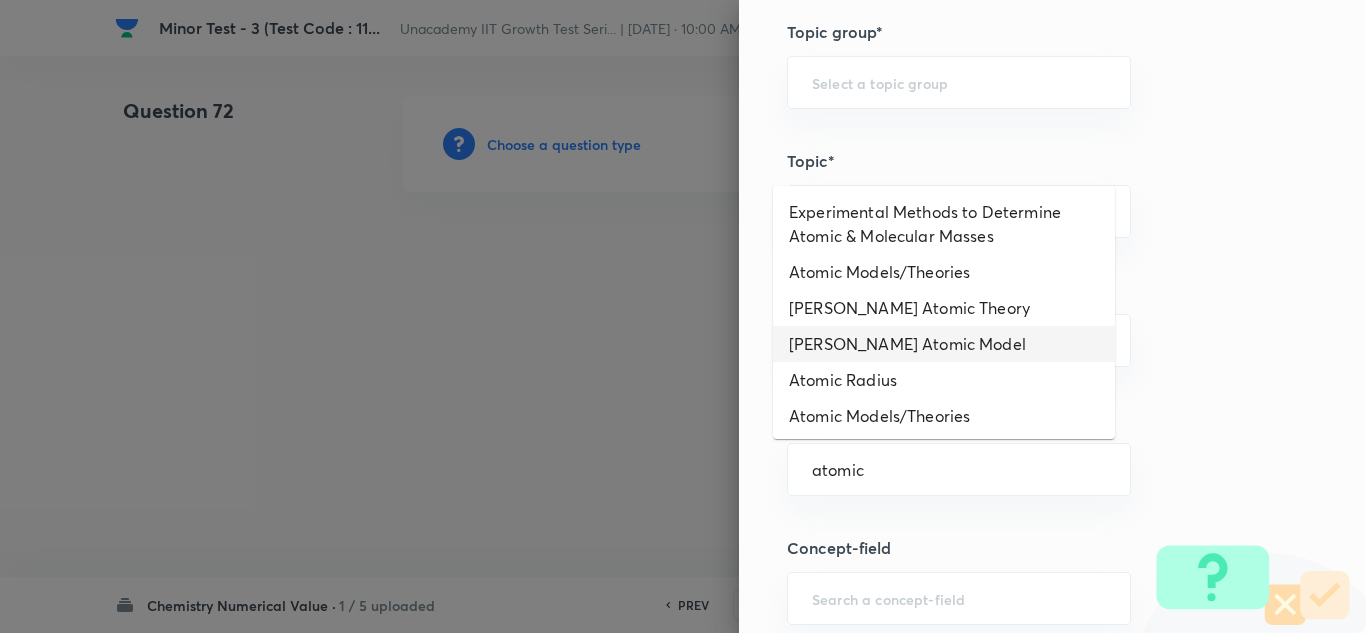 click on "[PERSON_NAME] Atomic Model" at bounding box center (944, 344) 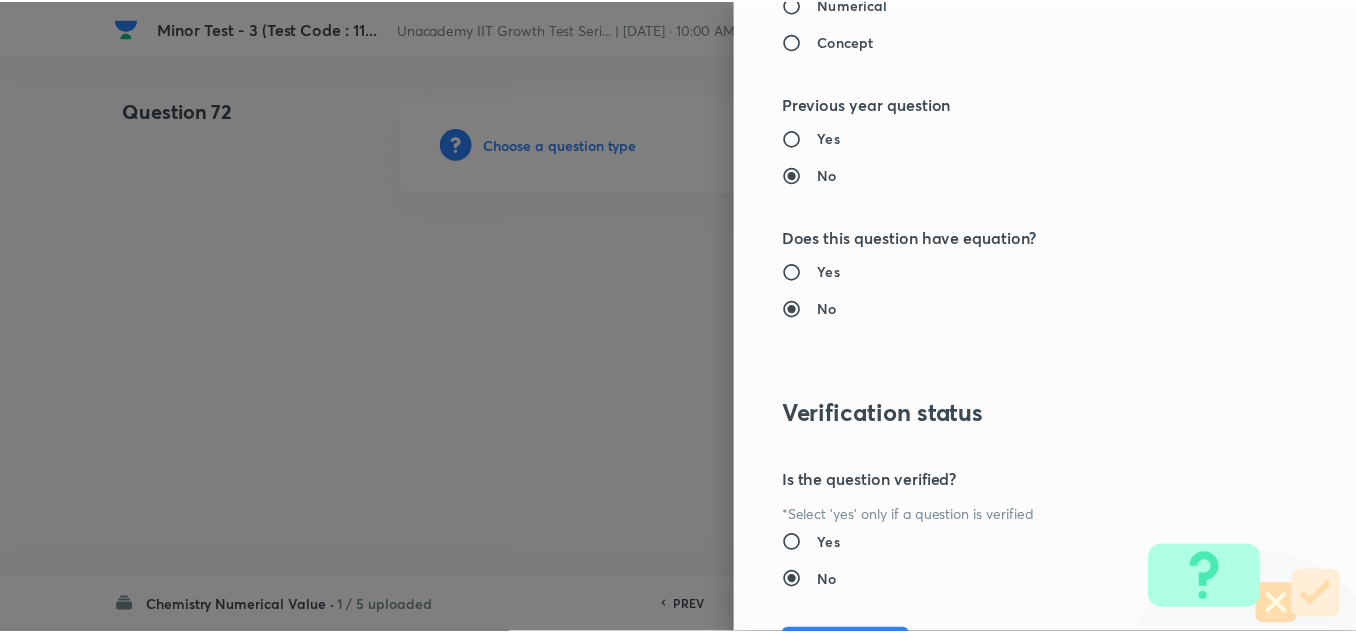 scroll, scrollTop: 2109, scrollLeft: 0, axis: vertical 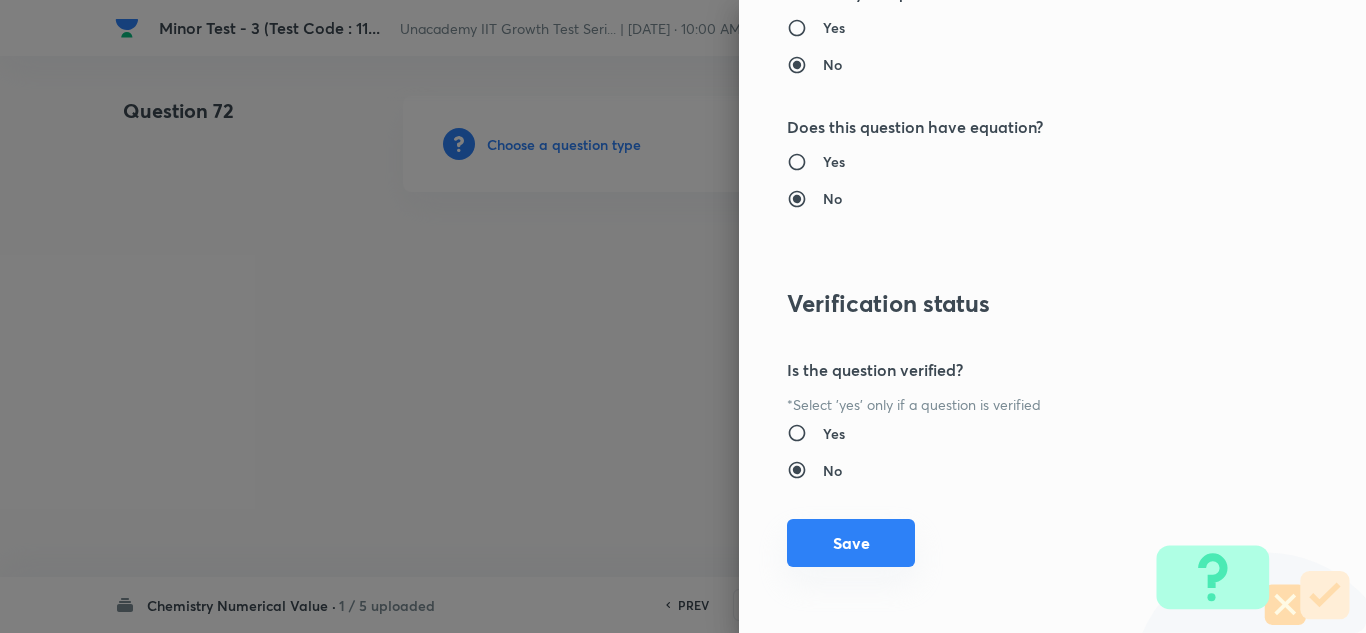 click on "Save" at bounding box center (851, 543) 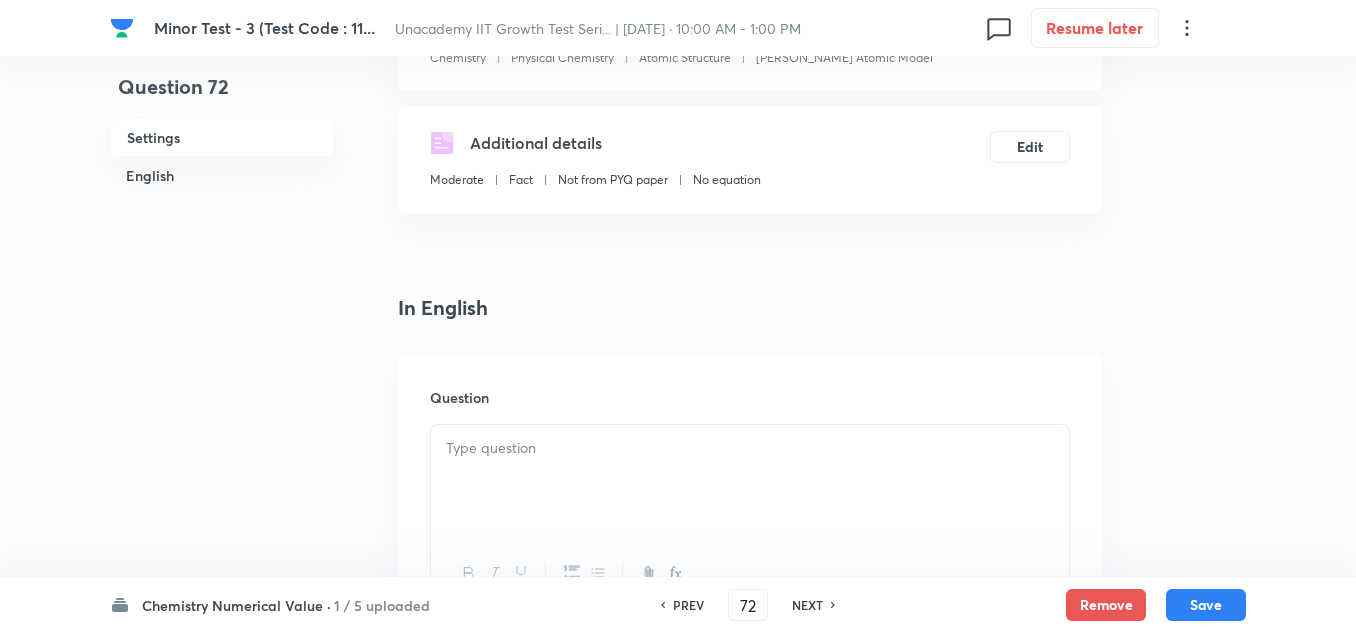 scroll, scrollTop: 300, scrollLeft: 0, axis: vertical 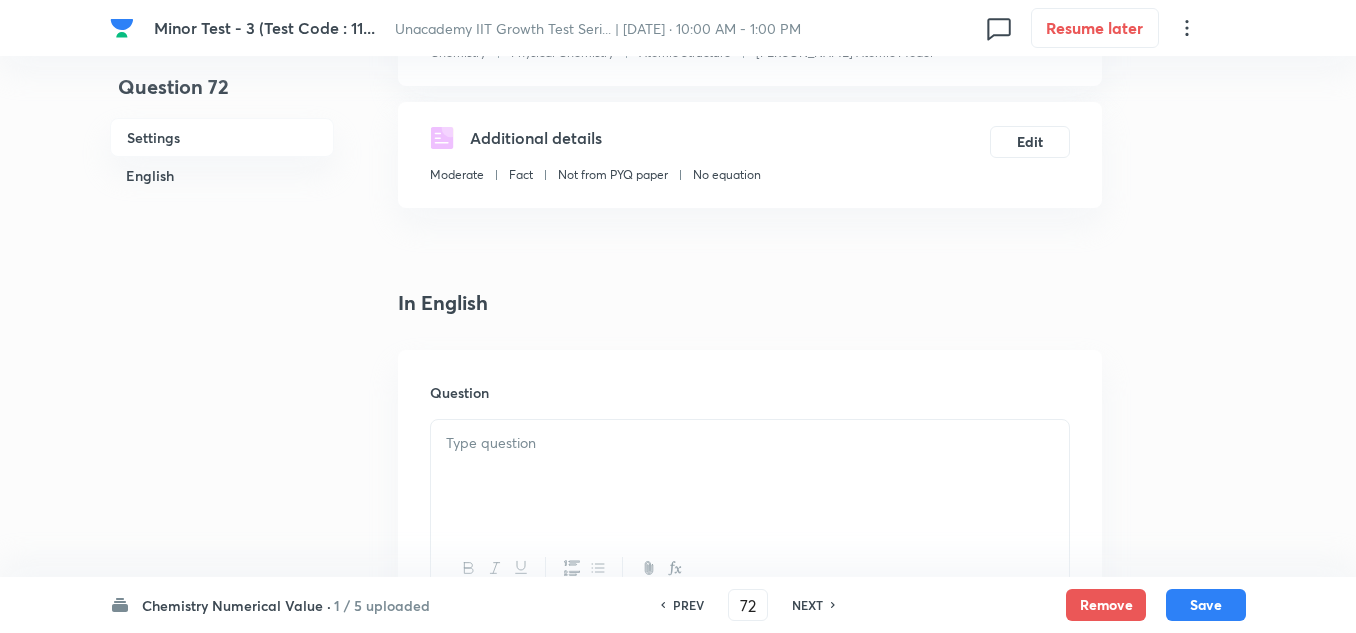 drag, startPoint x: 533, startPoint y: 449, endPoint x: 547, endPoint y: 451, distance: 14.142136 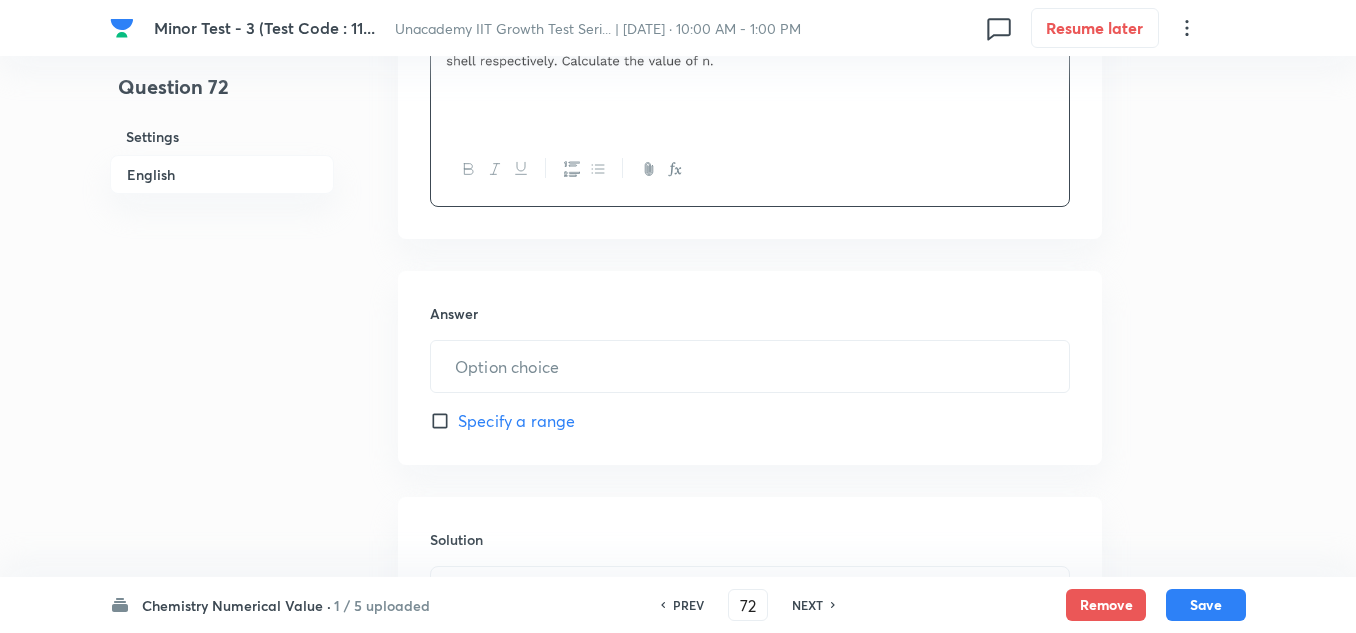 scroll, scrollTop: 700, scrollLeft: 0, axis: vertical 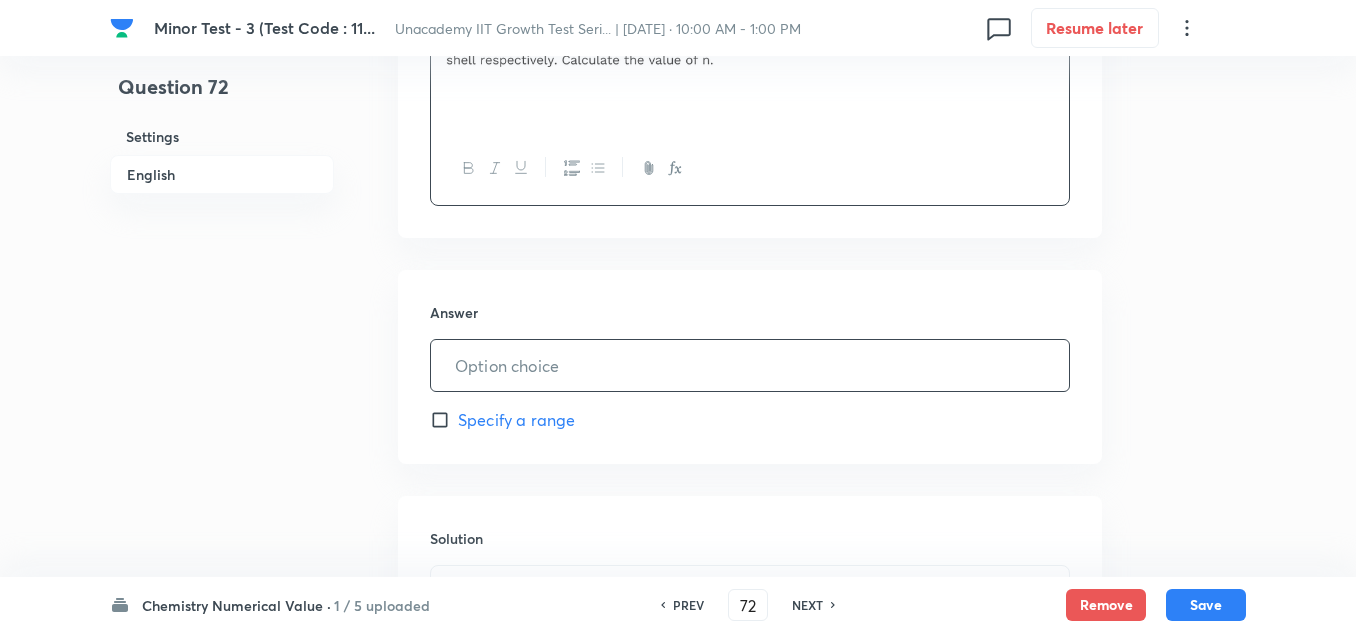 click at bounding box center (750, 365) 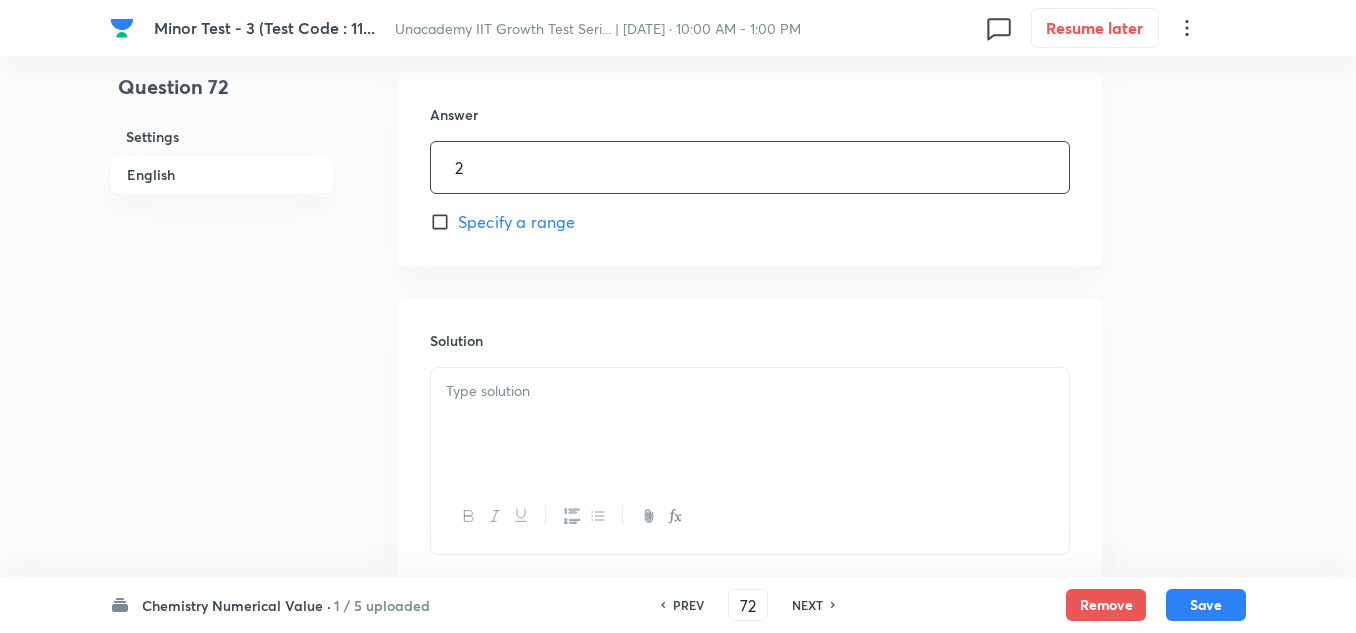 scroll, scrollTop: 900, scrollLeft: 0, axis: vertical 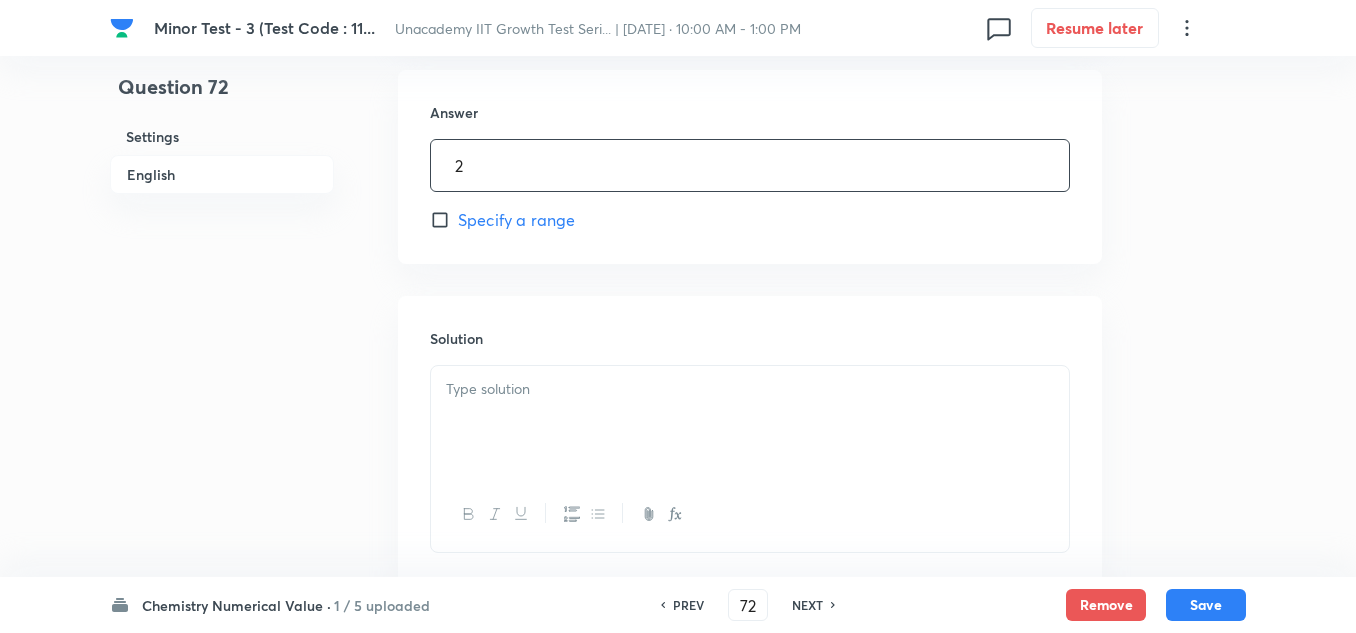 click at bounding box center [750, 389] 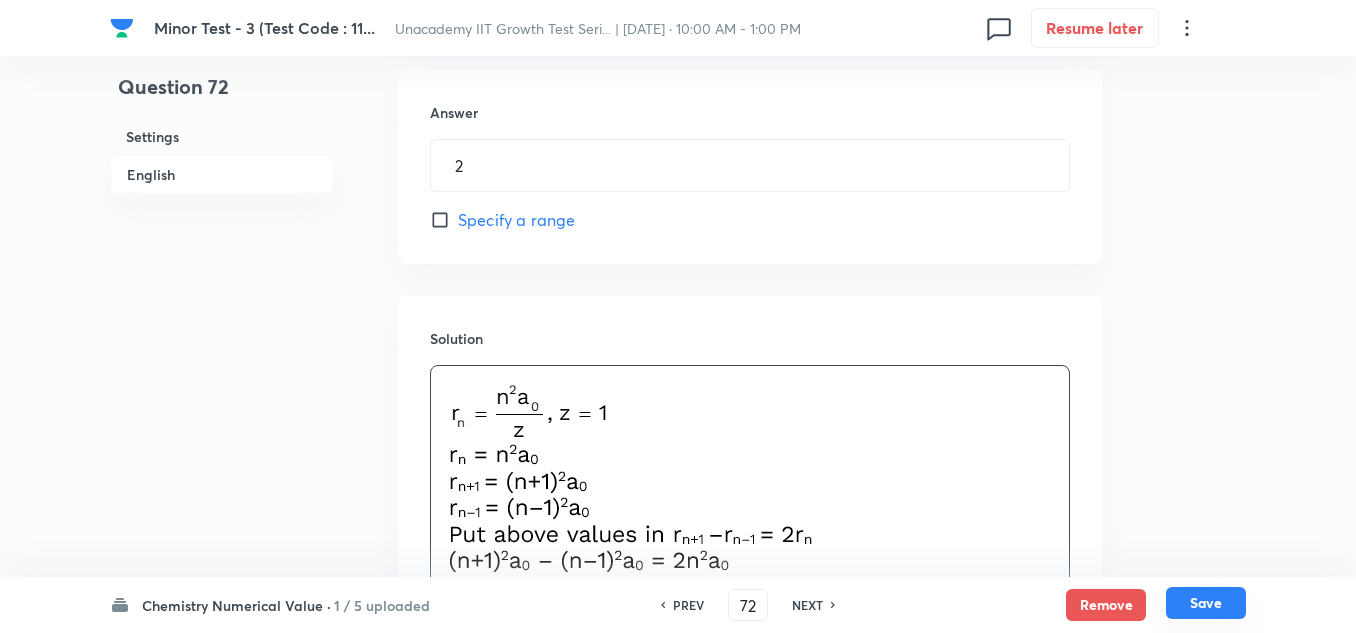 click on "Save" at bounding box center [1206, 603] 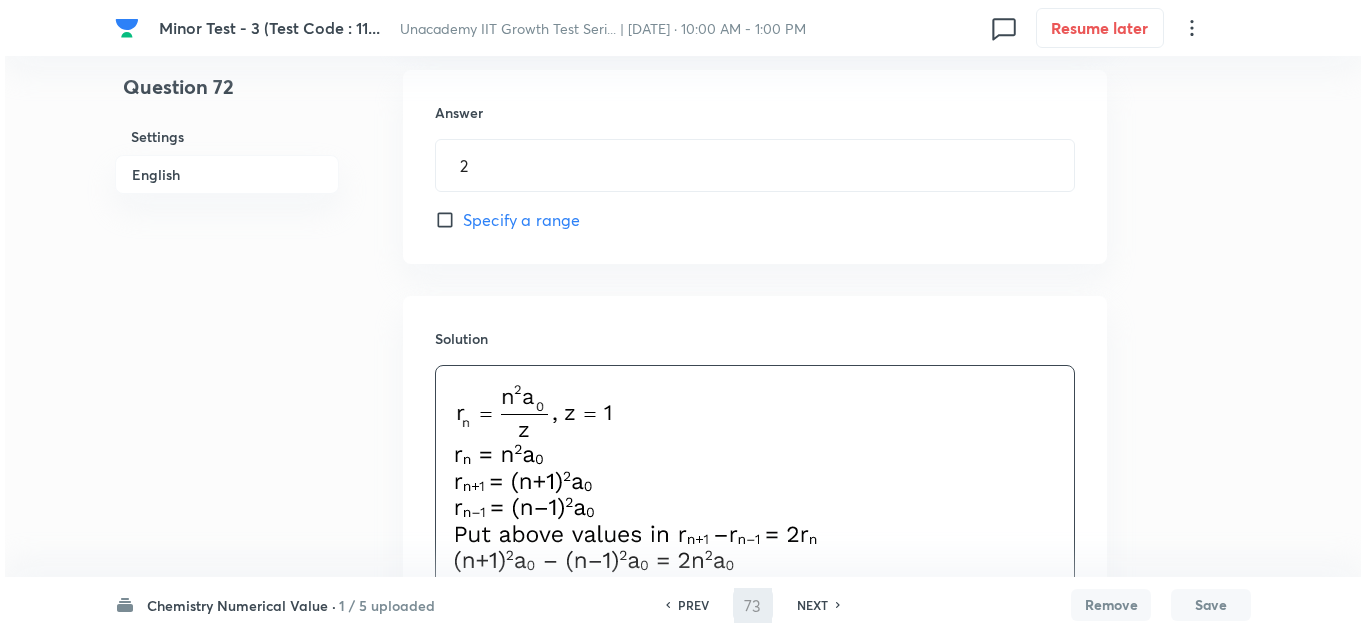 scroll, scrollTop: 0, scrollLeft: 0, axis: both 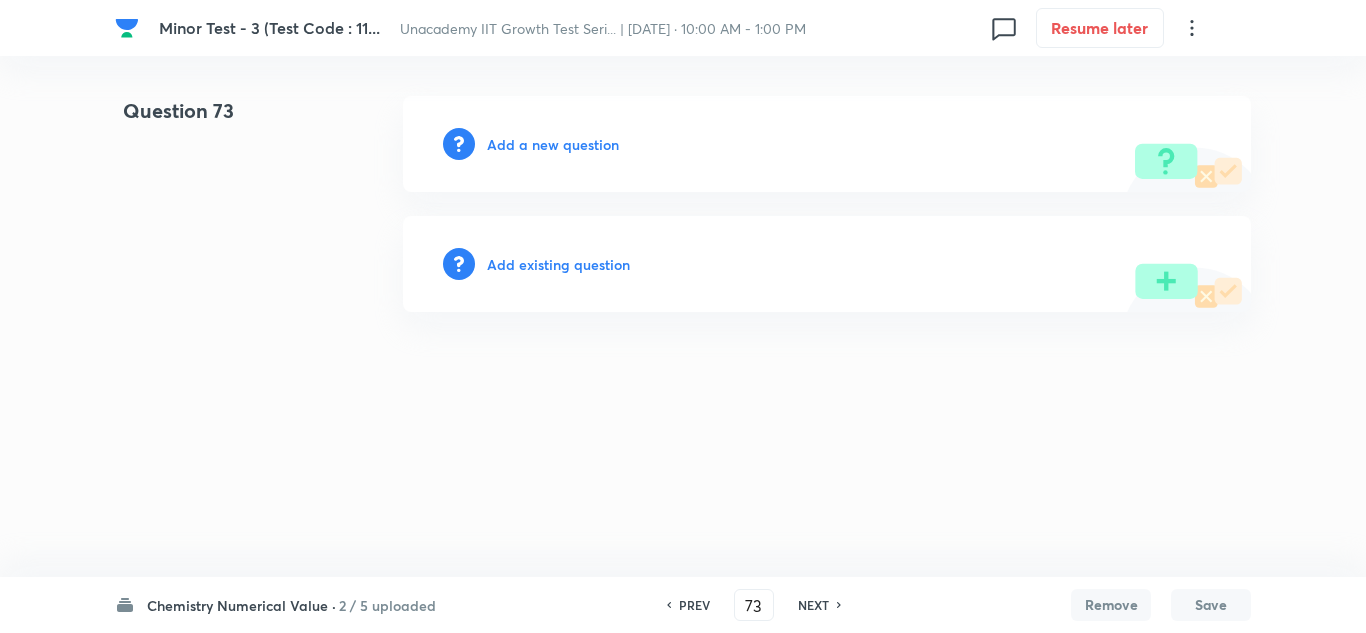 click on "Add a new question" at bounding box center (553, 144) 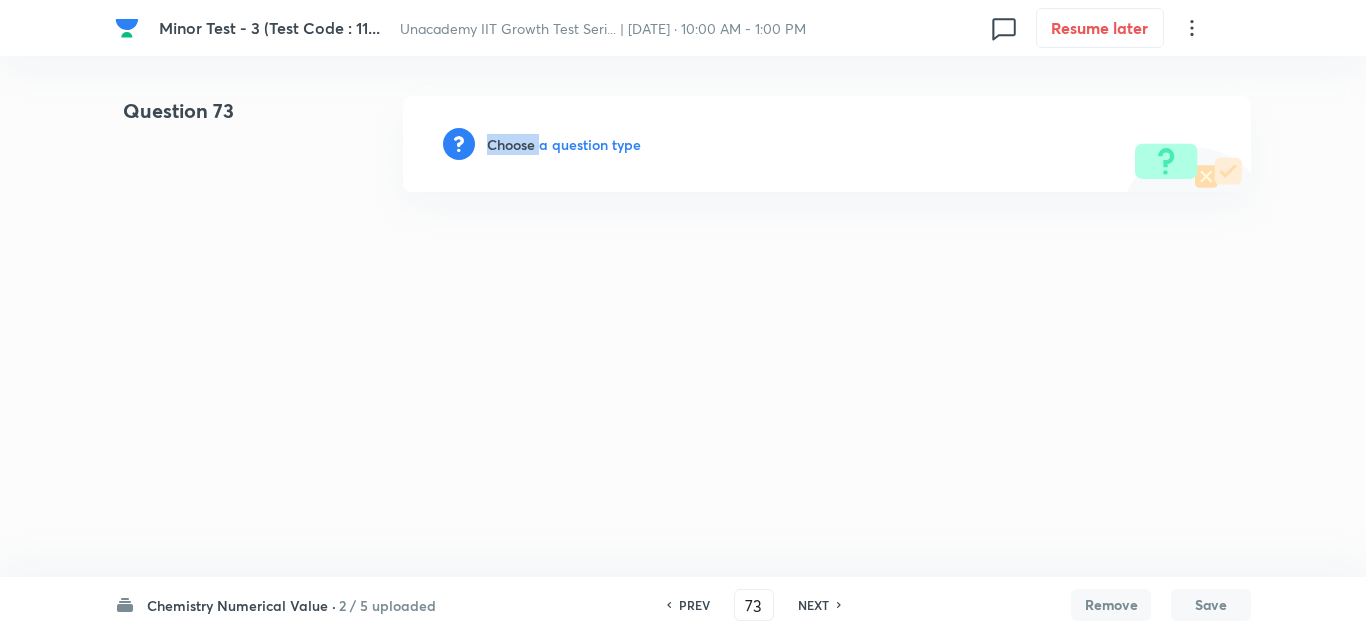 click on "Choose a question type" at bounding box center (564, 144) 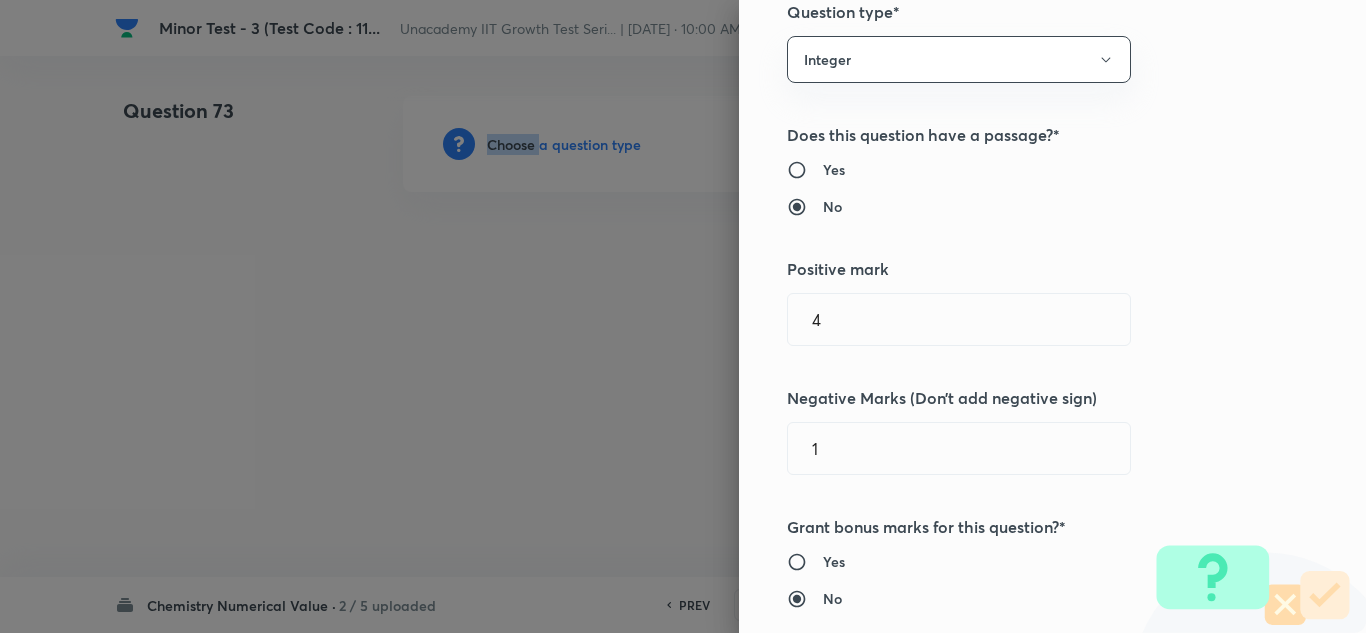 scroll, scrollTop: 200, scrollLeft: 0, axis: vertical 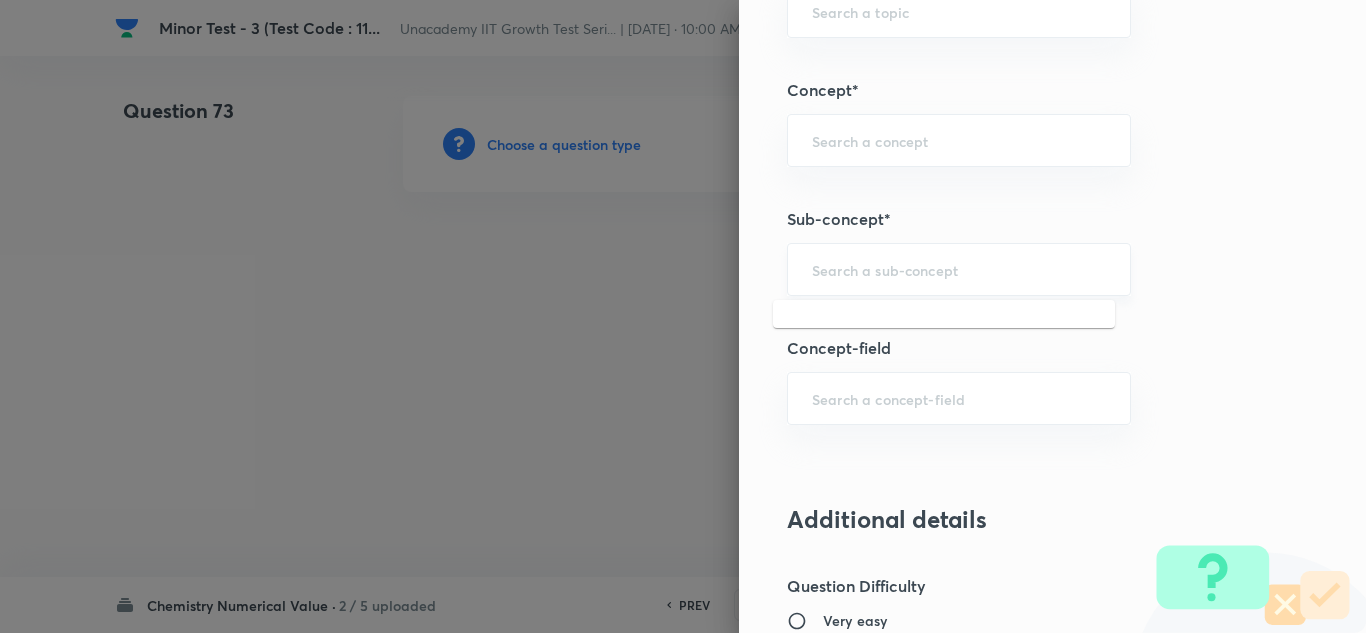 click at bounding box center [959, 269] 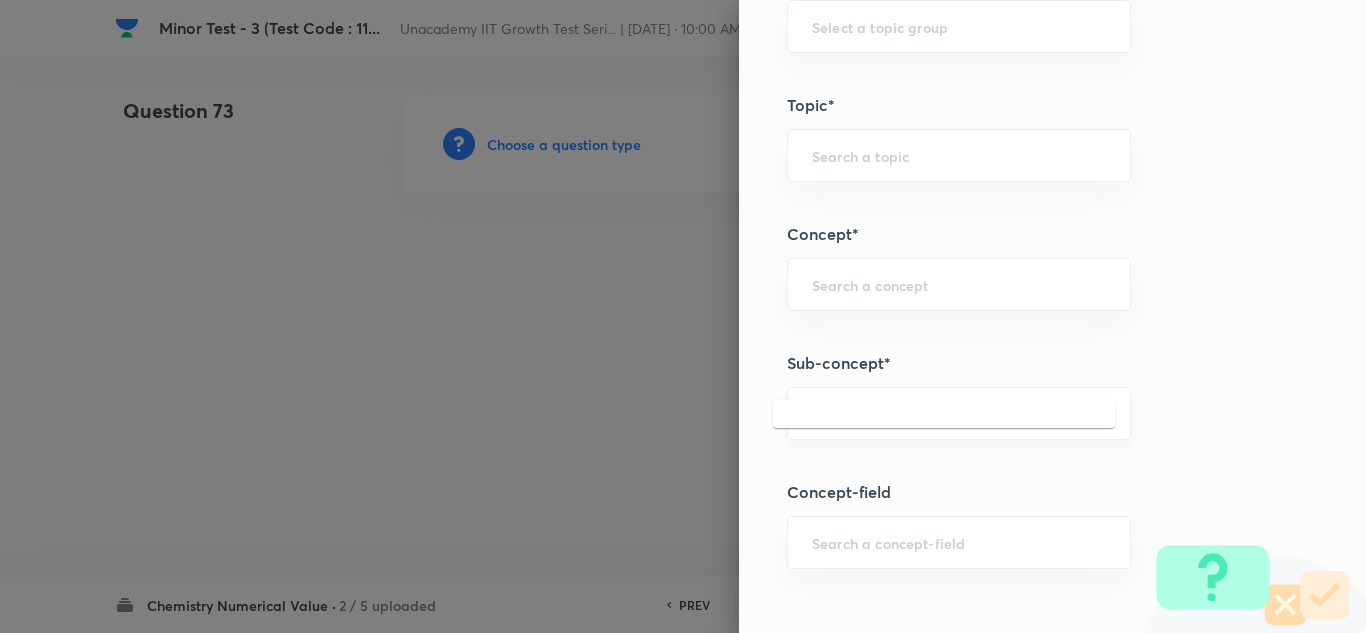 scroll, scrollTop: 1000, scrollLeft: 0, axis: vertical 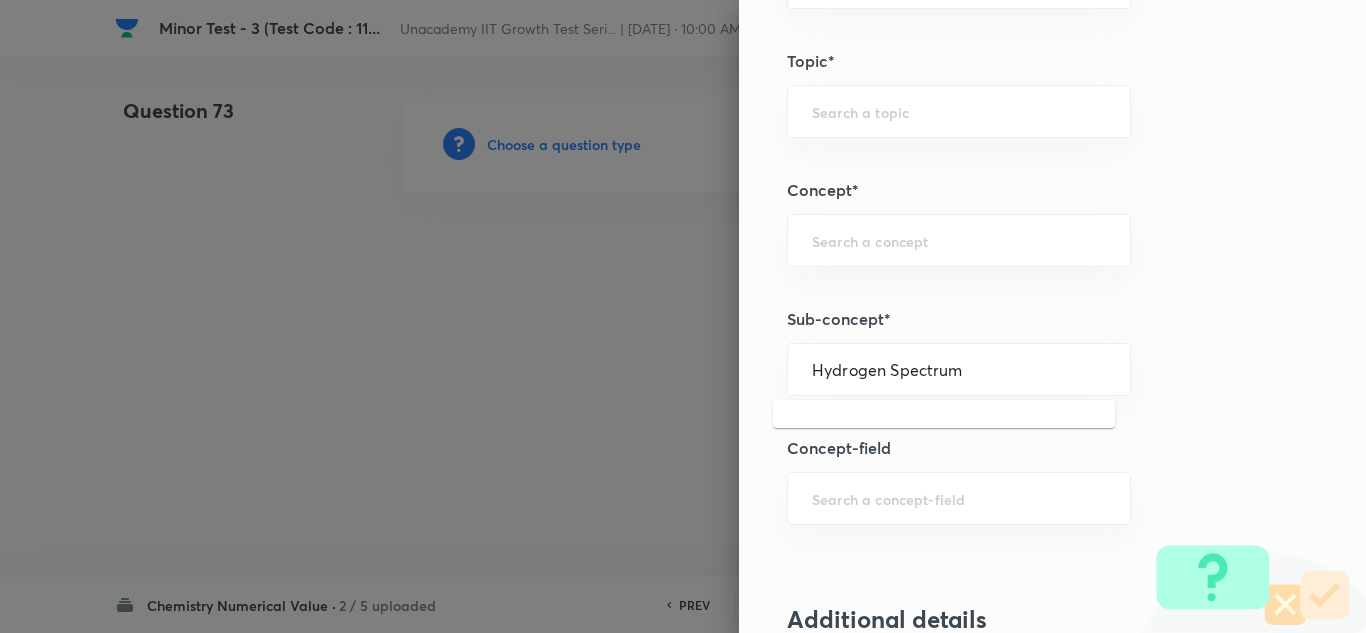 drag, startPoint x: 874, startPoint y: 367, endPoint x: 758, endPoint y: 359, distance: 116.275536 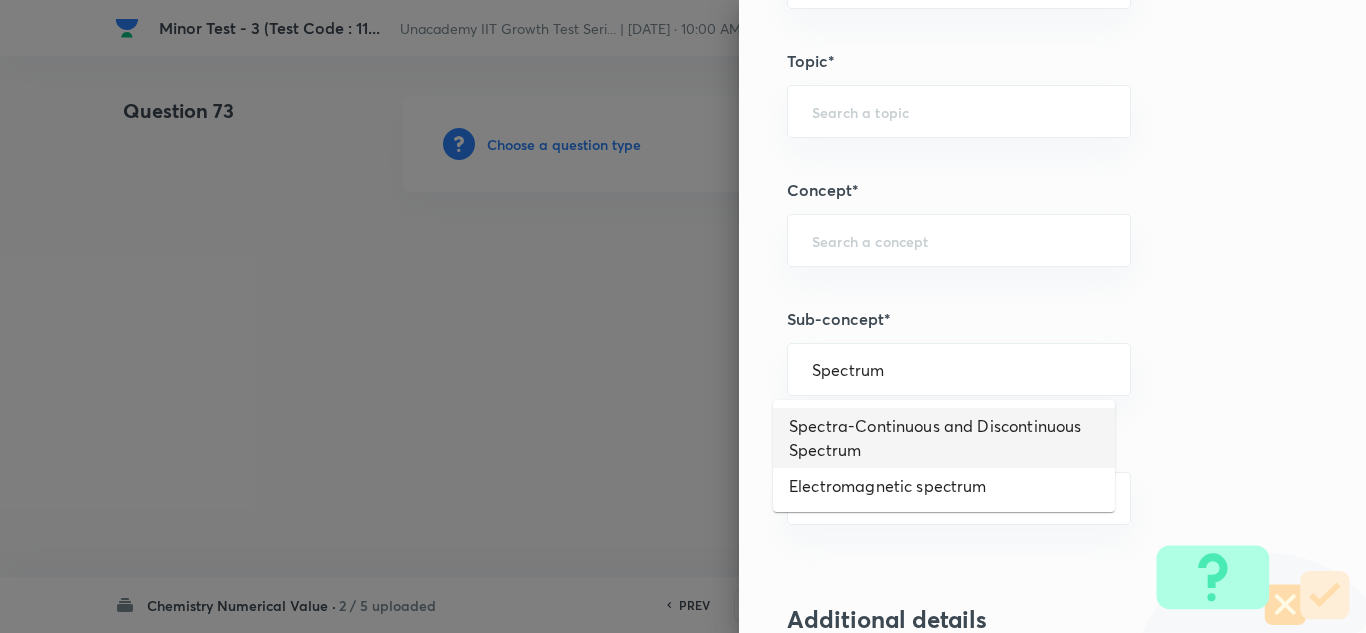 click on "Spectra-Continuous and Discontinuous Spectrum" at bounding box center (944, 438) 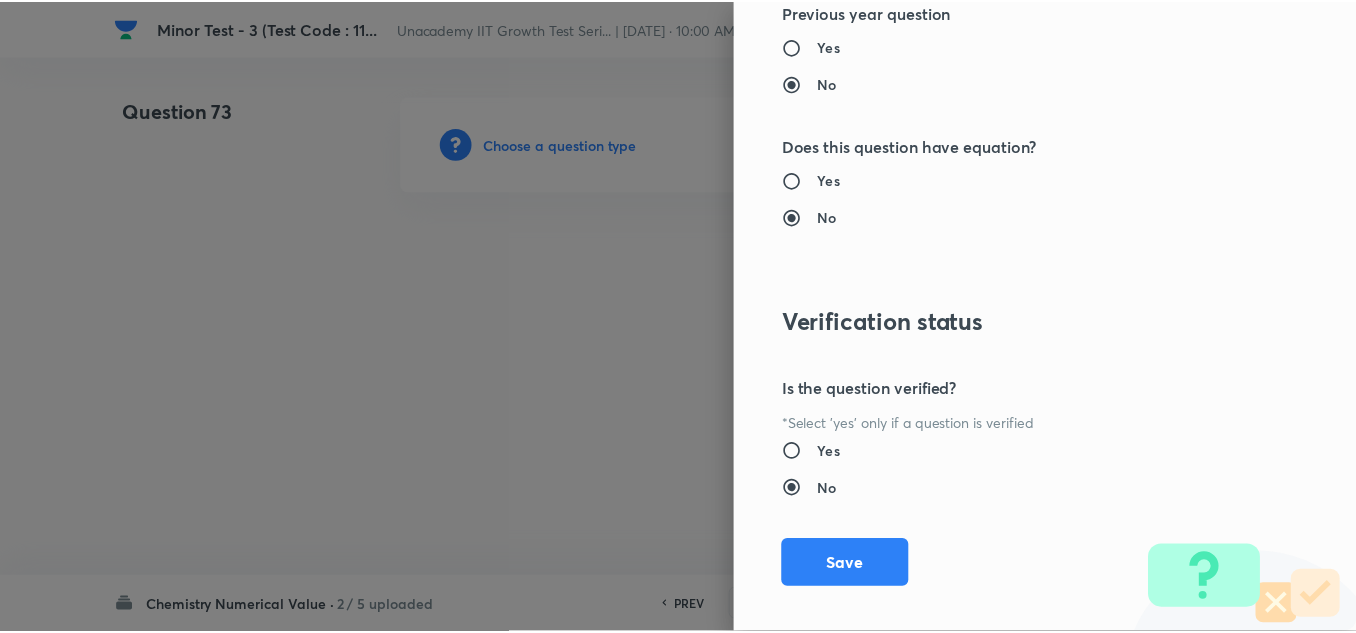 scroll, scrollTop: 2100, scrollLeft: 0, axis: vertical 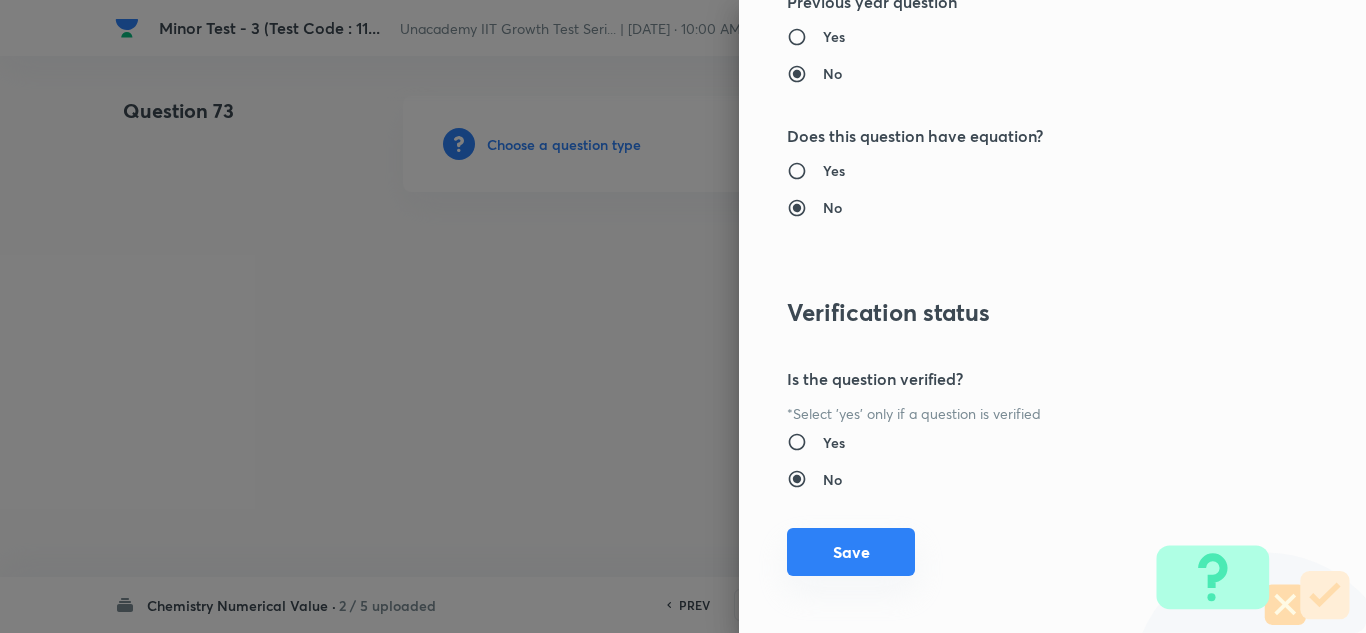 click on "Save" at bounding box center [851, 552] 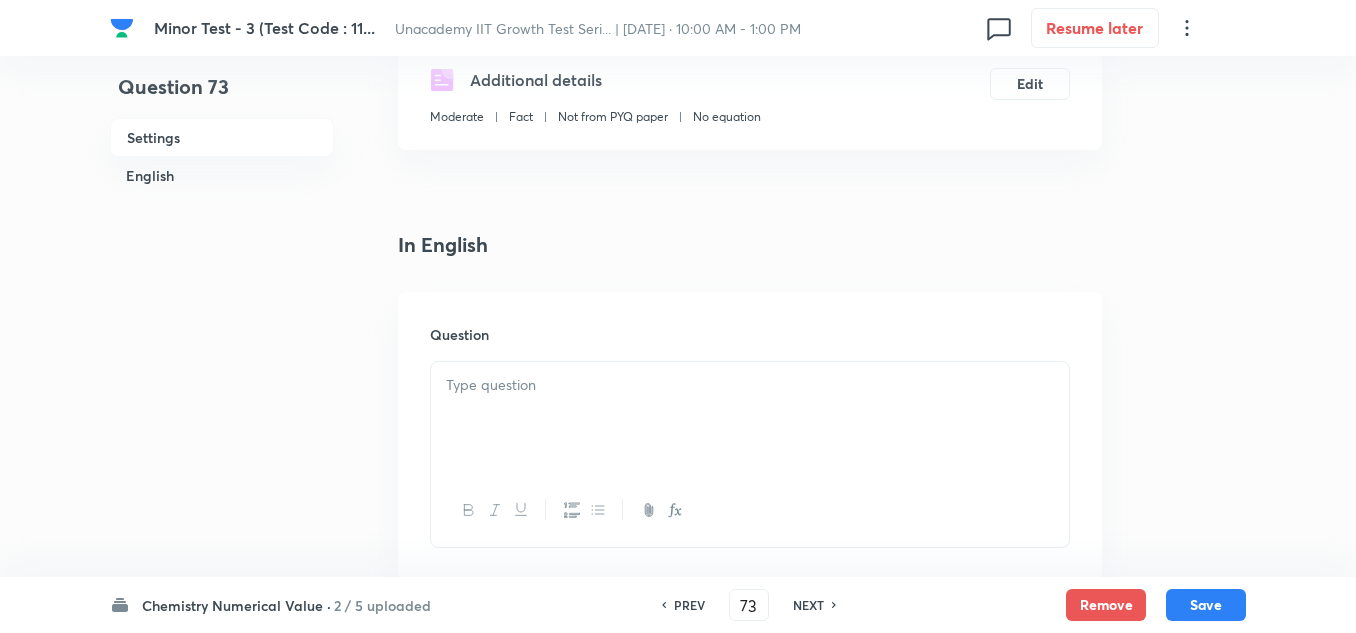 scroll, scrollTop: 400, scrollLeft: 0, axis: vertical 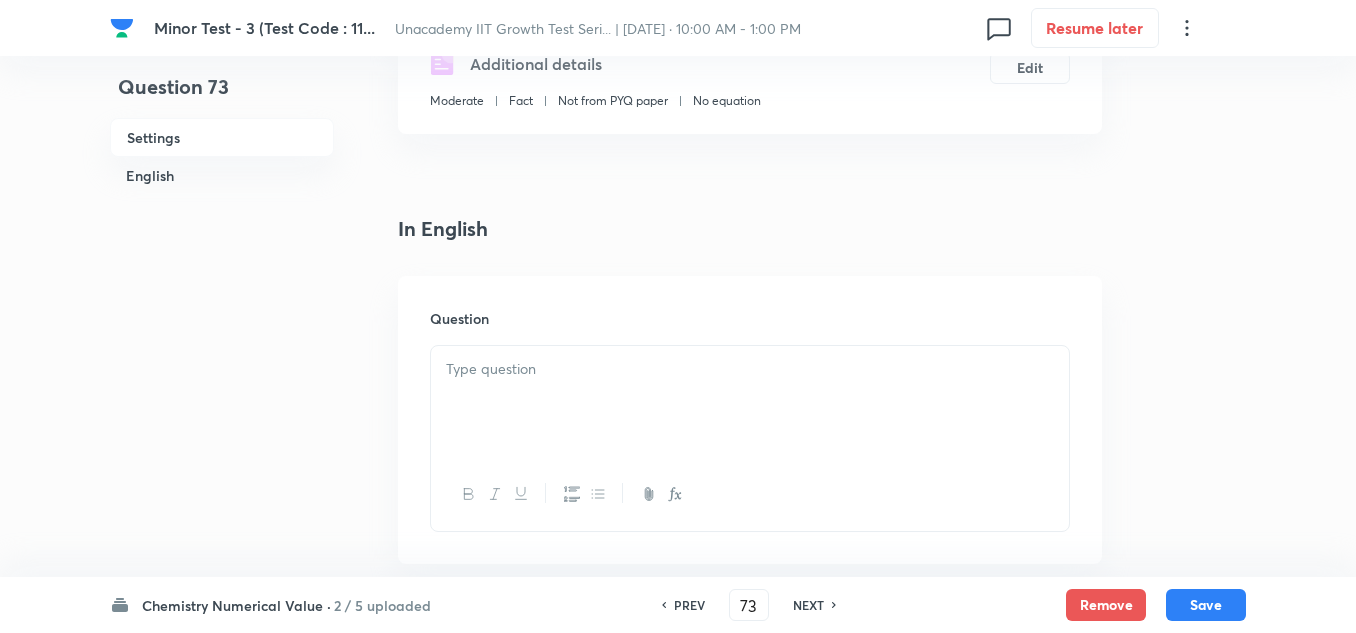 click at bounding box center (750, 402) 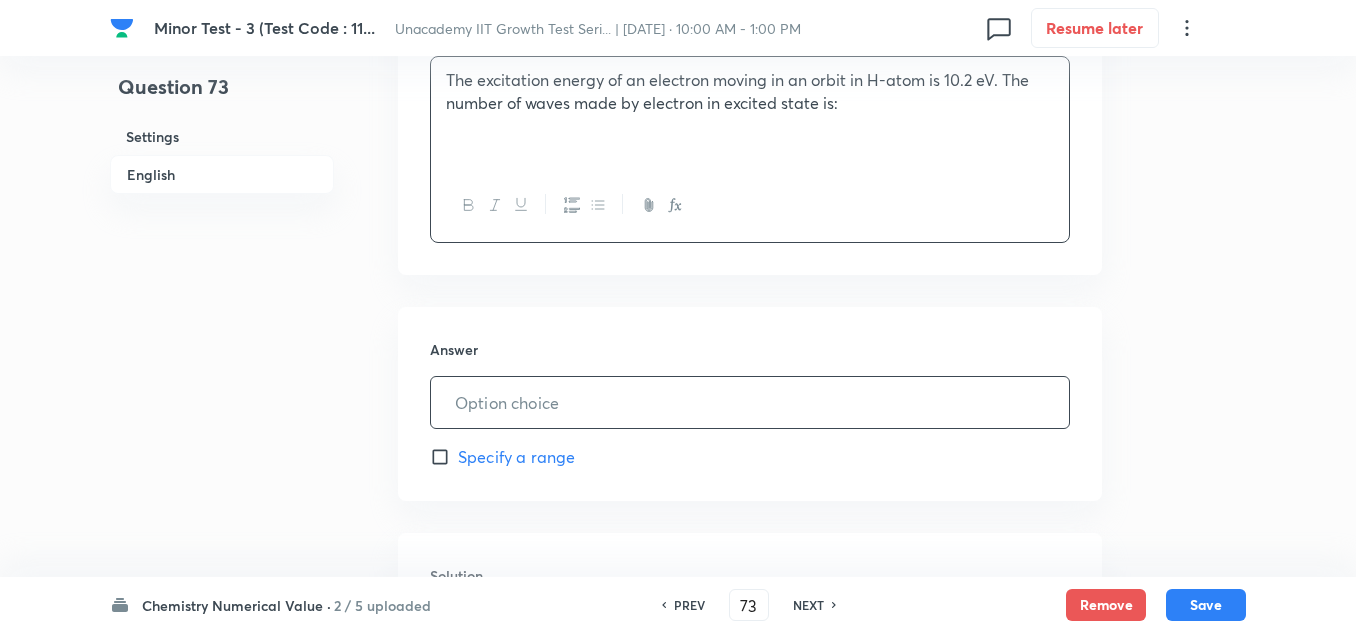 scroll, scrollTop: 700, scrollLeft: 0, axis: vertical 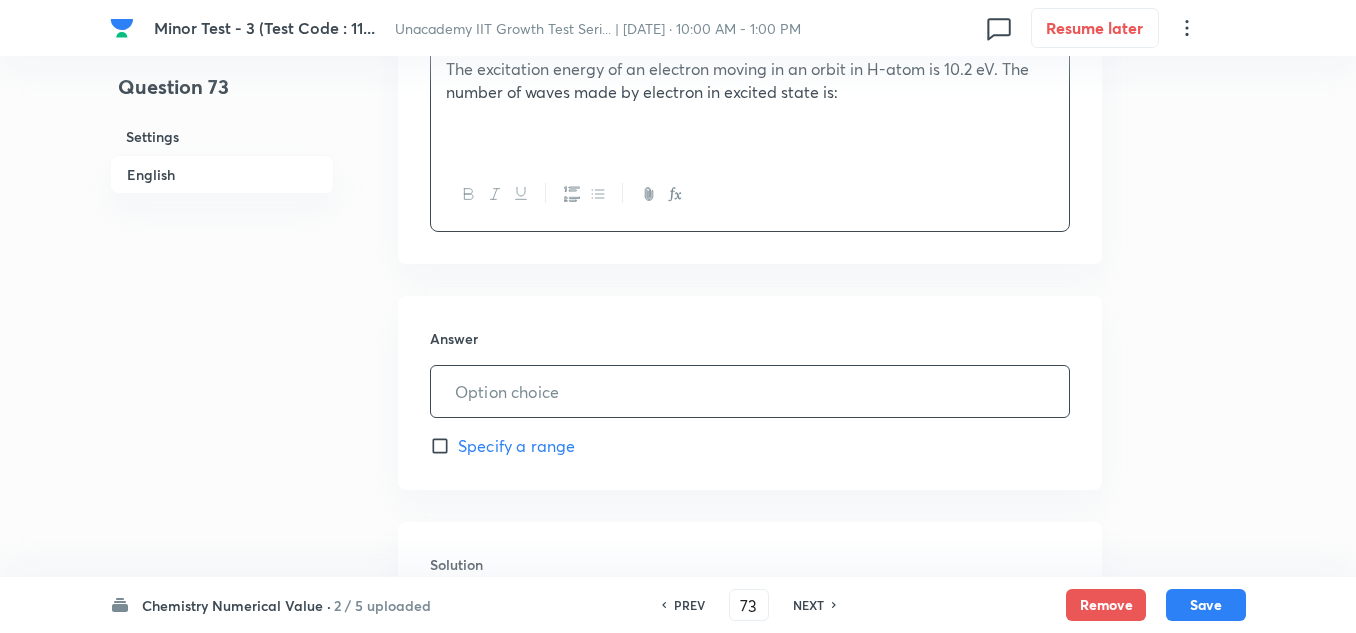 click at bounding box center (750, 391) 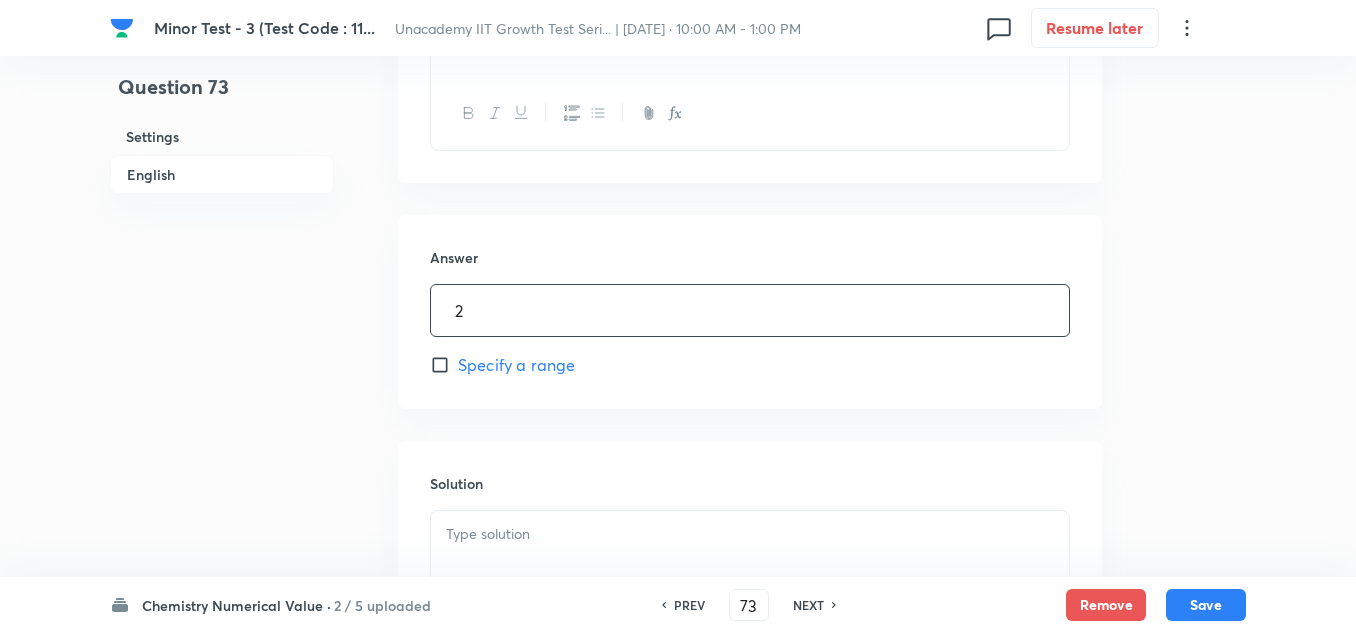scroll, scrollTop: 900, scrollLeft: 0, axis: vertical 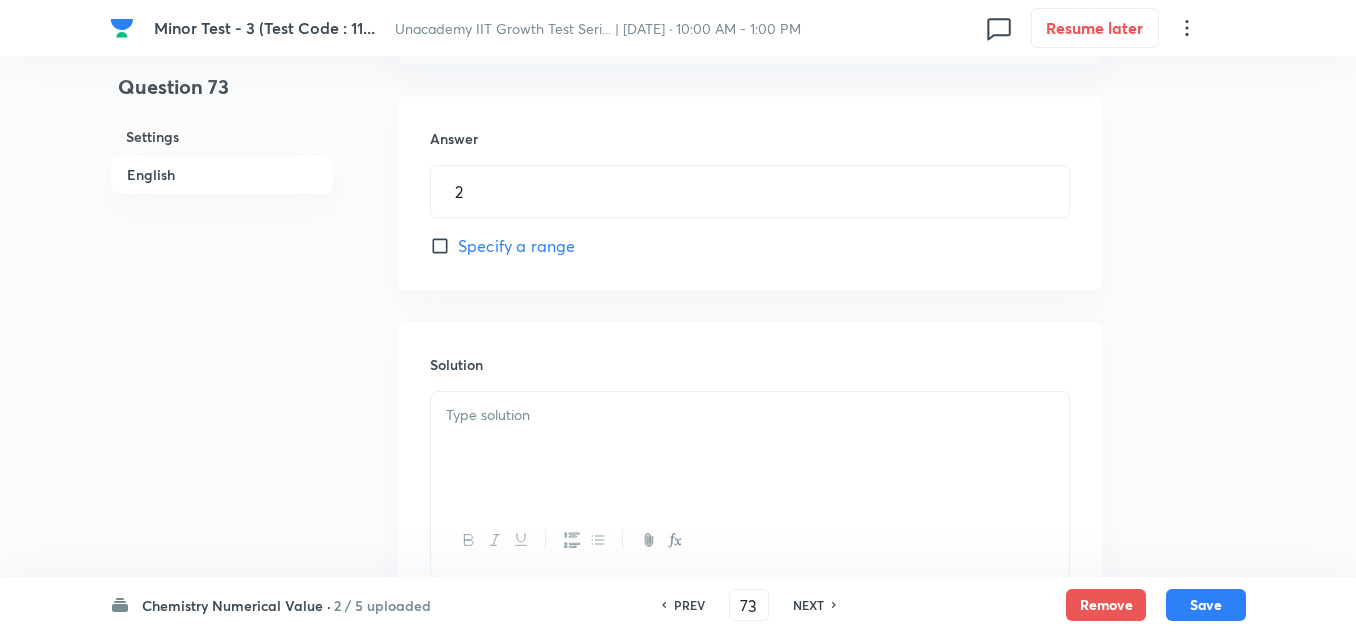 click at bounding box center [750, 448] 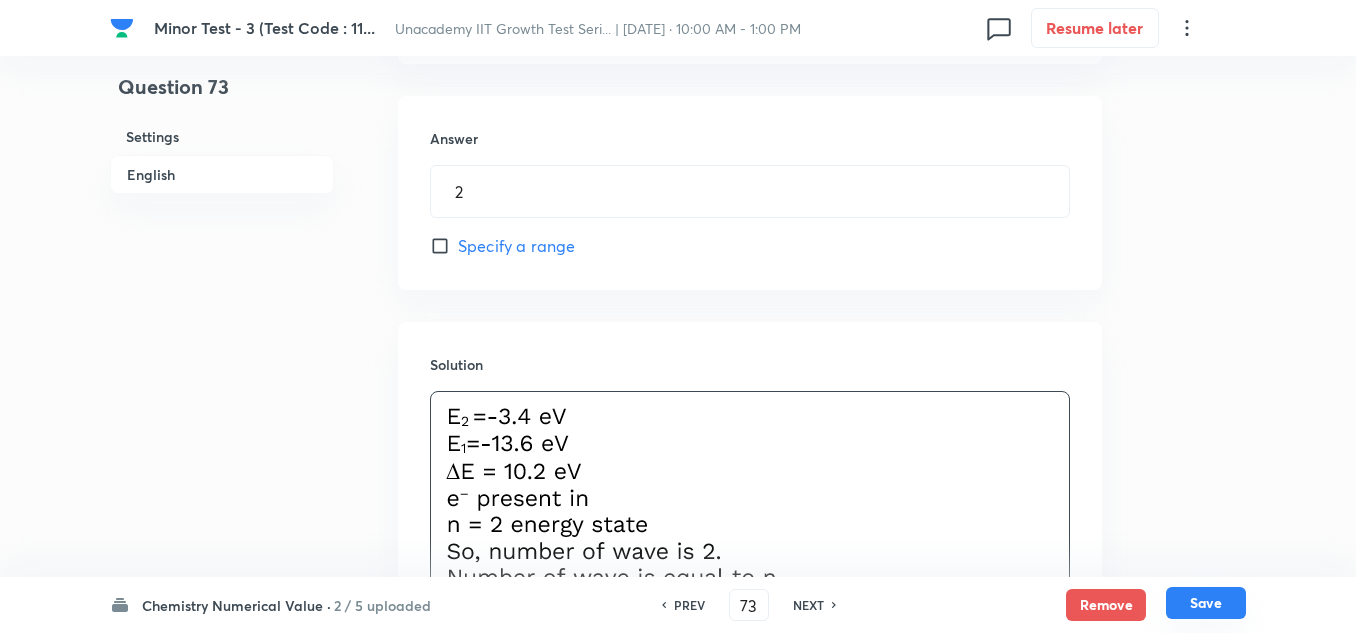 click on "Save" at bounding box center [1206, 603] 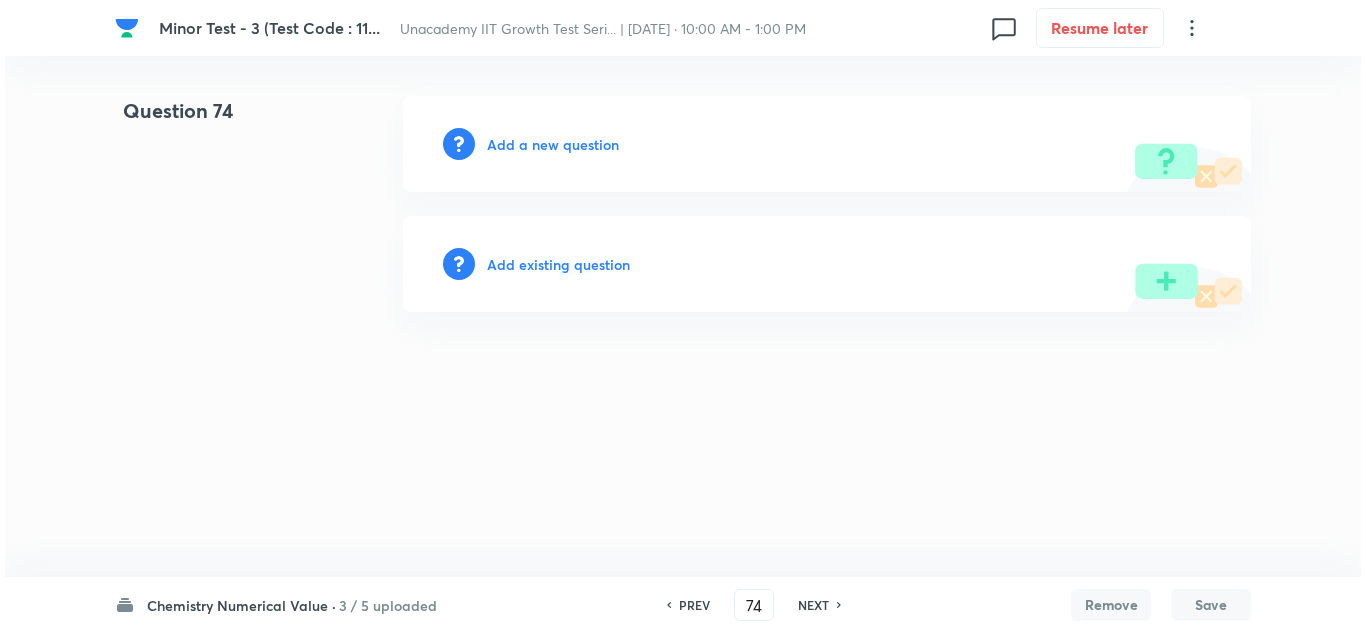 scroll, scrollTop: 0, scrollLeft: 0, axis: both 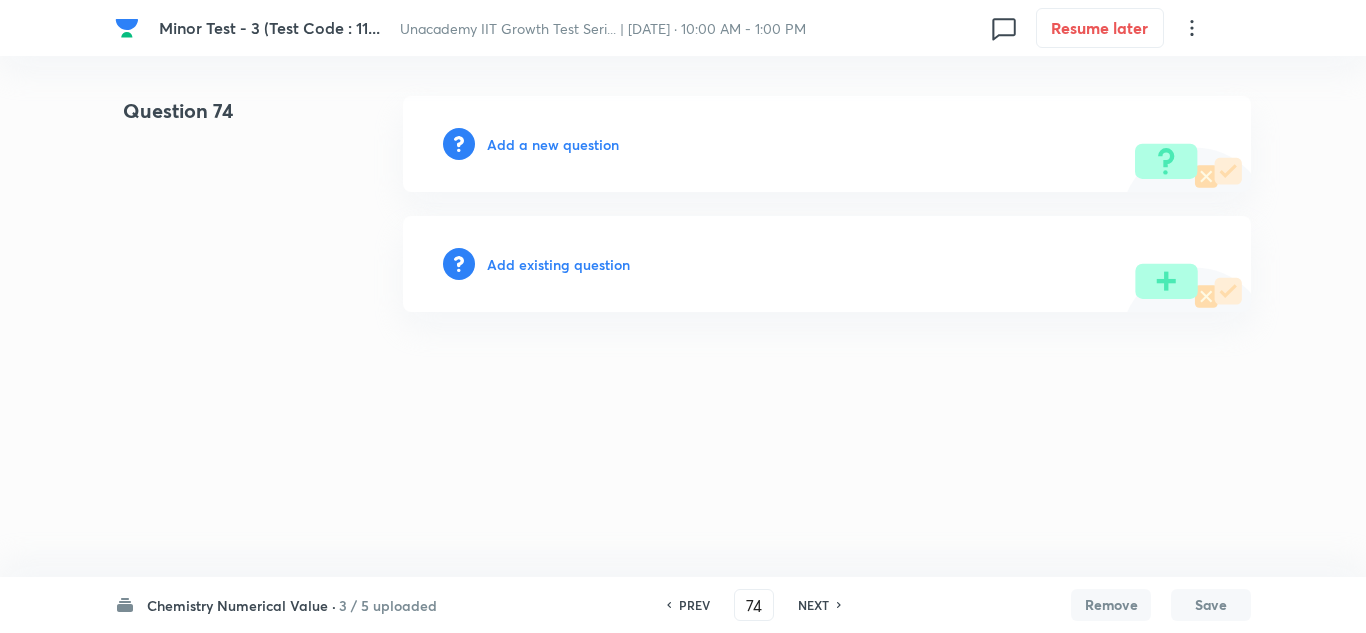 click on "Add a new question" at bounding box center [553, 144] 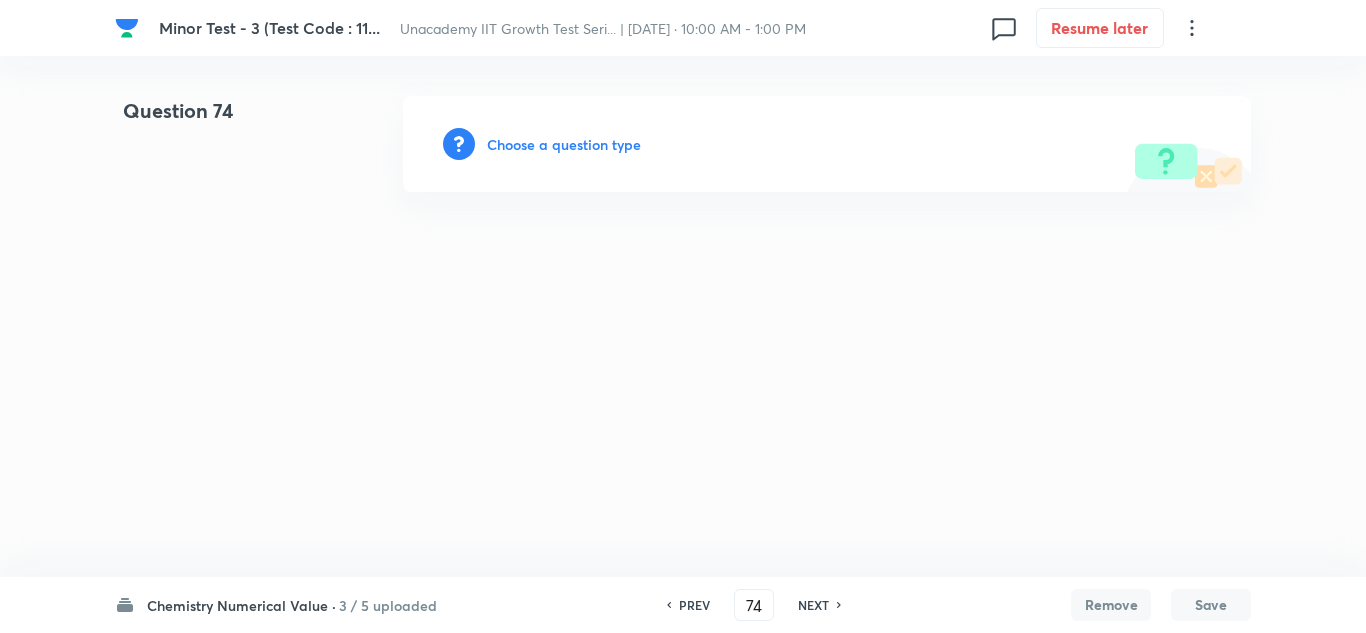 click on "Choose a question type" at bounding box center (564, 144) 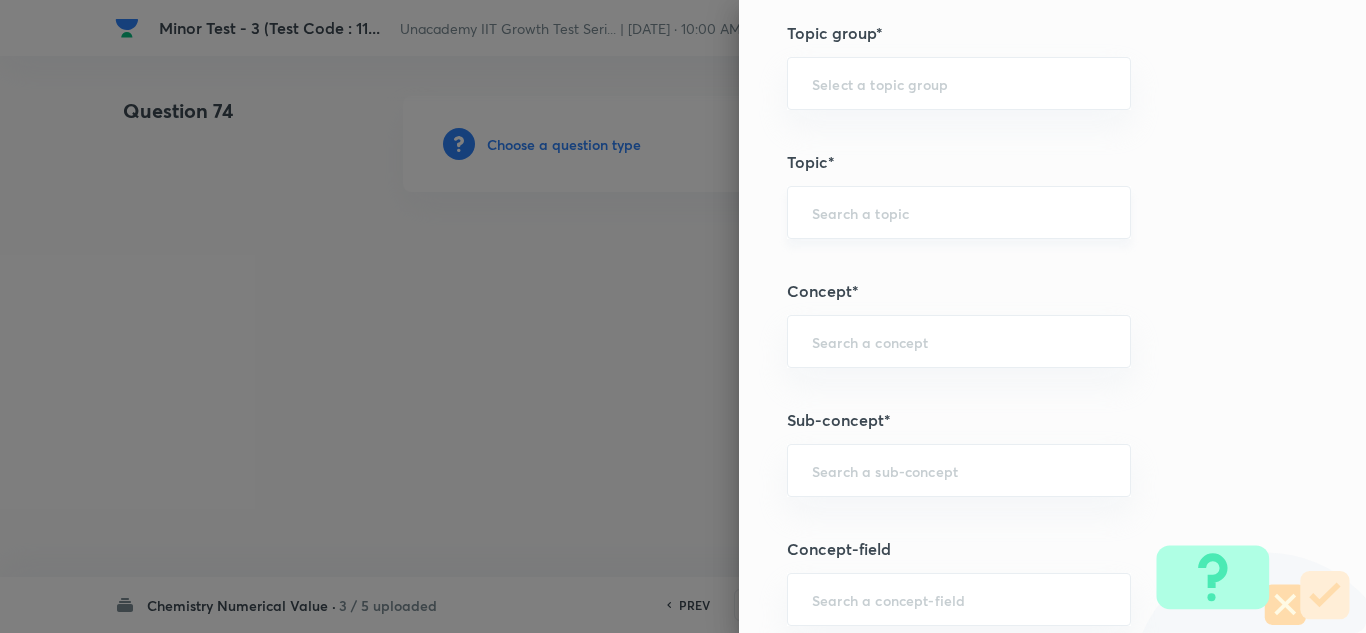 scroll, scrollTop: 900, scrollLeft: 0, axis: vertical 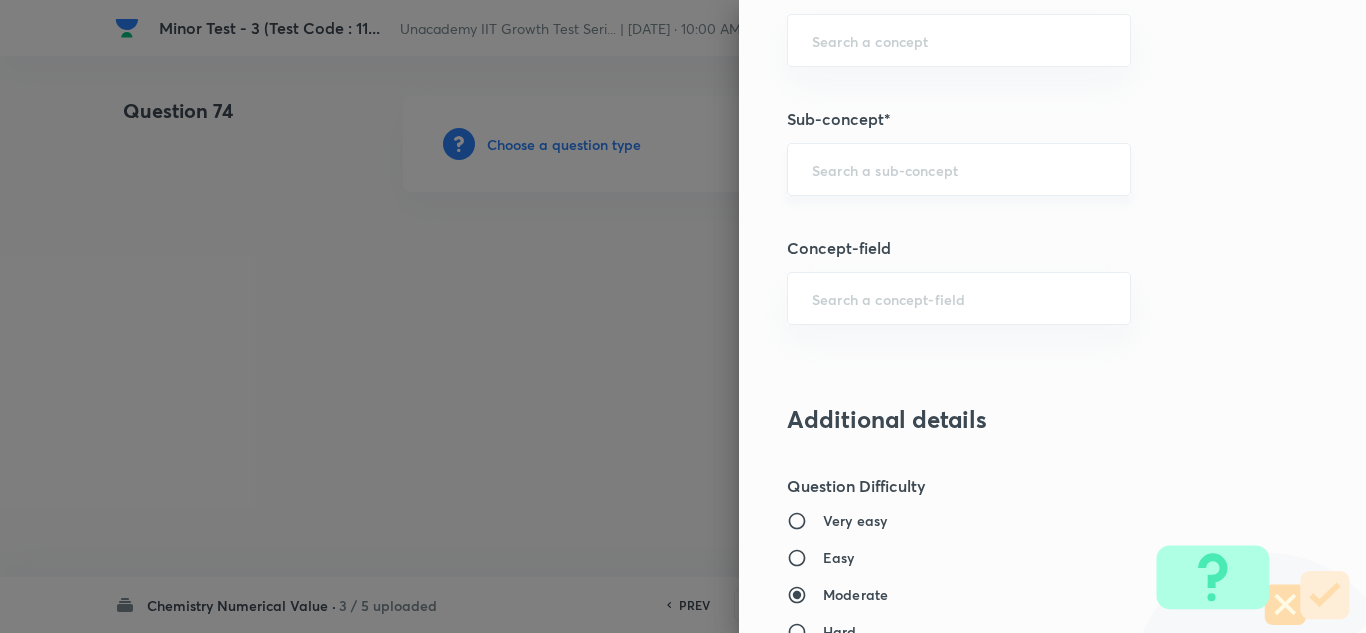 click at bounding box center [959, 169] 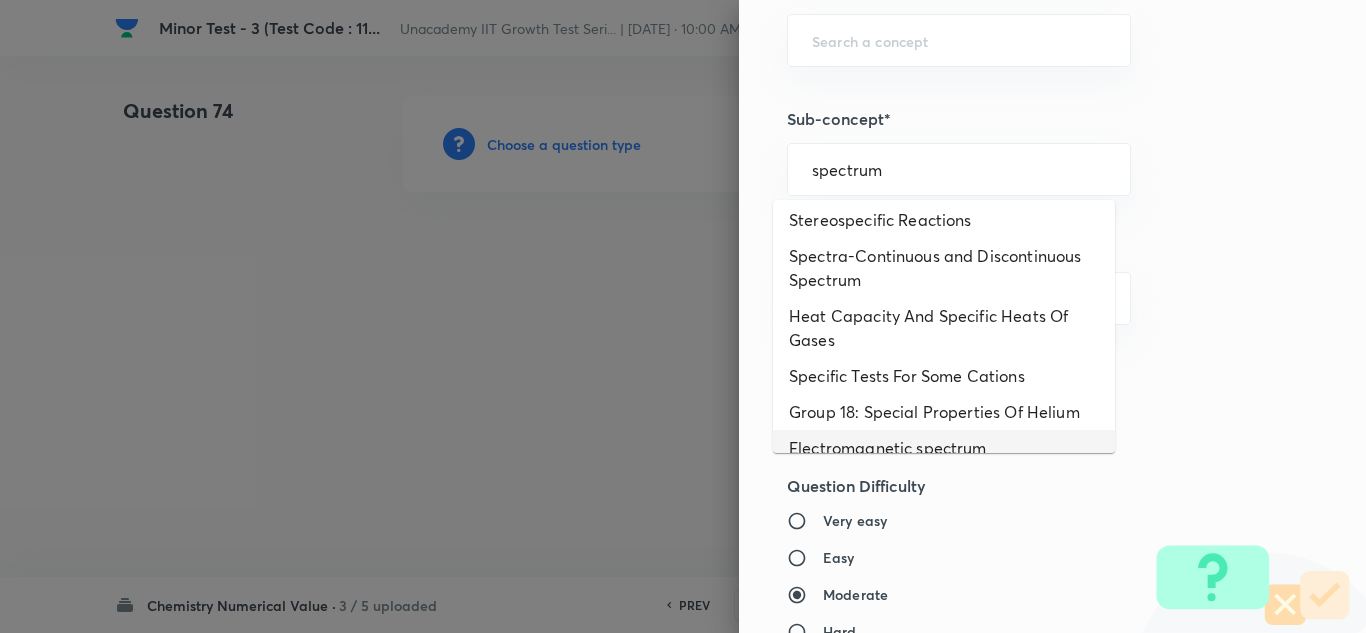 scroll, scrollTop: 0, scrollLeft: 0, axis: both 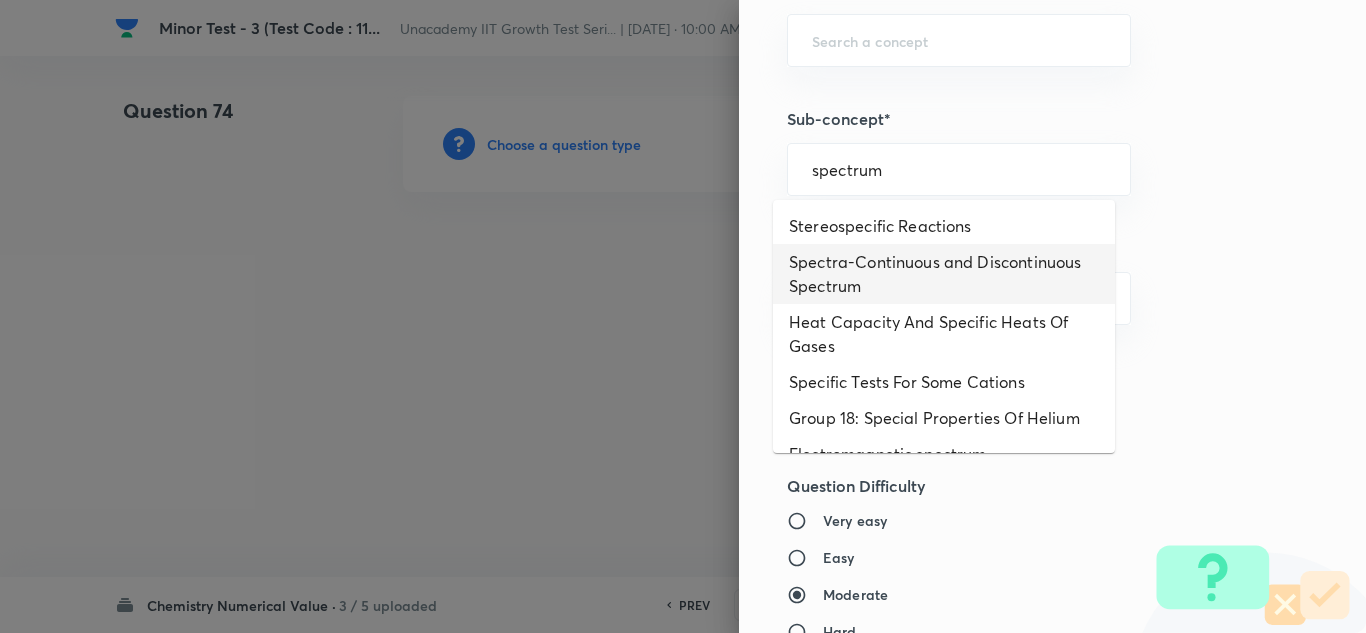 click on "Spectra-Continuous and Discontinuous Spectrum" at bounding box center (944, 274) 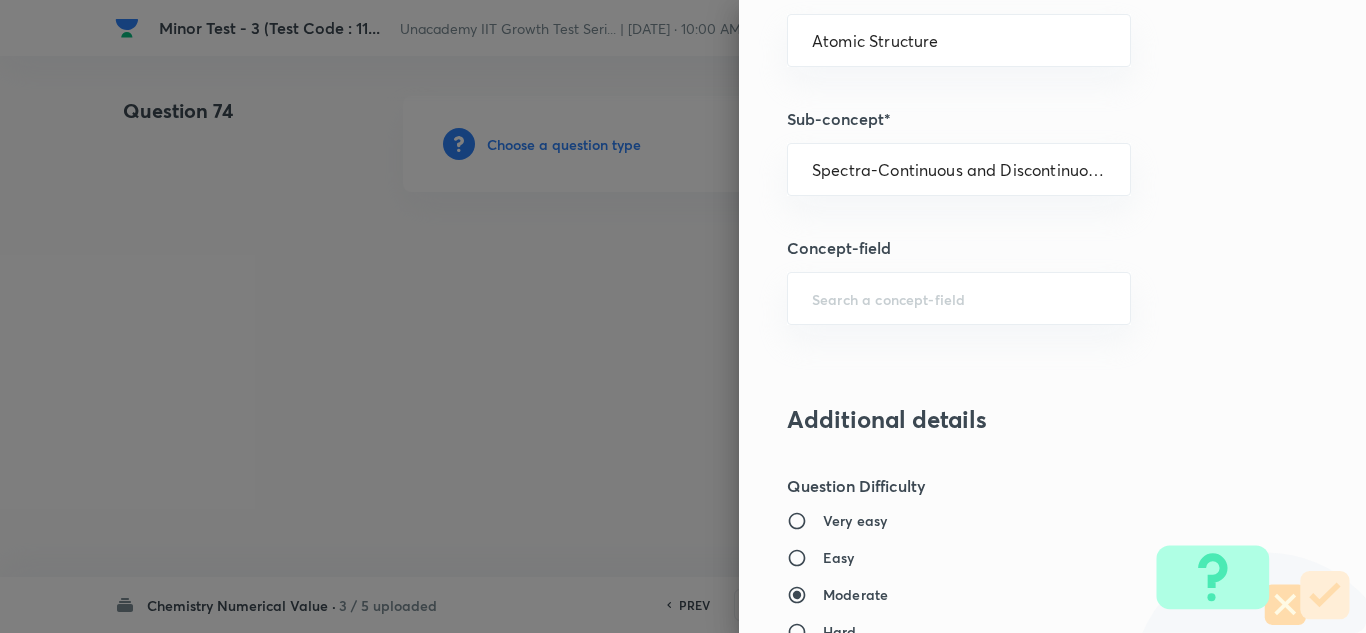 scroll, scrollTop: 1500, scrollLeft: 0, axis: vertical 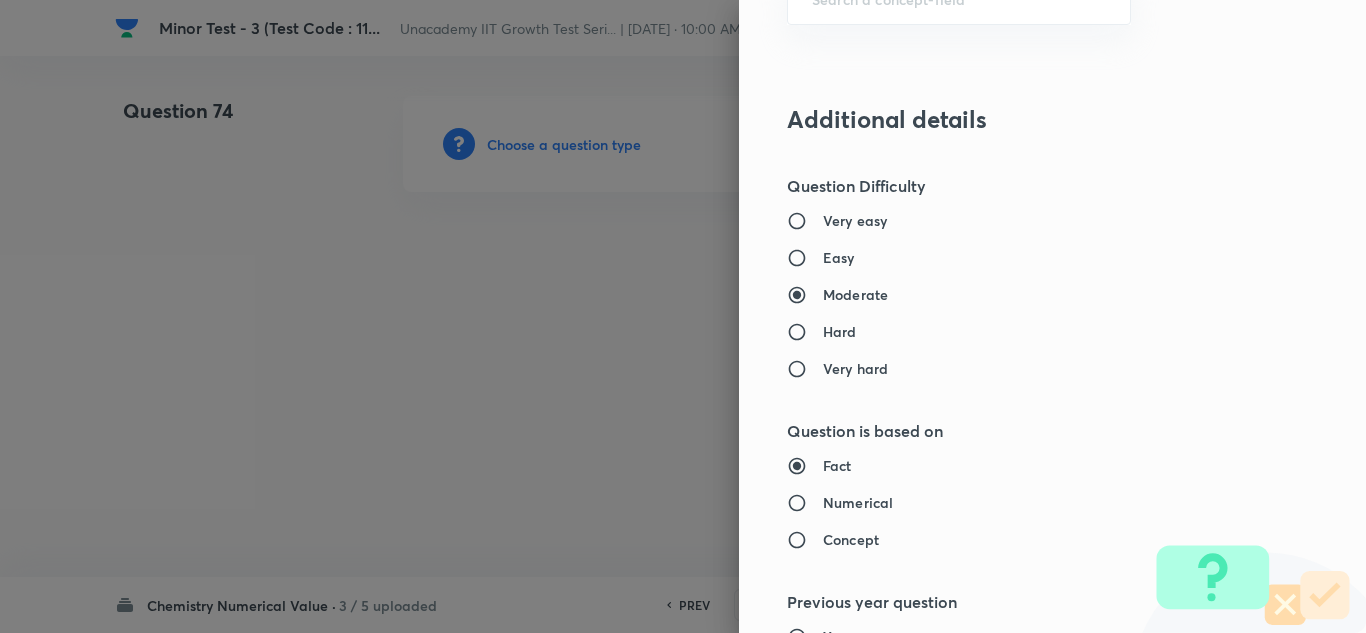 click on "Hard" at bounding box center (840, 331) 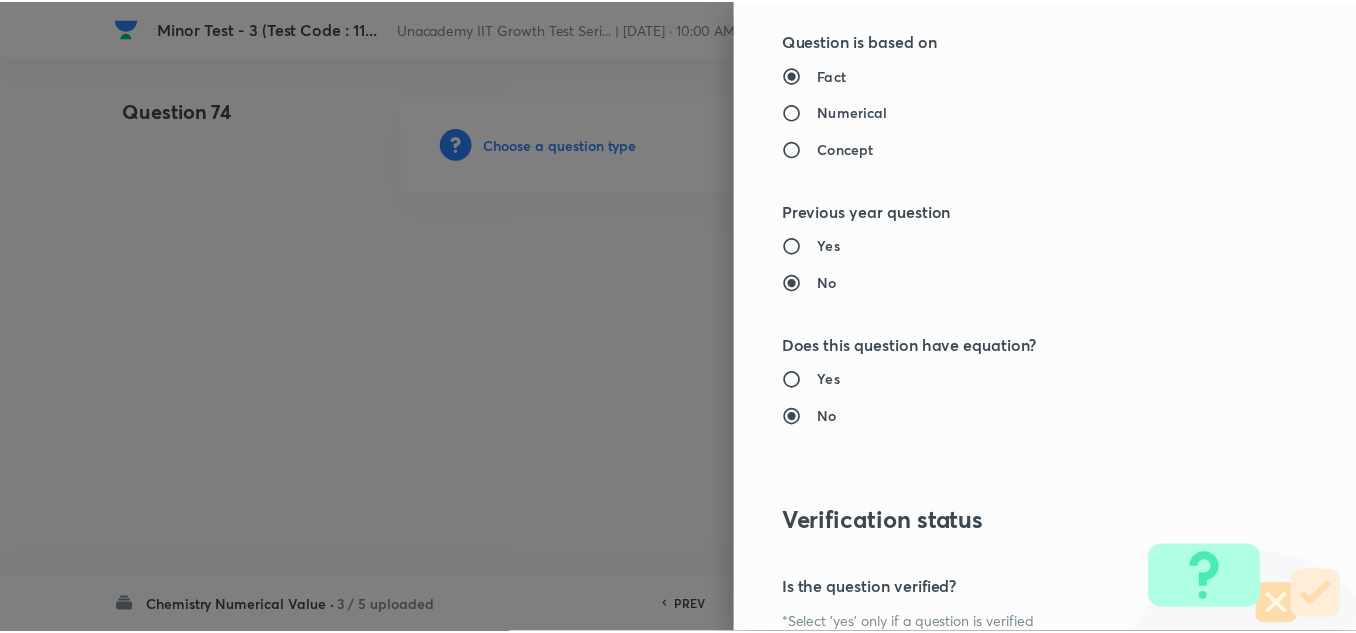 scroll, scrollTop: 2109, scrollLeft: 0, axis: vertical 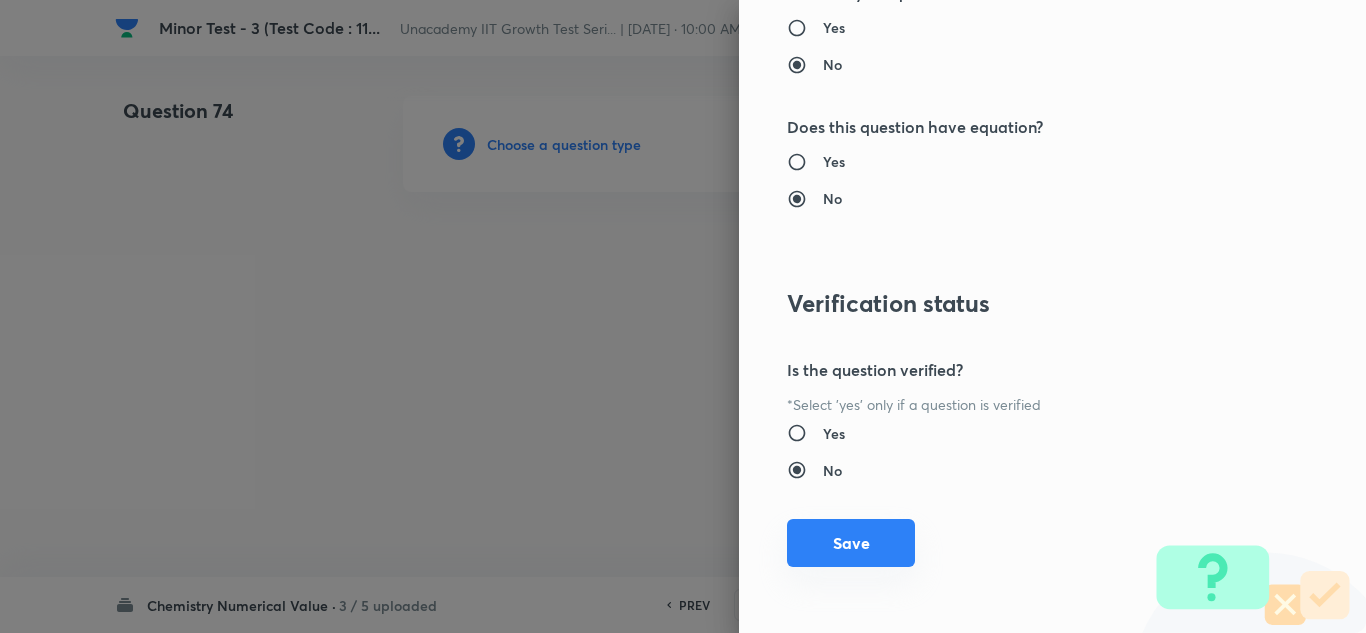 drag, startPoint x: 832, startPoint y: 542, endPoint x: 707, endPoint y: 512, distance: 128.5496 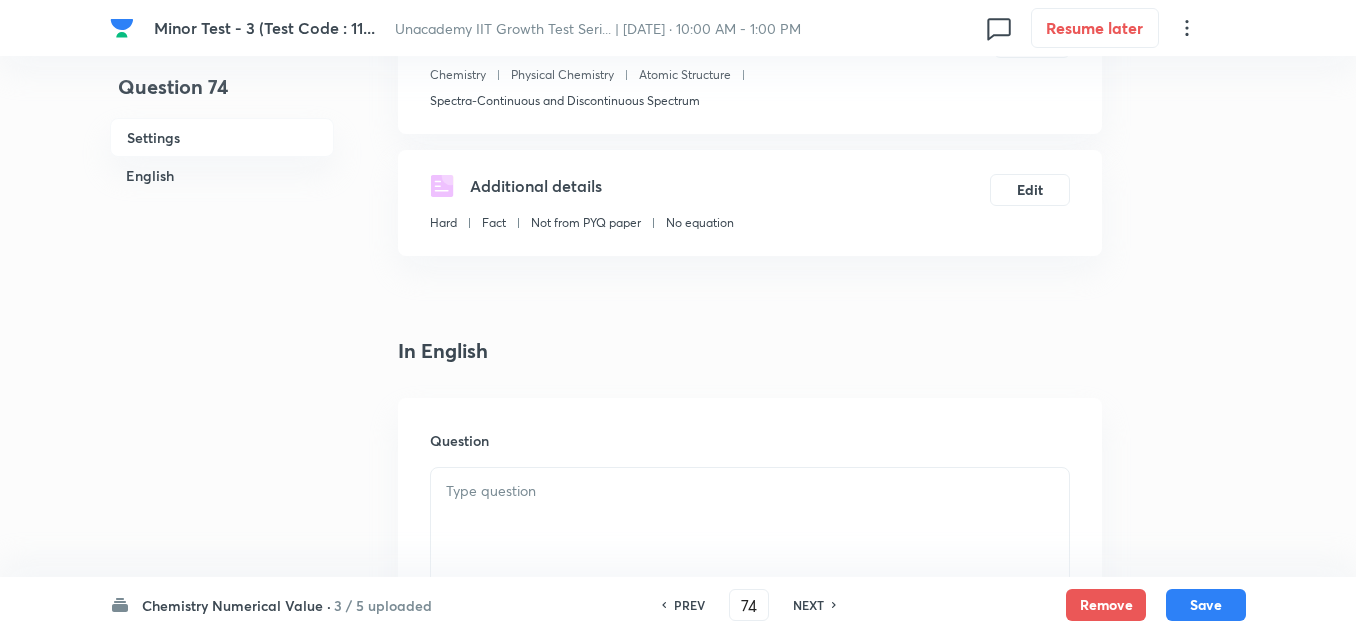 scroll, scrollTop: 300, scrollLeft: 0, axis: vertical 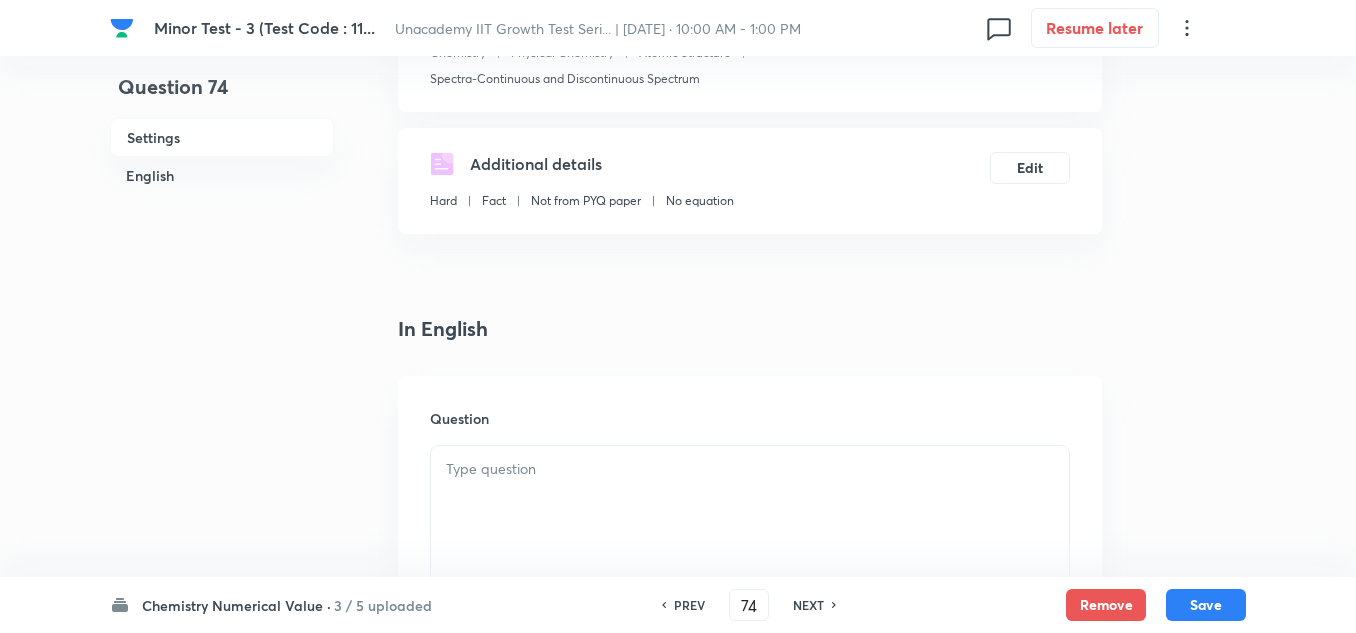 click at bounding box center [750, 469] 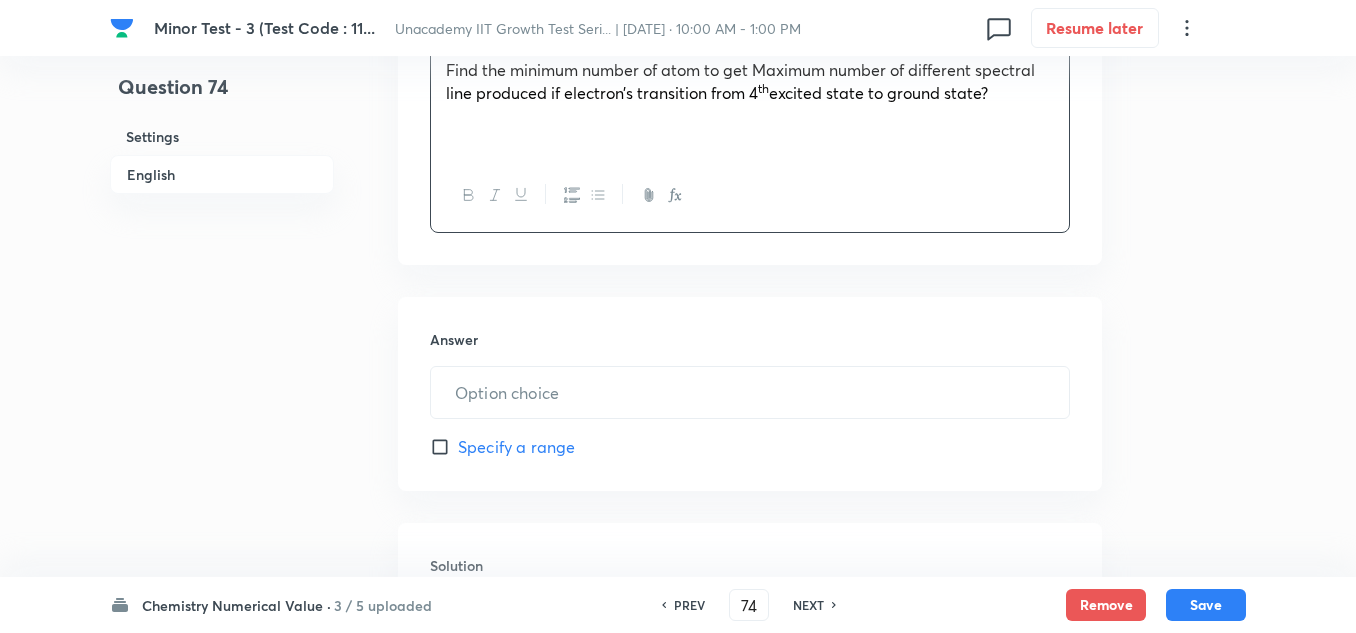 scroll, scrollTop: 700, scrollLeft: 0, axis: vertical 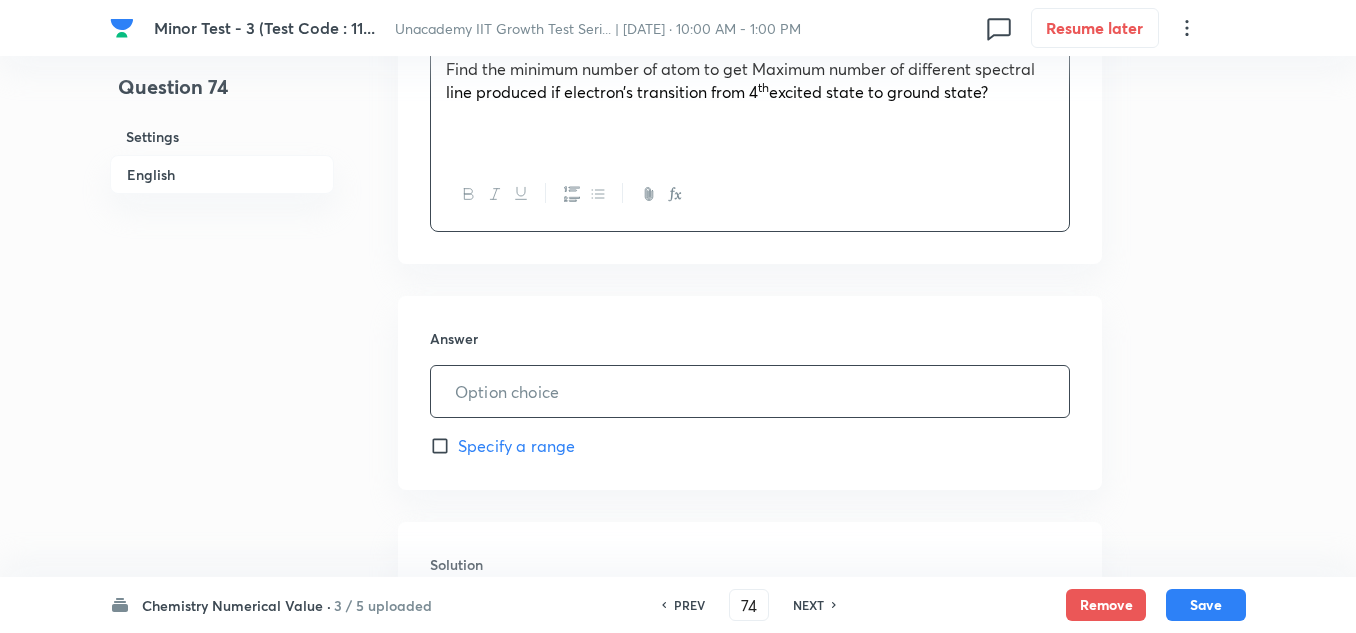 click at bounding box center (750, 391) 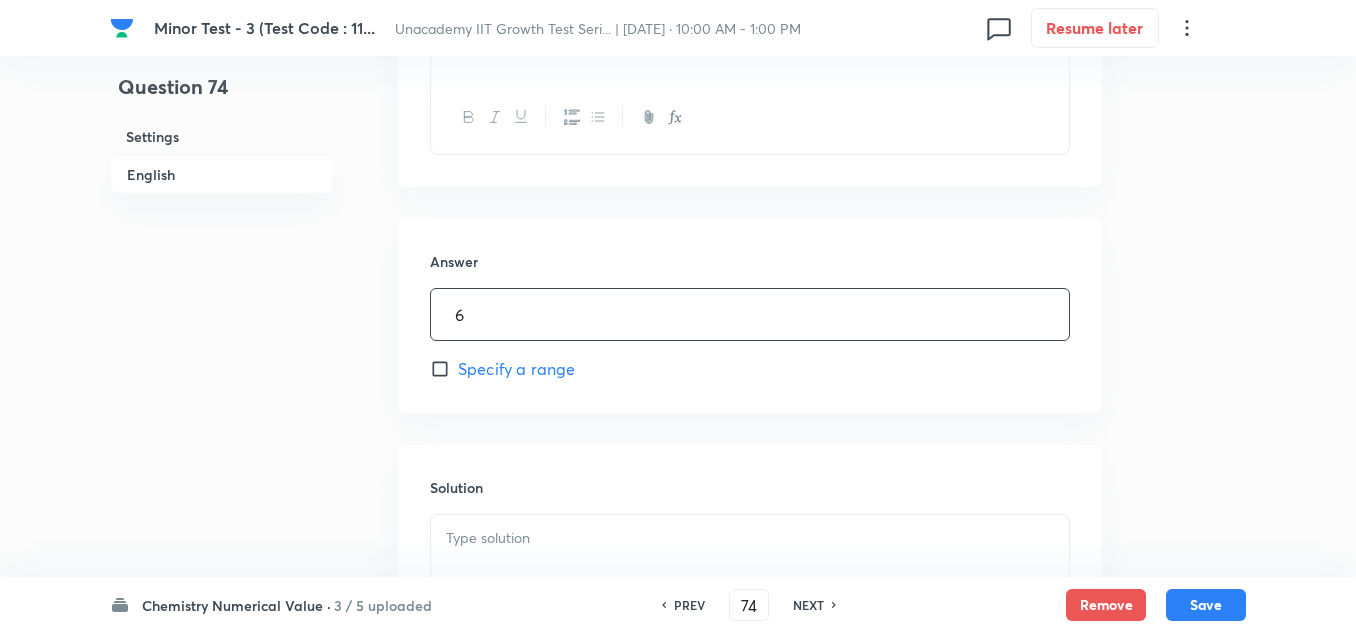 scroll, scrollTop: 900, scrollLeft: 0, axis: vertical 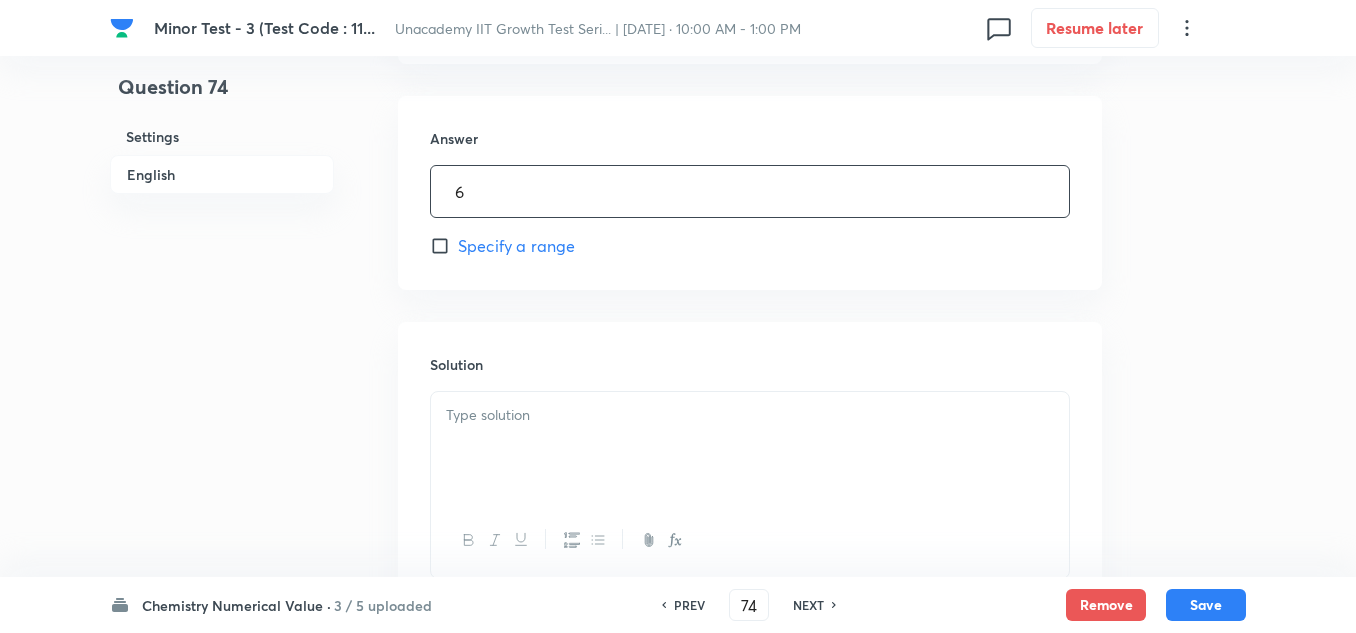 click at bounding box center (750, 448) 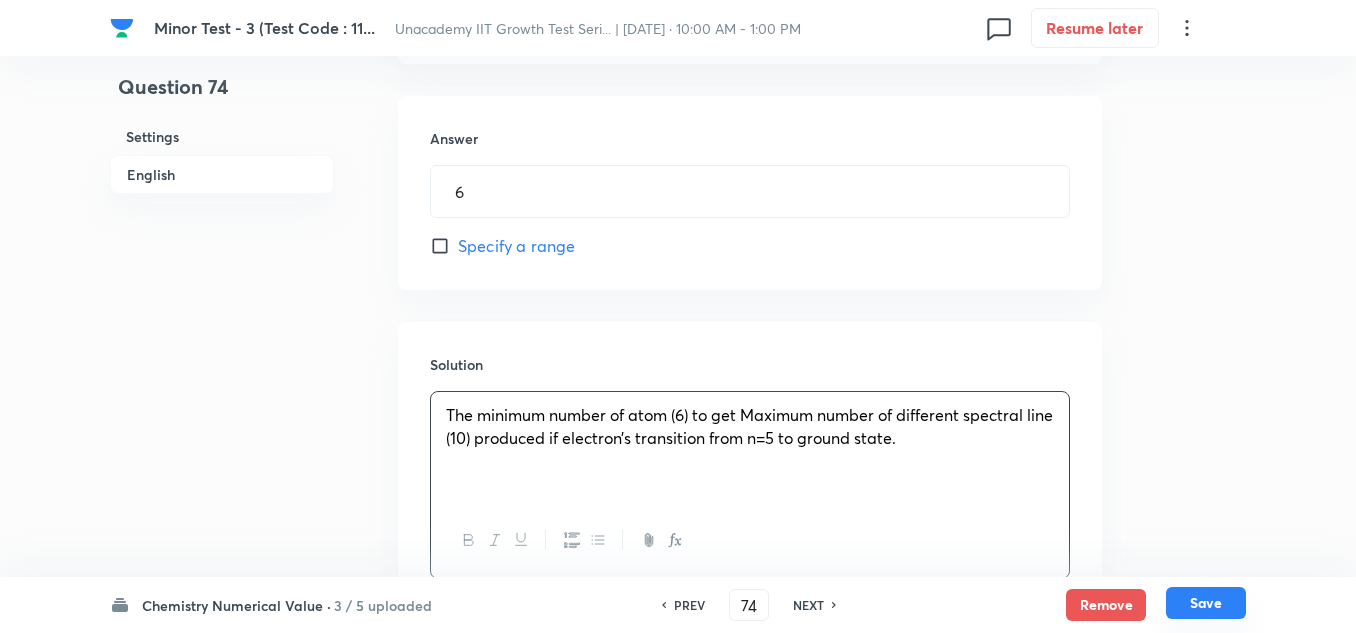 click on "Save" at bounding box center (1206, 603) 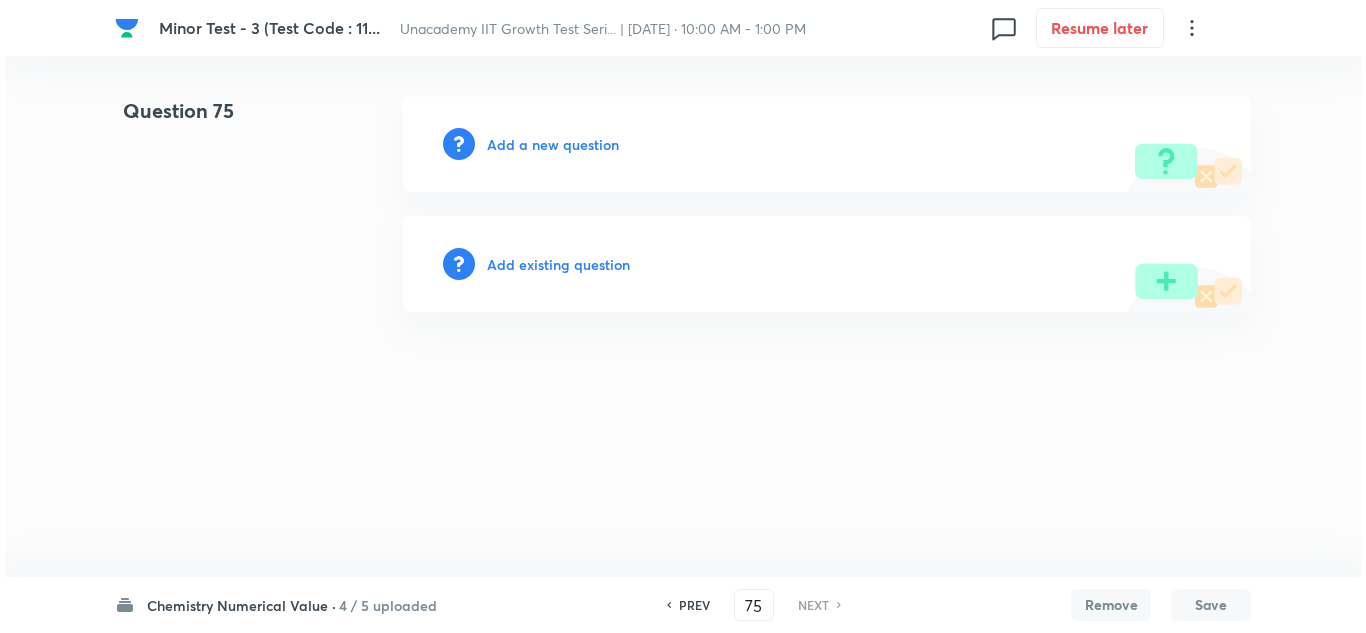 scroll, scrollTop: 0, scrollLeft: 0, axis: both 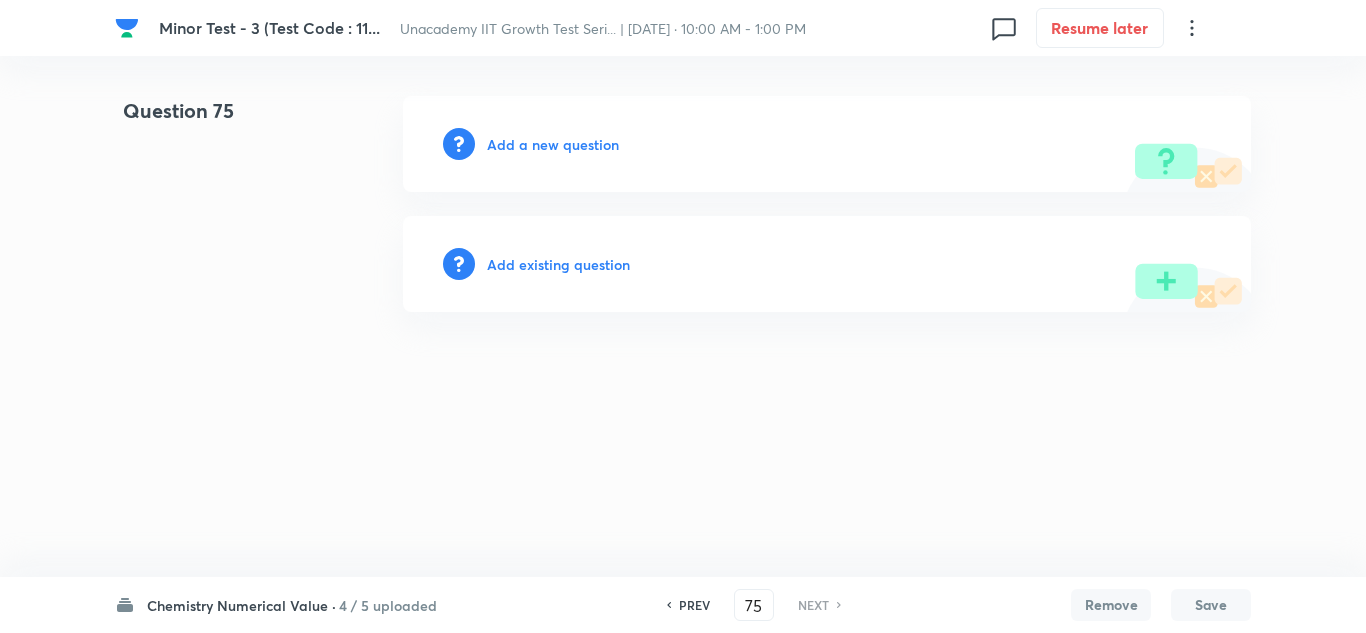 click on "Add a new question" at bounding box center (553, 144) 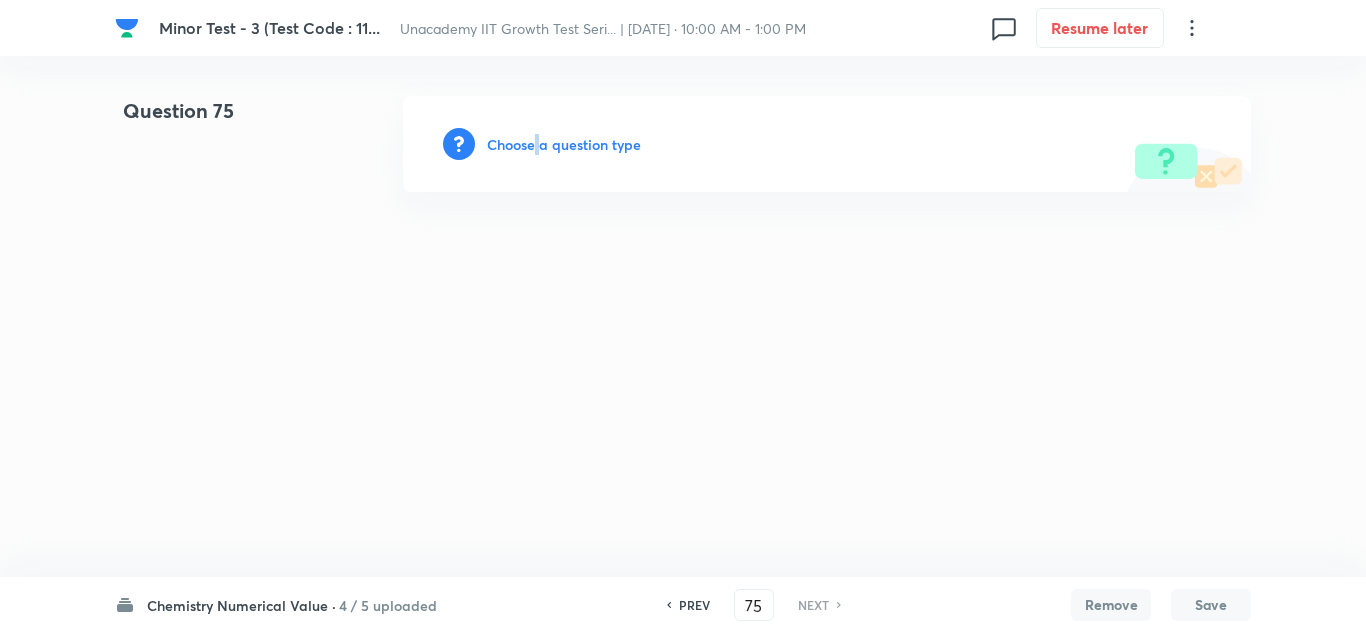 click on "Choose a question type" at bounding box center [564, 144] 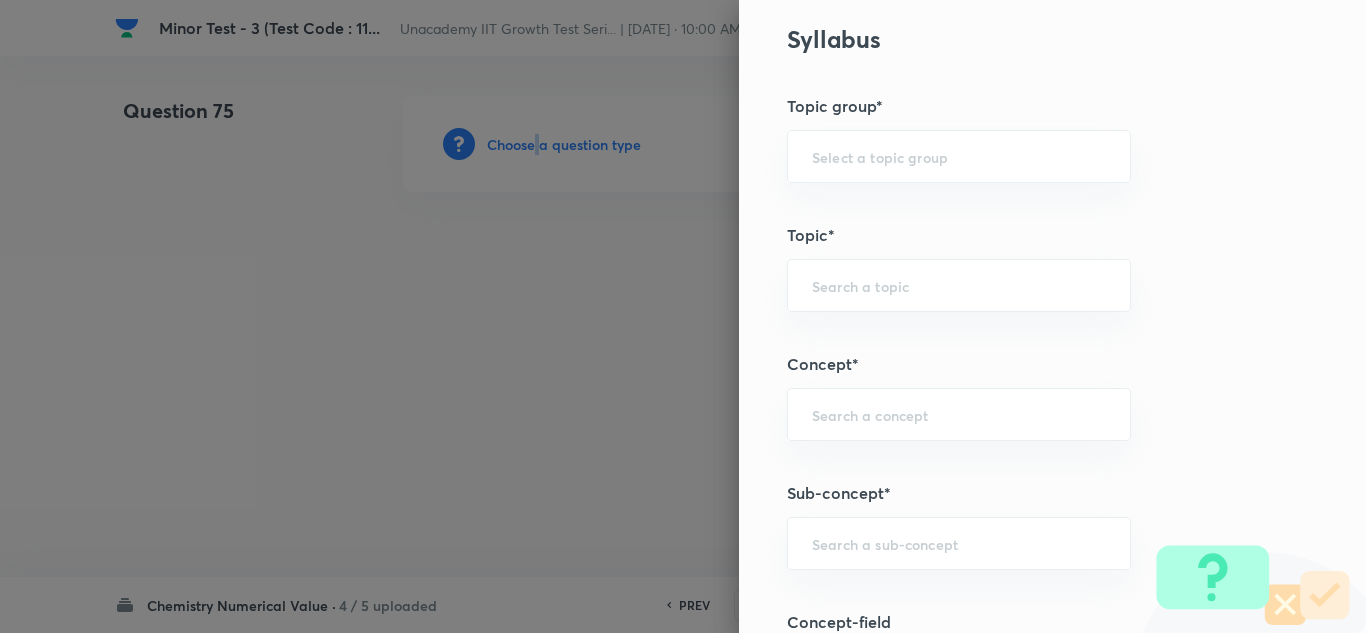 scroll, scrollTop: 900, scrollLeft: 0, axis: vertical 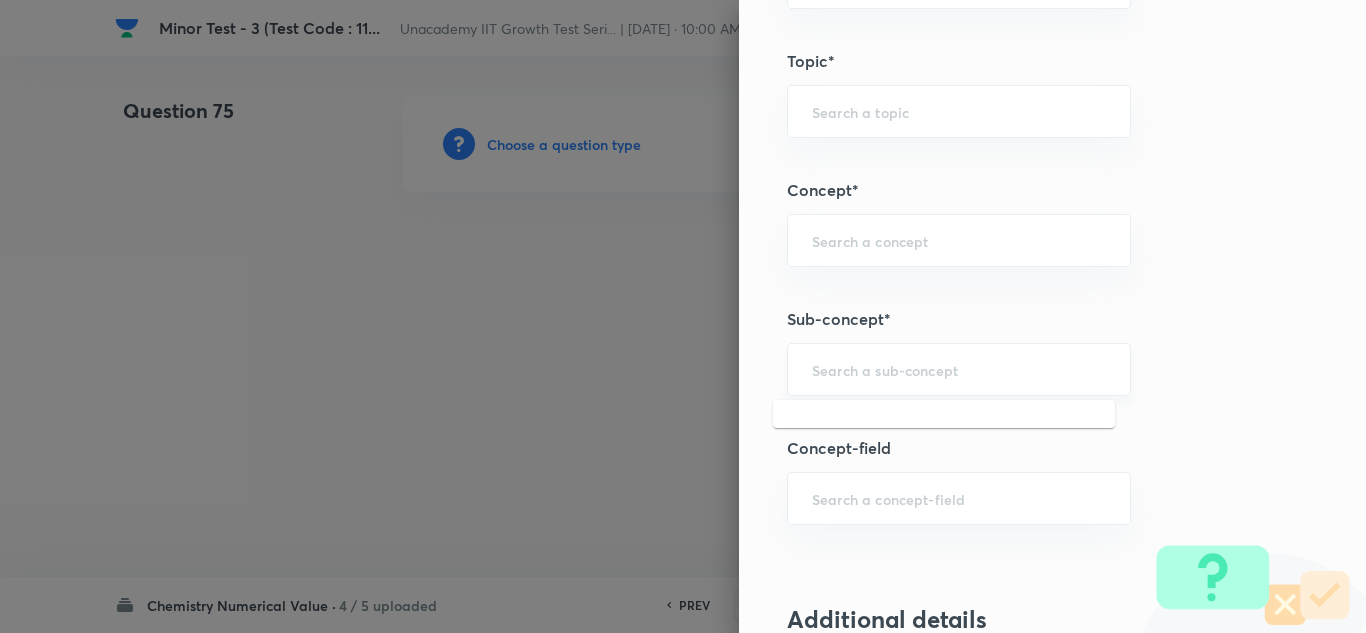 click at bounding box center (959, 369) 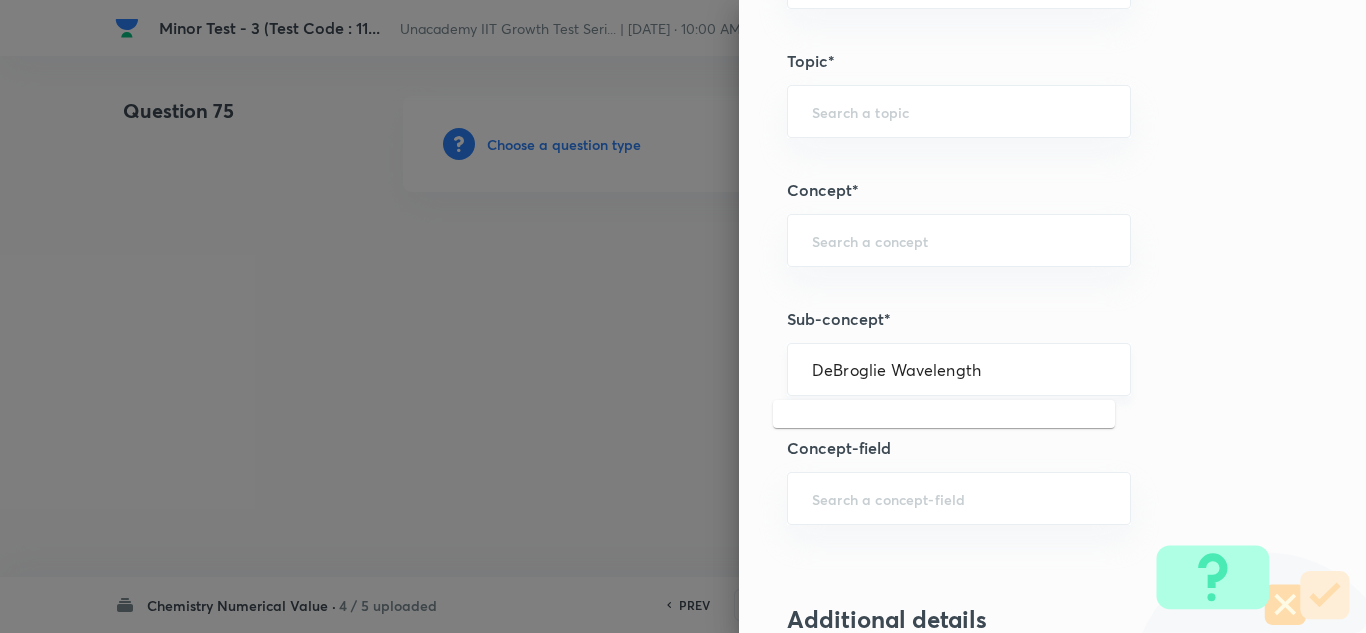 drag, startPoint x: 872, startPoint y: 368, endPoint x: 1045, endPoint y: 364, distance: 173.04623 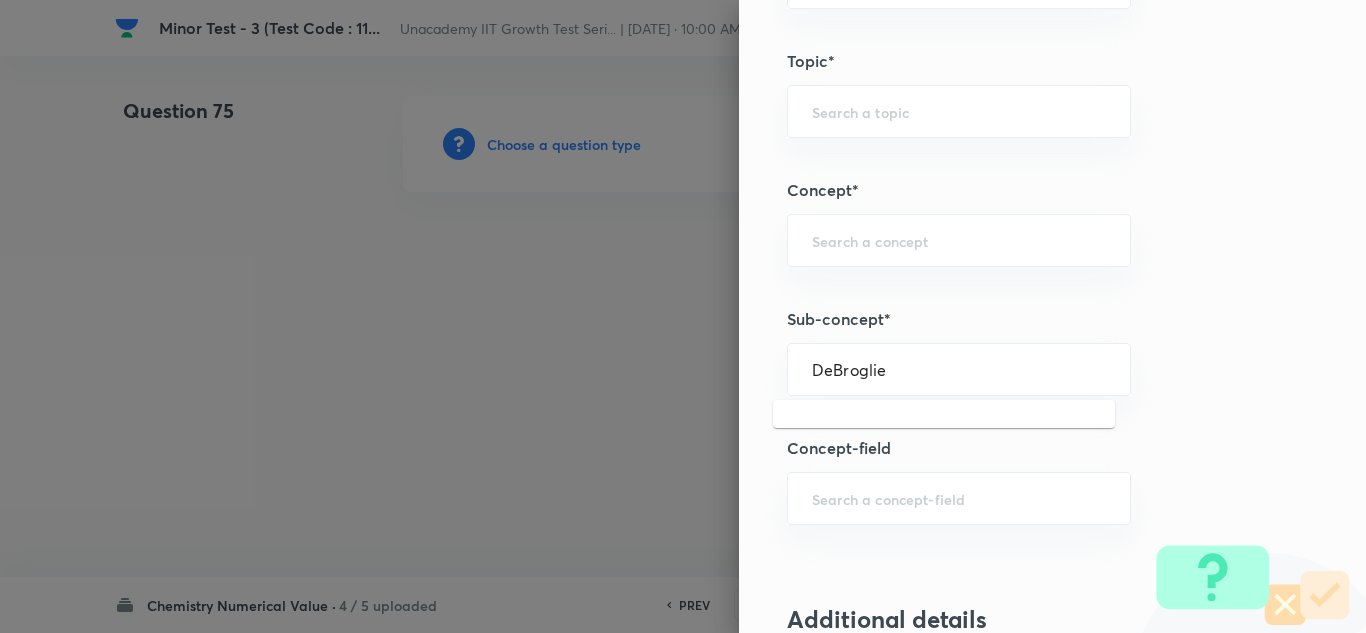 drag, startPoint x: 820, startPoint y: 368, endPoint x: 700, endPoint y: 352, distance: 121.061966 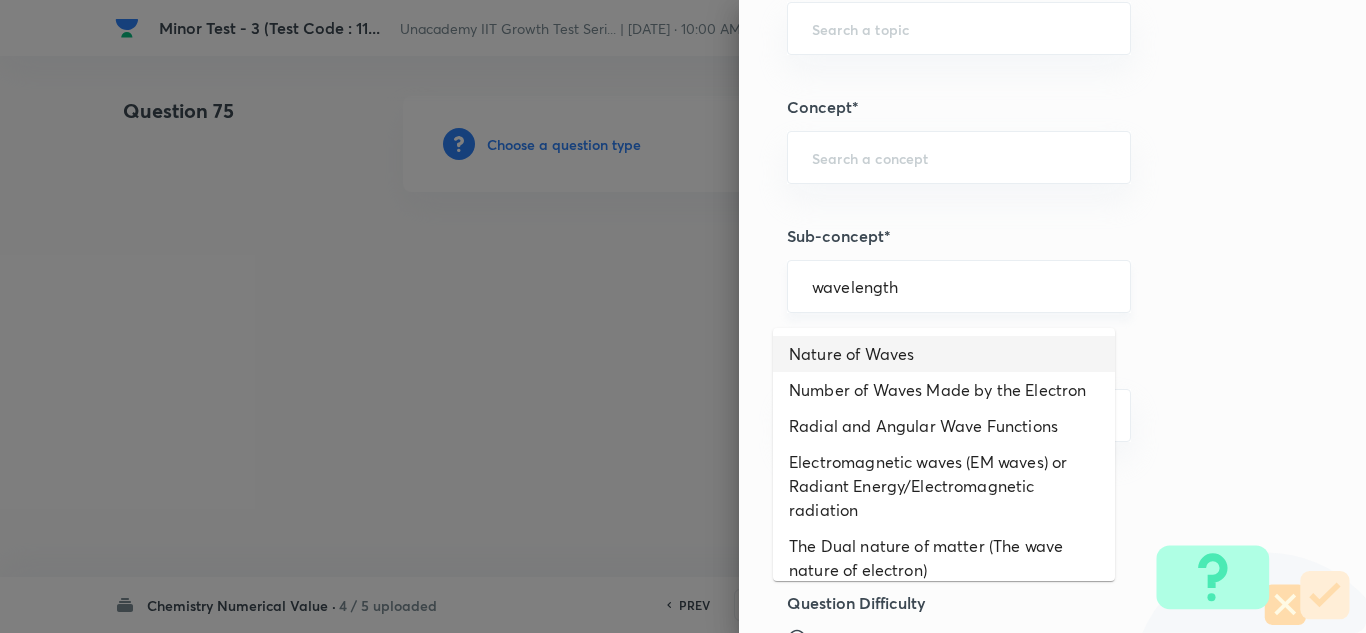 scroll, scrollTop: 1100, scrollLeft: 0, axis: vertical 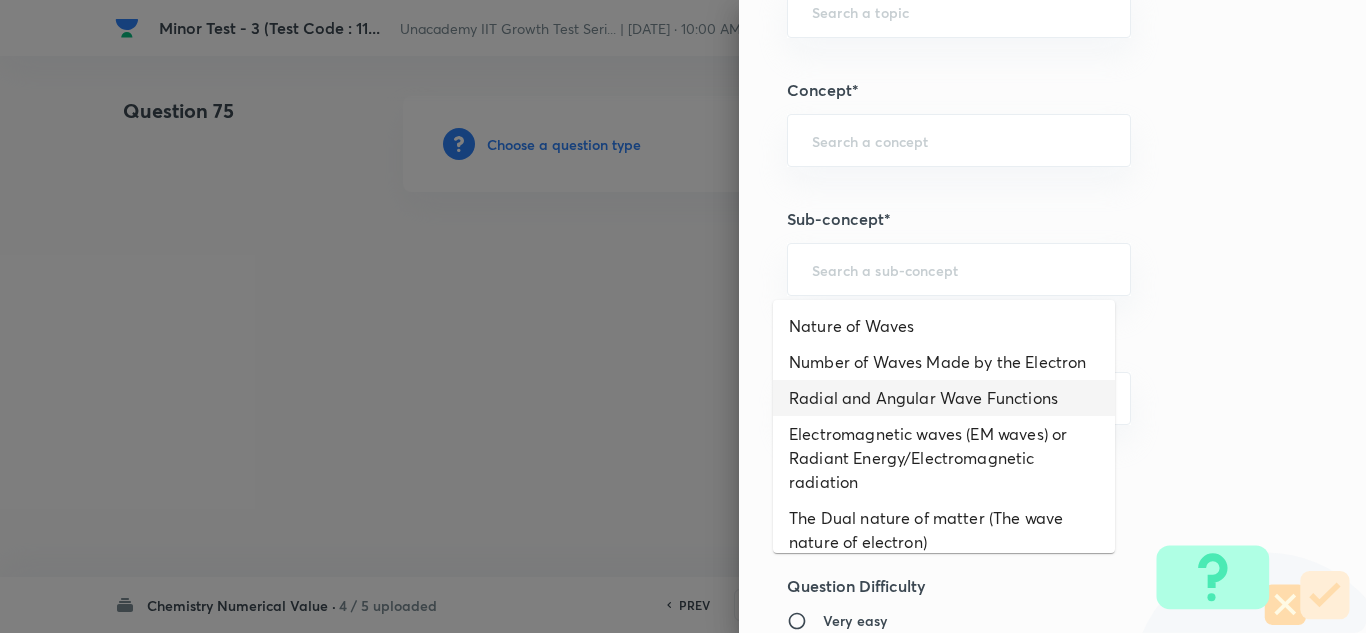 click on "Question settings Question type* Integer Does this question have a passage?* Yes No Positive mark 4 ​ Negative Marks (Don’t add negative sign) 1 ​ Grant bonus marks for this question?* Yes No Syllabus Topic group* ​ Topic* ​ Concept* ​ Sub-concept* ​ Concept-field ​ Additional details Question Difficulty Very easy Easy Moderate Hard Very hard Question is based on Fact Numerical Concept Previous year question Yes No Does this question have equation? Yes No Verification status Is the question verified? *Select 'yes' only if a question is verified Yes No Save" at bounding box center [1052, 316] 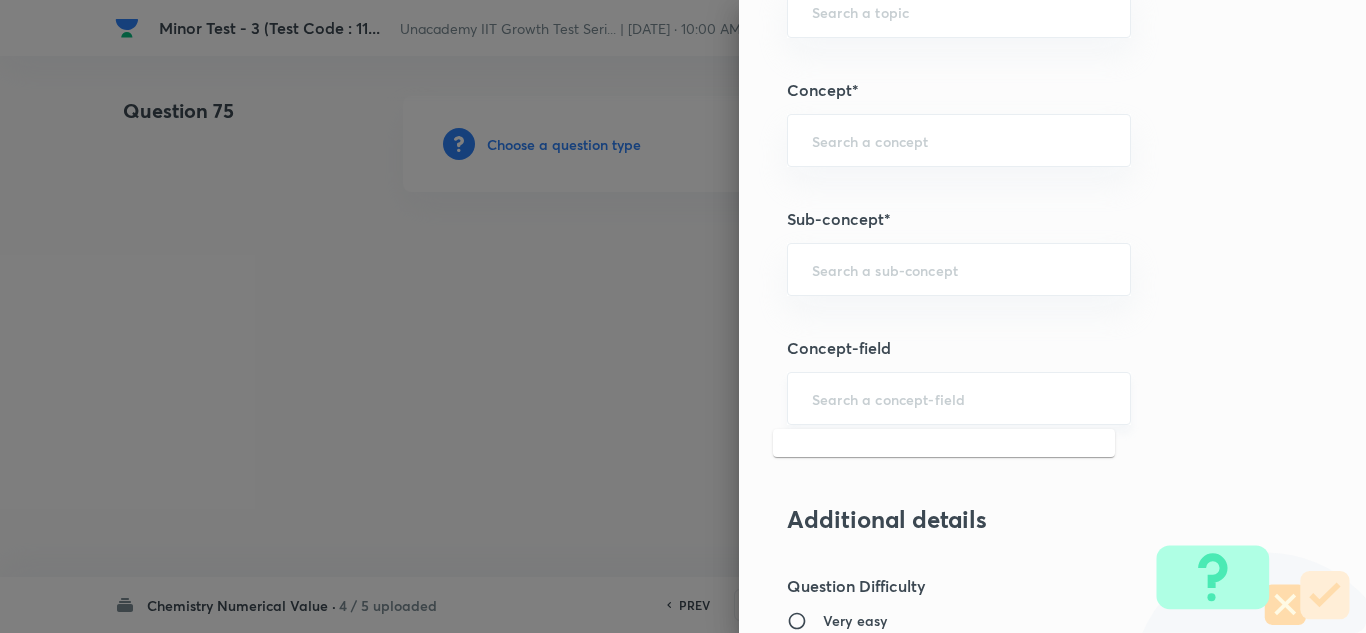 click at bounding box center (959, 398) 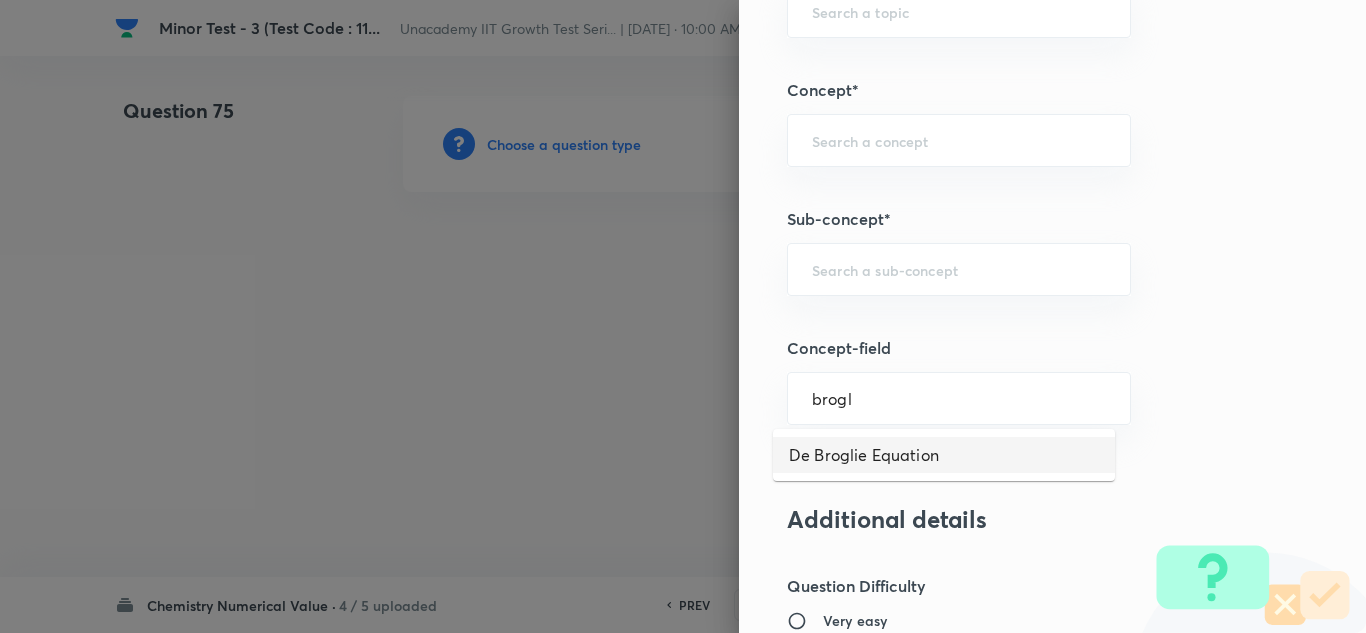 click on "De Broglie Equation" at bounding box center [944, 455] 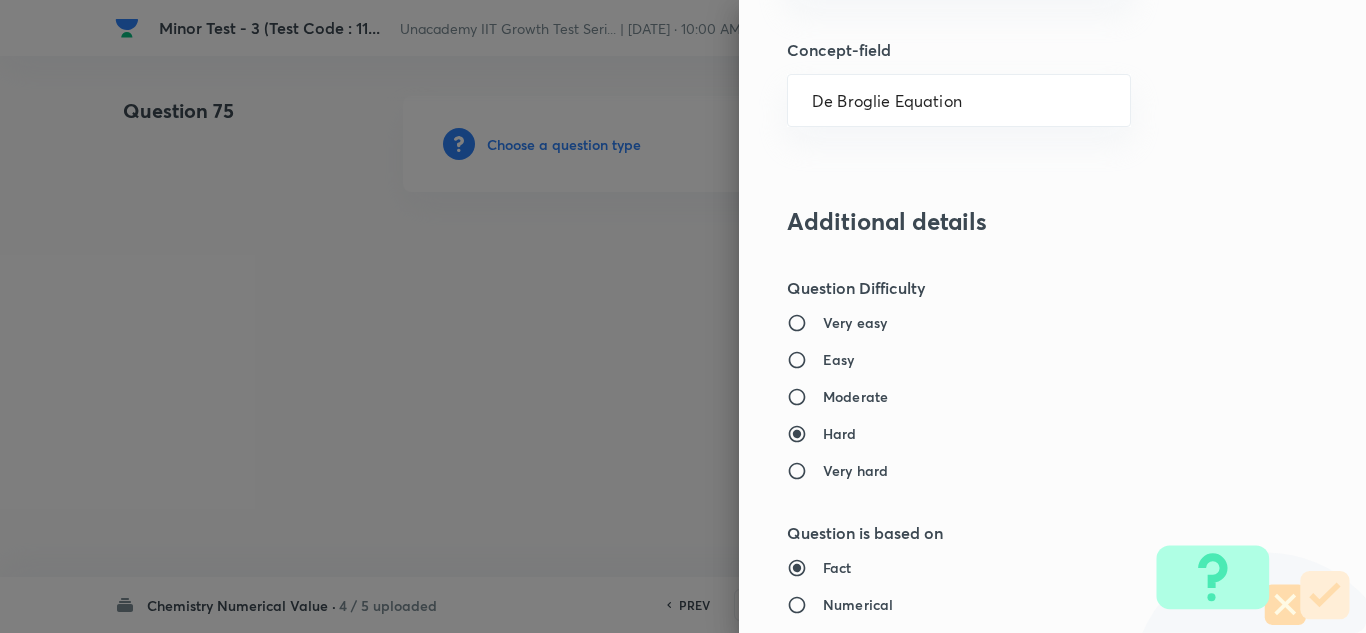scroll, scrollTop: 1400, scrollLeft: 0, axis: vertical 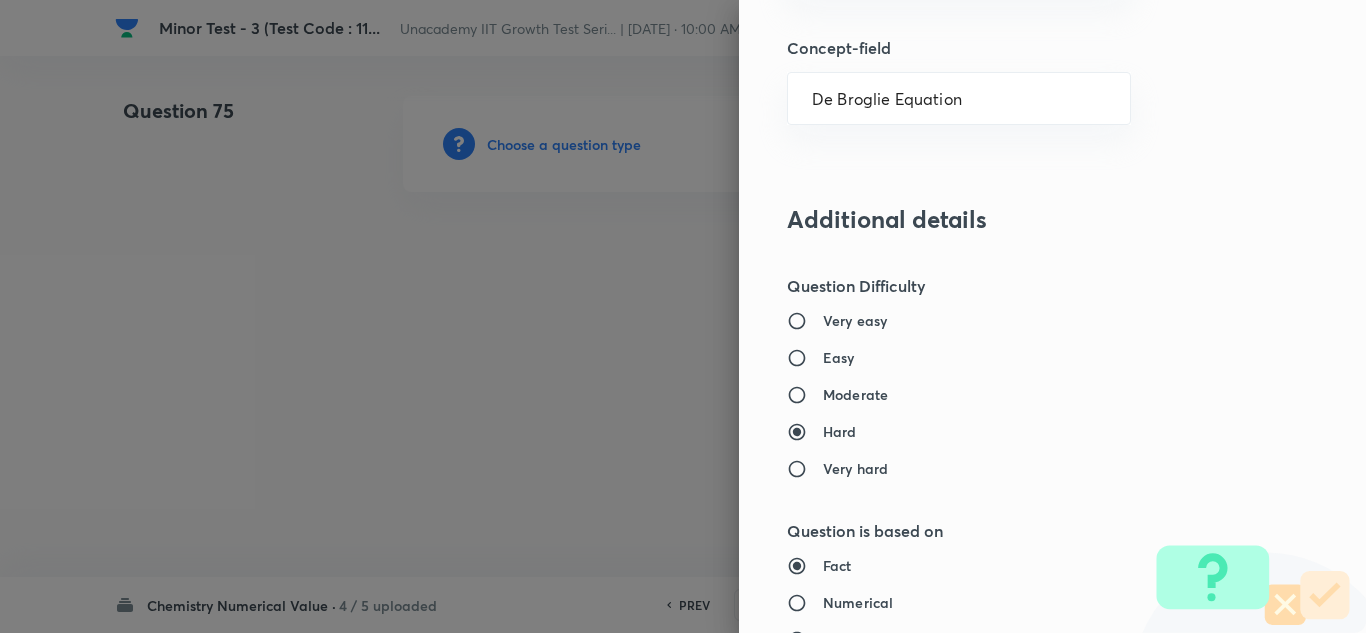 click on "Moderate" at bounding box center [855, 394] 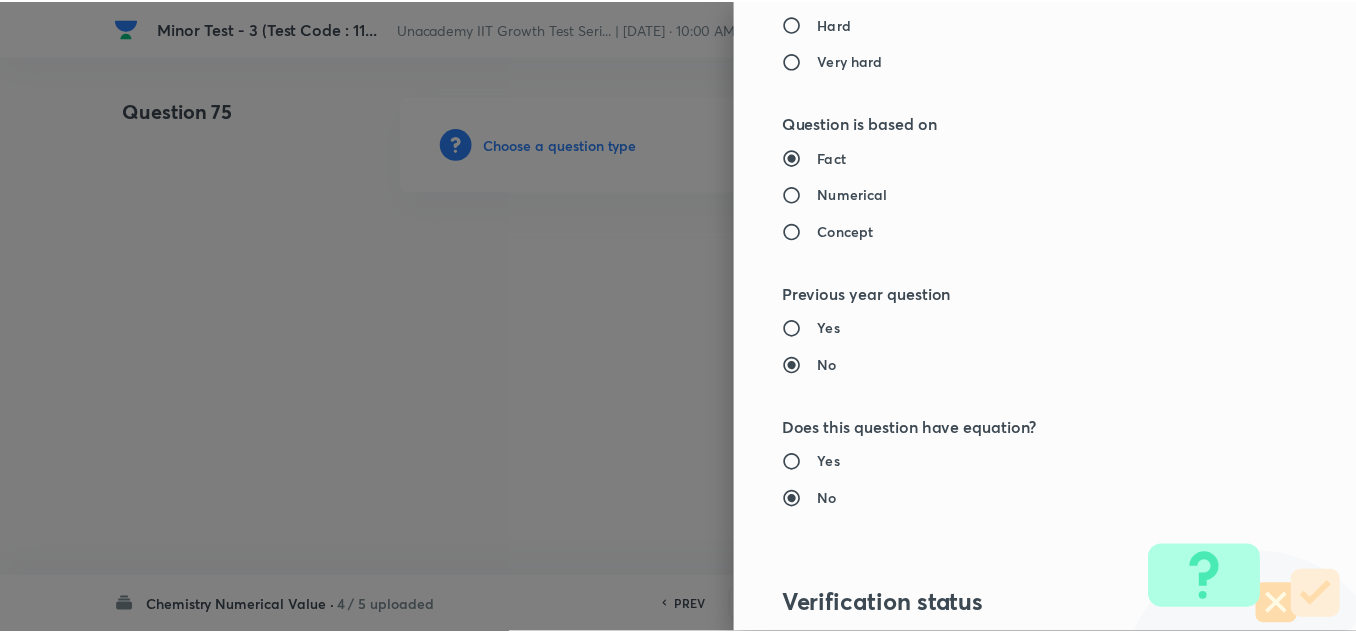 scroll, scrollTop: 2109, scrollLeft: 0, axis: vertical 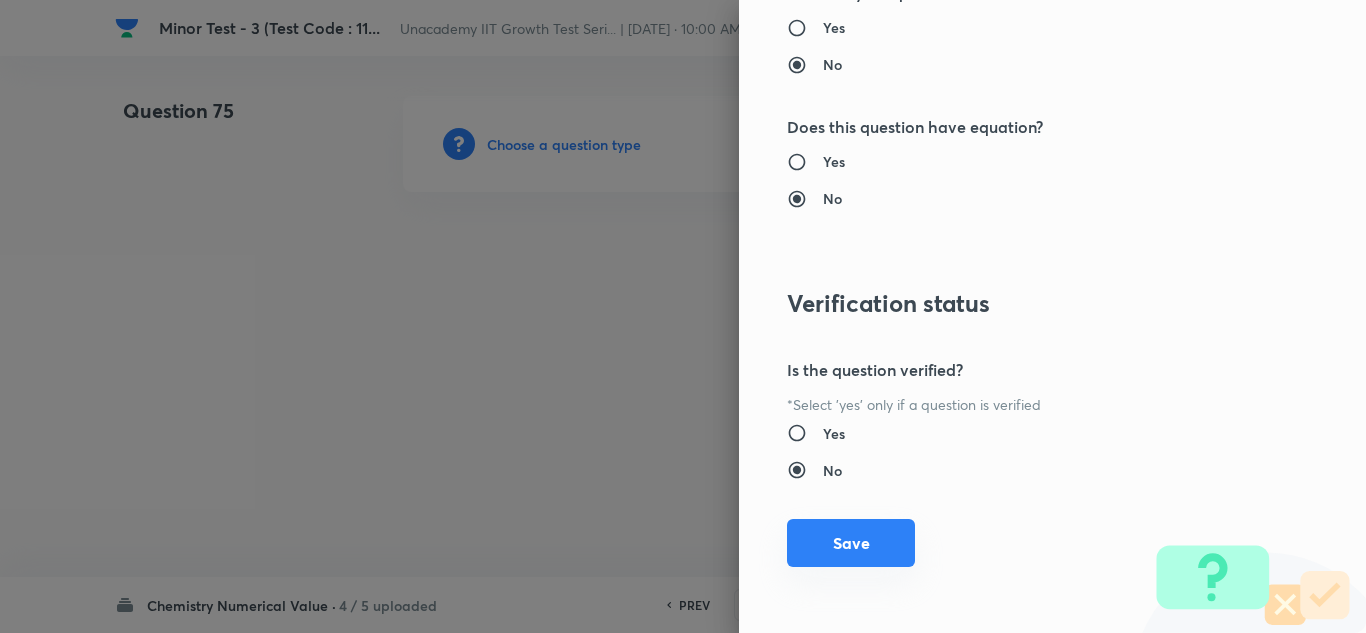 click on "Save" at bounding box center [851, 543] 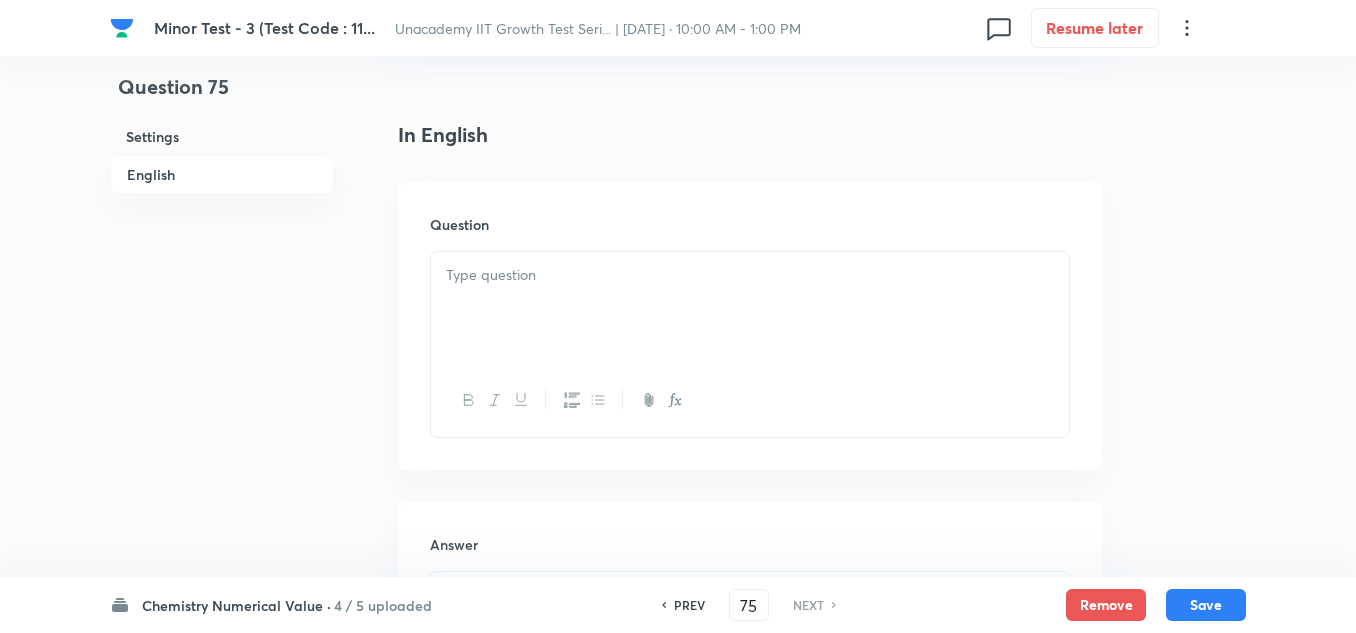 scroll, scrollTop: 500, scrollLeft: 0, axis: vertical 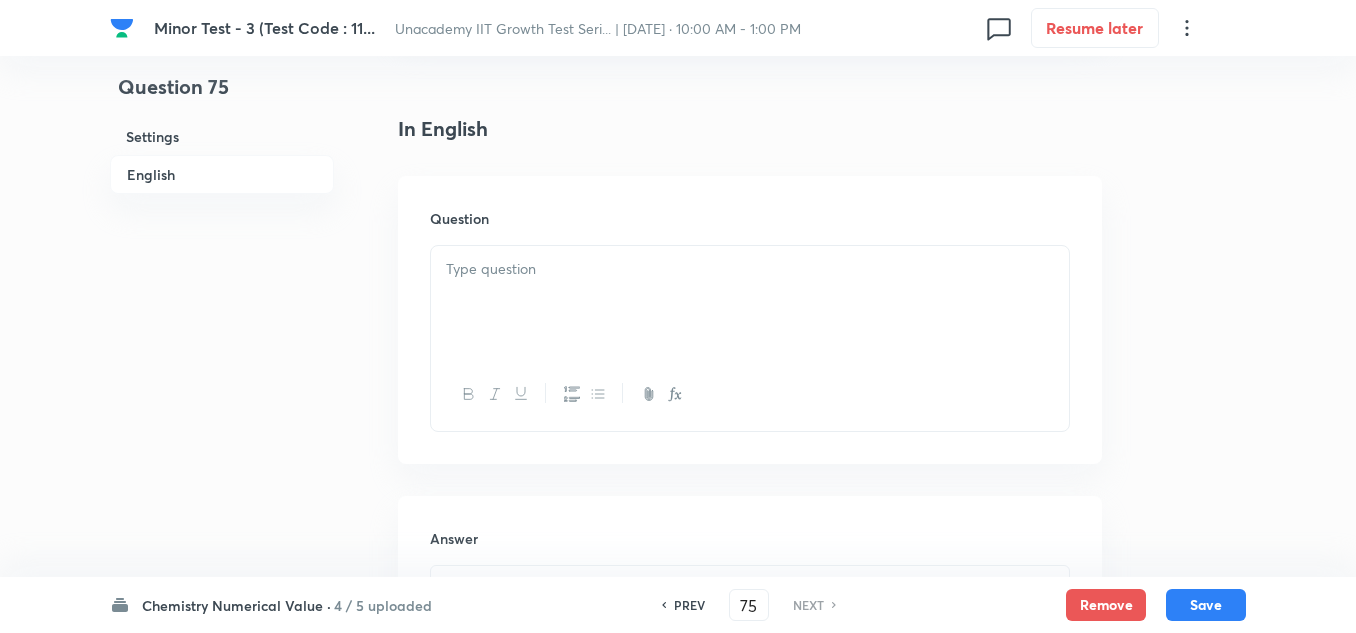 click at bounding box center (750, 302) 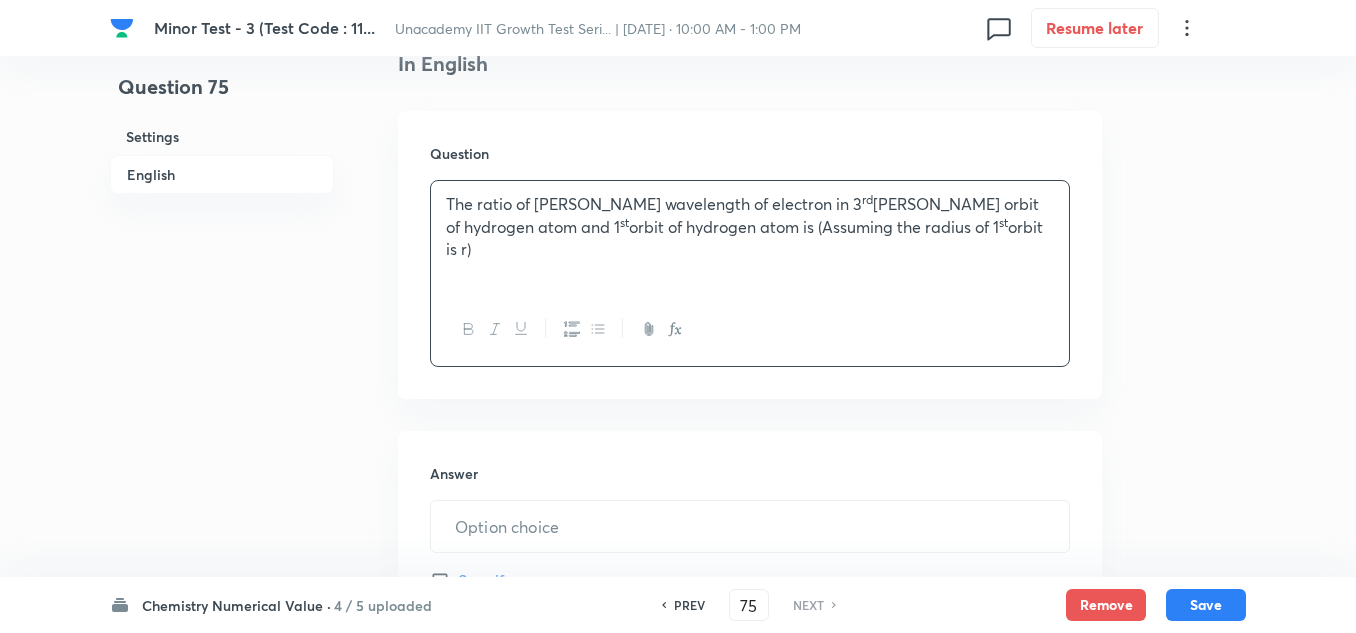 scroll, scrollTop: 700, scrollLeft: 0, axis: vertical 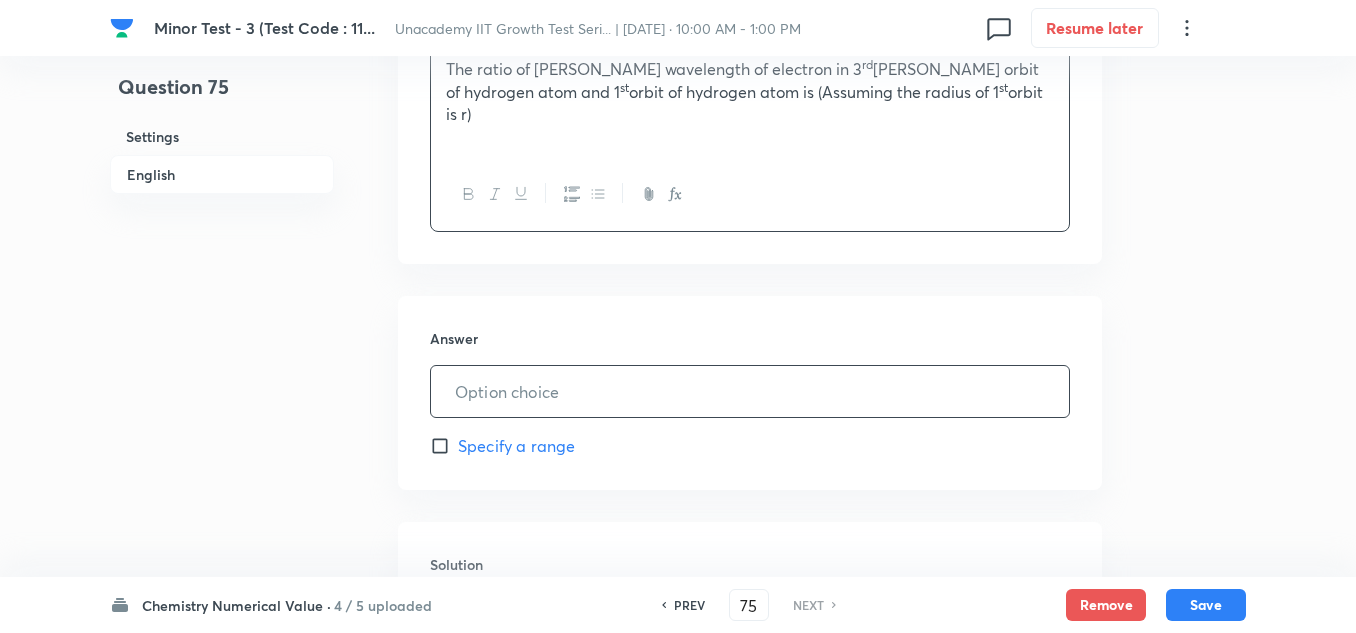 click at bounding box center [750, 391] 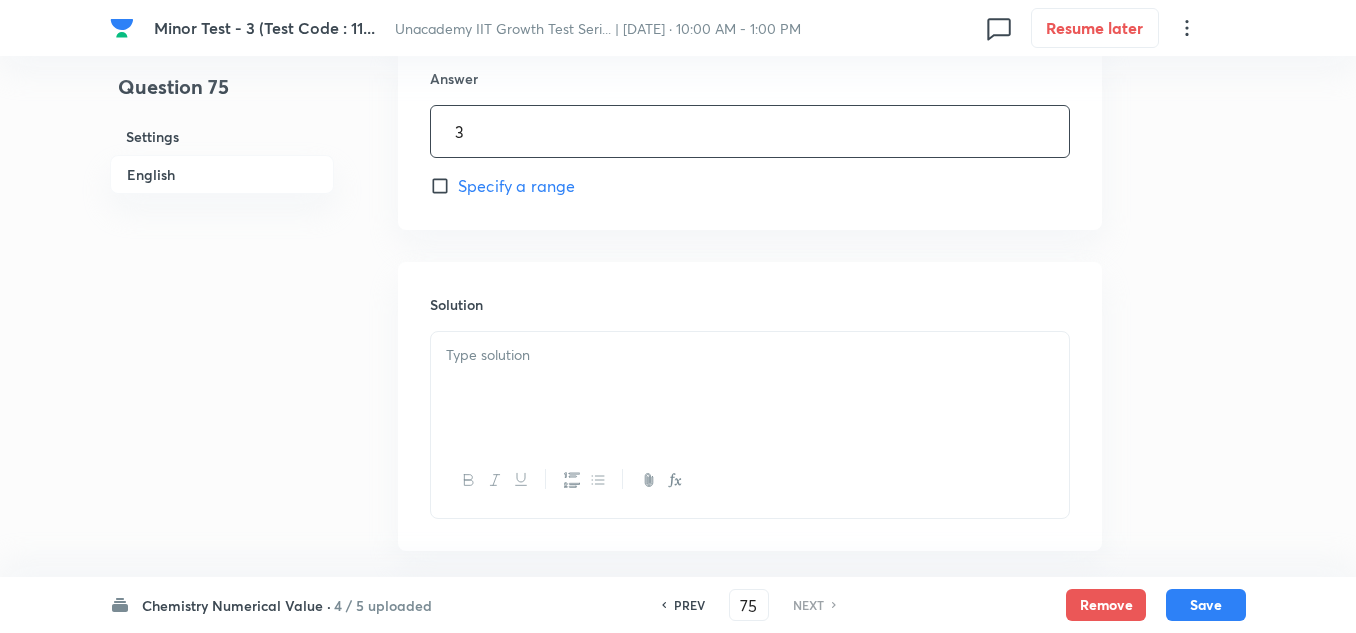 scroll, scrollTop: 1000, scrollLeft: 0, axis: vertical 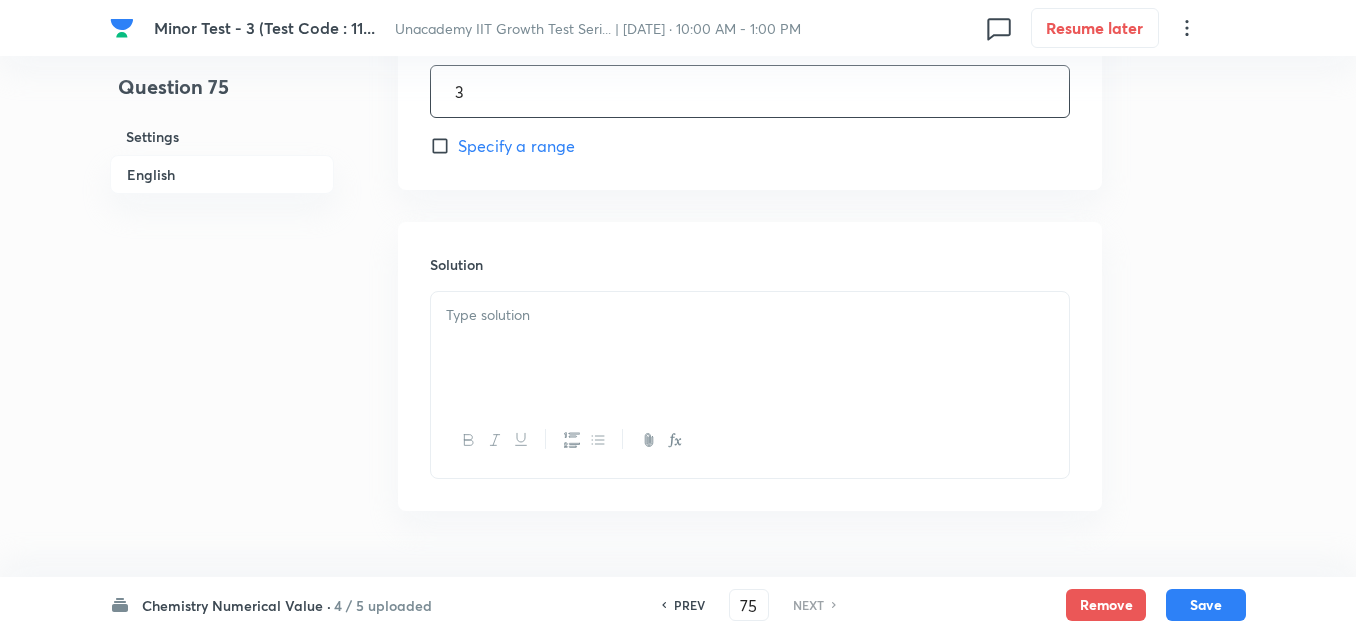 click at bounding box center [750, 348] 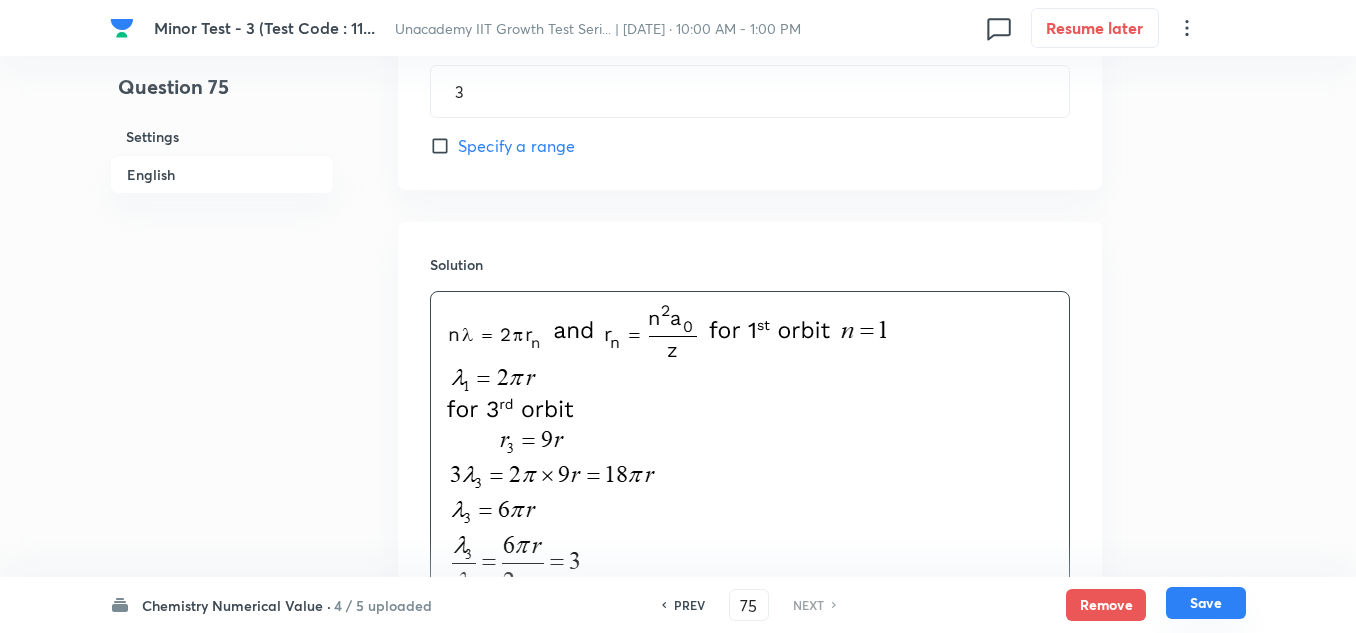 click on "Save" at bounding box center (1206, 603) 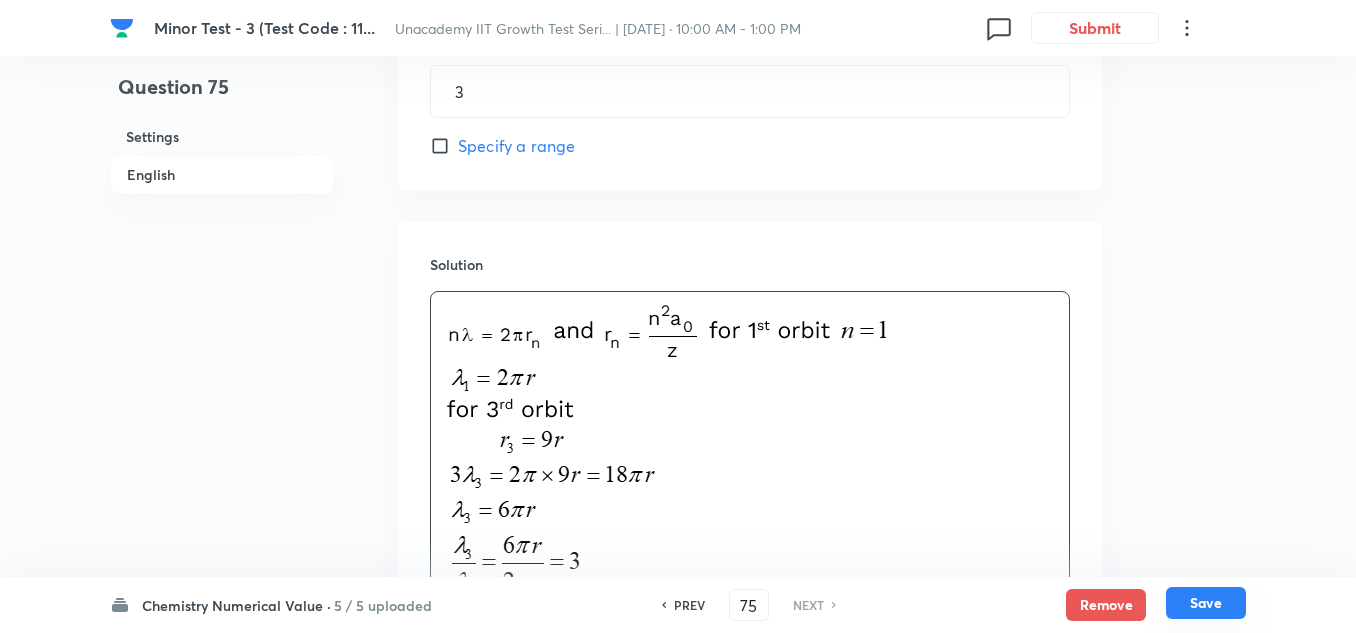 click on "Save" at bounding box center (1206, 603) 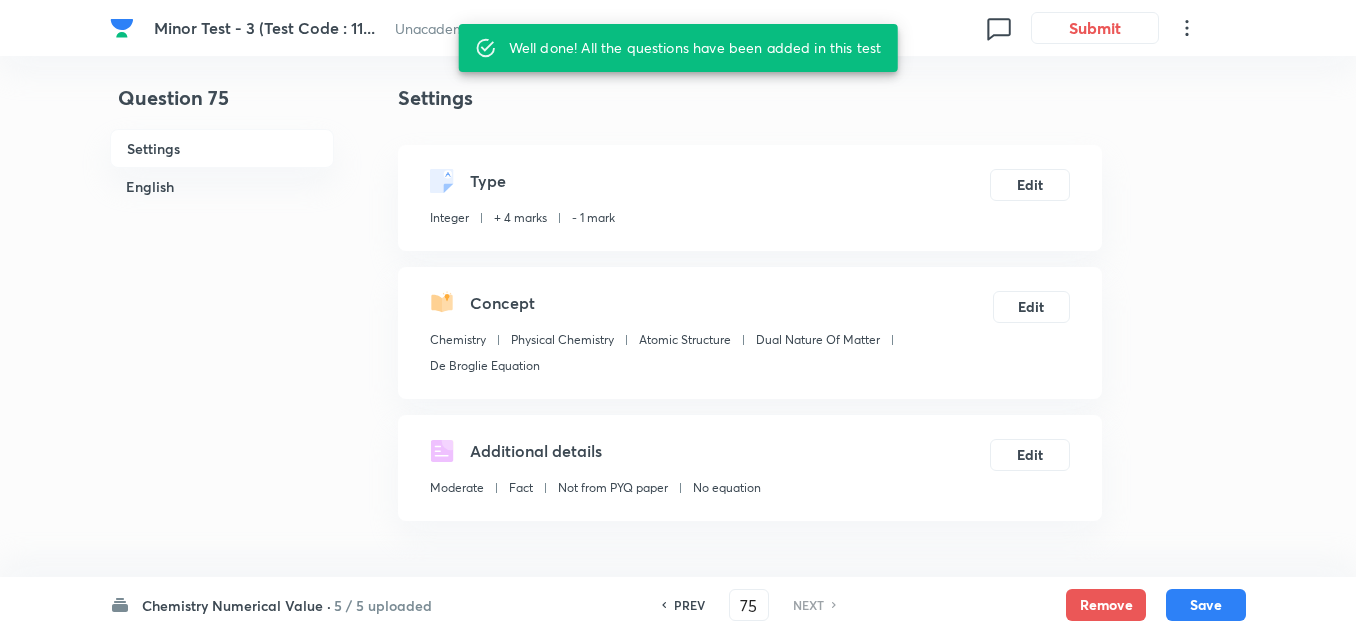 scroll, scrollTop: 0, scrollLeft: 0, axis: both 